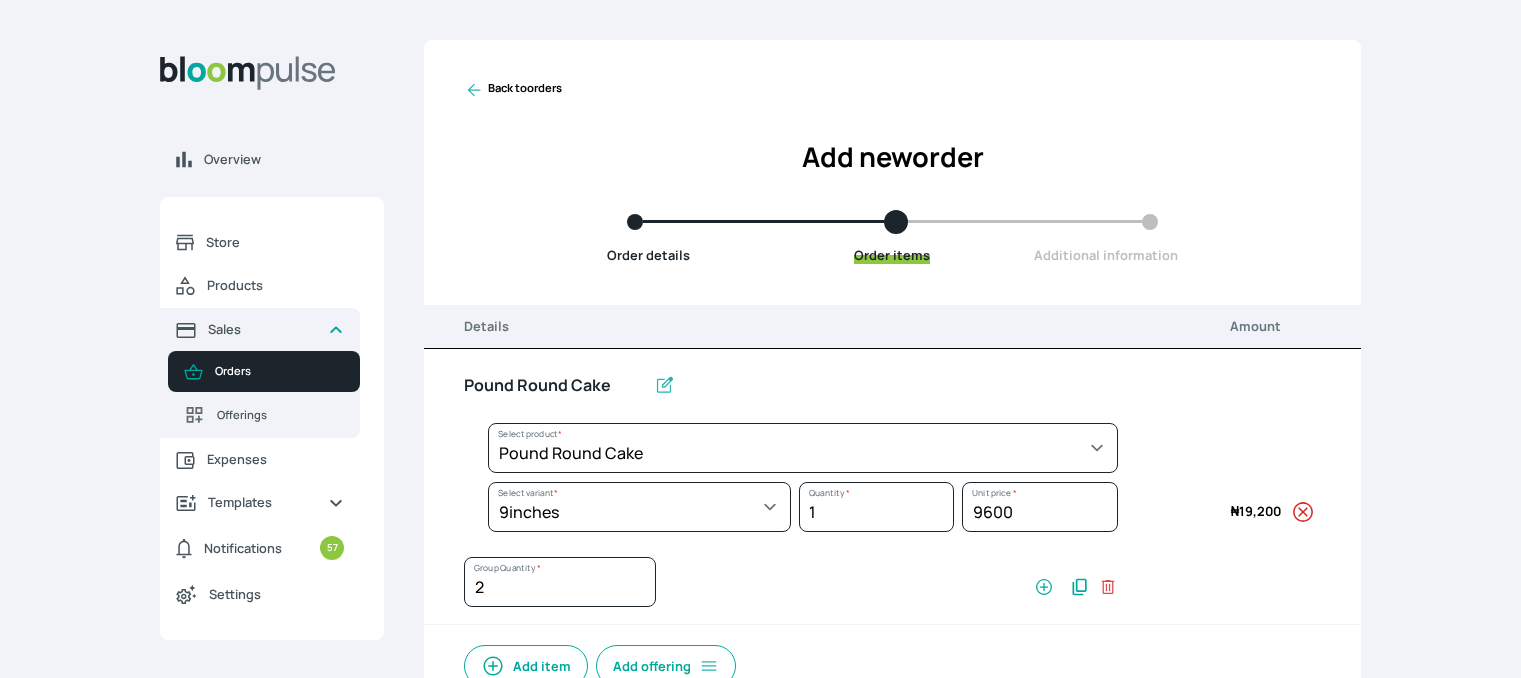 select on "a288c6ae-7a33-4d48-9e4d-feb53a4d1c56" 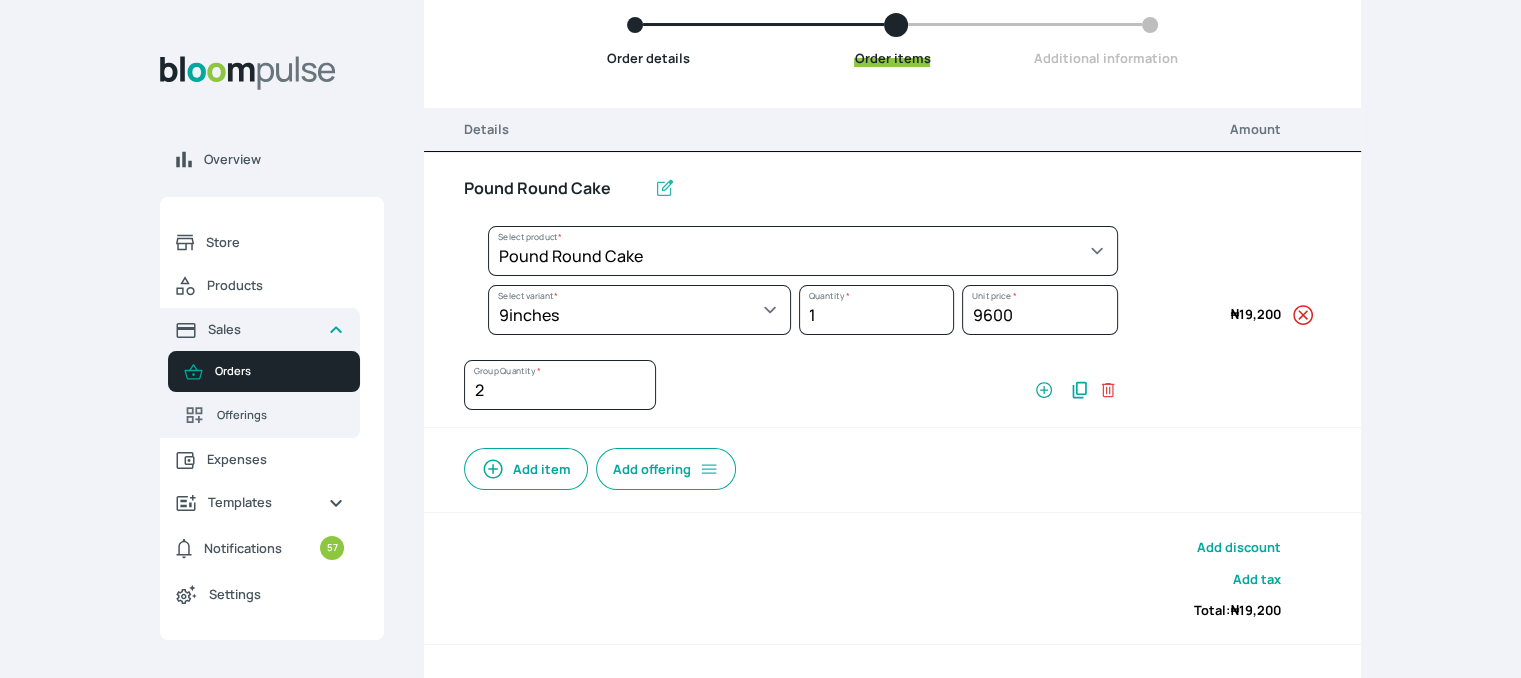 scroll, scrollTop: 200, scrollLeft: 0, axis: vertical 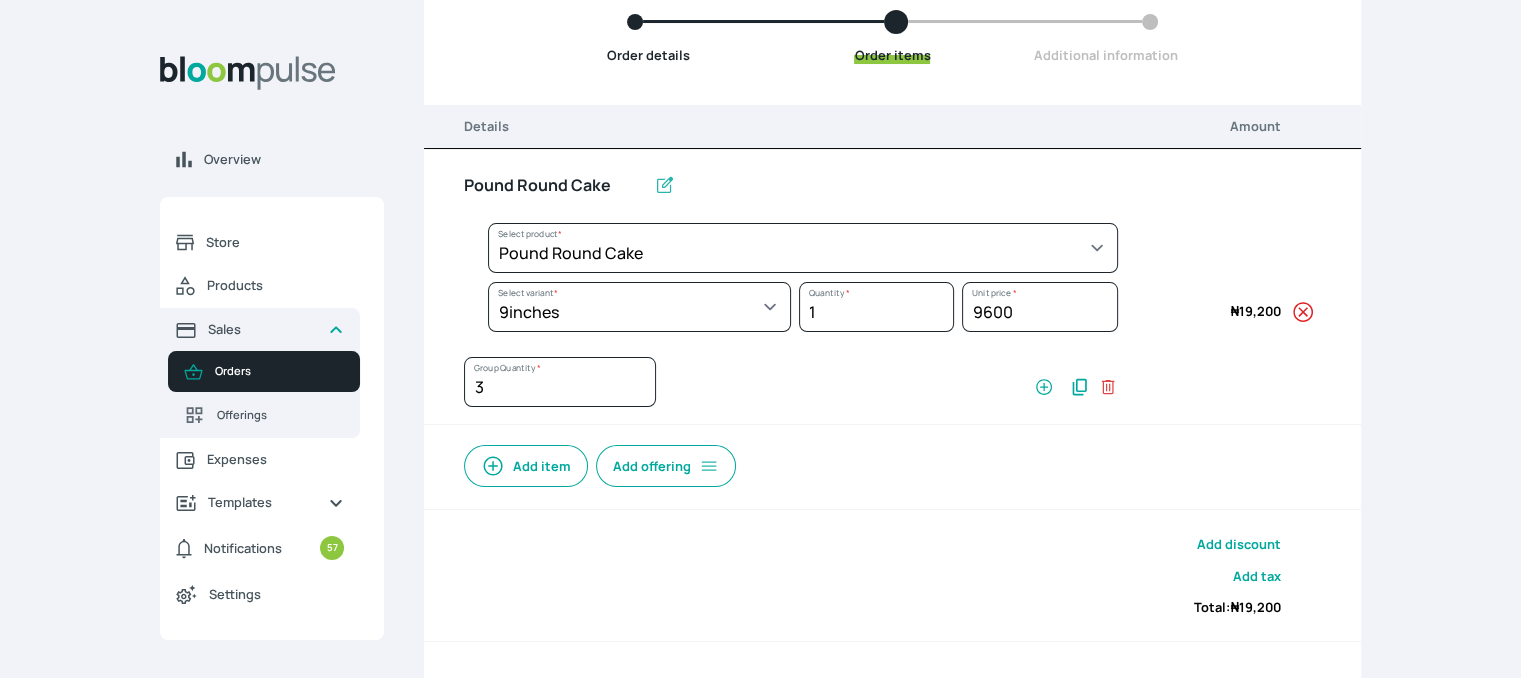 type on "3" 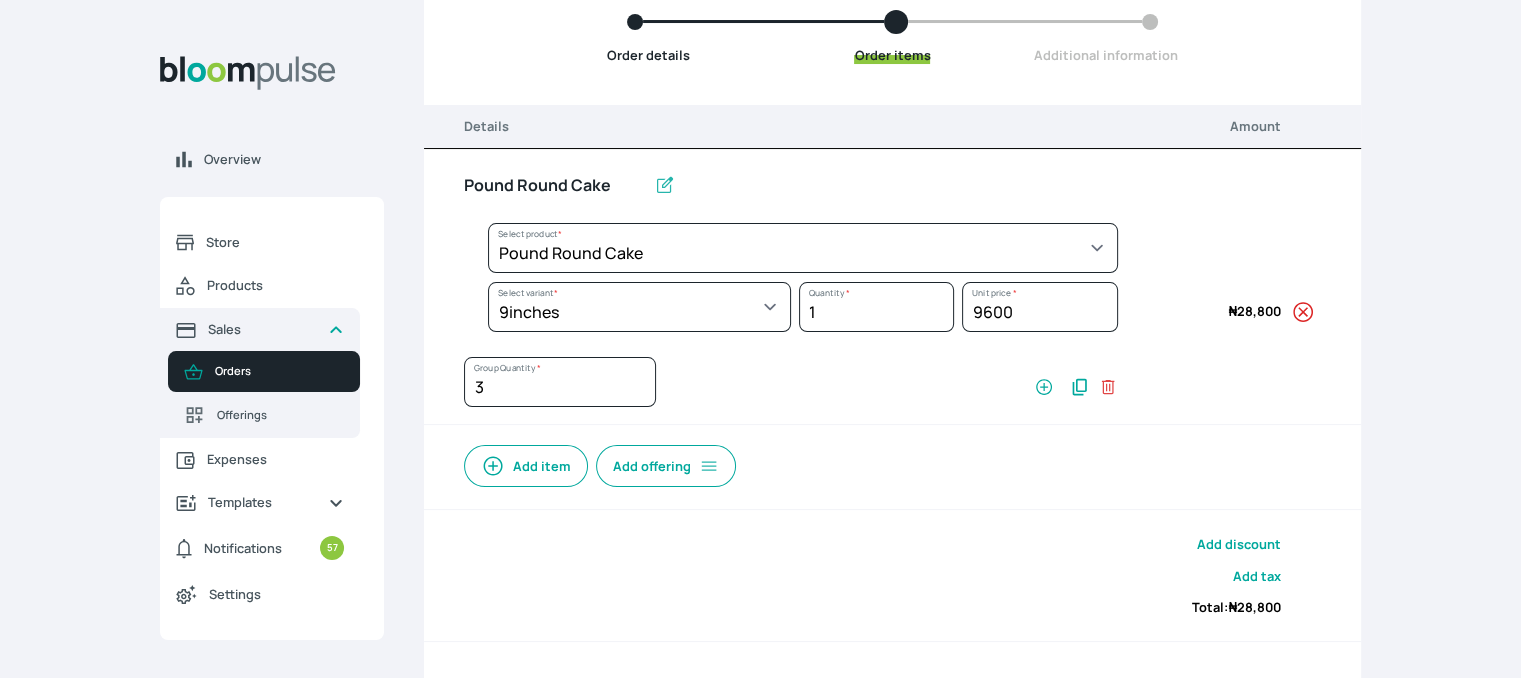 click on "Add item" at bounding box center (526, 466) 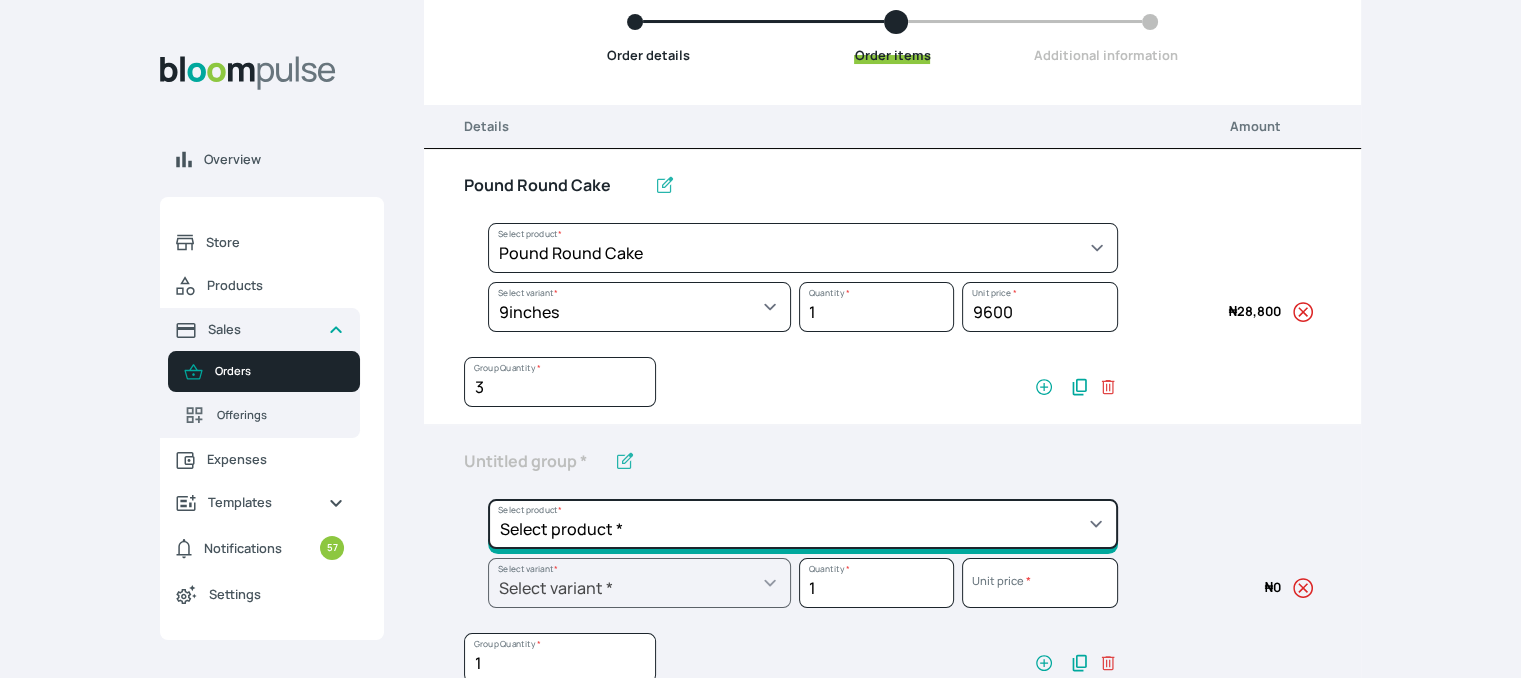 click on "Select product *  Cake Decoration for 8inches High  Chocolate oil based Round Cake  Geneose Sponge square Cake  Pound Square Cake  35cl zobo Mocktail  Banana Bread Batter BBQ Chicken  Bento Cake Budget Friendly Whippedcream Decoration Cake Decoration for 6inches High Cake Decoration for 6inches Low Cake loaf Chocolate Cake Batter Chocolate Ganache Chocolate oil based Batter Chocolate oil based square Cake Chocolate Round Cake Chop Life Package 2 Classic Banana Bread Loaf Coconut Banana Bread Loaf Cookies and Cream oil based Batter Cookies and cream oil based Round Cake Cupcakes Custom Made Whippedcream Decoration Doughnut Batter Fondant 1 Recipe  Fruit Cake Fruit Cake Batter Geneose Sponge Cake Batter Geneose Sponge Round Cake Meat Pie Meat Pie per 1 Mini puff Pound Cake Batter Pound Round Cake  Puff puff Redvelvet Cake Batter Redvelvet oil based Batter Redvelvet oil based Round Cake Redvelvet Round Cake Royal Buttercream  Small chops Stick Meat Sugar Doughnut  Swiss Meringue Buttercream  Valentine Love Box" at bounding box center [803, 248] 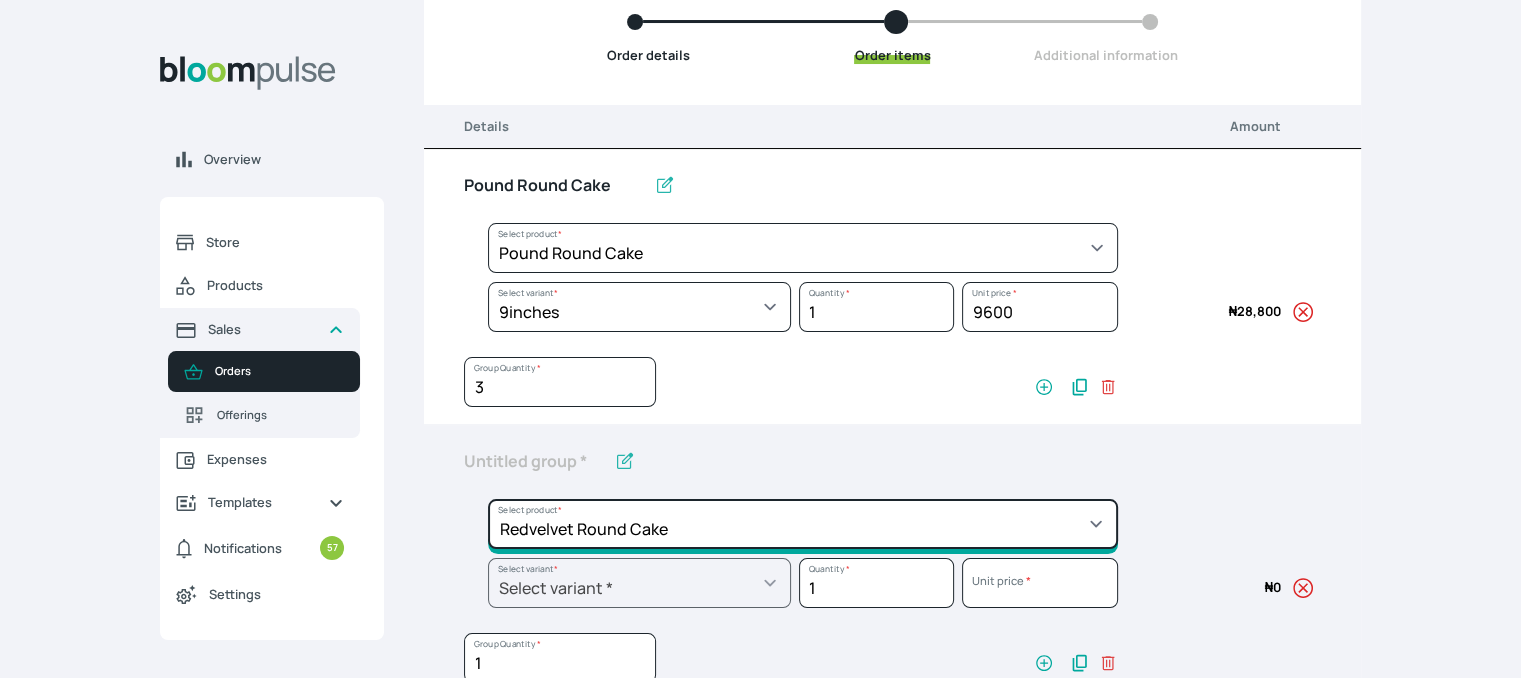 click on "Select product *  Cake Decoration for 8inches High  Chocolate oil based Round Cake  Geneose Sponge square Cake  Pound Square Cake  35cl zobo Mocktail  Banana Bread Batter BBQ Chicken  Bento Cake Budget Friendly Whippedcream Decoration Cake Decoration for 6inches High Cake Decoration for 6inches Low Cake loaf Chocolate Cake Batter Chocolate Ganache Chocolate oil based Batter Chocolate oil based square Cake Chocolate Round Cake Chop Life Package 2 Classic Banana Bread Loaf Coconut Banana Bread Loaf Cookies and Cream oil based Batter Cookies and cream oil based Round Cake Cupcakes Custom Made Whippedcream Decoration Doughnut Batter Fondant 1 Recipe  Fruit Cake Fruit Cake Batter Geneose Sponge Cake Batter Geneose Sponge Round Cake Meat Pie Meat Pie per 1 Mini puff Pound Cake Batter Pound Round Cake  Puff puff Redvelvet Cake Batter Redvelvet oil based Batter Redvelvet oil based Round Cake Redvelvet Round Cake Royal Buttercream  Small chops Stick Meat Sugar Doughnut  Swiss Meringue Buttercream  Valentine Love Box" at bounding box center [803, 248] 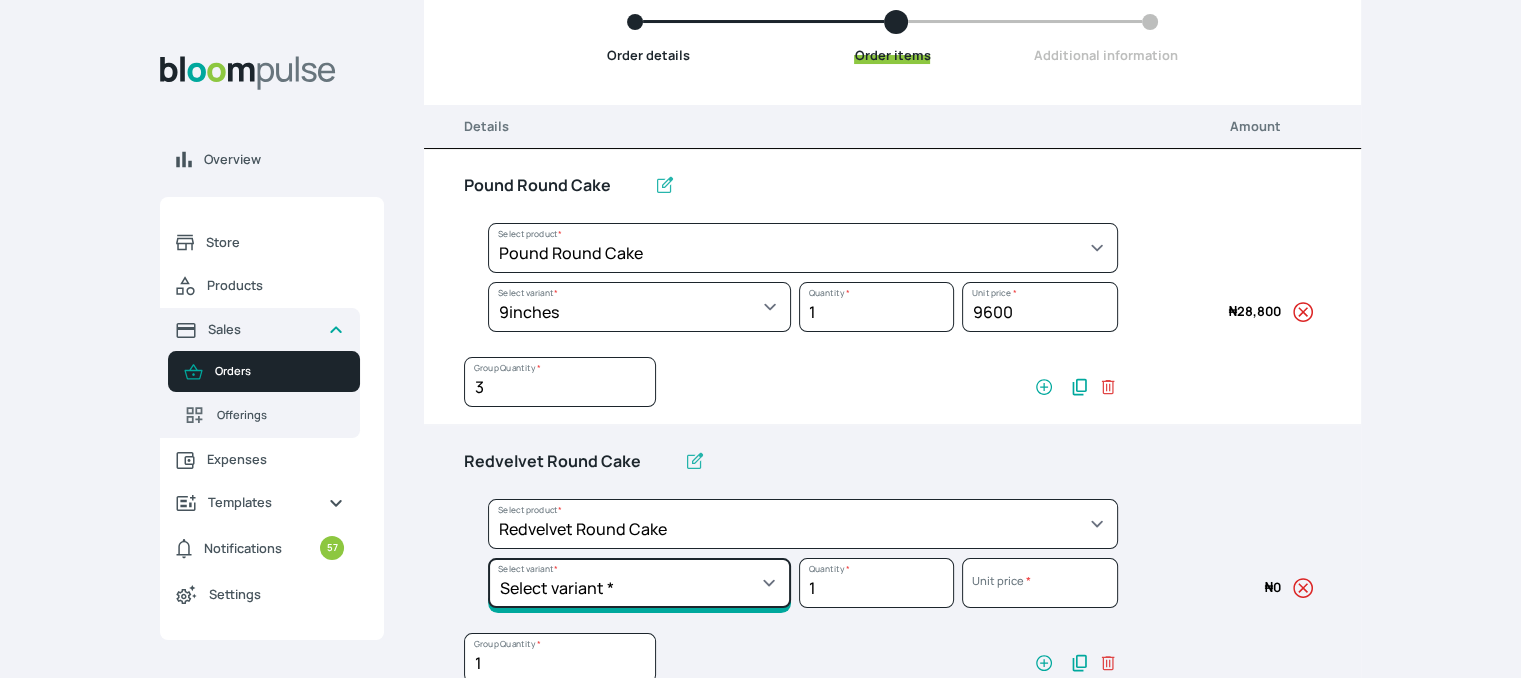 click on "Select variant * 10inches  11inches 12inches 13inches 14inches 6inches  7inches 8inches  9inches" at bounding box center (639, 307) 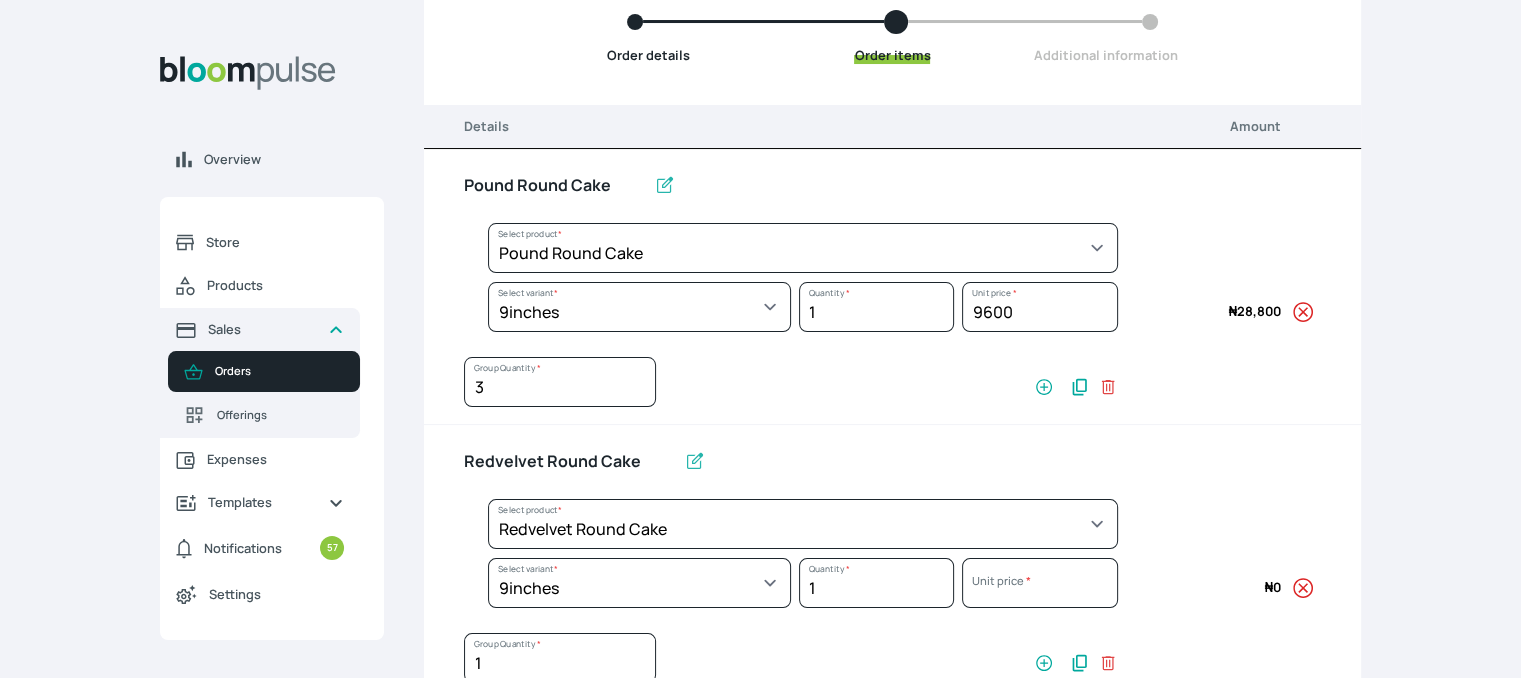 select on "03a9c920-d373-4b55-9805-9de923defabf" 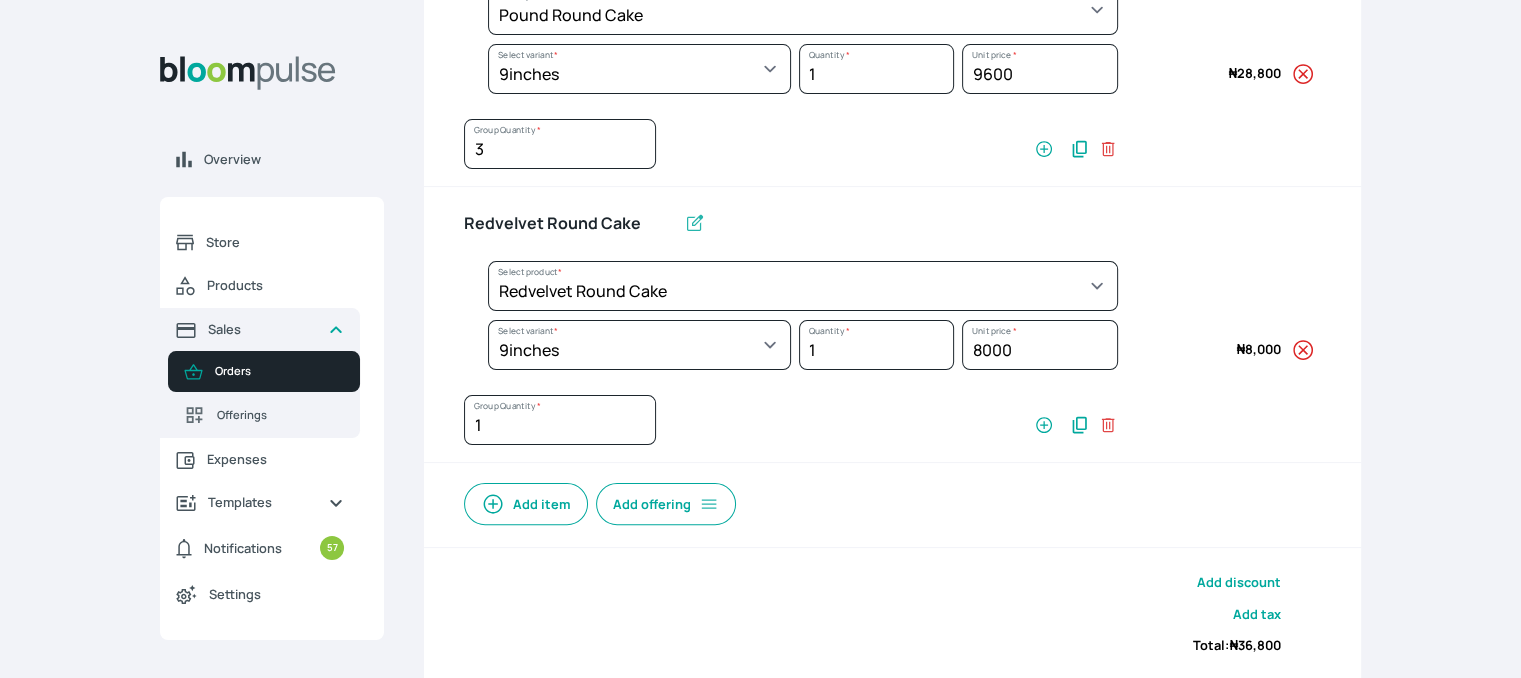 scroll, scrollTop: 500, scrollLeft: 0, axis: vertical 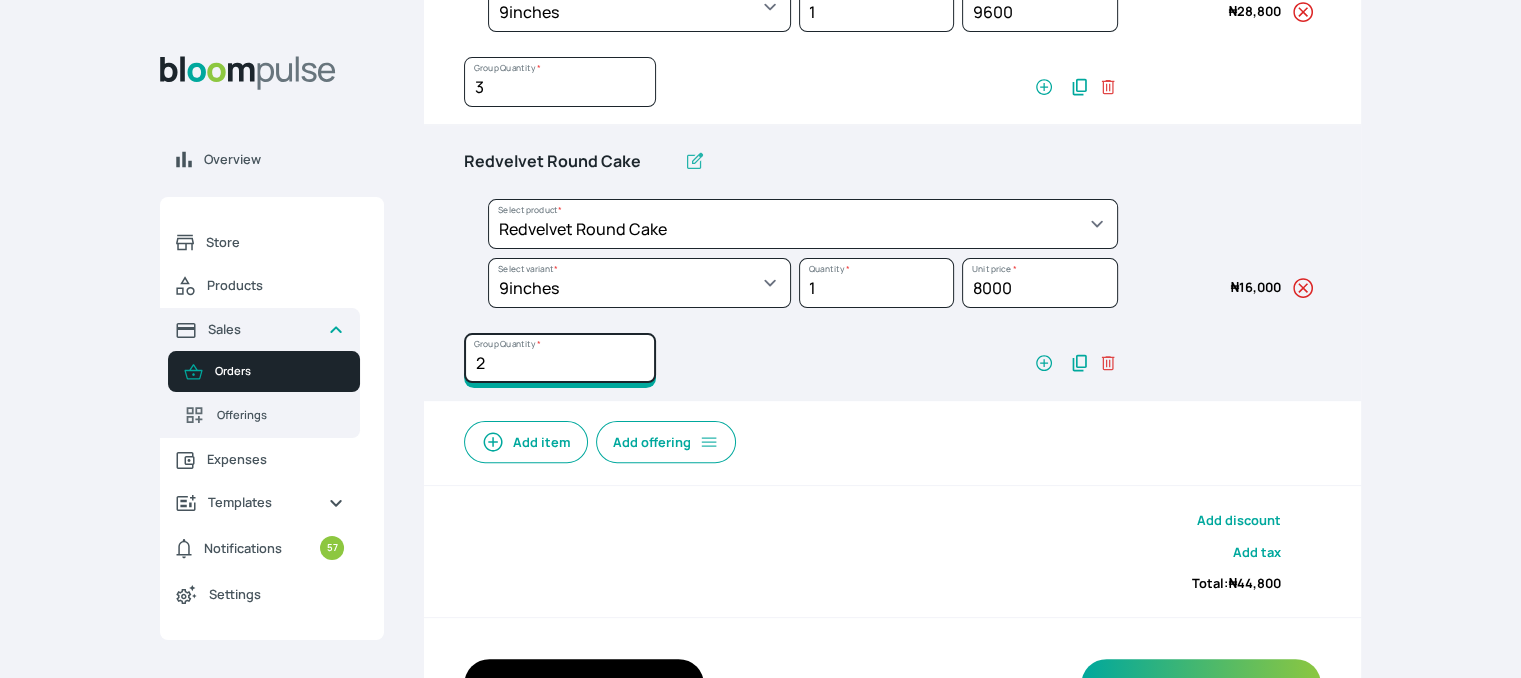 type on "2" 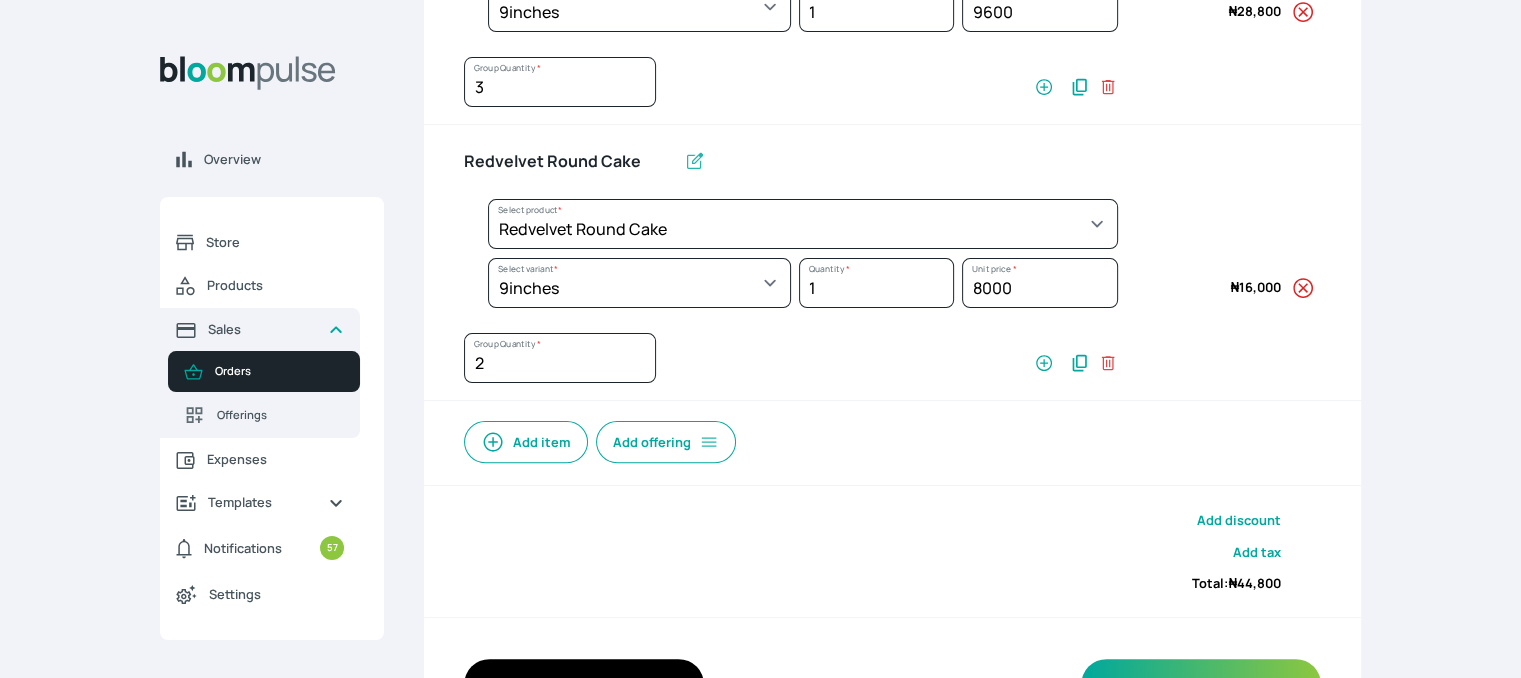 click on "Add item" at bounding box center [526, 442] 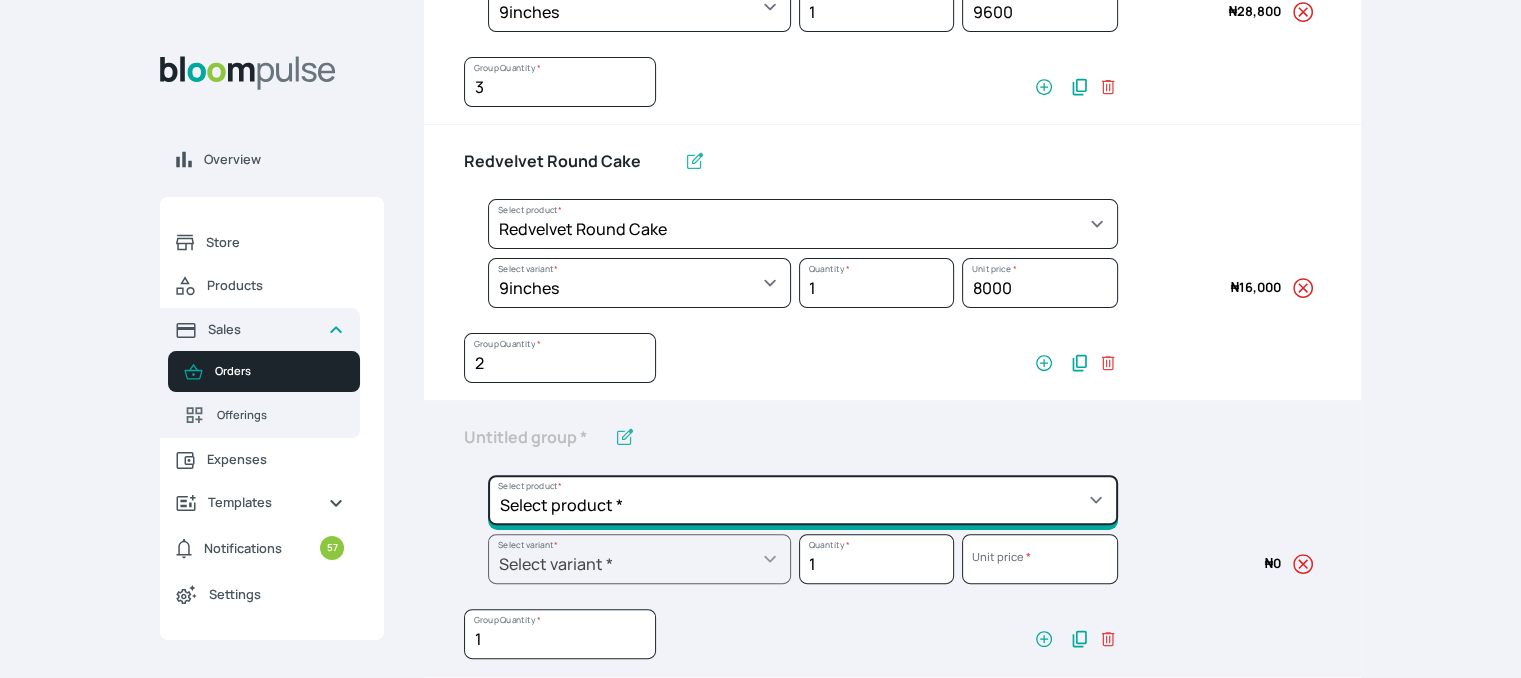 click on "Select product *  Cake Decoration for 8inches High  Chocolate oil based Round Cake  Geneose Sponge square Cake  Pound Square Cake  35cl zobo Mocktail  Banana Bread Batter BBQ Chicken  Bento Cake Budget Friendly Whippedcream Decoration Cake Decoration for 6inches High Cake Decoration for 6inches Low Cake loaf Chocolate Cake Batter Chocolate Ganache Chocolate oil based Batter Chocolate oil based square Cake Chocolate Round Cake Chop Life Package 2 Classic Banana Bread Loaf Coconut Banana Bread Loaf Cookies and Cream oil based Batter Cookies and cream oil based Round Cake Cupcakes Custom Made Whippedcream Decoration Doughnut Batter Fondant 1 Recipe  Fruit Cake Fruit Cake Batter Geneose Sponge Cake Batter Geneose Sponge Round Cake Meat Pie Meat Pie per 1 Mini puff Pound Cake Batter Pound Round Cake  Puff puff Redvelvet Cake Batter Redvelvet oil based Batter Redvelvet oil based Round Cake Redvelvet Round Cake Royal Buttercream  Small chops Stick Meat Sugar Doughnut  Swiss Meringue Buttercream  Valentine Love Box" at bounding box center (803, -52) 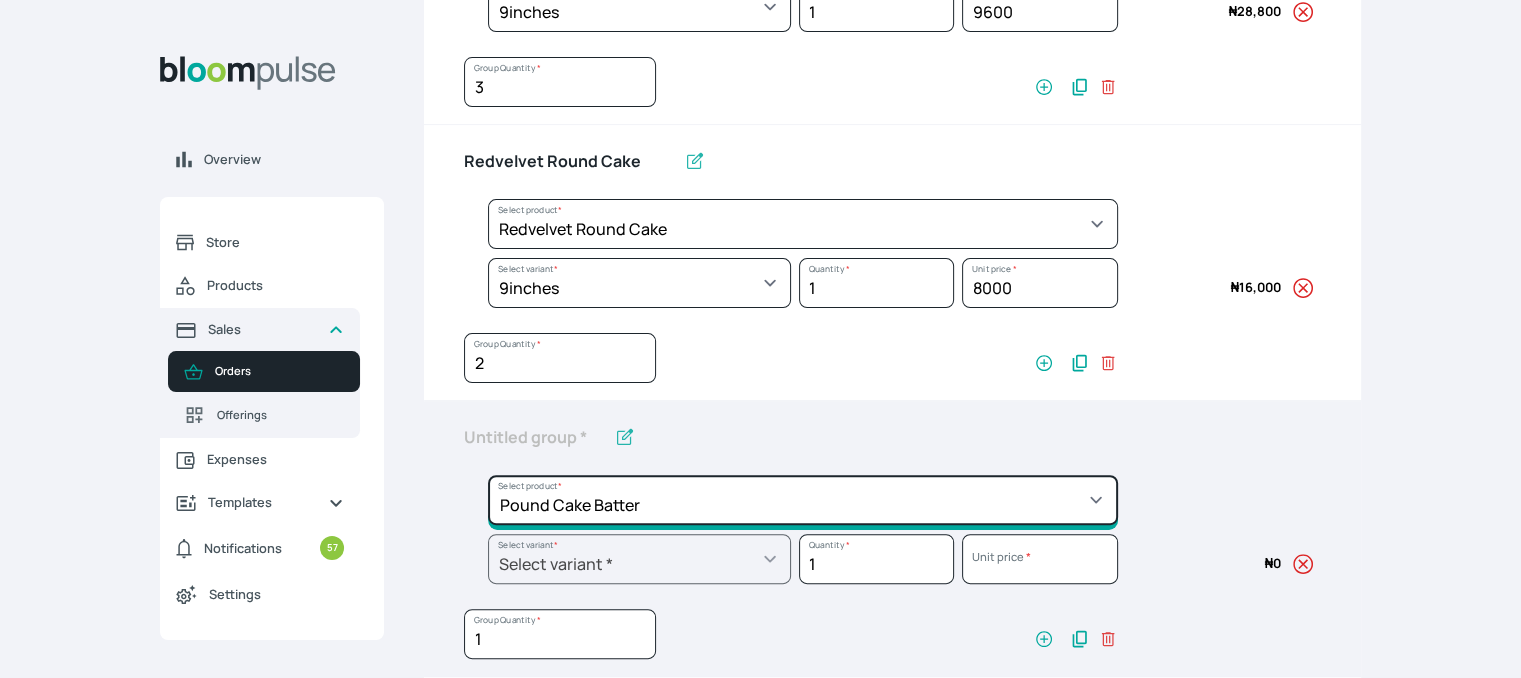 type on "Pound Cake Batter" 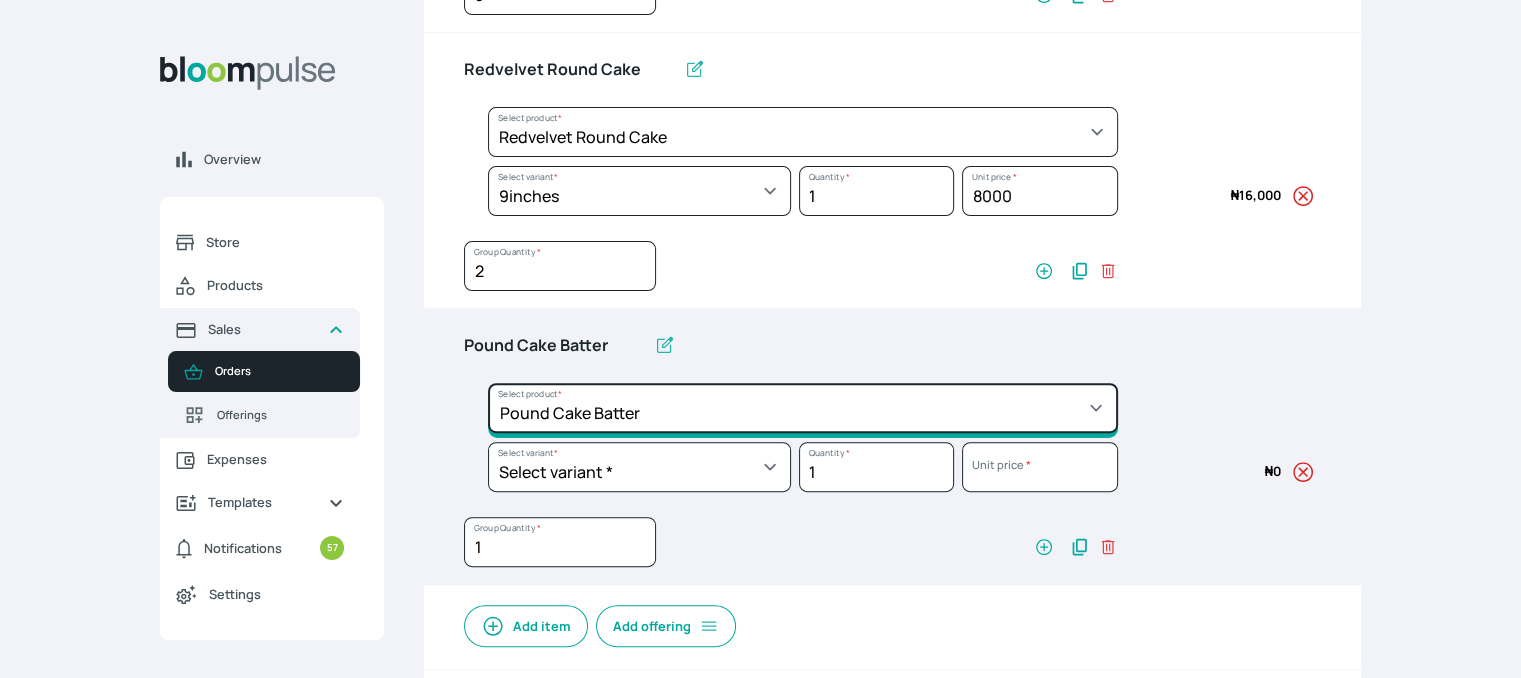 scroll, scrollTop: 600, scrollLeft: 0, axis: vertical 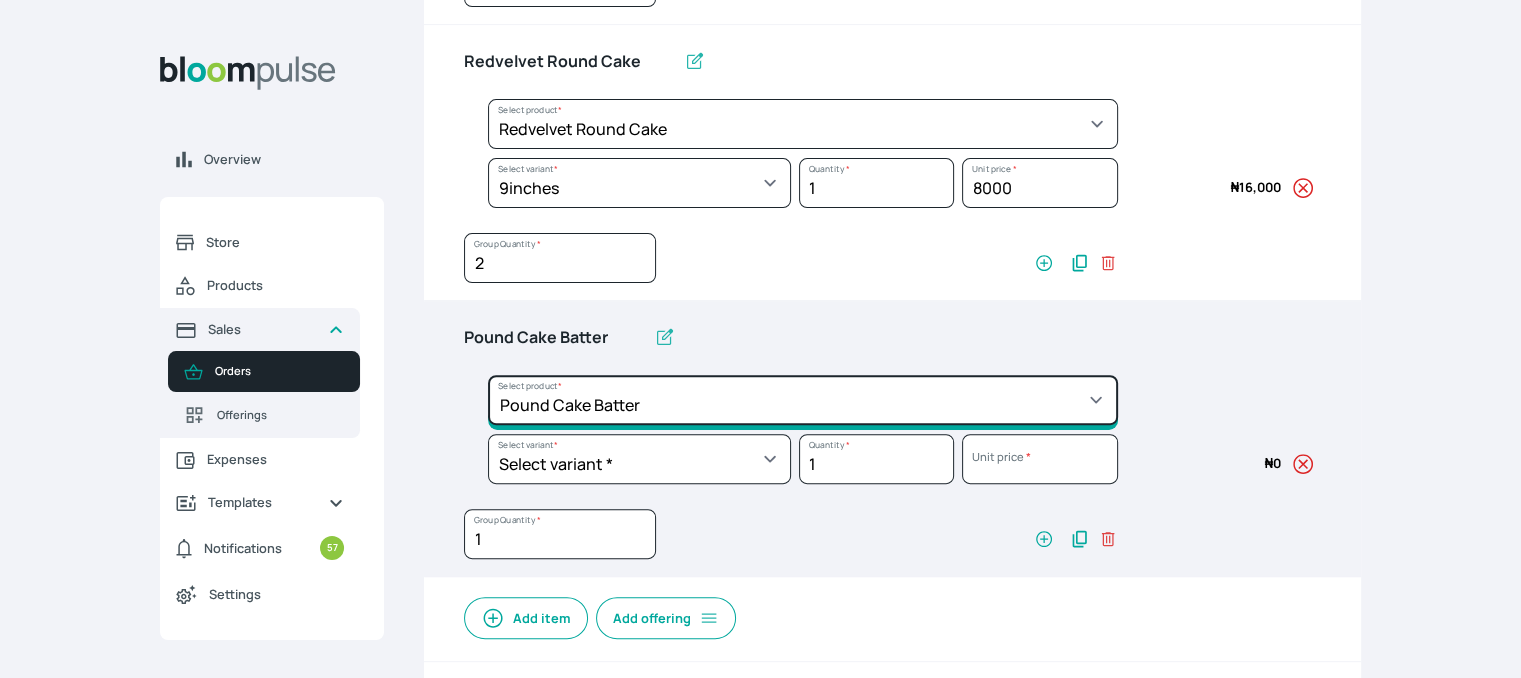 click on "Select product *  Cake Decoration for 8inches High  Chocolate oil based Round Cake  Geneose Sponge square Cake  Pound Square Cake  35cl zobo Mocktail  Banana Bread Batter BBQ Chicken  Bento Cake Budget Friendly Whippedcream Decoration Cake Decoration for 6inches High Cake Decoration for 6inches Low Cake loaf Chocolate Cake Batter Chocolate Ganache Chocolate oil based Batter Chocolate oil based square Cake Chocolate Round Cake Chop Life Package 2 Classic Banana Bread Loaf Coconut Banana Bread Loaf Cookies and Cream oil based Batter Cookies and cream oil based Round Cake Cupcakes Custom Made Whippedcream Decoration Doughnut Batter Fondant 1 Recipe  Fruit Cake Fruit Cake Batter Geneose Sponge Cake Batter Geneose Sponge Round Cake Meat Pie Meat Pie per 1 Mini puff Pound Cake Batter Pound Round Cake  Puff puff Redvelvet Cake Batter Redvelvet oil based Batter Redvelvet oil based Round Cake Redvelvet Round Cake Royal Buttercream  Small chops Stick Meat Sugar Doughnut  Swiss Meringue Buttercream  Valentine Love Box" at bounding box center (803, -152) 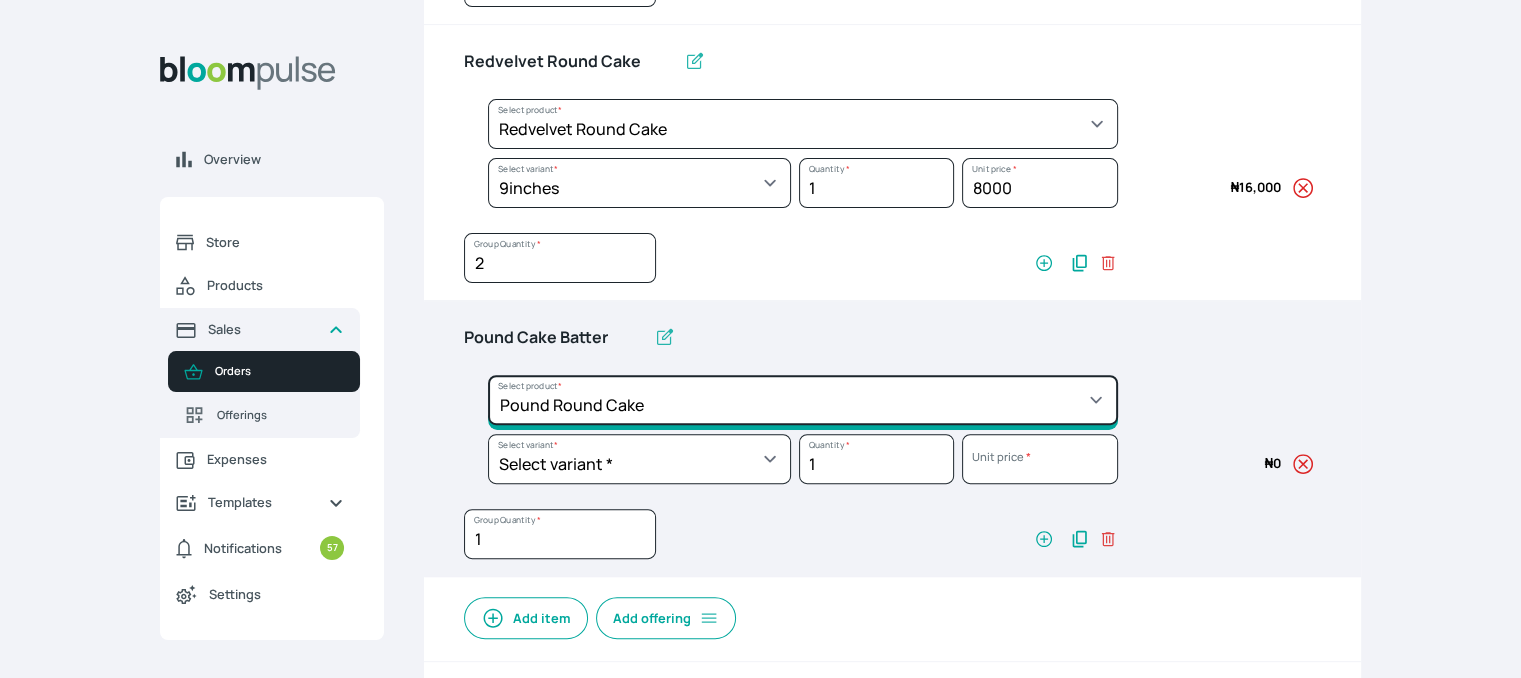 click on "Select product *  Cake Decoration for 8inches High  Chocolate oil based Round Cake  Geneose Sponge square Cake  Pound Square Cake  35cl zobo Mocktail  Banana Bread Batter BBQ Chicken  Bento Cake Budget Friendly Whippedcream Decoration Cake Decoration for 6inches High Cake Decoration for 6inches Low Cake loaf Chocolate Cake Batter Chocolate Ganache Chocolate oil based Batter Chocolate oil based square Cake Chocolate Round Cake Chop Life Package 2 Classic Banana Bread Loaf Coconut Banana Bread Loaf Cookies and Cream oil based Batter Cookies and cream oil based Round Cake Cupcakes Custom Made Whippedcream Decoration Doughnut Batter Fondant 1 Recipe  Fruit Cake Fruit Cake Batter Geneose Sponge Cake Batter Geneose Sponge Round Cake Meat Pie Meat Pie per 1 Mini puff Pound Cake Batter Pound Round Cake  Puff puff Redvelvet Cake Batter Redvelvet oil based Batter Redvelvet oil based Round Cake Redvelvet Round Cake Royal Buttercream  Small chops Stick Meat Sugar Doughnut  Swiss Meringue Buttercream  Valentine Love Box" at bounding box center [803, -152] 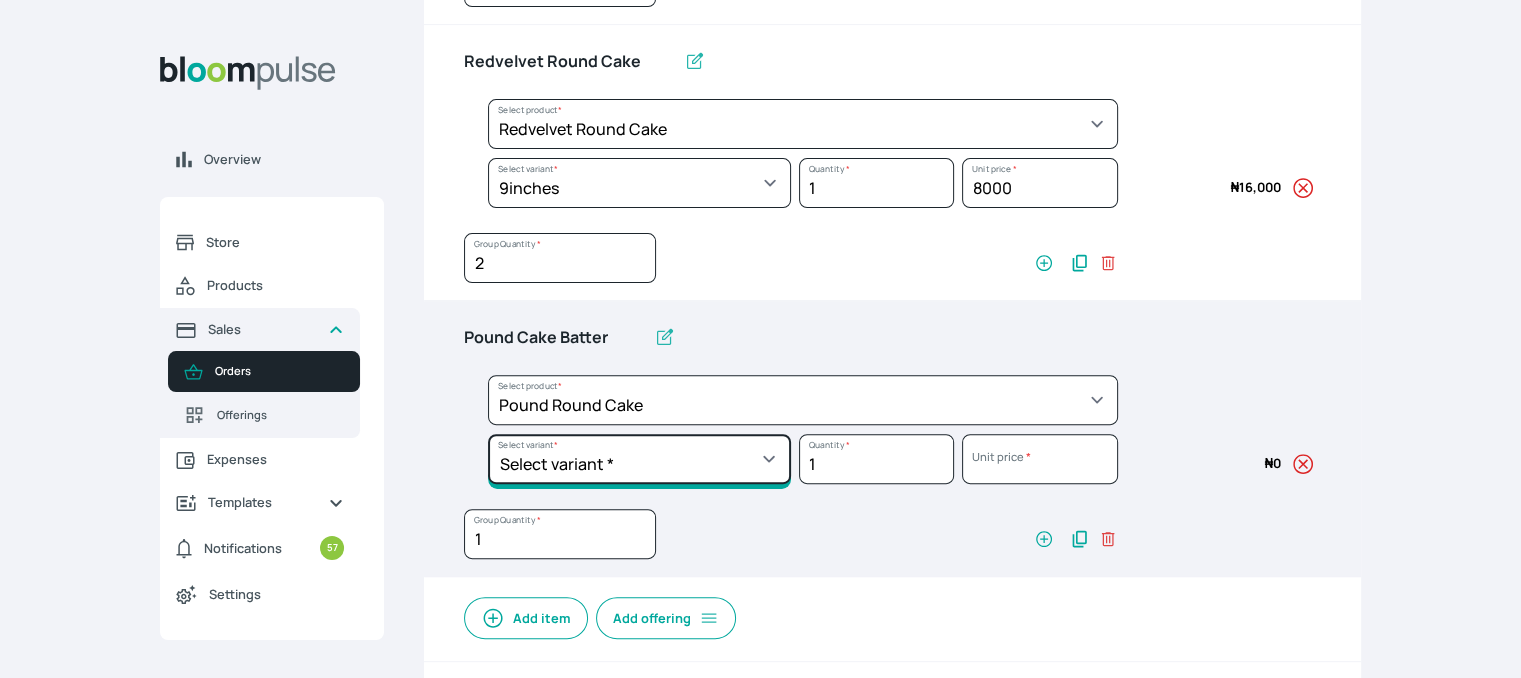 click on "Select variant * 10inches 11inches 12inches 13inches 14inches 6inches 7inches 8inches 9inches" at bounding box center (639, -93) 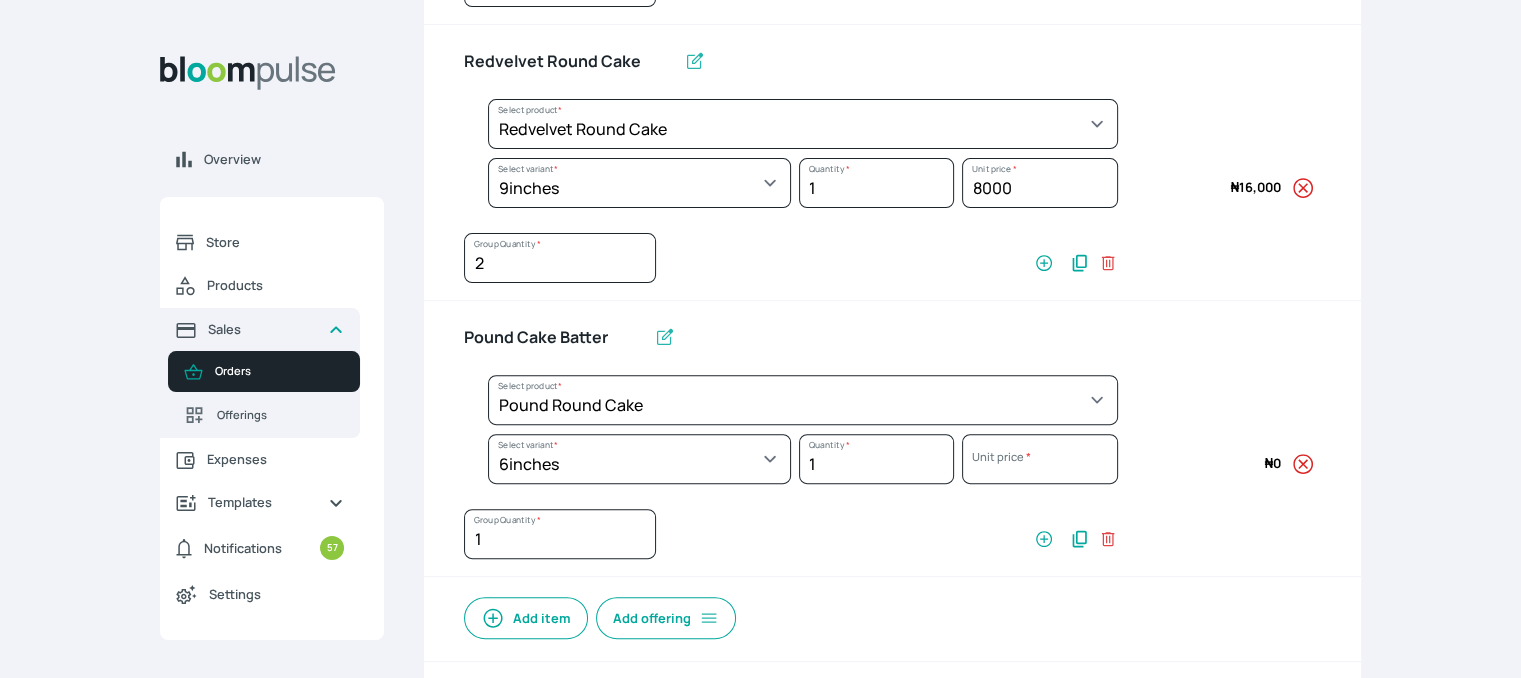 select on "a288c6ae-7a33-4d48-9e4d-feb53a4d1c56" 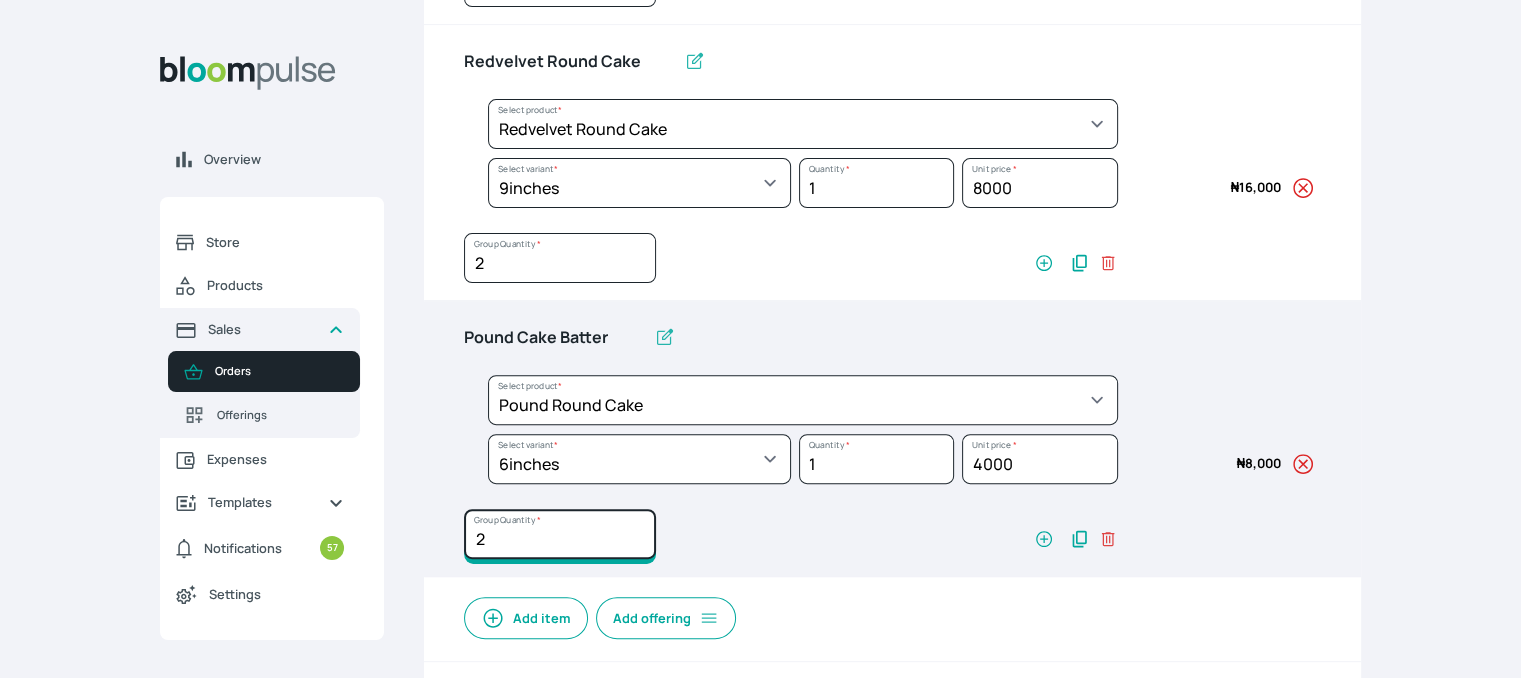 click on "2" at bounding box center (560, -18) 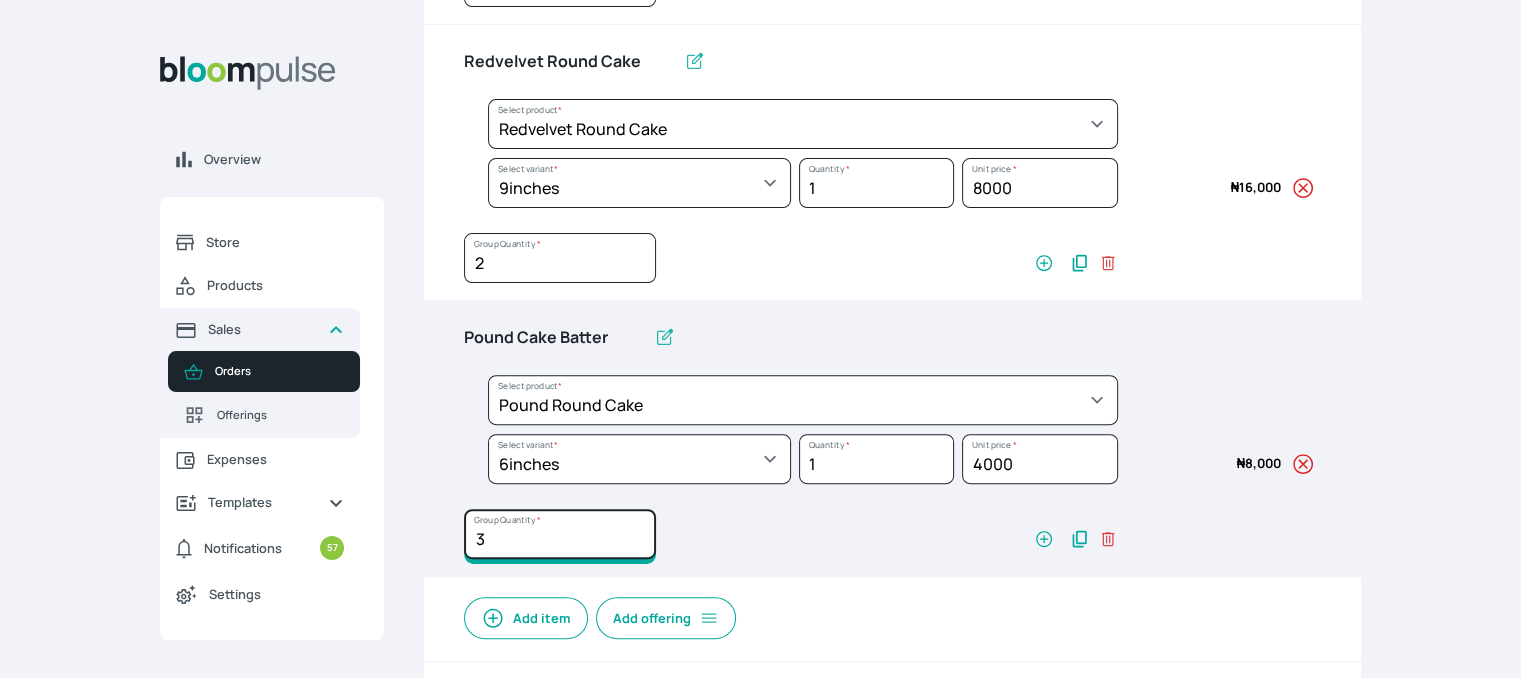 type on "3" 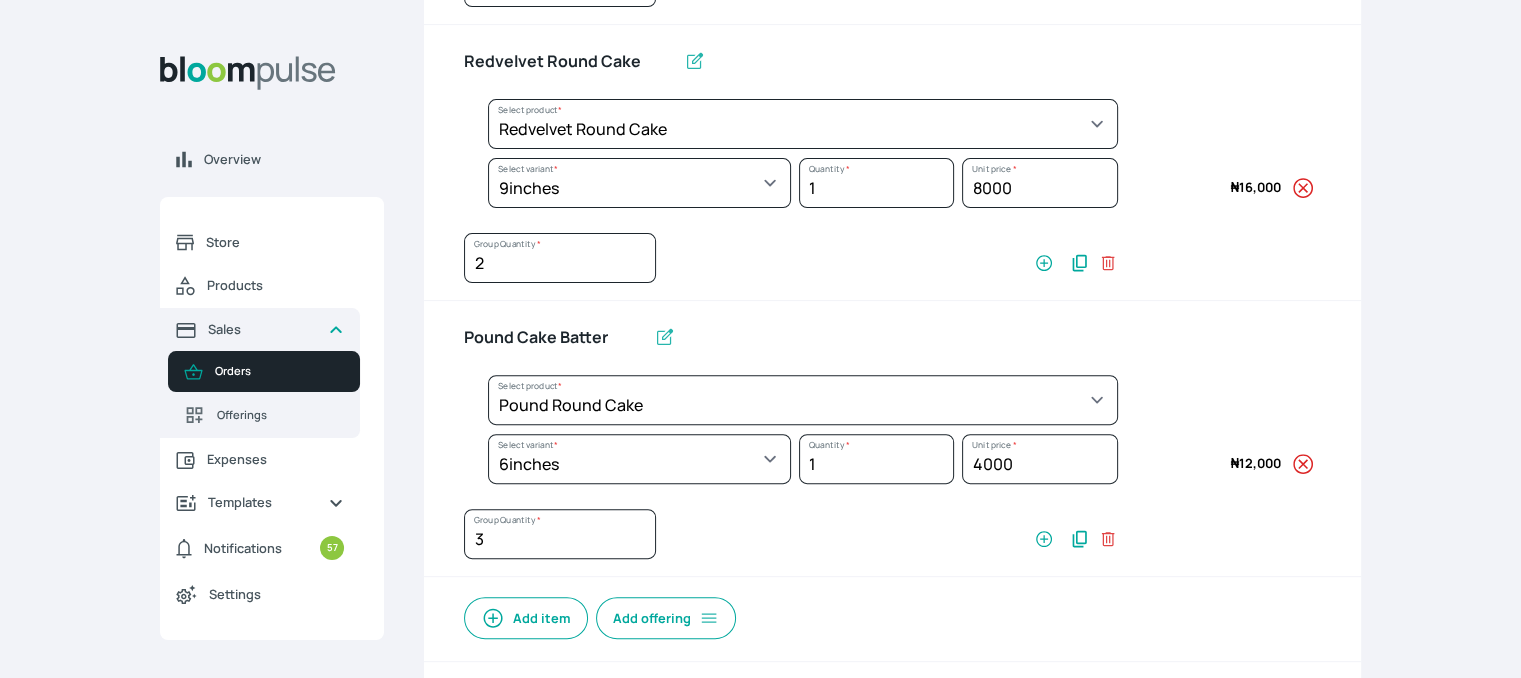 click on "Add item" at bounding box center [526, 618] 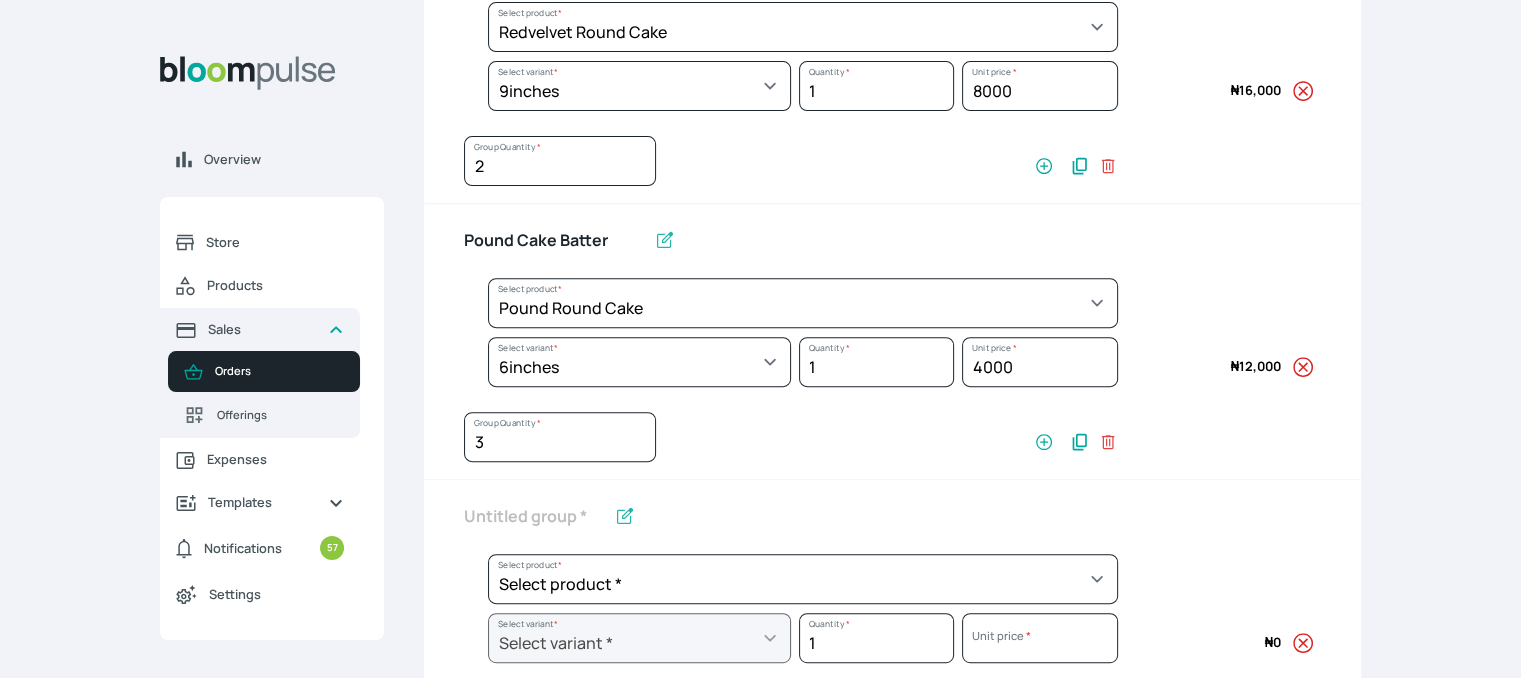 scroll, scrollTop: 900, scrollLeft: 0, axis: vertical 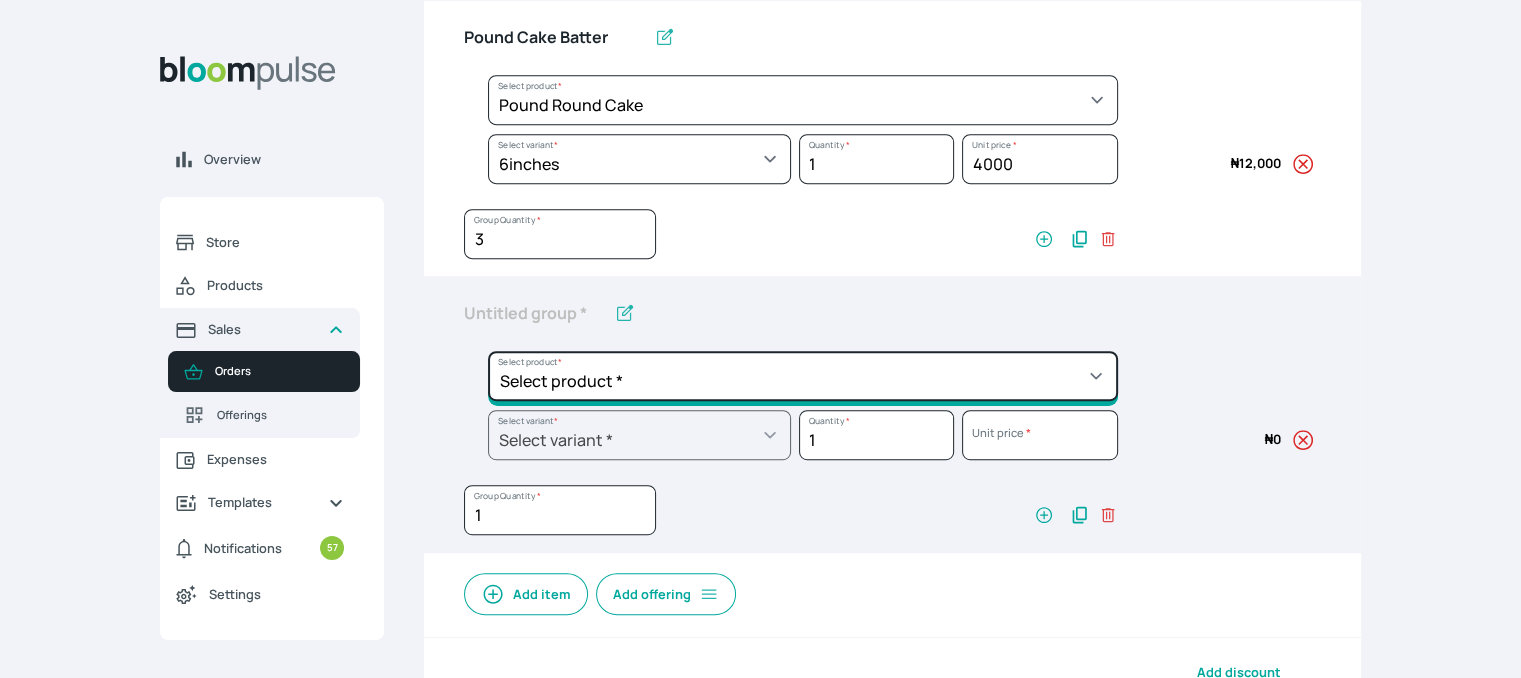 click on "Select product *  Cake Decoration for 8inches High  Chocolate oil based Round Cake  Geneose Sponge square Cake  Pound Square Cake  35cl zobo Mocktail  Banana Bread Batter BBQ Chicken  Bento Cake Budget Friendly Whippedcream Decoration Cake Decoration for 6inches High Cake Decoration for 6inches Low Cake loaf Chocolate Cake Batter Chocolate Ganache Chocolate oil based Batter Chocolate oil based square Cake Chocolate Round Cake Chop Life Package 2 Classic Banana Bread Loaf Coconut Banana Bread Loaf Cookies and Cream oil based Batter Cookies and cream oil based Round Cake Cupcakes Custom Made Whippedcream Decoration Doughnut Batter Fondant 1 Recipe  Fruit Cake Fruit Cake Batter Geneose Sponge Cake Batter Geneose Sponge Round Cake Meat Pie Meat Pie per 1 Mini puff Pound Cake Batter Pound Round Cake  Puff puff Redvelvet Cake Batter Redvelvet oil based Batter Redvelvet oil based Round Cake Redvelvet Round Cake Royal Buttercream  Small chops Stick Meat Sugar Doughnut  Swiss Meringue Buttercream  Valentine Love Box" at bounding box center (803, -452) 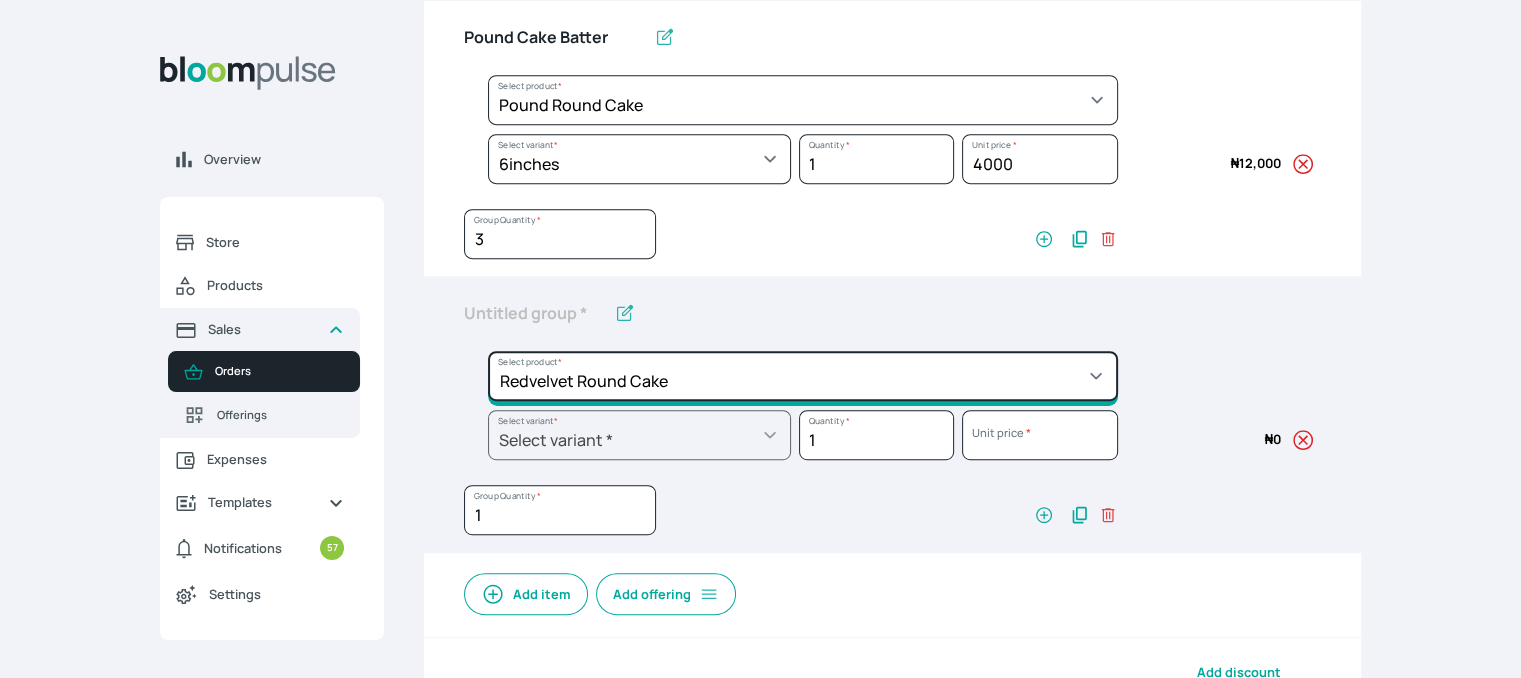 click on "Select product *  Cake Decoration for 8inches High  Chocolate oil based Round Cake  Geneose Sponge square Cake  Pound Square Cake  35cl zobo Mocktail  Banana Bread Batter BBQ Chicken  Bento Cake Budget Friendly Whippedcream Decoration Cake Decoration for 6inches High Cake Decoration for 6inches Low Cake loaf Chocolate Cake Batter Chocolate Ganache Chocolate oil based Batter Chocolate oil based square Cake Chocolate Round Cake Chop Life Package 2 Classic Banana Bread Loaf Coconut Banana Bread Loaf Cookies and Cream oil based Batter Cookies and cream oil based Round Cake Cupcakes Custom Made Whippedcream Decoration Doughnut Batter Fondant 1 Recipe  Fruit Cake Fruit Cake Batter Geneose Sponge Cake Batter Geneose Sponge Round Cake Meat Pie Meat Pie per 1 Mini puff Pound Cake Batter Pound Round Cake  Puff puff Redvelvet Cake Batter Redvelvet oil based Batter Redvelvet oil based Round Cake Redvelvet Round Cake Royal Buttercream  Small chops Stick Meat Sugar Doughnut  Swiss Meringue Buttercream  Valentine Love Box" at bounding box center (803, -452) 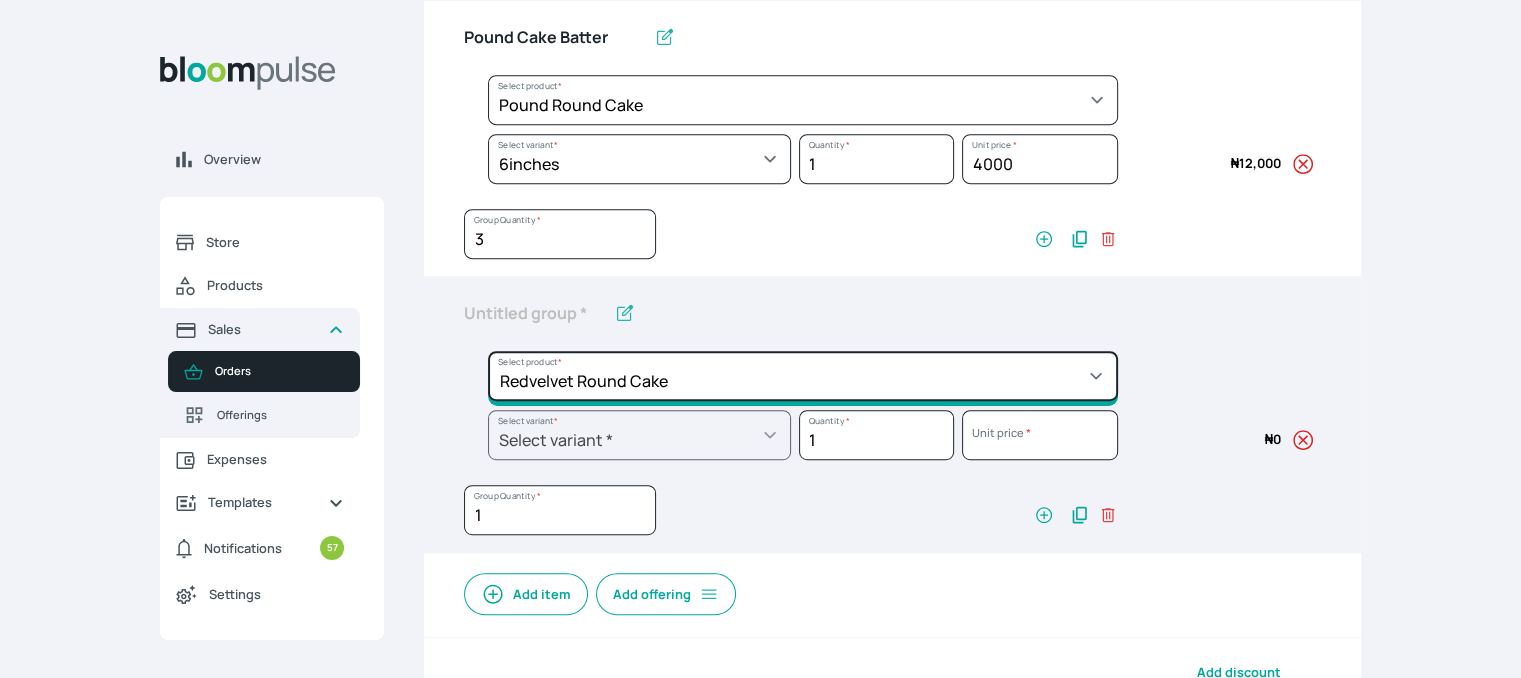 type on "Redvelvet Round Cake" 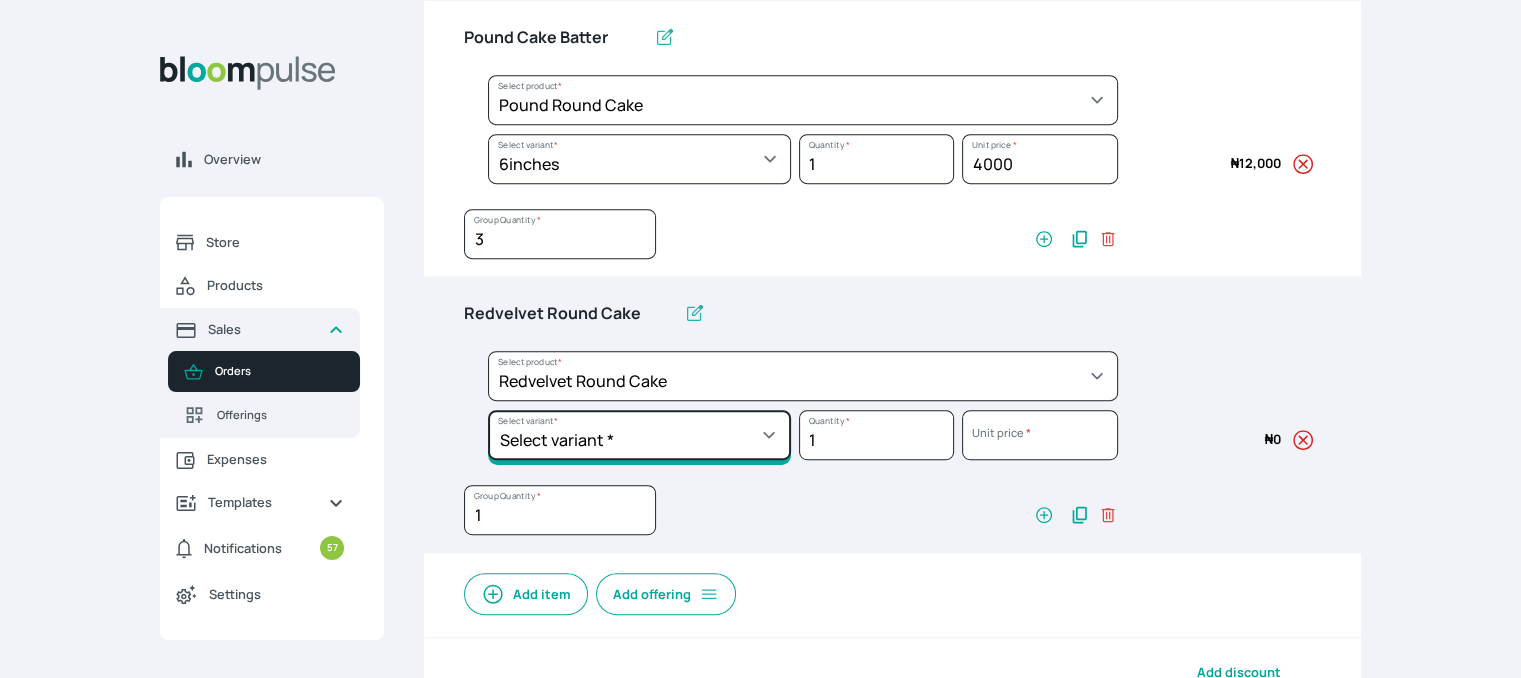 click on "Select variant * 10inches  11inches 12inches 13inches 14inches 6inches  7inches 8inches  9inches" at bounding box center (639, -393) 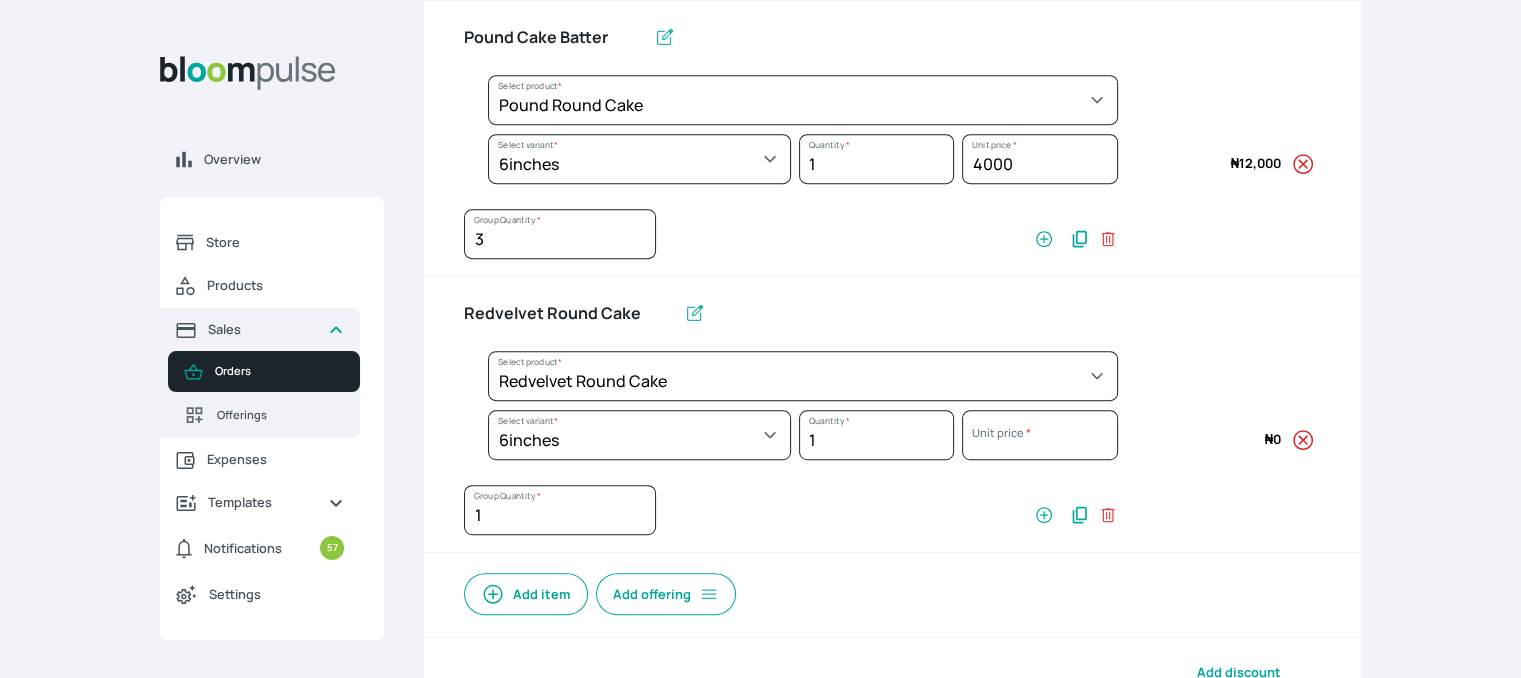 select on "03a9c920-d373-4b55-9805-9de923defabf" 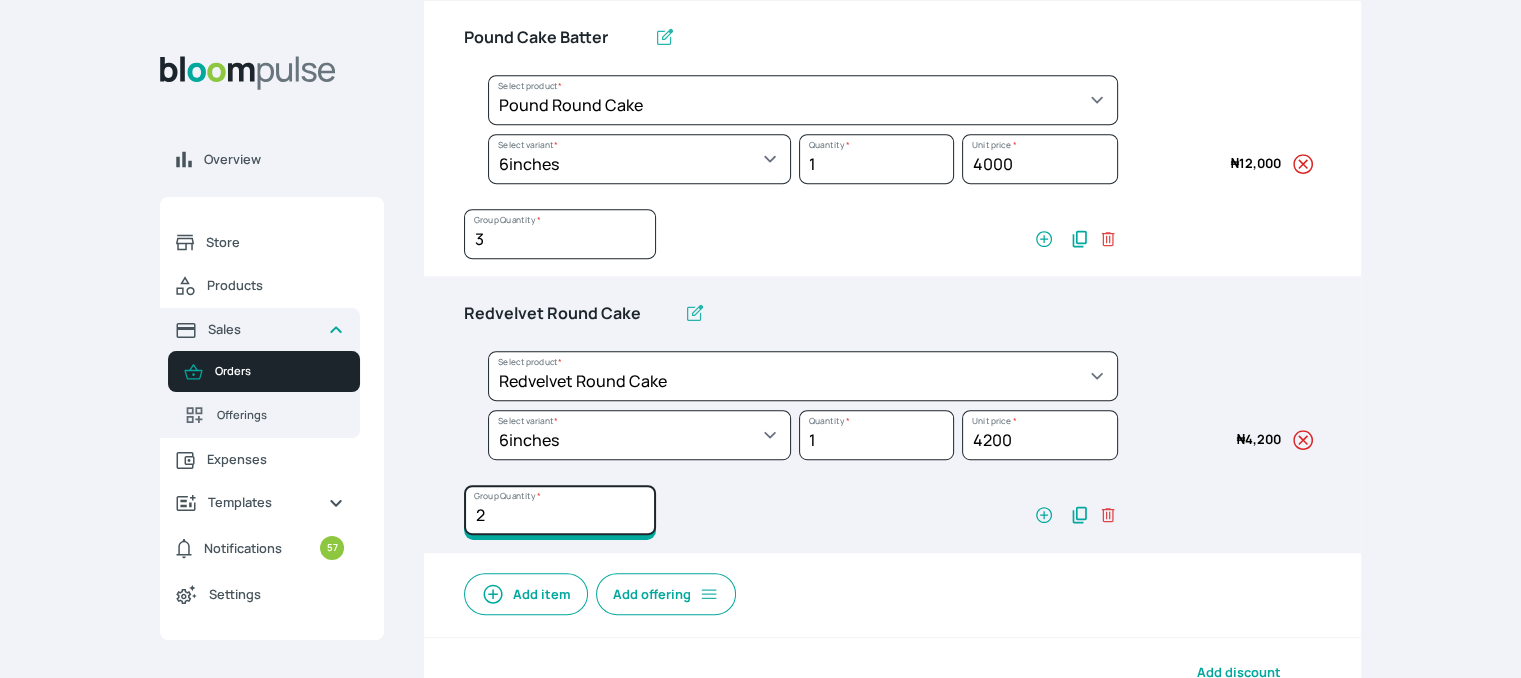 type on "2" 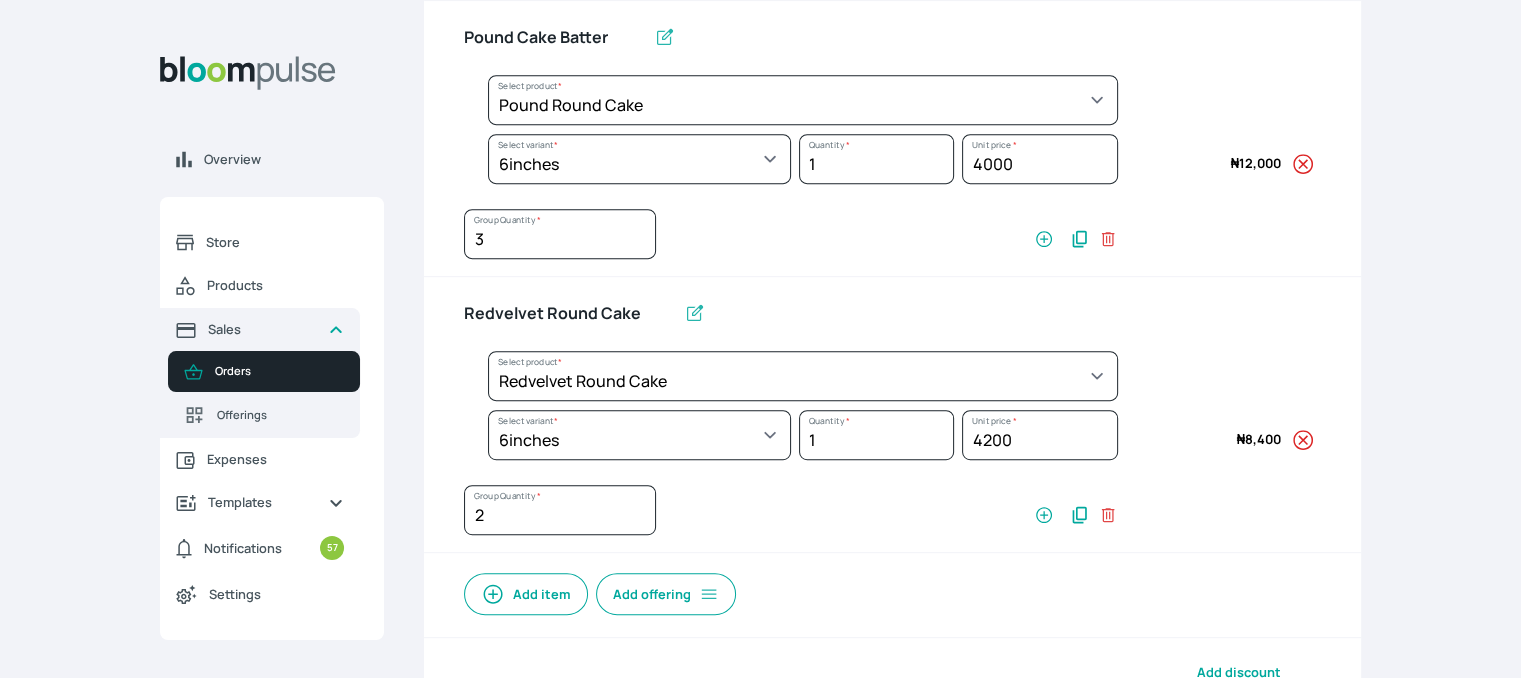 click on "Add item" at bounding box center [526, 594] 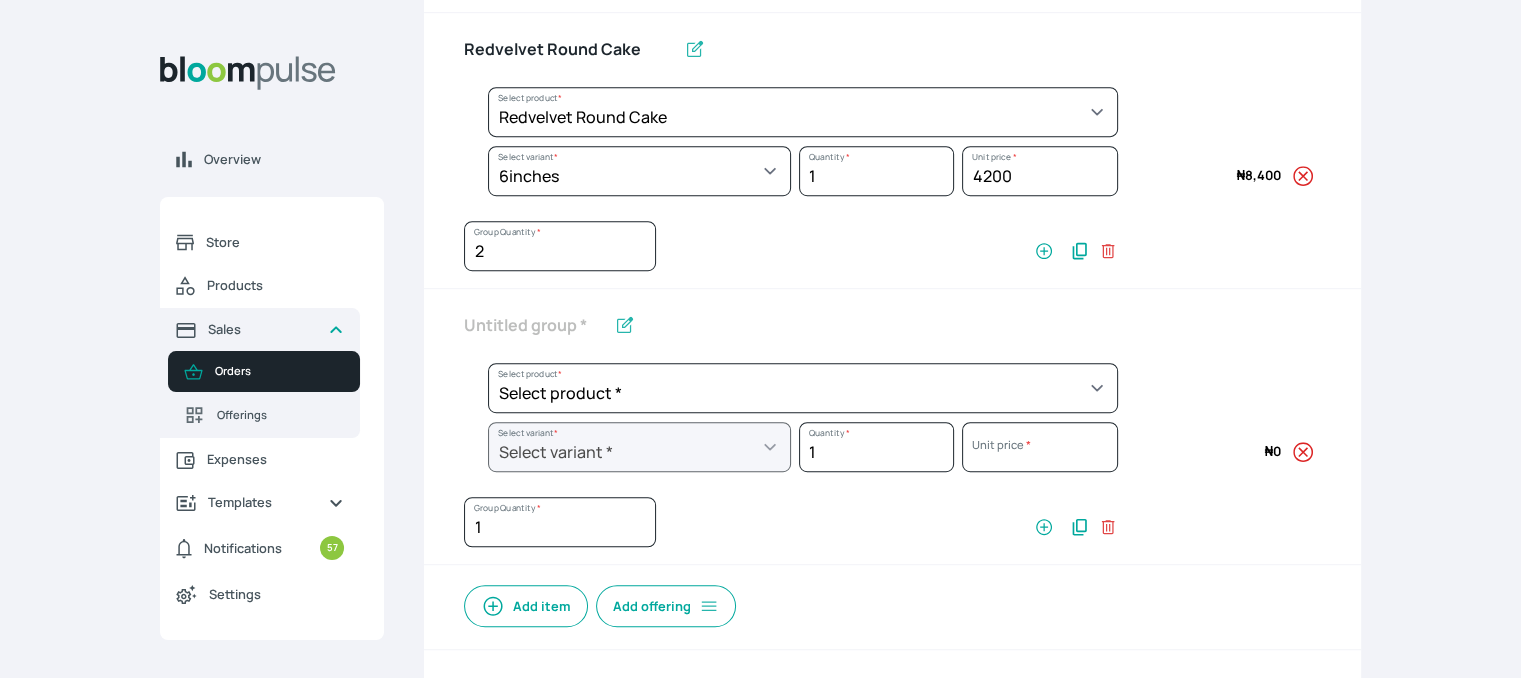 scroll, scrollTop: 1200, scrollLeft: 0, axis: vertical 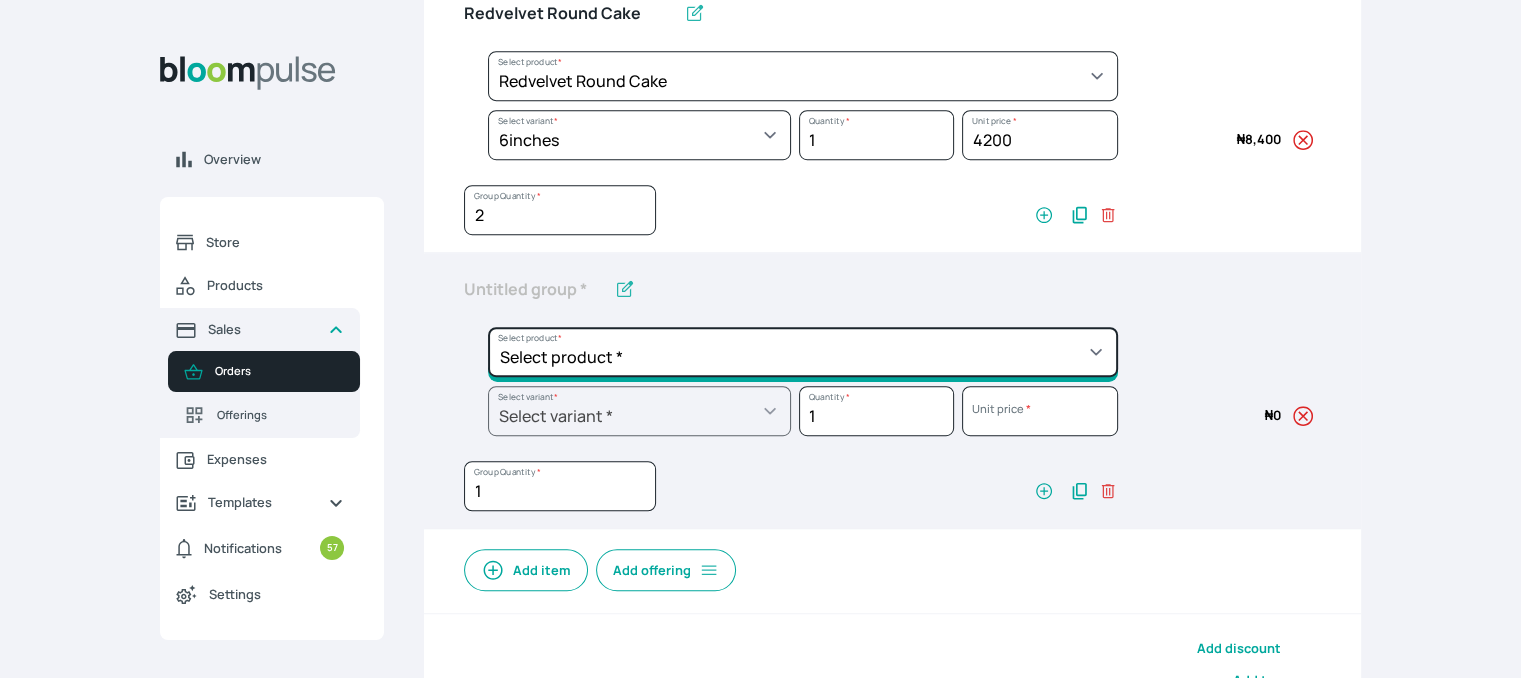 click on "Select product *  Cake Decoration for 8inches High  Chocolate oil based Round Cake  Geneose Sponge square Cake  Pound Square Cake  35cl zobo Mocktail  Banana Bread Batter BBQ Chicken  Bento Cake Budget Friendly Whippedcream Decoration Cake Decoration for 6inches High Cake Decoration for 6inches Low Cake loaf Chocolate Cake Batter Chocolate Ganache Chocolate oil based Batter Chocolate oil based square Cake Chocolate Round Cake Chop Life Package 2 Classic Banana Bread Loaf Coconut Banana Bread Loaf Cookies and Cream oil based Batter Cookies and cream oil based Round Cake Cupcakes Custom Made Whippedcream Decoration Doughnut Batter Fondant 1 Recipe  Fruit Cake Fruit Cake Batter Geneose Sponge Cake Batter Geneose Sponge Round Cake Meat Pie Meat Pie per 1 Mini puff Pound Cake Batter Pound Round Cake  Puff puff Redvelvet Cake Batter Redvelvet oil based Batter Redvelvet oil based Round Cake Redvelvet Round Cake Royal Buttercream  Small chops Stick Meat Sugar Doughnut  Swiss Meringue Buttercream  Valentine Love Box" at bounding box center [803, -752] 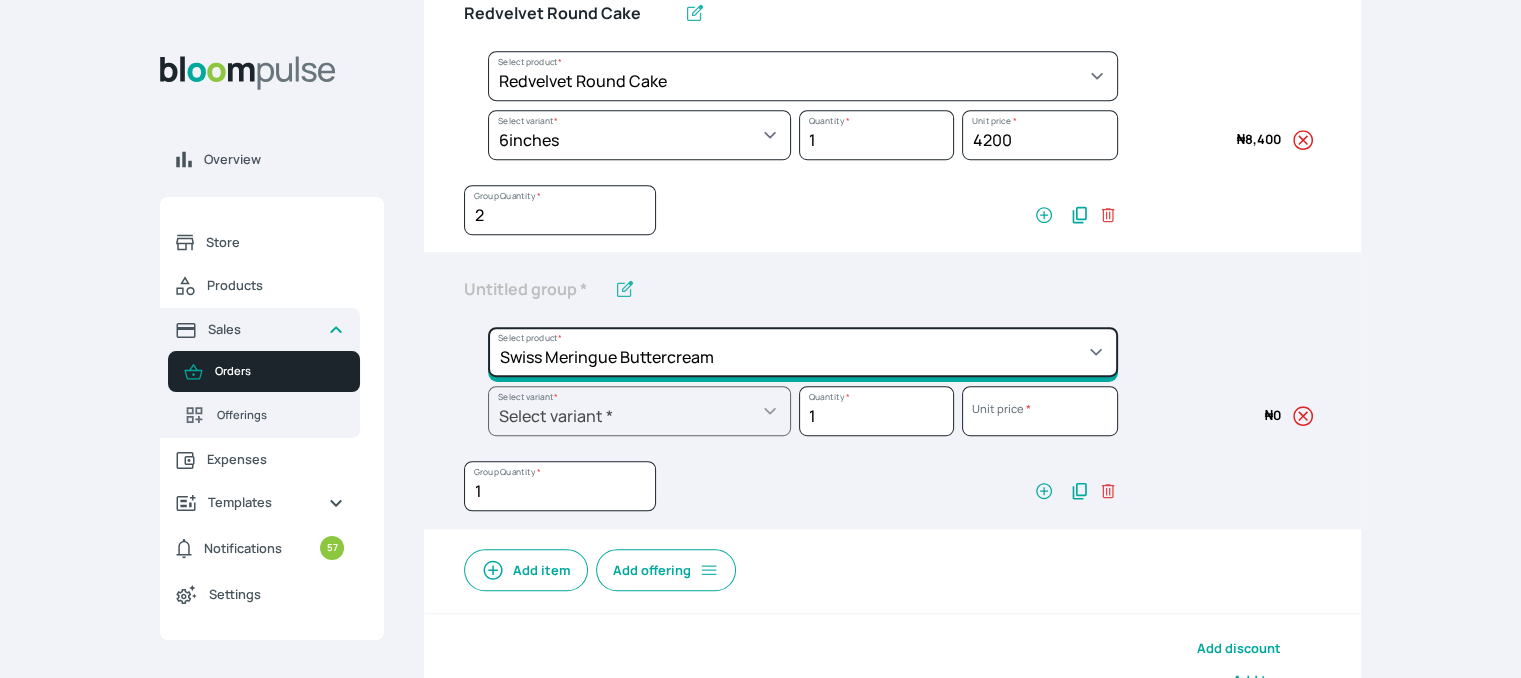 click on "Select product *  Cake Decoration for 8inches High  Chocolate oil based Round Cake  Geneose Sponge square Cake  Pound Square Cake  35cl zobo Mocktail  Banana Bread Batter BBQ Chicken  Bento Cake Budget Friendly Whippedcream Decoration Cake Decoration for 6inches High Cake Decoration for 6inches Low Cake loaf Chocolate Cake Batter Chocolate Ganache Chocolate oil based Batter Chocolate oil based square Cake Chocolate Round Cake Chop Life Package 2 Classic Banana Bread Loaf Coconut Banana Bread Loaf Cookies and Cream oil based Batter Cookies and cream oil based Round Cake Cupcakes Custom Made Whippedcream Decoration Doughnut Batter Fondant 1 Recipe  Fruit Cake Fruit Cake Batter Geneose Sponge Cake Batter Geneose Sponge Round Cake Meat Pie Meat Pie per 1 Mini puff Pound Cake Batter Pound Round Cake  Puff puff Redvelvet Cake Batter Redvelvet oil based Batter Redvelvet oil based Round Cake Redvelvet Round Cake Royal Buttercream  Small chops Stick Meat Sugar Doughnut  Swiss Meringue Buttercream  Valentine Love Box" at bounding box center (803, -752) 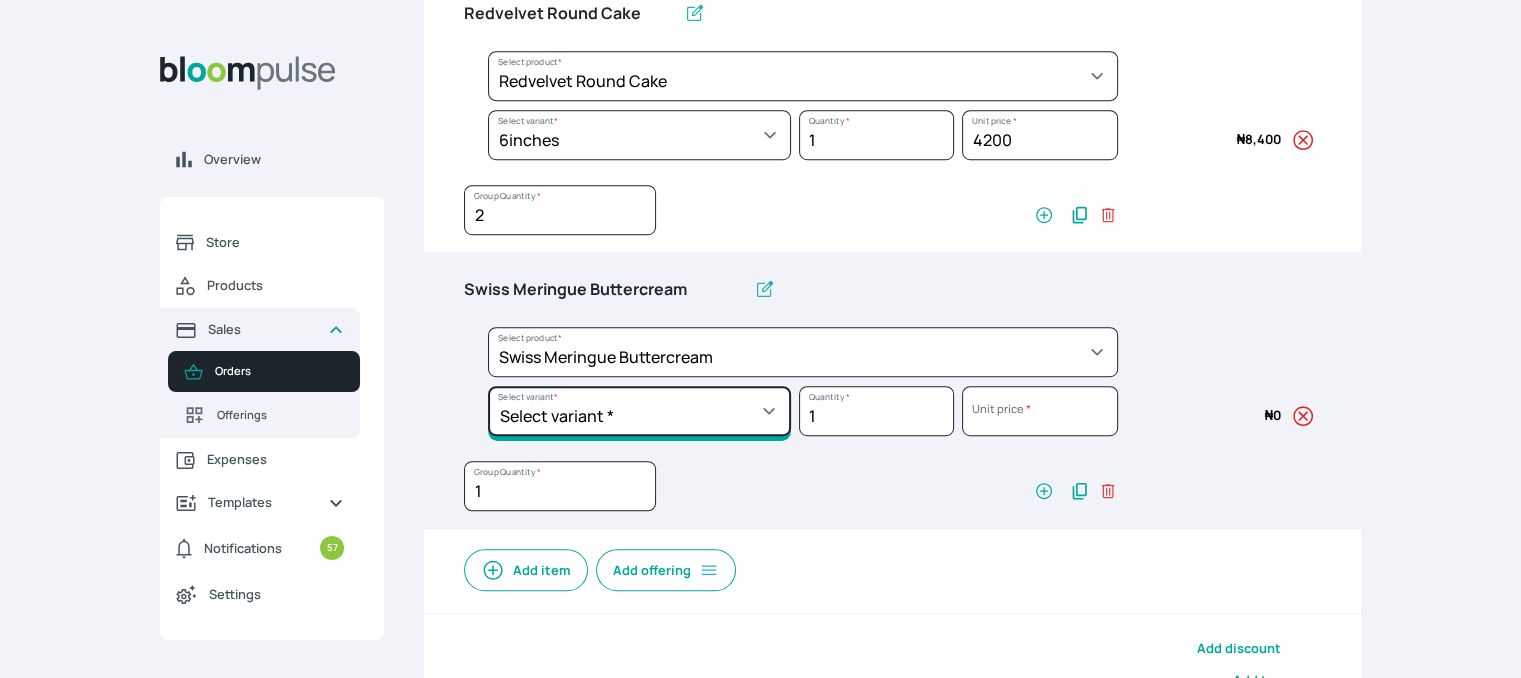 click on "Select variant * 1 batch Half batch" at bounding box center [639, -693] 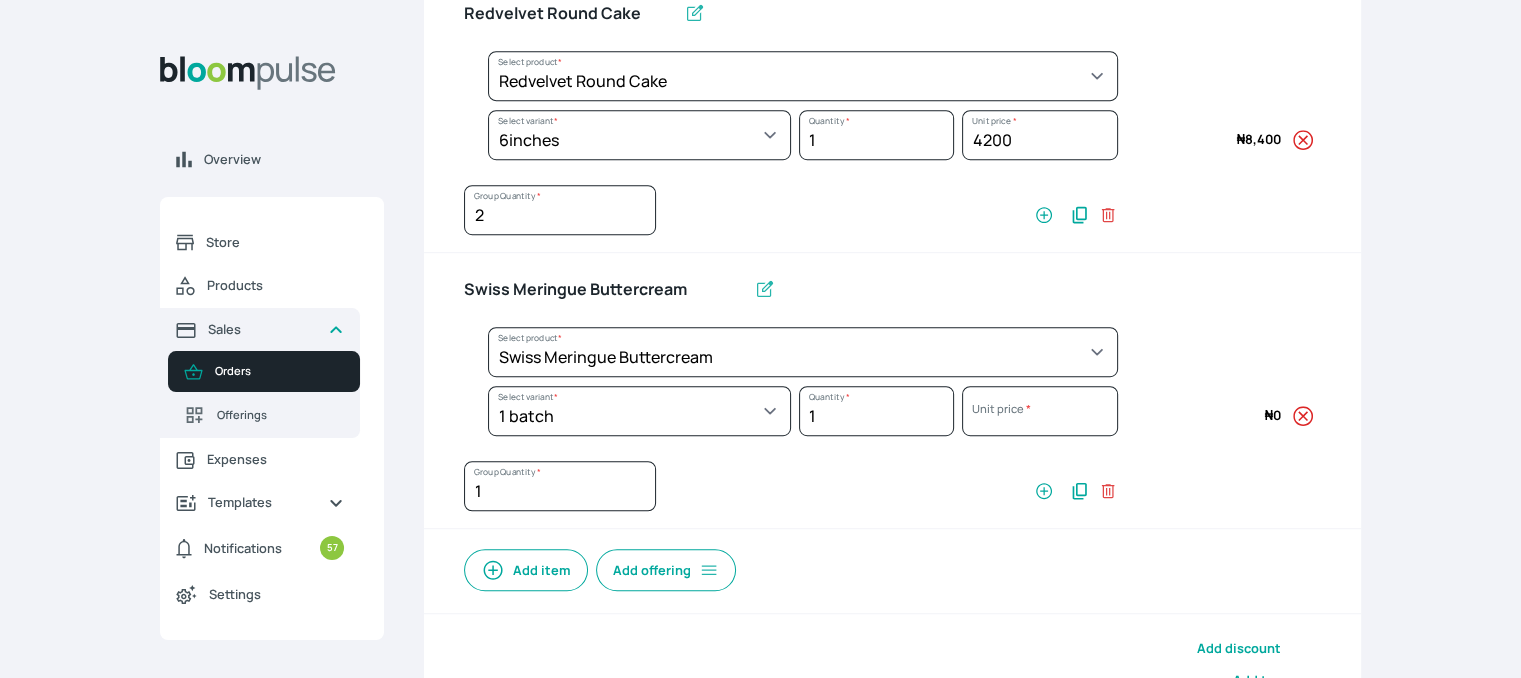 select on "645c6260-b6bb-4351-a585-2a2a1086c83c" 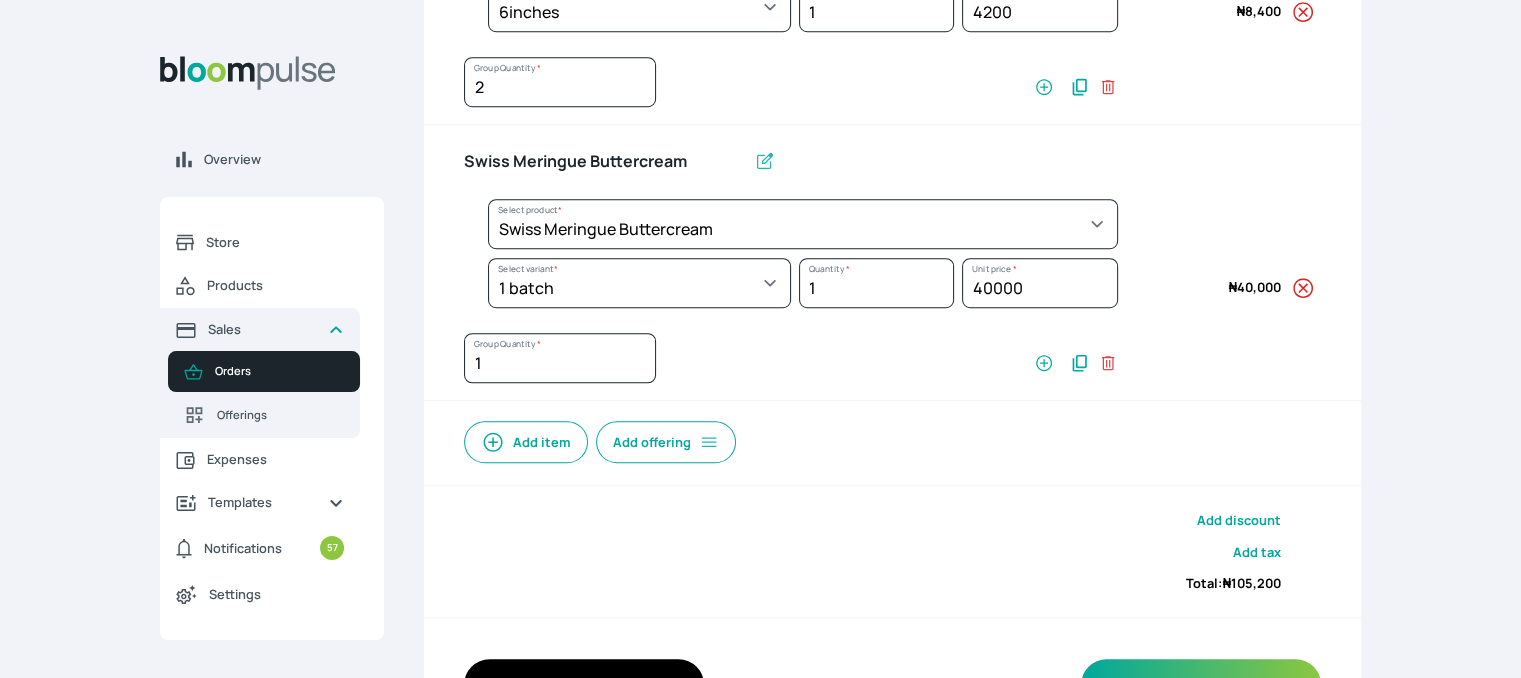 scroll, scrollTop: 1293, scrollLeft: 0, axis: vertical 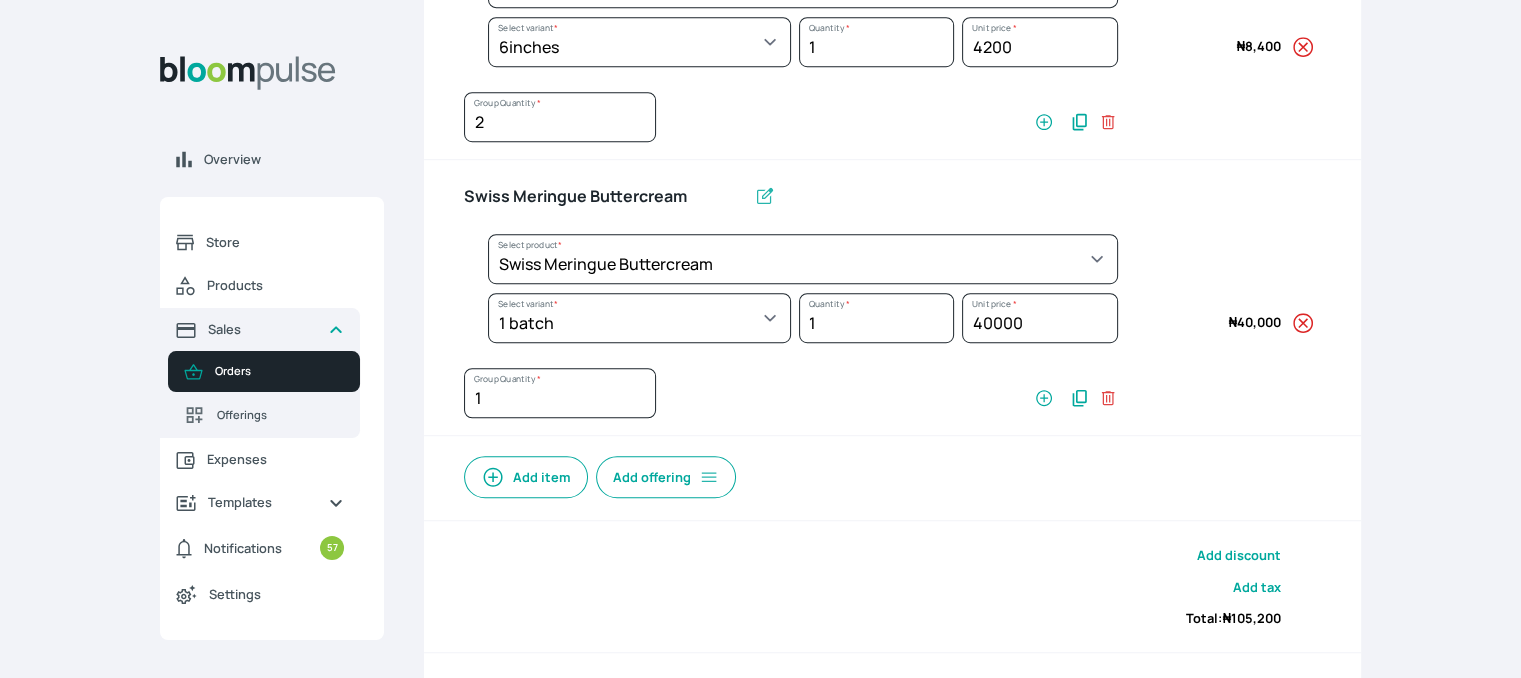 click on "Add item" at bounding box center [526, 477] 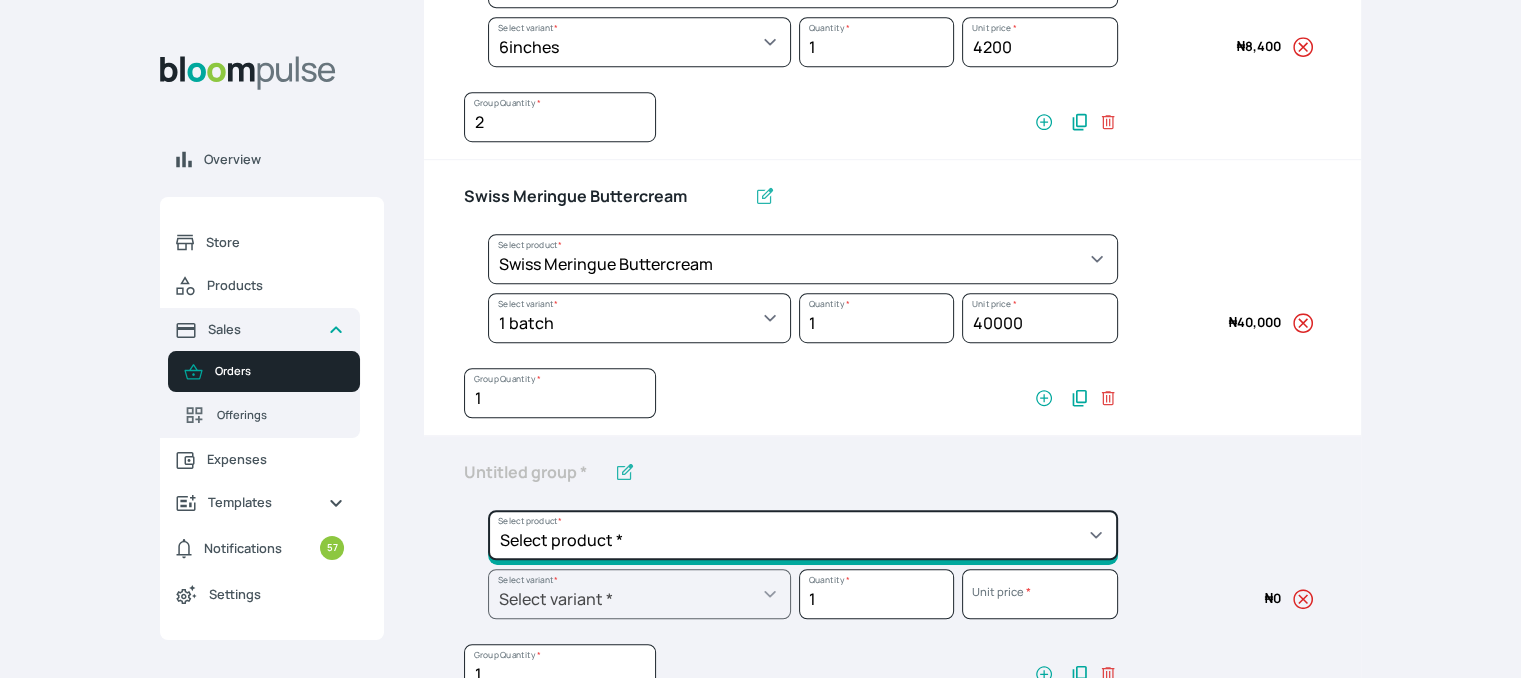 click on "Select product *  Cake Decoration for 8inches High  Chocolate oil based Round Cake  Geneose Sponge square Cake  Pound Square Cake  35cl zobo Mocktail  Banana Bread Batter BBQ Chicken  Bento Cake Budget Friendly Whippedcream Decoration Cake Decoration for 6inches High Cake Decoration for 6inches Low Cake loaf Chocolate Cake Batter Chocolate Ganache Chocolate oil based Batter Chocolate oil based square Cake Chocolate Round Cake Chop Life Package 2 Classic Banana Bread Loaf Coconut Banana Bread Loaf Cookies and Cream oil based Batter Cookies and cream oil based Round Cake Cupcakes Custom Made Whippedcream Decoration Doughnut Batter Fondant 1 Recipe  Fruit Cake Fruit Cake Batter Geneose Sponge Cake Batter Geneose Sponge Round Cake Meat Pie Meat Pie per 1 Mini puff Pound Cake Batter Pound Round Cake  Puff puff Redvelvet Cake Batter Redvelvet oil based Batter Redvelvet oil based Round Cake Redvelvet Round Cake Royal Buttercream  Small chops Stick Meat Sugar Doughnut  Swiss Meringue Buttercream  Valentine Love Box" at bounding box center [803, -845] 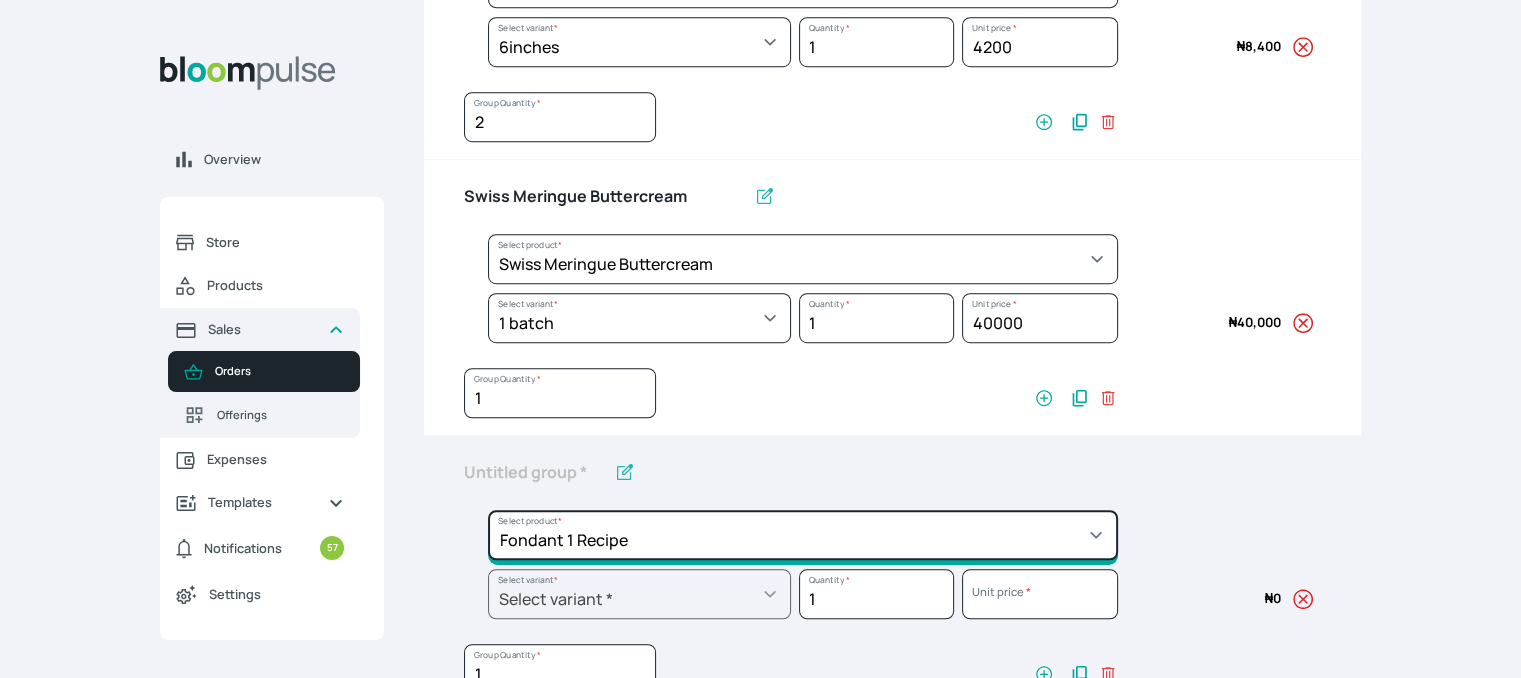 click on "Select product *  Cake Decoration for 8inches High  Chocolate oil based Round Cake  Geneose Sponge square Cake  Pound Square Cake  35cl zobo Mocktail  Banana Bread Batter BBQ Chicken  Bento Cake Budget Friendly Whippedcream Decoration Cake Decoration for 6inches High Cake Decoration for 6inches Low Cake loaf Chocolate Cake Batter Chocolate Ganache Chocolate oil based Batter Chocolate oil based square Cake Chocolate Round Cake Chop Life Package 2 Classic Banana Bread Loaf Coconut Banana Bread Loaf Cookies and Cream oil based Batter Cookies and cream oil based Round Cake Cupcakes Custom Made Whippedcream Decoration Doughnut Batter Fondant 1 Recipe  Fruit Cake Fruit Cake Batter Geneose Sponge Cake Batter Geneose Sponge Round Cake Meat Pie Meat Pie per 1 Mini puff Pound Cake Batter Pound Round Cake  Puff puff Redvelvet Cake Batter Redvelvet oil based Batter Redvelvet oil based Round Cake Redvelvet Round Cake Royal Buttercream  Small chops Stick Meat Sugar Doughnut  Swiss Meringue Buttercream  Valentine Love Box" at bounding box center [803, -845] 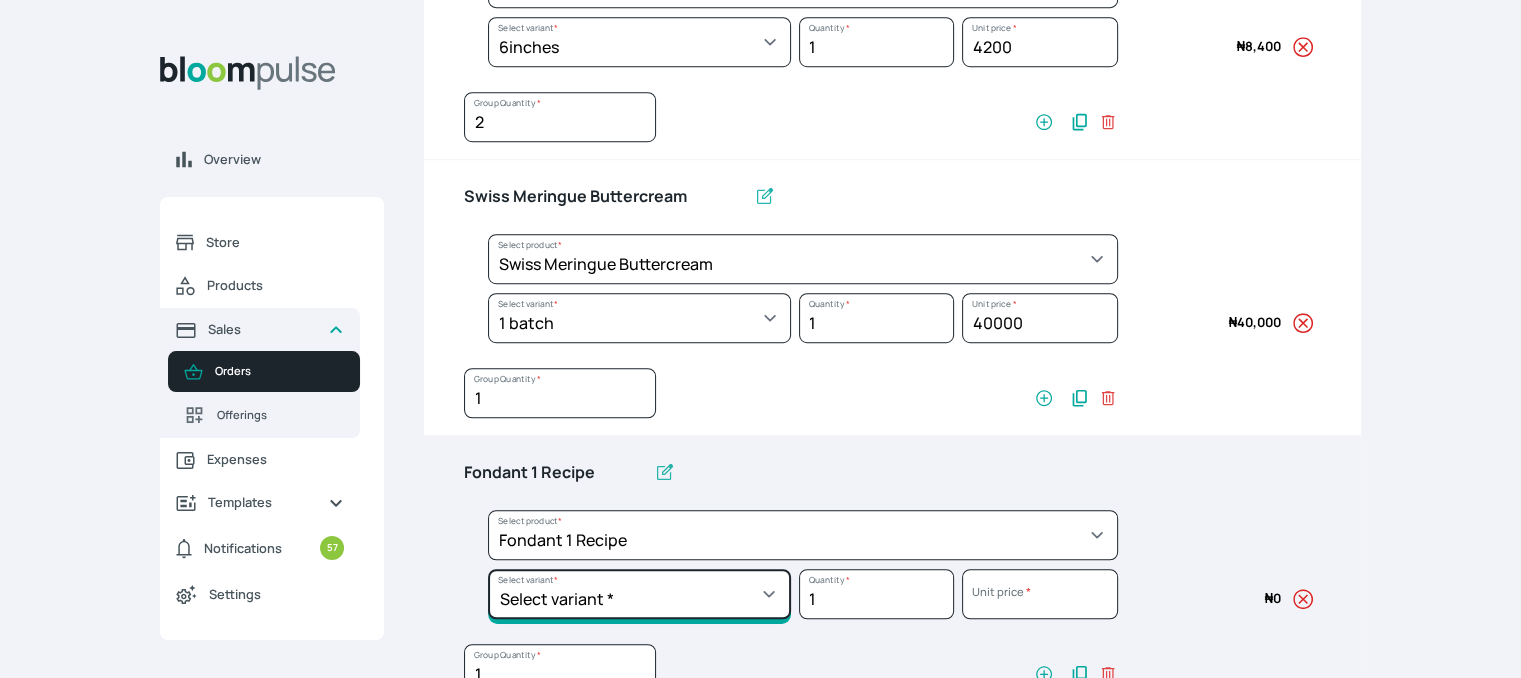 click on "Select variant * Regular" at bounding box center (639, -786) 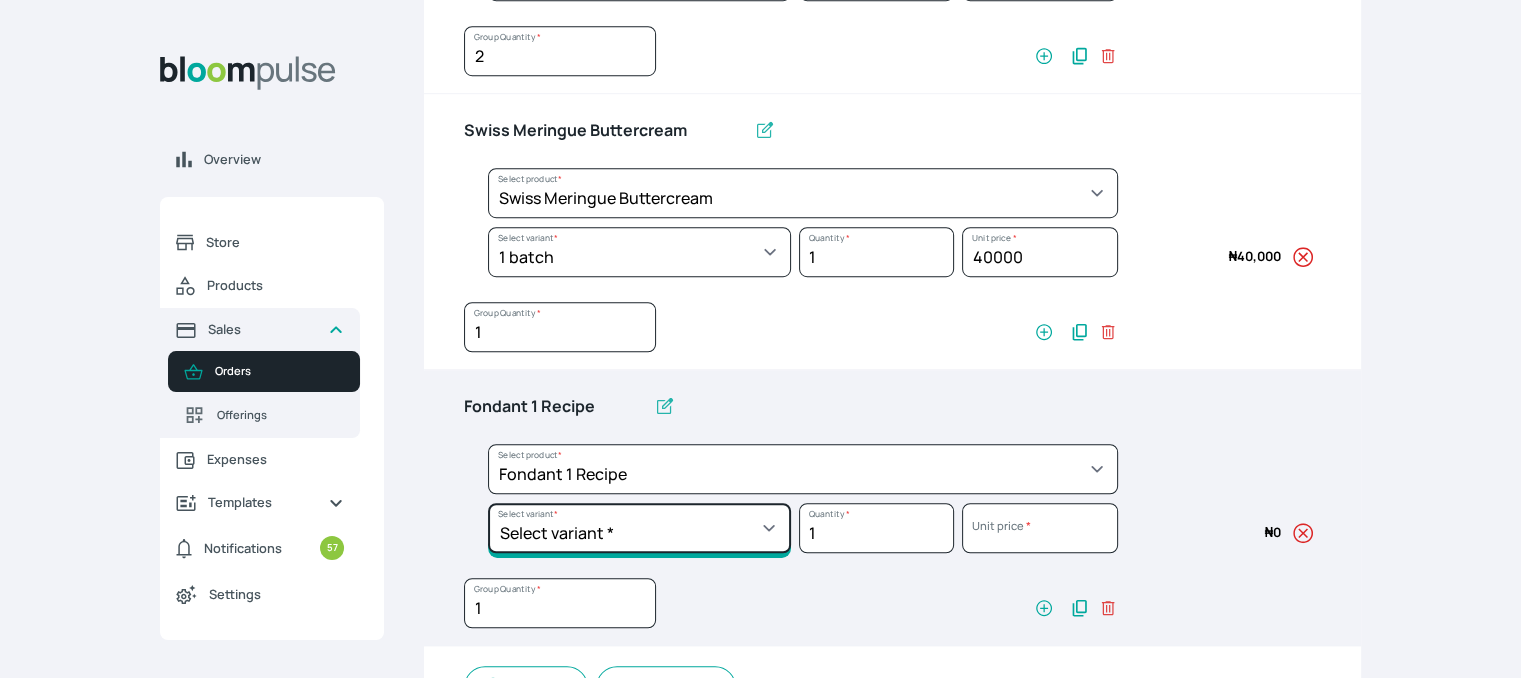 scroll, scrollTop: 1393, scrollLeft: 0, axis: vertical 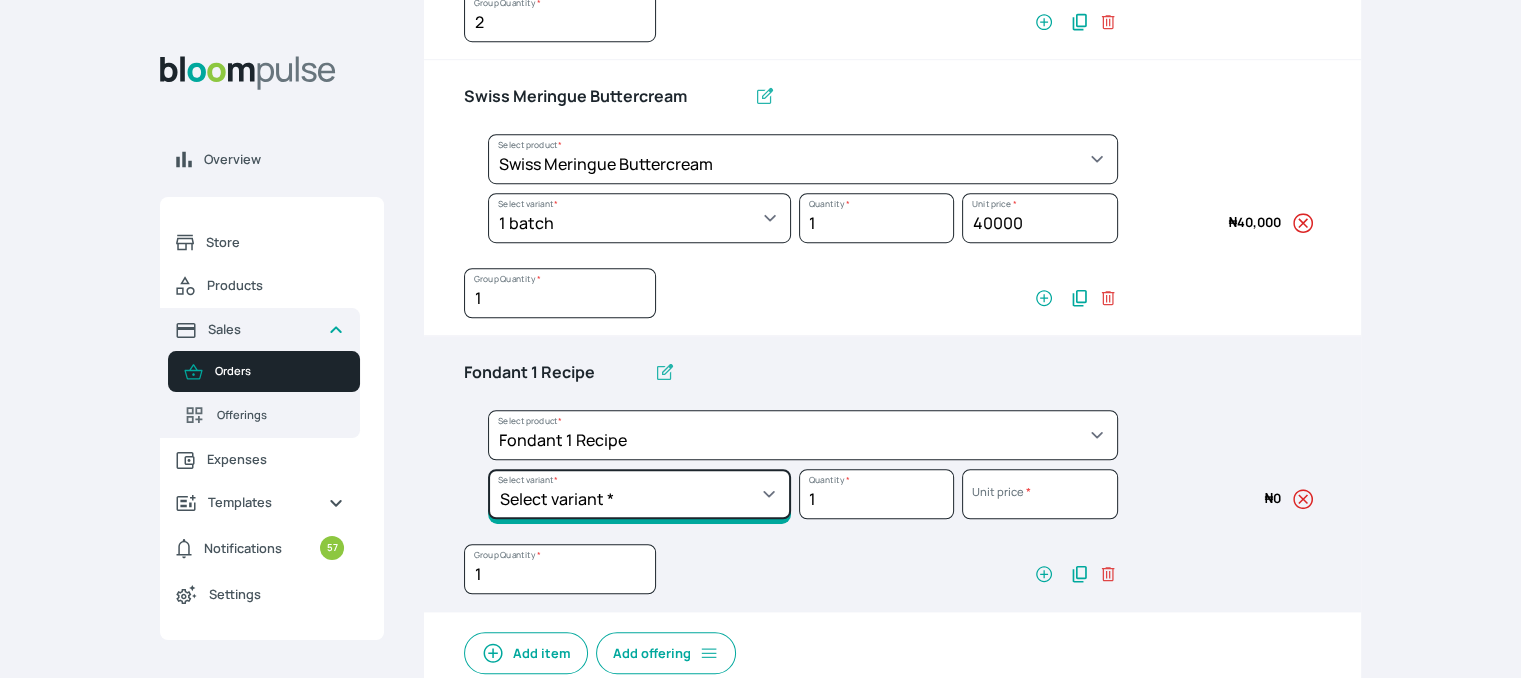 click on "Select variant * Regular" at bounding box center [639, -886] 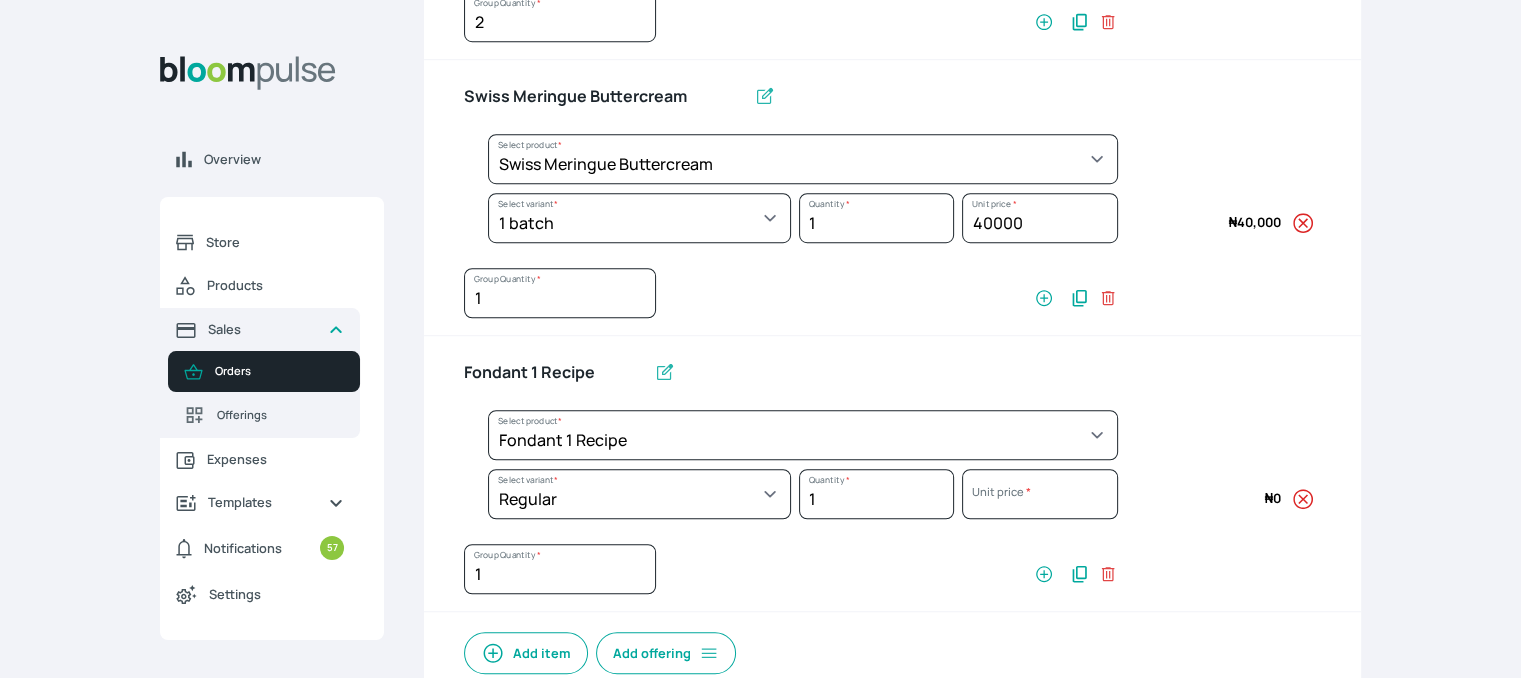 select on "8010db02-07cd-44bd-8936-1cca38eae19c" 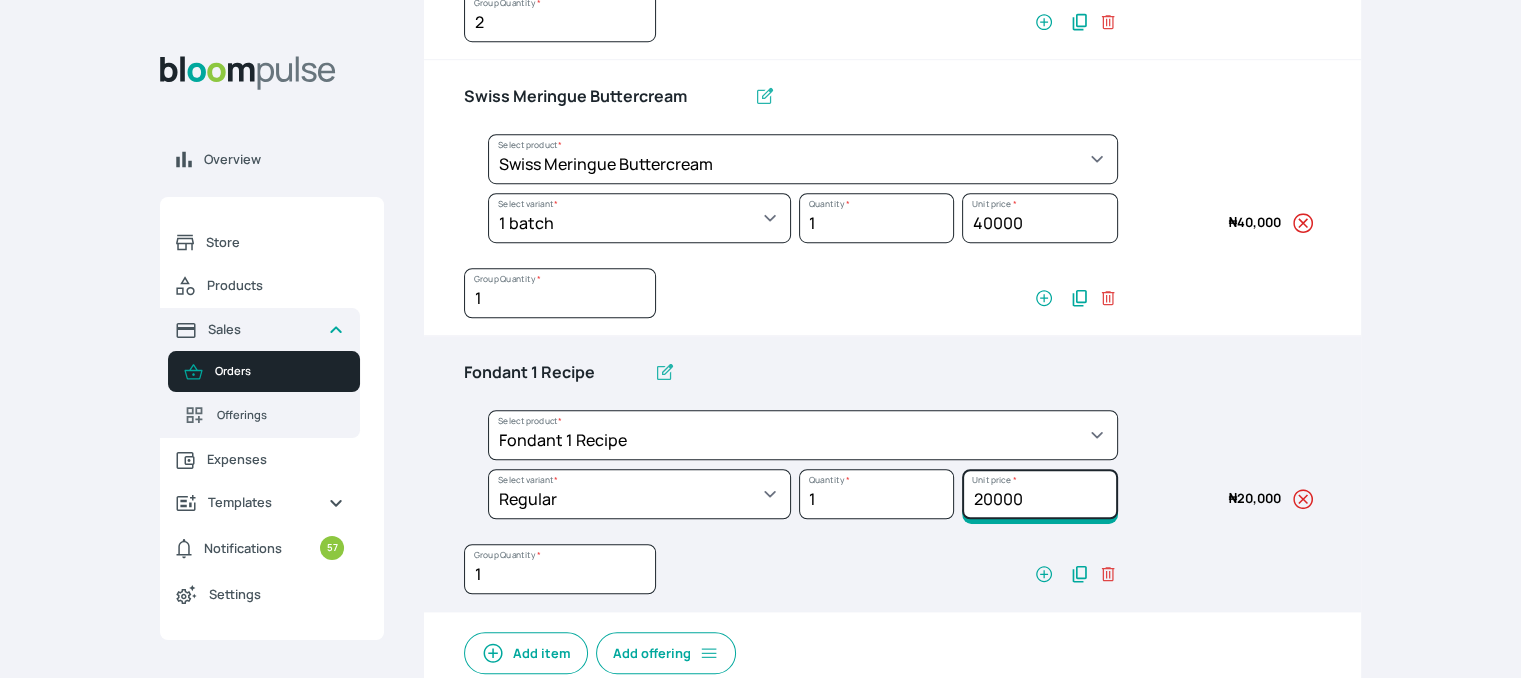 drag, startPoint x: 1040, startPoint y: 493, endPoint x: 903, endPoint y: 496, distance: 137.03284 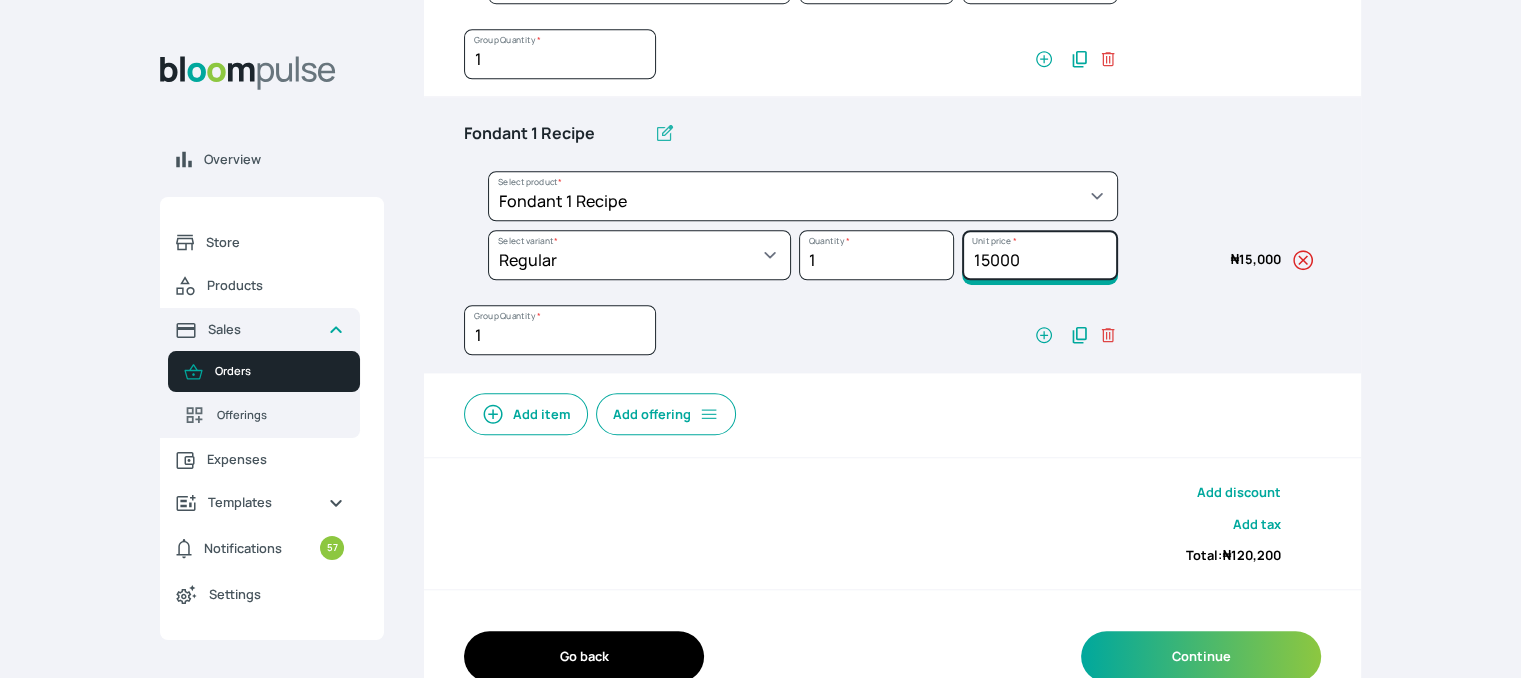 scroll, scrollTop: 1668, scrollLeft: 0, axis: vertical 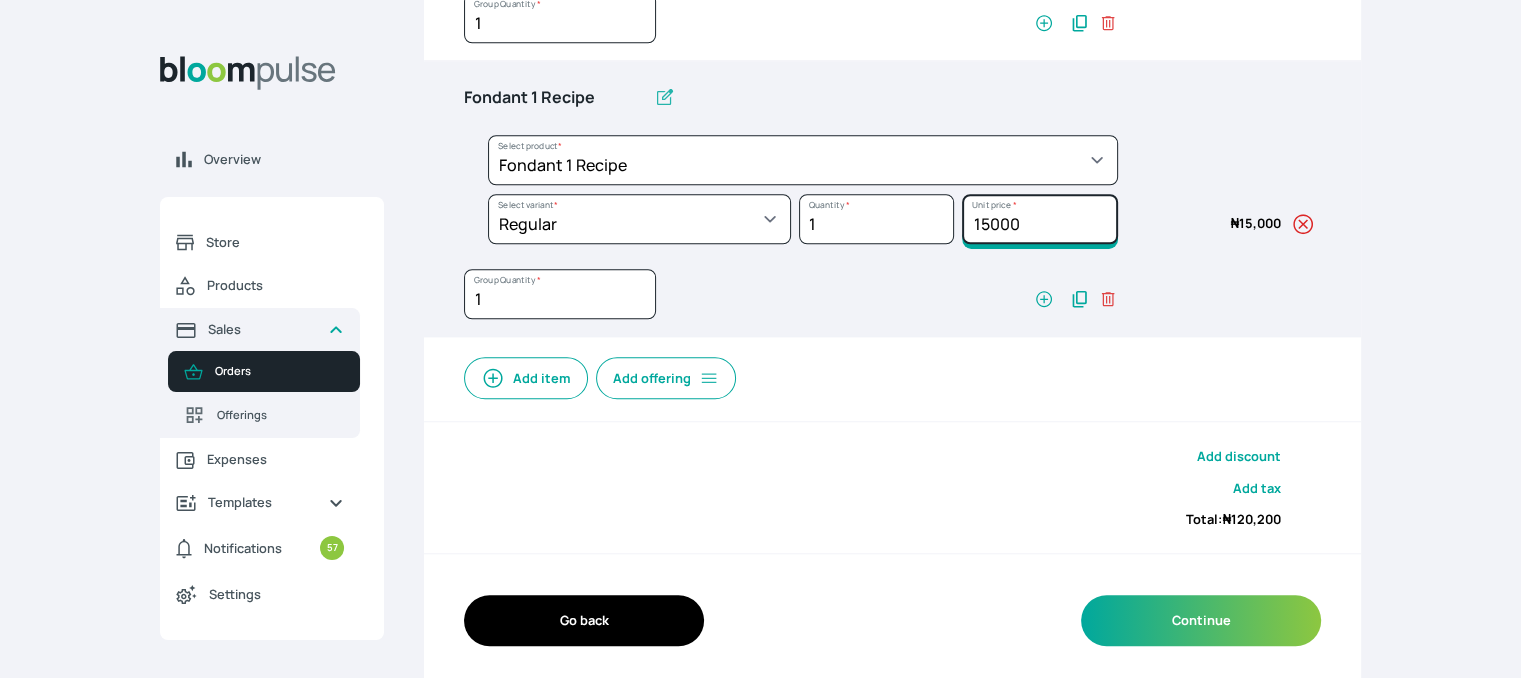 type on "15000" 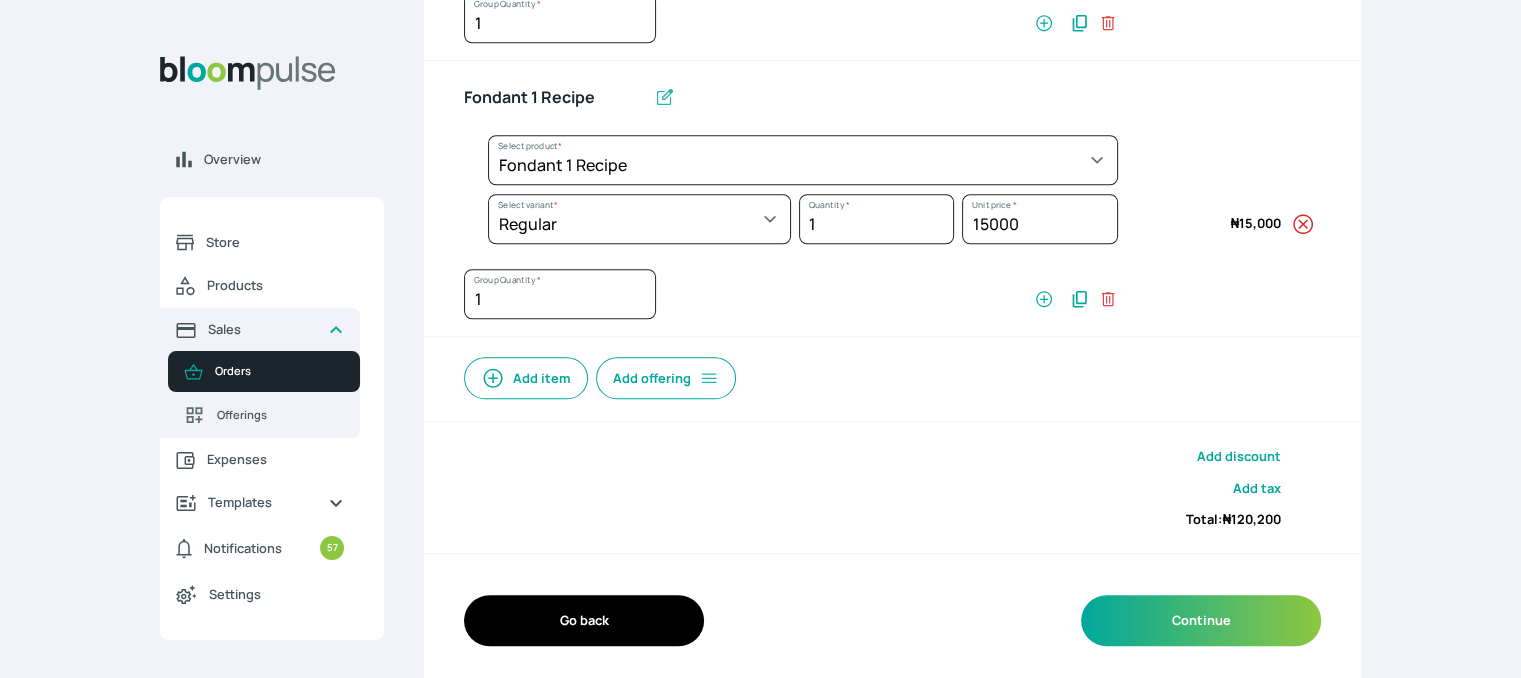 click 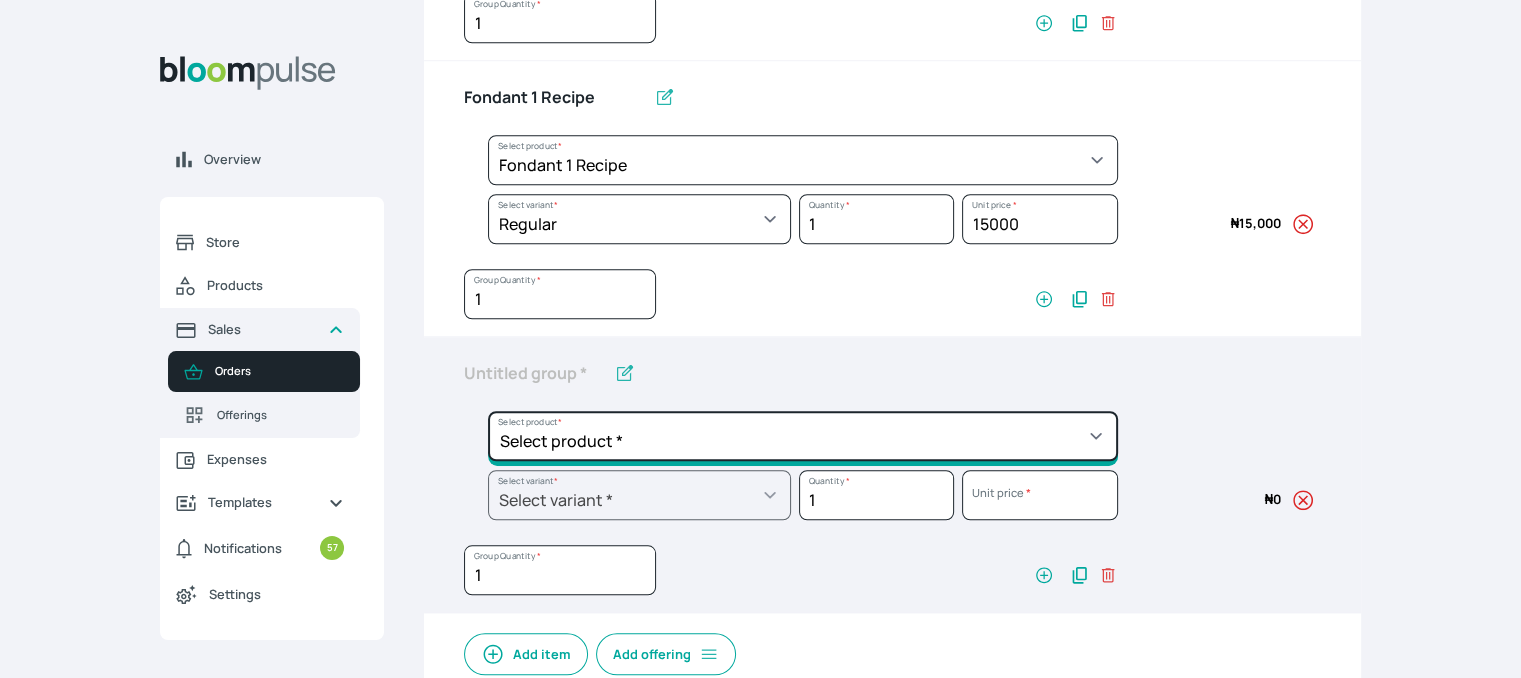 click on "Select product *  Cake Decoration for 8inches High  Chocolate oil based Round Cake  Geneose Sponge square Cake  Pound Square Cake  35cl zobo Mocktail  Banana Bread Batter BBQ Chicken  Bento Cake Budget Friendly Whippedcream Decoration Cake Decoration for 6inches High Cake Decoration for 6inches Low Cake loaf Chocolate Cake Batter Chocolate Ganache Chocolate oil based Batter Chocolate oil based square Cake Chocolate Round Cake Chop Life Package 2 Classic Banana Bread Loaf Coconut Banana Bread Loaf Cookies and Cream oil based Batter Cookies and cream oil based Round Cake Cupcakes Custom Made Whippedcream Decoration Doughnut Batter Fondant 1 Recipe  Fruit Cake Fruit Cake Batter Geneose Sponge Cake Batter Geneose Sponge Round Cake Meat Pie Meat Pie per 1 Mini puff Pound Cake Batter Pound Round Cake  Puff puff Redvelvet Cake Batter Redvelvet oil based Batter Redvelvet oil based Round Cake Redvelvet Round Cake Royal Buttercream  Small chops Stick Meat Sugar Doughnut  Swiss Meringue Buttercream  Valentine Love Box" at bounding box center [803, -1220] 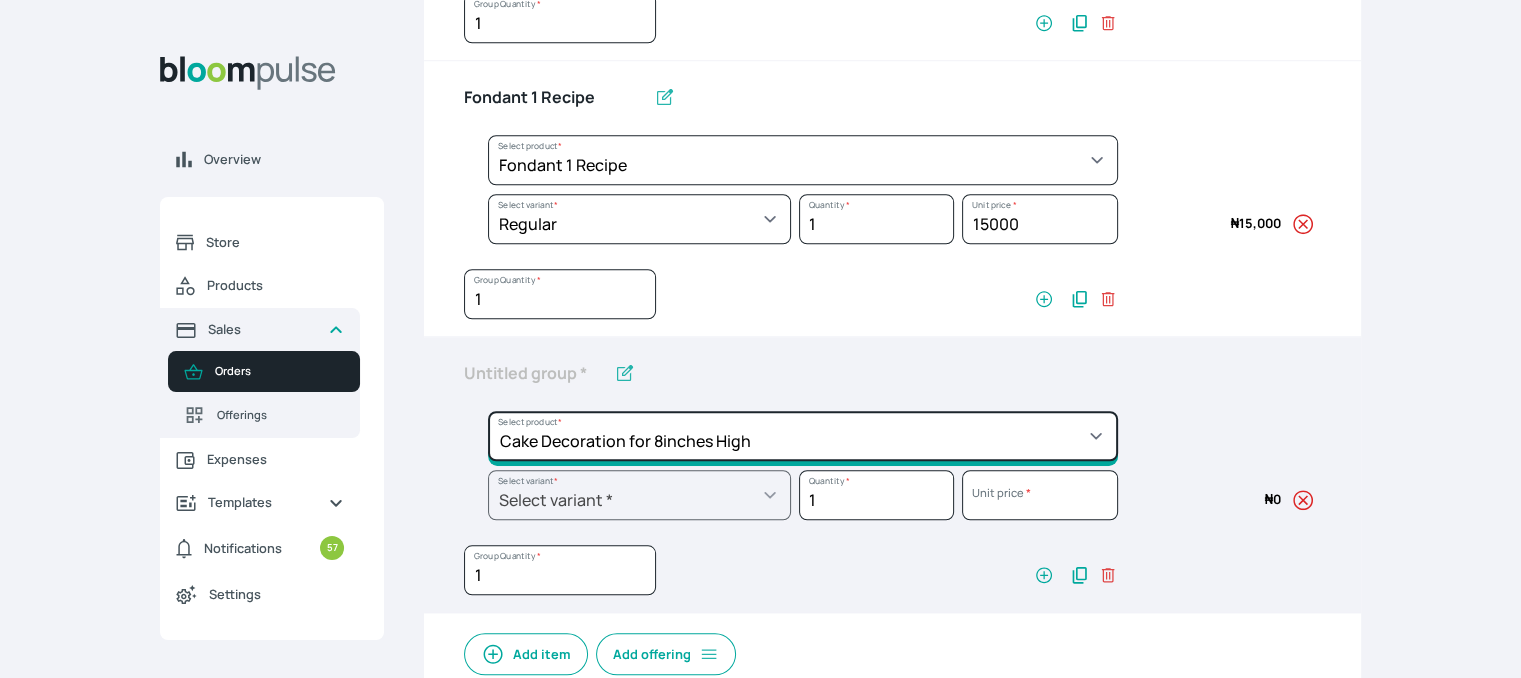 click on "Select product *  Cake Decoration for 8inches High  Chocolate oil based Round Cake  Geneose Sponge square Cake  Pound Square Cake  35cl zobo Mocktail  Banana Bread Batter BBQ Chicken  Bento Cake Budget Friendly Whippedcream Decoration Cake Decoration for 6inches High Cake Decoration for 6inches Low Cake loaf Chocolate Cake Batter Chocolate Ganache Chocolate oil based Batter Chocolate oil based square Cake Chocolate Round Cake Chop Life Package 2 Classic Banana Bread Loaf Coconut Banana Bread Loaf Cookies and Cream oil based Batter Cookies and cream oil based Round Cake Cupcakes Custom Made Whippedcream Decoration Doughnut Batter Fondant 1 Recipe  Fruit Cake Fruit Cake Batter Geneose Sponge Cake Batter Geneose Sponge Round Cake Meat Pie Meat Pie per 1 Mini puff Pound Cake Batter Pound Round Cake  Puff puff Redvelvet Cake Batter Redvelvet oil based Batter Redvelvet oil based Round Cake Redvelvet Round Cake Royal Buttercream  Small chops Stick Meat Sugar Doughnut  Swiss Meringue Buttercream  Valentine Love Box" at bounding box center (803, -1220) 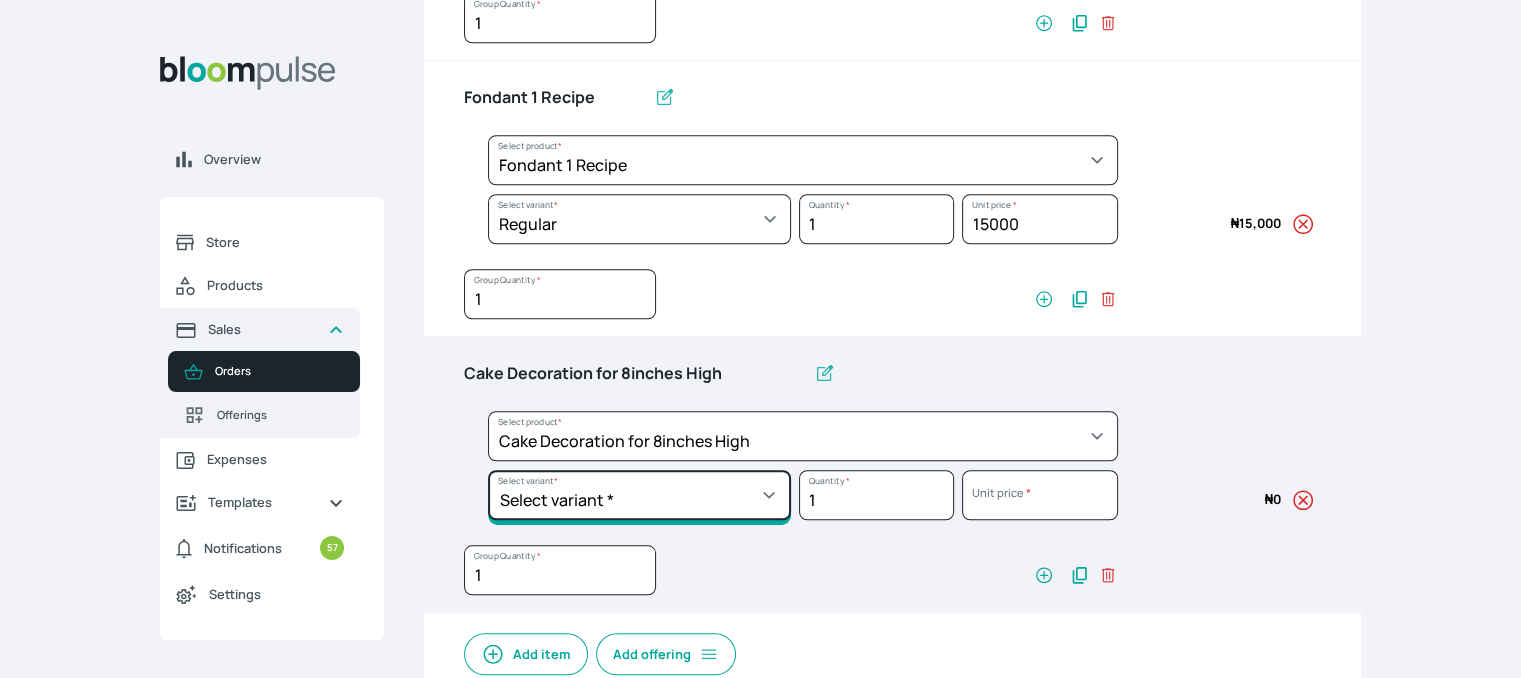click on "Select variant * Basic Complex Regular" at bounding box center (639, -1161) 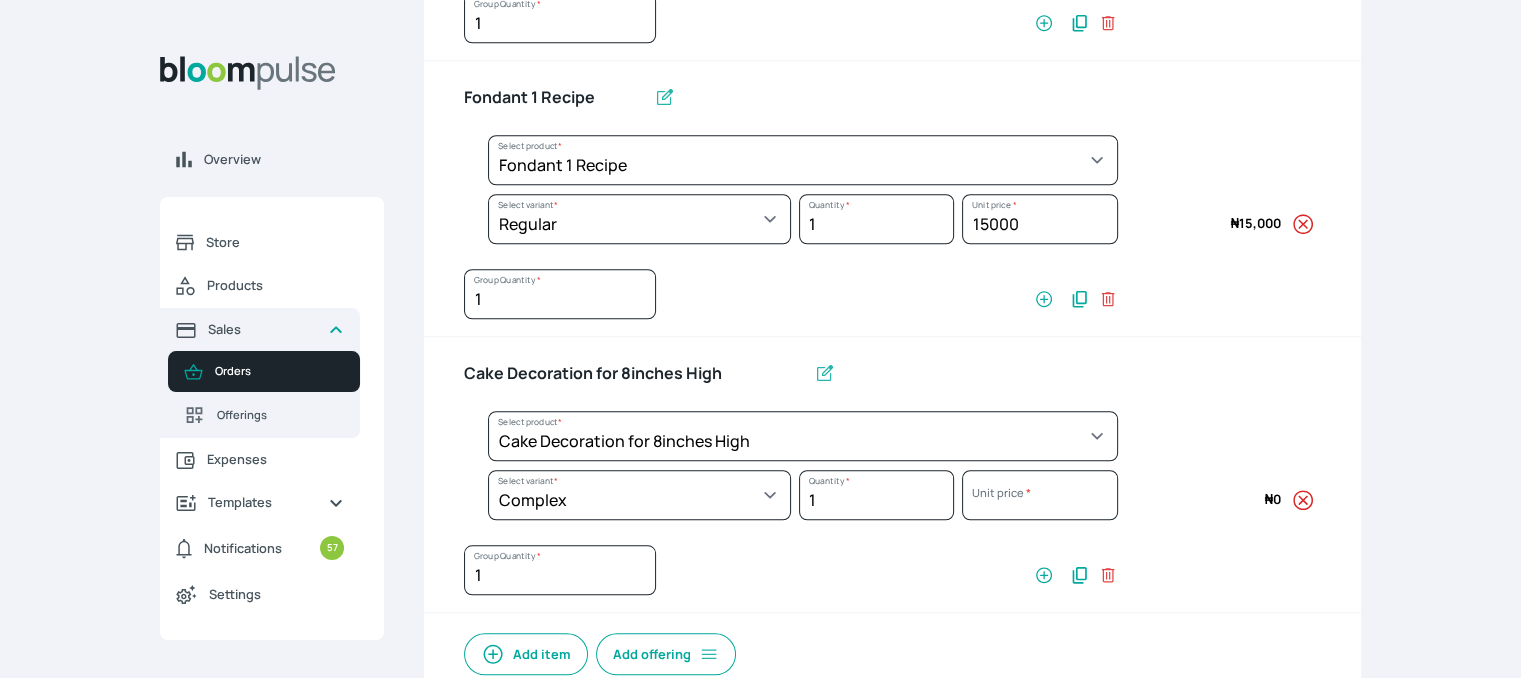 select on "023b730d-bc46-477e-b7f7-d3522e7f455b" 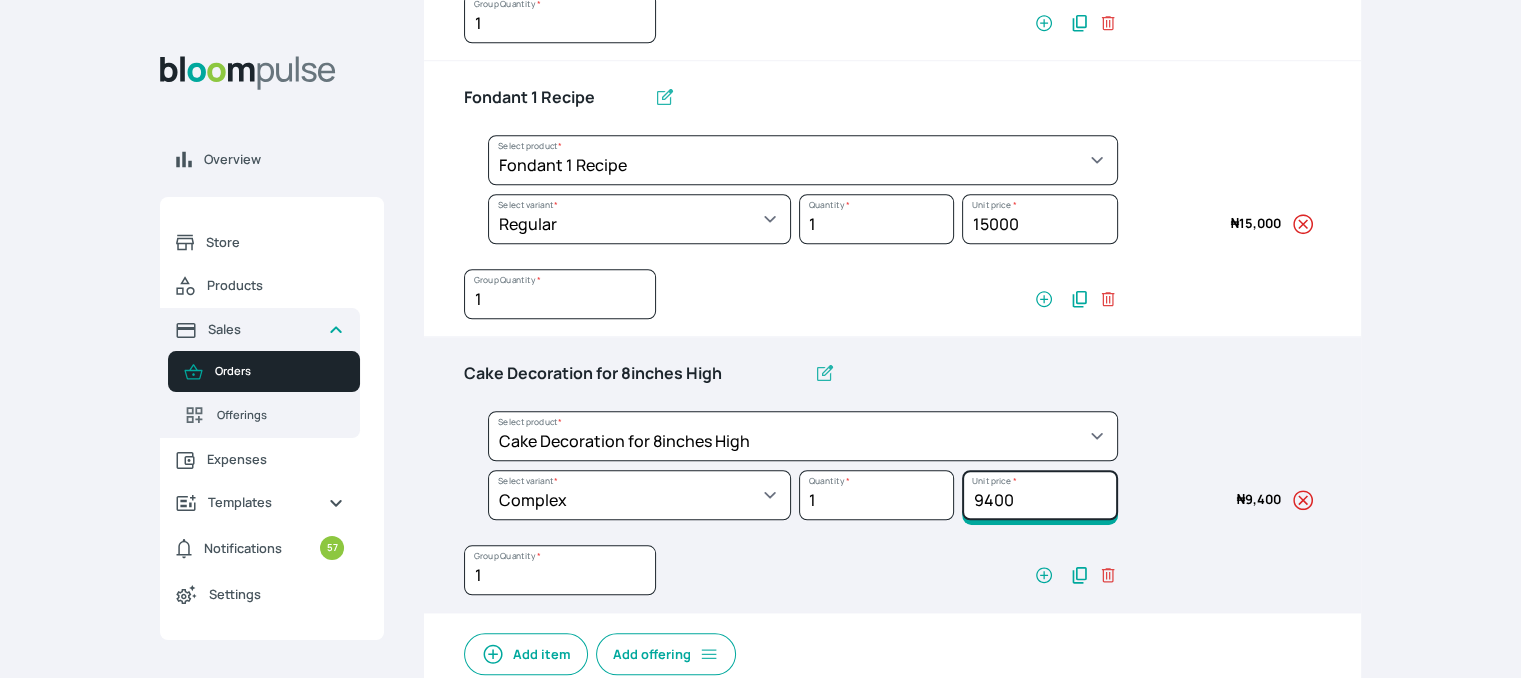 drag, startPoint x: 1032, startPoint y: 496, endPoint x: 932, endPoint y: 482, distance: 100.97524 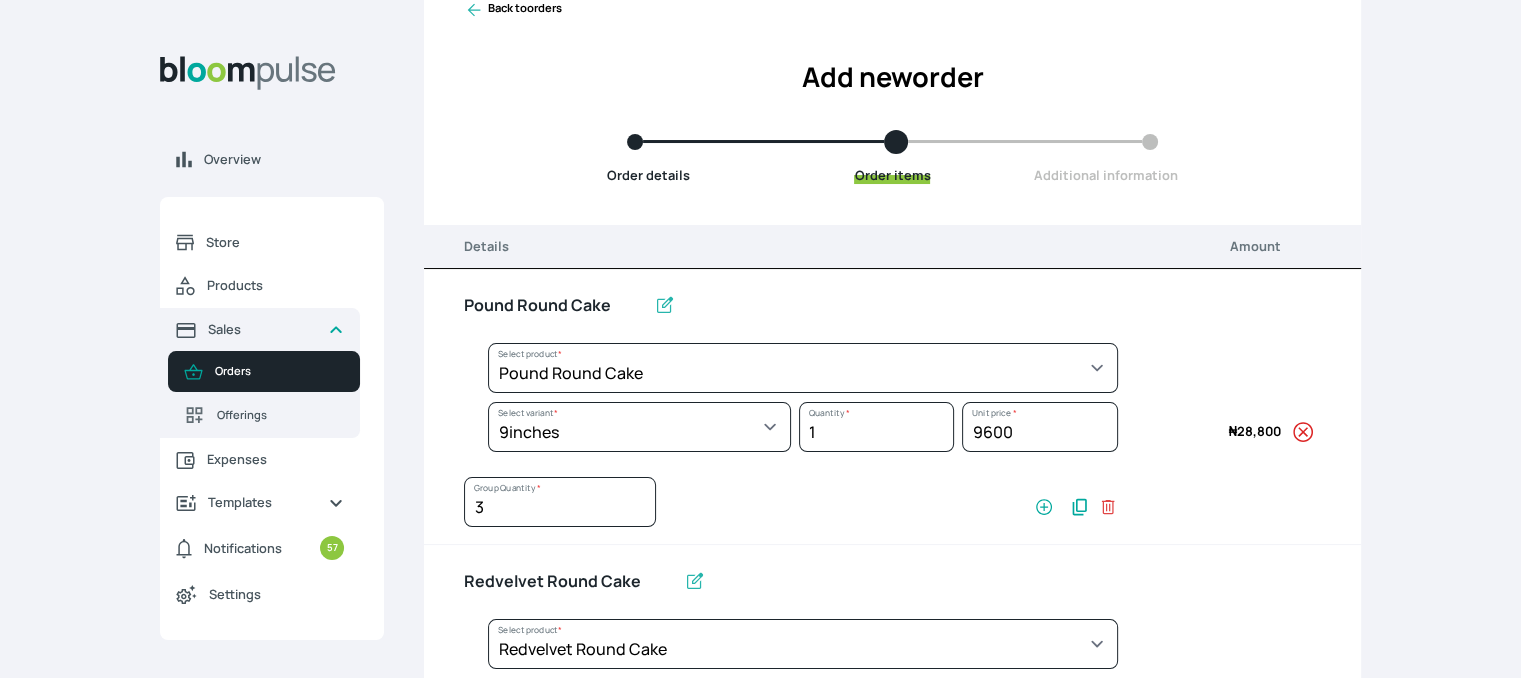 scroll, scrollTop: 0, scrollLeft: 0, axis: both 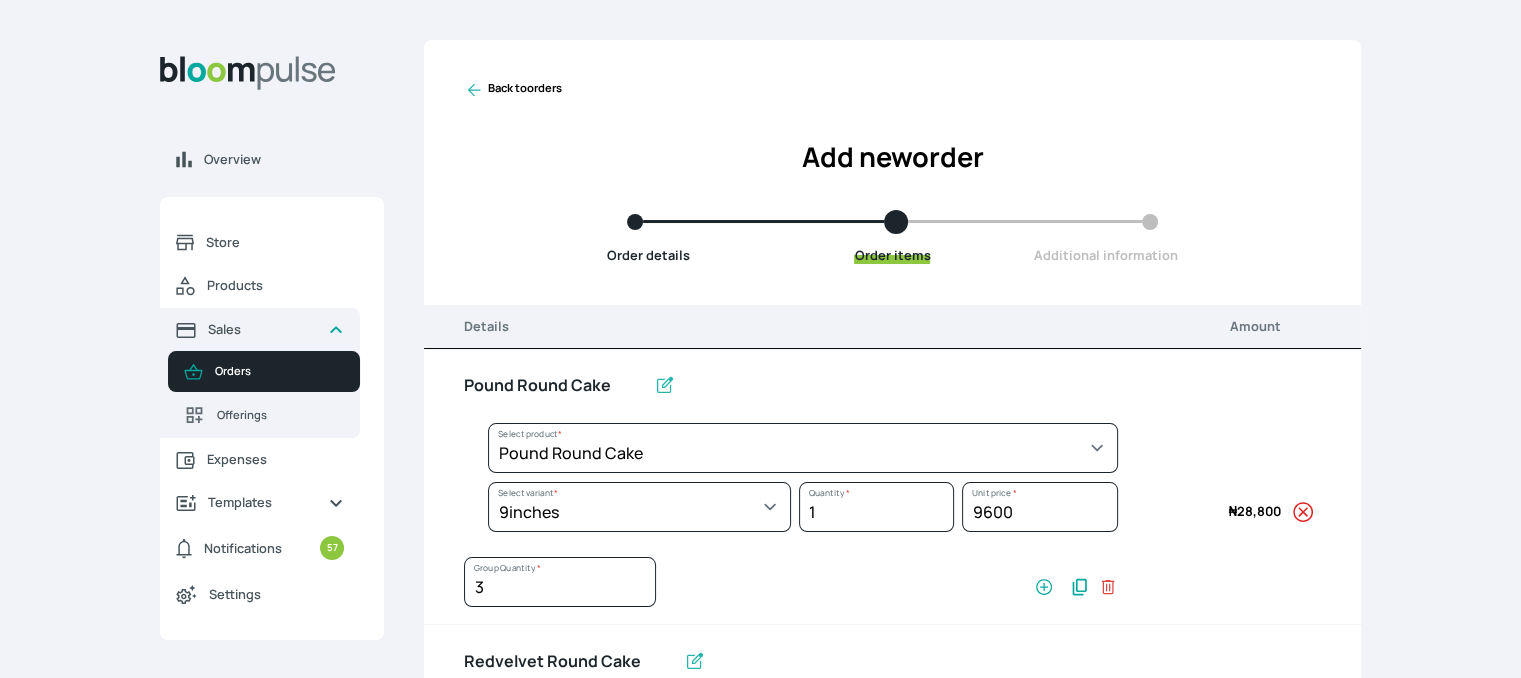 type on "25000" 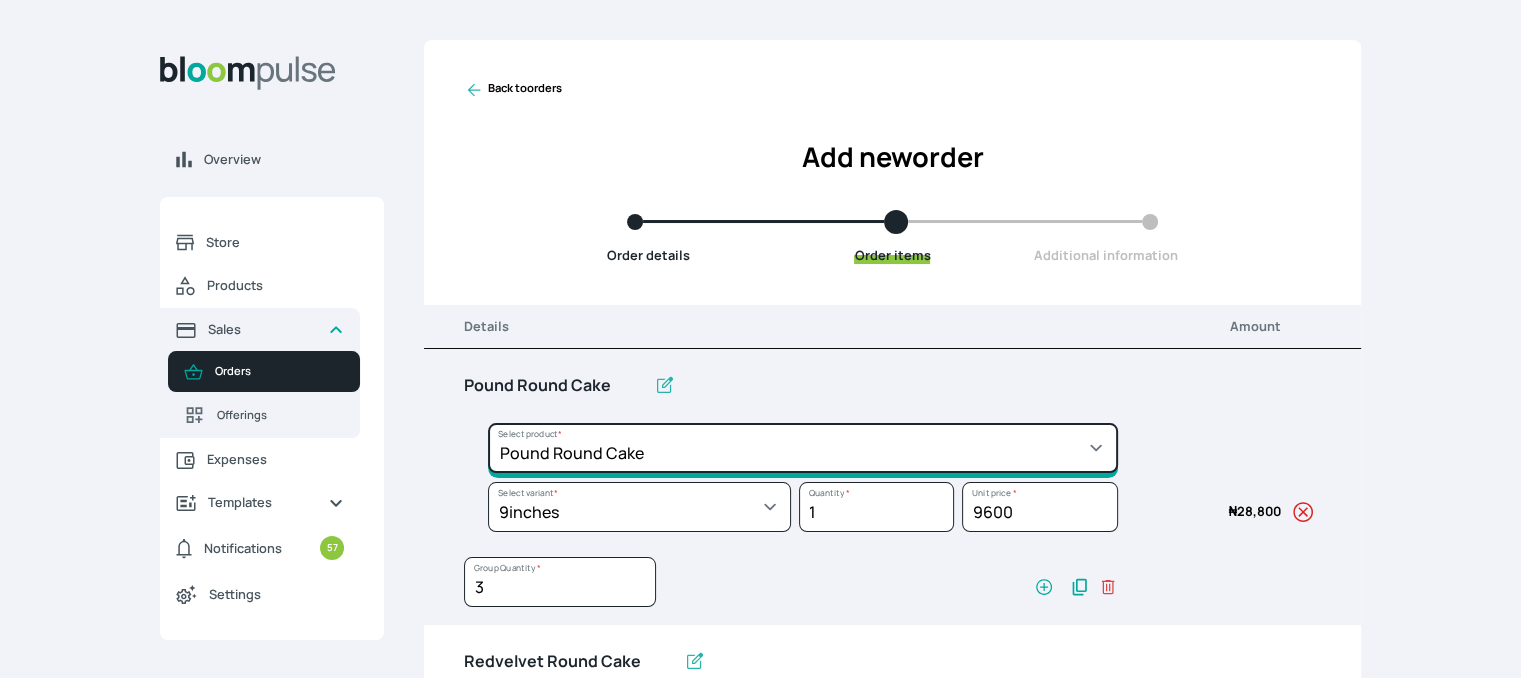 click on "Select product *  Cake Decoration for 8inches High  Chocolate oil based Round Cake  Geneose Sponge square Cake  Pound Square Cake  35cl zobo Mocktail  Banana Bread Batter BBQ Chicken  Bento Cake Budget Friendly Whippedcream Decoration Cake Decoration for 6inches High Cake Decoration for 6inches Low Cake loaf Chocolate Cake Batter Chocolate Ganache Chocolate oil based Batter Chocolate oil based square Cake Chocolate Round Cake Chop Life Package 2 Classic Banana Bread Loaf Coconut Banana Bread Loaf Cookies and Cream oil based Batter Cookies and cream oil based Round Cake Cupcakes Custom Made Whippedcream Decoration Doughnut Batter Fondant 1 Recipe  Fruit Cake Fruit Cake Batter Geneose Sponge Cake Batter Geneose Sponge Round Cake Meat Pie Meat Pie per 1 Mini puff Pound Cake Batter Pound Round Cake  Puff puff Redvelvet Cake Batter Redvelvet oil based Batter Redvelvet oil based Round Cake Redvelvet Round Cake Royal Buttercream  Small chops Stick Meat Sugar Doughnut  Swiss Meringue Buttercream  Valentine Love Box" at bounding box center [803, 448] 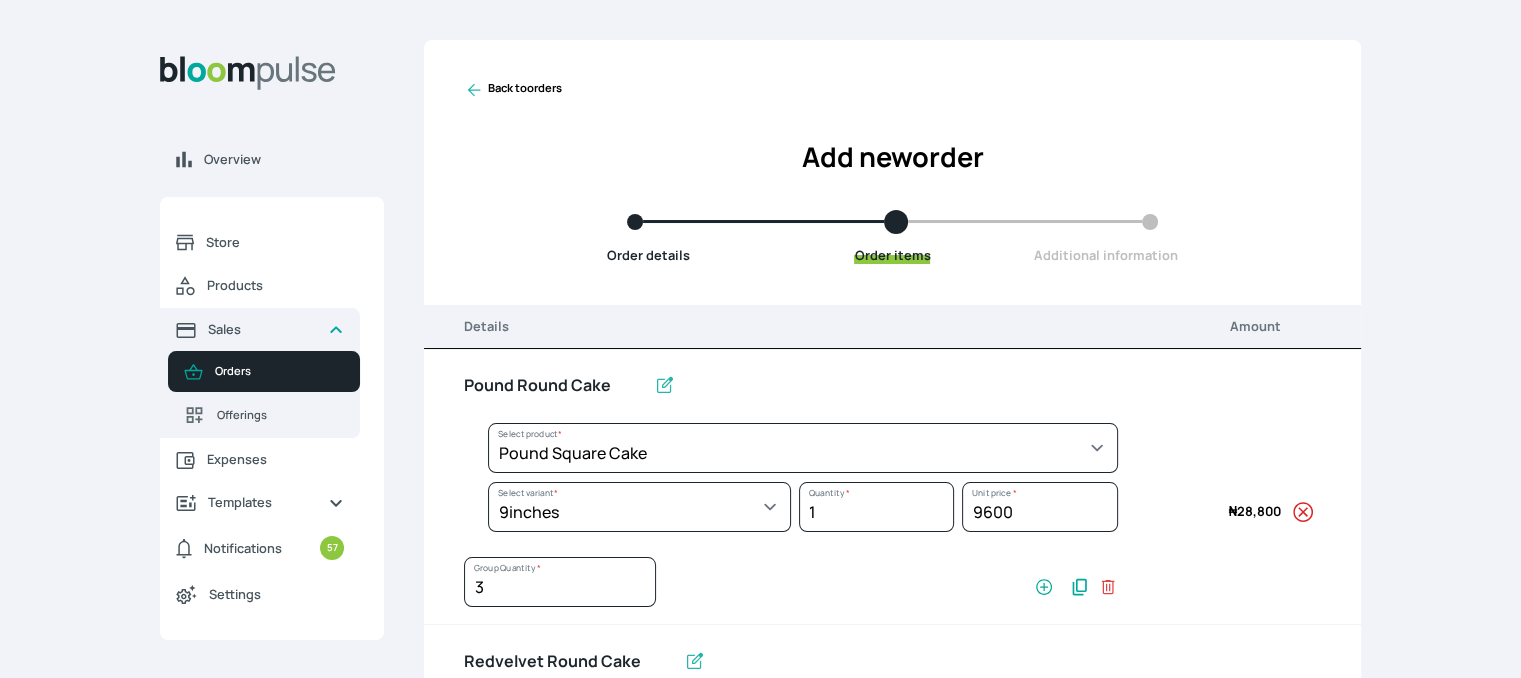 select on "b7d01a80-bc61-4142-ae86-ced042014d26" 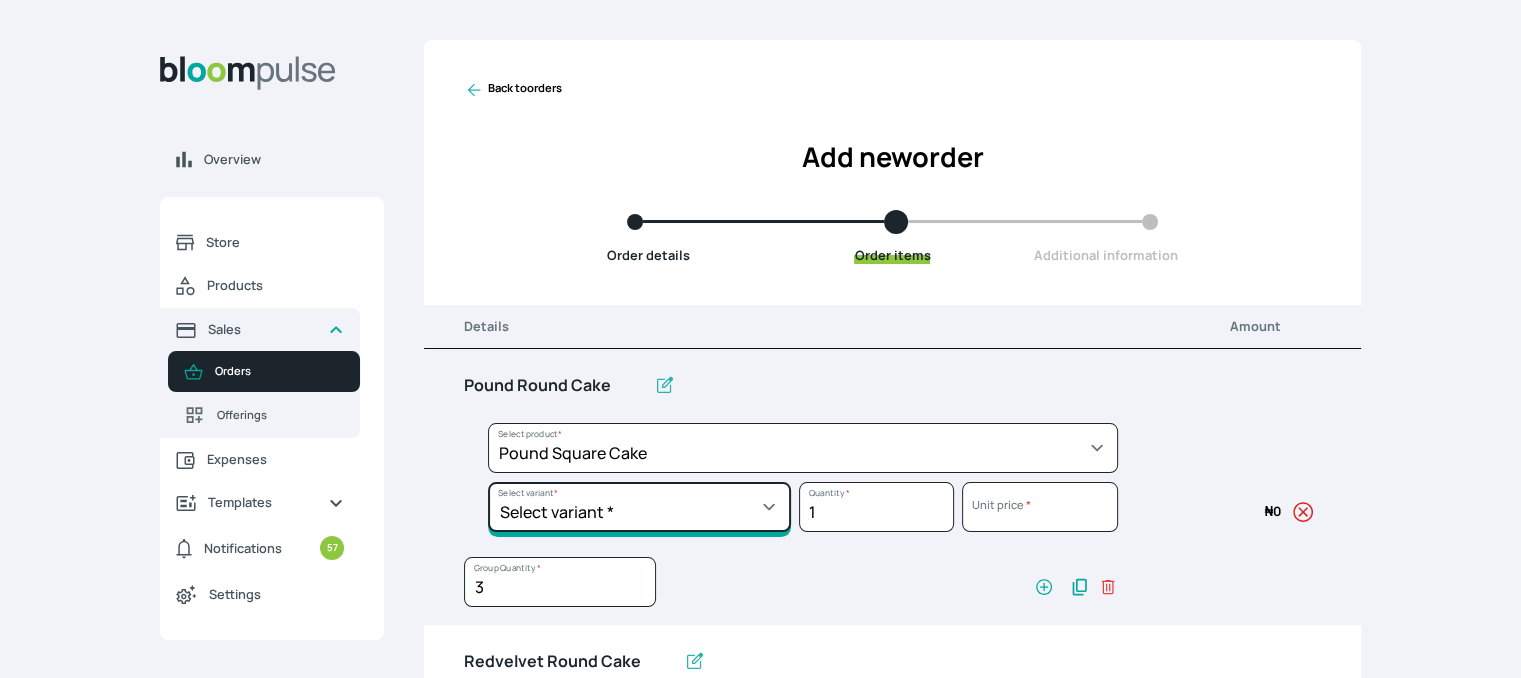 click on "Select variant * 10inches 11inches 12inches 6inches 7inches 8inches 9inches" at bounding box center (639, 507) 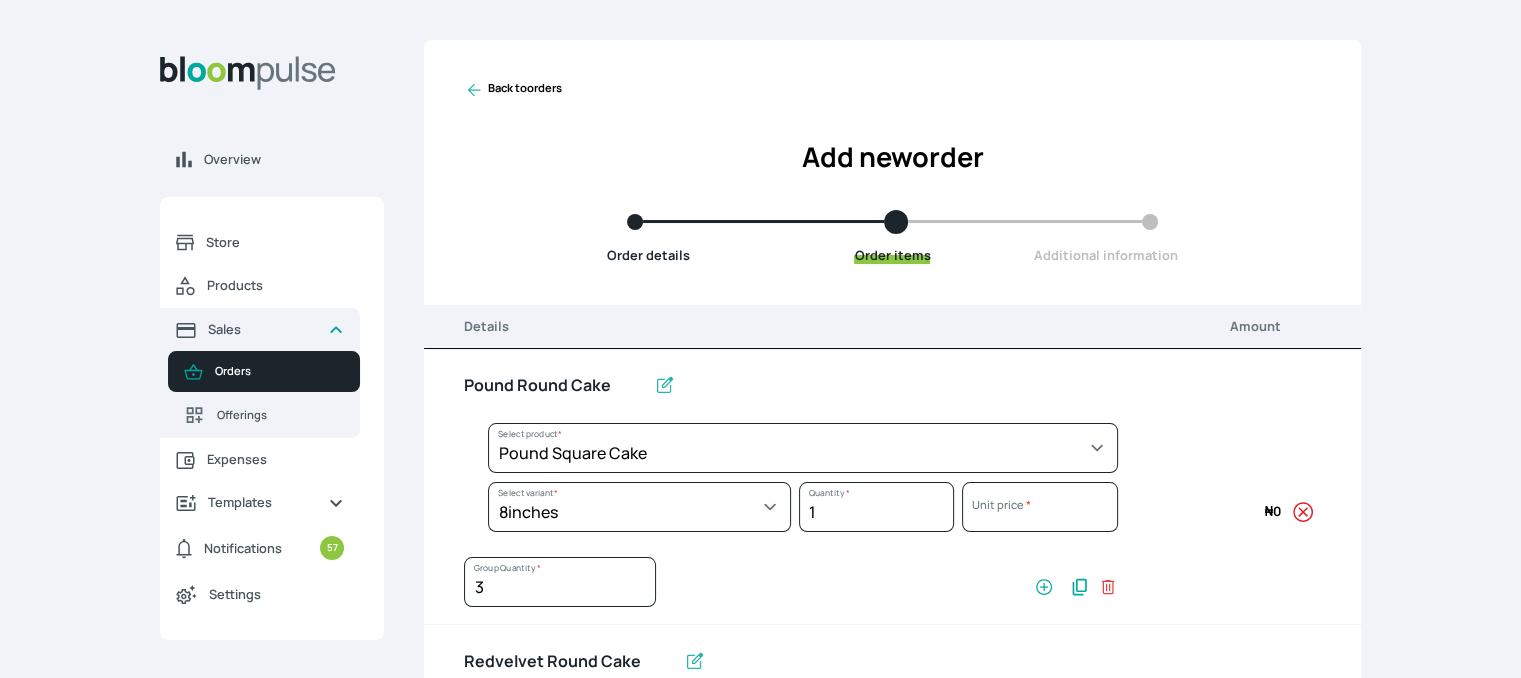 select on "b7d01a80-bc61-4142-ae86-ced042014d26" 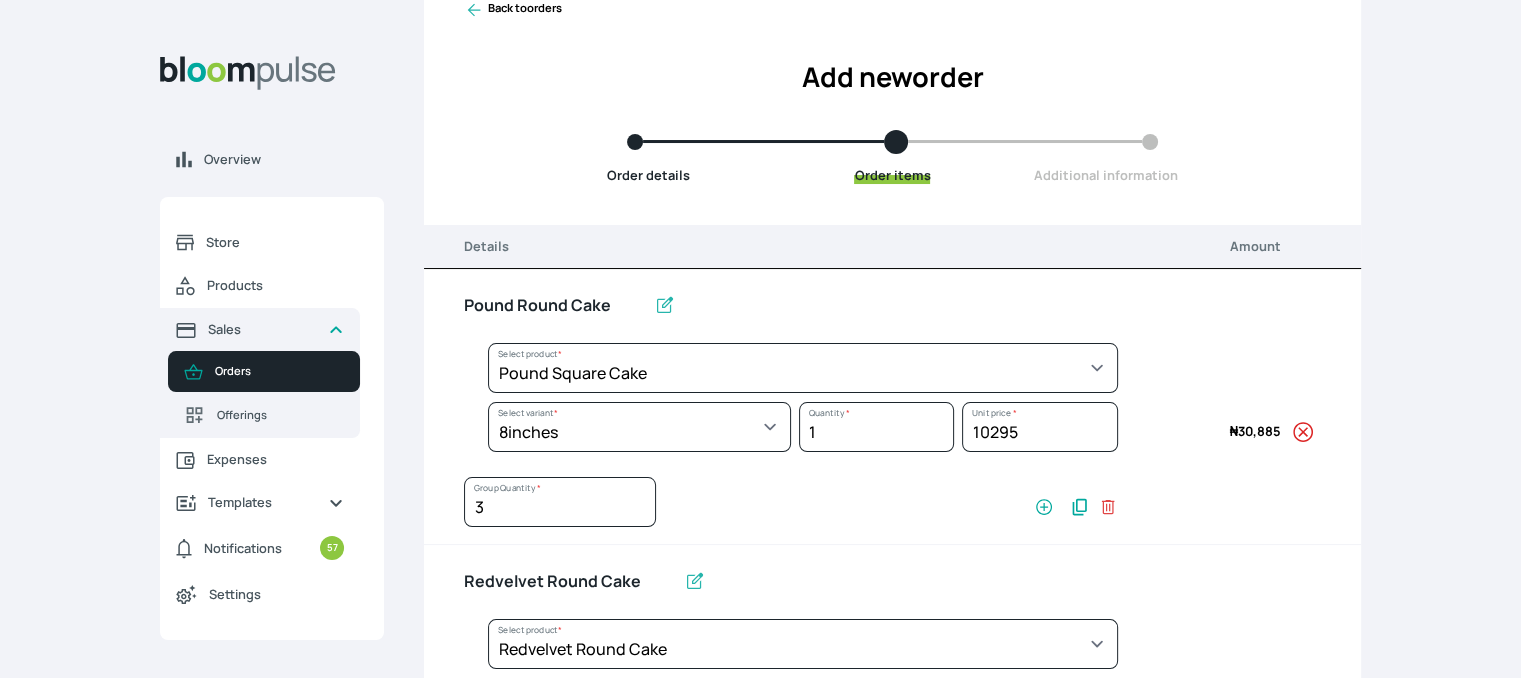 scroll, scrollTop: 200, scrollLeft: 0, axis: vertical 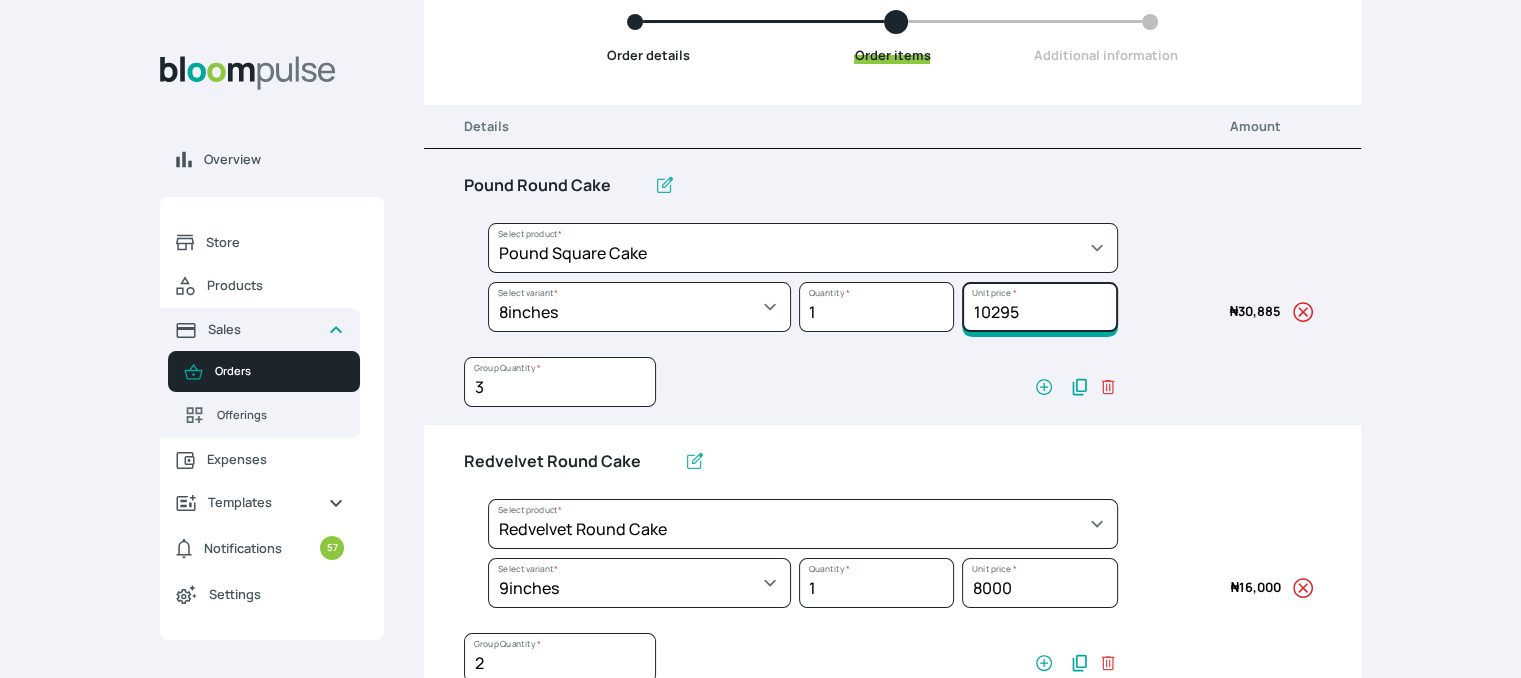 drag, startPoint x: 1024, startPoint y: 313, endPoint x: 992, endPoint y: 327, distance: 34.928497 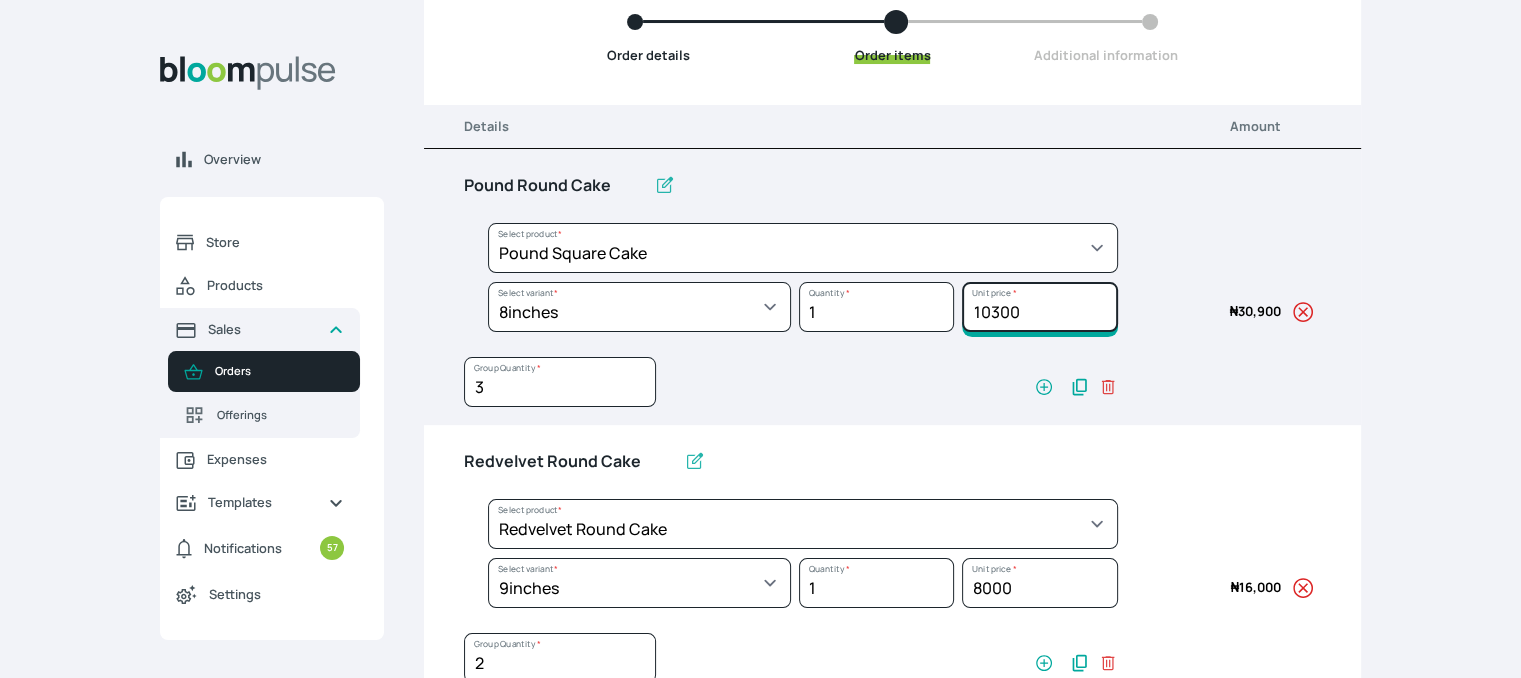 type on "10300" 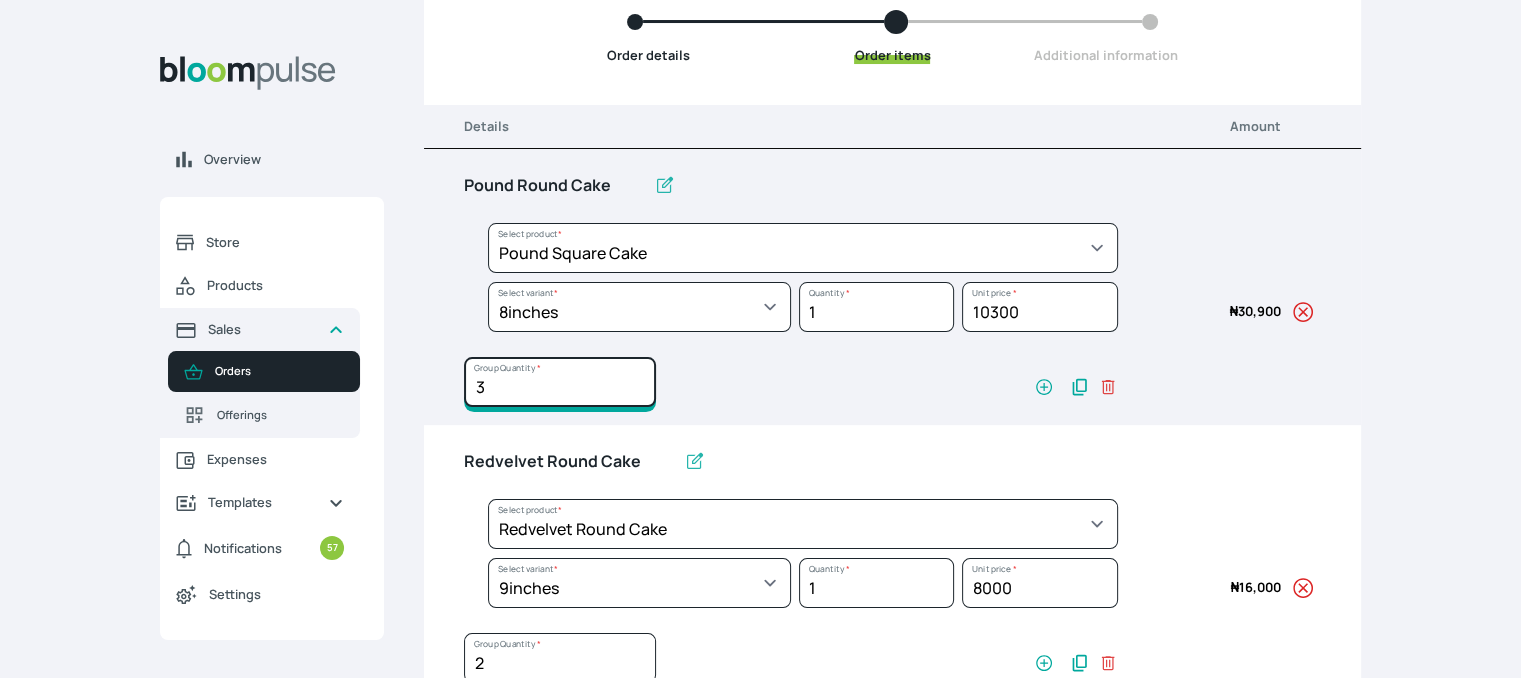 click on "3" at bounding box center [560, 382] 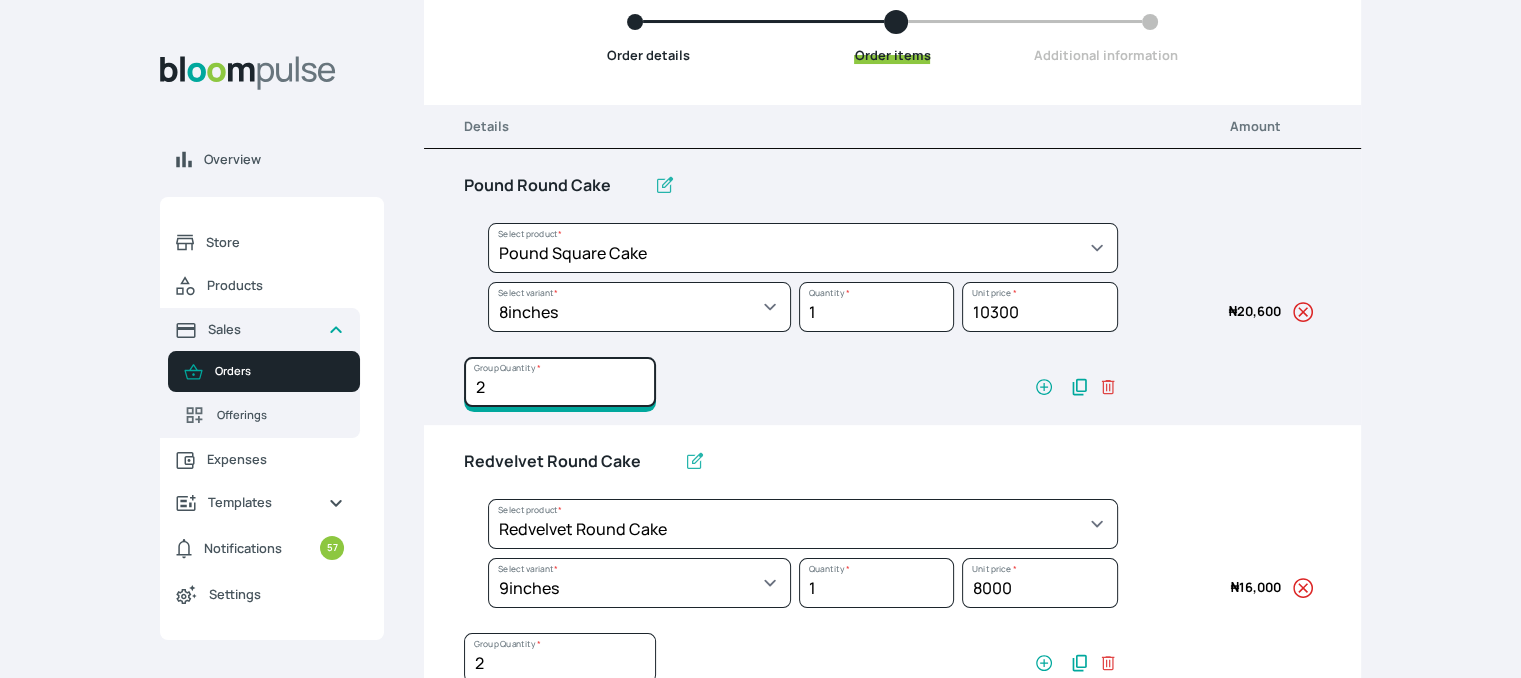 scroll, scrollTop: 400, scrollLeft: 0, axis: vertical 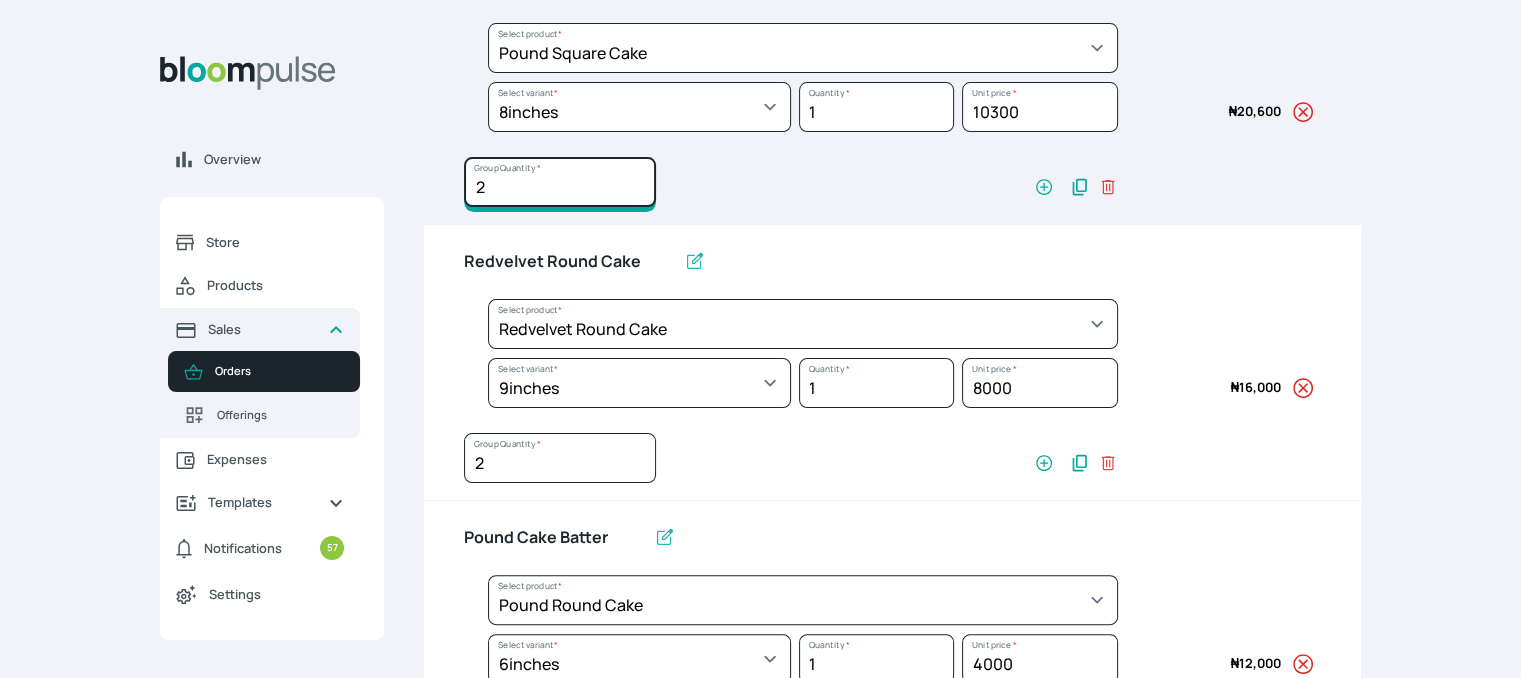 type on "2" 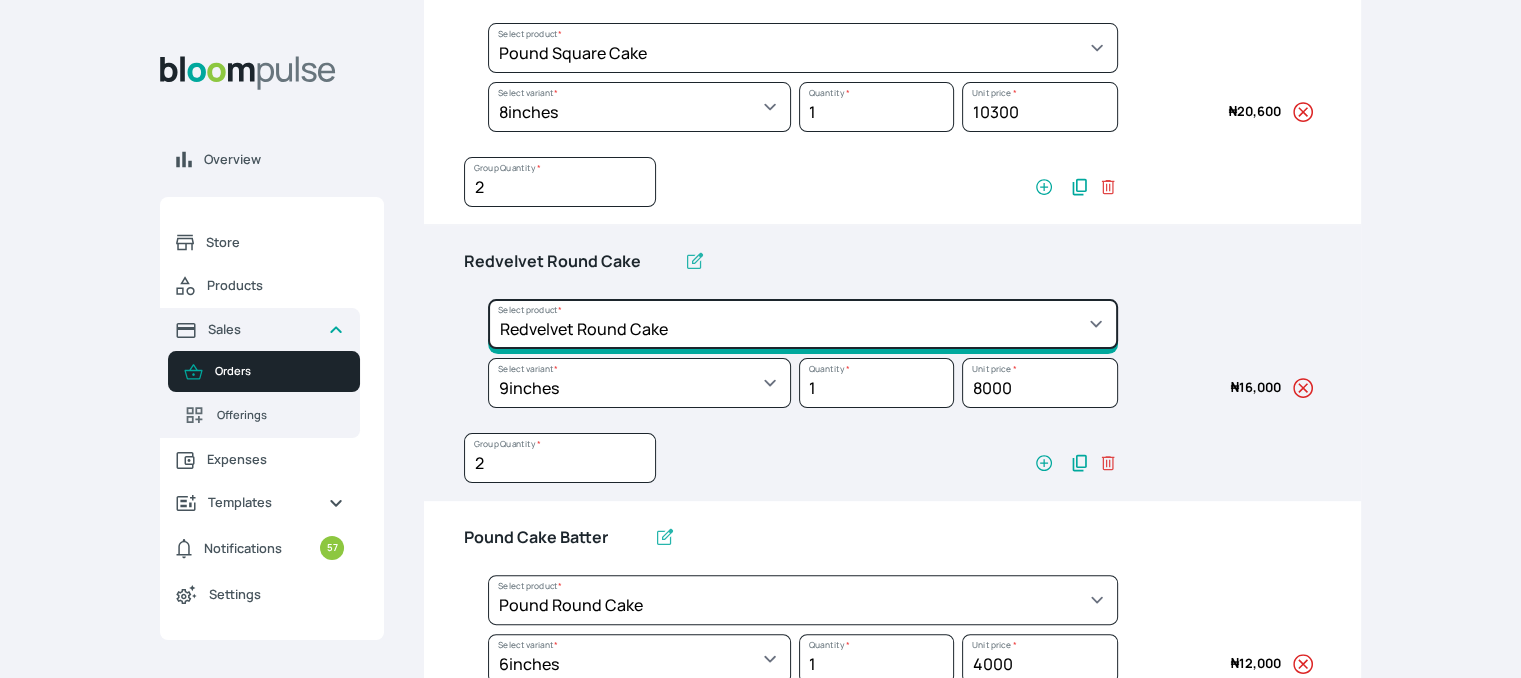 click on "Select product *  Cake Decoration for 8inches High  Chocolate oil based Round Cake  Geneose Sponge square Cake  Pound Square Cake  35cl zobo Mocktail  Banana Bread Batter BBQ Chicken  Bento Cake Budget Friendly Whippedcream Decoration Cake Decoration for 6inches High Cake Decoration for 6inches Low Cake loaf Chocolate Cake Batter Chocolate Ganache Chocolate oil based Batter Chocolate oil based square Cake Chocolate Round Cake Chop Life Package 2 Classic Banana Bread Loaf Coconut Banana Bread Loaf Cookies and Cream oil based Batter Cookies and cream oil based Round Cake Cupcakes Custom Made Whippedcream Decoration Doughnut Batter Fondant 1 Recipe  Fruit Cake Fruit Cake Batter Geneose Sponge Cake Batter Geneose Sponge Round Cake Meat Pie Meat Pie per 1 Mini puff Pound Cake Batter Pound Round Cake  Puff puff Redvelvet Cake Batter Redvelvet oil based Batter Redvelvet oil based Round Cake Redvelvet Round Cake Royal Buttercream  Small chops Stick Meat Sugar Doughnut  Swiss Meringue Buttercream  Valentine Love Box" at bounding box center [803, 48] 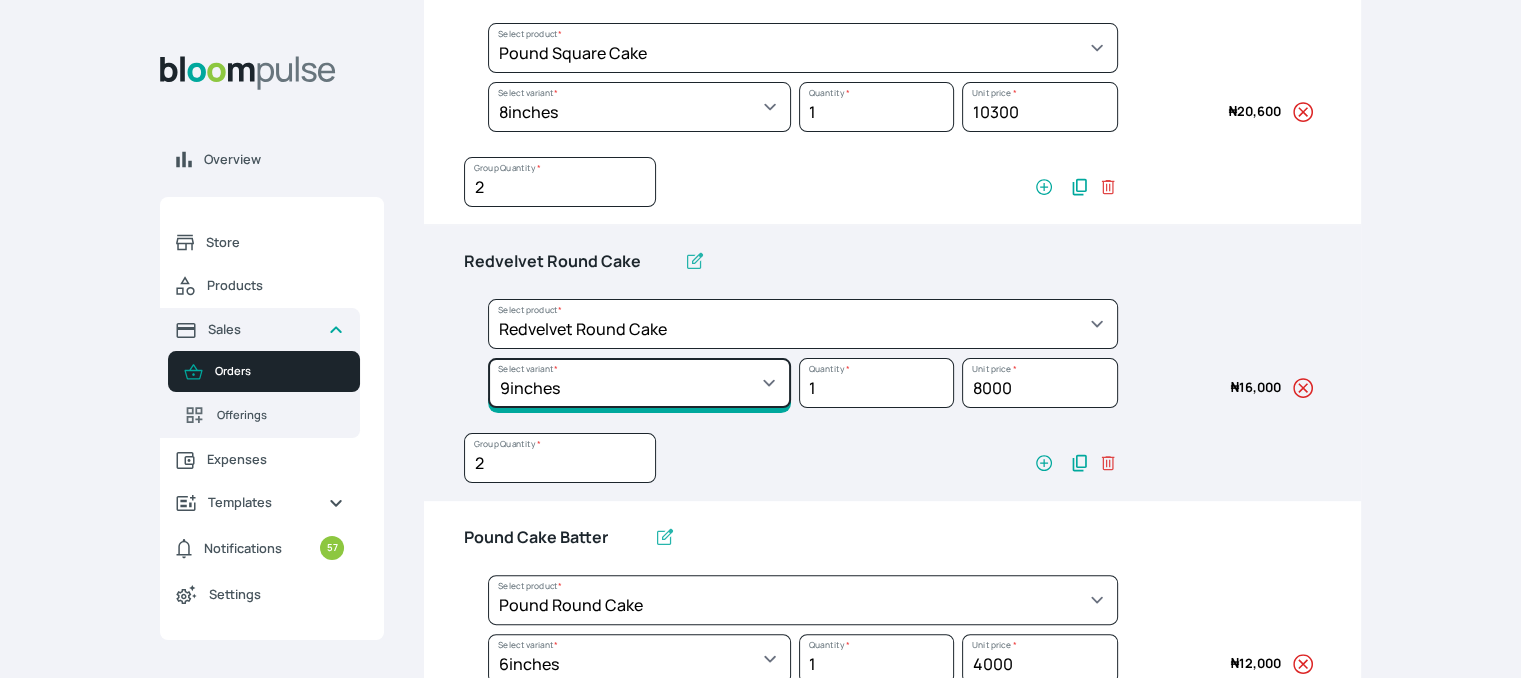 click on "Select variant * 10inches  11inches 12inches 13inches 14inches 6inches  7inches 8inches  9inches" at bounding box center (639, 107) 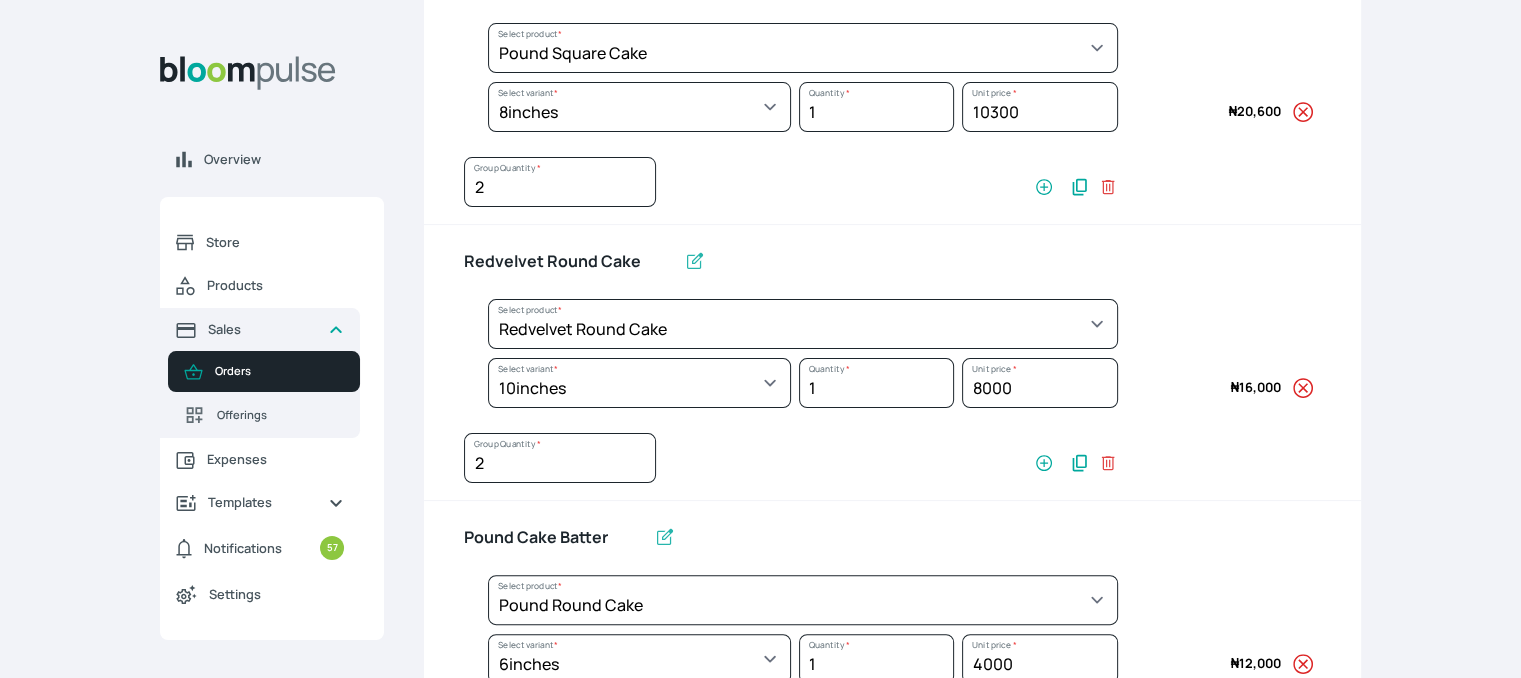 select on "03a9c920-d373-4b55-9805-9de923defabf" 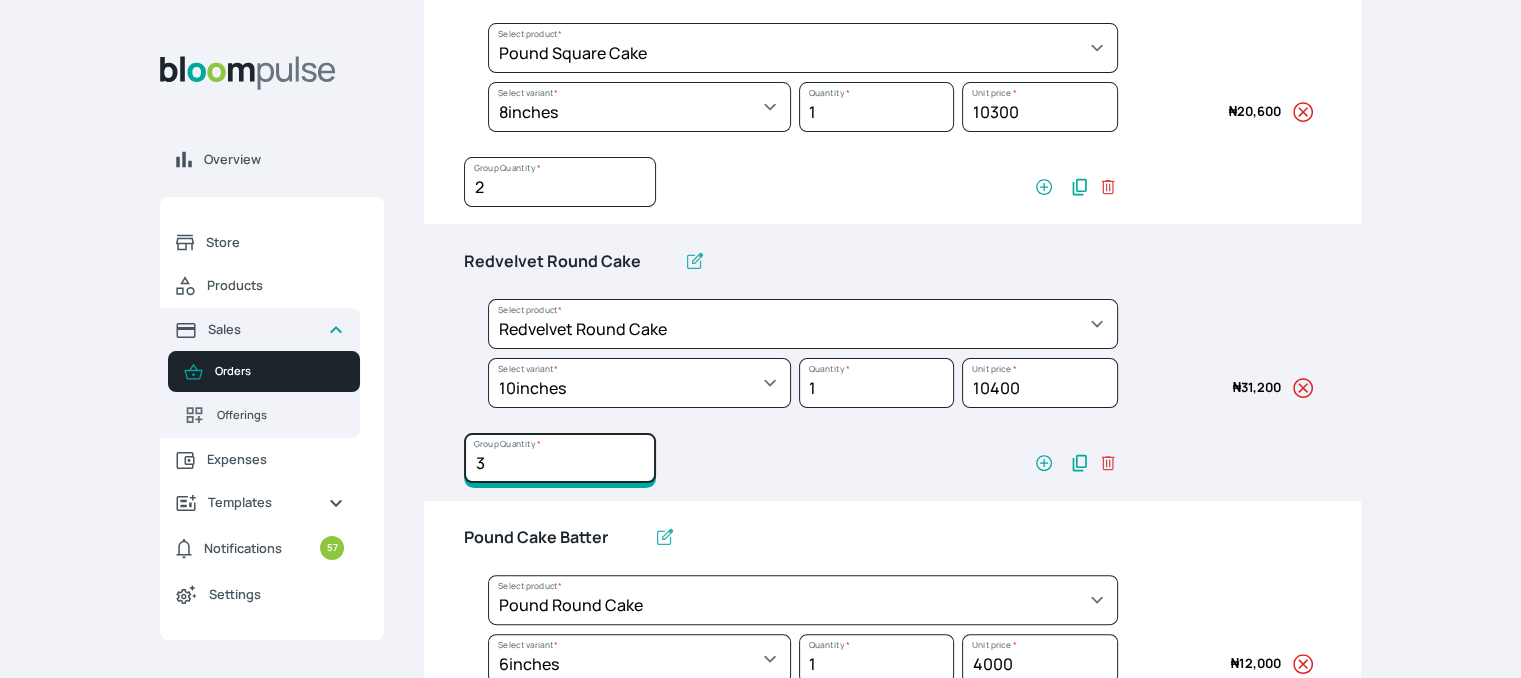 click on "3" at bounding box center [560, 182] 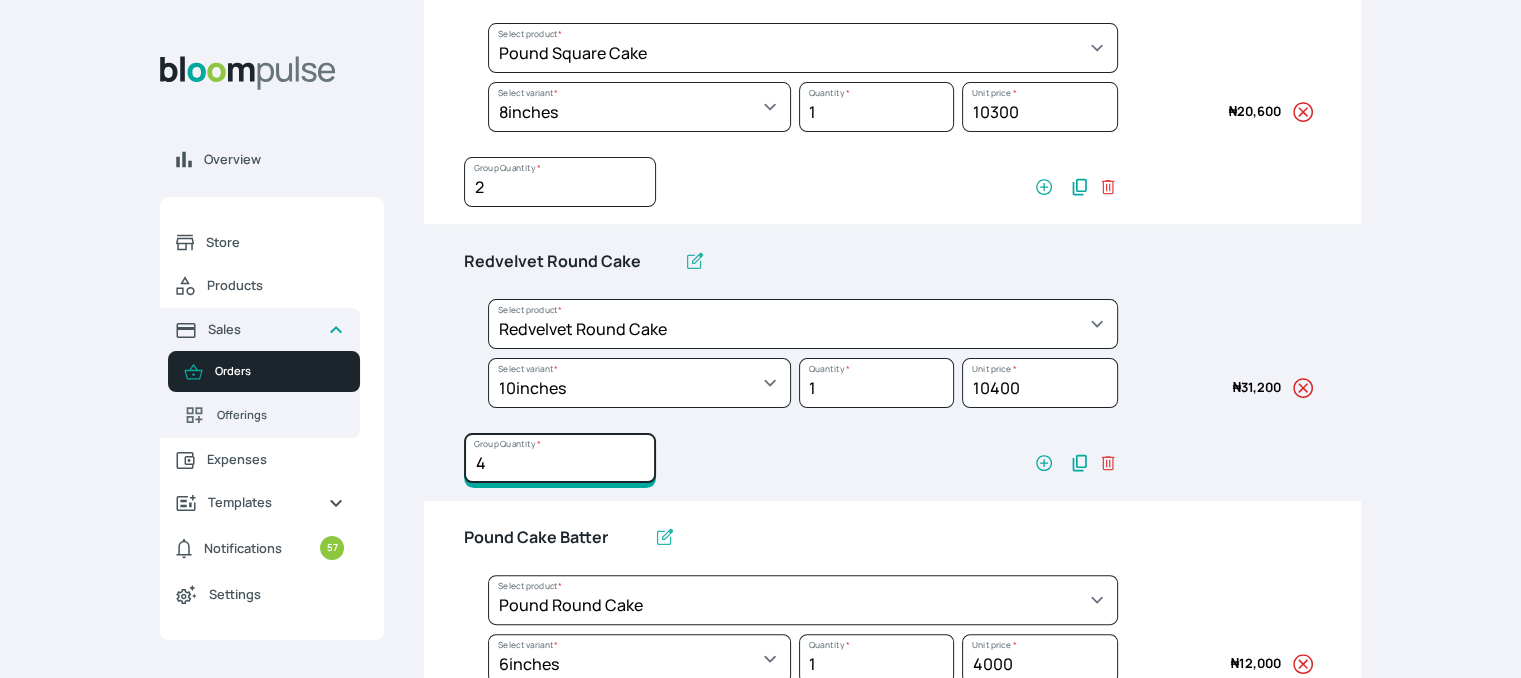 click on "4" at bounding box center [560, 182] 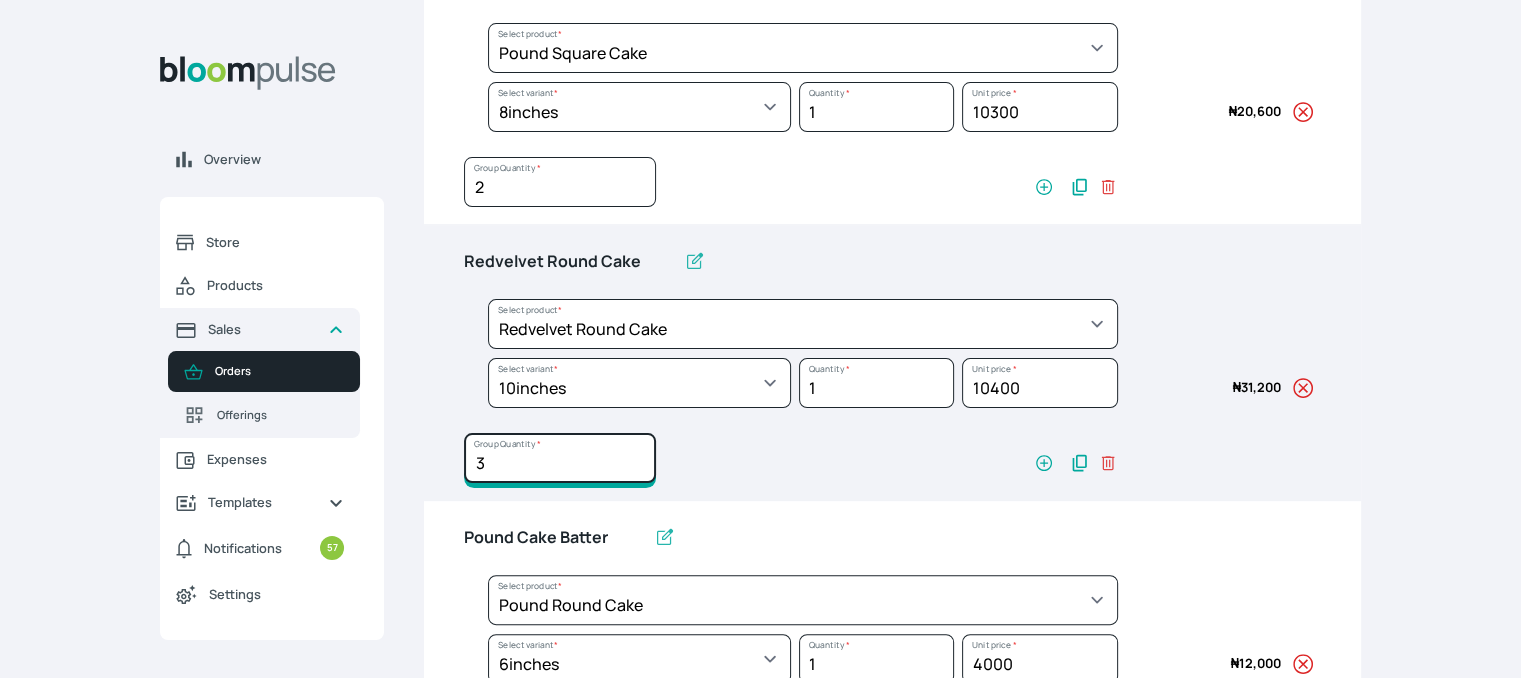type on "3" 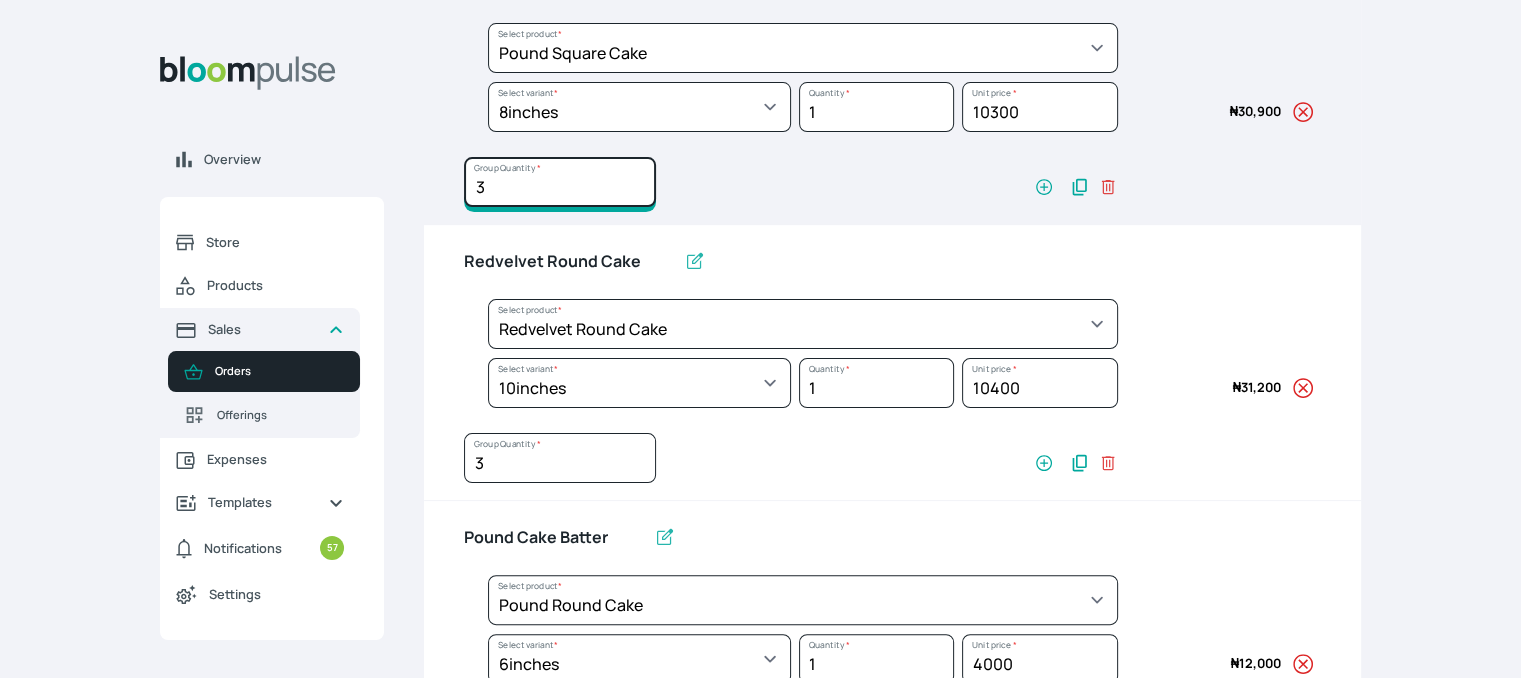 type on "3" 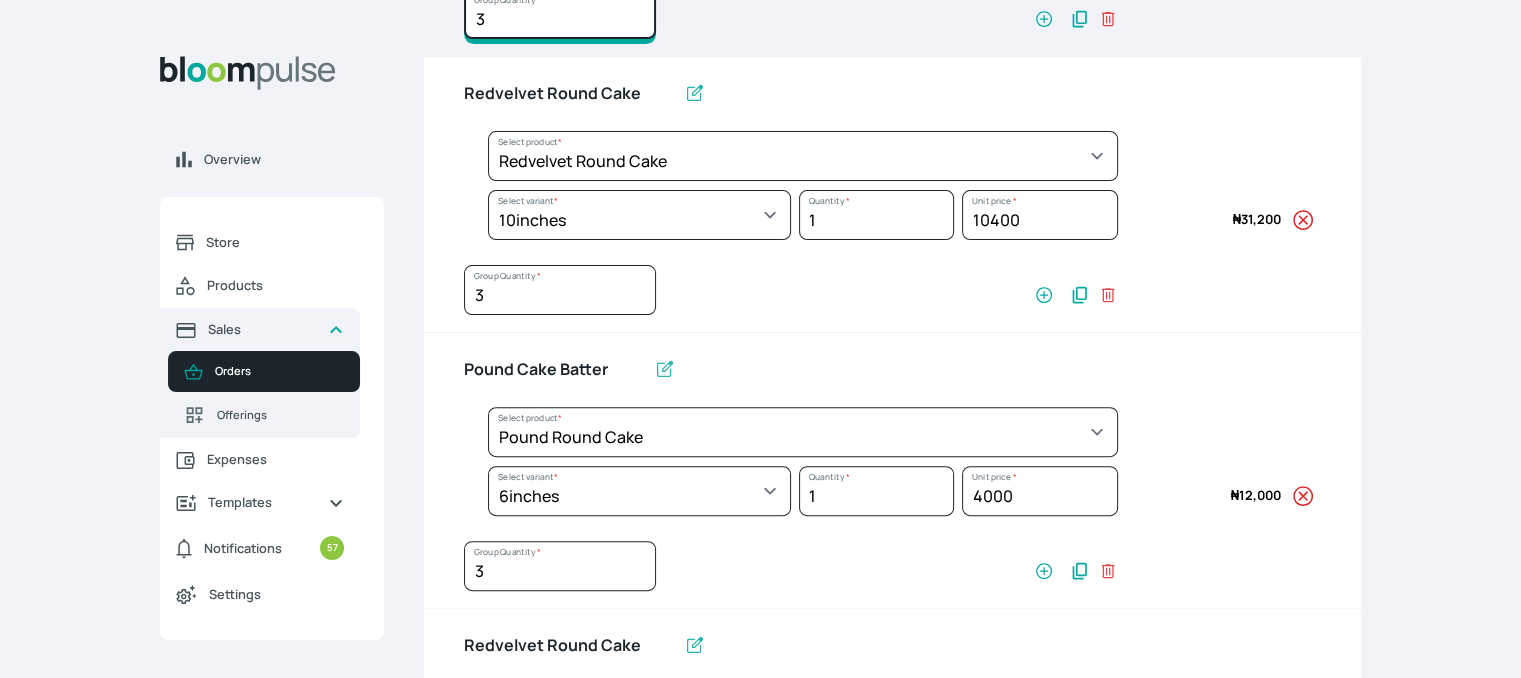 scroll, scrollTop: 600, scrollLeft: 0, axis: vertical 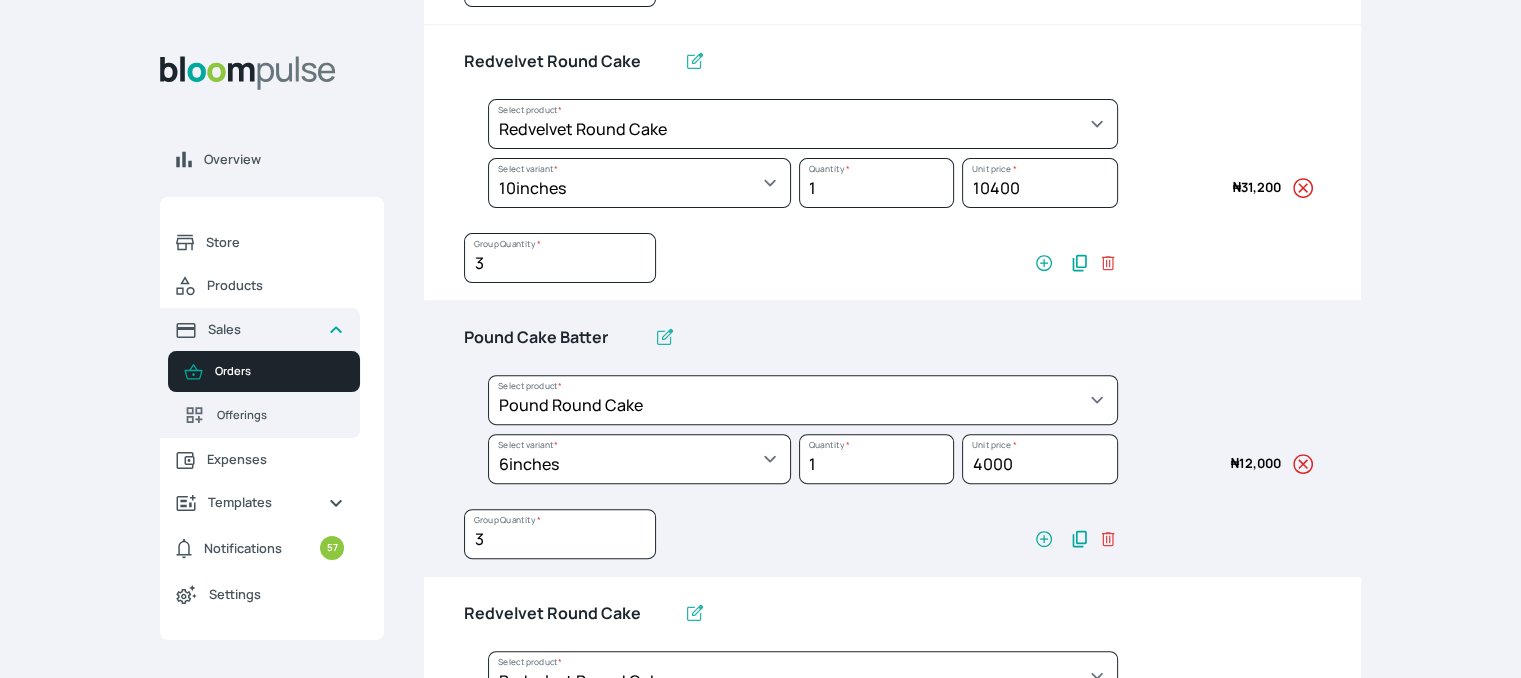 click 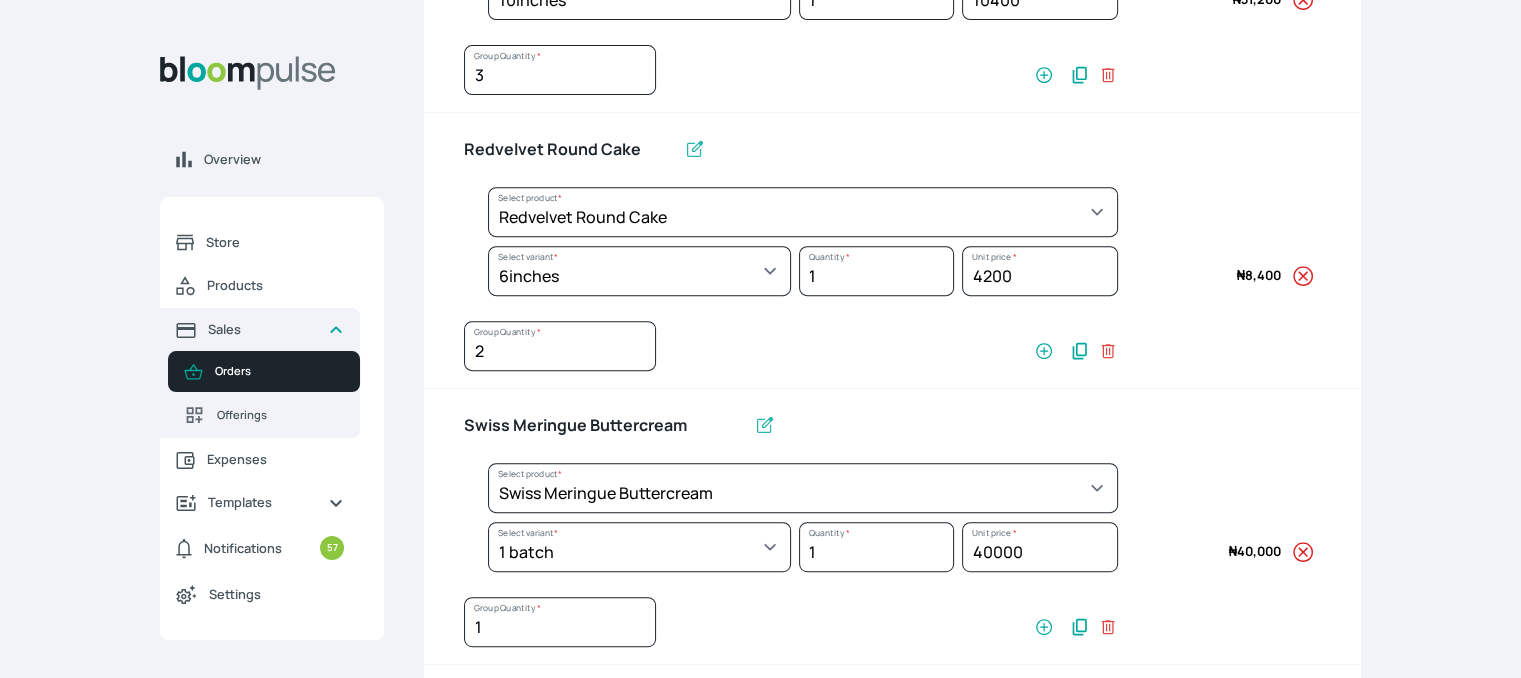 scroll, scrollTop: 800, scrollLeft: 0, axis: vertical 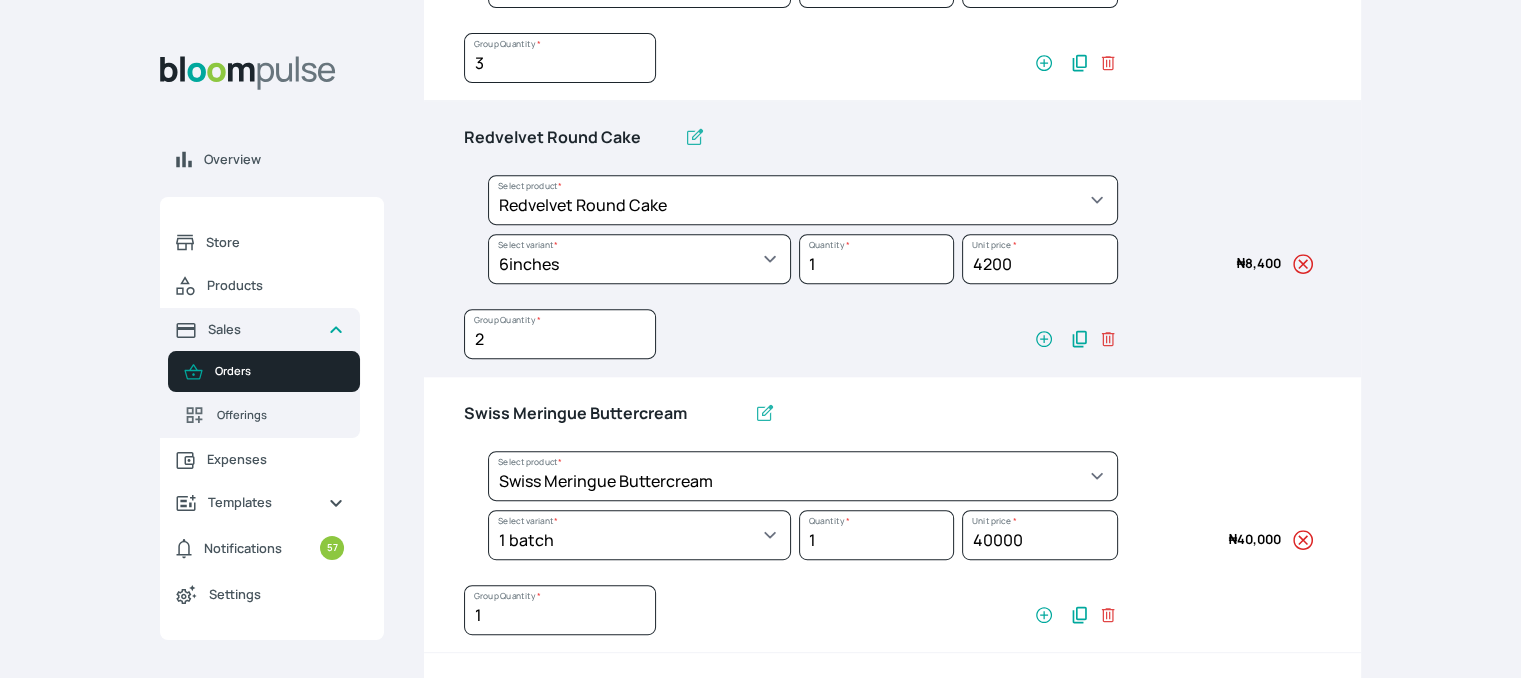 click 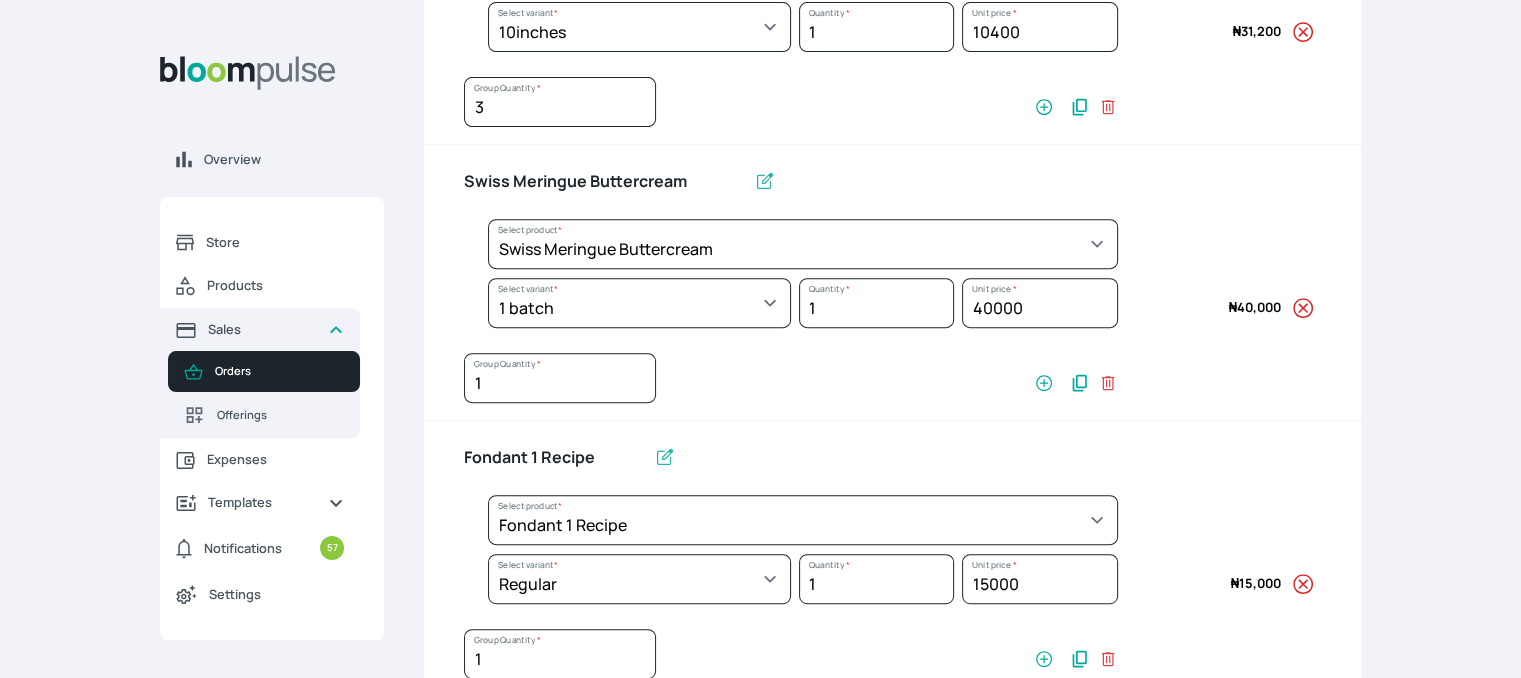 scroll, scrollTop: 800, scrollLeft: 0, axis: vertical 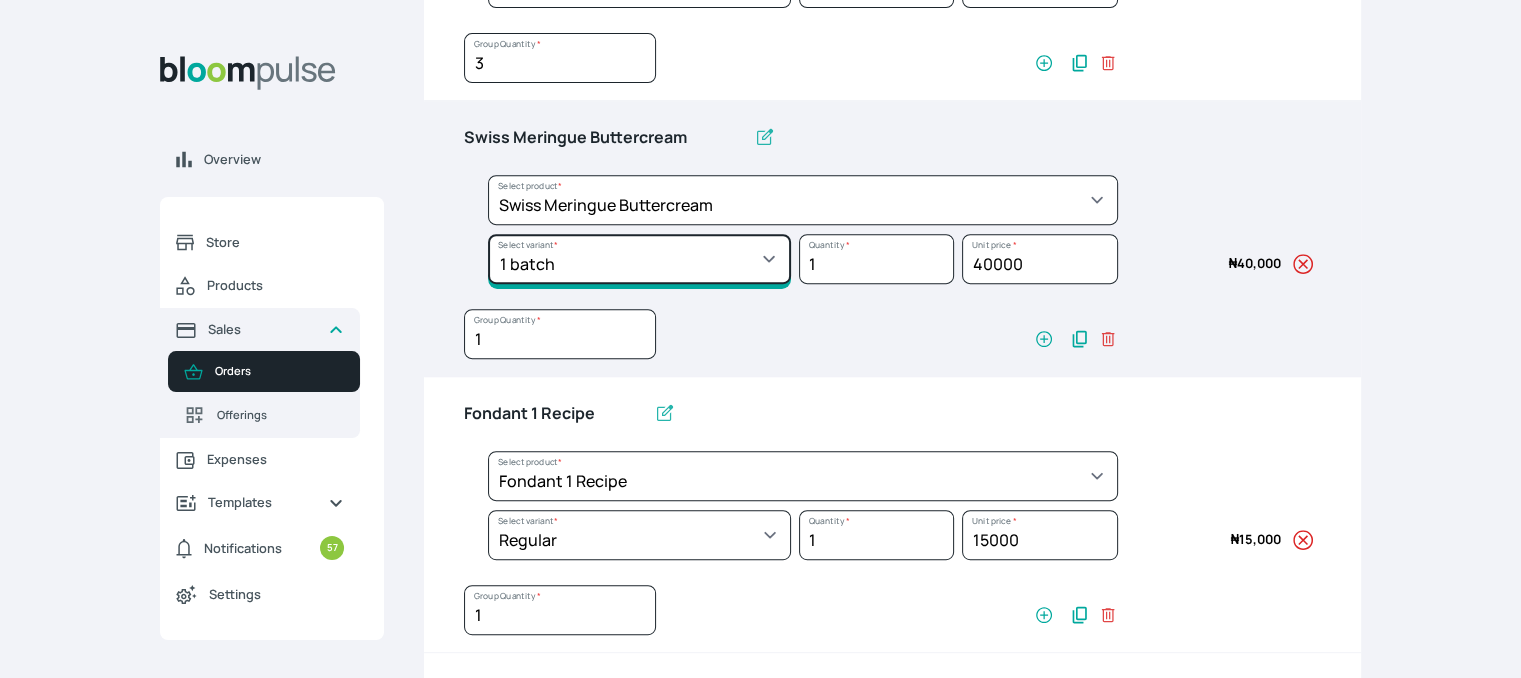 click on "Select variant * 1 batch Half batch" at bounding box center [639, -293] 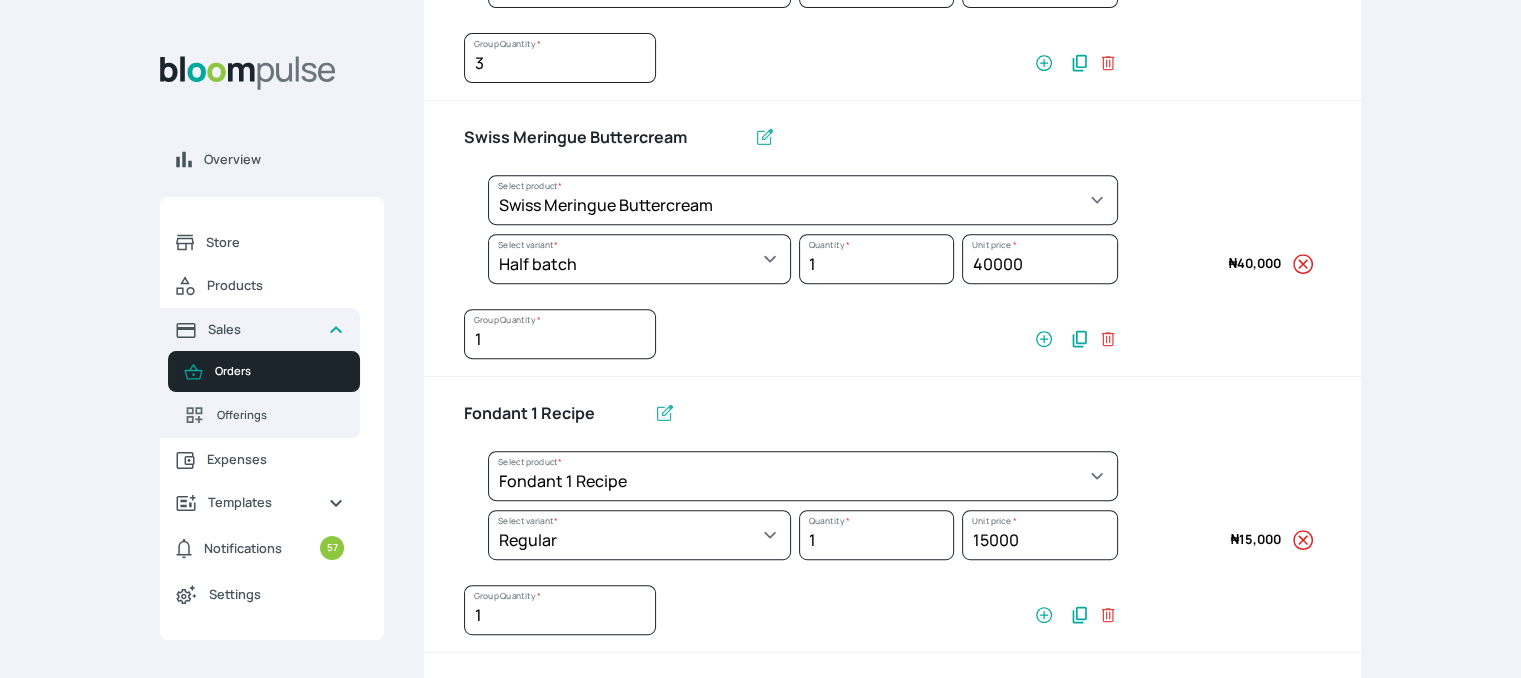 select on "645c6260-b6bb-4351-a585-2a2a1086c83c" 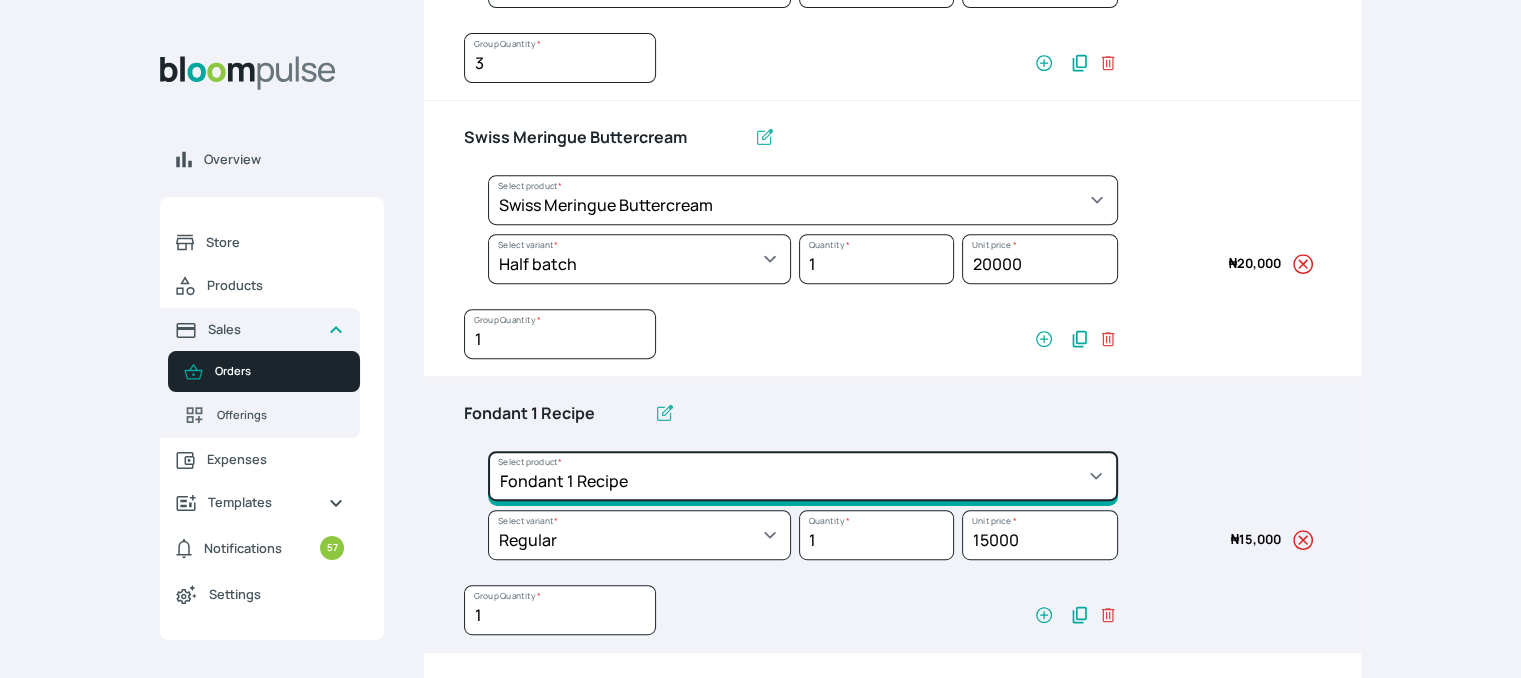 click on "Select product *  Cake Decoration for 8inches High  Chocolate oil based Round Cake  Geneose Sponge square Cake  Pound Square Cake  35cl zobo Mocktail  Banana Bread Batter BBQ Chicken  Bento Cake Budget Friendly Whippedcream Decoration Cake Decoration for 6inches High Cake Decoration for 6inches Low Cake loaf Chocolate Cake Batter Chocolate Ganache Chocolate oil based Batter Chocolate oil based square Cake Chocolate Round Cake Chop Life Package 2 Classic Banana Bread Loaf Coconut Banana Bread Loaf Cookies and Cream oil based Batter Cookies and cream oil based Round Cake Cupcakes Custom Made Whippedcream Decoration Doughnut Batter Fondant 1 Recipe  Fruit Cake Fruit Cake Batter Geneose Sponge Cake Batter Geneose Sponge Round Cake Meat Pie Meat Pie per 1 Mini puff Pound Cake Batter Pound Round Cake  Puff puff Redvelvet Cake Batter Redvelvet oil based Batter Redvelvet oil based Round Cake Redvelvet Round Cake Royal Buttercream  Small chops Stick Meat Sugar Doughnut  Swiss Meringue Buttercream  Valentine Love Box" at bounding box center (803, -352) 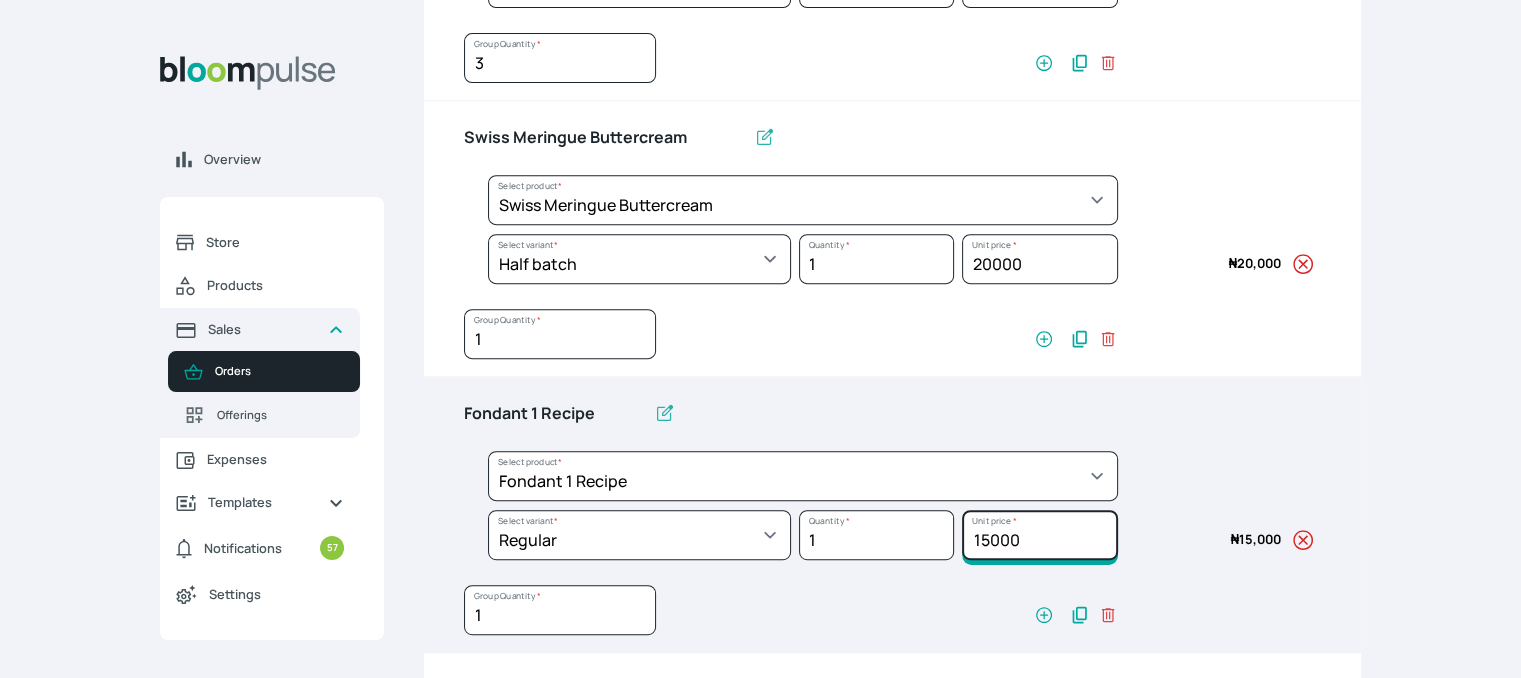 click on "15000" at bounding box center [1039, -293] 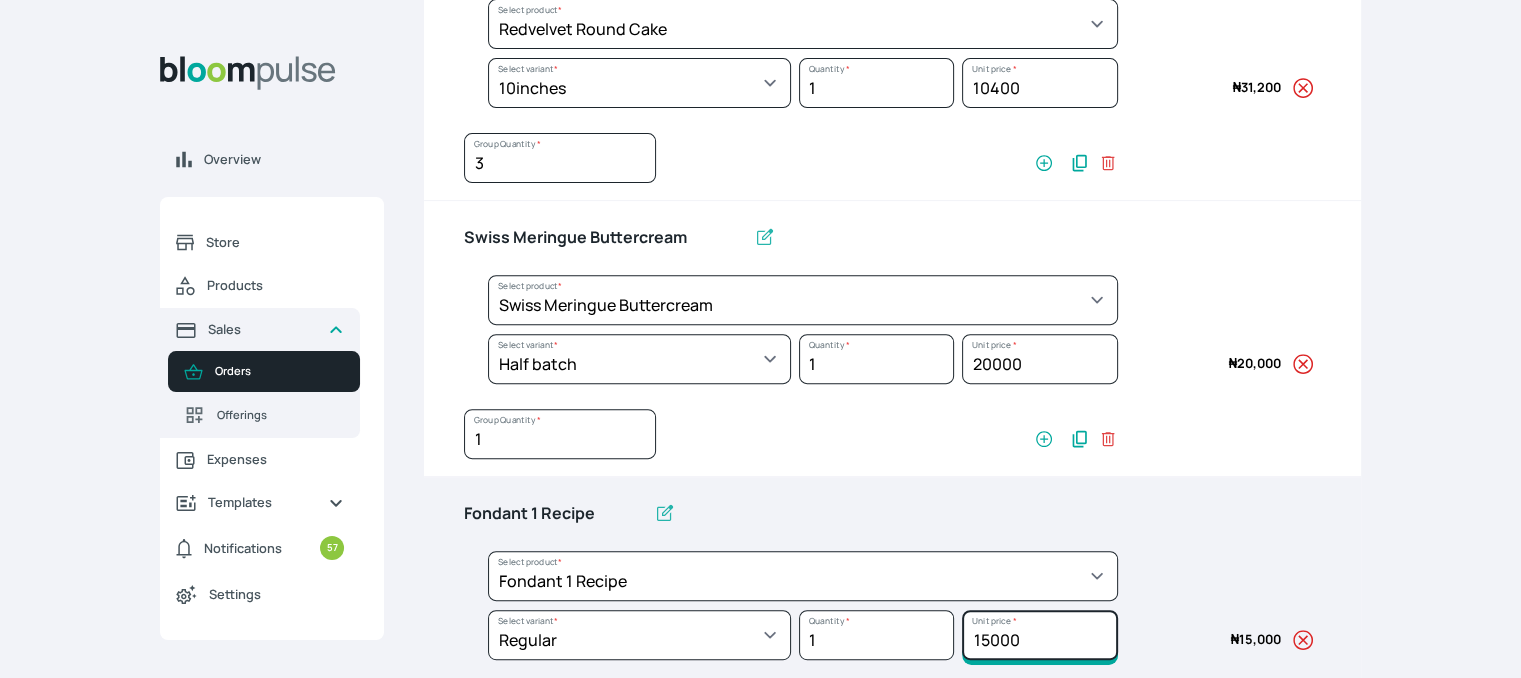 scroll, scrollTop: 800, scrollLeft: 0, axis: vertical 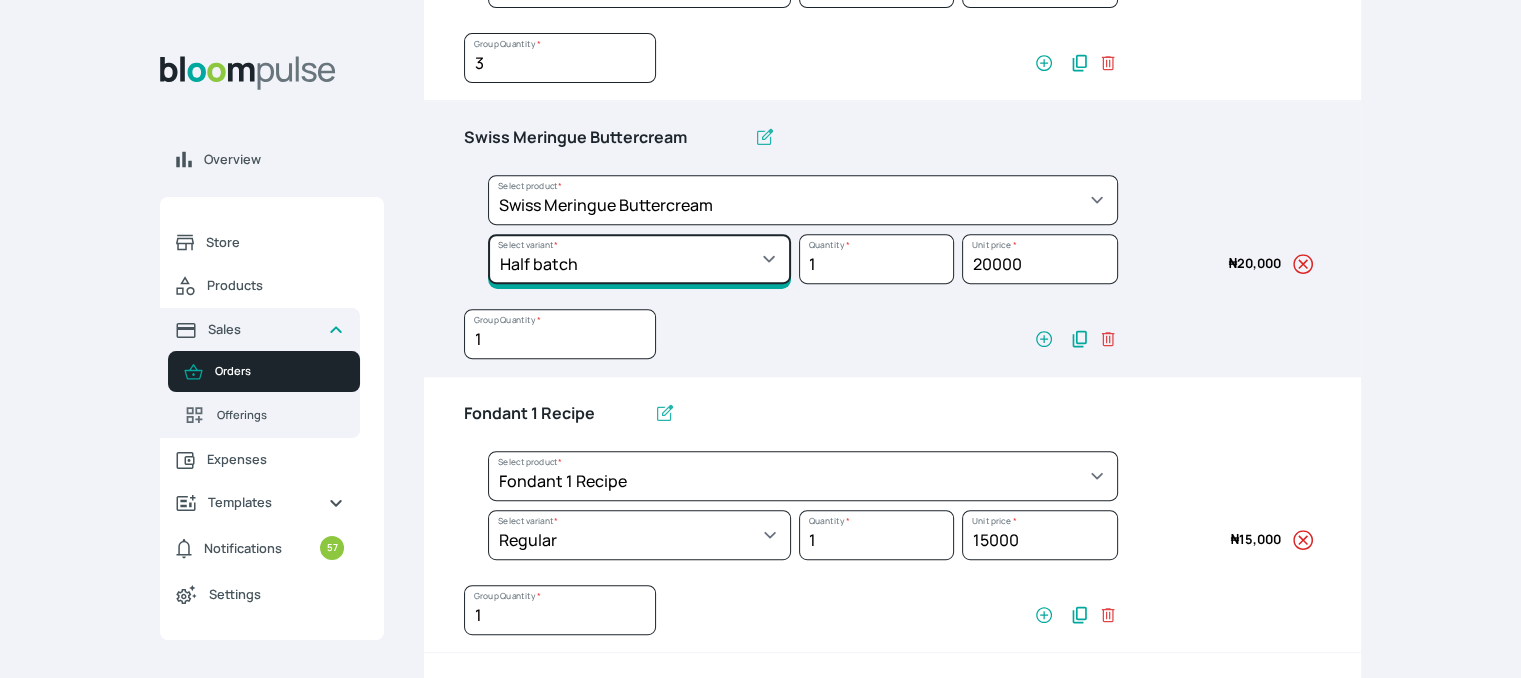 click on "Select variant * 1 batch Half batch" at bounding box center [639, -293] 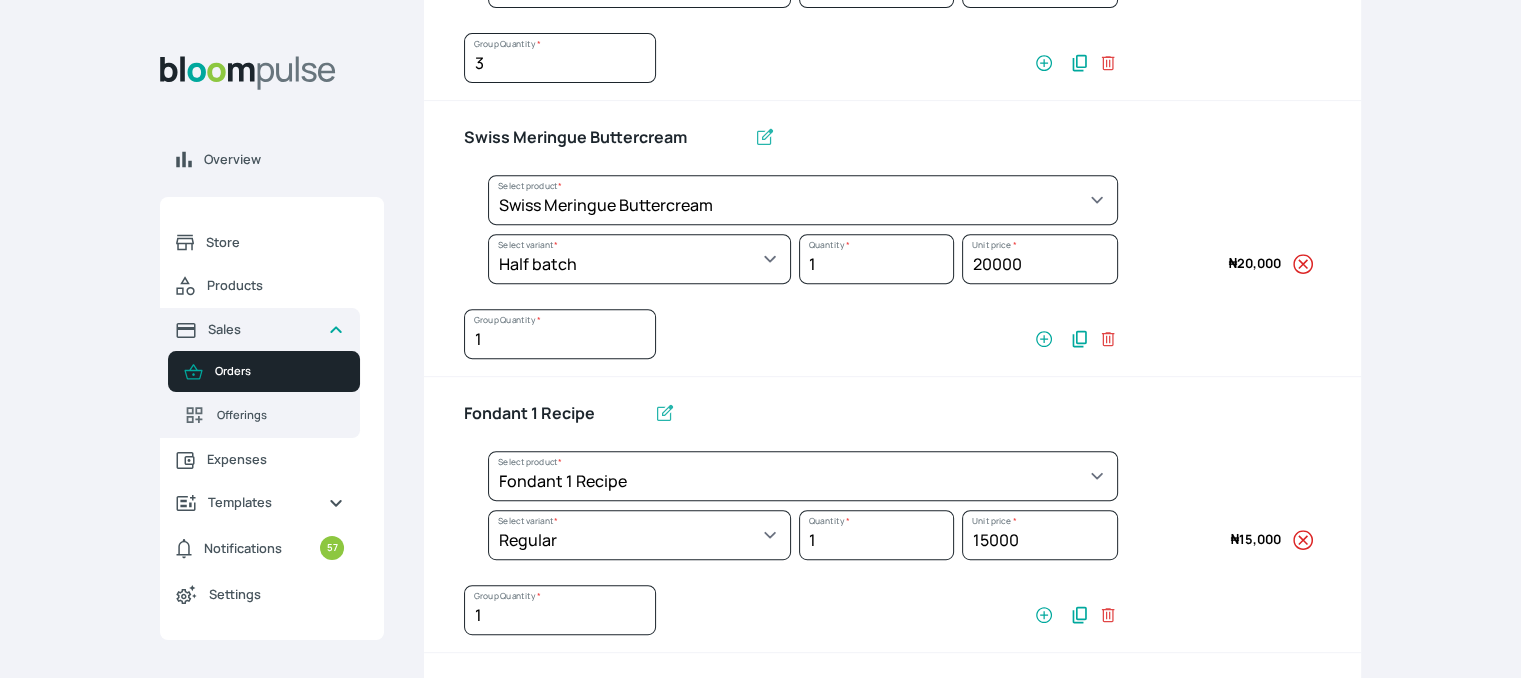 click on "1 Group Quantity    *" at bounding box center (791, 338) 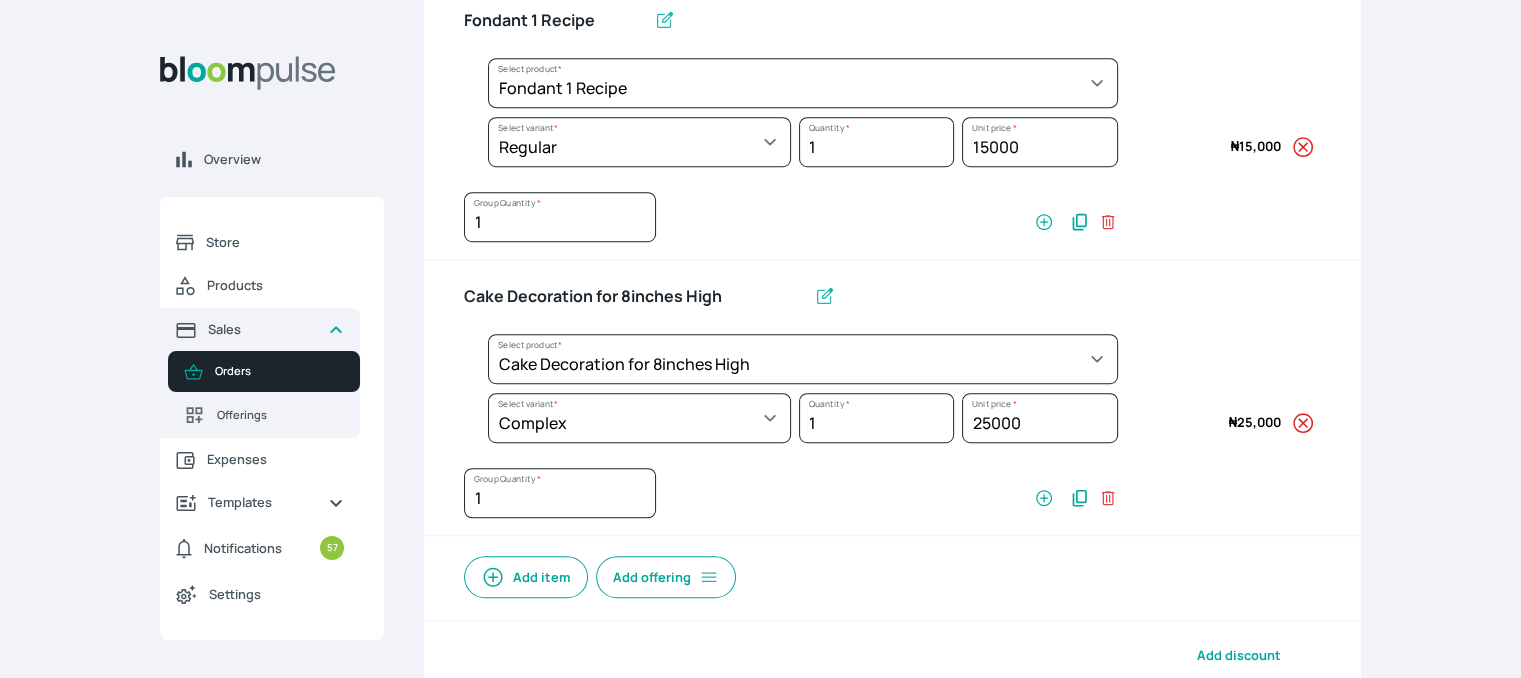 scroll, scrollTop: 1200, scrollLeft: 0, axis: vertical 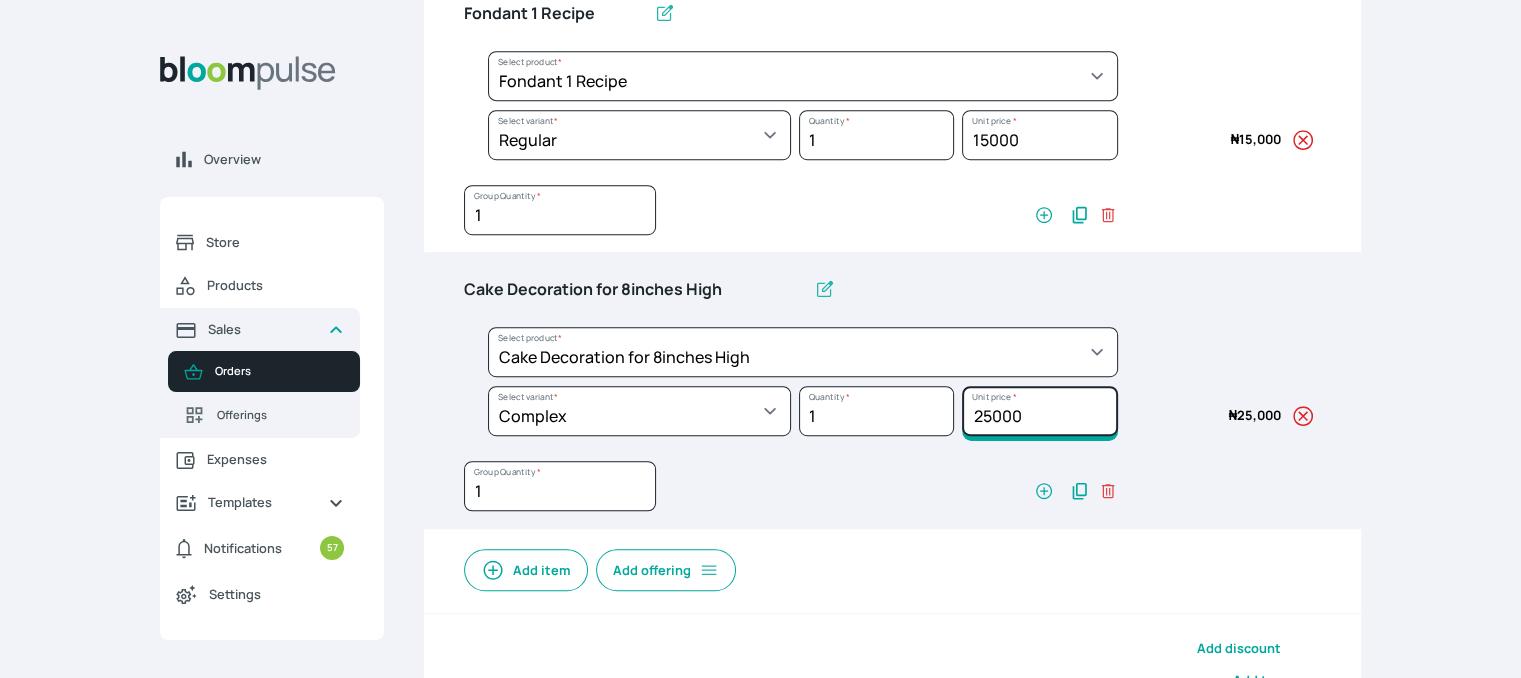 drag, startPoint x: 1035, startPoint y: 416, endPoint x: 980, endPoint y: 421, distance: 55.226807 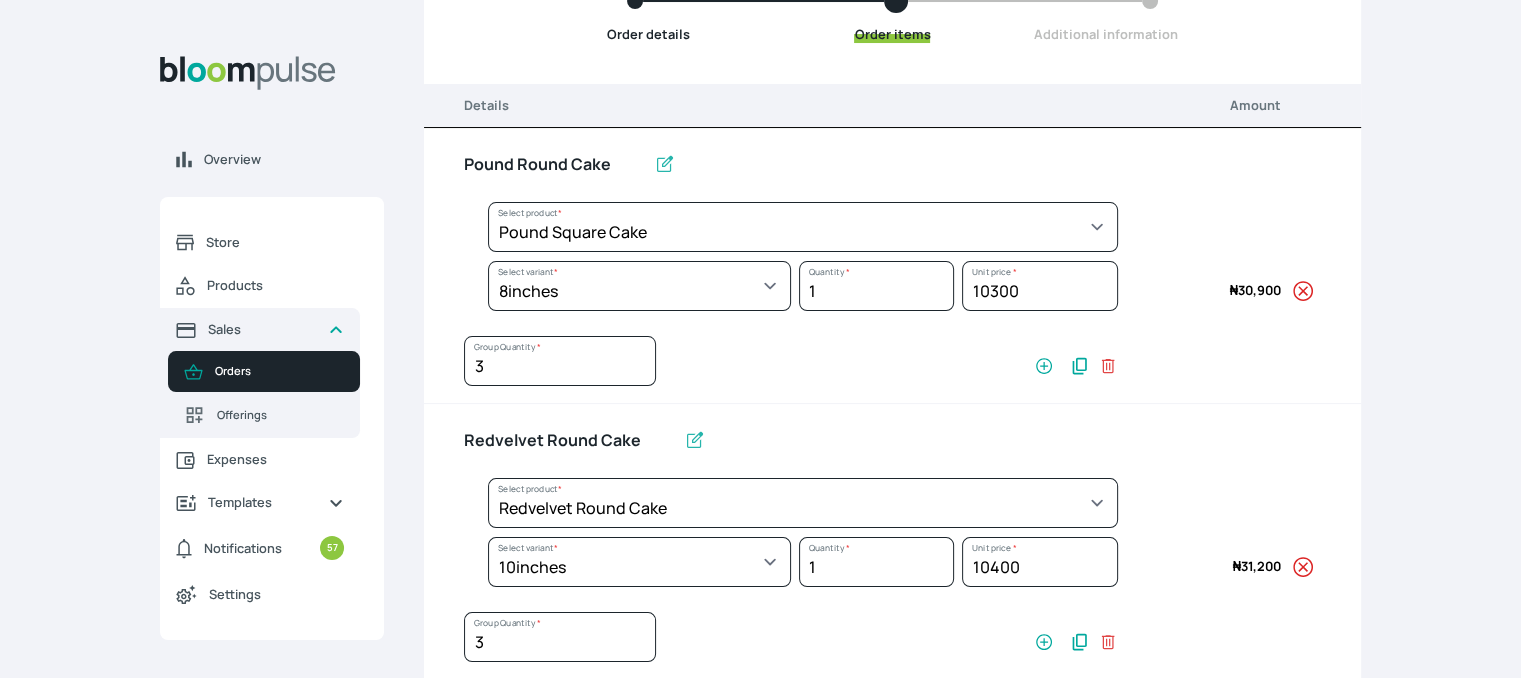 scroll, scrollTop: 0, scrollLeft: 0, axis: both 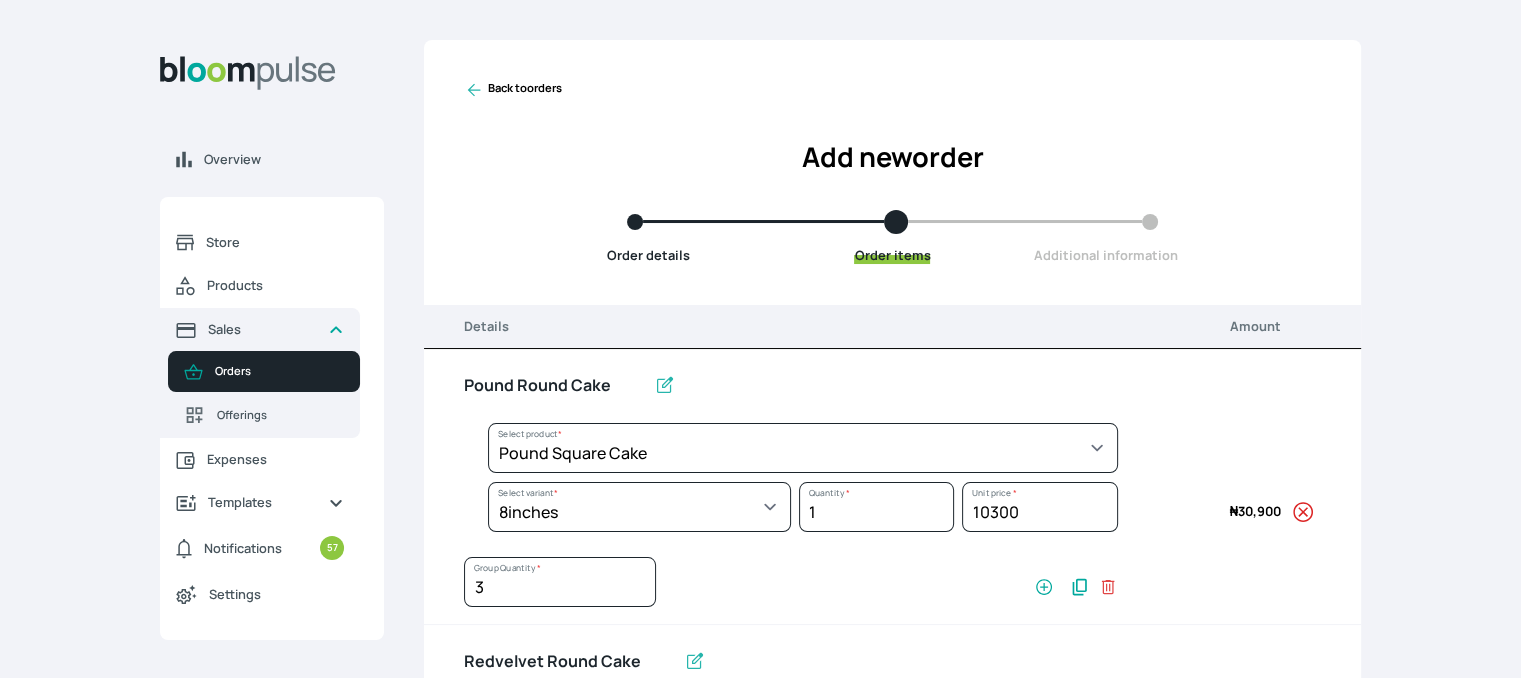 click on "Back to  orders" at bounding box center (513, 90) 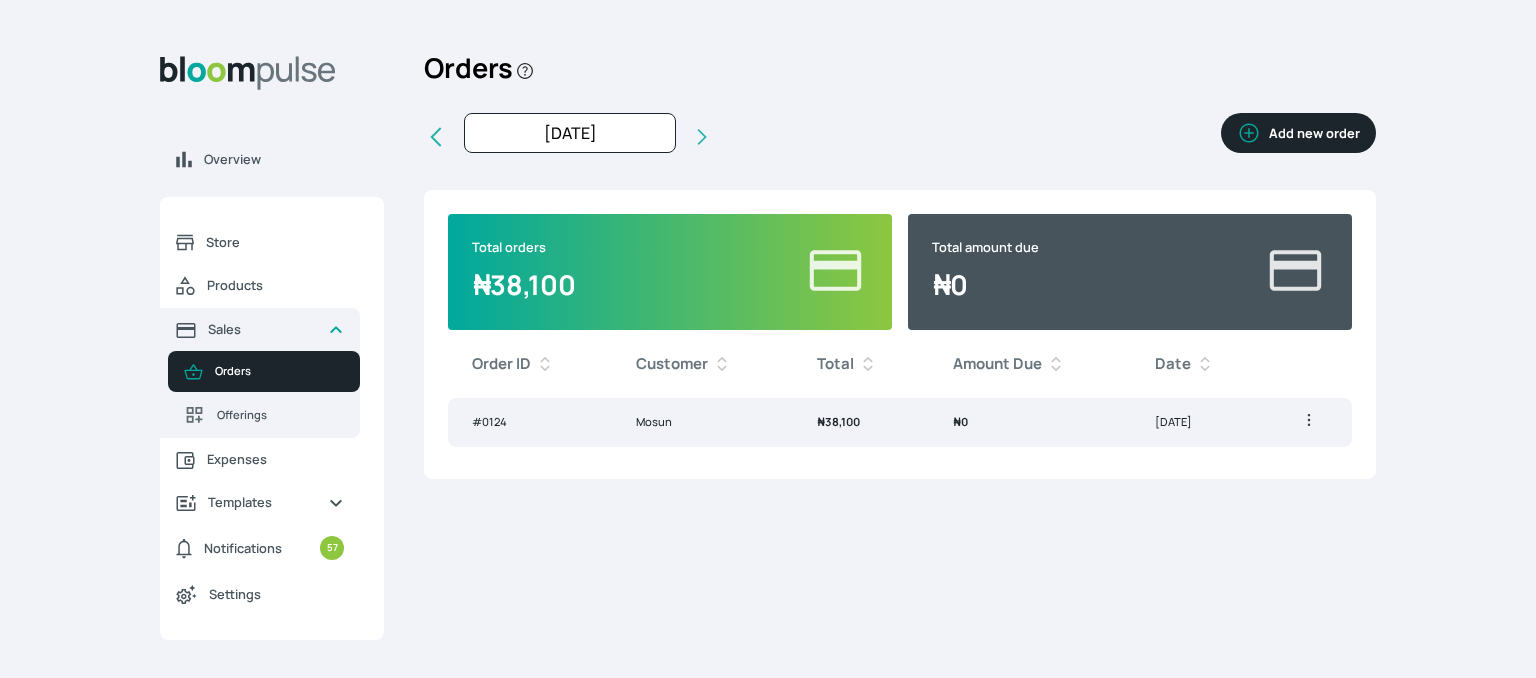 click on "Add new order" at bounding box center (1298, 133) 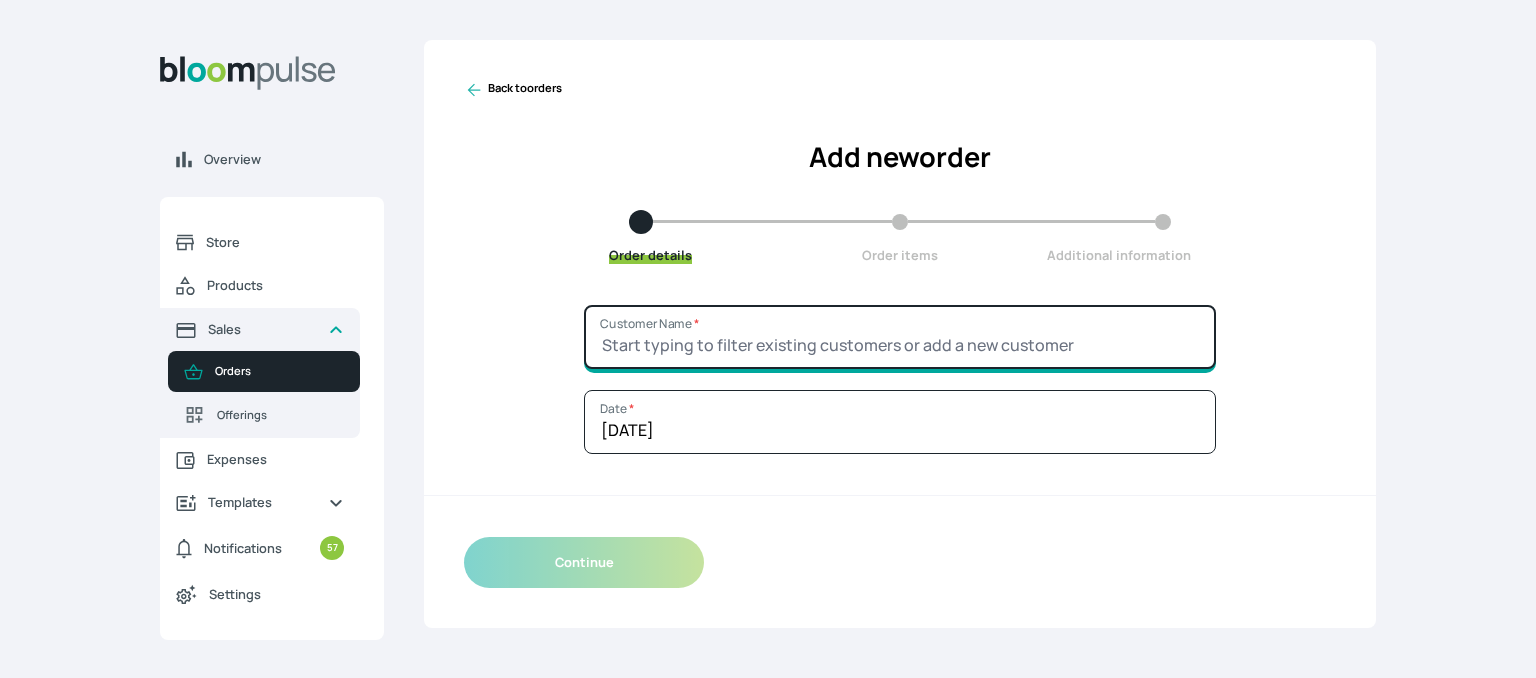 click on "Customer Name    *" at bounding box center (900, 337) 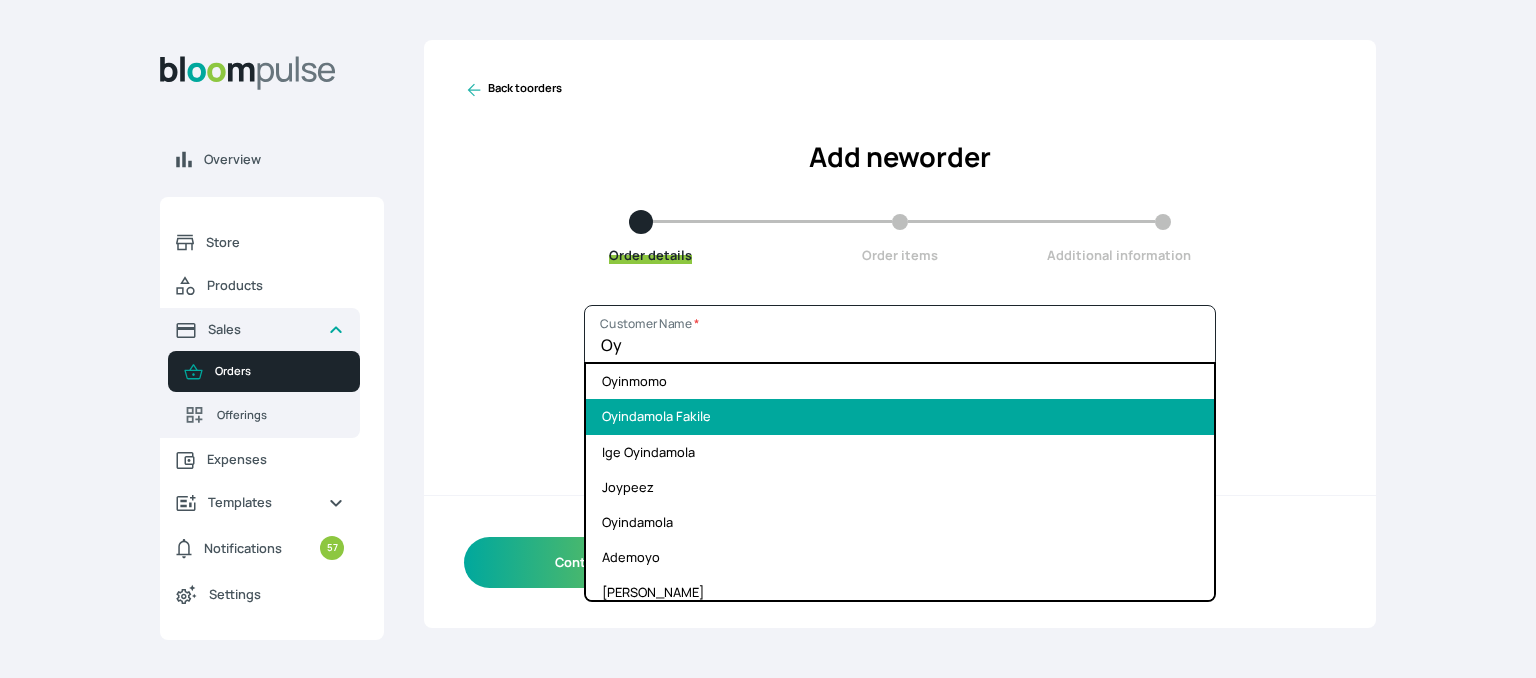 click on "Oyindamola Fakile" at bounding box center (900, 416) 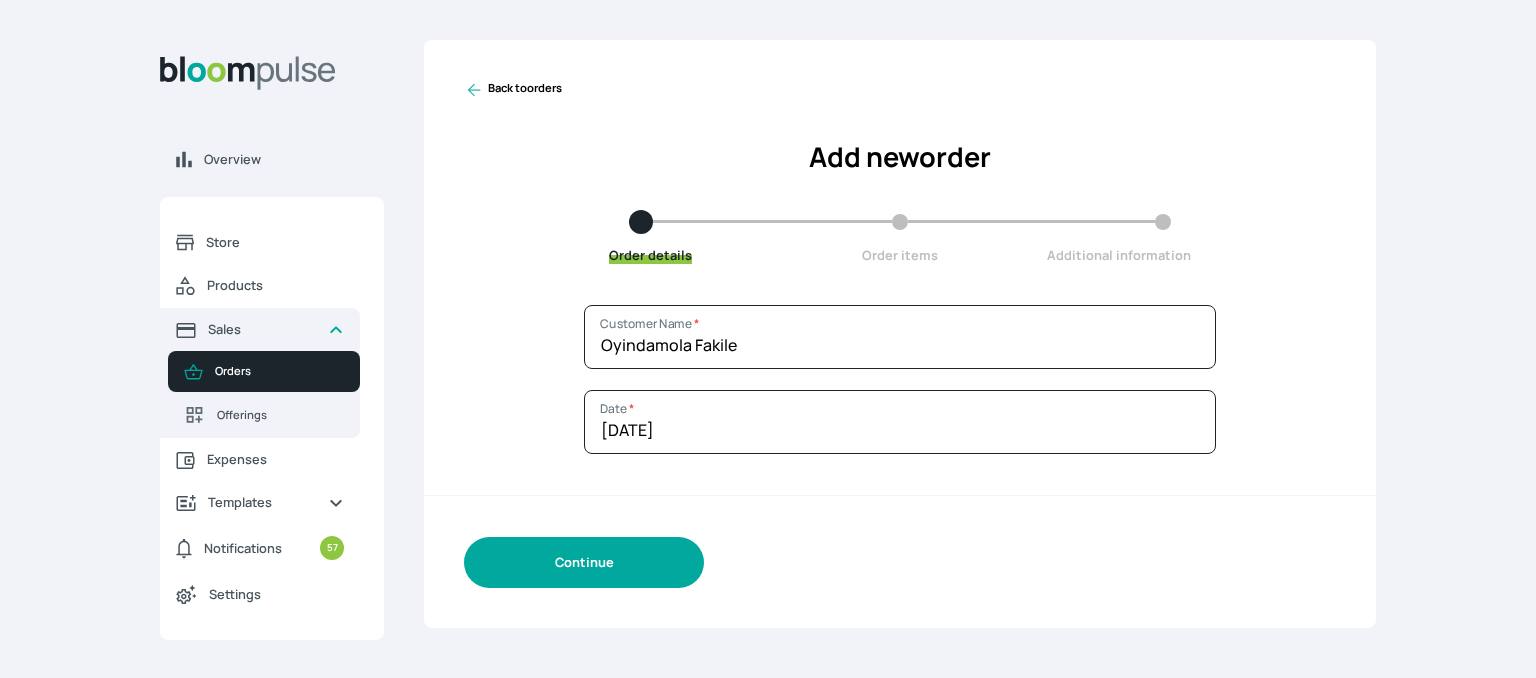 click on "Continue" at bounding box center (584, 562) 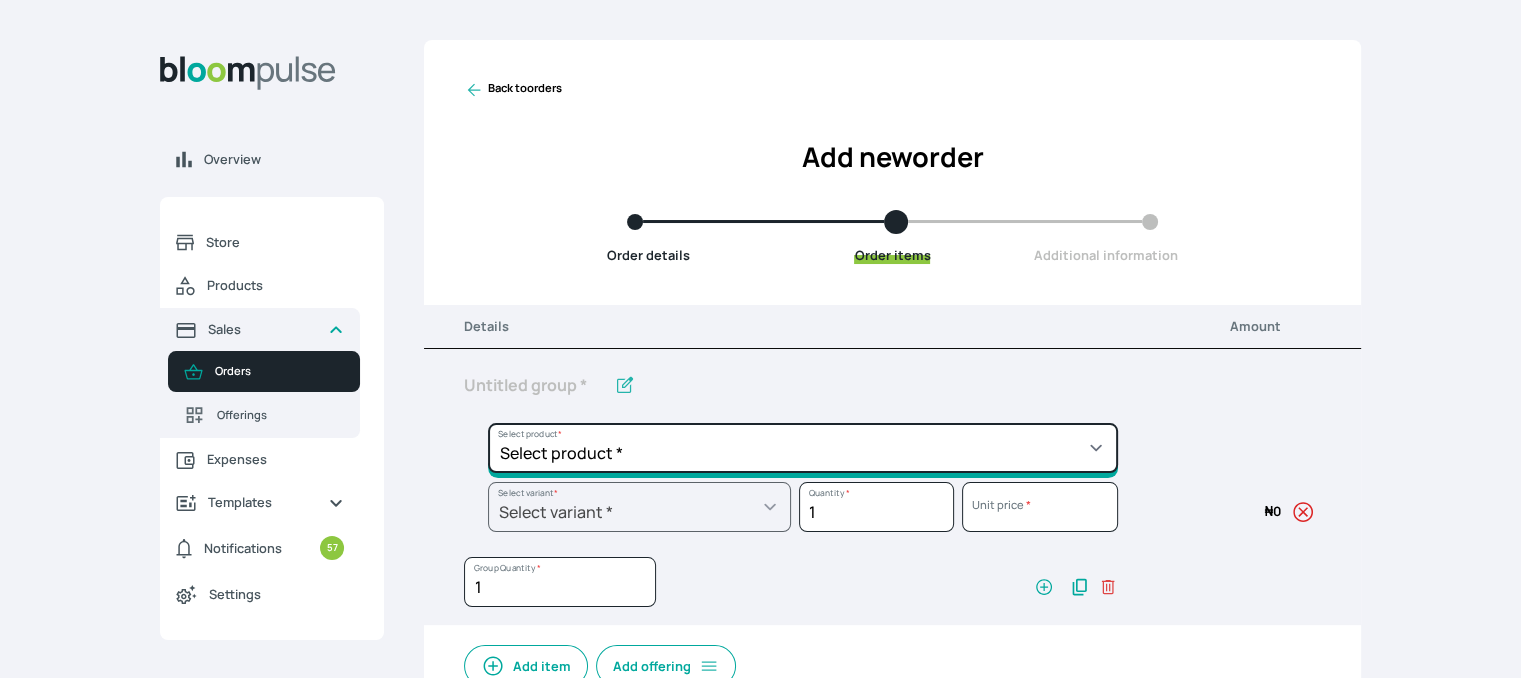 click on "Select product *  Cake Decoration for 8inches High  Chocolate oil based Round Cake  Geneose Sponge square Cake  Pound Square Cake  35cl zobo Mocktail  Banana Bread Batter BBQ Chicken  Bento Cake Budget Friendly Whippedcream Decoration Cake Decoration for 6inches High Cake Decoration for 6inches Low Cake loaf Chocolate Cake Batter Chocolate Ganache Chocolate oil based Batter Chocolate oil based square Cake Chocolate Round Cake Chop Life Package 2 Classic Banana Bread Loaf Coconut Banana Bread Loaf Cookies and Cream oil based Batter Cookies and cream oil based Round Cake Cupcakes Custom Made Whippedcream Decoration Doughnut Batter Fondant 1 Recipe  Fruit Cake Fruit Cake Batter Geneose Sponge Cake Batter Geneose Sponge Round Cake Meat Pie Meat Pie per 1 Mini puff Pound Cake Batter Pound Round Cake  Puff puff Redvelvet Cake Batter Redvelvet oil based Batter Redvelvet oil based Round Cake Redvelvet Round Cake Royal Buttercream  Small chops Stick Meat Sugar Doughnut  Swiss Meringue Buttercream  Valentine Love Box" at bounding box center [803, 448] 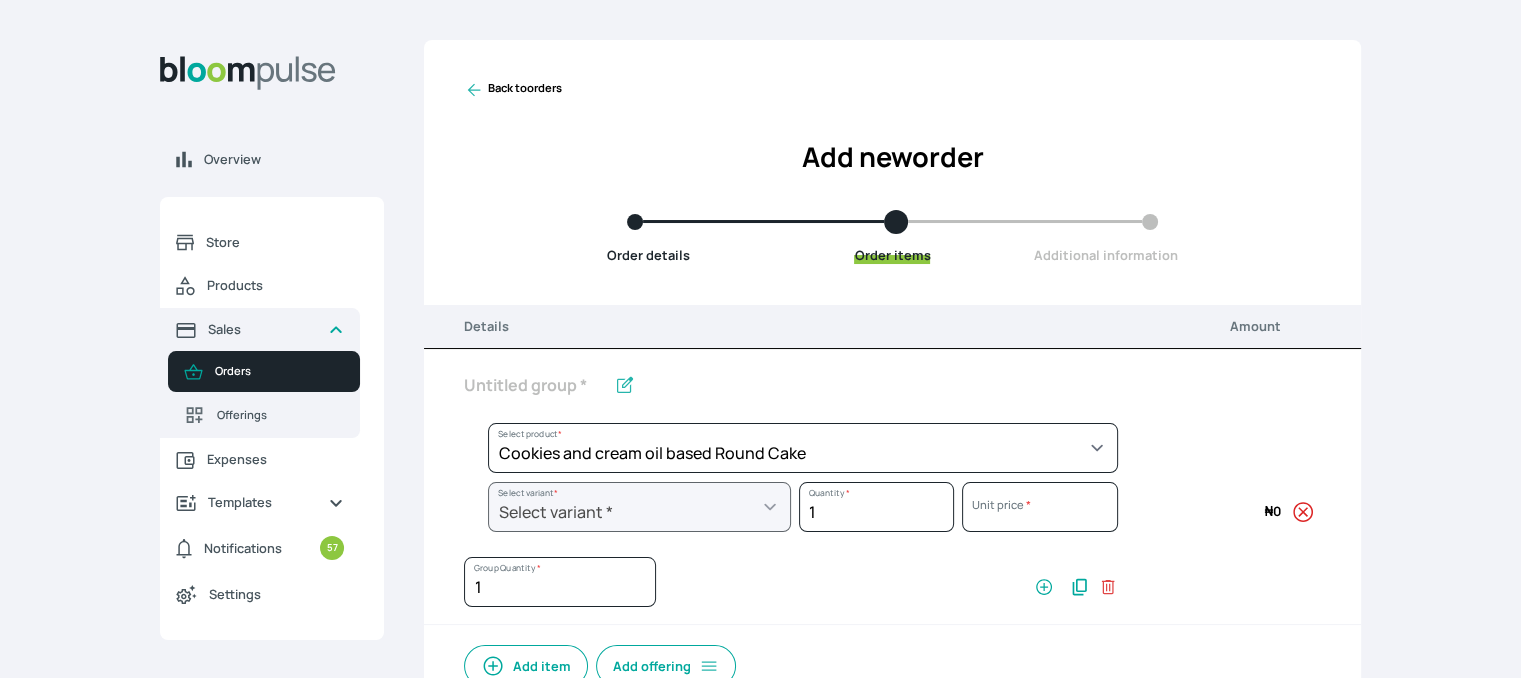 select on "cda72d0d-3d53-418f-8b8c-ee180d80a3bf" 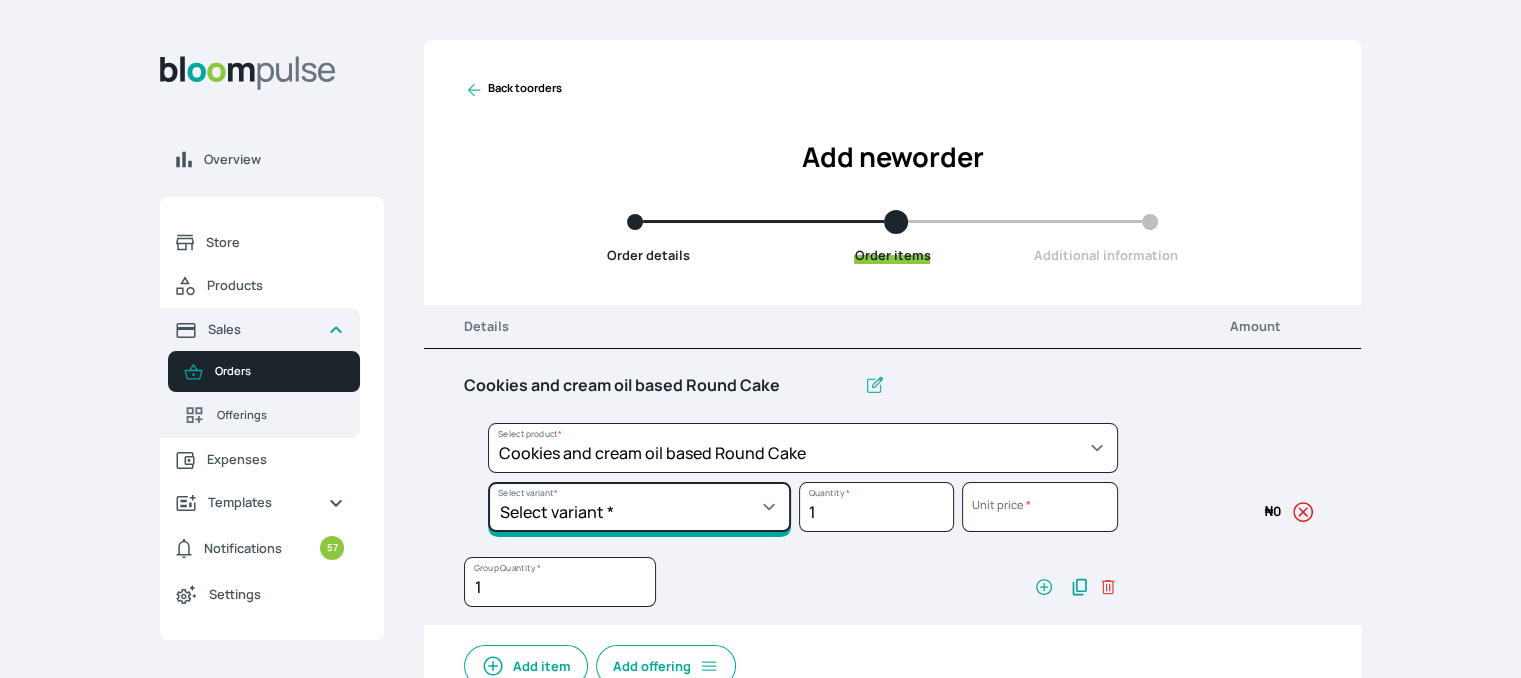 click on "Select variant * 10inches 11inches  12inches 6inches 7inches 8inches  9inches" at bounding box center [639, 507] 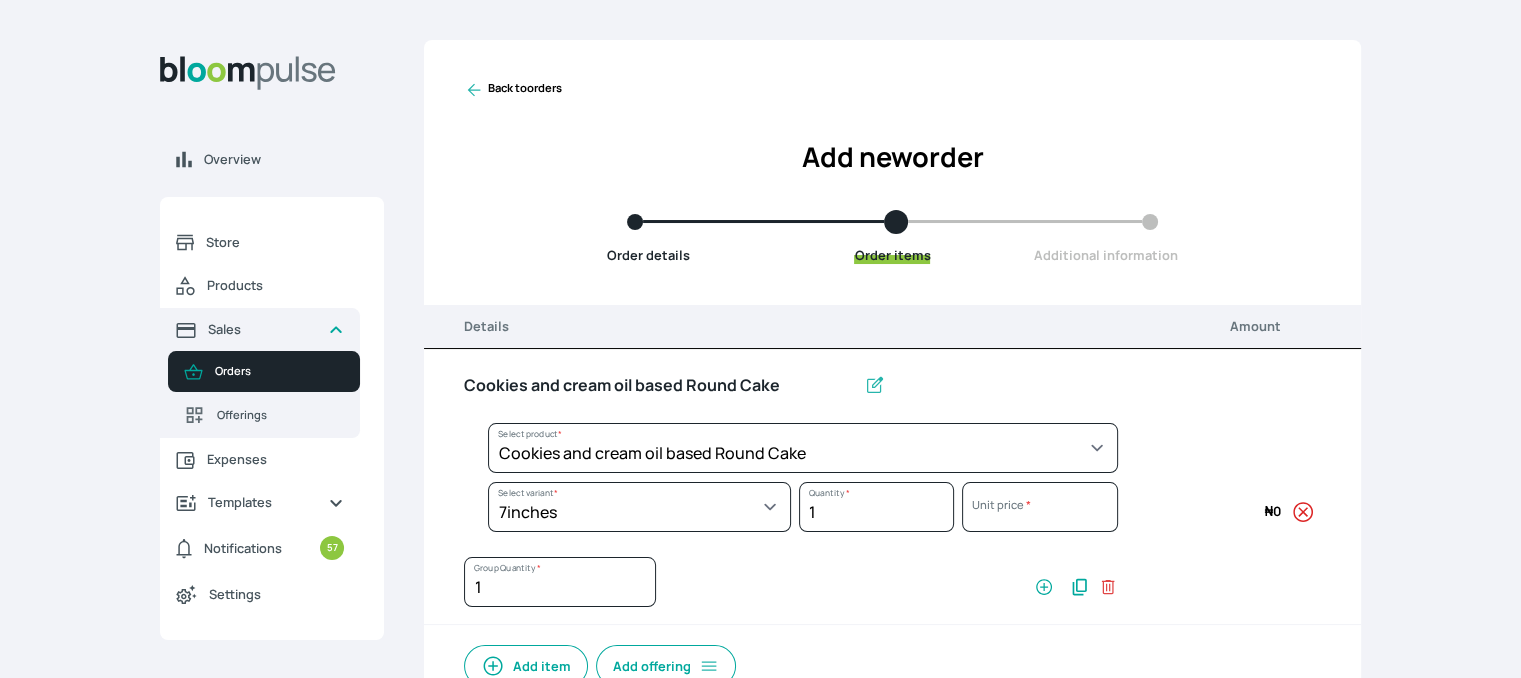 select on "cda72d0d-3d53-418f-8b8c-ee180d80a3bf" 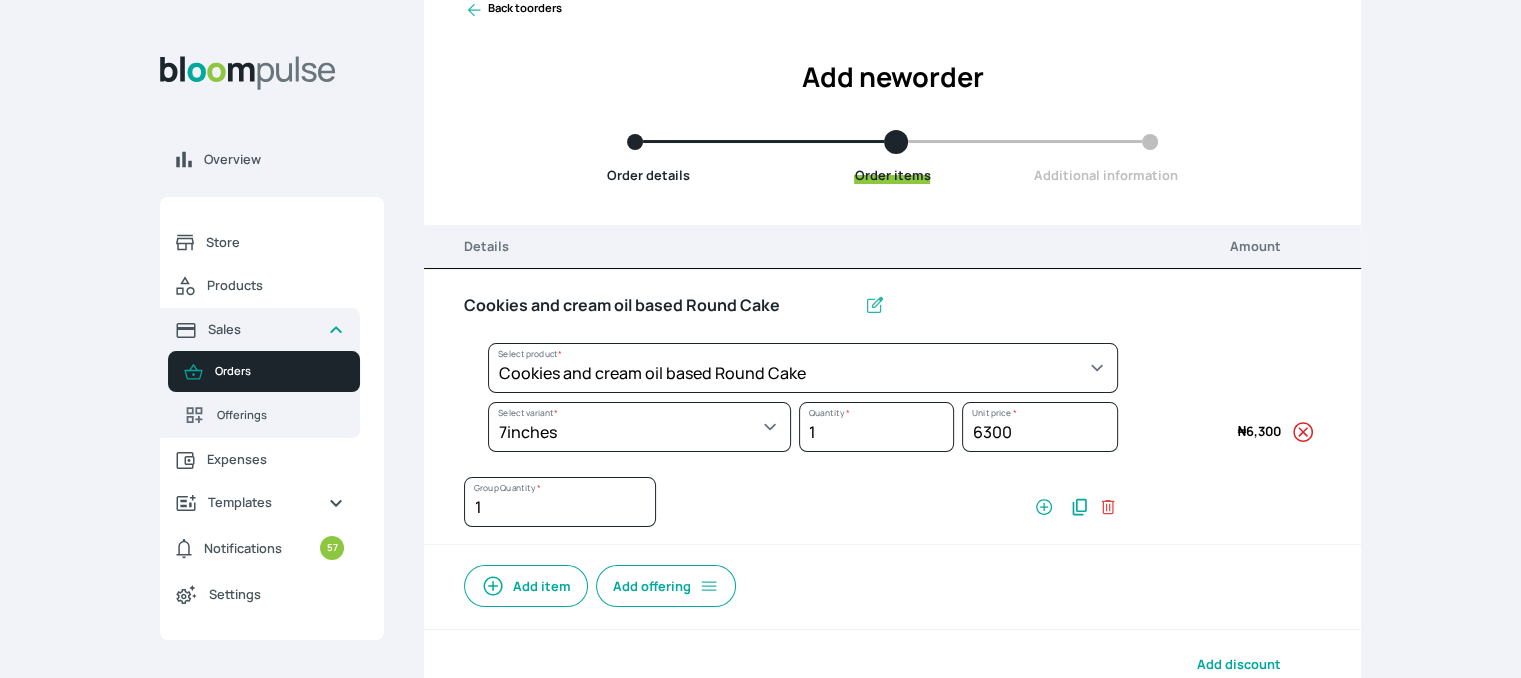 scroll, scrollTop: 200, scrollLeft: 0, axis: vertical 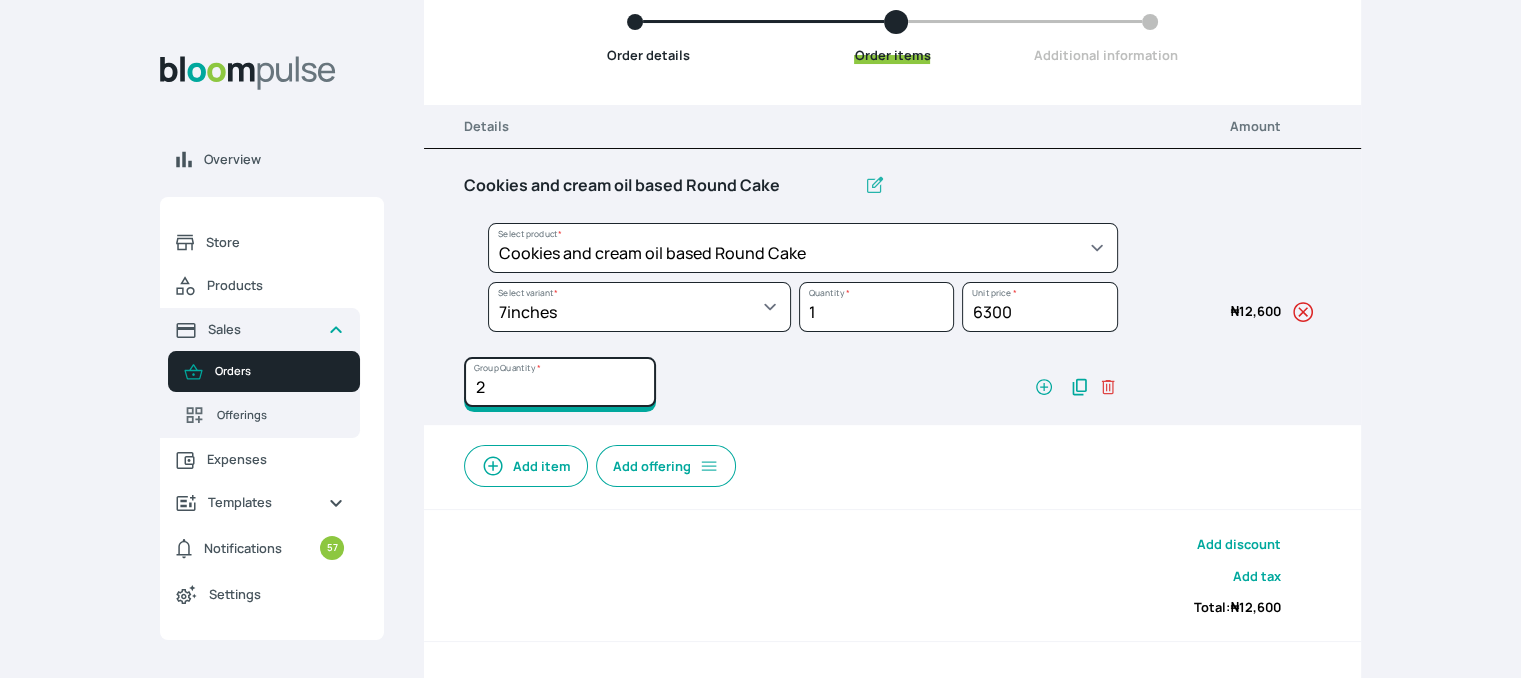 click on "2" at bounding box center [560, 382] 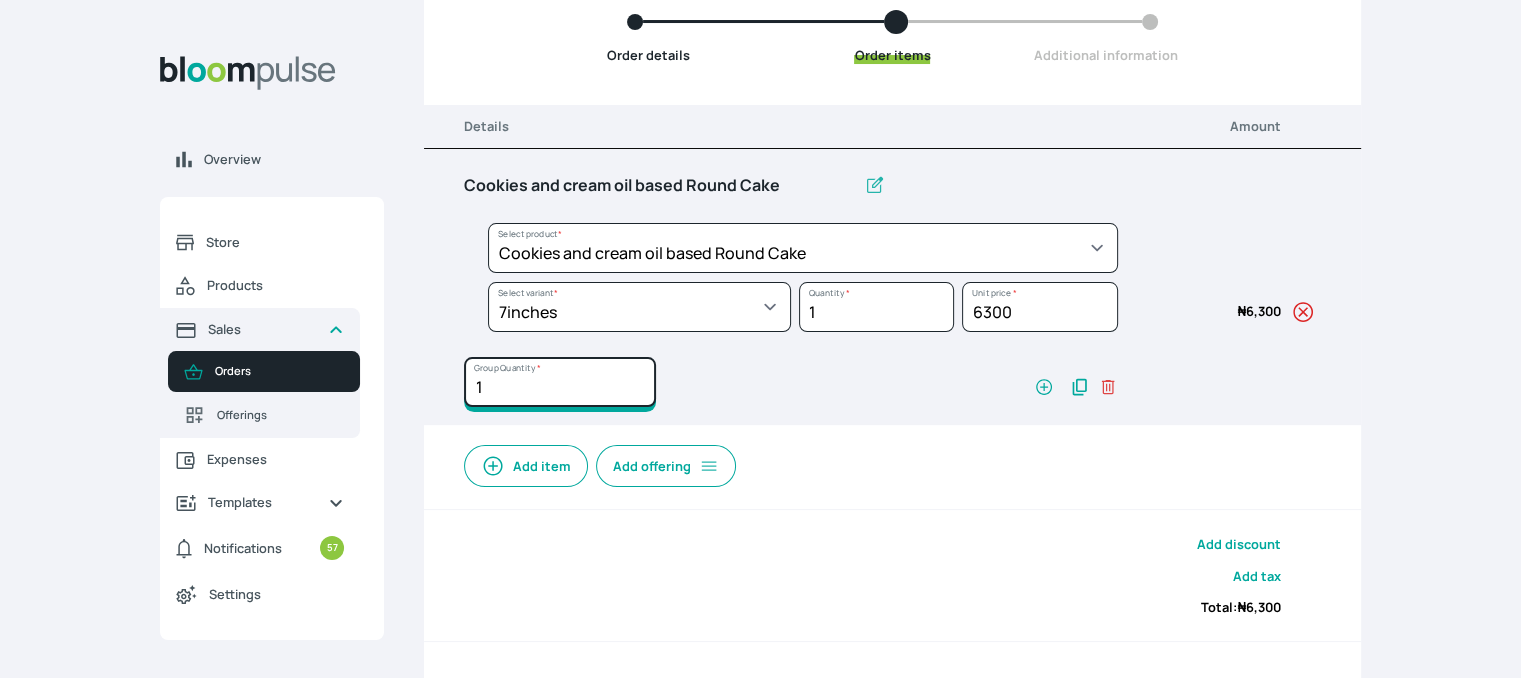 click on "1" at bounding box center (560, 382) 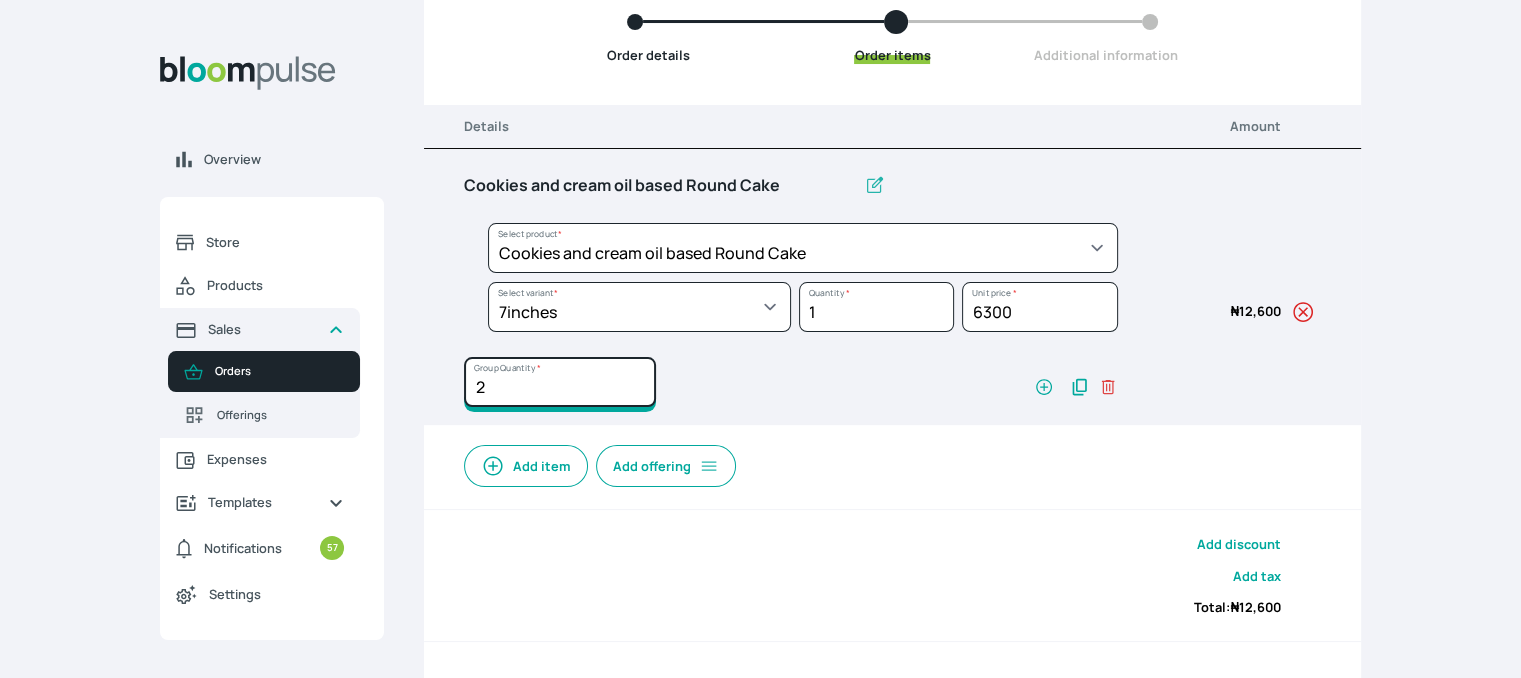 click on "2" at bounding box center (560, 382) 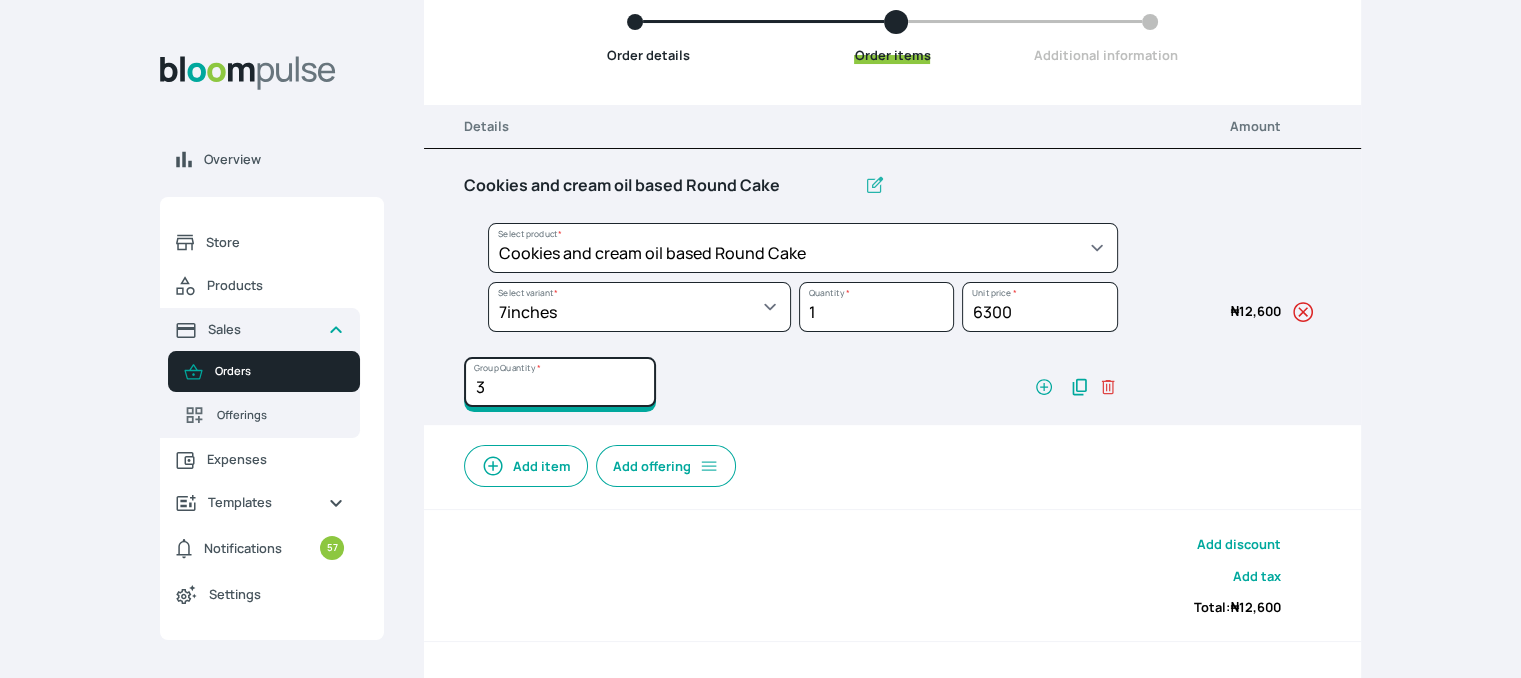 type on "3" 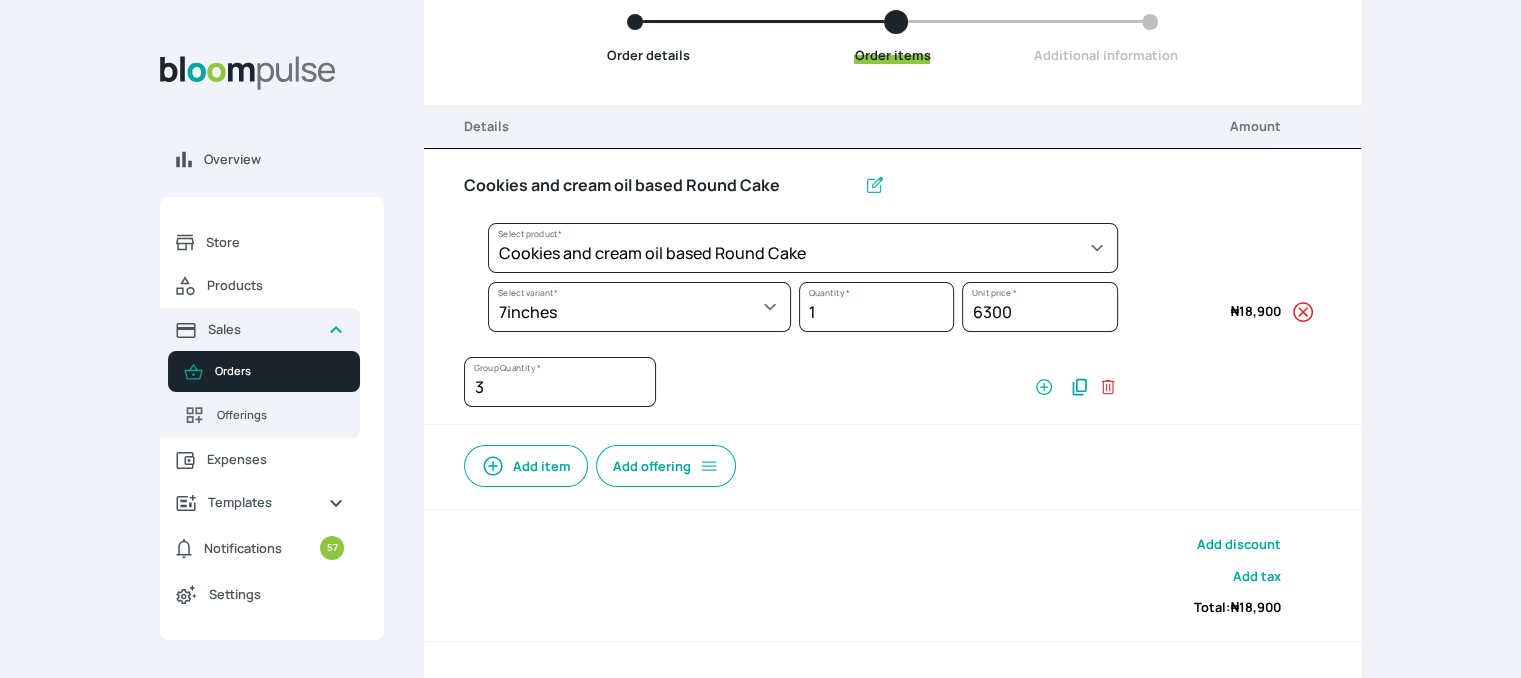 click on "Add item" at bounding box center [526, 466] 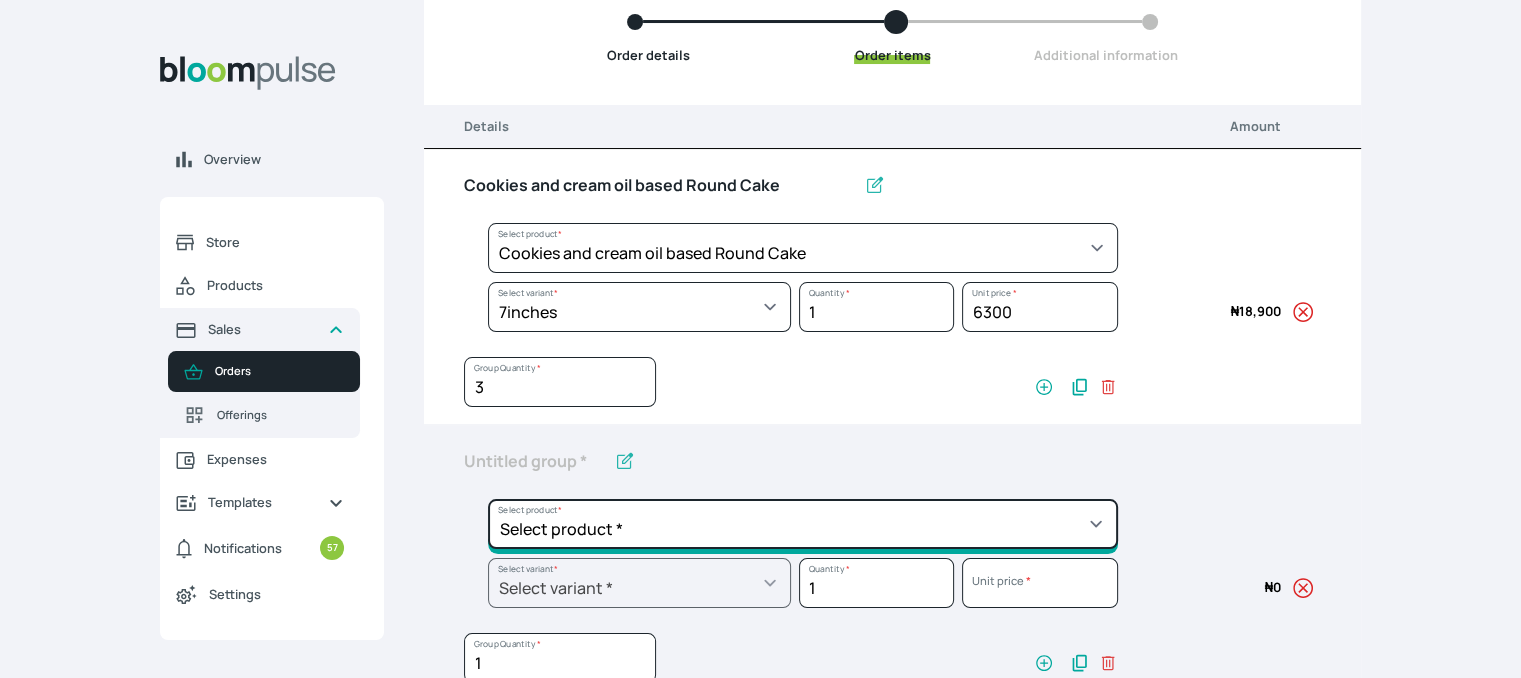 click on "Select product *  Cake Decoration for 8inches High  Chocolate oil based Round Cake  Geneose Sponge square Cake  Pound Square Cake  35cl zobo Mocktail  Banana Bread Batter BBQ Chicken  Bento Cake Budget Friendly Whippedcream Decoration Cake Decoration for 6inches High Cake Decoration for 6inches Low Cake loaf Chocolate Cake Batter Chocolate Ganache Chocolate oil based Batter Chocolate oil based square Cake Chocolate Round Cake Chop Life Package 2 Classic Banana Bread Loaf Coconut Banana Bread Loaf Cookies and Cream oil based Batter Cookies and cream oil based Round Cake Cupcakes Custom Made Whippedcream Decoration Doughnut Batter Fondant 1 Recipe  Fruit Cake Fruit Cake Batter Geneose Sponge Cake Batter Geneose Sponge Round Cake Meat Pie Meat Pie per 1 Mini puff Pound Cake Batter Pound Round Cake  Puff puff Redvelvet Cake Batter Redvelvet oil based Batter Redvelvet oil based Round Cake Redvelvet Round Cake Royal Buttercream  Small chops Stick Meat Sugar Doughnut  Swiss Meringue Buttercream  Valentine Love Box" at bounding box center [803, 248] 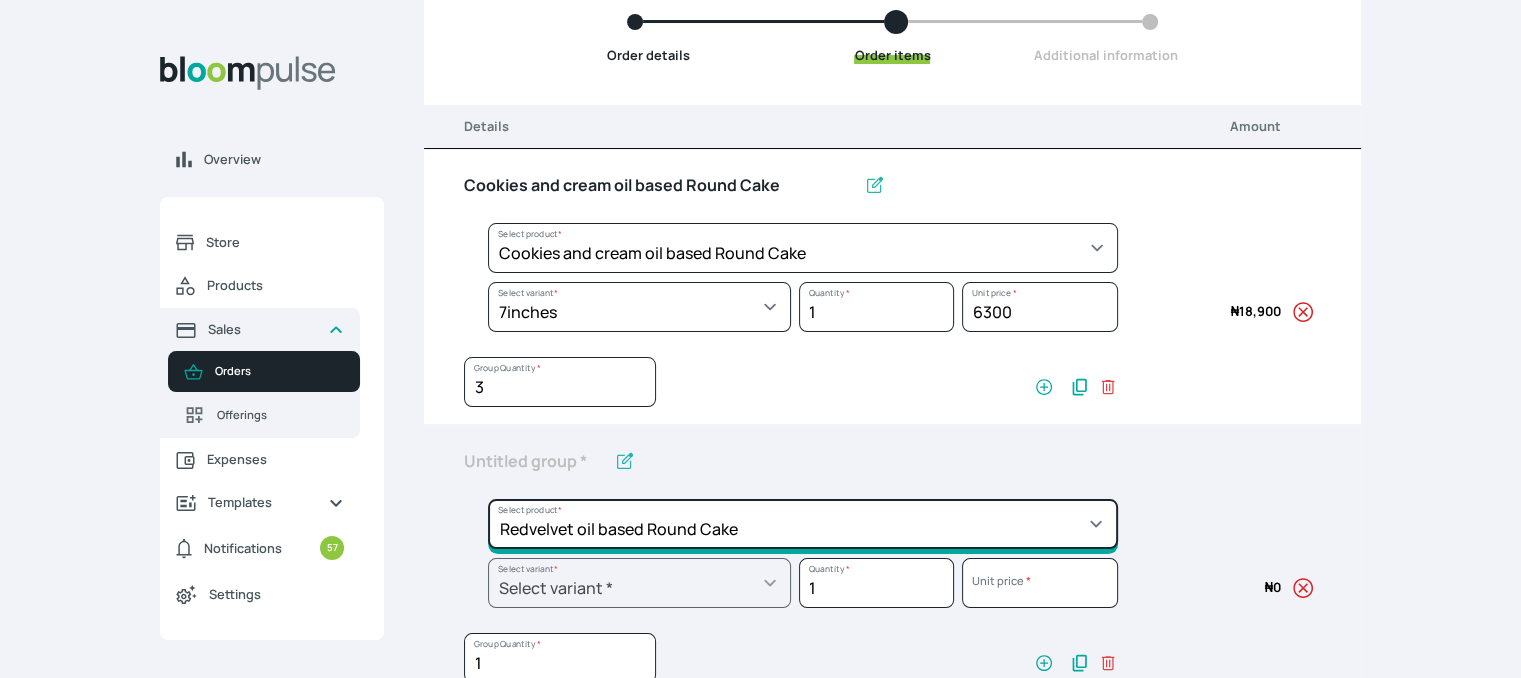 click on "Select product *  Cake Decoration for 8inches High  Chocolate oil based Round Cake  Geneose Sponge square Cake  Pound Square Cake  35cl zobo Mocktail  Banana Bread Batter BBQ Chicken  Bento Cake Budget Friendly Whippedcream Decoration Cake Decoration for 6inches High Cake Decoration for 6inches Low Cake loaf Chocolate Cake Batter Chocolate Ganache Chocolate oil based Batter Chocolate oil based square Cake Chocolate Round Cake Chop Life Package 2 Classic Banana Bread Loaf Coconut Banana Bread Loaf Cookies and Cream oil based Batter Cookies and cream oil based Round Cake Cupcakes Custom Made Whippedcream Decoration Doughnut Batter Fondant 1 Recipe  Fruit Cake Fruit Cake Batter Geneose Sponge Cake Batter Geneose Sponge Round Cake Meat Pie Meat Pie per 1 Mini puff Pound Cake Batter Pound Round Cake  Puff puff Redvelvet Cake Batter Redvelvet oil based Batter Redvelvet oil based Round Cake Redvelvet Round Cake Royal Buttercream  Small chops Stick Meat Sugar Doughnut  Swiss Meringue Buttercream  Valentine Love Box" at bounding box center (803, 248) 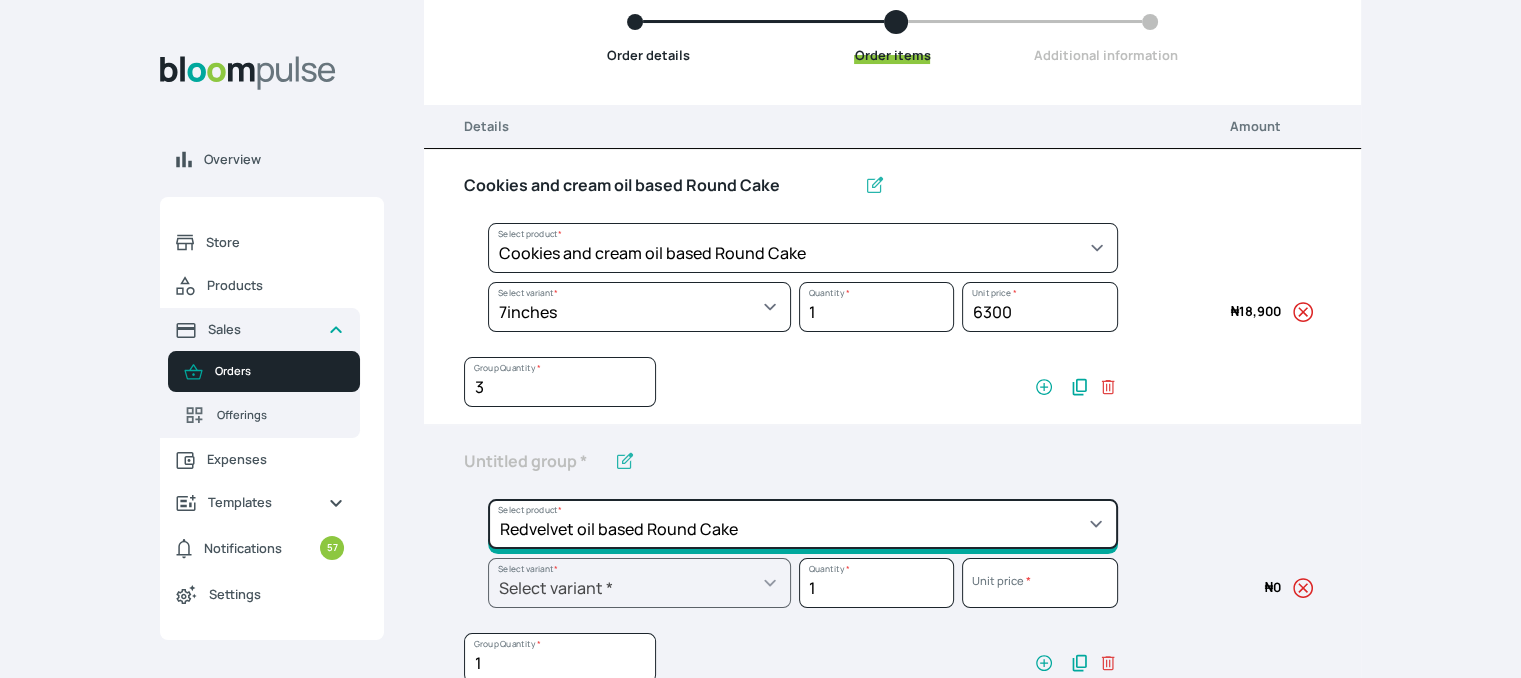type on "Redvelvet oil based Round Cake" 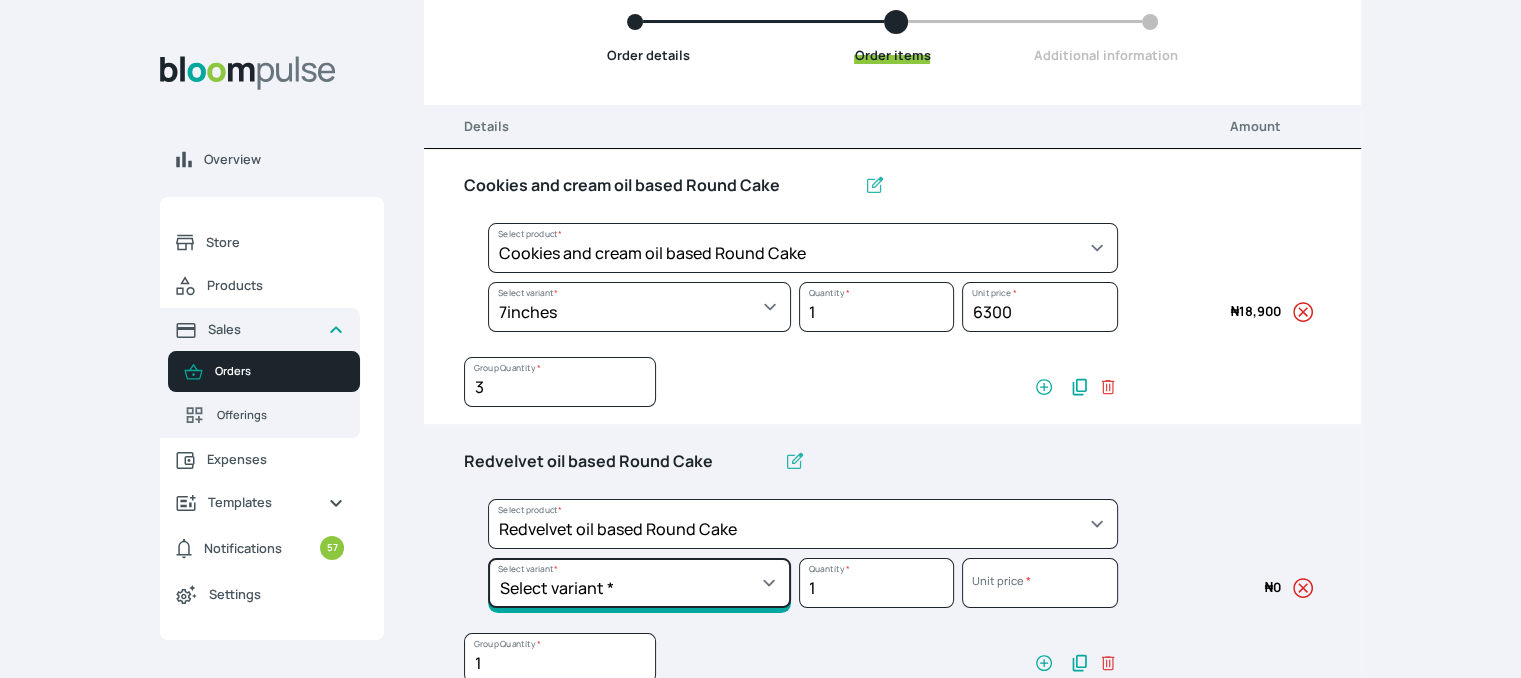 click on "Select variant * 10inches 11inches  12inches 6inches 7inches 8inches  9inches" at bounding box center [639, 307] 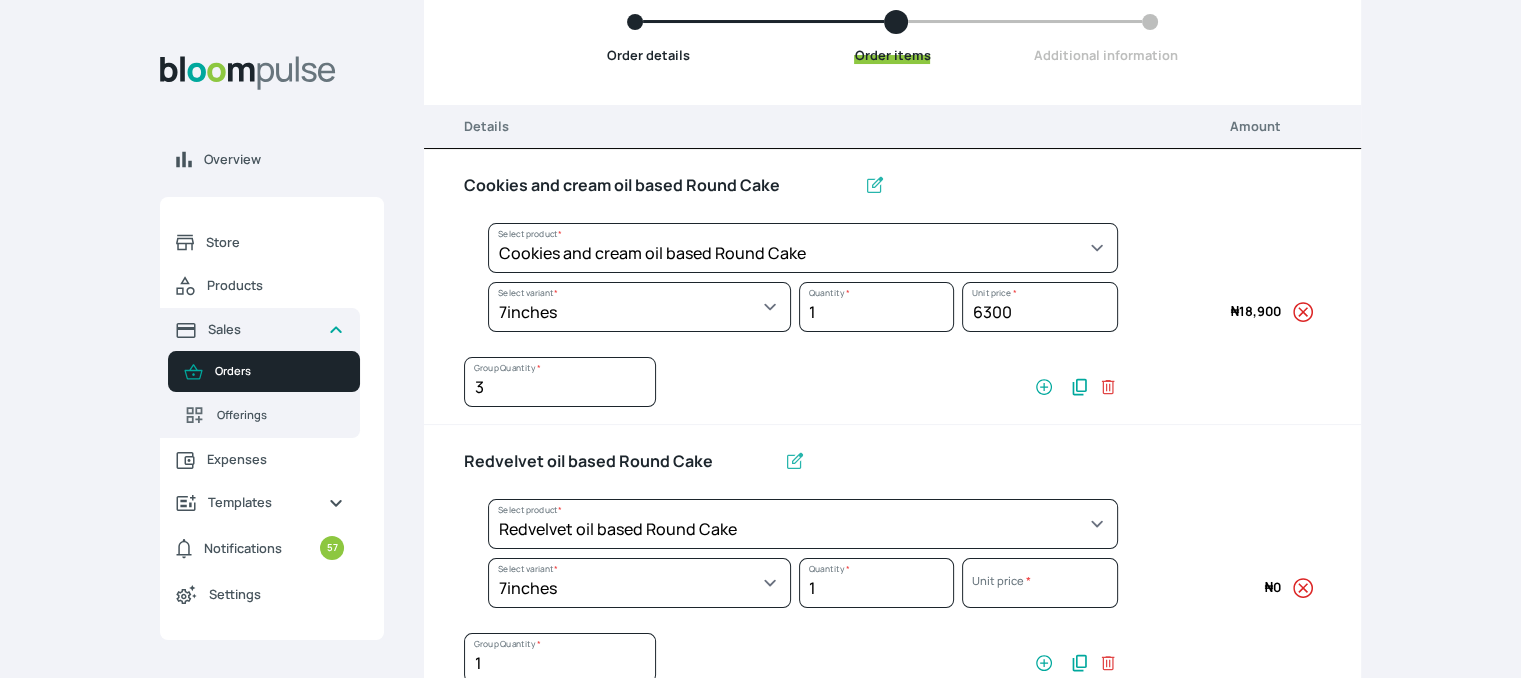 select on "308ec9aa-9c9b-4c8b-9137-5de2303ab237" 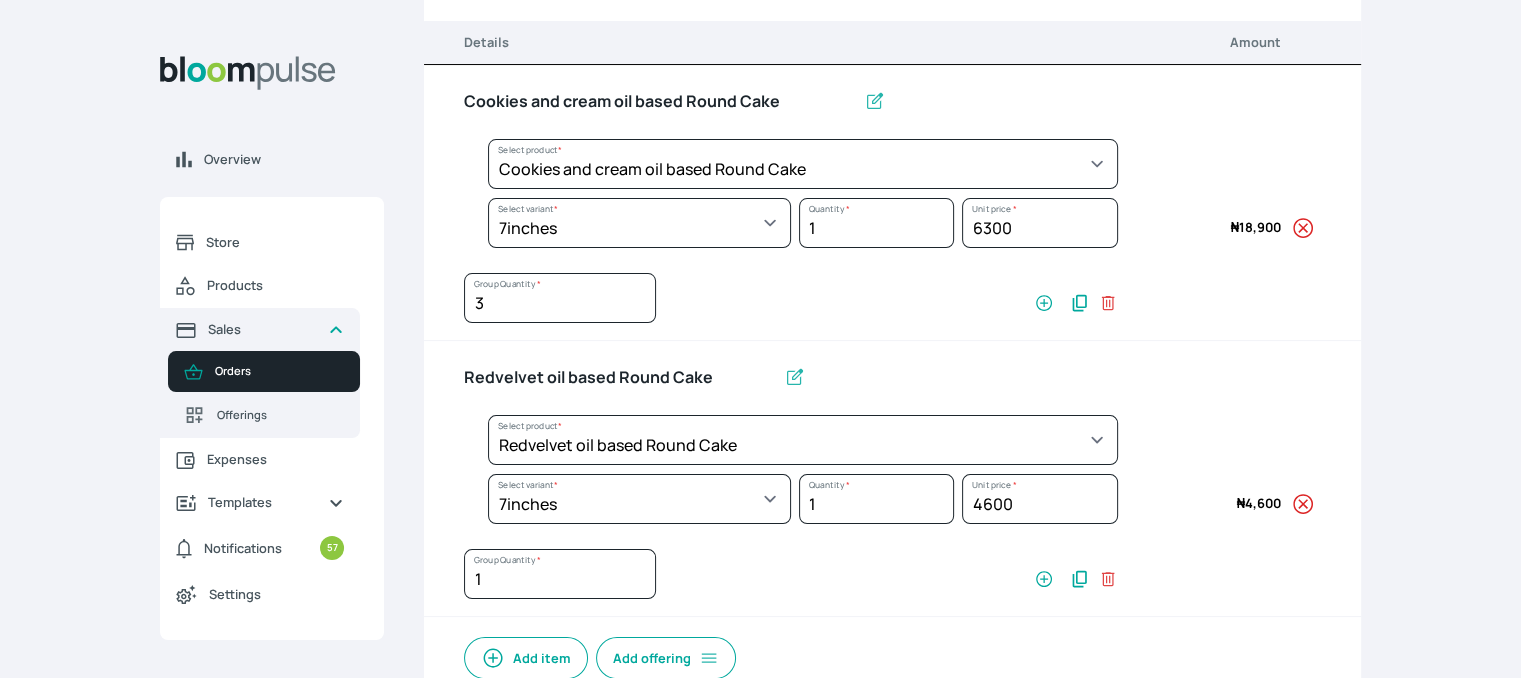 scroll, scrollTop: 400, scrollLeft: 0, axis: vertical 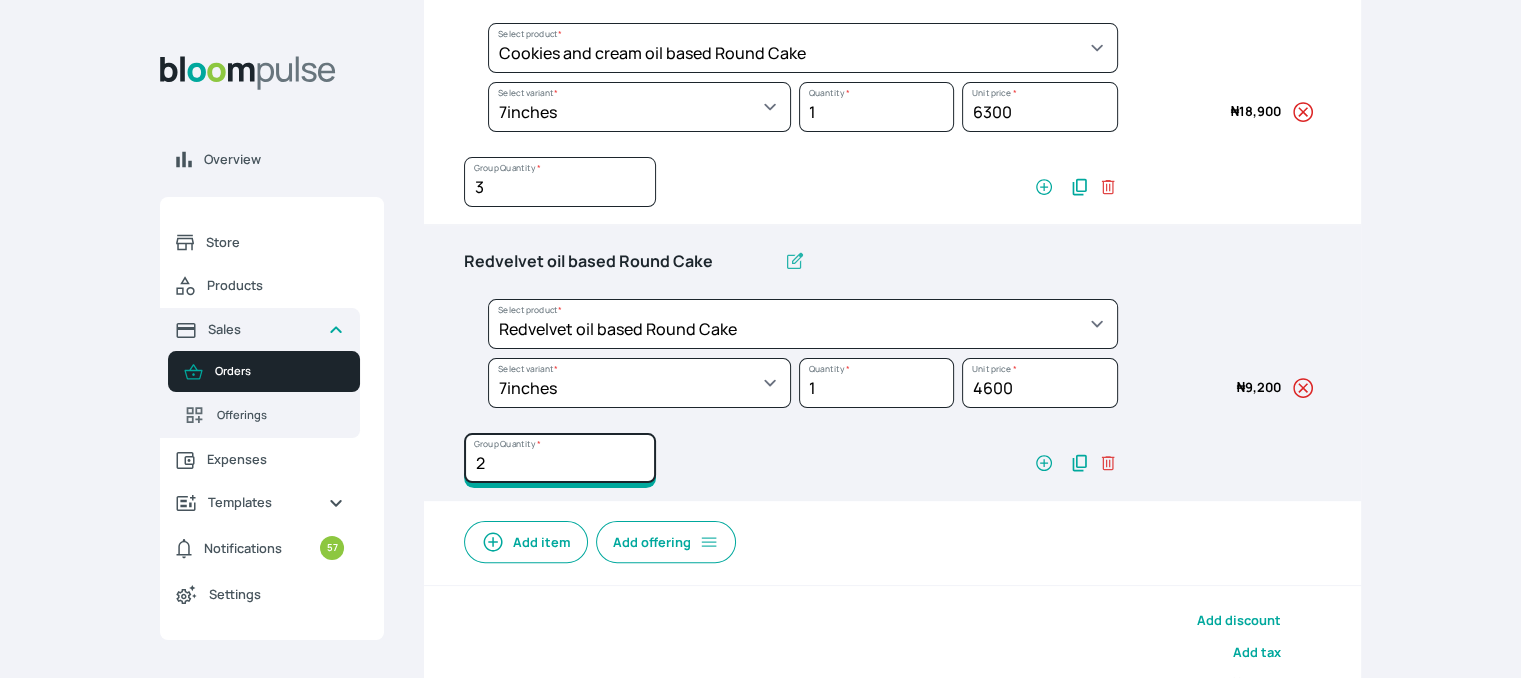 type on "2" 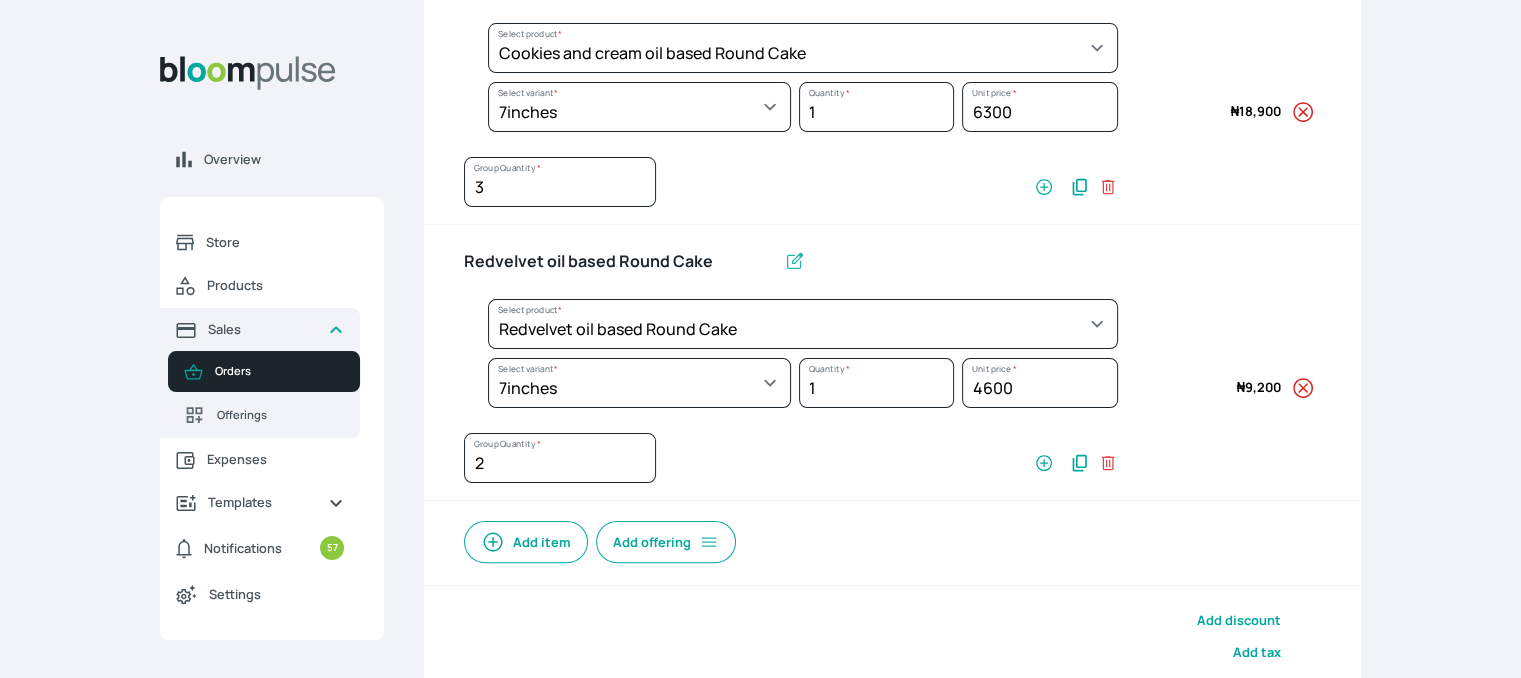 click on "Add item" at bounding box center (526, 542) 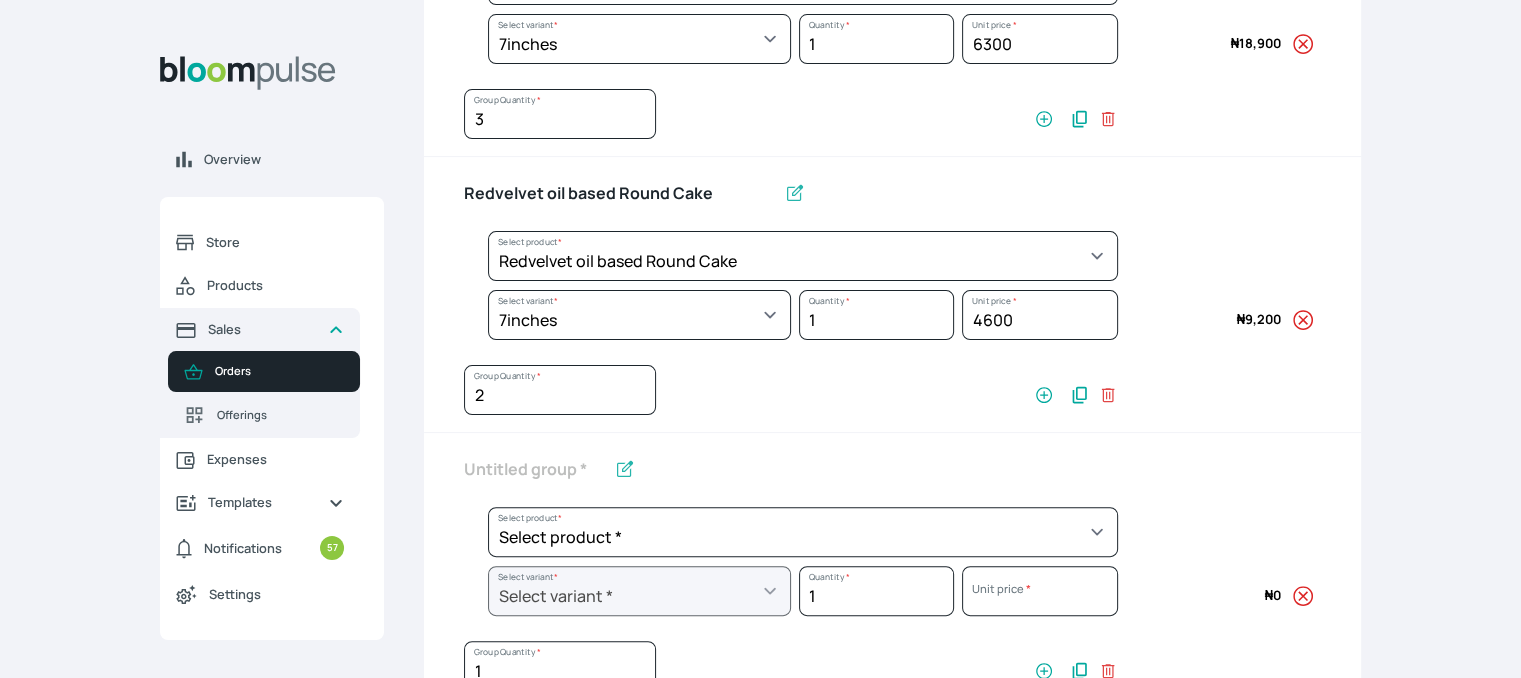 scroll, scrollTop: 700, scrollLeft: 0, axis: vertical 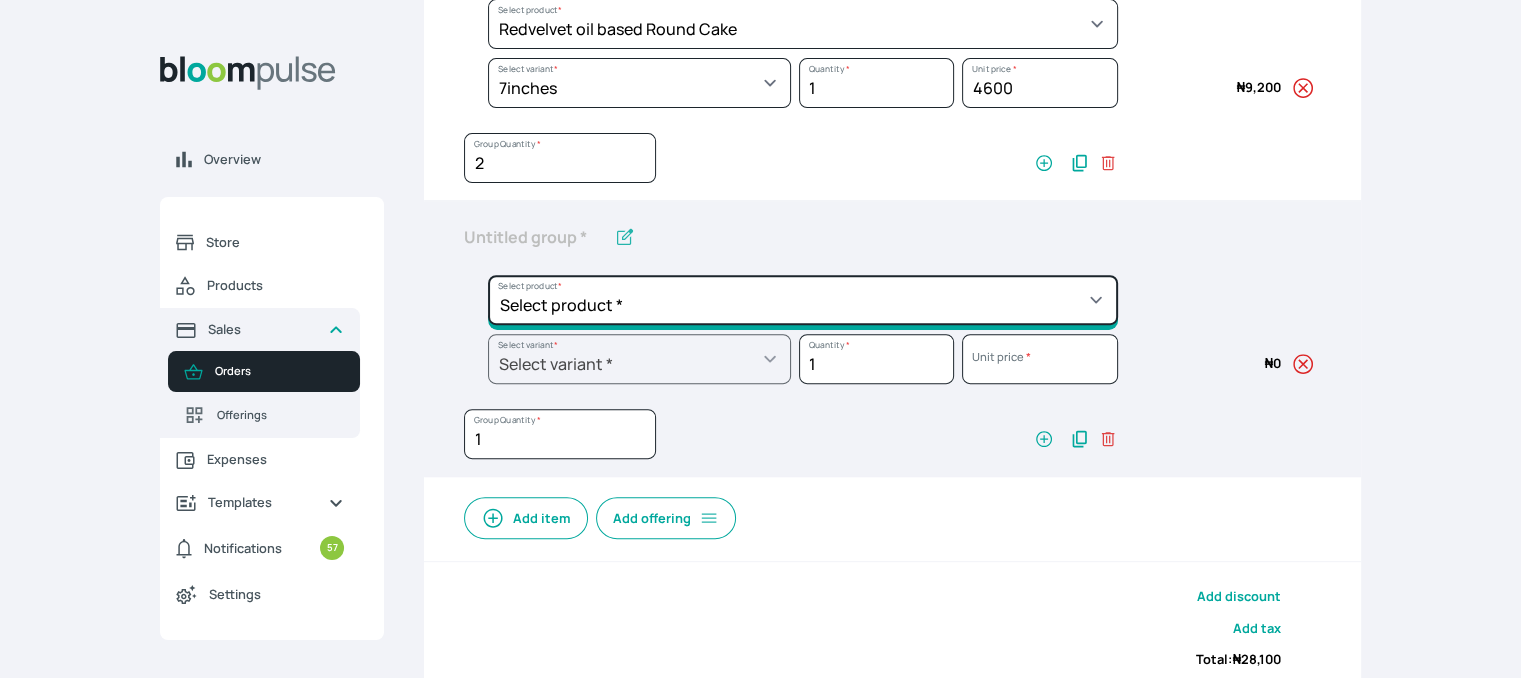 click on "Select product *  Cake Decoration for 8inches High  Chocolate oil based Round Cake  Geneose Sponge square Cake  Pound Square Cake  35cl zobo Mocktail  Banana Bread Batter BBQ Chicken  Bento Cake Budget Friendly Whippedcream Decoration Cake Decoration for 6inches High Cake Decoration for 6inches Low Cake loaf Chocolate Cake Batter Chocolate Ganache Chocolate oil based Batter Chocolate oil based square Cake Chocolate Round Cake Chop Life Package 2 Classic Banana Bread Loaf Coconut Banana Bread Loaf Cookies and Cream oil based Batter Cookies and cream oil based Round Cake Cupcakes Custom Made Whippedcream Decoration Doughnut Batter Fondant 1 Recipe  Fruit Cake Fruit Cake Batter Geneose Sponge Cake Batter Geneose Sponge Round Cake Meat Pie Meat Pie per 1 Mini puff Pound Cake Batter Pound Round Cake  Puff puff Redvelvet Cake Batter Redvelvet oil based Batter Redvelvet oil based Round Cake Redvelvet Round Cake Royal Buttercream  Small chops Stick Meat Sugar Doughnut  Swiss Meringue Buttercream  Valentine Love Box" at bounding box center [803, -252] 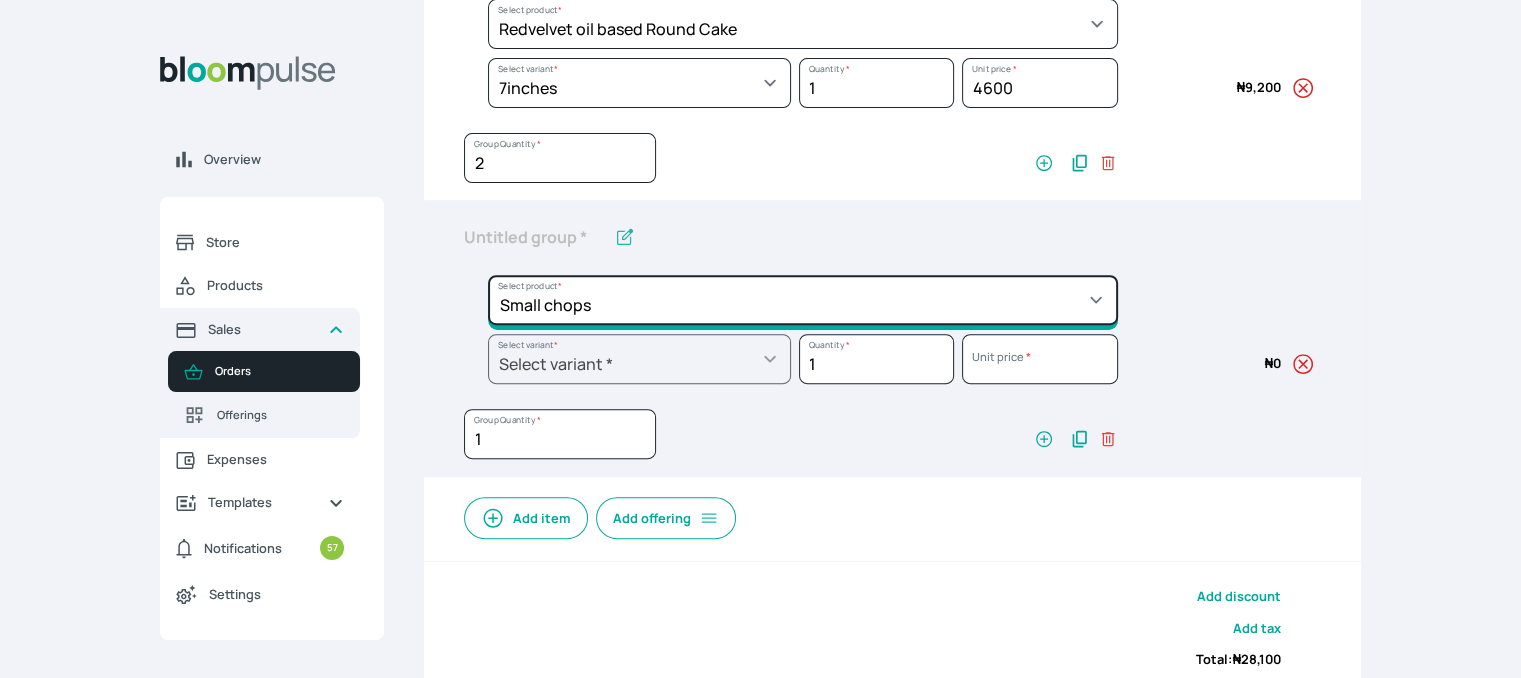 type on "Small chops" 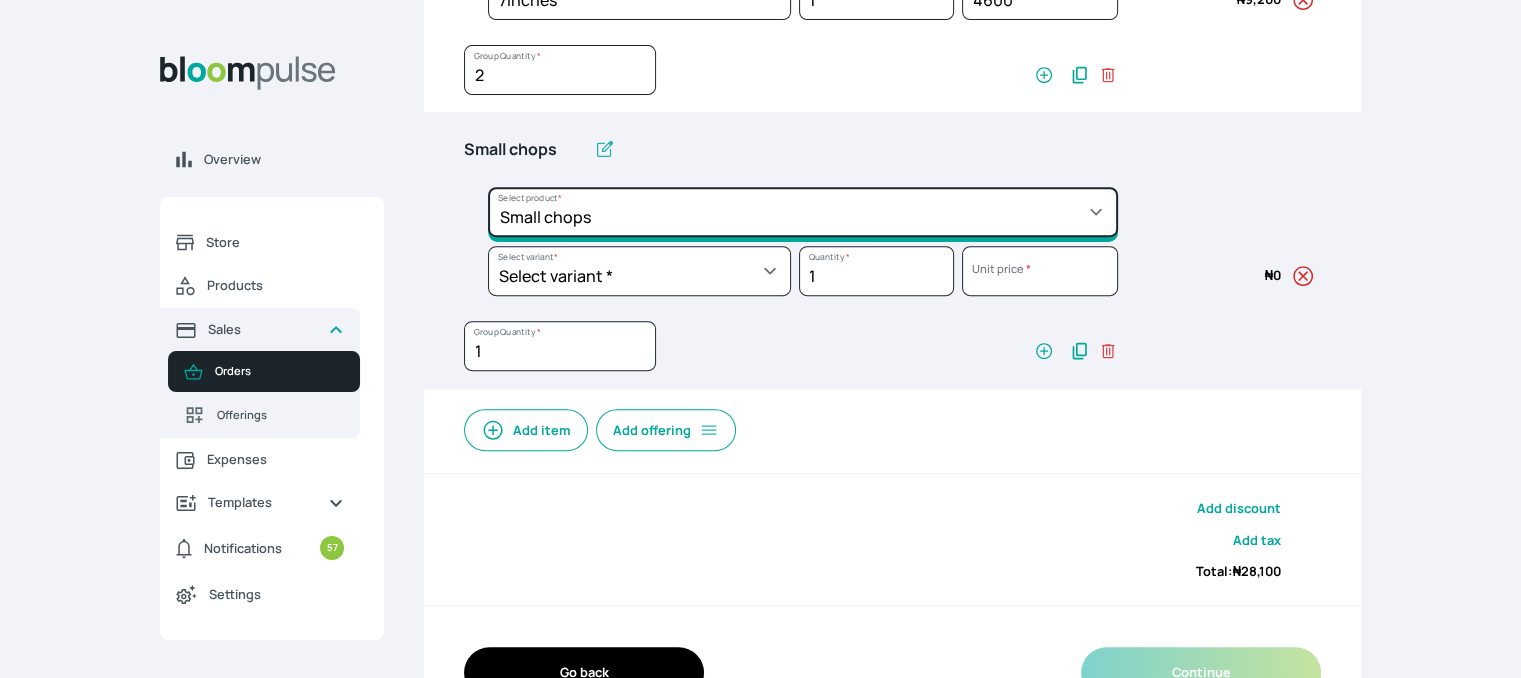 scroll, scrollTop: 800, scrollLeft: 0, axis: vertical 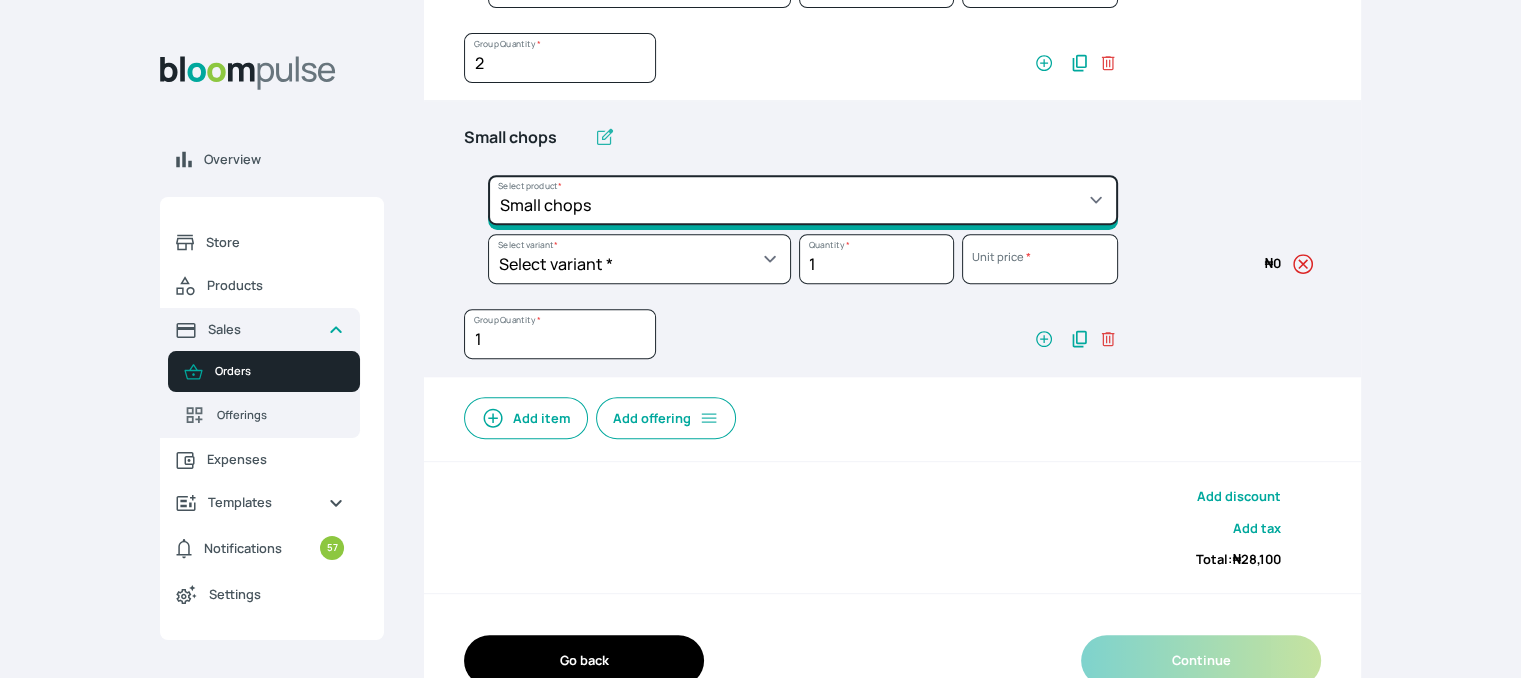 click on "Select product *  Cake Decoration for 8inches High  Chocolate oil based Round Cake  Geneose Sponge square Cake  Pound Square Cake  35cl zobo Mocktail  Banana Bread Batter BBQ Chicken  Bento Cake Budget Friendly Whippedcream Decoration Cake Decoration for 6inches High Cake Decoration for 6inches Low Cake loaf Chocolate Cake Batter Chocolate Ganache Chocolate oil based Batter Chocolate oil based square Cake Chocolate Round Cake Chop Life Package 2 Classic Banana Bread Loaf Coconut Banana Bread Loaf Cookies and Cream oil based Batter Cookies and cream oil based Round Cake Cupcakes Custom Made Whippedcream Decoration Doughnut Batter Fondant 1 Recipe  Fruit Cake Fruit Cake Batter Geneose Sponge Cake Batter Geneose Sponge Round Cake Meat Pie Meat Pie per 1 Mini puff Pound Cake Batter Pound Round Cake  Puff puff Redvelvet Cake Batter Redvelvet oil based Batter Redvelvet oil based Round Cake Redvelvet Round Cake Royal Buttercream  Small chops Stick Meat Sugar Doughnut  Swiss Meringue Buttercream  Valentine Love Box" at bounding box center [803, -352] 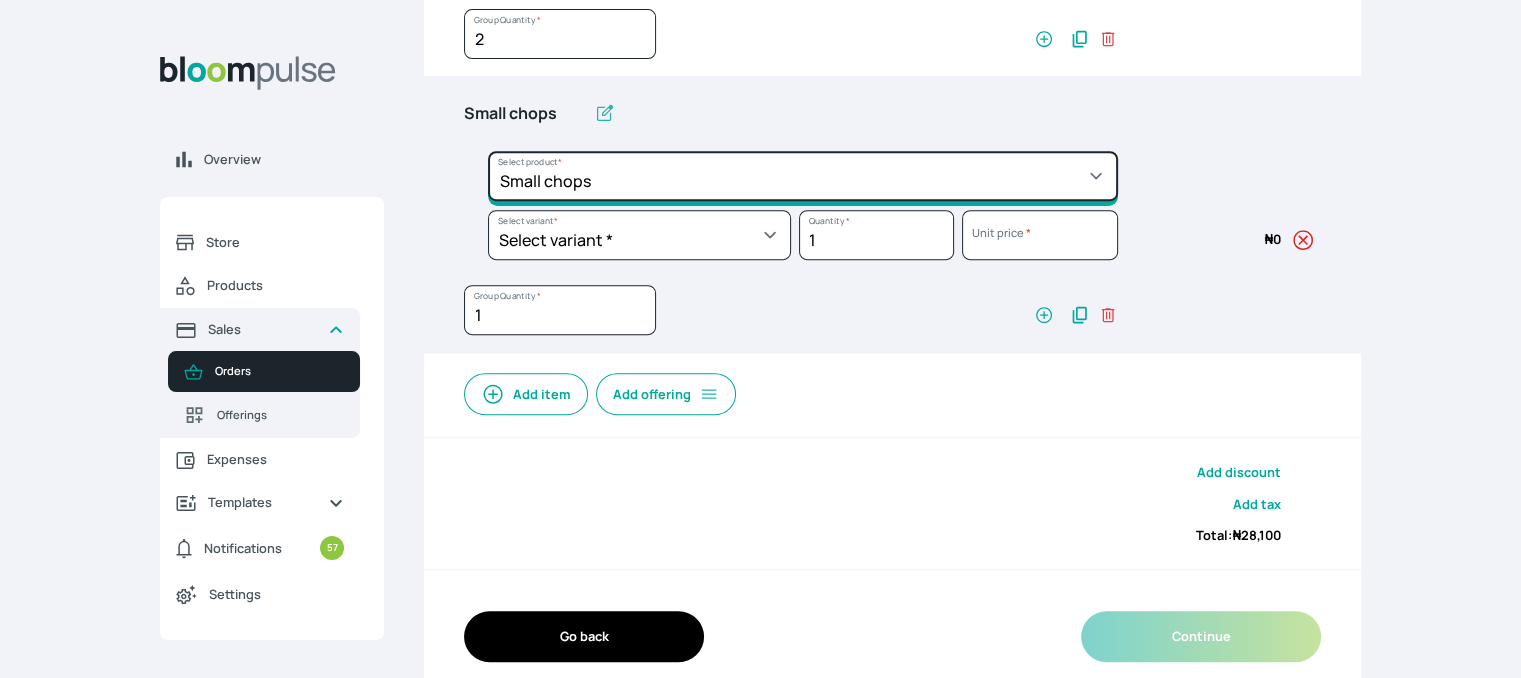 scroll, scrollTop: 844, scrollLeft: 0, axis: vertical 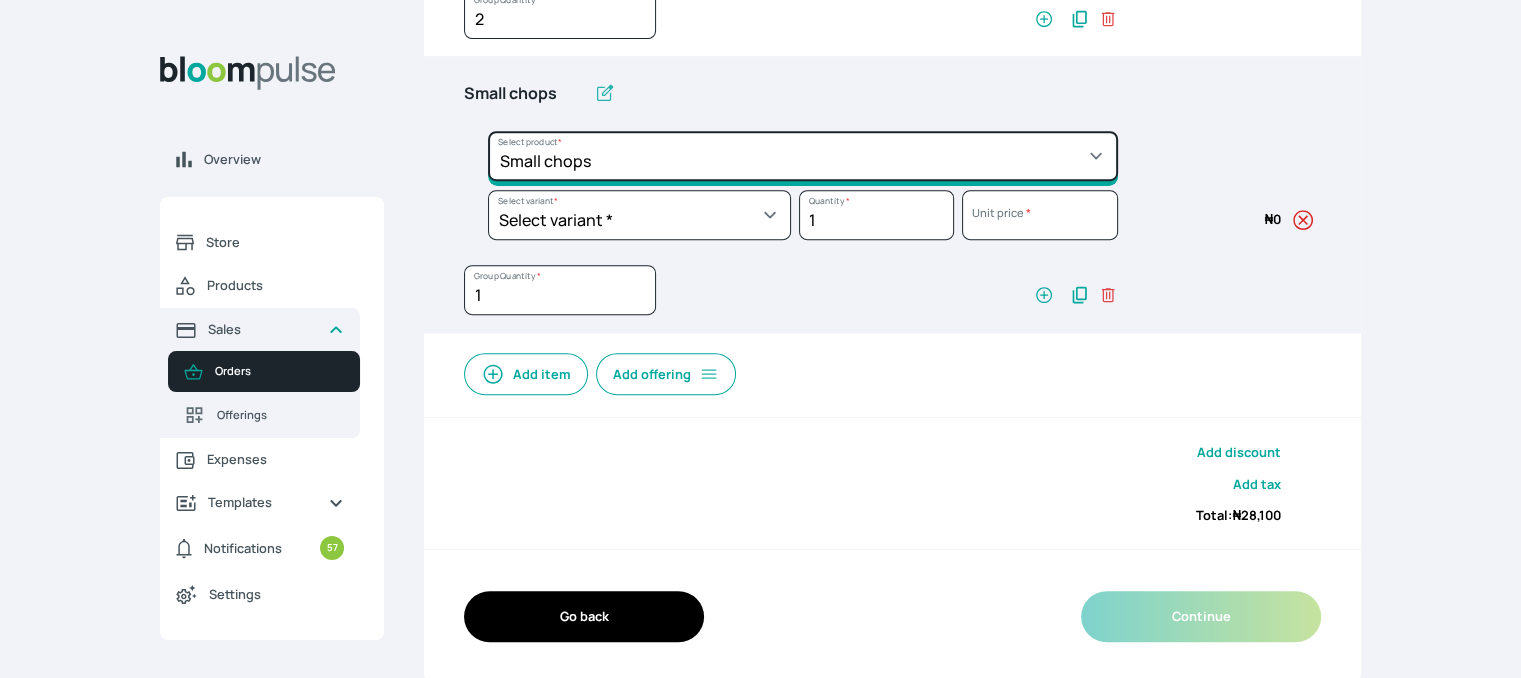 click on "Select product *  Cake Decoration for 8inches High  Chocolate oil based Round Cake  Geneose Sponge square Cake  Pound Square Cake  35cl zobo Mocktail  Banana Bread Batter BBQ Chicken  Bento Cake Budget Friendly Whippedcream Decoration Cake Decoration for 6inches High Cake Decoration for 6inches Low Cake loaf Chocolate Cake Batter Chocolate Ganache Chocolate oil based Batter Chocolate oil based square Cake Chocolate Round Cake Chop Life Package 2 Classic Banana Bread Loaf Coconut Banana Bread Loaf Cookies and Cream oil based Batter Cookies and cream oil based Round Cake Cupcakes Custom Made Whippedcream Decoration Doughnut Batter Fondant 1 Recipe  Fruit Cake Fruit Cake Batter Geneose Sponge Cake Batter Geneose Sponge Round Cake Meat Pie Meat Pie per 1 Mini puff Pound Cake Batter Pound Round Cake  Puff puff Redvelvet Cake Batter Redvelvet oil based Batter Redvelvet oil based Round Cake Redvelvet Round Cake Royal Buttercream  Small chops Stick Meat Sugar Doughnut  Swiss Meringue Buttercream  Valentine Love Box" at bounding box center (803, -396) 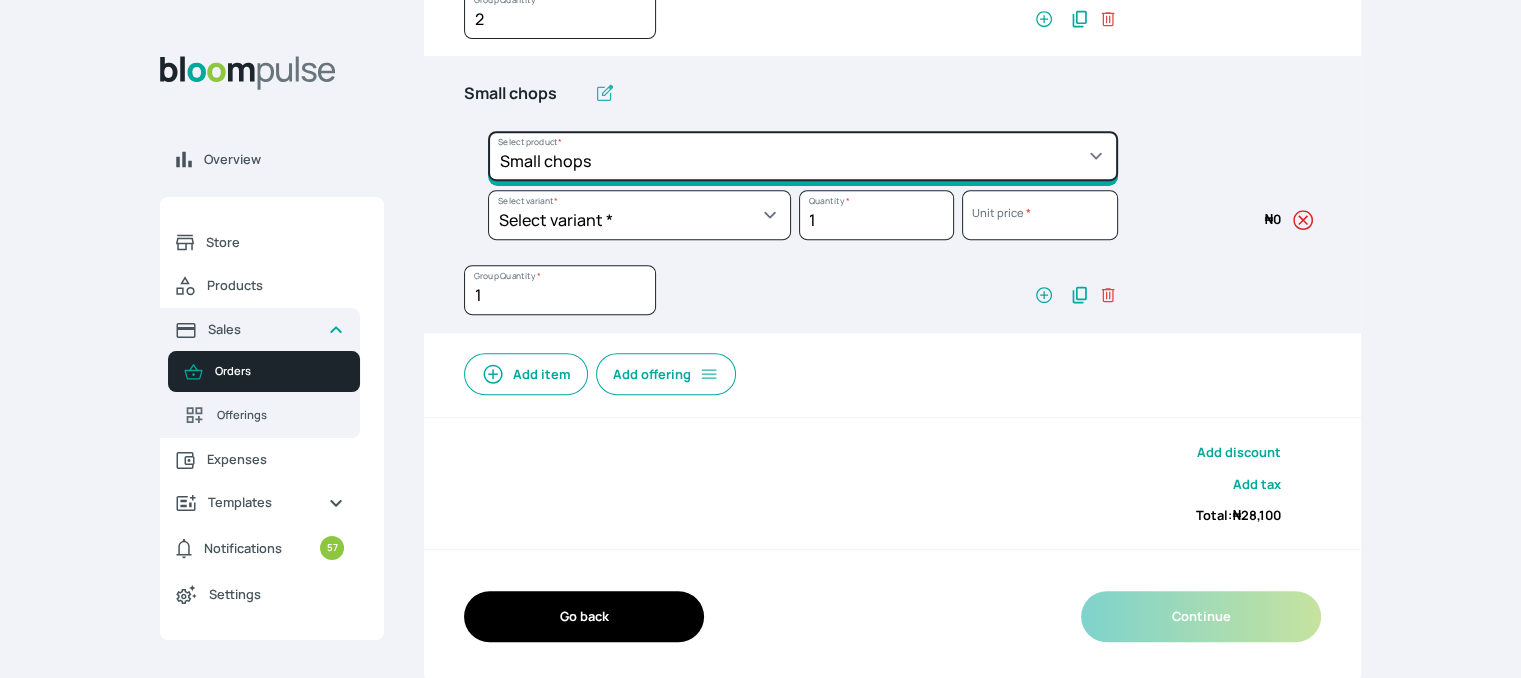 select on "29678cd3-d1fd-425d-821b-daa238671f95" 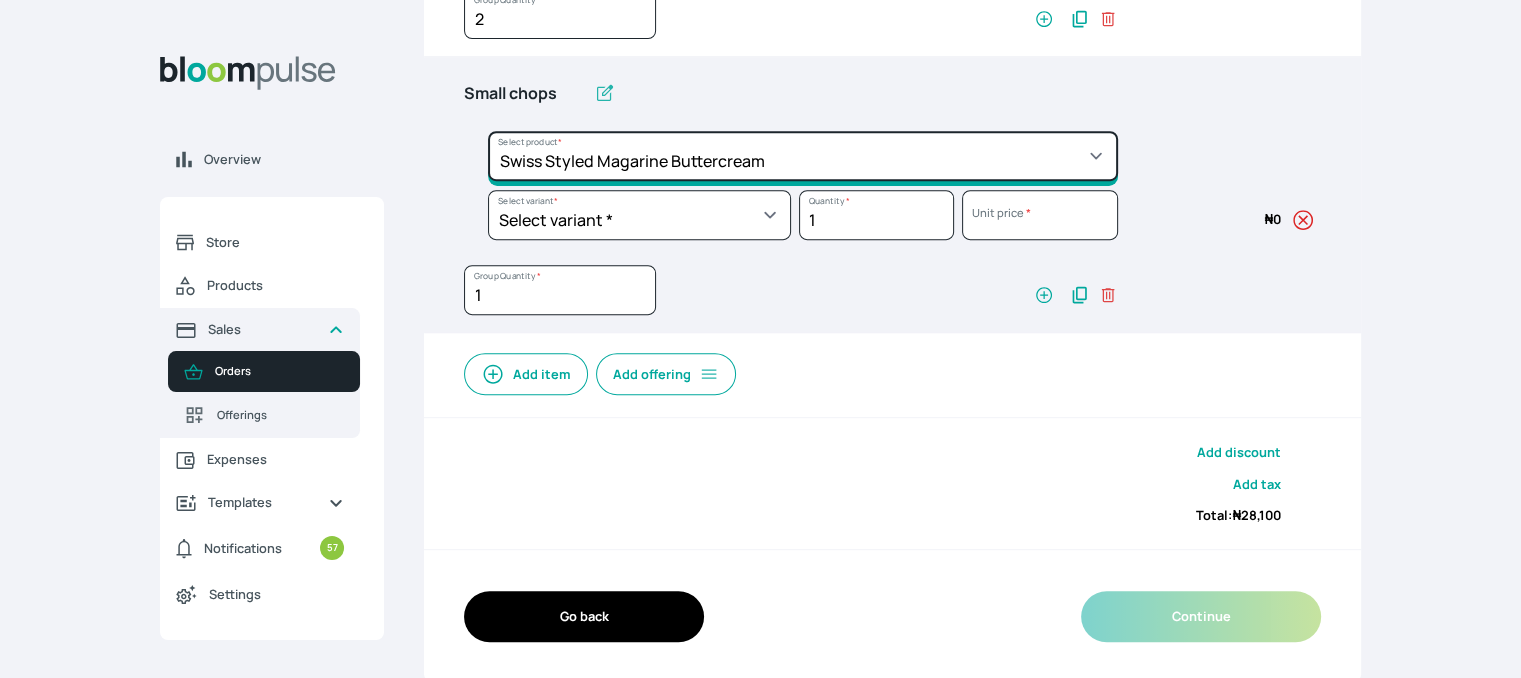 click on "Select product *  Cake Decoration for 8inches High  Chocolate oil based Round Cake  Geneose Sponge square Cake  Pound Square Cake  35cl zobo Mocktail  Banana Bread Batter BBQ Chicken  Bento Cake Budget Friendly Whippedcream Decoration Cake Decoration for 6inches High Cake Decoration for 6inches Low Cake loaf Chocolate Cake Batter Chocolate Ganache Chocolate oil based Batter Chocolate oil based square Cake Chocolate Round Cake Chop Life Package 2 Classic Banana Bread Loaf Coconut Banana Bread Loaf Cookies and Cream oil based Batter Cookies and cream oil based Round Cake Cupcakes Custom Made Whippedcream Decoration Doughnut Batter Fondant 1 Recipe  Fruit Cake Fruit Cake Batter Geneose Sponge Cake Batter Geneose Sponge Round Cake Meat Pie Meat Pie per 1 Mini puff Pound Cake Batter Pound Round Cake  Puff puff Redvelvet Cake Batter Redvelvet oil based Batter Redvelvet oil based Round Cake Redvelvet Round Cake Royal Buttercream  Small chops Stick Meat Sugar Doughnut  Swiss Meringue Buttercream  Valentine Love Box" at bounding box center (803, -396) 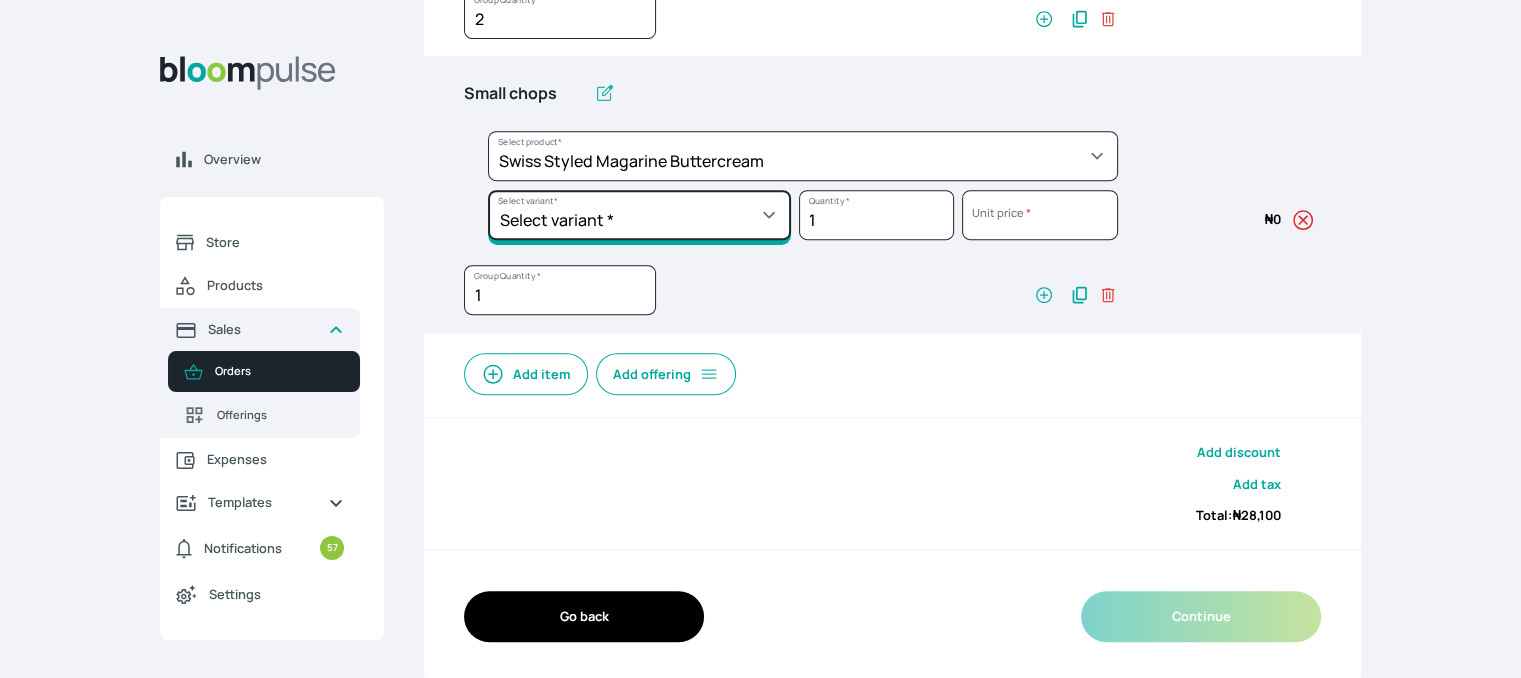 click on "Select variant * 1 batch Half batch" at bounding box center (639, -337) 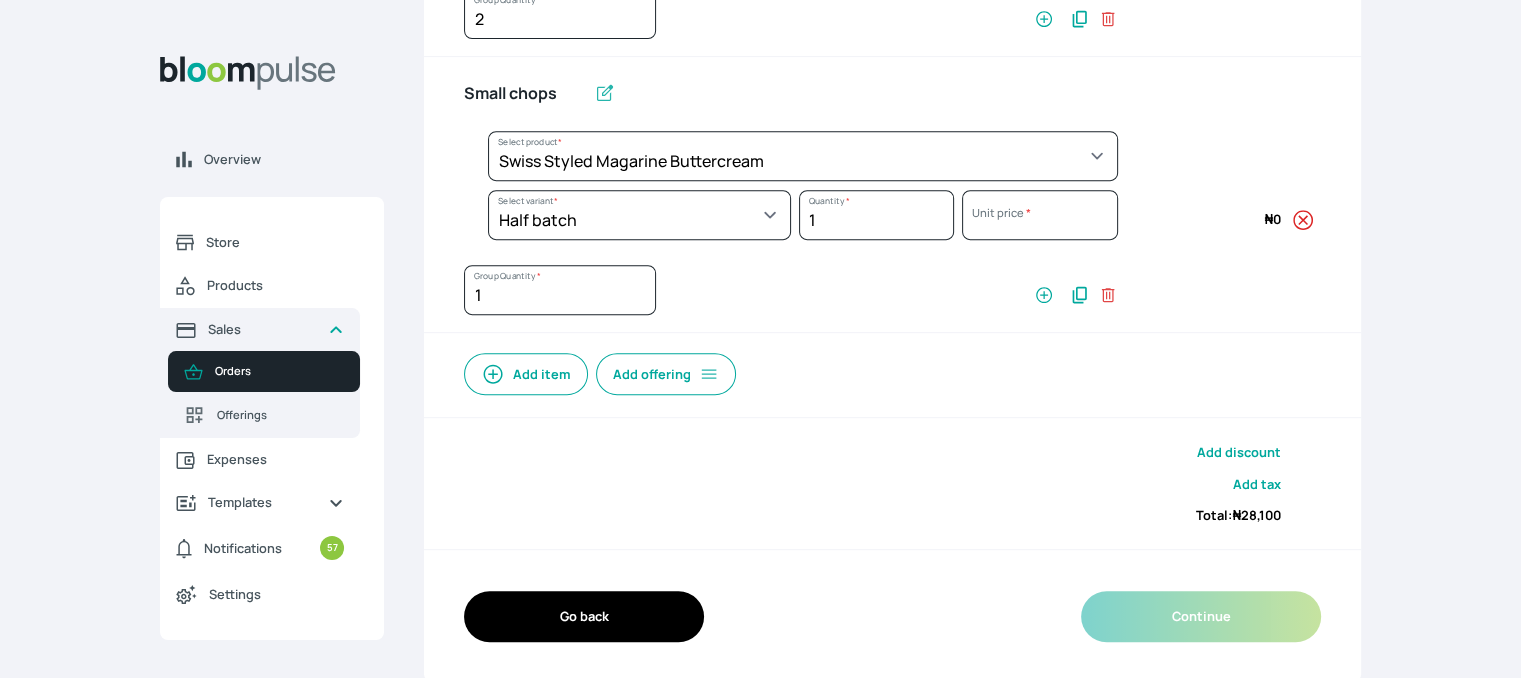 select on "29678cd3-d1fd-425d-821b-daa238671f95" 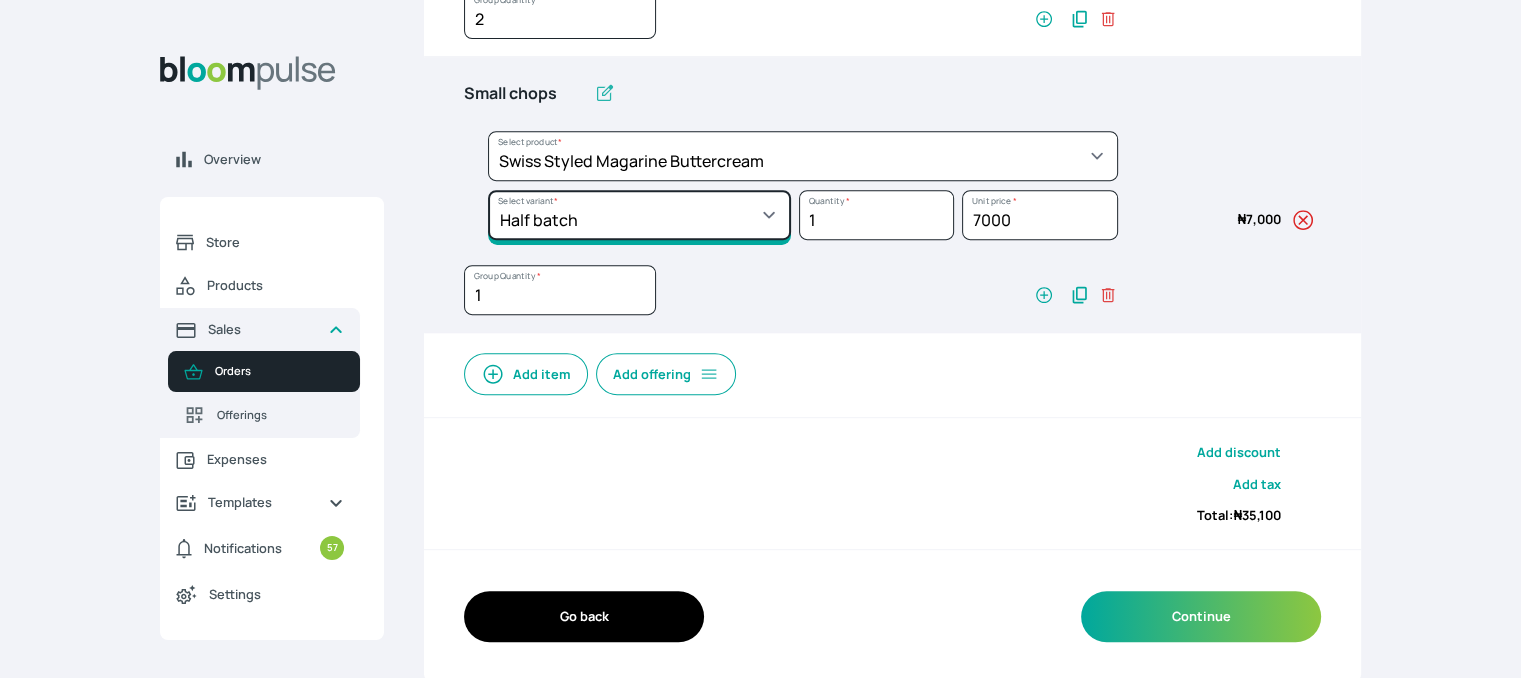 click on "Select variant * 1 batch Half batch" at bounding box center (639, -337) 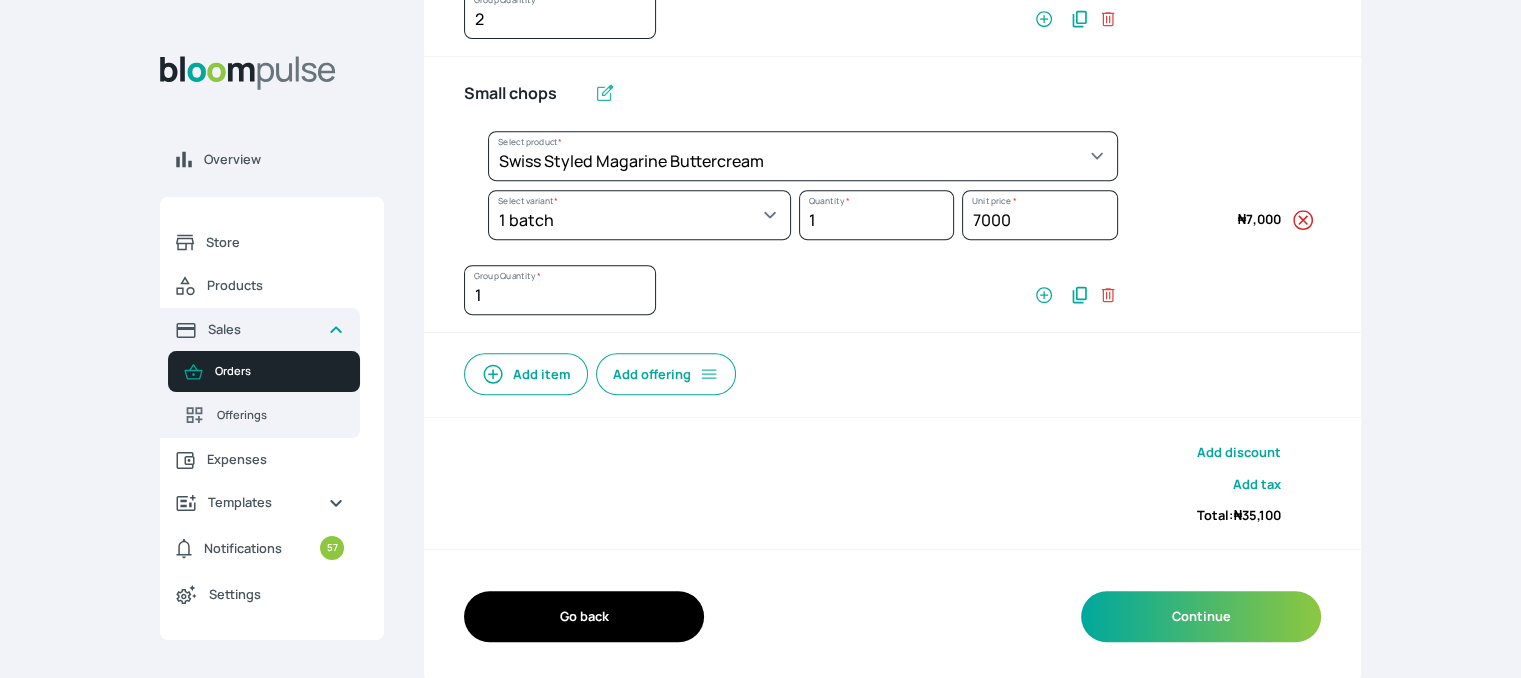 select on "29678cd3-d1fd-425d-821b-daa238671f95" 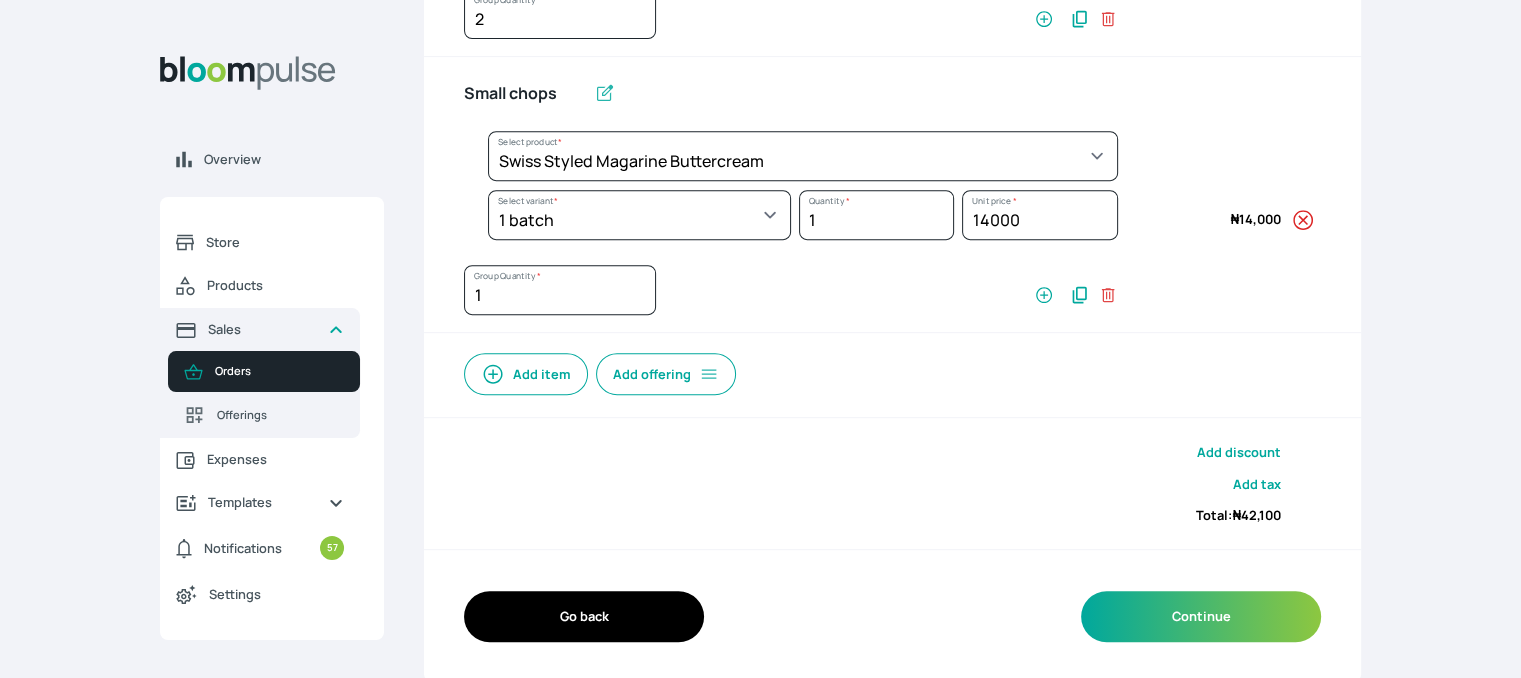 click on "Add item" at bounding box center [526, 374] 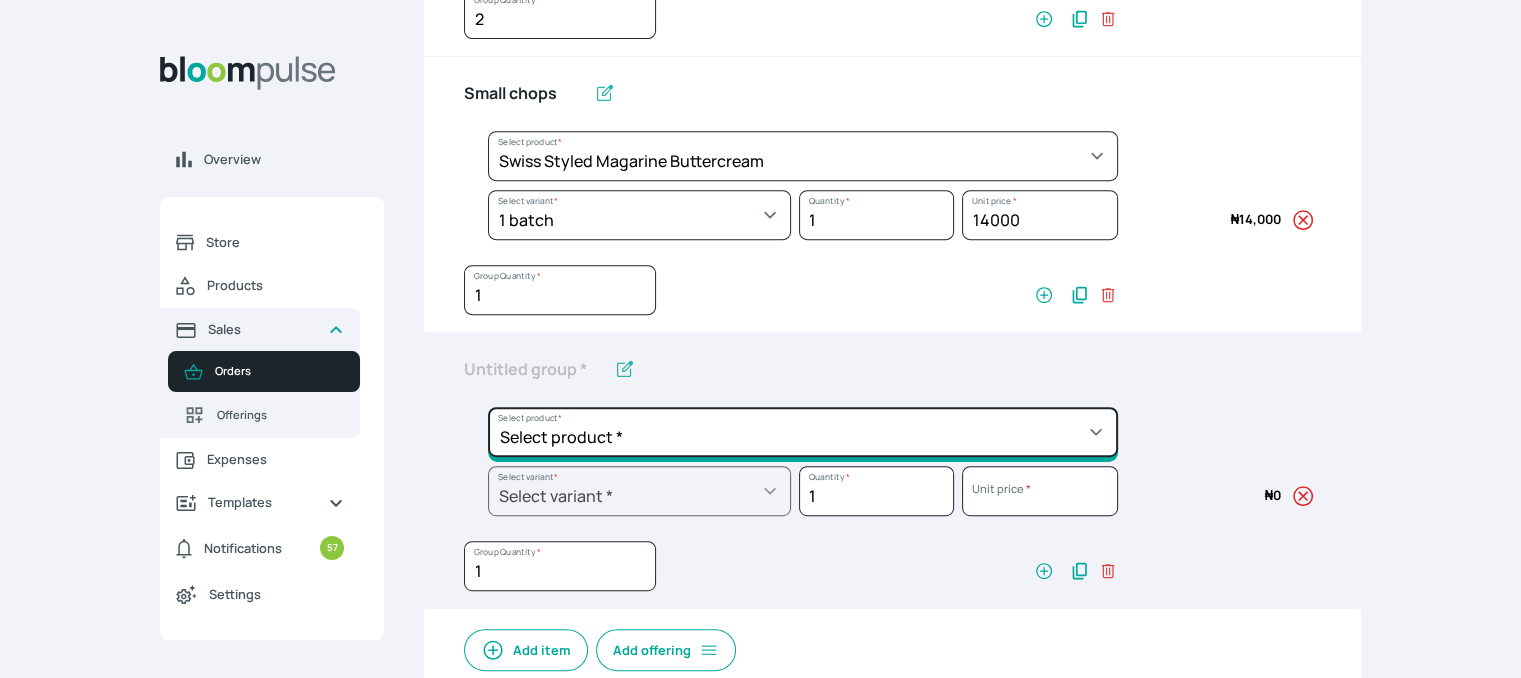 click on "Select product *  Cake Decoration for 8inches High  Chocolate oil based Round Cake  Geneose Sponge square Cake  Pound Square Cake  35cl zobo Mocktail  Banana Bread Batter BBQ Chicken  Bento Cake Budget Friendly Whippedcream Decoration Cake Decoration for 6inches High Cake Decoration for 6inches Low Cake loaf Chocolate Cake Batter Chocolate Ganache Chocolate oil based Batter Chocolate oil based square Cake Chocolate Round Cake Chop Life Package 2 Classic Banana Bread Loaf Coconut Banana Bread Loaf Cookies and Cream oil based Batter Cookies and cream oil based Round Cake Cupcakes Custom Made Whippedcream Decoration Doughnut Batter Fondant 1 Recipe  Fruit Cake Fruit Cake Batter Geneose Sponge Cake Batter Geneose Sponge Round Cake Meat Pie Meat Pie per 1 Mini puff Pound Cake Batter Pound Round Cake  Puff puff Redvelvet Cake Batter Redvelvet oil based Batter Redvelvet oil based Round Cake Redvelvet Round Cake Royal Buttercream  Small chops Stick Meat Sugar Doughnut  Swiss Meringue Buttercream  Valentine Love Box" at bounding box center (803, -396) 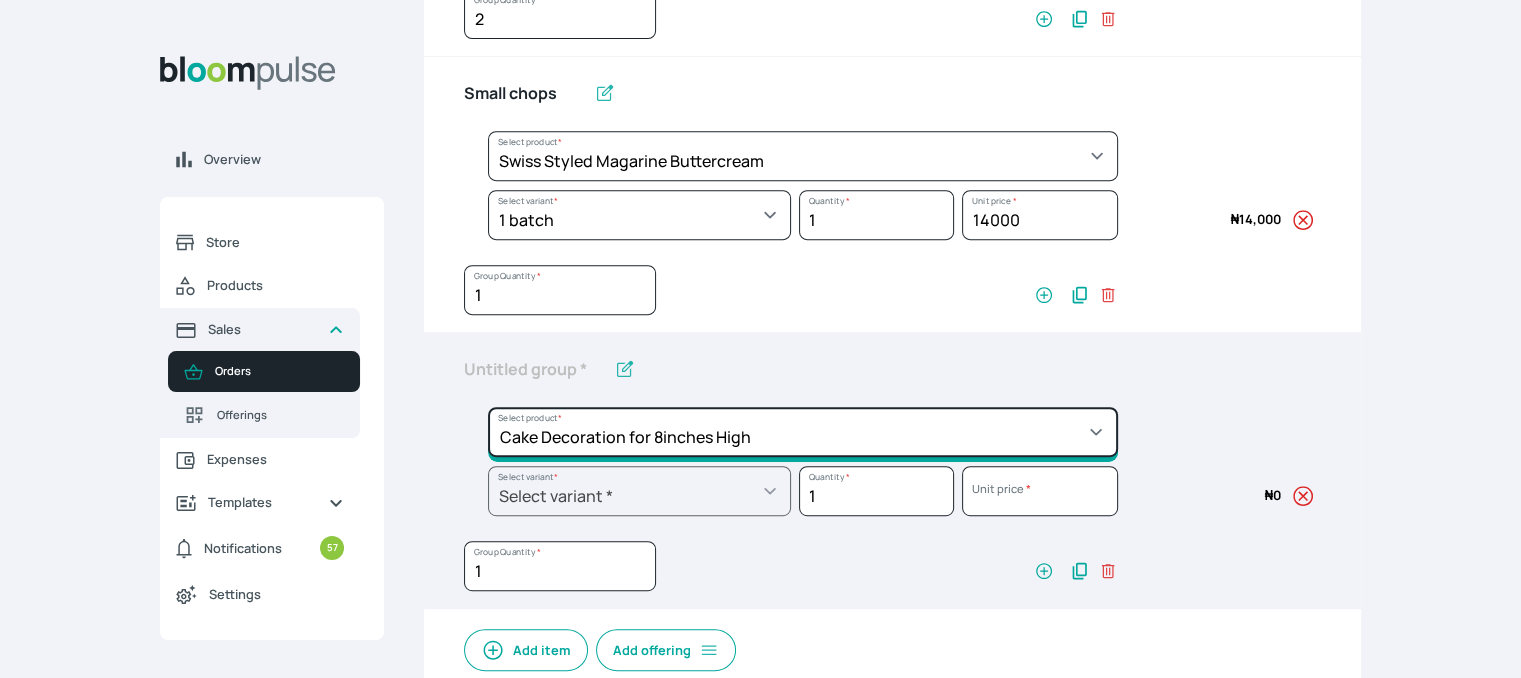 click on "Select product *  Cake Decoration for 8inches High  Chocolate oil based Round Cake  Geneose Sponge square Cake  Pound Square Cake  35cl zobo Mocktail  Banana Bread Batter BBQ Chicken  Bento Cake Budget Friendly Whippedcream Decoration Cake Decoration for 6inches High Cake Decoration for 6inches Low Cake loaf Chocolate Cake Batter Chocolate Ganache Chocolate oil based Batter Chocolate oil based square Cake Chocolate Round Cake Chop Life Package 2 Classic Banana Bread Loaf Coconut Banana Bread Loaf Cookies and Cream oil based Batter Cookies and cream oil based Round Cake Cupcakes Custom Made Whippedcream Decoration Doughnut Batter Fondant 1 Recipe  Fruit Cake Fruit Cake Batter Geneose Sponge Cake Batter Geneose Sponge Round Cake Meat Pie Meat Pie per 1 Mini puff Pound Cake Batter Pound Round Cake  Puff puff Redvelvet Cake Batter Redvelvet oil based Batter Redvelvet oil based Round Cake Redvelvet Round Cake Royal Buttercream  Small chops Stick Meat Sugar Doughnut  Swiss Meringue Buttercream  Valentine Love Box" at bounding box center (803, -396) 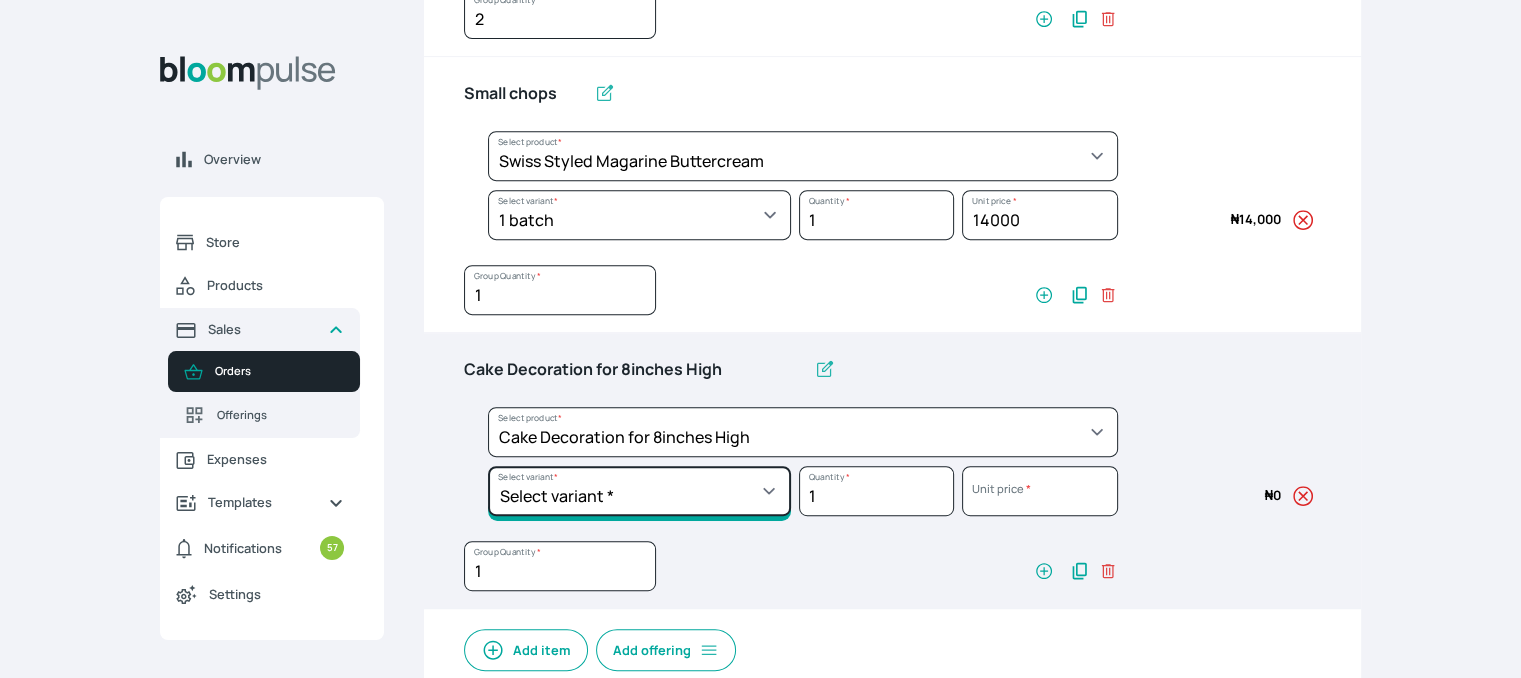 click on "Select variant * Basic Complex Regular" at bounding box center [639, -337] 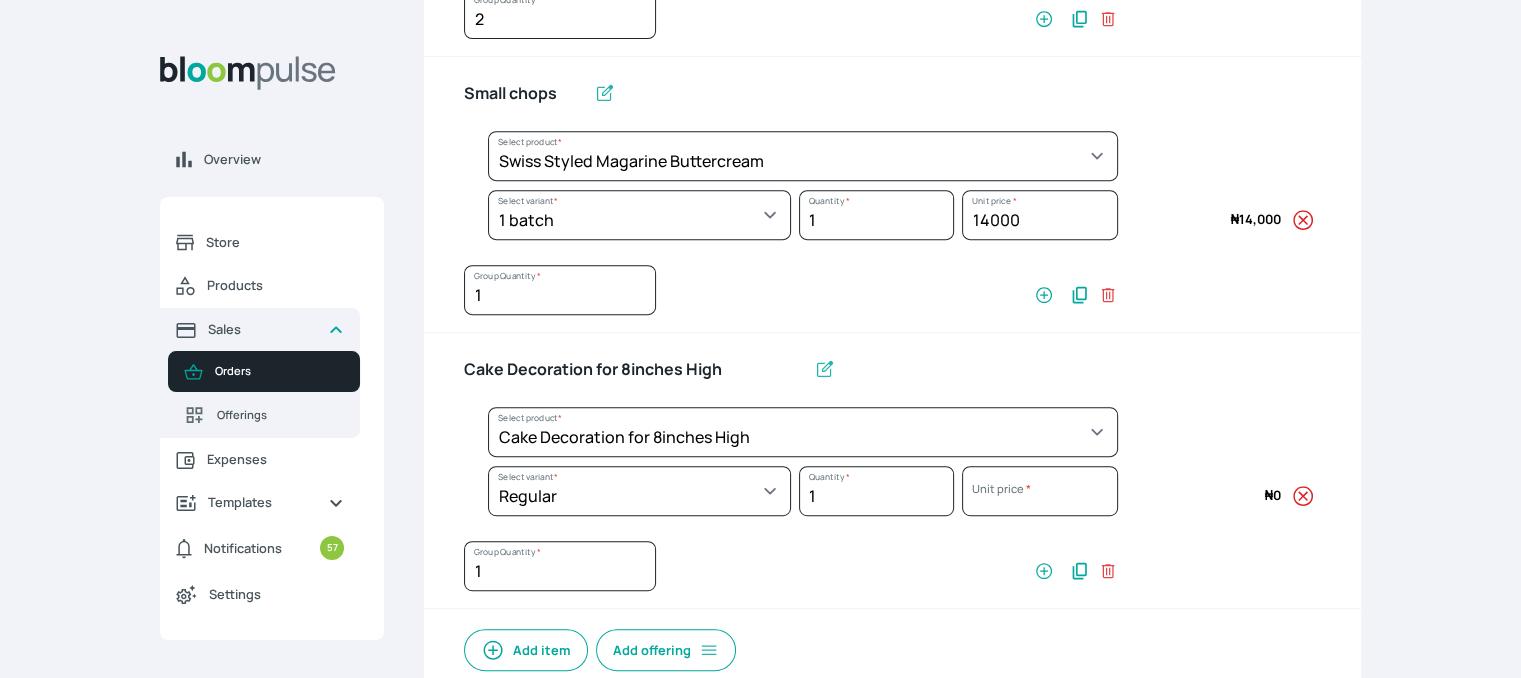 select on "023b730d-bc46-477e-b7f7-d3522e7f455b" 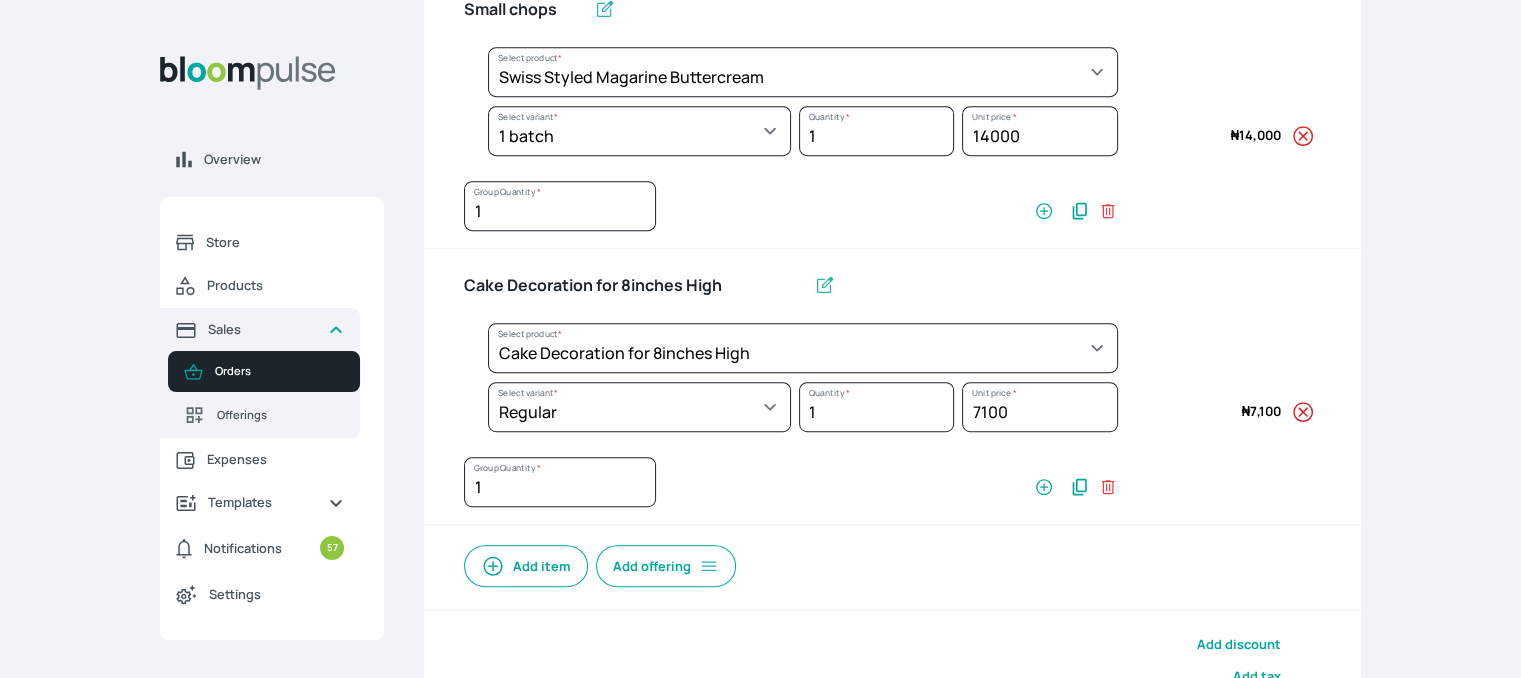scroll, scrollTop: 1044, scrollLeft: 0, axis: vertical 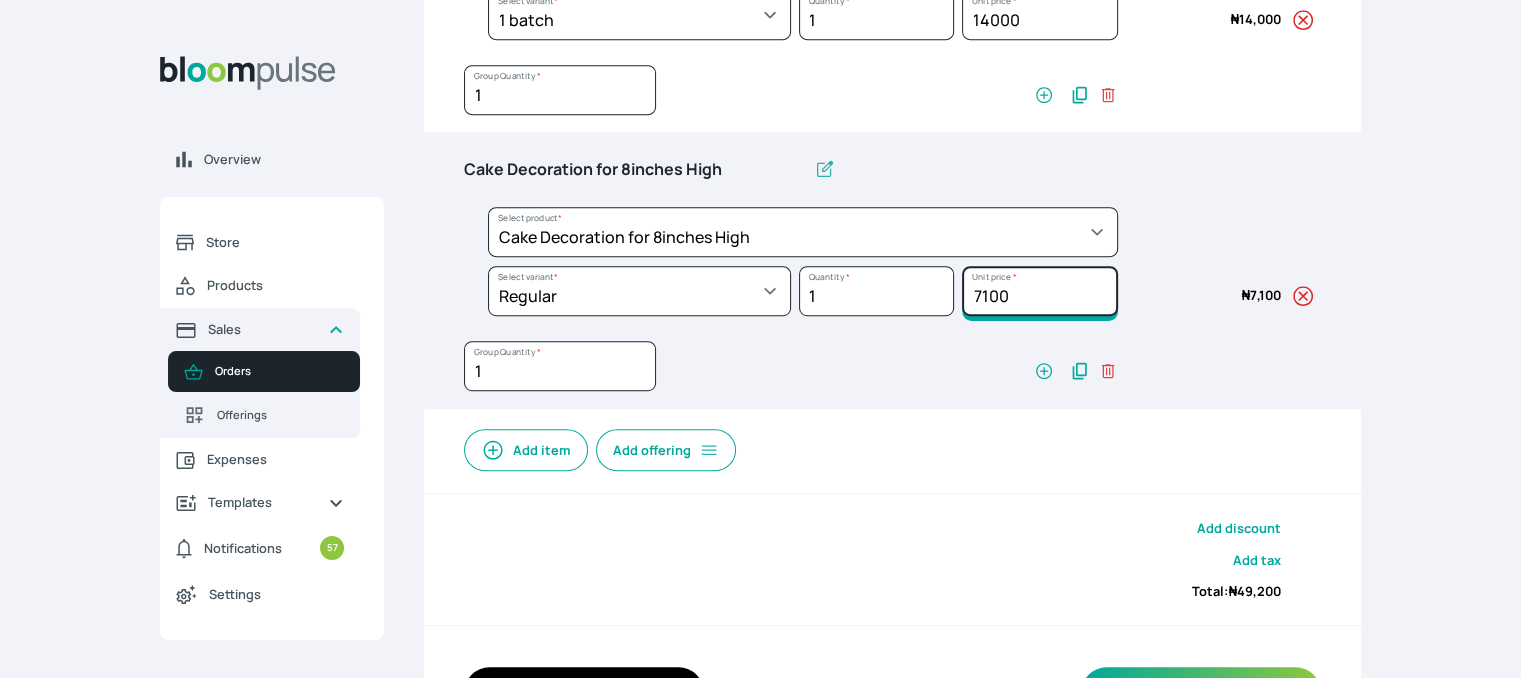 drag, startPoint x: 1023, startPoint y: 299, endPoint x: 929, endPoint y: 298, distance: 94.00532 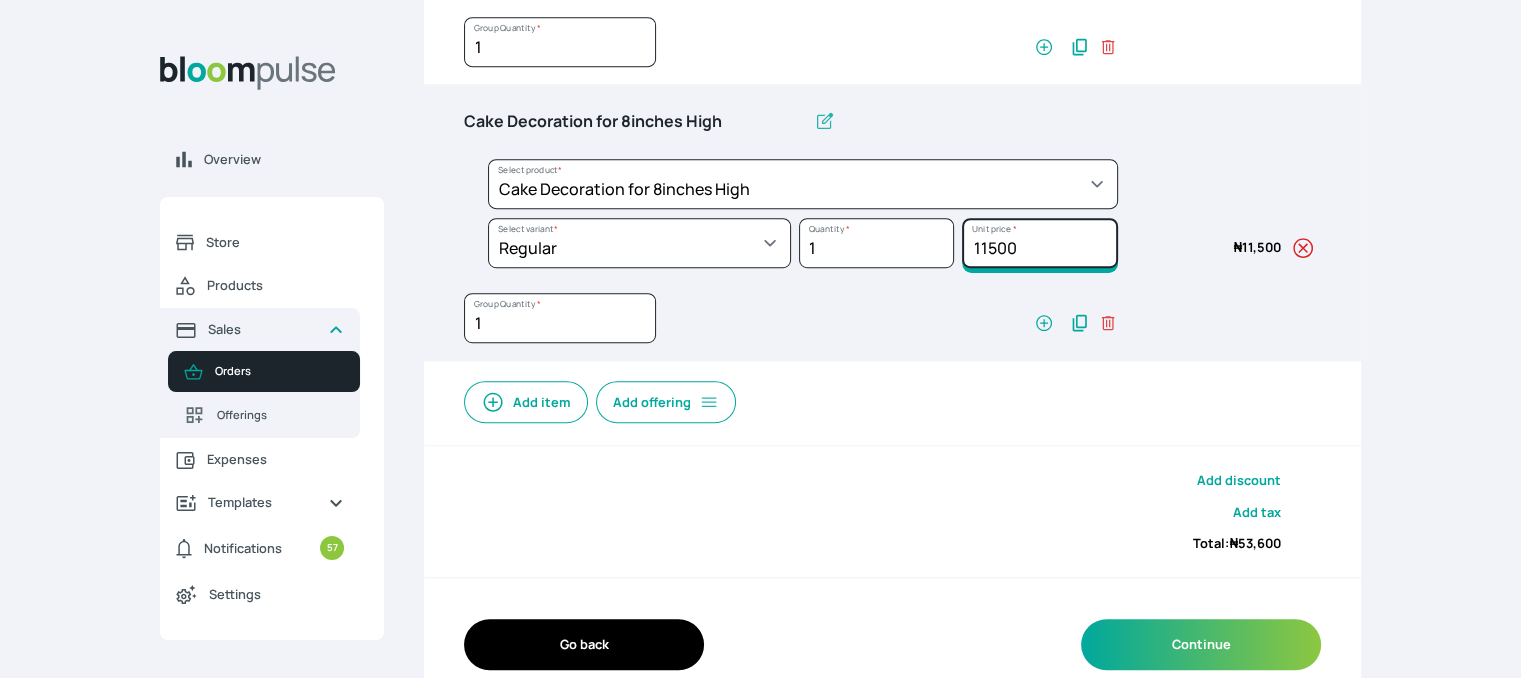 scroll, scrollTop: 1119, scrollLeft: 0, axis: vertical 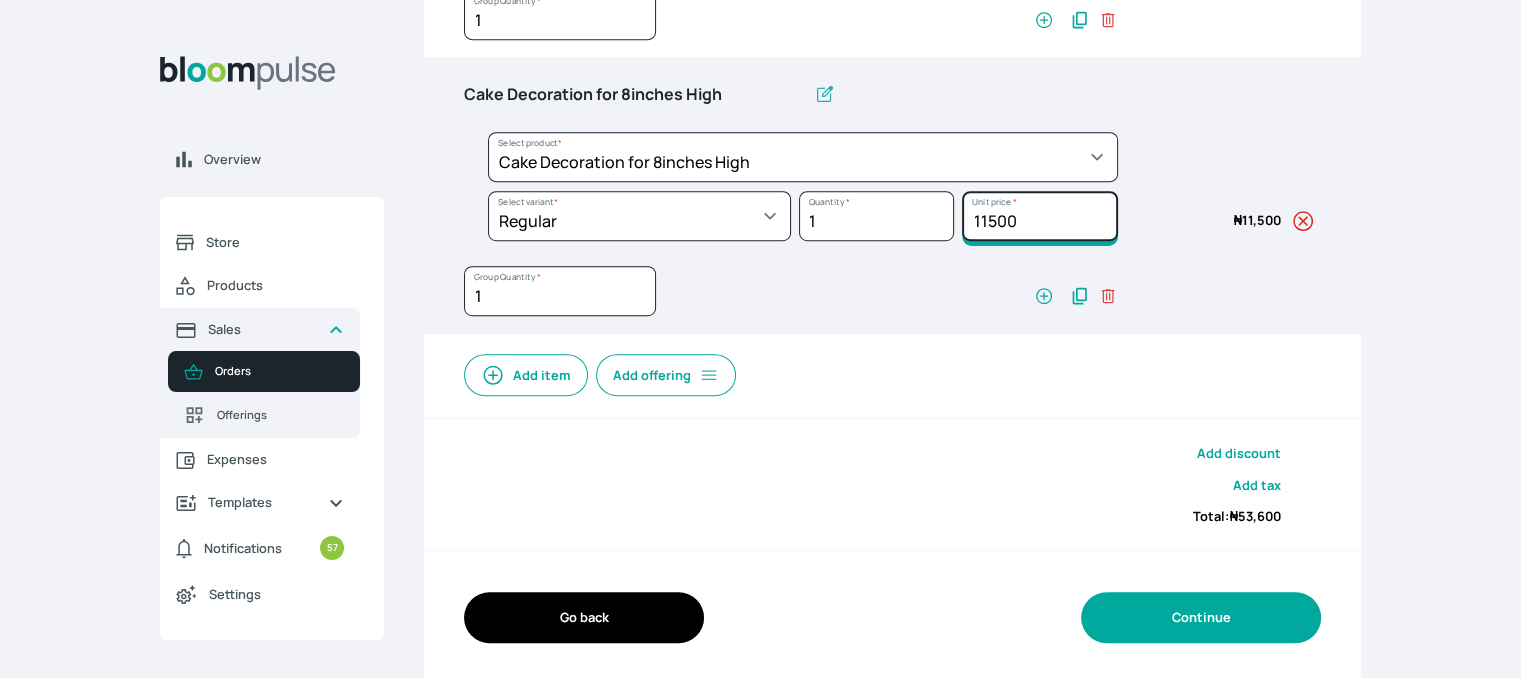 type on "11500" 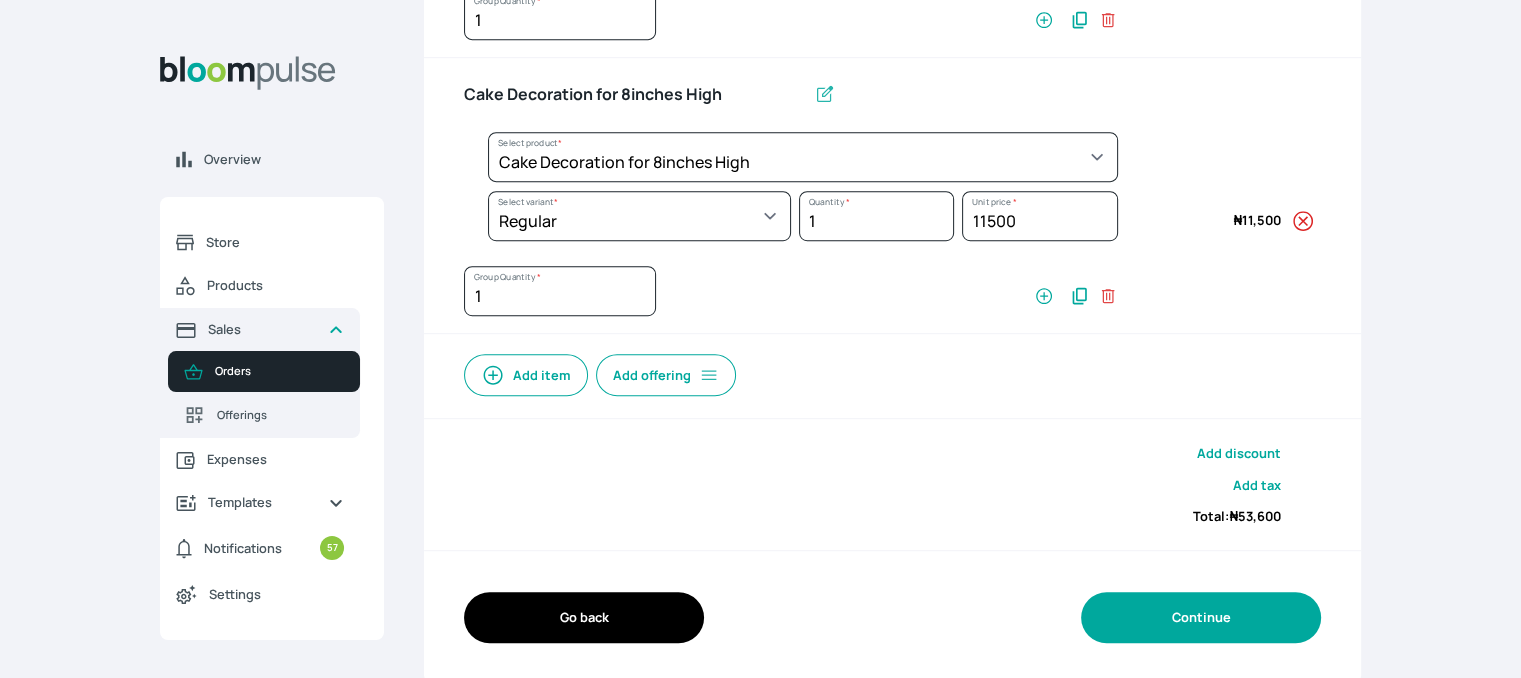 click on "Continue" at bounding box center (1201, 617) 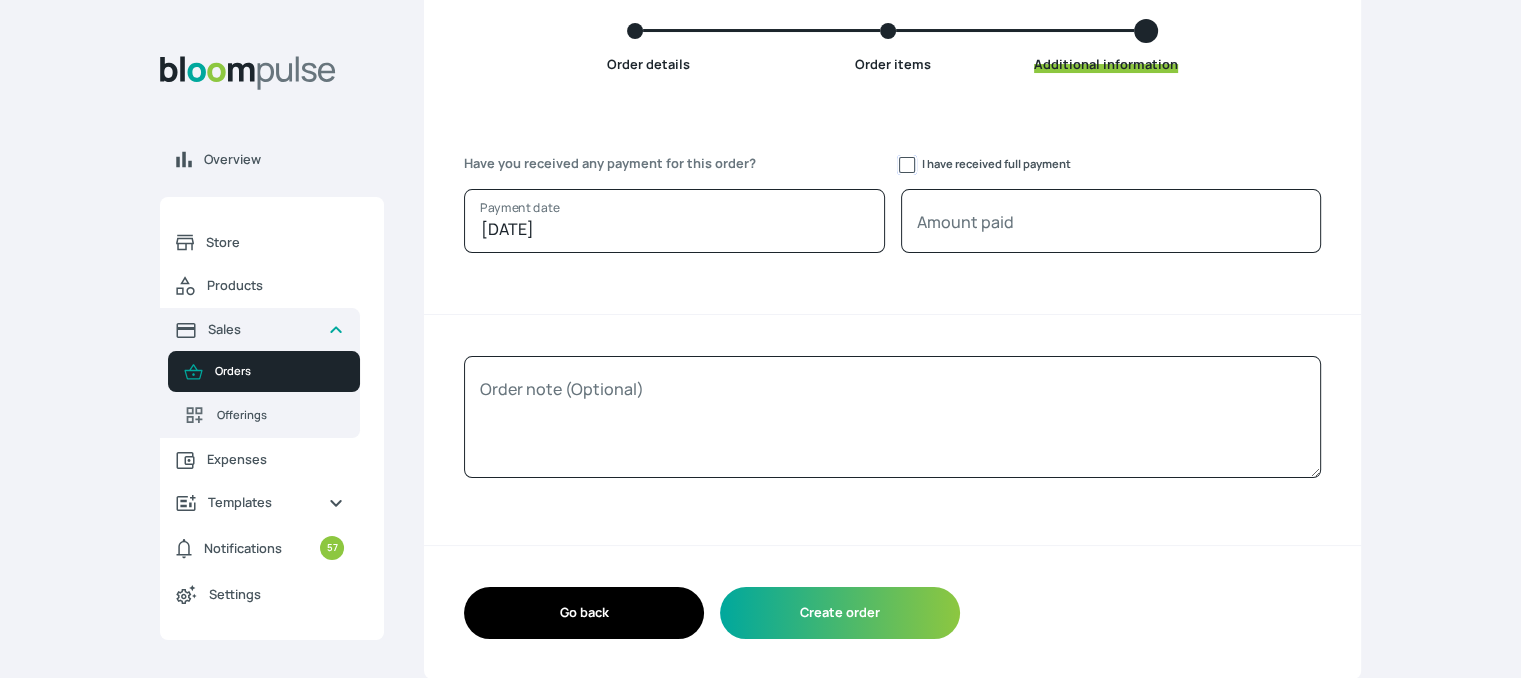 click on "I have received full payment" at bounding box center (907, 165) 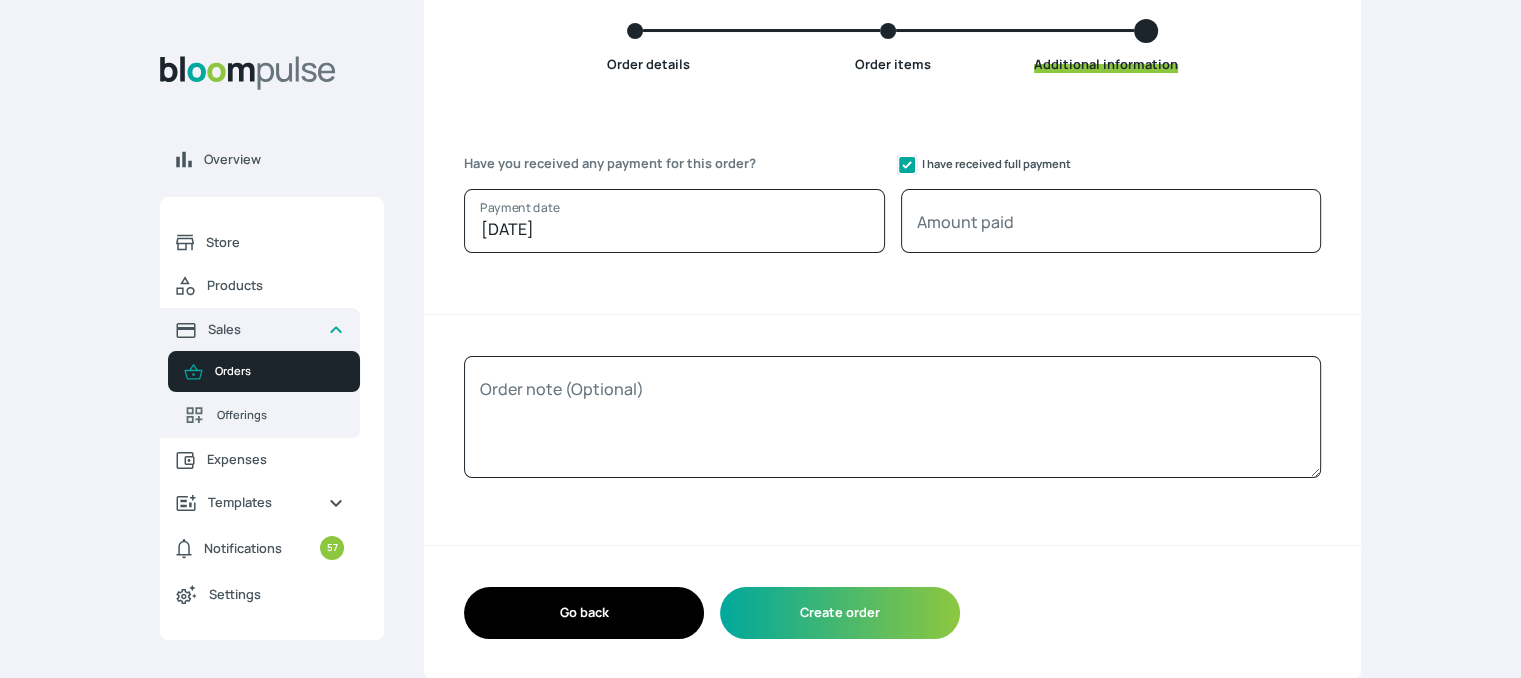 checkbox on "true" 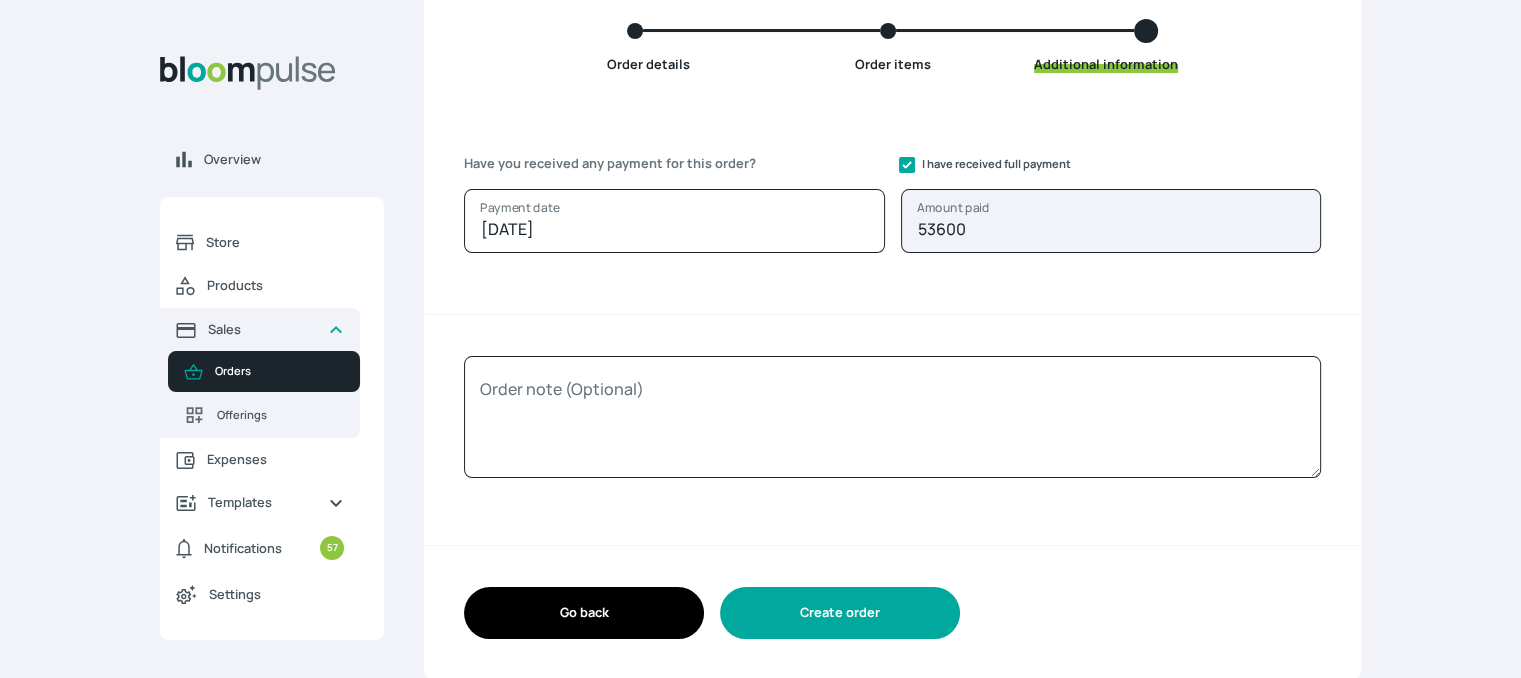 click on "Create order" at bounding box center (840, 612) 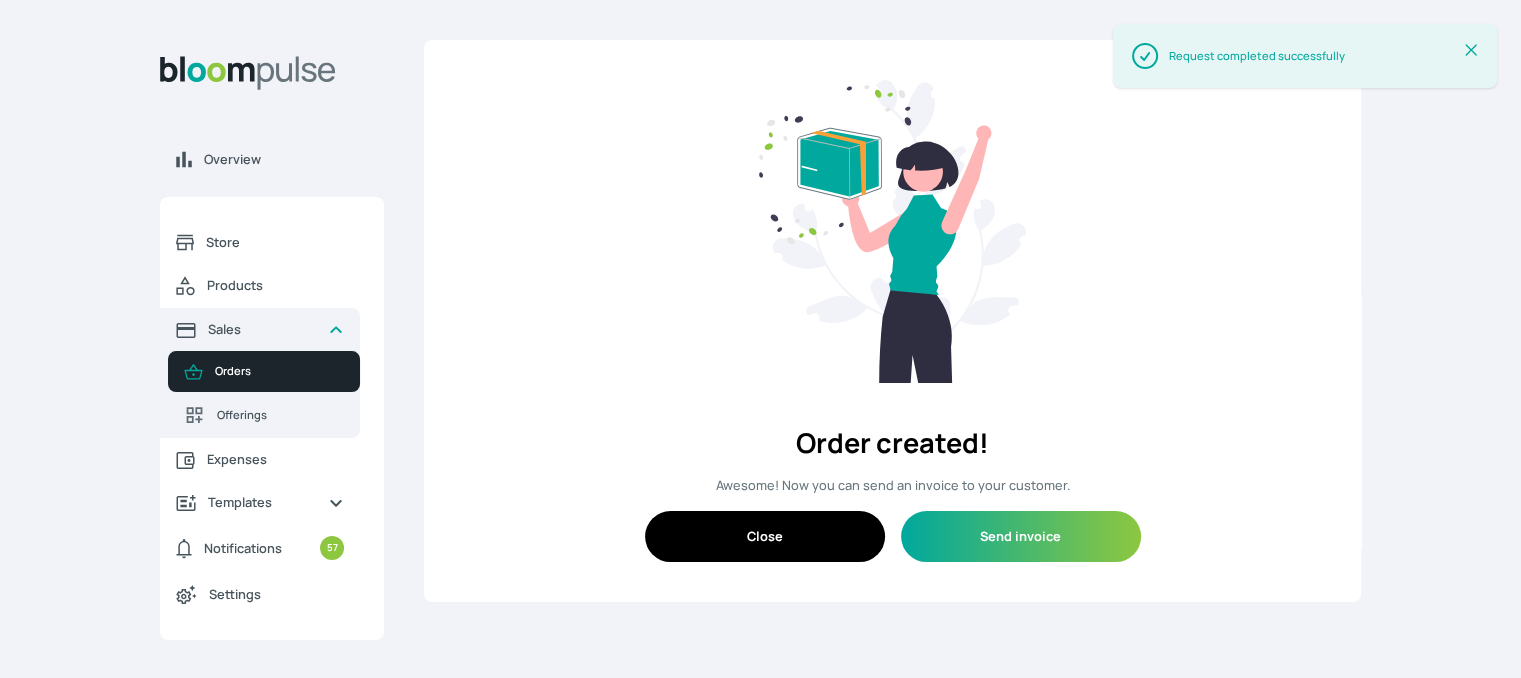 scroll, scrollTop: 0, scrollLeft: 0, axis: both 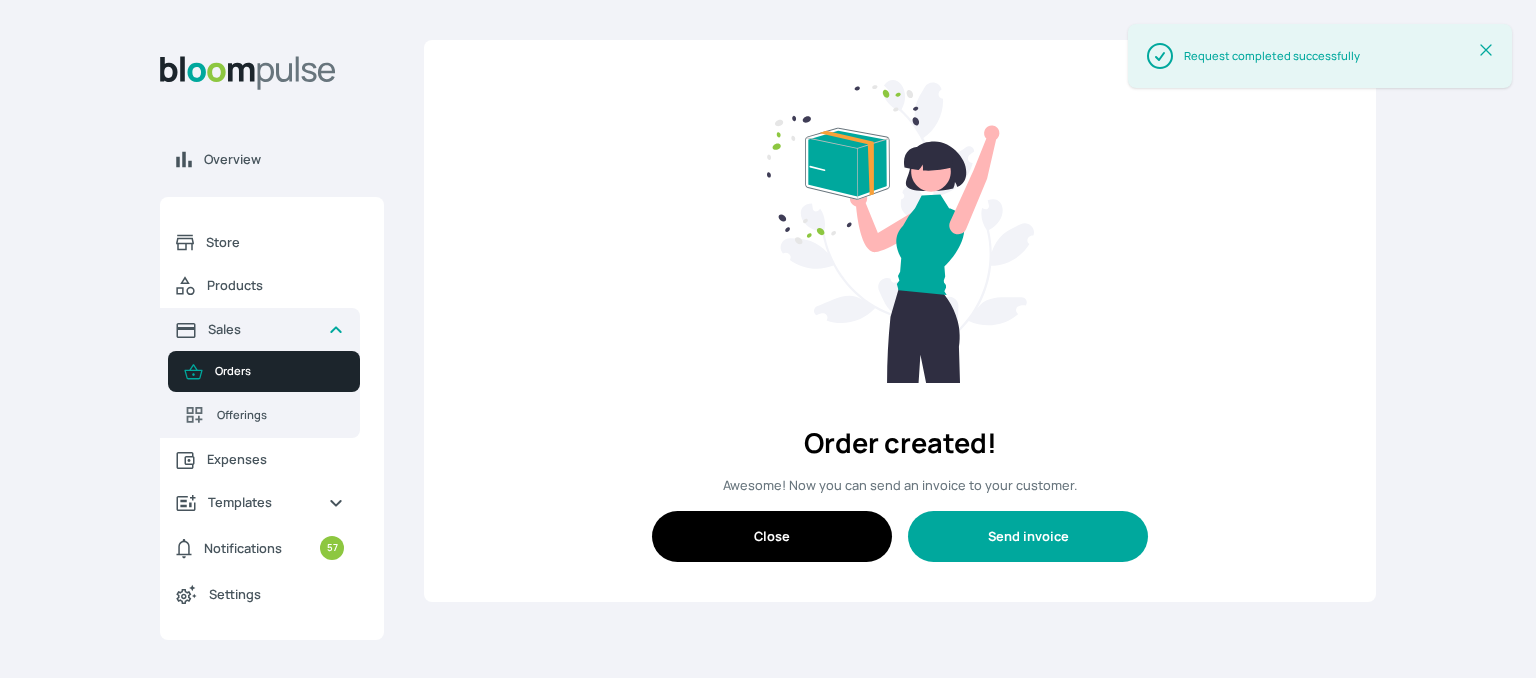 click on "Send invoice" at bounding box center [1028, 536] 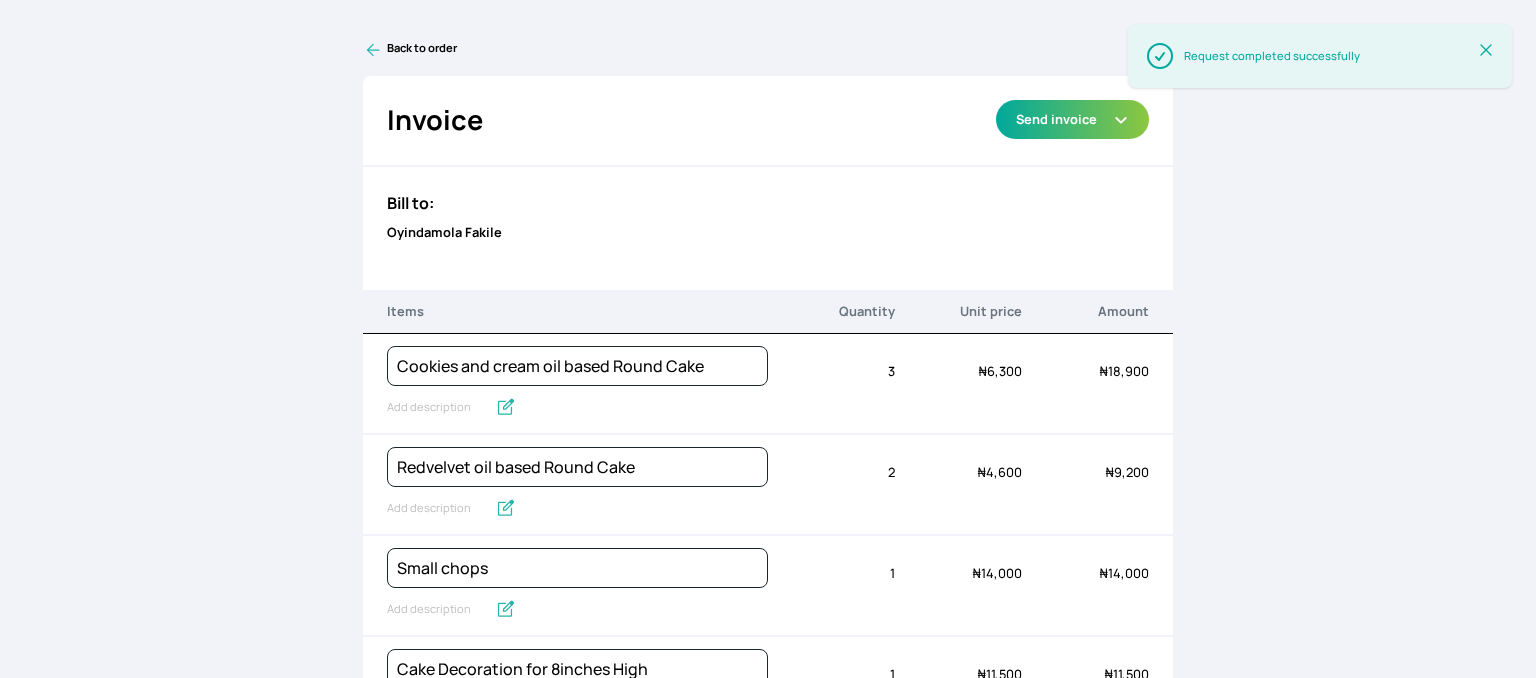 select on "5e838780-78f2-49e9-96cd-dfd430485c5b" 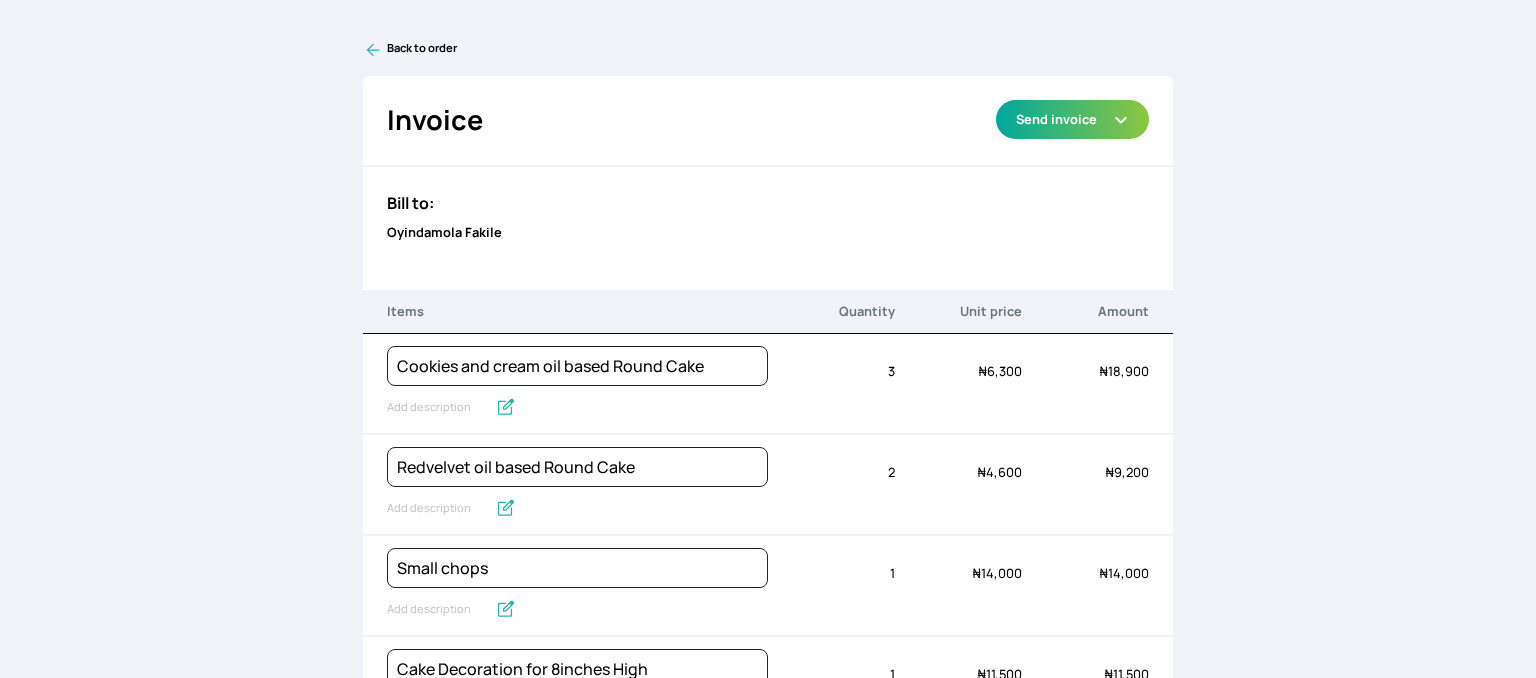 click on "Back to order" at bounding box center (768, 50) 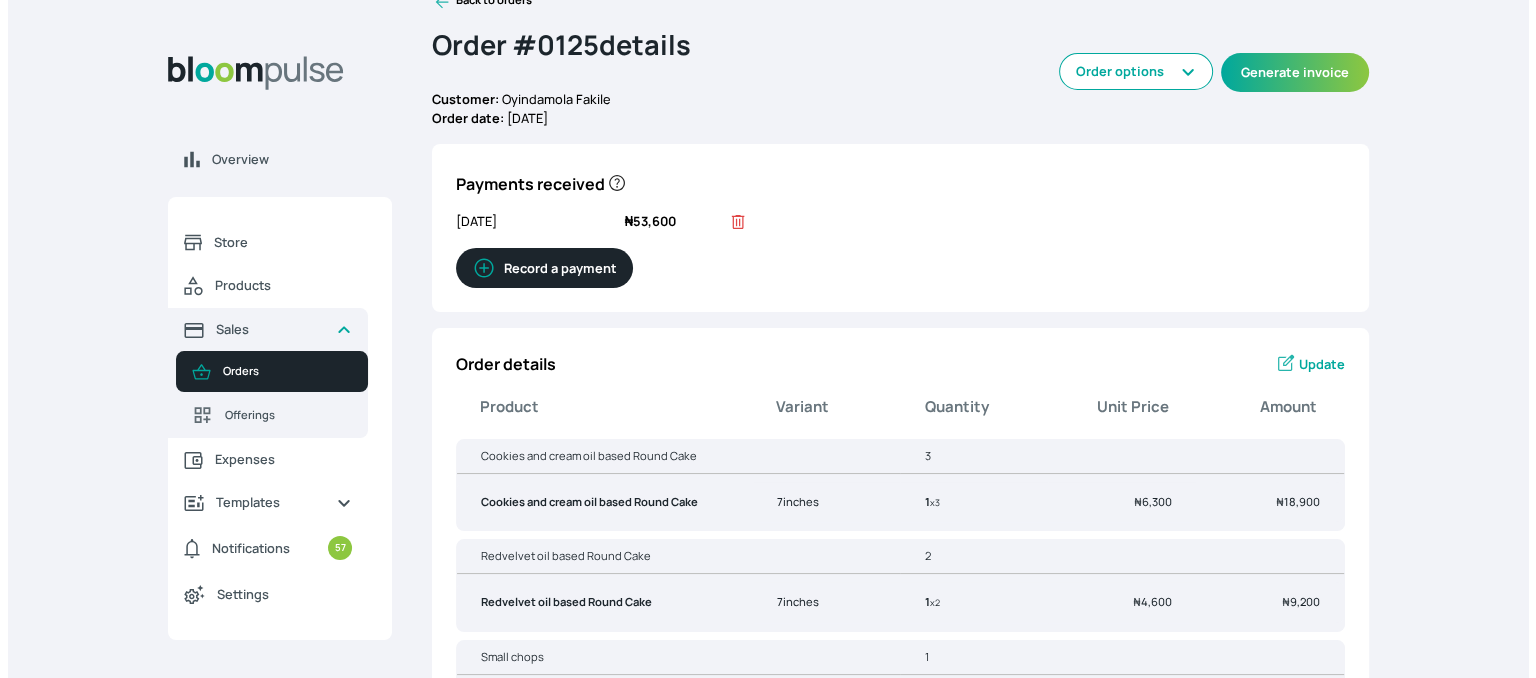 scroll, scrollTop: 0, scrollLeft: 0, axis: both 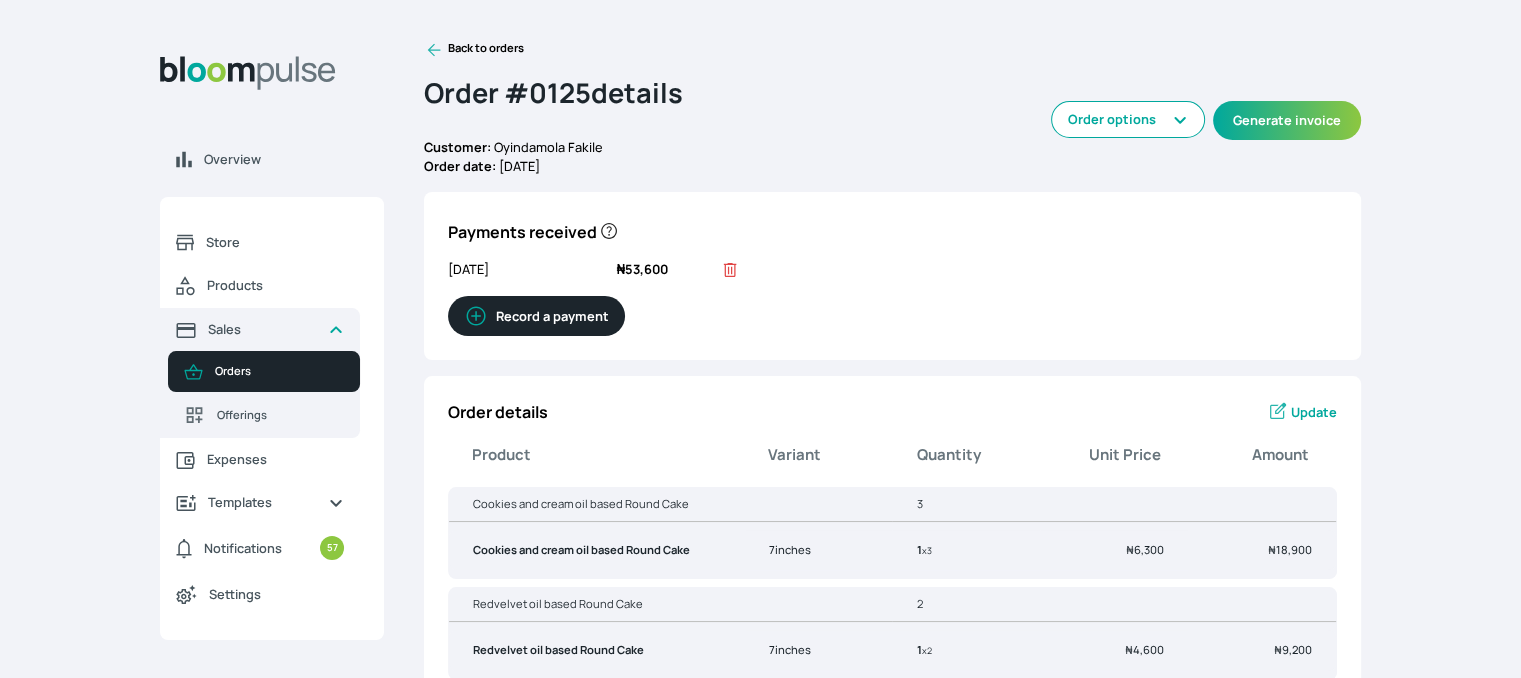 click on "Back to orders" at bounding box center (474, 50) 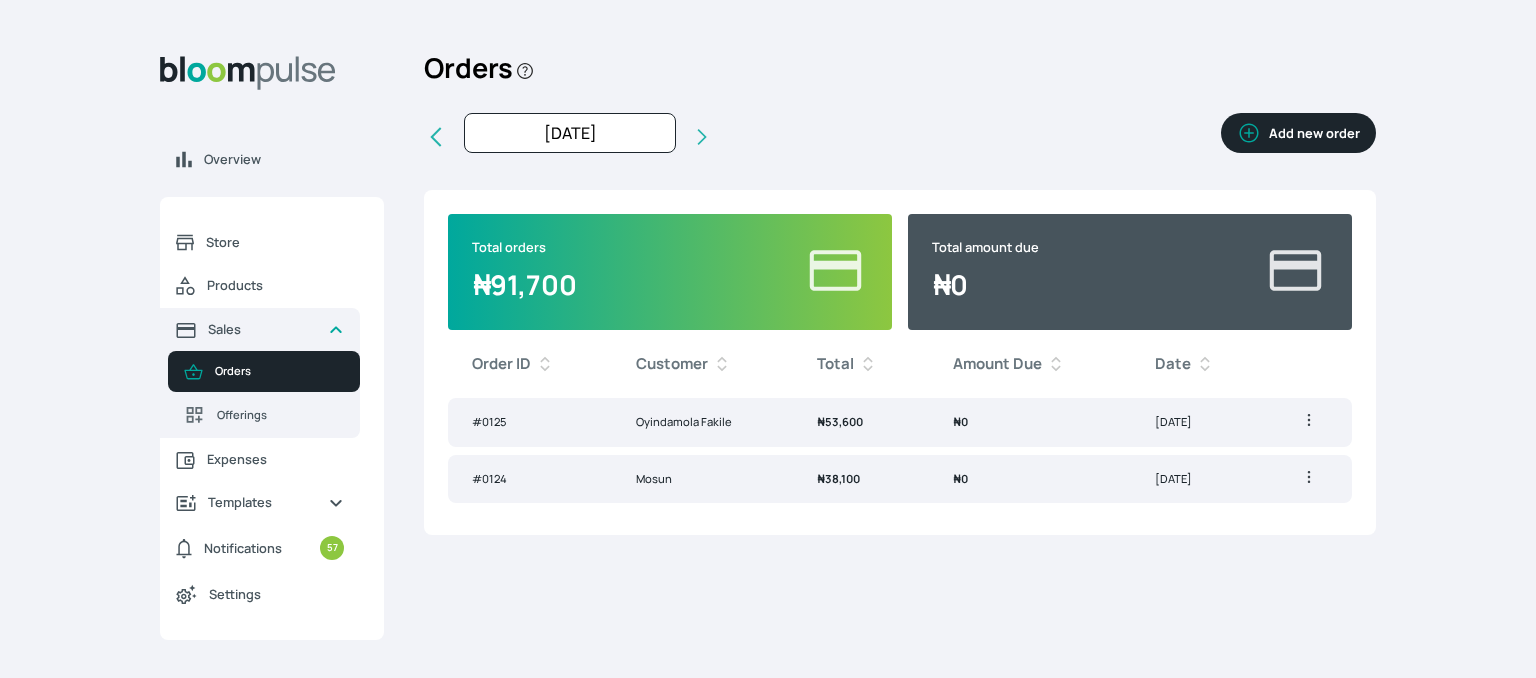 click on "Add new order" at bounding box center [1298, 133] 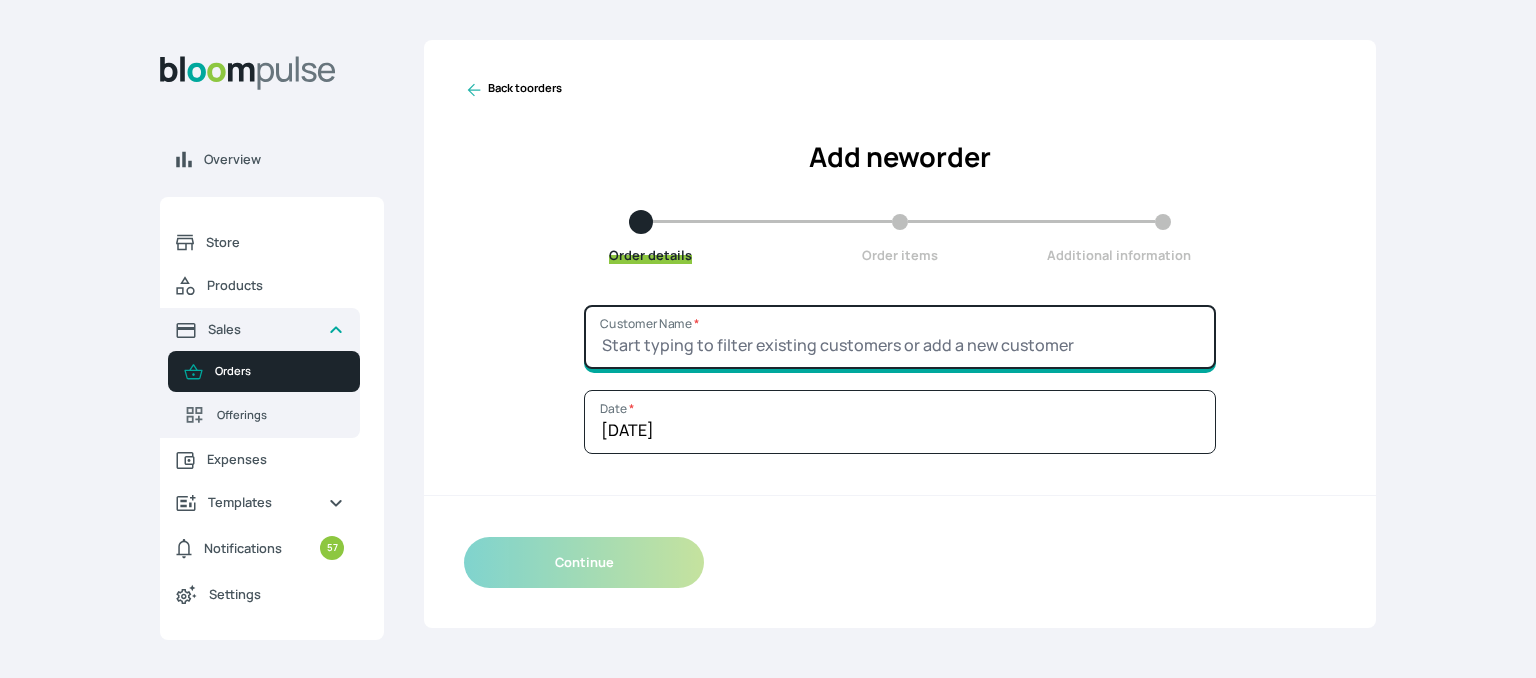 click on "Customer Name    *" at bounding box center [900, 337] 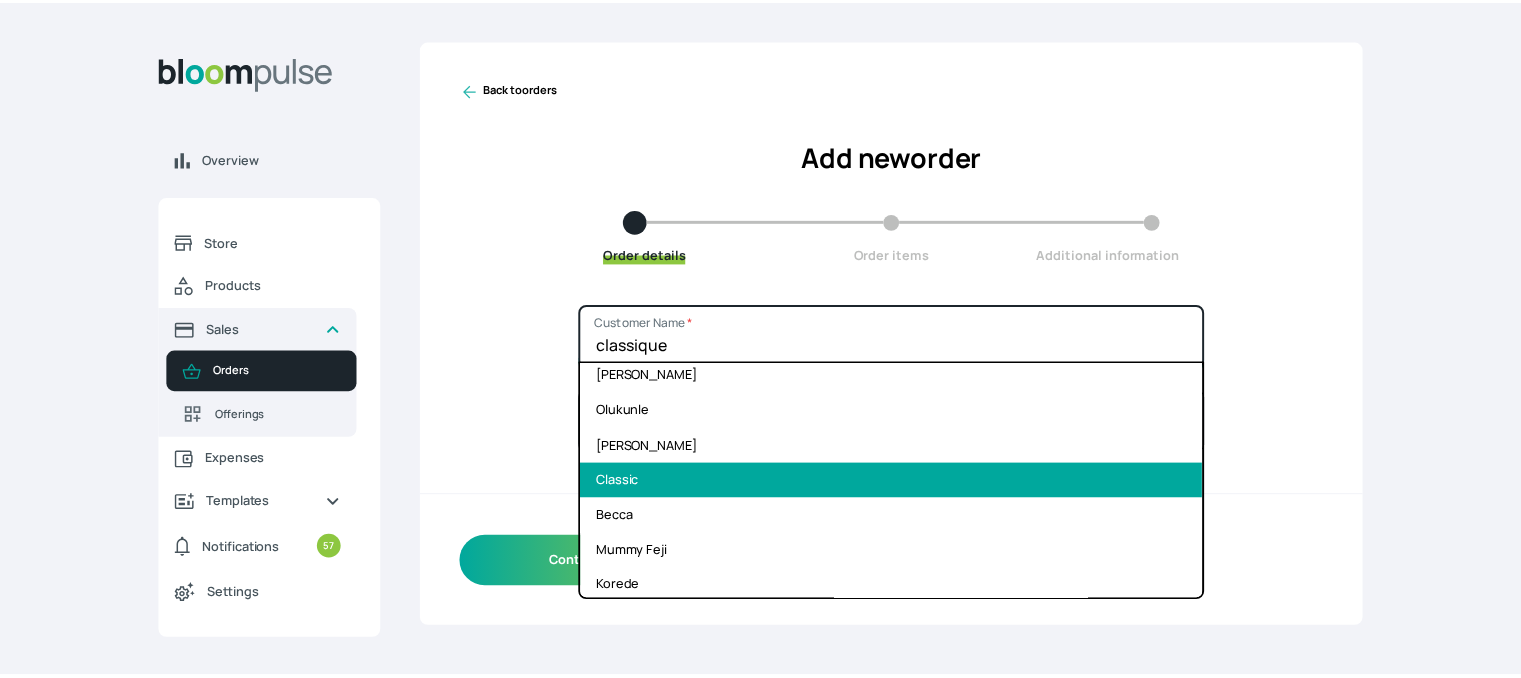 scroll, scrollTop: 3424, scrollLeft: 0, axis: vertical 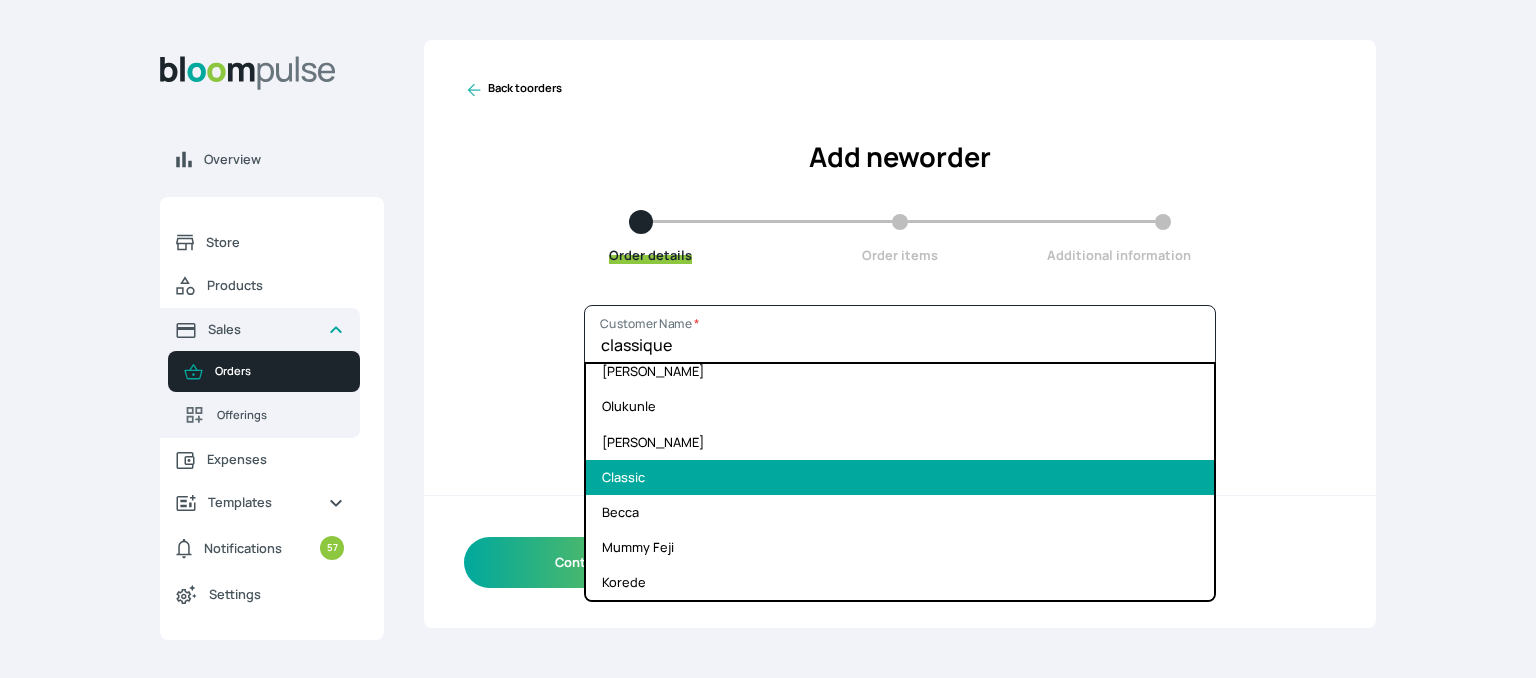 click on "Classic" at bounding box center [900, 477] 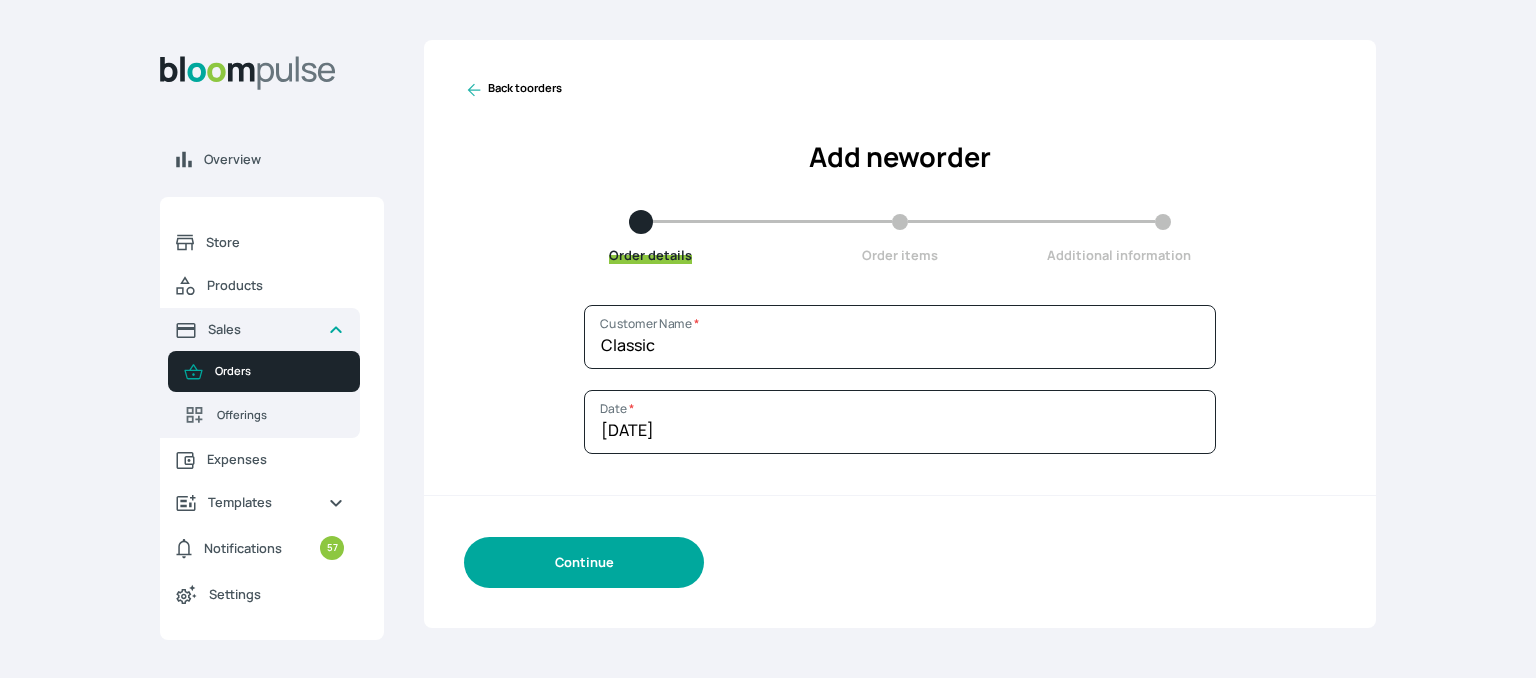 click on "Continue" at bounding box center [584, 562] 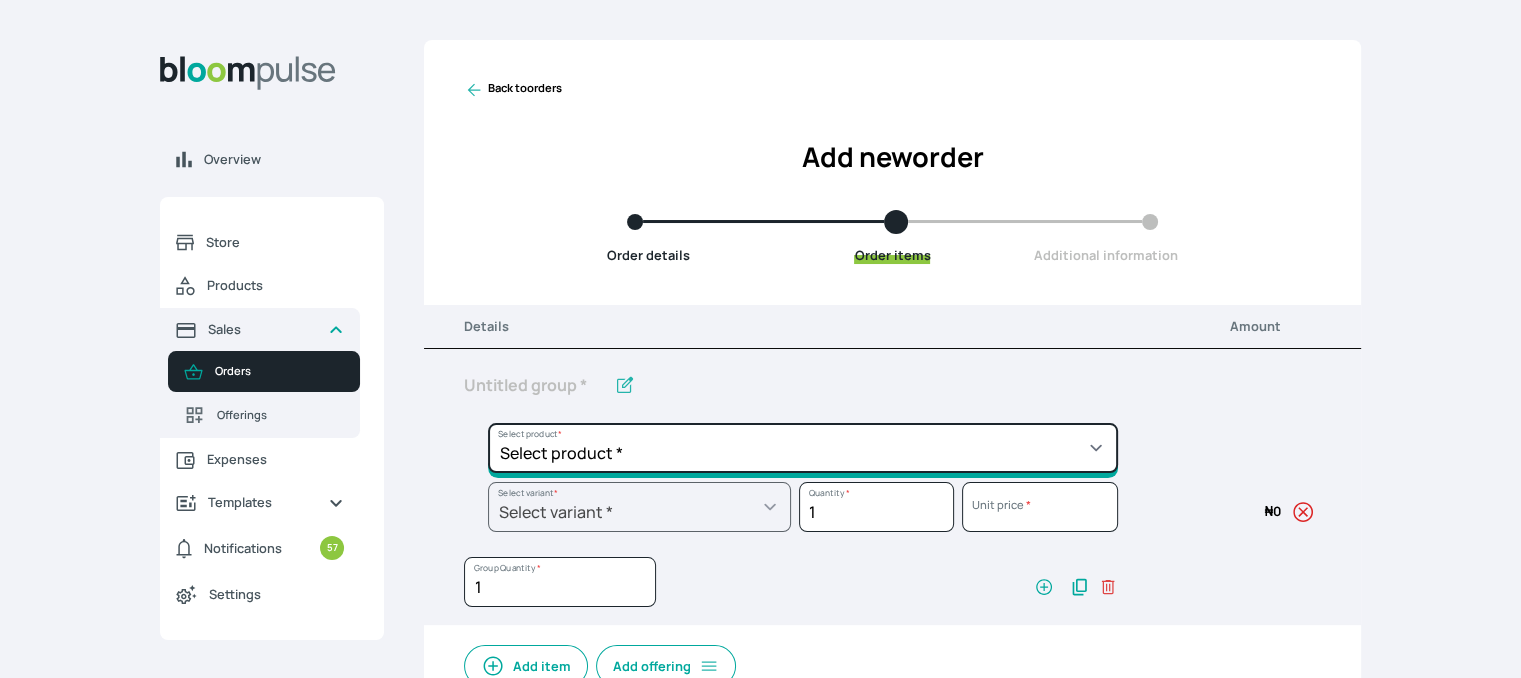 click on "Select product *  Cake Decoration for 8inches High  Chocolate oil based Round Cake  Geneose Sponge square Cake  Pound Square Cake  35cl zobo Mocktail  Banana Bread Batter BBQ Chicken  Bento Cake Budget Friendly Whippedcream Decoration Cake Decoration for 6inches High Cake Decoration for 6inches Low Cake loaf Chocolate Cake Batter Chocolate Ganache Chocolate oil based Batter Chocolate oil based square Cake Chocolate Round Cake Chop Life Package 2 Classic Banana Bread Loaf Coconut Banana Bread Loaf Cookies and Cream oil based Batter Cookies and cream oil based Round Cake Cupcakes Custom Made Whippedcream Decoration Doughnut Batter Fondant 1 Recipe  Fruit Cake Fruit Cake Batter Geneose Sponge Cake Batter Geneose Sponge Round Cake Meat Pie Meat Pie per 1 Mini puff Pound Cake Batter Pound Round Cake  Puff puff Redvelvet Cake Batter Redvelvet oil based Batter Redvelvet oil based Round Cake Redvelvet Round Cake Royal Buttercream  Small chops Stick Meat Sugar Doughnut  Swiss Meringue Buttercream  Valentine Love Box" at bounding box center [803, 448] 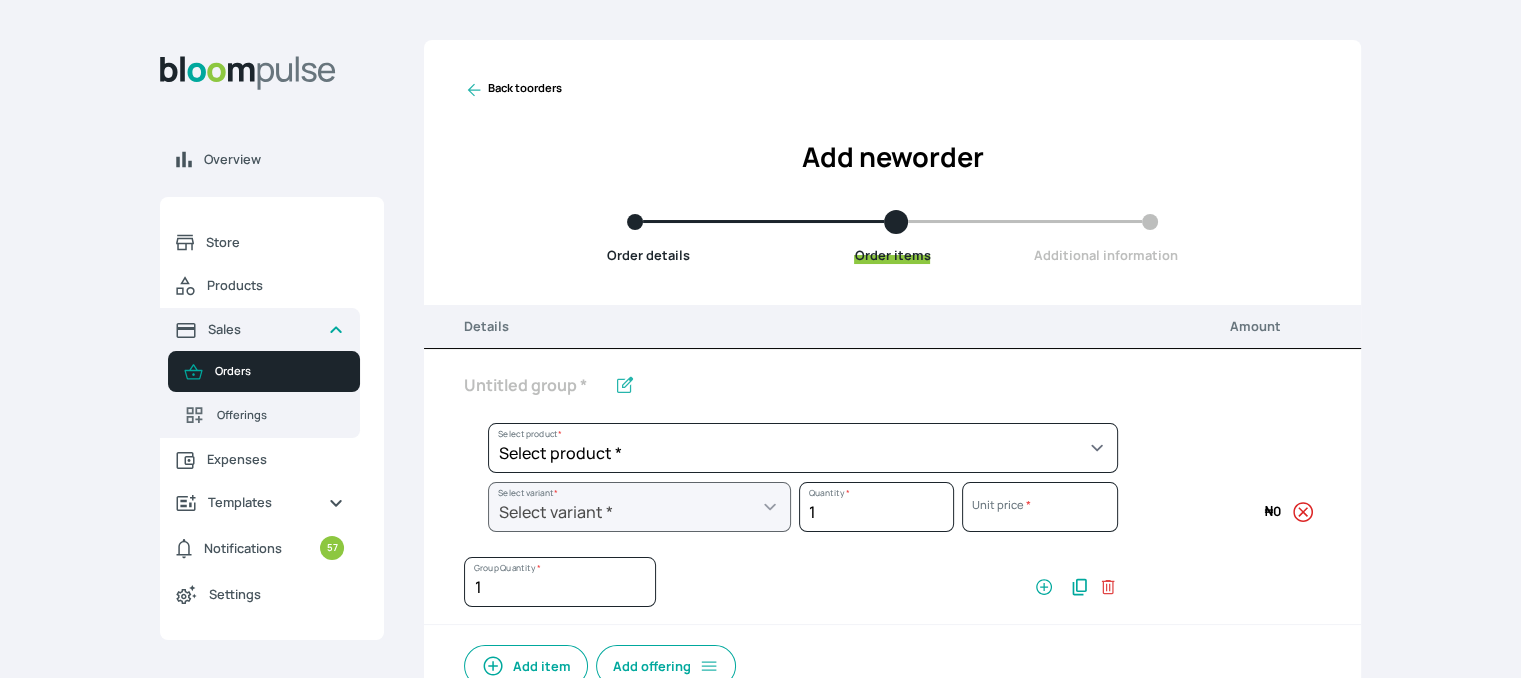 click on "Back to  orders Add new  order Order details Order items Additional information" at bounding box center (892, 172) 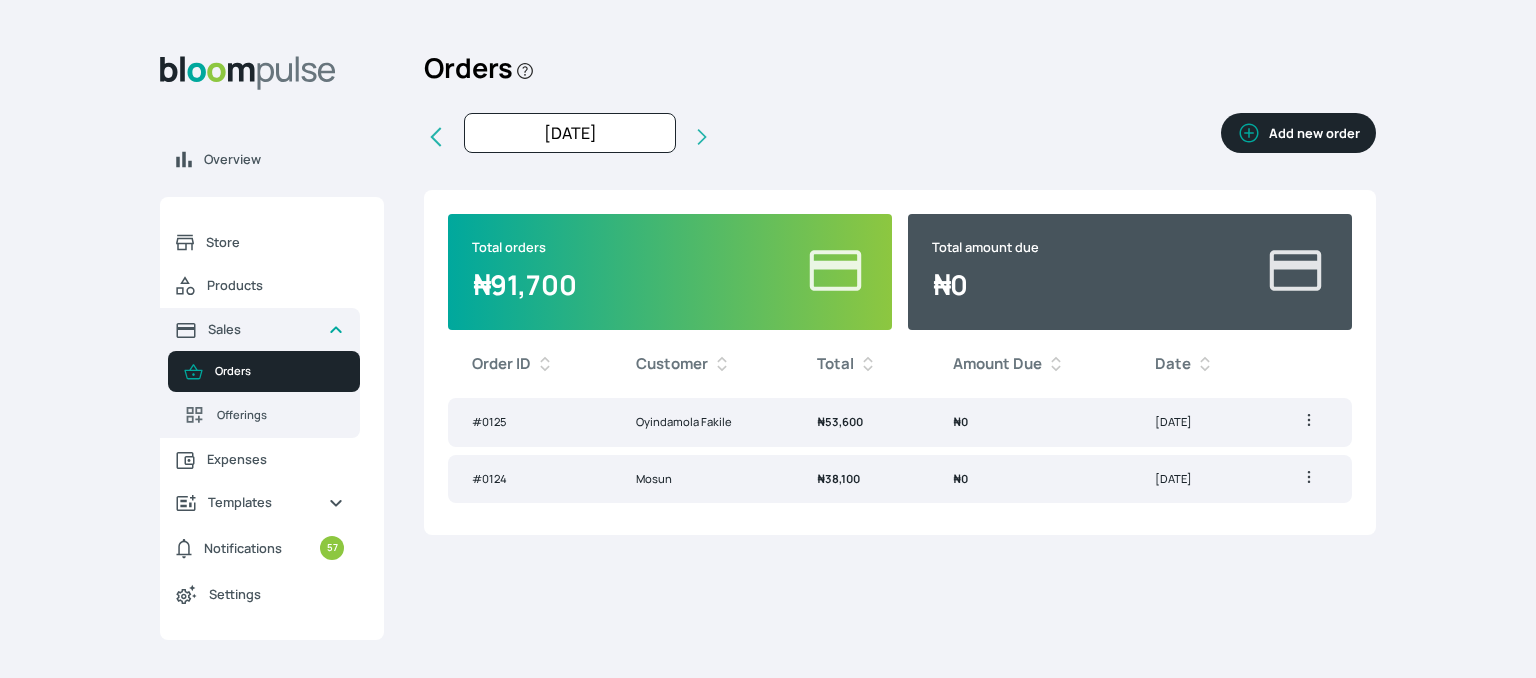click on "Add new order" at bounding box center [1298, 133] 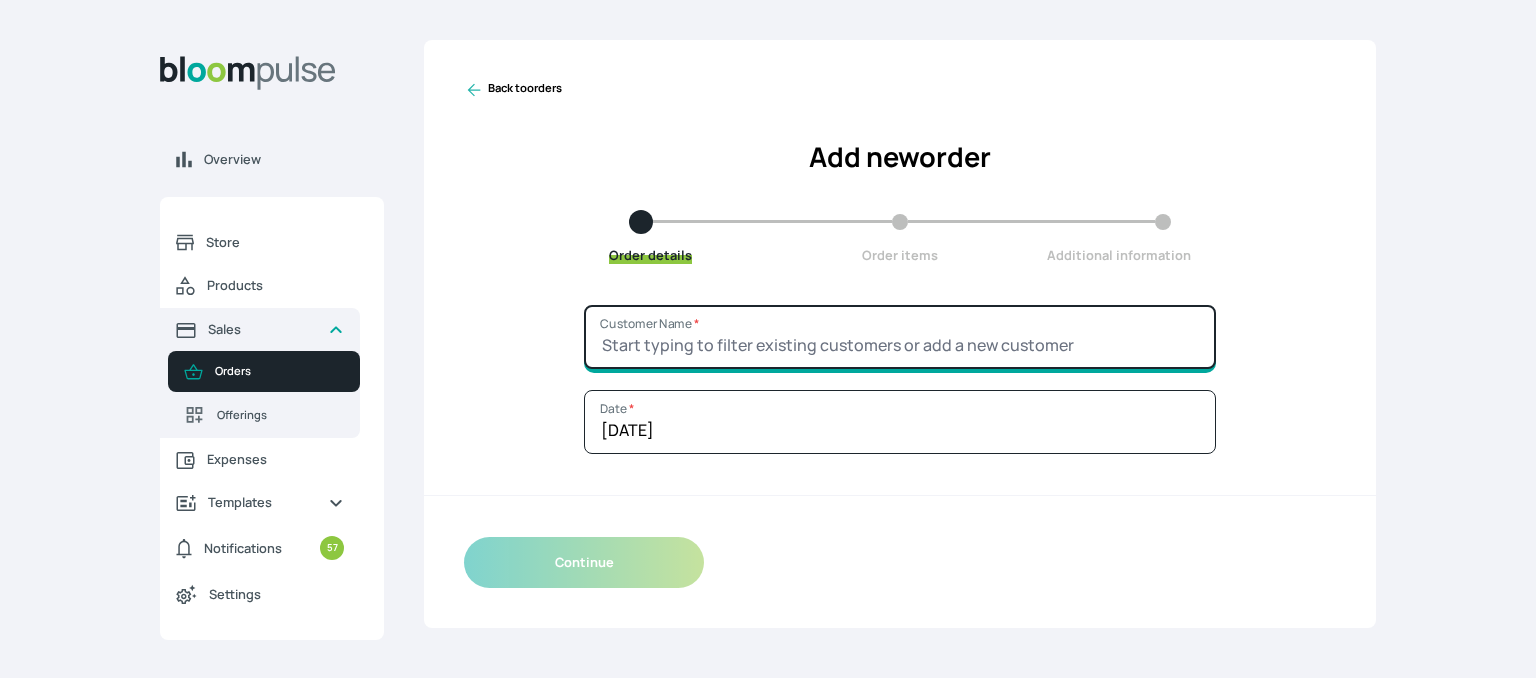 click on "Customer Name    *" at bounding box center [900, 337] 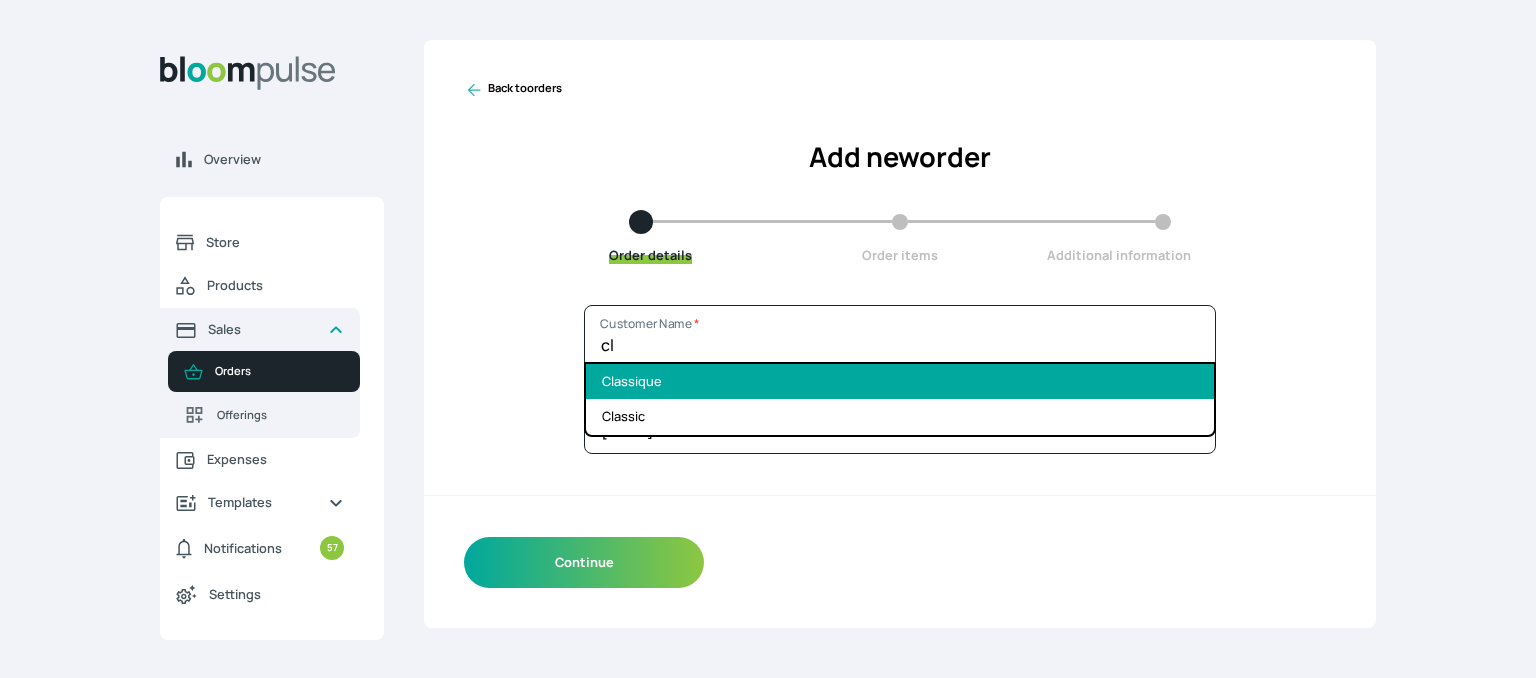 click on "Classique" at bounding box center [900, 381] 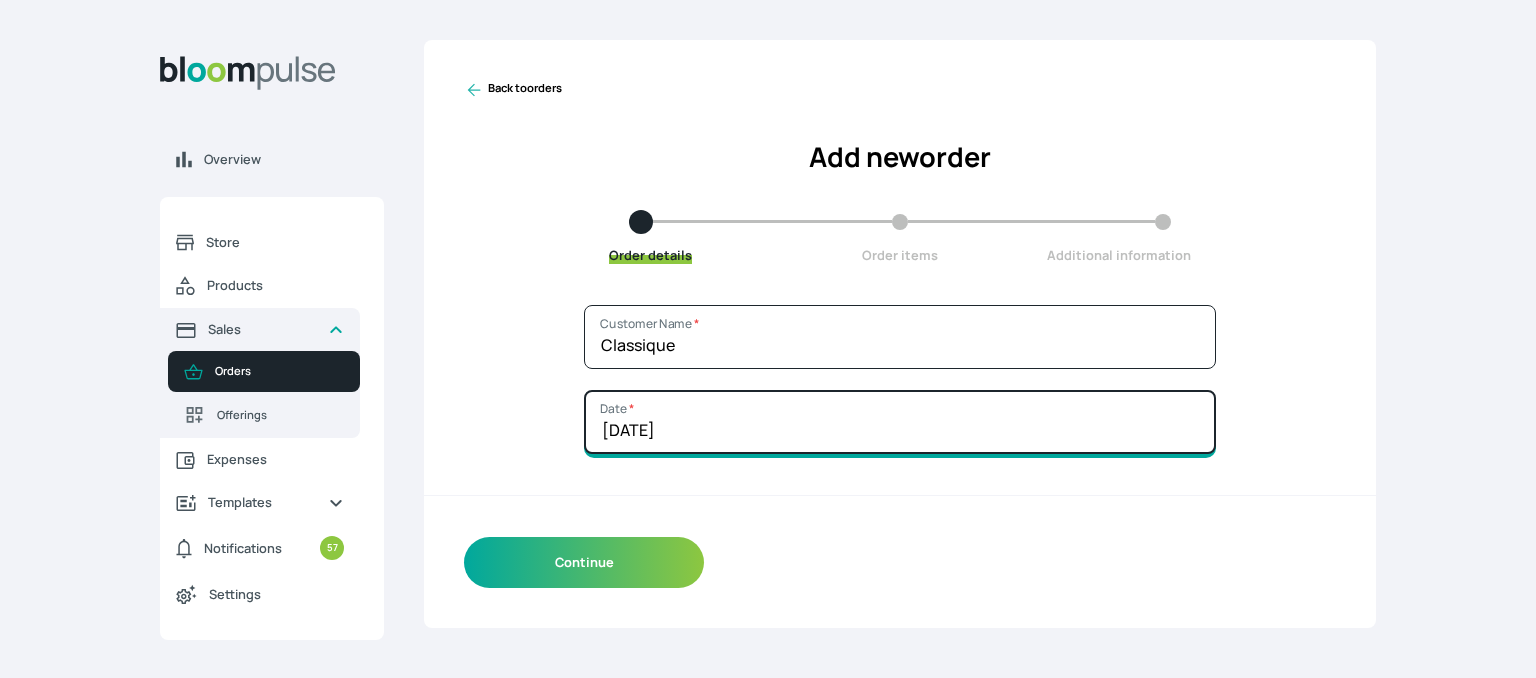 click on "[DATE]" at bounding box center [900, 422] 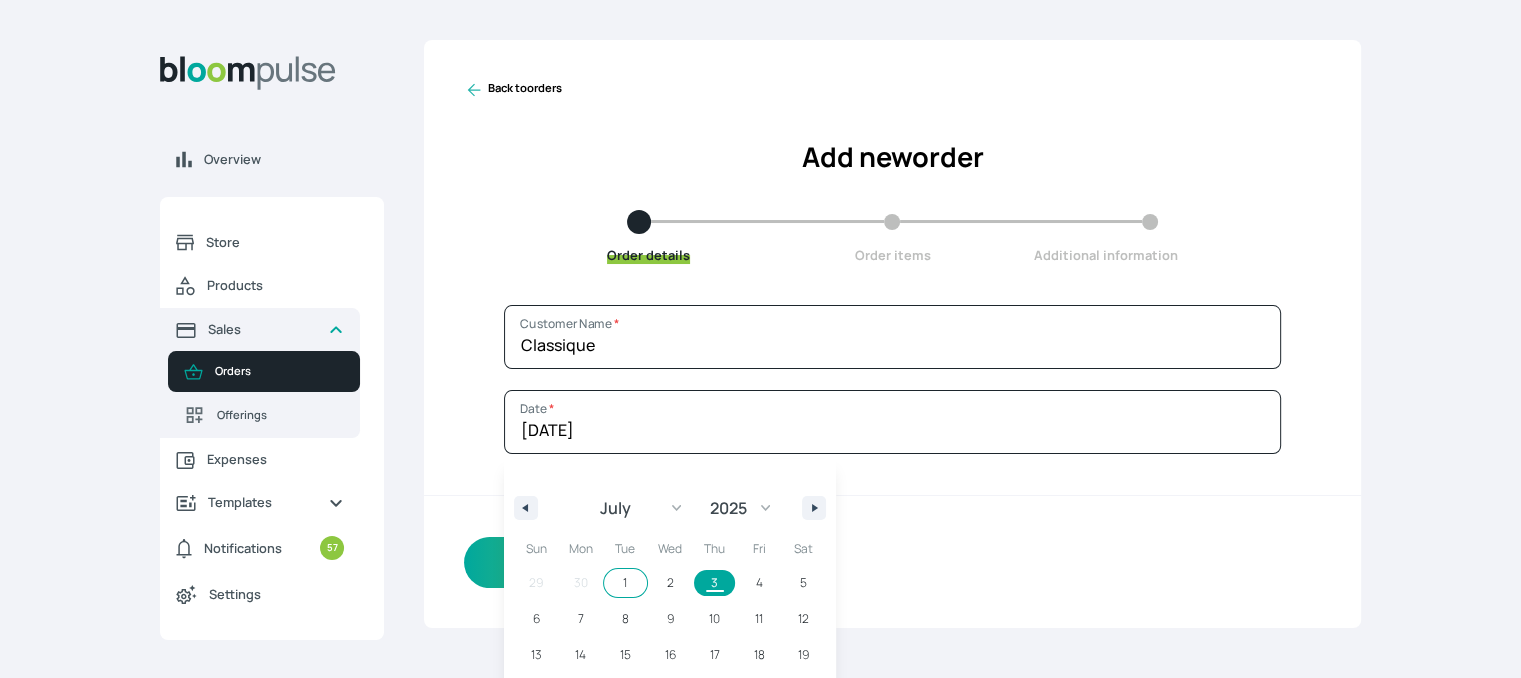 click on "1" at bounding box center [625, 583] 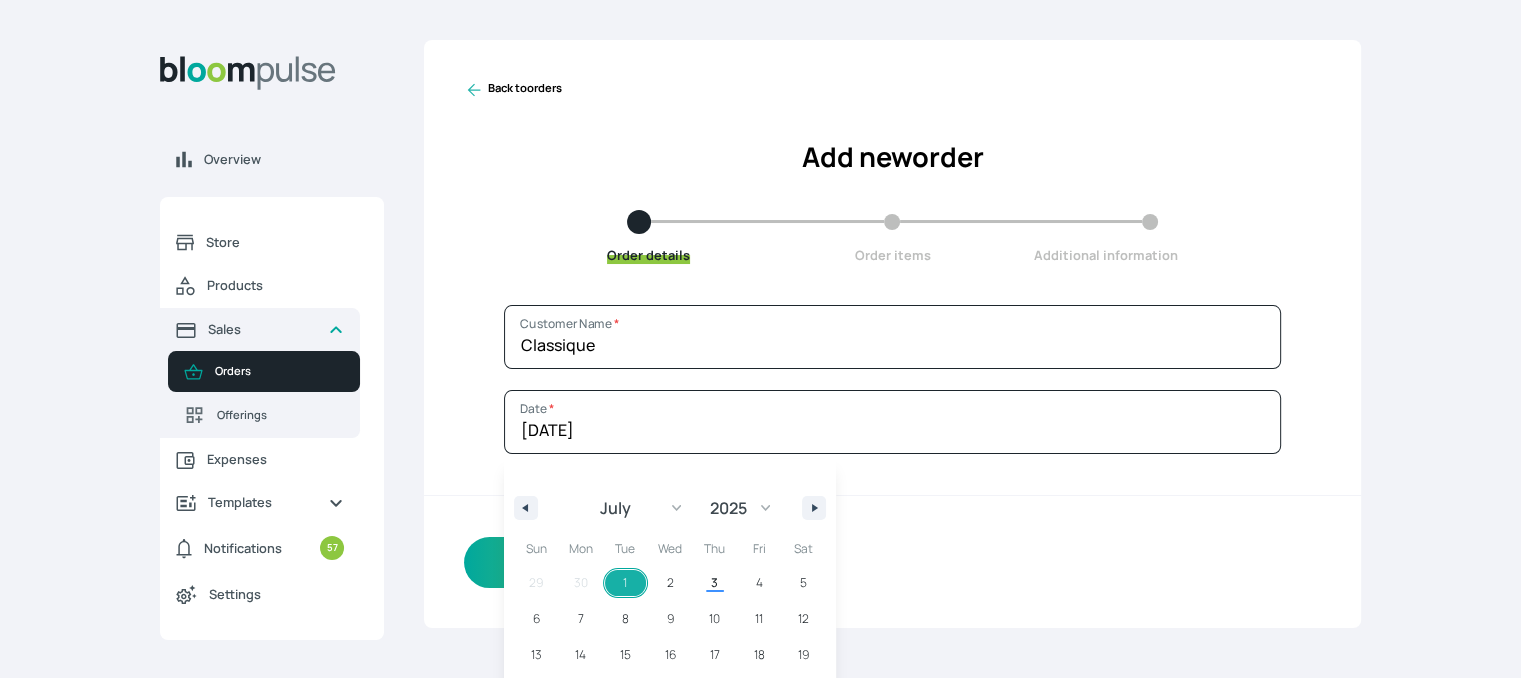click on "Continue" at bounding box center [892, 562] 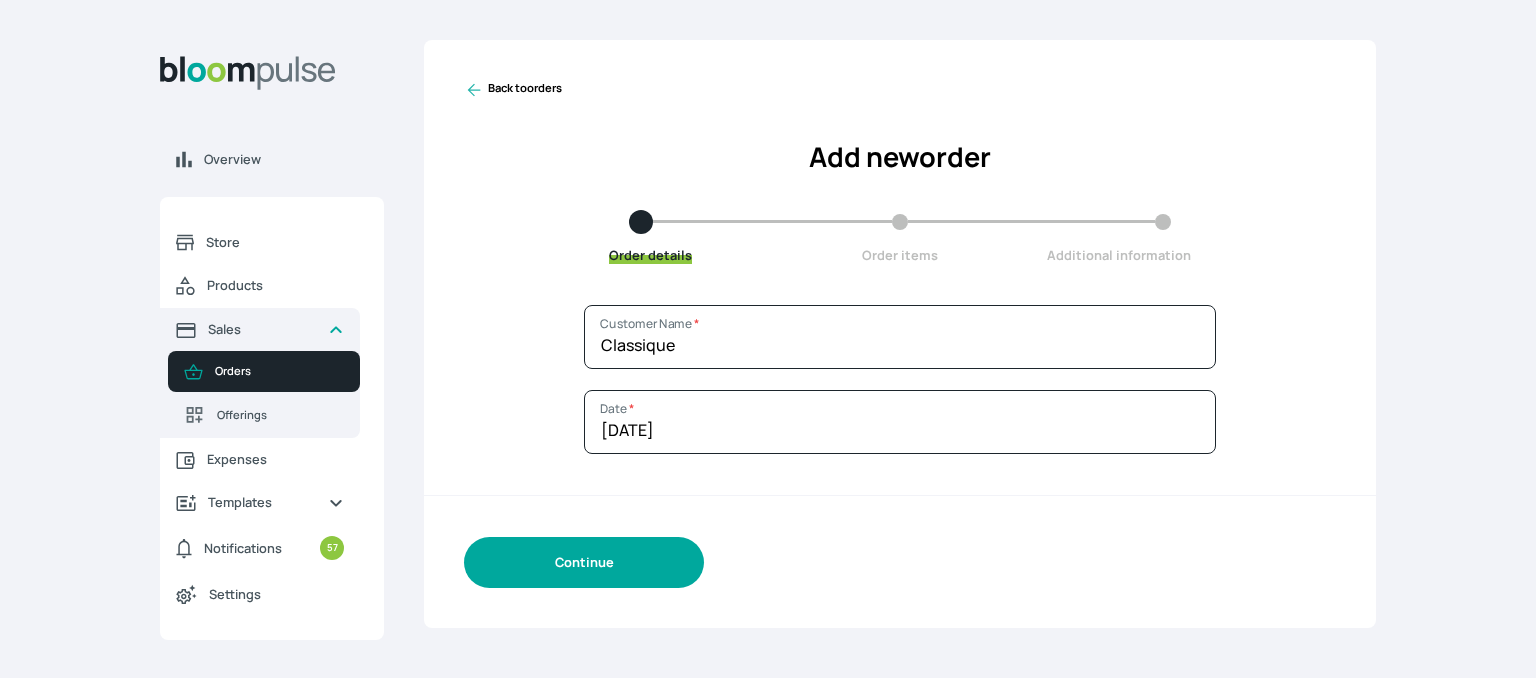 click on "Continue" at bounding box center [584, 562] 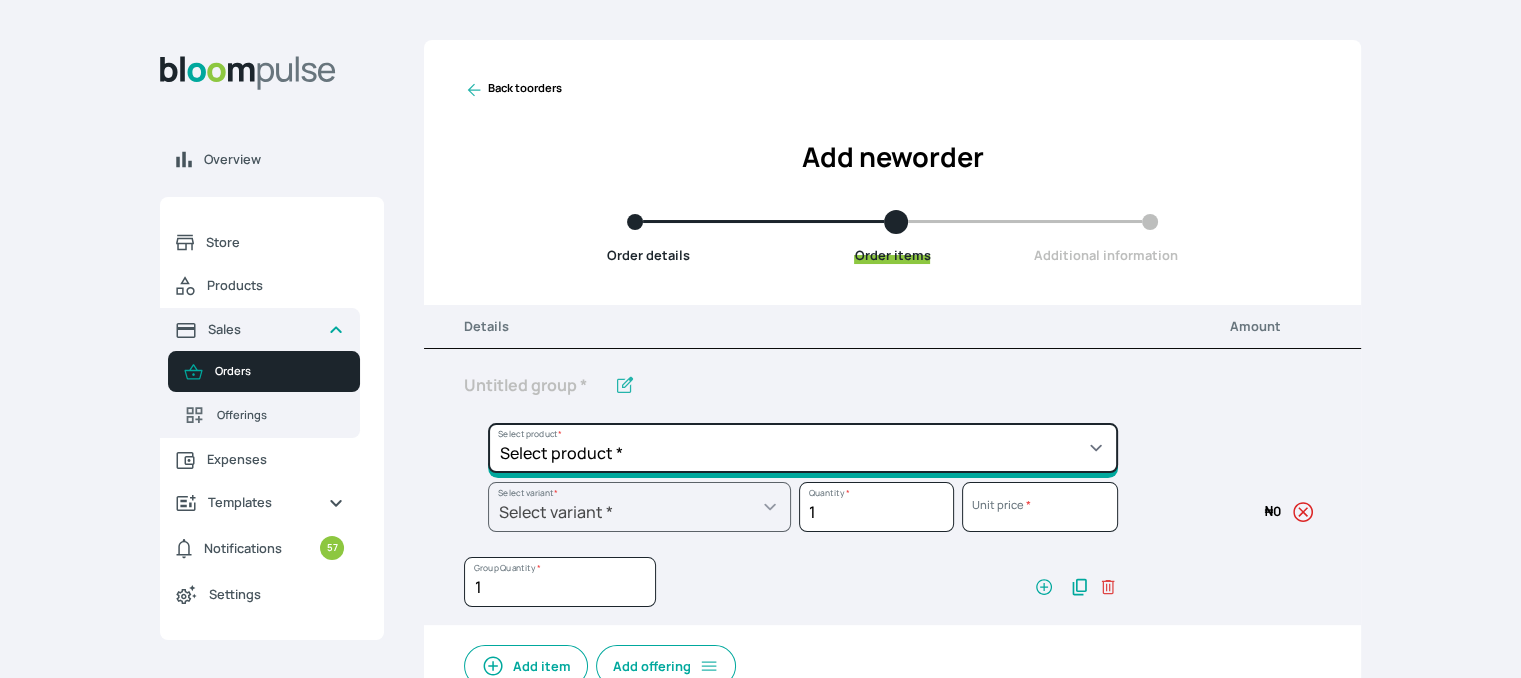 click on "Select product *  Cake Decoration for 8inches High  Chocolate oil based Round Cake  Geneose Sponge square Cake  Pound Square Cake  35cl zobo Mocktail  Banana Bread Batter BBQ Chicken  Bento Cake Budget Friendly Whippedcream Decoration Cake Decoration for 6inches High Cake Decoration for 6inches Low Cake loaf Chocolate Cake Batter Chocolate Ganache Chocolate oil based Batter Chocolate oil based square Cake Chocolate Round Cake Chop Life Package 2 Classic Banana Bread Loaf Coconut Banana Bread Loaf Cookies and Cream oil based Batter Cookies and cream oil based Round Cake Cupcakes Custom Made Whippedcream Decoration Doughnut Batter Fondant 1 Recipe  Fruit Cake Fruit Cake Batter Geneose Sponge Cake Batter Geneose Sponge Round Cake Meat Pie Meat Pie per 1 Mini puff Pound Cake Batter Pound Round Cake  Puff puff Redvelvet Cake Batter Redvelvet oil based Batter Redvelvet oil based Round Cake Redvelvet Round Cake Royal Buttercream  Small chops Stick Meat Sugar Doughnut  Swiss Meringue Buttercream  Valentine Love Box" at bounding box center (803, 448) 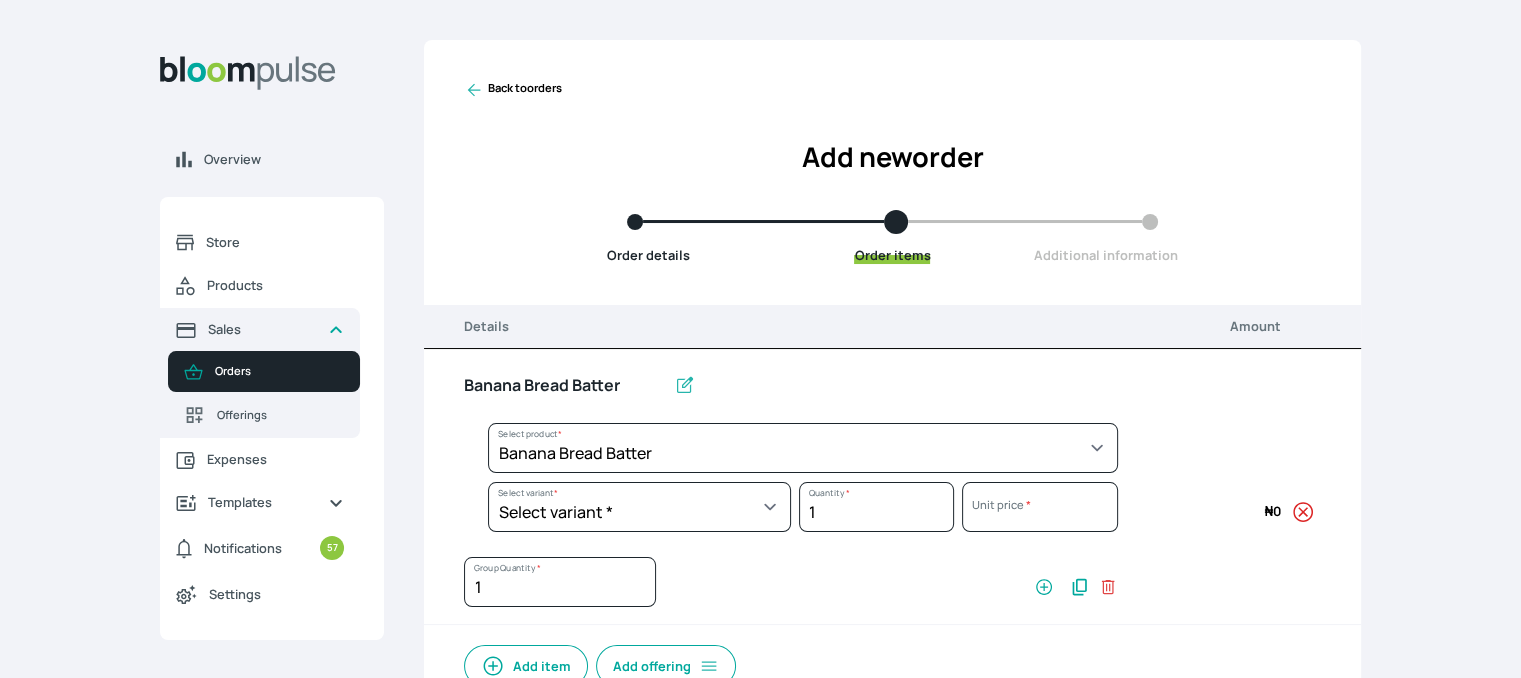 click on "Select variant * Regular" at bounding box center [639, 507] 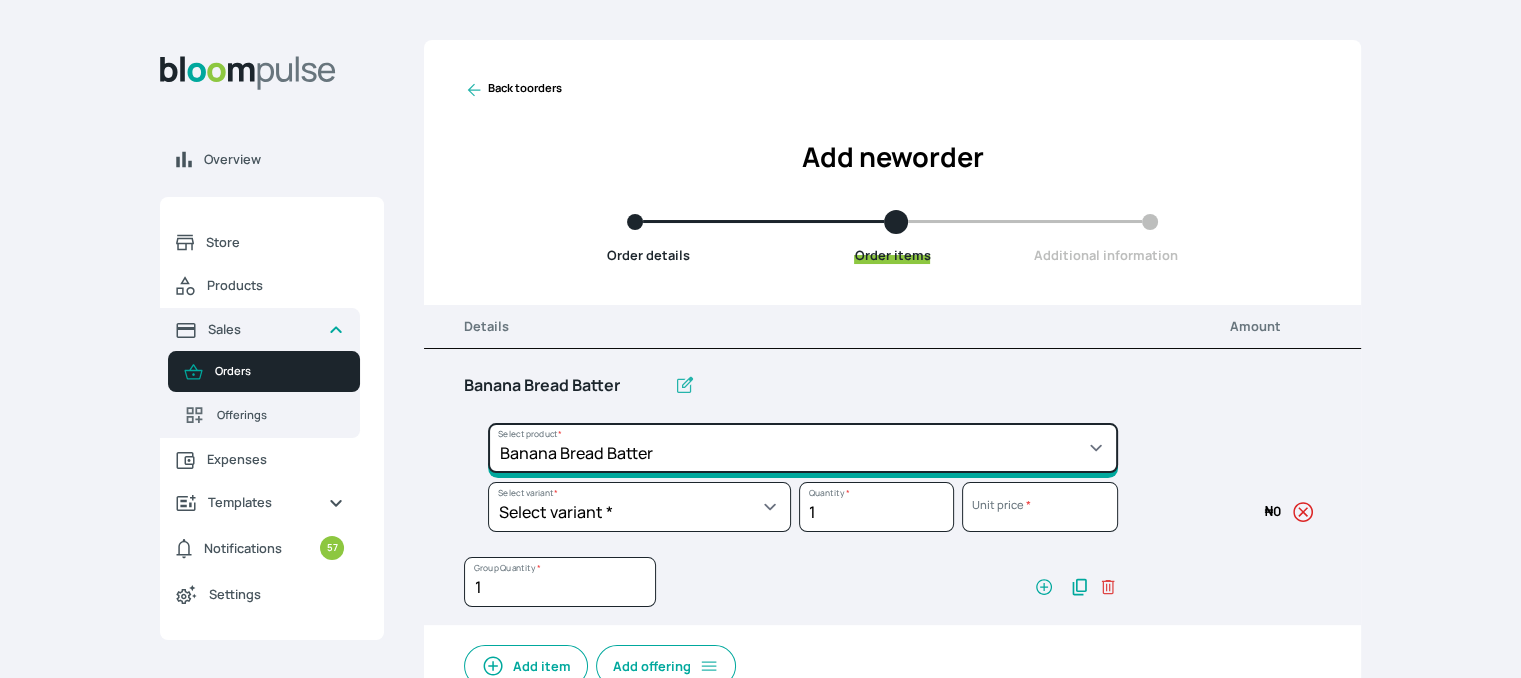 click on "Select product *  Cake Decoration for 8inches High  Chocolate oil based Round Cake  Geneose Sponge square Cake  Pound Square Cake  35cl zobo Mocktail  Banana Bread Batter BBQ Chicken  Bento Cake Budget Friendly Whippedcream Decoration Cake Decoration for 6inches High Cake Decoration for 6inches Low Cake loaf Chocolate Cake Batter Chocolate Ganache Chocolate oil based Batter Chocolate oil based square Cake Chocolate Round Cake Chop Life Package 2 Classic Banana Bread Loaf Coconut Banana Bread Loaf Cookies and Cream oil based Batter Cookies and cream oil based Round Cake Cupcakes Custom Made Whippedcream Decoration Doughnut Batter Fondant 1 Recipe  Fruit Cake Fruit Cake Batter Geneose Sponge Cake Batter Geneose Sponge Round Cake Meat Pie Meat Pie per 1 Mini puff Pound Cake Batter Pound Round Cake  Puff puff Redvelvet Cake Batter Redvelvet oil based Batter Redvelvet oil based Round Cake Redvelvet Round Cake Royal Buttercream  Small chops Stick Meat Sugar Doughnut  Swiss Meringue Buttercream  Valentine Love Box" at bounding box center (803, 448) 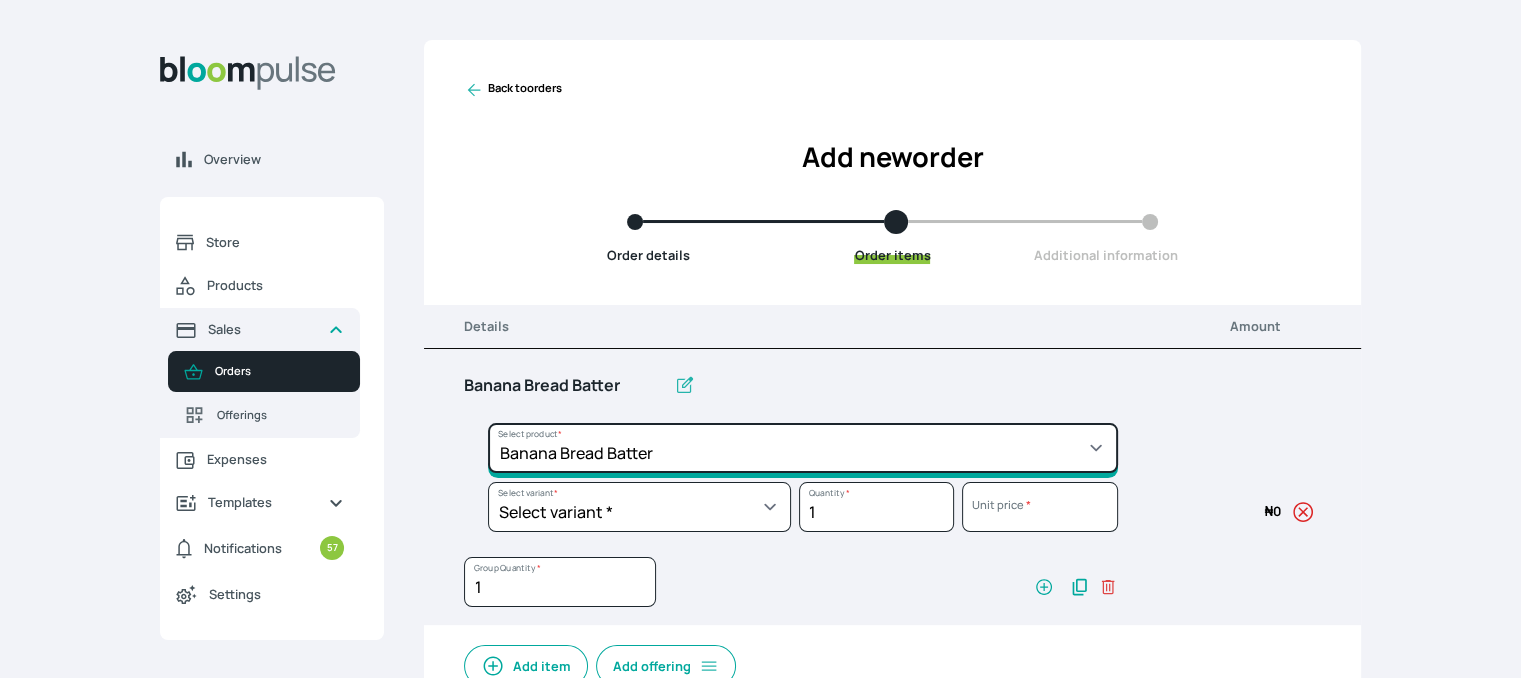 select on "b24192d5-2956-4cb8-b200-2f46c78a7fcf" 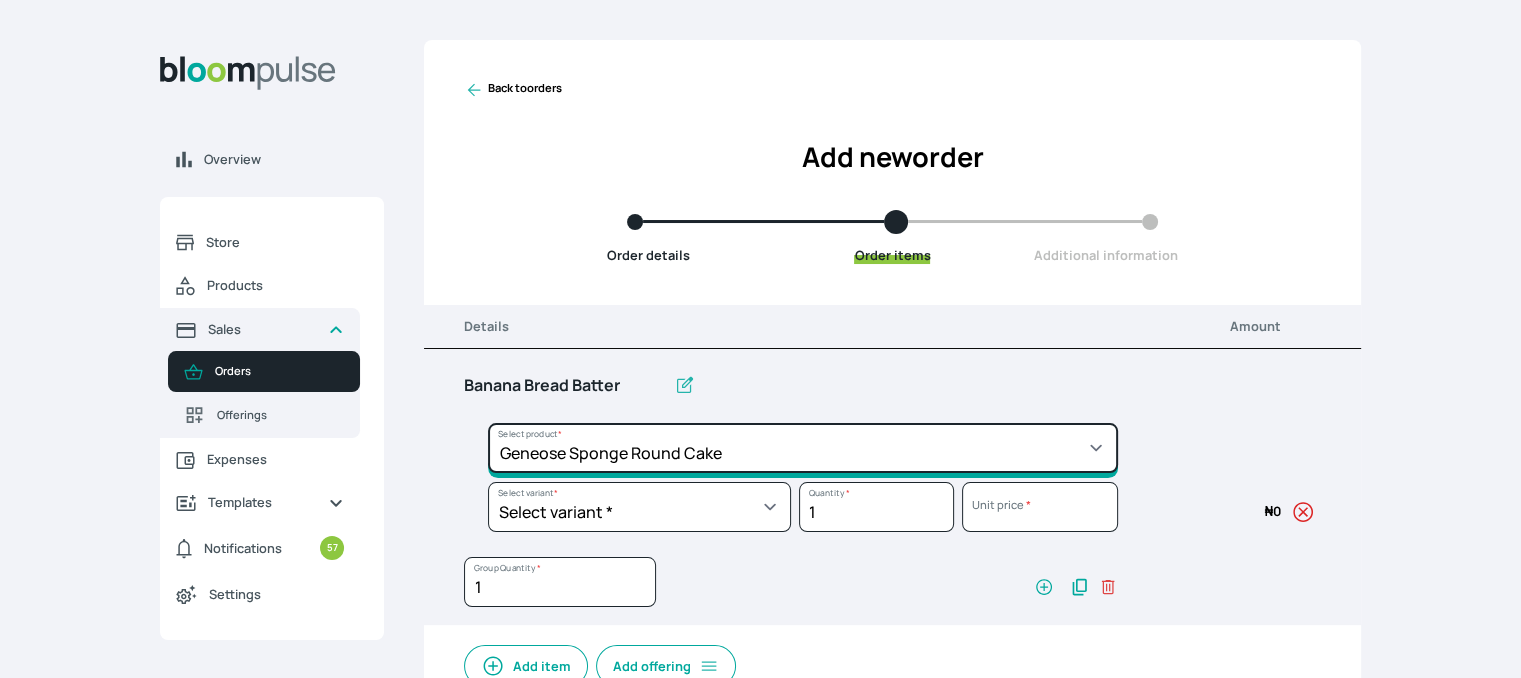 click on "Select product *  Cake Decoration for 8inches High  Chocolate oil based Round Cake  Geneose Sponge square Cake  Pound Square Cake  35cl zobo Mocktail  Banana Bread Batter BBQ Chicken  Bento Cake Budget Friendly Whippedcream Decoration Cake Decoration for 6inches High Cake Decoration for 6inches Low Cake loaf Chocolate Cake Batter Chocolate Ganache Chocolate oil based Batter Chocolate oil based square Cake Chocolate Round Cake Chop Life Package 2 Classic Banana Bread Loaf Coconut Banana Bread Loaf Cookies and Cream oil based Batter Cookies and cream oil based Round Cake Cupcakes Custom Made Whippedcream Decoration Doughnut Batter Fondant 1 Recipe  Fruit Cake Fruit Cake Batter Geneose Sponge Cake Batter Geneose Sponge Round Cake Meat Pie Meat Pie per 1 Mini puff Pound Cake Batter Pound Round Cake  Puff puff Redvelvet Cake Batter Redvelvet oil based Batter Redvelvet oil based Round Cake Redvelvet Round Cake Royal Buttercream  Small chops Stick Meat Sugar Doughnut  Swiss Meringue Buttercream  Valentine Love Box" at bounding box center (803, 448) 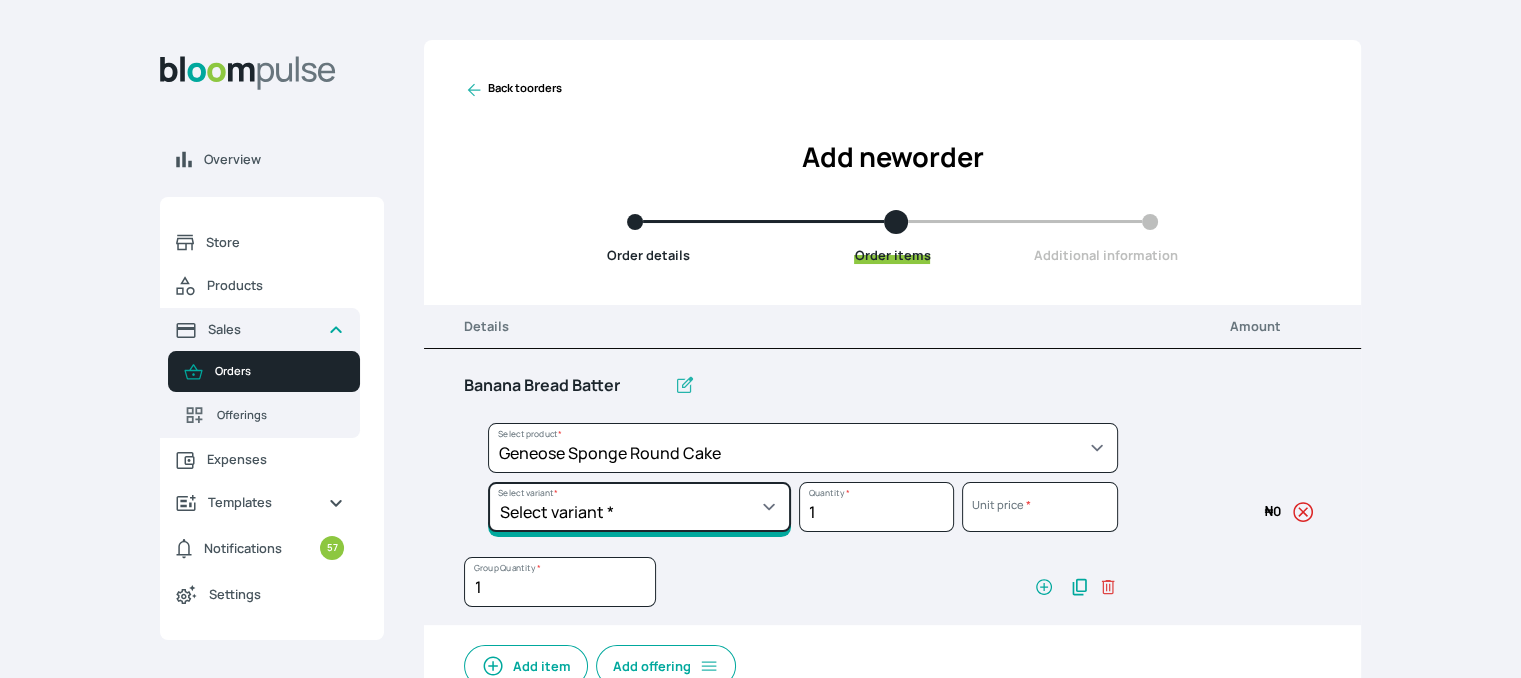 click on "Select variant * 10inches  11inches 12inches 6inches  7inches 8inches  9inches" at bounding box center [639, 507] 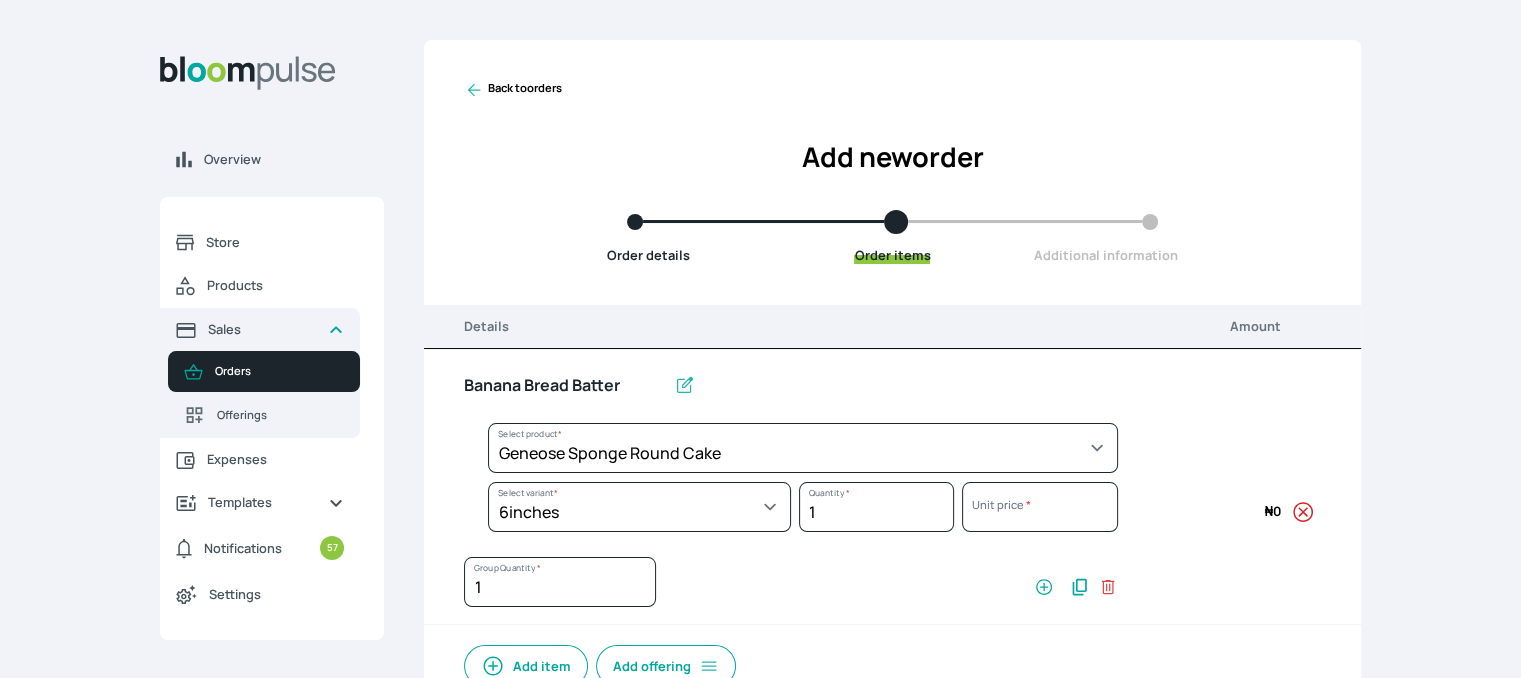 select on "b24192d5-2956-4cb8-b200-2f46c78a7fcf" 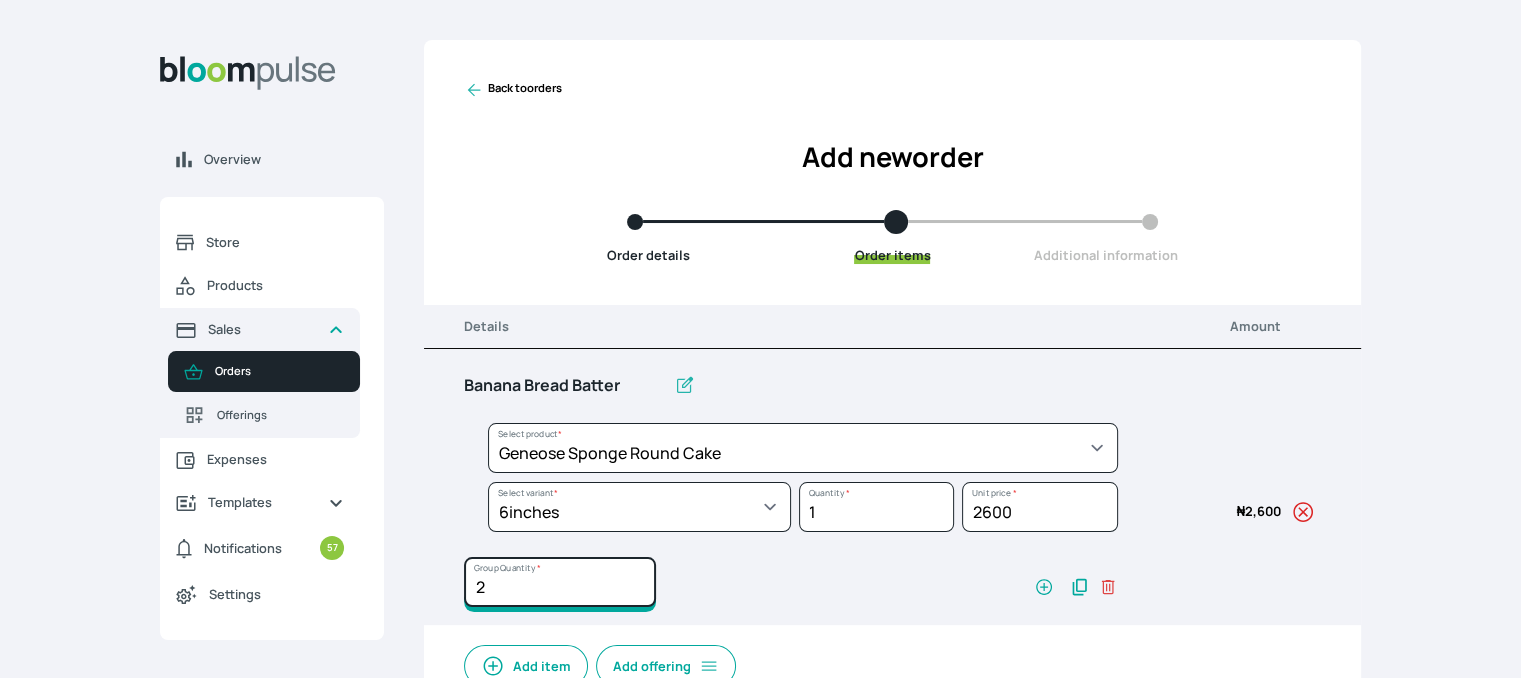 type on "2" 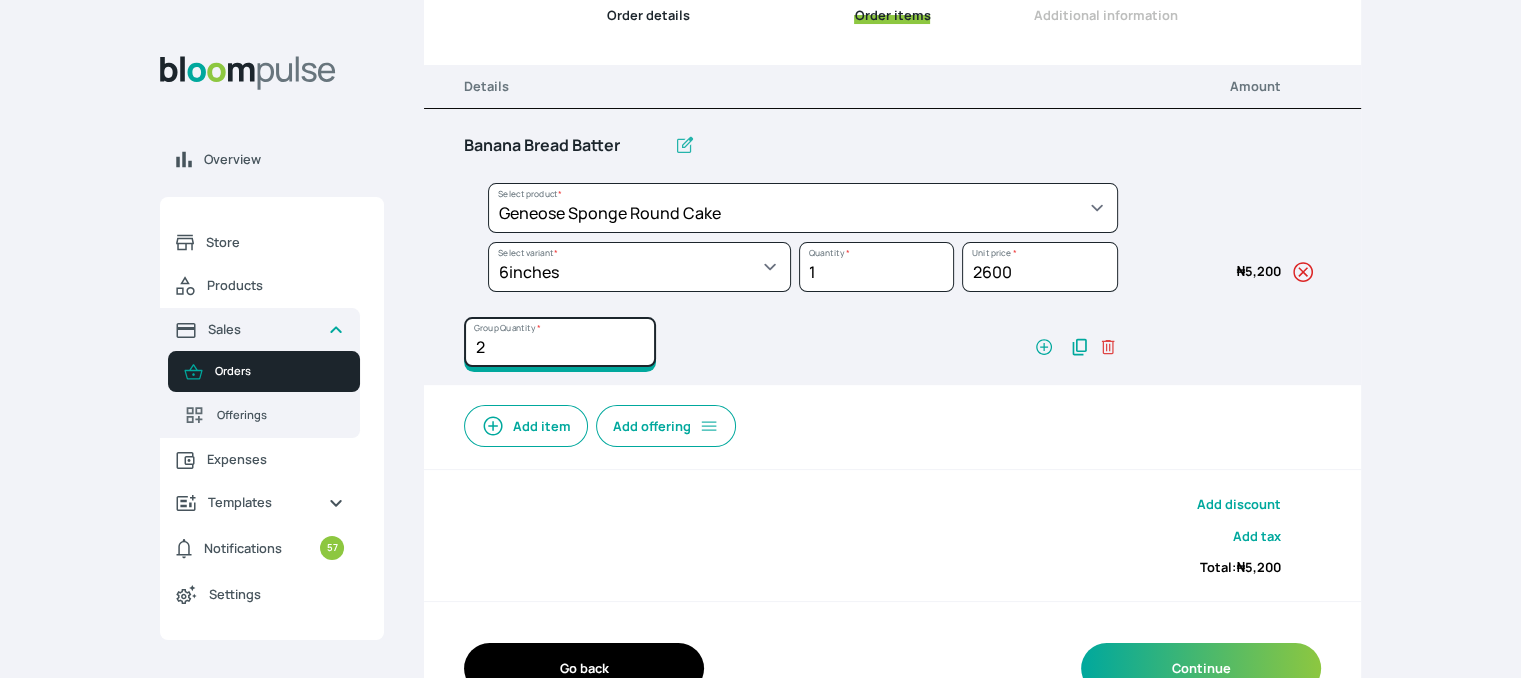 scroll, scrollTop: 294, scrollLeft: 0, axis: vertical 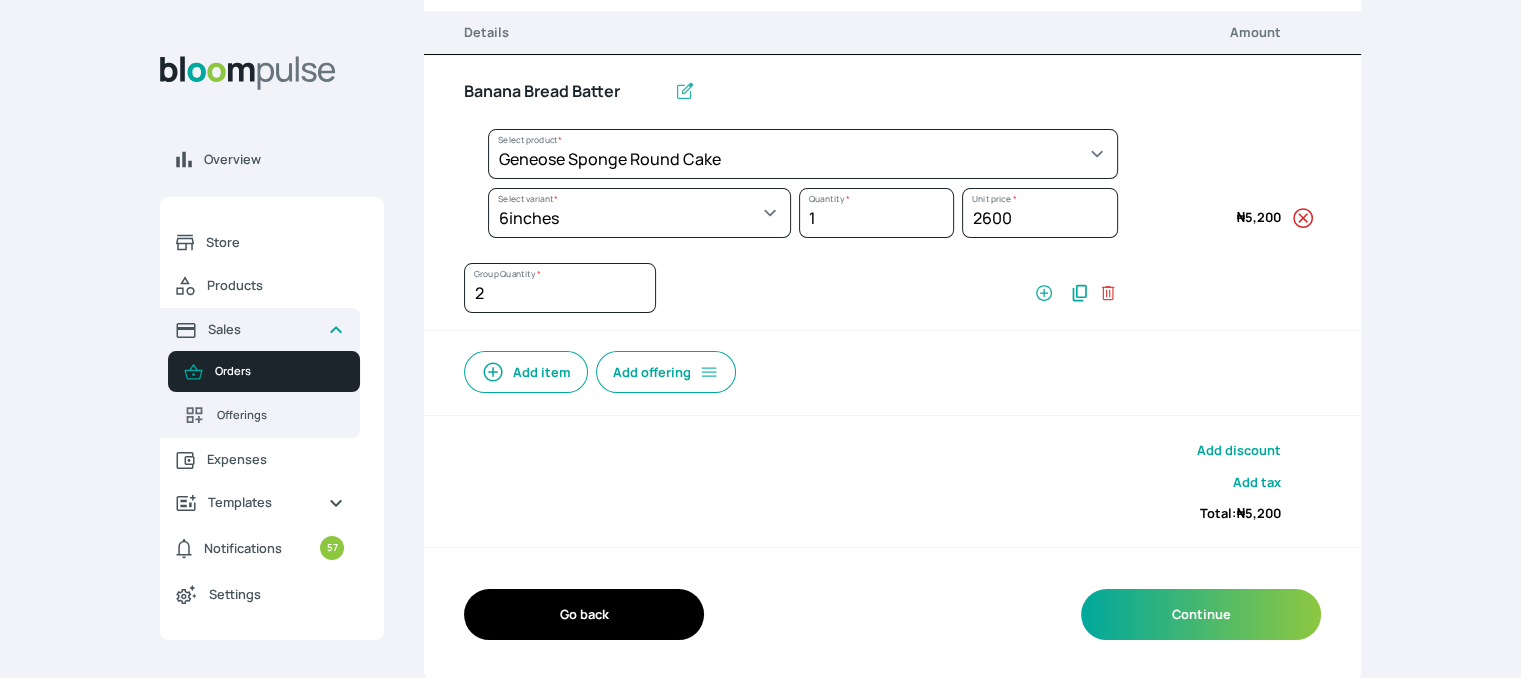 click on "Add item" at bounding box center (526, 372) 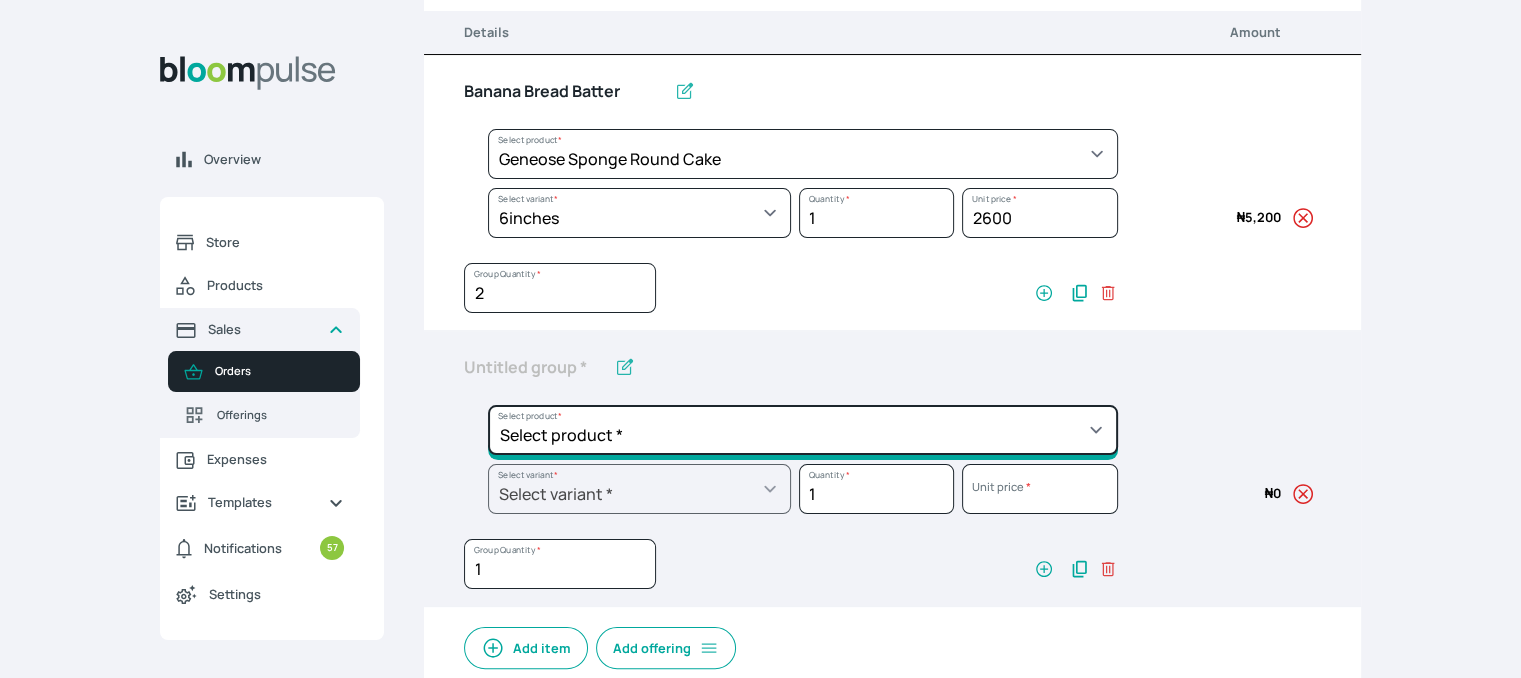 click on "Select product *  Cake Decoration for 8inches High  Chocolate oil based Round Cake  Geneose Sponge square Cake  Pound Square Cake  35cl zobo Mocktail  Banana Bread Batter BBQ Chicken  Bento Cake Budget Friendly Whippedcream Decoration Cake Decoration for 6inches High Cake Decoration for 6inches Low Cake loaf Chocolate Cake Batter Chocolate Ganache Chocolate oil based Batter Chocolate oil based square Cake Chocolate Round Cake Chop Life Package 2 Classic Banana Bread Loaf Coconut Banana Bread Loaf Cookies and Cream oil based Batter Cookies and cream oil based Round Cake Cupcakes Custom Made Whippedcream Decoration Doughnut Batter Fondant 1 Recipe  Fruit Cake Fruit Cake Batter Geneose Sponge Cake Batter Geneose Sponge Round Cake Meat Pie Meat Pie per 1 Mini puff Pound Cake Batter Pound Round Cake  Puff puff Redvelvet Cake Batter Redvelvet oil based Batter Redvelvet oil based Round Cake Redvelvet Round Cake Royal Buttercream  Small chops Stick Meat Sugar Doughnut  Swiss Meringue Buttercream  Valentine Love Box" at bounding box center [803, 154] 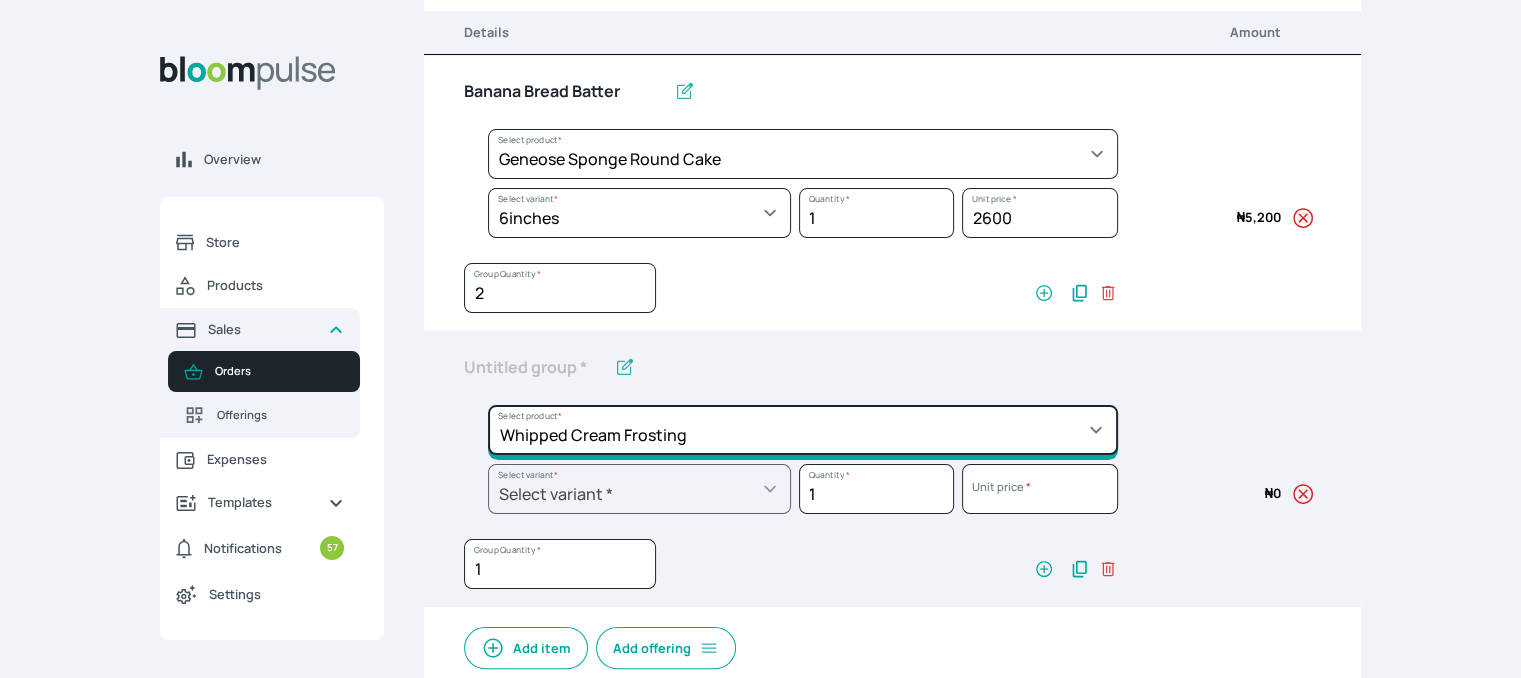 click on "Select product *  Cake Decoration for 8inches High  Chocolate oil based Round Cake  Geneose Sponge square Cake  Pound Square Cake  35cl zobo Mocktail  Banana Bread Batter BBQ Chicken  Bento Cake Budget Friendly Whippedcream Decoration Cake Decoration for 6inches High Cake Decoration for 6inches Low Cake loaf Chocolate Cake Batter Chocolate Ganache Chocolate oil based Batter Chocolate oil based square Cake Chocolate Round Cake Chop Life Package 2 Classic Banana Bread Loaf Coconut Banana Bread Loaf Cookies and Cream oil based Batter Cookies and cream oil based Round Cake Cupcakes Custom Made Whippedcream Decoration Doughnut Batter Fondant 1 Recipe  Fruit Cake Fruit Cake Batter Geneose Sponge Cake Batter Geneose Sponge Round Cake Meat Pie Meat Pie per 1 Mini puff Pound Cake Batter Pound Round Cake  Puff puff Redvelvet Cake Batter Redvelvet oil based Batter Redvelvet oil based Round Cake Redvelvet Round Cake Royal Buttercream  Small chops Stick Meat Sugar Doughnut  Swiss Meringue Buttercream  Valentine Love Box" at bounding box center [803, 154] 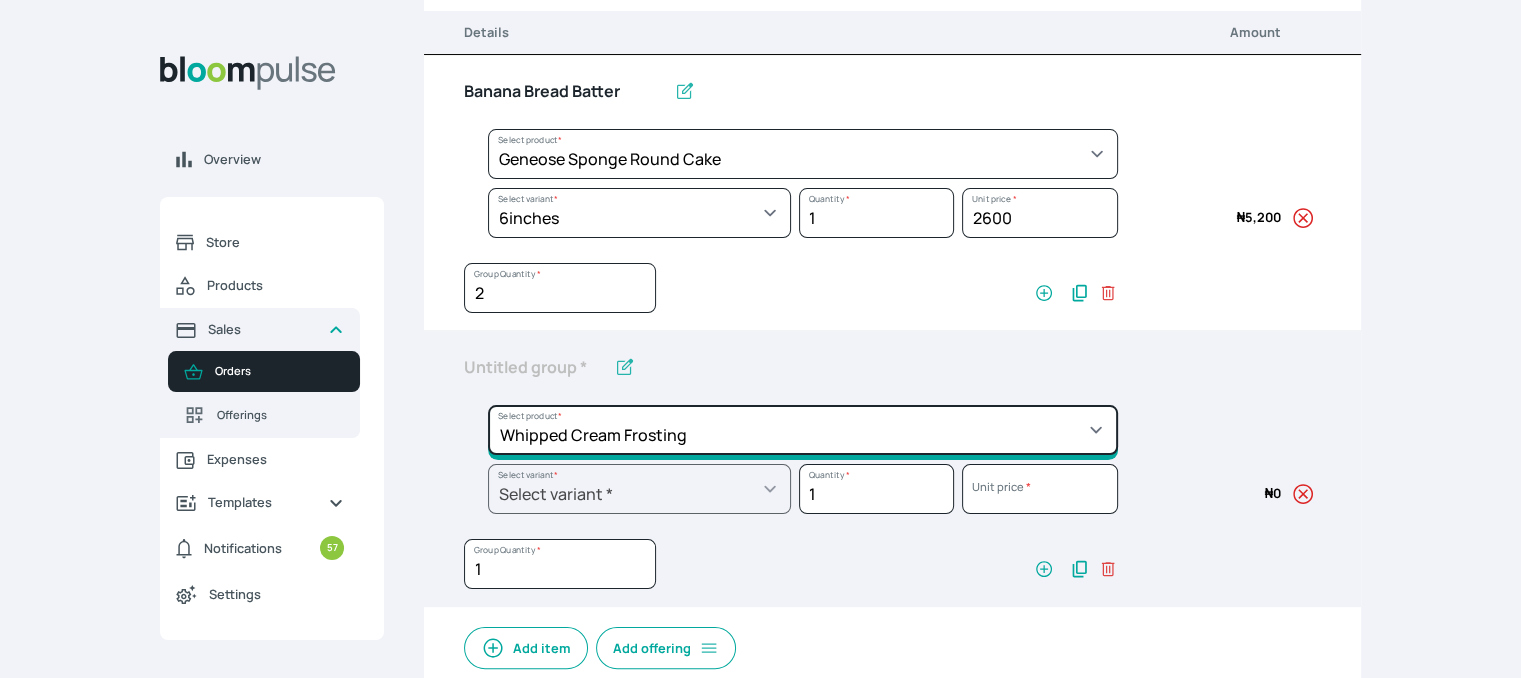 type on "Whipped Cream Frosting" 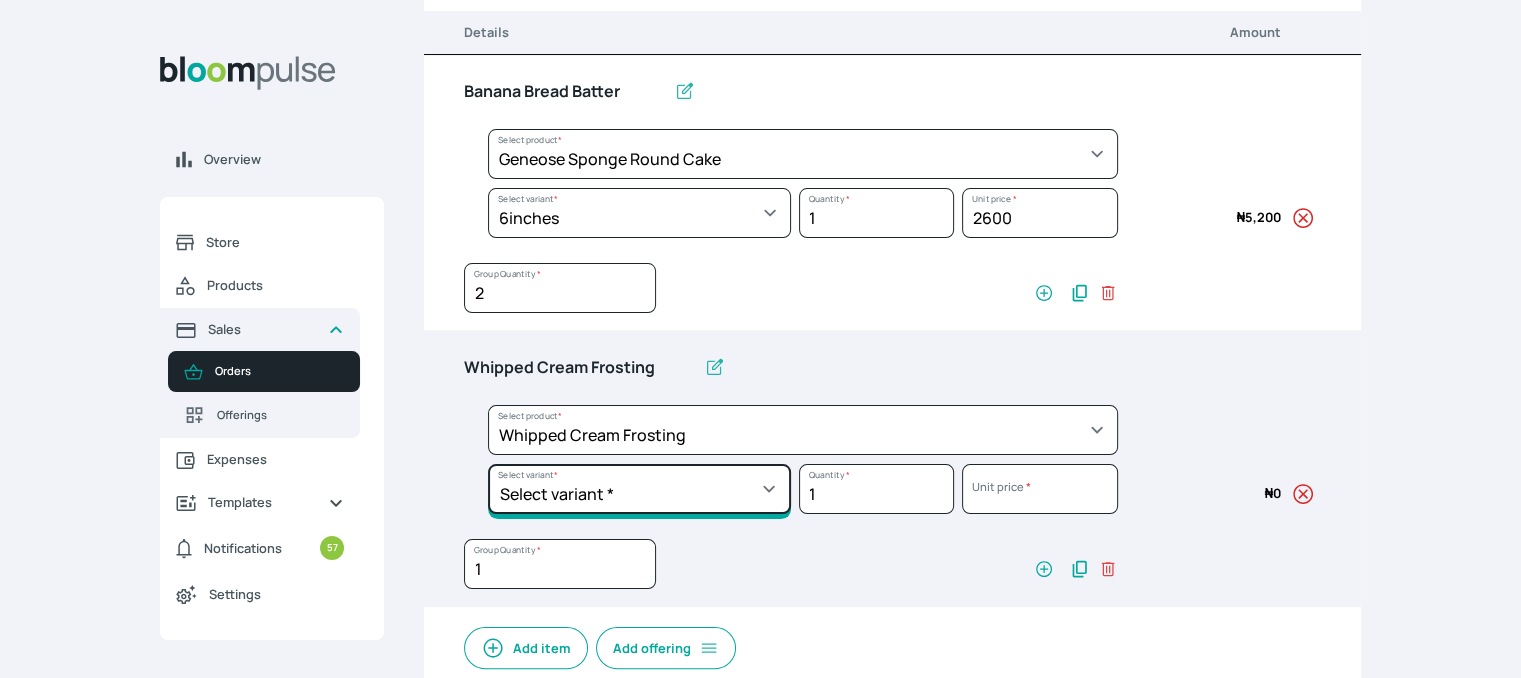 click on "Select variant * 1 cup 2 cups 3 cups 4 cups" at bounding box center (639, 213) 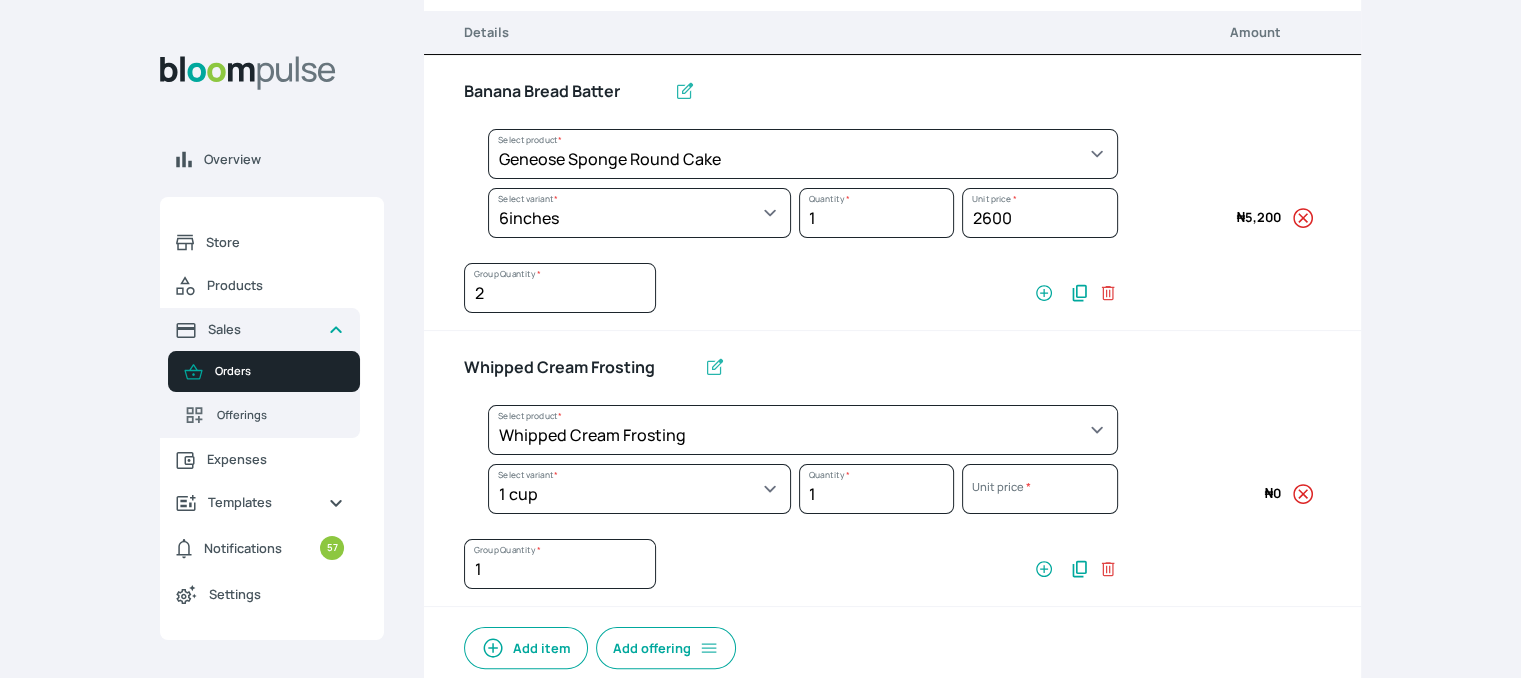 select on "83f82b0c-44eb-4ac8-bd97-27faddcd7e30" 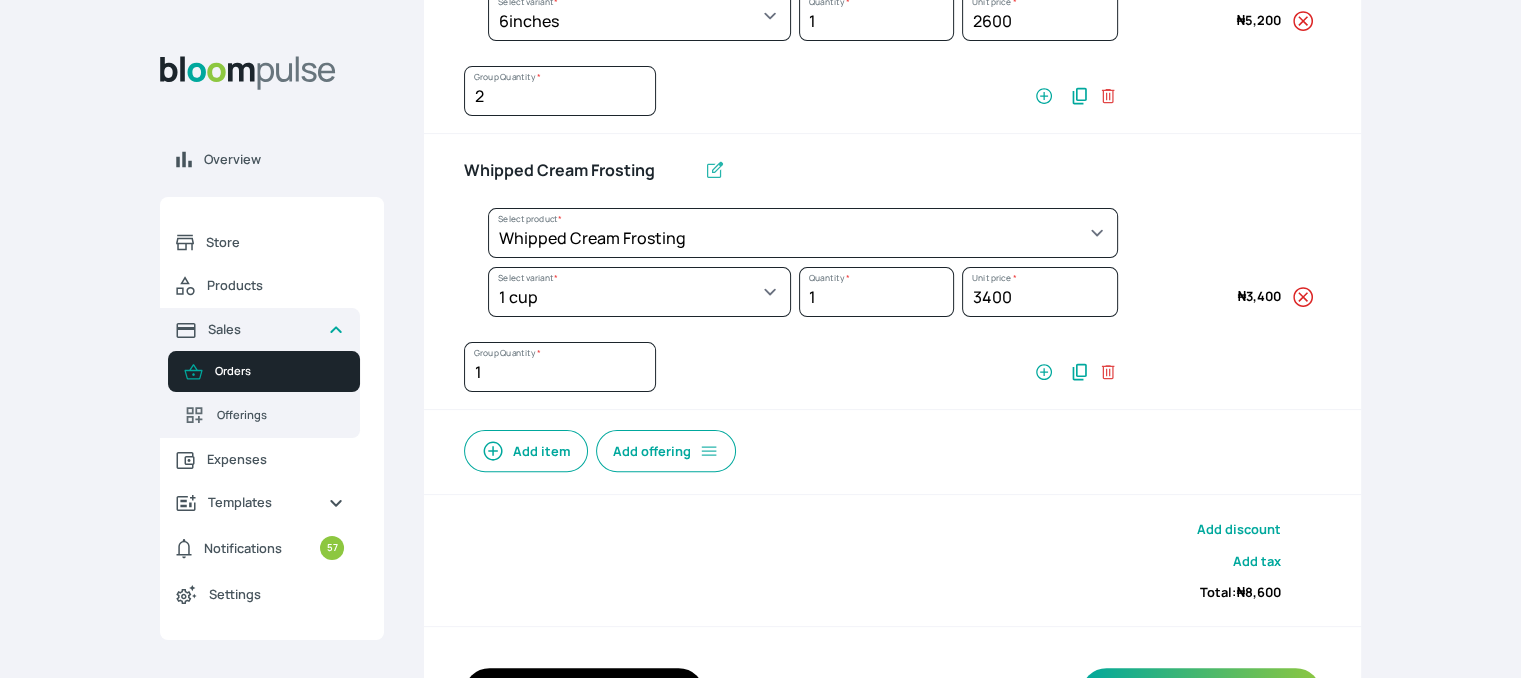 scroll, scrollTop: 369, scrollLeft: 0, axis: vertical 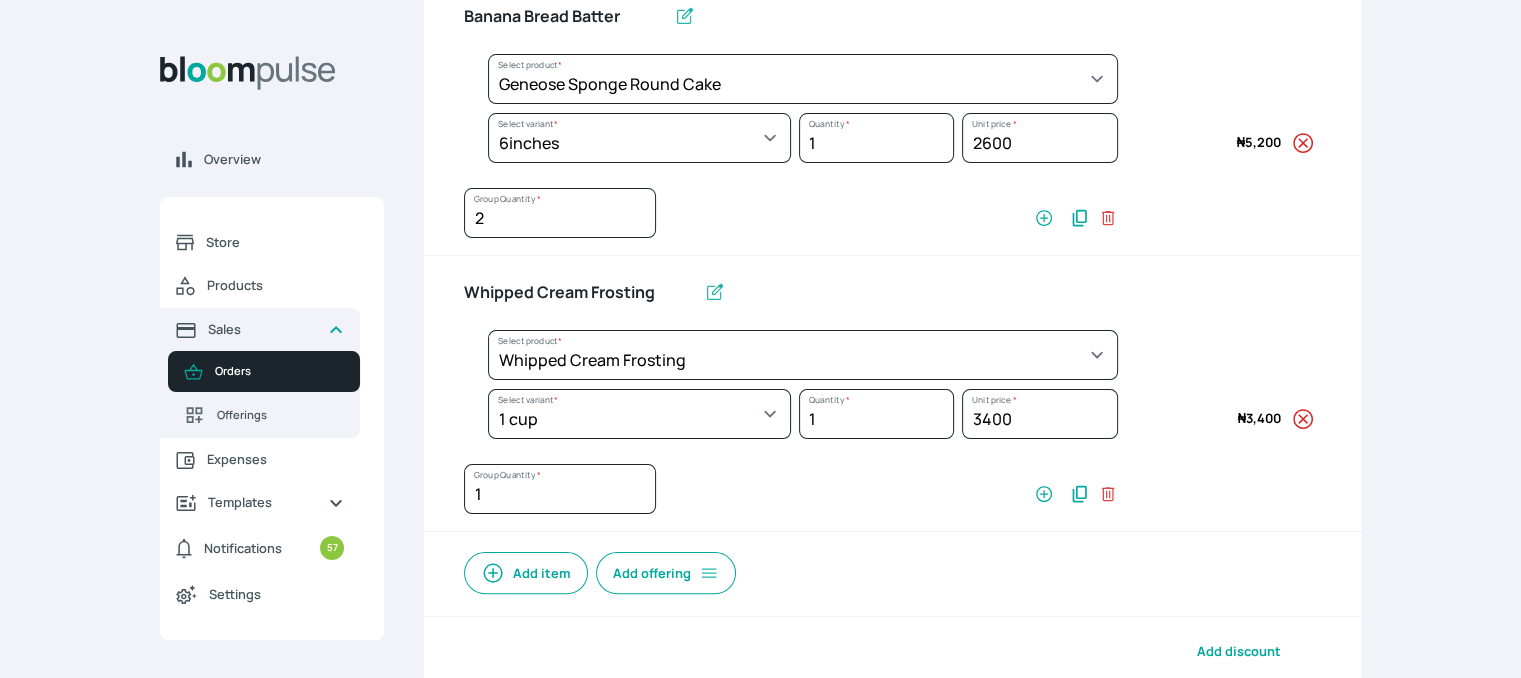 click on "Add item" at bounding box center (526, 573) 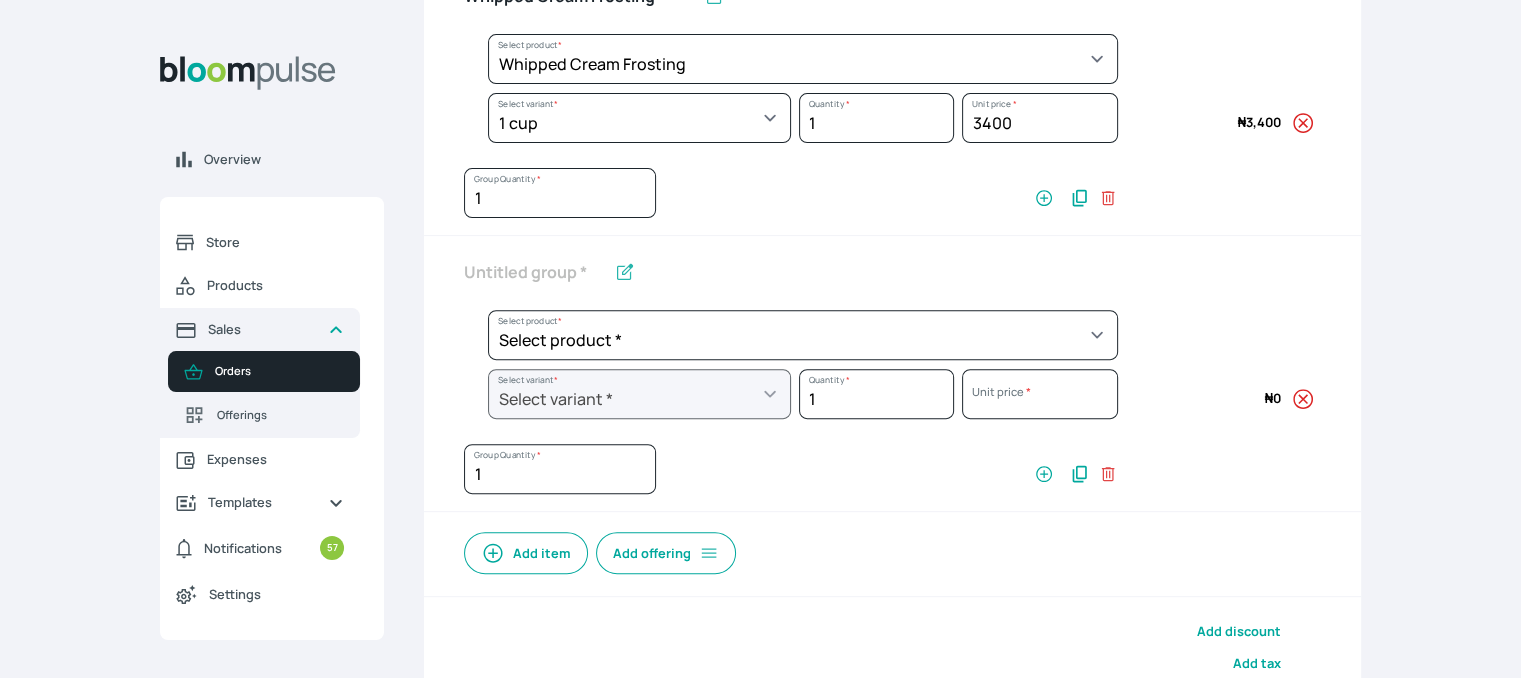 scroll, scrollTop: 669, scrollLeft: 0, axis: vertical 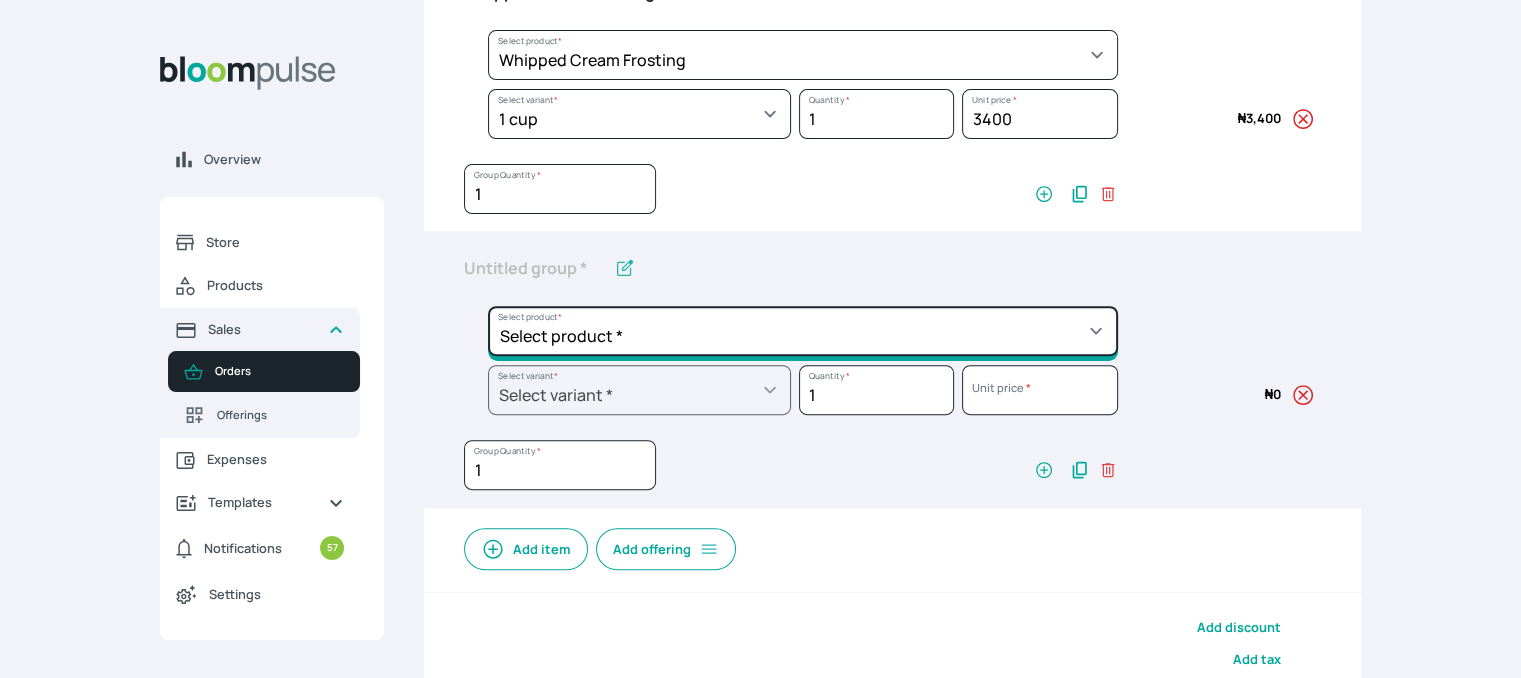 click on "Select product *  Cake Decoration for 8inches High  Chocolate oil based Round Cake  Geneose Sponge square Cake  Pound Square Cake  35cl zobo Mocktail  Banana Bread Batter BBQ Chicken  Bento Cake Budget Friendly Whippedcream Decoration Cake Decoration for 6inches High Cake Decoration for 6inches Low Cake loaf Chocolate Cake Batter Chocolate Ganache Chocolate oil based Batter Chocolate oil based square Cake Chocolate Round Cake Chop Life Package 2 Classic Banana Bread Loaf Coconut Banana Bread Loaf Cookies and Cream oil based Batter Cookies and cream oil based Round Cake Cupcakes Custom Made Whippedcream Decoration Doughnut Batter Fondant 1 Recipe  Fruit Cake Fruit Cake Batter Geneose Sponge Cake Batter Geneose Sponge Round Cake Meat Pie Meat Pie per 1 Mini puff Pound Cake Batter Pound Round Cake  Puff puff Redvelvet Cake Batter Redvelvet oil based Batter Redvelvet oil based Round Cake Redvelvet Round Cake Royal Buttercream  Small chops Stick Meat Sugar Doughnut  Swiss Meringue Buttercream  Valentine Love Box" at bounding box center (803, -221) 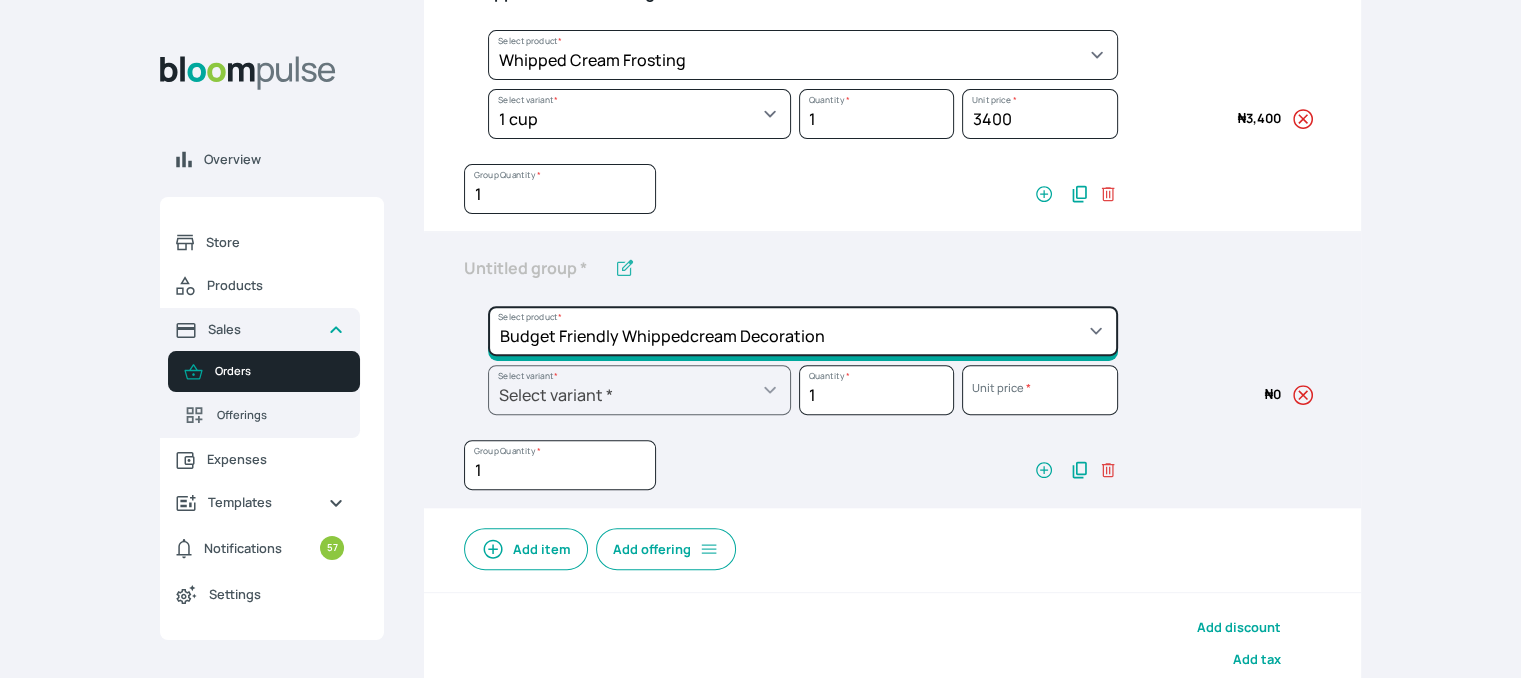 click on "Select product *  Cake Decoration for 8inches High  Chocolate oil based Round Cake  Geneose Sponge square Cake  Pound Square Cake  35cl zobo Mocktail  Banana Bread Batter BBQ Chicken  Bento Cake Budget Friendly Whippedcream Decoration Cake Decoration for 6inches High Cake Decoration for 6inches Low Cake loaf Chocolate Cake Batter Chocolate Ganache Chocolate oil based Batter Chocolate oil based square Cake Chocolate Round Cake Chop Life Package 2 Classic Banana Bread Loaf Coconut Banana Bread Loaf Cookies and Cream oil based Batter Cookies and cream oil based Round Cake Cupcakes Custom Made Whippedcream Decoration Doughnut Batter Fondant 1 Recipe  Fruit Cake Fruit Cake Batter Geneose Sponge Cake Batter Geneose Sponge Round Cake Meat Pie Meat Pie per 1 Mini puff Pound Cake Batter Pound Round Cake  Puff puff Redvelvet Cake Batter Redvelvet oil based Batter Redvelvet oil based Round Cake Redvelvet Round Cake Royal Buttercream  Small chops Stick Meat Sugar Doughnut  Swiss Meringue Buttercream  Valentine Love Box" at bounding box center (803, -221) 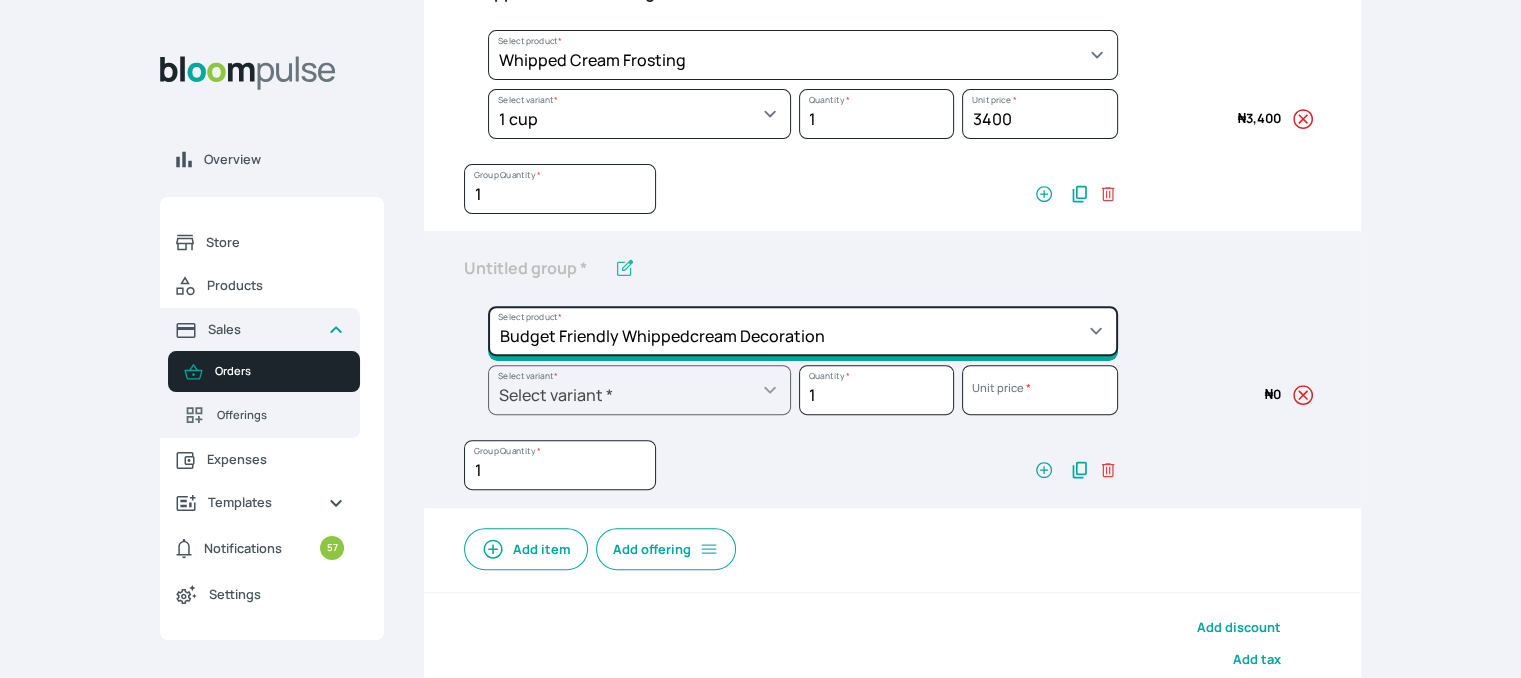 type on "Budget Friendly Whippedcream Decoration" 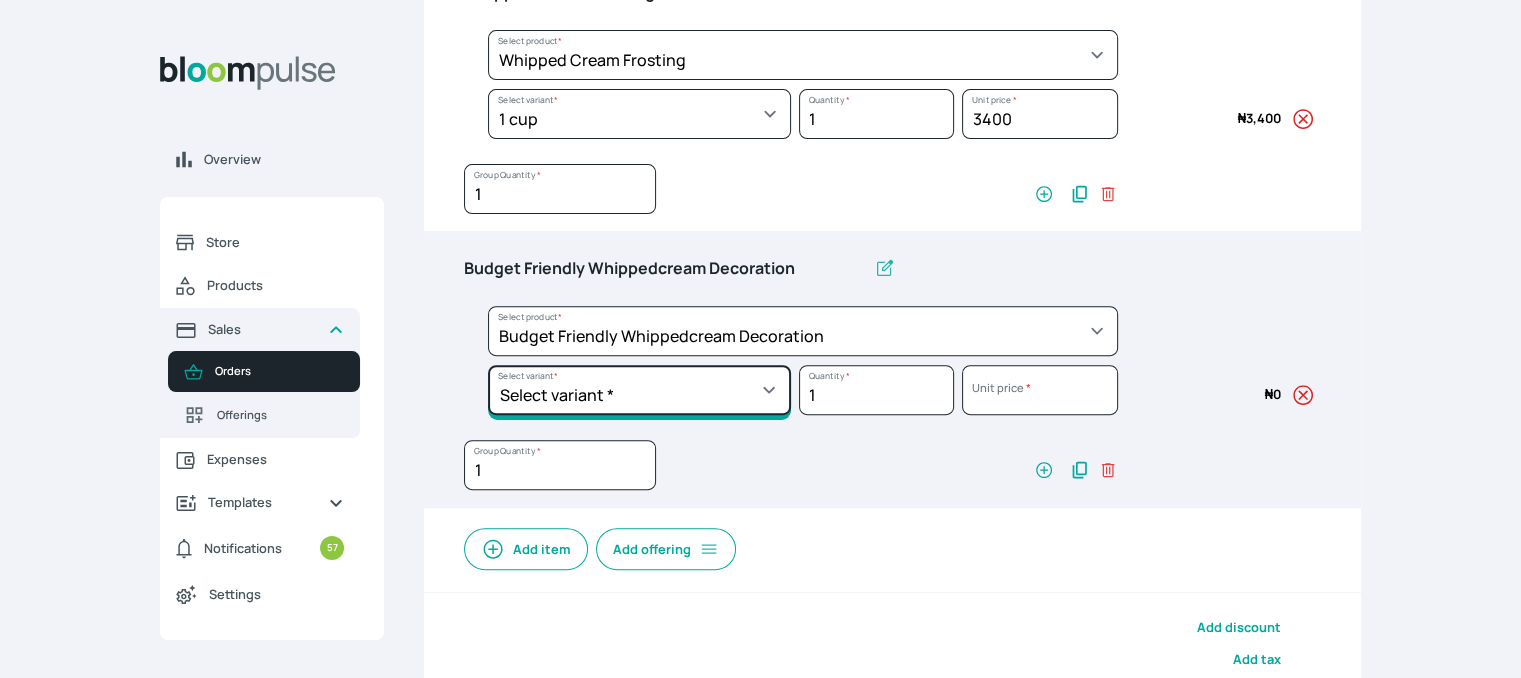 click on "Select variant * 8inches Size 6 Size 7" at bounding box center (639, -162) 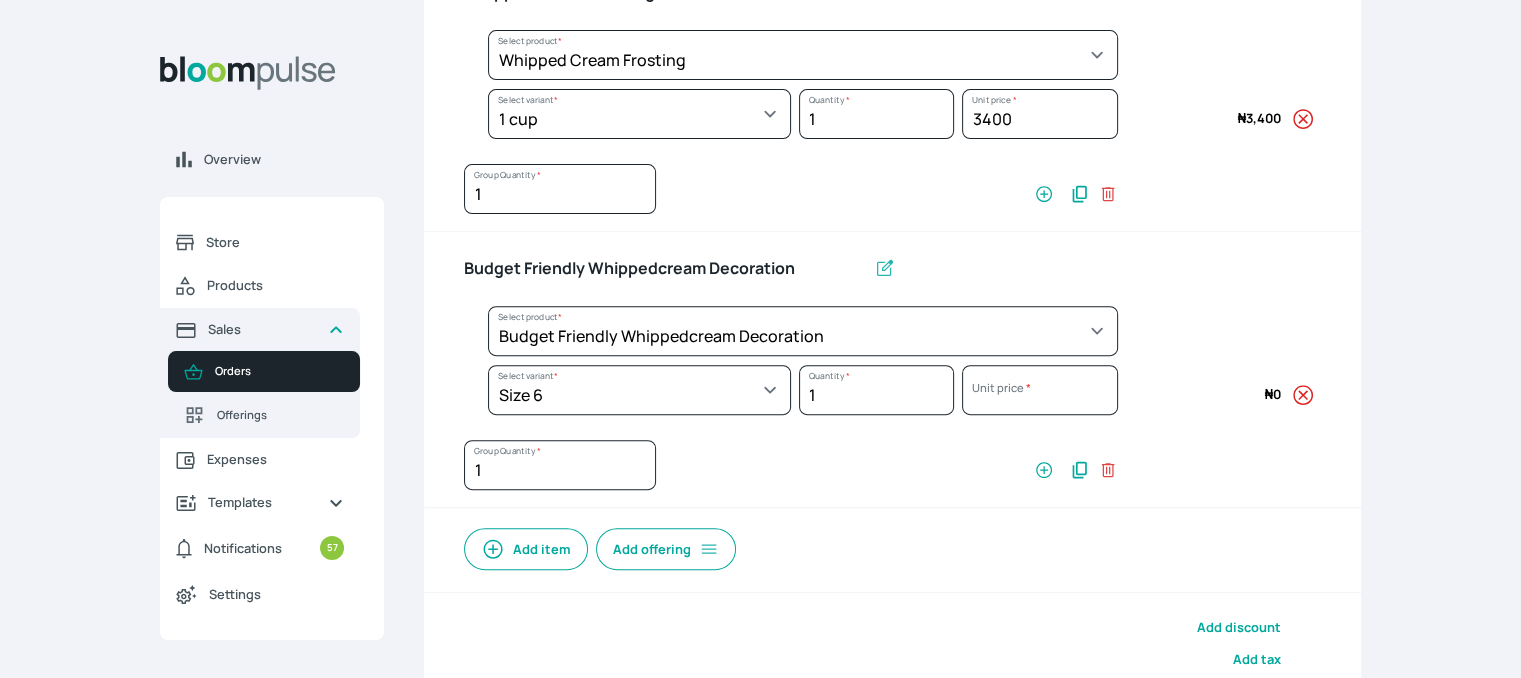 select on "c7c16d97-1b50-48bc-a979-38ef4923035e" 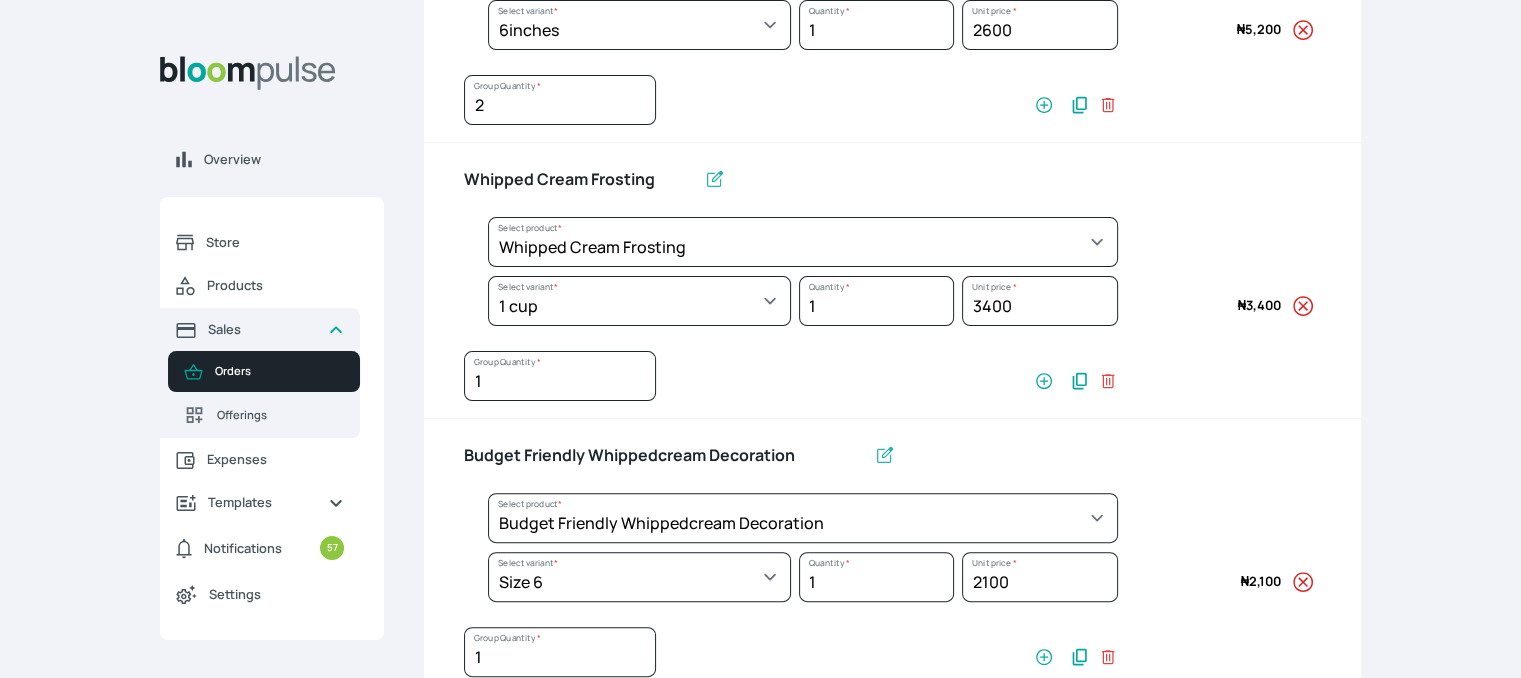 scroll, scrollTop: 444, scrollLeft: 0, axis: vertical 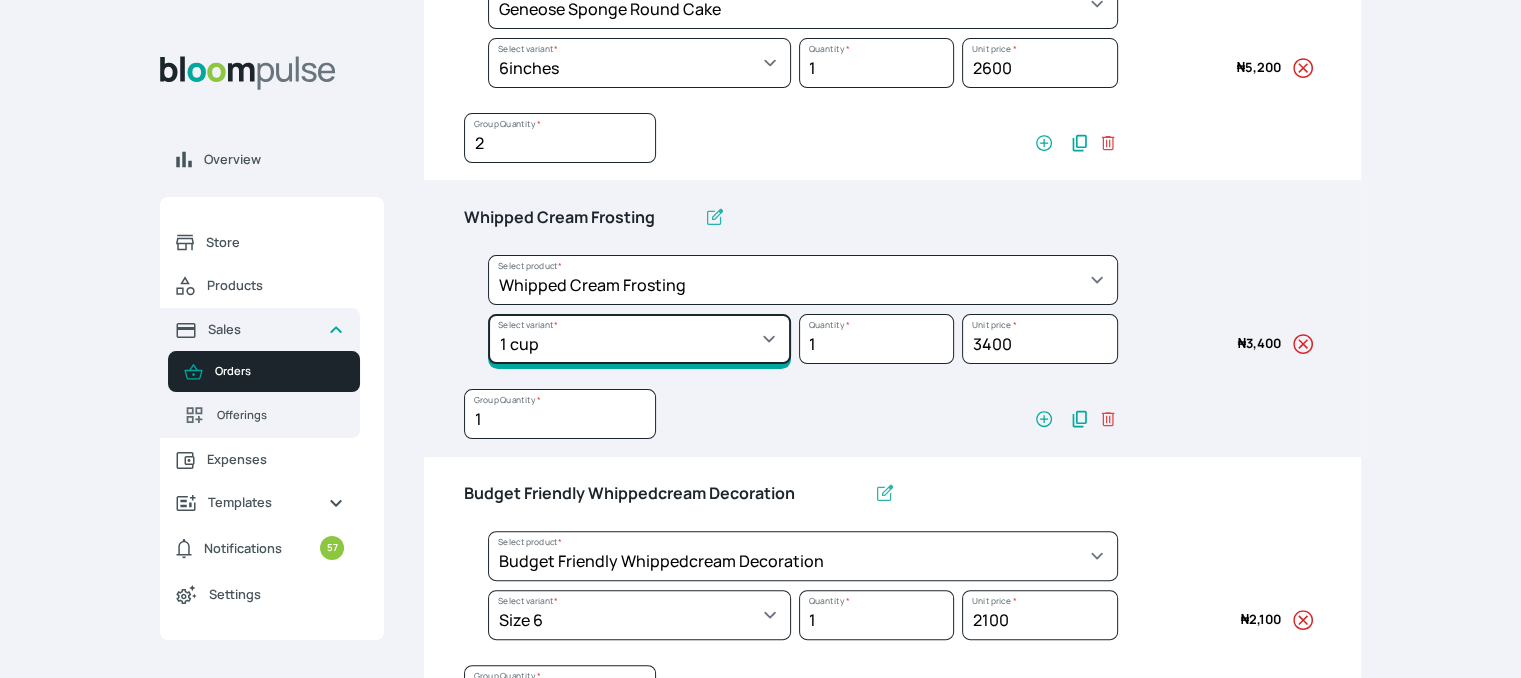 click on "Select variant * 1 cup 2 cups 3 cups 4 cups" at bounding box center (639, 63) 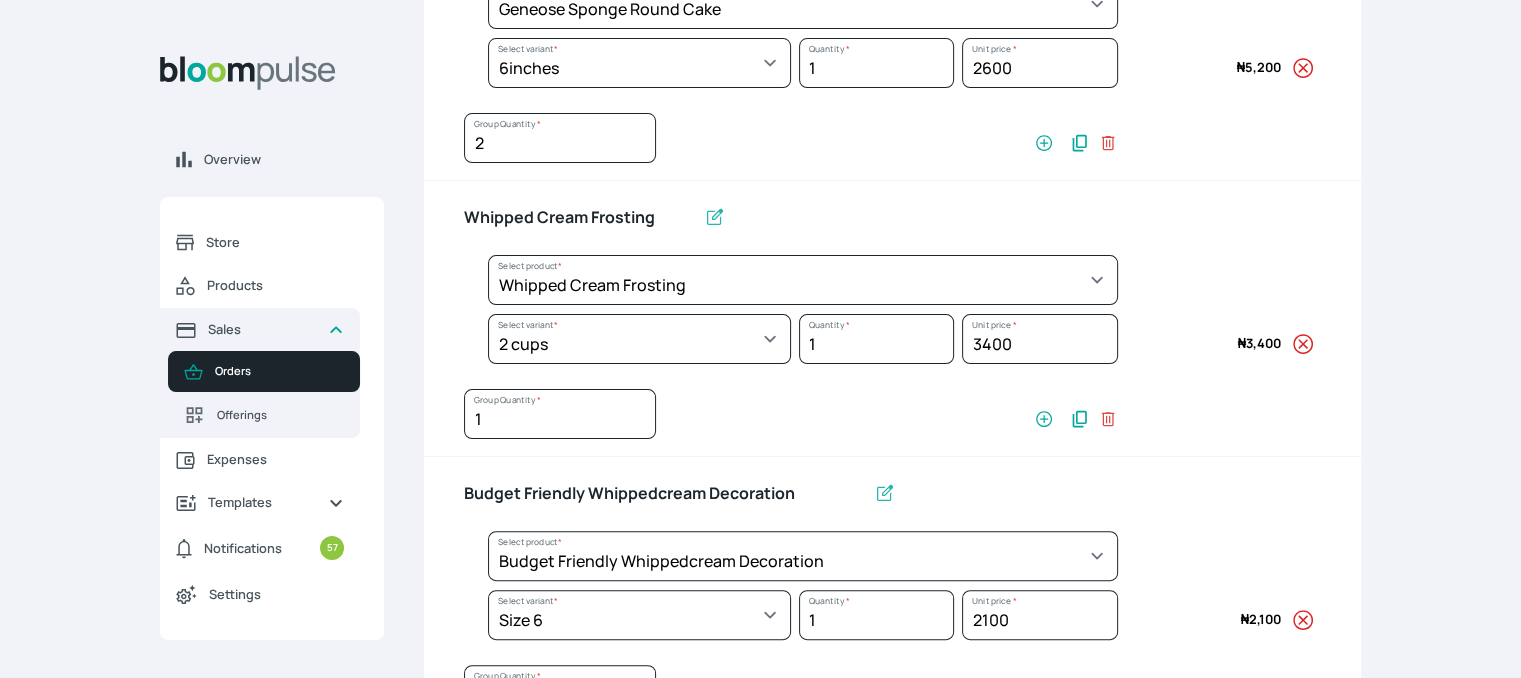 select on "83f82b0c-44eb-4ac8-bd97-27faddcd7e30" 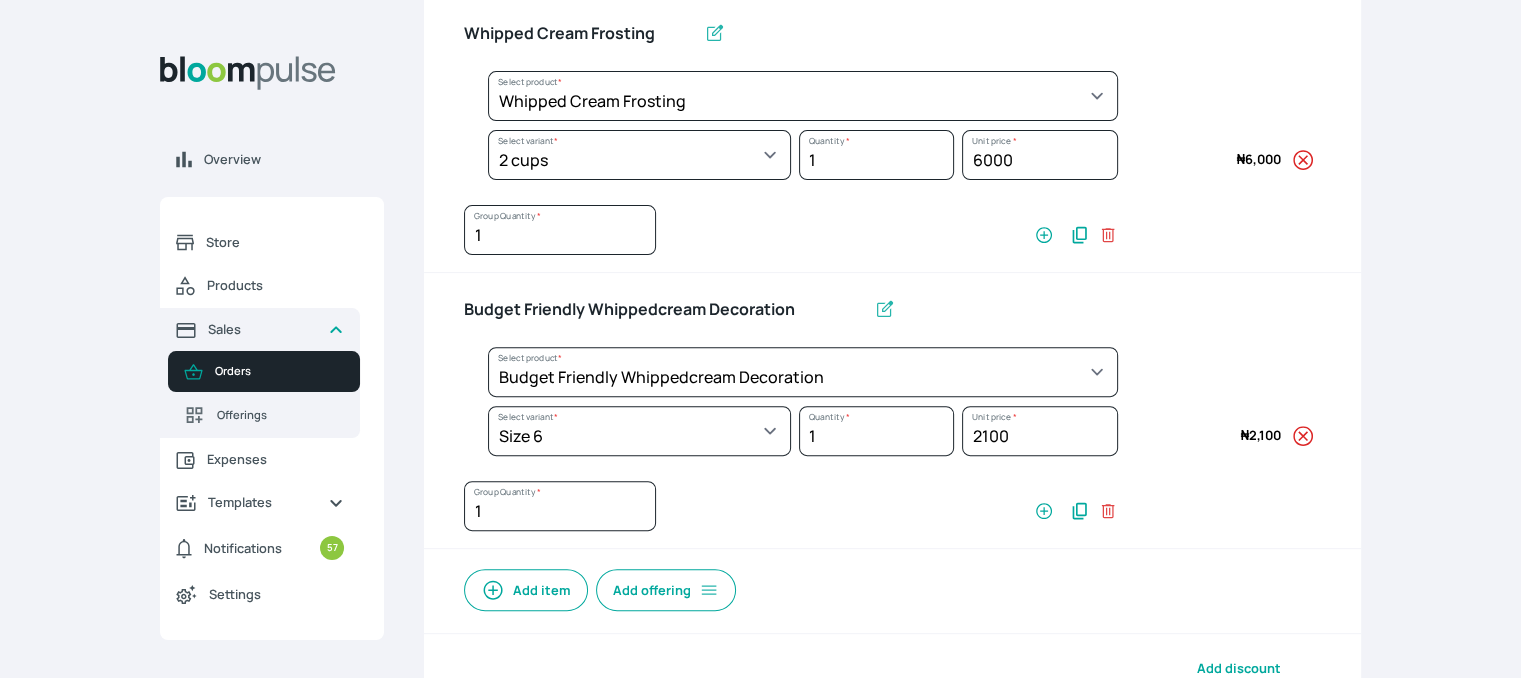 scroll, scrollTop: 744, scrollLeft: 0, axis: vertical 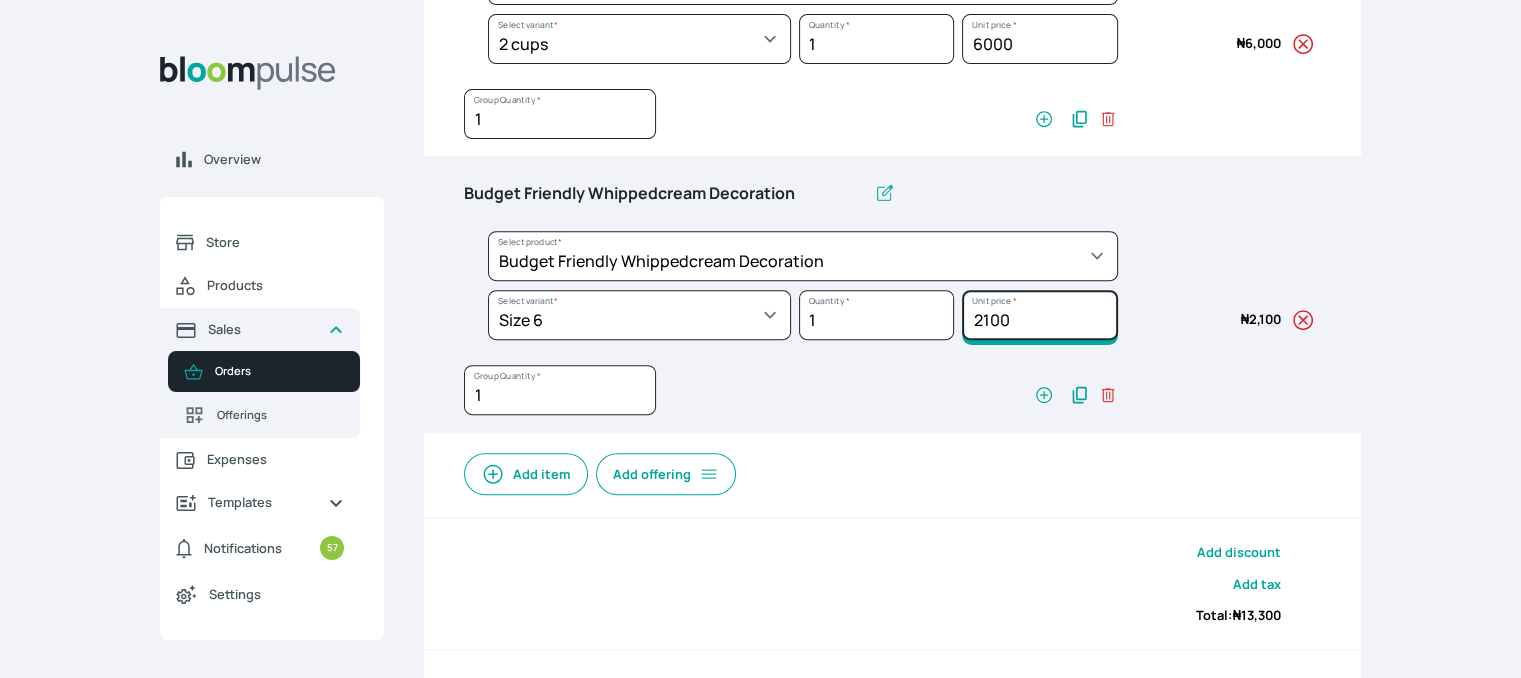 click on "2100" at bounding box center (1039, -237) 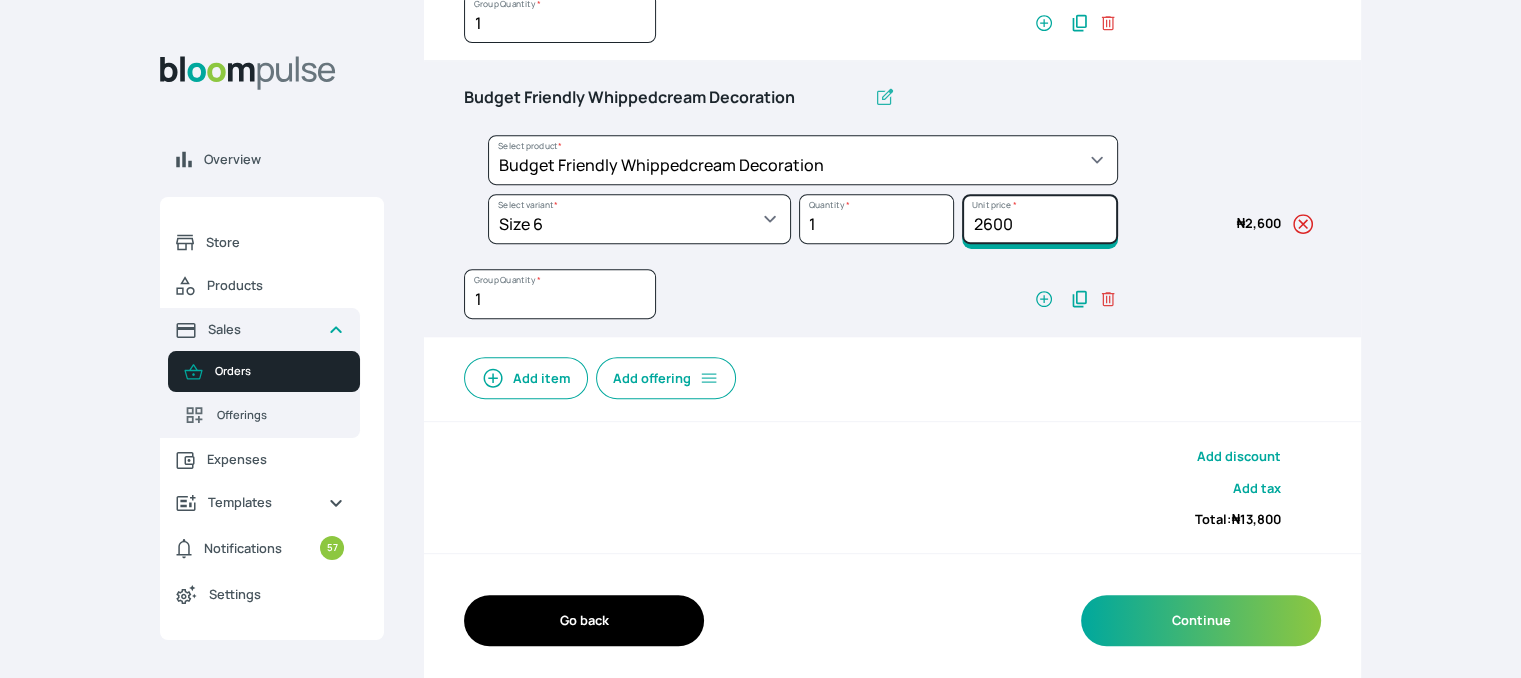 scroll, scrollTop: 844, scrollLeft: 0, axis: vertical 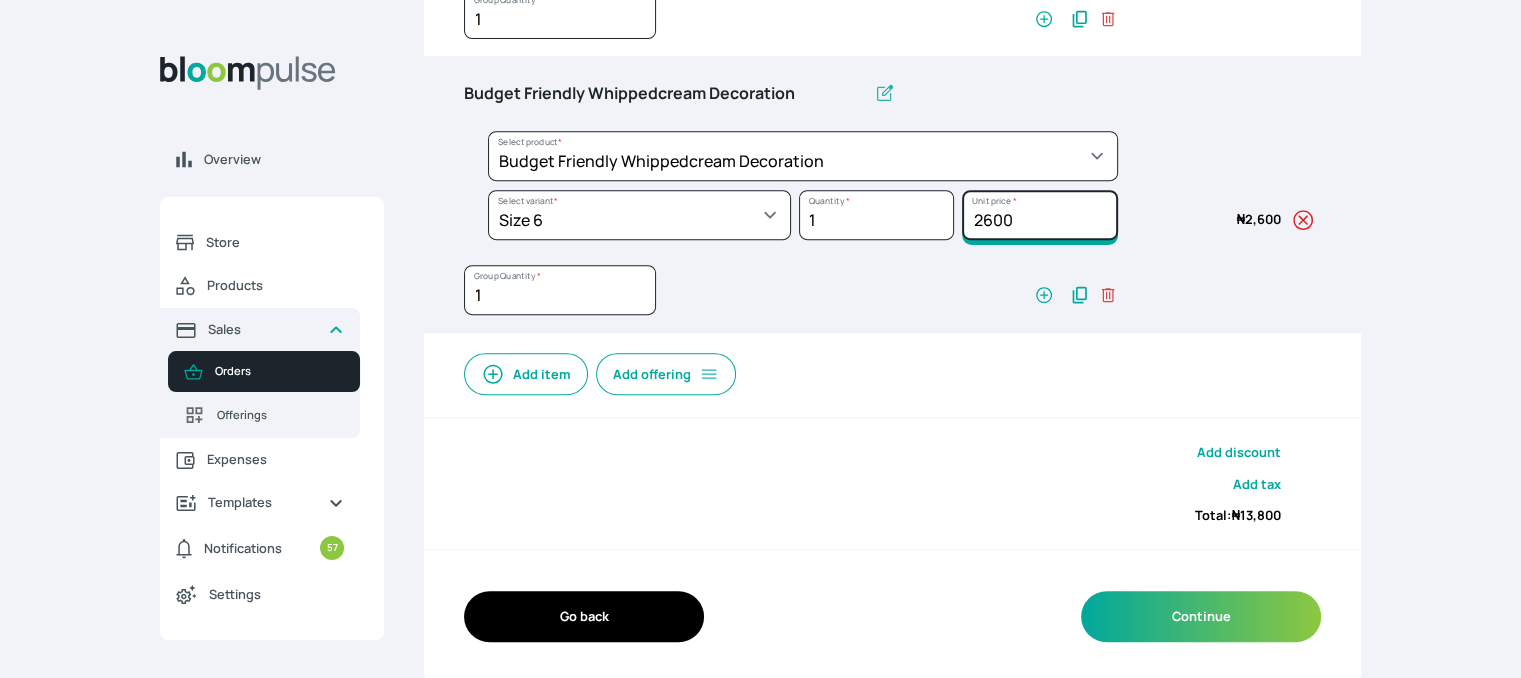 type on "2600" 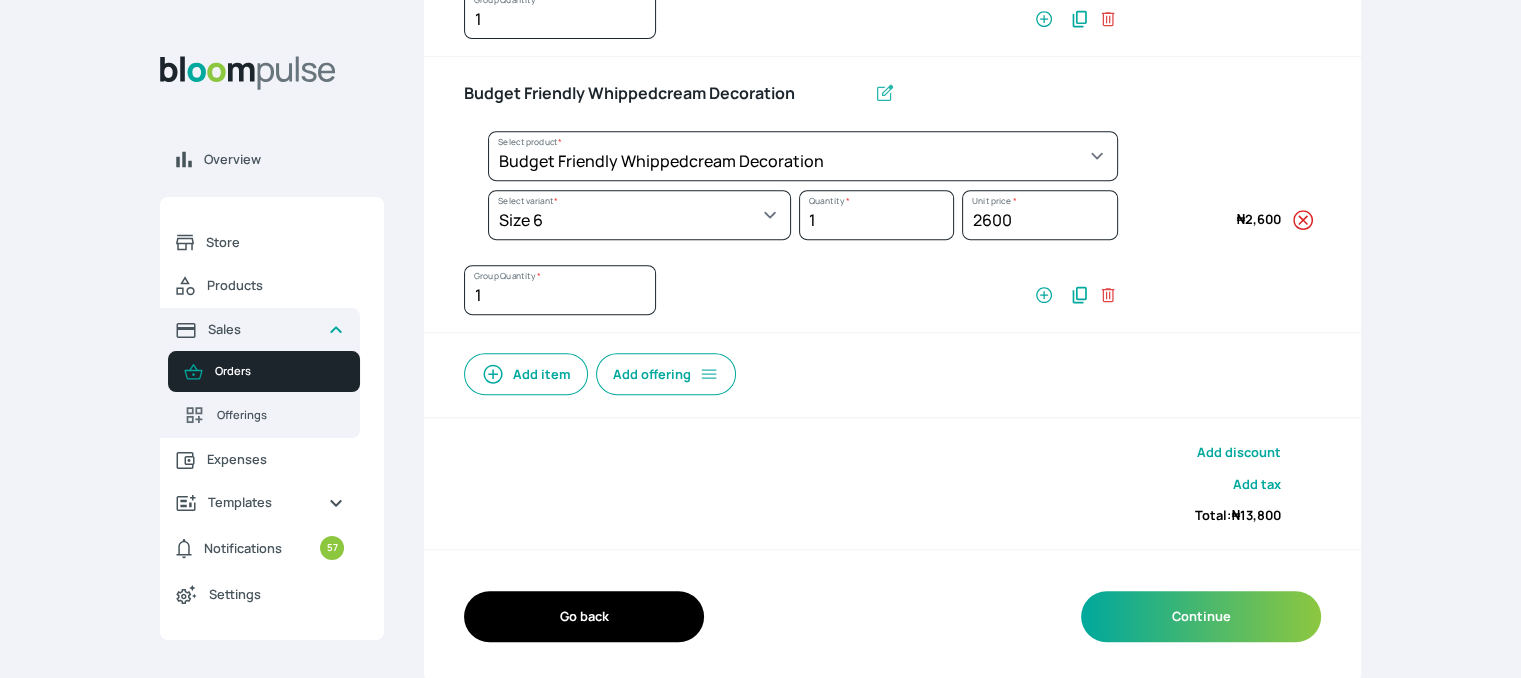 click on "Add item" at bounding box center [526, 374] 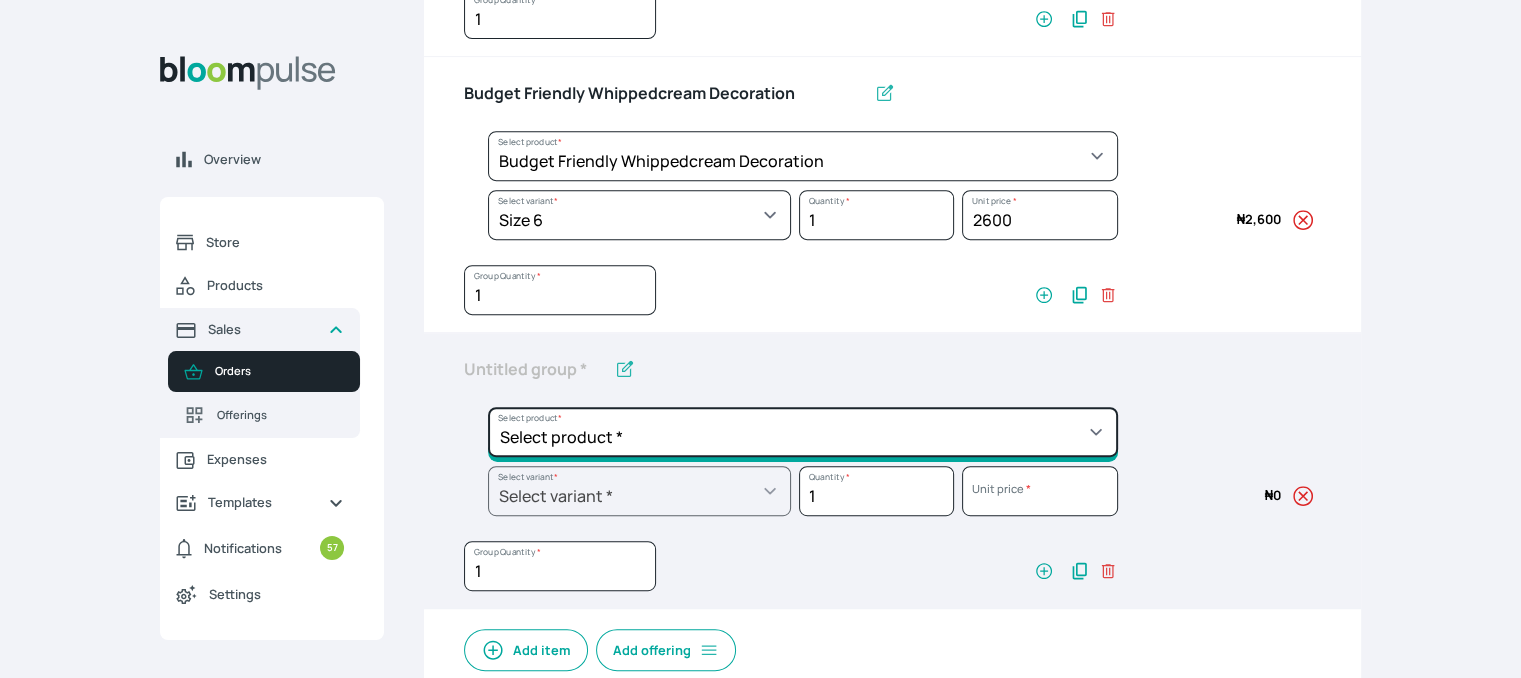 click on "Select product *  Cake Decoration for 8inches High  Chocolate oil based Round Cake  Geneose Sponge square Cake  Pound Square Cake  35cl zobo Mocktail  Banana Bread Batter BBQ Chicken  Bento Cake Budget Friendly Whippedcream Decoration Cake Decoration for 6inches High Cake Decoration for 6inches Low Cake loaf Chocolate Cake Batter Chocolate Ganache Chocolate oil based Batter Chocolate oil based square Cake Chocolate Round Cake Chop Life Package 2 Classic Banana Bread Loaf Coconut Banana Bread Loaf Cookies and Cream oil based Batter Cookies and cream oil based Round Cake Cupcakes Custom Made Whippedcream Decoration Doughnut Batter Fondant 1 Recipe  Fruit Cake Fruit Cake Batter Geneose Sponge Cake Batter Geneose Sponge Round Cake Meat Pie Meat Pie per 1 Mini puff Pound Cake Batter Pound Round Cake  Puff puff Redvelvet Cake Batter Redvelvet oil based Batter Redvelvet oil based Round Cake Redvelvet Round Cake Royal Buttercream  Small chops Stick Meat Sugar Doughnut  Swiss Meringue Buttercream  Valentine Love Box" at bounding box center (803, -396) 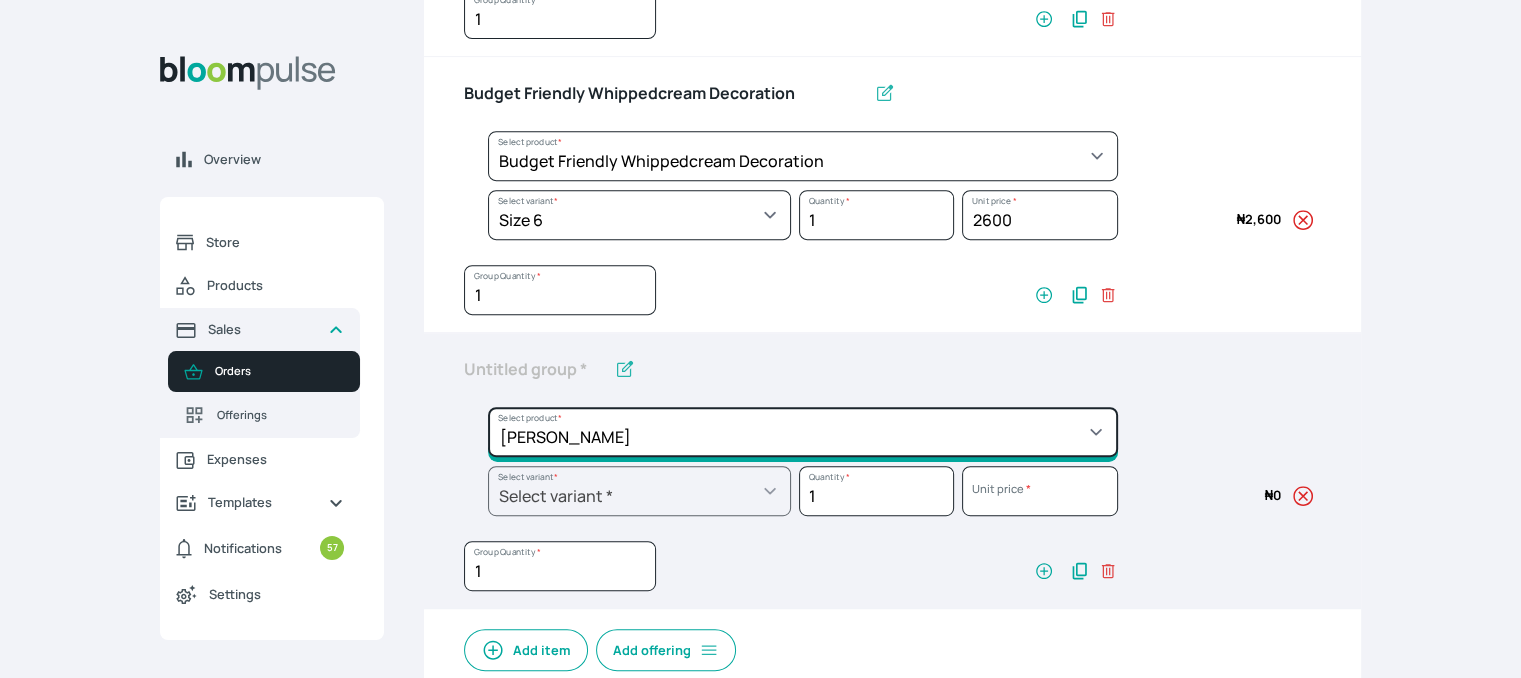 click on "Select product *  Cake Decoration for 8inches High  Chocolate oil based Round Cake  Geneose Sponge square Cake  Pound Square Cake  35cl zobo Mocktail  Banana Bread Batter BBQ Chicken  Bento Cake Budget Friendly Whippedcream Decoration Cake Decoration for 6inches High Cake Decoration for 6inches Low Cake loaf Chocolate Cake Batter Chocolate Ganache Chocolate oil based Batter Chocolate oil based square Cake Chocolate Round Cake Chop Life Package 2 Classic Banana Bread Loaf Coconut Banana Bread Loaf Cookies and Cream oil based Batter Cookies and cream oil based Round Cake Cupcakes Custom Made Whippedcream Decoration Doughnut Batter Fondant 1 Recipe  Fruit Cake Fruit Cake Batter Geneose Sponge Cake Batter Geneose Sponge Round Cake Meat Pie Meat Pie per 1 Mini puff Pound Cake Batter Pound Round Cake  Puff puff Redvelvet Cake Batter Redvelvet oil based Batter Redvelvet oil based Round Cake Redvelvet Round Cake Royal Buttercream  Small chops Stick Meat Sugar Doughnut  Swiss Meringue Buttercream  Valentine Love Box" at bounding box center (803, -396) 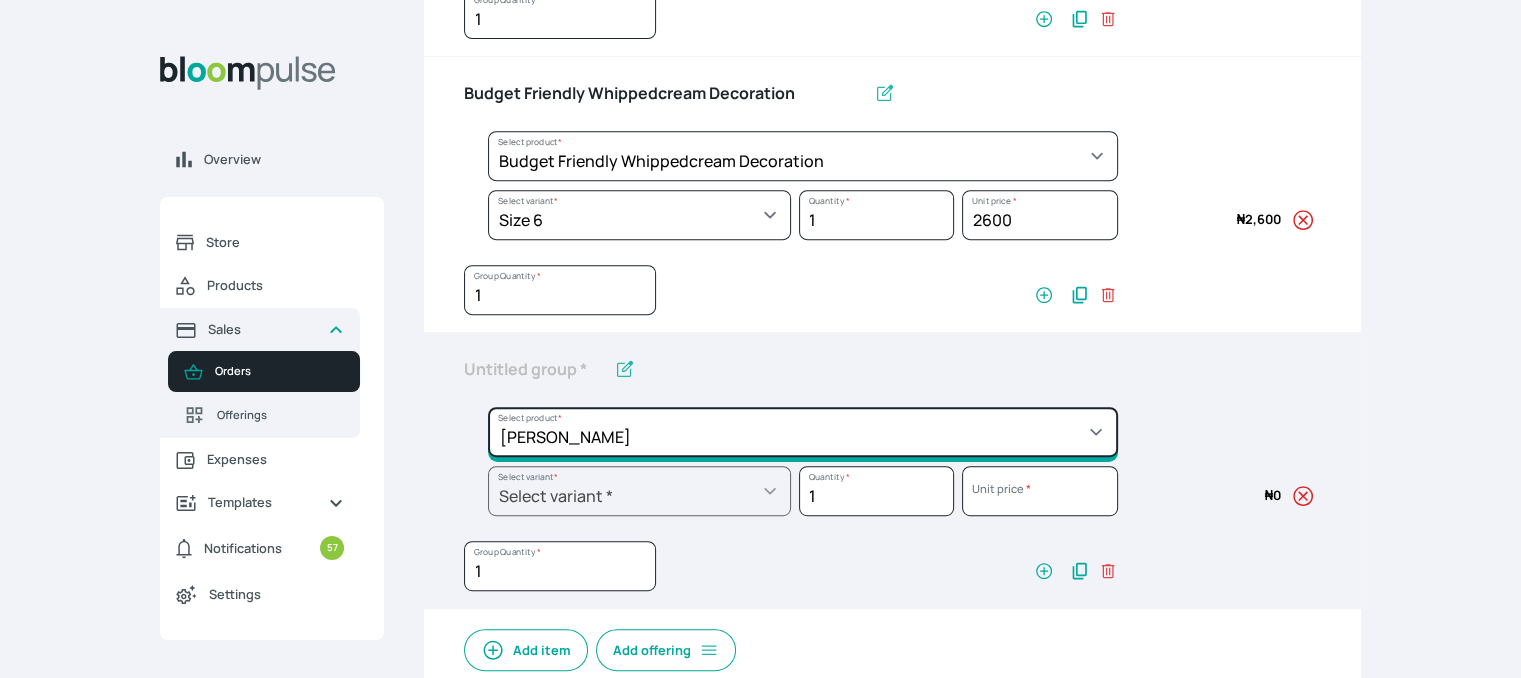 type on "[PERSON_NAME]" 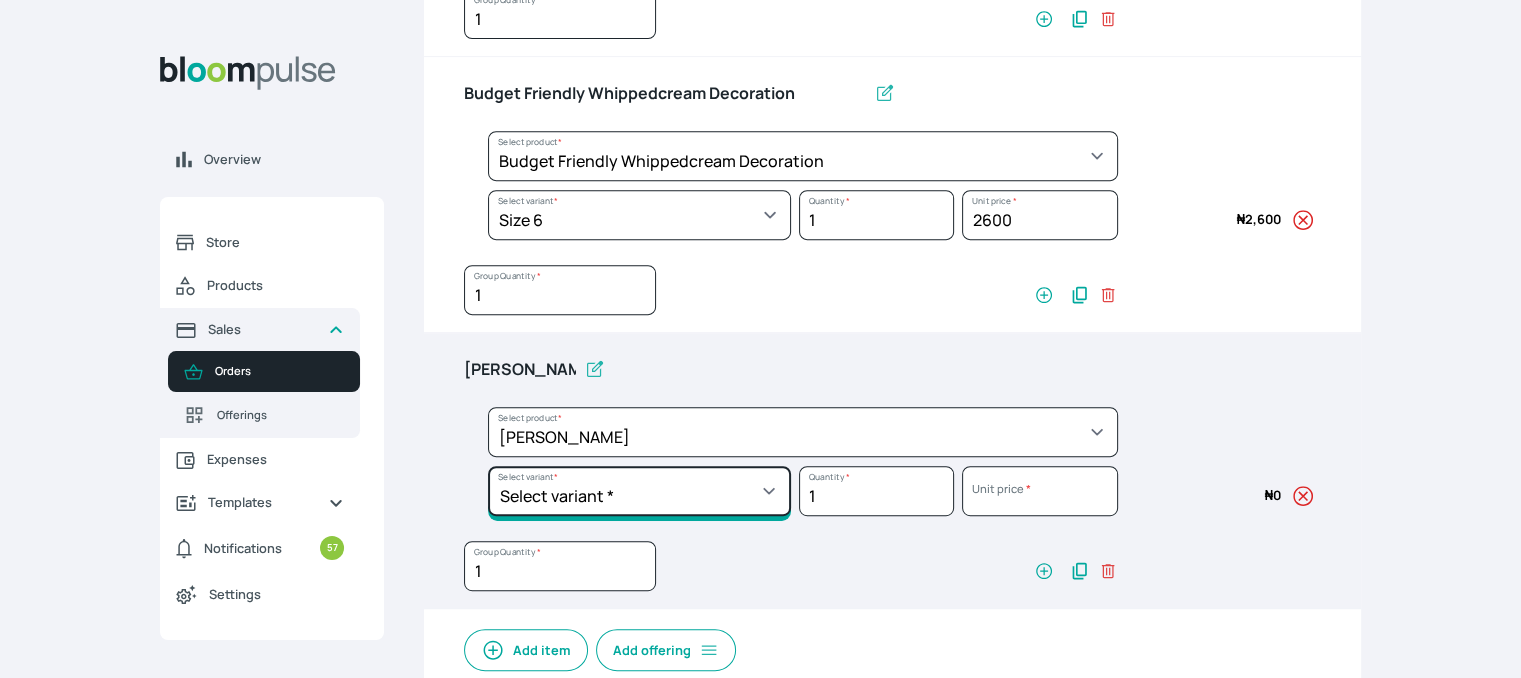 click on "Select variant * 4inches Bento 4inches, 2 layers Bento 5inches 1 layer Bento 5inches 2 Layers Bento" at bounding box center [639, -337] 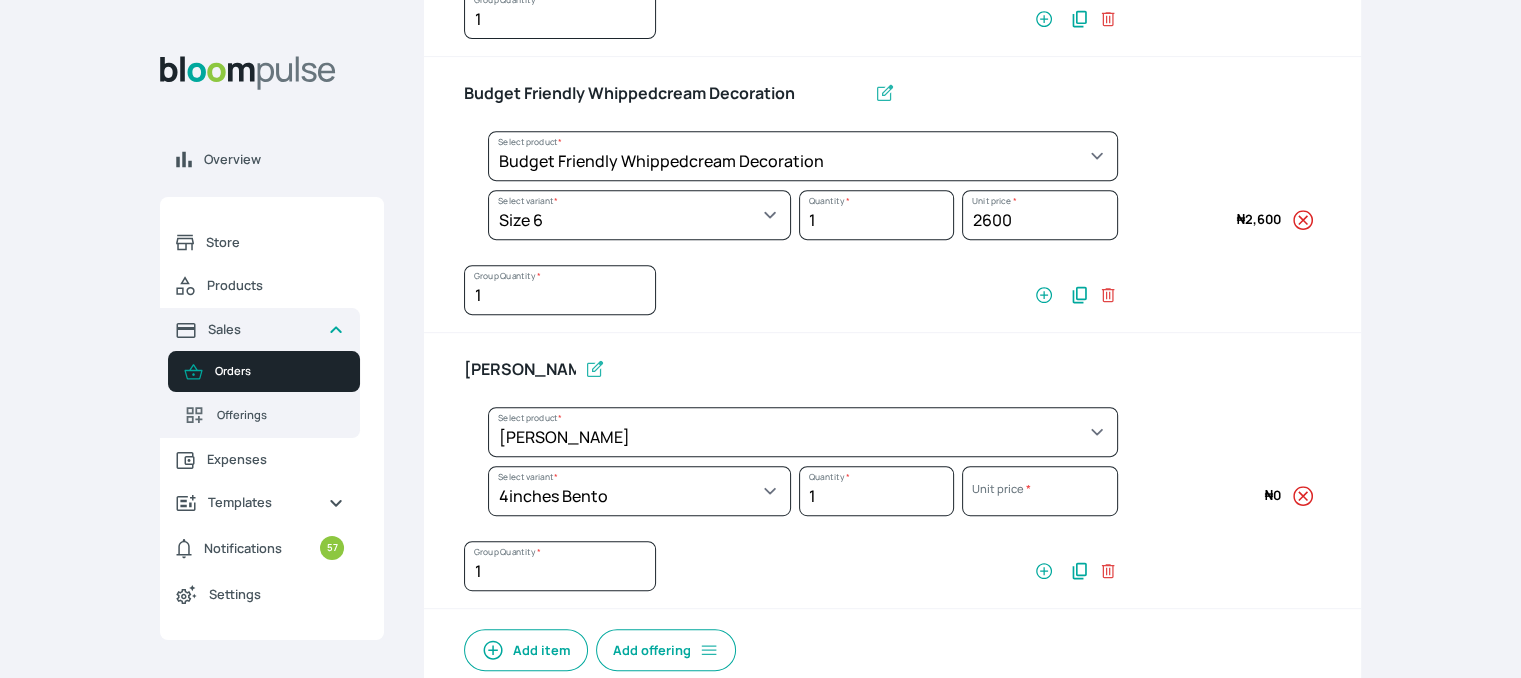 select on "a1a7465a-3f82-4c63-b03f-37bb811d9a1f" 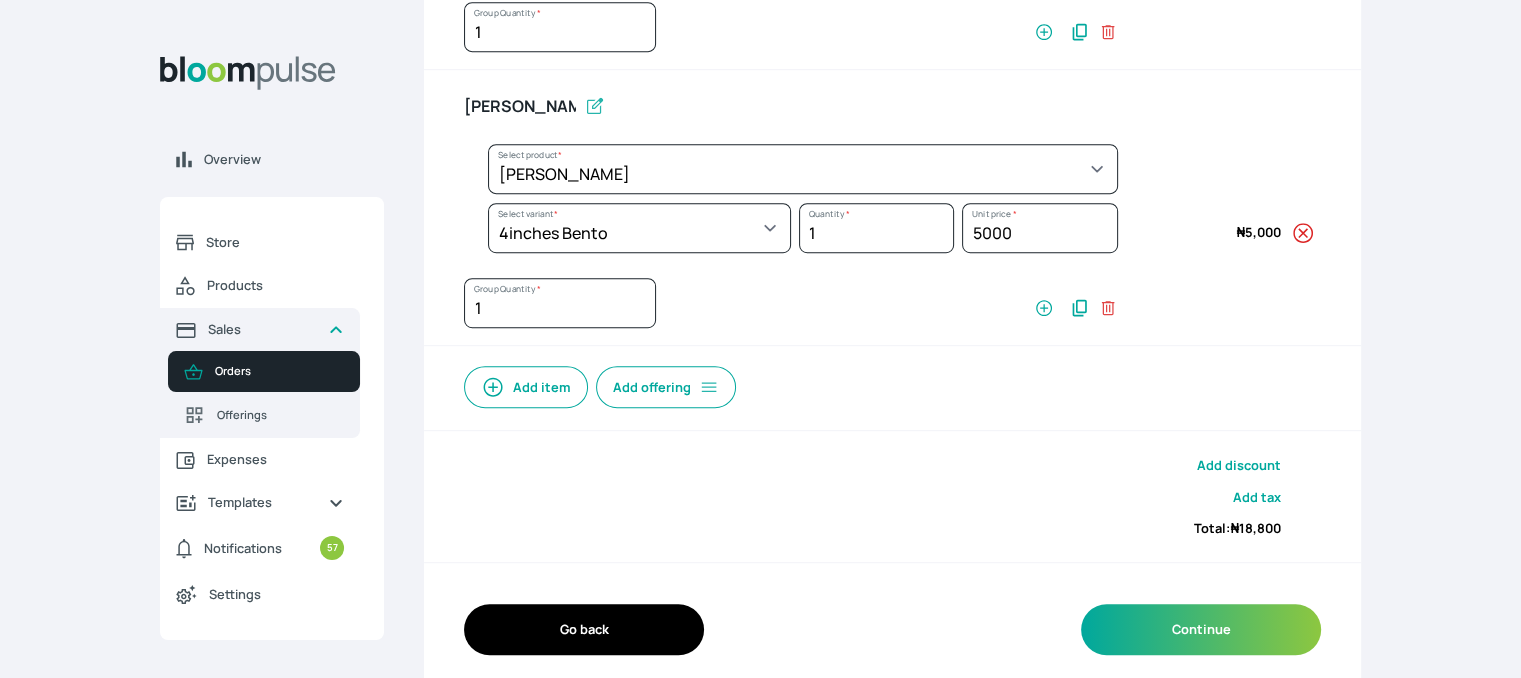 scroll, scrollTop: 1119, scrollLeft: 0, axis: vertical 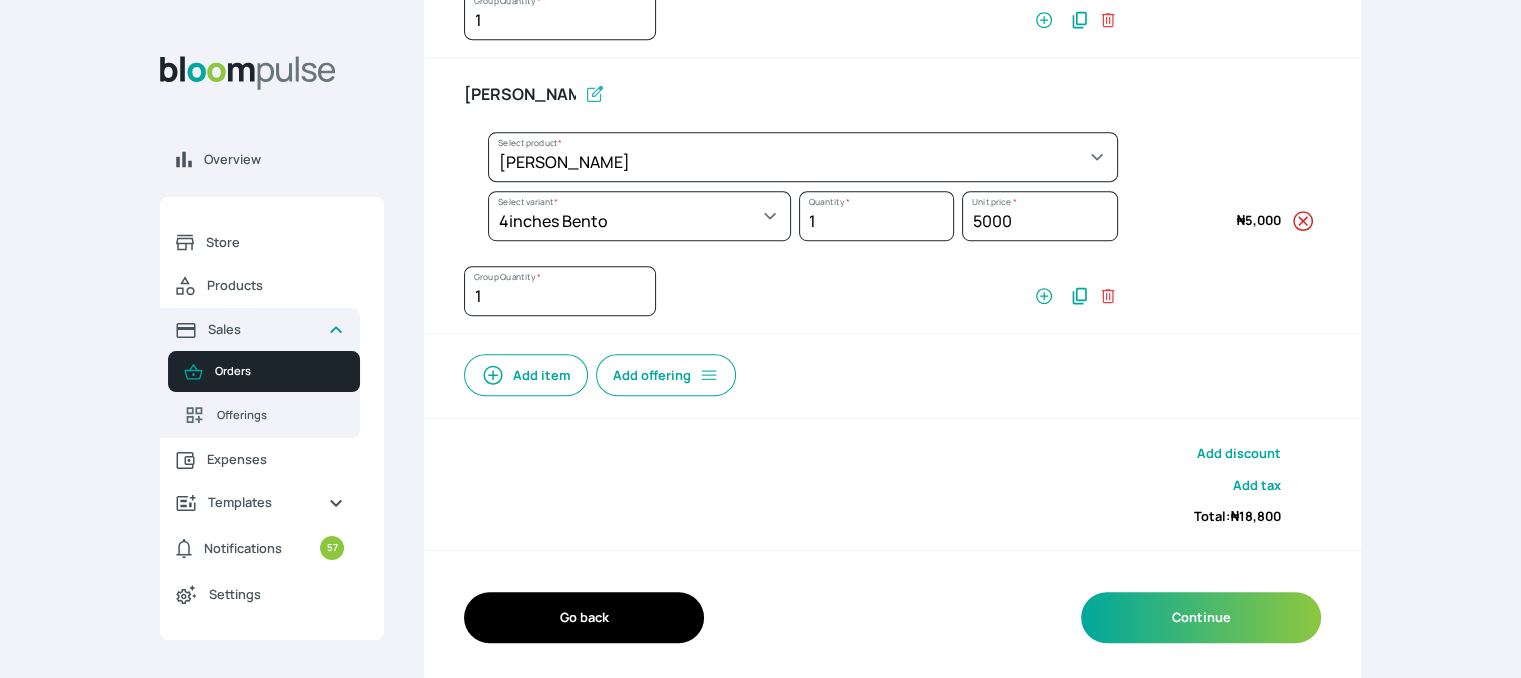 click on "Add item" at bounding box center [526, 375] 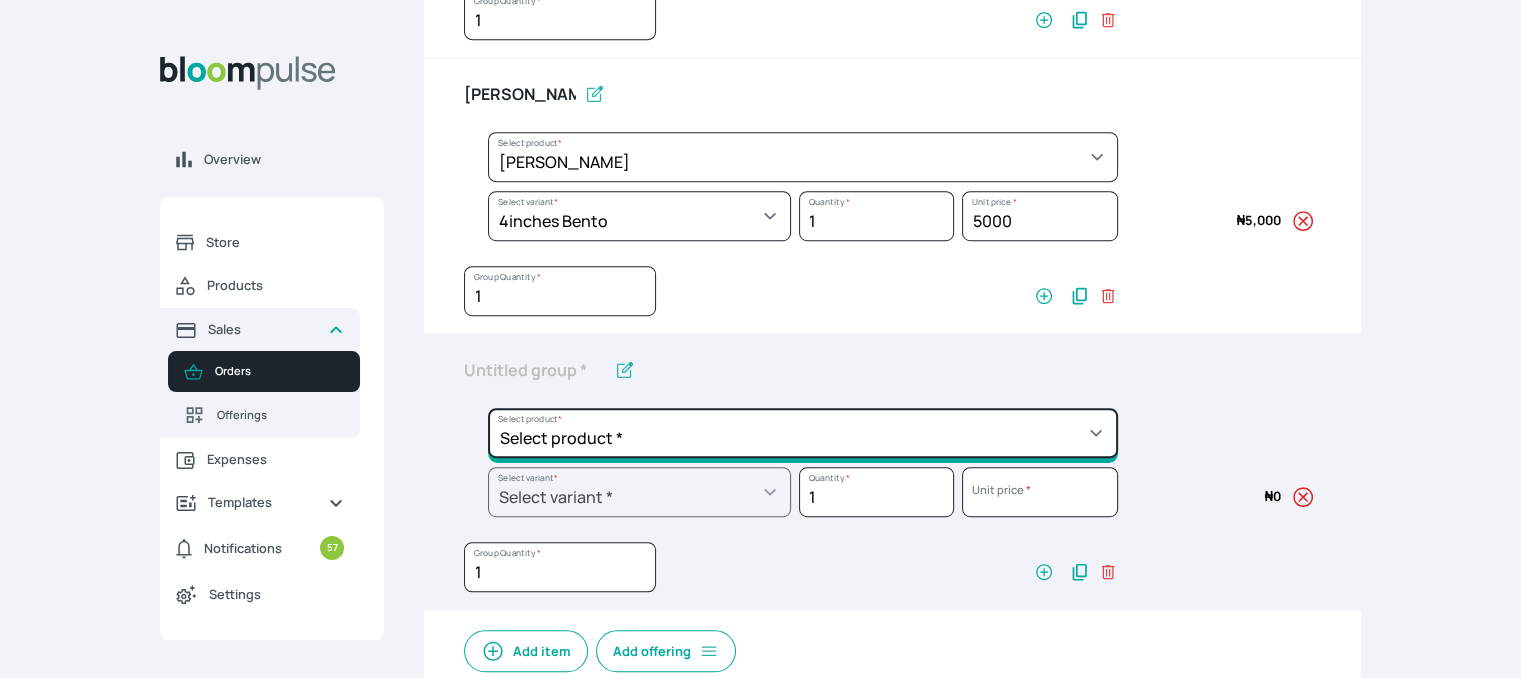 click on "Select product *  Cake Decoration for 8inches High  Chocolate oil based Round Cake  Geneose Sponge square Cake  Pound Square Cake  35cl zobo Mocktail  Banana Bread Batter BBQ Chicken  Bento Cake Budget Friendly Whippedcream Decoration Cake Decoration for 6inches High Cake Decoration for 6inches Low Cake loaf Chocolate Cake Batter Chocolate Ganache Chocolate oil based Batter Chocolate oil based square Cake Chocolate Round Cake Chop Life Package 2 Classic Banana Bread Loaf Coconut Banana Bread Loaf Cookies and Cream oil based Batter Cookies and cream oil based Round Cake Cupcakes Custom Made Whippedcream Decoration Doughnut Batter Fondant 1 Recipe  Fruit Cake Fruit Cake Batter Geneose Sponge Cake Batter Geneose Sponge Round Cake Meat Pie Meat Pie per 1 Mini puff Pound Cake Batter Pound Round Cake  Puff puff Redvelvet Cake Batter Redvelvet oil based Batter Redvelvet oil based Round Cake Redvelvet Round Cake Royal Buttercream  Small chops Stick Meat Sugar Doughnut  Swiss Meringue Buttercream  Valentine Love Box" at bounding box center (803, -671) 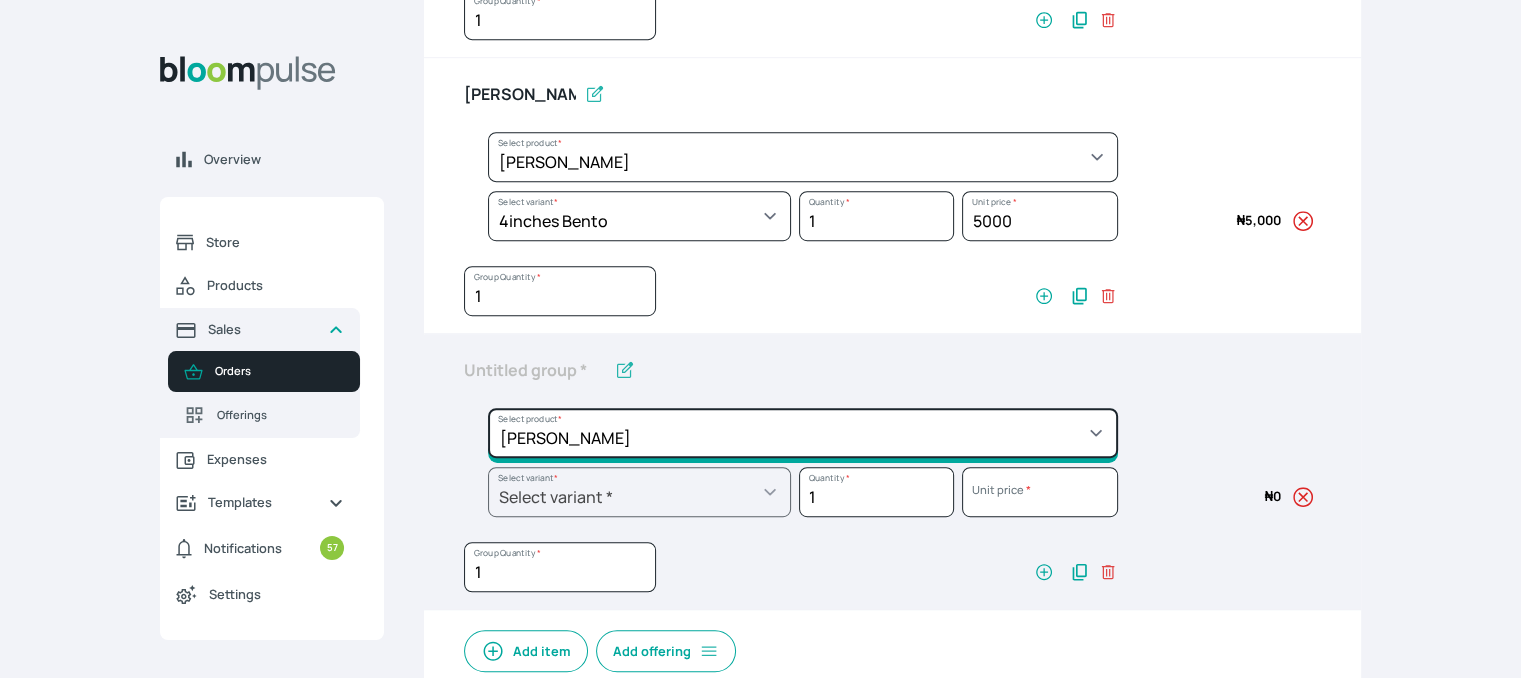 click on "Select product *  Cake Decoration for 8inches High  Chocolate oil based Round Cake  Geneose Sponge square Cake  Pound Square Cake  35cl zobo Mocktail  Banana Bread Batter BBQ Chicken  Bento Cake Budget Friendly Whippedcream Decoration Cake Decoration for 6inches High Cake Decoration for 6inches Low Cake loaf Chocolate Cake Batter Chocolate Ganache Chocolate oil based Batter Chocolate oil based square Cake Chocolate Round Cake Chop Life Package 2 Classic Banana Bread Loaf Coconut Banana Bread Loaf Cookies and Cream oil based Batter Cookies and cream oil based Round Cake Cupcakes Custom Made Whippedcream Decoration Doughnut Batter Fondant 1 Recipe  Fruit Cake Fruit Cake Batter Geneose Sponge Cake Batter Geneose Sponge Round Cake Meat Pie Meat Pie per 1 Mini puff Pound Cake Batter Pound Round Cake  Puff puff Redvelvet Cake Batter Redvelvet oil based Batter Redvelvet oil based Round Cake Redvelvet Round Cake Royal Buttercream  Small chops Stick Meat Sugar Doughnut  Swiss Meringue Buttercream  Valentine Love Box" at bounding box center (803, -671) 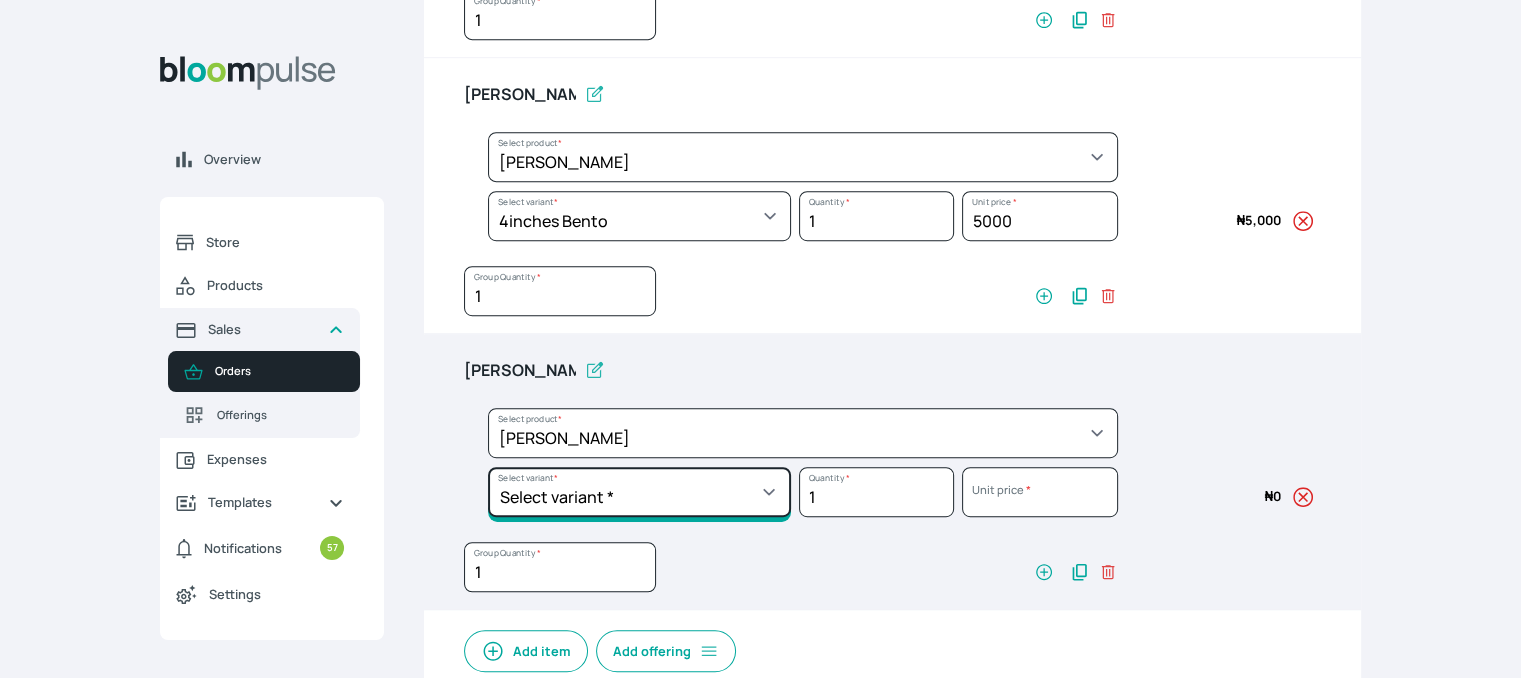click on "Select variant * 4inches Bento 4inches, 2 layers Bento 5inches 1 layer Bento 5inches 2 Layers Bento" at bounding box center [639, -612] 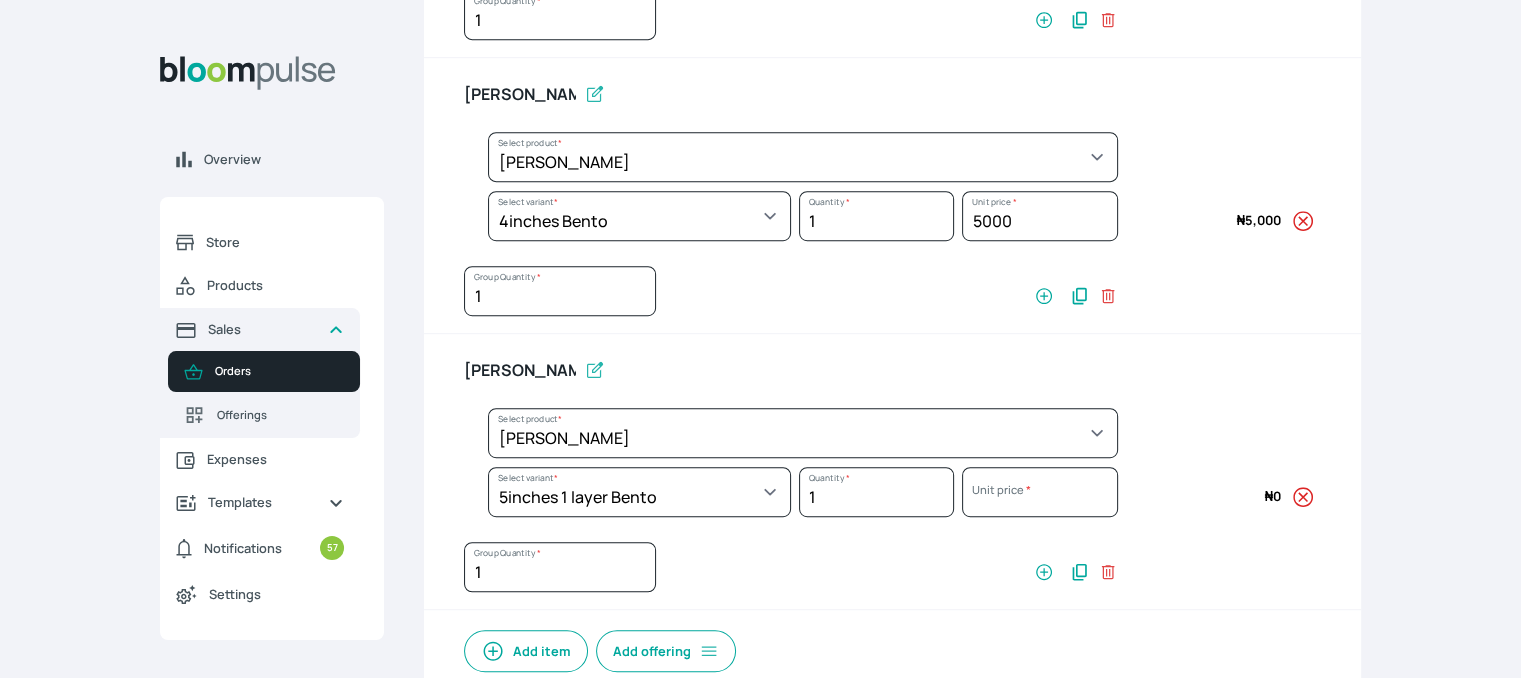 select on "a1a7465a-3f82-4c63-b03f-37bb811d9a1f" 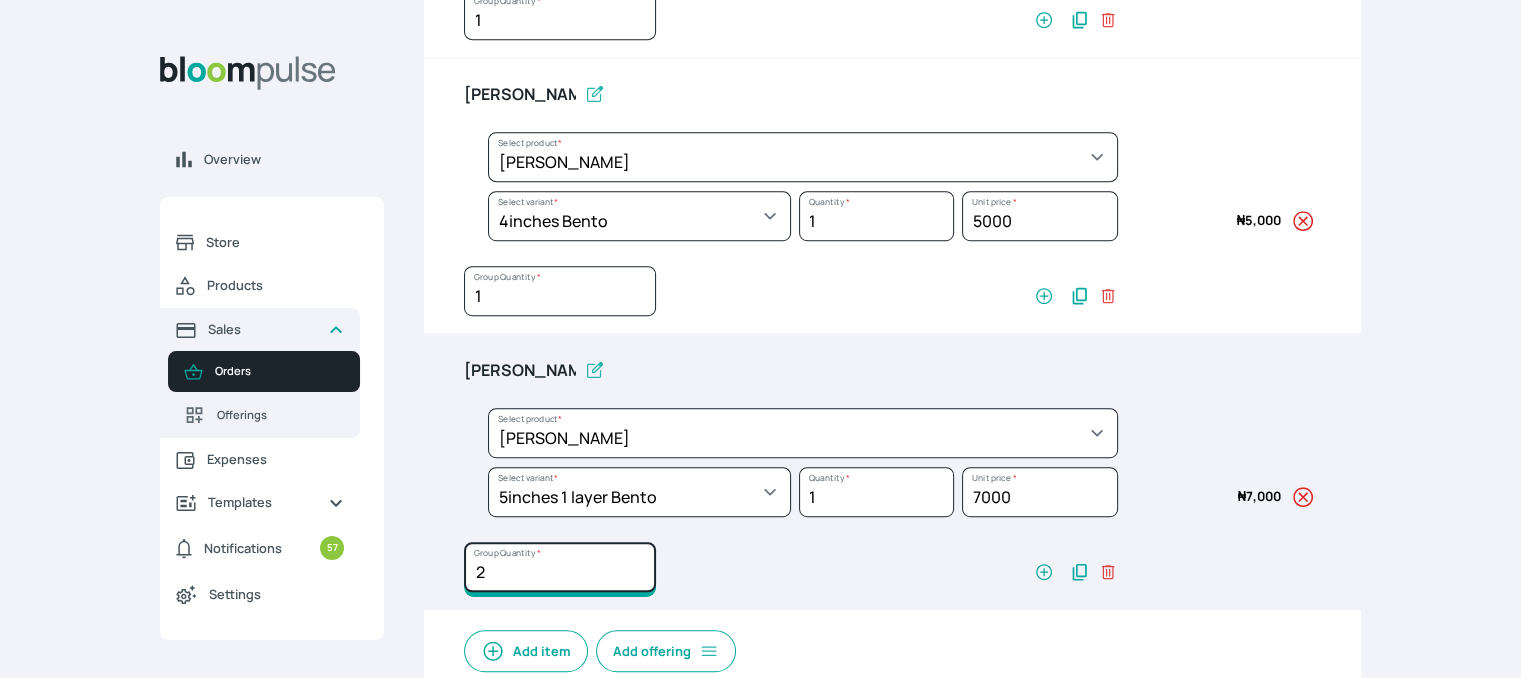 click on "2" at bounding box center [560, -537] 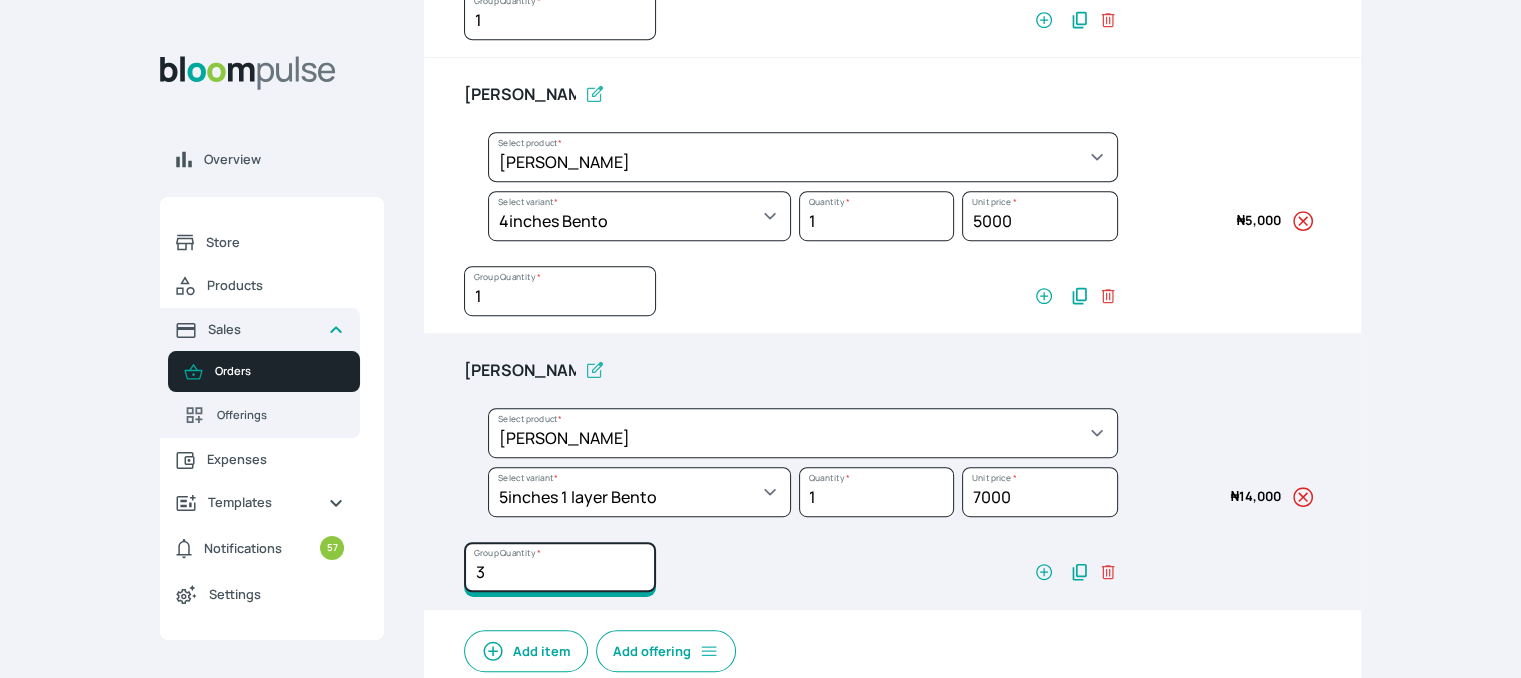 type on "3" 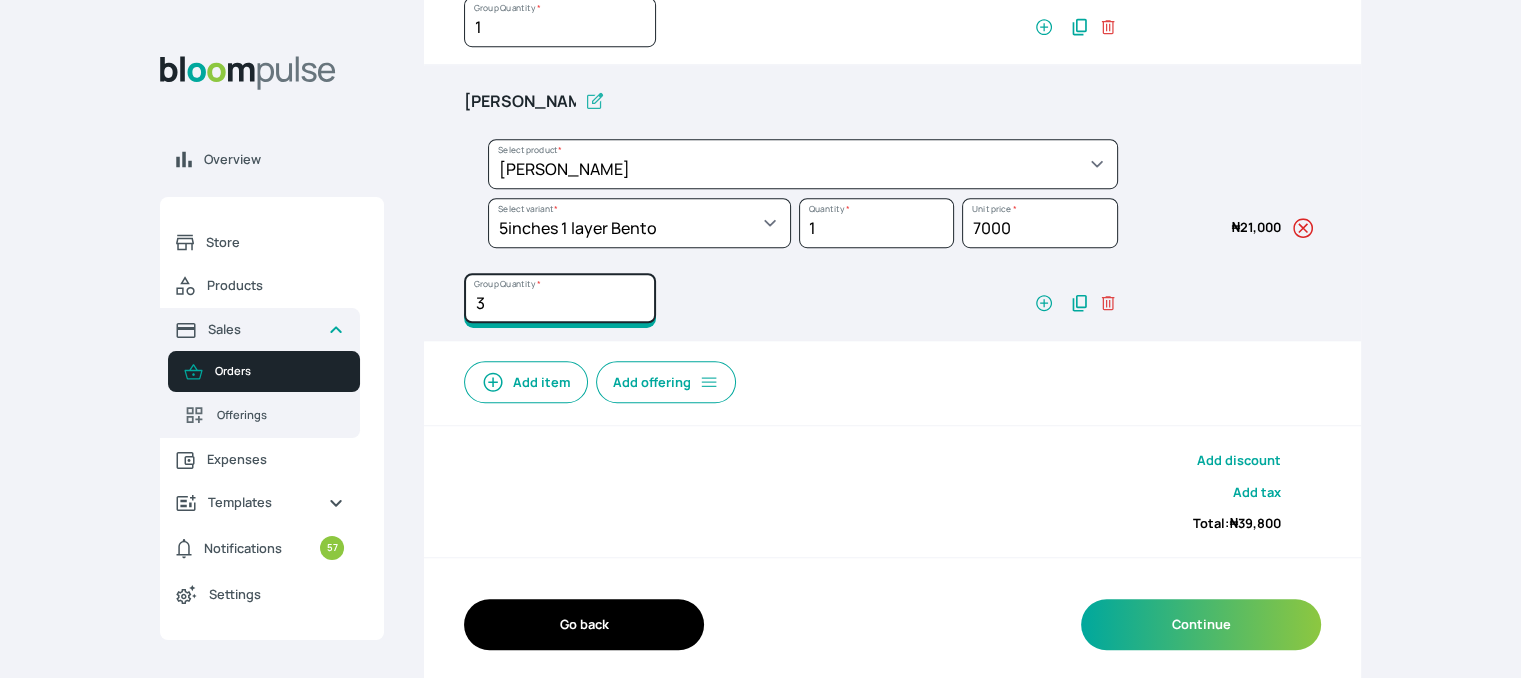 scroll, scrollTop: 1393, scrollLeft: 0, axis: vertical 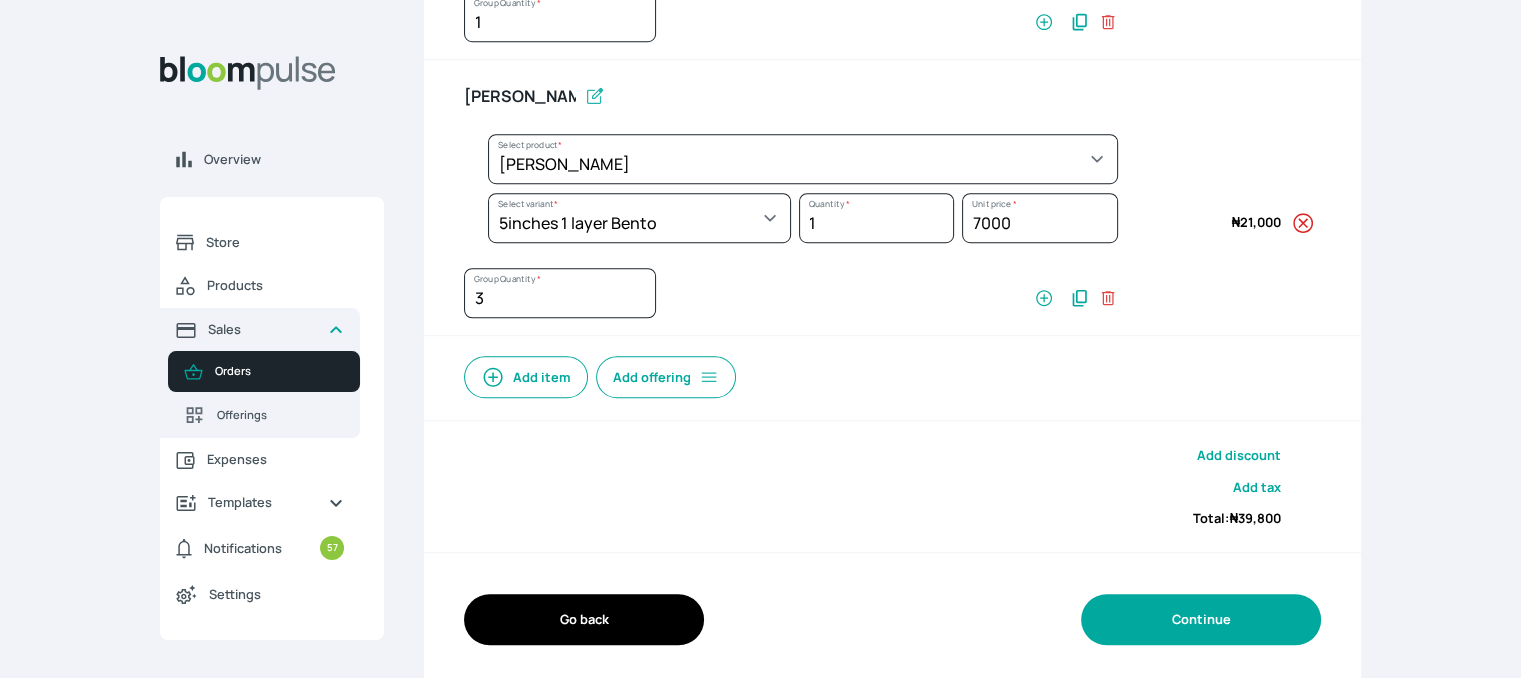 click on "Continue" at bounding box center (1201, 619) 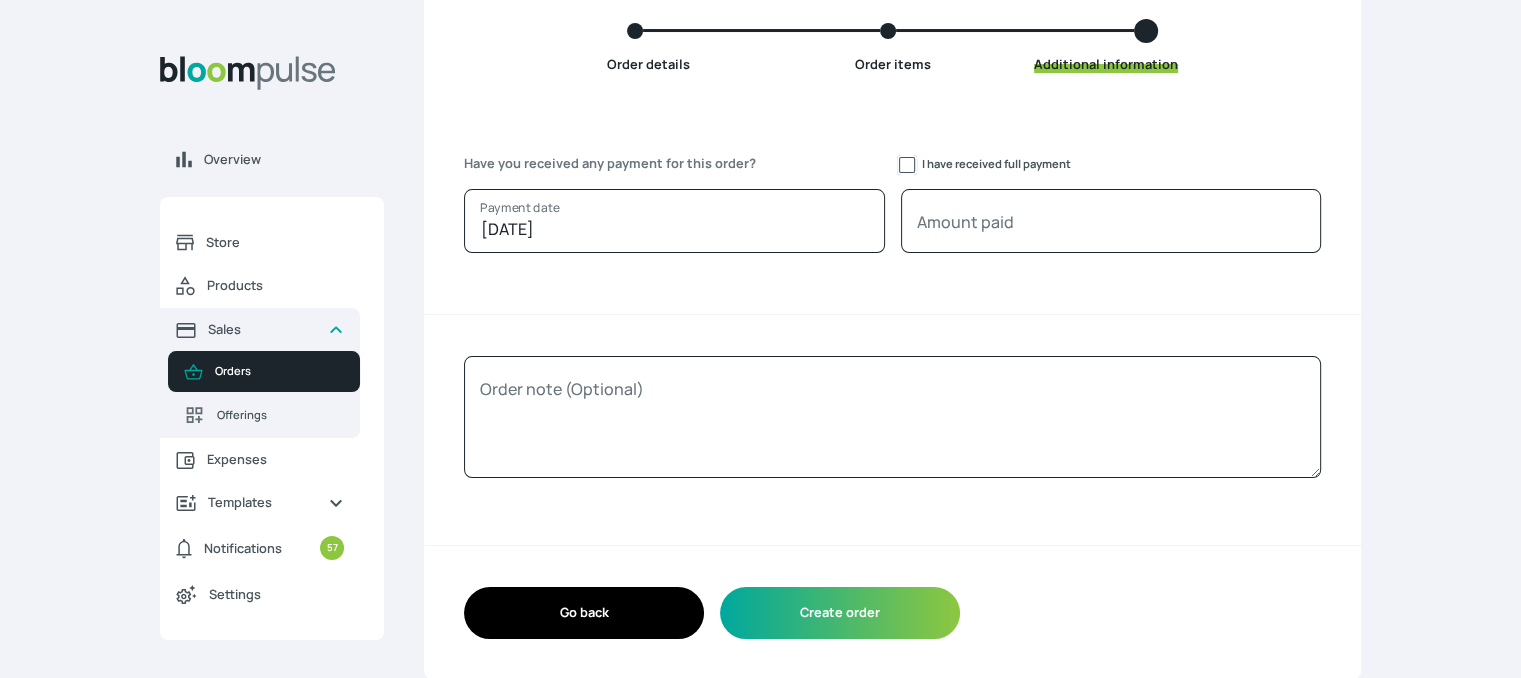 click on "I have received full payment" at bounding box center [907, 165] 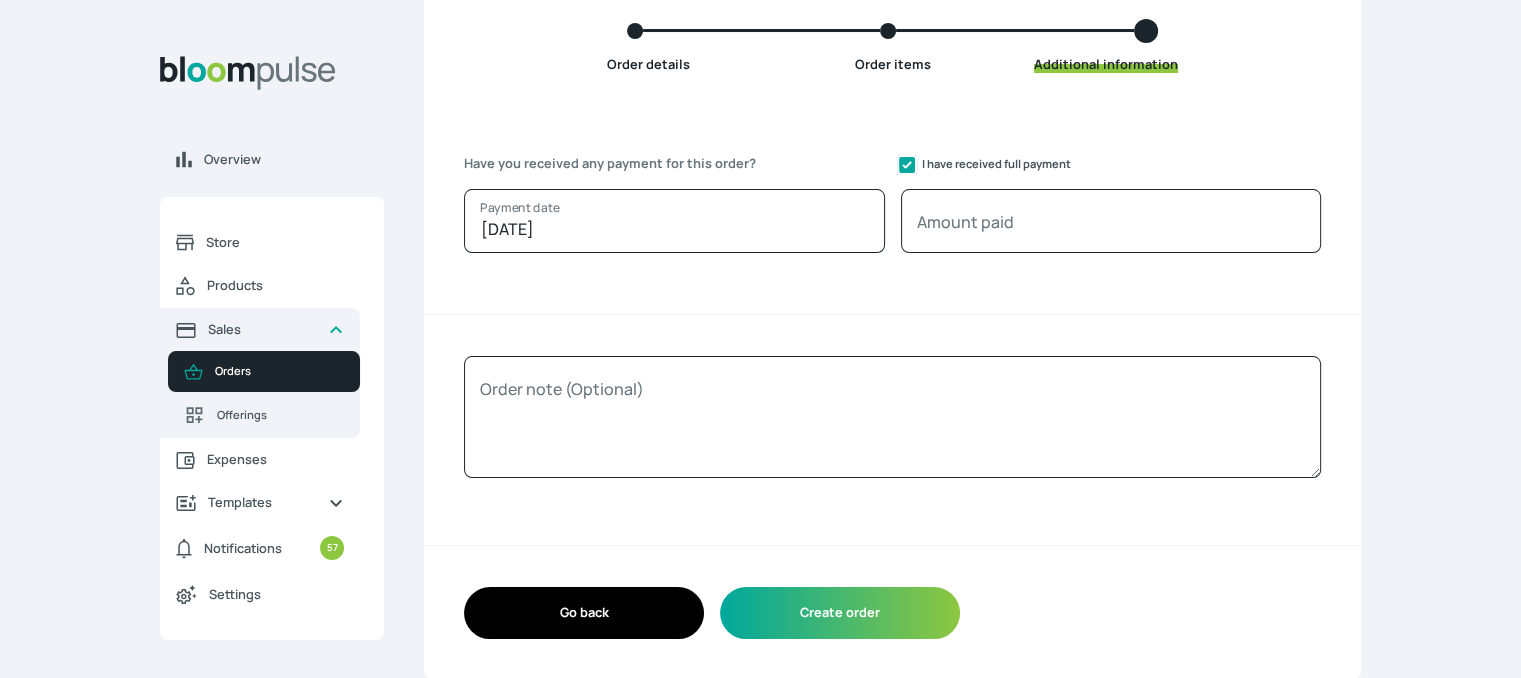 checkbox on "true" 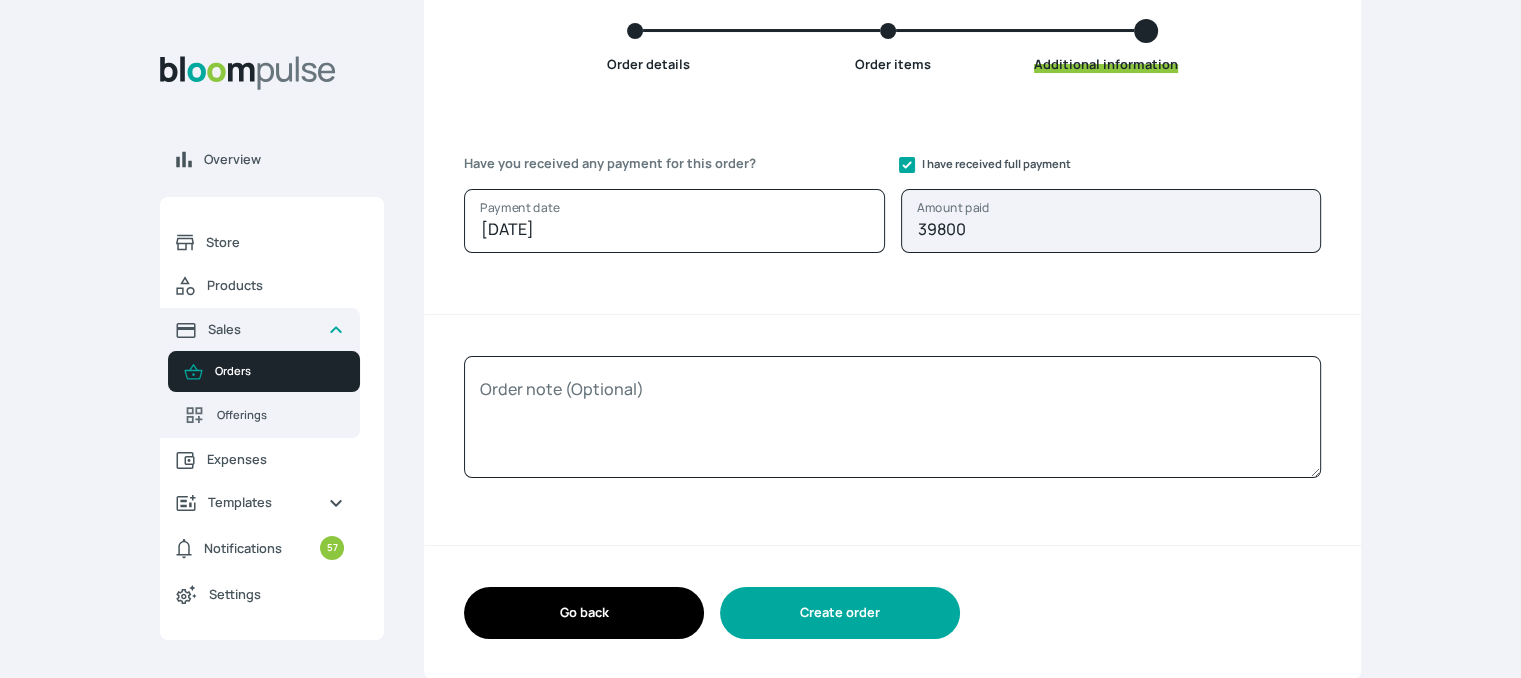 click on "Create order" at bounding box center (840, 612) 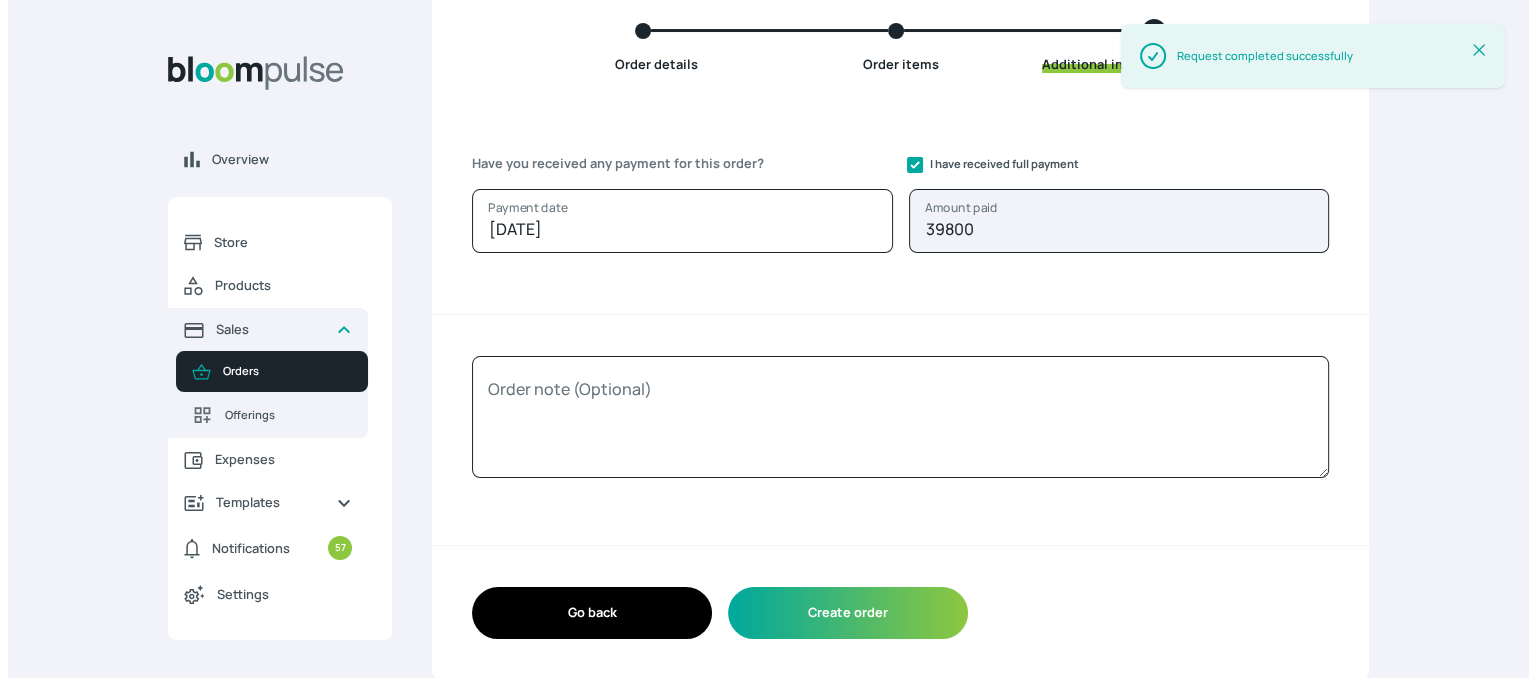 scroll, scrollTop: 0, scrollLeft: 0, axis: both 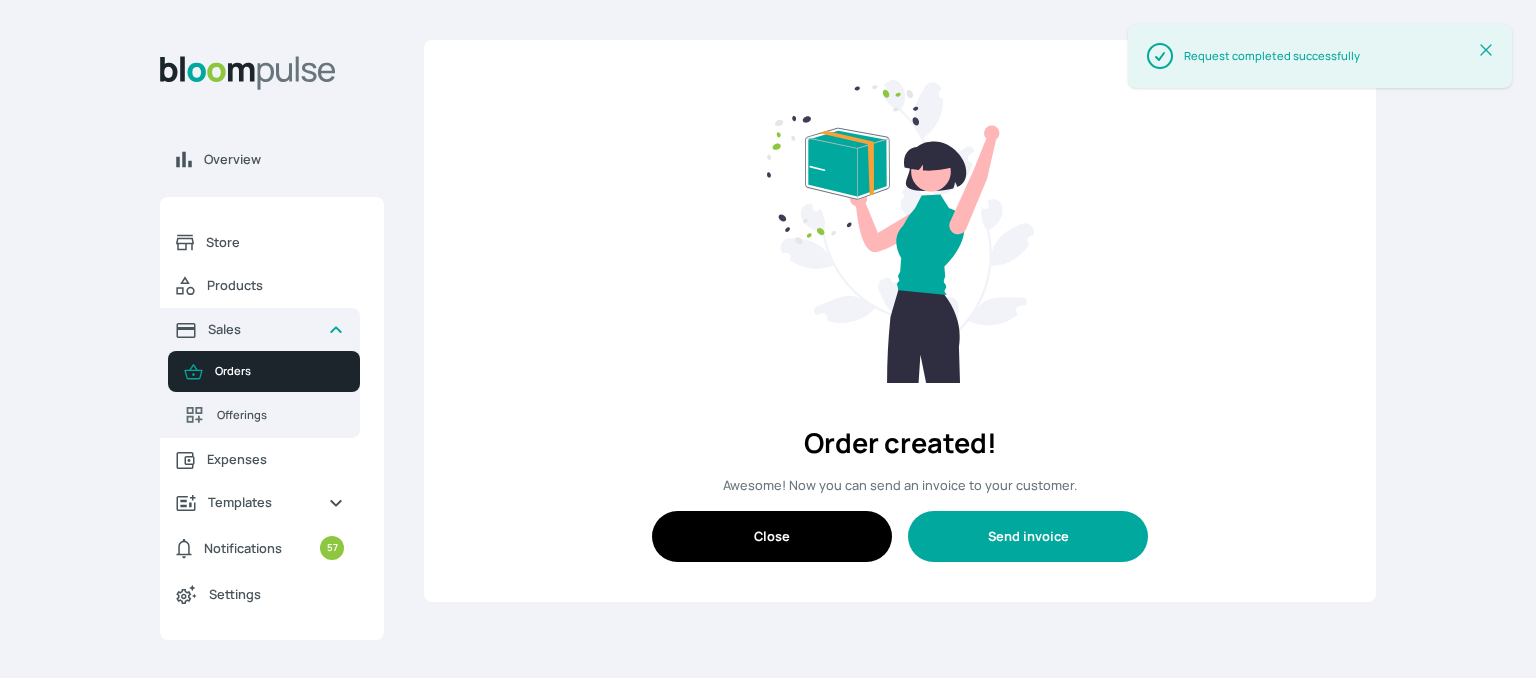 click on "Send invoice" at bounding box center [1028, 536] 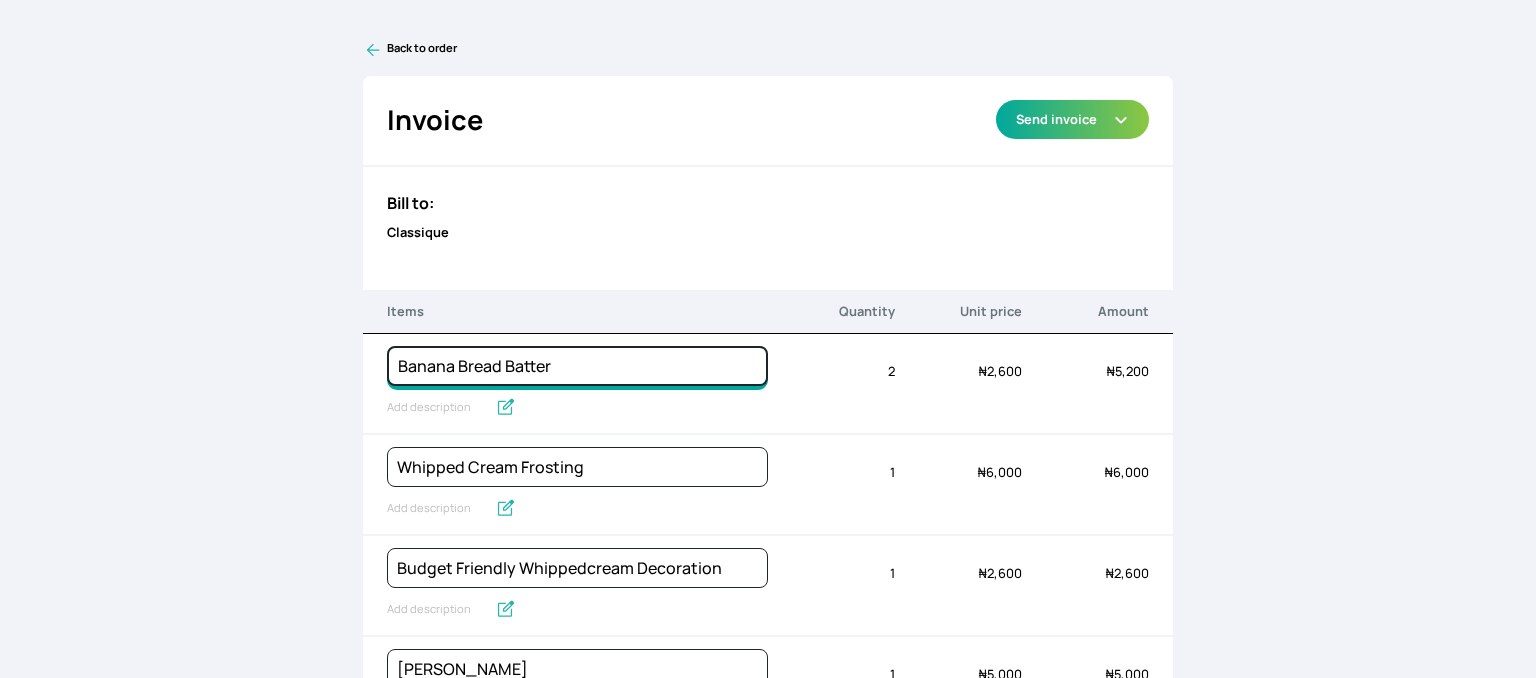 click on "Banana Bread Batter" at bounding box center (577, 366) 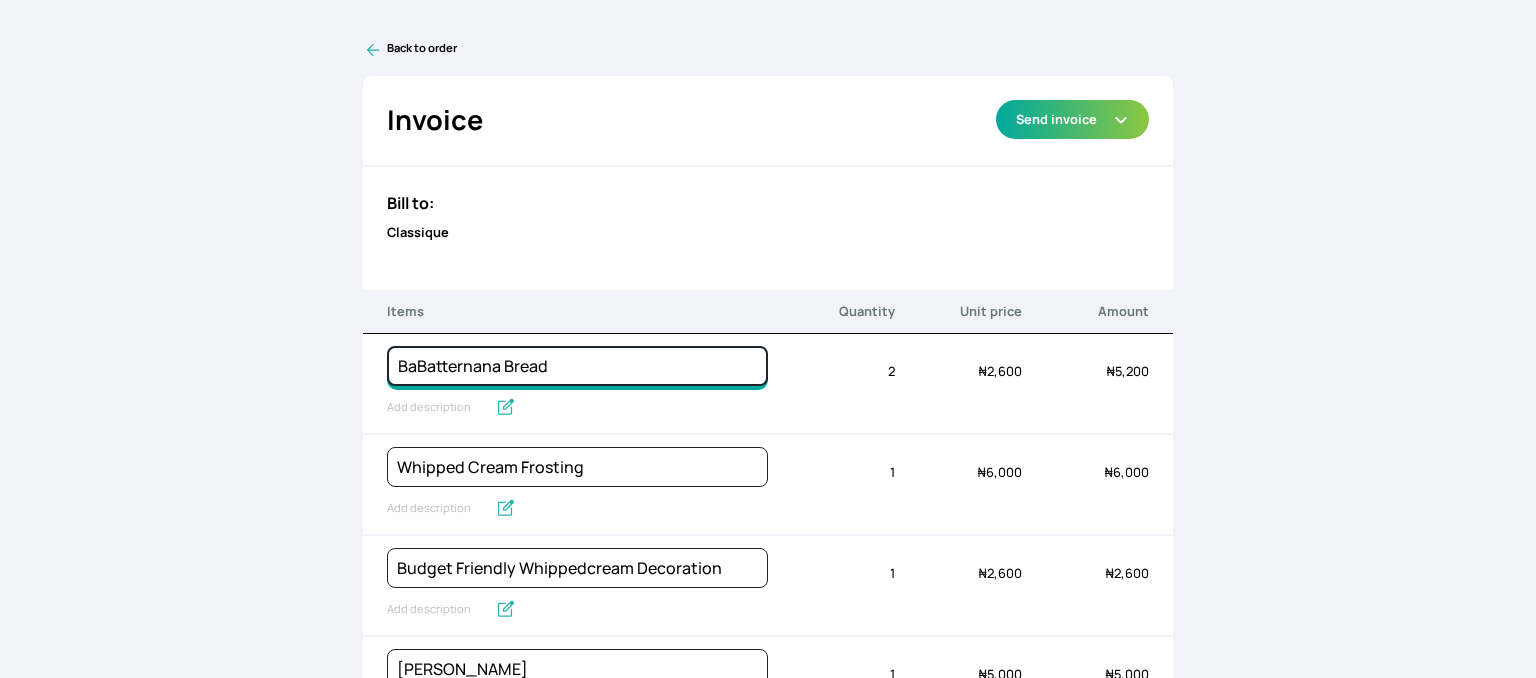 click on "BaBatternana Bread" at bounding box center (577, 366) 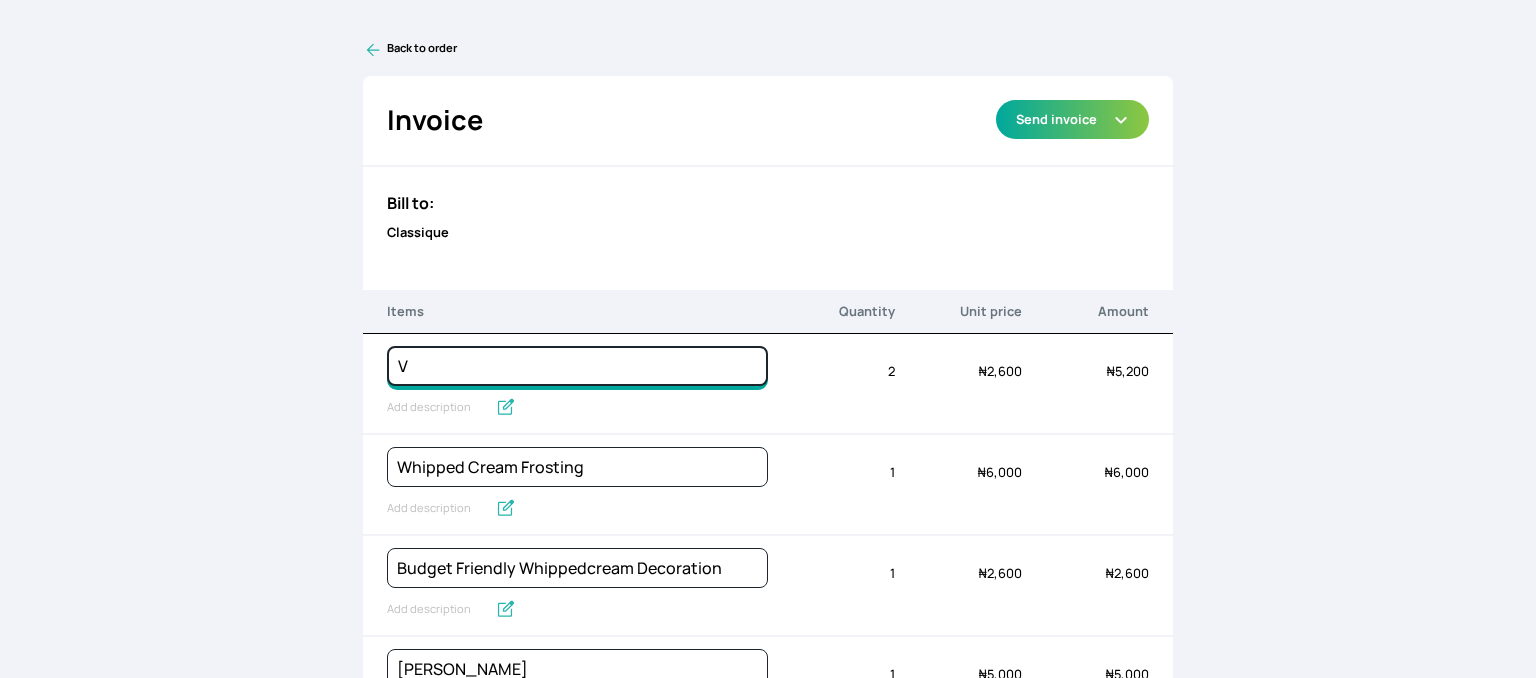 type on "Vanilla oil Based Round Cake" 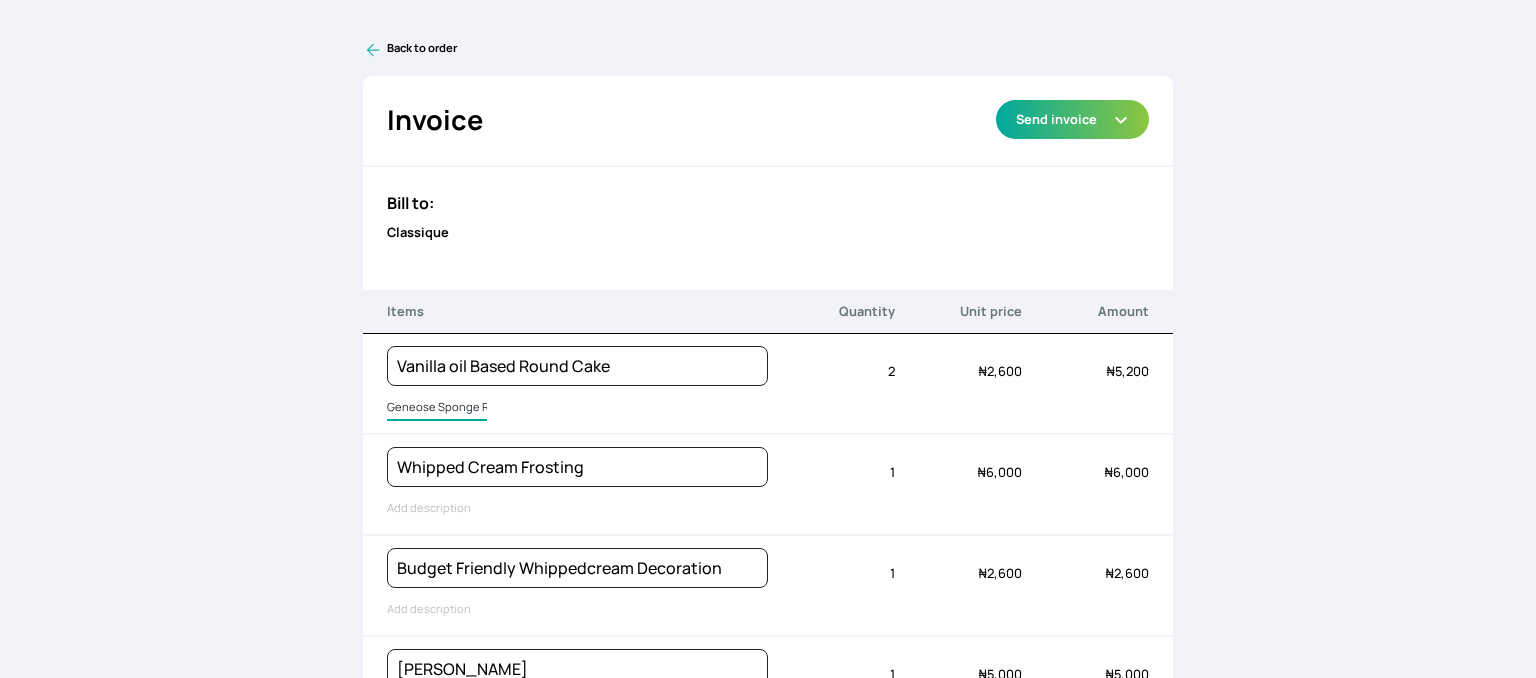 click on "Geneose Sponge Round Cake" at bounding box center (437, 408) 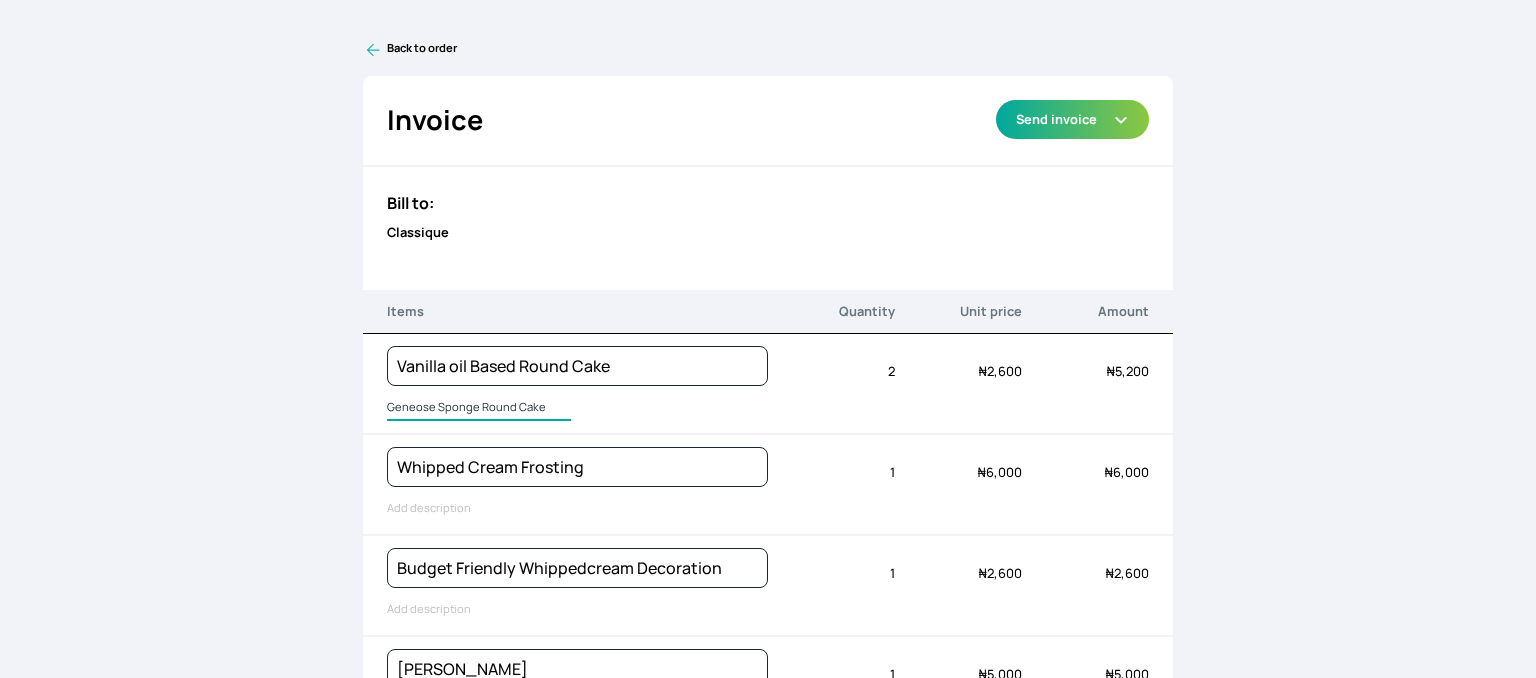 click on "Geneose Sponge Round Cake" at bounding box center [479, 408] 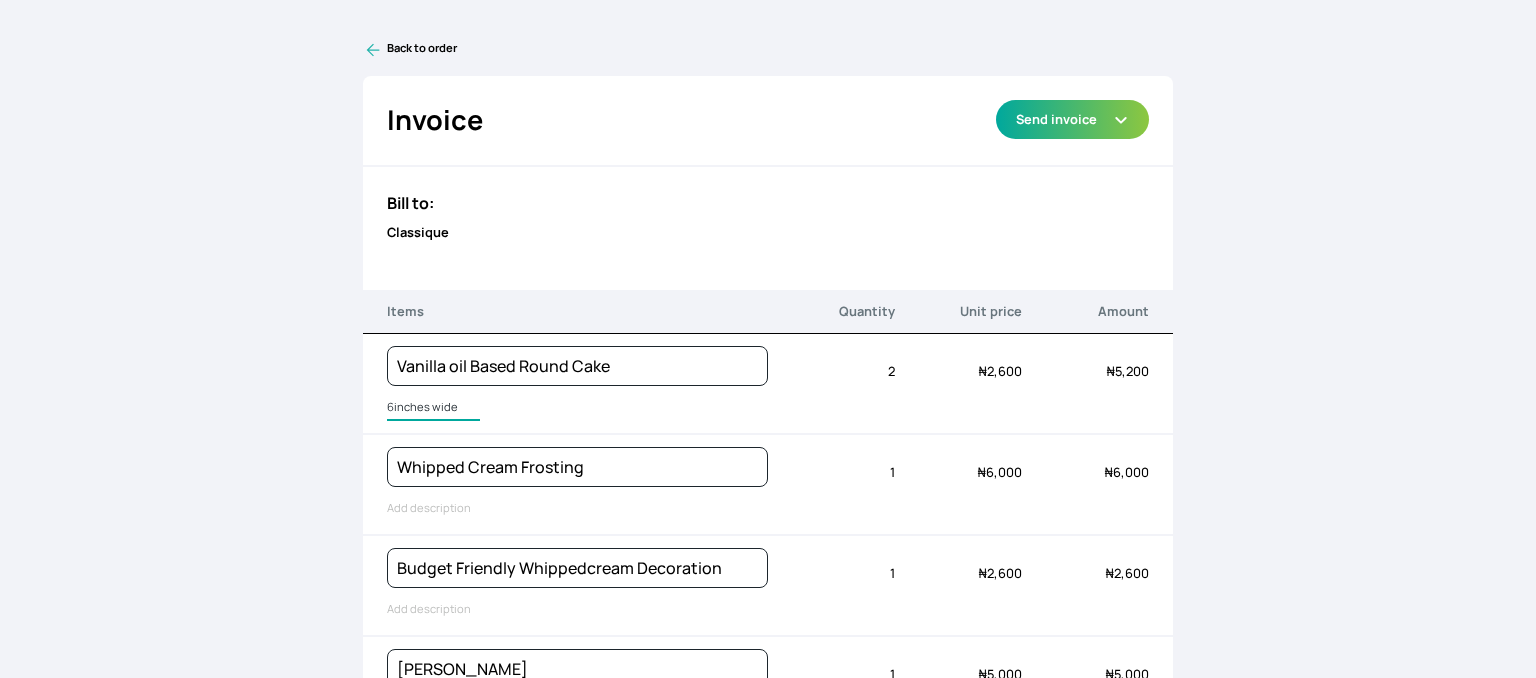 type on "6inches wide" 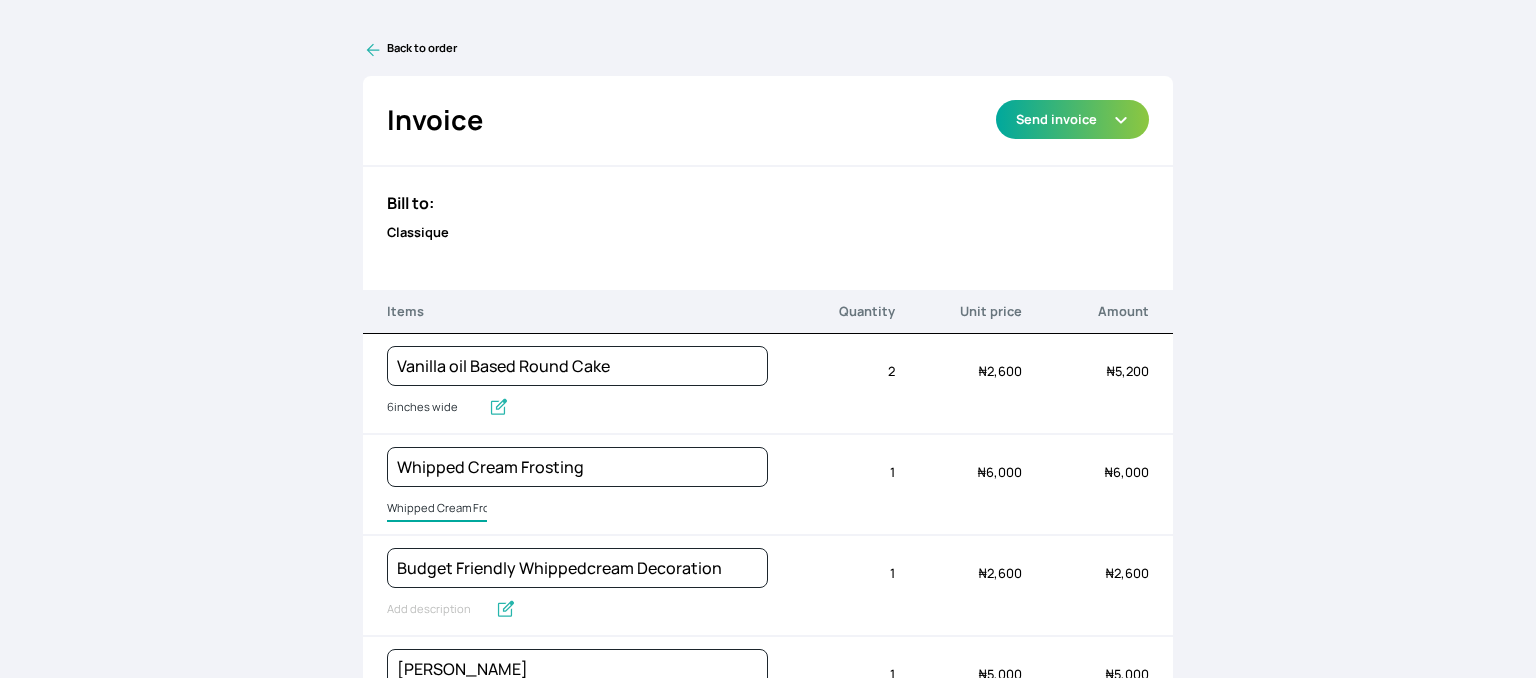 click on "Whipped Cream Frosting" at bounding box center (437, 509) 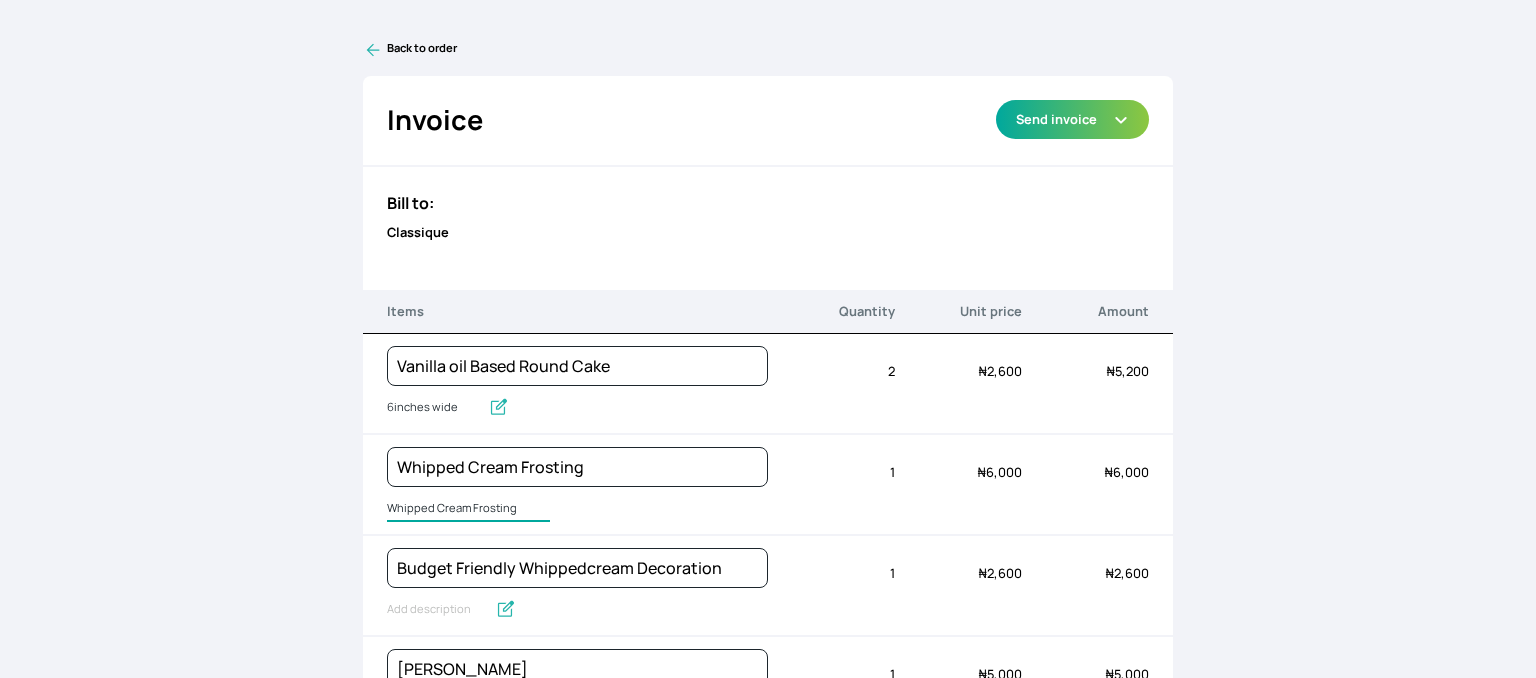 click on "Whipped Cream Frosting" at bounding box center [468, 509] 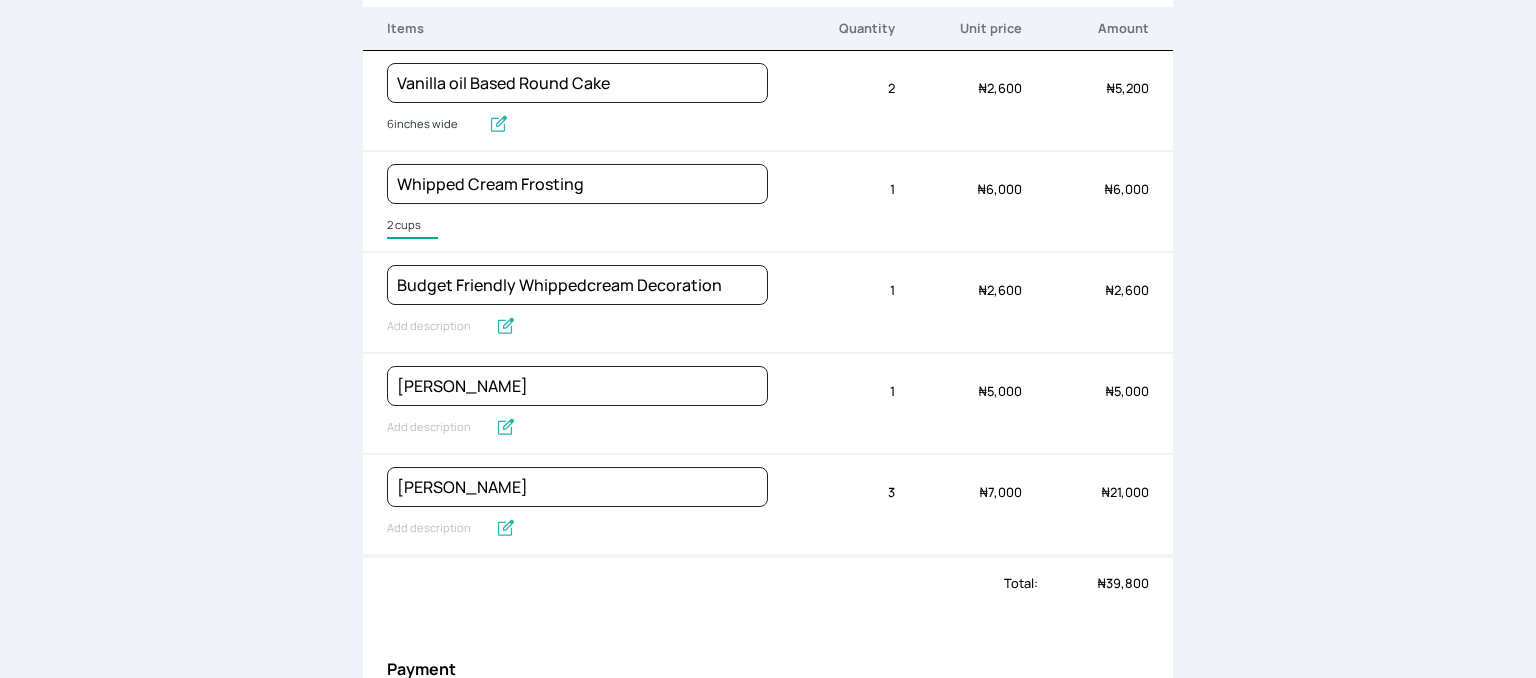 scroll, scrollTop: 300, scrollLeft: 0, axis: vertical 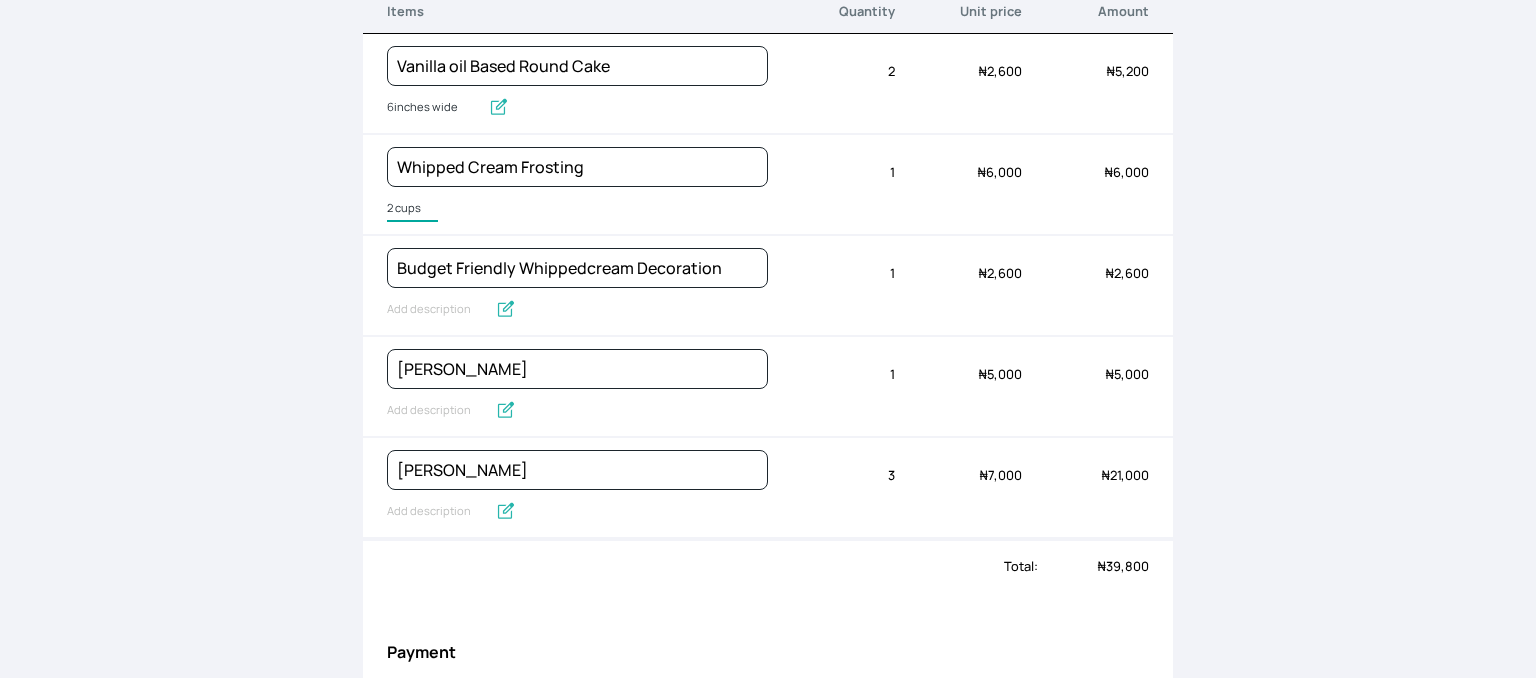 type on "2 cups" 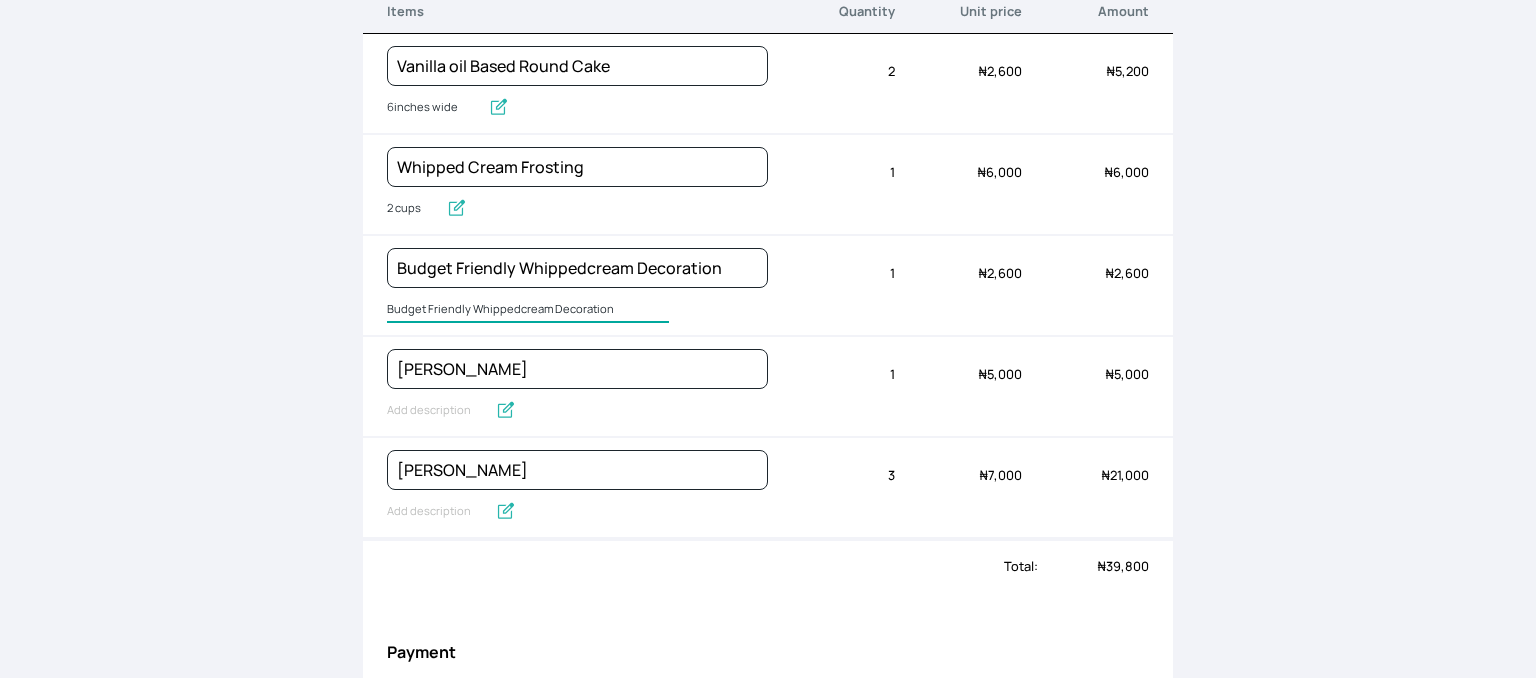 click on "Budget Friendly Whippedcream Decoration" at bounding box center [528, 310] 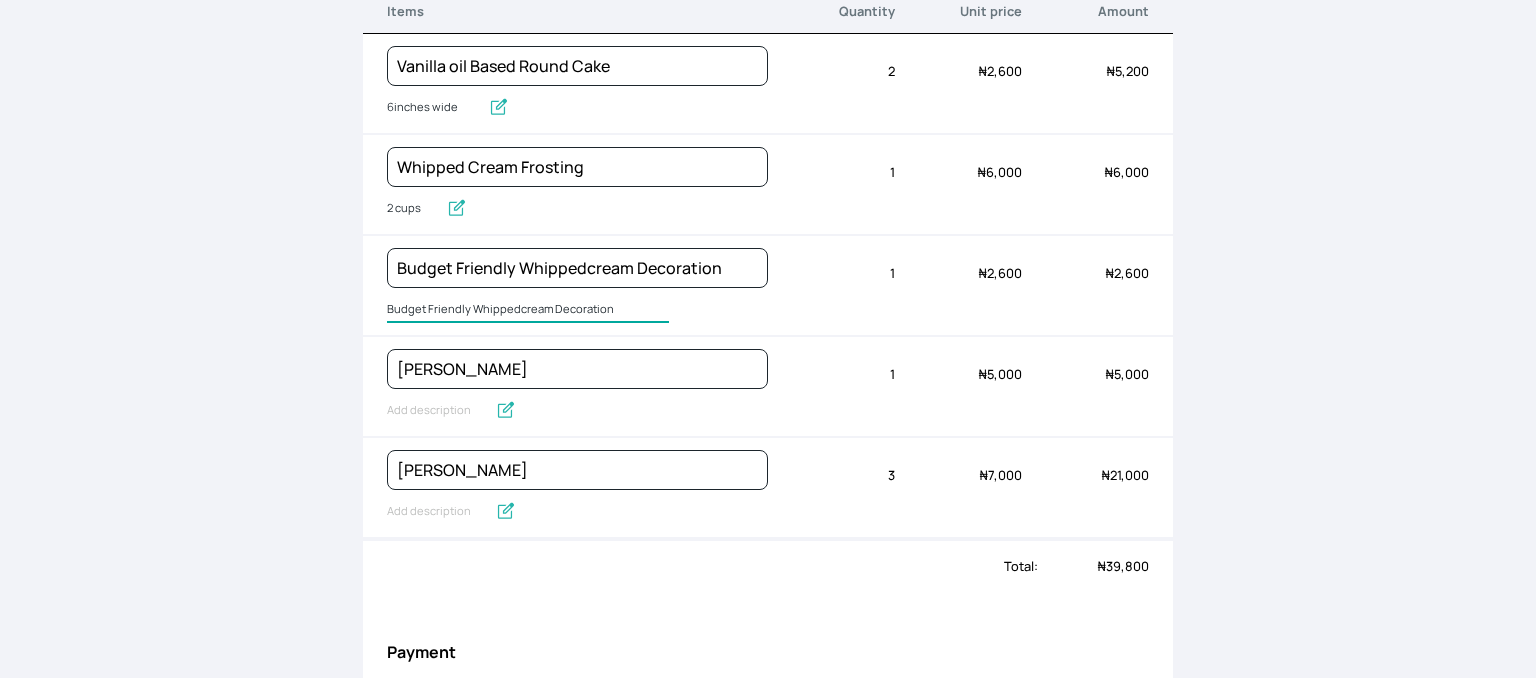 click on "Budget Friendly Whippedcream Decoration" at bounding box center (528, 310) 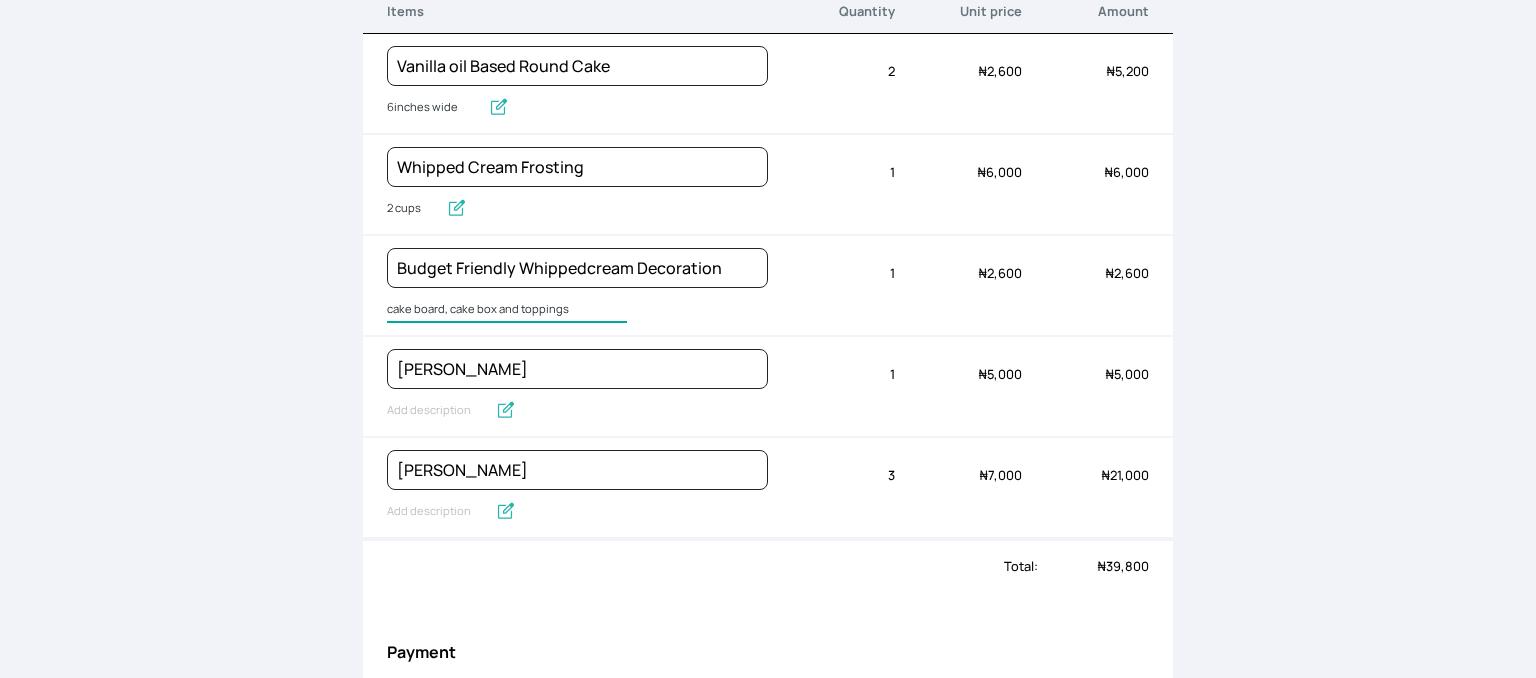 type on "cake board, cake box and toppings" 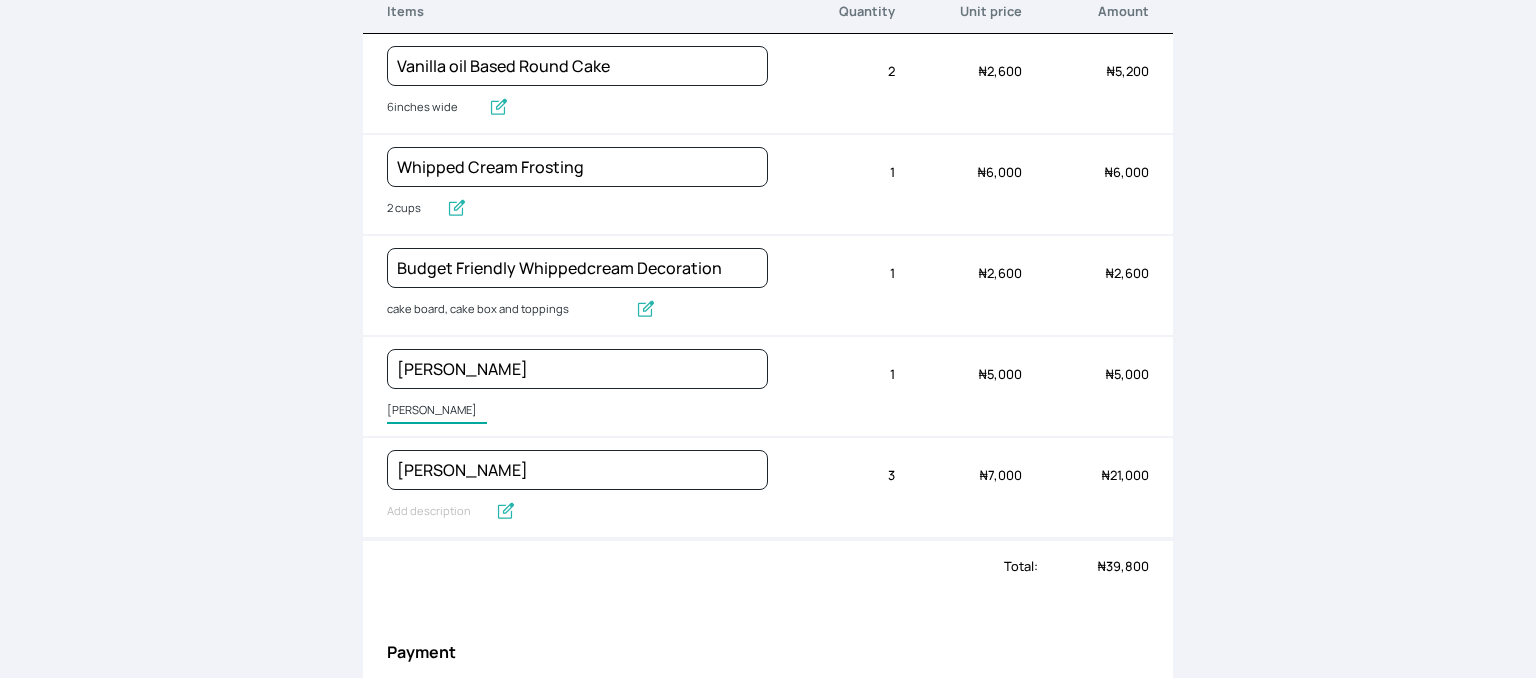 click on "[PERSON_NAME]" at bounding box center (437, 411) 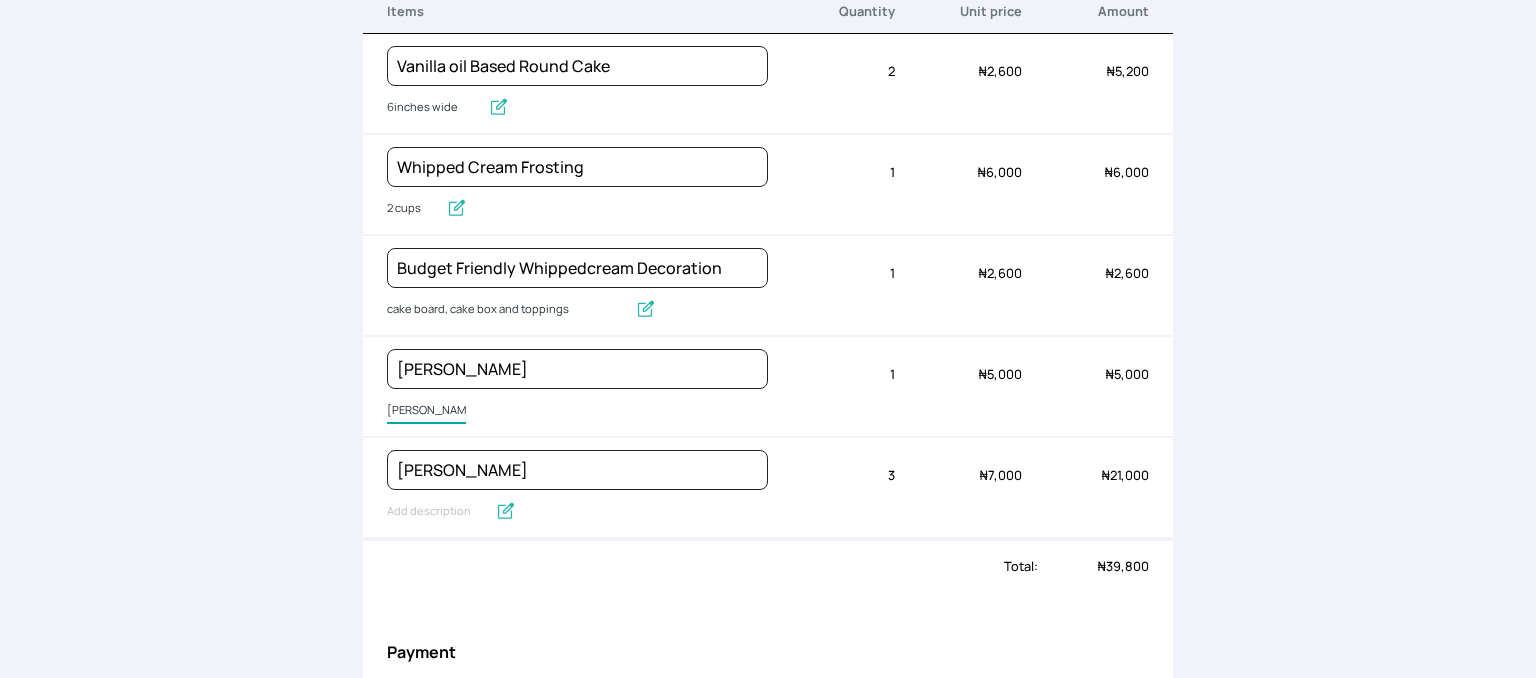 click on "[PERSON_NAME]" at bounding box center (426, 411) 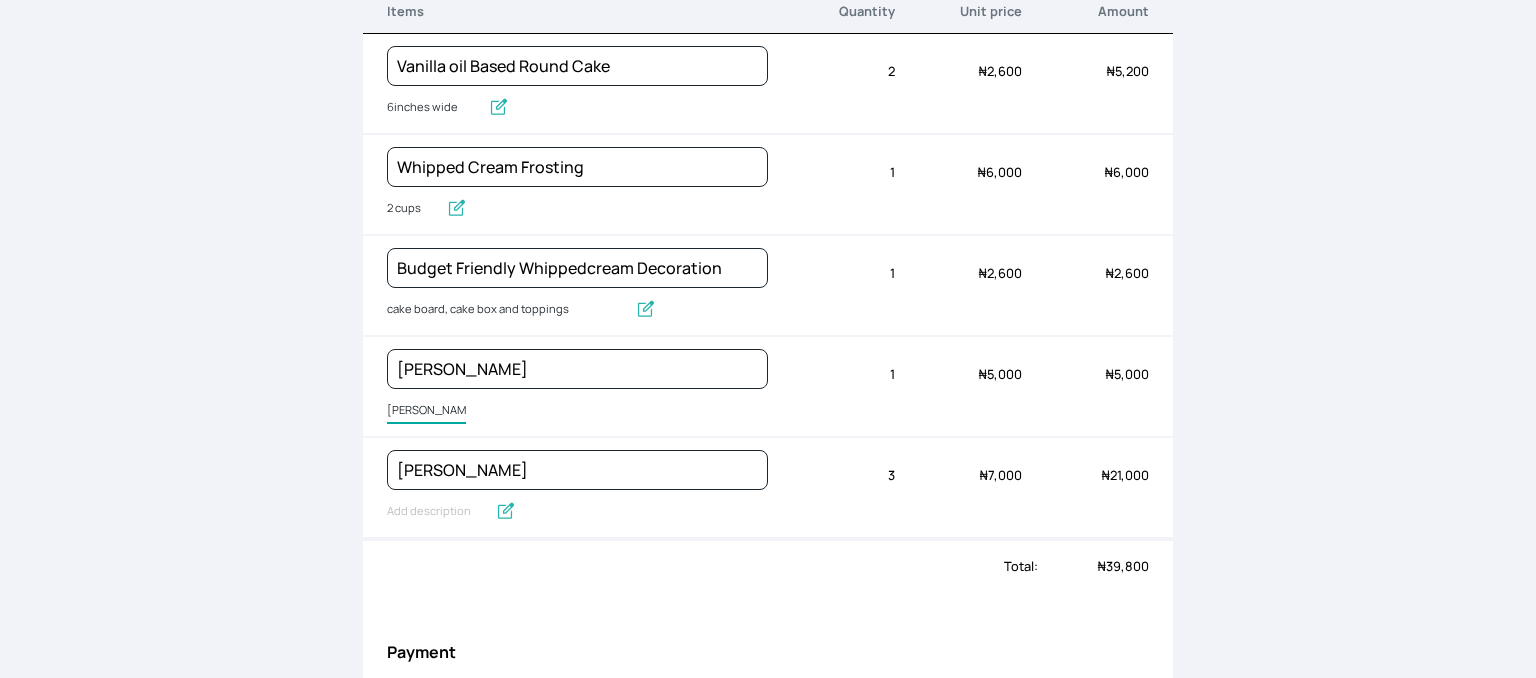 drag, startPoint x: 443, startPoint y: 407, endPoint x: 366, endPoint y: 393, distance: 78.26238 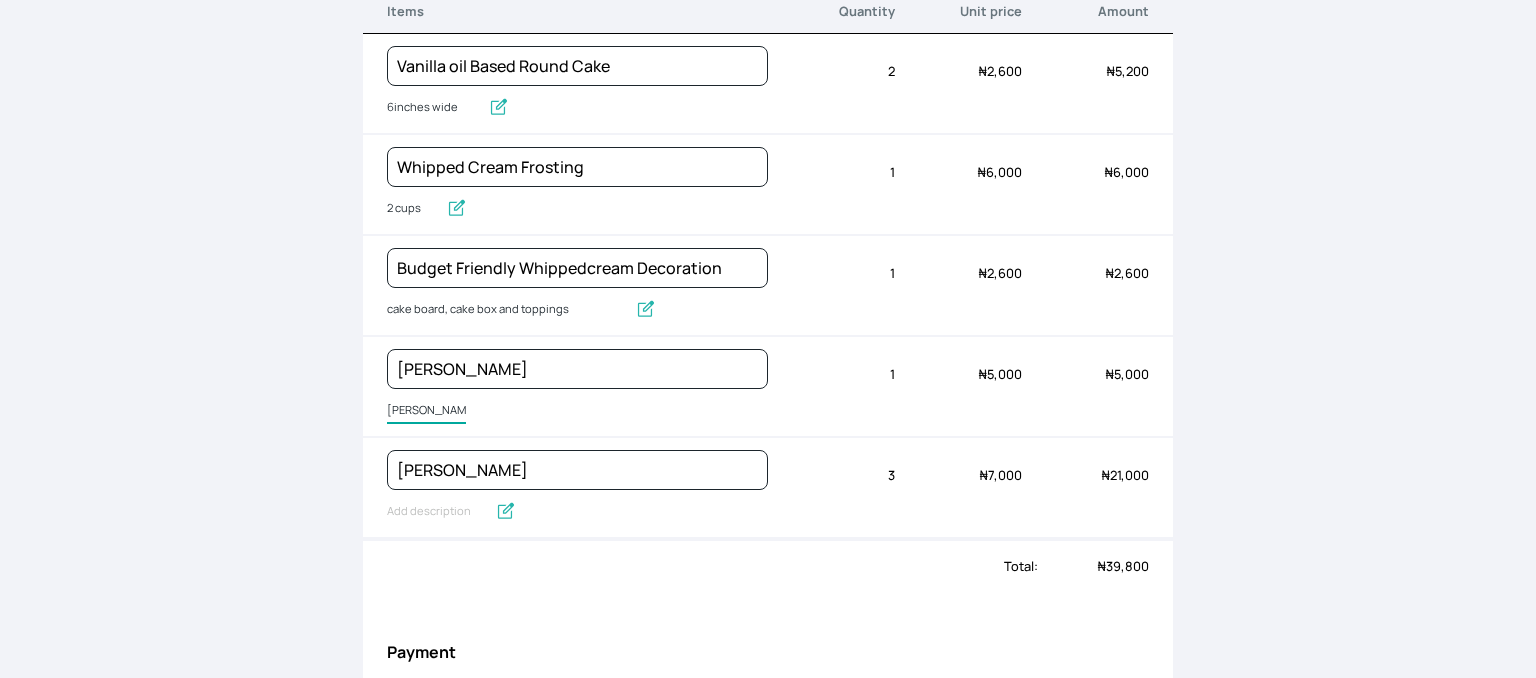 click on "Bento Cake Bento Cake Quantity 1 Unit price ₦ 5,000 Amount ₦ 5,000" at bounding box center [768, 387] 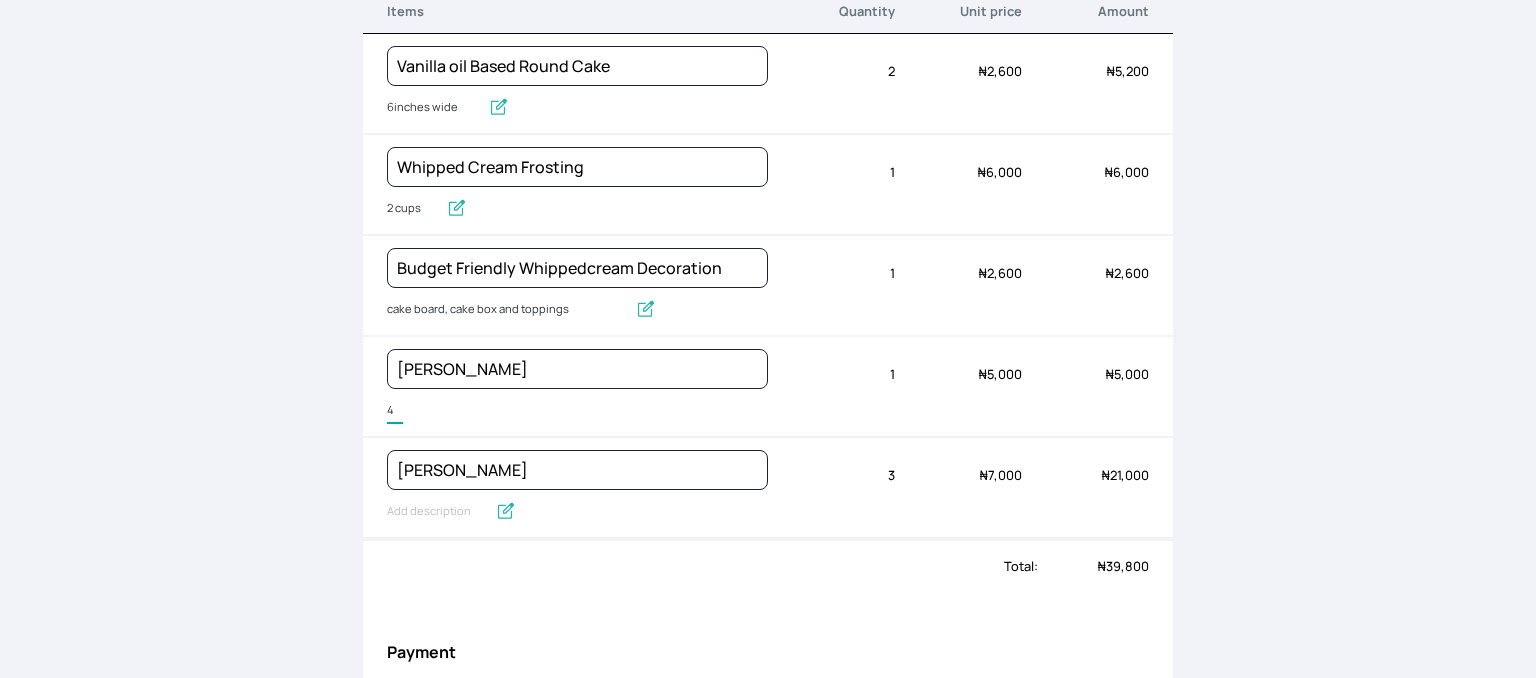 type on "4inches Bento" 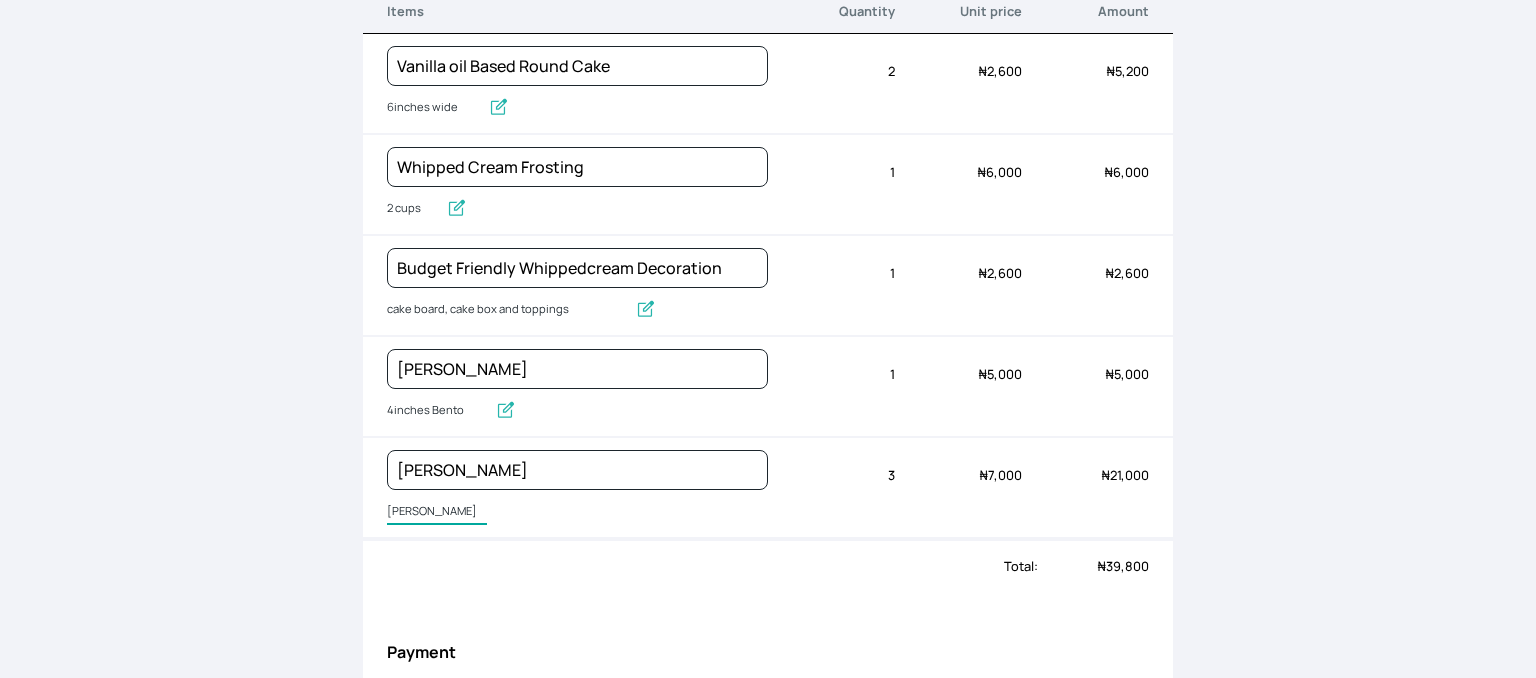 click on "[PERSON_NAME]" at bounding box center (577, 512) 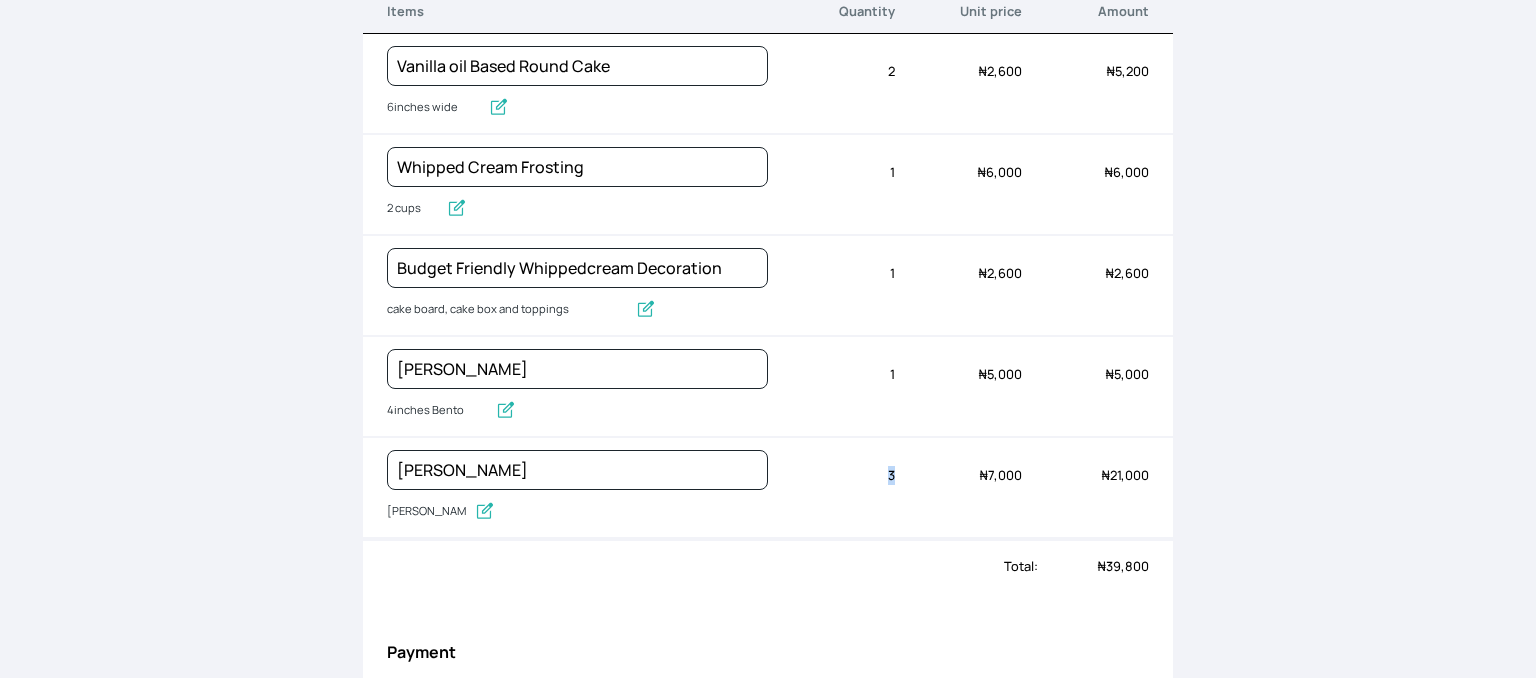 click on "[PERSON_NAME]" at bounding box center [577, 512] 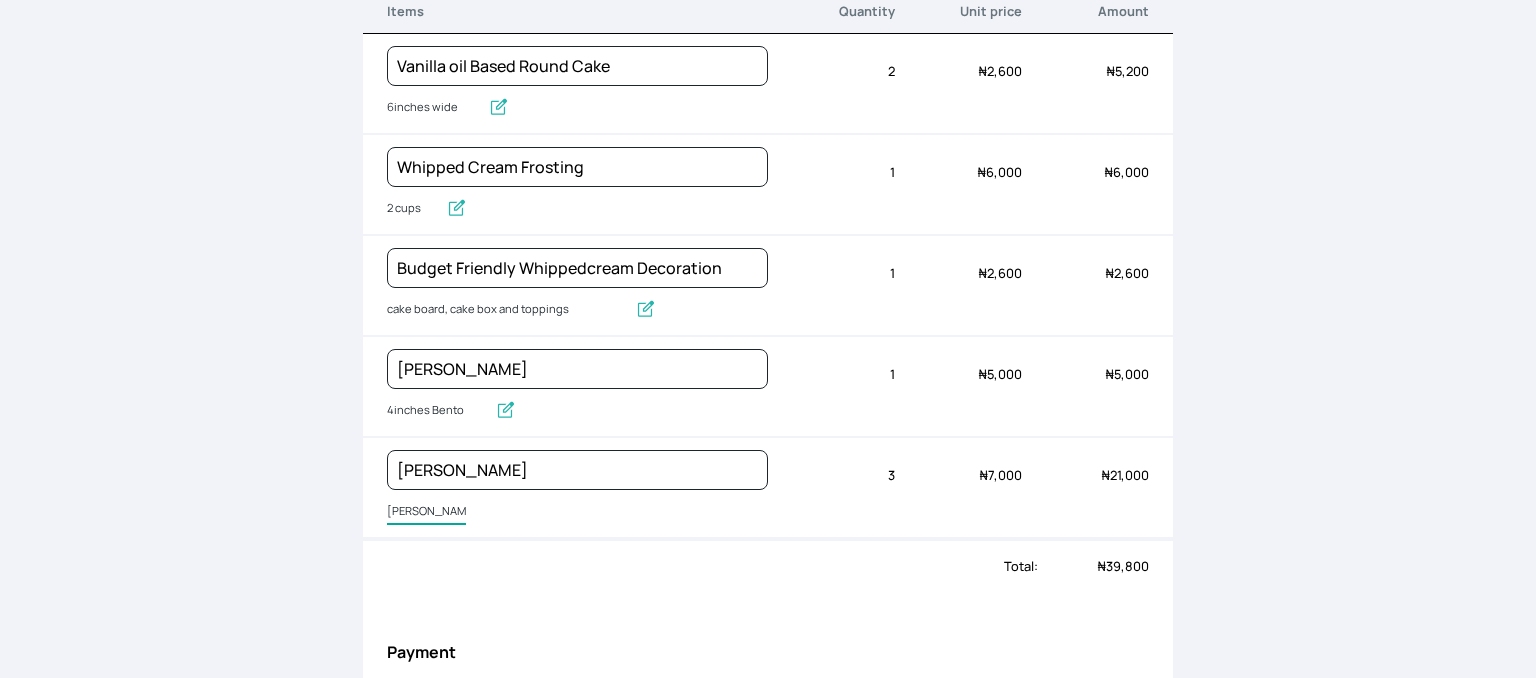 drag, startPoint x: 441, startPoint y: 506, endPoint x: 359, endPoint y: 533, distance: 86.33076 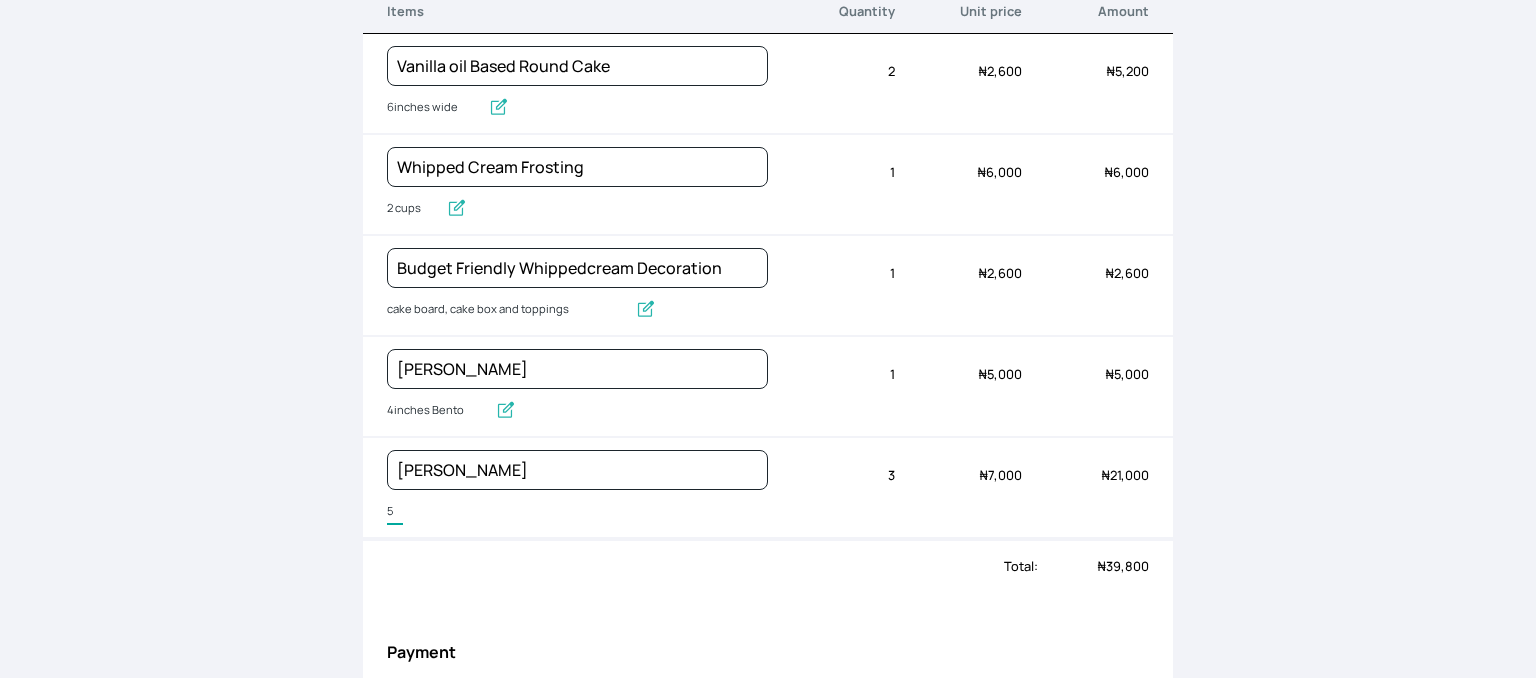 type on "5inches 1 layer" 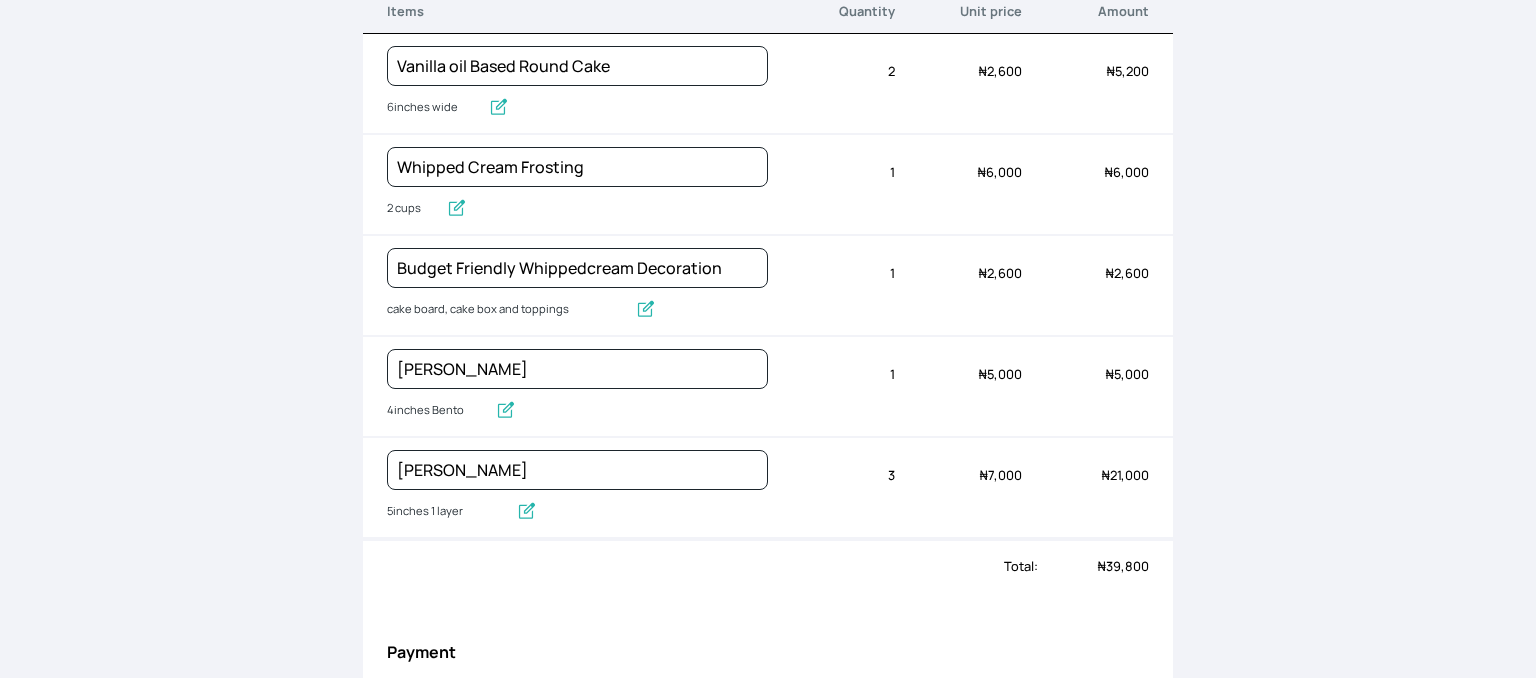 click on "Bento Cake 5inches 1 layer" at bounding box center [577, 487] 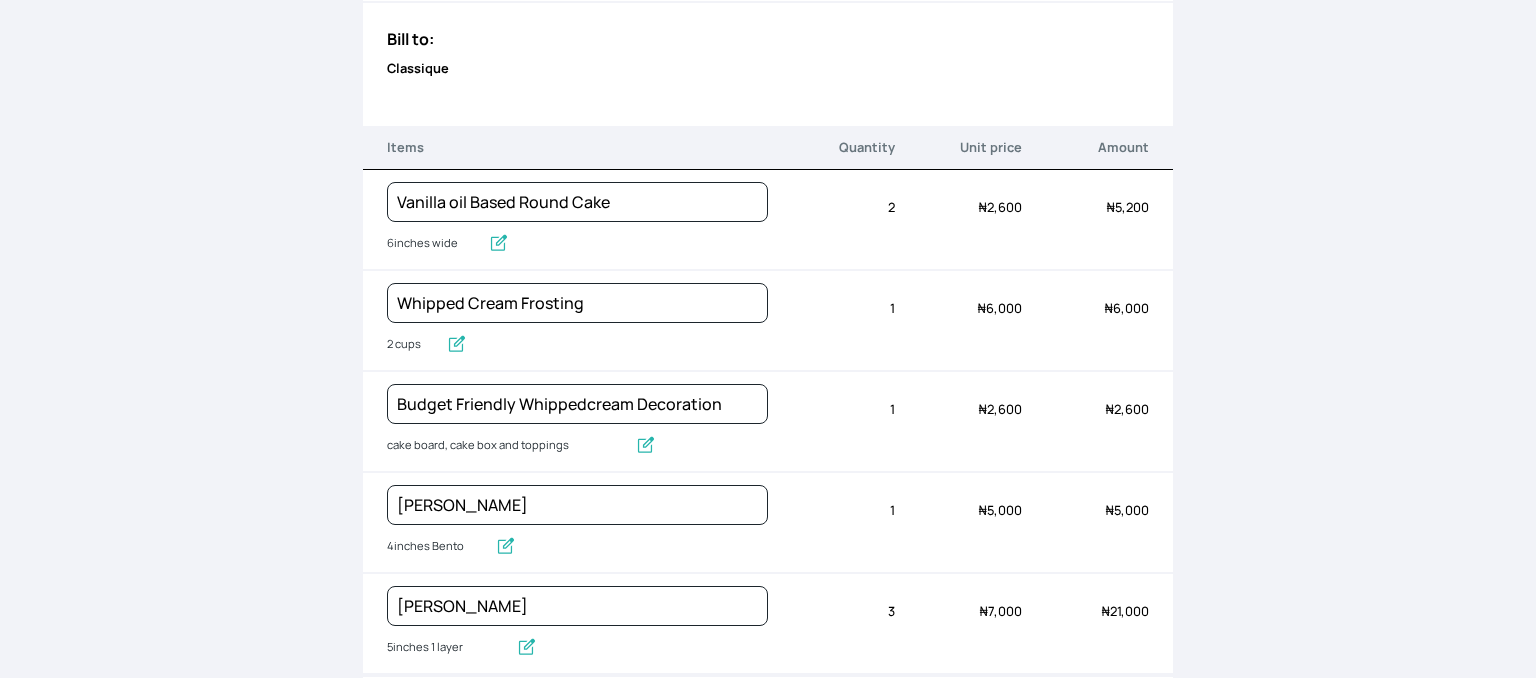 scroll, scrollTop: 0, scrollLeft: 0, axis: both 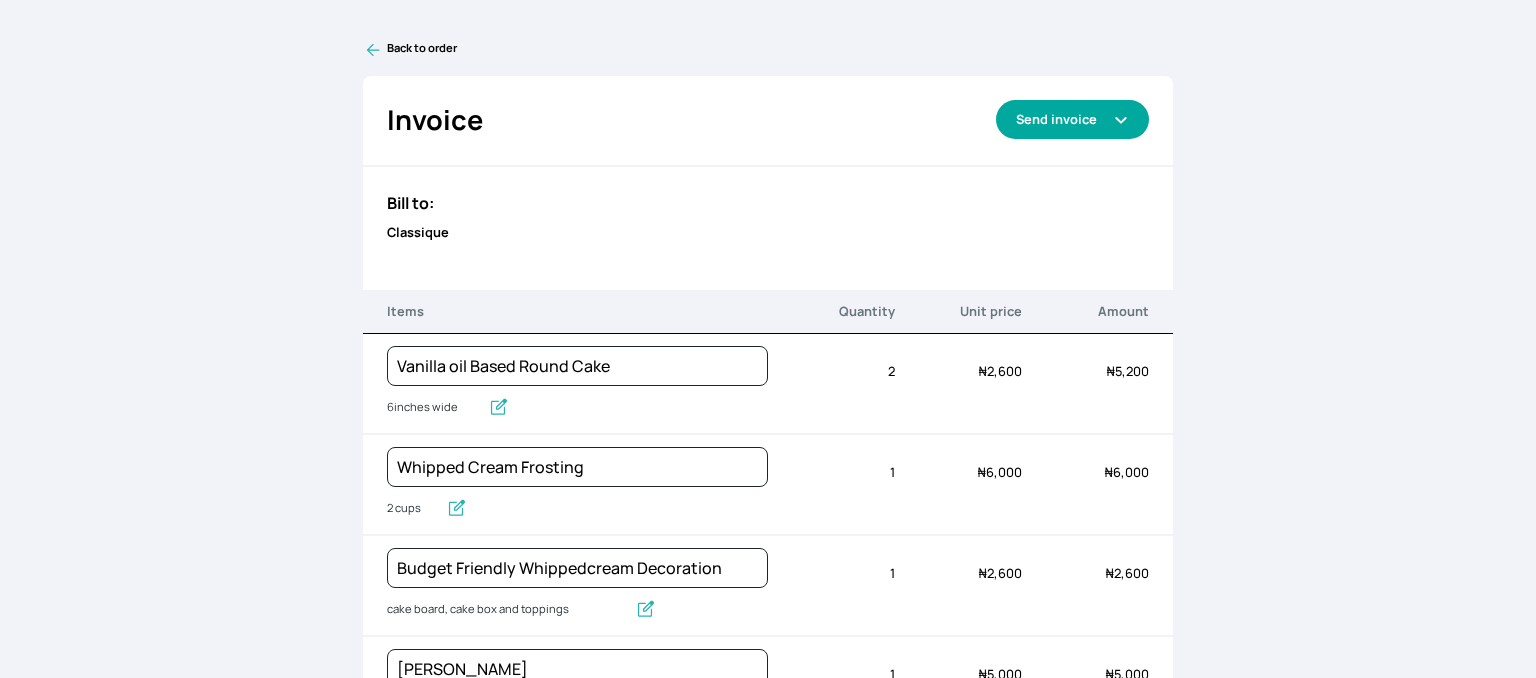 click 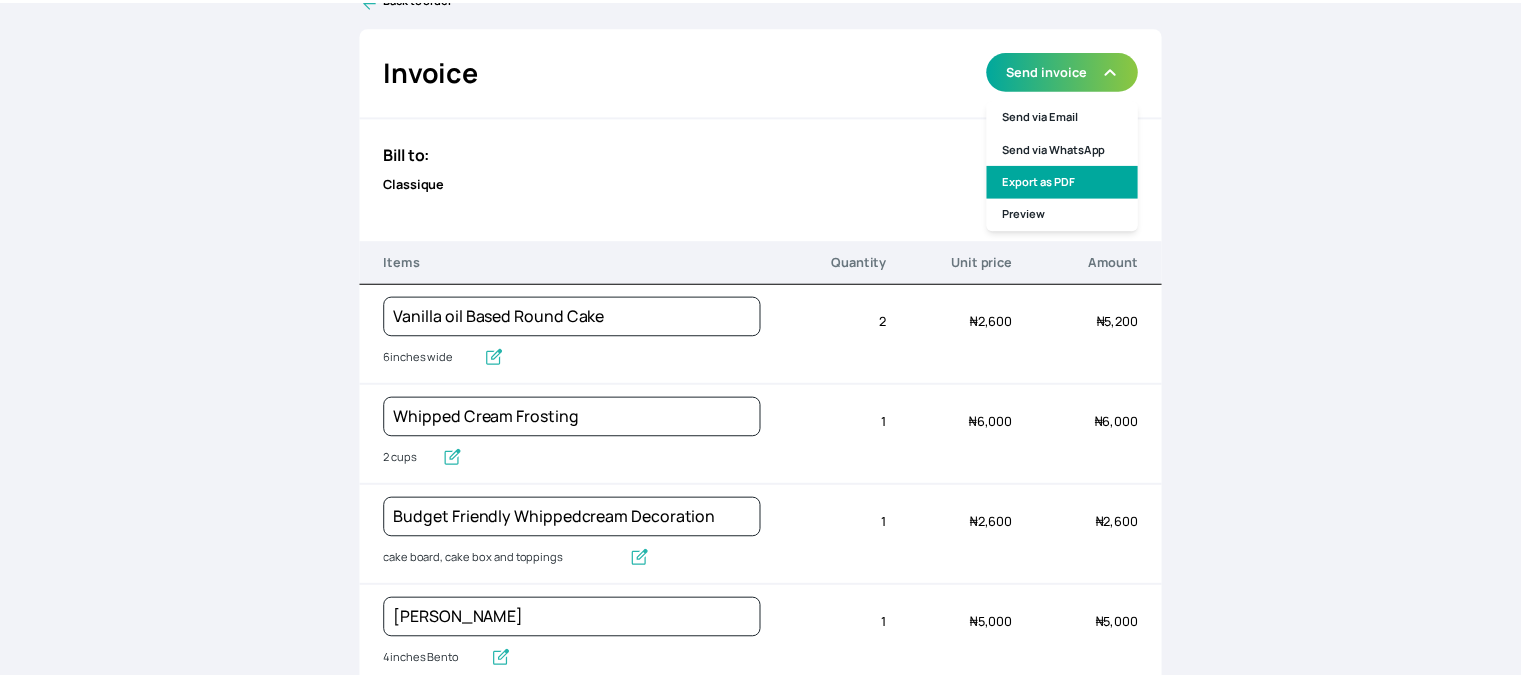 scroll, scrollTop: 0, scrollLeft: 0, axis: both 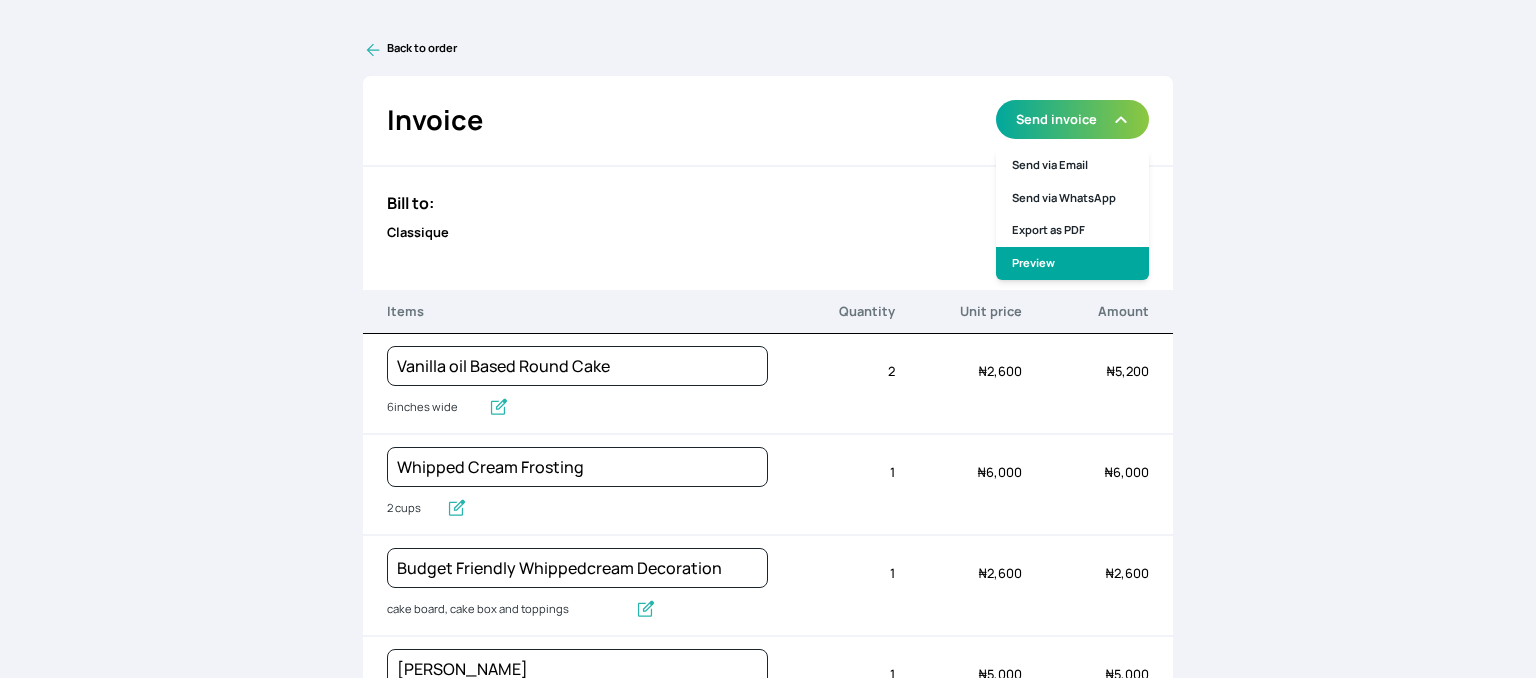 click on "Preview" at bounding box center [1072, 263] 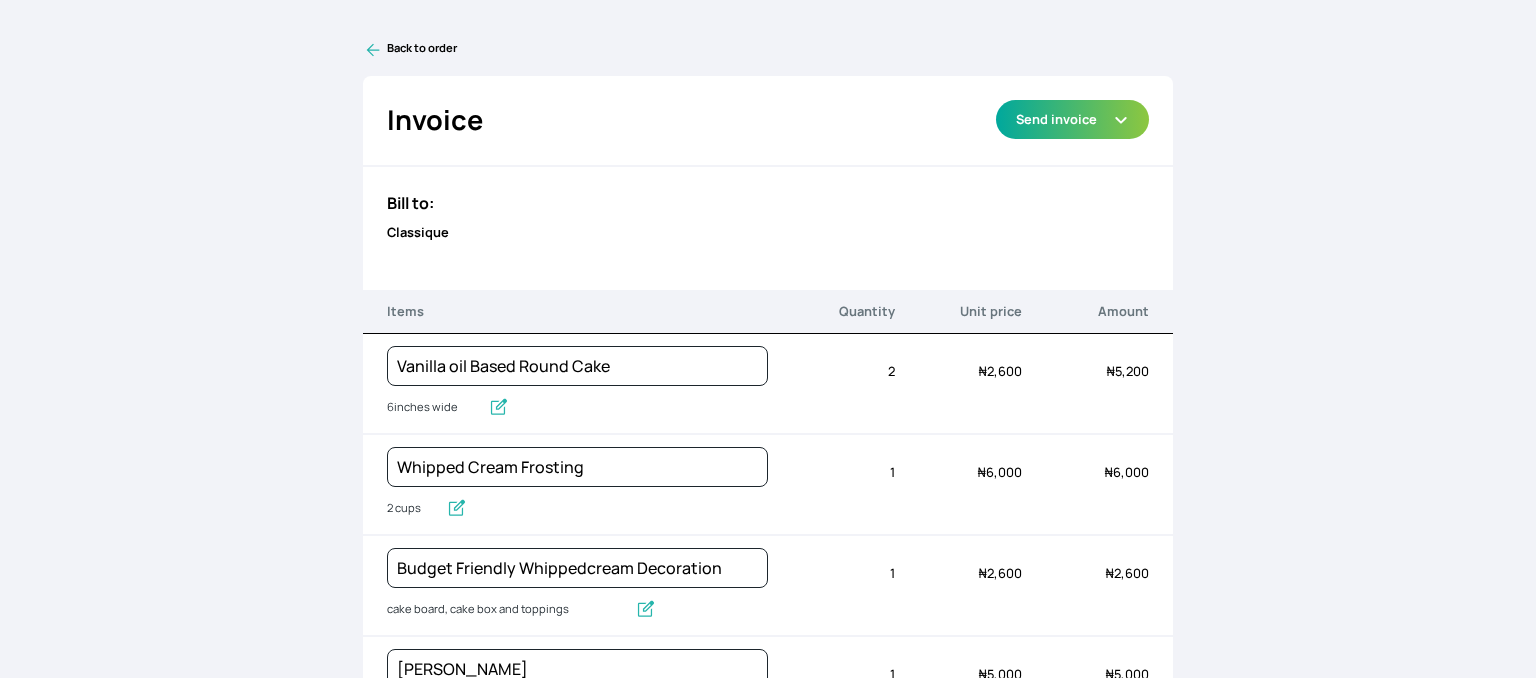 click on "Back to order" at bounding box center (768, 50) 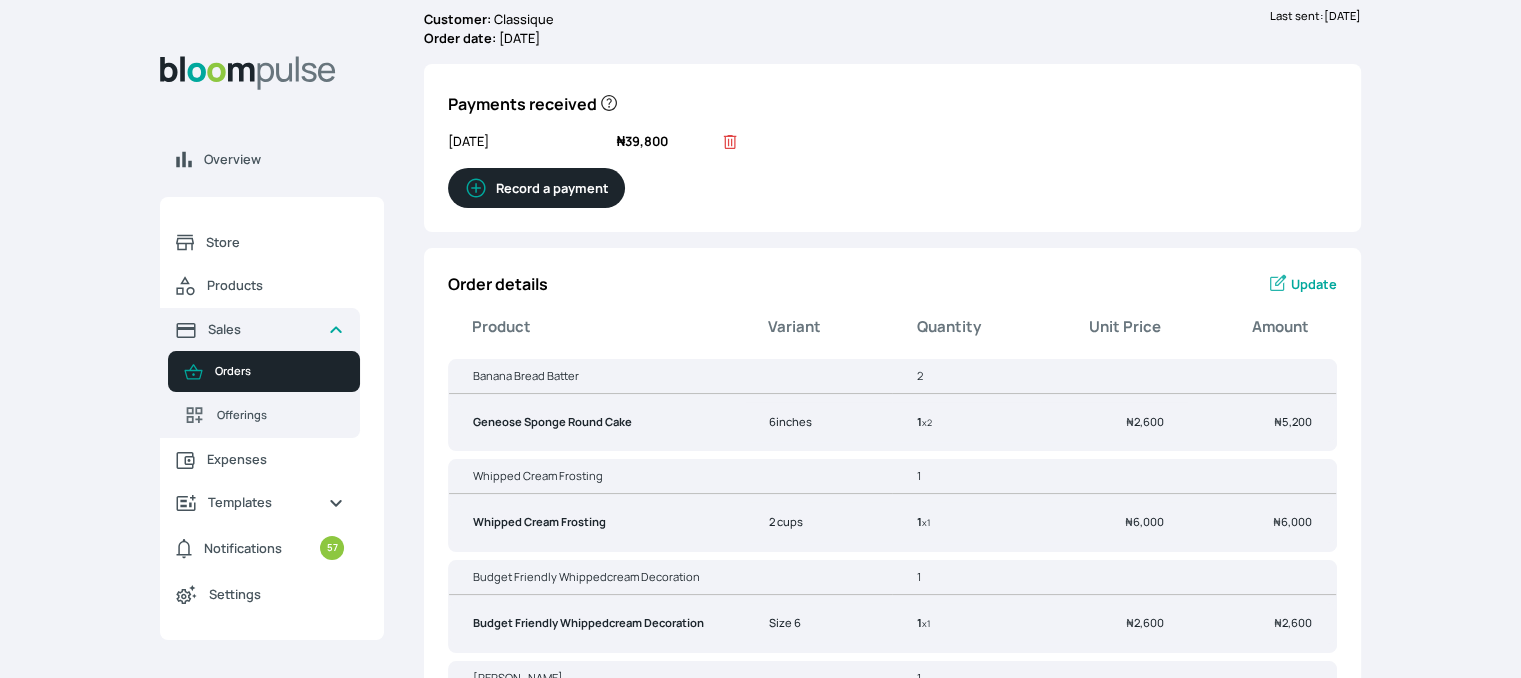 scroll, scrollTop: 0, scrollLeft: 0, axis: both 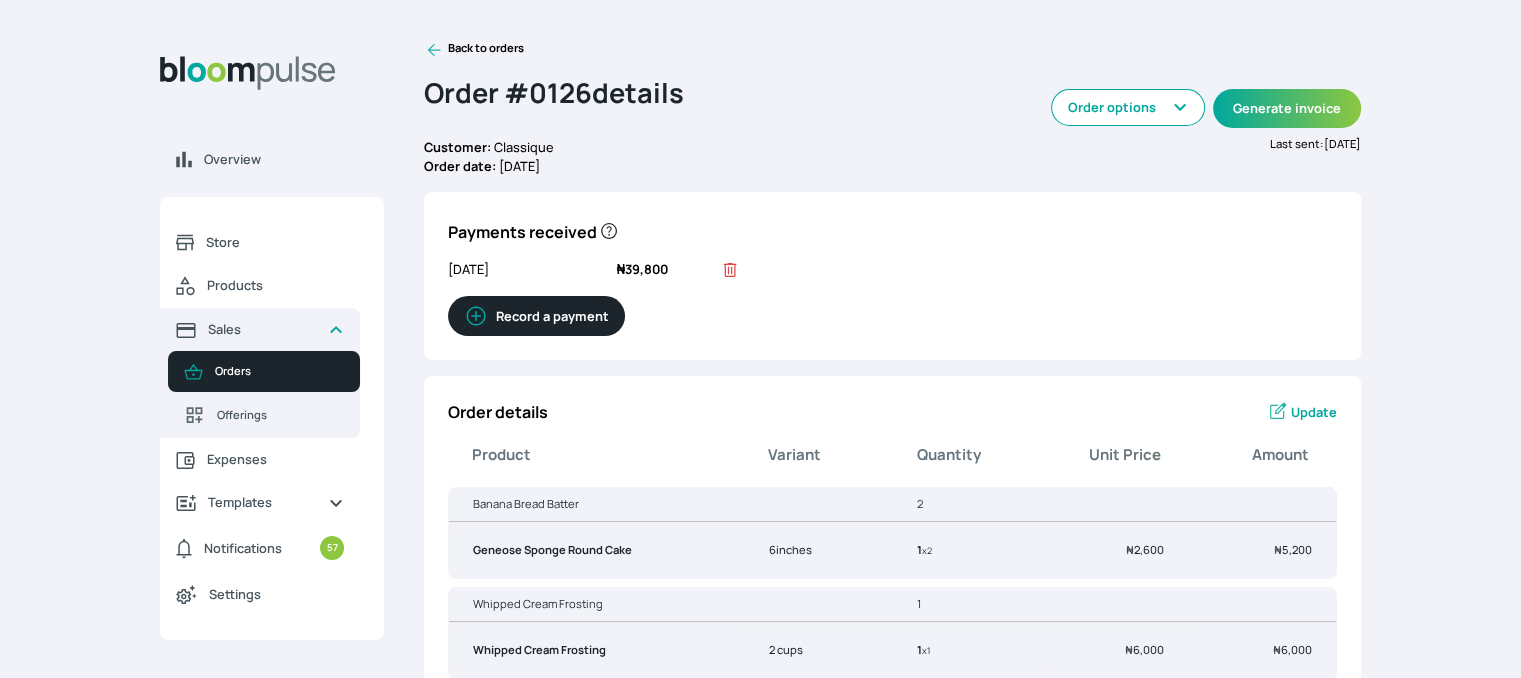click on "Back to orders" at bounding box center (474, 50) 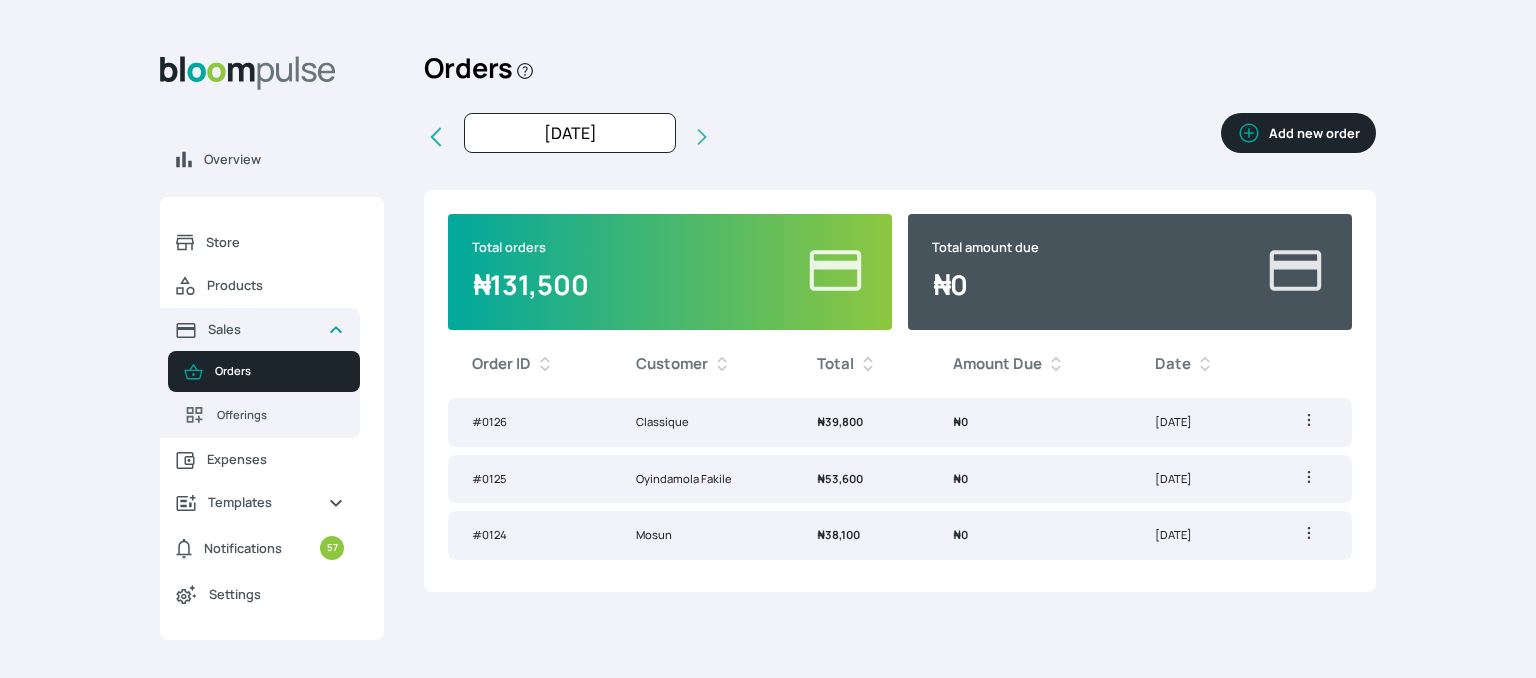 click on "Add new order" at bounding box center [1298, 133] 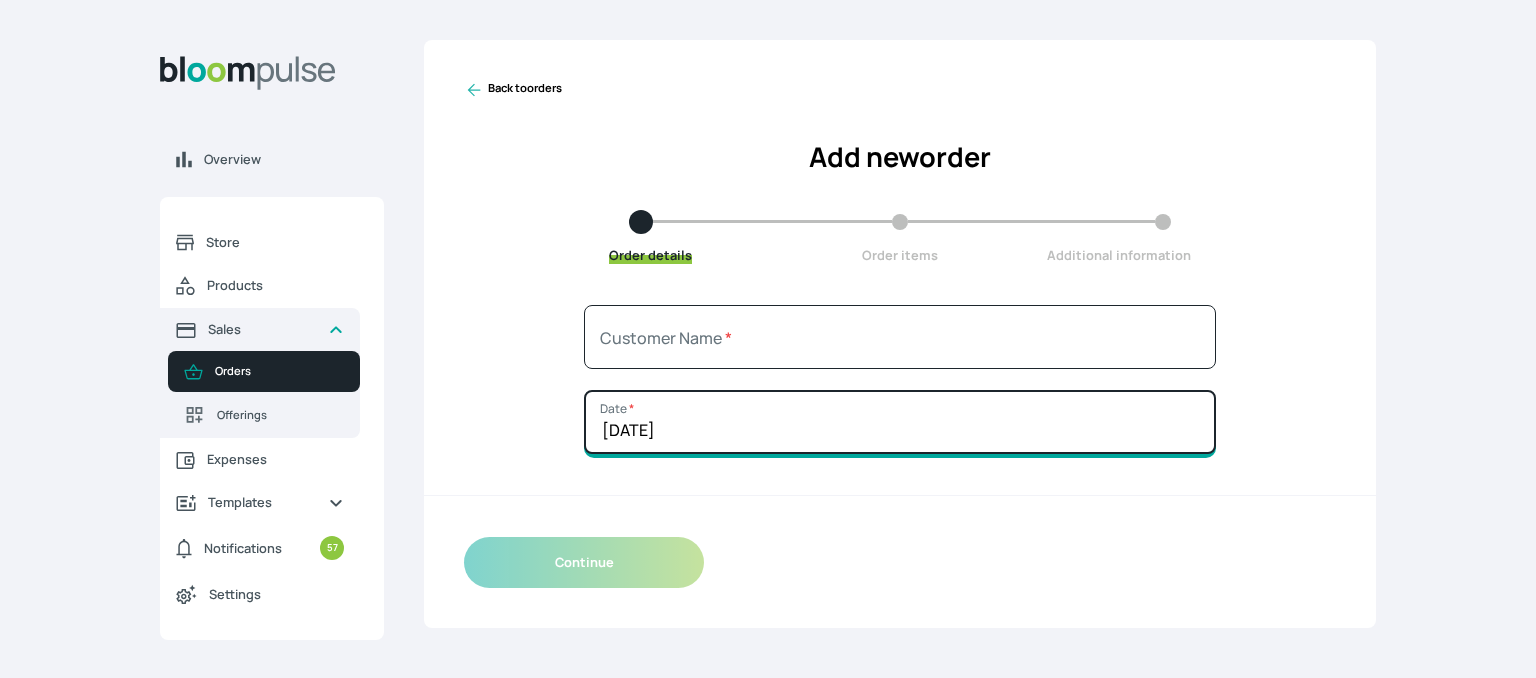 click on "[DATE]" at bounding box center (900, 422) 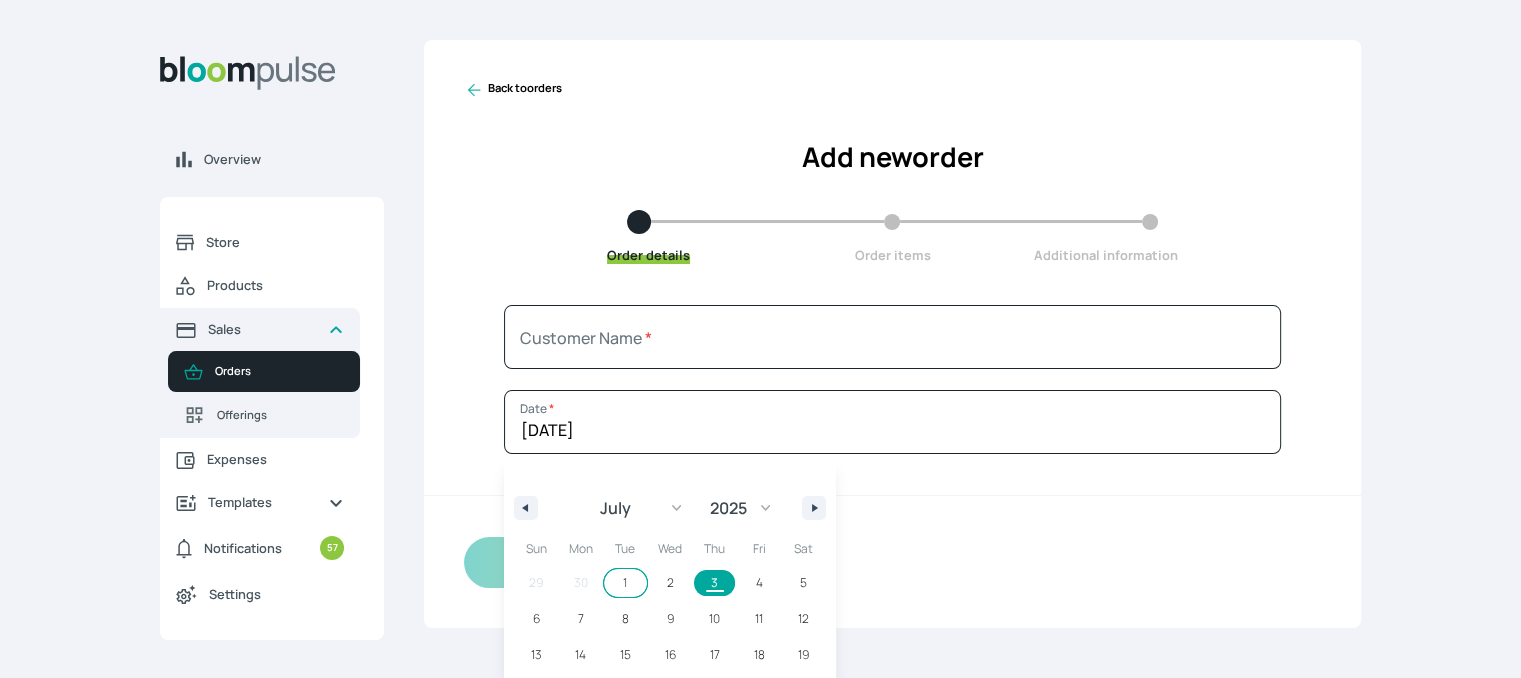 click on "1" at bounding box center [625, 583] 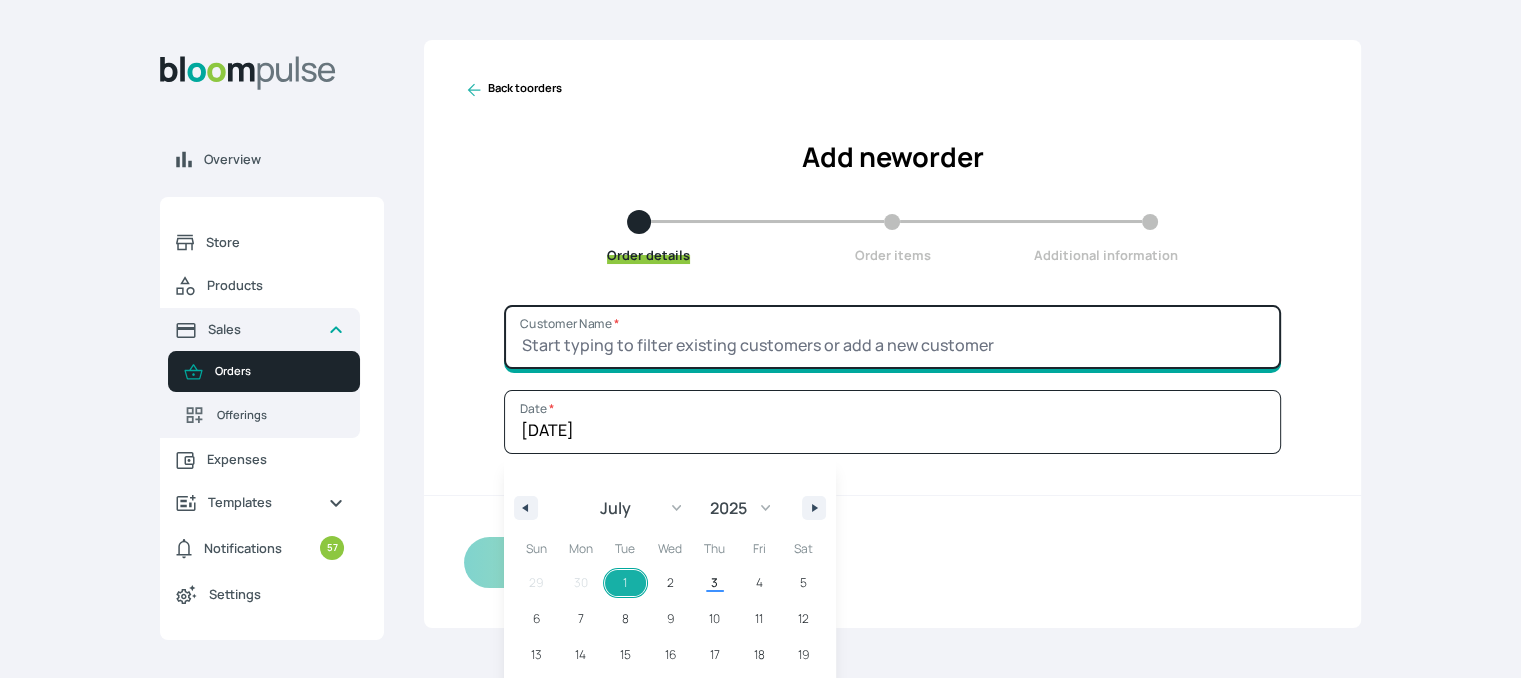 click on "Customer Name    *" at bounding box center (892, 337) 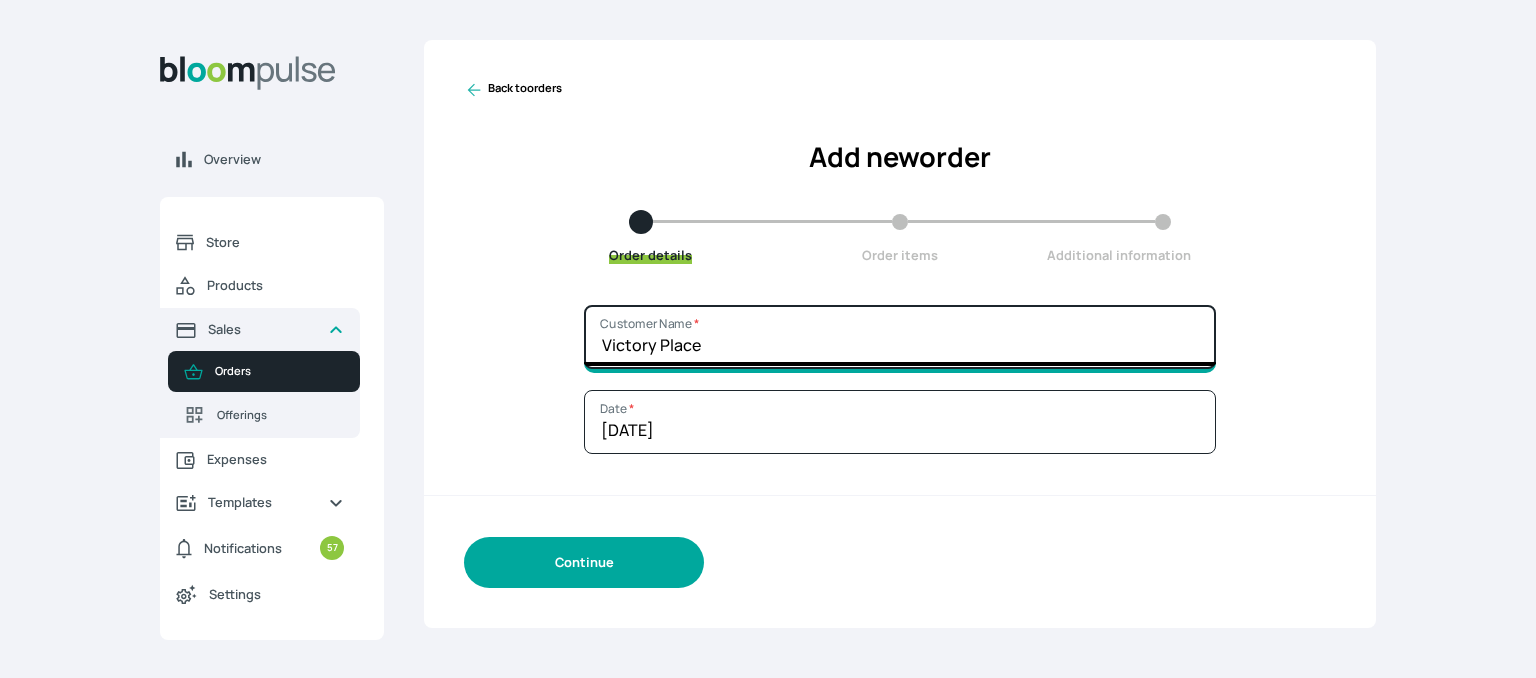 type on "Victory Place" 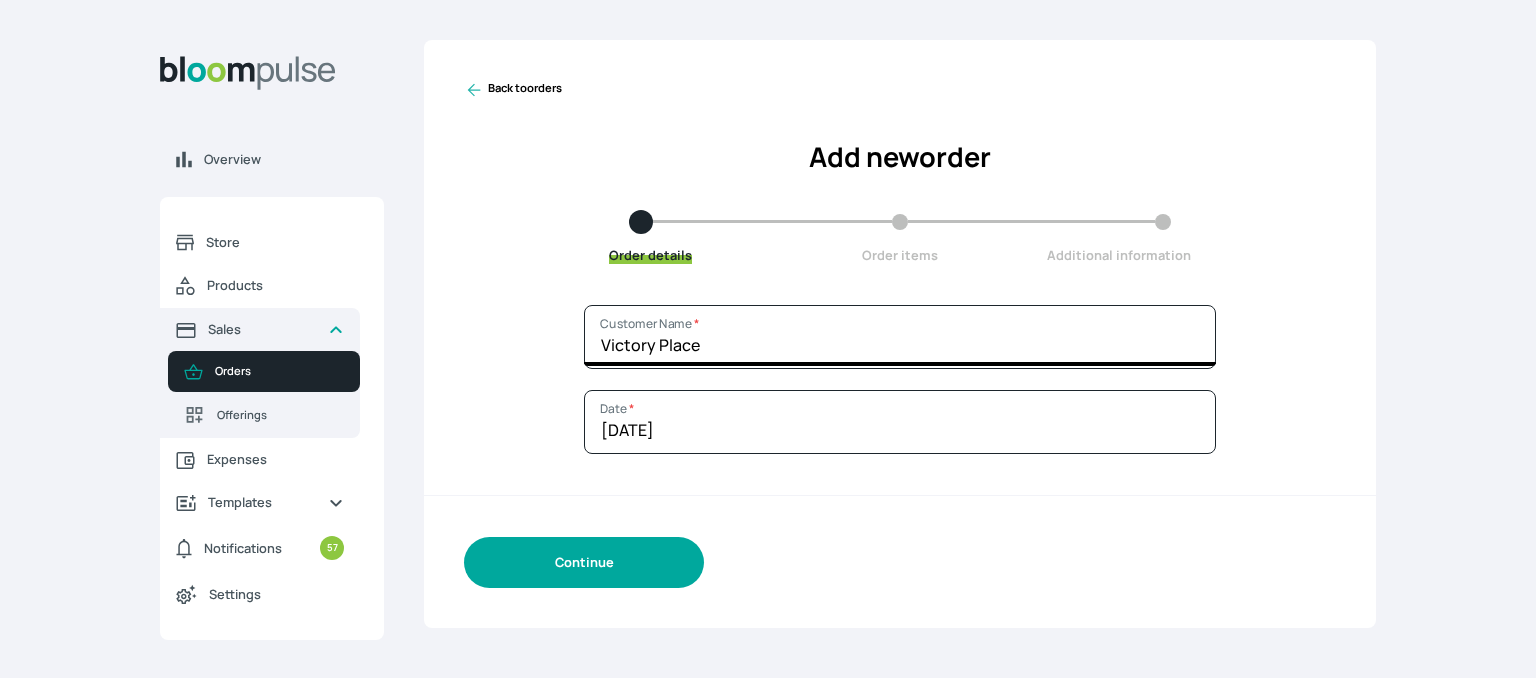 click on "Continue" at bounding box center (584, 562) 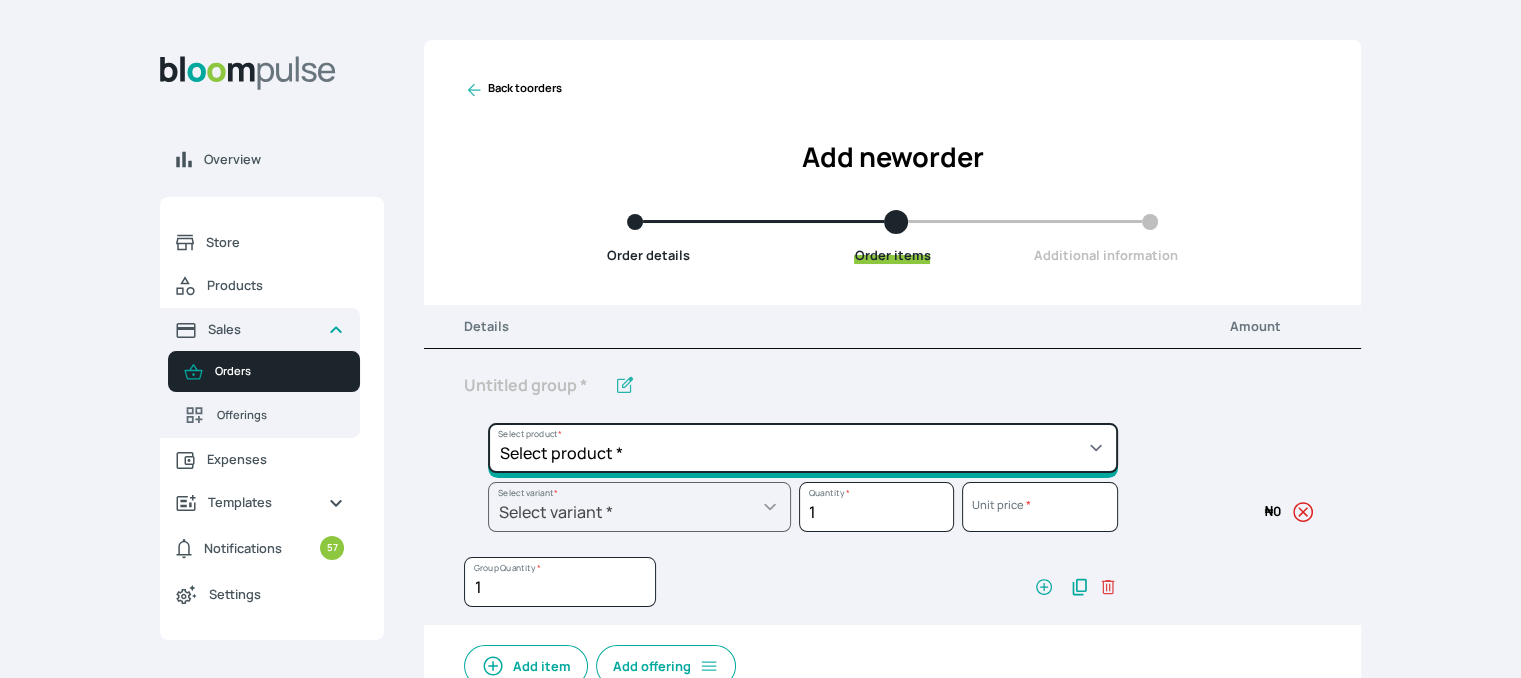 click on "Select product *  Cake Decoration for 8inches High  Chocolate oil based Round Cake  Geneose Sponge square Cake  Pound Square Cake  35cl zobo Mocktail  Banana Bread Batter BBQ Chicken  Bento Cake Budget Friendly Whippedcream Decoration Cake Decoration for 6inches High Cake Decoration for 6inches Low Cake loaf Chocolate Cake Batter Chocolate Ganache Chocolate oil based Batter Chocolate oil based square Cake Chocolate Round Cake Chop Life Package 2 Classic Banana Bread Loaf Coconut Banana Bread Loaf Cookies and Cream oil based Batter Cookies and cream oil based Round Cake Cupcakes Custom Made Whippedcream Decoration Doughnut Batter Fondant 1 Recipe  Fruit Cake Fruit Cake Batter Geneose Sponge Cake Batter Geneose Sponge Round Cake Meat Pie Meat Pie per 1 Mini puff Pound Cake Batter Pound Round Cake  Puff puff Redvelvet Cake Batter Redvelvet oil based Batter Redvelvet oil based Round Cake Redvelvet Round Cake Royal Buttercream  Small chops Stick Meat Sugar Doughnut  Swiss Meringue Buttercream  Valentine Love Box" at bounding box center [803, 448] 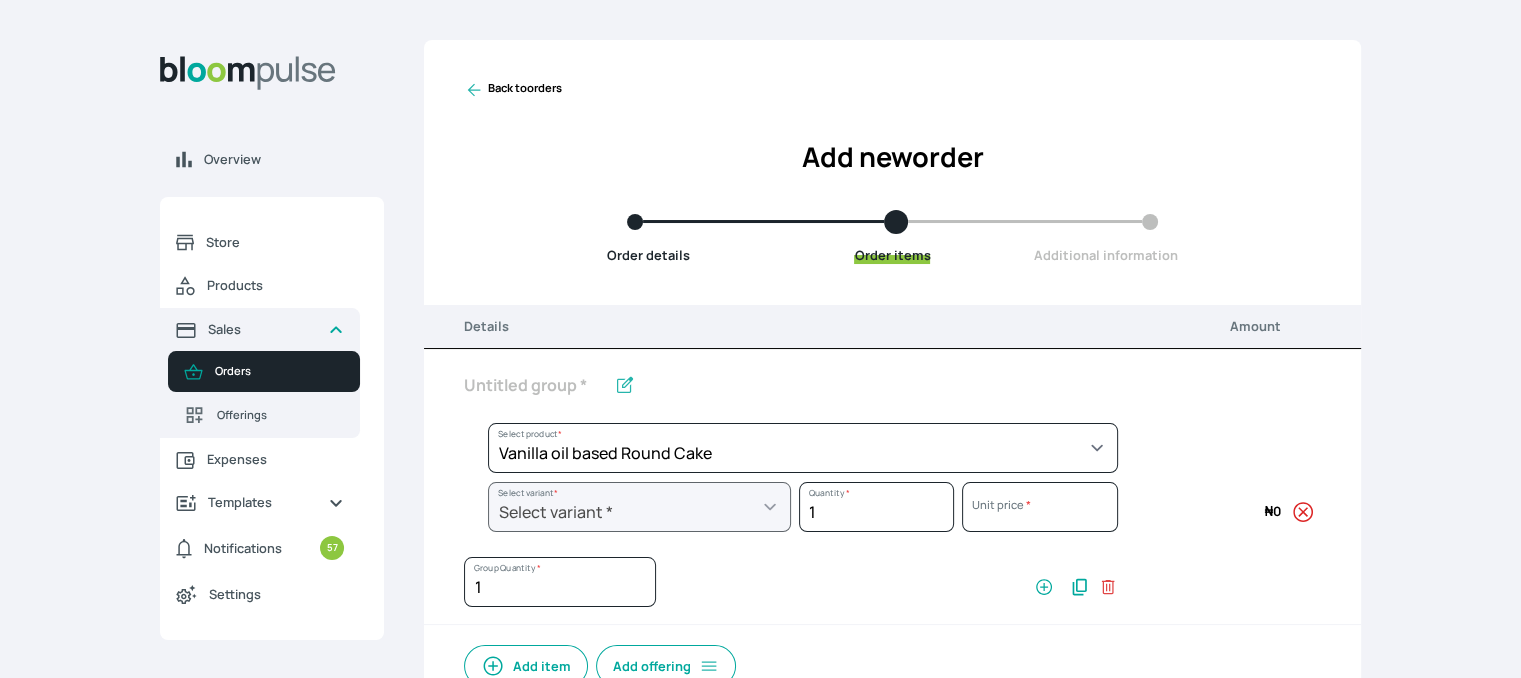 select on "49426e7e-6d78-4aff-80b2-0dfc408de078" 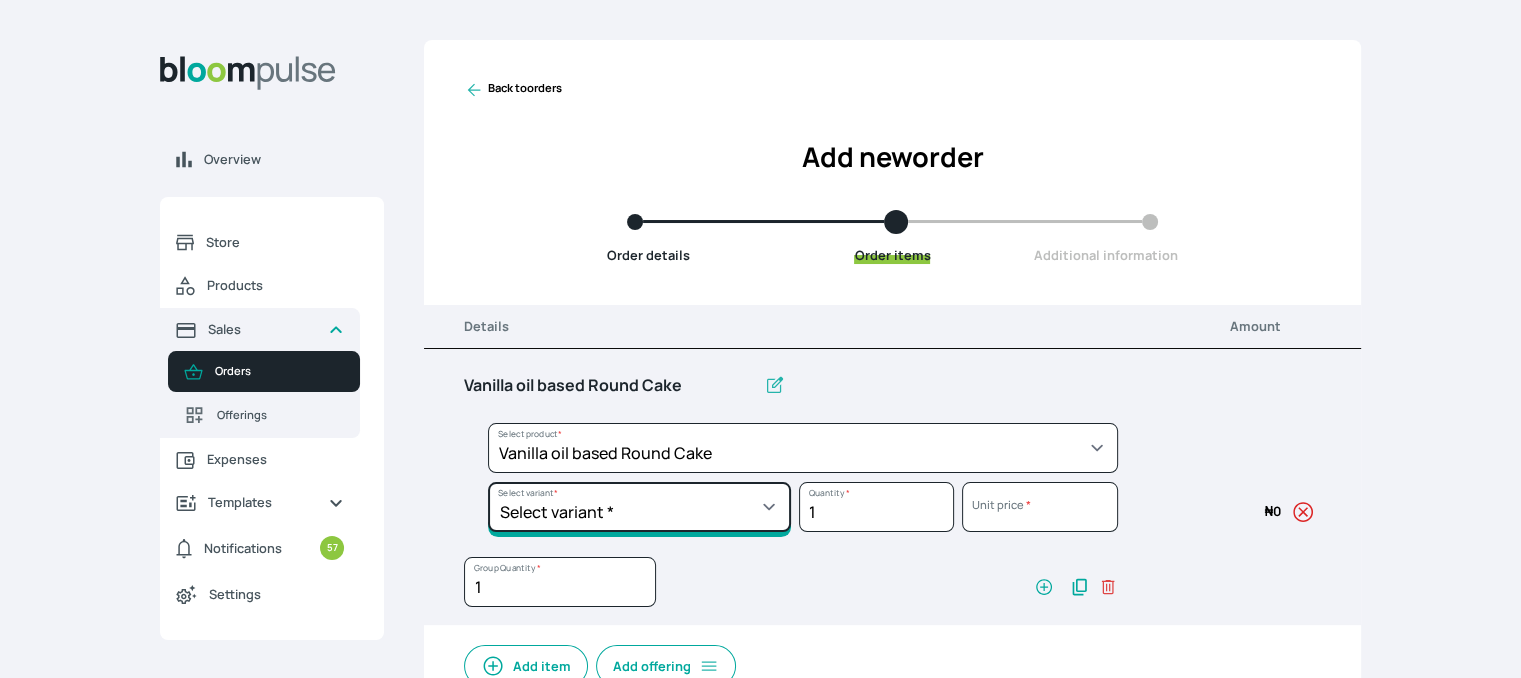 click on "Select variant * 10inches 11inches  12inches 6inches 7inches 8inches  9inches" at bounding box center (639, 507) 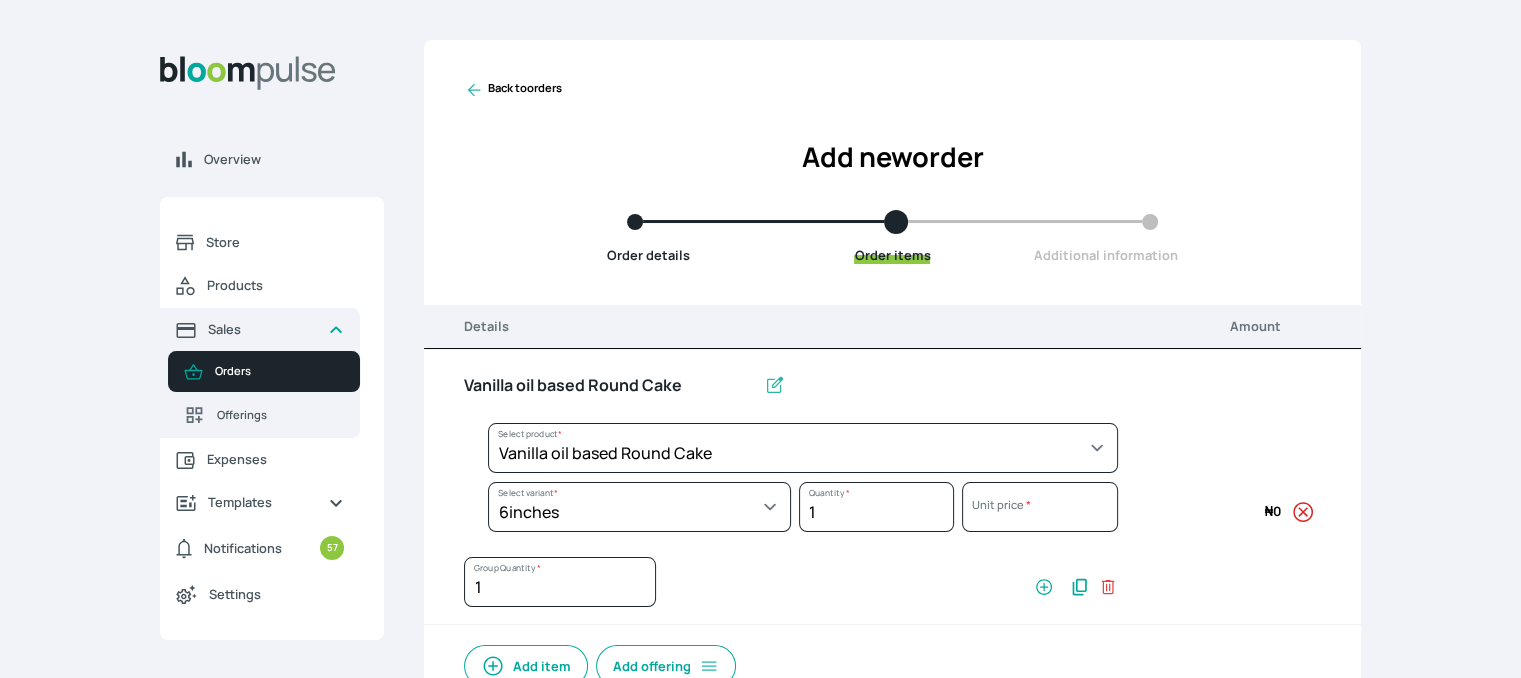select on "49426e7e-6d78-4aff-80b2-0dfc408de078" 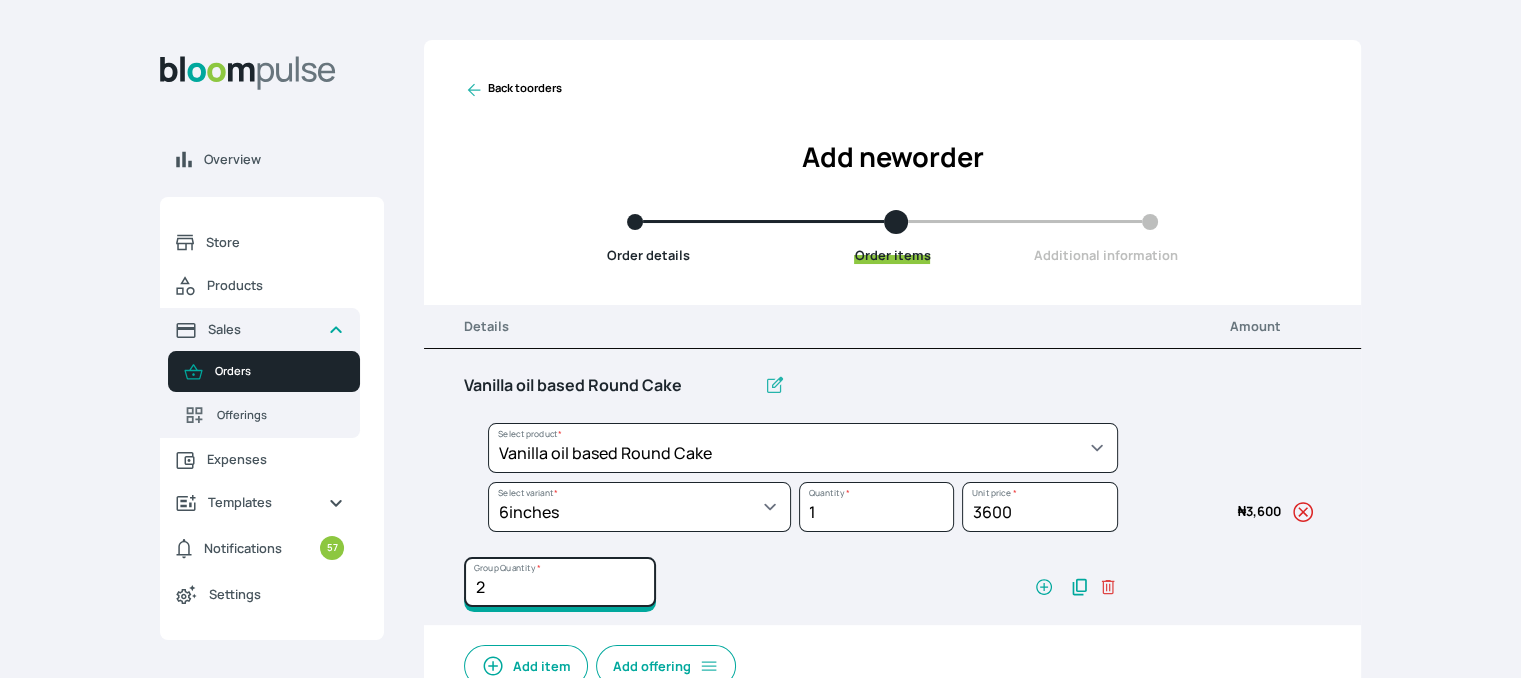 type on "2" 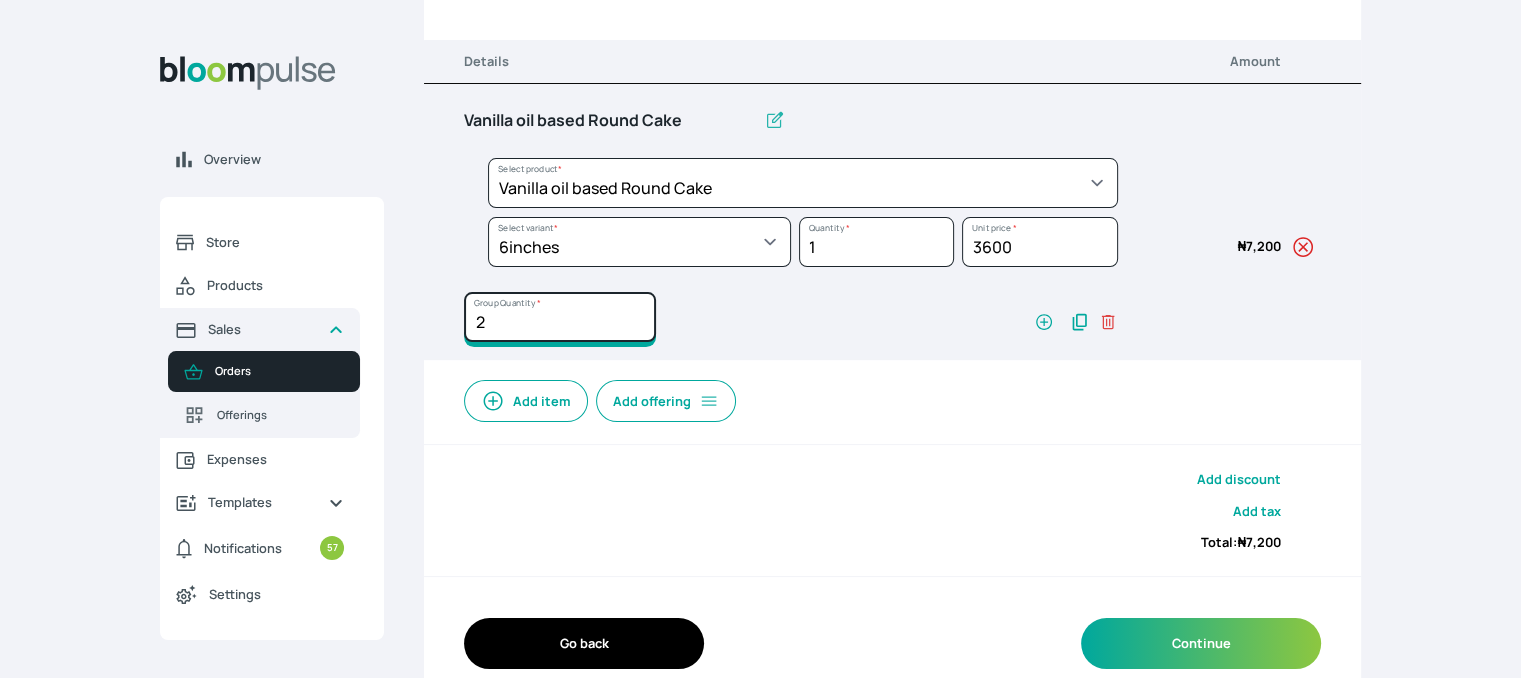 scroll, scrollTop: 294, scrollLeft: 0, axis: vertical 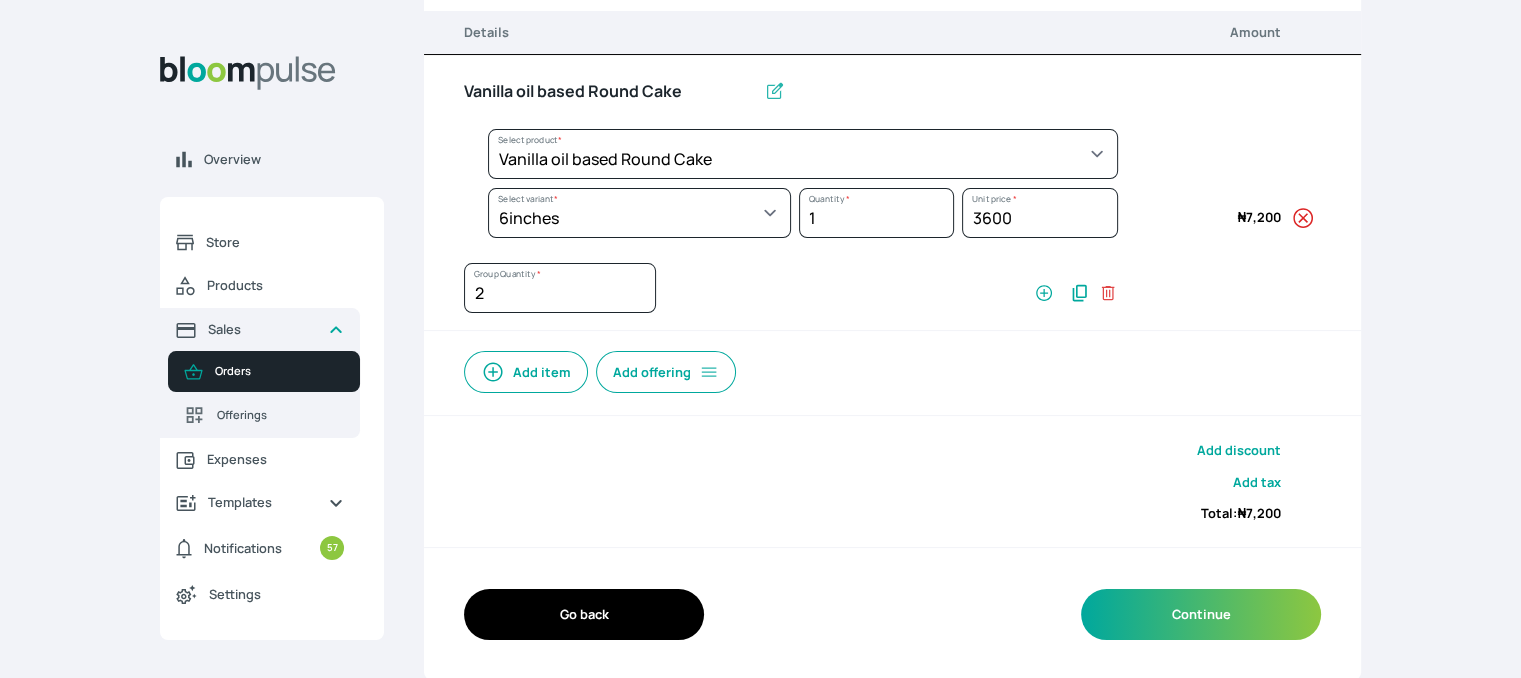 click on "Add item" at bounding box center (526, 372) 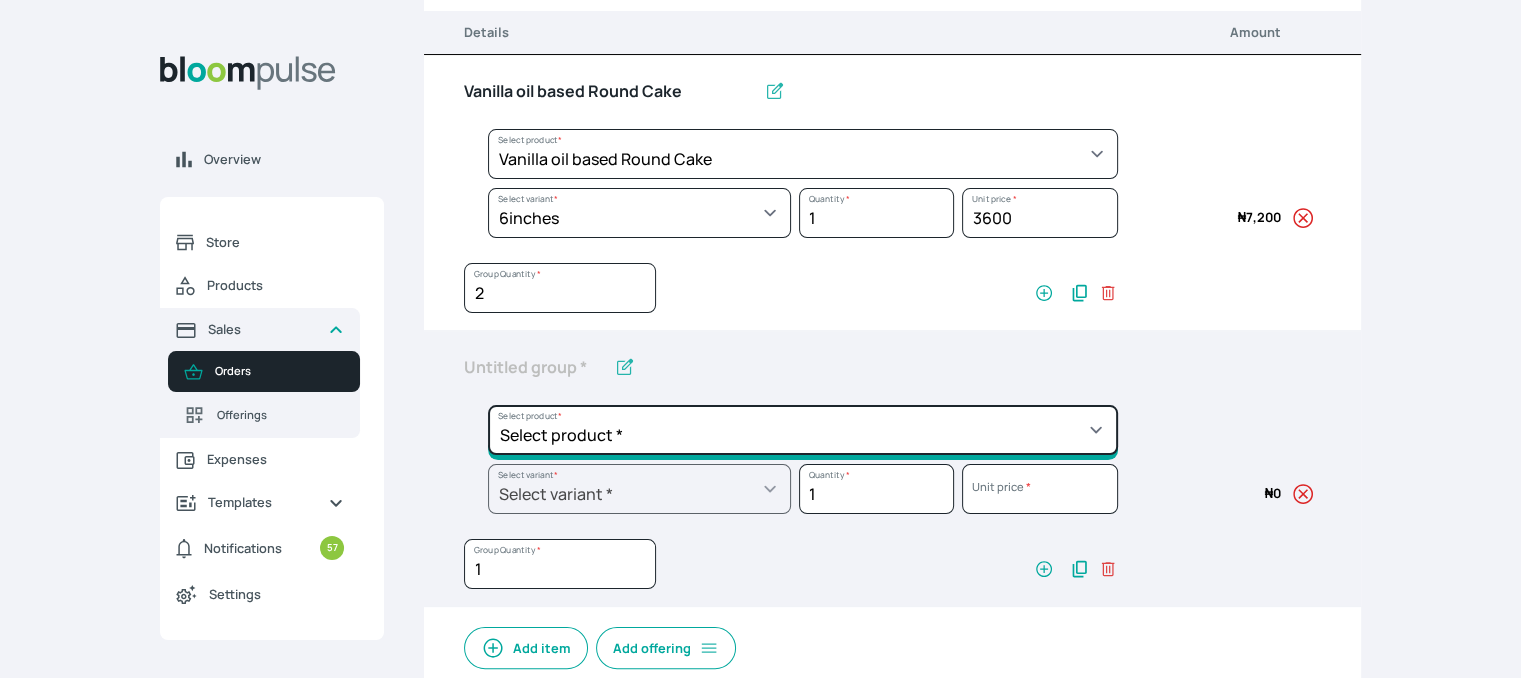 click on "Select product *  Cake Decoration for 8inches High  Chocolate oil based Round Cake  Geneose Sponge square Cake  Pound Square Cake  35cl zobo Mocktail  Banana Bread Batter BBQ Chicken  Bento Cake Budget Friendly Whippedcream Decoration Cake Decoration for 6inches High Cake Decoration for 6inches Low Cake loaf Chocolate Cake Batter Chocolate Ganache Chocolate oil based Batter Chocolate oil based square Cake Chocolate Round Cake Chop Life Package 2 Classic Banana Bread Loaf Coconut Banana Bread Loaf Cookies and Cream oil based Batter Cookies and cream oil based Round Cake Cupcakes Custom Made Whippedcream Decoration Doughnut Batter Fondant 1 Recipe  Fruit Cake Fruit Cake Batter Geneose Sponge Cake Batter Geneose Sponge Round Cake Meat Pie Meat Pie per 1 Mini puff Pound Cake Batter Pound Round Cake  Puff puff Redvelvet Cake Batter Redvelvet oil based Batter Redvelvet oil based Round Cake Redvelvet Round Cake Royal Buttercream  Small chops Stick Meat Sugar Doughnut  Swiss Meringue Buttercream  Valentine Love Box" at bounding box center (803, 154) 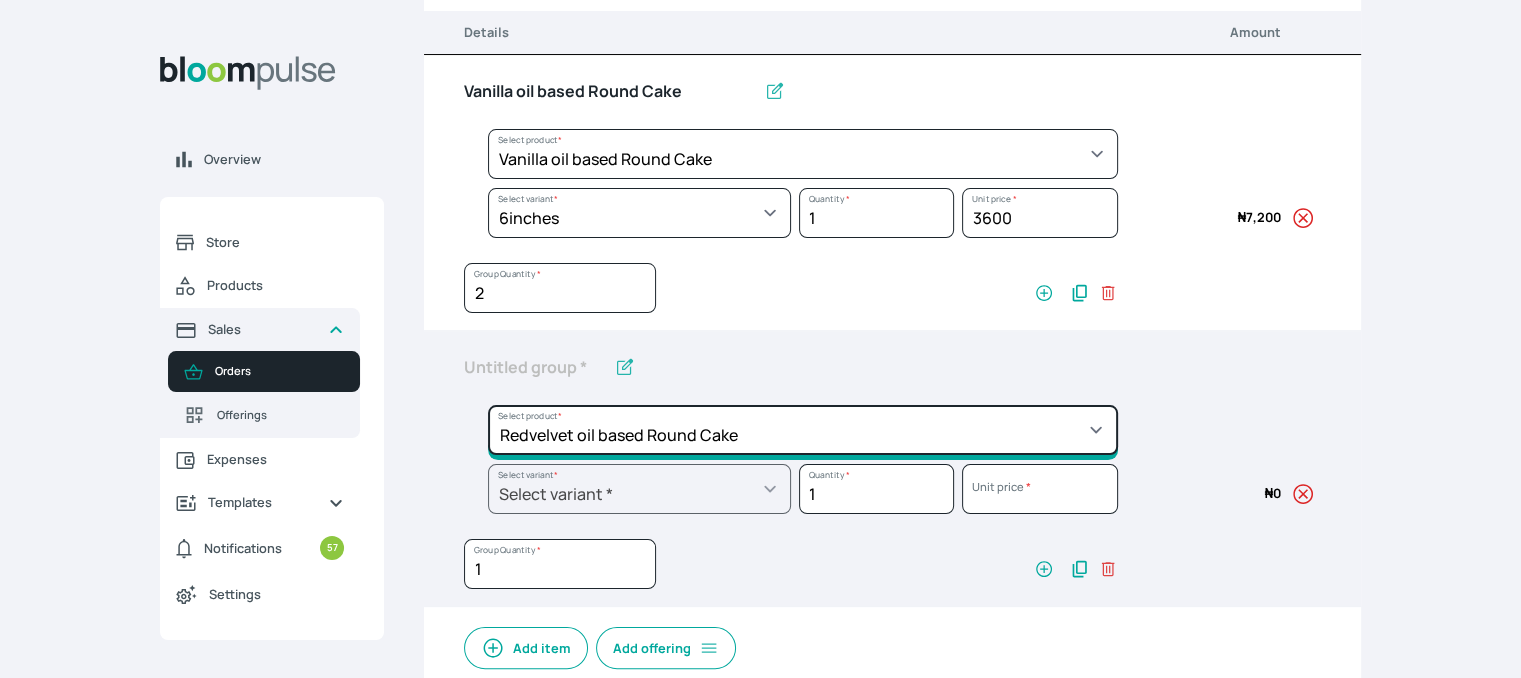 click on "Select product *  Cake Decoration for 8inches High  Chocolate oil based Round Cake  Geneose Sponge square Cake  Pound Square Cake  35cl zobo Mocktail  Banana Bread Batter BBQ Chicken  Bento Cake Budget Friendly Whippedcream Decoration Cake Decoration for 6inches High Cake Decoration for 6inches Low Cake loaf Chocolate Cake Batter Chocolate Ganache Chocolate oil based Batter Chocolate oil based square Cake Chocolate Round Cake Chop Life Package 2 Classic Banana Bread Loaf Coconut Banana Bread Loaf Cookies and Cream oil based Batter Cookies and cream oil based Round Cake Cupcakes Custom Made Whippedcream Decoration Doughnut Batter Fondant 1 Recipe  Fruit Cake Fruit Cake Batter Geneose Sponge Cake Batter Geneose Sponge Round Cake Meat Pie Meat Pie per 1 Mini puff Pound Cake Batter Pound Round Cake  Puff puff Redvelvet Cake Batter Redvelvet oil based Batter Redvelvet oil based Round Cake Redvelvet Round Cake Royal Buttercream  Small chops Stick Meat Sugar Doughnut  Swiss Meringue Buttercream  Valentine Love Box" at bounding box center [803, 154] 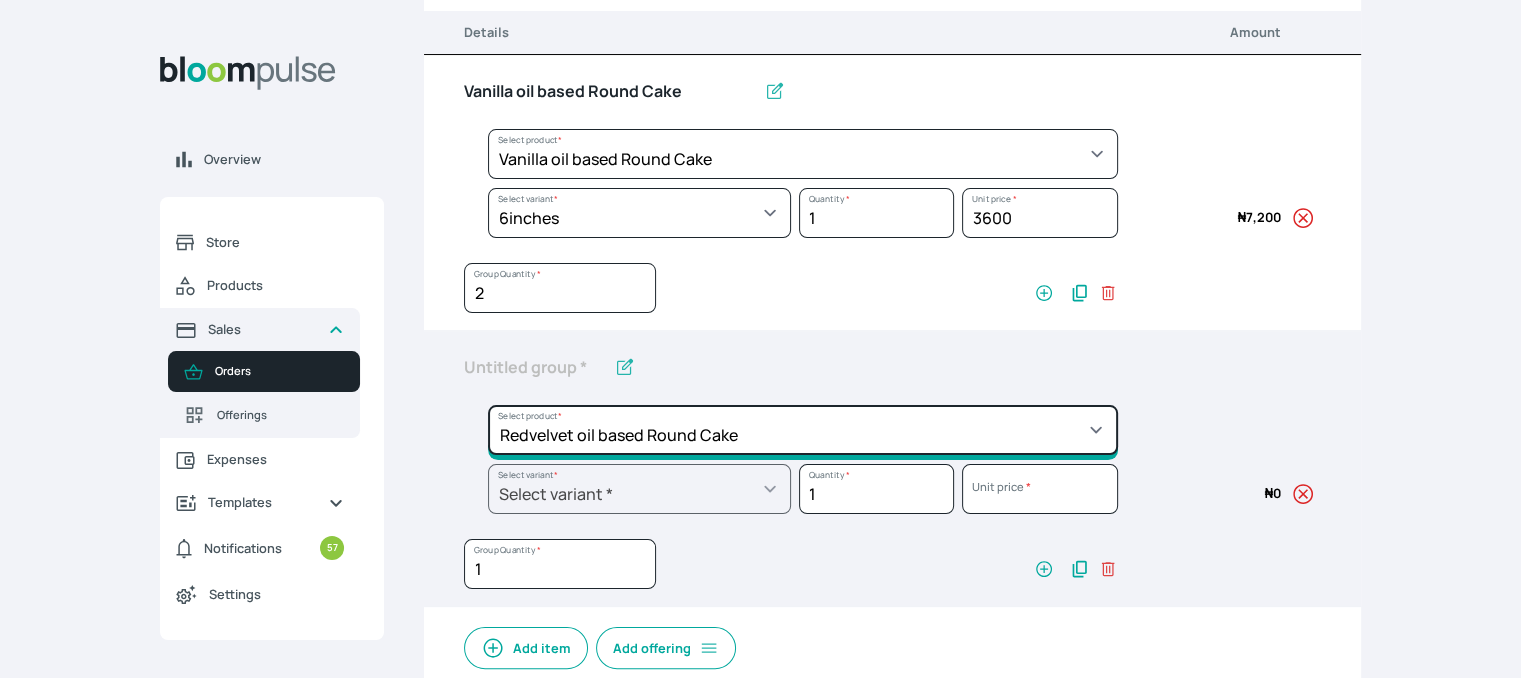 type on "Redvelvet oil based Round Cake" 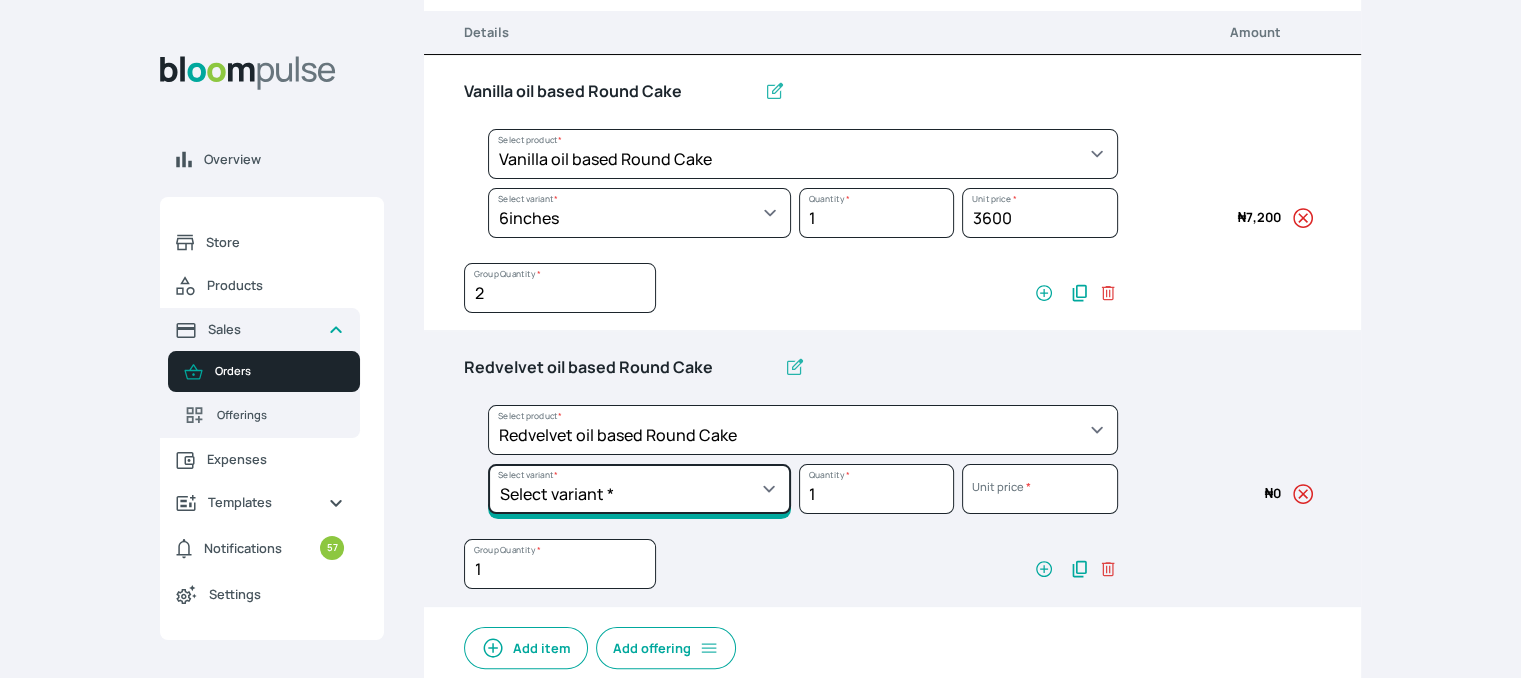 click on "Select variant * 10inches 11inches  12inches 6inches 7inches 8inches  9inches" at bounding box center [639, 213] 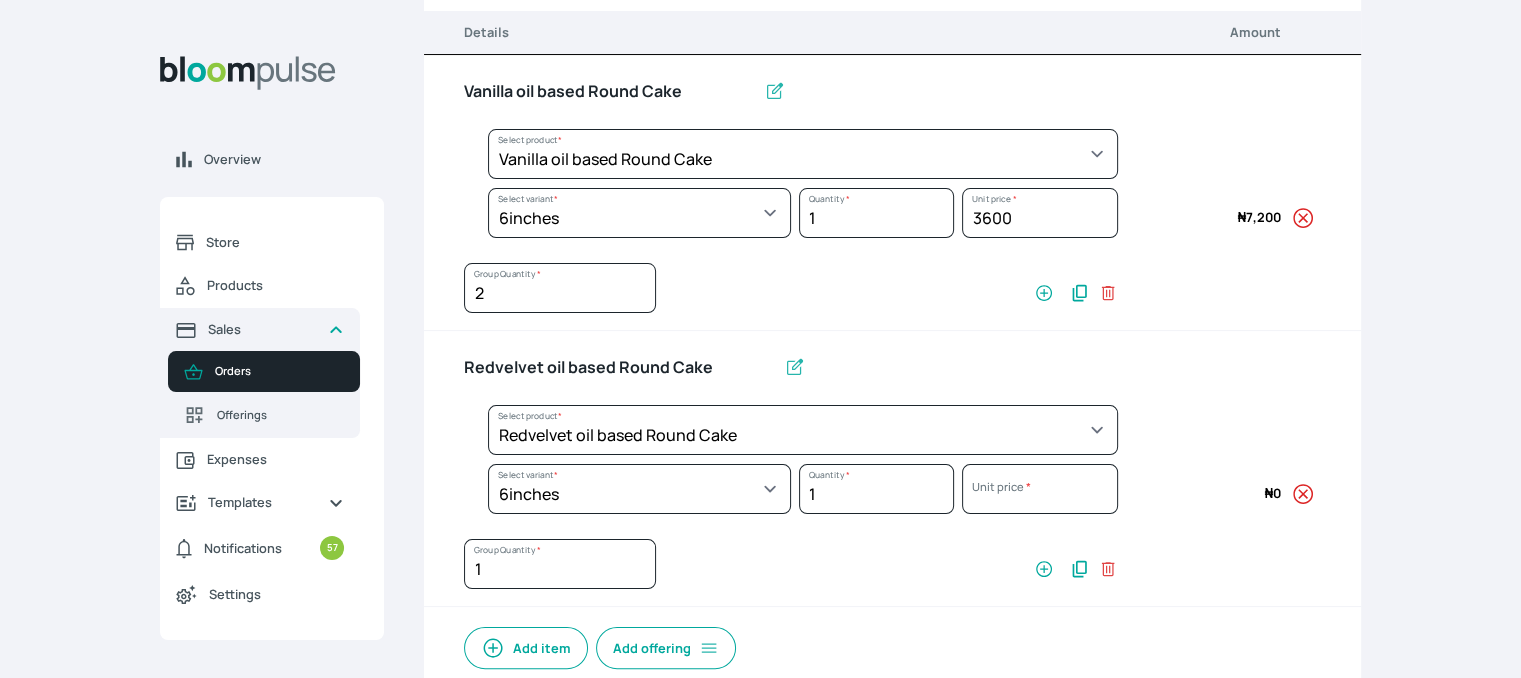 select on "308ec9aa-9c9b-4c8b-9137-5de2303ab237" 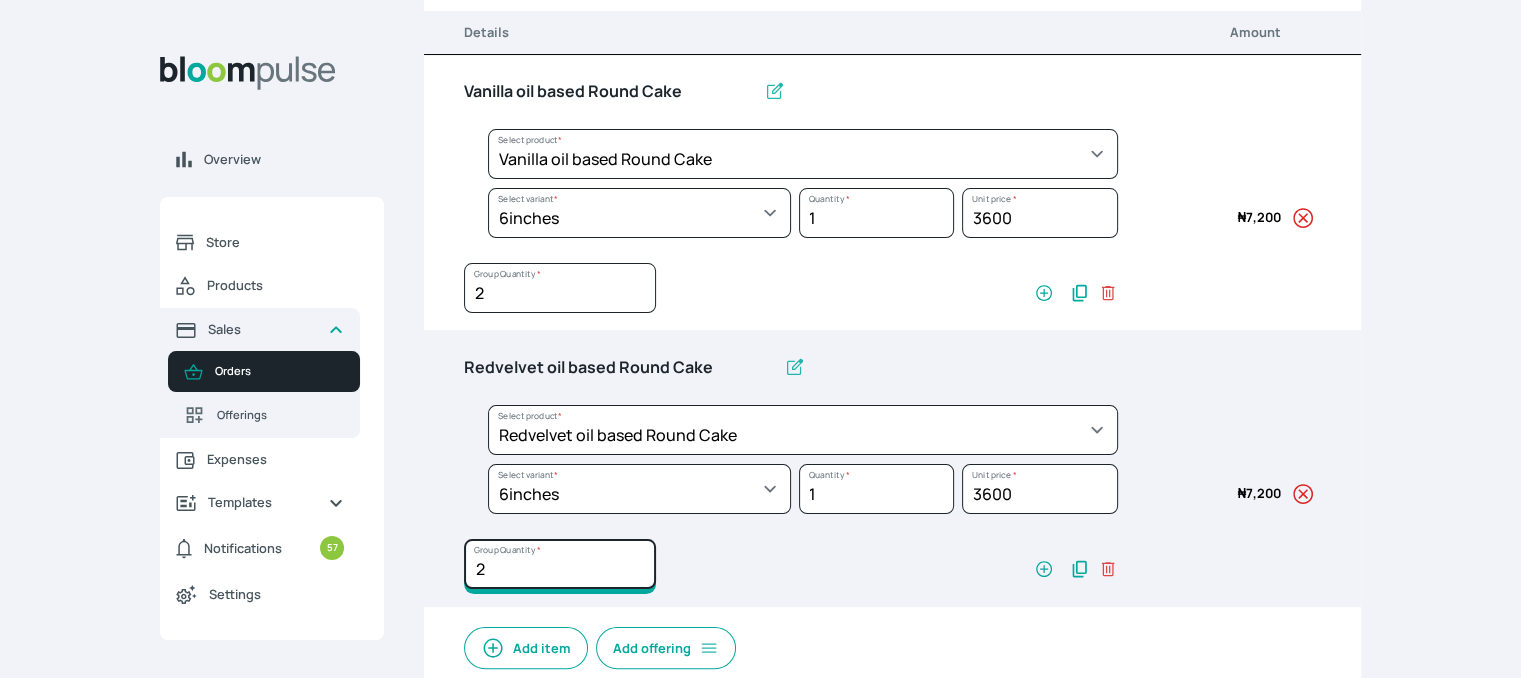 click on "2" at bounding box center [560, 288] 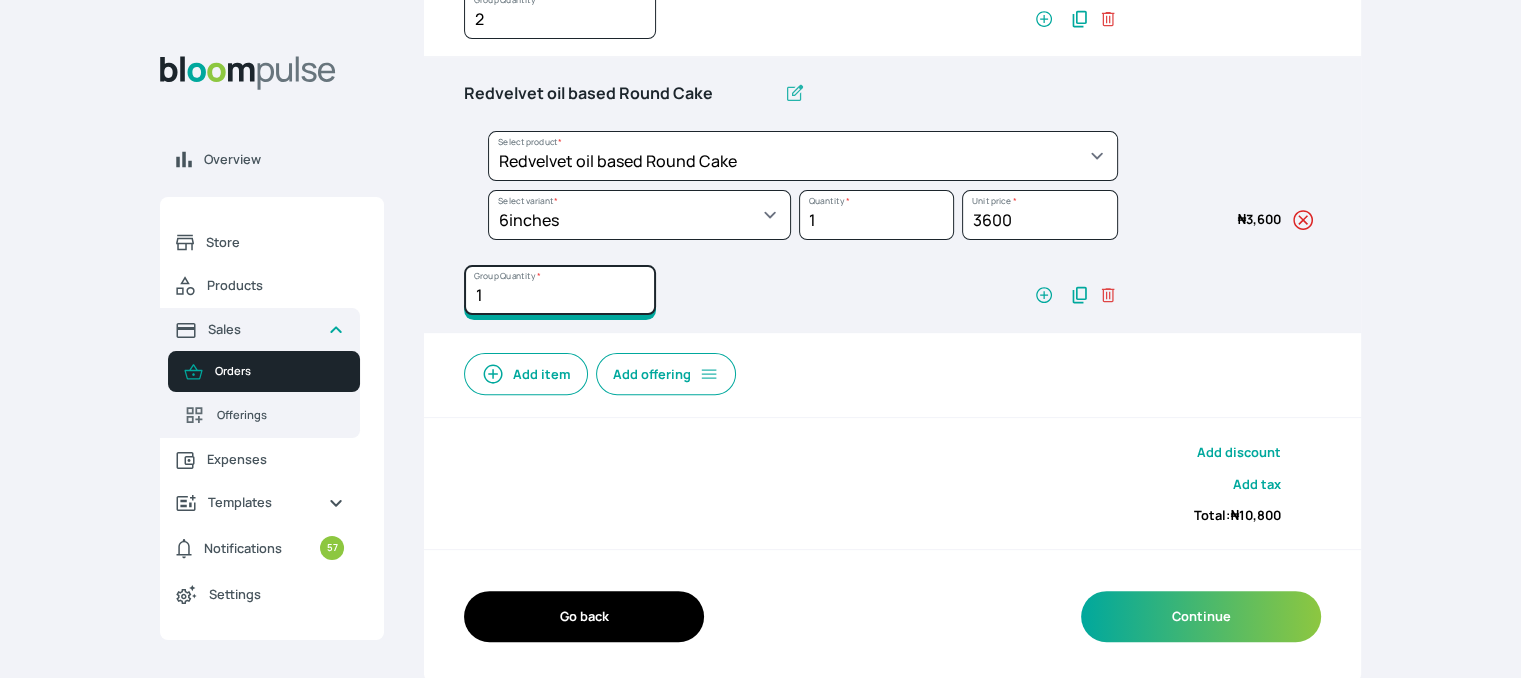 scroll, scrollTop: 569, scrollLeft: 0, axis: vertical 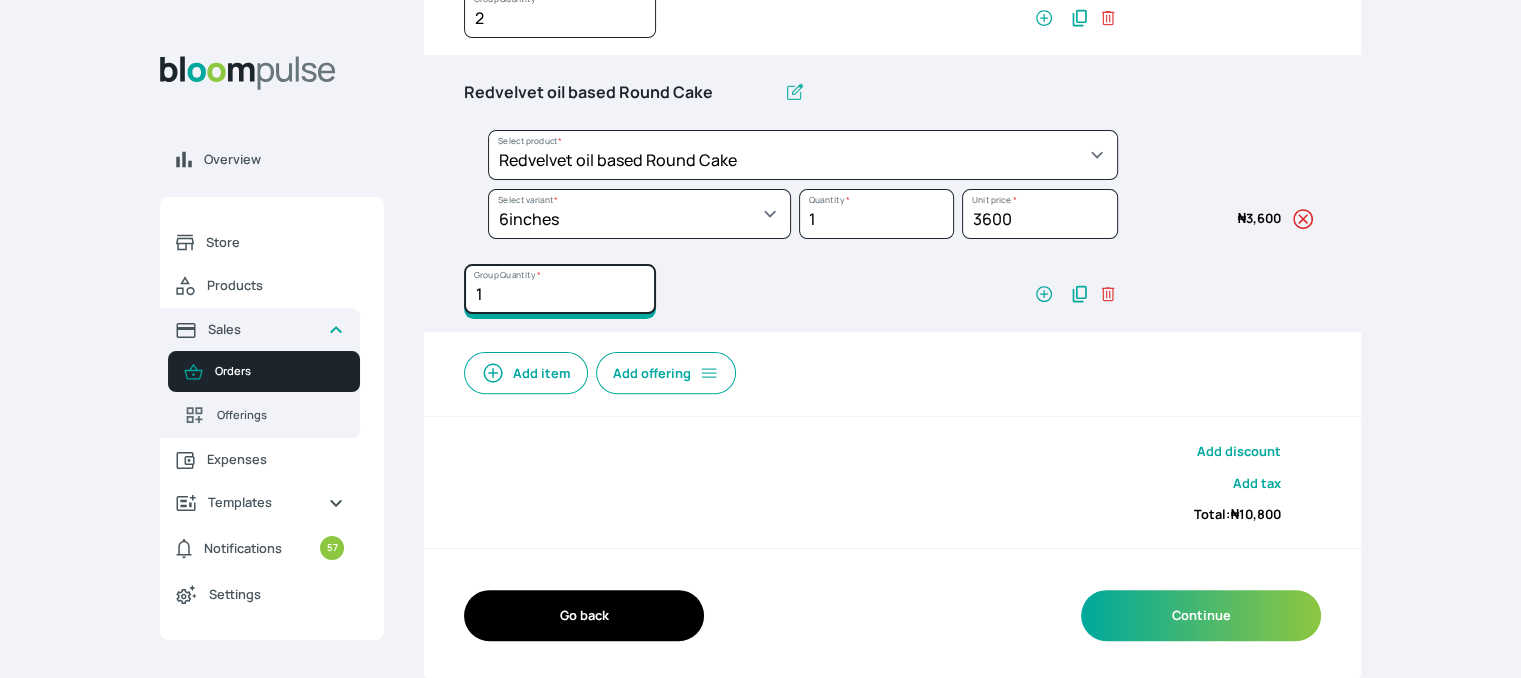 type on "2" 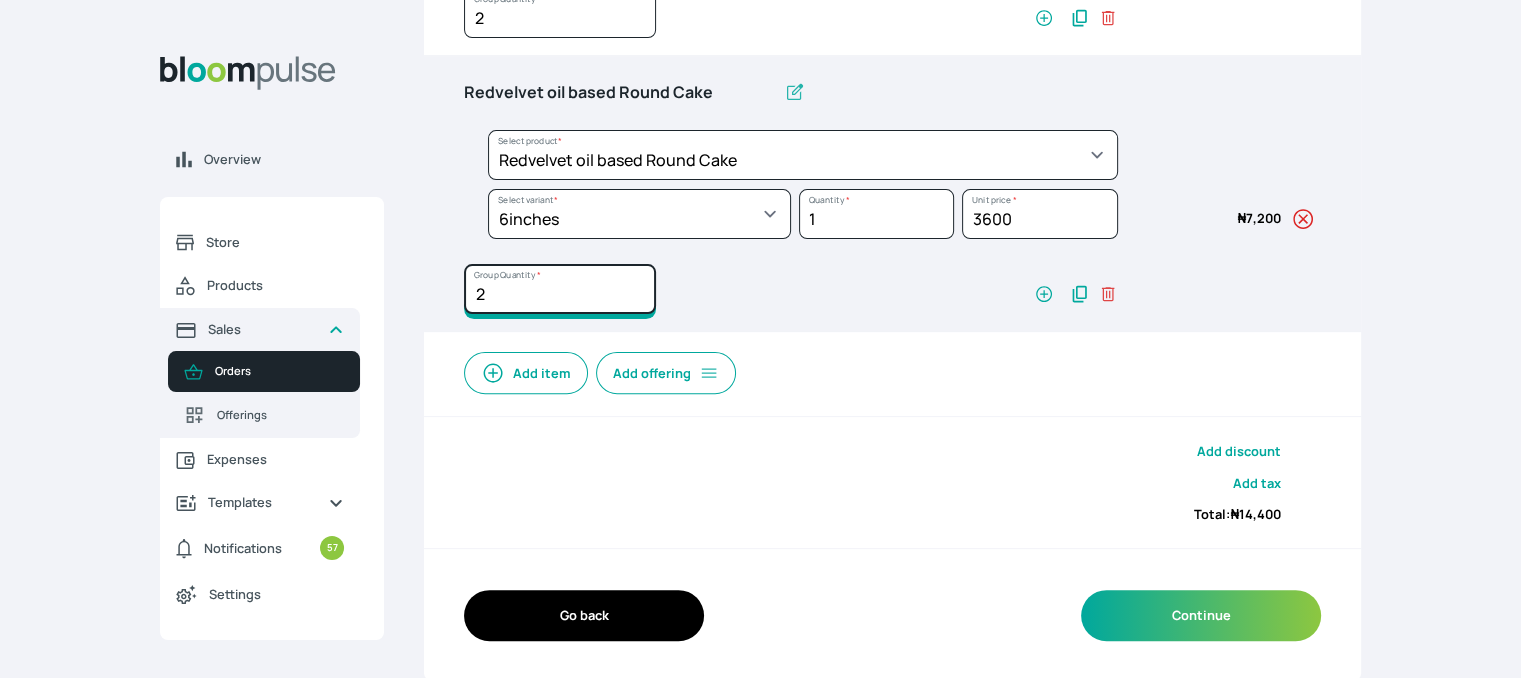 click on "2" at bounding box center (560, 13) 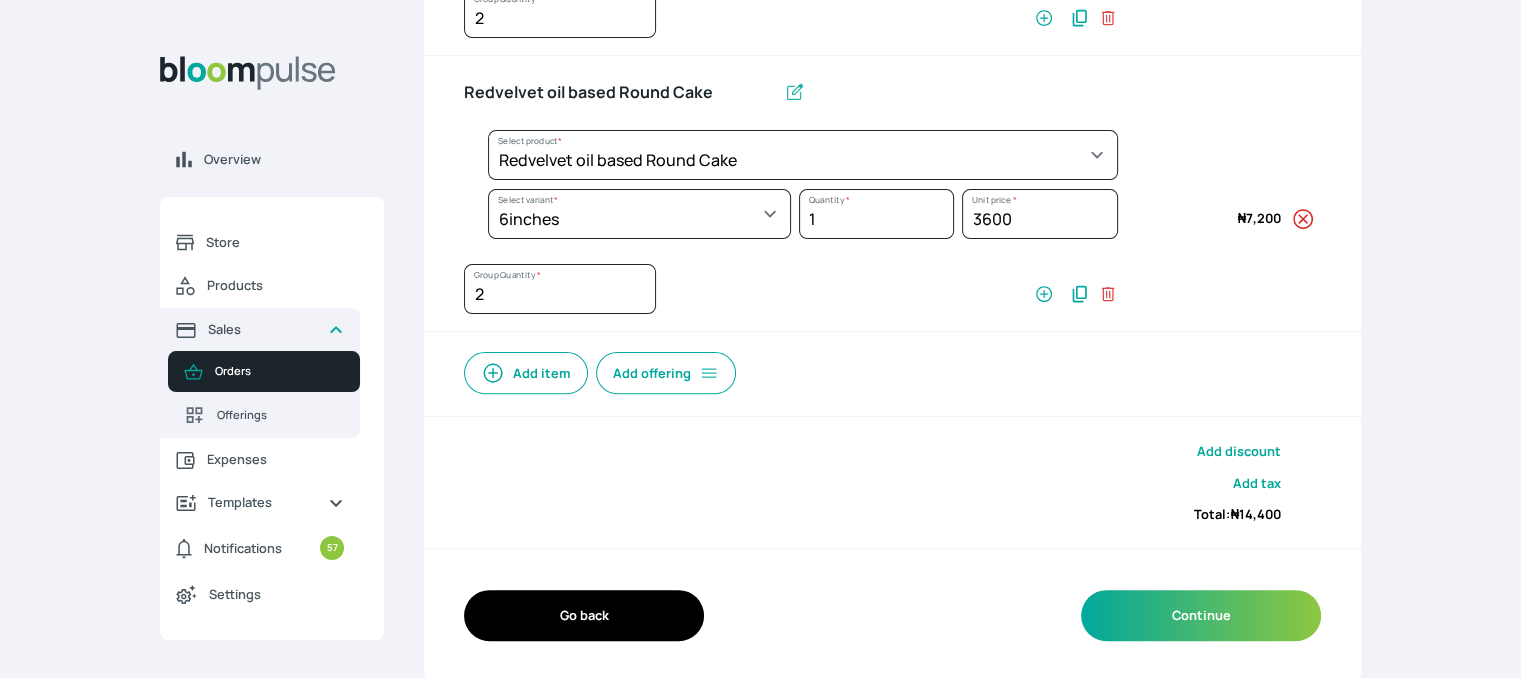 click on "Add item" at bounding box center (526, 373) 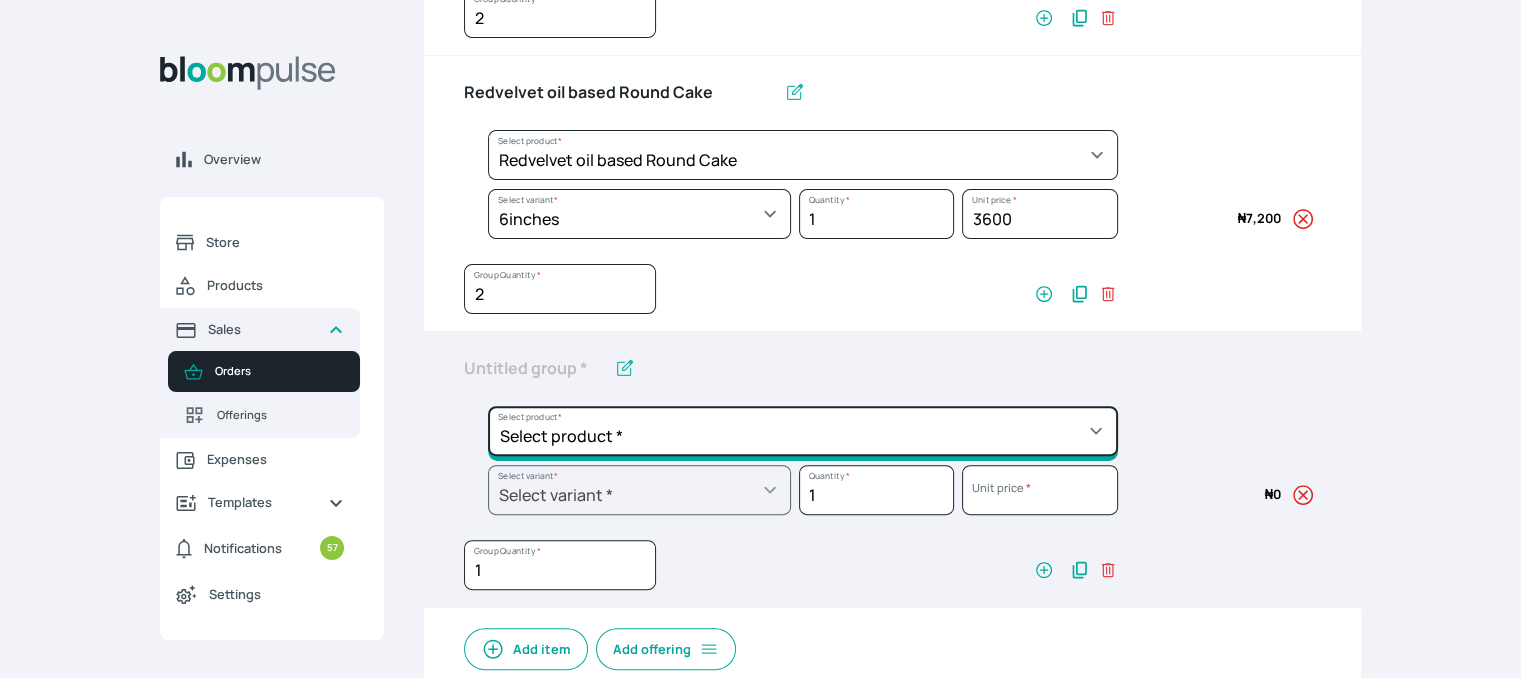 click on "Select product *  Cake Decoration for 8inches High  Chocolate oil based Round Cake  Geneose Sponge square Cake  Pound Square Cake  35cl zobo Mocktail  Banana Bread Batter BBQ Chicken  Bento Cake Budget Friendly Whippedcream Decoration Cake Decoration for 6inches High Cake Decoration for 6inches Low Cake loaf Chocolate Cake Batter Chocolate Ganache Chocolate oil based Batter Chocolate oil based square Cake Chocolate Round Cake Chop Life Package 2 Classic Banana Bread Loaf Coconut Banana Bread Loaf Cookies and Cream oil based Batter Cookies and cream oil based Round Cake Cupcakes Custom Made Whippedcream Decoration Doughnut Batter Fondant 1 Recipe  Fruit Cake Fruit Cake Batter Geneose Sponge Cake Batter Geneose Sponge Round Cake Meat Pie Meat Pie per 1 Mini puff Pound Cake Batter Pound Round Cake  Puff puff Redvelvet Cake Batter Redvelvet oil based Batter Redvelvet oil based Round Cake Redvelvet Round Cake Royal Buttercream  Small chops Stick Meat Sugar Doughnut  Swiss Meringue Buttercream  Valentine Love Box" at bounding box center [803, -121] 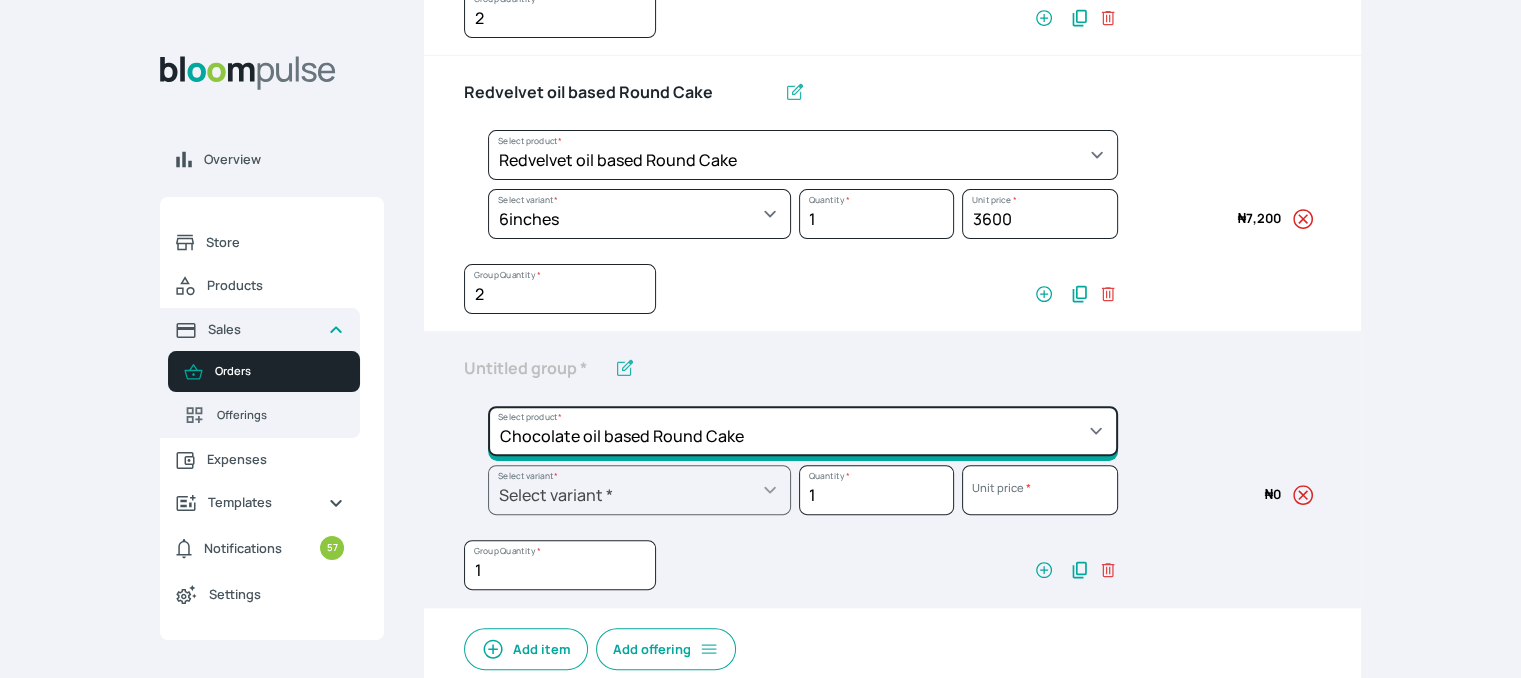 click on "Select product *  Cake Decoration for 8inches High  Chocolate oil based Round Cake  Geneose Sponge square Cake  Pound Square Cake  35cl zobo Mocktail  Banana Bread Batter BBQ Chicken  Bento Cake Budget Friendly Whippedcream Decoration Cake Decoration for 6inches High Cake Decoration for 6inches Low Cake loaf Chocolate Cake Batter Chocolate Ganache Chocolate oil based Batter Chocolate oil based square Cake Chocolate Round Cake Chop Life Package 2 Classic Banana Bread Loaf Coconut Banana Bread Loaf Cookies and Cream oil based Batter Cookies and cream oil based Round Cake Cupcakes Custom Made Whippedcream Decoration Doughnut Batter Fondant 1 Recipe  Fruit Cake Fruit Cake Batter Geneose Sponge Cake Batter Geneose Sponge Round Cake Meat Pie Meat Pie per 1 Mini puff Pound Cake Batter Pound Round Cake  Puff puff Redvelvet Cake Batter Redvelvet oil based Batter Redvelvet oil based Round Cake Redvelvet Round Cake Royal Buttercream  Small chops Stick Meat Sugar Doughnut  Swiss Meringue Buttercream  Valentine Love Box" at bounding box center (803, -121) 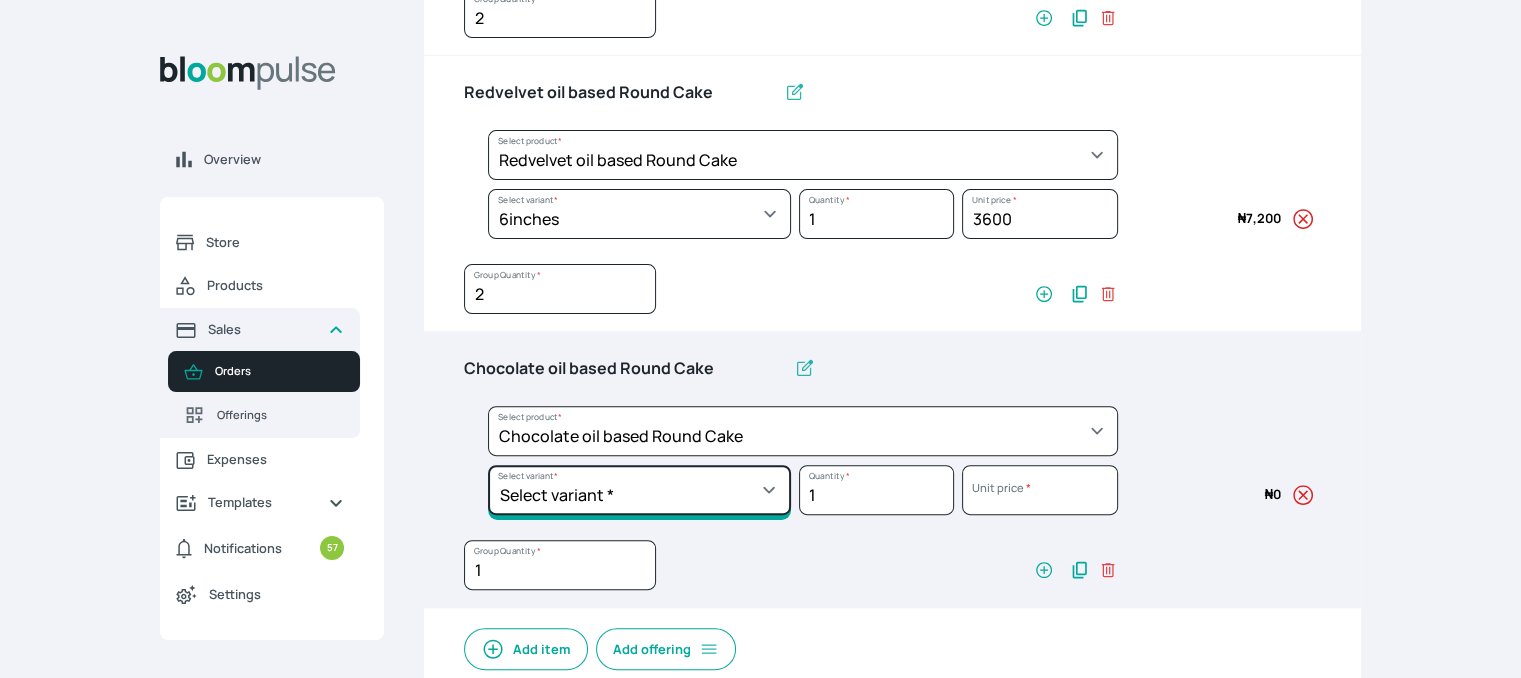 click on "Select variant * 10inches 11inches  12inches 6inches 7inches 8inches  9inches" at bounding box center [639, -62] 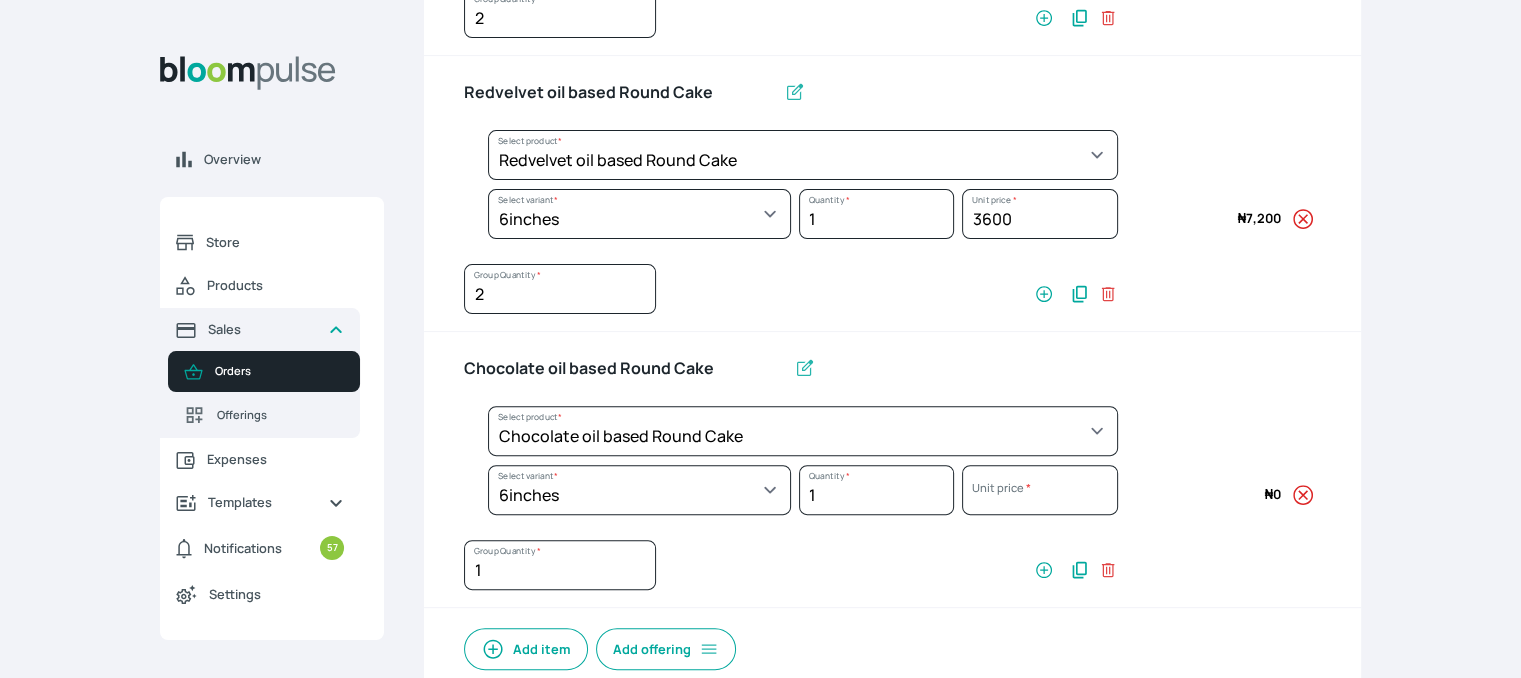 select on "0a3636f1-4902-403d-89c1-f5465b9229a0" 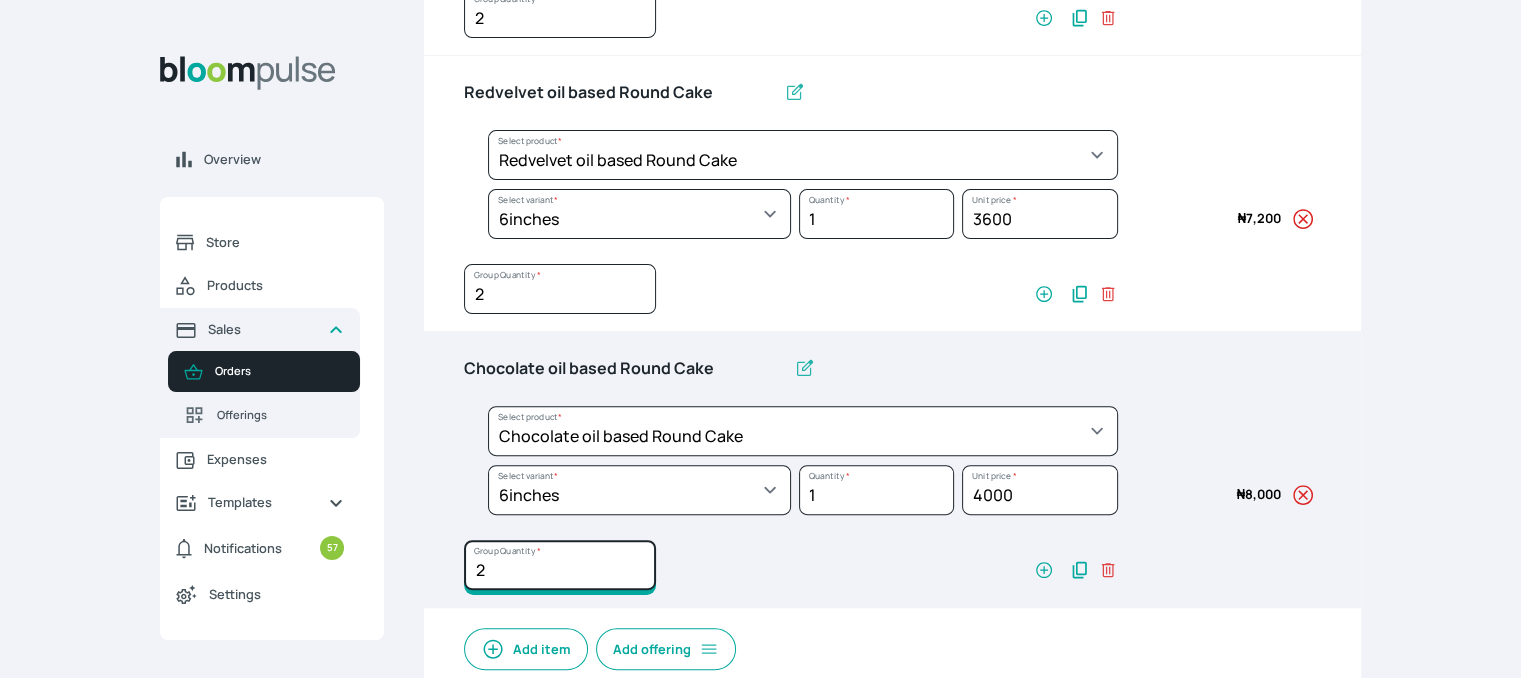 type on "2" 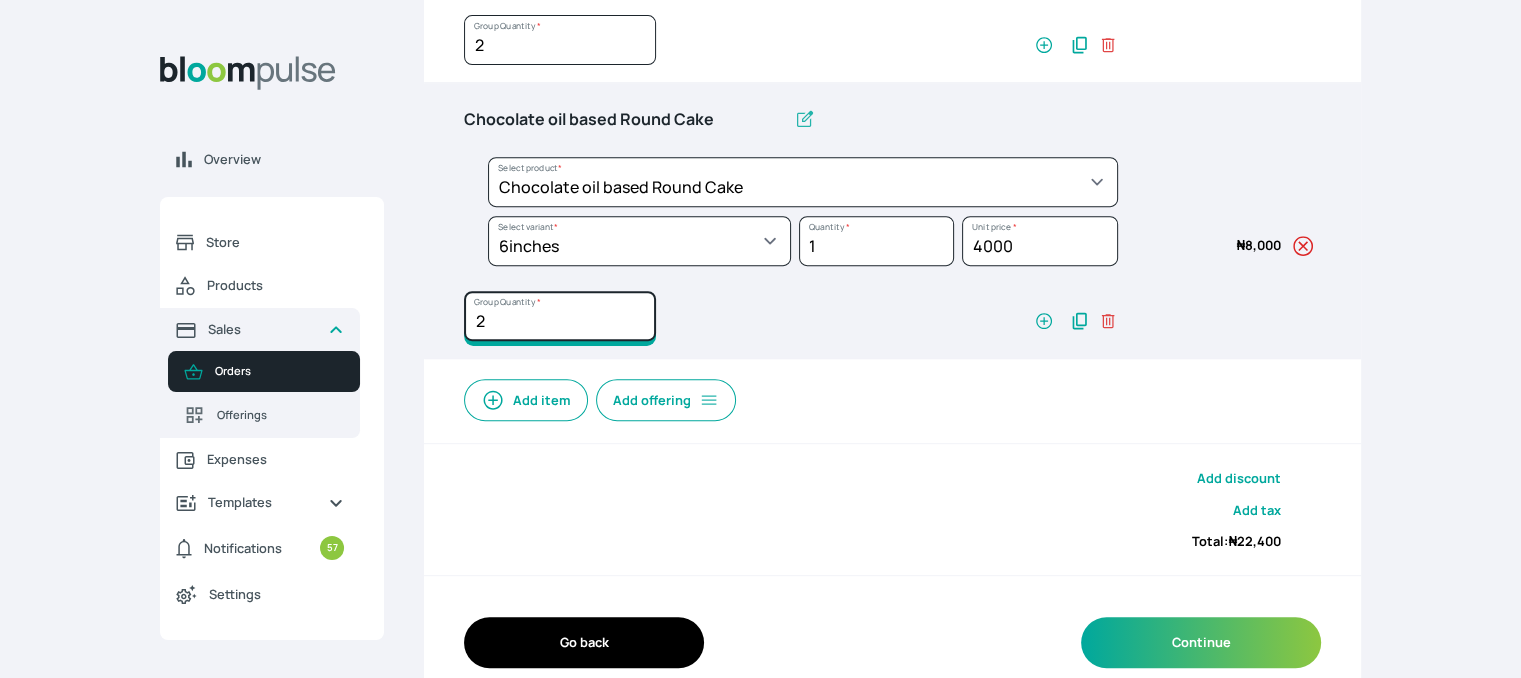 scroll, scrollTop: 844, scrollLeft: 0, axis: vertical 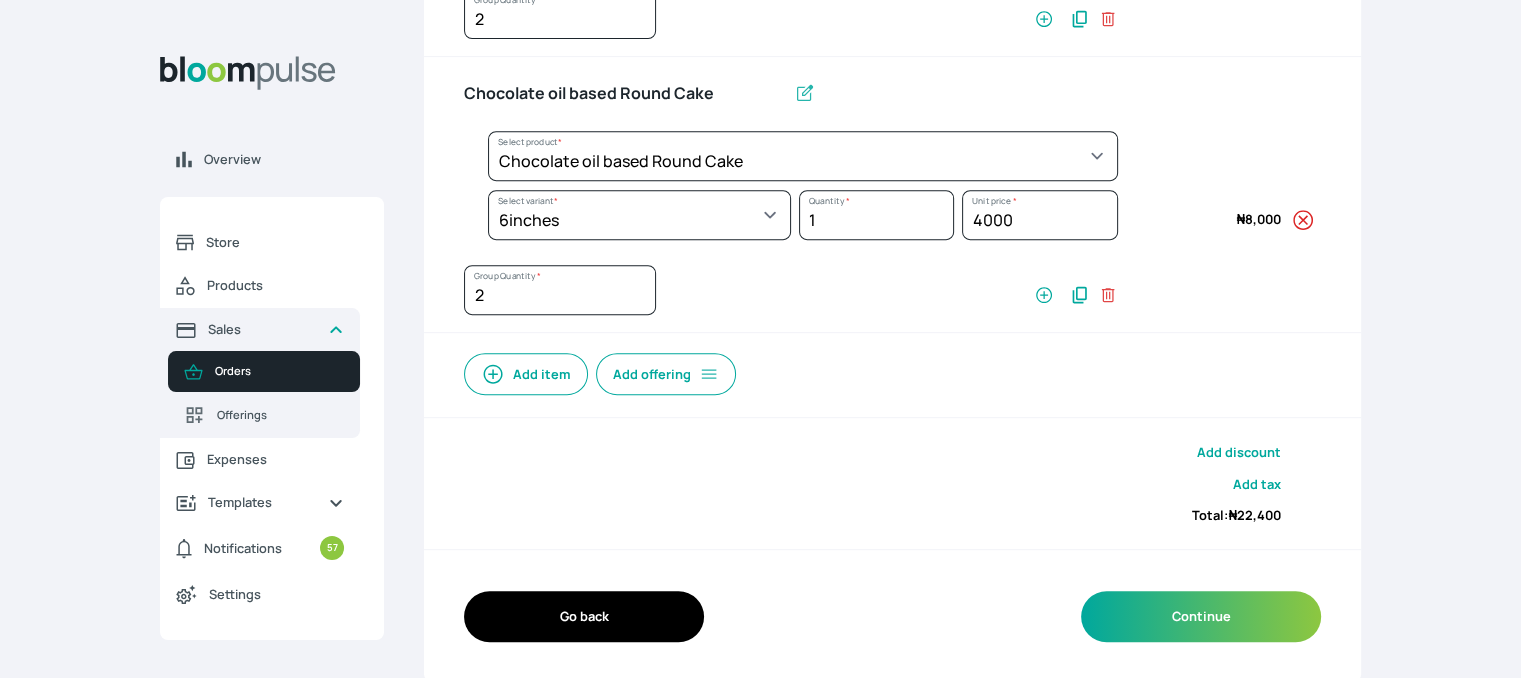click on "Add item" at bounding box center [526, 374] 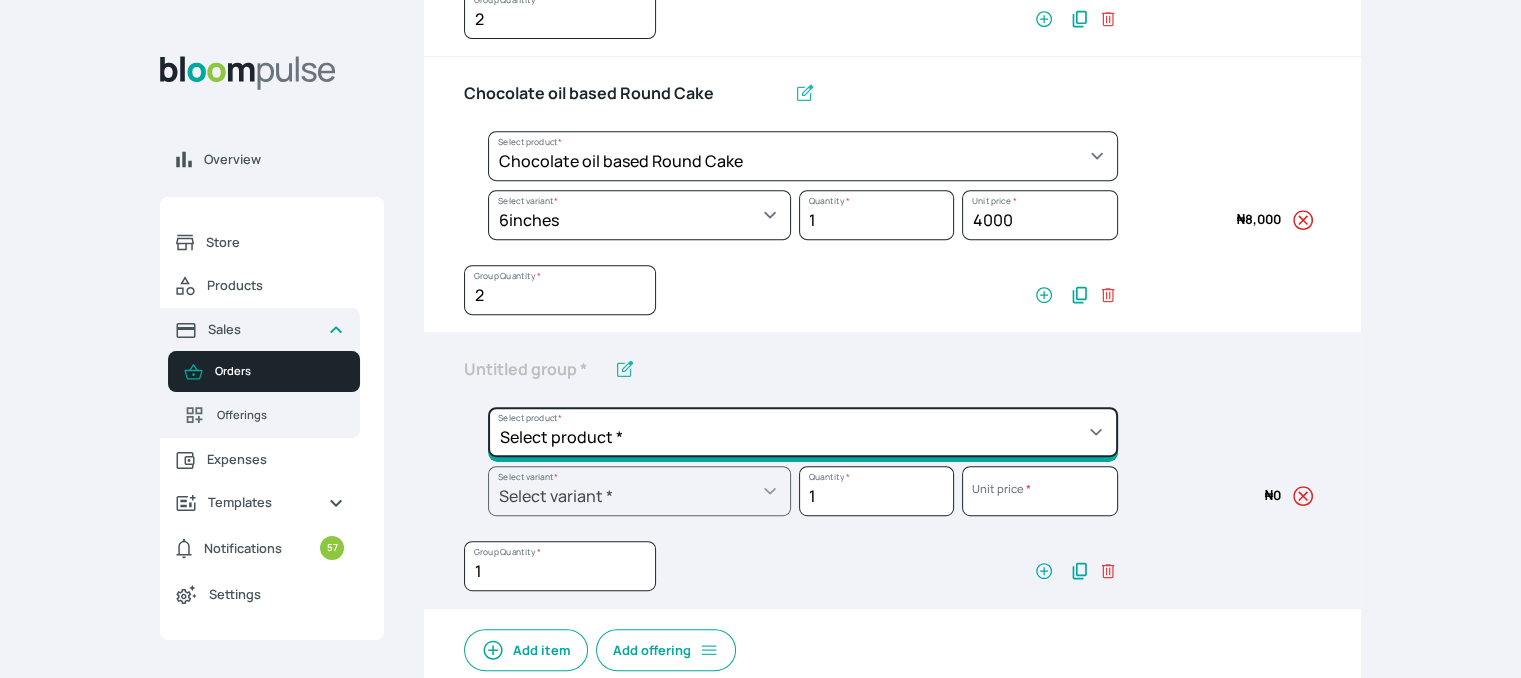 click on "Select product *  Cake Decoration for 8inches High  Chocolate oil based Round Cake  Geneose Sponge square Cake  Pound Square Cake  35cl zobo Mocktail  Banana Bread Batter BBQ Chicken  Bento Cake Budget Friendly Whippedcream Decoration Cake Decoration for 6inches High Cake Decoration for 6inches Low Cake loaf Chocolate Cake Batter Chocolate Ganache Chocolate oil based Batter Chocolate oil based square Cake Chocolate Round Cake Chop Life Package 2 Classic Banana Bread Loaf Coconut Banana Bread Loaf Cookies and Cream oil based Batter Cookies and cream oil based Round Cake Cupcakes Custom Made Whippedcream Decoration Doughnut Batter Fondant 1 Recipe  Fruit Cake Fruit Cake Batter Geneose Sponge Cake Batter Geneose Sponge Round Cake Meat Pie Meat Pie per 1 Mini puff Pound Cake Batter Pound Round Cake  Puff puff Redvelvet Cake Batter Redvelvet oil based Batter Redvelvet oil based Round Cake Redvelvet Round Cake Royal Buttercream  Small chops Stick Meat Sugar Doughnut  Swiss Meringue Buttercream  Valentine Love Box" at bounding box center (803, -396) 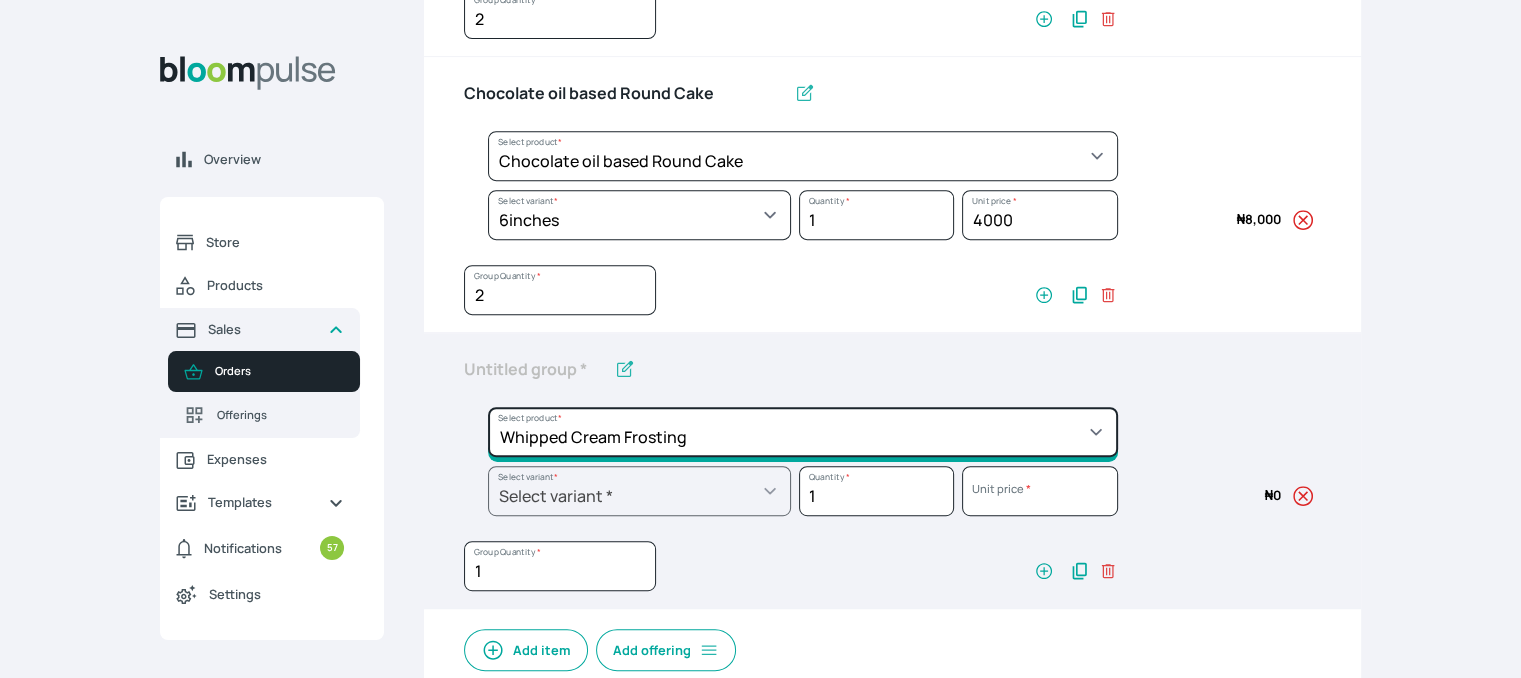 click on "Select product *  Cake Decoration for 8inches High  Chocolate oil based Round Cake  Geneose Sponge square Cake  Pound Square Cake  35cl zobo Mocktail  Banana Bread Batter BBQ Chicken  Bento Cake Budget Friendly Whippedcream Decoration Cake Decoration for 6inches High Cake Decoration for 6inches Low Cake loaf Chocolate Cake Batter Chocolate Ganache Chocolate oil based Batter Chocolate oil based square Cake Chocolate Round Cake Chop Life Package 2 Classic Banana Bread Loaf Coconut Banana Bread Loaf Cookies and Cream oil based Batter Cookies and cream oil based Round Cake Cupcakes Custom Made Whippedcream Decoration Doughnut Batter Fondant 1 Recipe  Fruit Cake Fruit Cake Batter Geneose Sponge Cake Batter Geneose Sponge Round Cake Meat Pie Meat Pie per 1 Mini puff Pound Cake Batter Pound Round Cake  Puff puff Redvelvet Cake Batter Redvelvet oil based Batter Redvelvet oil based Round Cake Redvelvet Round Cake Royal Buttercream  Small chops Stick Meat Sugar Doughnut  Swiss Meringue Buttercream  Valentine Love Box" at bounding box center [803, -396] 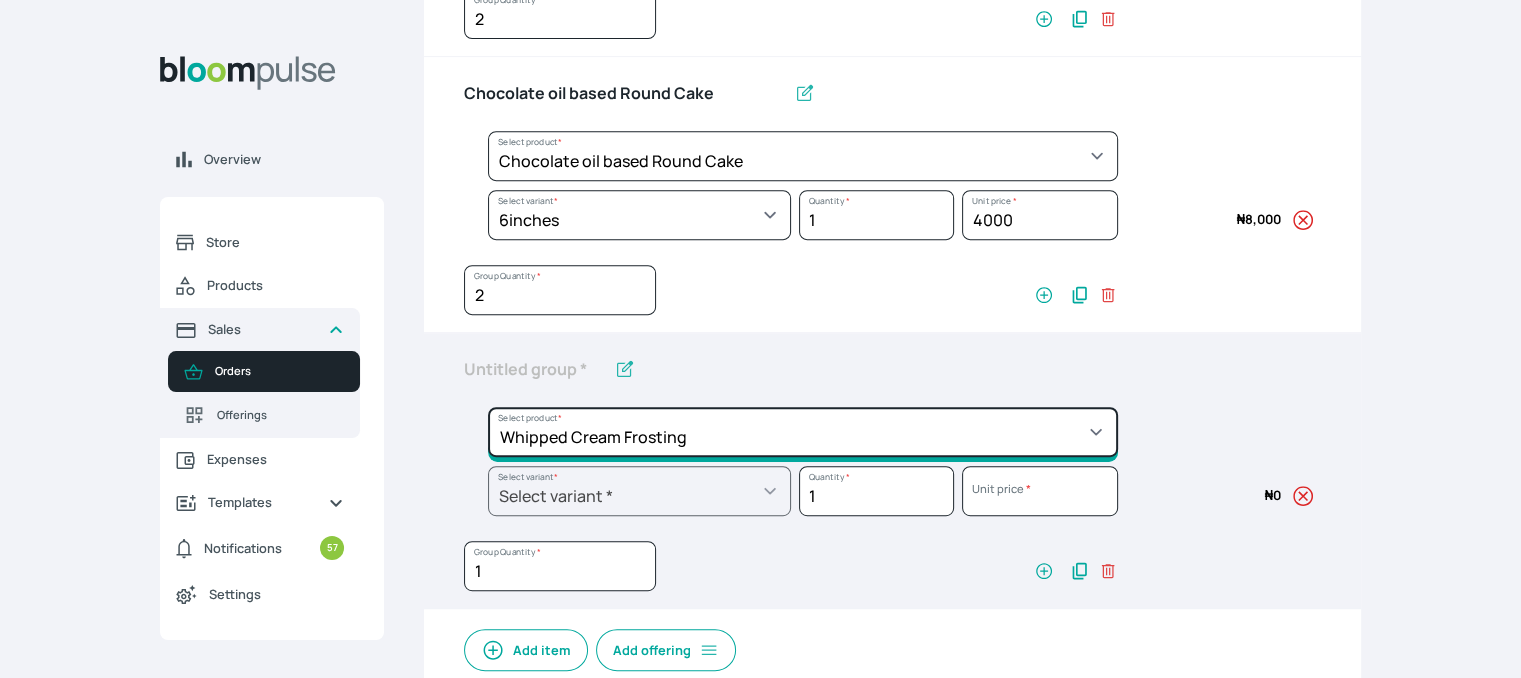 type on "Whipped Cream Frosting" 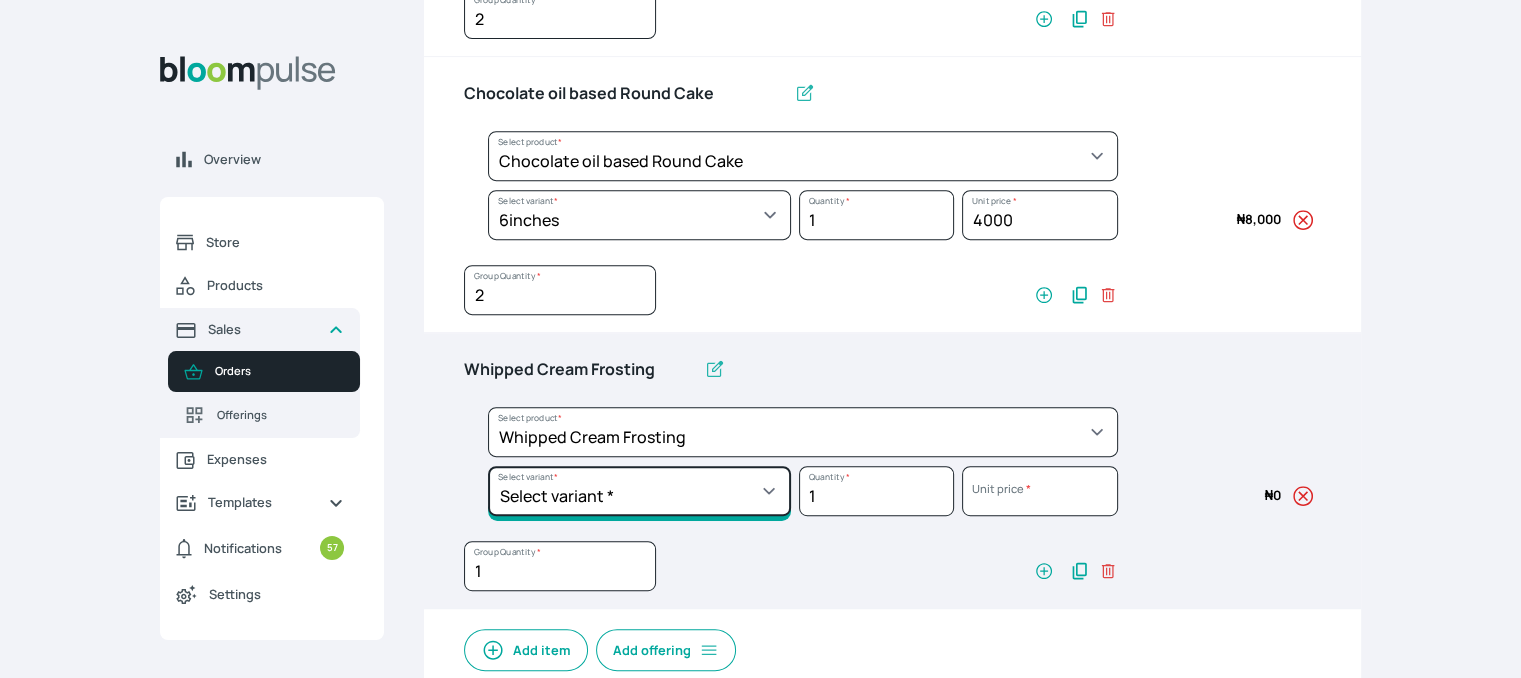 click on "Select variant * 1 cup 2 cups 3 cups 4 cups" at bounding box center [639, -337] 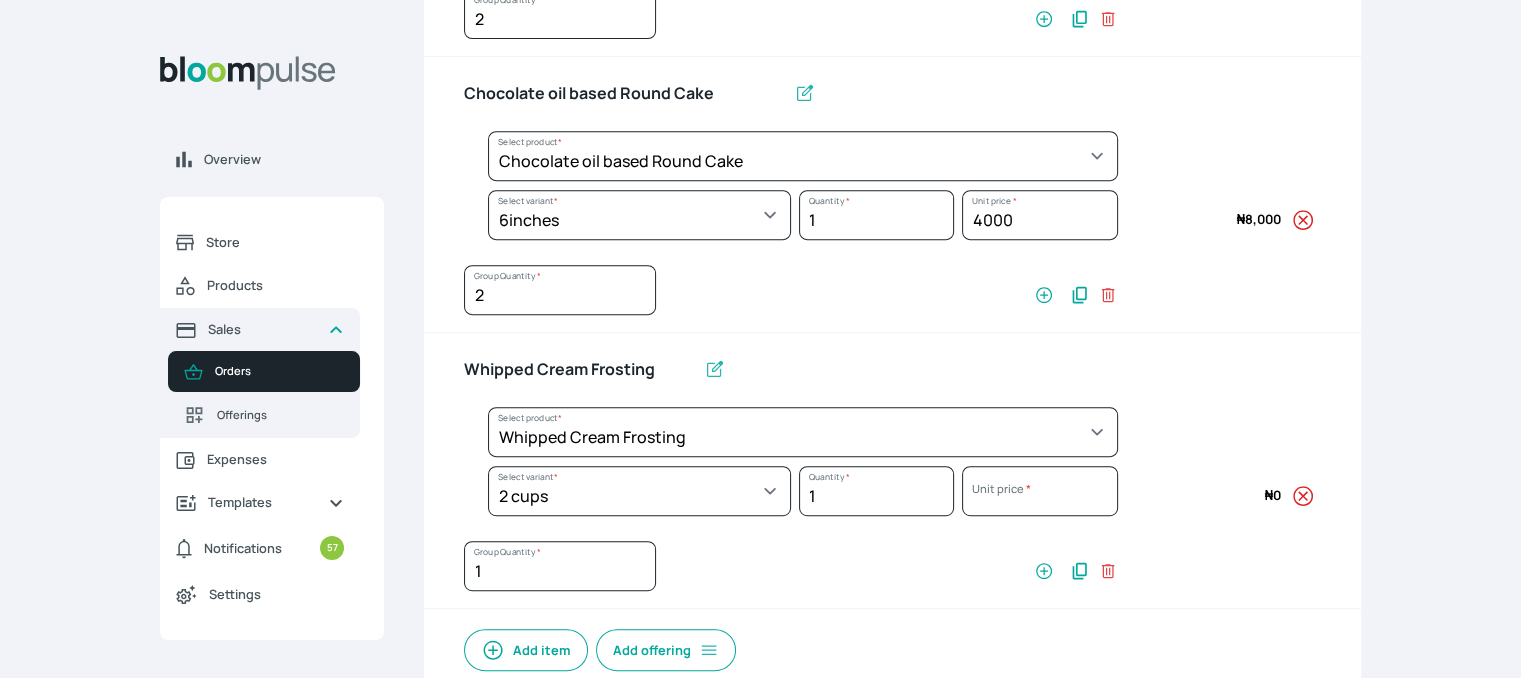 select on "83f82b0c-44eb-4ac8-bd97-27faddcd7e30" 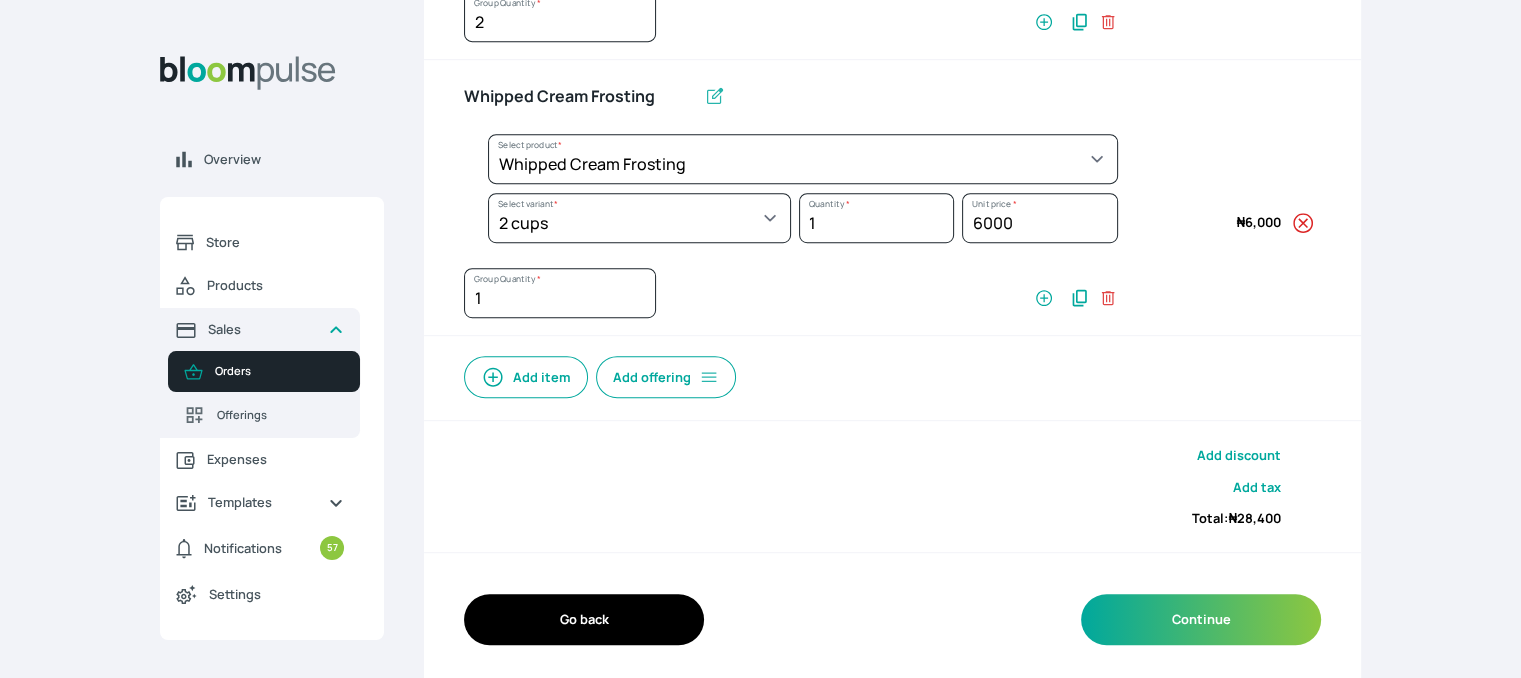scroll, scrollTop: 1119, scrollLeft: 0, axis: vertical 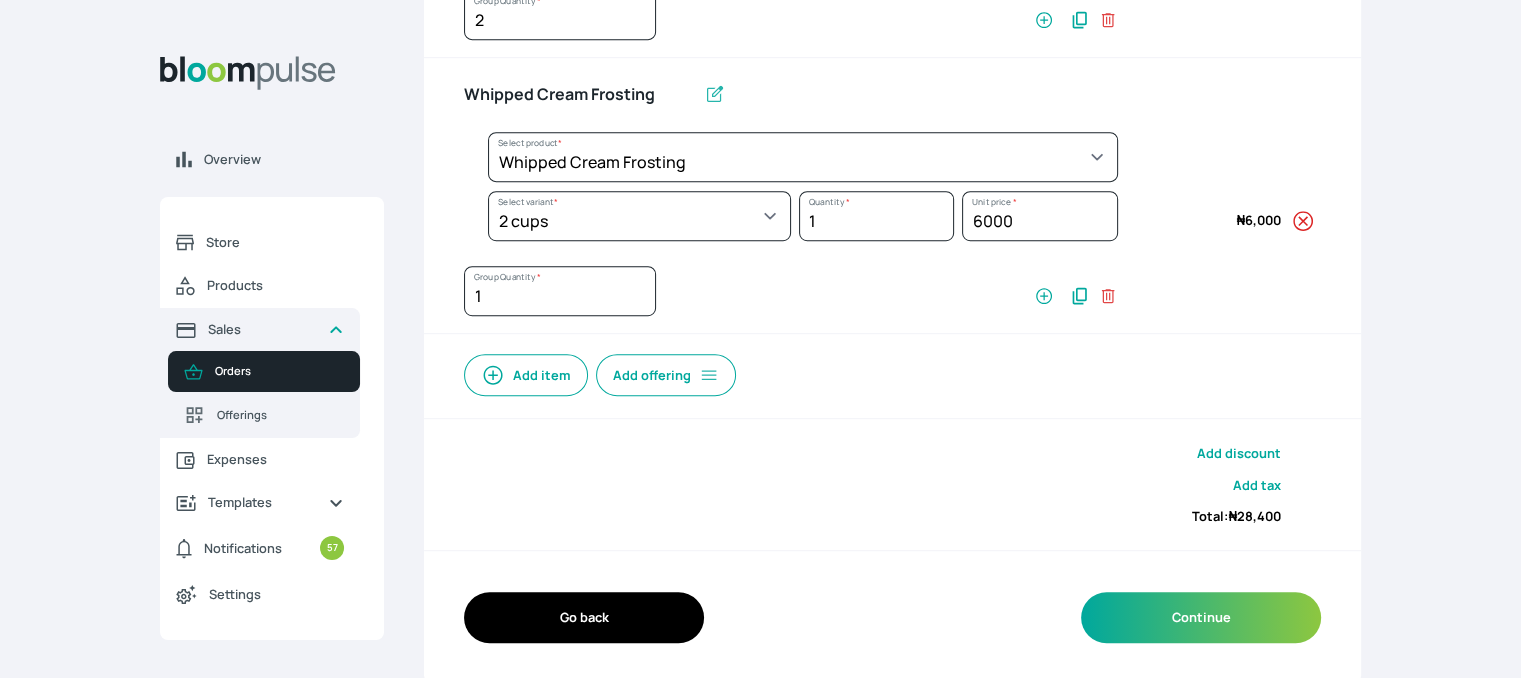 click on "Add item" at bounding box center [526, 375] 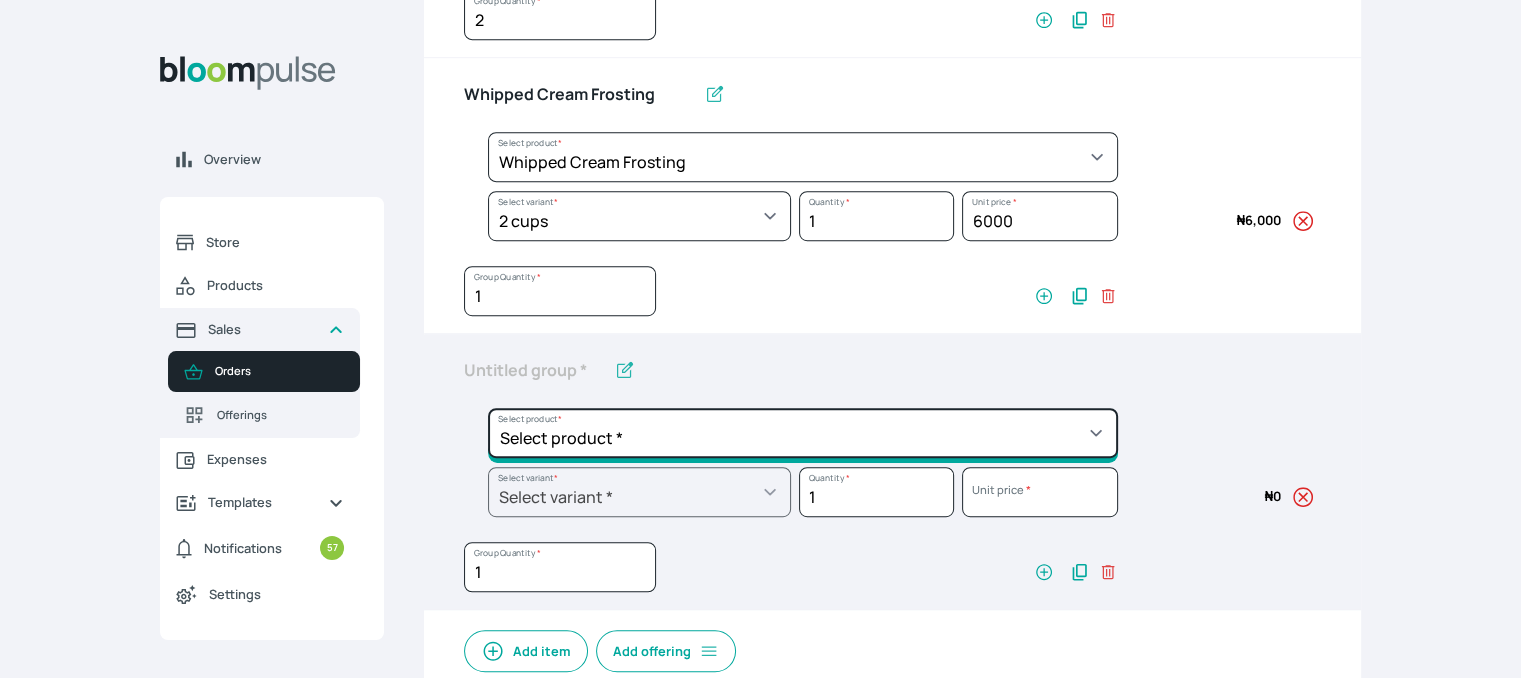 click on "Select product *  Cake Decoration for 8inches High  Chocolate oil based Round Cake  Geneose Sponge square Cake  Pound Square Cake  35cl zobo Mocktail  Banana Bread Batter BBQ Chicken  Bento Cake Budget Friendly Whippedcream Decoration Cake Decoration for 6inches High Cake Decoration for 6inches Low Cake loaf Chocolate Cake Batter Chocolate Ganache Chocolate oil based Batter Chocolate oil based square Cake Chocolate Round Cake Chop Life Package 2 Classic Banana Bread Loaf Coconut Banana Bread Loaf Cookies and Cream oil based Batter Cookies and cream oil based Round Cake Cupcakes Custom Made Whippedcream Decoration Doughnut Batter Fondant 1 Recipe  Fruit Cake Fruit Cake Batter Geneose Sponge Cake Batter Geneose Sponge Round Cake Meat Pie Meat Pie per 1 Mini puff Pound Cake Batter Pound Round Cake  Puff puff Redvelvet Cake Batter Redvelvet oil based Batter Redvelvet oil based Round Cake Redvelvet Round Cake Royal Buttercream  Small chops Stick Meat Sugar Doughnut  Swiss Meringue Buttercream  Valentine Love Box" at bounding box center [803, -671] 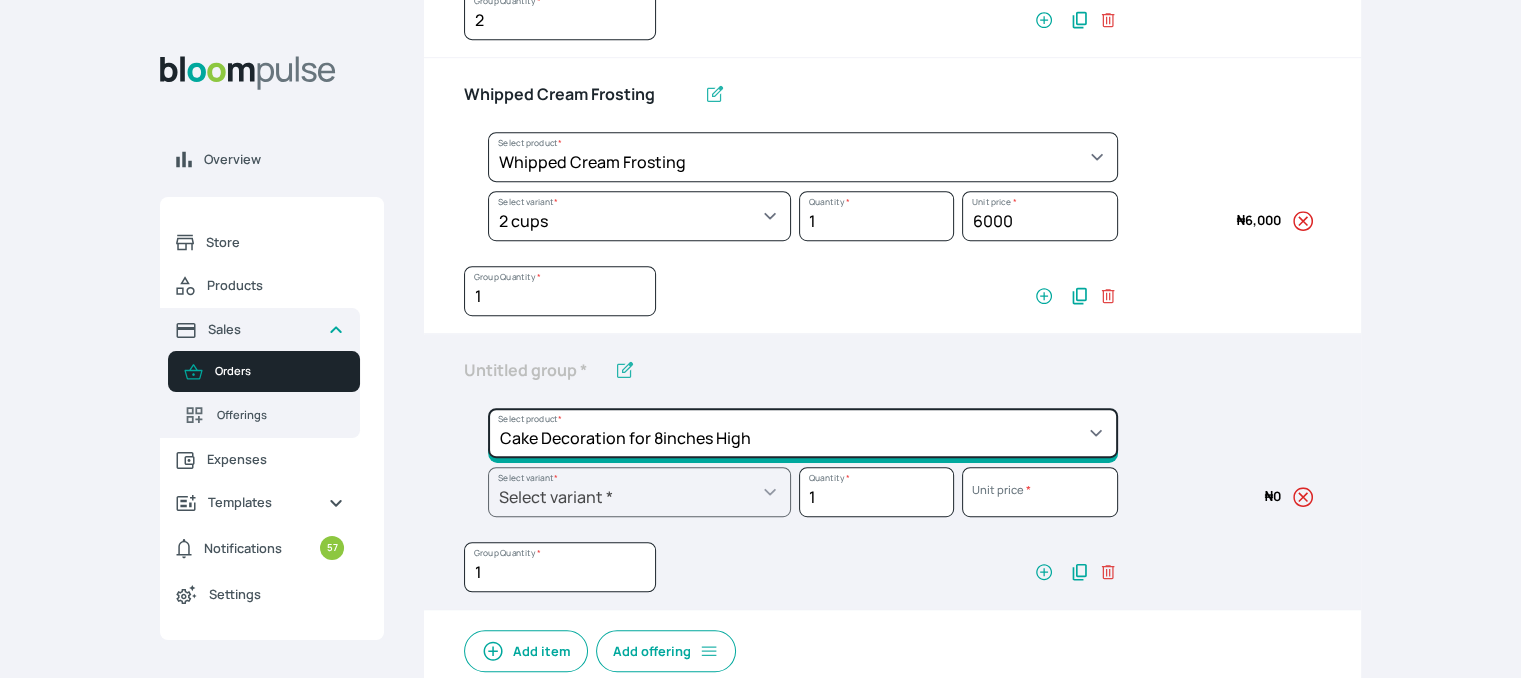 click on "Select product *  Cake Decoration for 8inches High  Chocolate oil based Round Cake  Geneose Sponge square Cake  Pound Square Cake  35cl zobo Mocktail  Banana Bread Batter BBQ Chicken  Bento Cake Budget Friendly Whippedcream Decoration Cake Decoration for 6inches High Cake Decoration for 6inches Low Cake loaf Chocolate Cake Batter Chocolate Ganache Chocolate oil based Batter Chocolate oil based square Cake Chocolate Round Cake Chop Life Package 2 Classic Banana Bread Loaf Coconut Banana Bread Loaf Cookies and Cream oil based Batter Cookies and cream oil based Round Cake Cupcakes Custom Made Whippedcream Decoration Doughnut Batter Fondant 1 Recipe  Fruit Cake Fruit Cake Batter Geneose Sponge Cake Batter Geneose Sponge Round Cake Meat Pie Meat Pie per 1 Mini puff Pound Cake Batter Pound Round Cake  Puff puff Redvelvet Cake Batter Redvelvet oil based Batter Redvelvet oil based Round Cake Redvelvet Round Cake Royal Buttercream  Small chops Stick Meat Sugar Doughnut  Swiss Meringue Buttercream  Valentine Love Box" at bounding box center (803, -671) 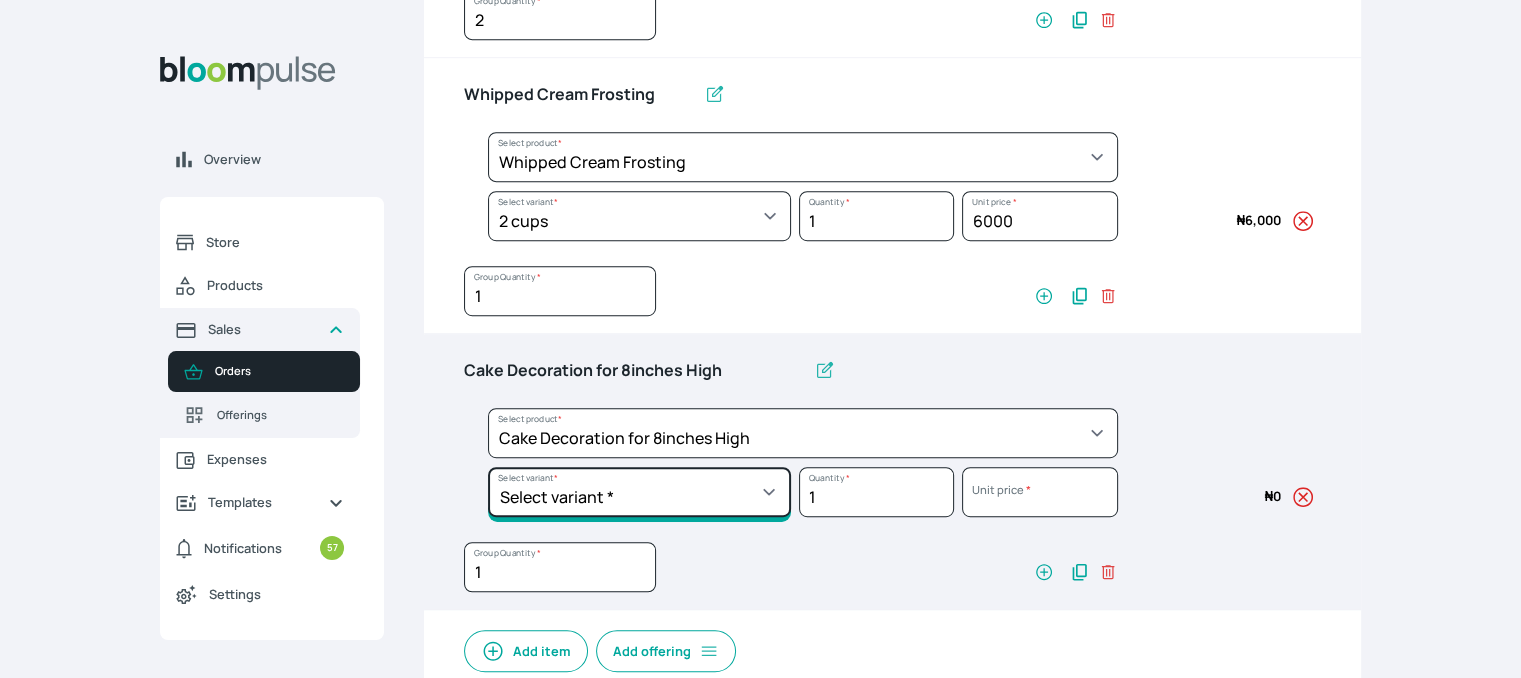 click on "Select variant * Basic Complex Regular" at bounding box center (639, -612) 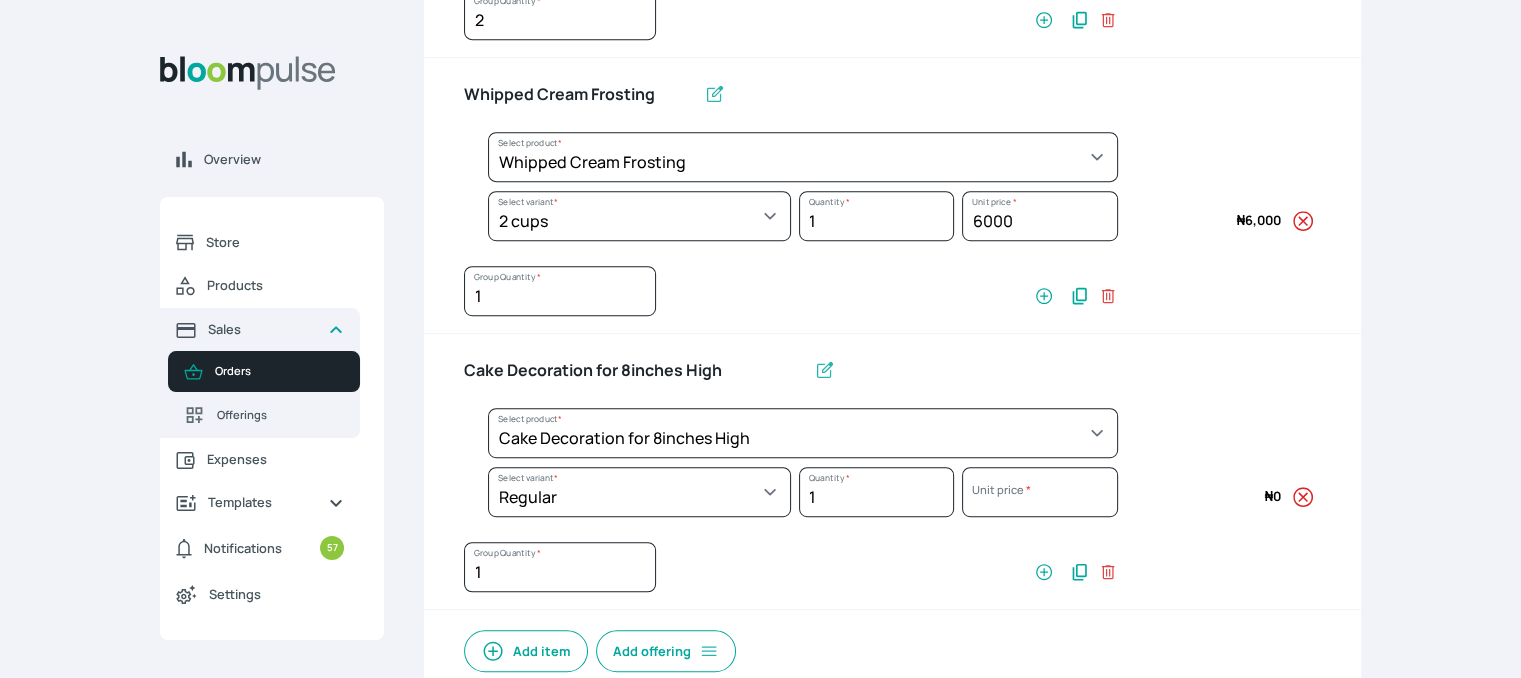 select on "023b730d-bc46-477e-b7f7-d3522e7f455b" 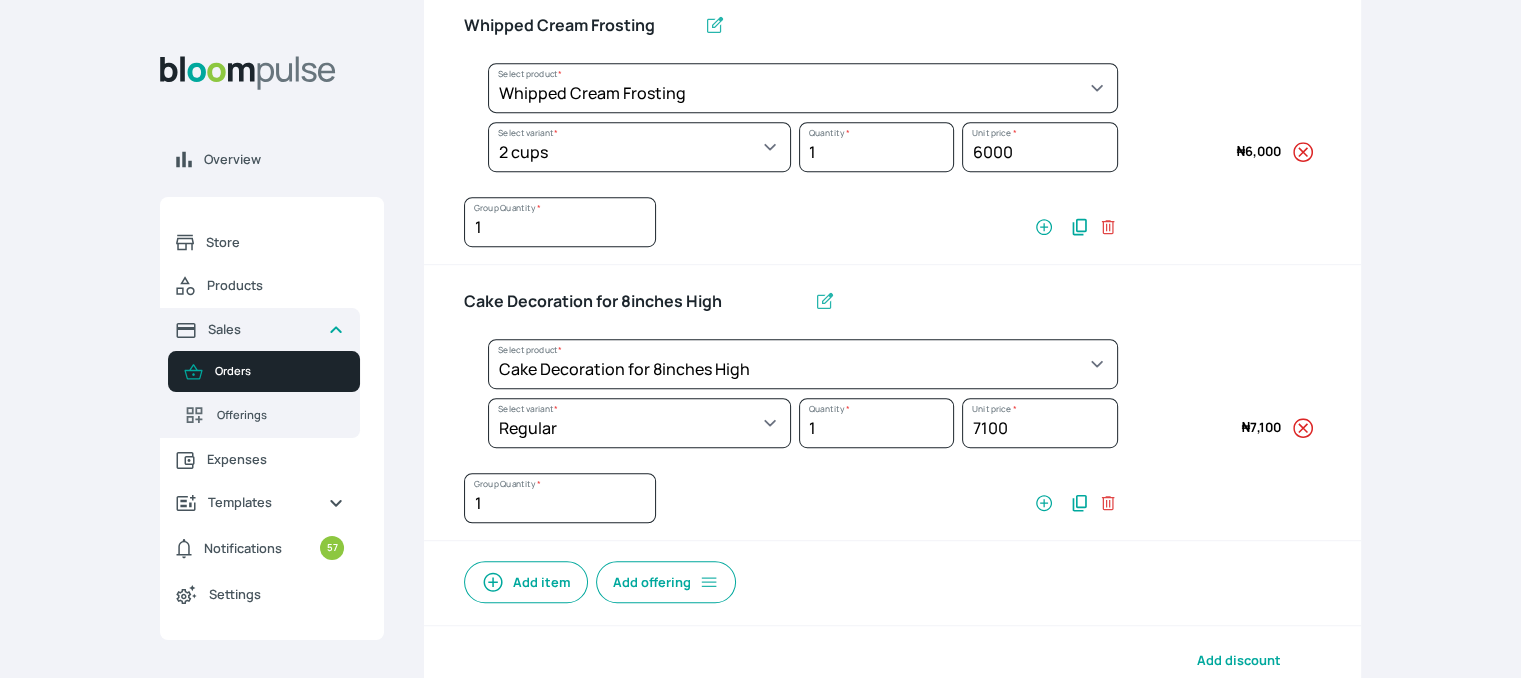 scroll, scrollTop: 1393, scrollLeft: 0, axis: vertical 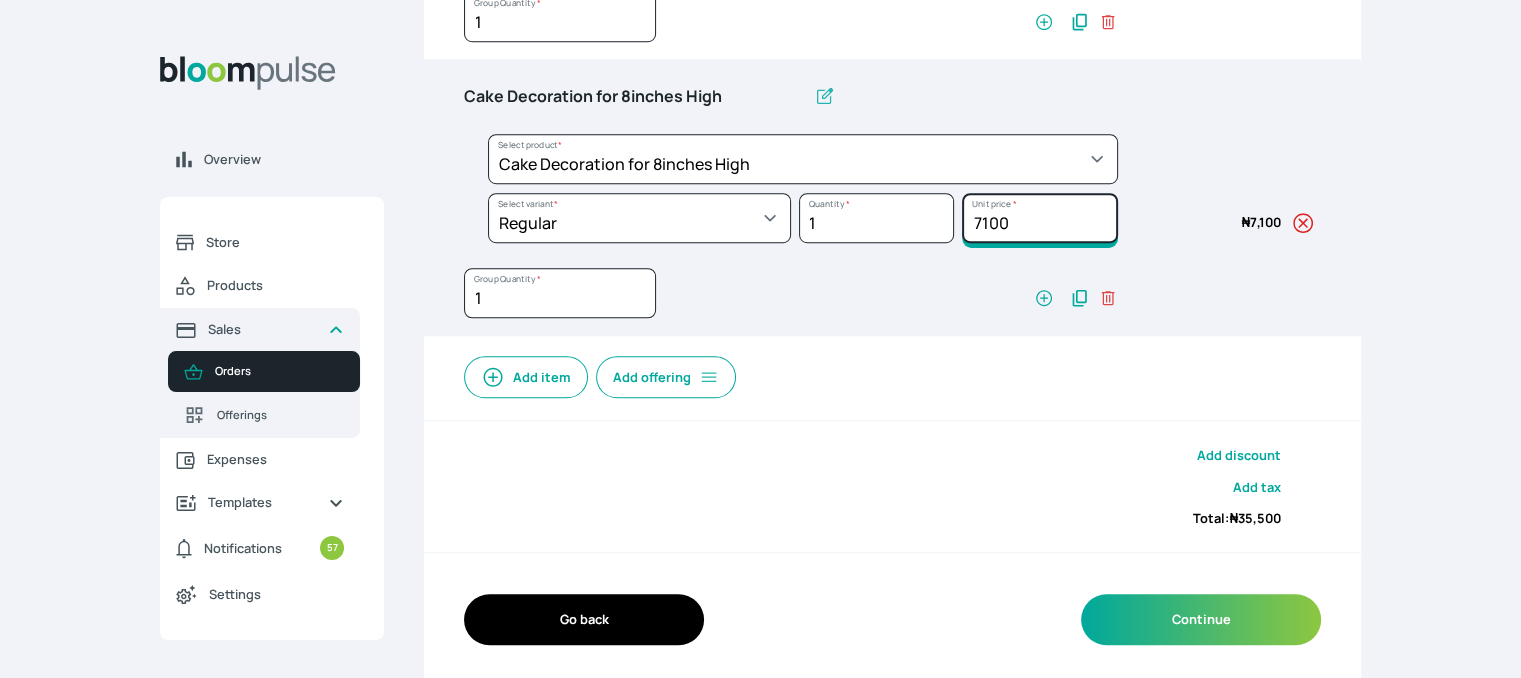 drag, startPoint x: 1025, startPoint y: 220, endPoint x: 959, endPoint y: 214, distance: 66.27216 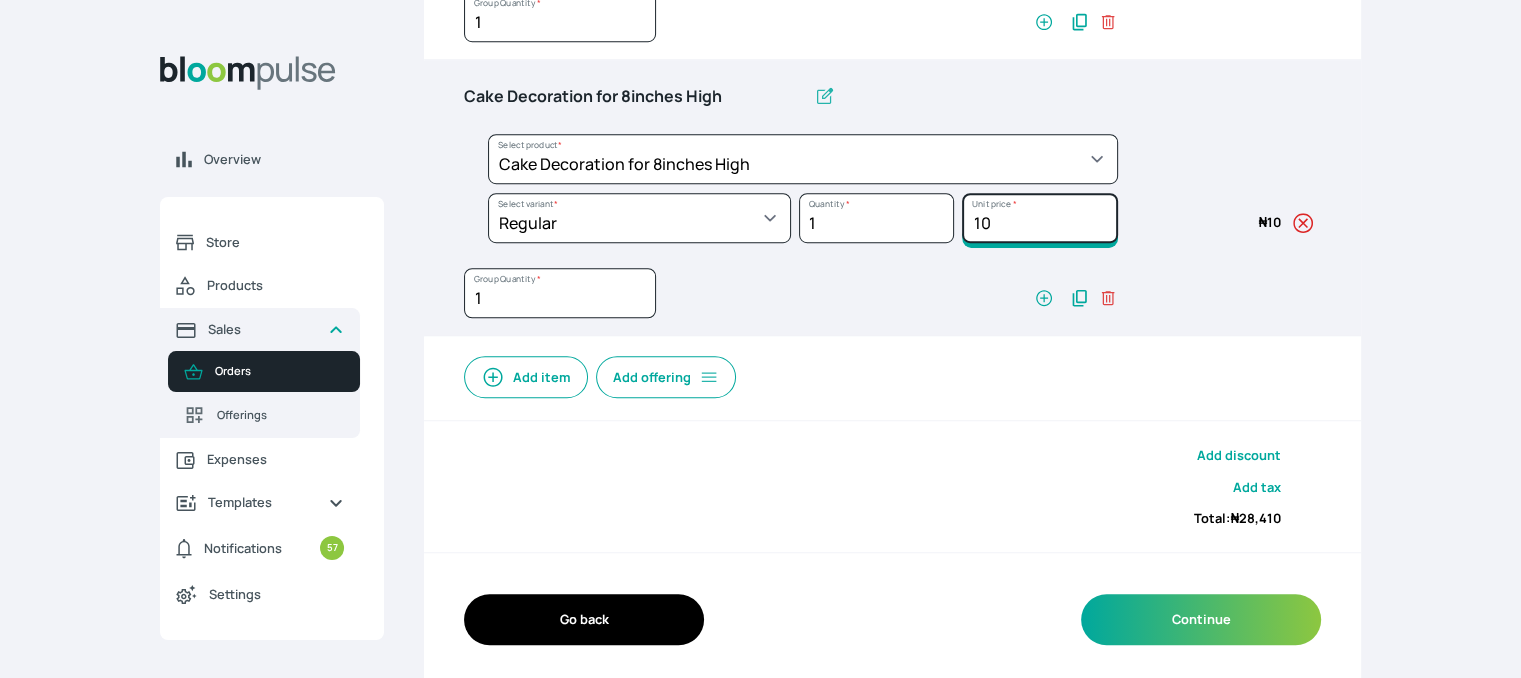 type on "1" 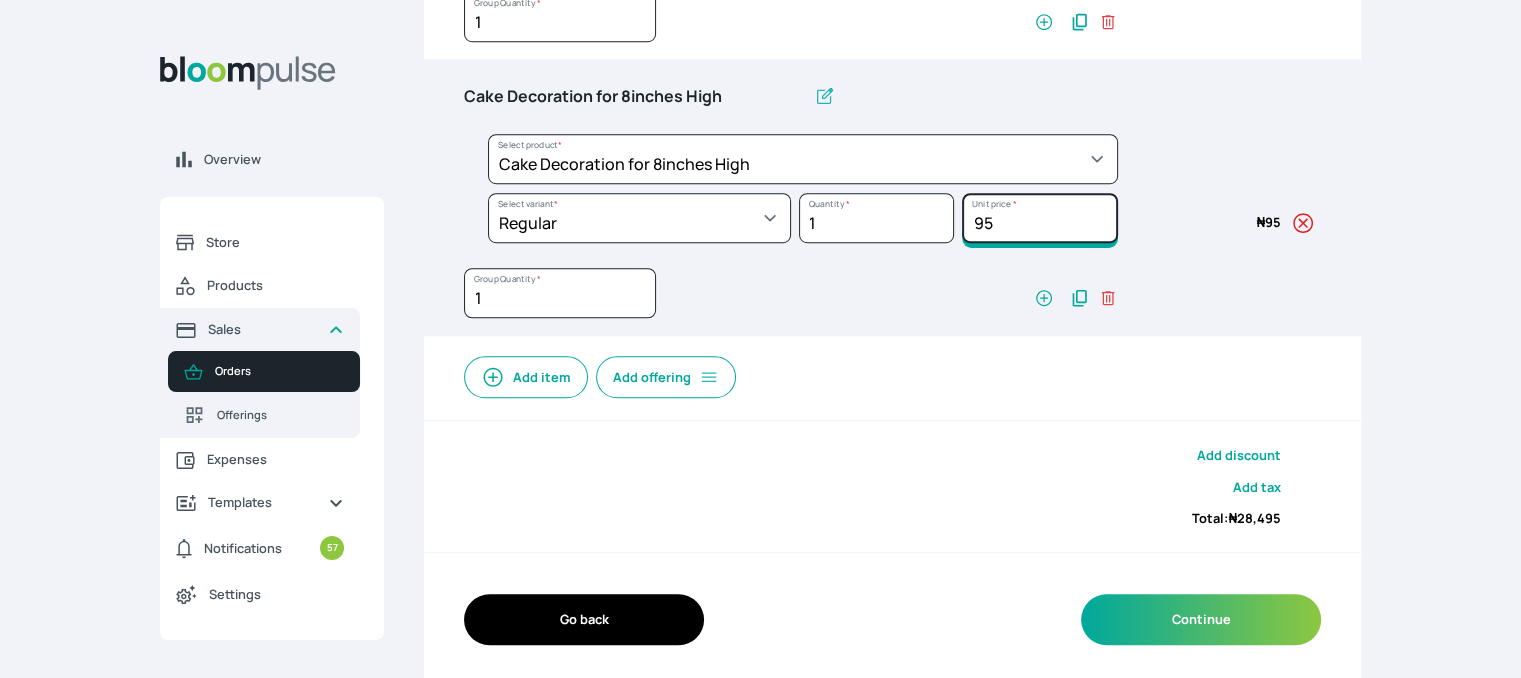 type on "9" 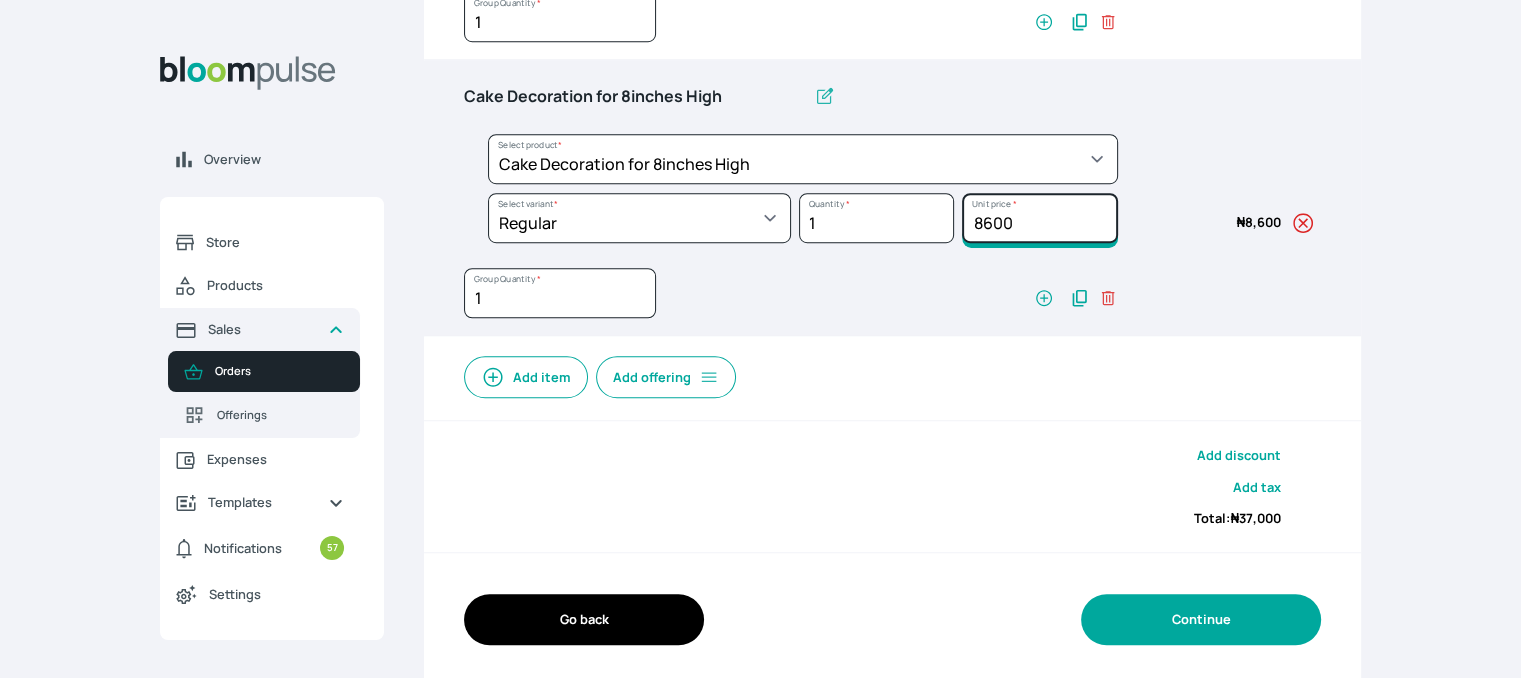 type on "8600" 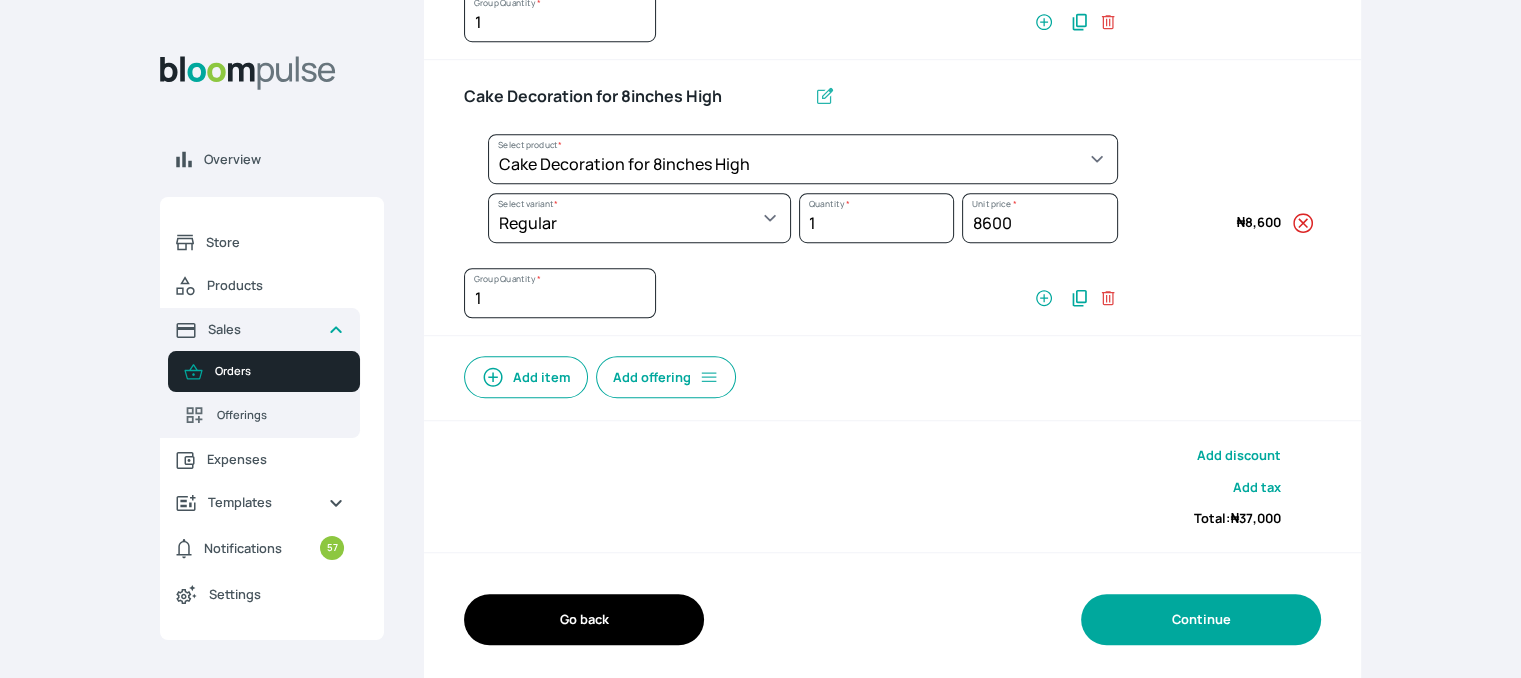 click on "Continue" at bounding box center (1201, 619) 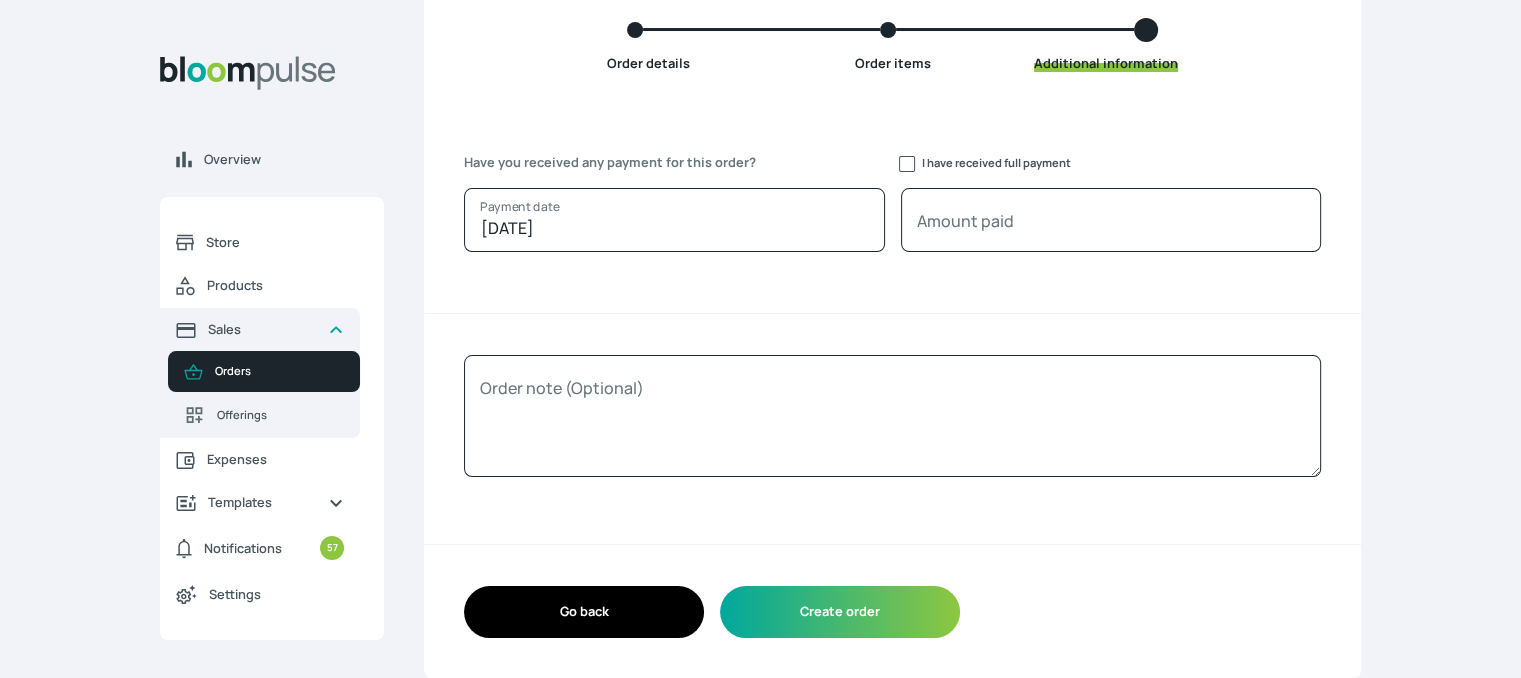 scroll, scrollTop: 191, scrollLeft: 0, axis: vertical 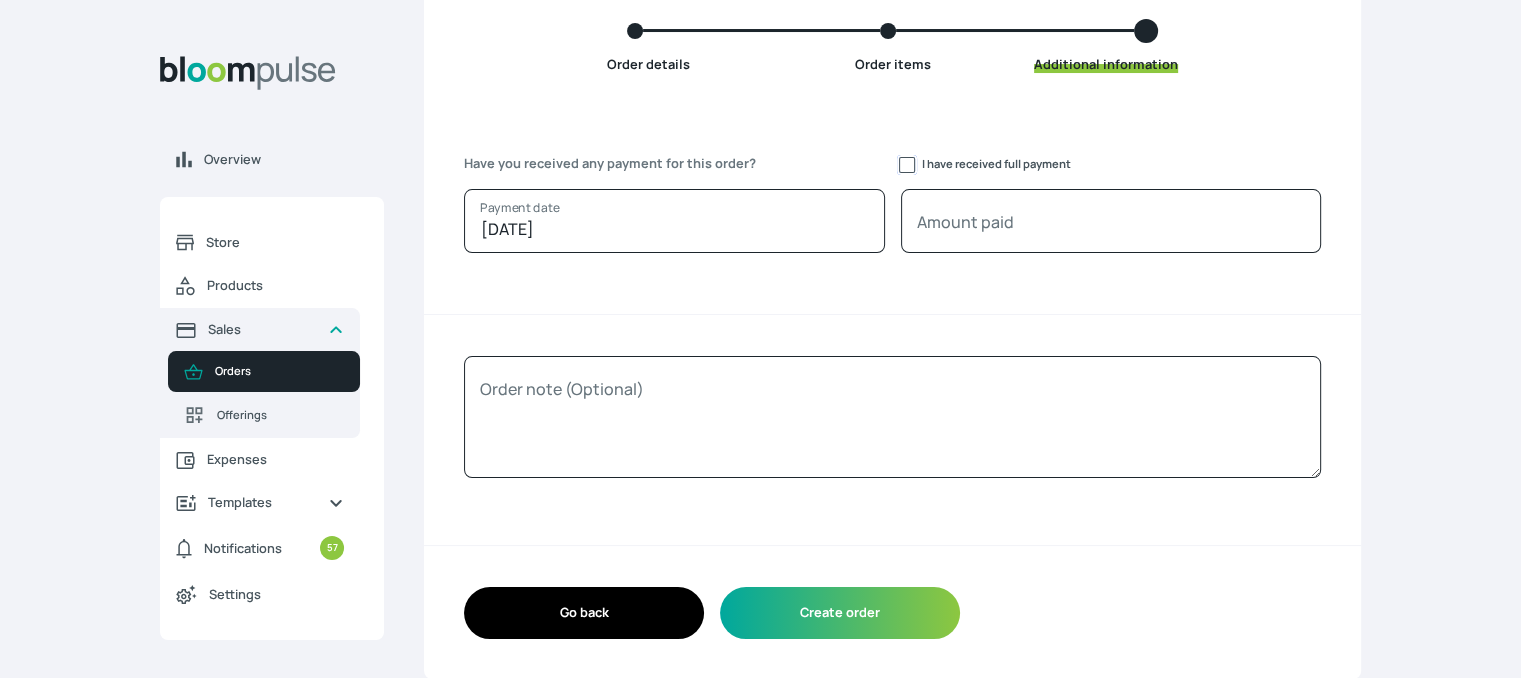 click on "I have received full payment" at bounding box center (907, 165) 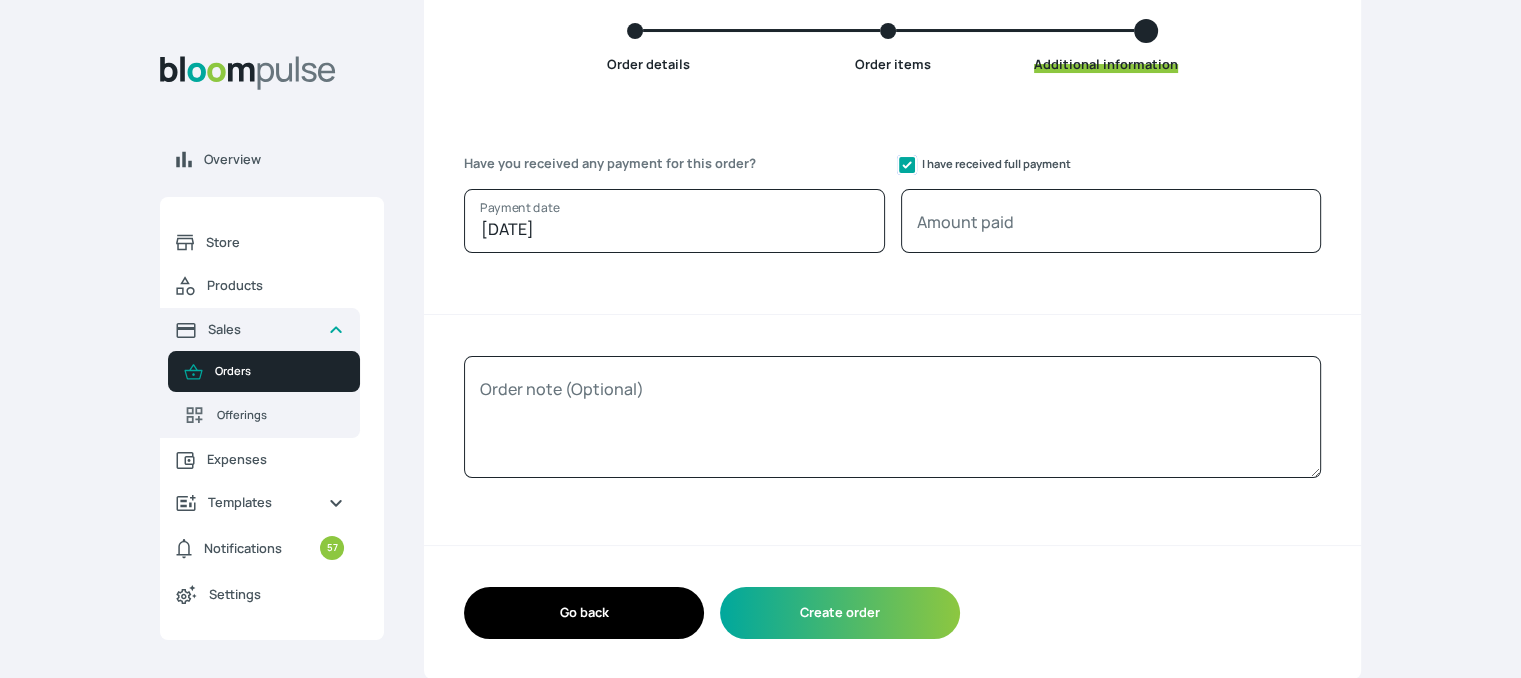 checkbox on "true" 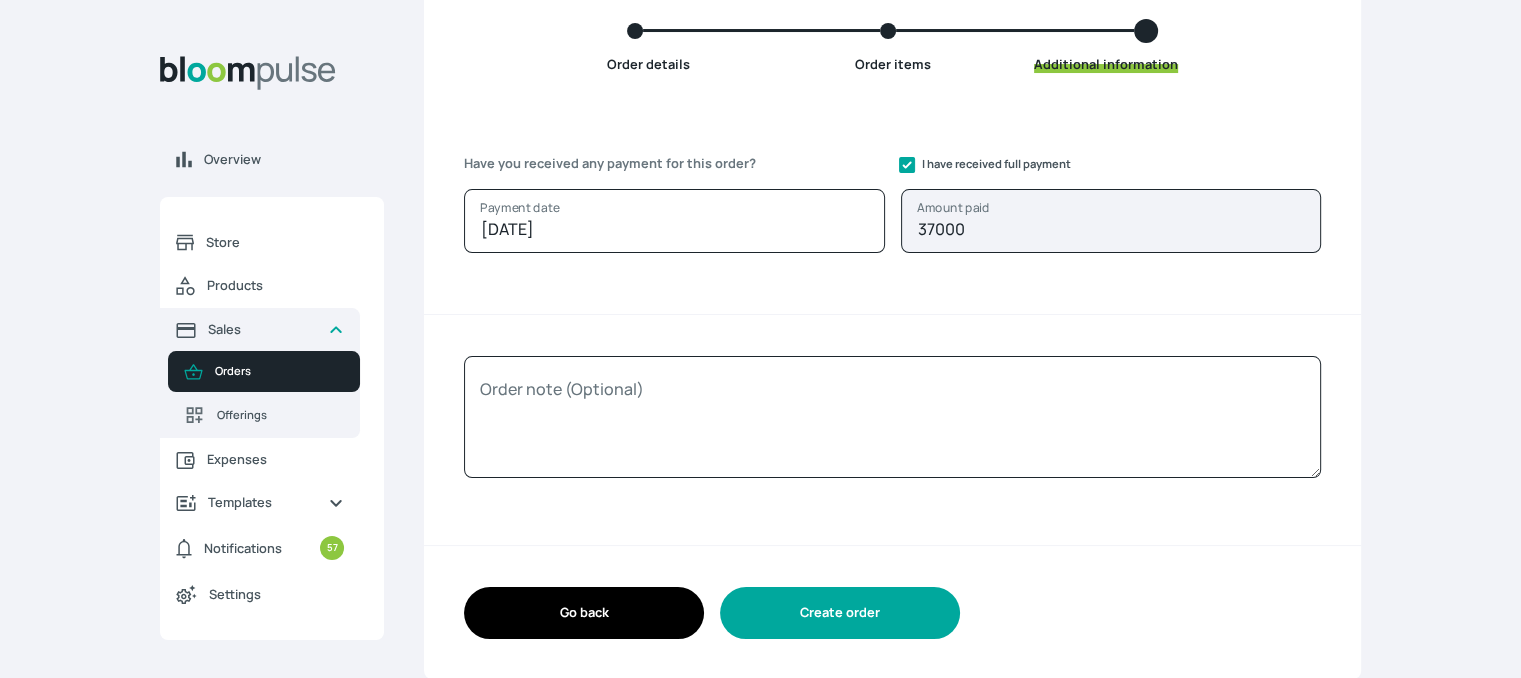 click on "Create order" at bounding box center [840, 612] 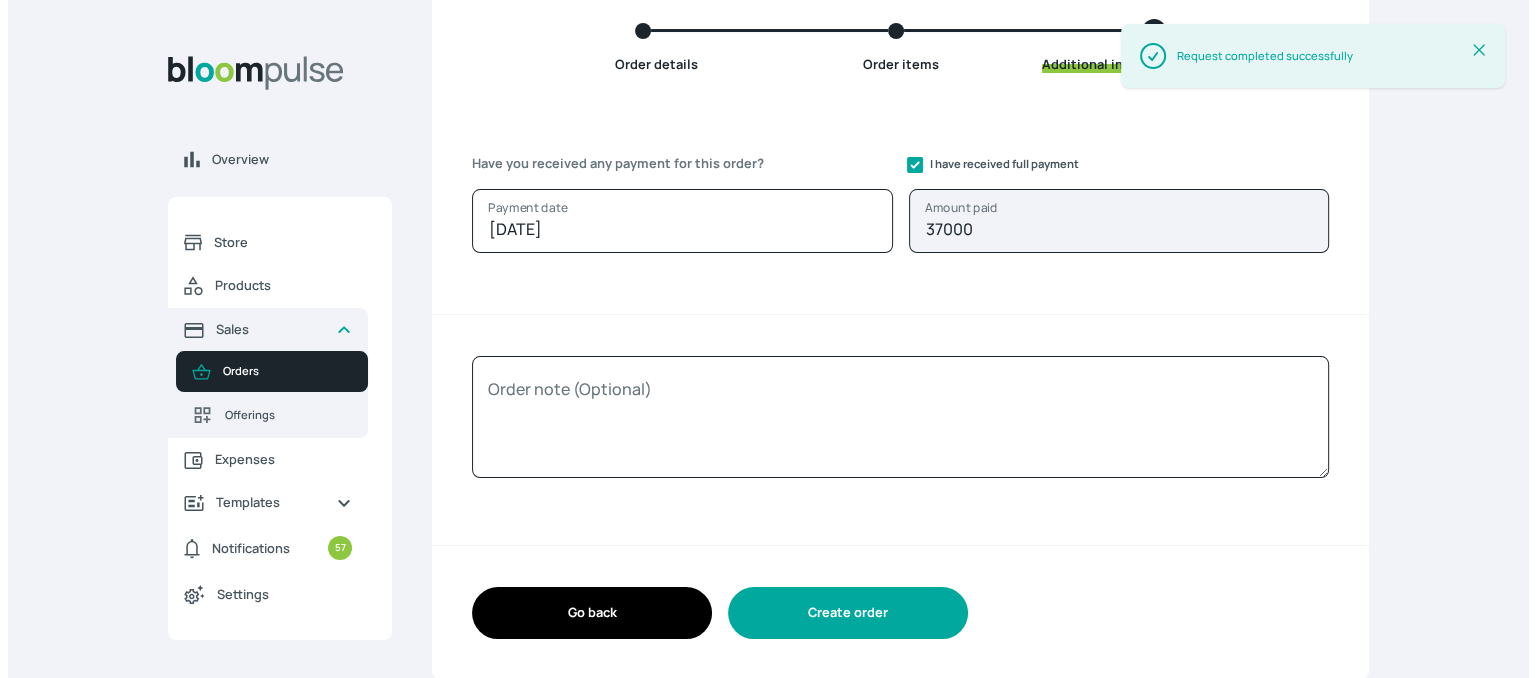 scroll, scrollTop: 0, scrollLeft: 0, axis: both 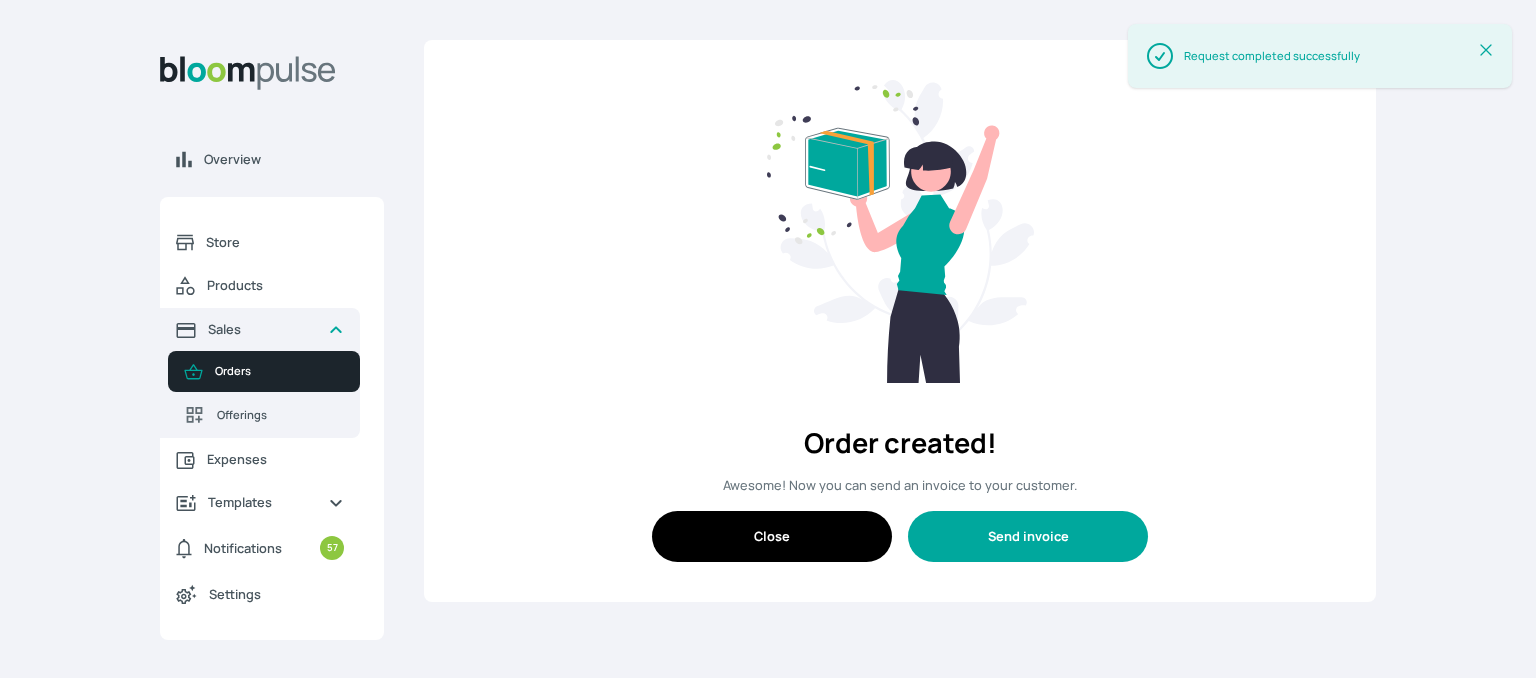 click on "Send invoice" at bounding box center (1028, 536) 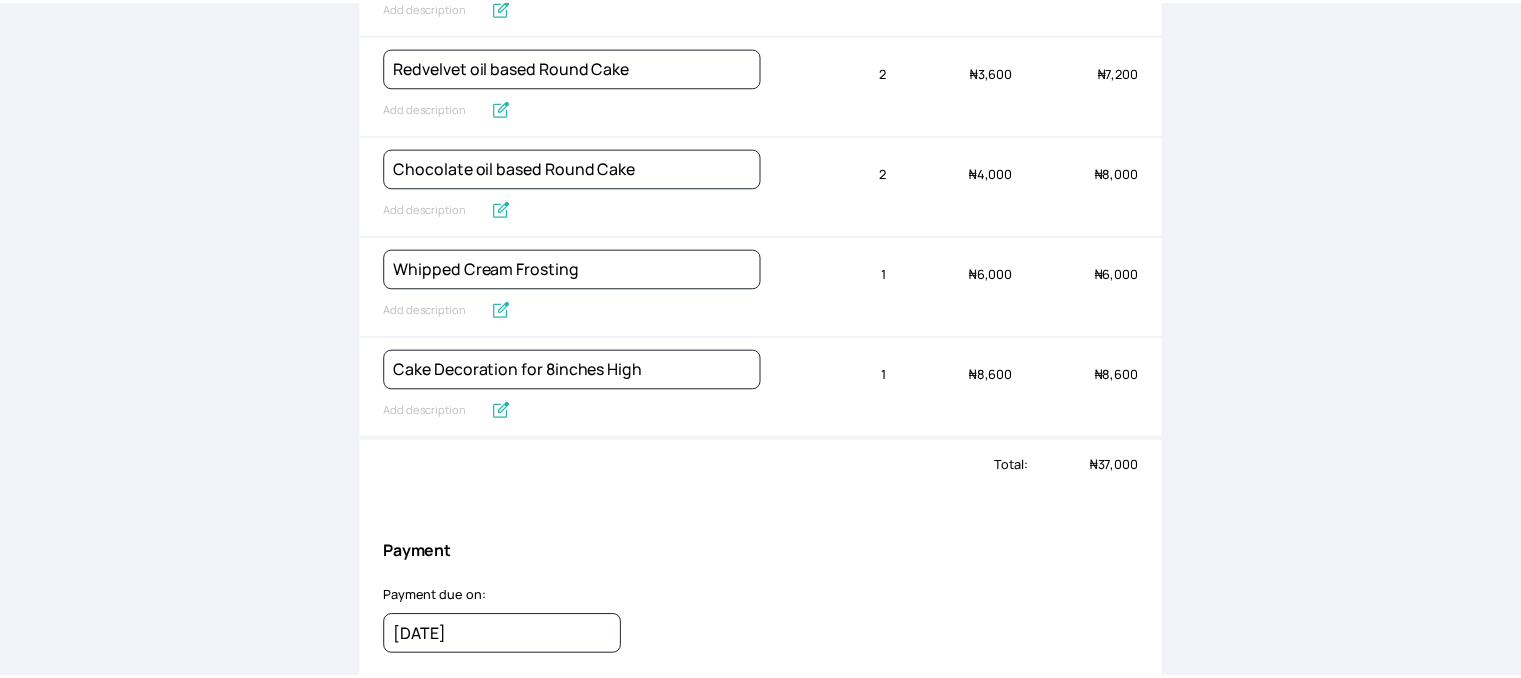 scroll, scrollTop: 0, scrollLeft: 0, axis: both 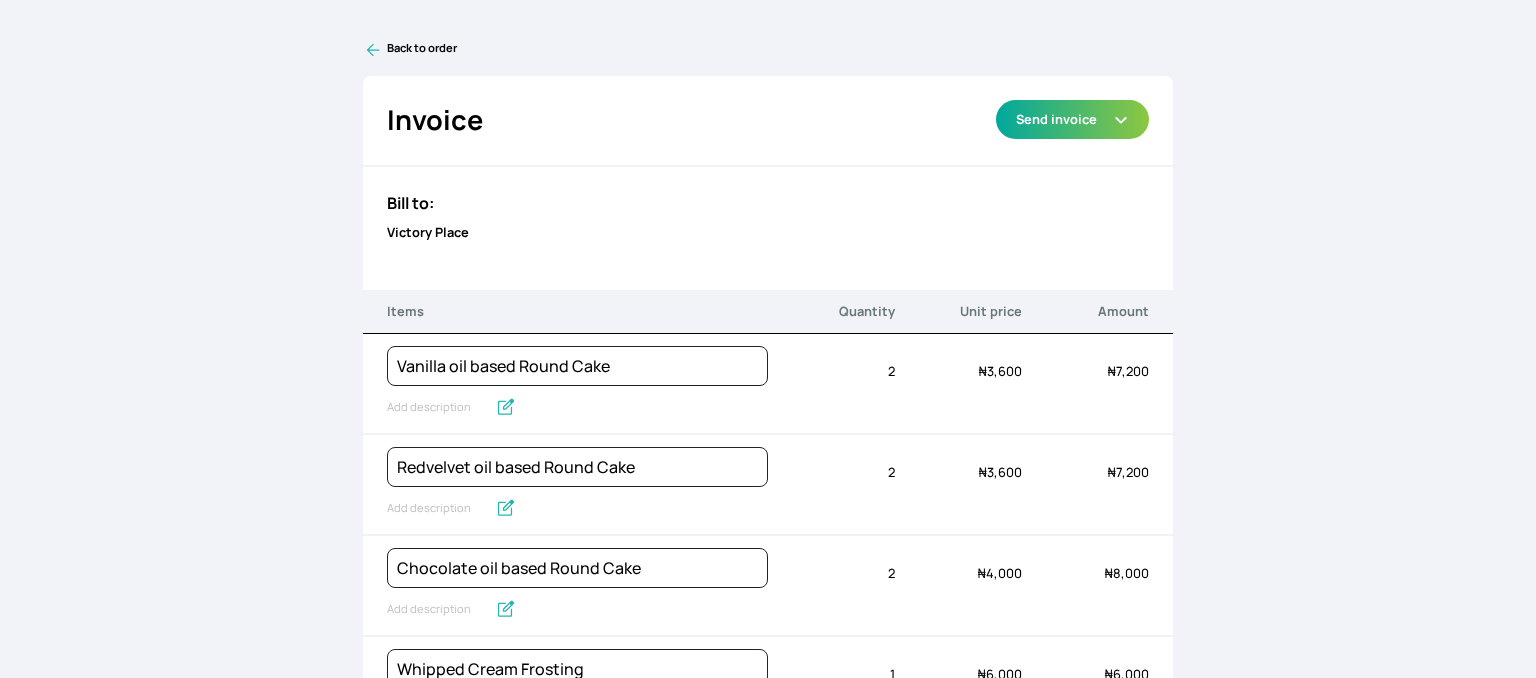 click on "Back to order" at bounding box center [768, 50] 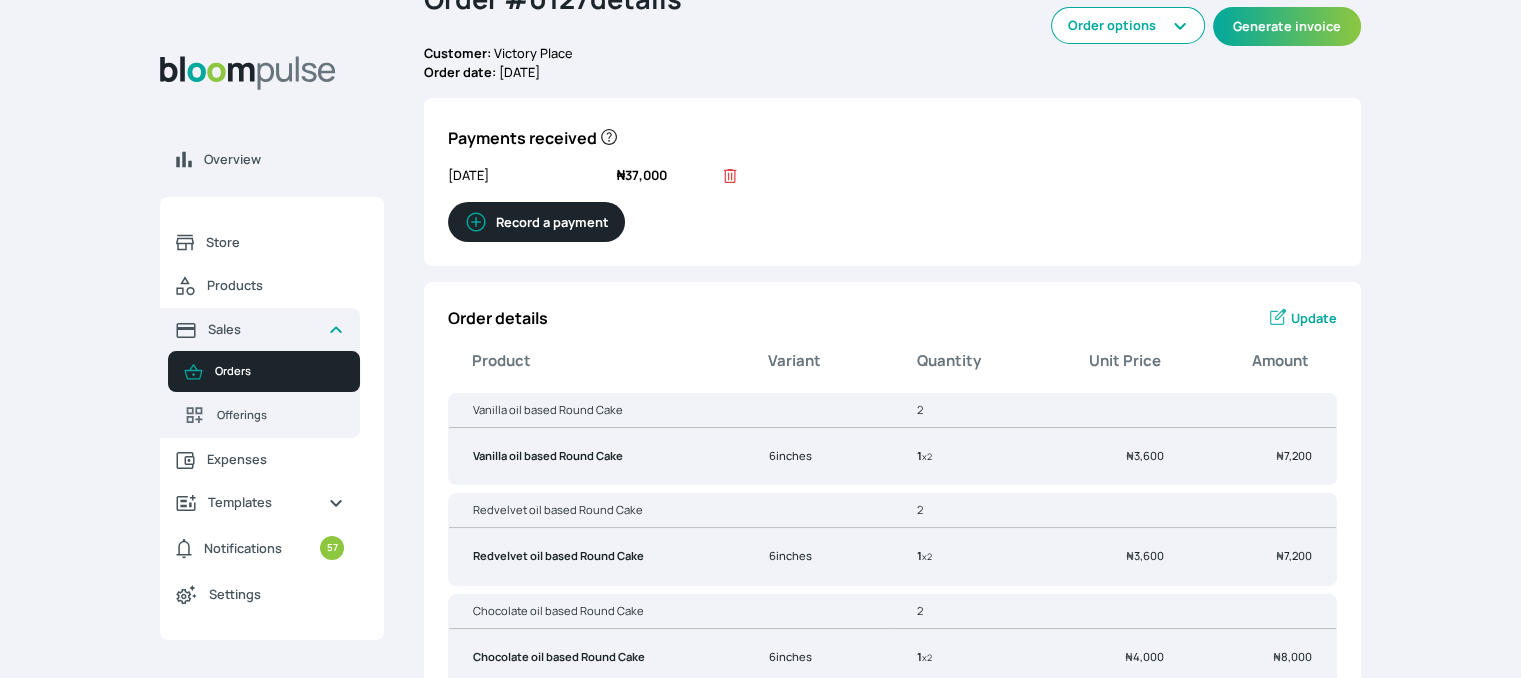 scroll, scrollTop: 0, scrollLeft: 0, axis: both 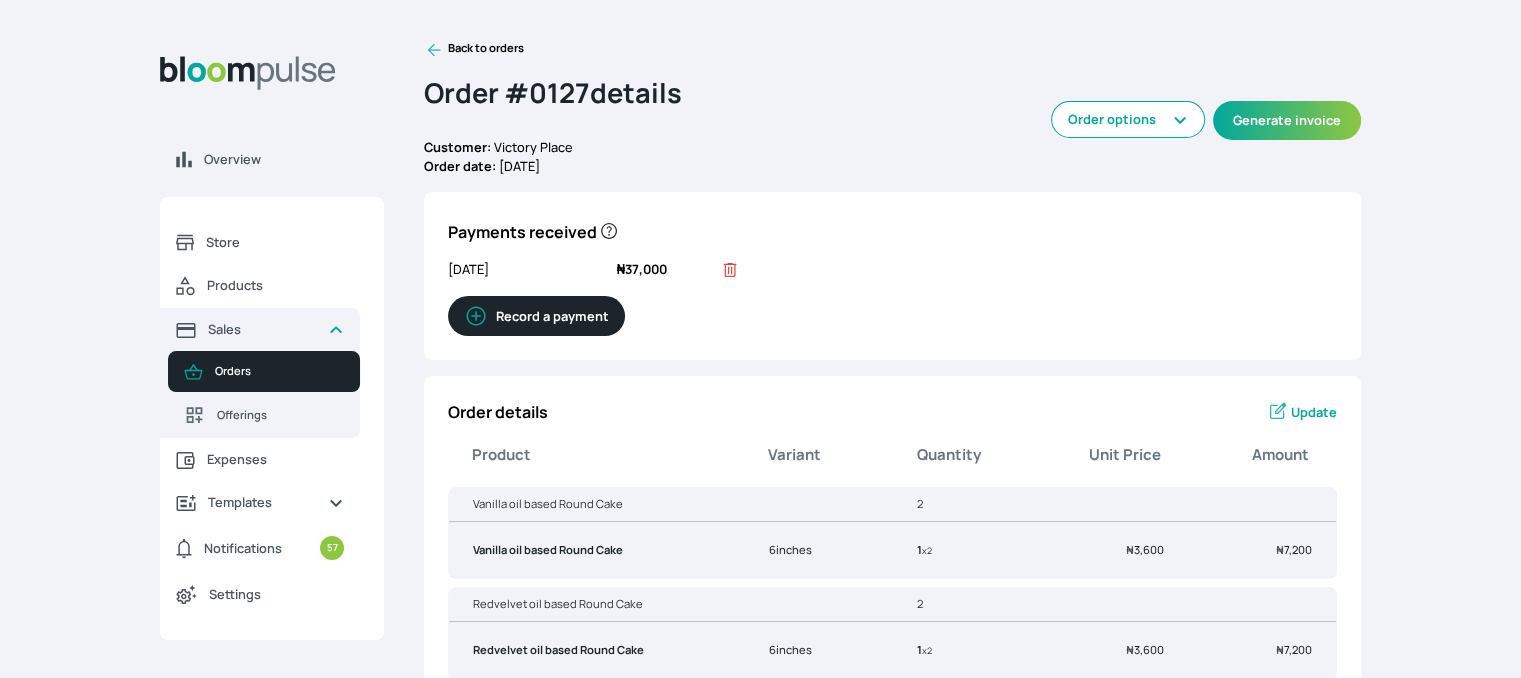click on "Back to orders" at bounding box center [474, 50] 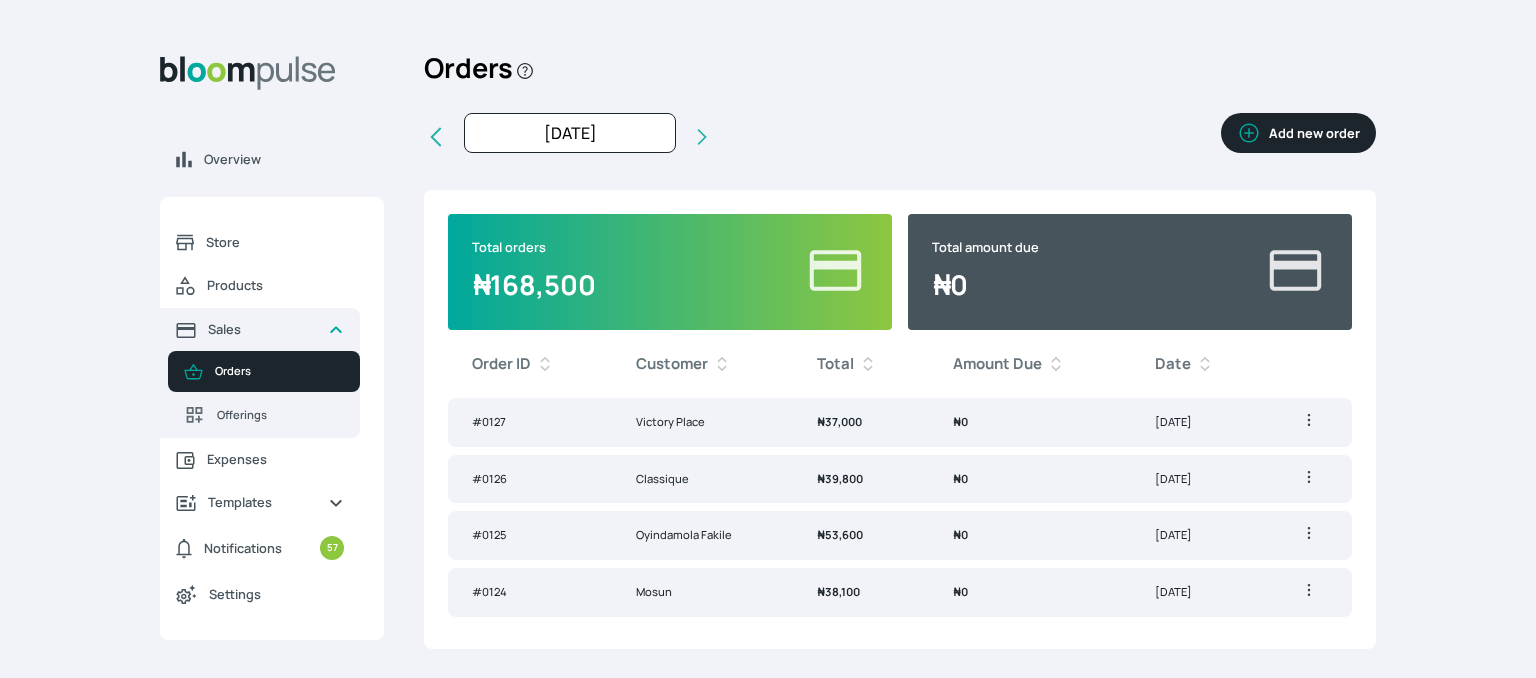 click on "Add new order" at bounding box center (1298, 133) 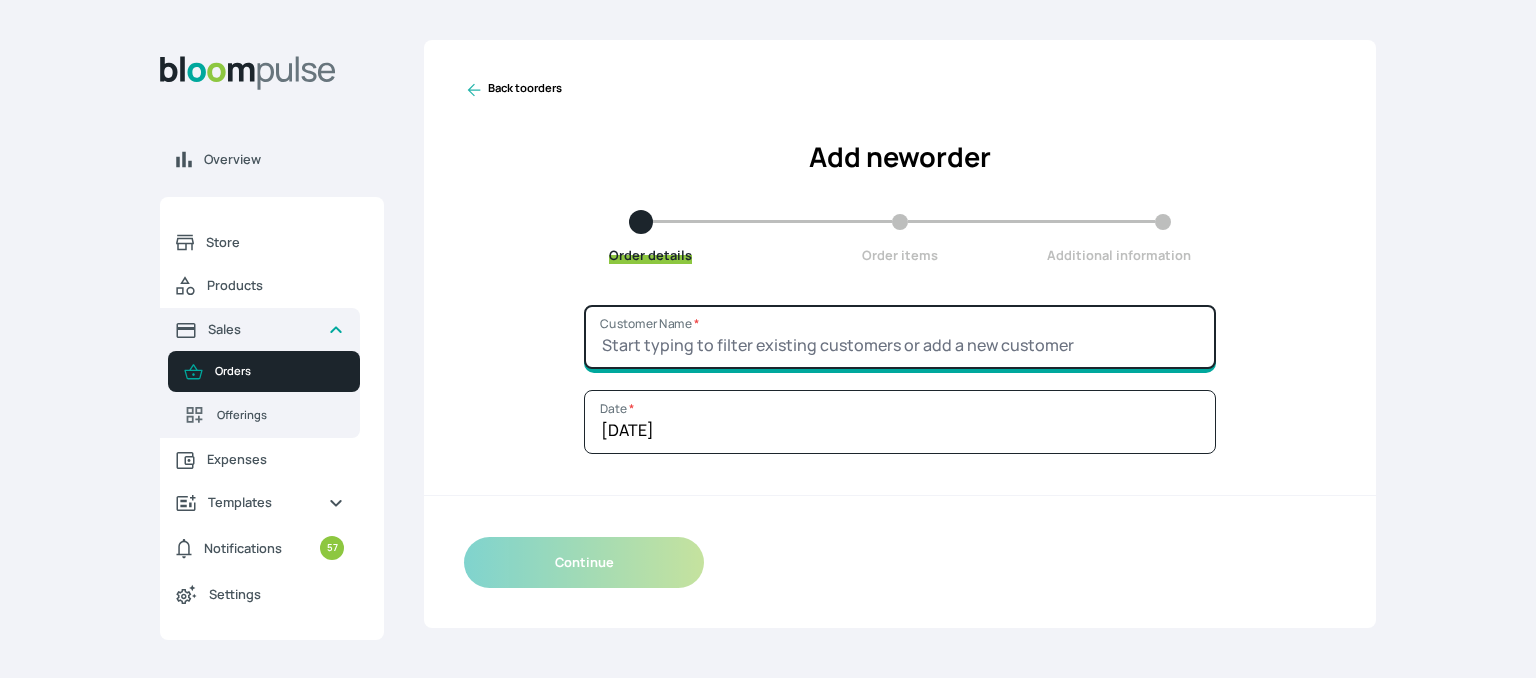 click on "Customer Name    *" at bounding box center [900, 337] 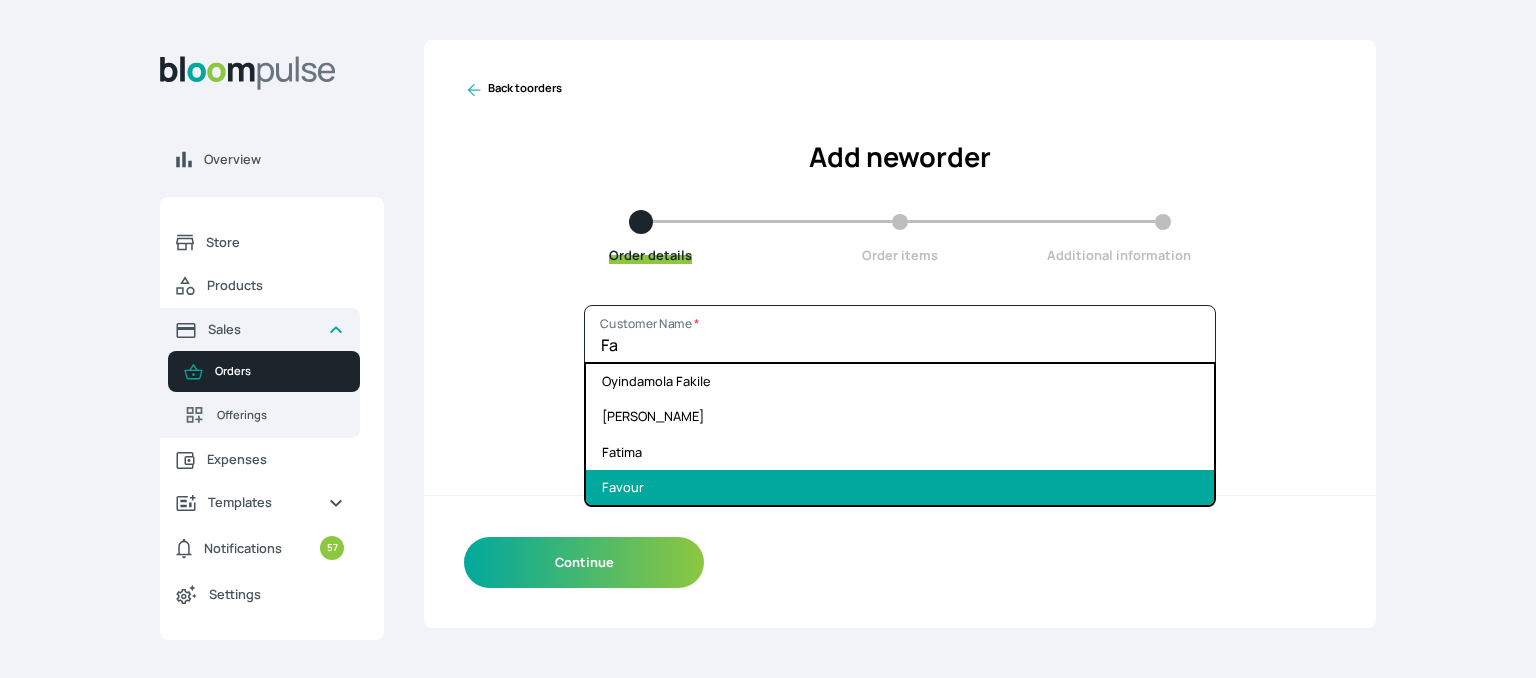 click on "Favour" at bounding box center [900, 487] 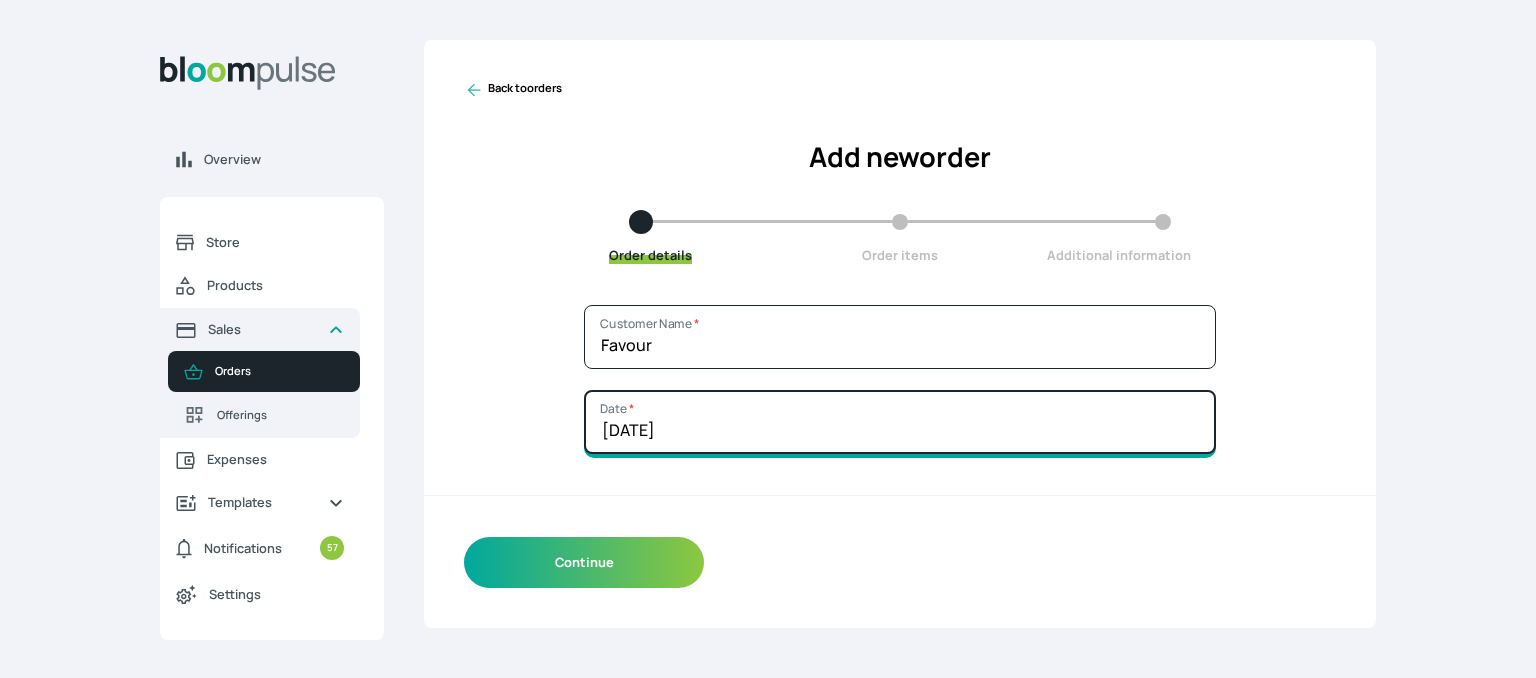 click on "[DATE]" at bounding box center [900, 422] 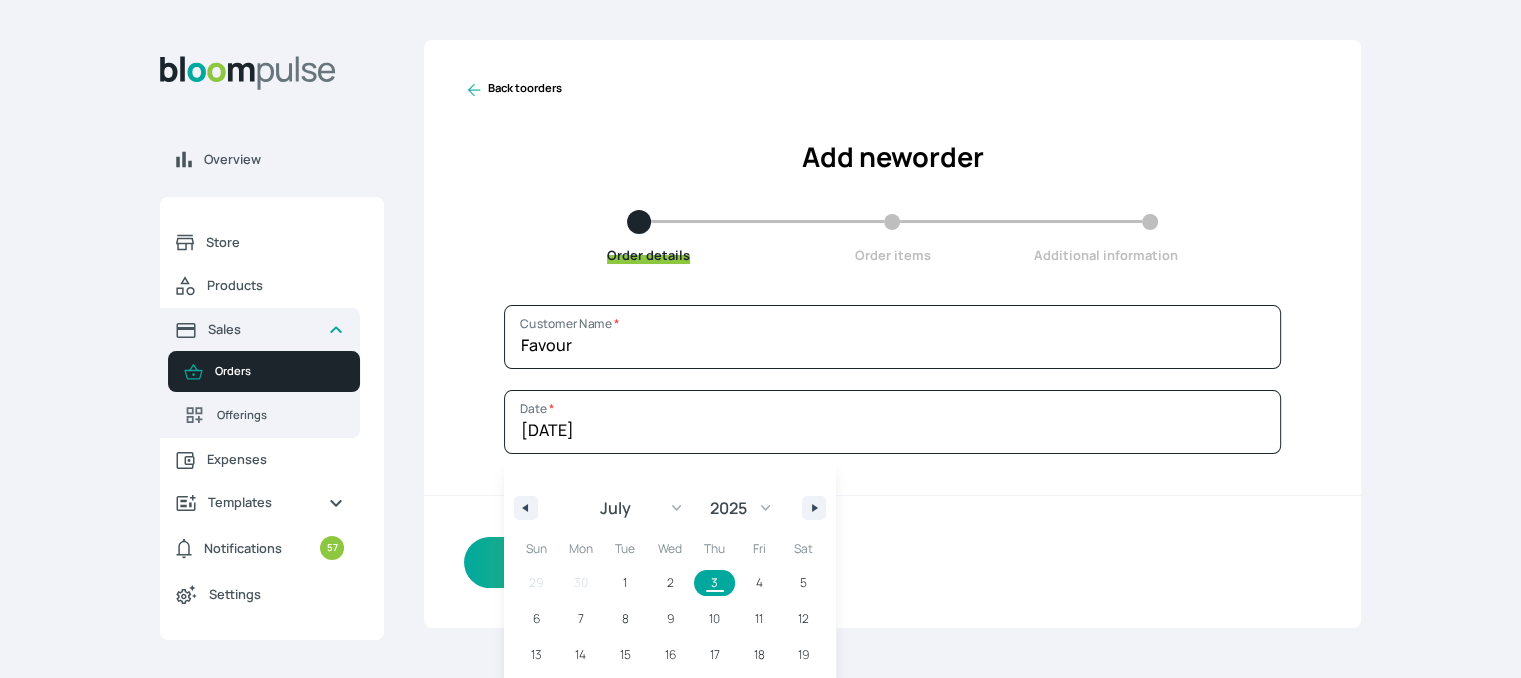 click on "Back to  orders" at bounding box center [513, 90] 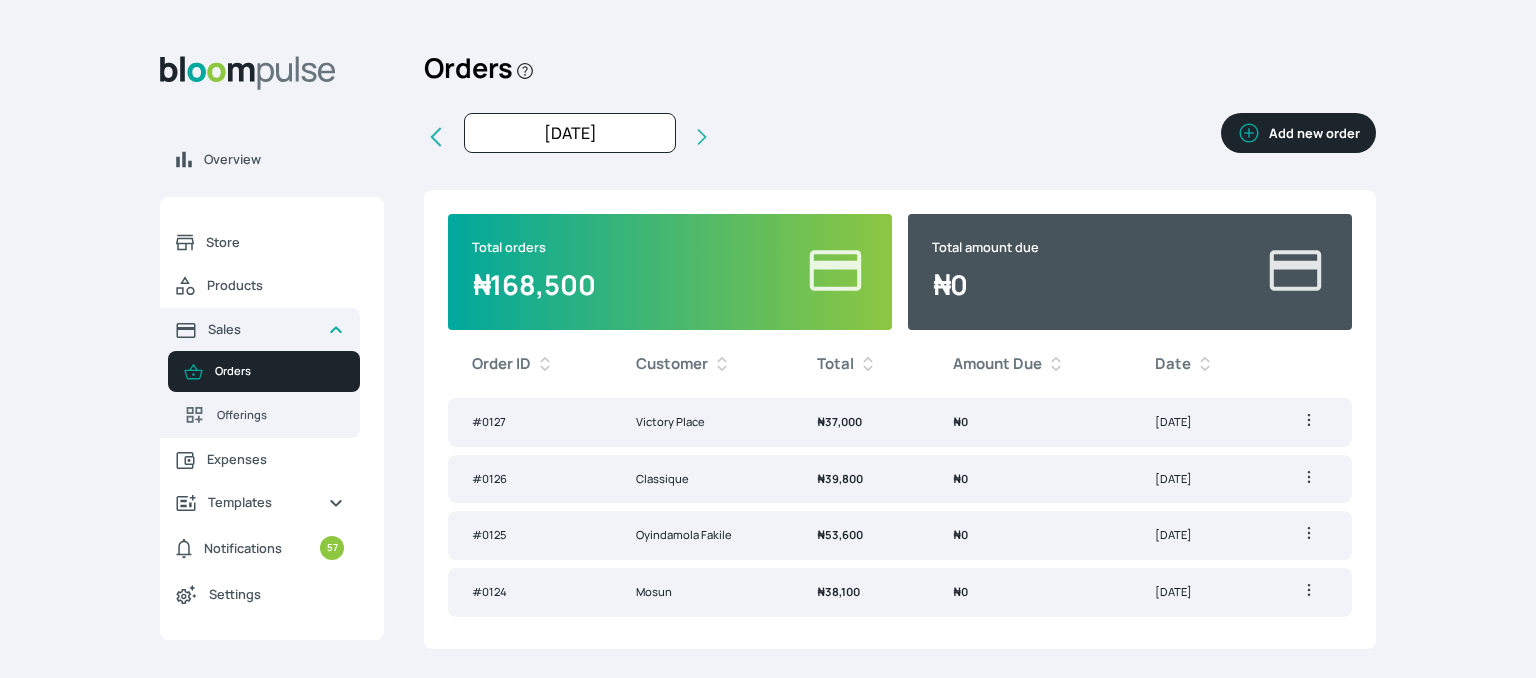 click 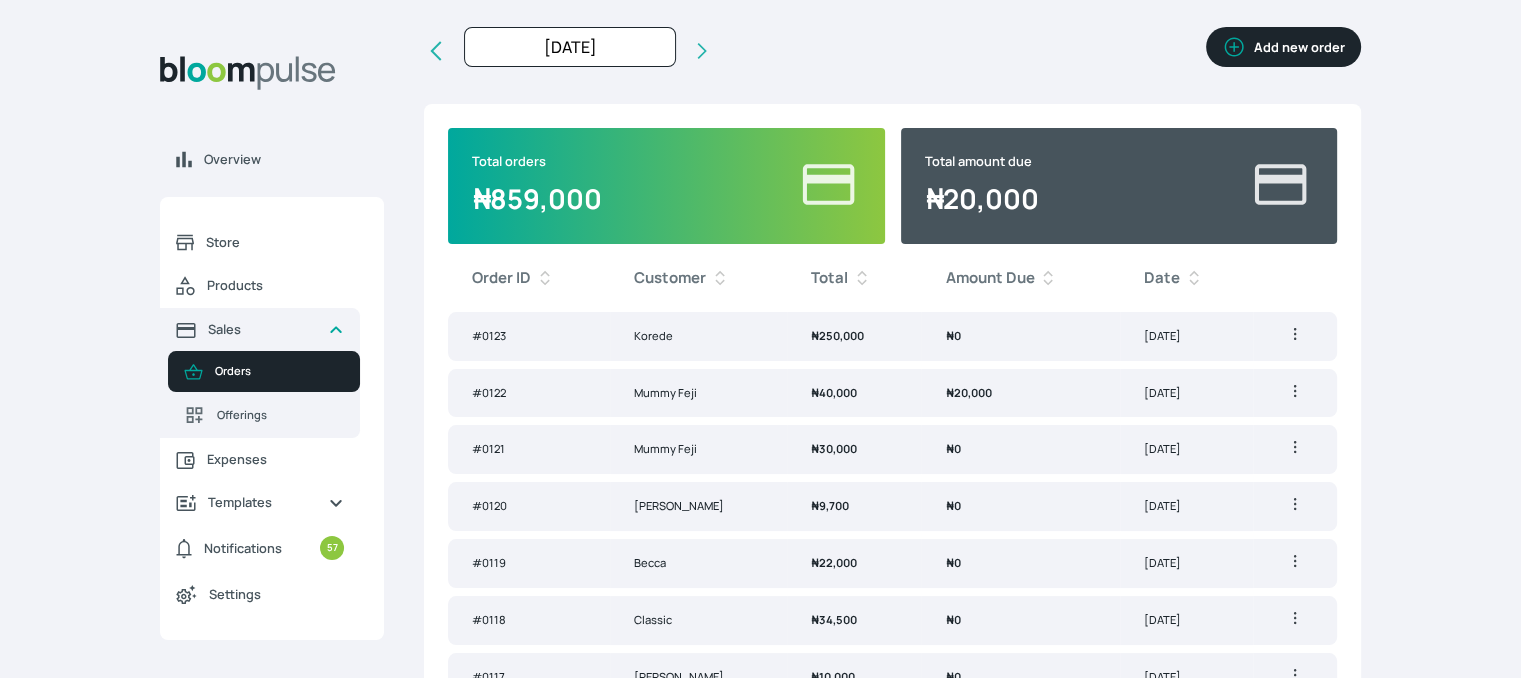 scroll, scrollTop: 0, scrollLeft: 0, axis: both 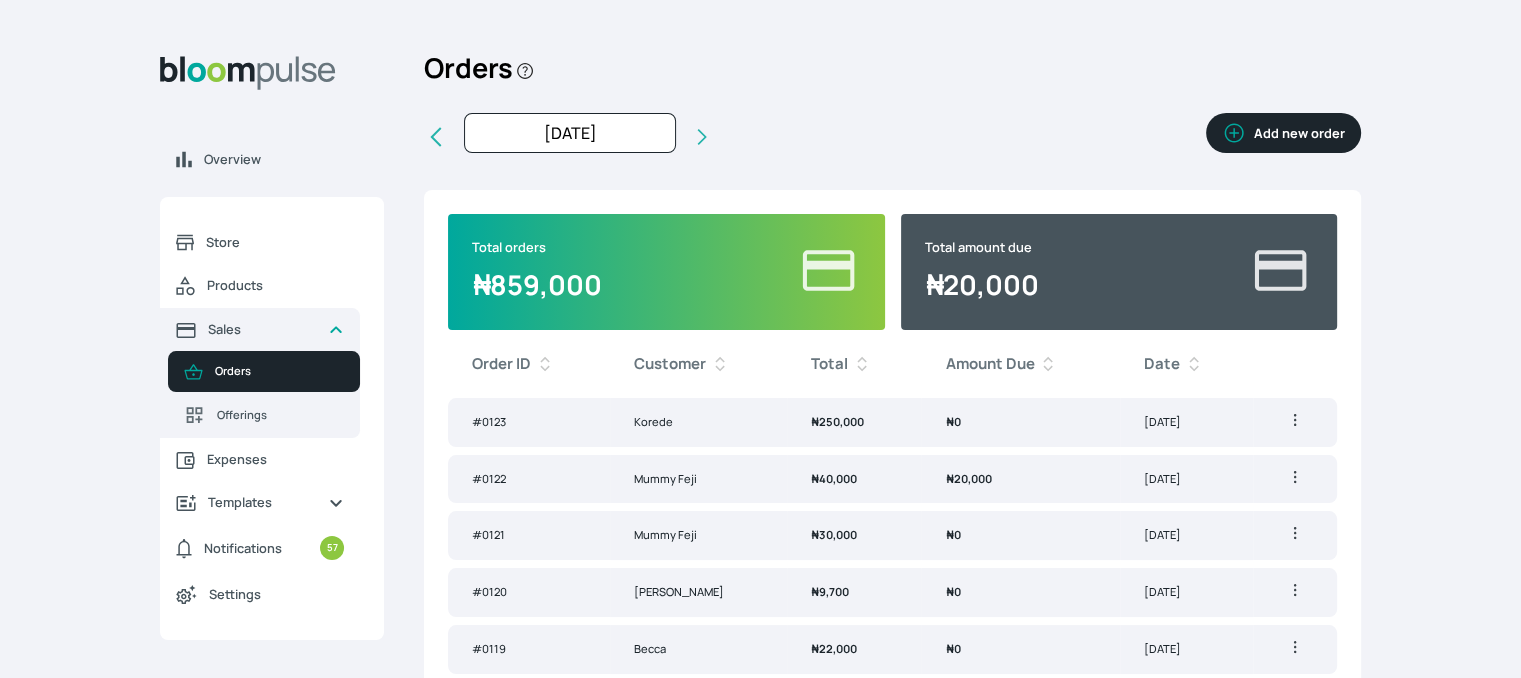 click on "Add new order" at bounding box center [1283, 133] 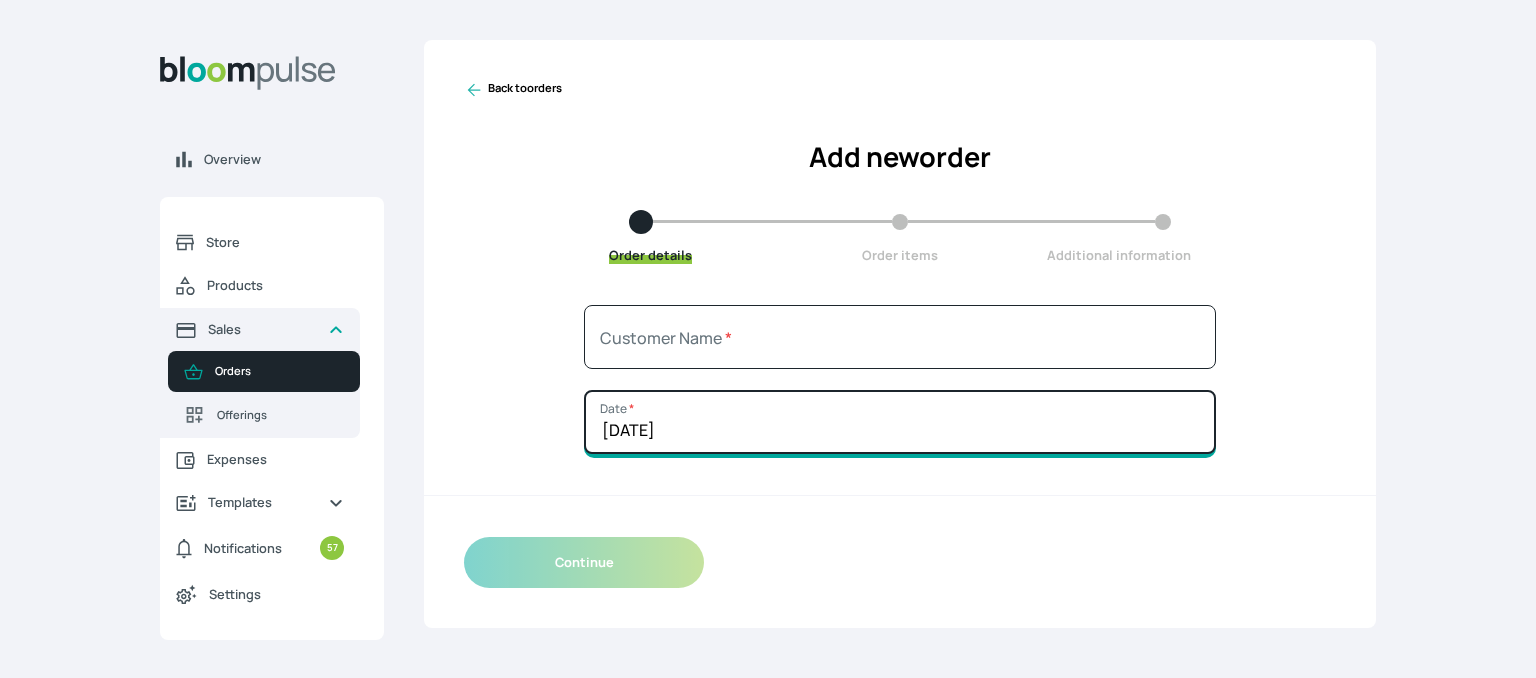 click on "[DATE]" at bounding box center (900, 422) 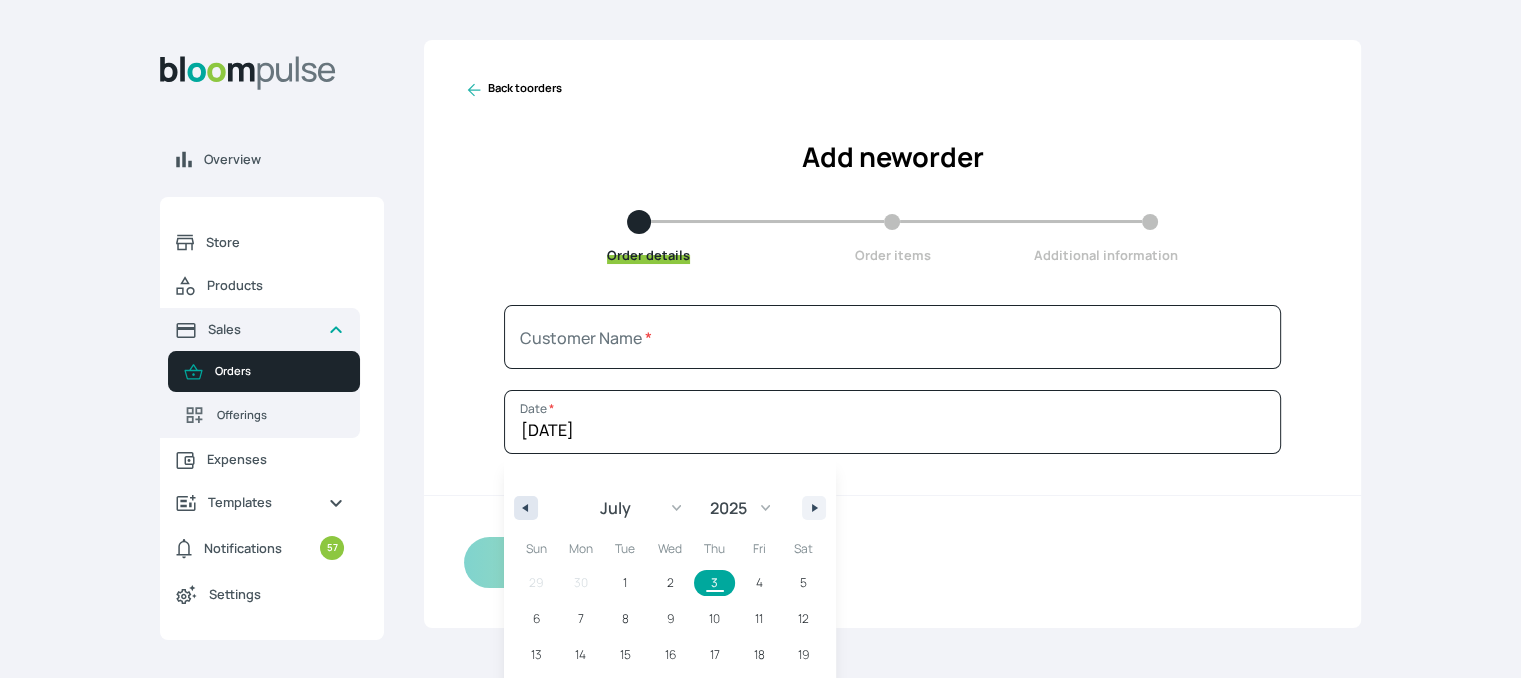 click at bounding box center [526, 508] 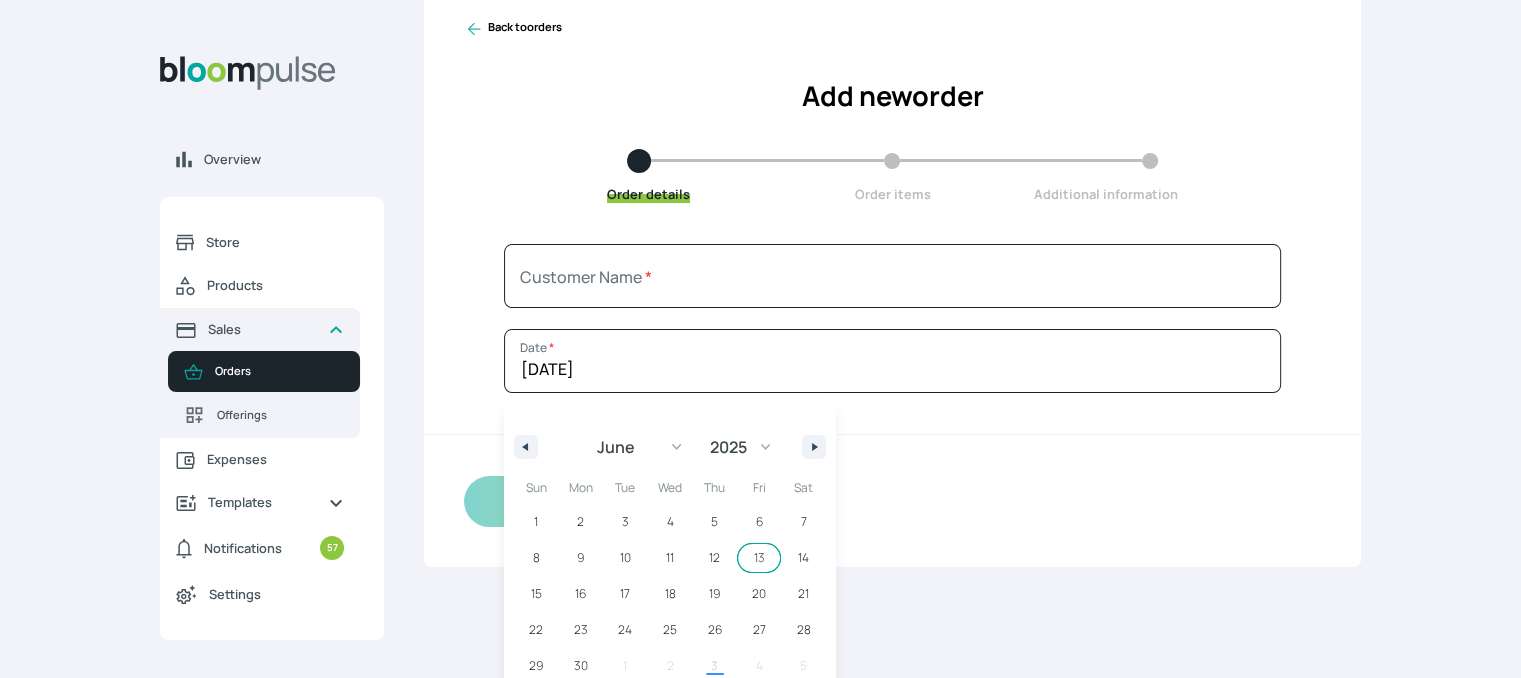 scroll, scrollTop: 87, scrollLeft: 0, axis: vertical 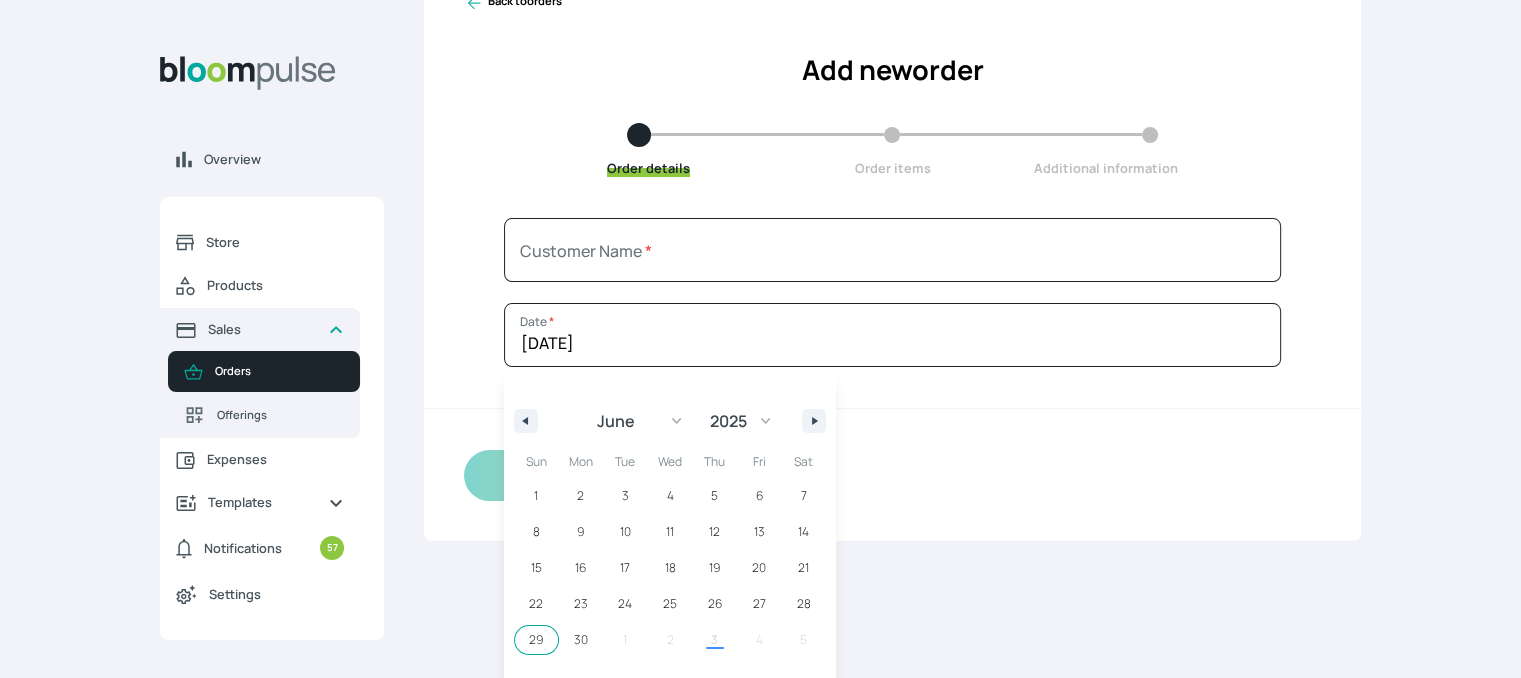 click on "29" at bounding box center (536, 640) 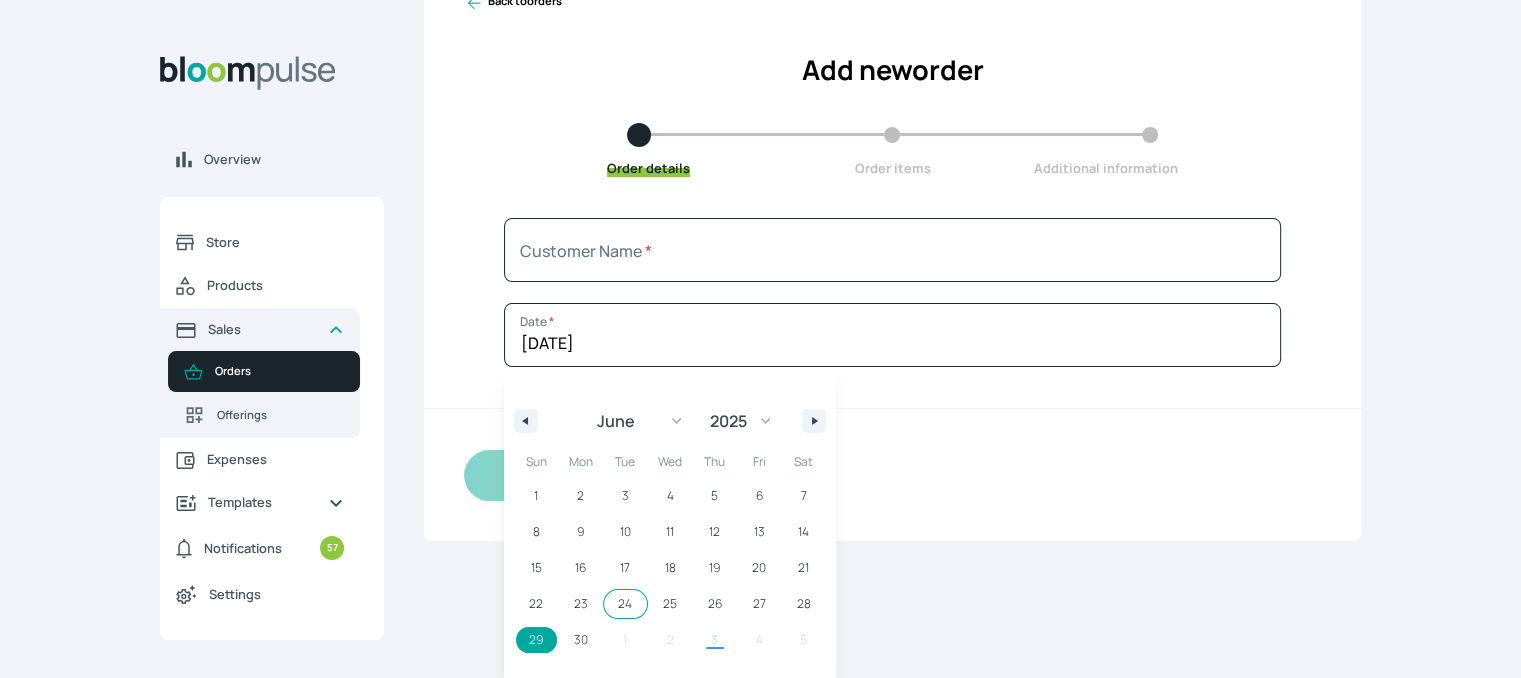 click on "24" at bounding box center [625, 604] 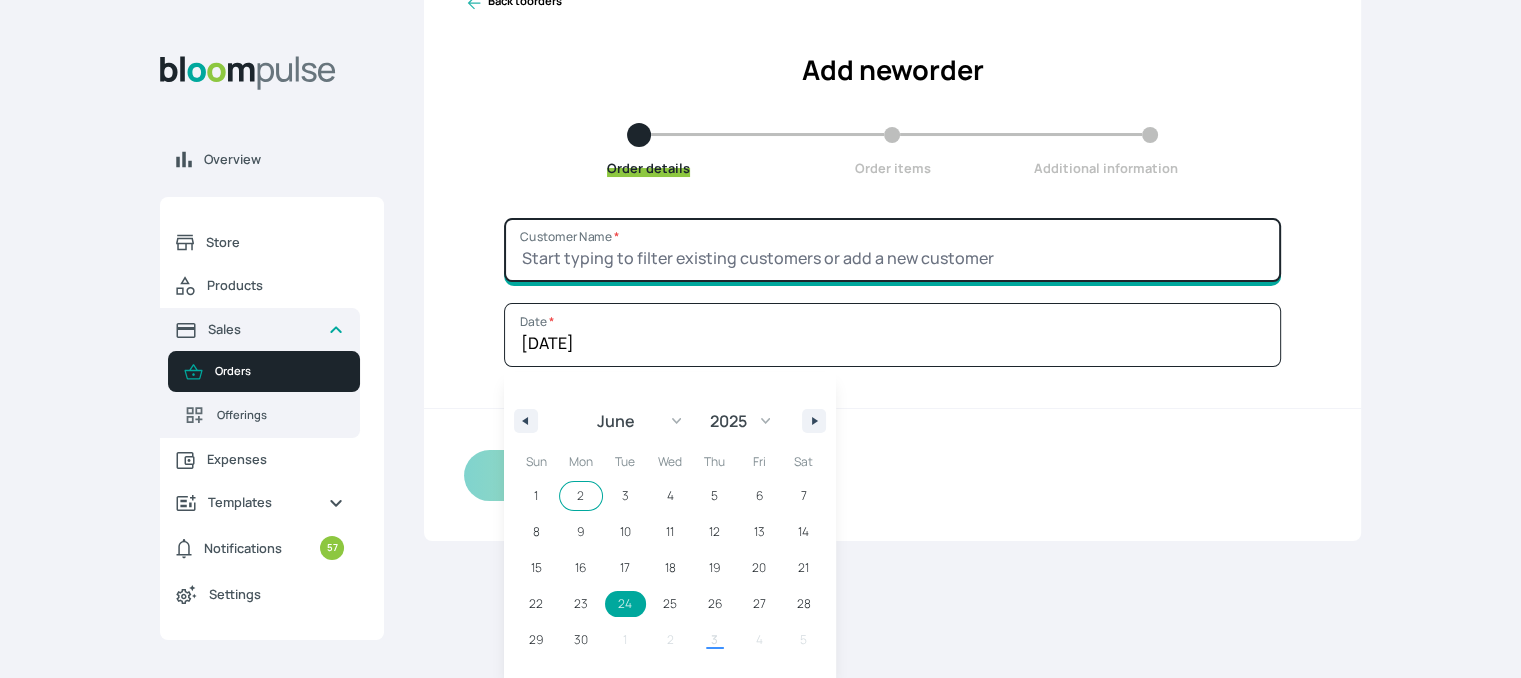 click on "Customer Name    *" at bounding box center (892, 250) 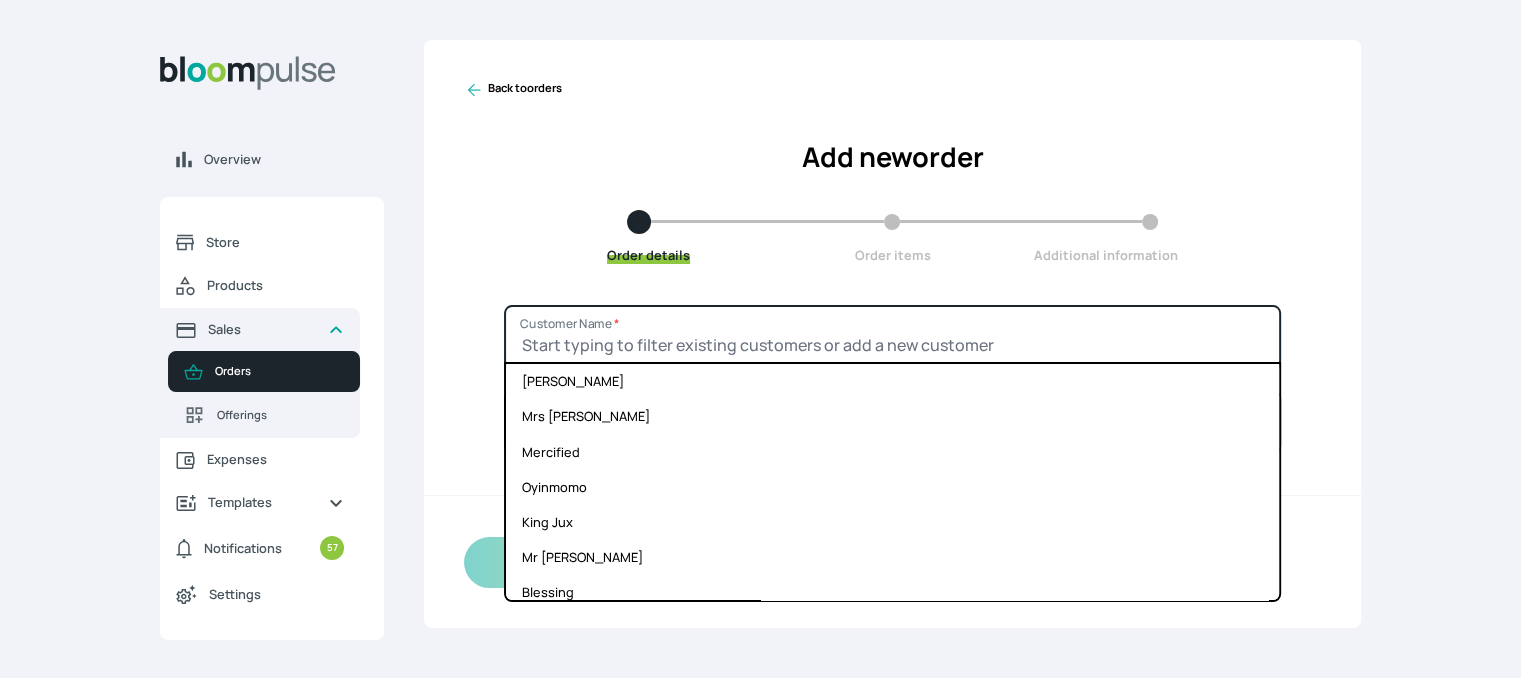 scroll, scrollTop: 0, scrollLeft: 0, axis: both 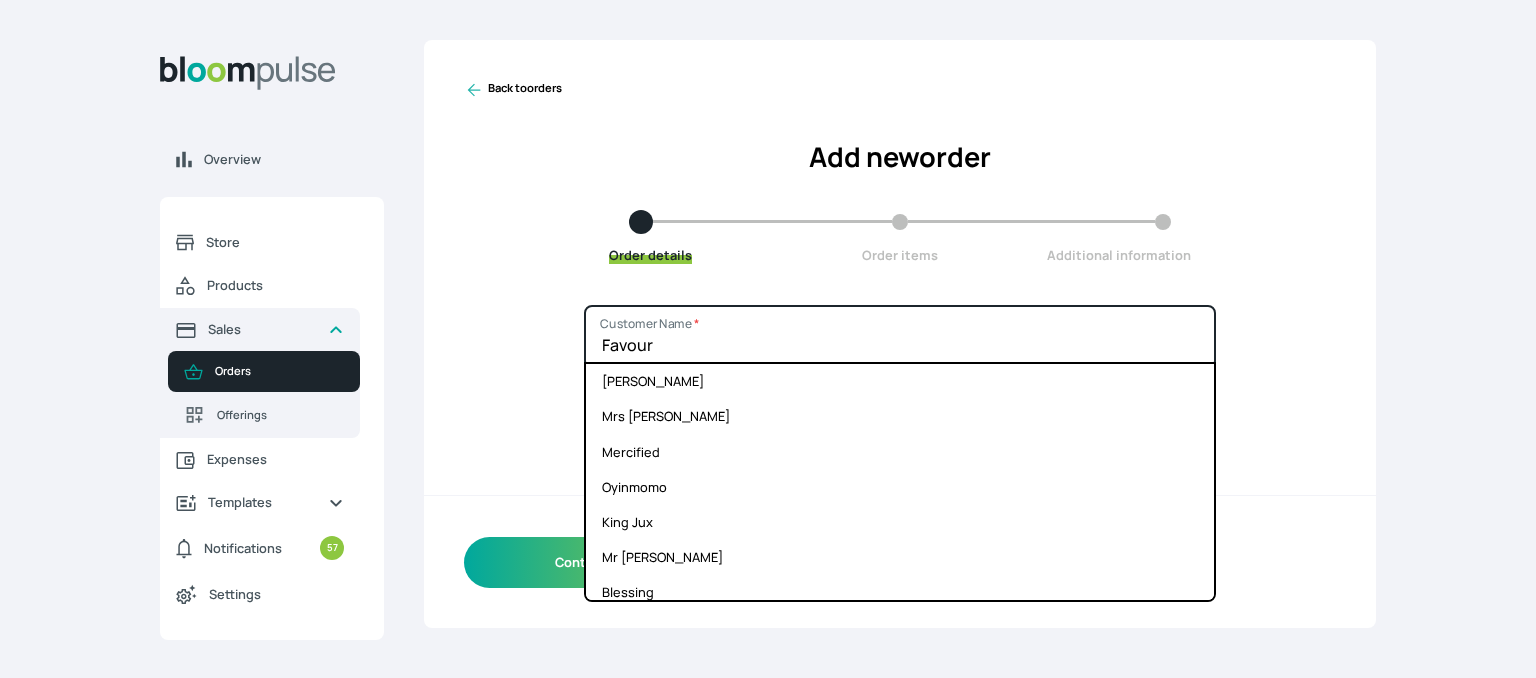type on "Favour" 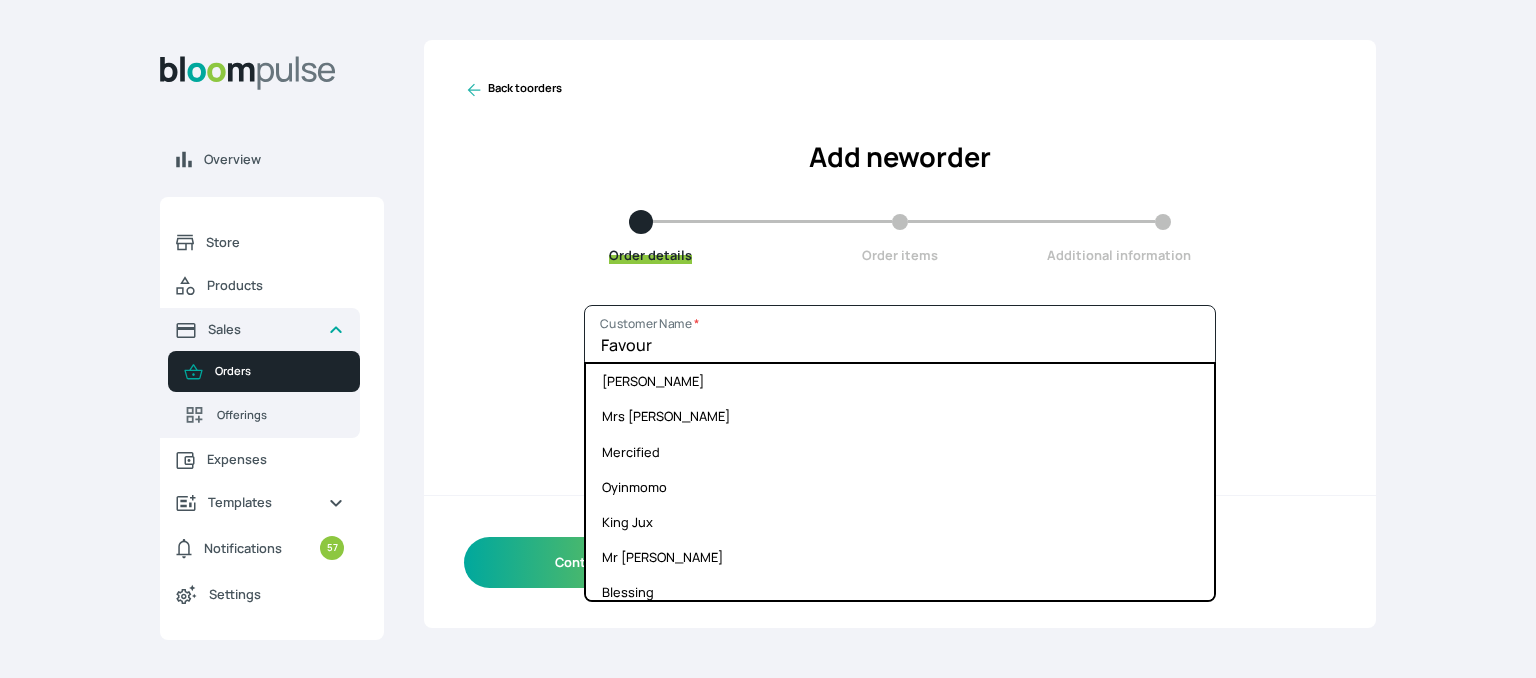 click on "Favour Customer Name    * [PERSON_NAME] Mrs [PERSON_NAME] Mercified Oyinmomo King Jux  [PERSON_NAME] Glamchic Mrs [PERSON_NAME] [PERSON_NAME] [PERSON_NAME] [PERSON_NAME] Mr [PERSON_NAME] Nails [PERSON_NAME] [PERSON_NAME] [PERSON_NAME] [PERSON_NAME] Everything by Tee [PERSON_NAME] Mr [PERSON_NAME] [PERSON_NAME] Shobade Themmi [PERSON_NAME] Mr [PERSON_NAME] Events by [PERSON_NAME] [PERSON_NAME] Rich Mrs [PERSON_NAME] [PERSON_NAME] Oyindamola  [PERSON_NAME] Yemkiss [PERSON_NAME] Mr [PERSON_NAME] Beauty Hub [PERSON_NAME] [PERSON_NAME] Hairlegance [PERSON_NAME] [PERSON_NAME]  [PERSON_NAME] Oyindamola Mrs [PERSON_NAME] [PERSON_NAME] Favour Customer [PERSON_NAME] and Buy Classique Temitayo [PERSON_NAME] [PERSON_NAME] [PERSON_NAME] [PERSON_NAME] Mrs [PERSON_NAME] Timilehin Mummy Lase [PERSON_NAME] [PERSON_NAME] [PERSON_NAME] [PERSON_NAME] Mummy [PERSON_NAME] Mrs [PERSON_NAME] [PERSON_NAME] [PERSON_NAME] [PERSON_NAME] [PERSON_NAME] [PERSON_NAME] [PERSON_NAME] Classic Becca" at bounding box center (900, 466) 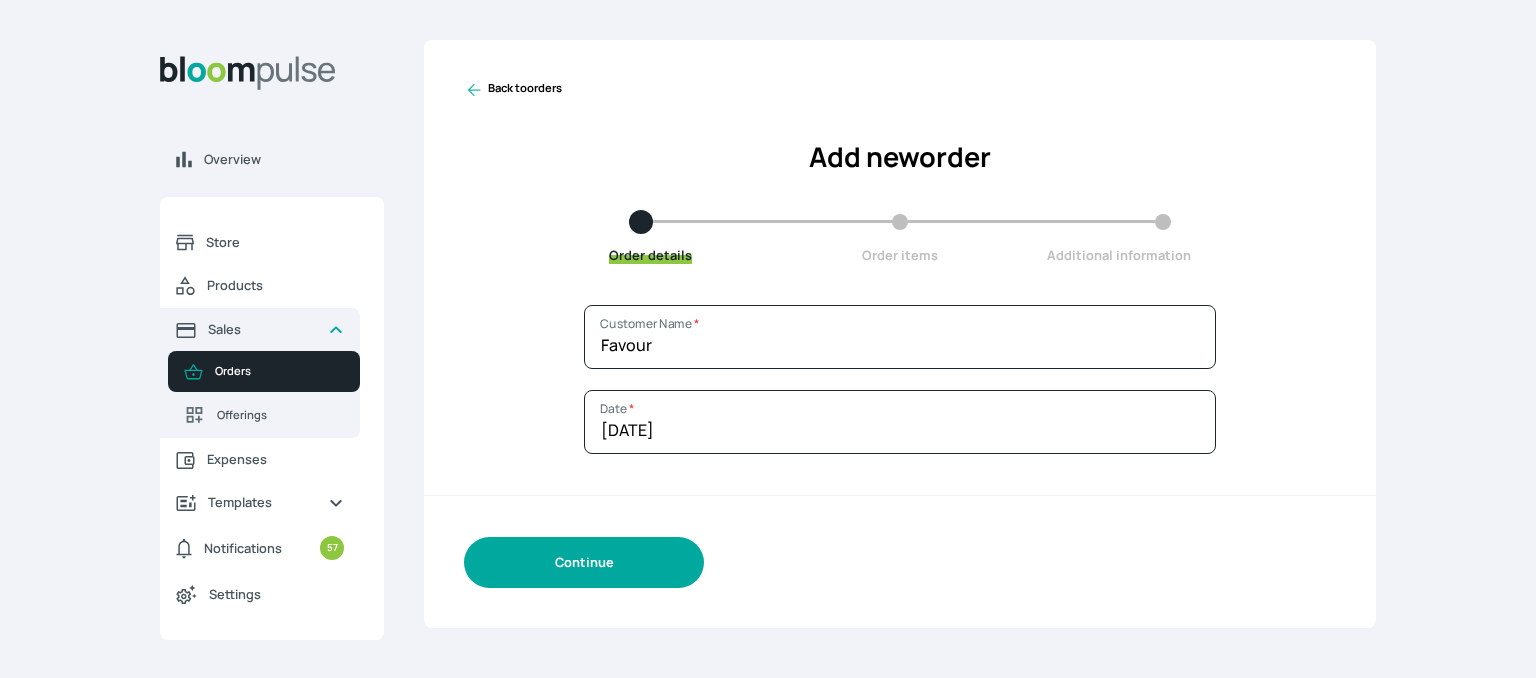 click on "Continue" at bounding box center [584, 562] 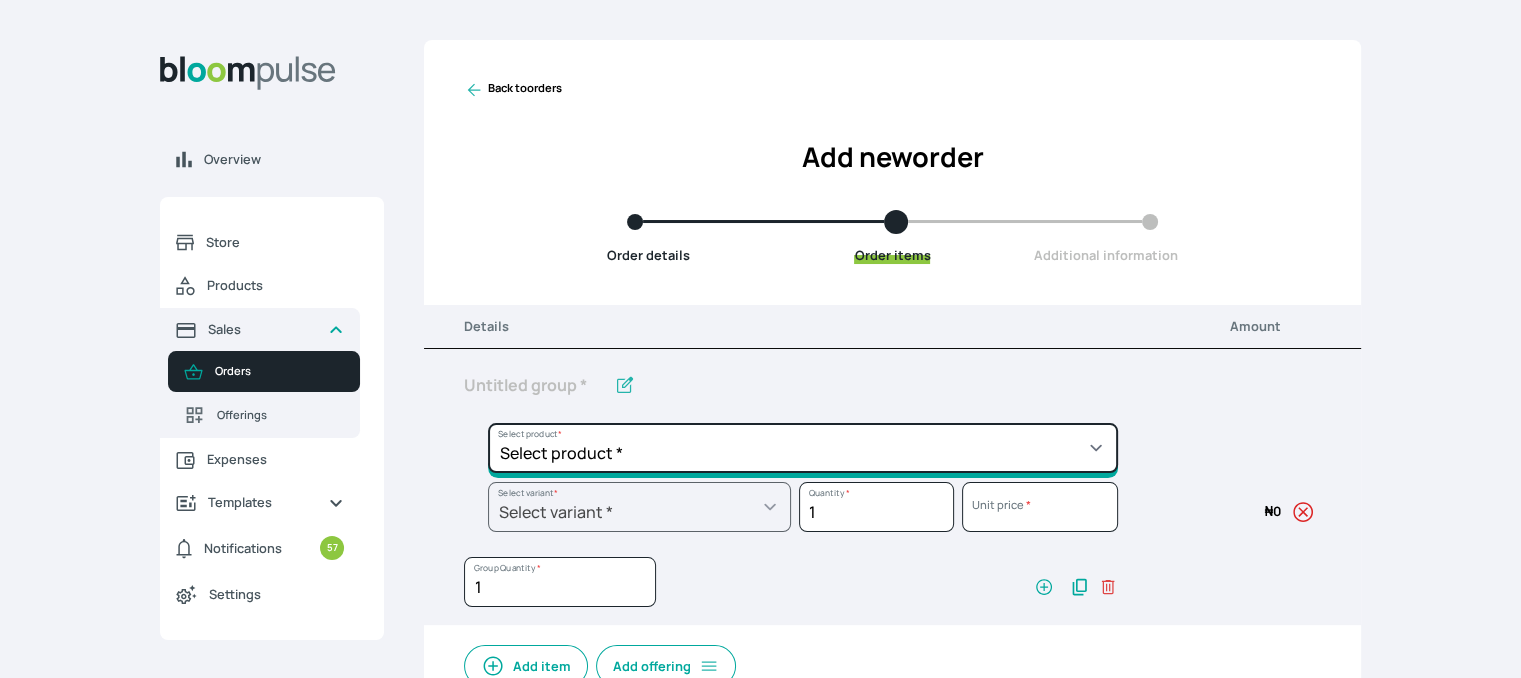 click on "Select product *  Cake Decoration for 8inches High  Chocolate oil based Round Cake  Geneose Sponge square Cake  Pound Square Cake  35cl zobo Mocktail  Banana Bread Batter BBQ Chicken  Bento Cake Budget Friendly Whippedcream Decoration Cake Decoration for 6inches High Cake Decoration for 6inches Low Cake loaf Chocolate Cake Batter Chocolate Ganache Chocolate oil based Batter Chocolate oil based square Cake Chocolate Round Cake Chop Life Package 2 Classic Banana Bread Loaf Coconut Banana Bread Loaf Cookies and Cream oil based Batter Cookies and cream oil based Round Cake Cupcakes Custom Made Whippedcream Decoration Doughnut Batter Fondant 1 Recipe  Fruit Cake Fruit Cake Batter Geneose Sponge Cake Batter Geneose Sponge Round Cake Meat Pie Meat Pie per 1 Mini puff Pound Cake Batter Pound Round Cake  Puff puff Redvelvet Cake Batter Redvelvet oil based Batter Redvelvet oil based Round Cake Redvelvet Round Cake Royal Buttercream  Small chops Stick Meat Sugar Doughnut  Swiss Meringue Buttercream  Valentine Love Box" at bounding box center [803, 448] 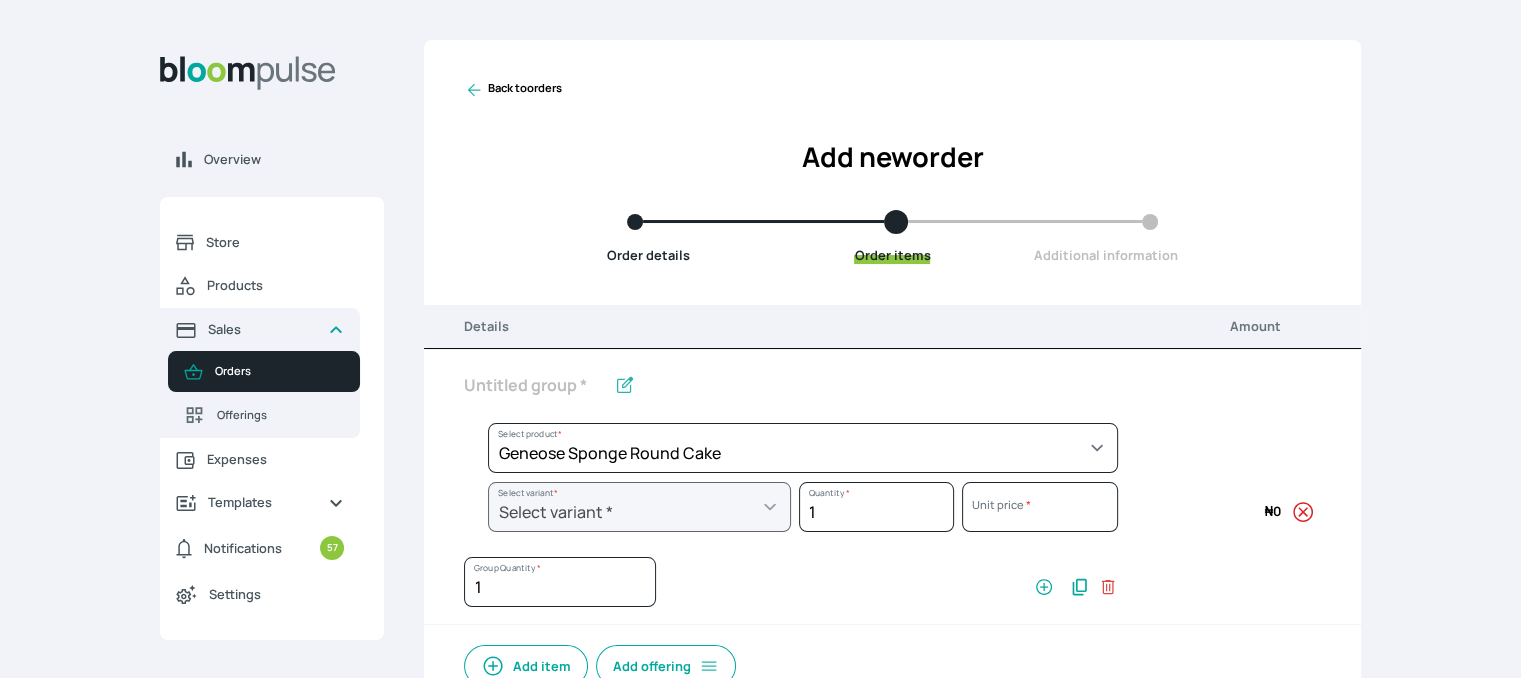 select on "b24192d5-2956-4cb8-b200-2f46c78a7fcf" 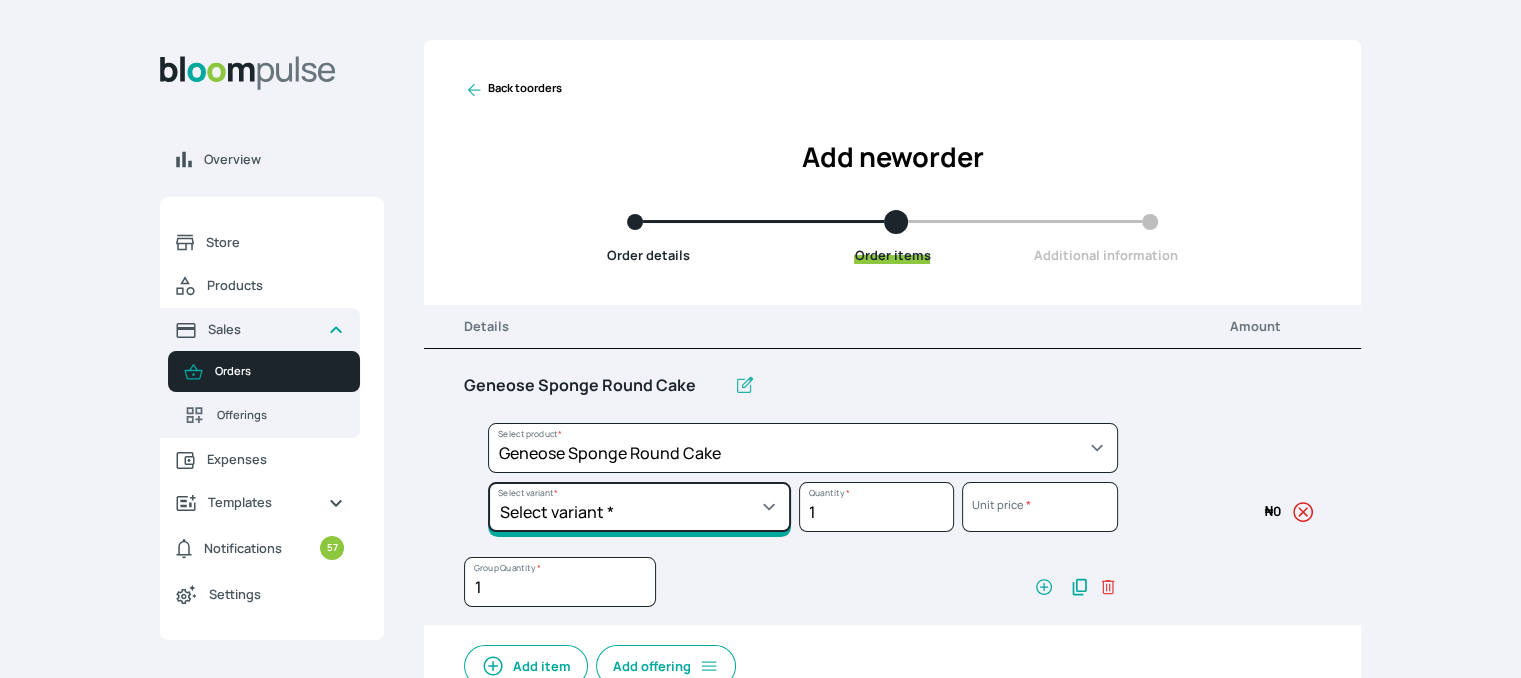 click on "Select variant * 10inches  11inches 12inches 6inches  7inches 8inches  9inches" at bounding box center [639, 507] 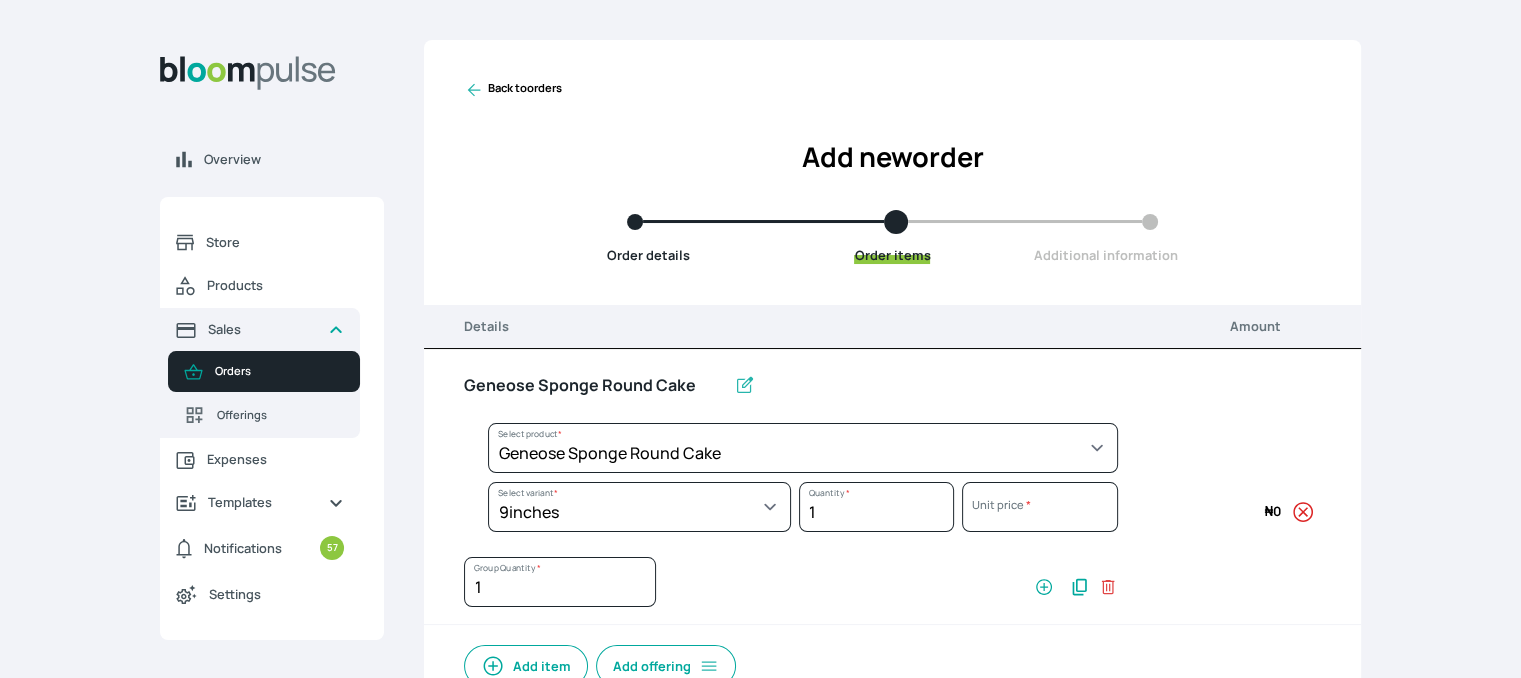 select on "b24192d5-2956-4cb8-b200-2f46c78a7fcf" 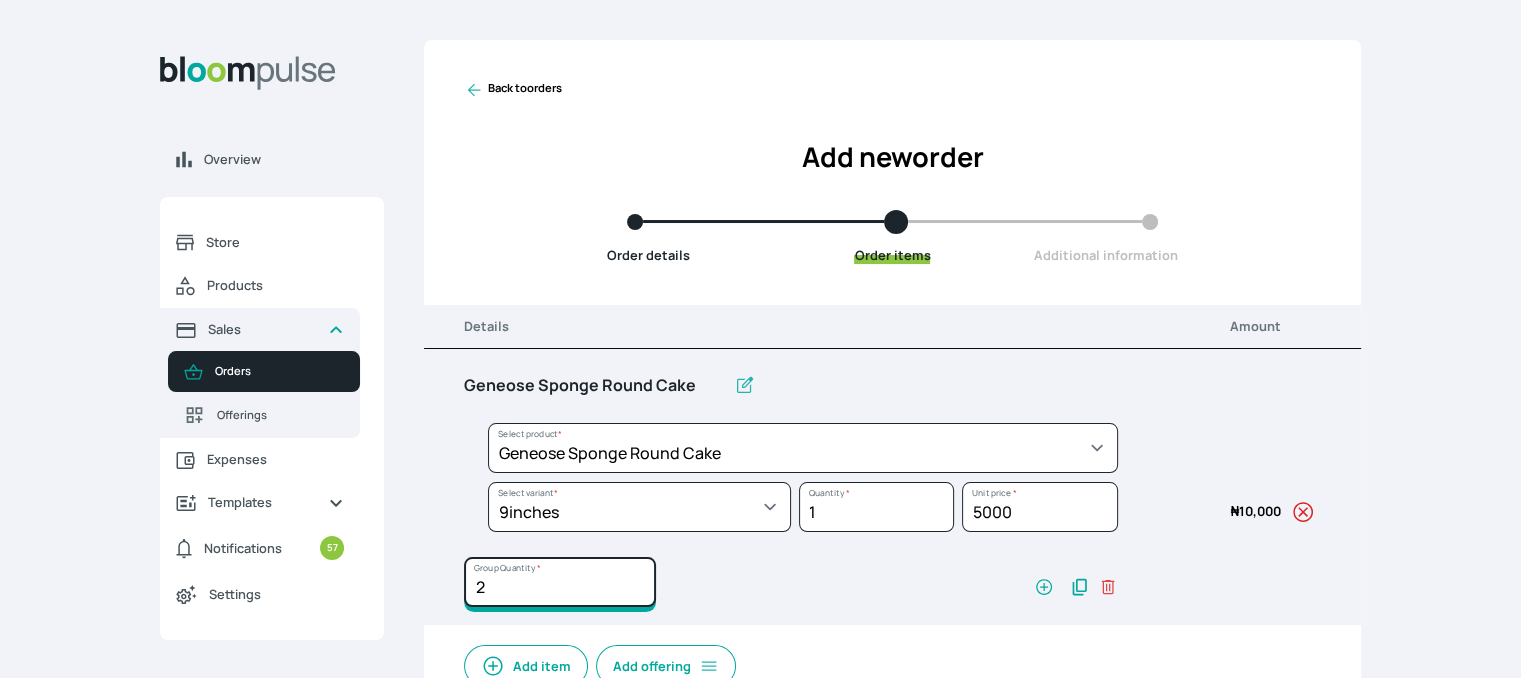 type on "2" 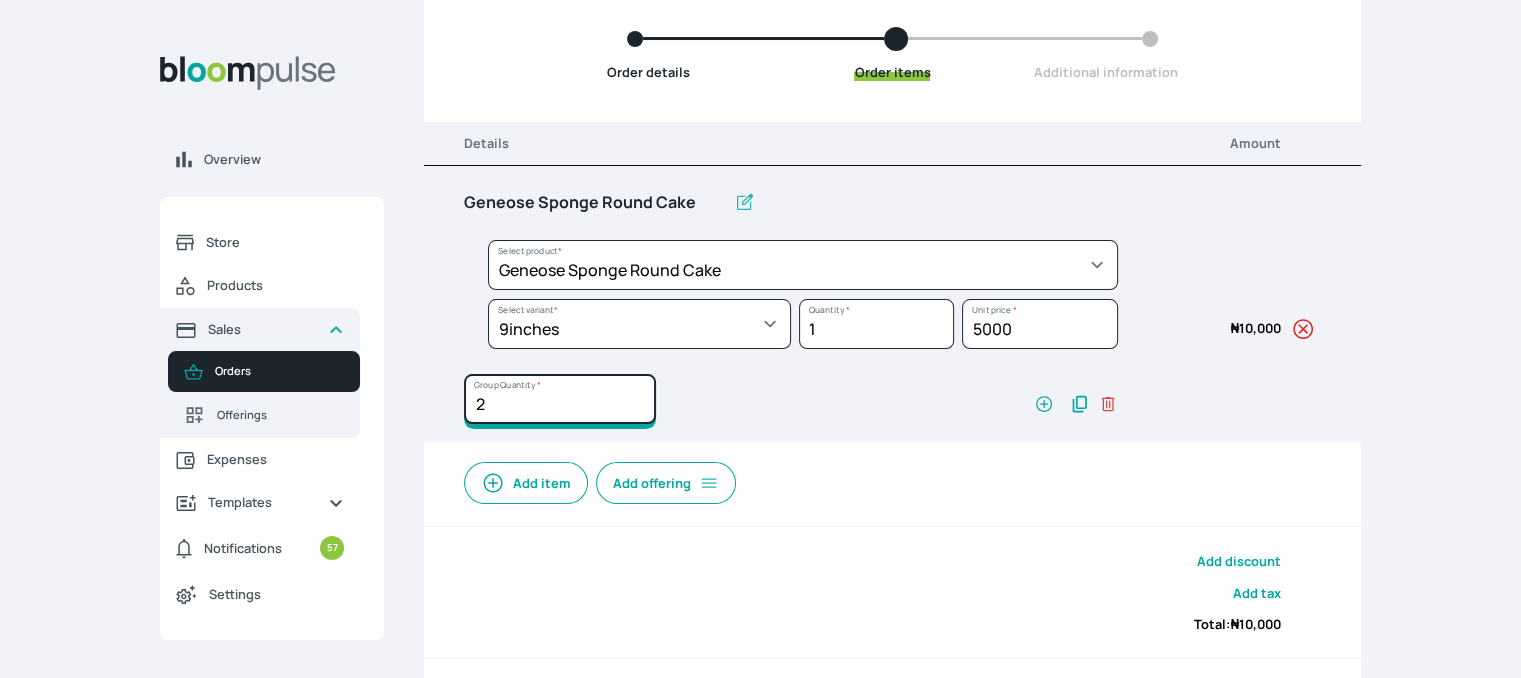 scroll, scrollTop: 200, scrollLeft: 0, axis: vertical 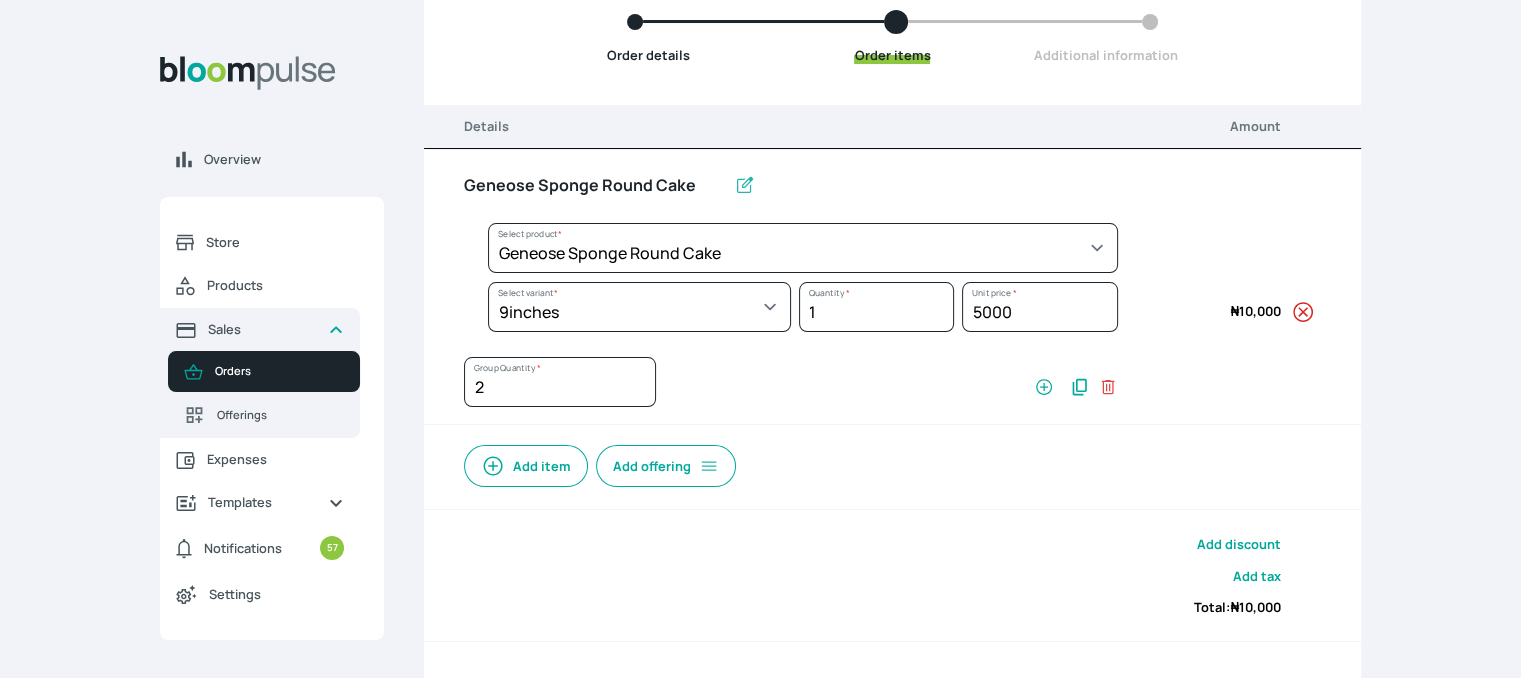 click on "Add item" at bounding box center [526, 466] 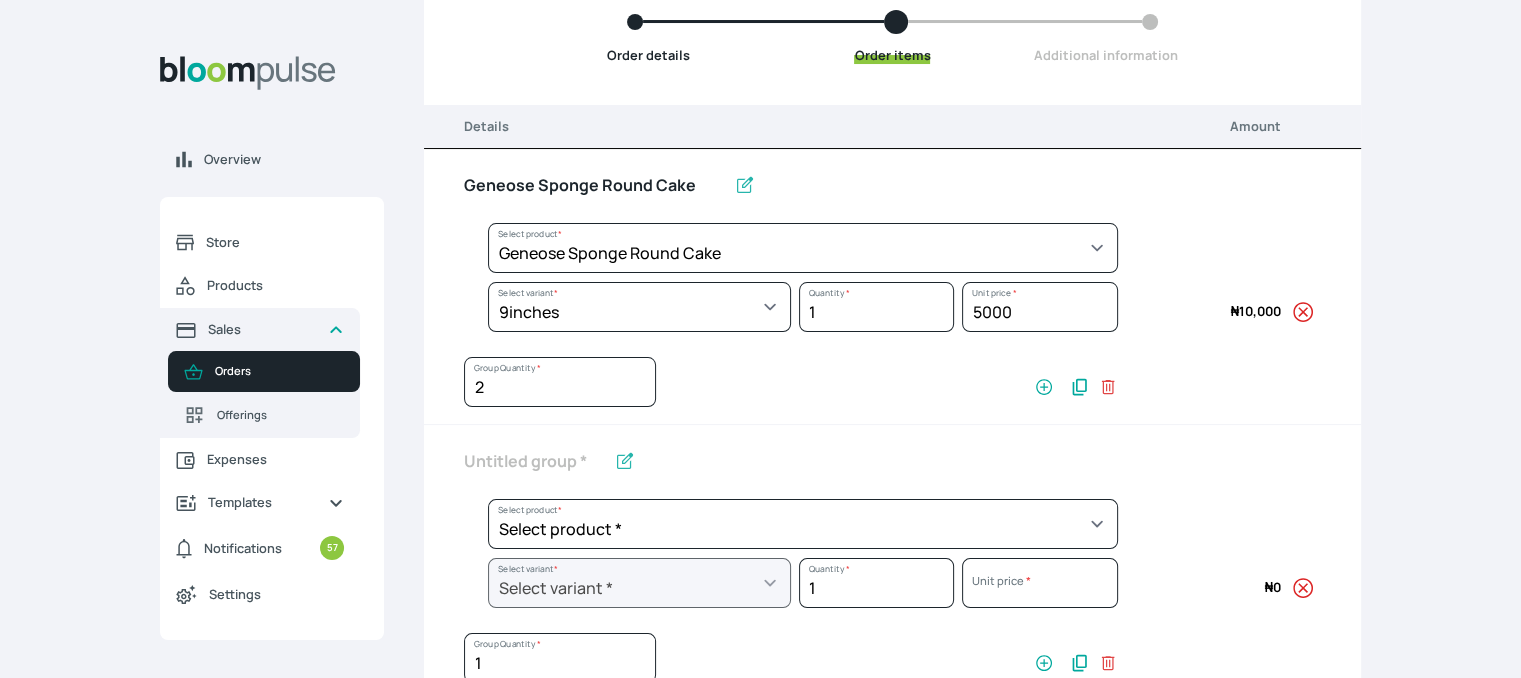 scroll, scrollTop: 300, scrollLeft: 0, axis: vertical 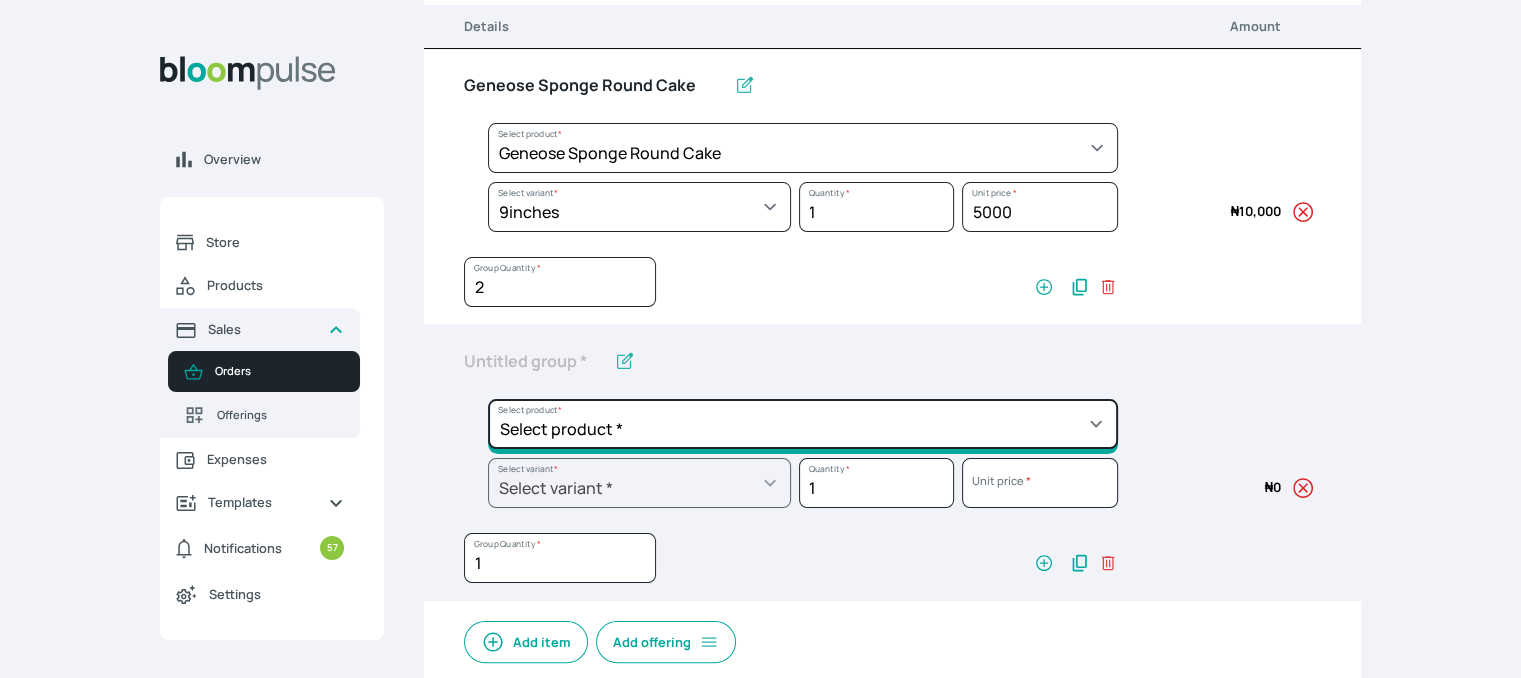 click on "Select product *  Cake Decoration for 8inches High  Chocolate oil based Round Cake  Geneose Sponge square Cake  Pound Square Cake  35cl zobo Mocktail  Banana Bread Batter BBQ Chicken  Bento Cake Budget Friendly Whippedcream Decoration Cake Decoration for 6inches High Cake Decoration for 6inches Low Cake loaf Chocolate Cake Batter Chocolate Ganache Chocolate oil based Batter Chocolate oil based square Cake Chocolate Round Cake Chop Life Package 2 Classic Banana Bread Loaf Coconut Banana Bread Loaf Cookies and Cream oil based Batter Cookies and cream oil based Round Cake Cupcakes Custom Made Whippedcream Decoration Doughnut Batter Fondant 1 Recipe  Fruit Cake Fruit Cake Batter Geneose Sponge Cake Batter Geneose Sponge Round Cake Meat Pie Meat Pie per 1 Mini puff Pound Cake Batter Pound Round Cake  Puff puff Redvelvet Cake Batter Redvelvet oil based Batter Redvelvet oil based Round Cake Redvelvet Round Cake Royal Buttercream  Small chops Stick Meat Sugar Doughnut  Swiss Meringue Buttercream  Valentine Love Box" at bounding box center (803, 148) 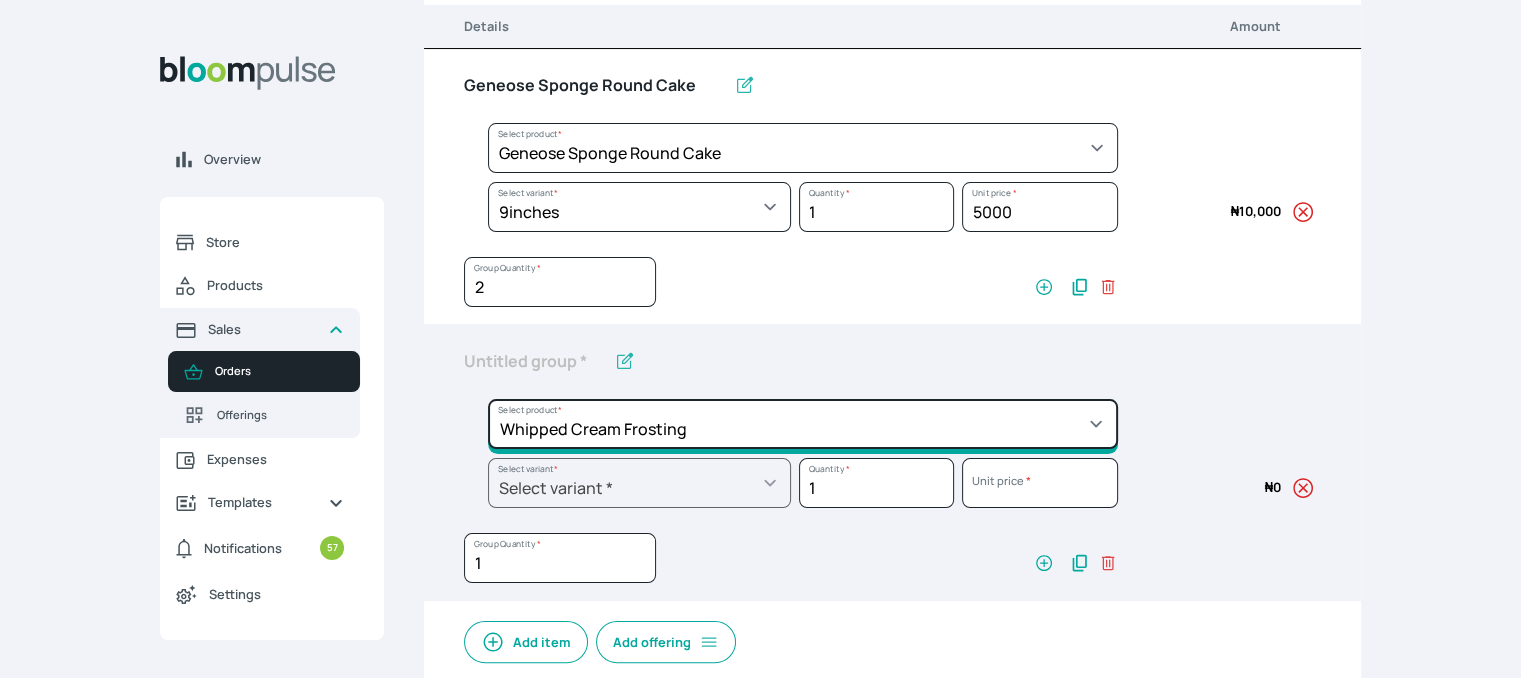 click on "Select product *  Cake Decoration for 8inches High  Chocolate oil based Round Cake  Geneose Sponge square Cake  Pound Square Cake  35cl zobo Mocktail  Banana Bread Batter BBQ Chicken  Bento Cake Budget Friendly Whippedcream Decoration Cake Decoration for 6inches High Cake Decoration for 6inches Low Cake loaf Chocolate Cake Batter Chocolate Ganache Chocolate oil based Batter Chocolate oil based square Cake Chocolate Round Cake Chop Life Package 2 Classic Banana Bread Loaf Coconut Banana Bread Loaf Cookies and Cream oil based Batter Cookies and cream oil based Round Cake Cupcakes Custom Made Whippedcream Decoration Doughnut Batter Fondant 1 Recipe  Fruit Cake Fruit Cake Batter Geneose Sponge Cake Batter Geneose Sponge Round Cake Meat Pie Meat Pie per 1 Mini puff Pound Cake Batter Pound Round Cake  Puff puff Redvelvet Cake Batter Redvelvet oil based Batter Redvelvet oil based Round Cake Redvelvet Round Cake Royal Buttercream  Small chops Stick Meat Sugar Doughnut  Swiss Meringue Buttercream  Valentine Love Box" at bounding box center [803, 148] 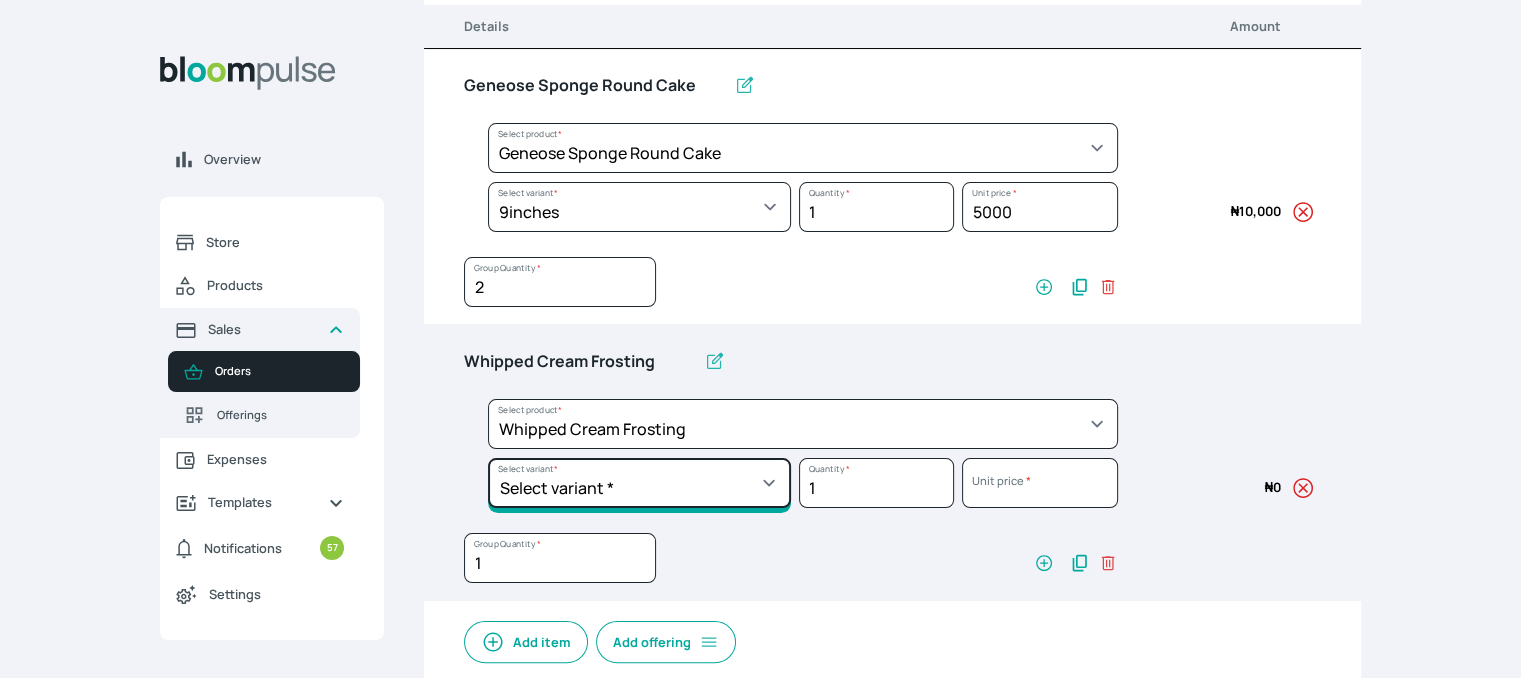 click on "Select variant * 1 cup 2 cups 3 cups 4 cups" at bounding box center [639, 207] 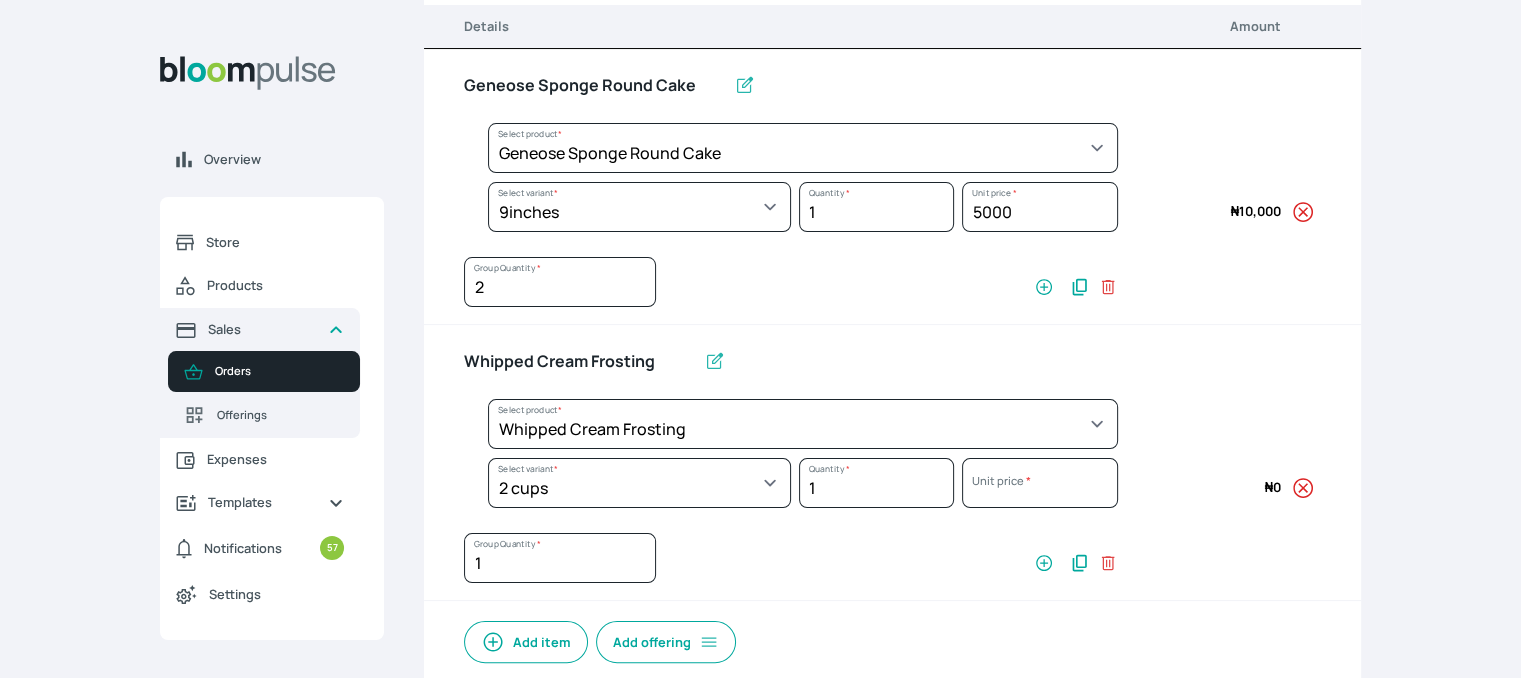 select on "83f82b0c-44eb-4ac8-bd97-27faddcd7e30" 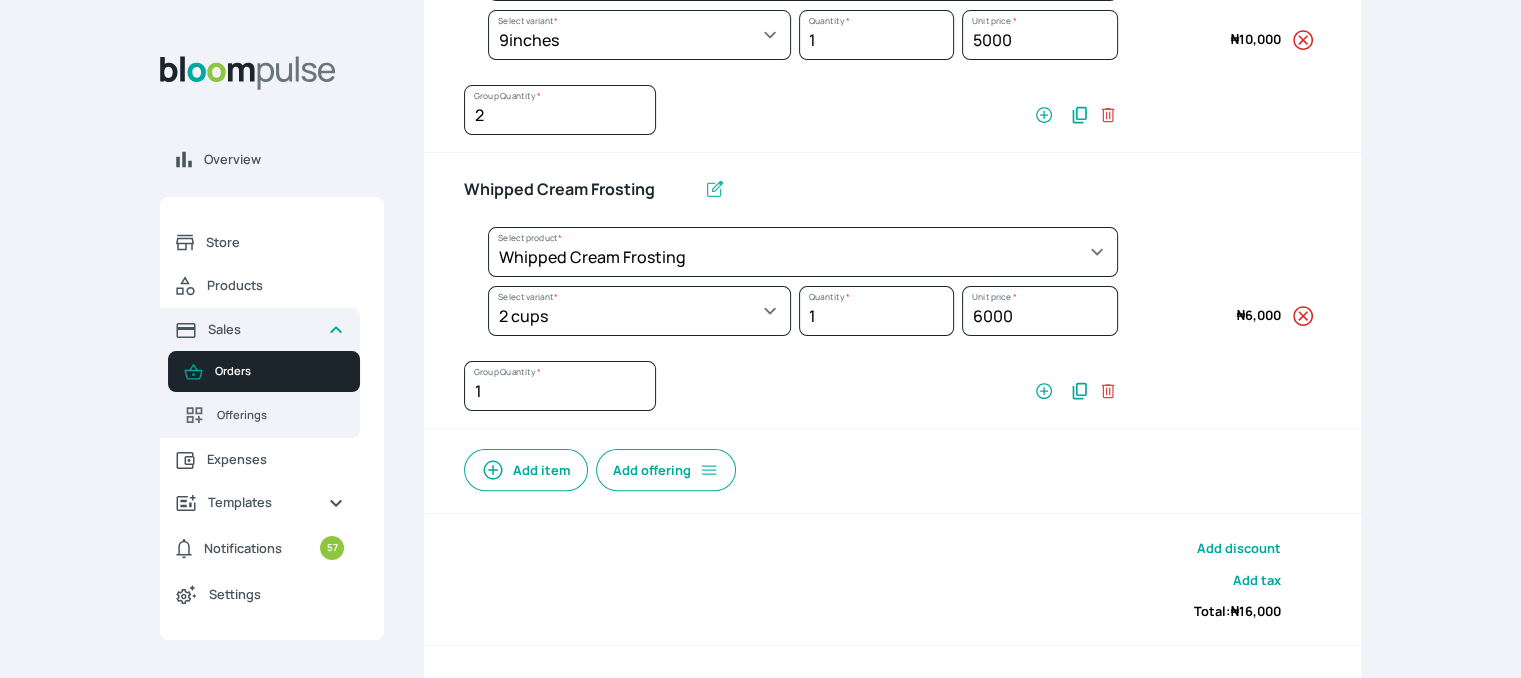 scroll, scrollTop: 369, scrollLeft: 0, axis: vertical 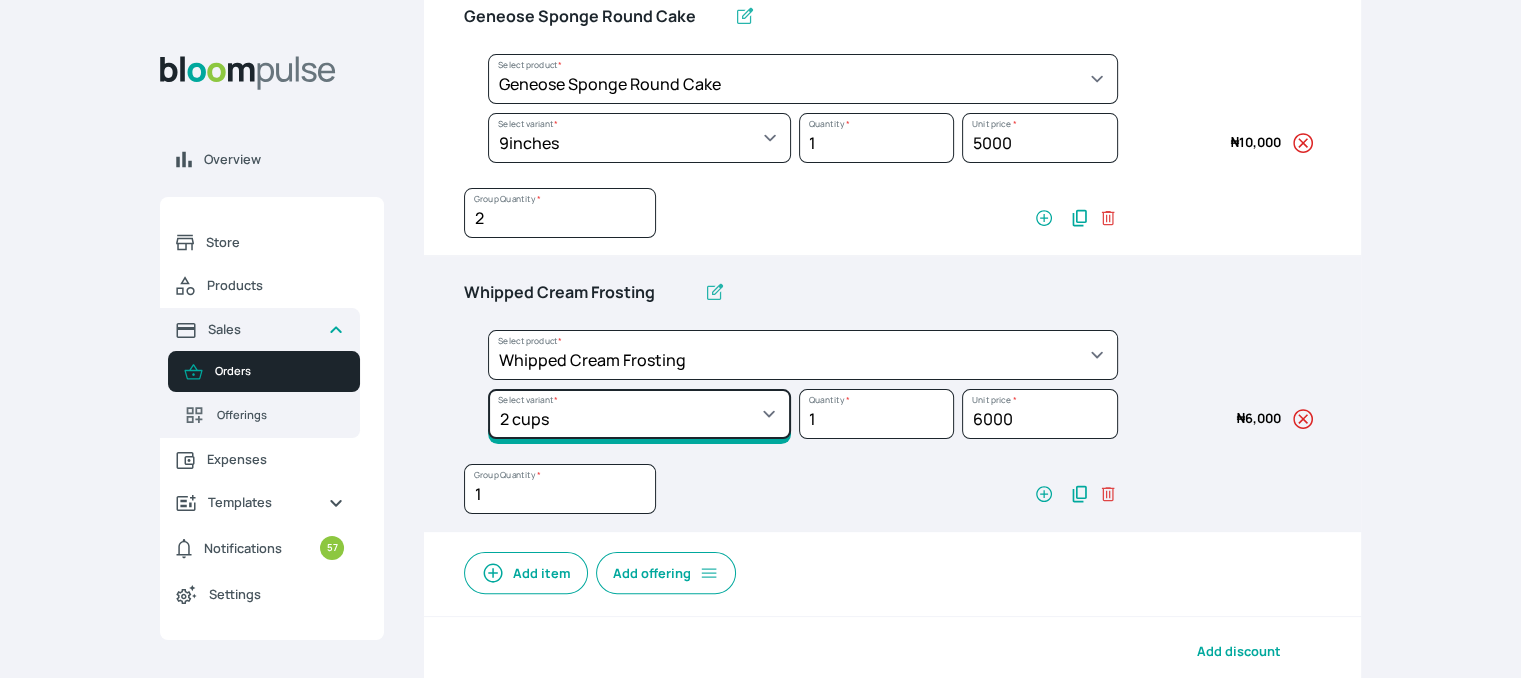 click on "Select variant * 1 cup 2 cups 3 cups 4 cups" at bounding box center (639, 138) 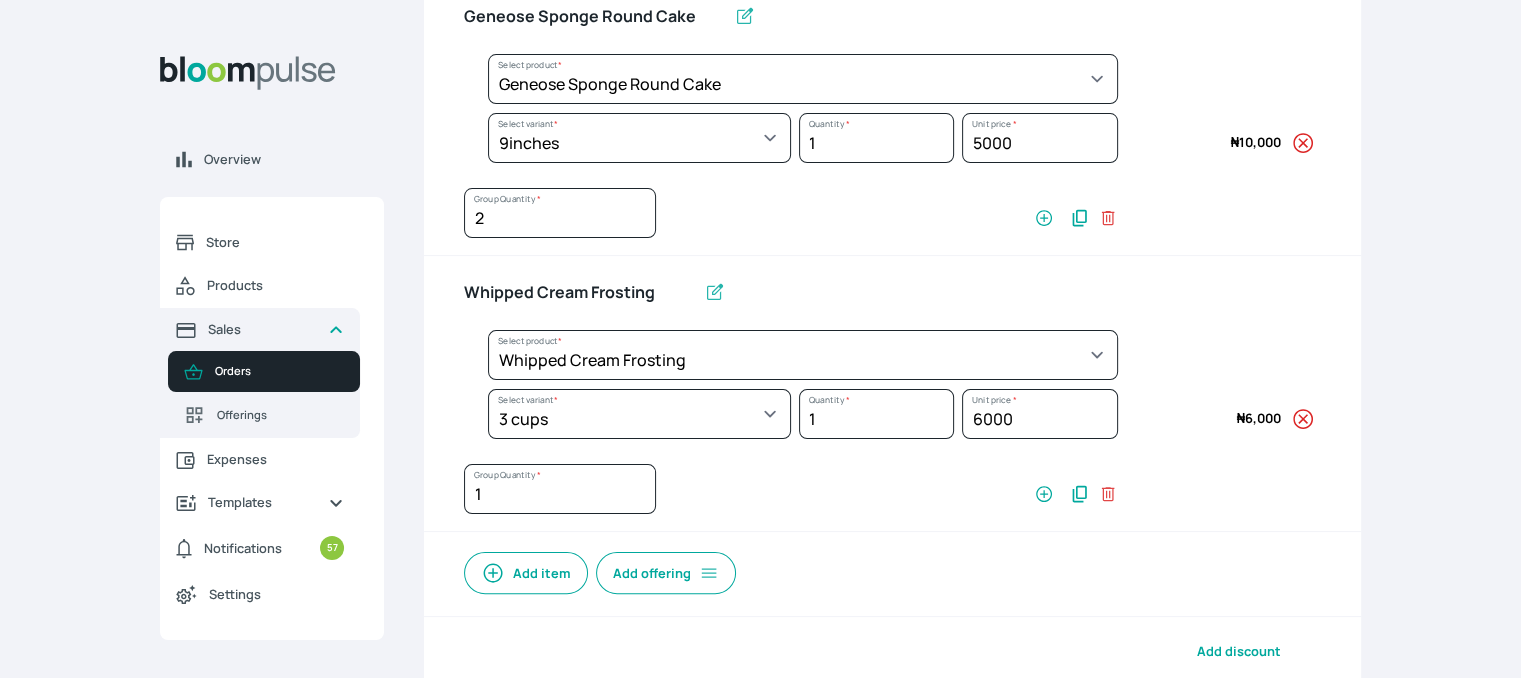 select on "83f82b0c-44eb-4ac8-bd97-27faddcd7e30" 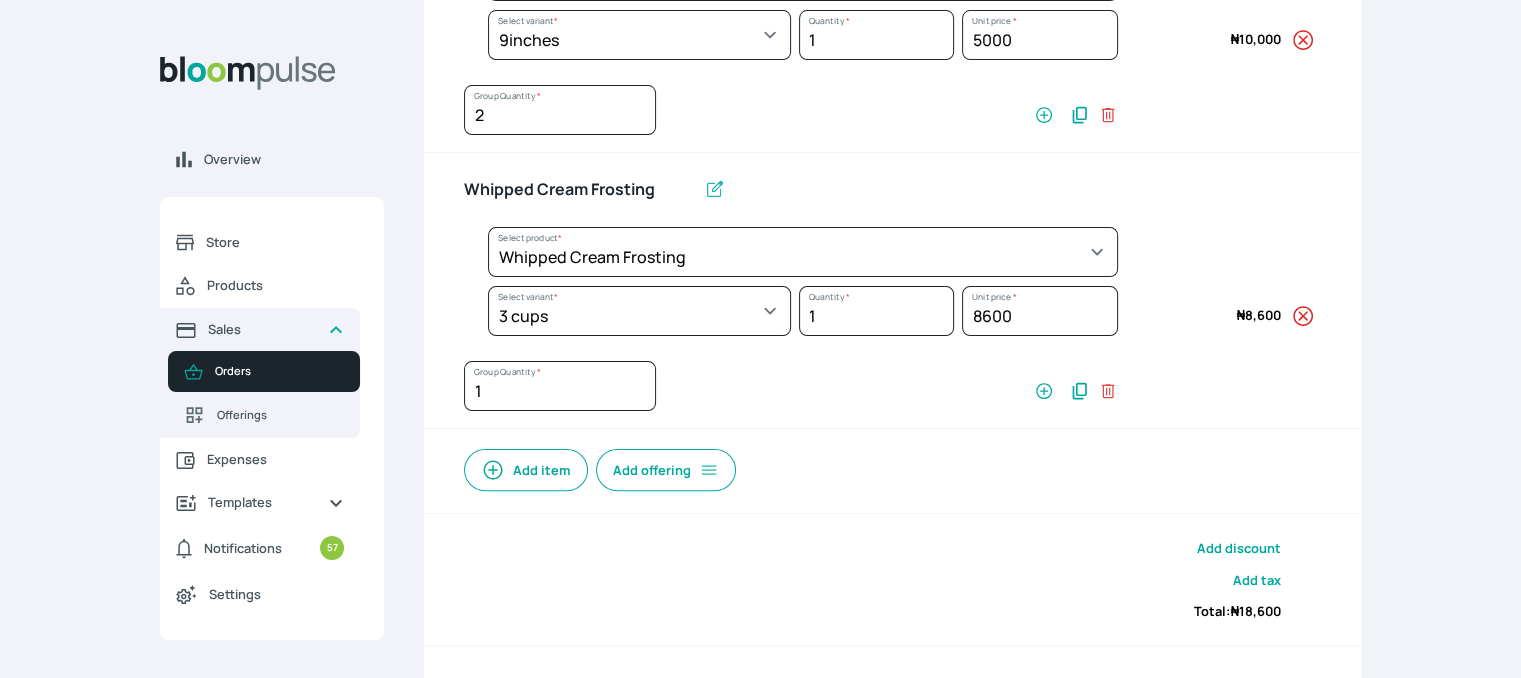scroll, scrollTop: 569, scrollLeft: 0, axis: vertical 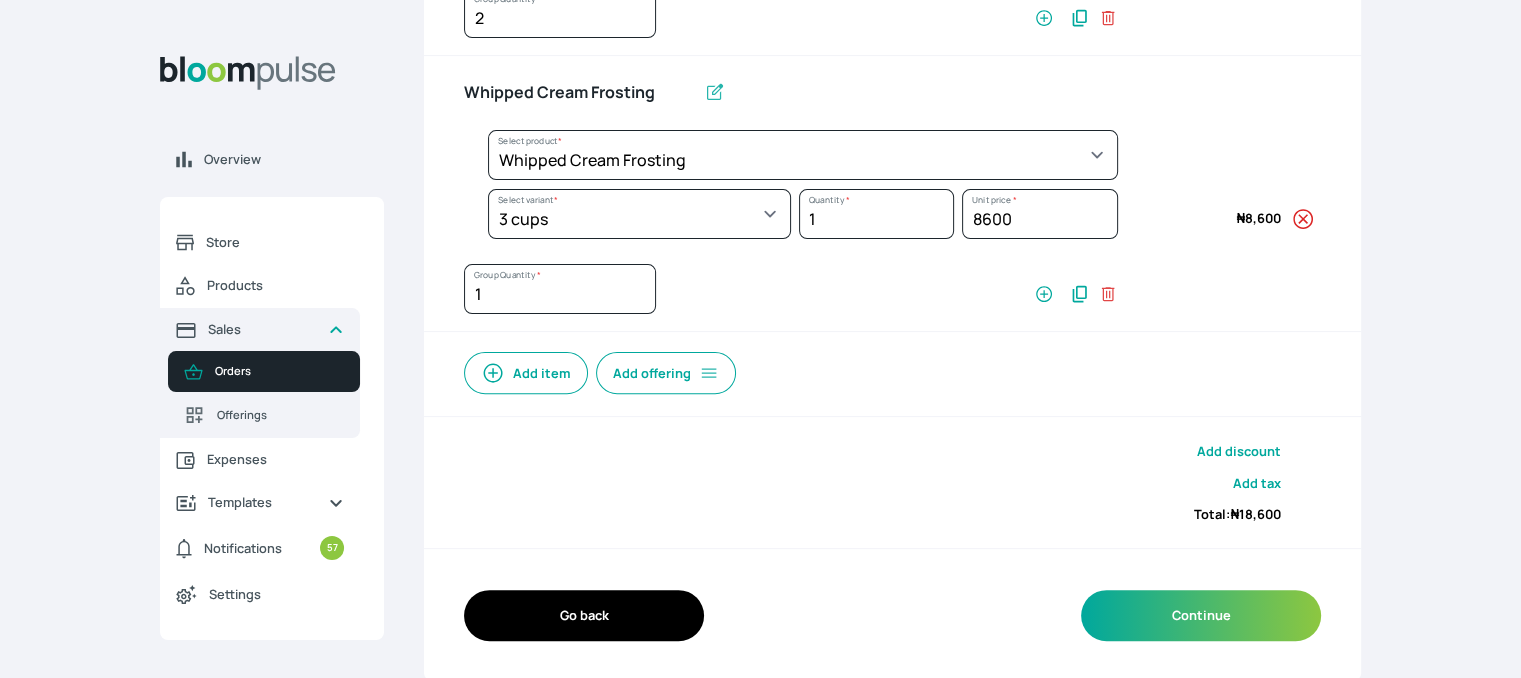 click on "Add item" at bounding box center [526, 373] 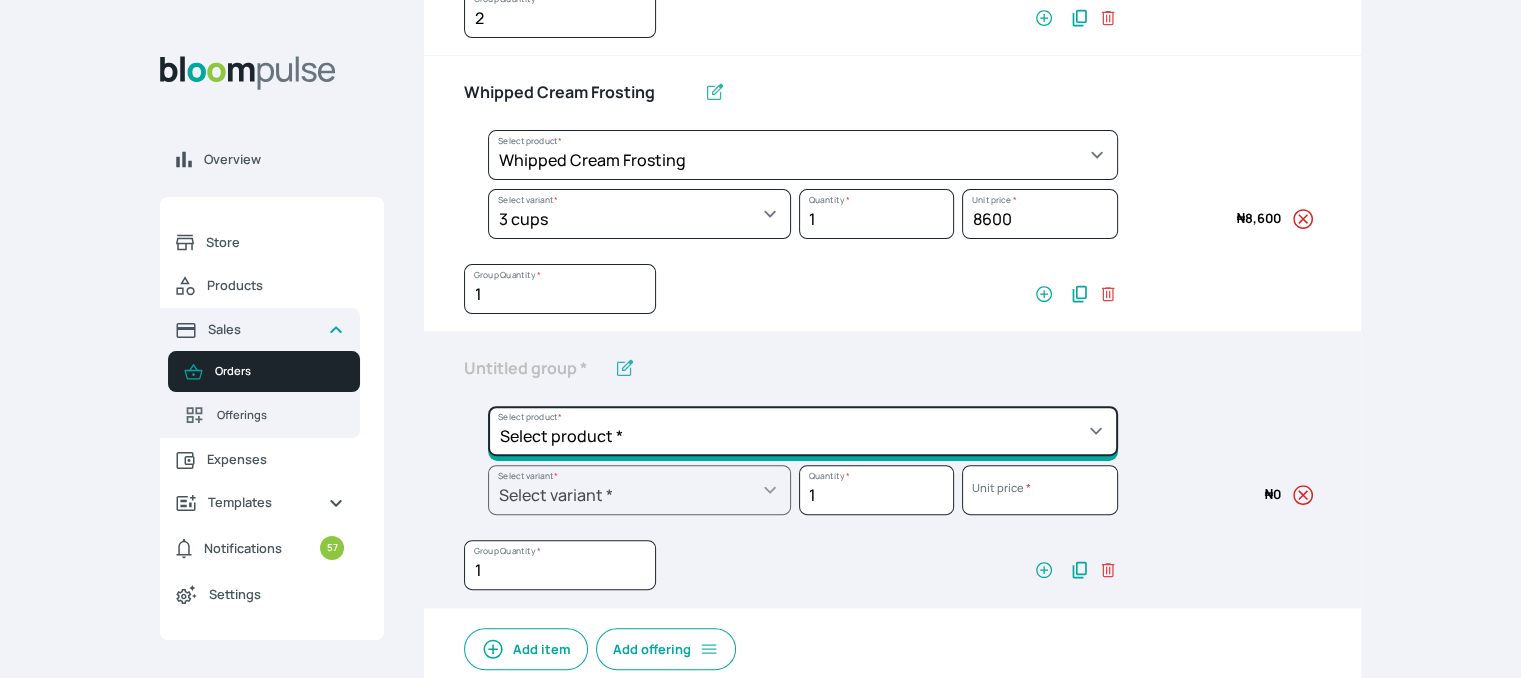 click on "Select product *  Cake Decoration for 8inches High  Chocolate oil based Round Cake  Geneose Sponge square Cake  Pound Square Cake  35cl zobo Mocktail  Banana Bread Batter BBQ Chicken  Bento Cake Budget Friendly Whippedcream Decoration Cake Decoration for 6inches High Cake Decoration for 6inches Low Cake loaf Chocolate Cake Batter Chocolate Ganache Chocolate oil based Batter Chocolate oil based square Cake Chocolate Round Cake Chop Life Package 2 Classic Banana Bread Loaf Coconut Banana Bread Loaf Cookies and Cream oil based Batter Cookies and cream oil based Round Cake Cupcakes Custom Made Whippedcream Decoration Doughnut Batter Fondant 1 Recipe  Fruit Cake Fruit Cake Batter Geneose Sponge Cake Batter Geneose Sponge Round Cake Meat Pie Meat Pie per 1 Mini puff Pound Cake Batter Pound Round Cake  Puff puff Redvelvet Cake Batter Redvelvet oil based Batter Redvelvet oil based Round Cake Redvelvet Round Cake Royal Buttercream  Small chops Stick Meat Sugar Doughnut  Swiss Meringue Buttercream  Valentine Love Box" at bounding box center (803, -121) 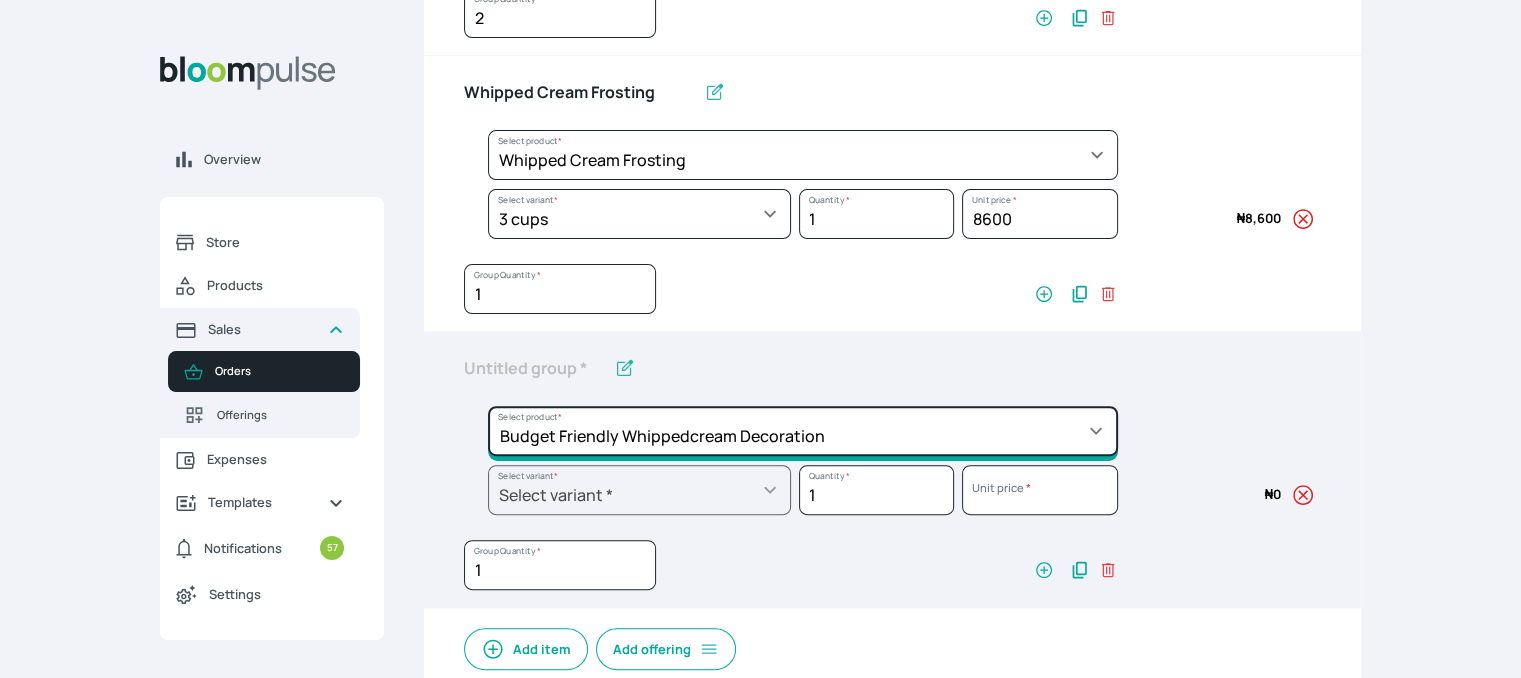 click on "Select product *  Cake Decoration for 8inches High  Chocolate oil based Round Cake  Geneose Sponge square Cake  Pound Square Cake  35cl zobo Mocktail  Banana Bread Batter BBQ Chicken  Bento Cake Budget Friendly Whippedcream Decoration Cake Decoration for 6inches High Cake Decoration for 6inches Low Cake loaf Chocolate Cake Batter Chocolate Ganache Chocolate oil based Batter Chocolate oil based square Cake Chocolate Round Cake Chop Life Package 2 Classic Banana Bread Loaf Coconut Banana Bread Loaf Cookies and Cream oil based Batter Cookies and cream oil based Round Cake Cupcakes Custom Made Whippedcream Decoration Doughnut Batter Fondant 1 Recipe  Fruit Cake Fruit Cake Batter Geneose Sponge Cake Batter Geneose Sponge Round Cake Meat Pie Meat Pie per 1 Mini puff Pound Cake Batter Pound Round Cake  Puff puff Redvelvet Cake Batter Redvelvet oil based Batter Redvelvet oil based Round Cake Redvelvet Round Cake Royal Buttercream  Small chops Stick Meat Sugar Doughnut  Swiss Meringue Buttercream  Valentine Love Box" at bounding box center [803, -121] 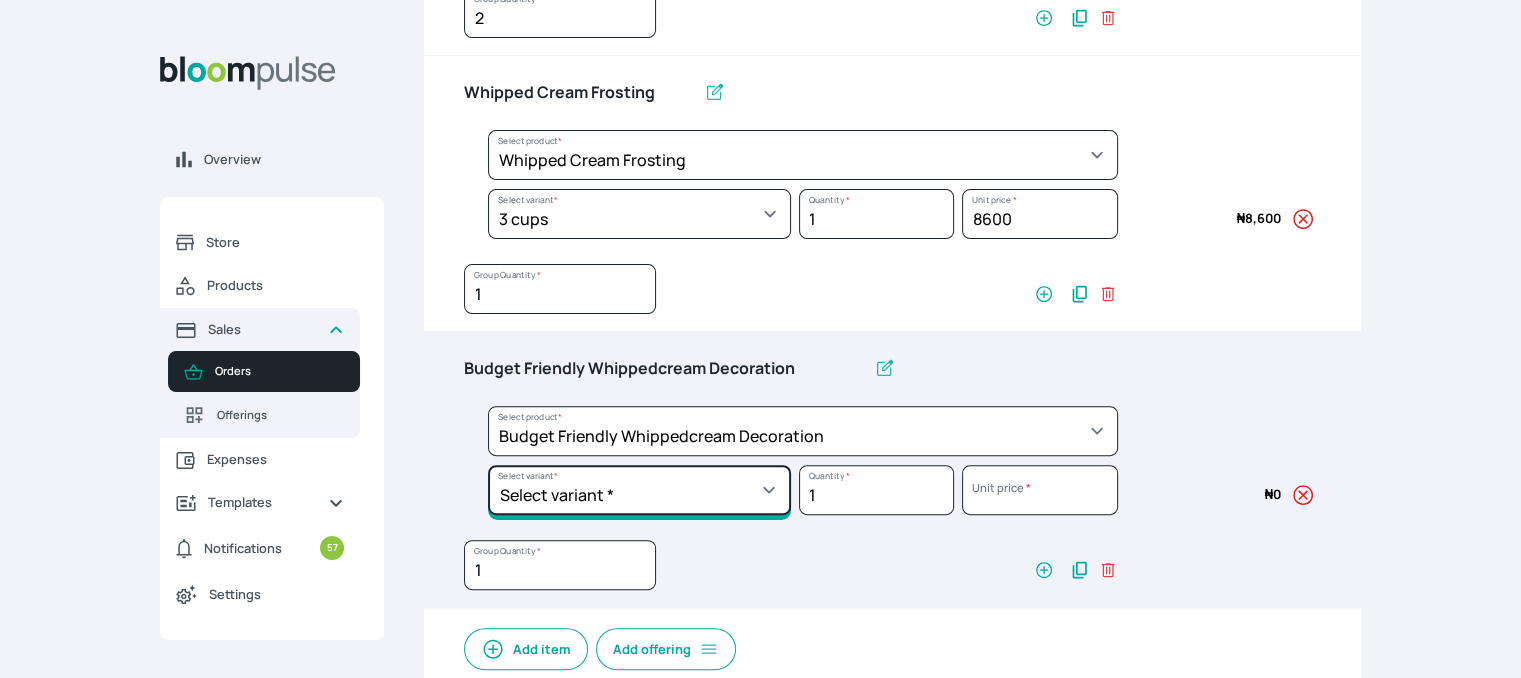 click on "Select variant * 8inches Size 6 Size 7" at bounding box center (639, -62) 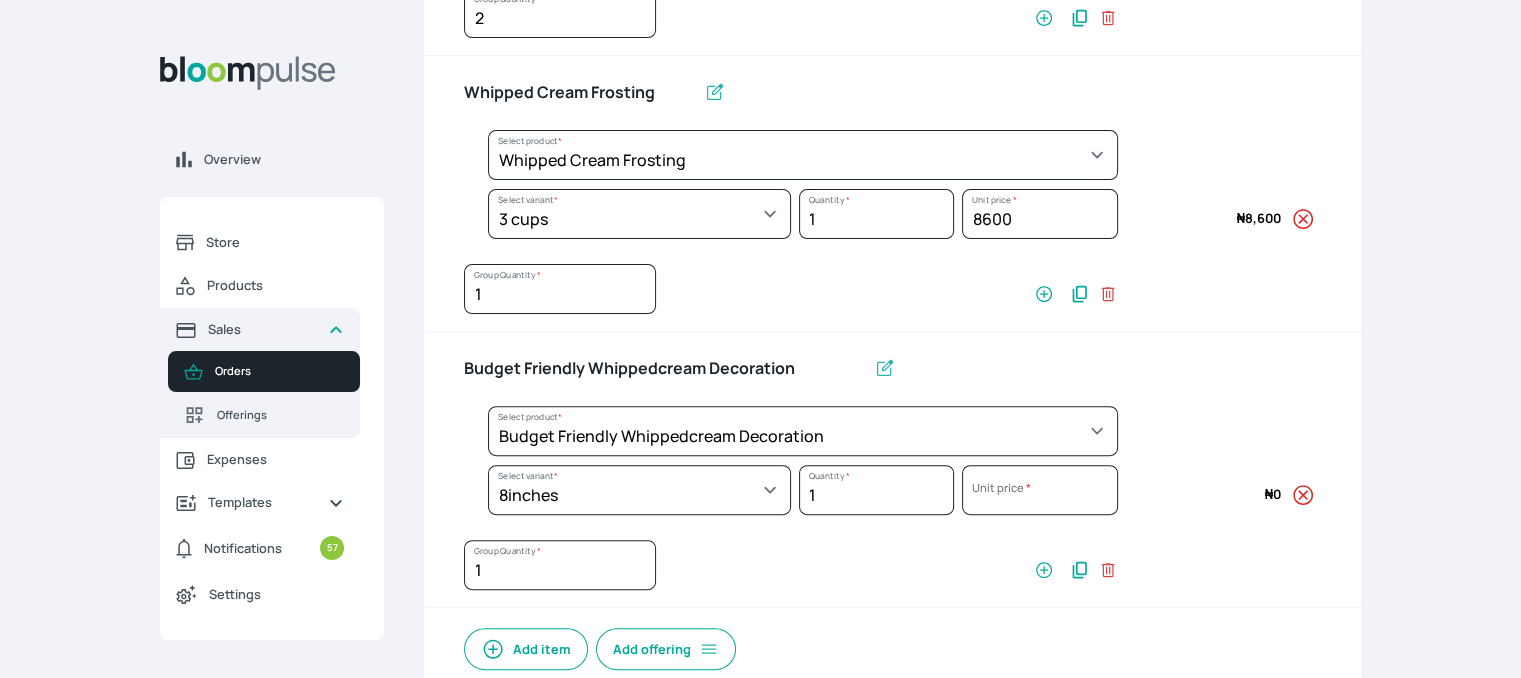 select on "c7c16d97-1b50-48bc-a979-38ef4923035e" 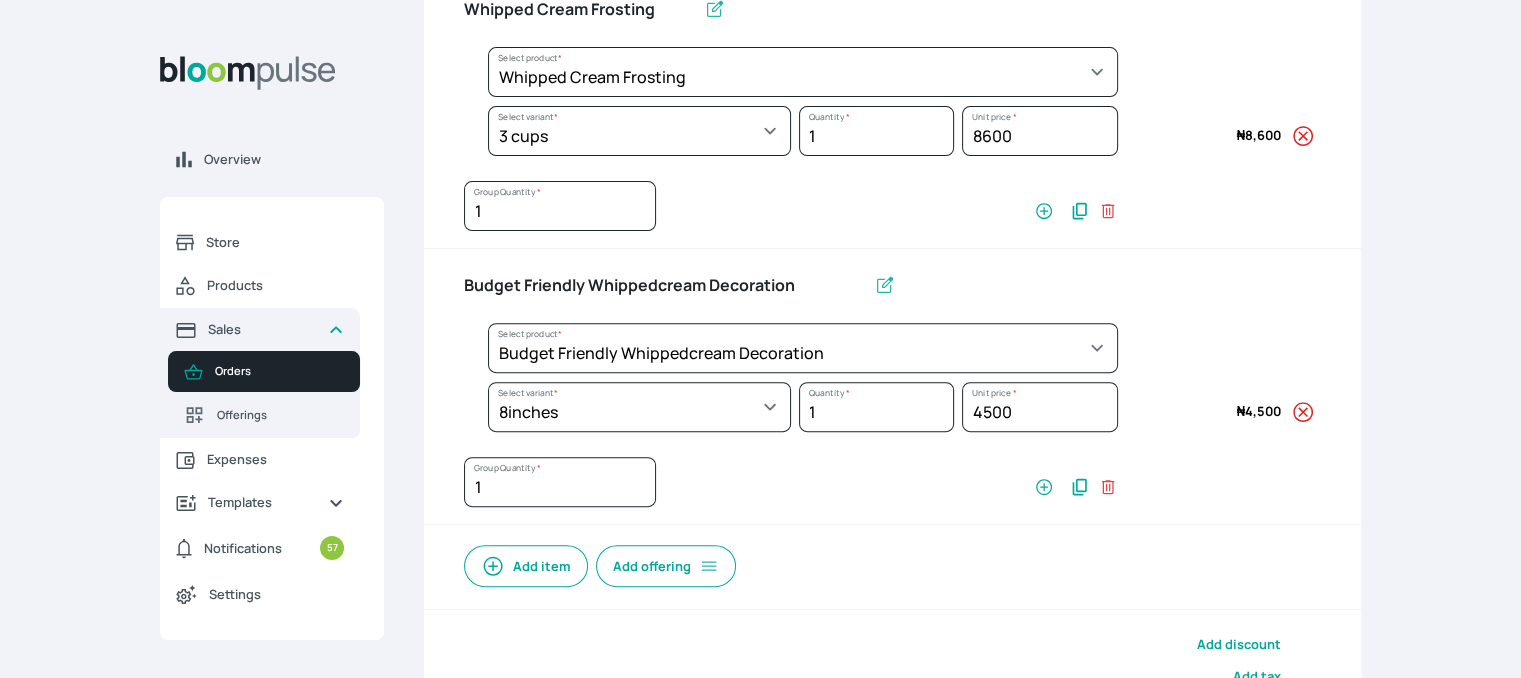 scroll, scrollTop: 769, scrollLeft: 0, axis: vertical 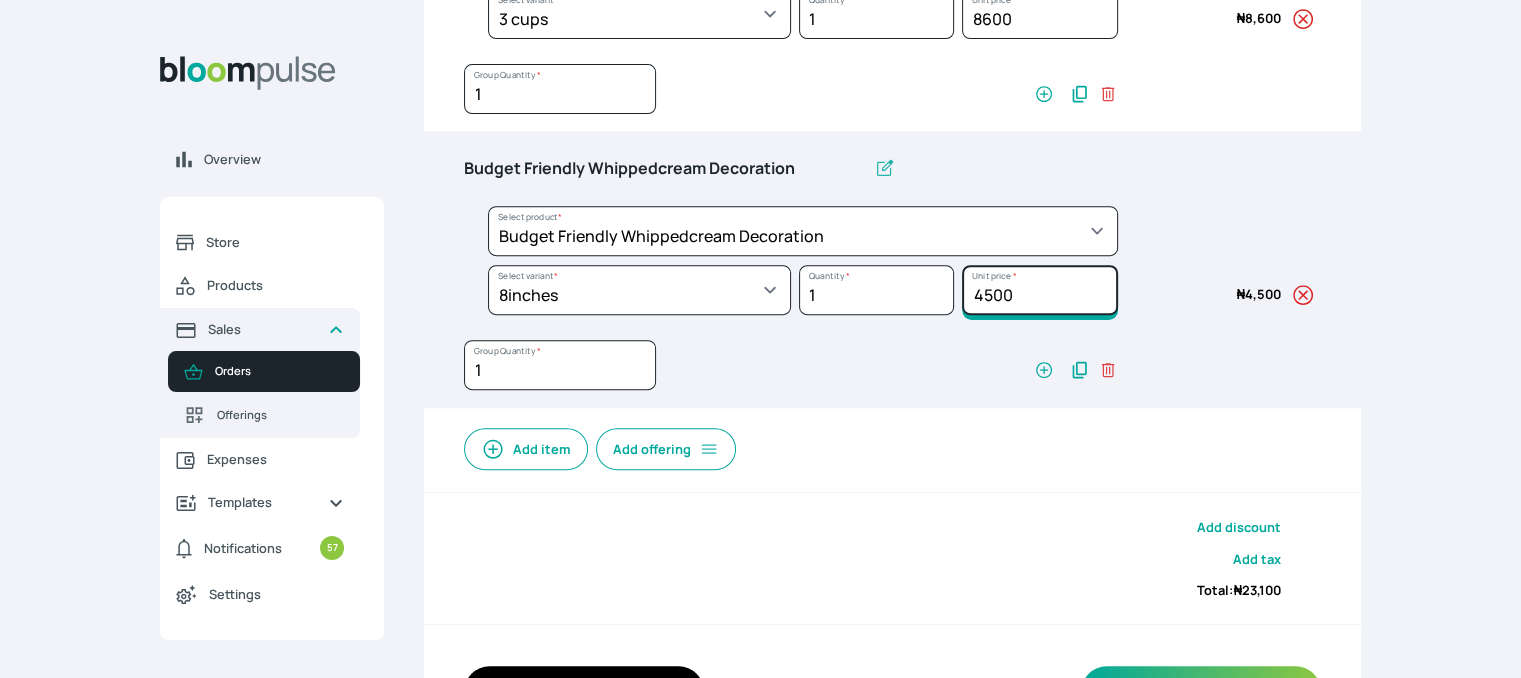 drag, startPoint x: 1012, startPoint y: 286, endPoint x: 952, endPoint y: 306, distance: 63.245552 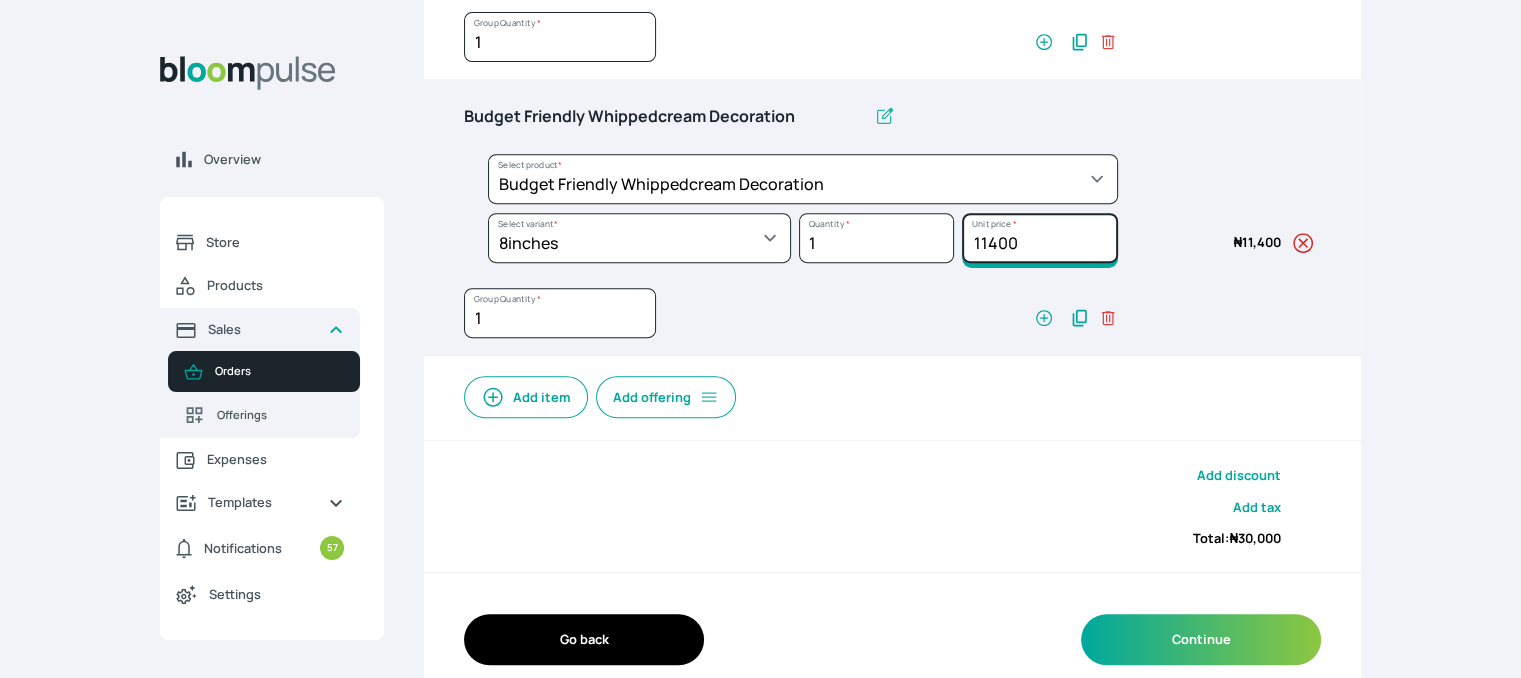 scroll, scrollTop: 844, scrollLeft: 0, axis: vertical 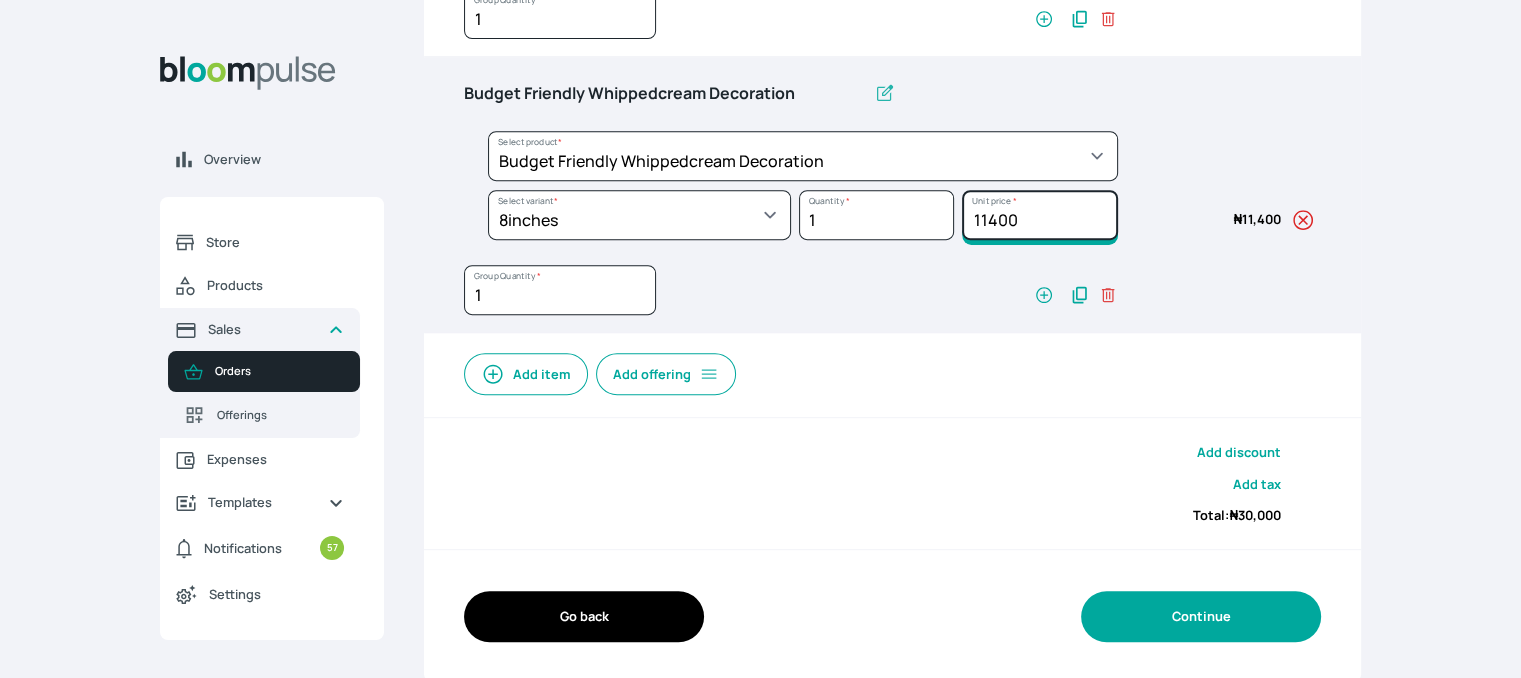 type on "11400" 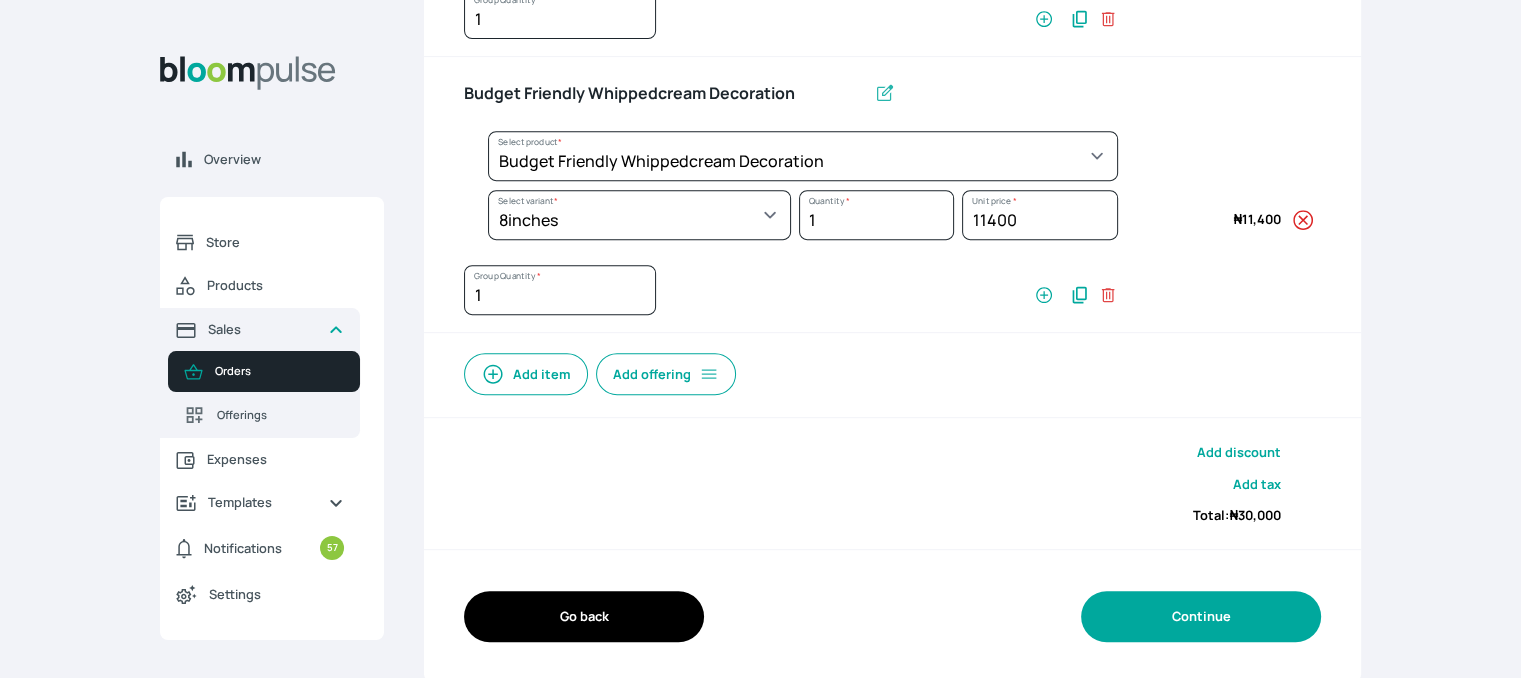 click on "Continue" at bounding box center (1201, 616) 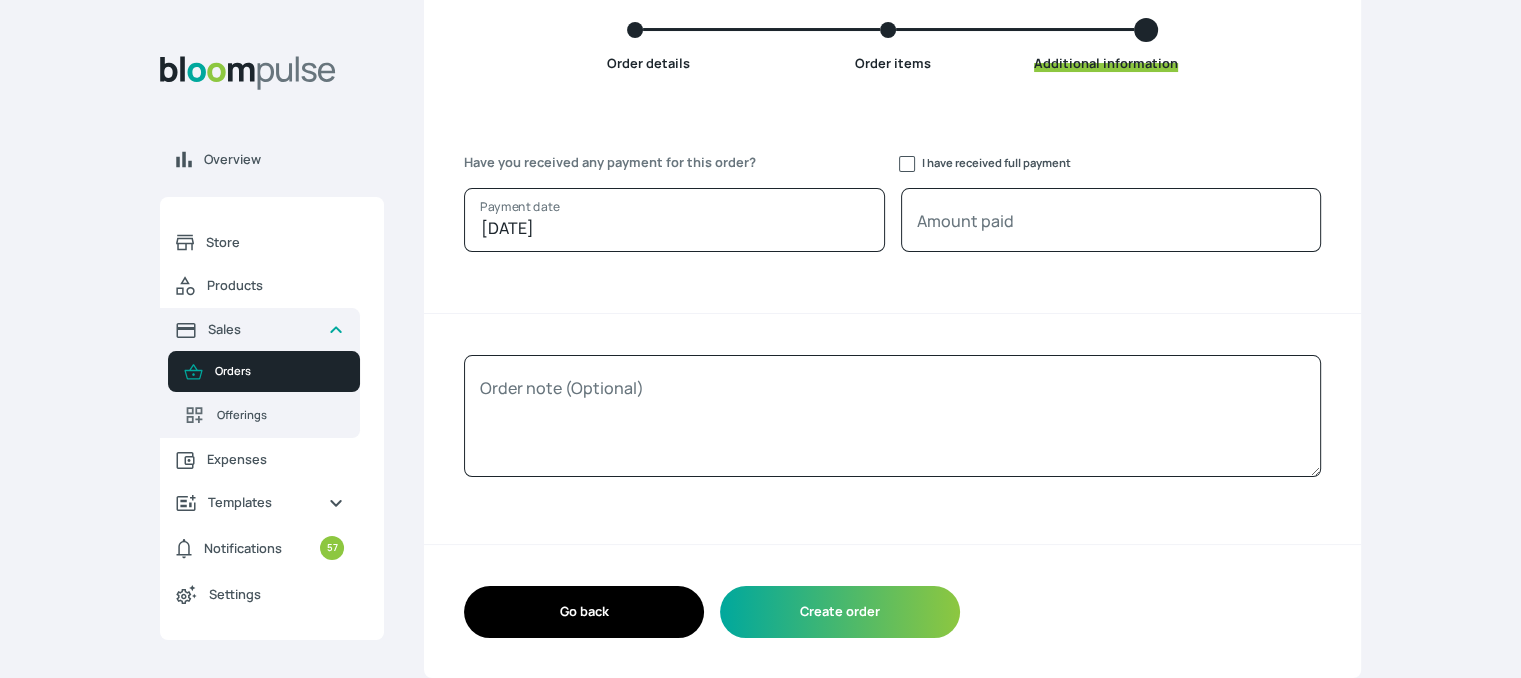 scroll, scrollTop: 191, scrollLeft: 0, axis: vertical 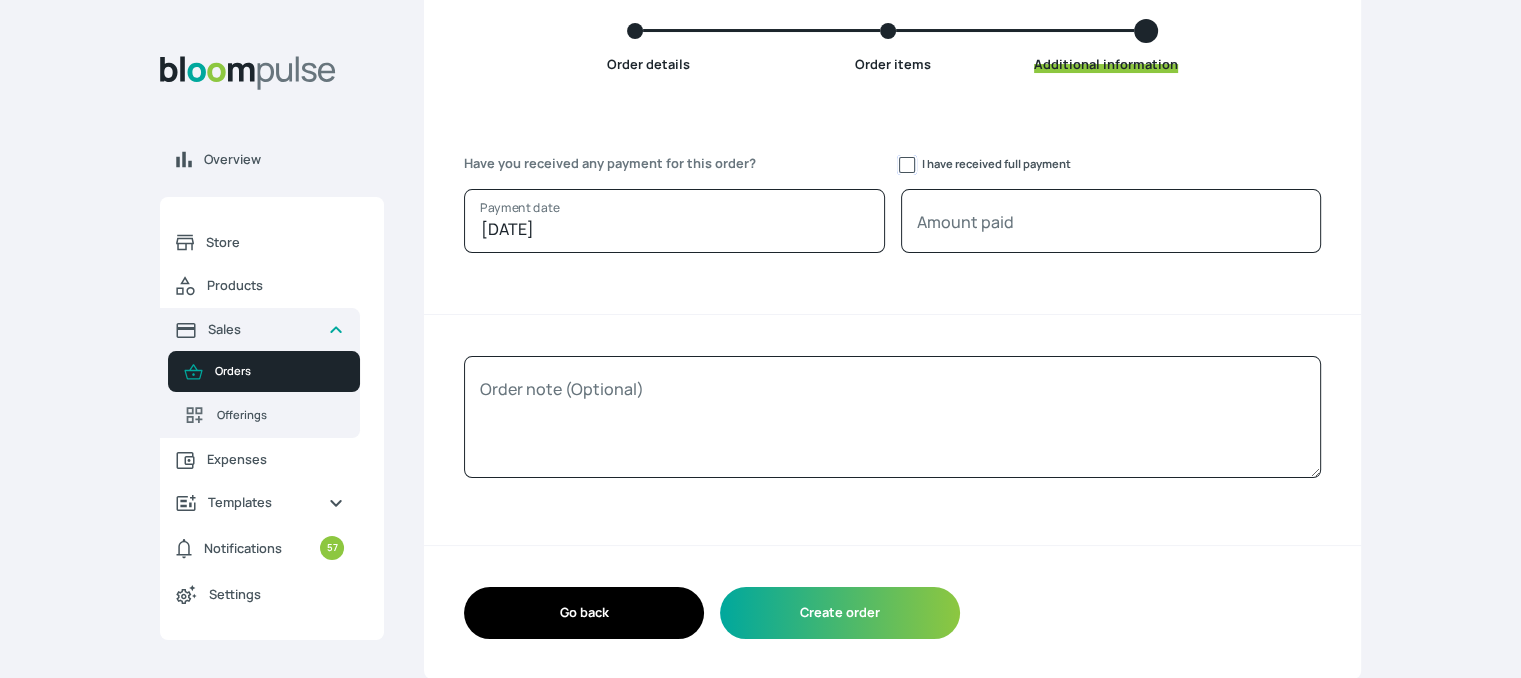 click on "I have received full payment" at bounding box center [907, 165] 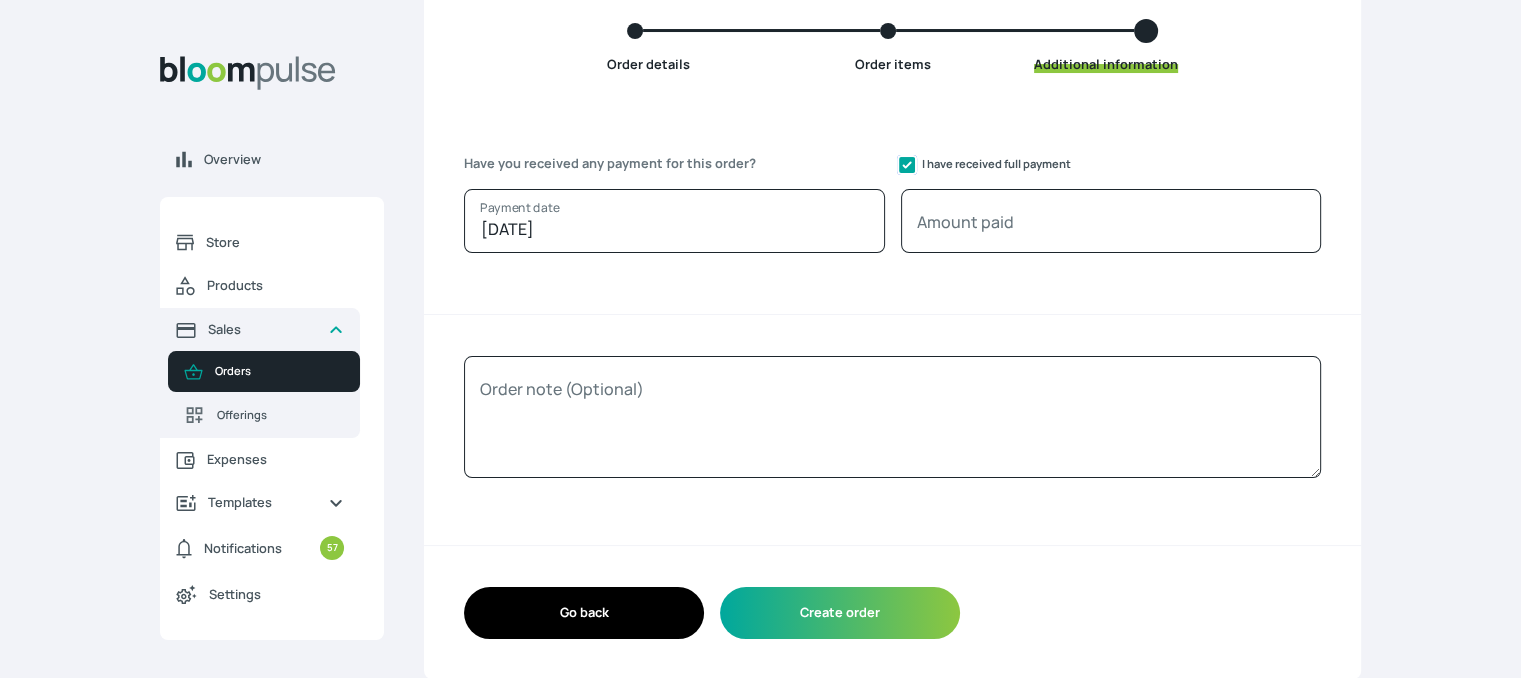 checkbox on "true" 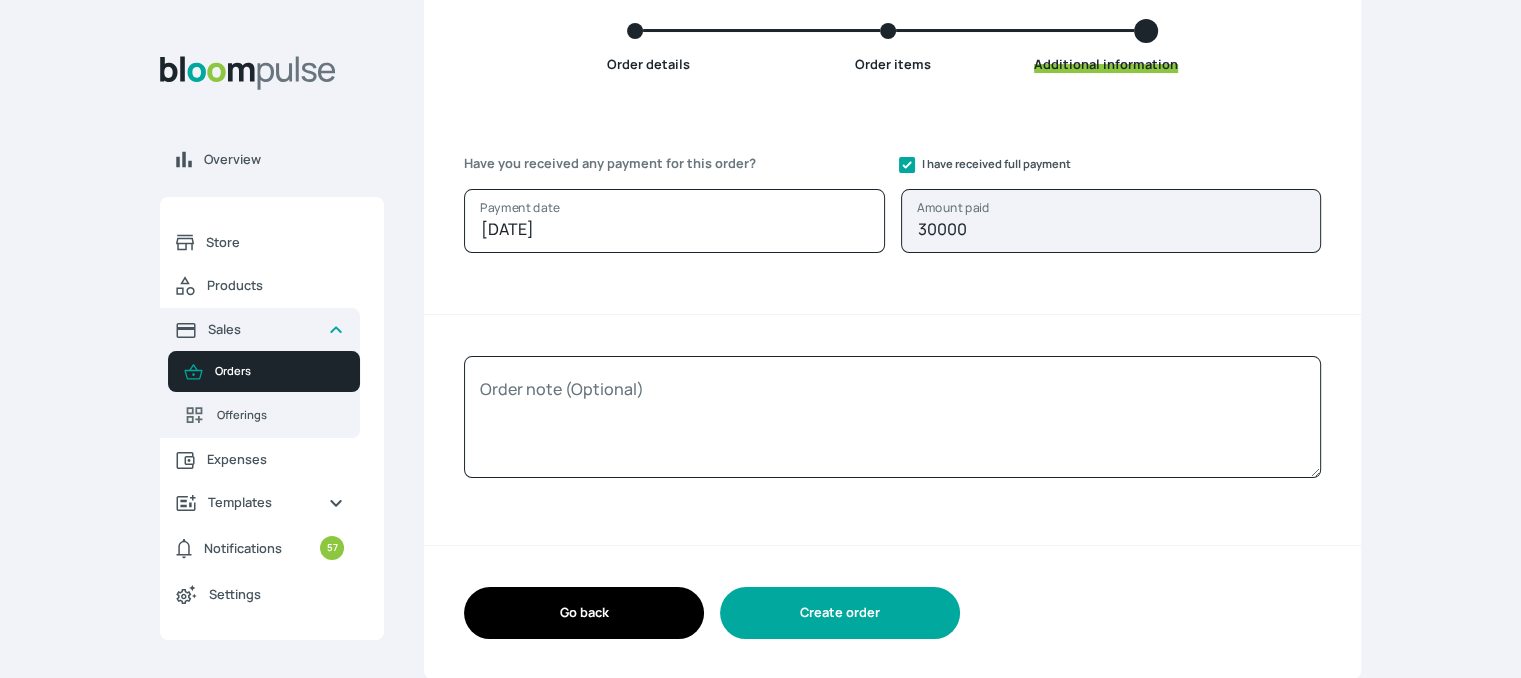 click on "Create order" at bounding box center [840, 612] 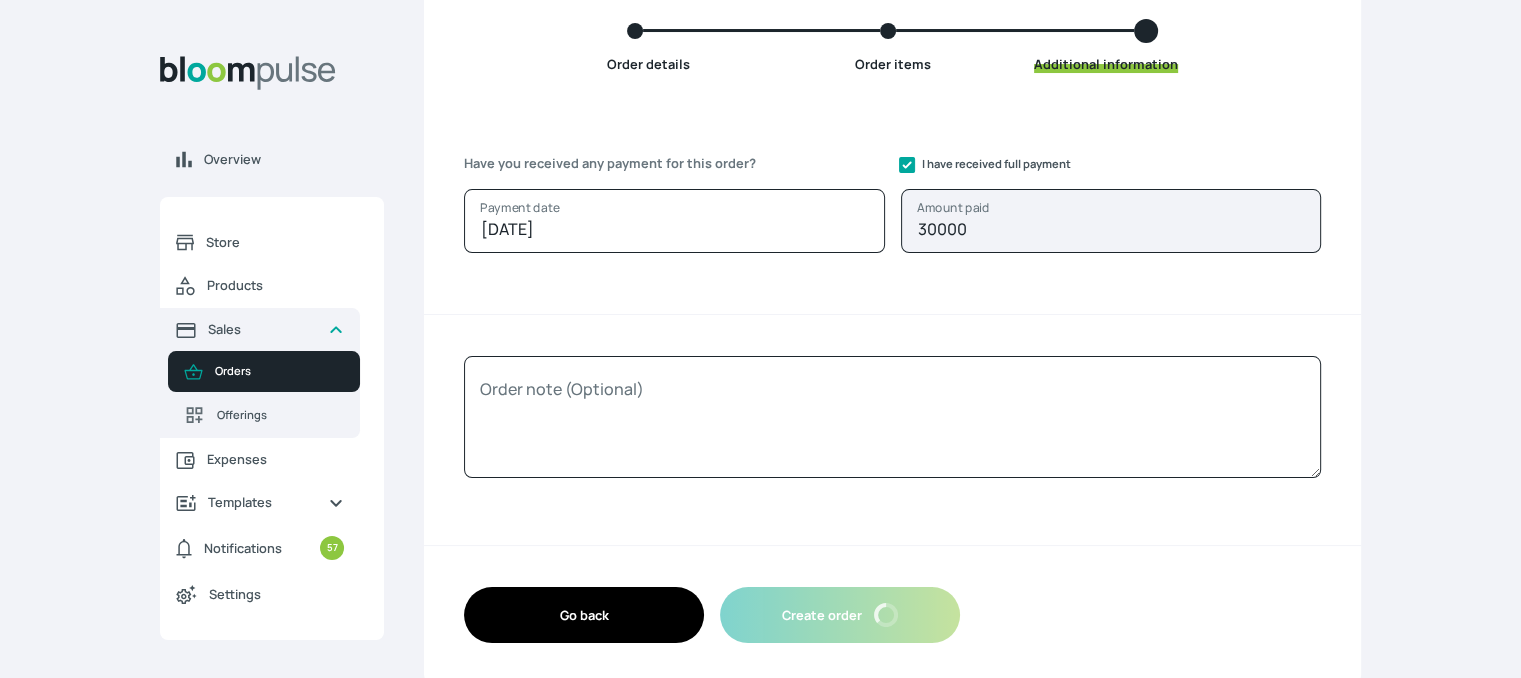 scroll, scrollTop: 0, scrollLeft: 0, axis: both 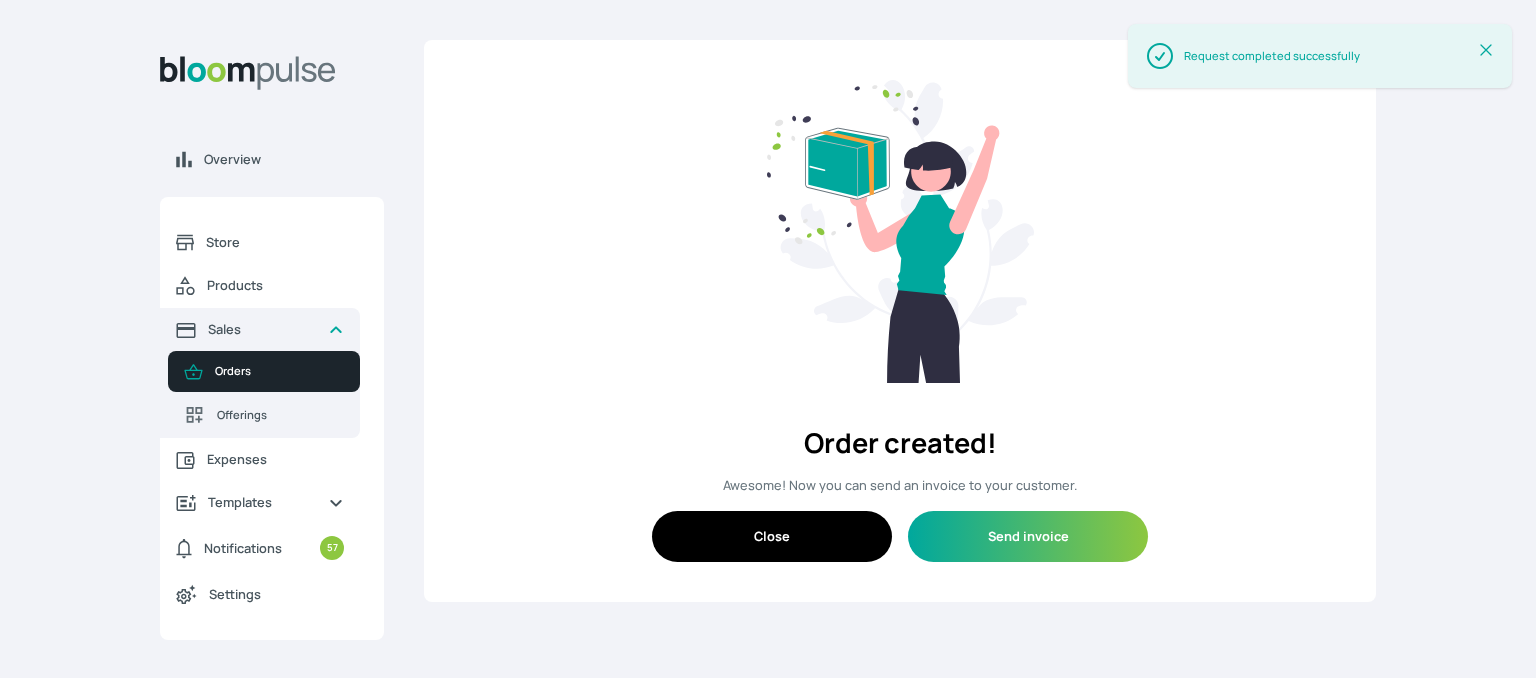 click on "Close" at bounding box center (772, 536) 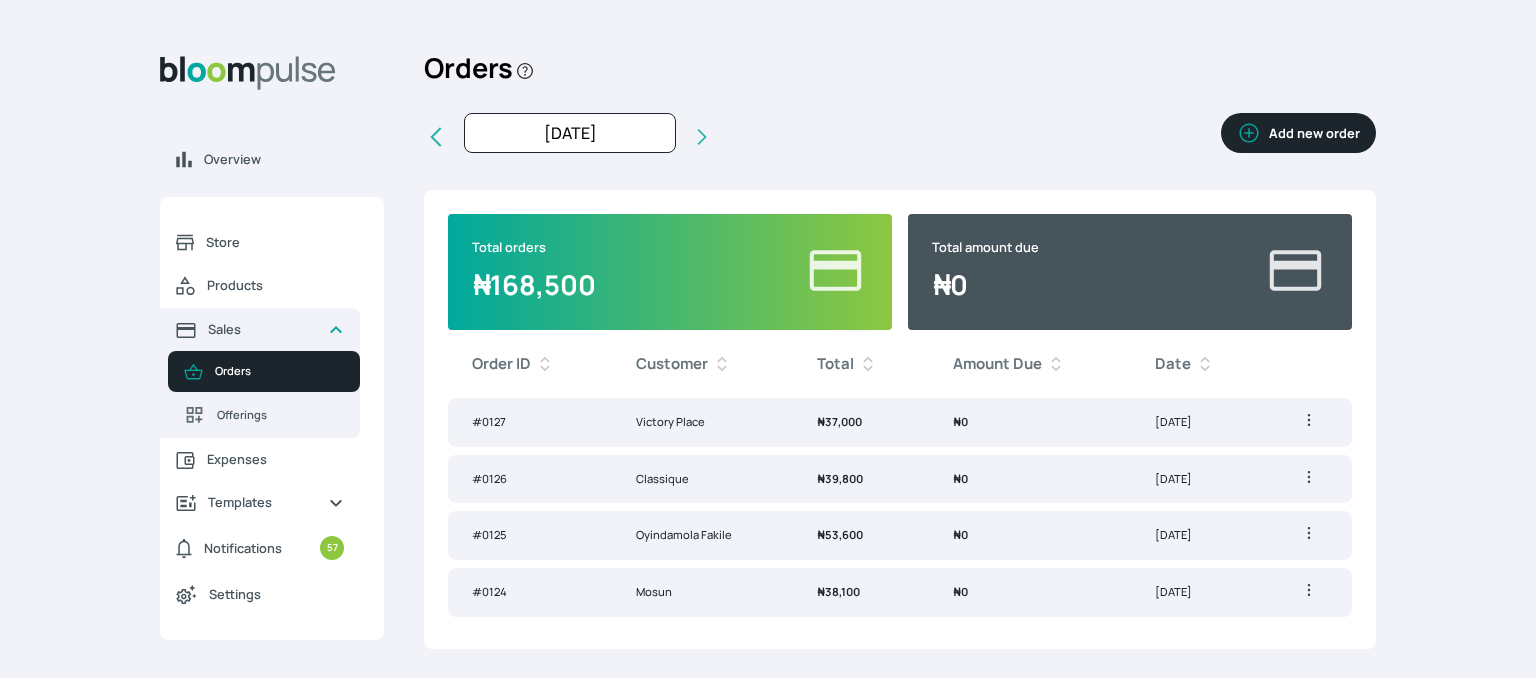 click 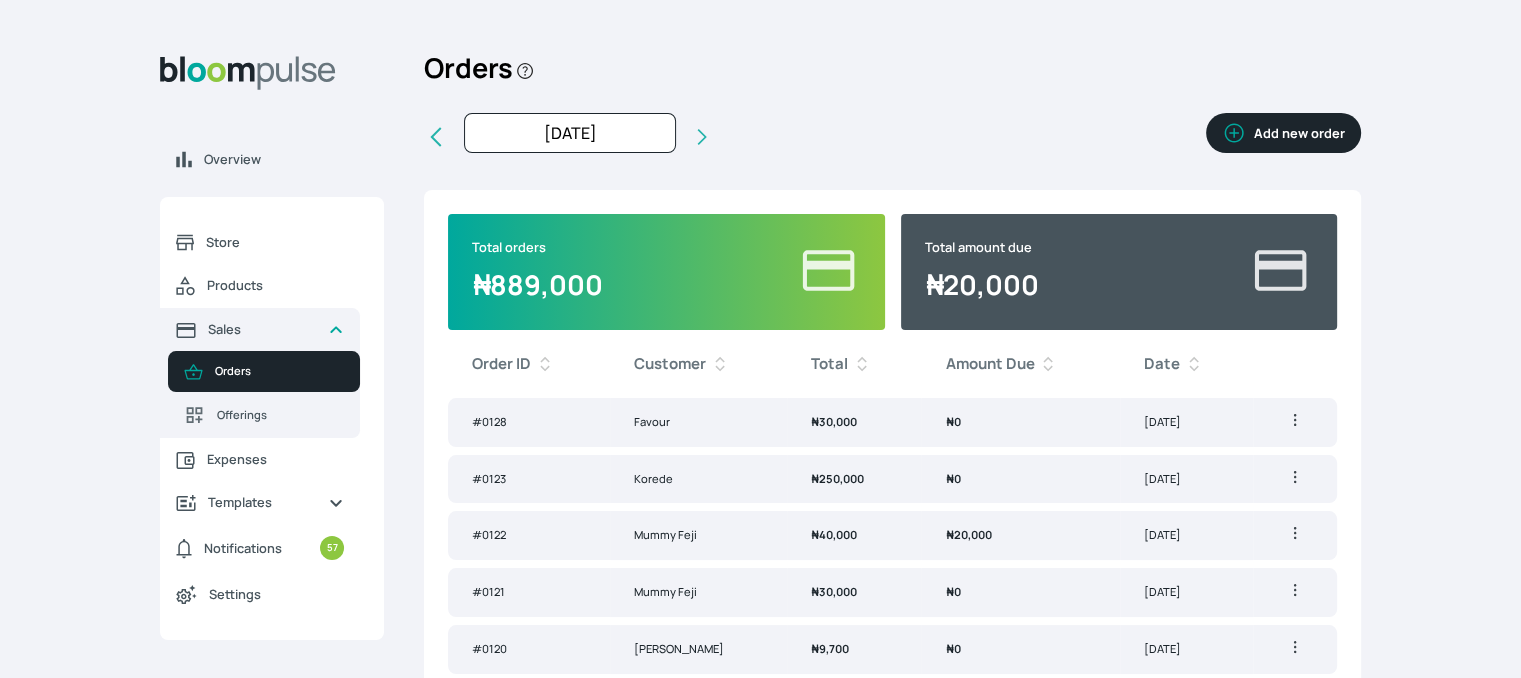 click on "Add new order" at bounding box center [1283, 133] 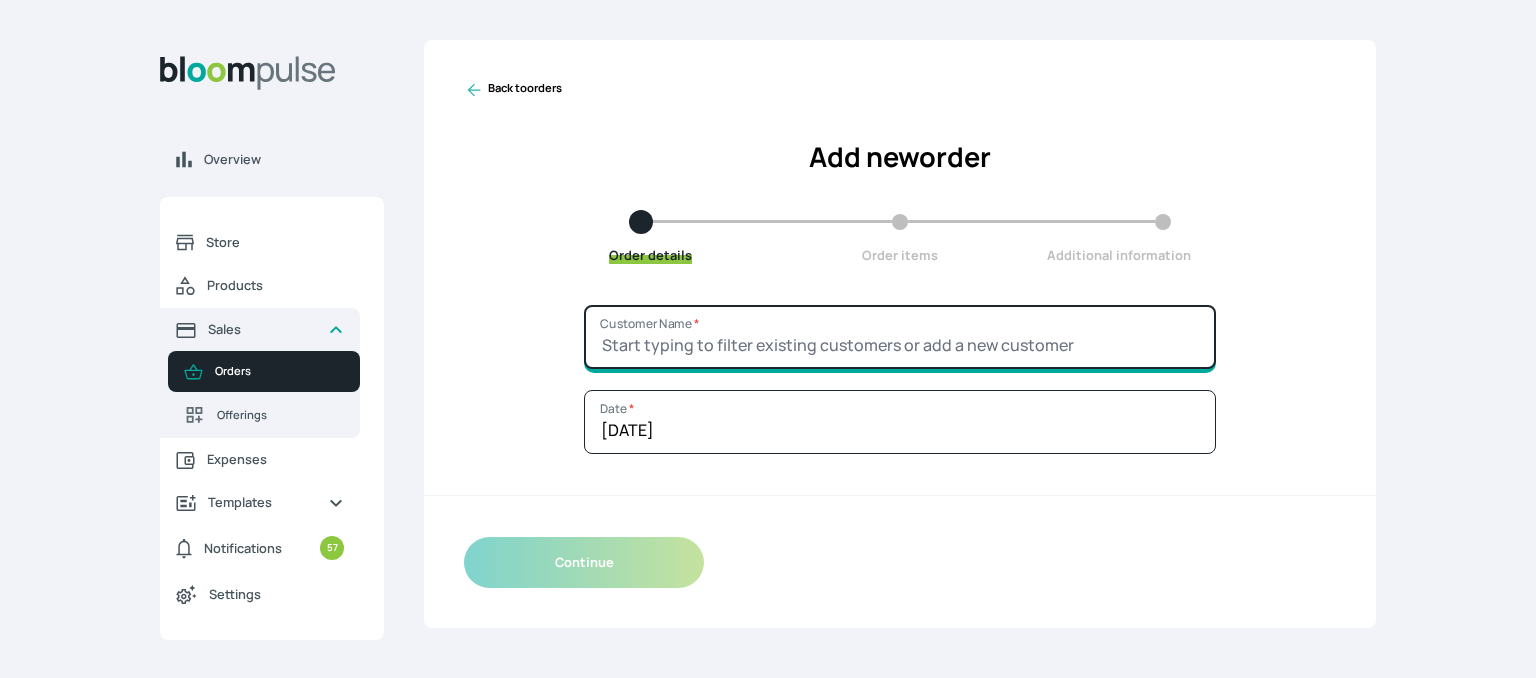 click on "Customer Name    *" at bounding box center (900, 337) 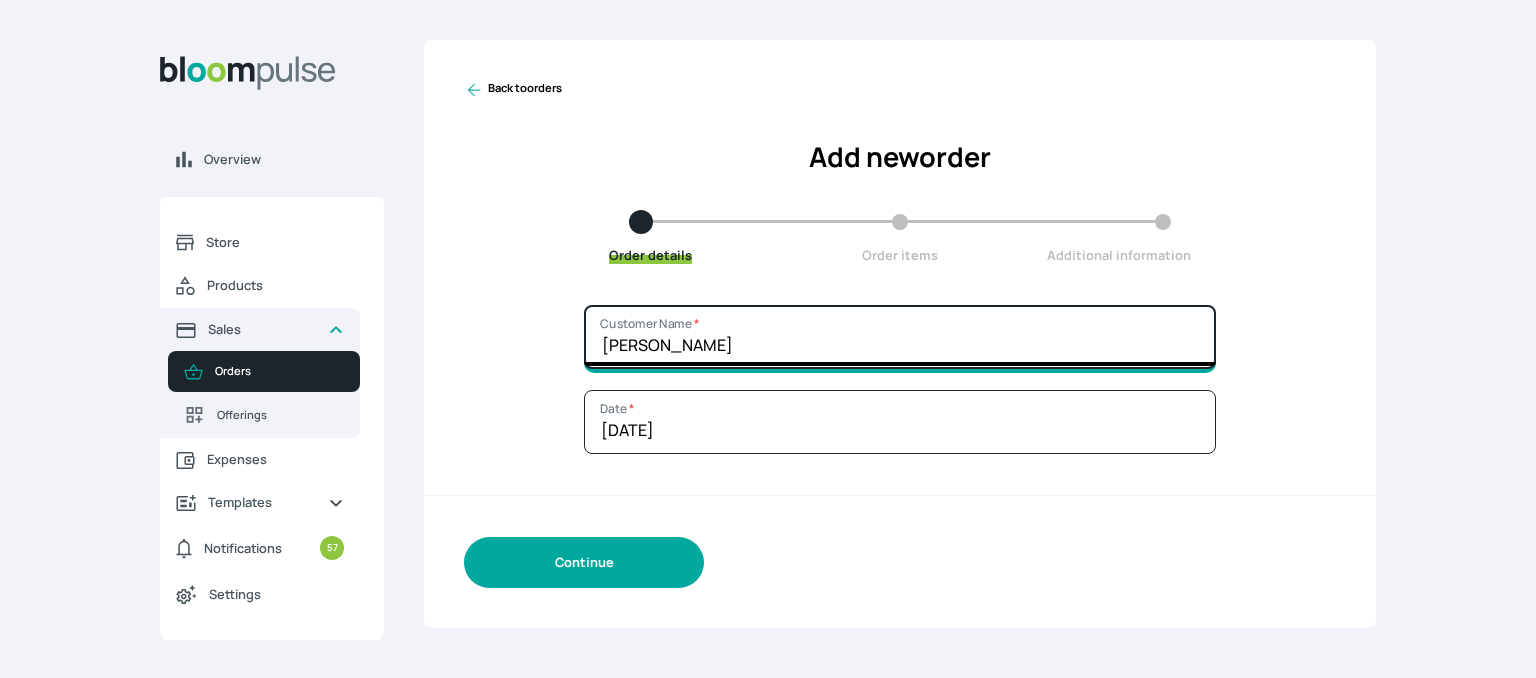 type on "[PERSON_NAME]" 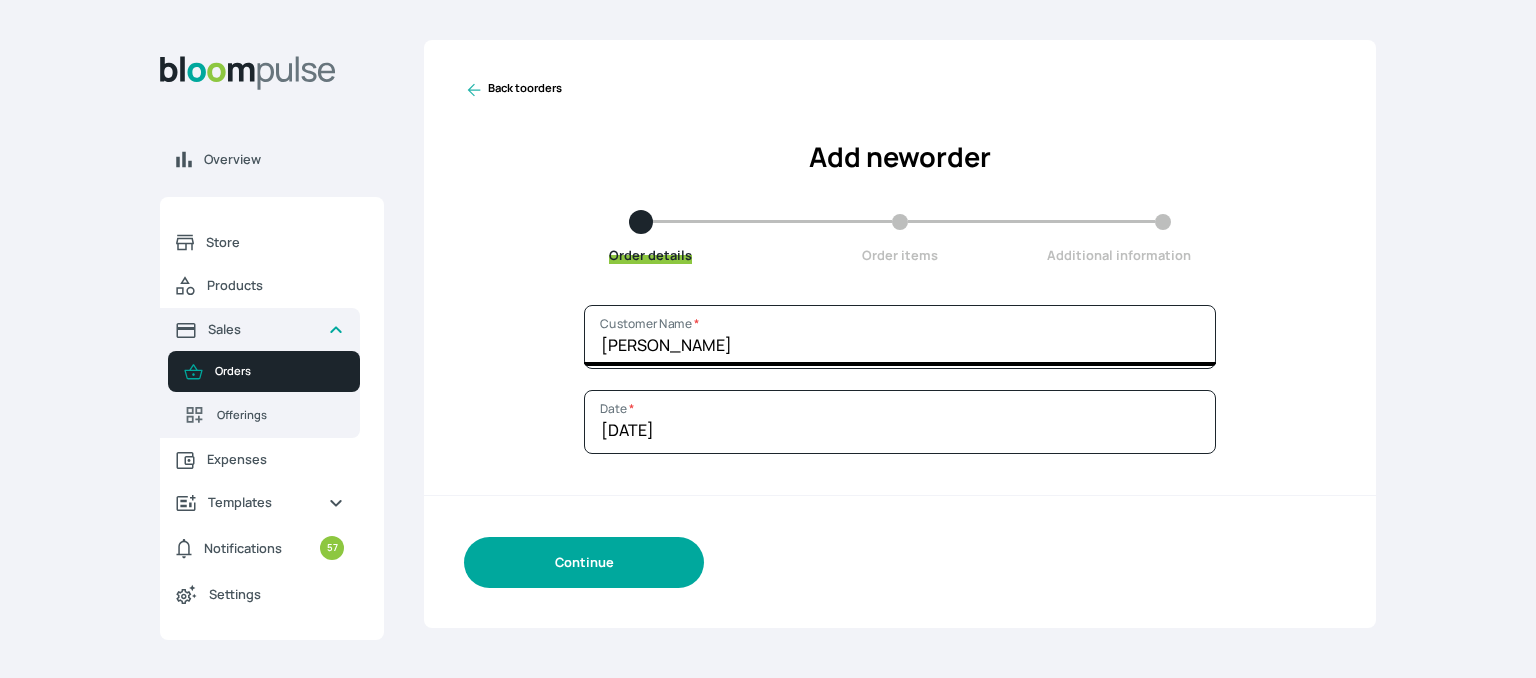 click on "Continue" at bounding box center [584, 562] 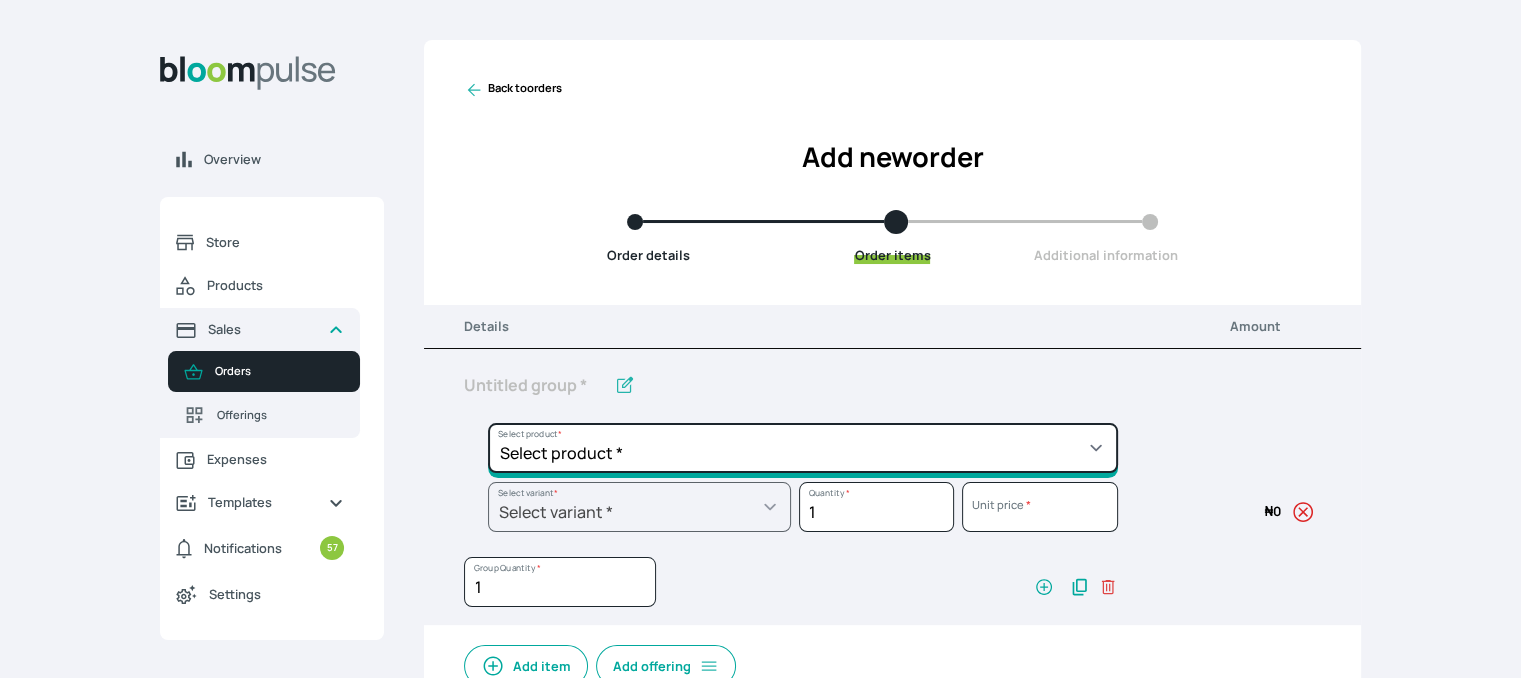 click on "Select product *  Cake Decoration for 8inches High  Chocolate oil based Round Cake  Geneose Sponge square Cake  Pound Square Cake  35cl zobo Mocktail  Banana Bread Batter BBQ Chicken  Bento Cake Budget Friendly Whippedcream Decoration Cake Decoration for 6inches High Cake Decoration for 6inches Low Cake loaf Chocolate Cake Batter Chocolate Ganache Chocolate oil based Batter Chocolate oil based square Cake Chocolate Round Cake Chop Life Package 2 Classic Banana Bread Loaf Coconut Banana Bread Loaf Cookies and Cream oil based Batter Cookies and cream oil based Round Cake Cupcakes Custom Made Whippedcream Decoration Doughnut Batter Fondant 1 Recipe  Fruit Cake Fruit Cake Batter Geneose Sponge Cake Batter Geneose Sponge Round Cake Meat Pie Meat Pie per 1 Mini puff Pound Cake Batter Pound Round Cake  Puff puff Redvelvet Cake Batter Redvelvet oil based Batter Redvelvet oil based Round Cake Redvelvet Round Cake Royal Buttercream  Small chops Stick Meat Sugar Doughnut  Swiss Meringue Buttercream  Valentine Love Box" at bounding box center (803, 448) 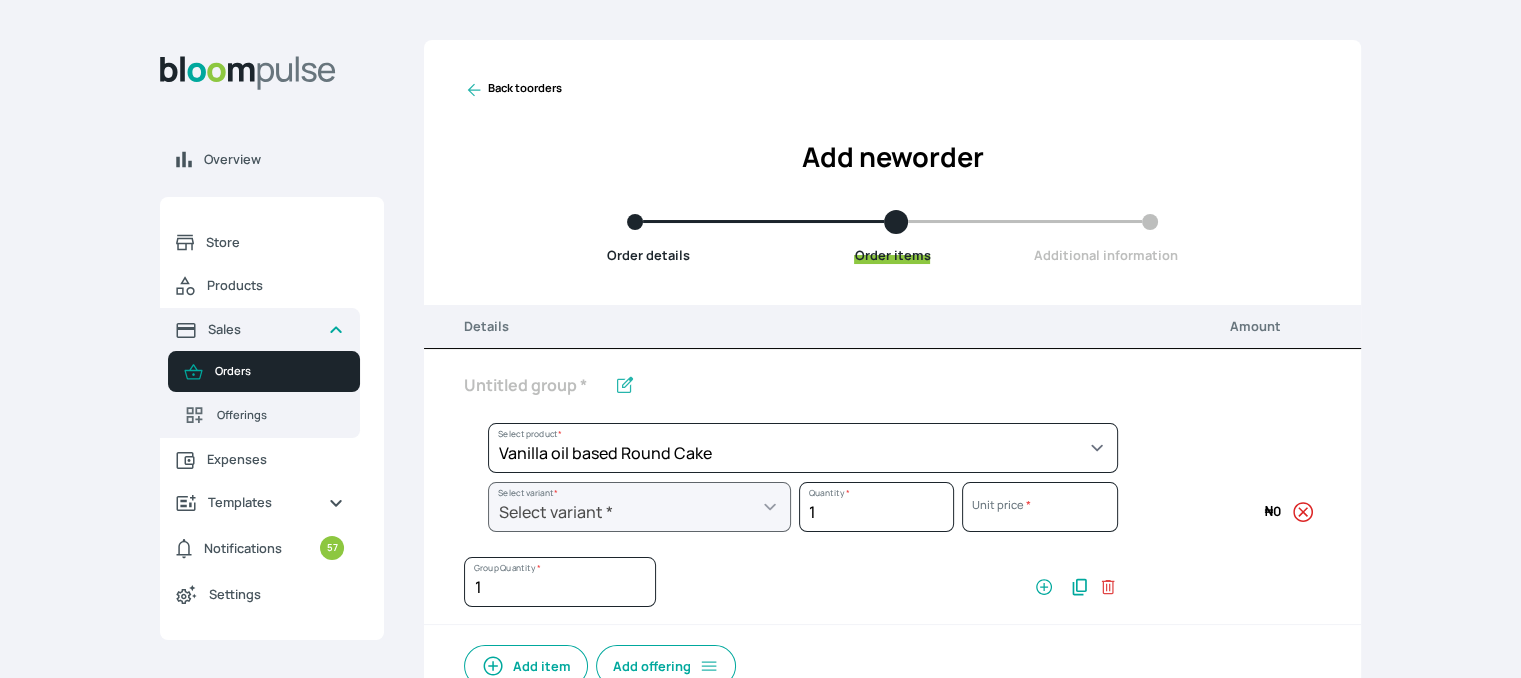 select on "49426e7e-6d78-4aff-80b2-0dfc408de078" 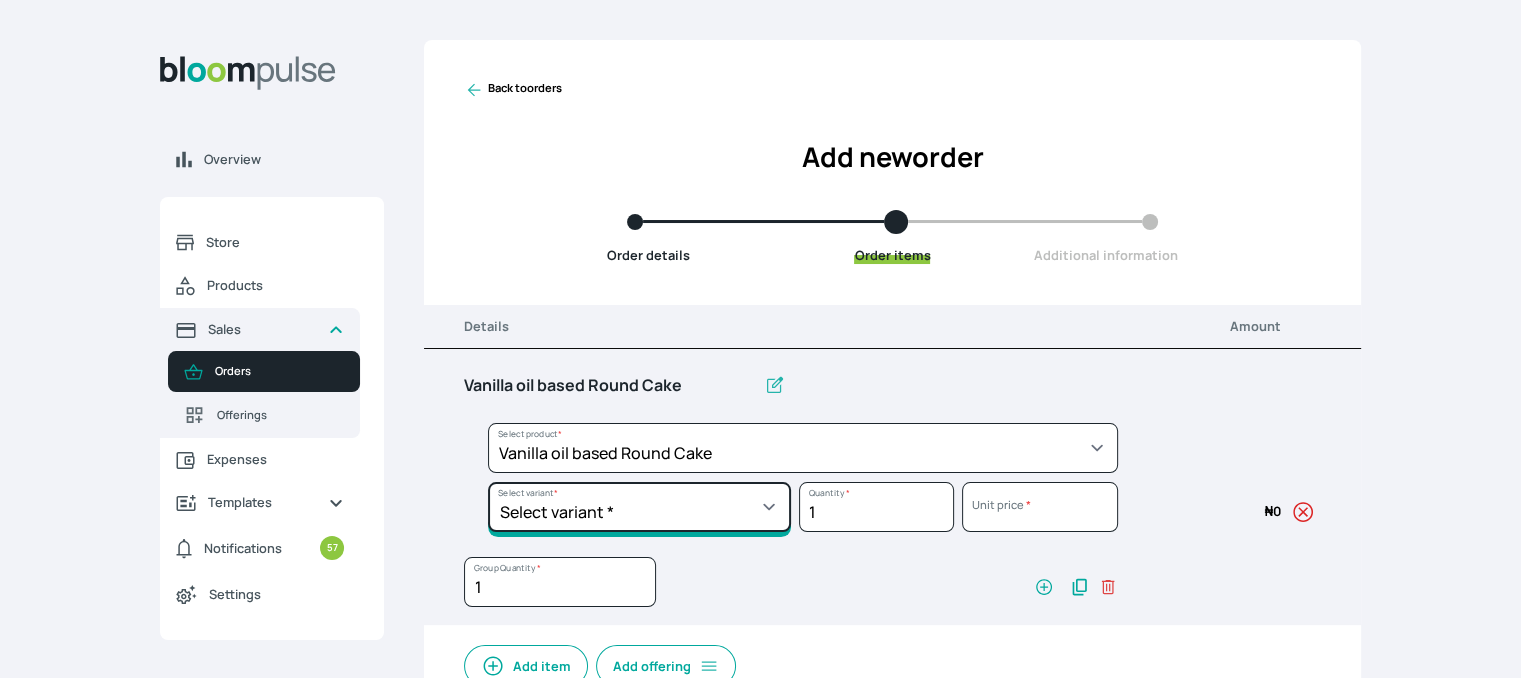 click on "Select variant * 10inches 11inches  12inches 6inches 7inches 8inches  9inches" at bounding box center (639, 507) 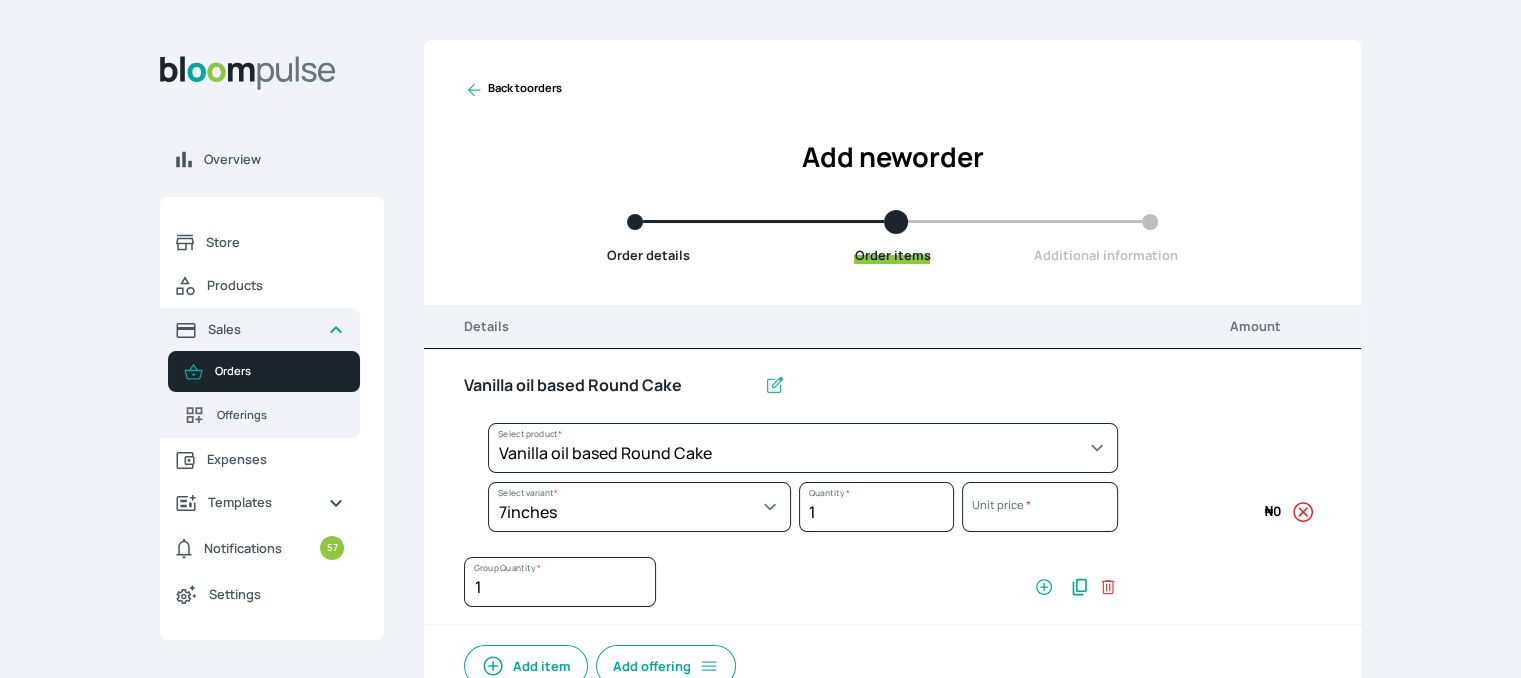 select on "49426e7e-6d78-4aff-80b2-0dfc408de078" 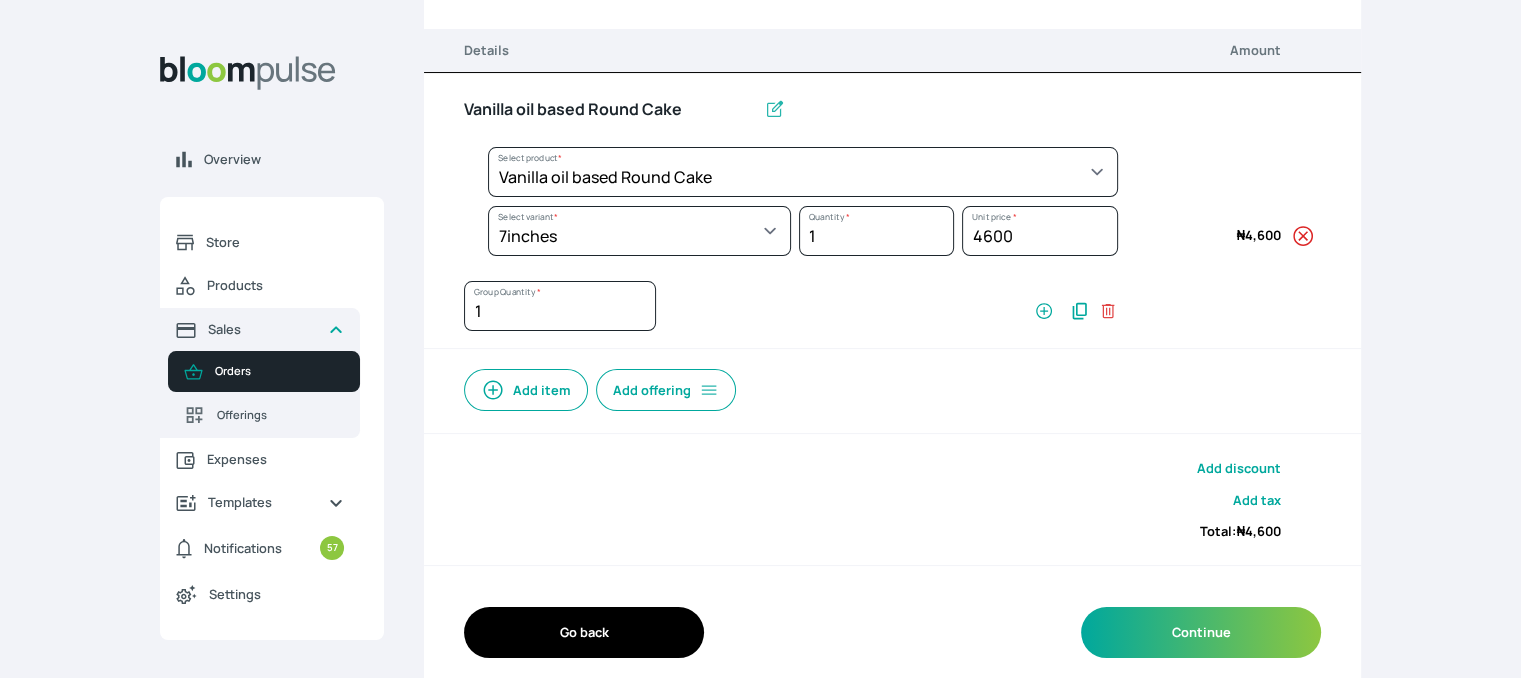 scroll, scrollTop: 294, scrollLeft: 0, axis: vertical 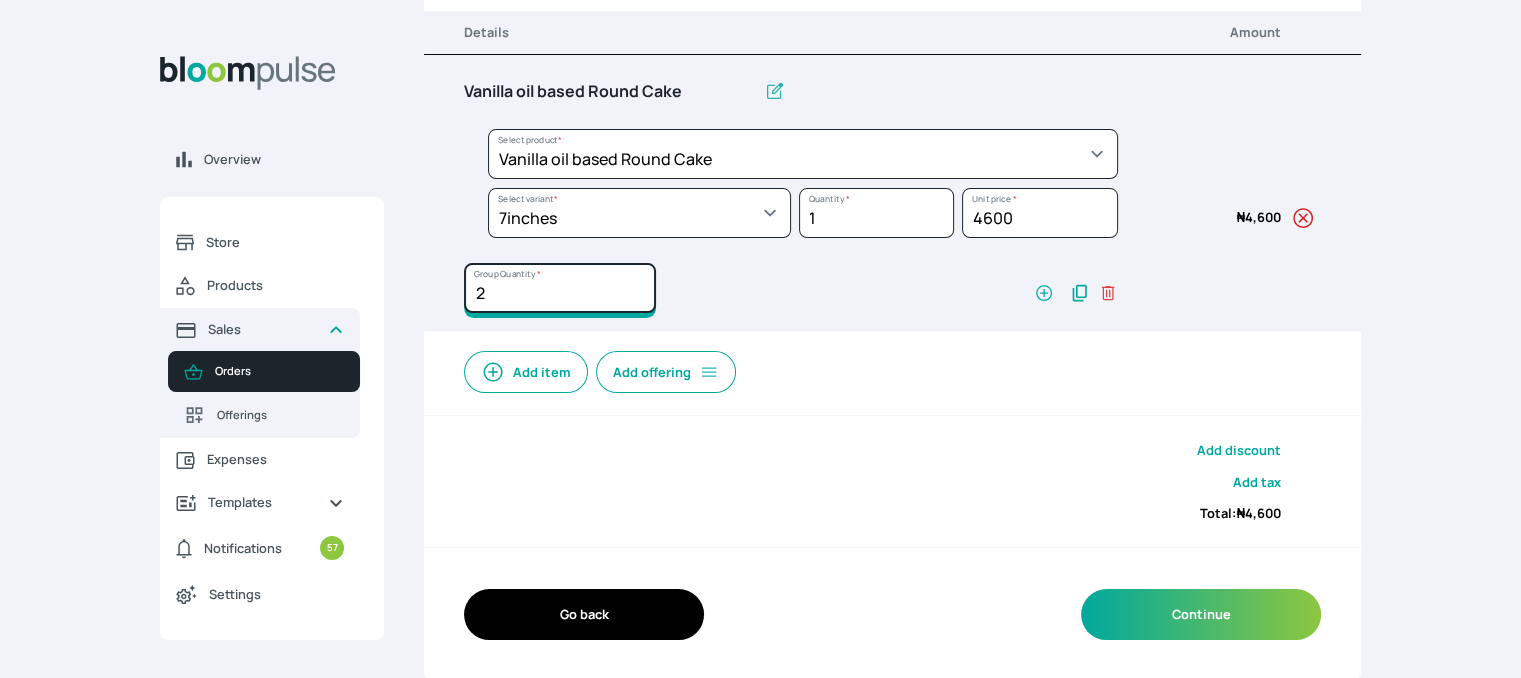 type on "2" 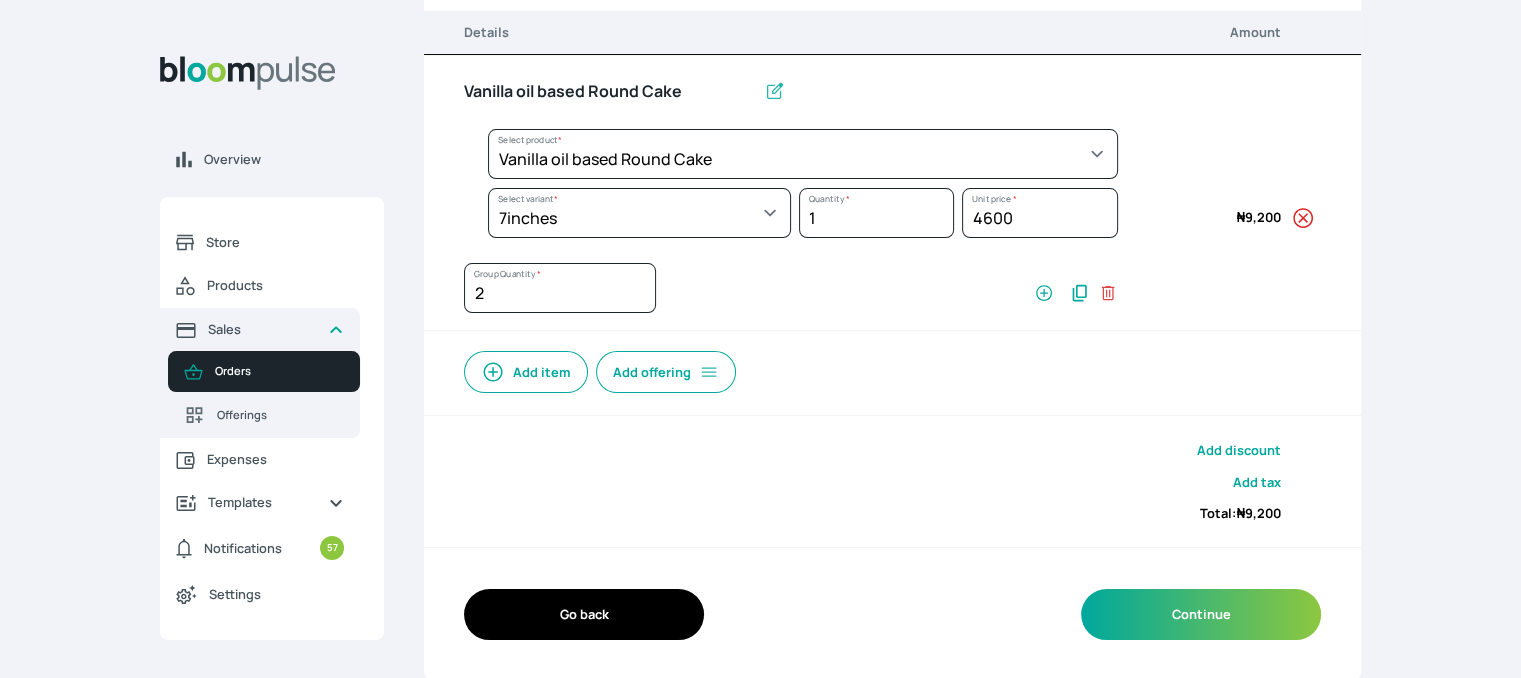 click on "Add item" at bounding box center [526, 372] 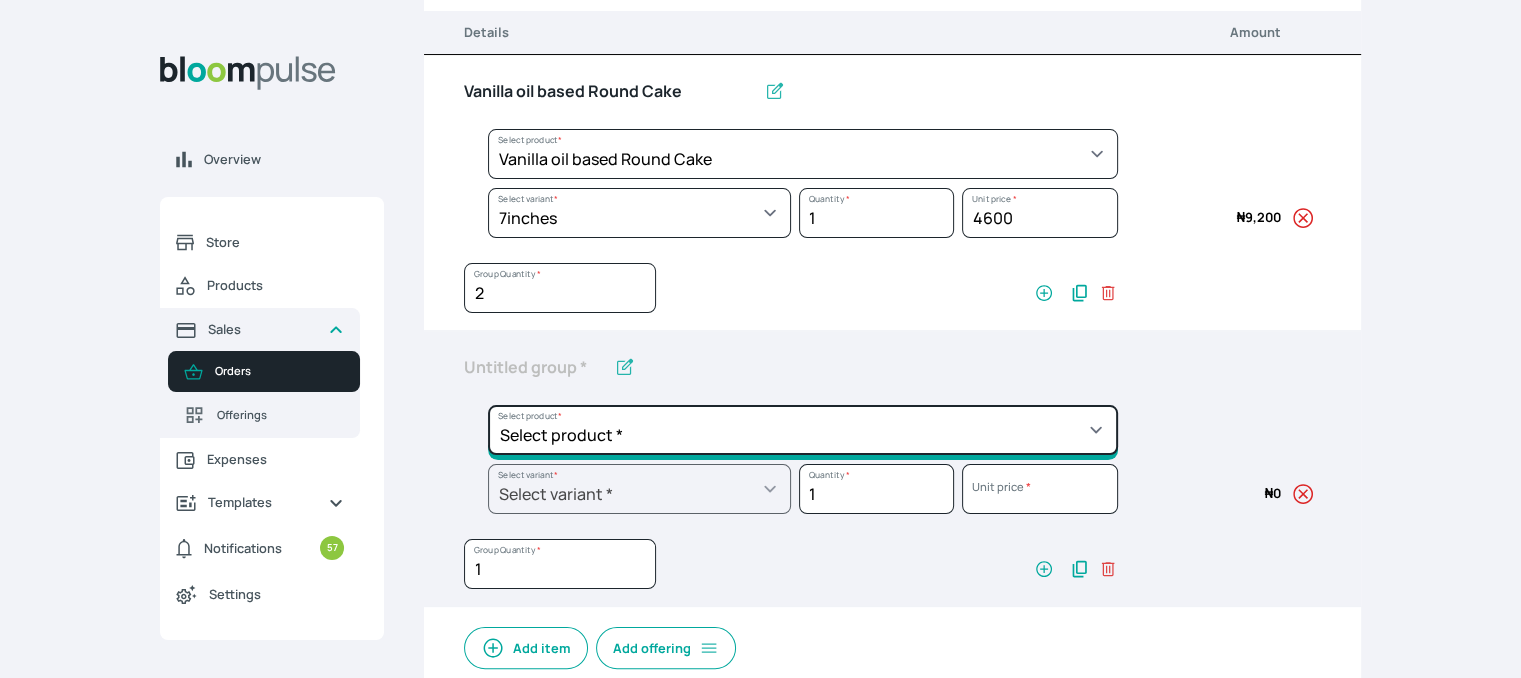 click on "Select product *  Cake Decoration for 8inches High  Chocolate oil based Round Cake  Geneose Sponge square Cake  Pound Square Cake  35cl zobo Mocktail  Banana Bread Batter BBQ Chicken  Bento Cake Budget Friendly Whippedcream Decoration Cake Decoration for 6inches High Cake Decoration for 6inches Low Cake loaf Chocolate Cake Batter Chocolate Ganache Chocolate oil based Batter Chocolate oil based square Cake Chocolate Round Cake Chop Life Package 2 Classic Banana Bread Loaf Coconut Banana Bread Loaf Cookies and Cream oil based Batter Cookies and cream oil based Round Cake Cupcakes Custom Made Whippedcream Decoration Doughnut Batter Fondant 1 Recipe  Fruit Cake Fruit Cake Batter Geneose Sponge Cake Batter Geneose Sponge Round Cake Meat Pie Meat Pie per 1 Mini puff Pound Cake Batter Pound Round Cake  Puff puff Redvelvet Cake Batter Redvelvet oil based Batter Redvelvet oil based Round Cake Redvelvet Round Cake Royal Buttercream  Small chops Stick Meat Sugar Doughnut  Swiss Meringue Buttercream  Valentine Love Box" at bounding box center (803, 154) 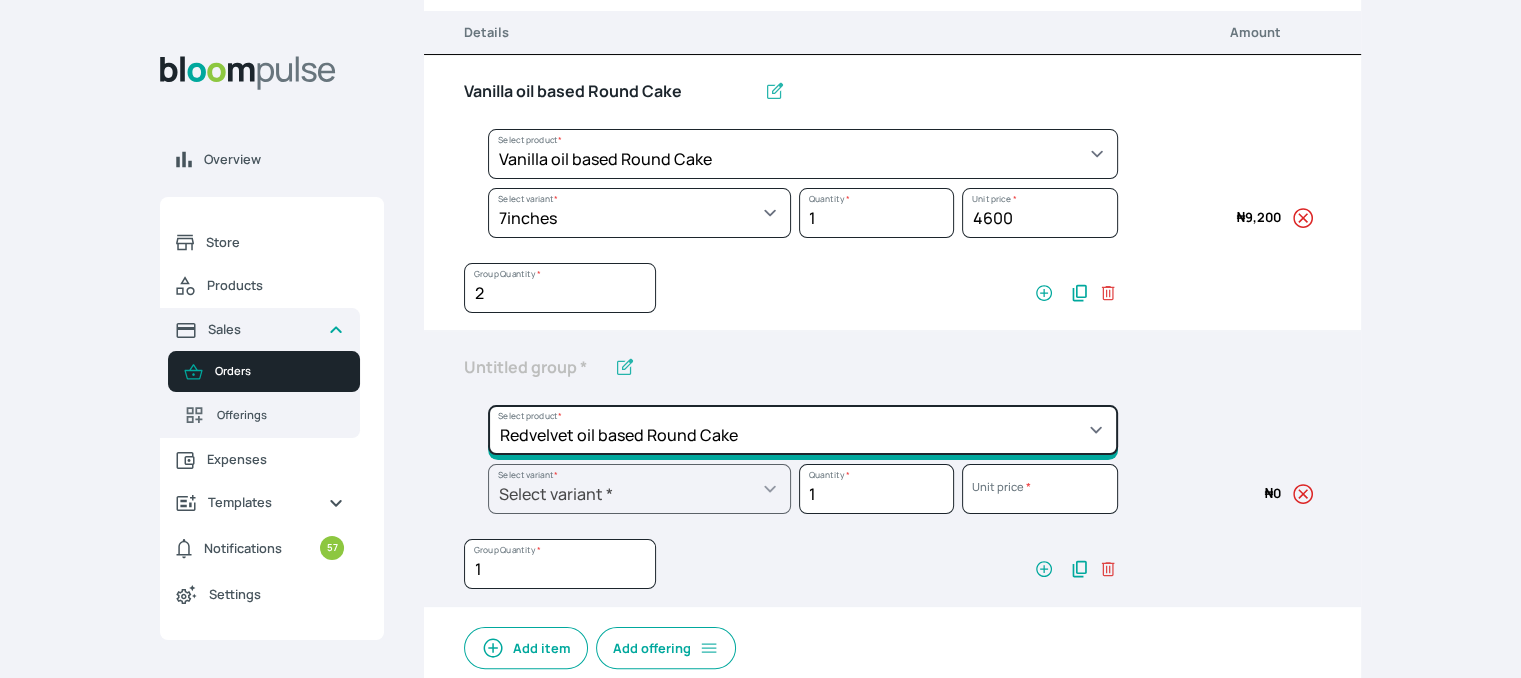 click on "Select product *  Cake Decoration for 8inches High  Chocolate oil based Round Cake  Geneose Sponge square Cake  Pound Square Cake  35cl zobo Mocktail  Banana Bread Batter BBQ Chicken  Bento Cake Budget Friendly Whippedcream Decoration Cake Decoration for 6inches High Cake Decoration for 6inches Low Cake loaf Chocolate Cake Batter Chocolate Ganache Chocolate oil based Batter Chocolate oil based square Cake Chocolate Round Cake Chop Life Package 2 Classic Banana Bread Loaf Coconut Banana Bread Loaf Cookies and Cream oil based Batter Cookies and cream oil based Round Cake Cupcakes Custom Made Whippedcream Decoration Doughnut Batter Fondant 1 Recipe  Fruit Cake Fruit Cake Batter Geneose Sponge Cake Batter Geneose Sponge Round Cake Meat Pie Meat Pie per 1 Mini puff Pound Cake Batter Pound Round Cake  Puff puff Redvelvet Cake Batter Redvelvet oil based Batter Redvelvet oil based Round Cake Redvelvet Round Cake Royal Buttercream  Small chops Stick Meat Sugar Doughnut  Swiss Meringue Buttercream  Valentine Love Box" at bounding box center [803, 154] 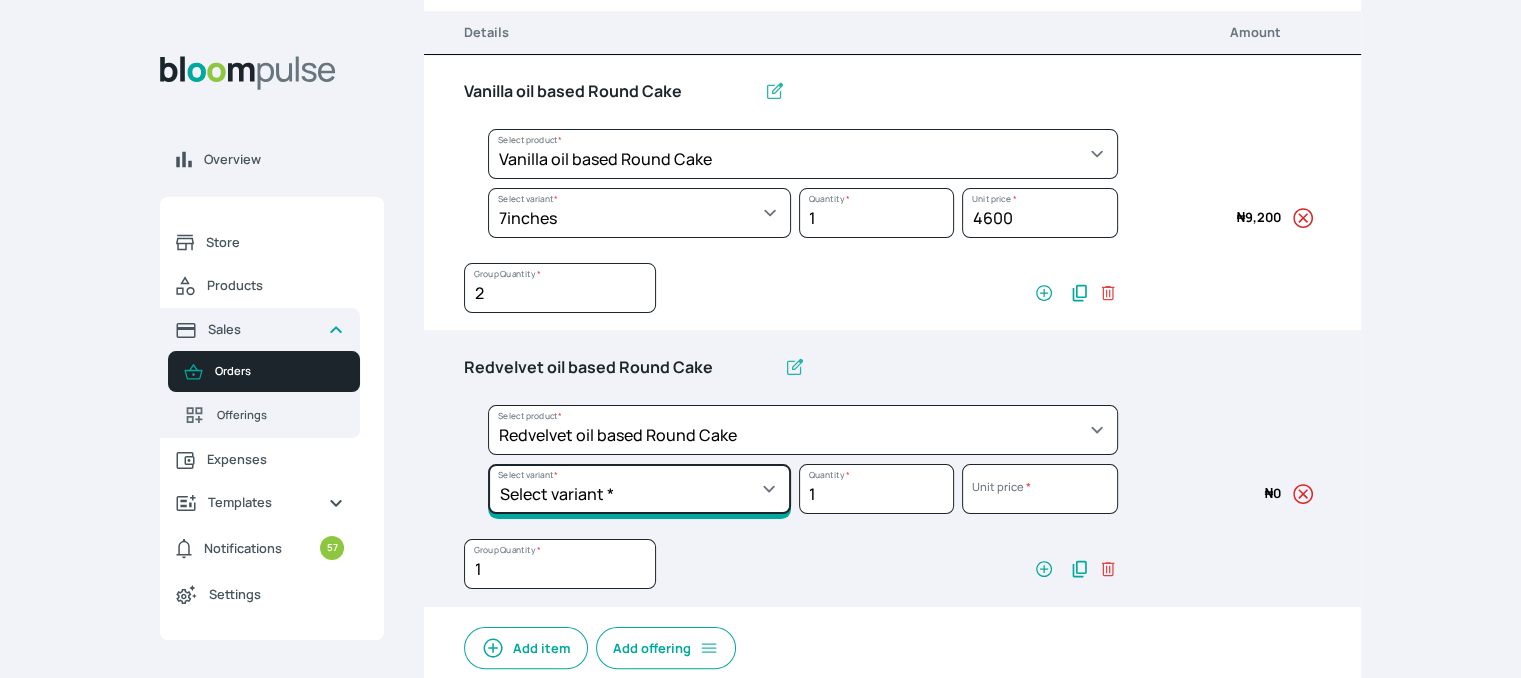 click on "Select variant * 10inches 11inches  12inches 6inches 7inches 8inches  9inches" at bounding box center (639, 213) 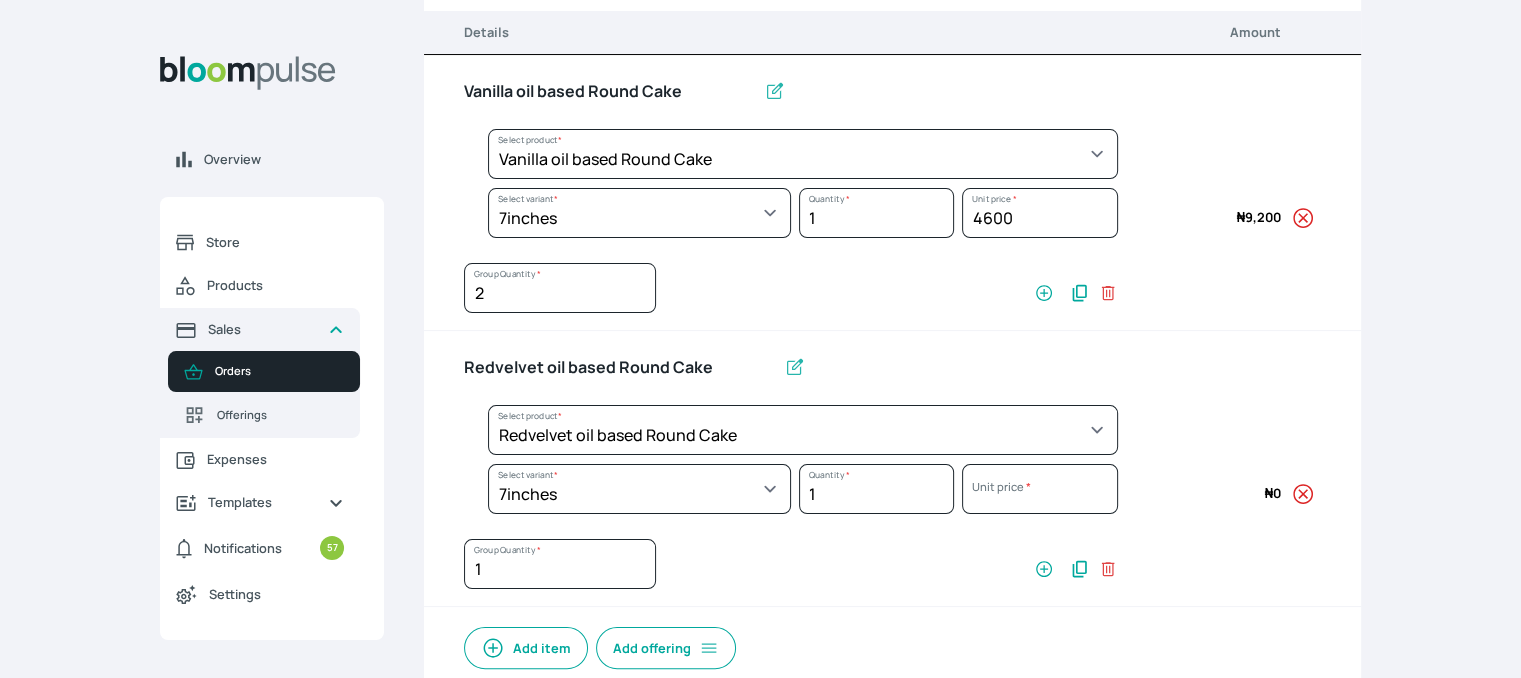select on "308ec9aa-9c9b-4c8b-9137-5de2303ab237" 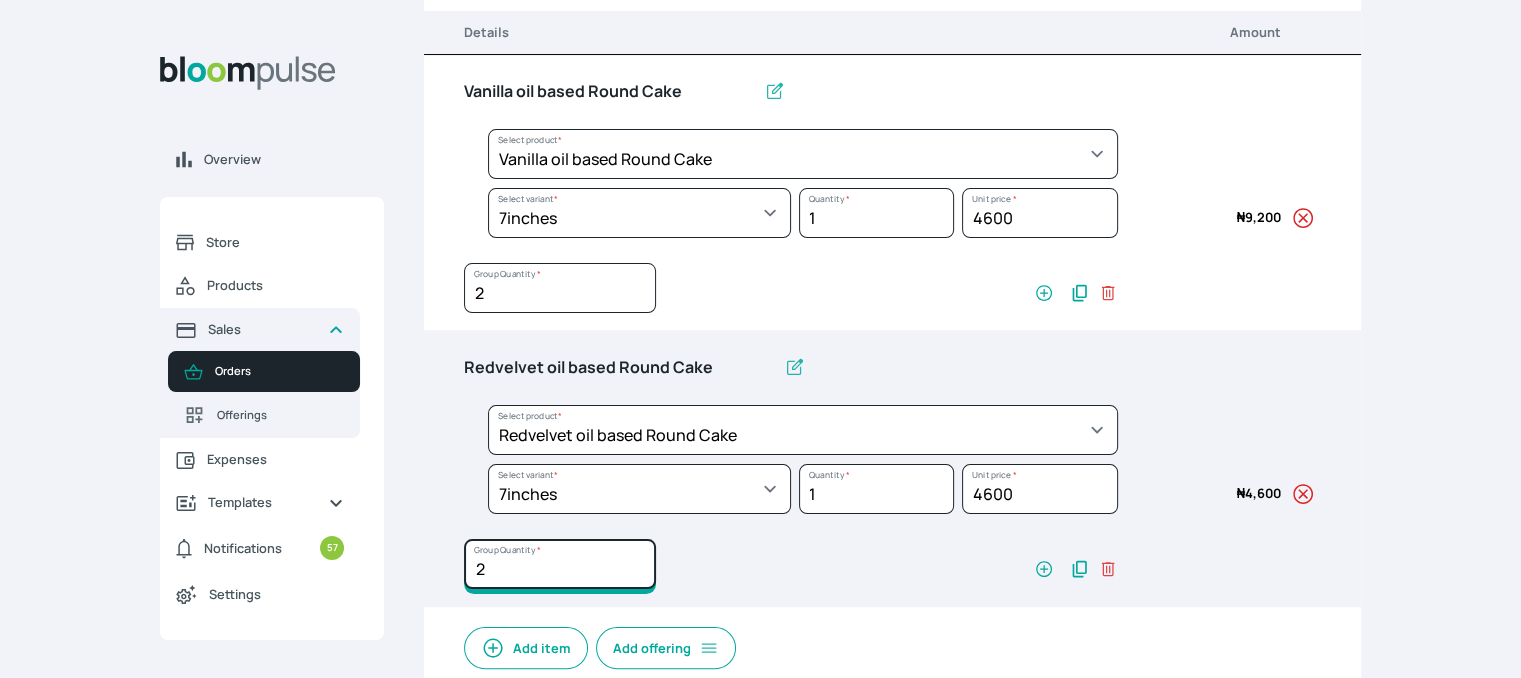 type on "2" 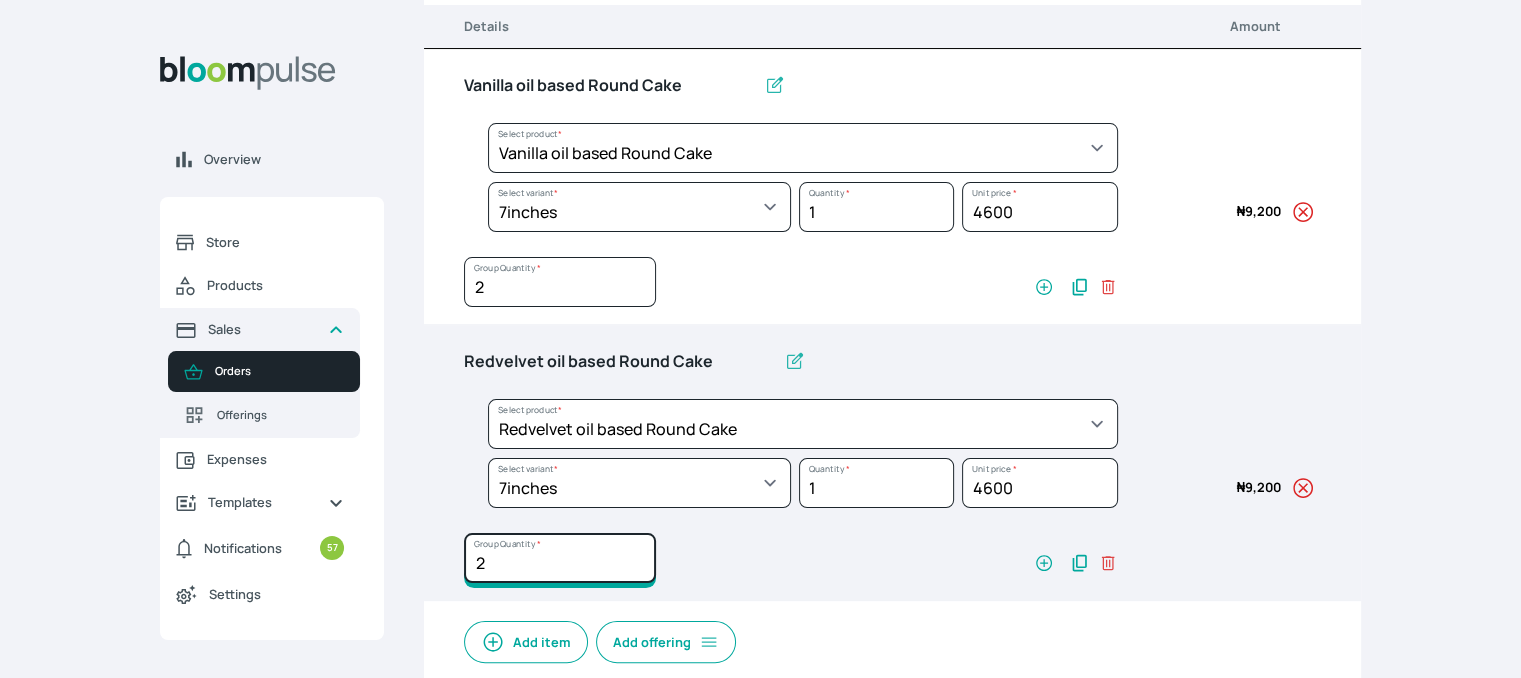 scroll, scrollTop: 569, scrollLeft: 0, axis: vertical 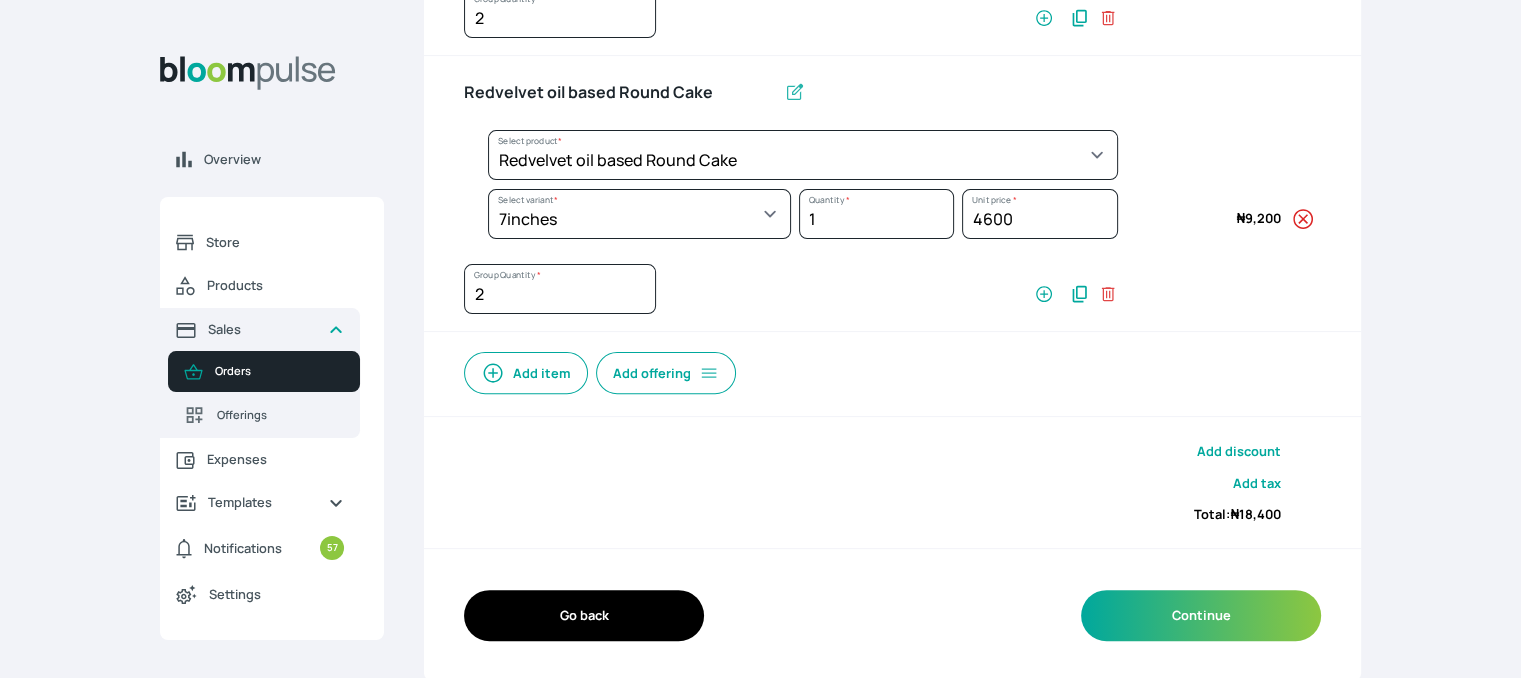 click on "Add item" at bounding box center (526, 373) 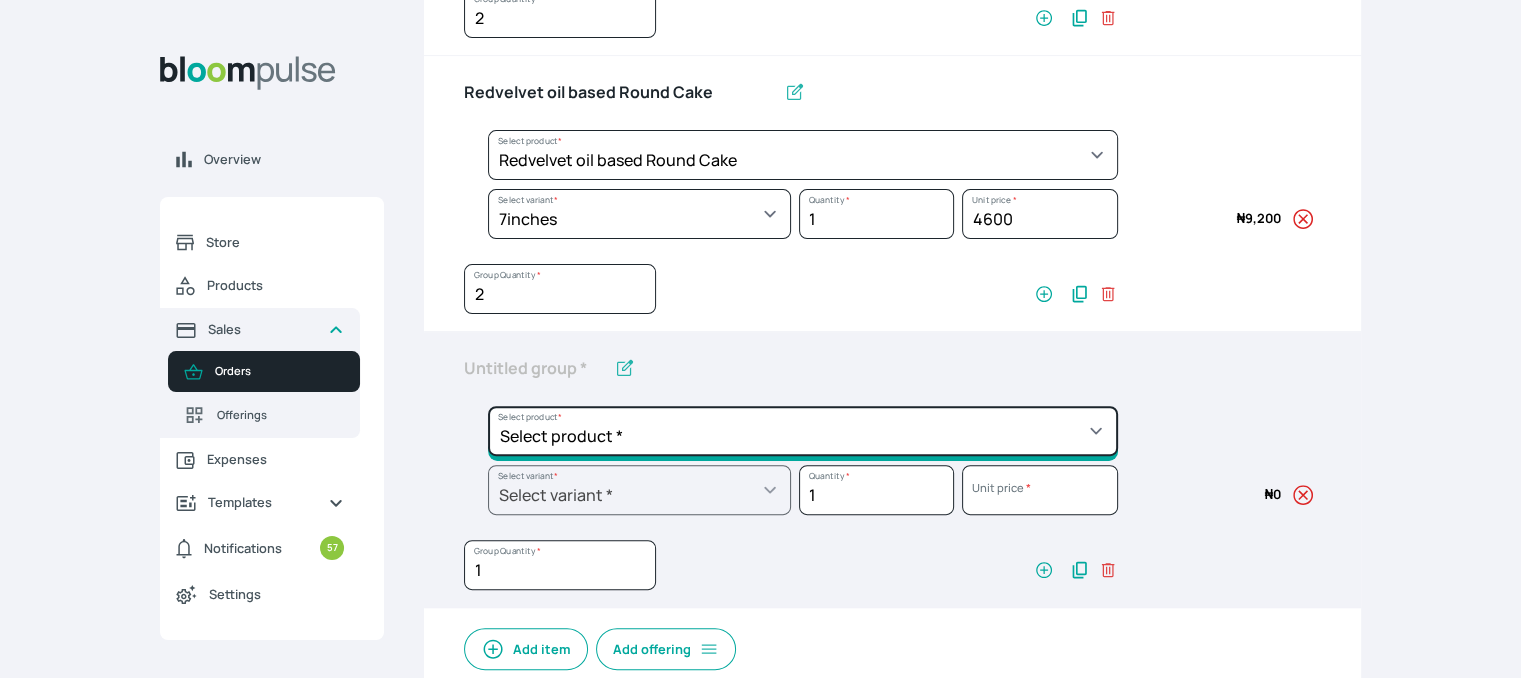 click on "Select product *  Cake Decoration for 8inches High  Chocolate oil based Round Cake  Geneose Sponge square Cake  Pound Square Cake  35cl zobo Mocktail  Banana Bread Batter BBQ Chicken  Bento Cake Budget Friendly Whippedcream Decoration Cake Decoration for 6inches High Cake Decoration for 6inches Low Cake loaf Chocolate Cake Batter Chocolate Ganache Chocolate oil based Batter Chocolate oil based square Cake Chocolate Round Cake Chop Life Package 2 Classic Banana Bread Loaf Coconut Banana Bread Loaf Cookies and Cream oil based Batter Cookies and cream oil based Round Cake Cupcakes Custom Made Whippedcream Decoration Doughnut Batter Fondant 1 Recipe  Fruit Cake Fruit Cake Batter Geneose Sponge Cake Batter Geneose Sponge Round Cake Meat Pie Meat Pie per 1 Mini puff Pound Cake Batter Pound Round Cake  Puff puff Redvelvet Cake Batter Redvelvet oil based Batter Redvelvet oil based Round Cake Redvelvet Round Cake Royal Buttercream  Small chops Stick Meat Sugar Doughnut  Swiss Meringue Buttercream  Valentine Love Box" at bounding box center [803, -121] 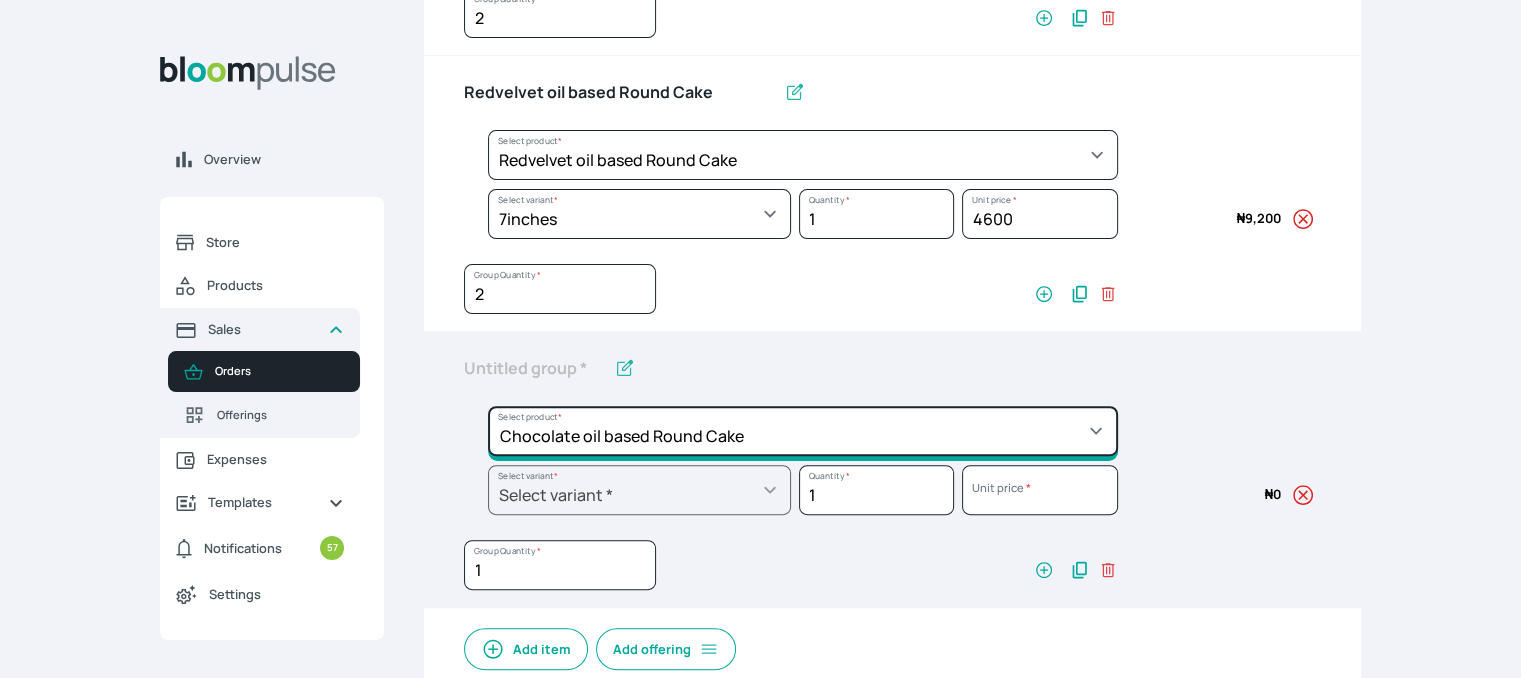click on "Select product *  Cake Decoration for 8inches High  Chocolate oil based Round Cake  Geneose Sponge square Cake  Pound Square Cake  35cl zobo Mocktail  Banana Bread Batter BBQ Chicken  Bento Cake Budget Friendly Whippedcream Decoration Cake Decoration for 6inches High Cake Decoration for 6inches Low Cake loaf Chocolate Cake Batter Chocolate Ganache Chocolate oil based Batter Chocolate oil based square Cake Chocolate Round Cake Chop Life Package 2 Classic Banana Bread Loaf Coconut Banana Bread Loaf Cookies and Cream oil based Batter Cookies and cream oil based Round Cake Cupcakes Custom Made Whippedcream Decoration Doughnut Batter Fondant 1 Recipe  Fruit Cake Fruit Cake Batter Geneose Sponge Cake Batter Geneose Sponge Round Cake Meat Pie Meat Pie per 1 Mini puff Pound Cake Batter Pound Round Cake  Puff puff Redvelvet Cake Batter Redvelvet oil based Batter Redvelvet oil based Round Cake Redvelvet Round Cake Royal Buttercream  Small chops Stick Meat Sugar Doughnut  Swiss Meringue Buttercream  Valentine Love Box" at bounding box center (803, -121) 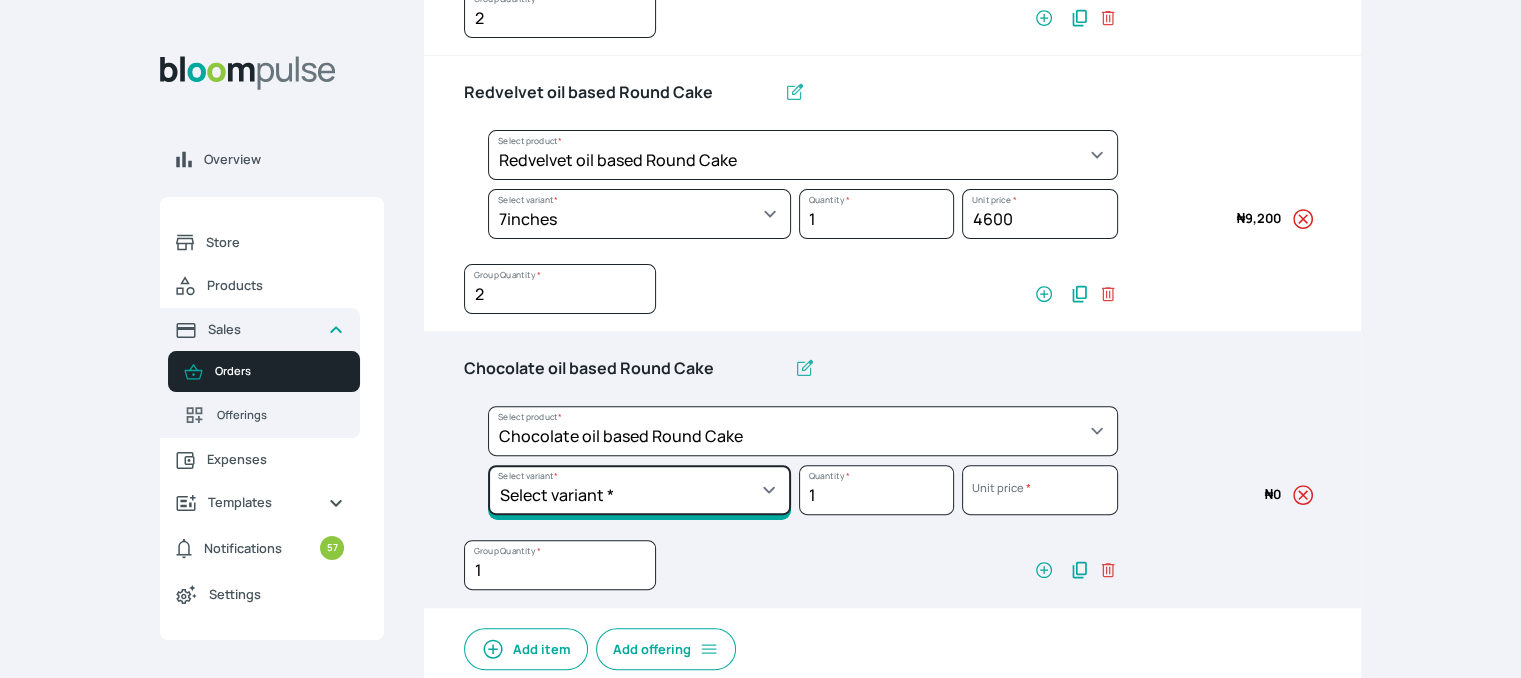 click on "Select variant * 10inches 11inches  12inches 6inches 7inches 8inches  9inches" at bounding box center [639, -62] 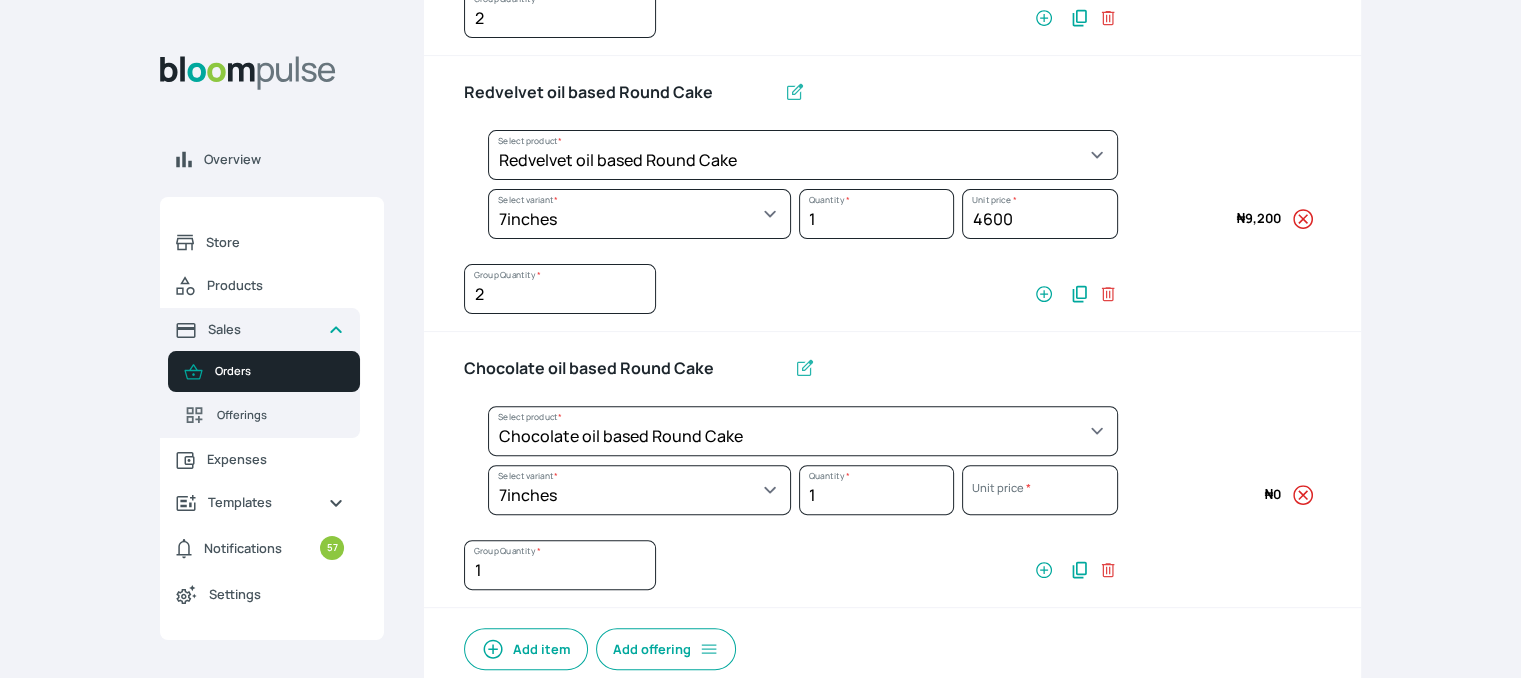 select on "0a3636f1-4902-403d-89c1-f5465b9229a0" 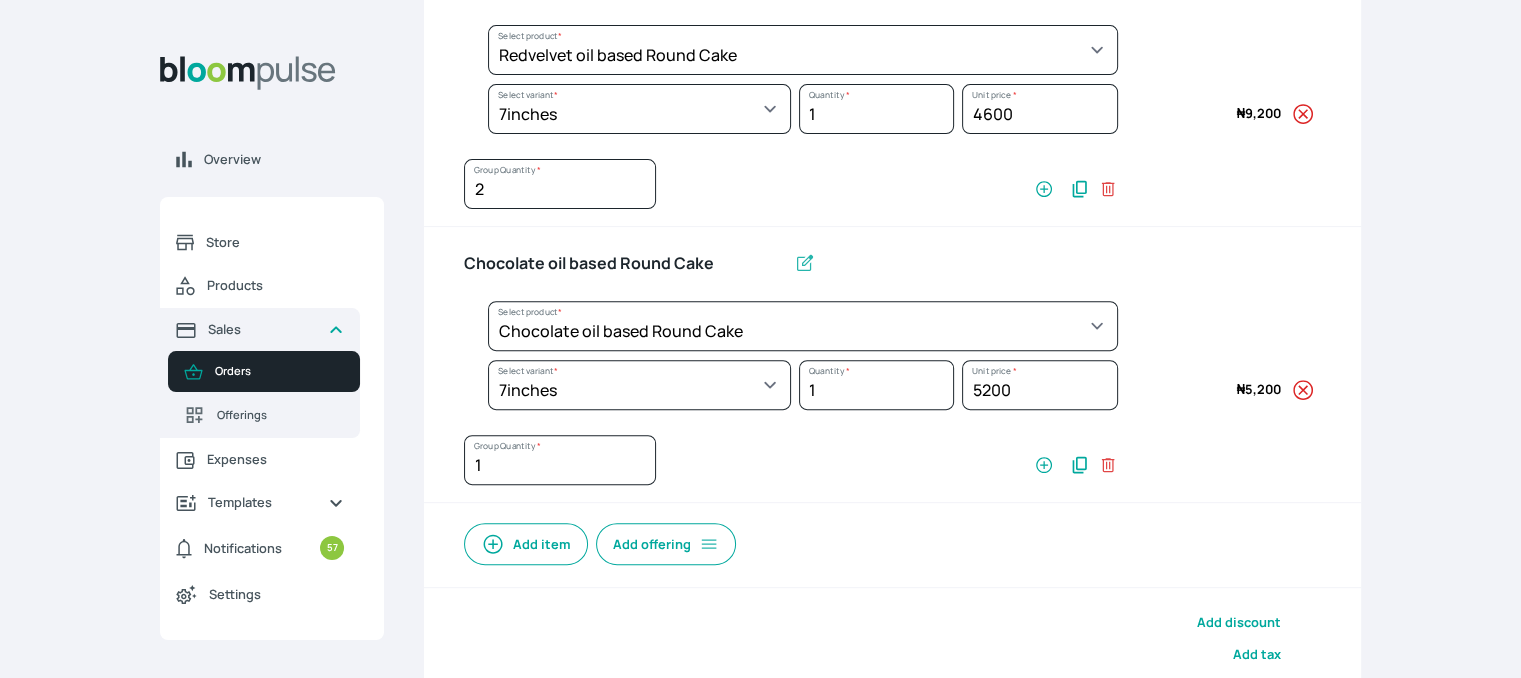 scroll, scrollTop: 844, scrollLeft: 0, axis: vertical 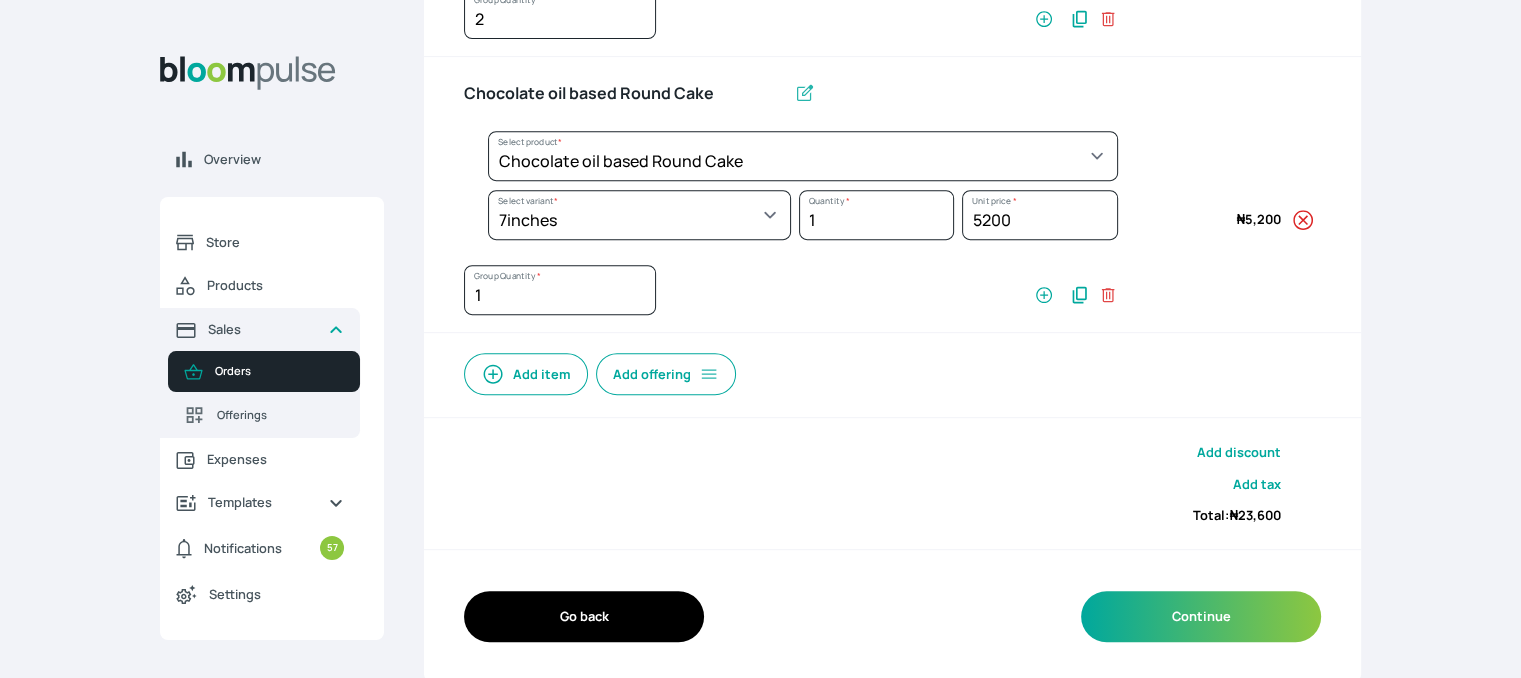 click on "Add item" at bounding box center (526, 374) 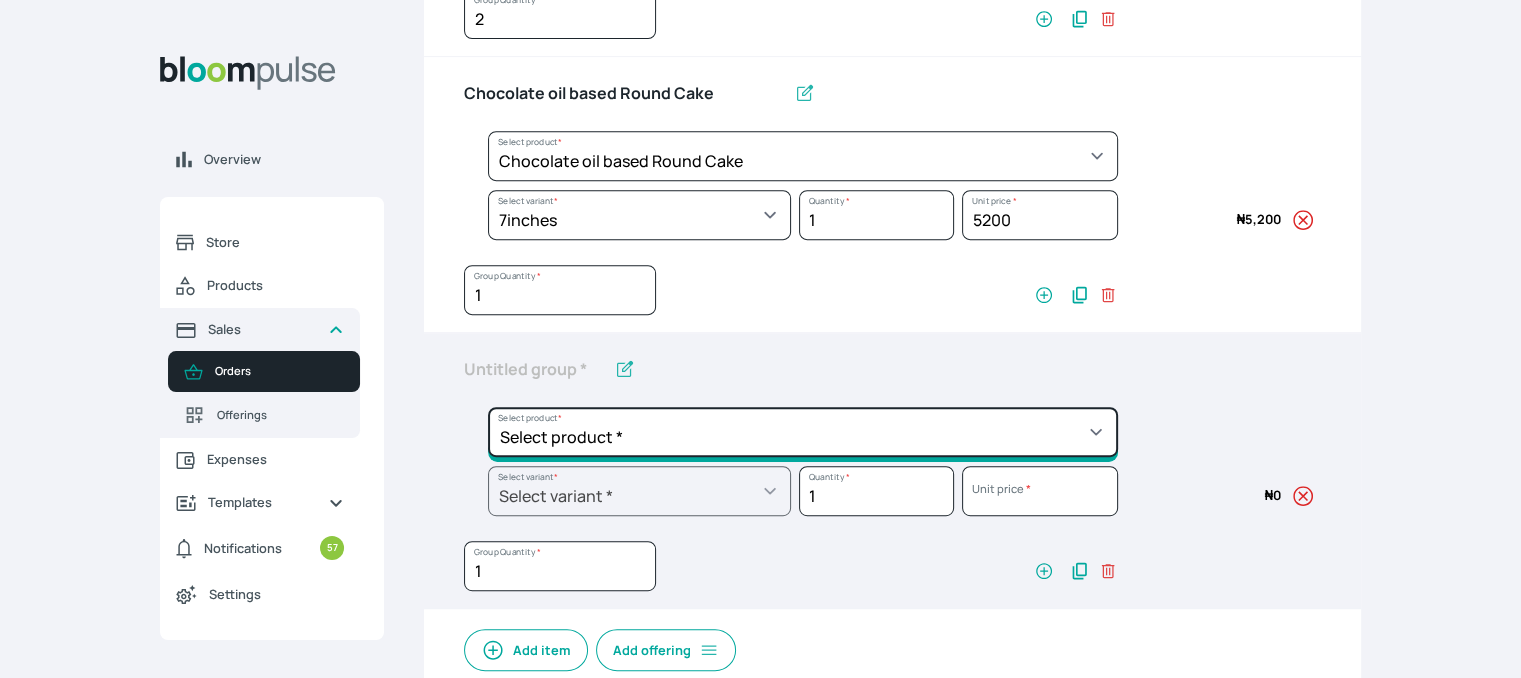 click on "Select product *  Cake Decoration for 8inches High  Chocolate oil based Round Cake  Geneose Sponge square Cake  Pound Square Cake  35cl zobo Mocktail  Banana Bread Batter BBQ Chicken  Bento Cake Budget Friendly Whippedcream Decoration Cake Decoration for 6inches High Cake Decoration for 6inches Low Cake loaf Chocolate Cake Batter Chocolate Ganache Chocolate oil based Batter Chocolate oil based square Cake Chocolate Round Cake Chop Life Package 2 Classic Banana Bread Loaf Coconut Banana Bread Loaf Cookies and Cream oil based Batter Cookies and cream oil based Round Cake Cupcakes Custom Made Whippedcream Decoration Doughnut Batter Fondant 1 Recipe  Fruit Cake Fruit Cake Batter Geneose Sponge Cake Batter Geneose Sponge Round Cake Meat Pie Meat Pie per 1 Mini puff Pound Cake Batter Pound Round Cake  Puff puff Redvelvet Cake Batter Redvelvet oil based Batter Redvelvet oil based Round Cake Redvelvet Round Cake Royal Buttercream  Small chops Stick Meat Sugar Doughnut  Swiss Meringue Buttercream  Valentine Love Box" at bounding box center [803, -396] 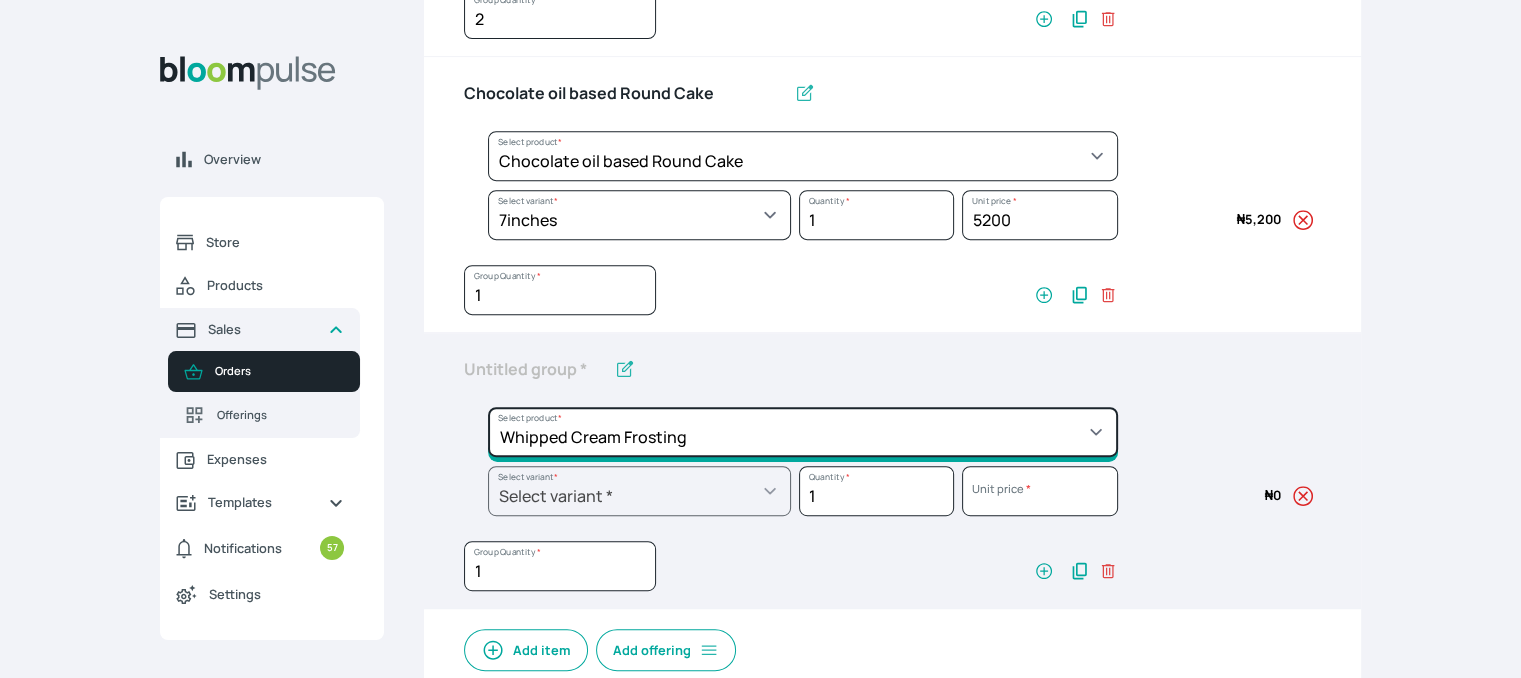 click on "Select product *  Cake Decoration for 8inches High  Chocolate oil based Round Cake  Geneose Sponge square Cake  Pound Square Cake  35cl zobo Mocktail  Banana Bread Batter BBQ Chicken  Bento Cake Budget Friendly Whippedcream Decoration Cake Decoration for 6inches High Cake Decoration for 6inches Low Cake loaf Chocolate Cake Batter Chocolate Ganache Chocolate oil based Batter Chocolate oil based square Cake Chocolate Round Cake Chop Life Package 2 Classic Banana Bread Loaf Coconut Banana Bread Loaf Cookies and Cream oil based Batter Cookies and cream oil based Round Cake Cupcakes Custom Made Whippedcream Decoration Doughnut Batter Fondant 1 Recipe  Fruit Cake Fruit Cake Batter Geneose Sponge Cake Batter Geneose Sponge Round Cake Meat Pie Meat Pie per 1 Mini puff Pound Cake Batter Pound Round Cake  Puff puff Redvelvet Cake Batter Redvelvet oil based Batter Redvelvet oil based Round Cake Redvelvet Round Cake Royal Buttercream  Small chops Stick Meat Sugar Doughnut  Swiss Meringue Buttercream  Valentine Love Box" at bounding box center [803, -396] 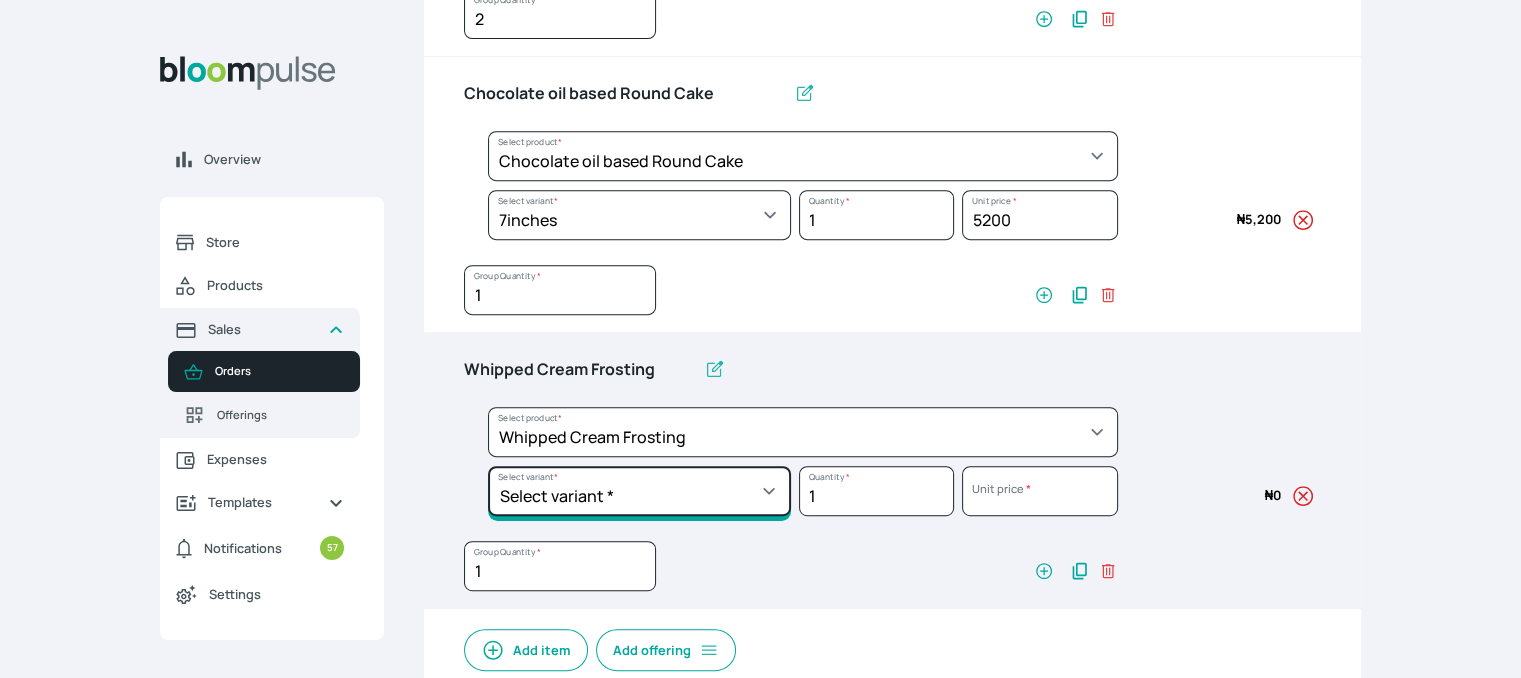 click on "Select variant * 1 cup 2 cups 3 cups 4 cups" at bounding box center (639, -337) 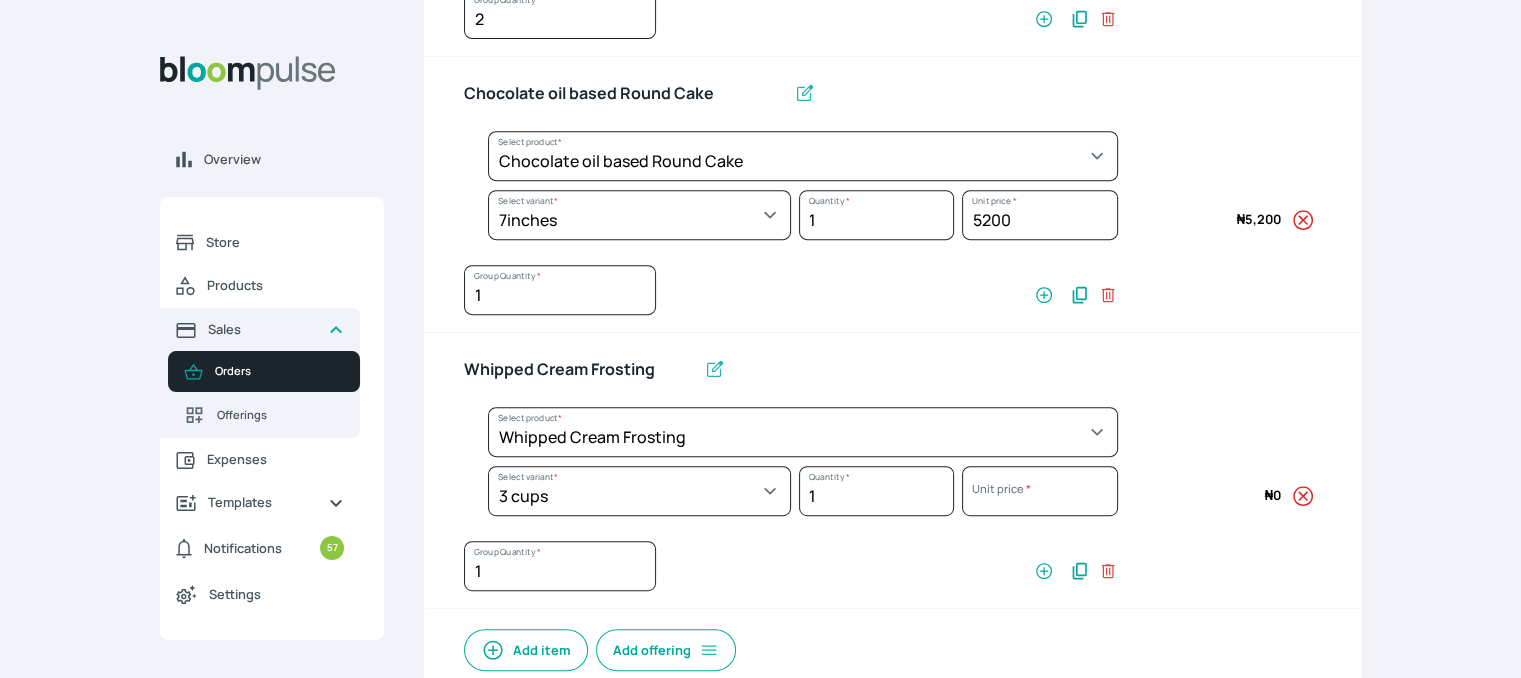 select on "83f82b0c-44eb-4ac8-bd97-27faddcd7e30" 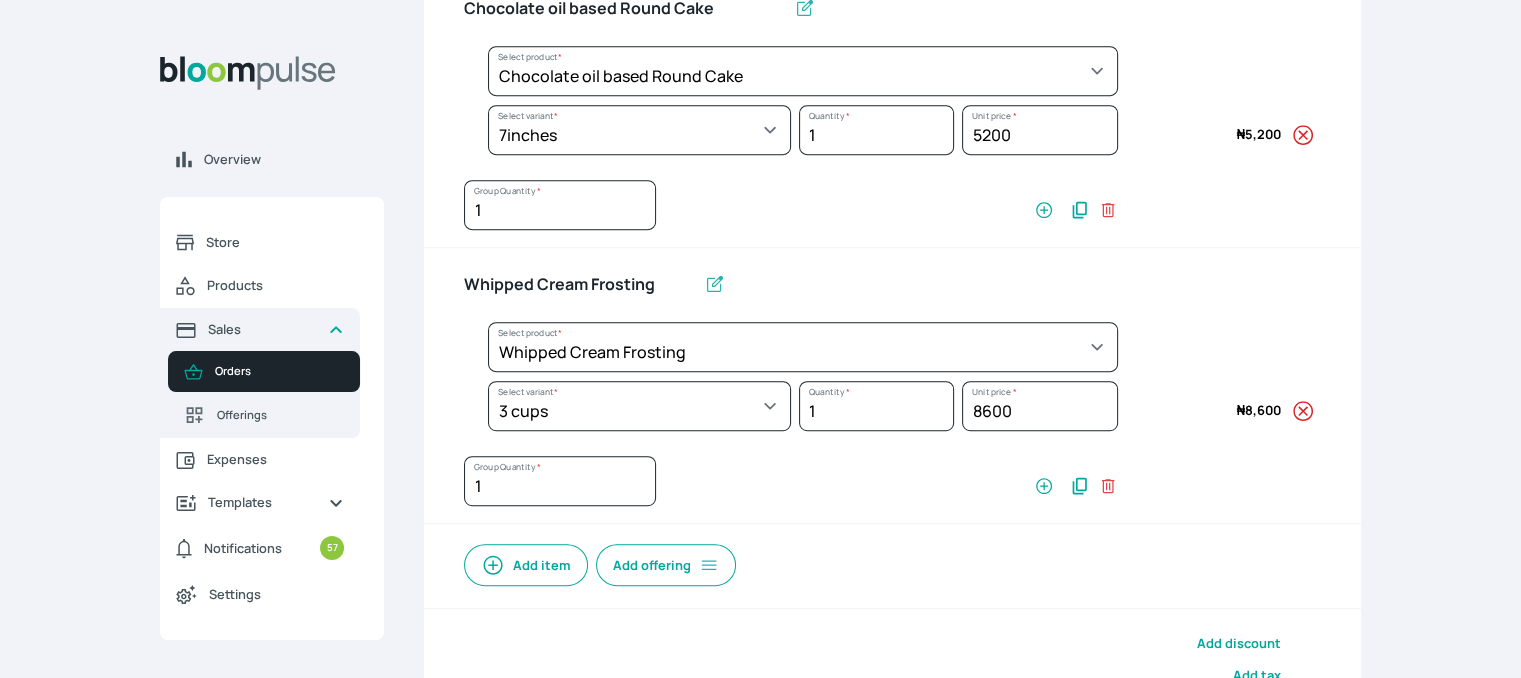 scroll, scrollTop: 1119, scrollLeft: 0, axis: vertical 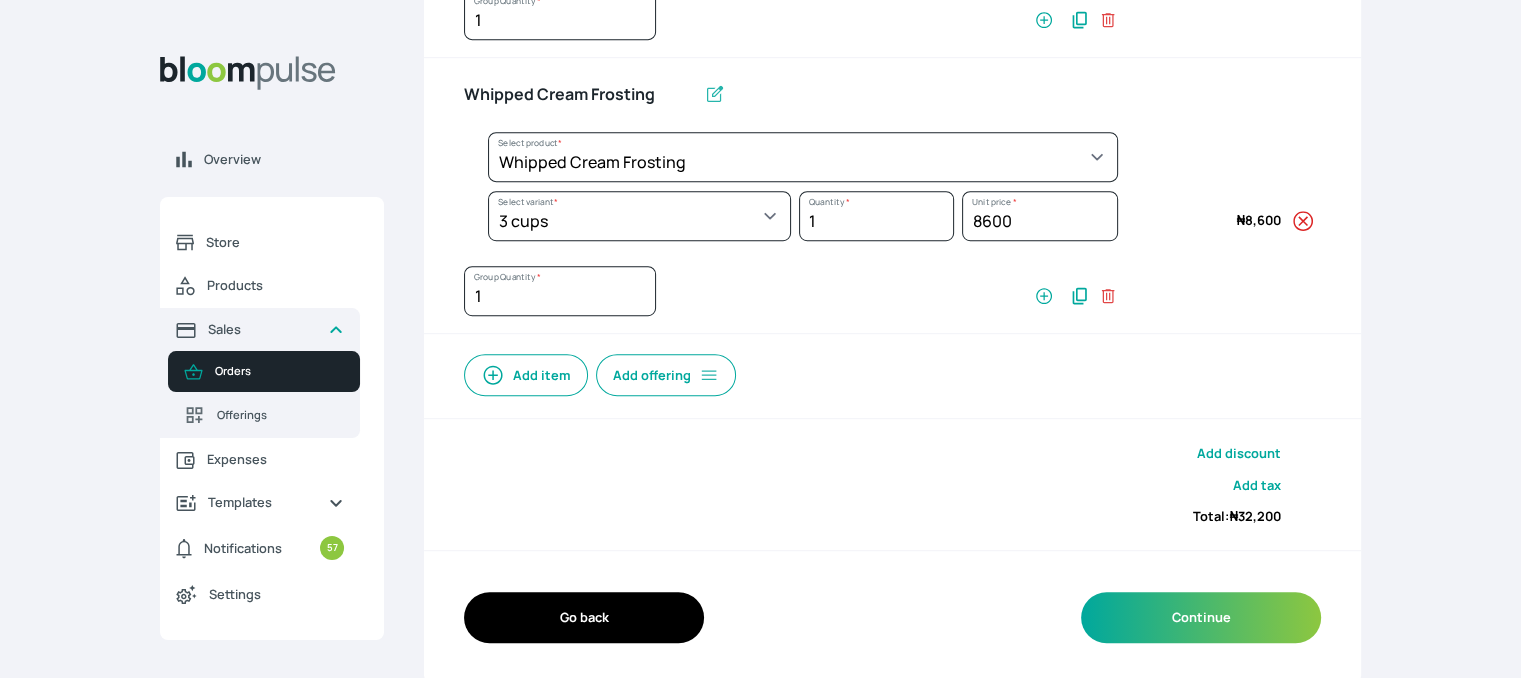 click on "Add item" at bounding box center (526, 375) 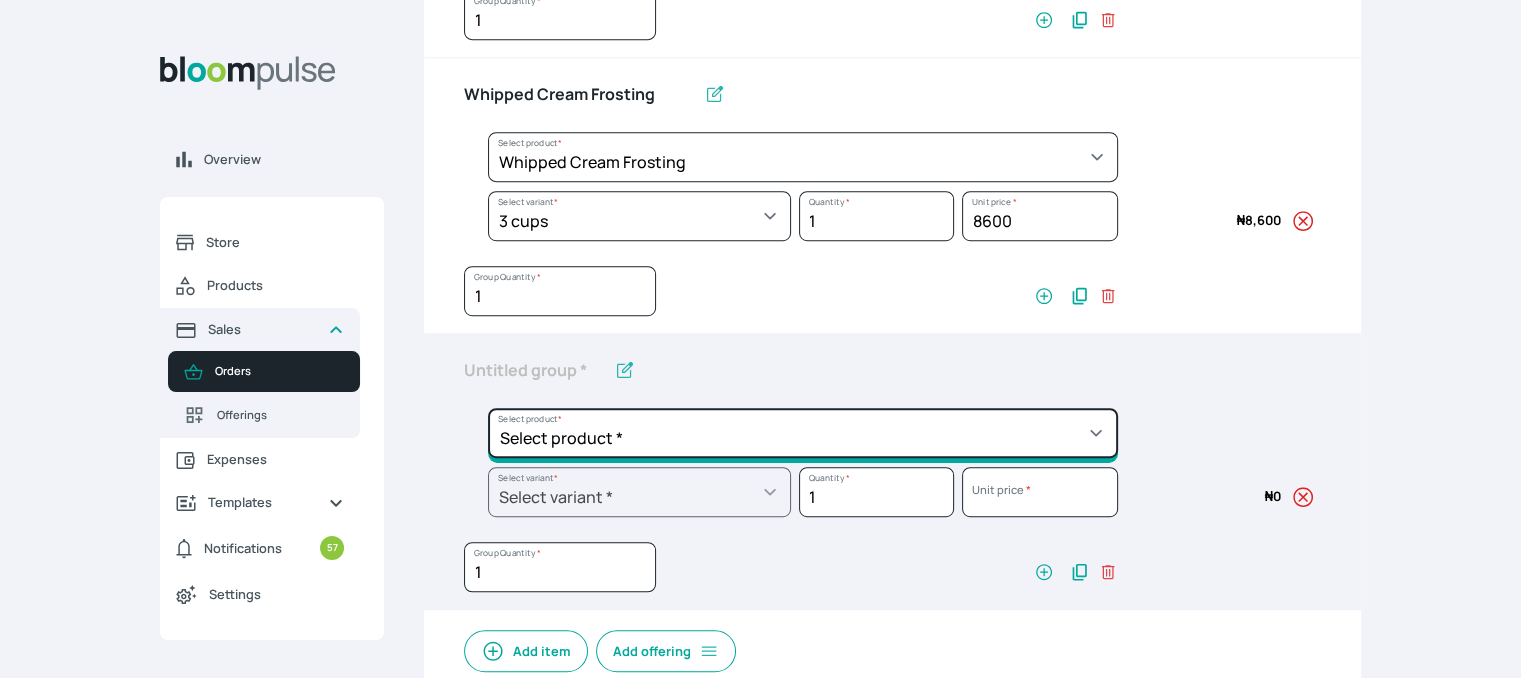 click on "Select product *  Cake Decoration for 8inches High  Chocolate oil based Round Cake  Geneose Sponge square Cake  Pound Square Cake  35cl zobo Mocktail  Banana Bread Batter BBQ Chicken  Bento Cake Budget Friendly Whippedcream Decoration Cake Decoration for 6inches High Cake Decoration for 6inches Low Cake loaf Chocolate Cake Batter Chocolate Ganache Chocolate oil based Batter Chocolate oil based square Cake Chocolate Round Cake Chop Life Package 2 Classic Banana Bread Loaf Coconut Banana Bread Loaf Cookies and Cream oil based Batter Cookies and cream oil based Round Cake Cupcakes Custom Made Whippedcream Decoration Doughnut Batter Fondant 1 Recipe  Fruit Cake Fruit Cake Batter Geneose Sponge Cake Batter Geneose Sponge Round Cake Meat Pie Meat Pie per 1 Mini puff Pound Cake Batter Pound Round Cake  Puff puff Redvelvet Cake Batter Redvelvet oil based Batter Redvelvet oil based Round Cake Redvelvet Round Cake Royal Buttercream  Small chops Stick Meat Sugar Doughnut  Swiss Meringue Buttercream  Valentine Love Box" at bounding box center [803, -671] 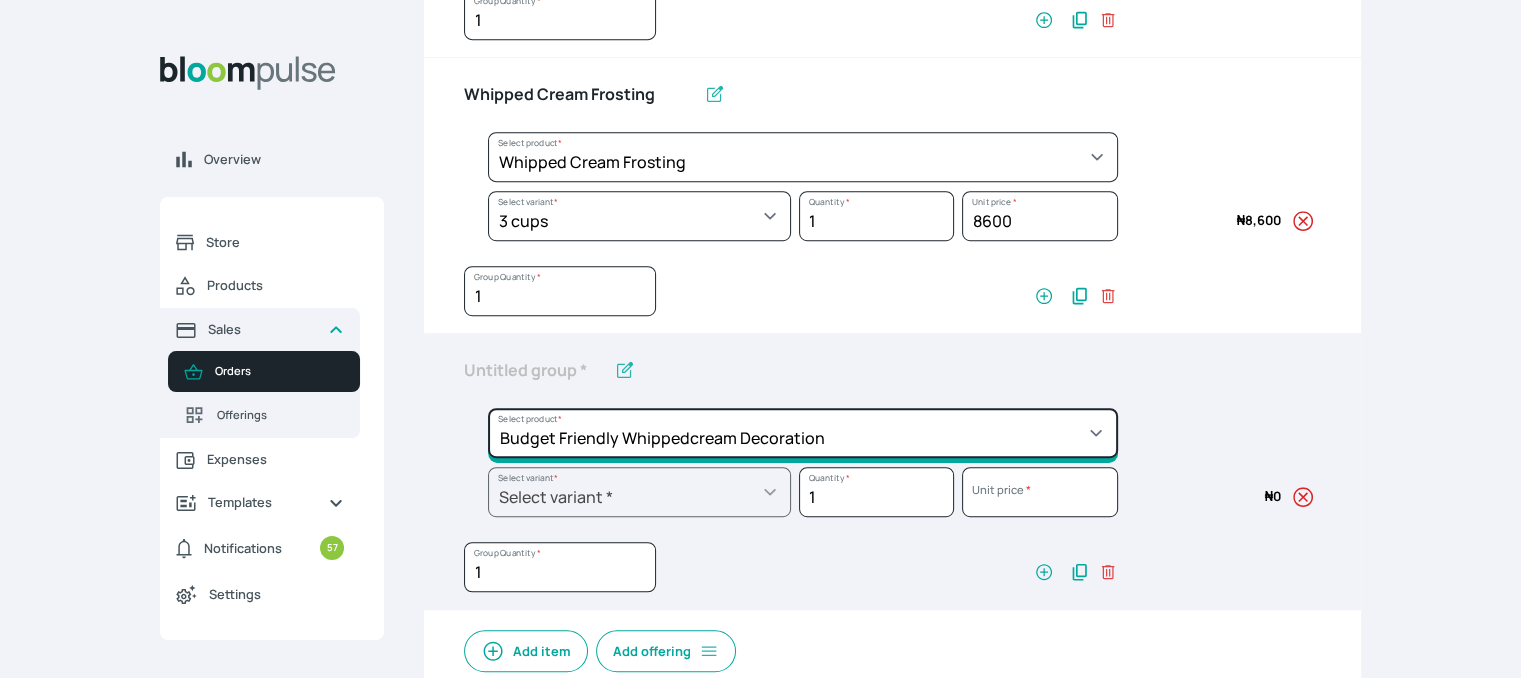 click on "Select product *  Cake Decoration for 8inches High  Chocolate oil based Round Cake  Geneose Sponge square Cake  Pound Square Cake  35cl zobo Mocktail  Banana Bread Batter BBQ Chicken  Bento Cake Budget Friendly Whippedcream Decoration Cake Decoration for 6inches High Cake Decoration for 6inches Low Cake loaf Chocolate Cake Batter Chocolate Ganache Chocolate oil based Batter Chocolate oil based square Cake Chocolate Round Cake Chop Life Package 2 Classic Banana Bread Loaf Coconut Banana Bread Loaf Cookies and Cream oil based Batter Cookies and cream oil based Round Cake Cupcakes Custom Made Whippedcream Decoration Doughnut Batter Fondant 1 Recipe  Fruit Cake Fruit Cake Batter Geneose Sponge Cake Batter Geneose Sponge Round Cake Meat Pie Meat Pie per 1 Mini puff Pound Cake Batter Pound Round Cake  Puff puff Redvelvet Cake Batter Redvelvet oil based Batter Redvelvet oil based Round Cake Redvelvet Round Cake Royal Buttercream  Small chops Stick Meat Sugar Doughnut  Swiss Meringue Buttercream  Valentine Love Box" at bounding box center (803, -671) 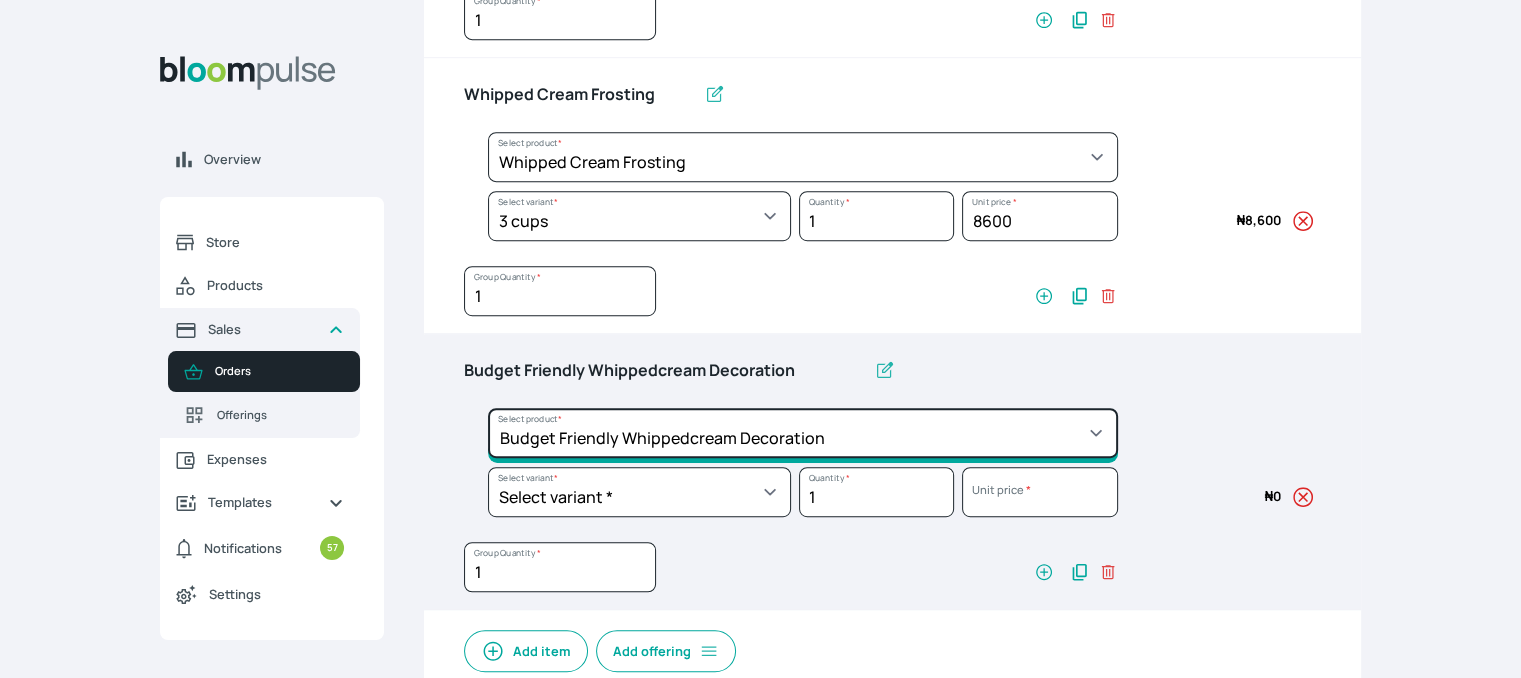 scroll, scrollTop: 919, scrollLeft: 0, axis: vertical 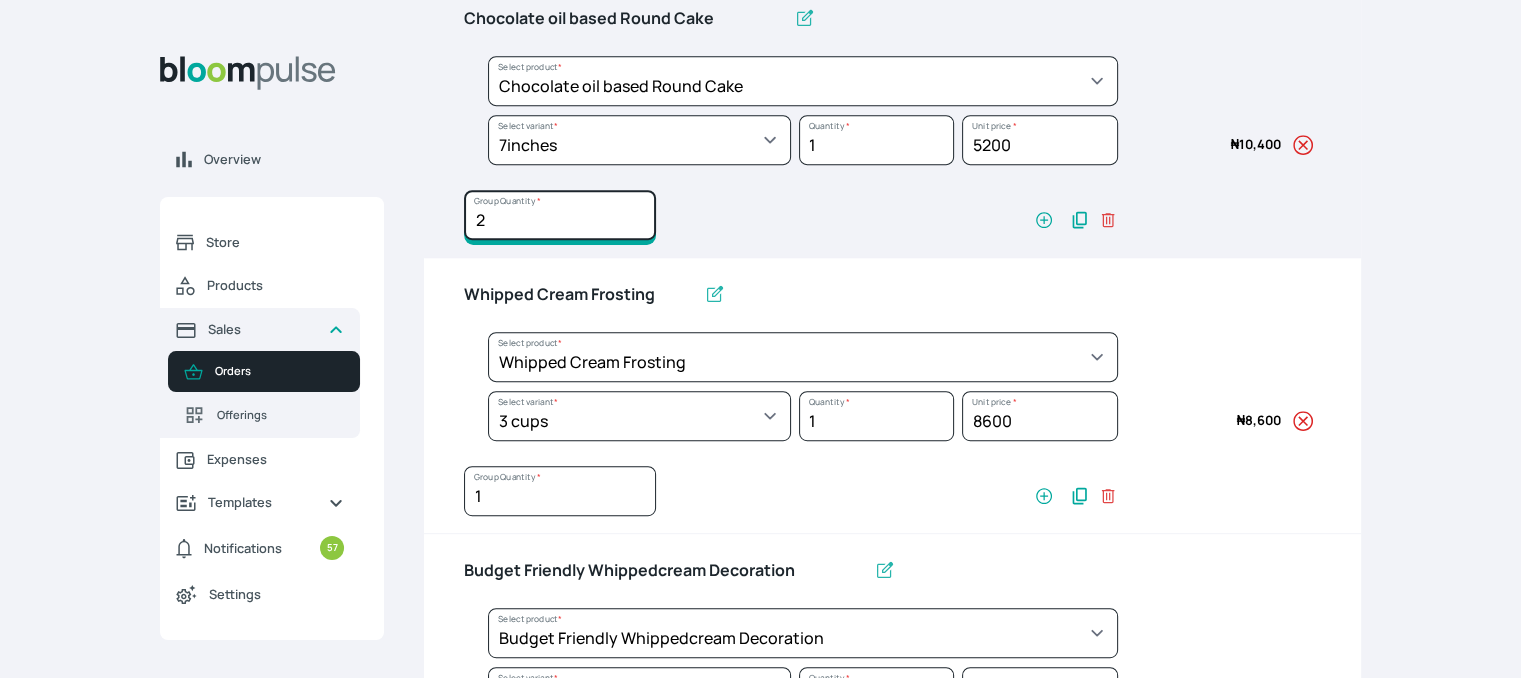 type on "2" 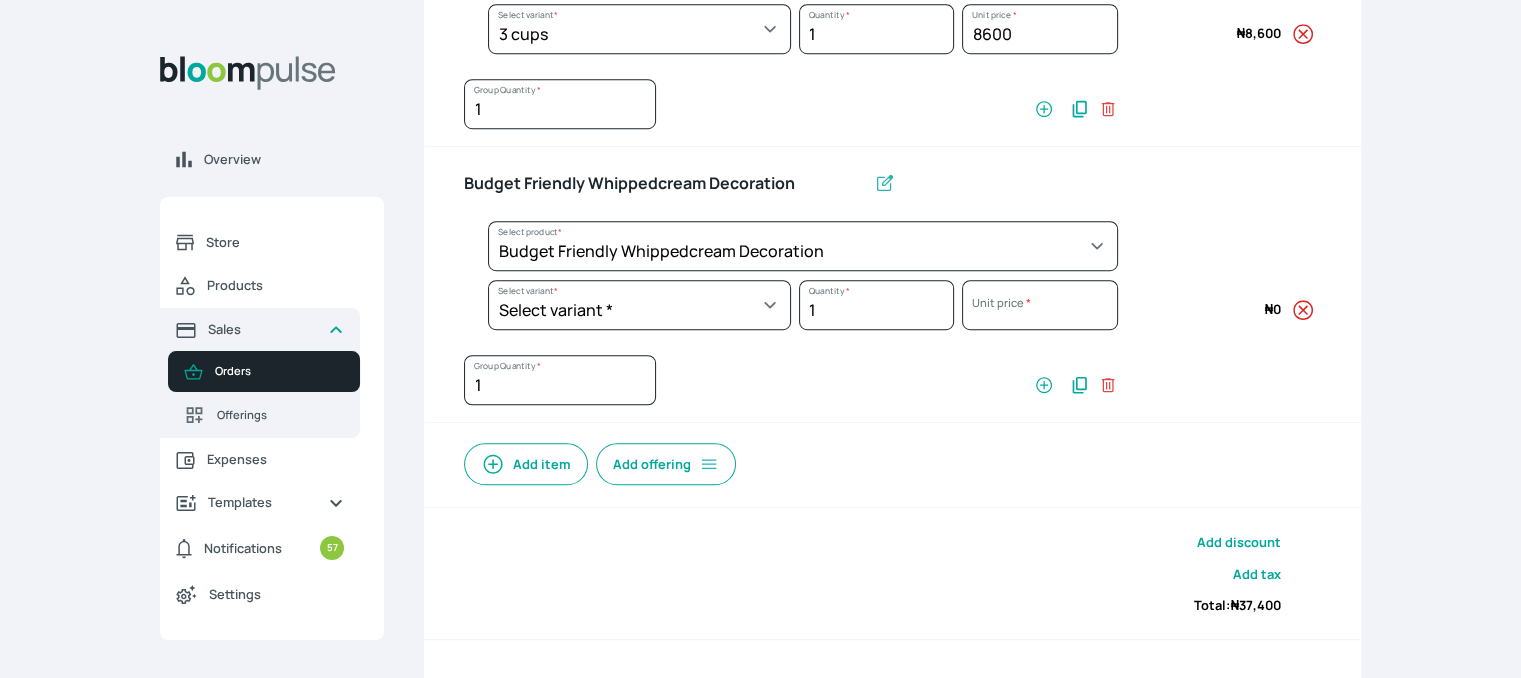 scroll, scrollTop: 1319, scrollLeft: 0, axis: vertical 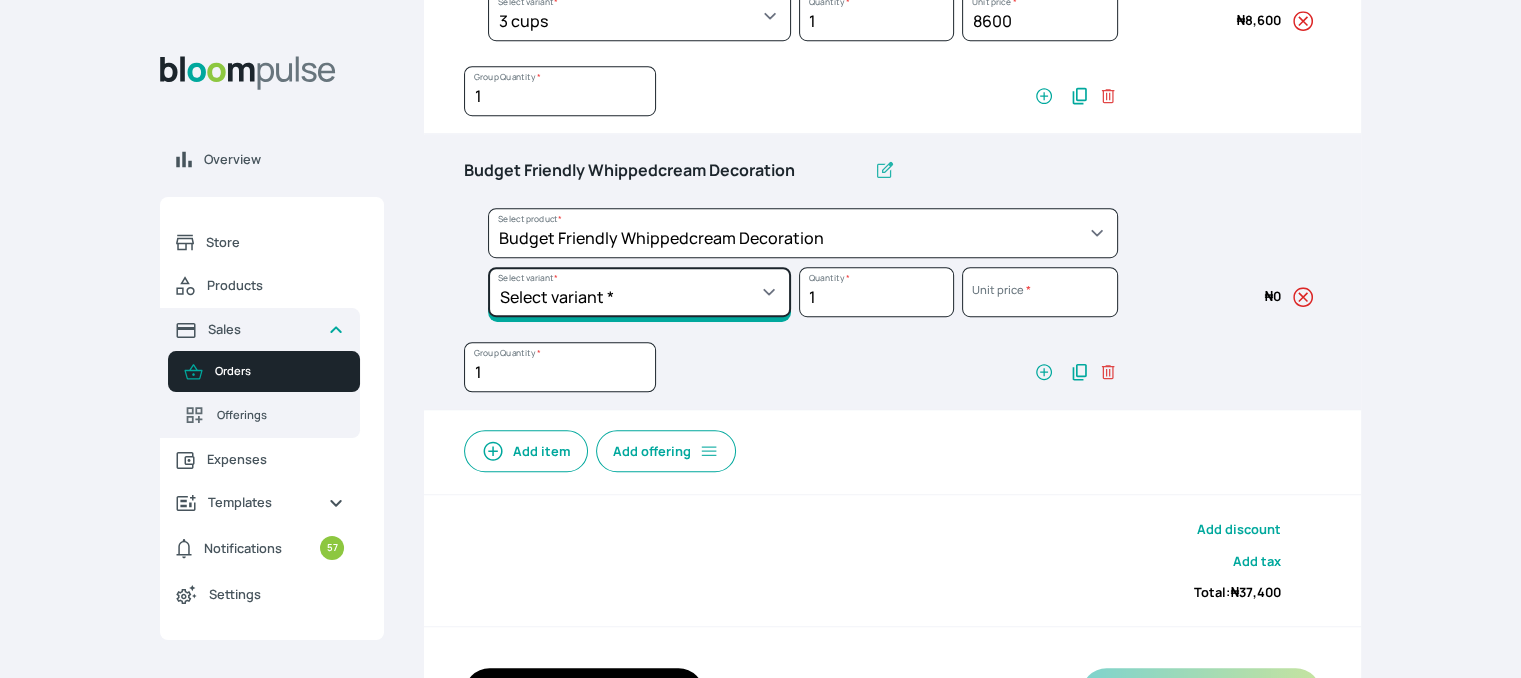 click on "Select variant * 8inches Size 6 Size 7" at bounding box center [639, -812] 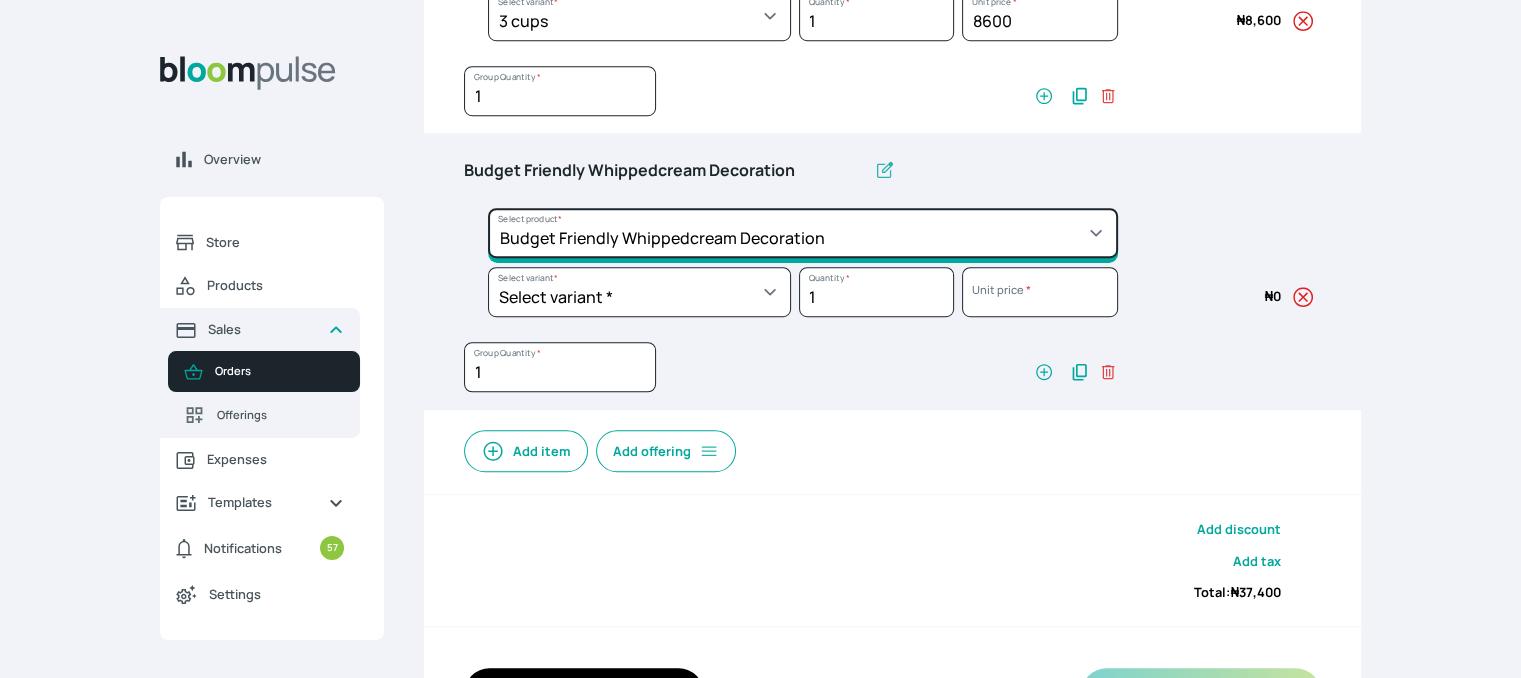 click on "Select product *  Cake Decoration for 8inches High  Chocolate oil based Round Cake  Geneose Sponge square Cake  Pound Square Cake  35cl zobo Mocktail  Banana Bread Batter BBQ Chicken  Bento Cake Budget Friendly Whippedcream Decoration Cake Decoration for 6inches High Cake Decoration for 6inches Low Cake loaf Chocolate Cake Batter Chocolate Ganache Chocolate oil based Batter Chocolate oil based square Cake Chocolate Round Cake Chop Life Package 2 Classic Banana Bread Loaf Coconut Banana Bread Loaf Cookies and Cream oil based Batter Cookies and cream oil based Round Cake Cupcakes Custom Made Whippedcream Decoration Doughnut Batter Fondant 1 Recipe  Fruit Cake Fruit Cake Batter Geneose Sponge Cake Batter Geneose Sponge Round Cake Meat Pie Meat Pie per 1 Mini puff Pound Cake Batter Pound Round Cake  Puff puff Redvelvet Cake Batter Redvelvet oil based Batter Redvelvet oil based Round Cake Redvelvet Round Cake Royal Buttercream  Small chops Stick Meat Sugar Doughnut  Swiss Meringue Buttercream  Valentine Love Box" at bounding box center [803, -871] 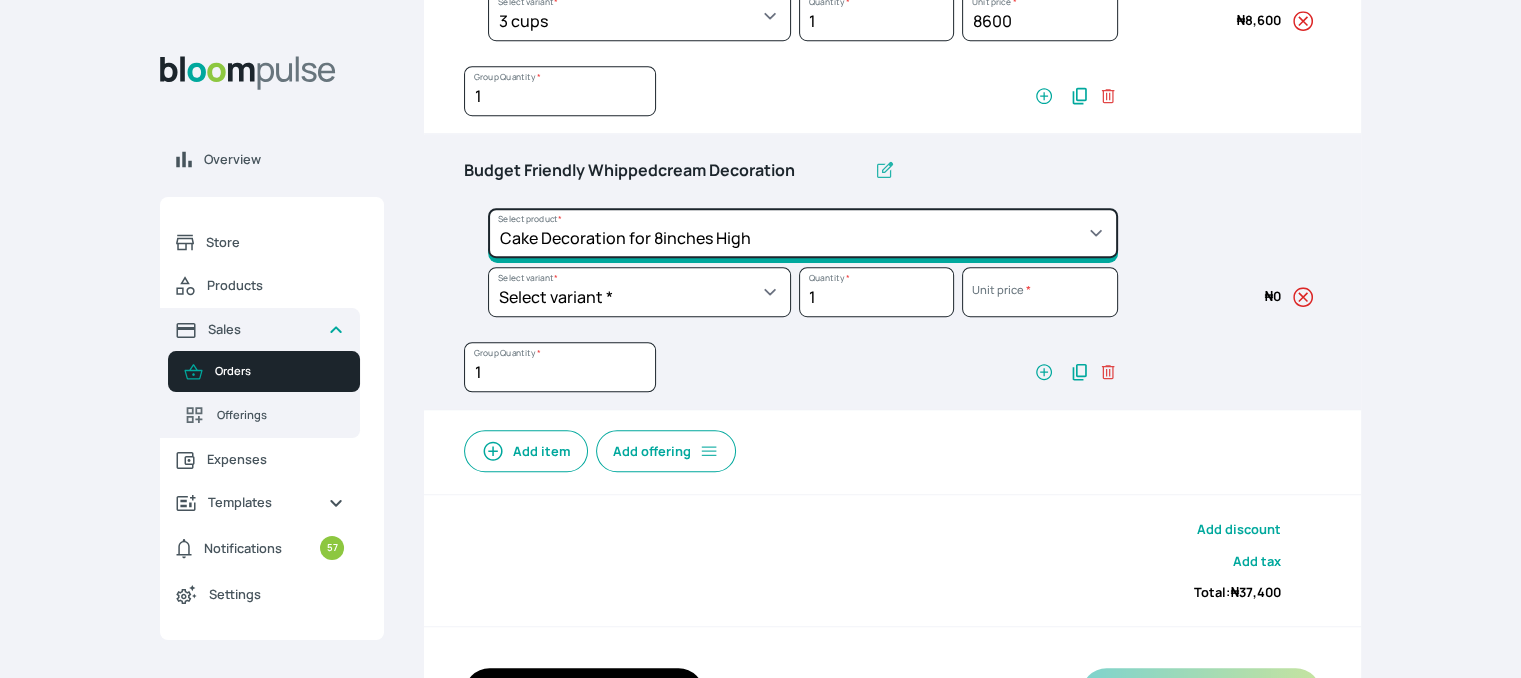 click on "Select product *  Cake Decoration for 8inches High  Chocolate oil based Round Cake  Geneose Sponge square Cake  Pound Square Cake  35cl zobo Mocktail  Banana Bread Batter BBQ Chicken  Bento Cake Budget Friendly Whippedcream Decoration Cake Decoration for 6inches High Cake Decoration for 6inches Low Cake loaf Chocolate Cake Batter Chocolate Ganache Chocolate oil based Batter Chocolate oil based square Cake Chocolate Round Cake Chop Life Package 2 Classic Banana Bread Loaf Coconut Banana Bread Loaf Cookies and Cream oil based Batter Cookies and cream oil based Round Cake Cupcakes Custom Made Whippedcream Decoration Doughnut Batter Fondant 1 Recipe  Fruit Cake Fruit Cake Batter Geneose Sponge Cake Batter Geneose Sponge Round Cake Meat Pie Meat Pie per 1 Mini puff Pound Cake Batter Pound Round Cake  Puff puff Redvelvet Cake Batter Redvelvet oil based Batter Redvelvet oil based Round Cake Redvelvet Round Cake Royal Buttercream  Small chops Stick Meat Sugar Doughnut  Swiss Meringue Buttercream  Valentine Love Box" at bounding box center (803, -871) 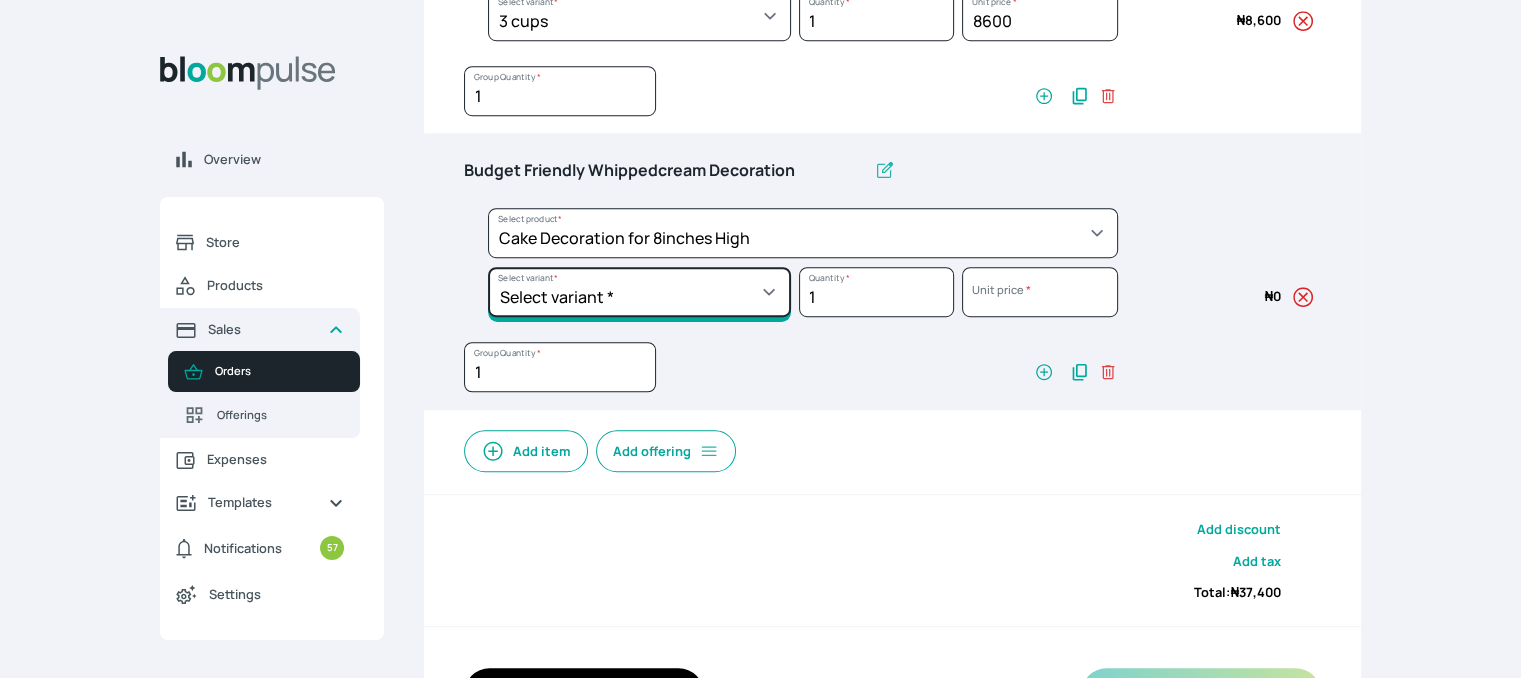 click on "Select variant * Basic Complex Regular" at bounding box center (639, -812) 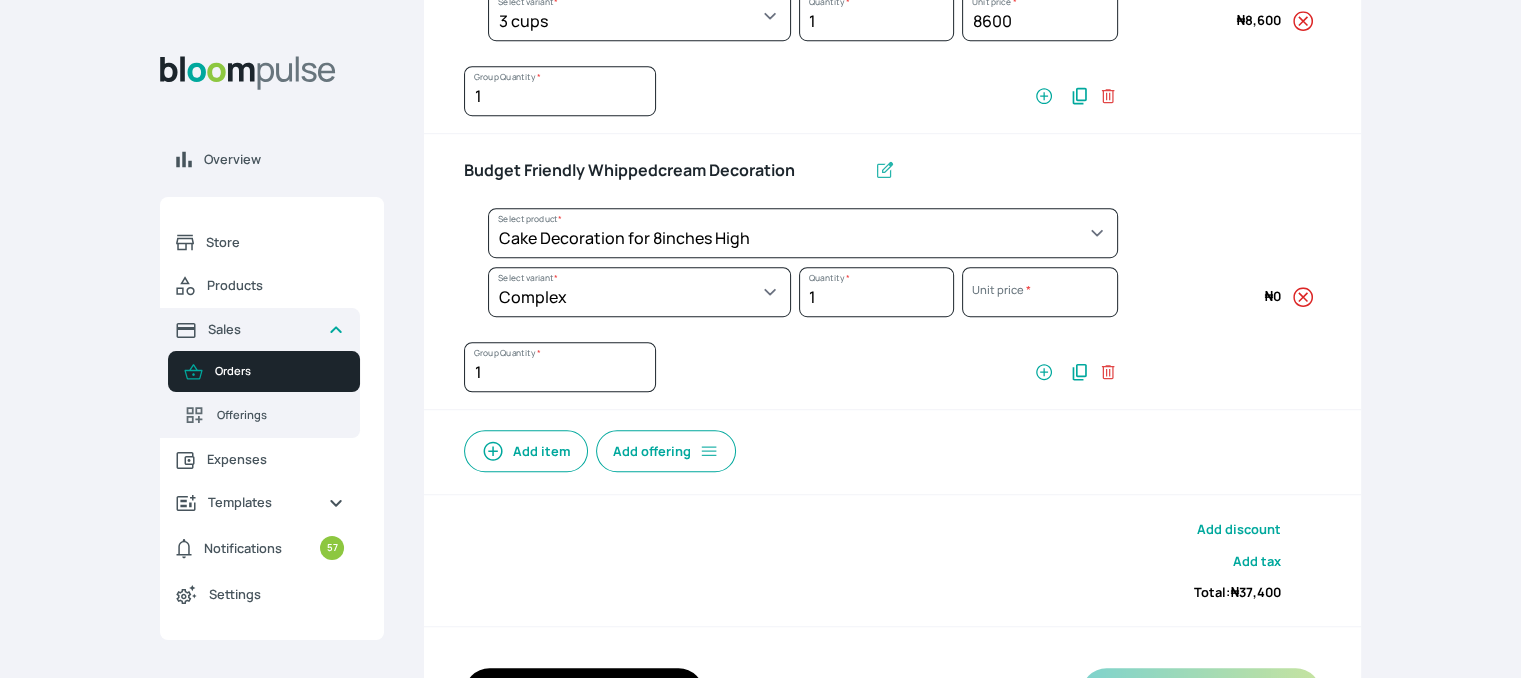 select on "023b730d-bc46-477e-b7f7-d3522e7f455b" 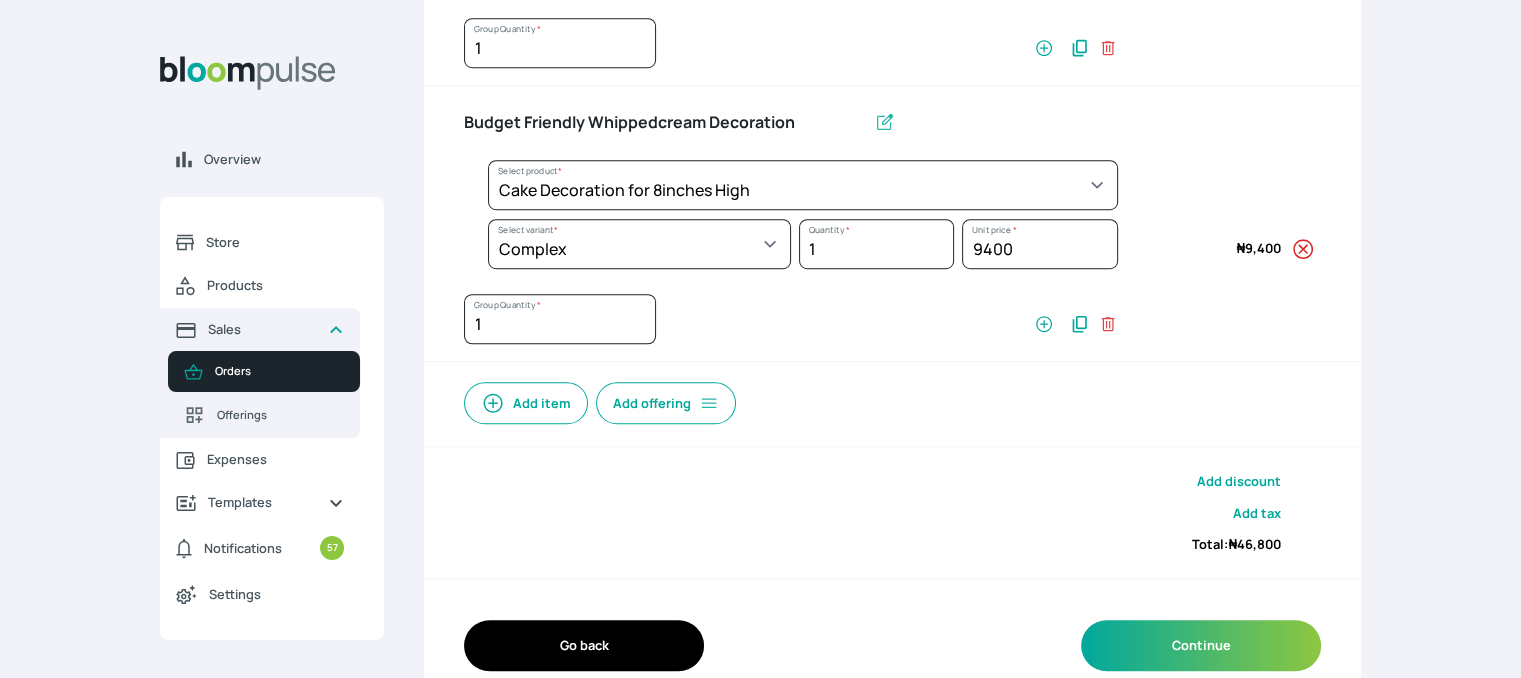 scroll, scrollTop: 1393, scrollLeft: 0, axis: vertical 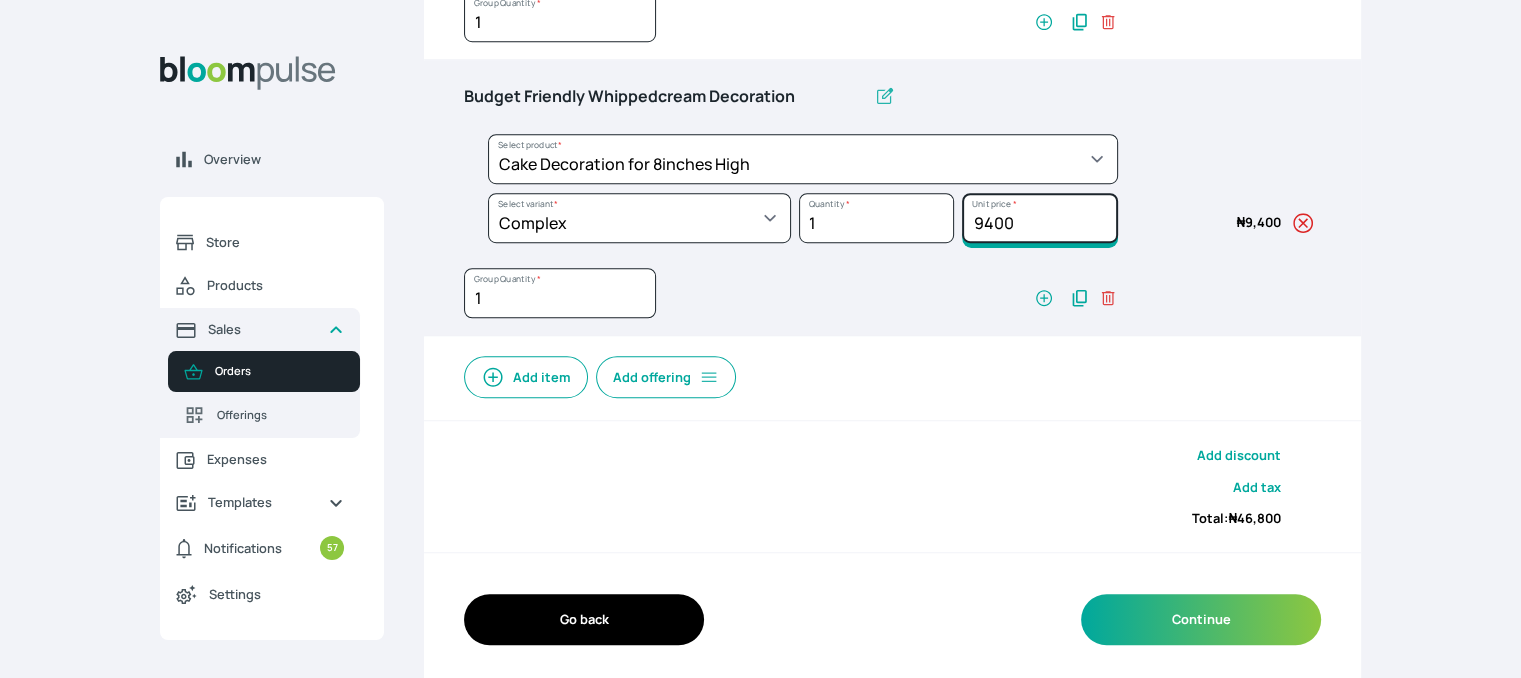 drag, startPoint x: 1043, startPoint y: 225, endPoint x: 898, endPoint y: 213, distance: 145.4957 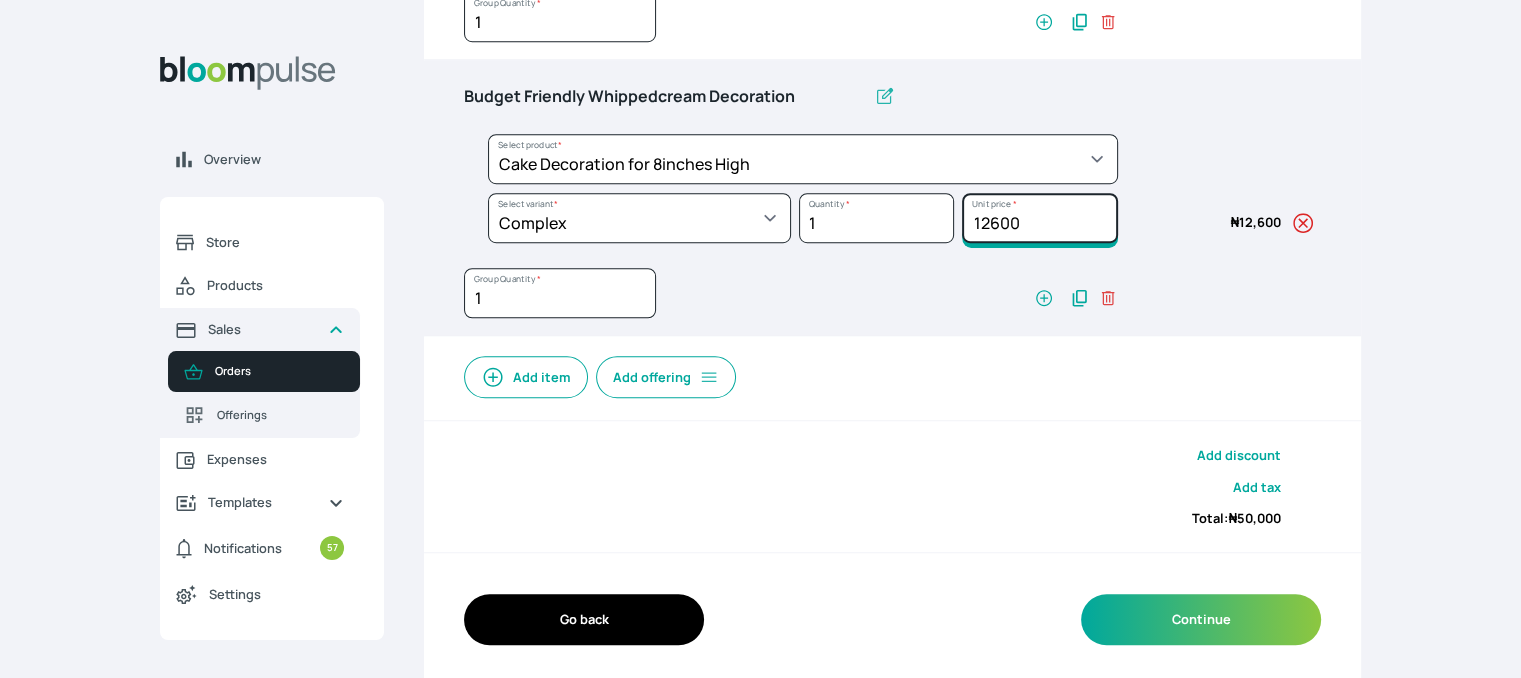 type on "12600" 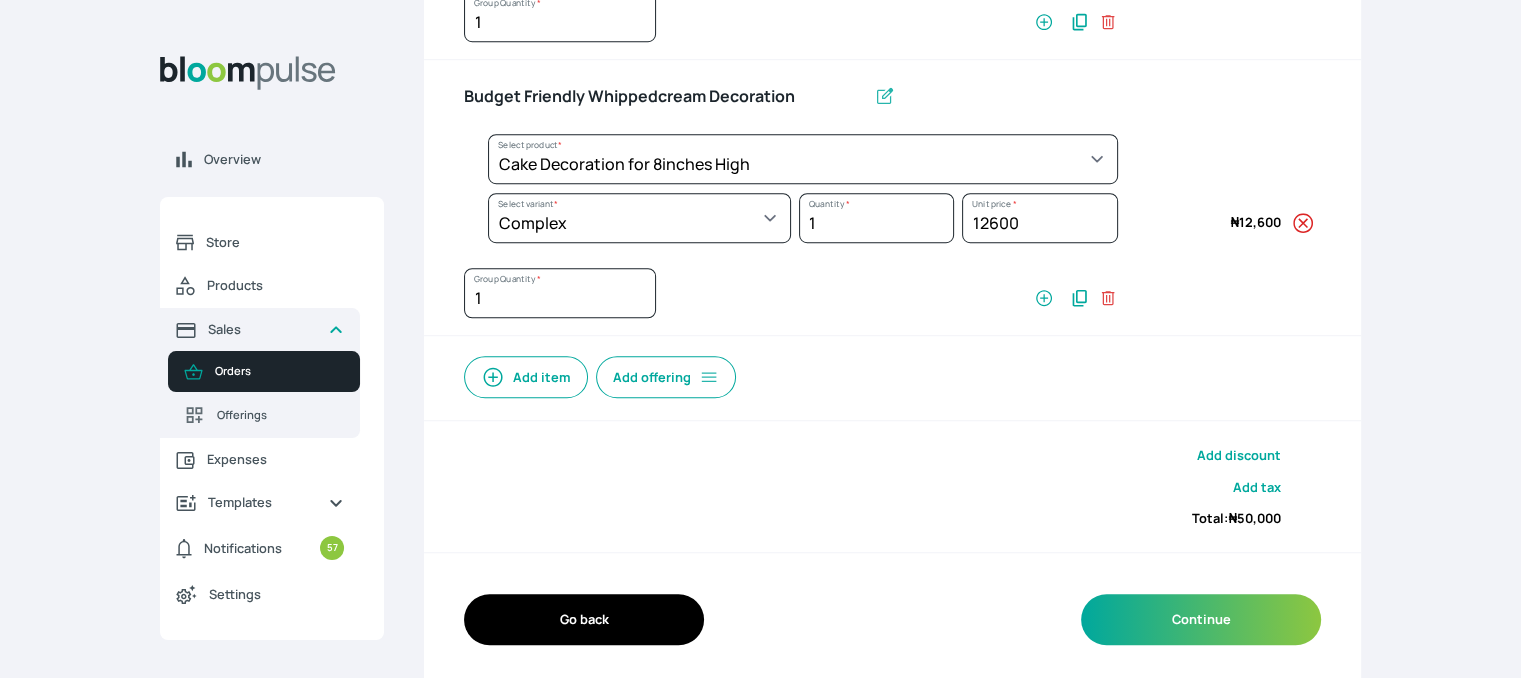 click on "Go back" at bounding box center (584, 619) 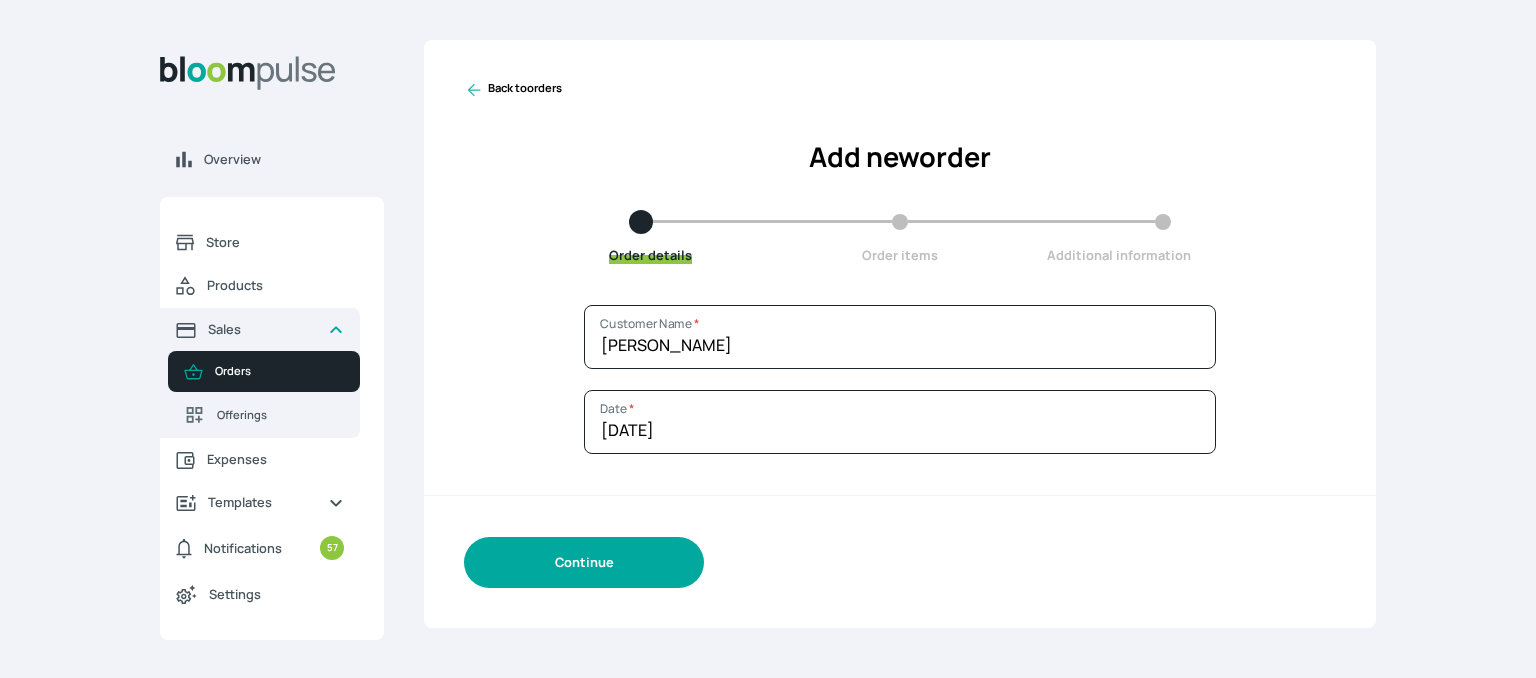 click on "Continue" at bounding box center (584, 562) 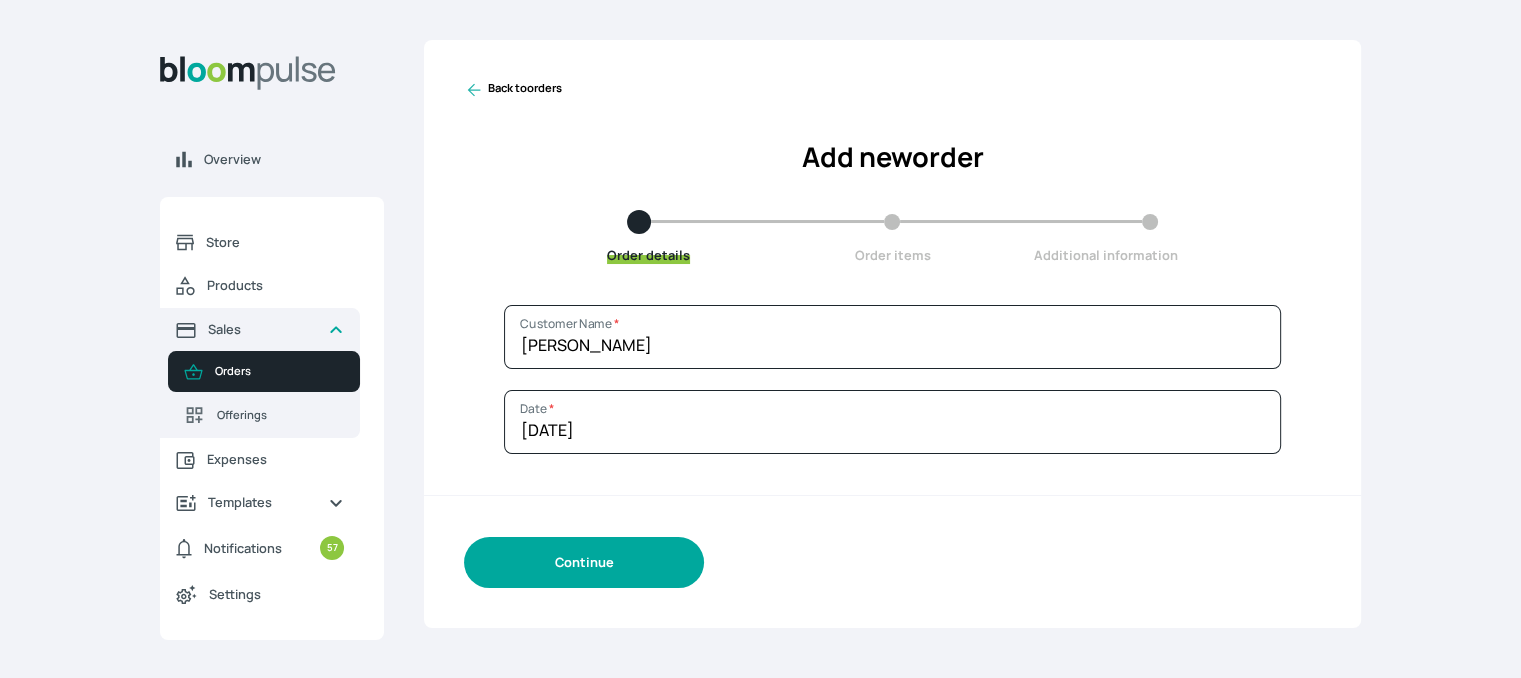 select on "49426e7e-6d78-4aff-80b2-0dfc408de078" 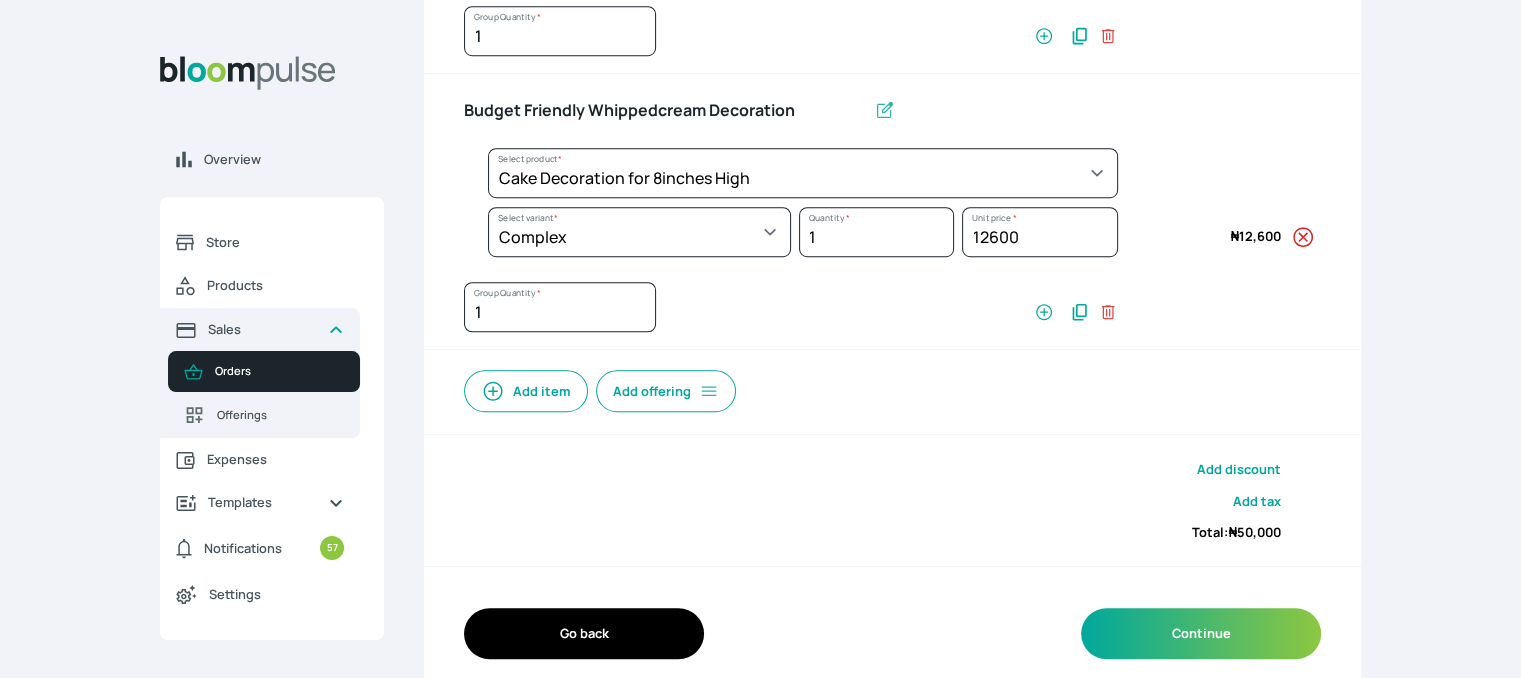 scroll, scrollTop: 1393, scrollLeft: 0, axis: vertical 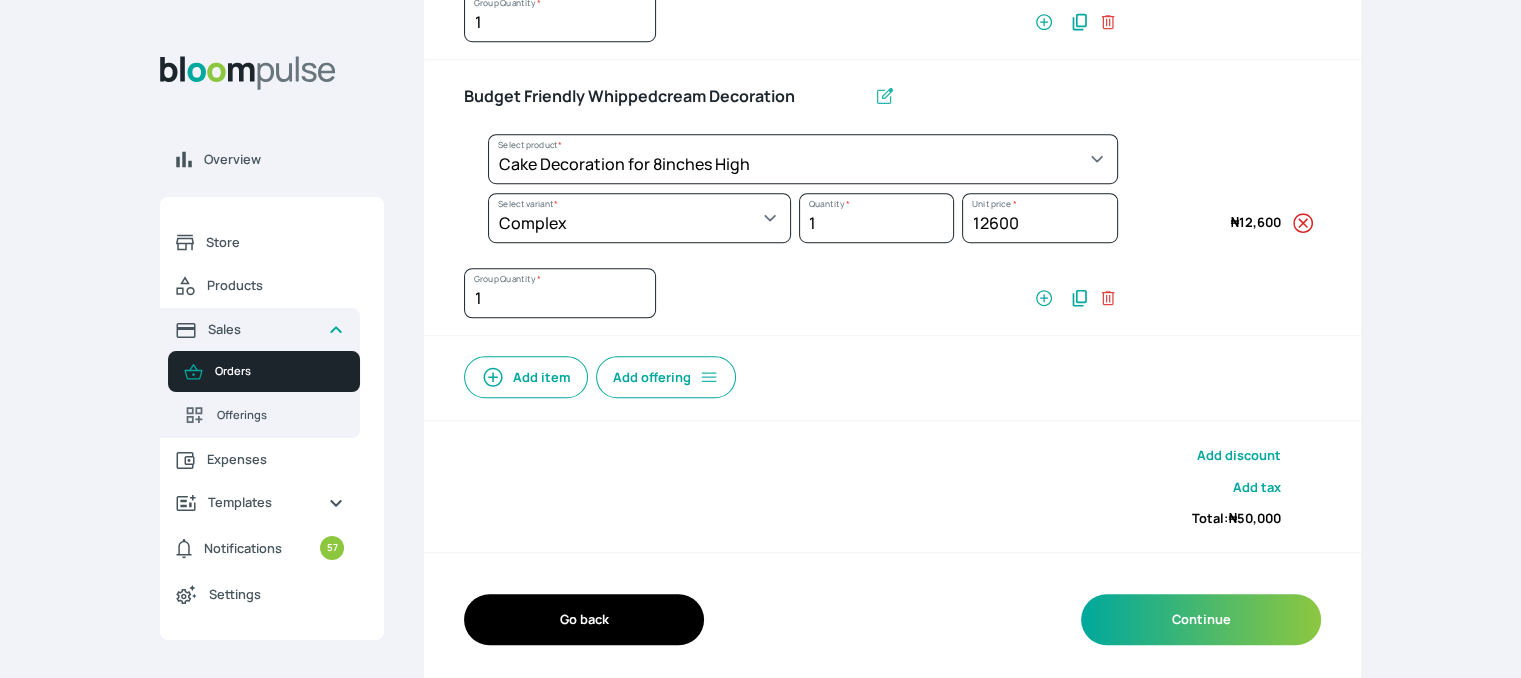 click on "Add item" at bounding box center [526, 377] 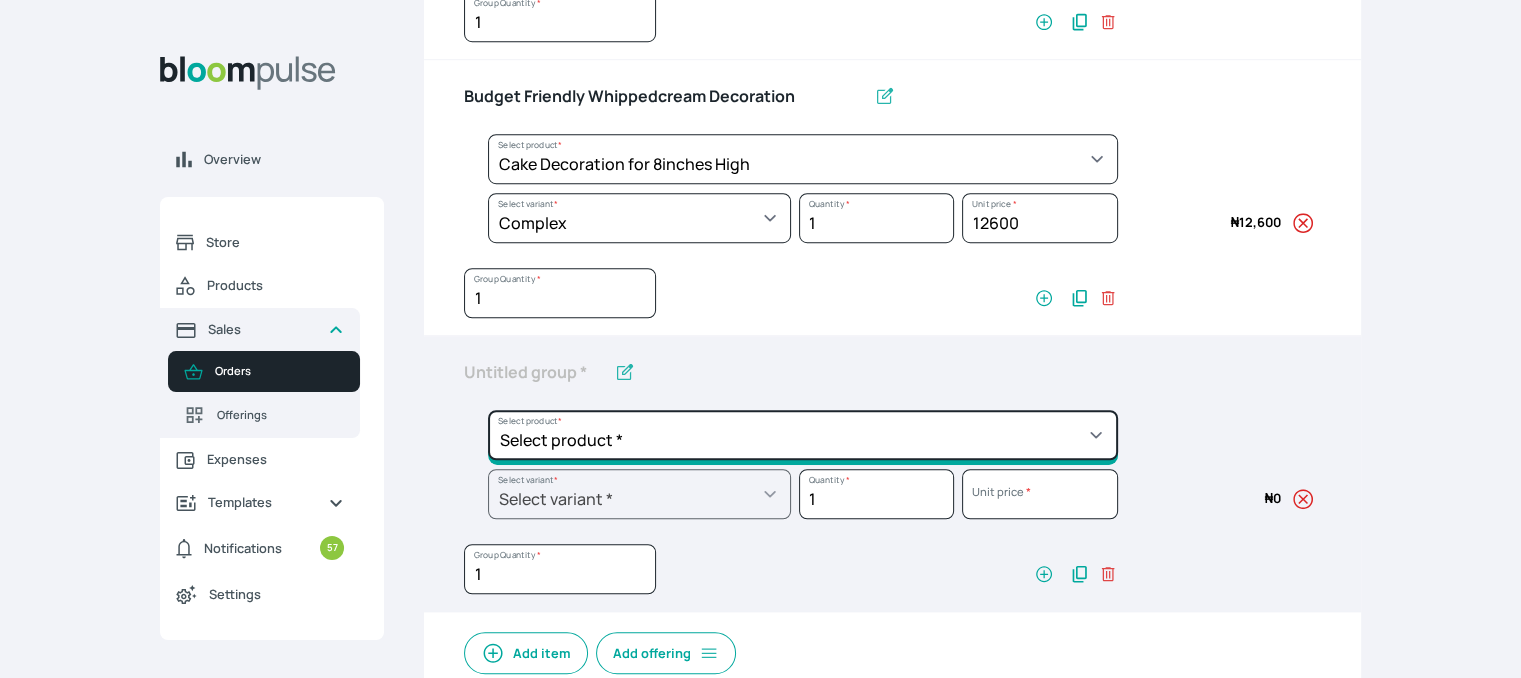 click on "Select product *  Cake Decoration for 8inches High  Chocolate oil based Round Cake  Geneose Sponge square Cake  Pound Square Cake  35cl zobo Mocktail  Banana Bread Batter BBQ Chicken  Bento Cake Budget Friendly Whippedcream Decoration Cake Decoration for 6inches High Cake Decoration for 6inches Low Cake loaf Chocolate Cake Batter Chocolate Ganache Chocolate oil based Batter Chocolate oil based square Cake Chocolate Round Cake Chop Life Package 2 Classic Banana Bread Loaf Coconut Banana Bread Loaf Cookies and Cream oil based Batter Cookies and cream oil based Round Cake Cupcakes Custom Made Whippedcream Decoration Doughnut Batter Fondant 1 Recipe  Fruit Cake Fruit Cake Batter Geneose Sponge Cake Batter Geneose Sponge Round Cake Meat Pie Meat Pie per 1 Mini puff Pound Cake Batter Pound Round Cake  Puff puff Redvelvet Cake Batter Redvelvet oil based Batter Redvelvet oil based Round Cake Redvelvet Round Cake Royal Buttercream  Small chops Stick Meat Sugar Doughnut  Swiss Meringue Buttercream  Valentine Love Box" at bounding box center (803, -945) 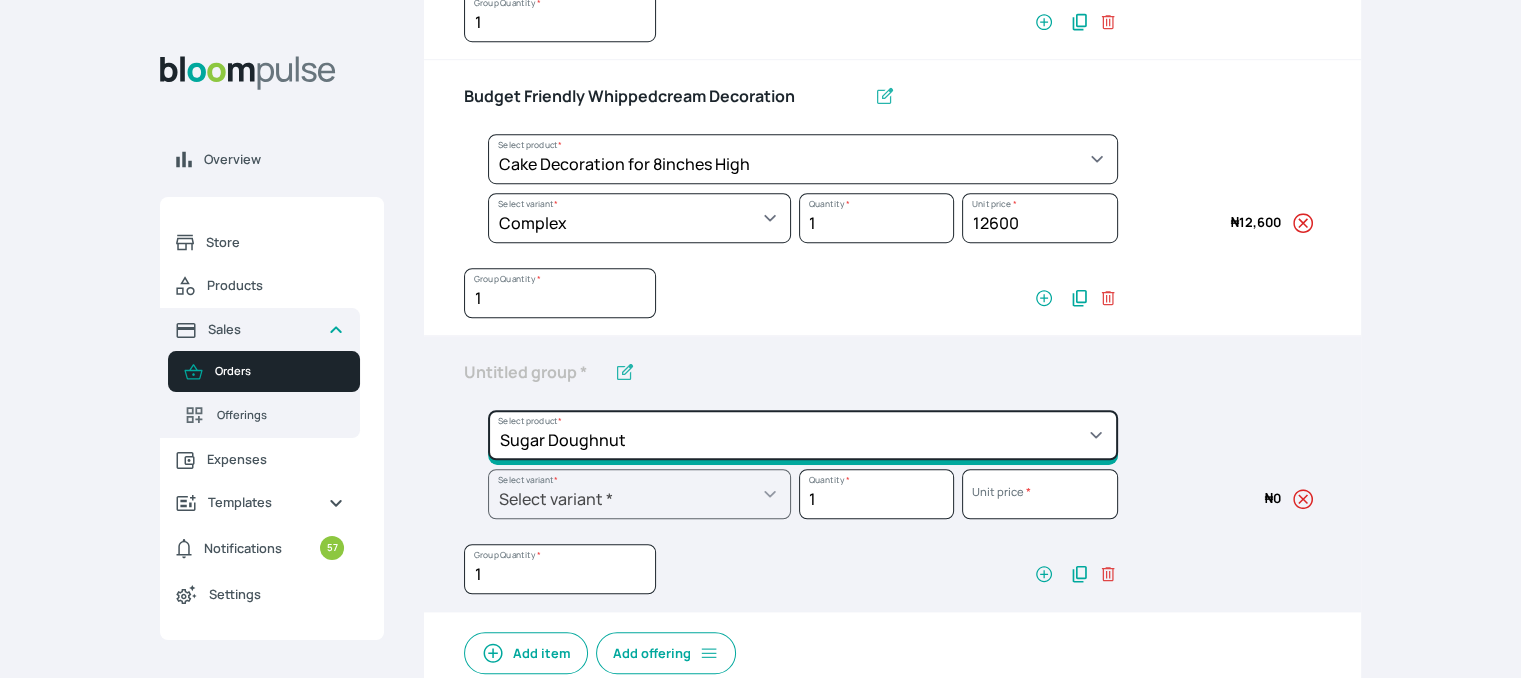 click on "Select product *  Cake Decoration for 8inches High  Chocolate oil based Round Cake  Geneose Sponge square Cake  Pound Square Cake  35cl zobo Mocktail  Banana Bread Batter BBQ Chicken  Bento Cake Budget Friendly Whippedcream Decoration Cake Decoration for 6inches High Cake Decoration for 6inches Low Cake loaf Chocolate Cake Batter Chocolate Ganache Chocolate oil based Batter Chocolate oil based square Cake Chocolate Round Cake Chop Life Package 2 Classic Banana Bread Loaf Coconut Banana Bread Loaf Cookies and Cream oil based Batter Cookies and cream oil based Round Cake Cupcakes Custom Made Whippedcream Decoration Doughnut Batter Fondant 1 Recipe  Fruit Cake Fruit Cake Batter Geneose Sponge Cake Batter Geneose Sponge Round Cake Meat Pie Meat Pie per 1 Mini puff Pound Cake Batter Pound Round Cake  Puff puff Redvelvet Cake Batter Redvelvet oil based Batter Redvelvet oil based Round Cake Redvelvet Round Cake Royal Buttercream  Small chops Stick Meat Sugar Doughnut  Swiss Meringue Buttercream  Valentine Love Box" at bounding box center (803, -945) 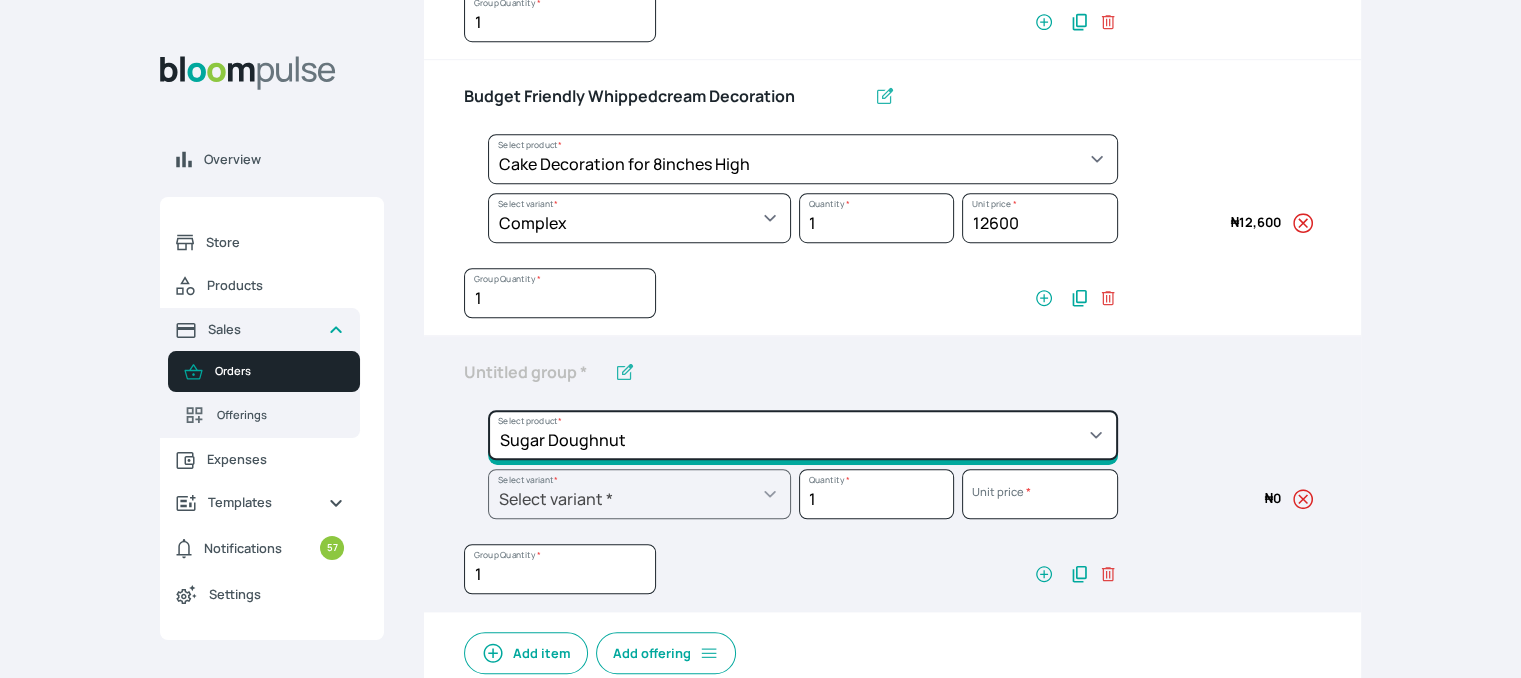 type on "Sugar Doughnut" 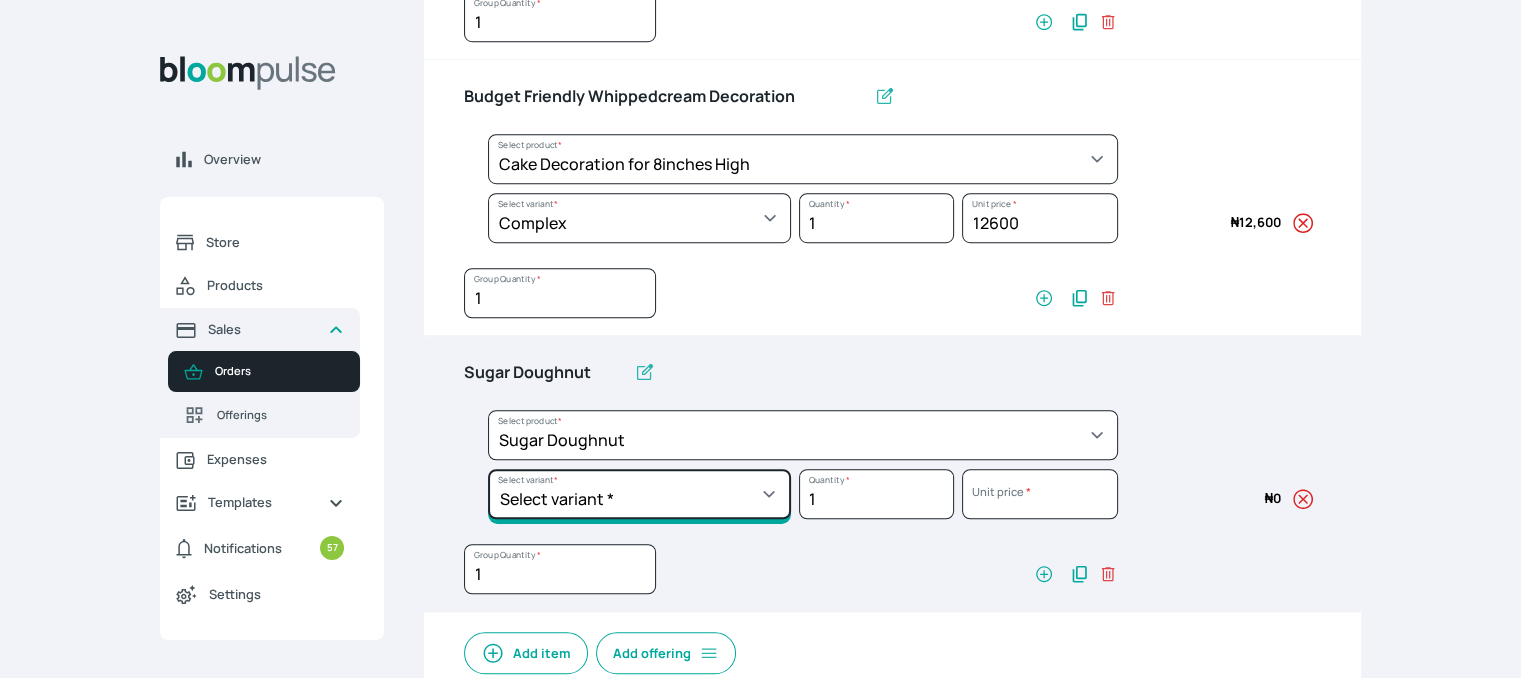 click on "Select variant * Box of 3 50g Box of 6 50g" at bounding box center [639, -886] 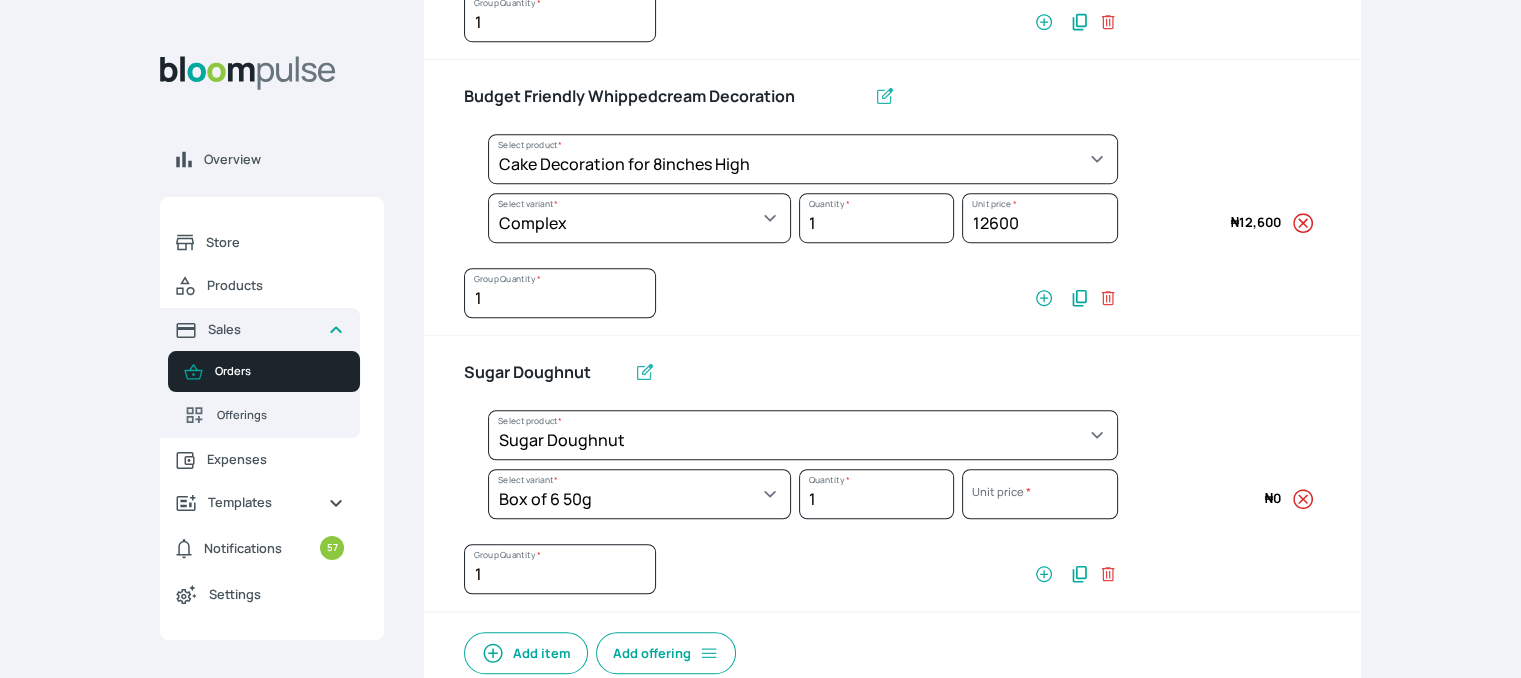 select on "26b09864-7972-4dce-9e0a-1fcc815dfe10" 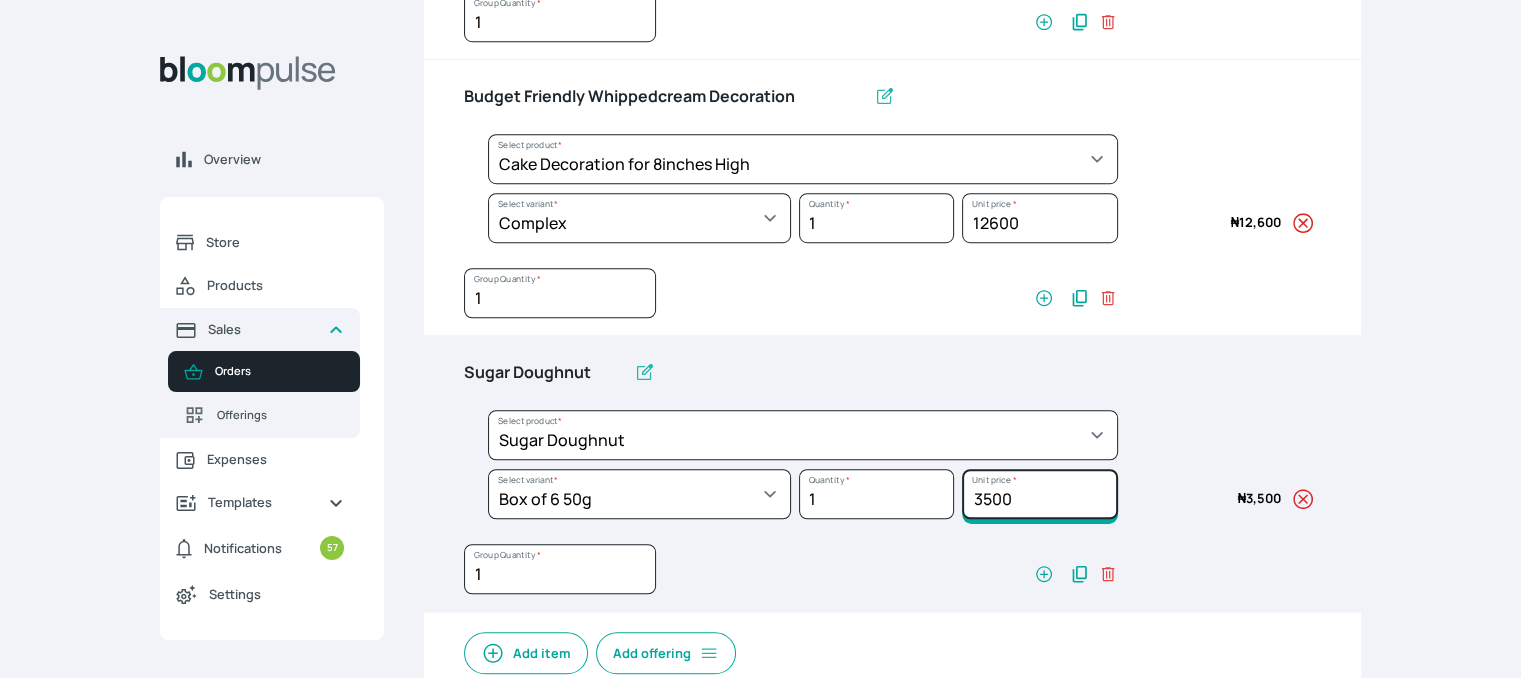 drag, startPoint x: 1025, startPoint y: 493, endPoint x: 900, endPoint y: 496, distance: 125.035995 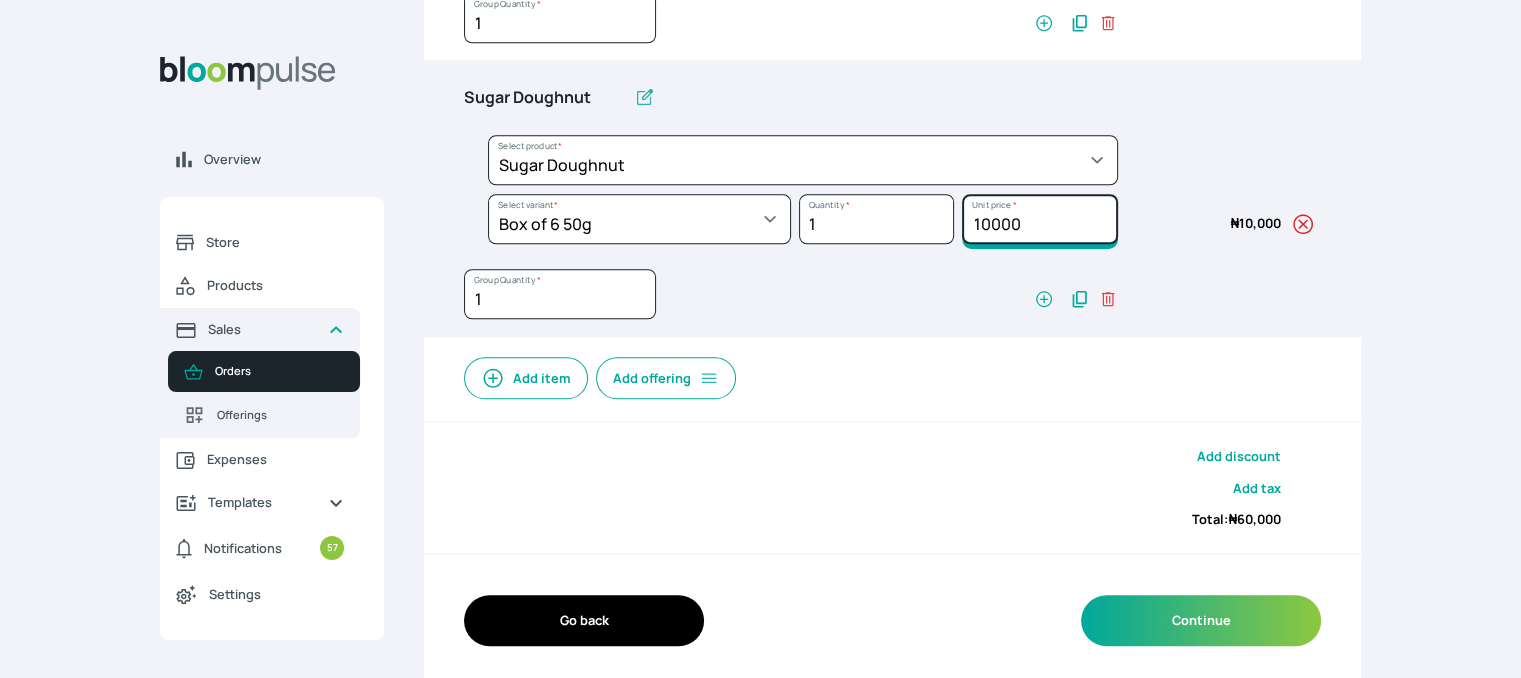 scroll, scrollTop: 1668, scrollLeft: 0, axis: vertical 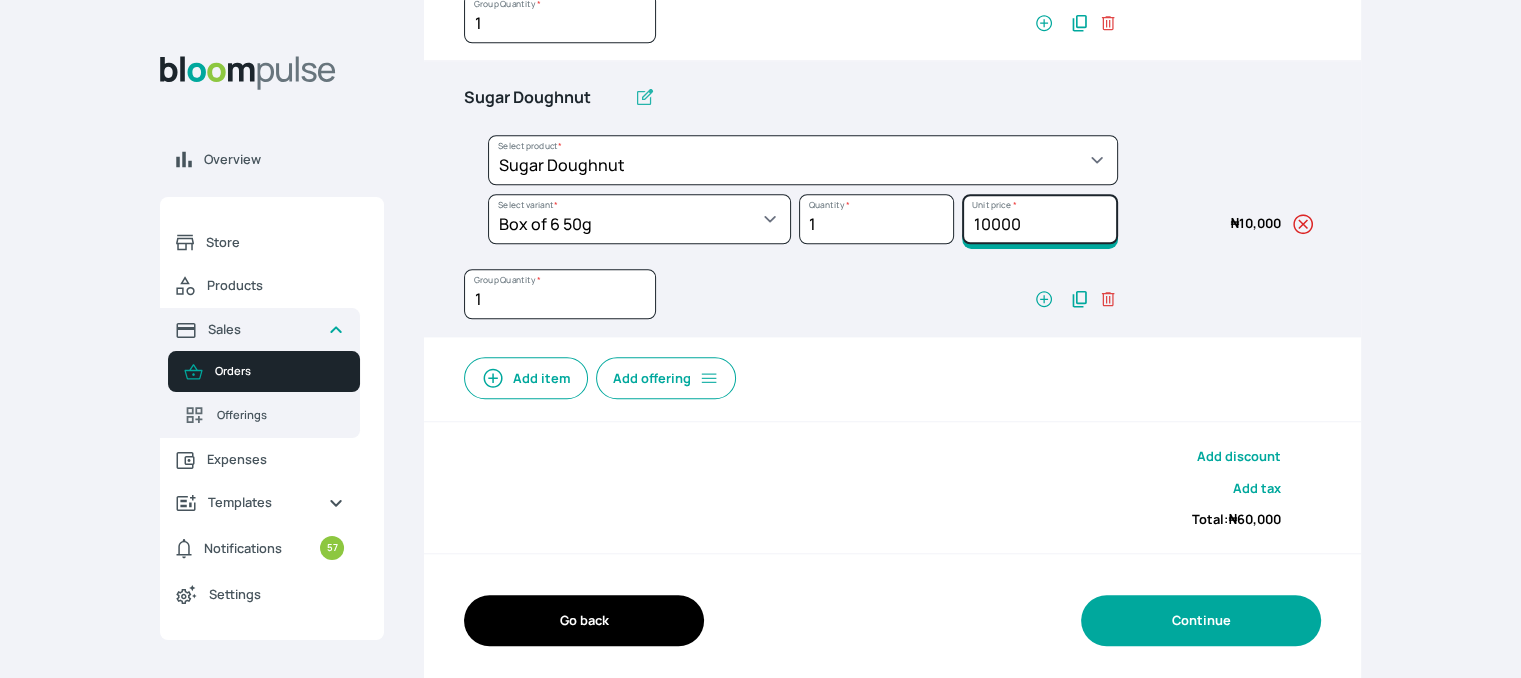 type 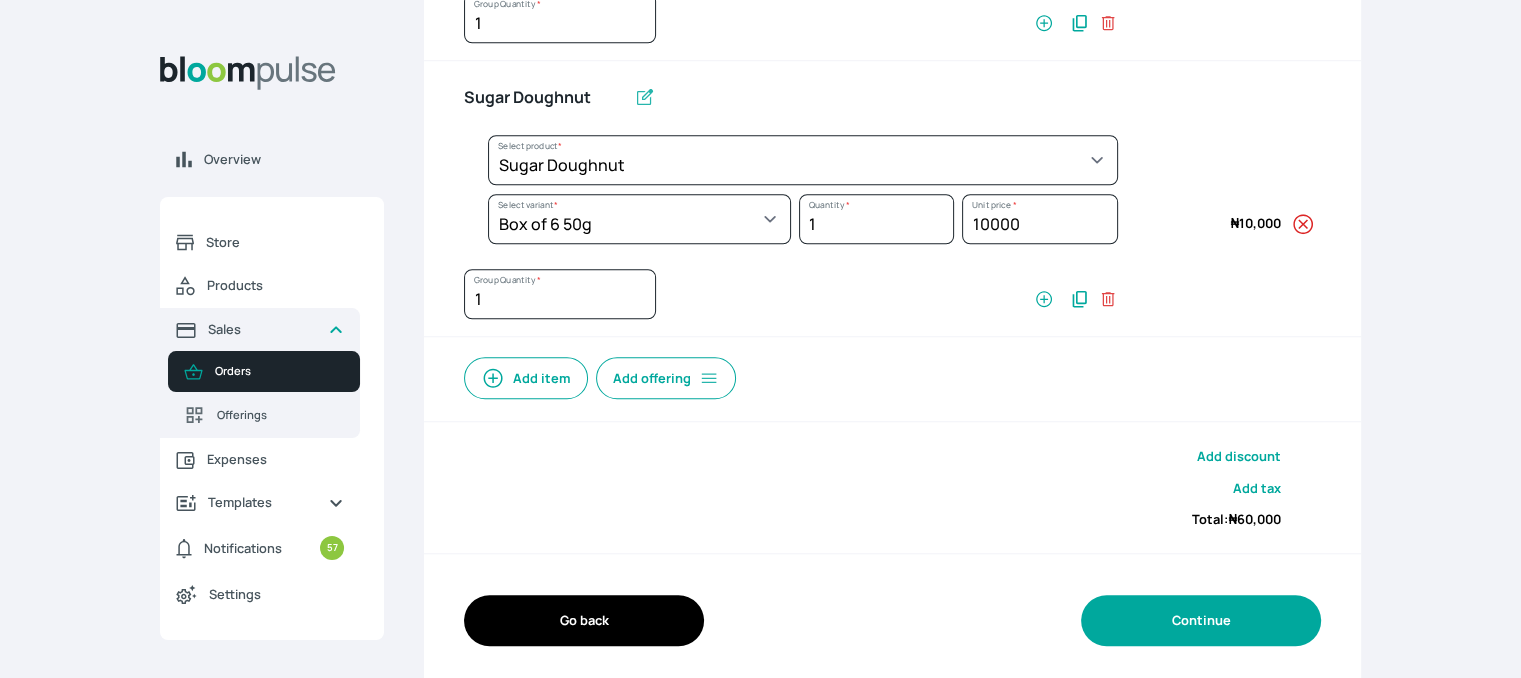 click on "Continue" at bounding box center [1201, 620] 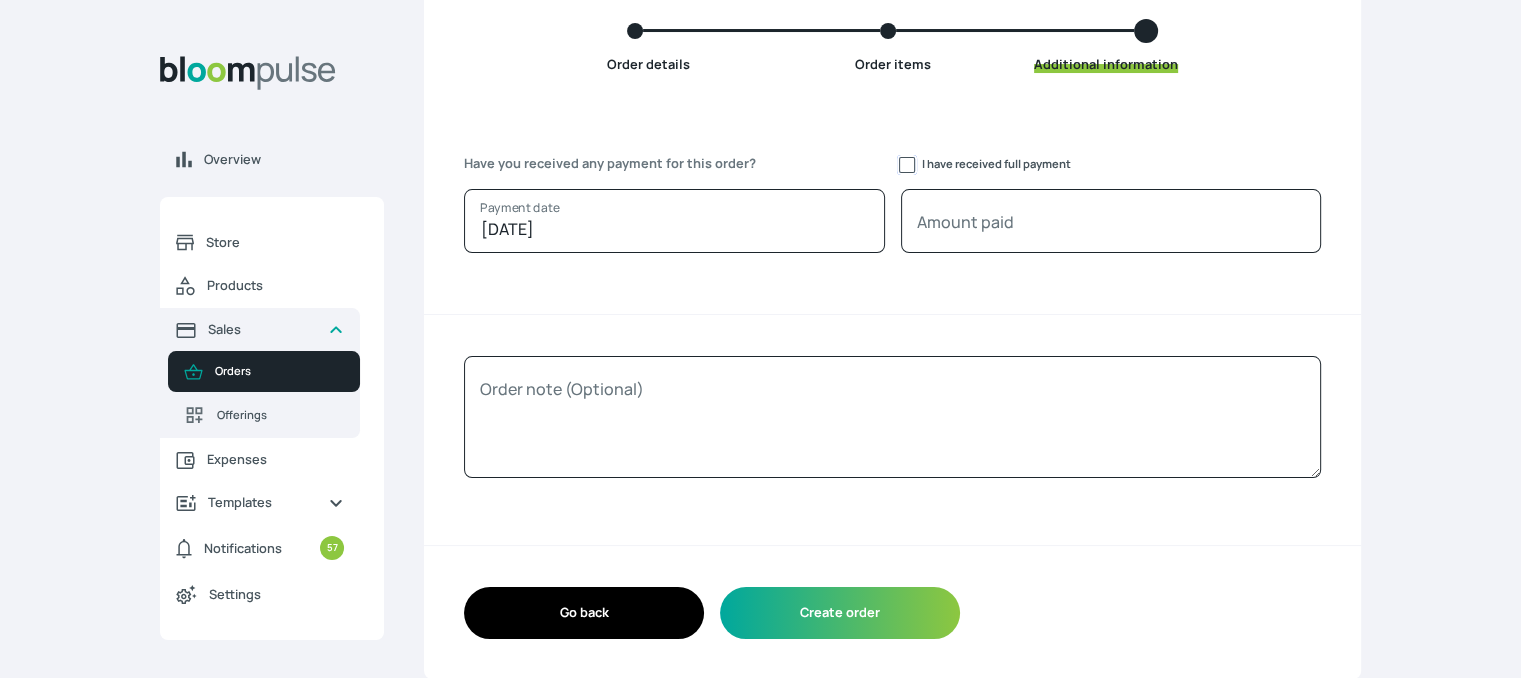 click on "I have received full payment" at bounding box center (907, 165) 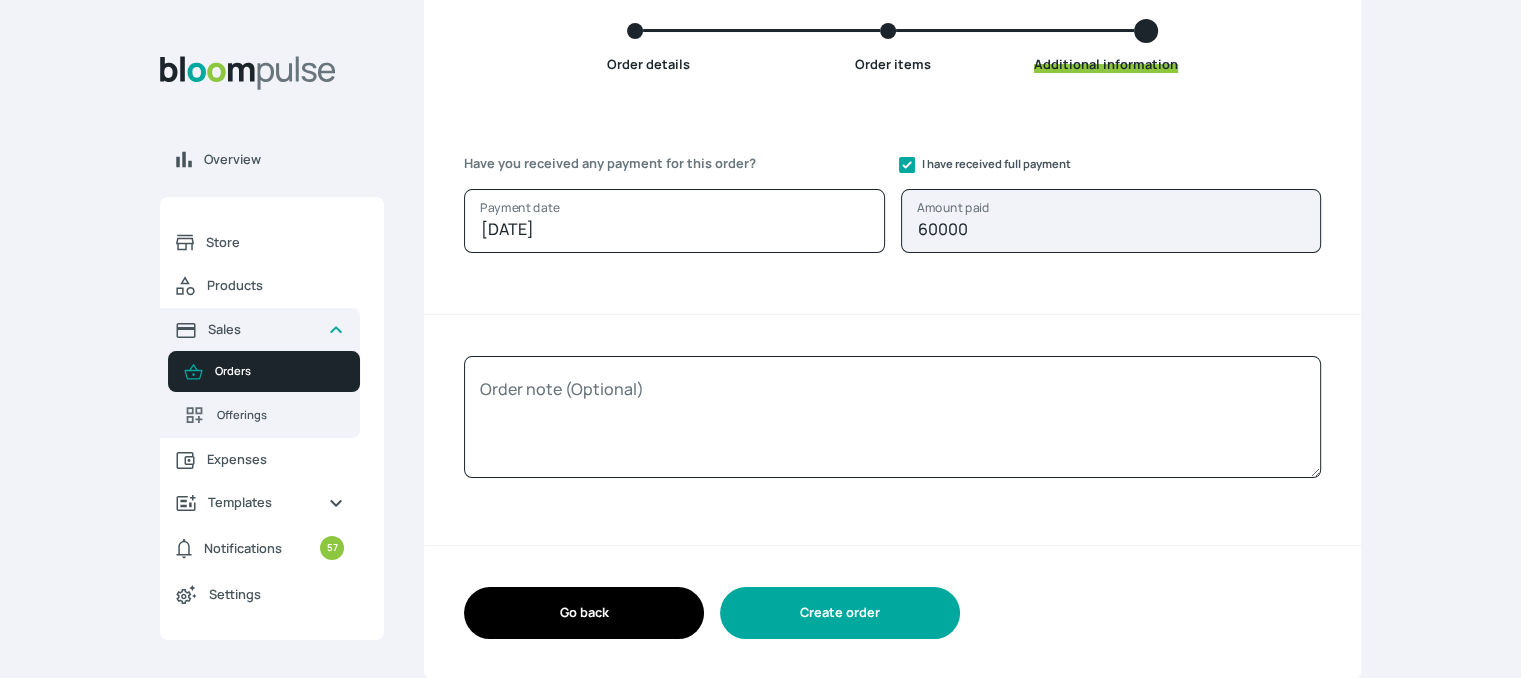 click on "Create order" at bounding box center [840, 612] 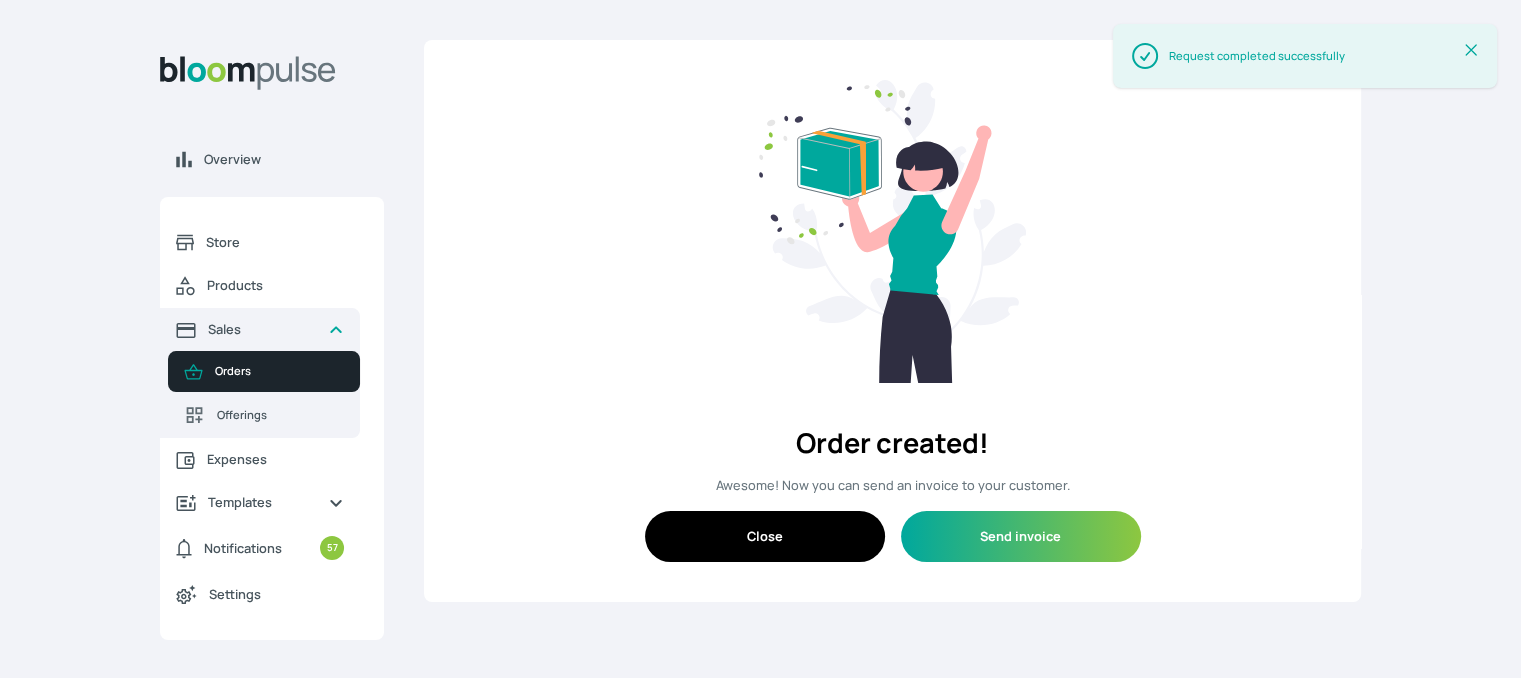 scroll, scrollTop: 0, scrollLeft: 0, axis: both 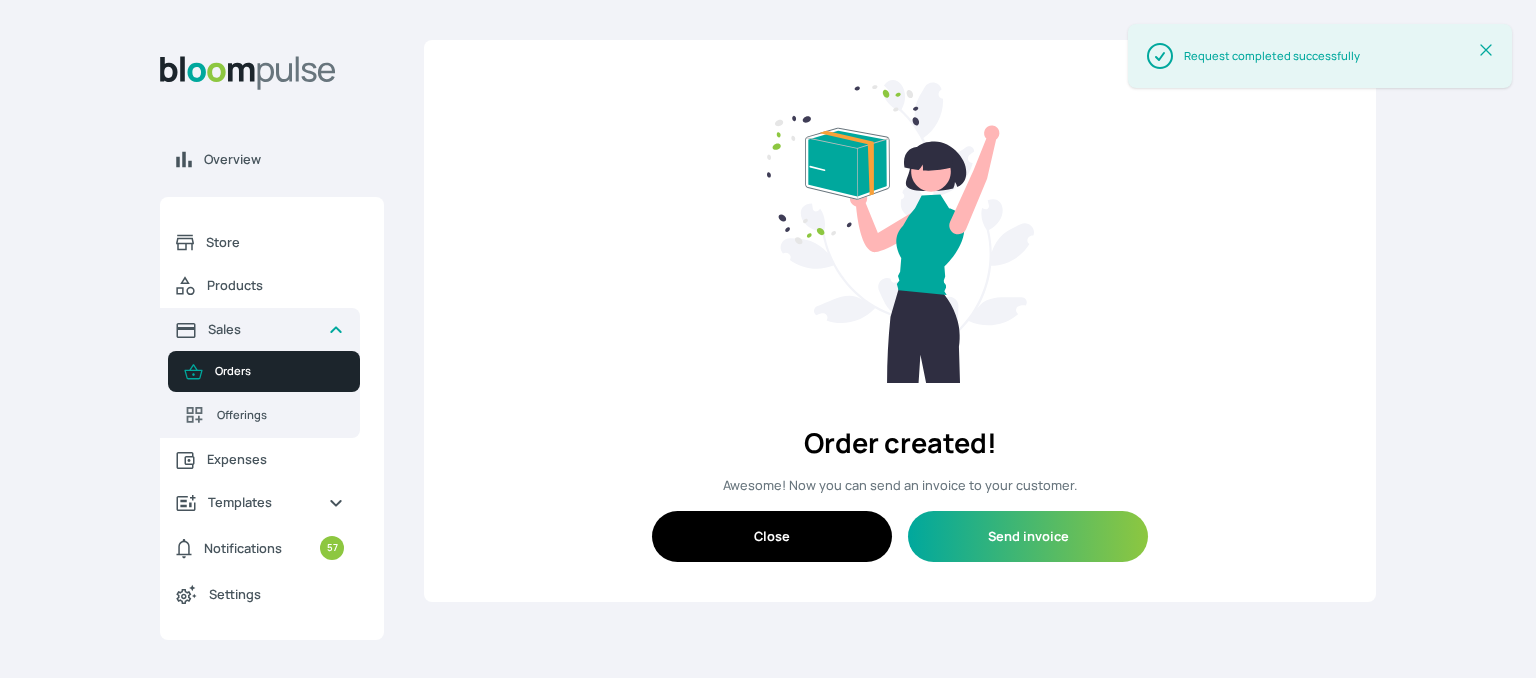 click on "Close" at bounding box center [772, 536] 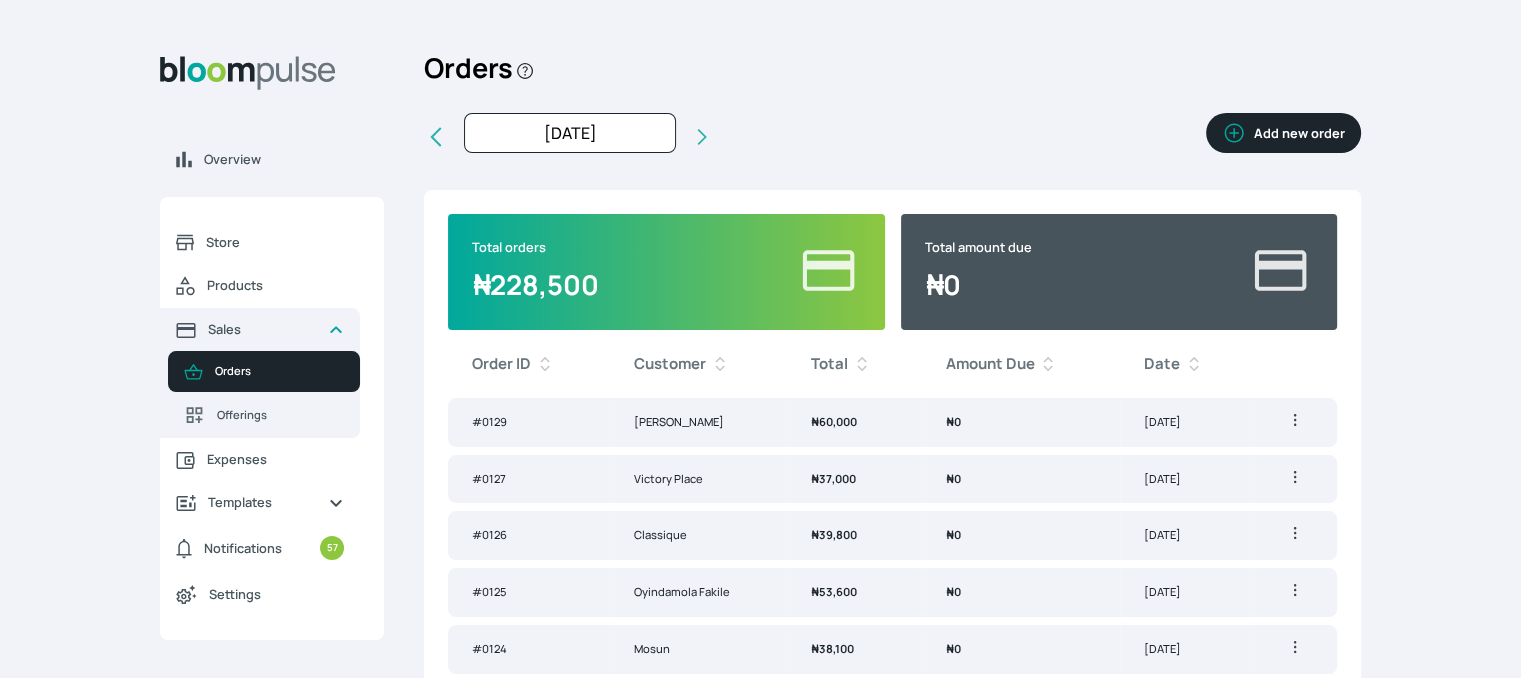 click 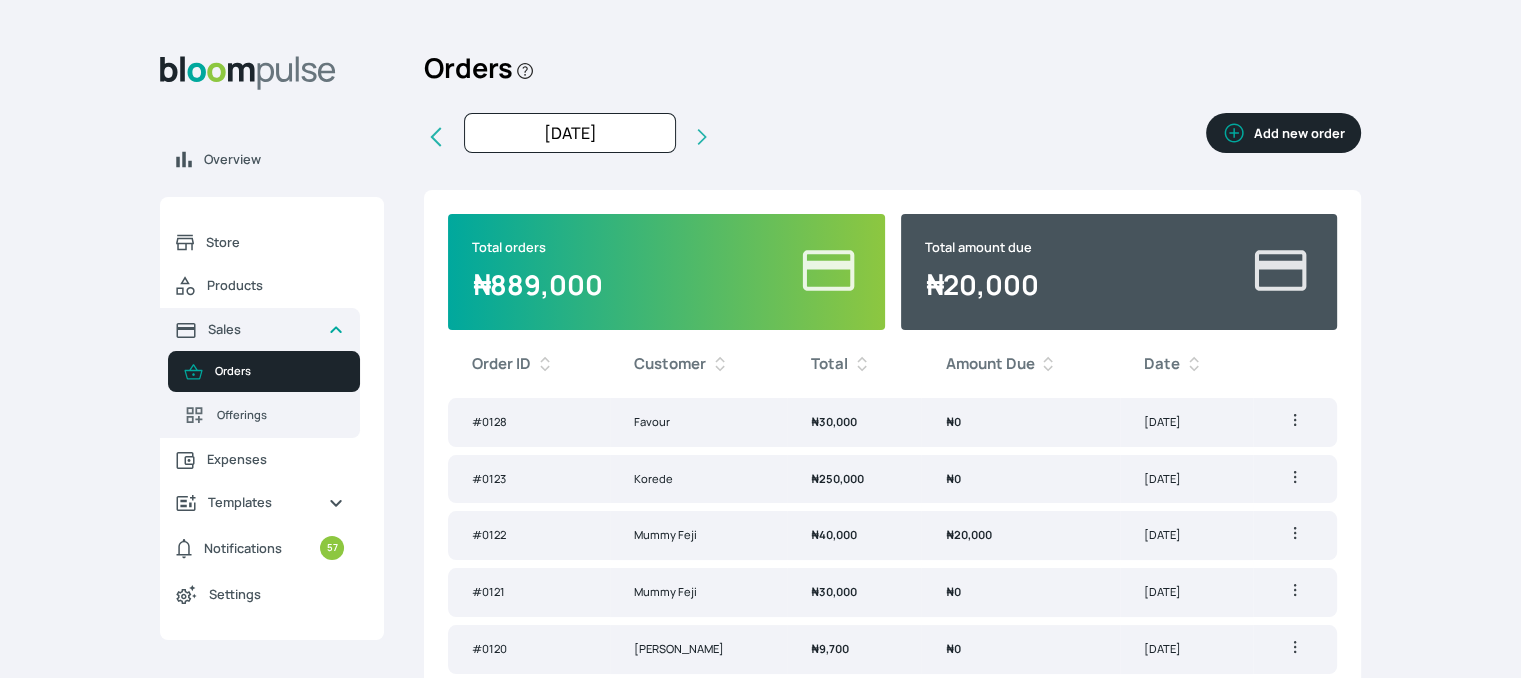 click on "₦ 20,000" at bounding box center [968, 534] 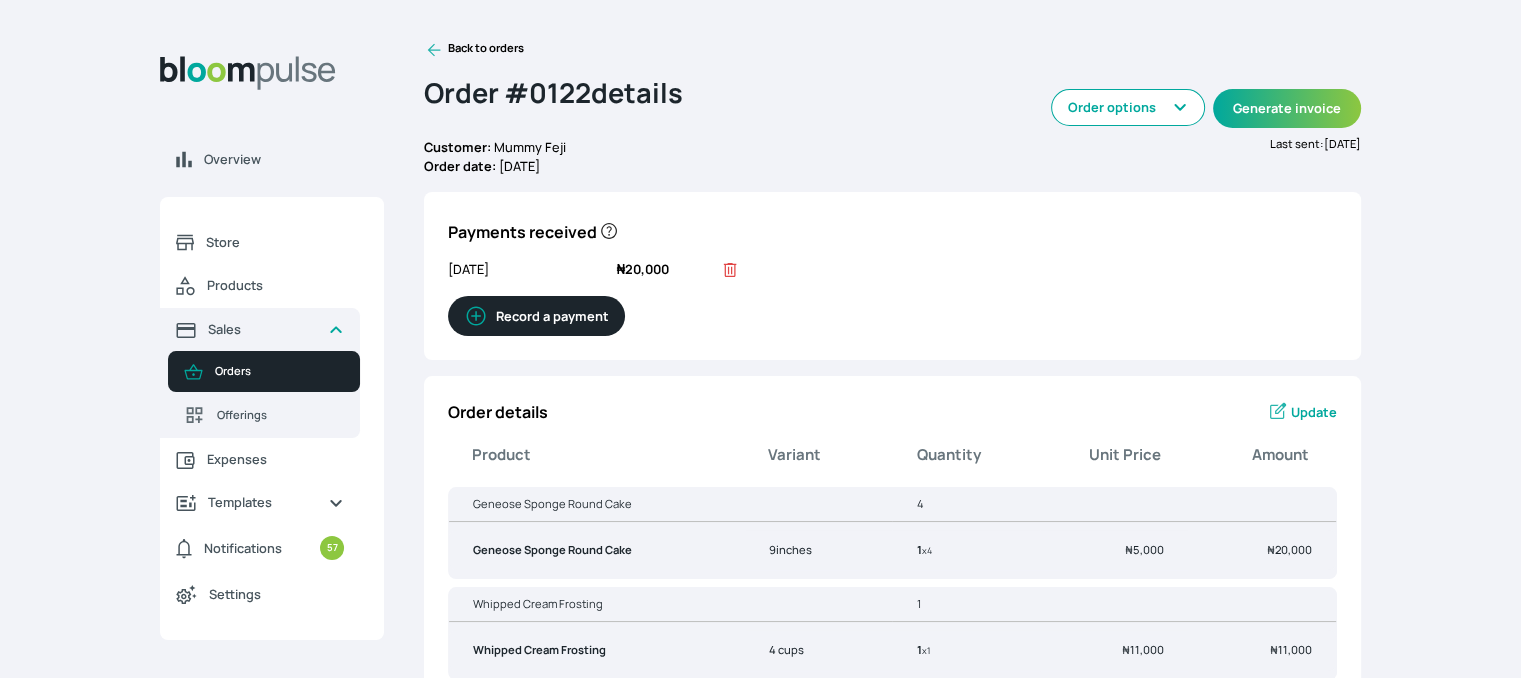 click on "Record a payment" at bounding box center [536, 316] 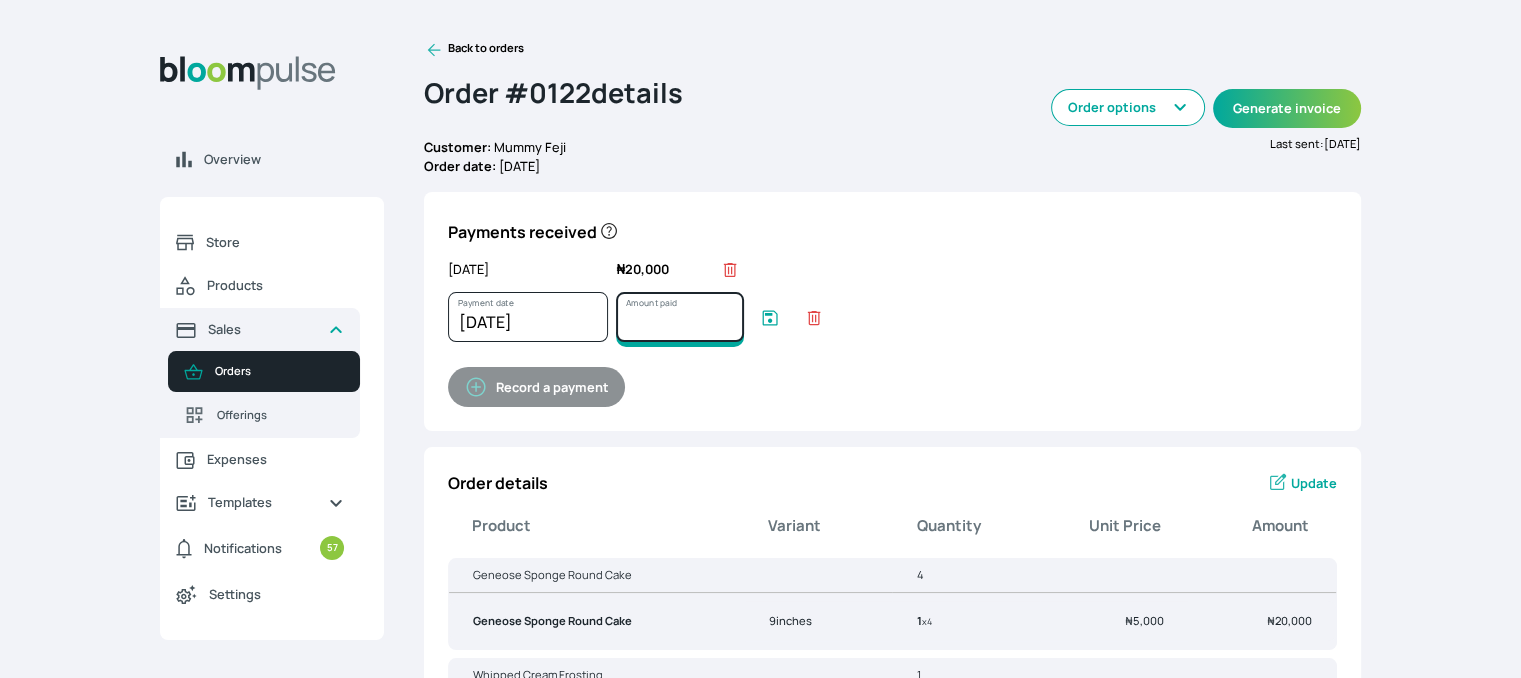 click on "Amount paid" at bounding box center (680, 317) 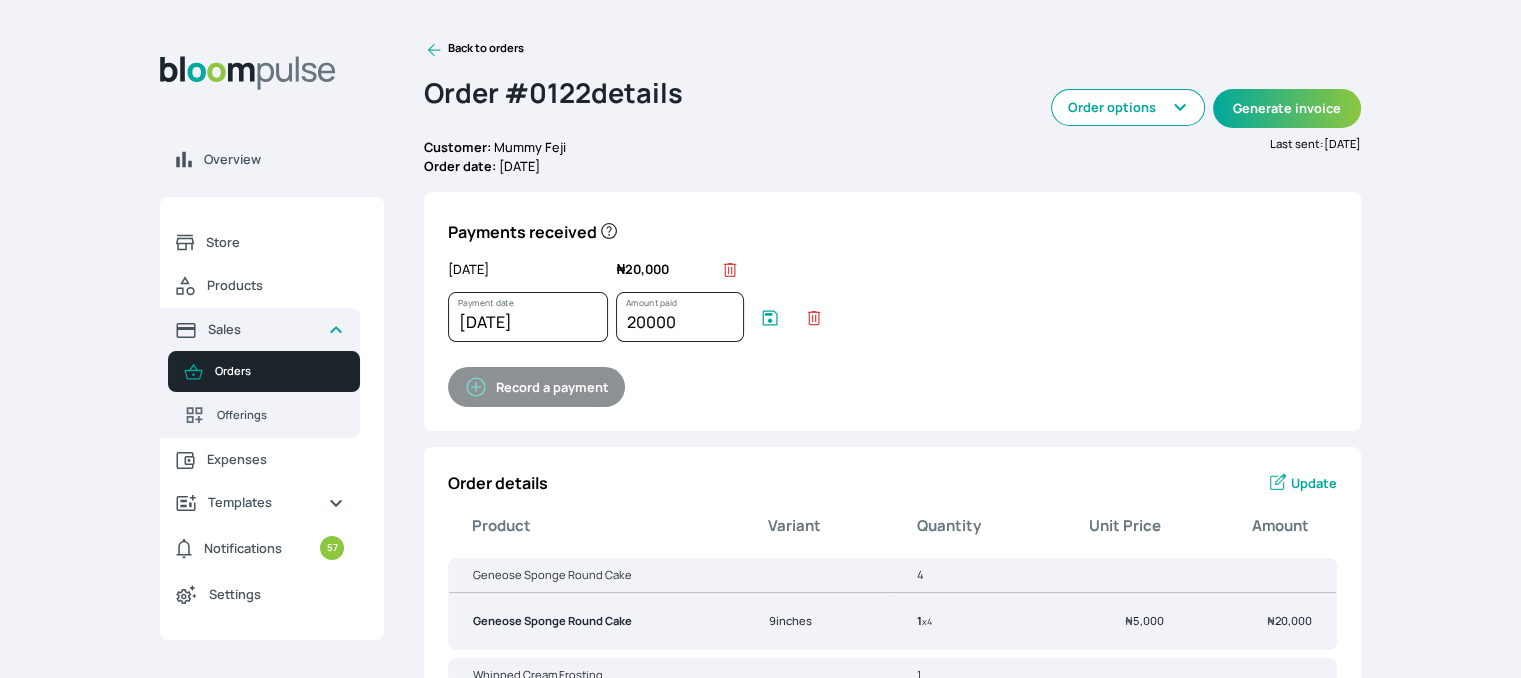 click 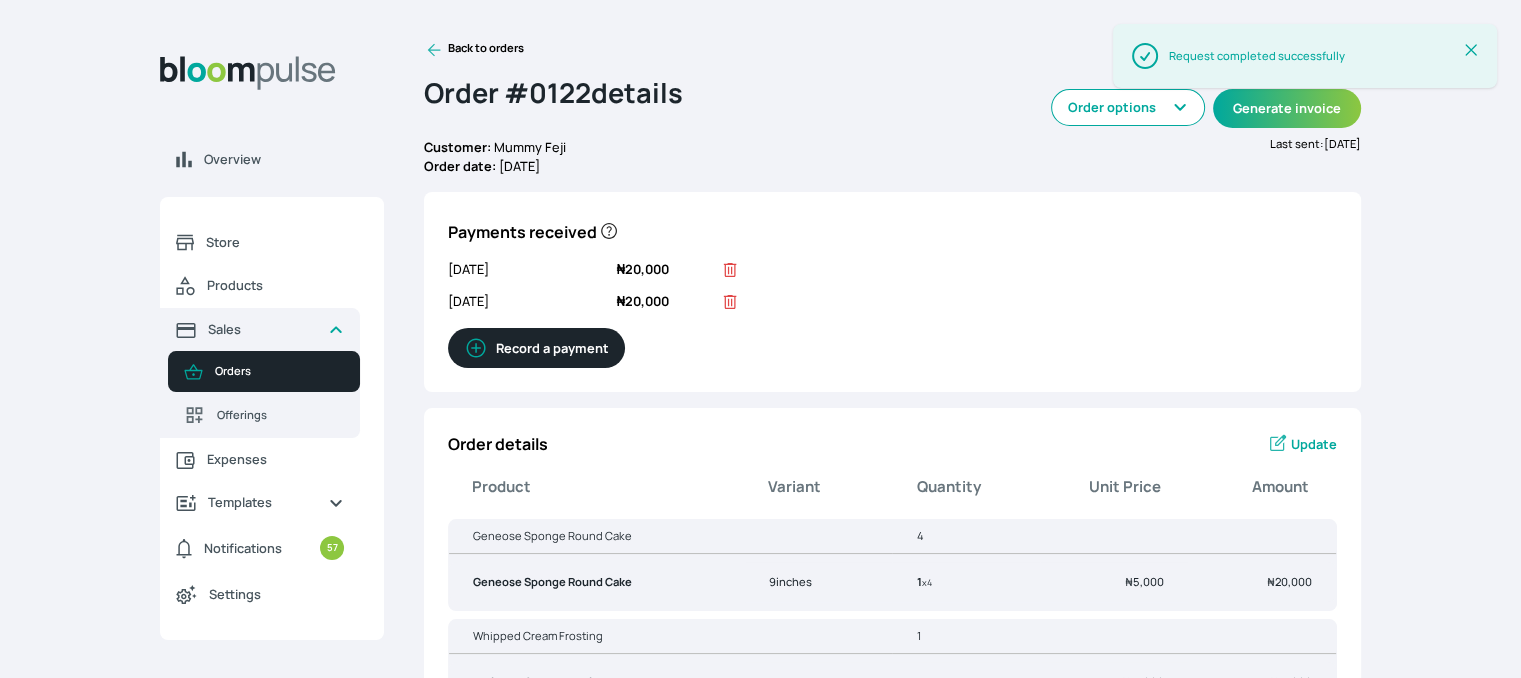 click 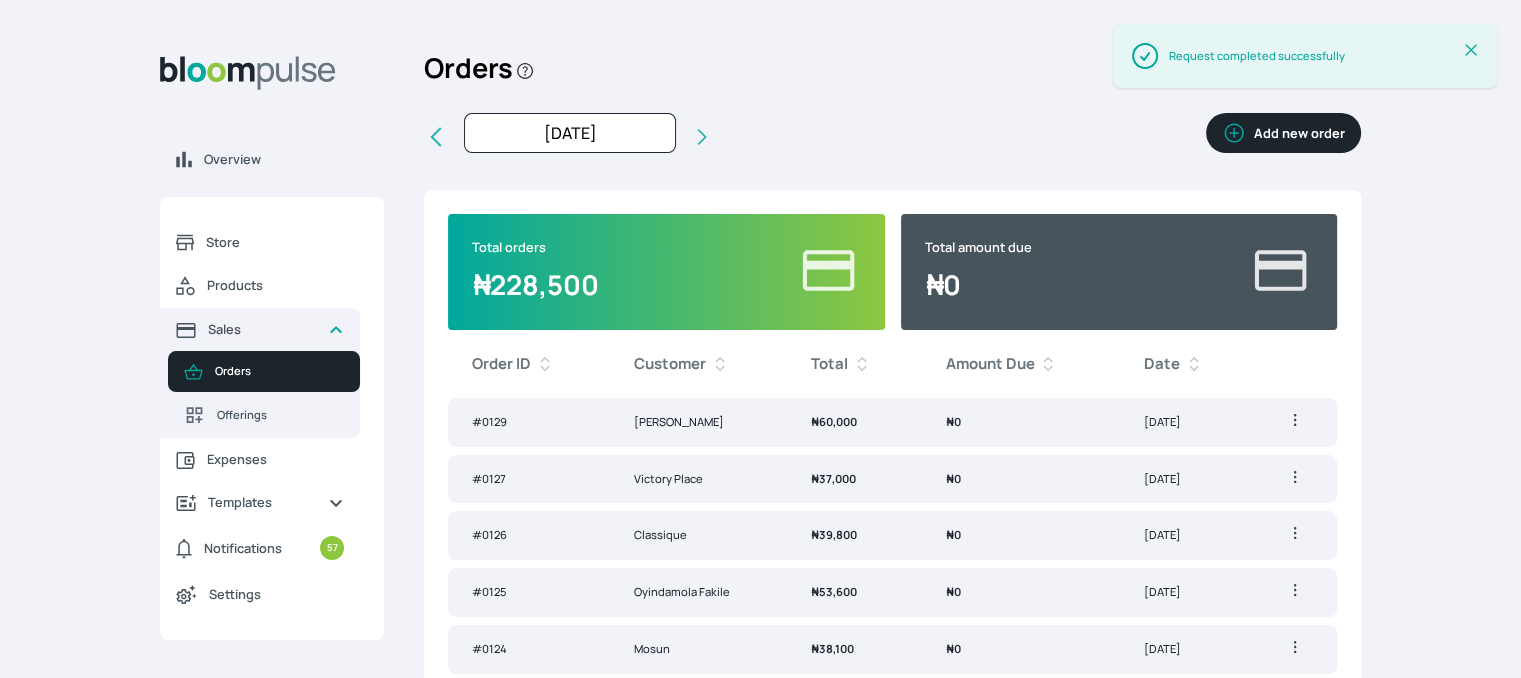 click 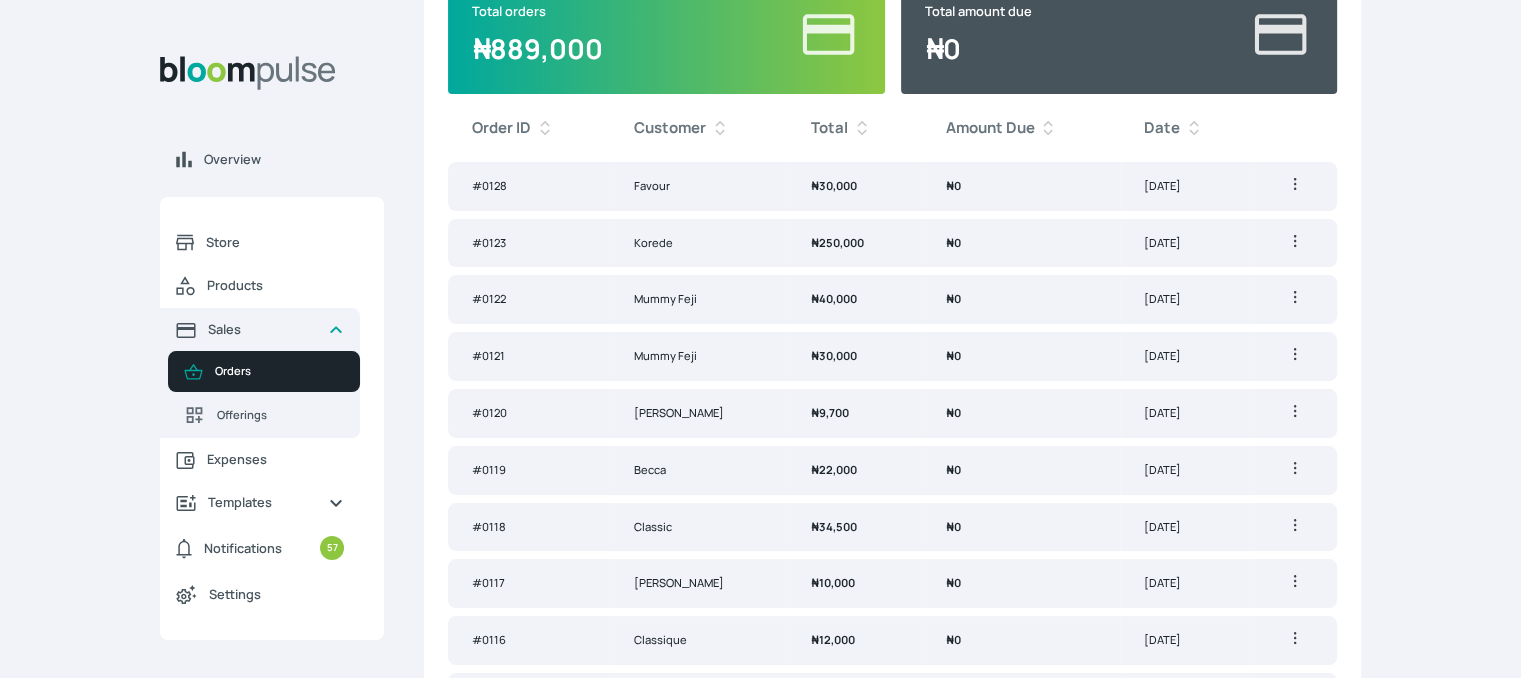 scroll, scrollTop: 0, scrollLeft: 0, axis: both 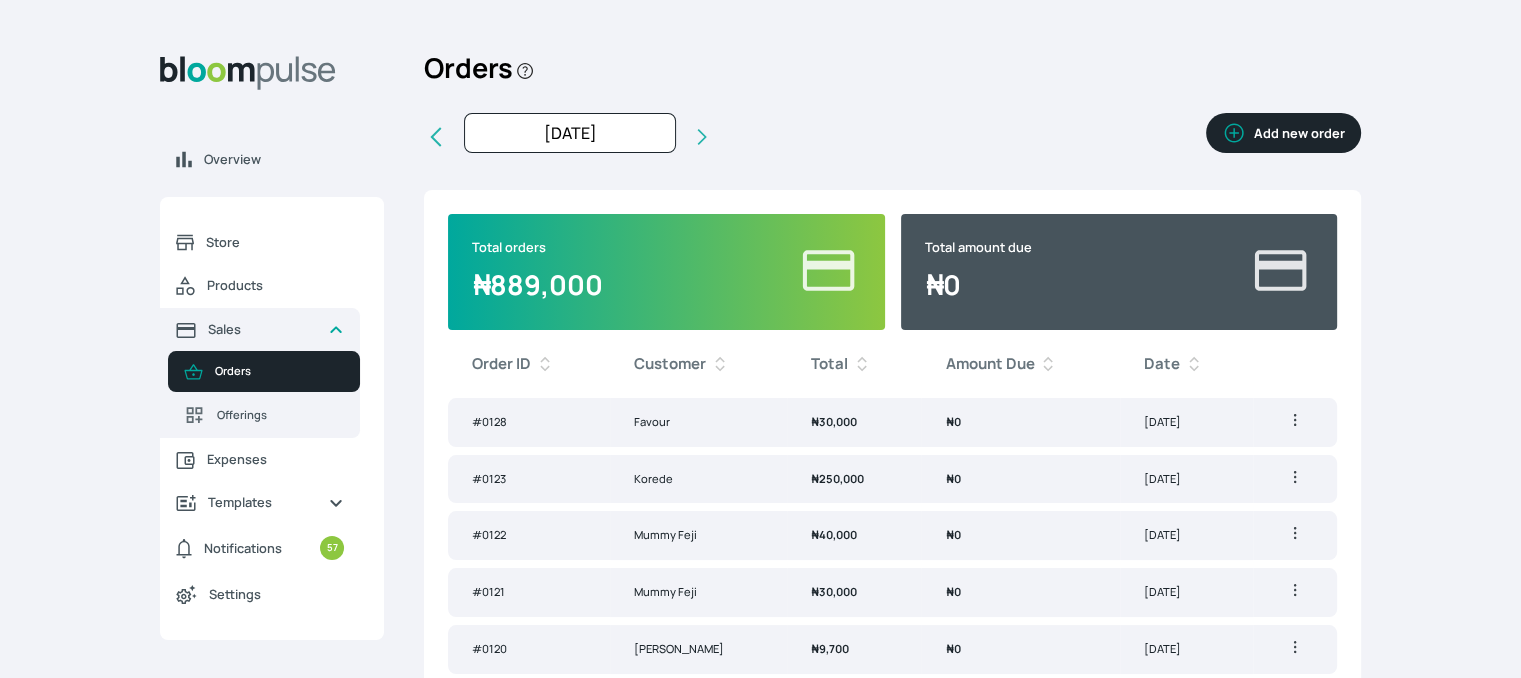 click 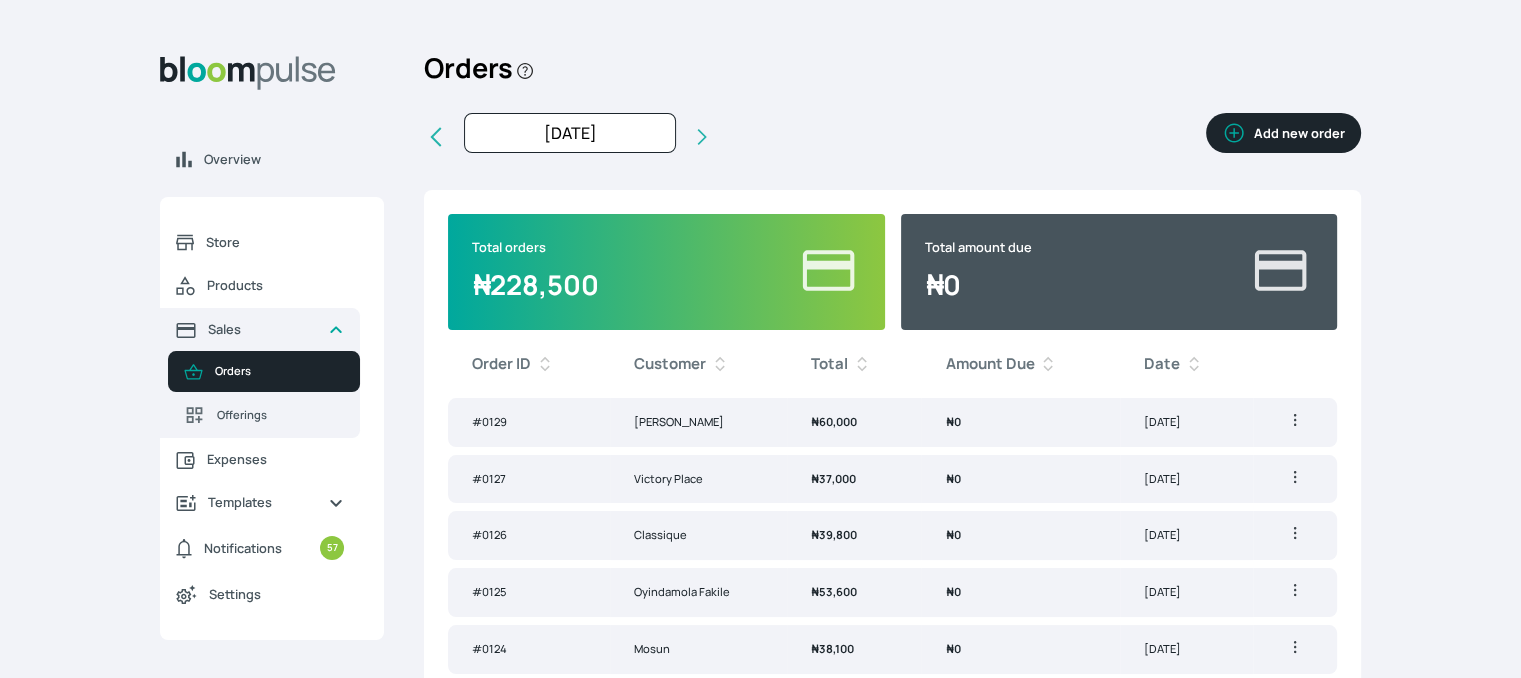 click on "₦ 60,000" at bounding box center (834, 421) 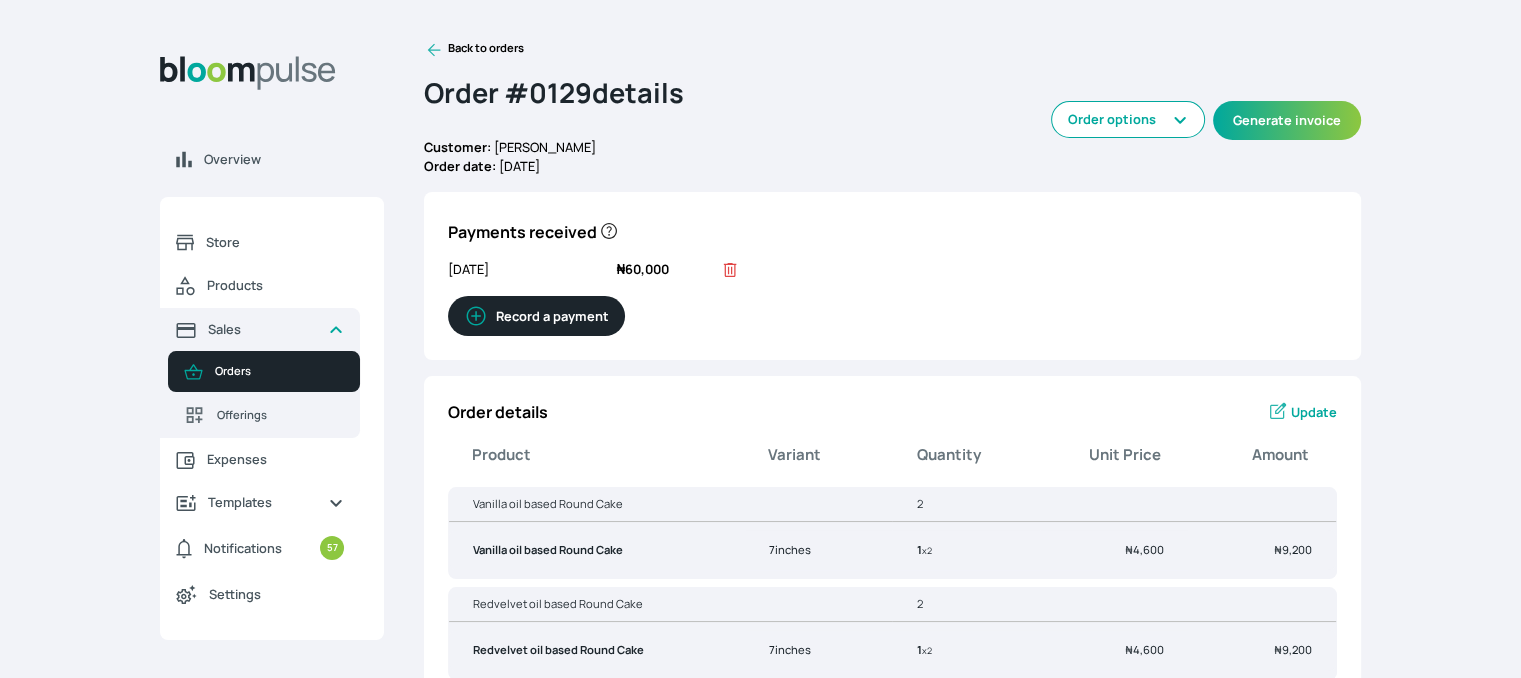 click on "Order date:   [DATE]" at bounding box center [658, 166] 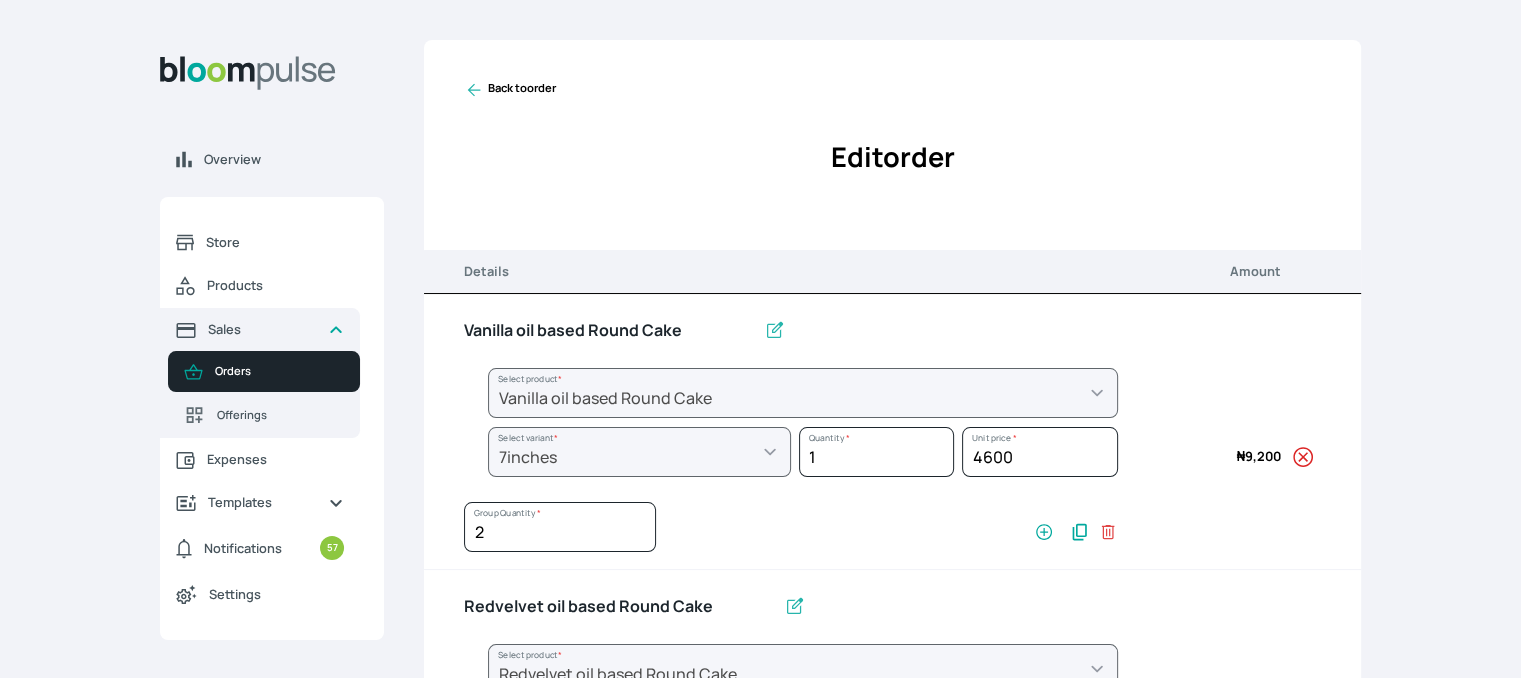 click on "Back to  order" at bounding box center (510, 90) 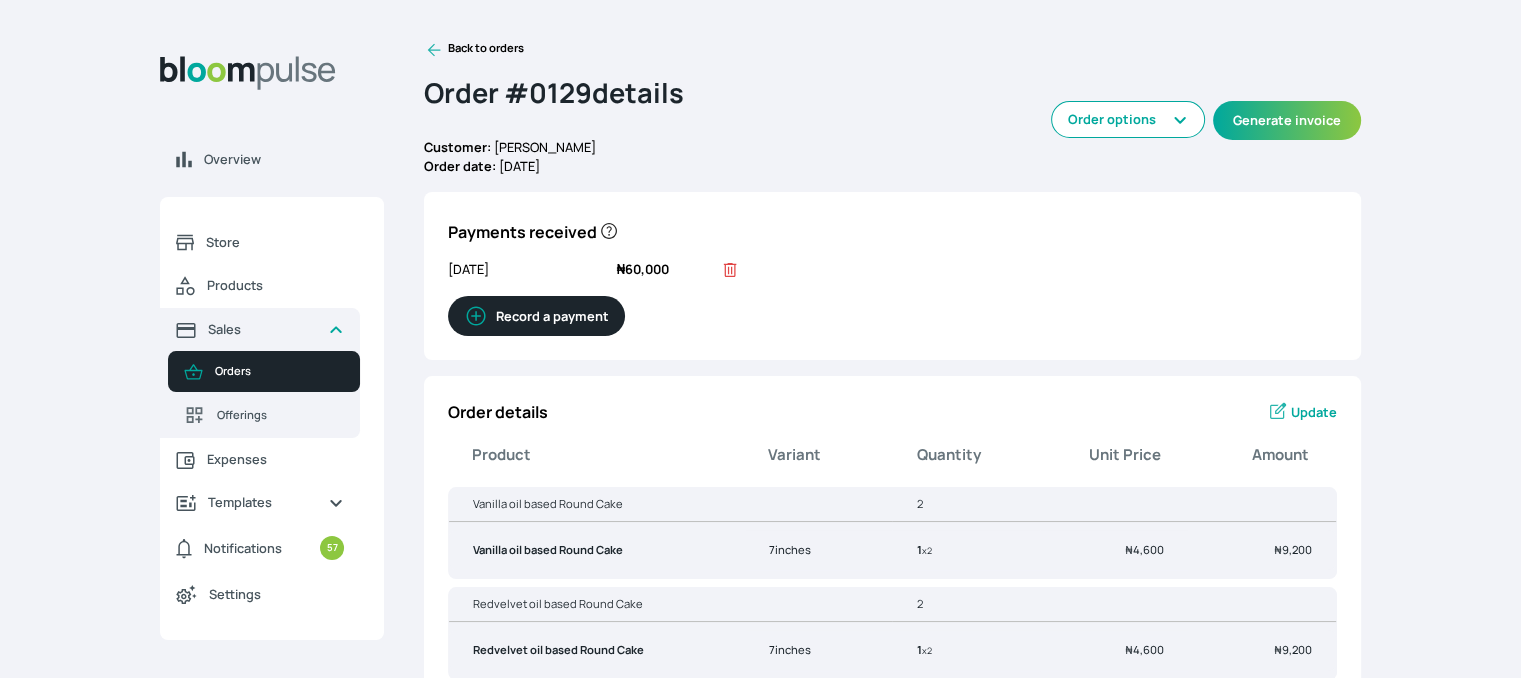 click 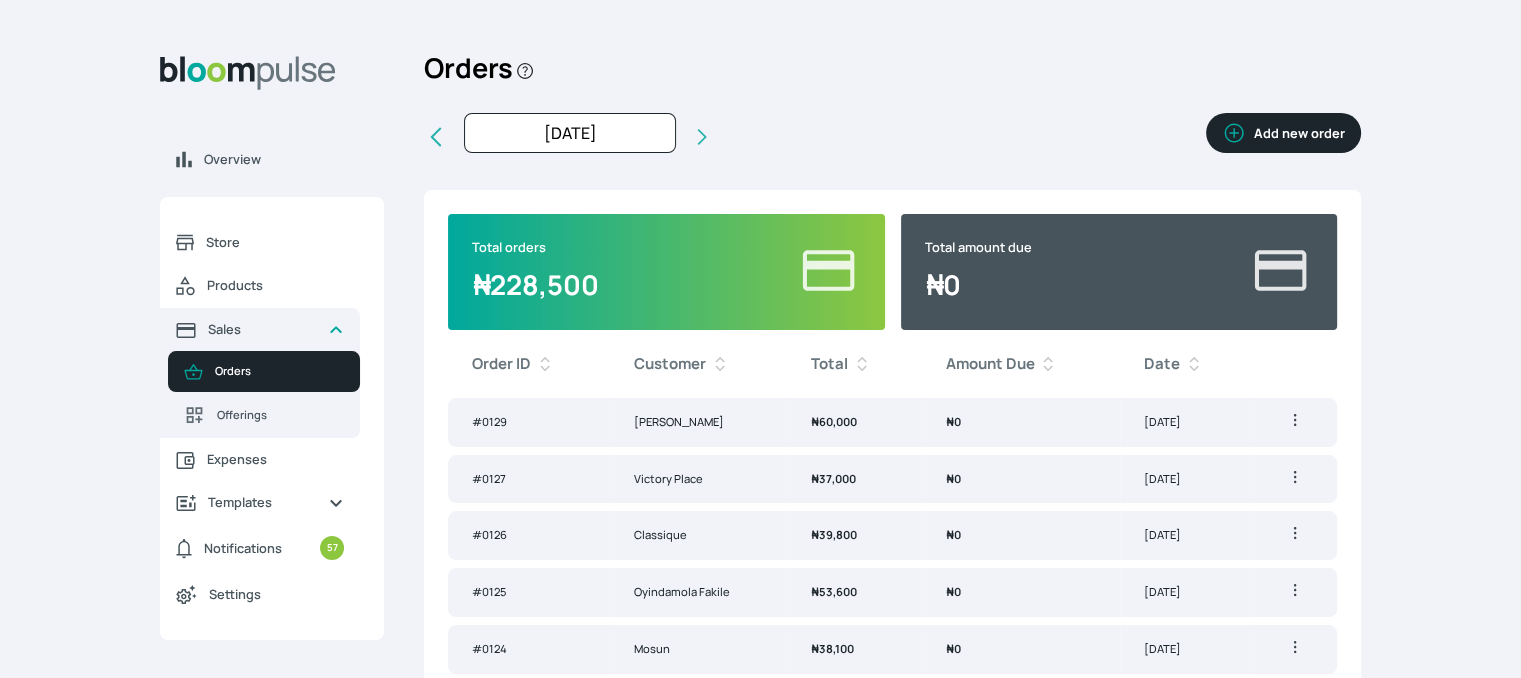 click 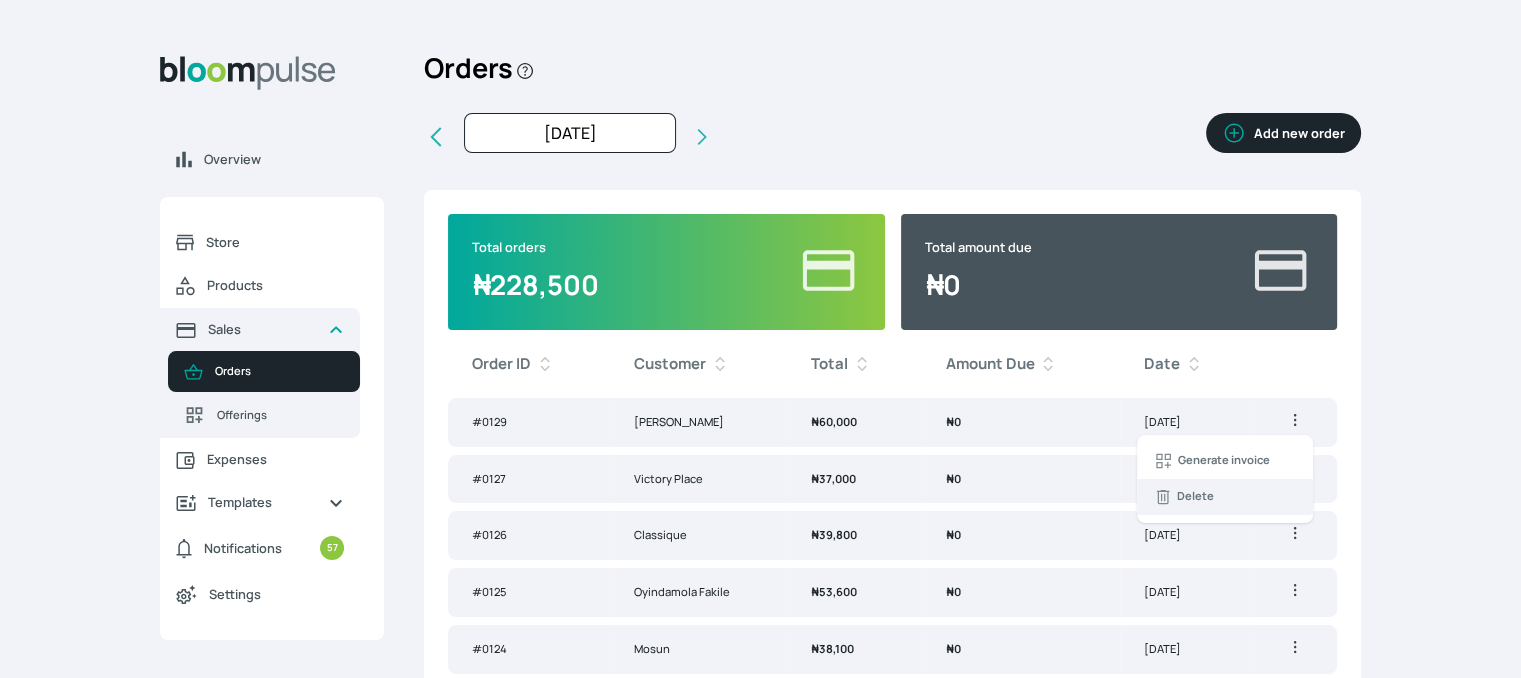 click on "Delete" at bounding box center [1195, 496] 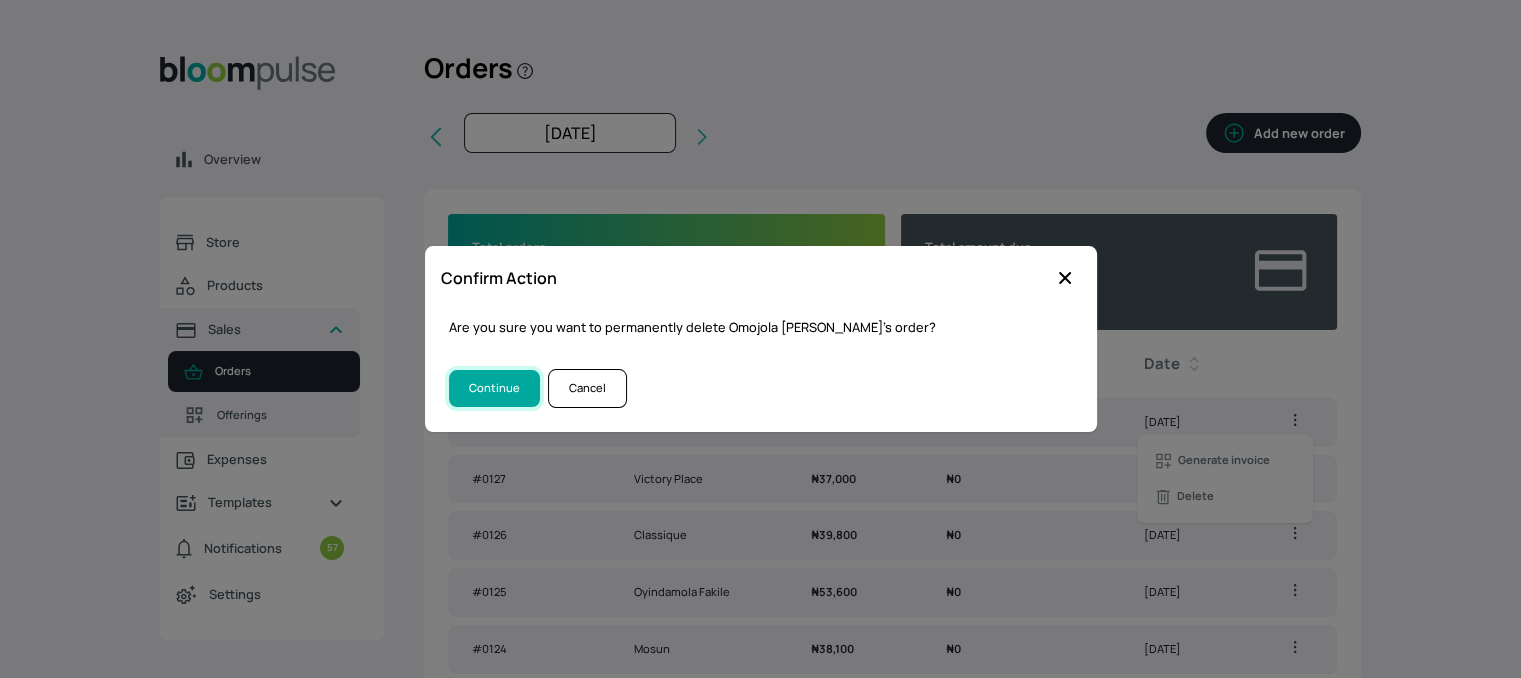 click on "Continue" at bounding box center [494, 388] 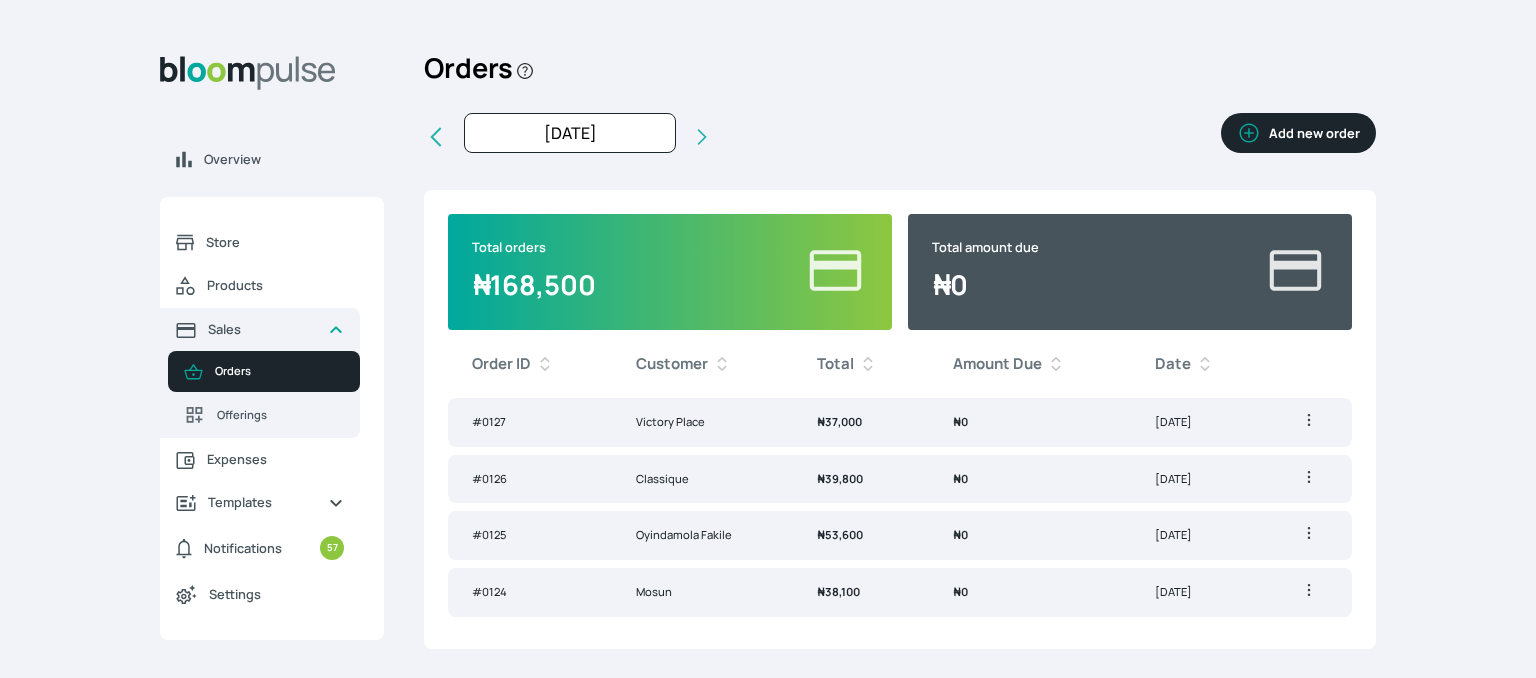 click 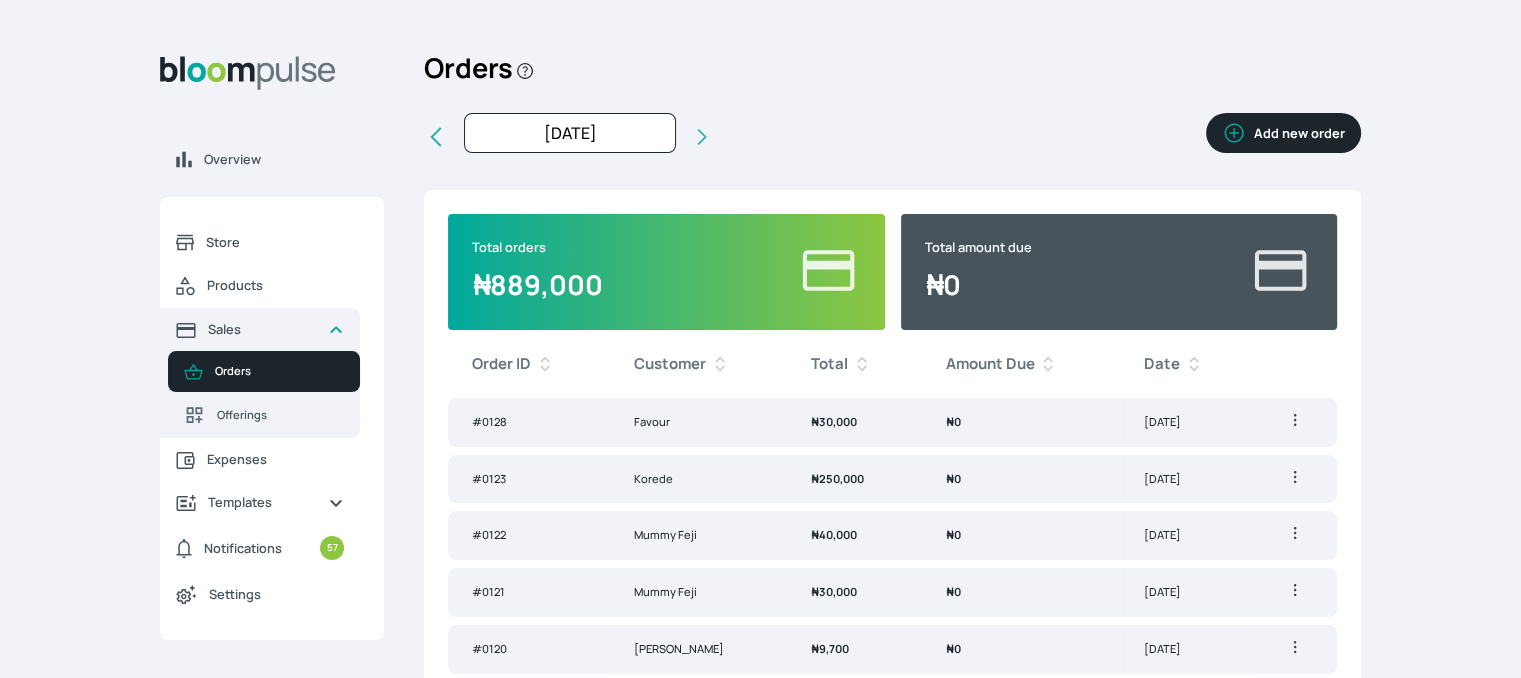 click on "Add new order" at bounding box center (1283, 133) 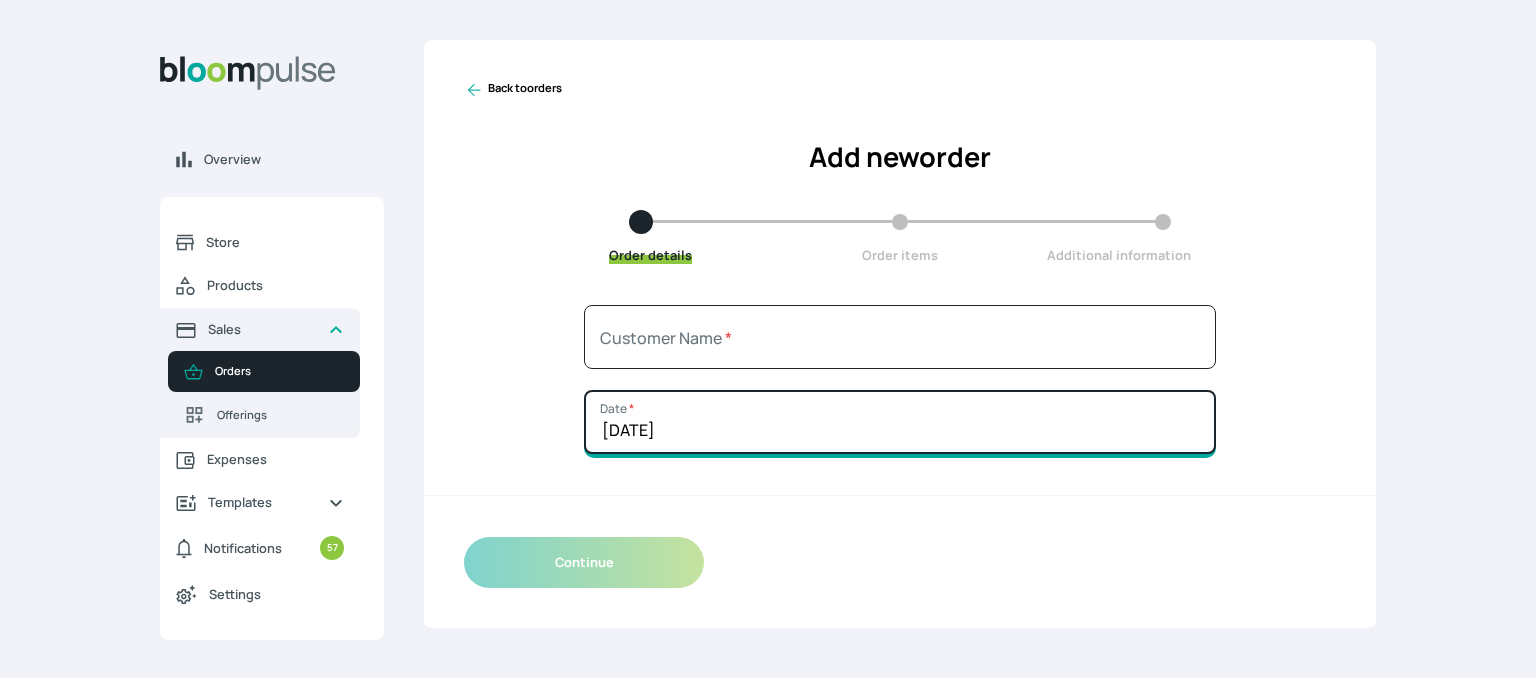click on "[DATE]" at bounding box center [900, 422] 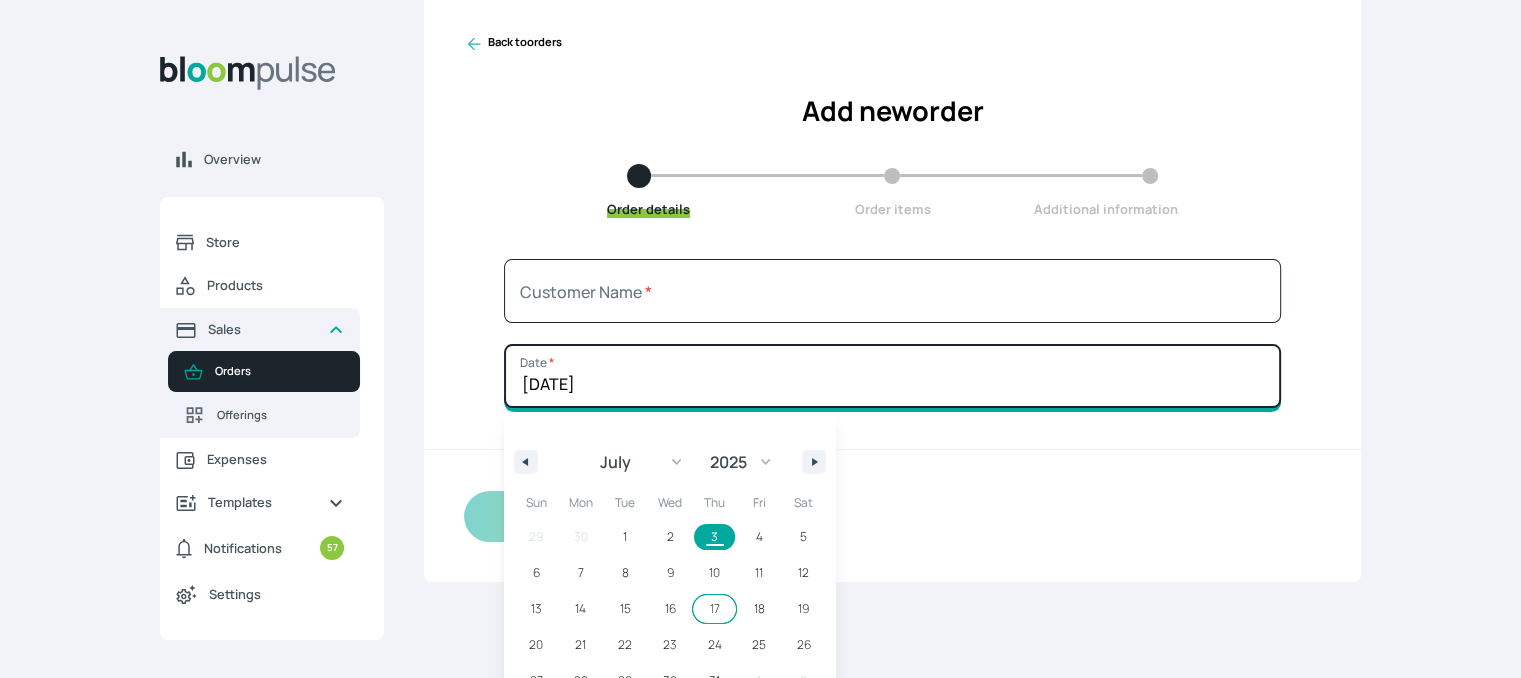 scroll, scrollTop: 87, scrollLeft: 0, axis: vertical 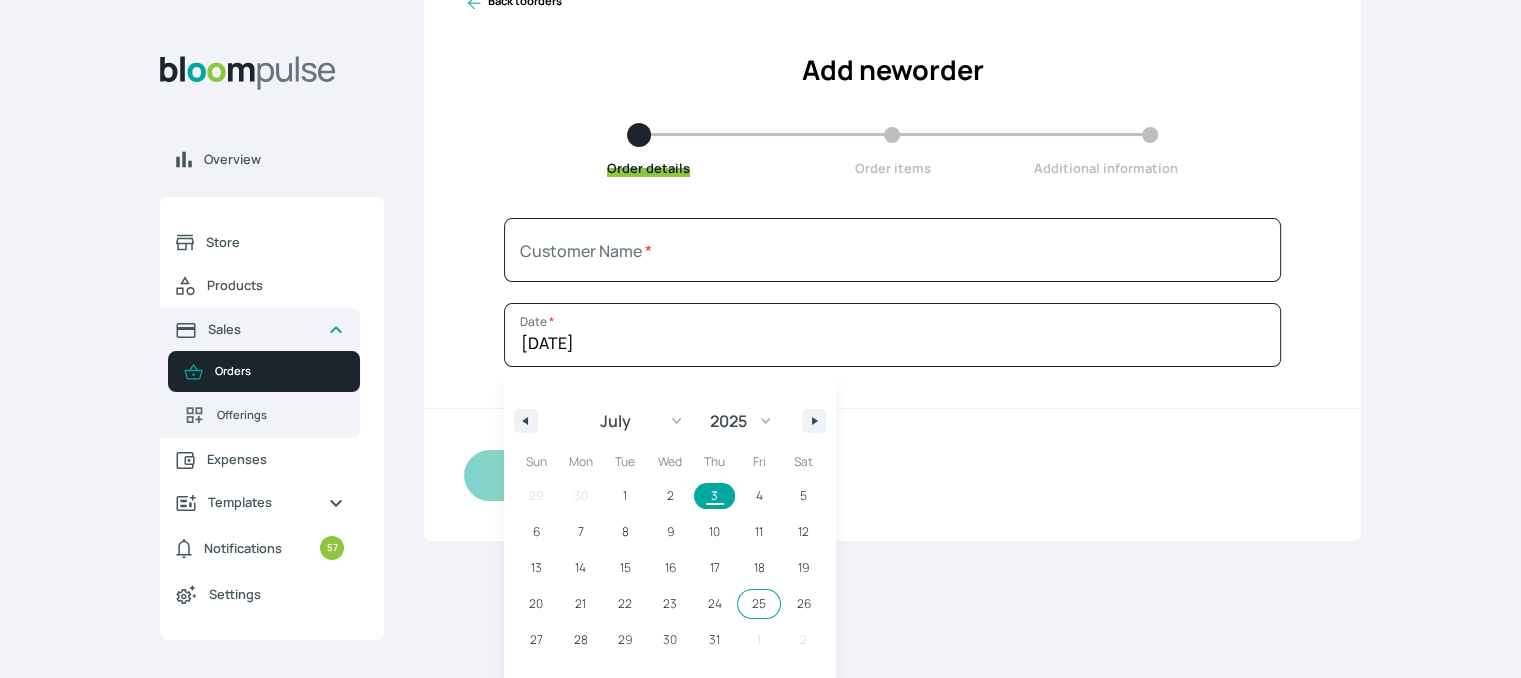 click on "25" at bounding box center (759, 604) 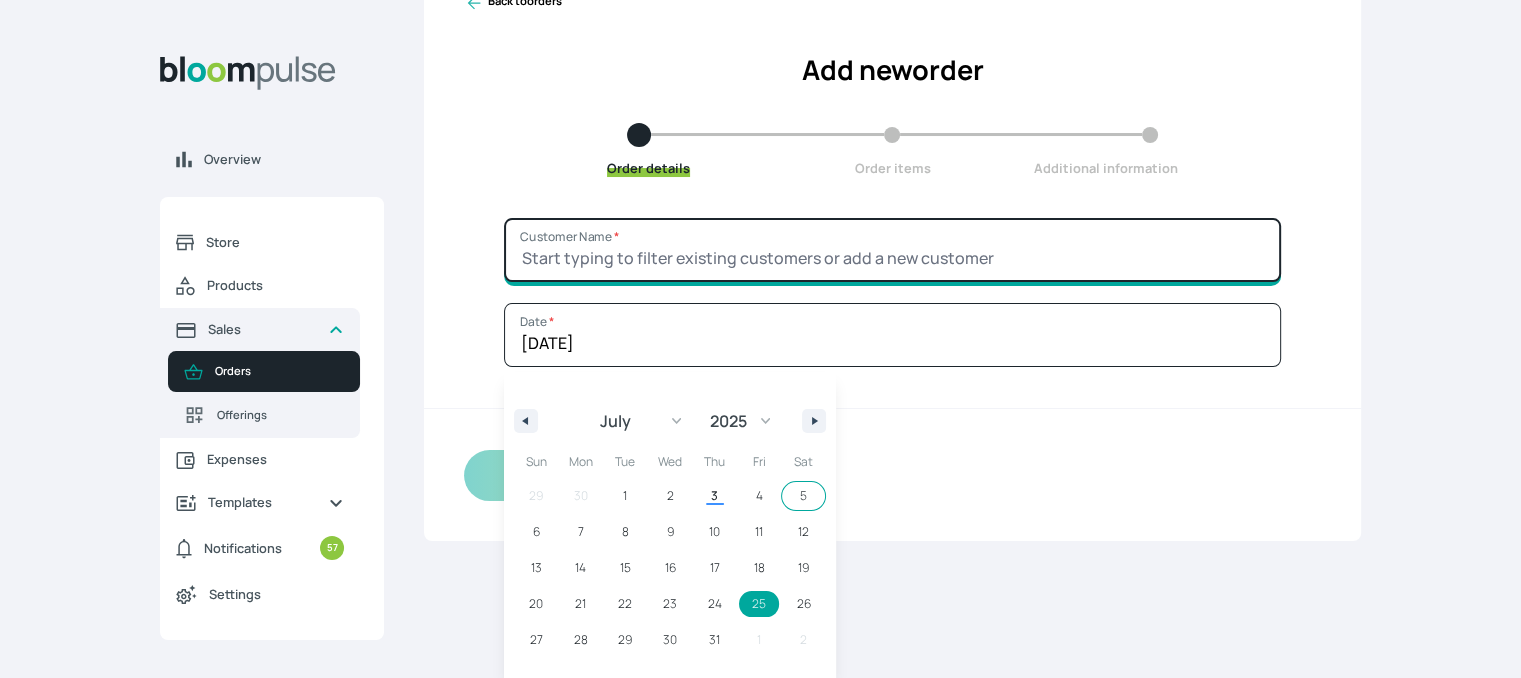 click on "Customer Name    *" at bounding box center (892, 250) 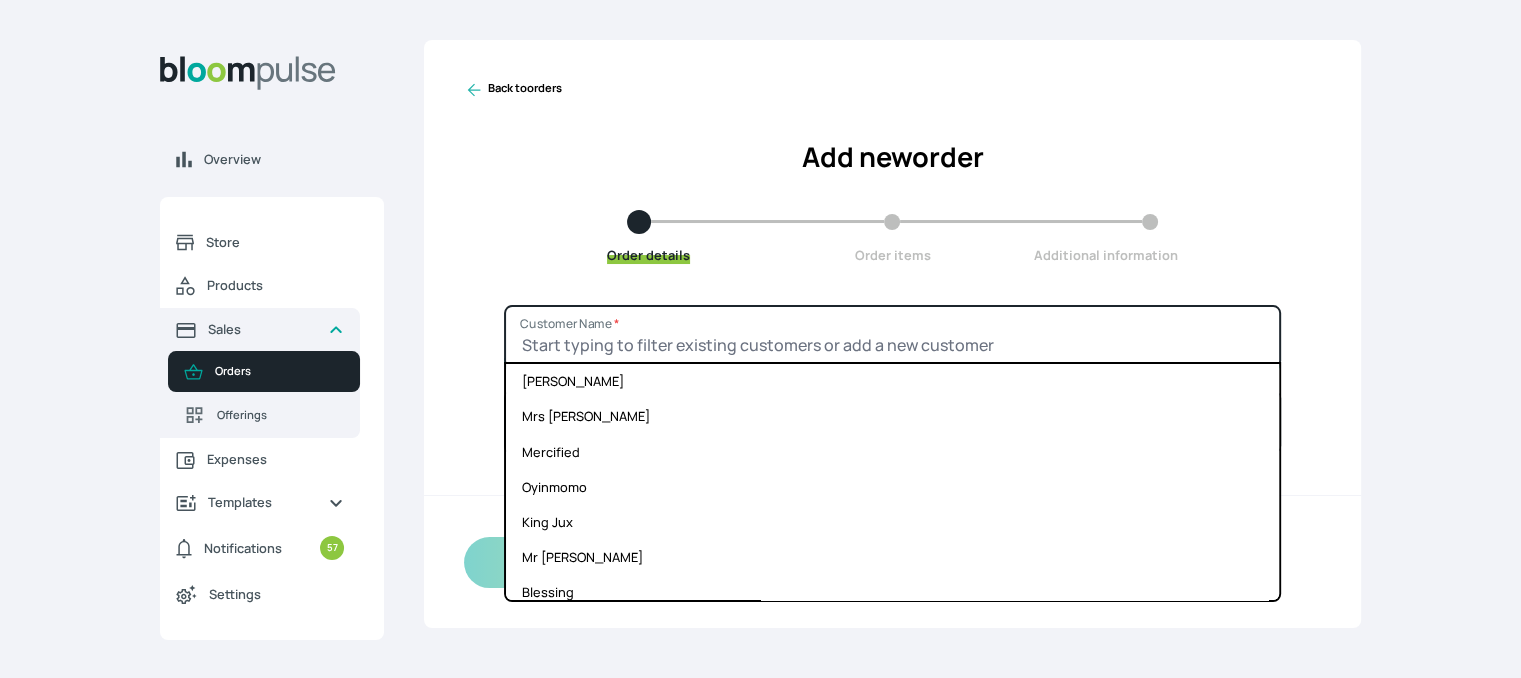 scroll, scrollTop: 0, scrollLeft: 0, axis: both 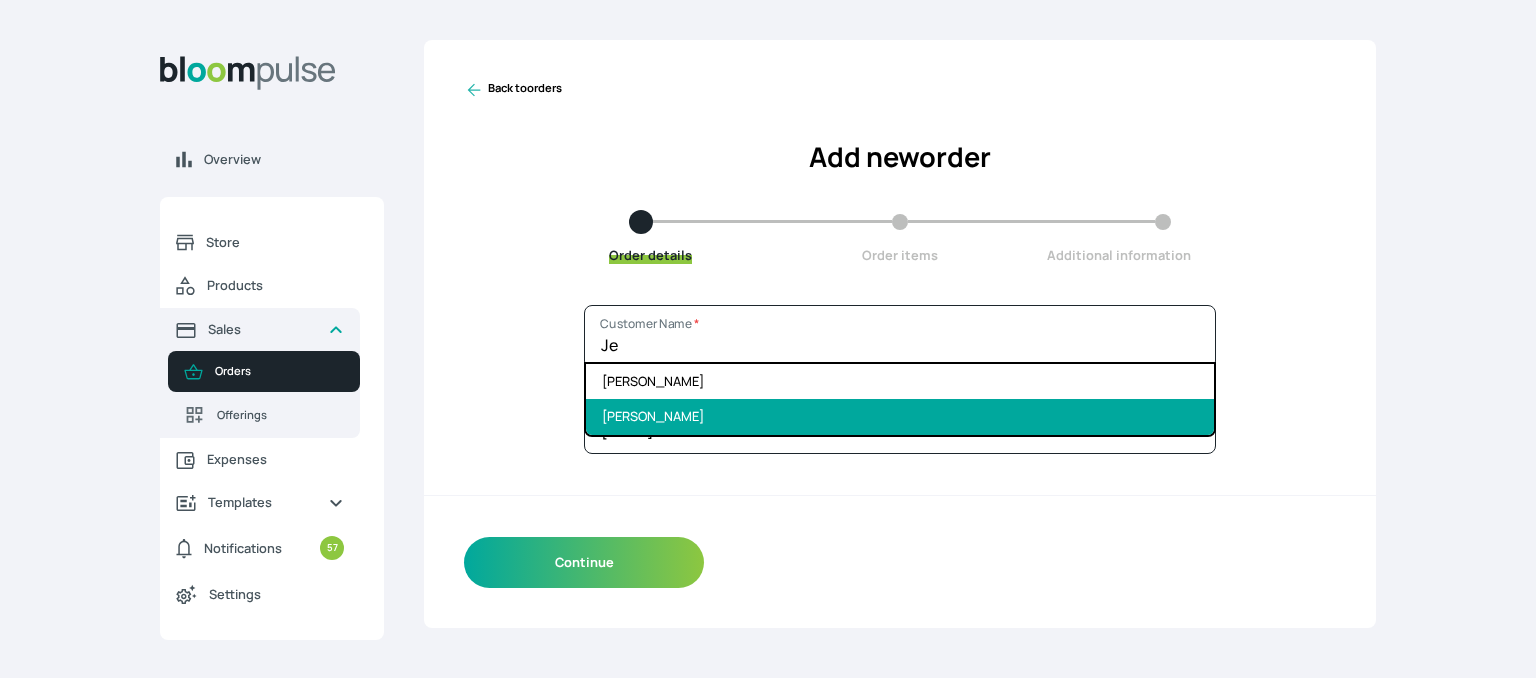 click on "[PERSON_NAME]" at bounding box center [900, 416] 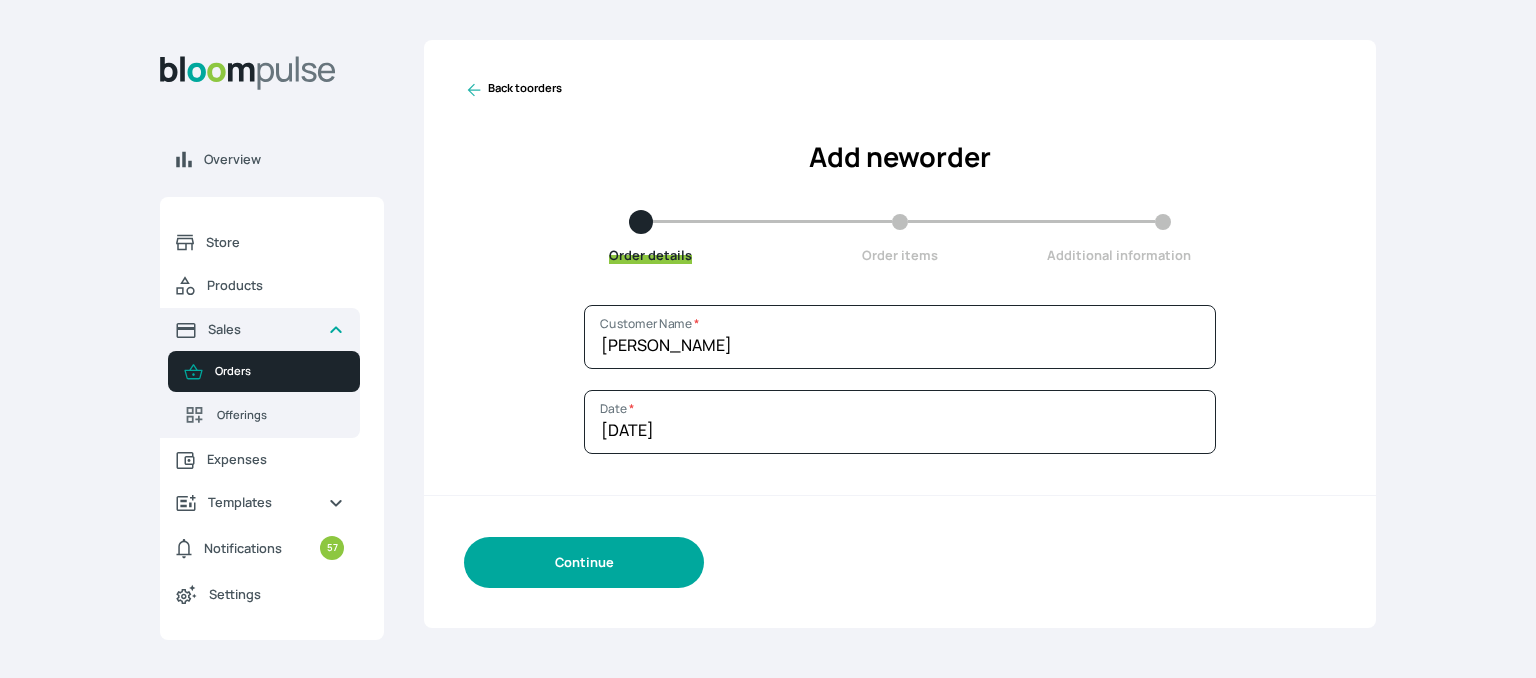 click on "Continue" at bounding box center [584, 562] 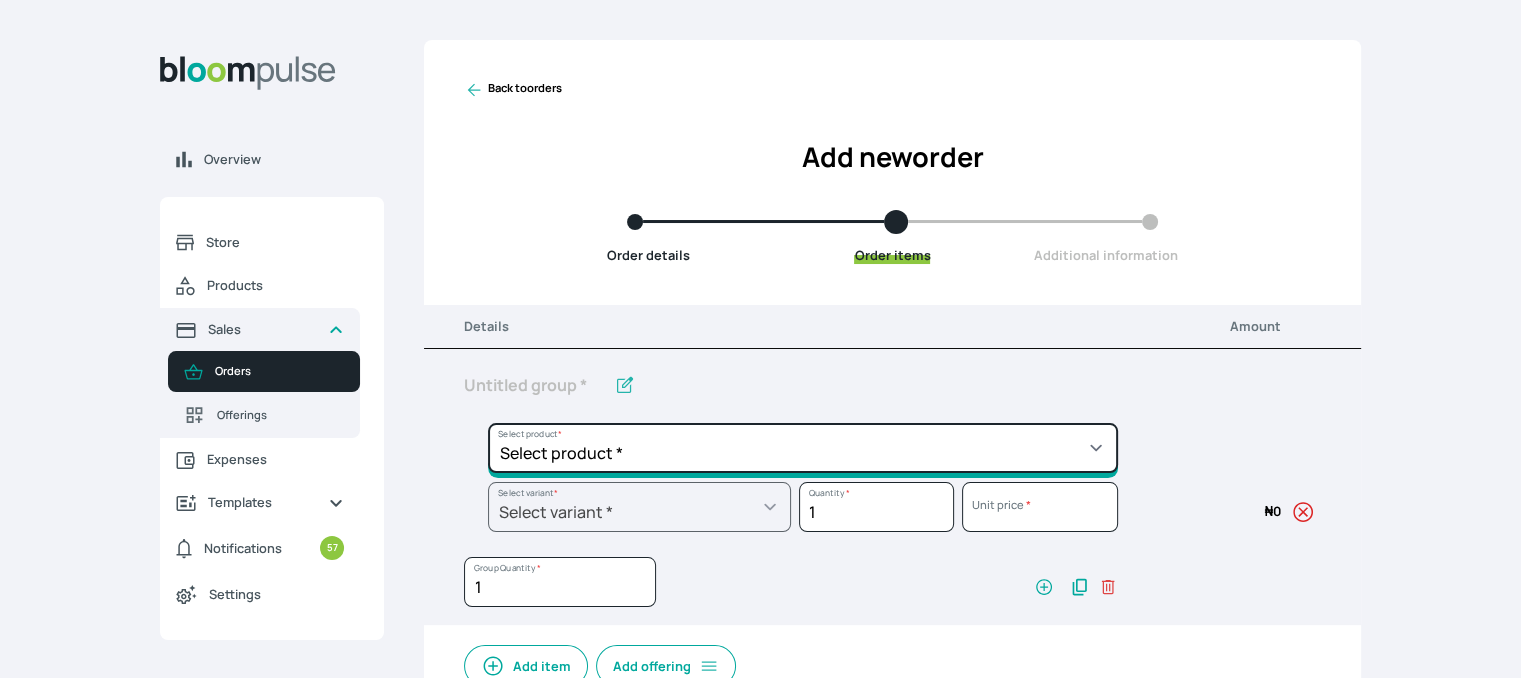 click on "Select product *  Cake Decoration for 8inches High  Chocolate oil based Round Cake  Geneose Sponge square Cake  Pound Square Cake  35cl zobo Mocktail  Banana Bread Batter BBQ Chicken  Bento Cake Budget Friendly Whippedcream Decoration Cake Decoration for 6inches High Cake Decoration for 6inches Low Cake loaf Chocolate Cake Batter Chocolate Ganache Chocolate oil based Batter Chocolate oil based square Cake Chocolate Round Cake Chop Life Package 2 Classic Banana Bread Loaf Coconut Banana Bread Loaf Cookies and Cream oil based Batter Cookies and cream oil based Round Cake Cupcakes Custom Made Whippedcream Decoration Doughnut Batter Fondant 1 Recipe  Fruit Cake Fruit Cake Batter Geneose Sponge Cake Batter Geneose Sponge Round Cake Meat Pie Meat Pie per 1 Mini puff Pound Cake Batter Pound Round Cake  Puff puff Redvelvet Cake Batter Redvelvet oil based Batter Redvelvet oil based Round Cake Redvelvet Round Cake Royal Buttercream  Small chops Stick Meat Sugar Doughnut  Swiss Meringue Buttercream  Valentine Love Box" at bounding box center (803, 448) 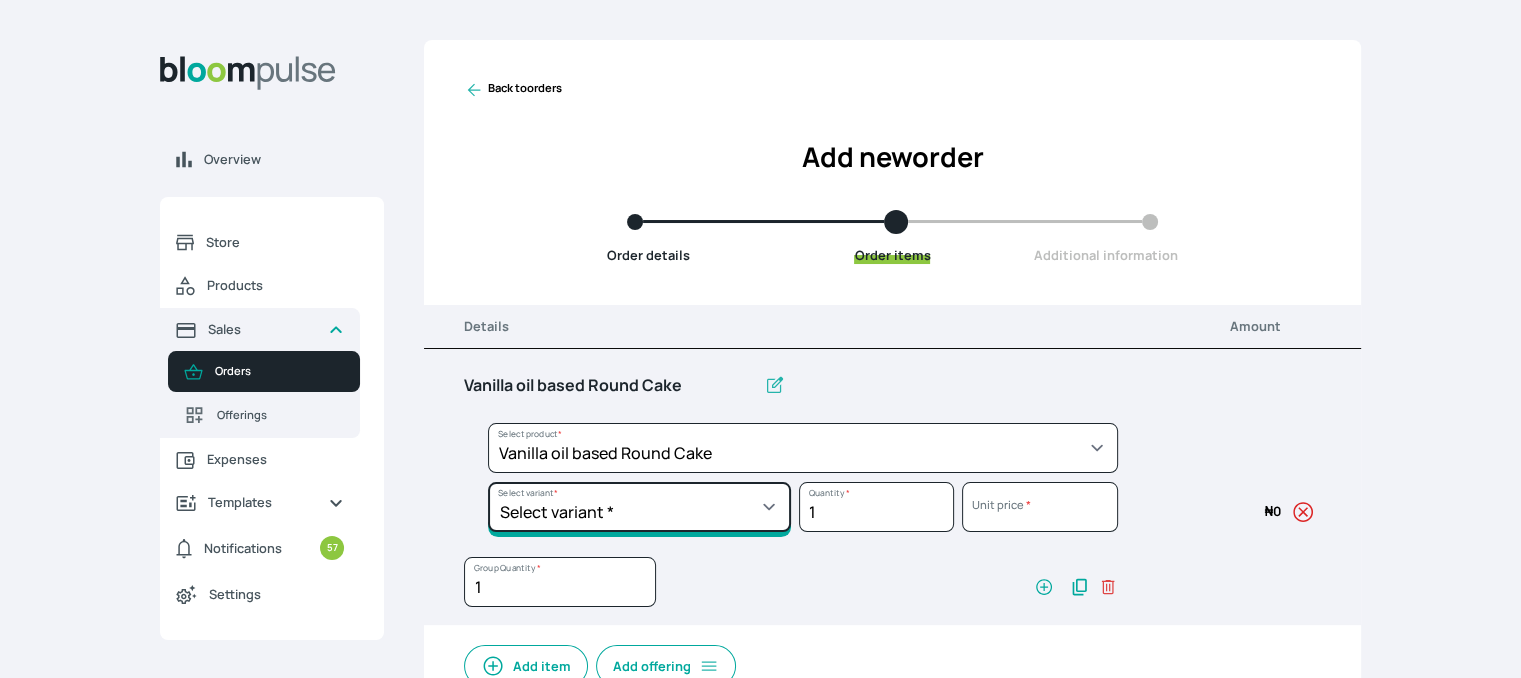 click on "Select variant * 10inches 11inches  12inches 6inches 7inches 8inches  9inches" at bounding box center [639, 507] 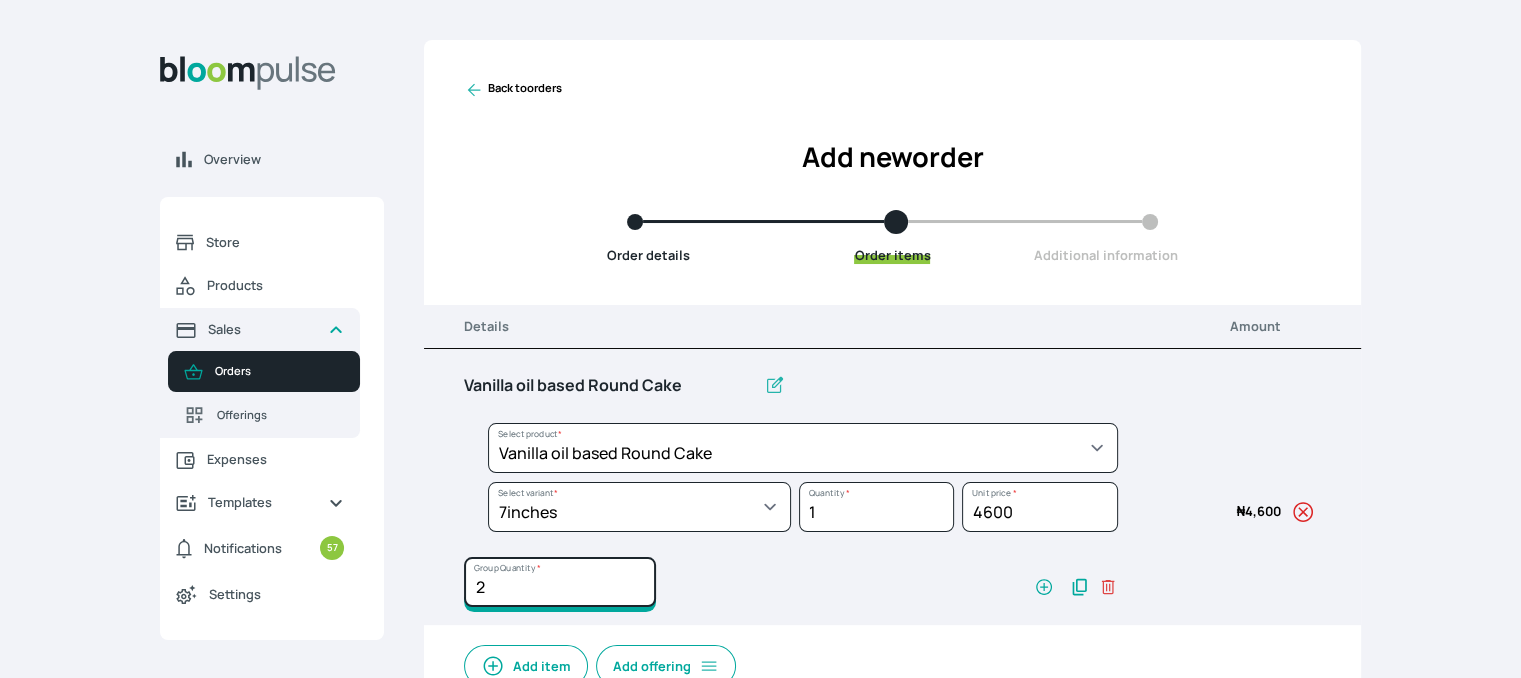 click on "2" at bounding box center (560, 582) 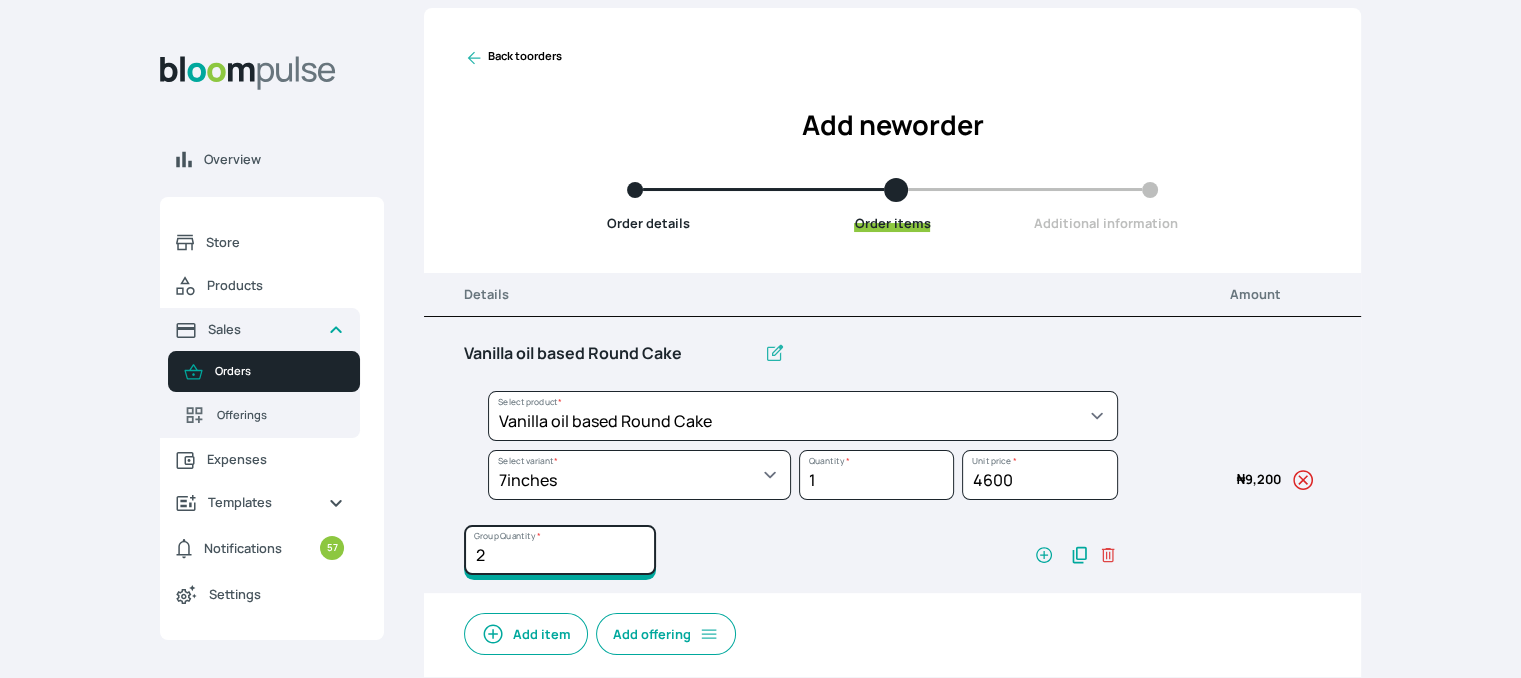 scroll, scrollTop: 294, scrollLeft: 0, axis: vertical 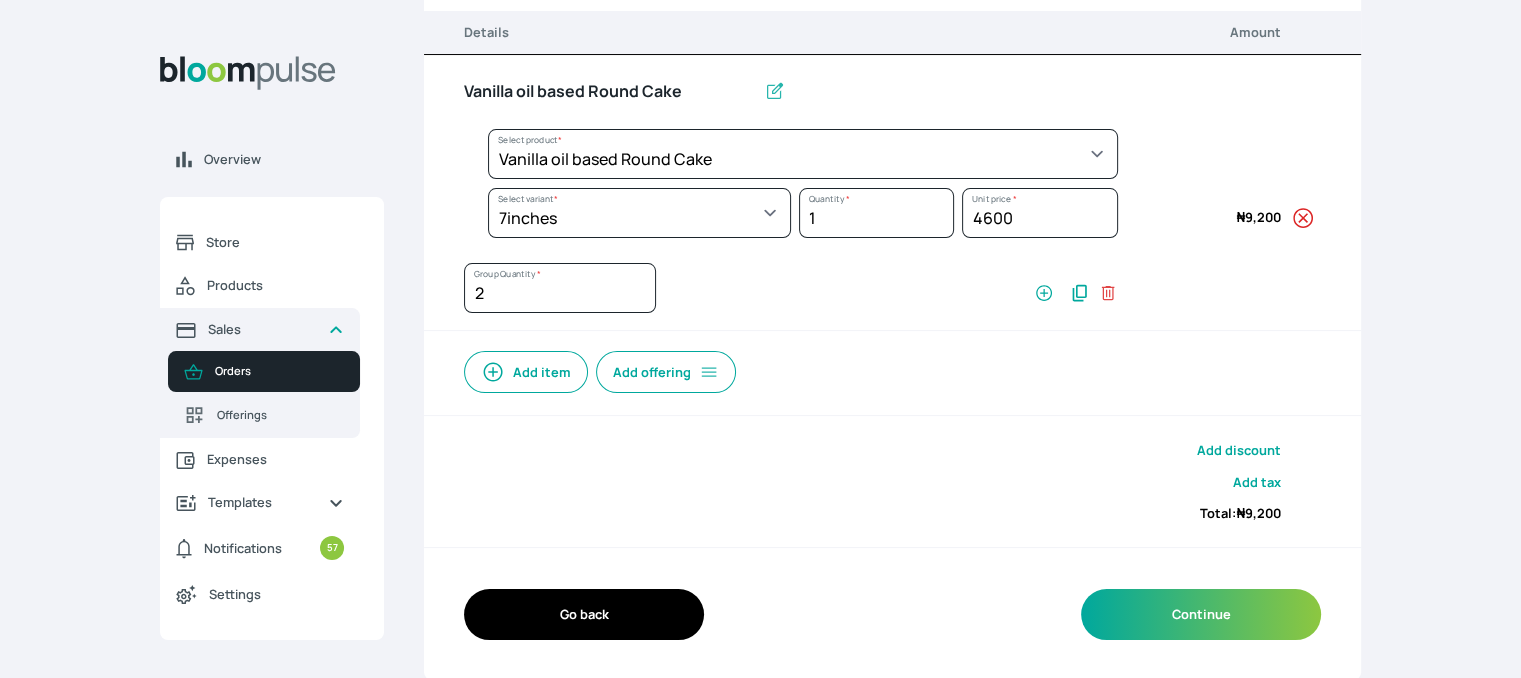 click on "Add item" at bounding box center (526, 372) 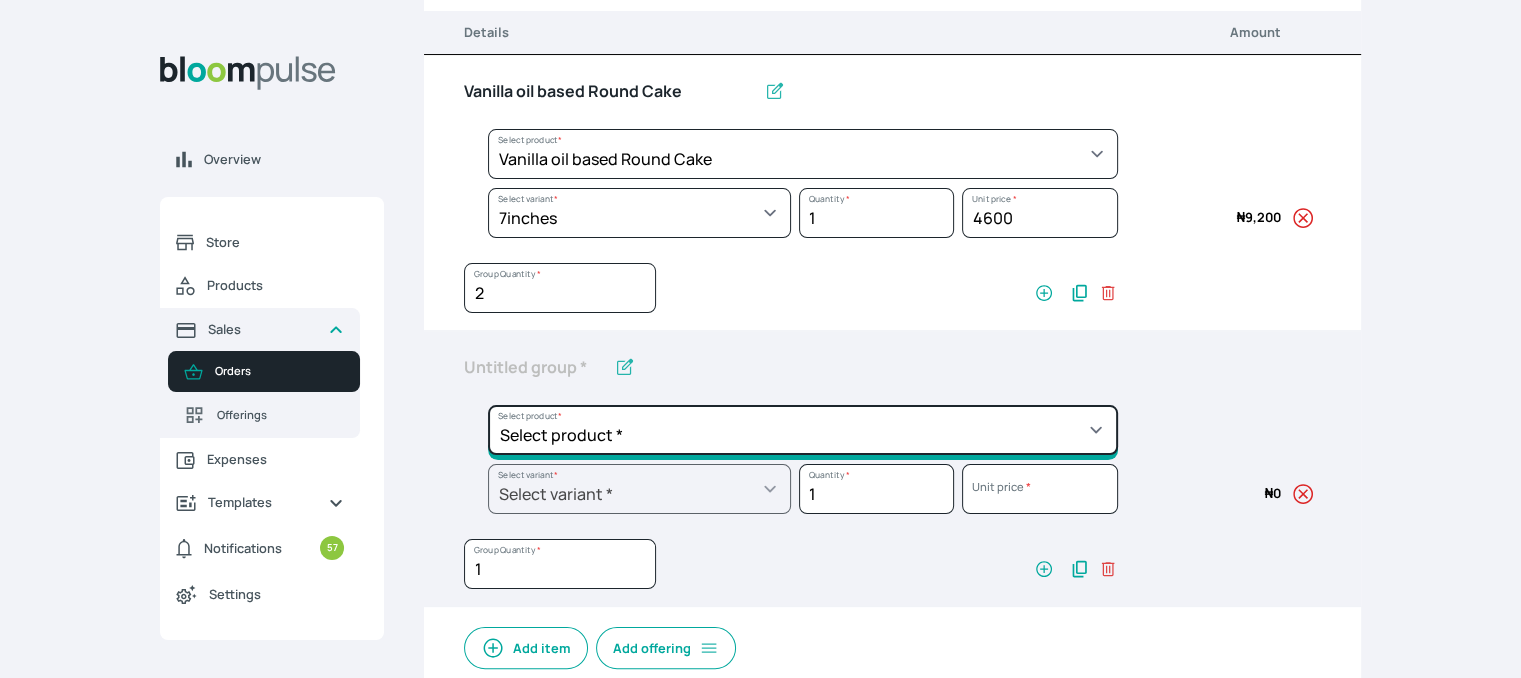 click on "Select product *  Cake Decoration for 8inches High  Chocolate oil based Round Cake  Geneose Sponge square Cake  Pound Square Cake  35cl zobo Mocktail  Banana Bread Batter BBQ Chicken  Bento Cake Budget Friendly Whippedcream Decoration Cake Decoration for 6inches High Cake Decoration for 6inches Low Cake loaf Chocolate Cake Batter Chocolate Ganache Chocolate oil based Batter Chocolate oil based square Cake Chocolate Round Cake Chop Life Package 2 Classic Banana Bread Loaf Coconut Banana Bread Loaf Cookies and Cream oil based Batter Cookies and cream oil based Round Cake Cupcakes Custom Made Whippedcream Decoration Doughnut Batter Fondant 1 Recipe  Fruit Cake Fruit Cake Batter Geneose Sponge Cake Batter Geneose Sponge Round Cake Meat Pie Meat Pie per 1 Mini puff Pound Cake Batter Pound Round Cake  Puff puff Redvelvet Cake Batter Redvelvet oil based Batter Redvelvet oil based Round Cake Redvelvet Round Cake Royal Buttercream  Small chops Stick Meat Sugar Doughnut  Swiss Meringue Buttercream  Valentine Love Box" at bounding box center (803, 154) 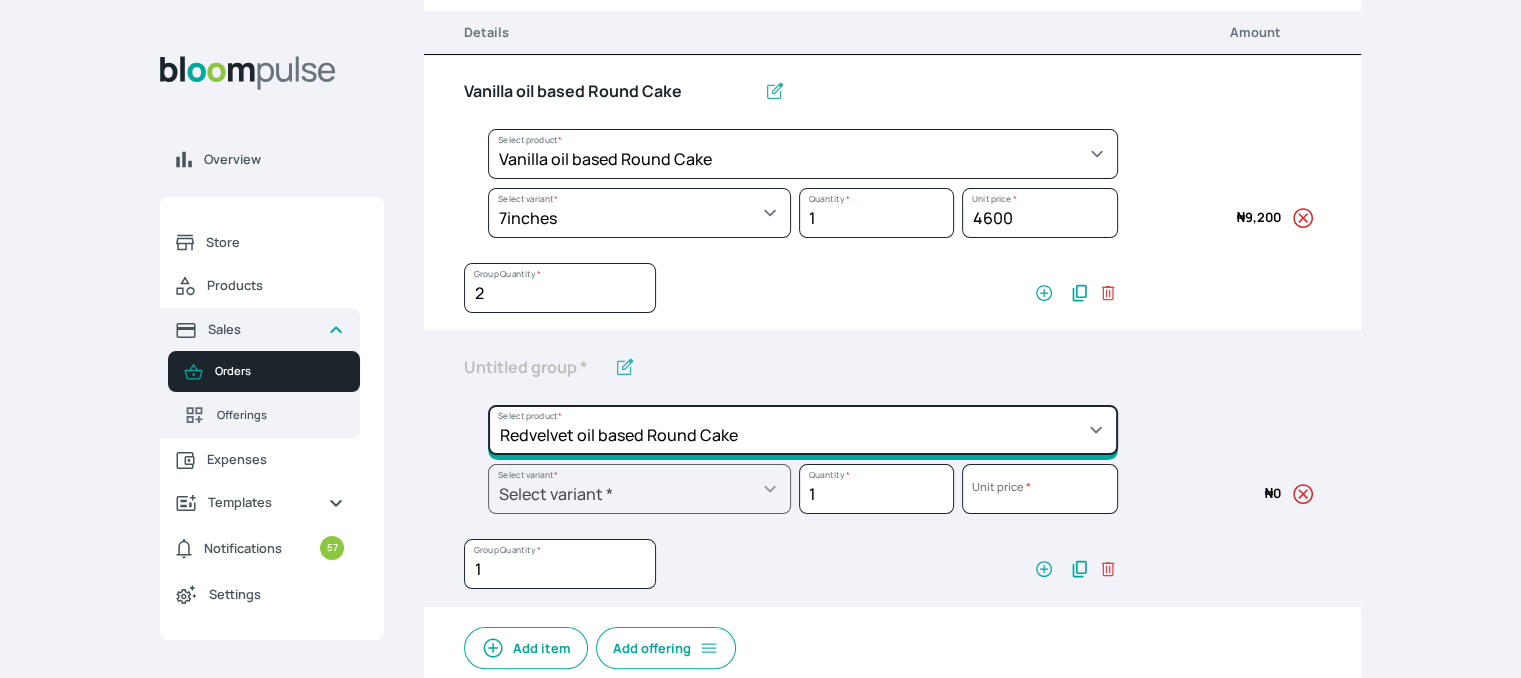 click on "Select product *  Cake Decoration for 8inches High  Chocolate oil based Round Cake  Geneose Sponge square Cake  Pound Square Cake  35cl zobo Mocktail  Banana Bread Batter BBQ Chicken  Bento Cake Budget Friendly Whippedcream Decoration Cake Decoration for 6inches High Cake Decoration for 6inches Low Cake loaf Chocolate Cake Batter Chocolate Ganache Chocolate oil based Batter Chocolate oil based square Cake Chocolate Round Cake Chop Life Package 2 Classic Banana Bread Loaf Coconut Banana Bread Loaf Cookies and Cream oil based Batter Cookies and cream oil based Round Cake Cupcakes Custom Made Whippedcream Decoration Doughnut Batter Fondant 1 Recipe  Fruit Cake Fruit Cake Batter Geneose Sponge Cake Batter Geneose Sponge Round Cake Meat Pie Meat Pie per 1 Mini puff Pound Cake Batter Pound Round Cake  Puff puff Redvelvet Cake Batter Redvelvet oil based Batter Redvelvet oil based Round Cake Redvelvet Round Cake Royal Buttercream  Small chops Stick Meat Sugar Doughnut  Swiss Meringue Buttercream  Valentine Love Box" at bounding box center (803, 154) 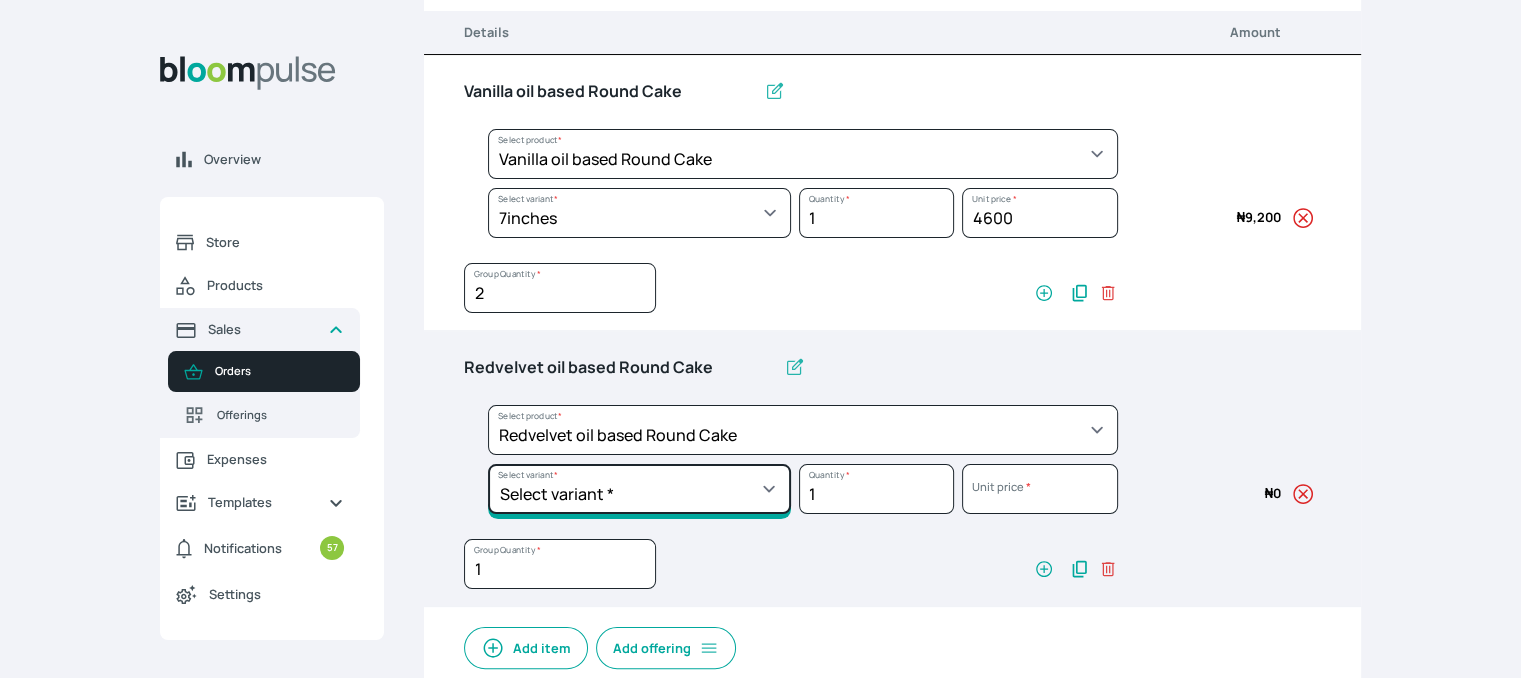 click on "Select variant * 10inches 11inches  12inches 6inches 7inches 8inches  9inches" at bounding box center (639, 213) 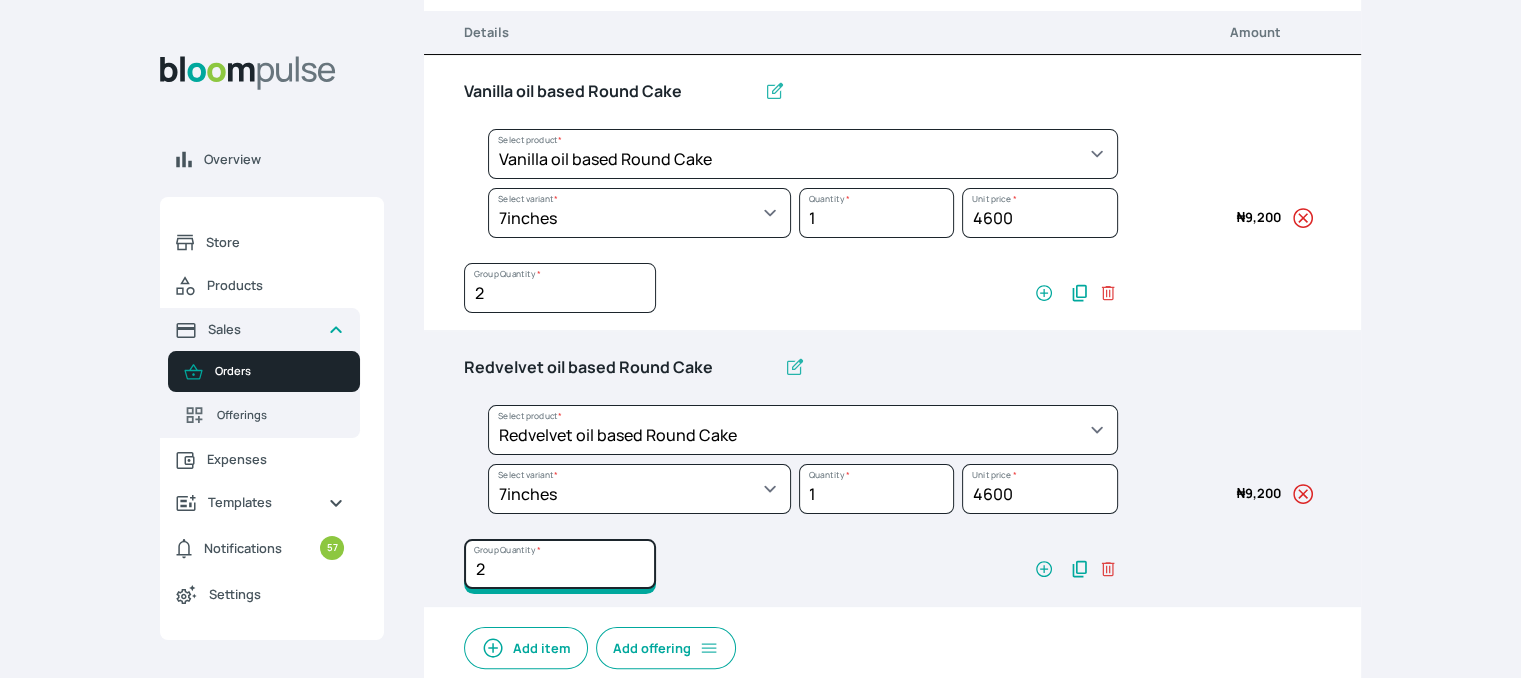 click on "2" at bounding box center (560, 288) 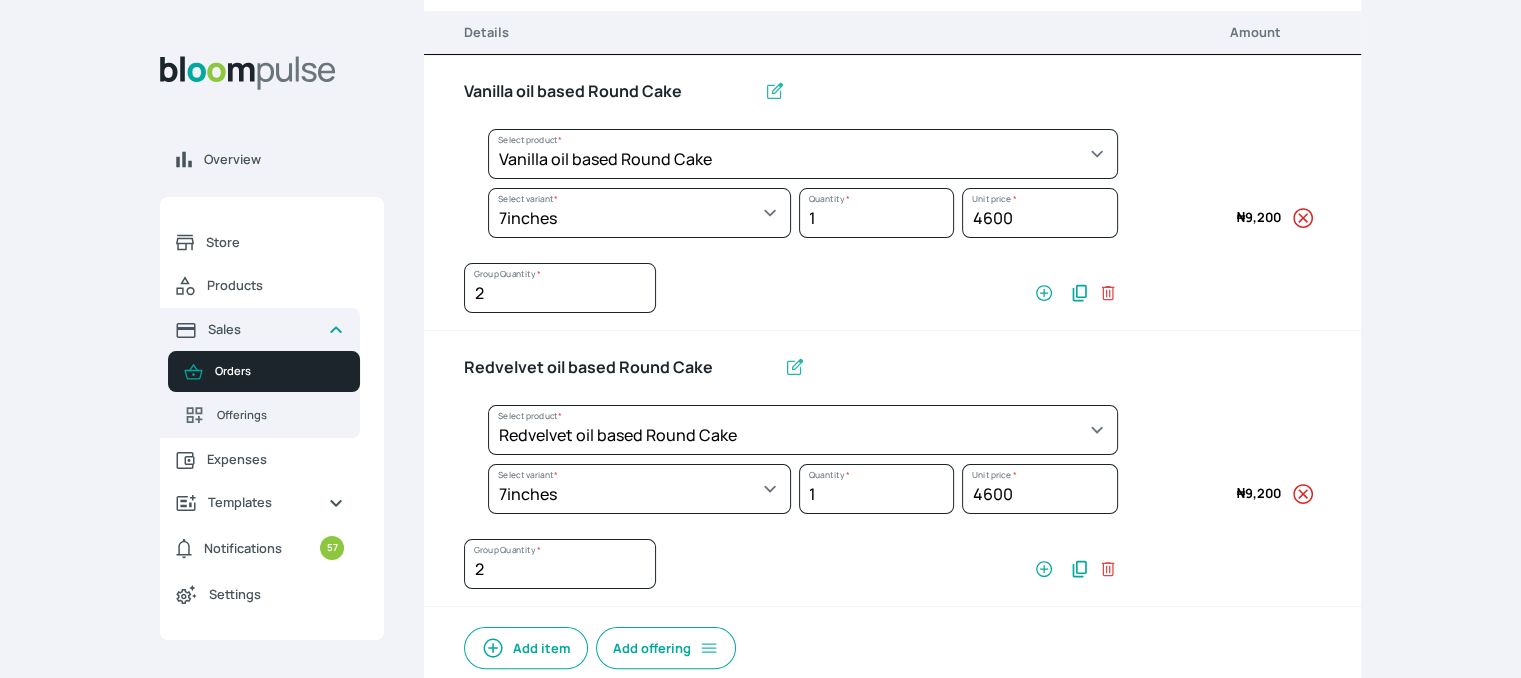 click on "Add item" at bounding box center [526, 648] 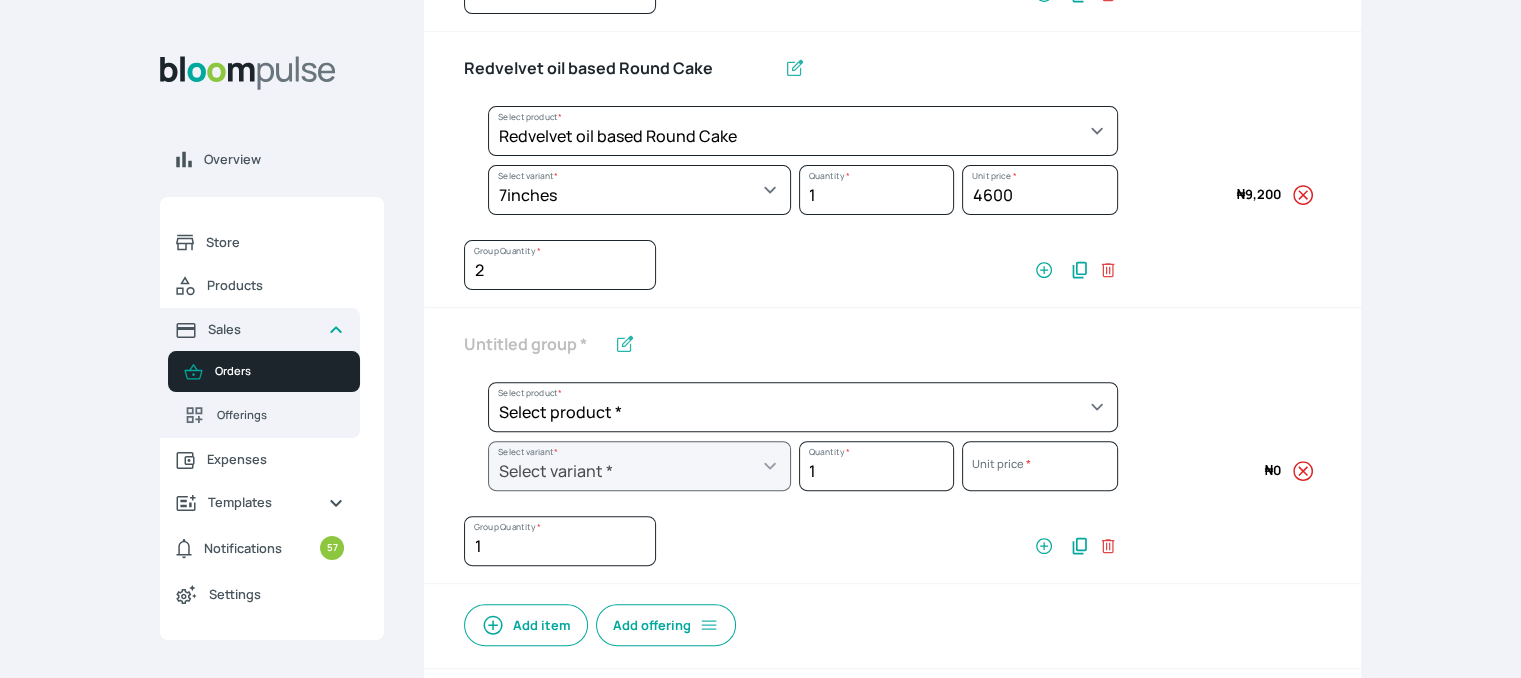 scroll, scrollTop: 594, scrollLeft: 0, axis: vertical 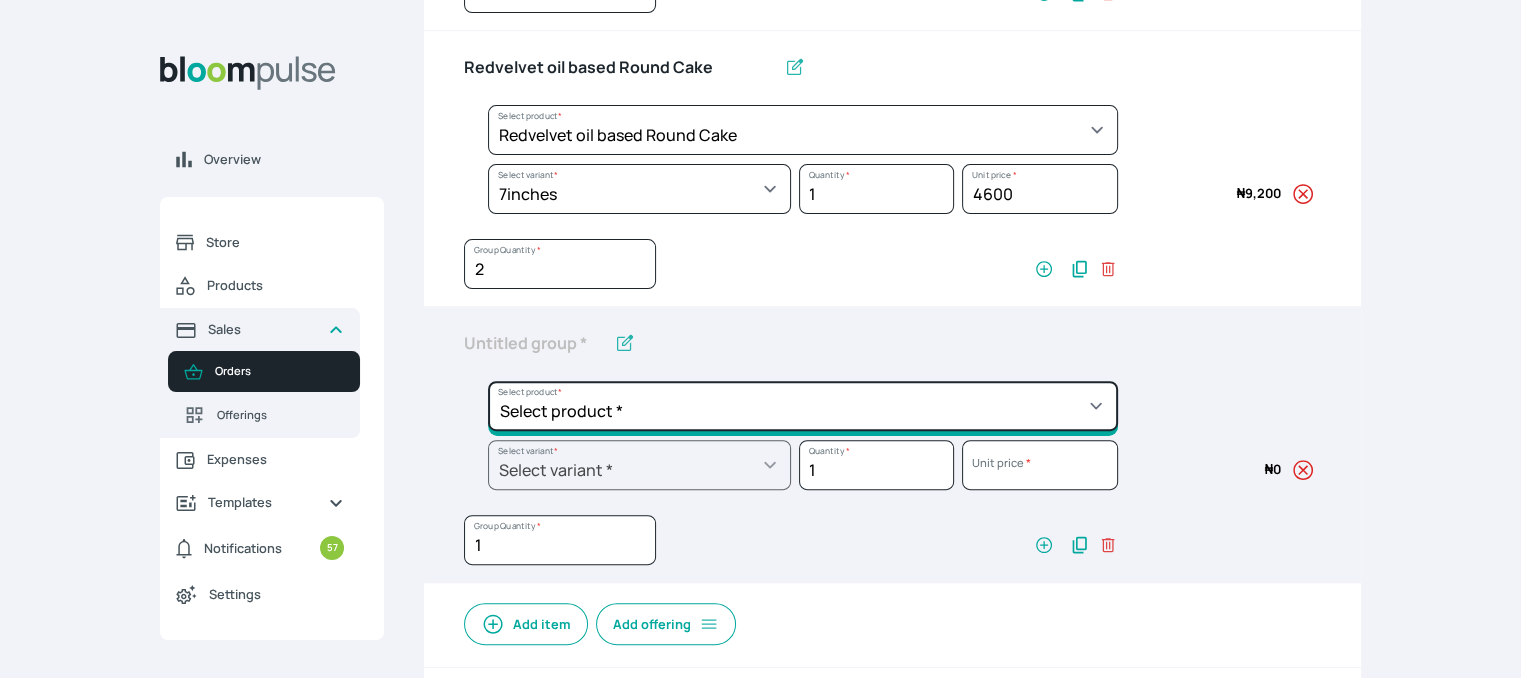 click on "Select product *  Cake Decoration for 8inches High  Chocolate oil based Round Cake  Geneose Sponge square Cake  Pound Square Cake  35cl zobo Mocktail  Banana Bread Batter BBQ Chicken  Bento Cake Budget Friendly Whippedcream Decoration Cake Decoration for 6inches High Cake Decoration for 6inches Low Cake loaf Chocolate Cake Batter Chocolate Ganache Chocolate oil based Batter Chocolate oil based square Cake Chocolate Round Cake Chop Life Package 2 Classic Banana Bread Loaf Coconut Banana Bread Loaf Cookies and Cream oil based Batter Cookies and cream oil based Round Cake Cupcakes Custom Made Whippedcream Decoration Doughnut Batter Fondant 1 Recipe  Fruit Cake Fruit Cake Batter Geneose Sponge Cake Batter Geneose Sponge Round Cake Meat Pie Meat Pie per 1 Mini puff Pound Cake Batter Pound Round Cake  Puff puff Redvelvet Cake Batter Redvelvet oil based Batter Redvelvet oil based Round Cake Redvelvet Round Cake Royal Buttercream  Small chops Stick Meat Sugar Doughnut  Swiss Meringue Buttercream  Valentine Love Box" at bounding box center [803, -146] 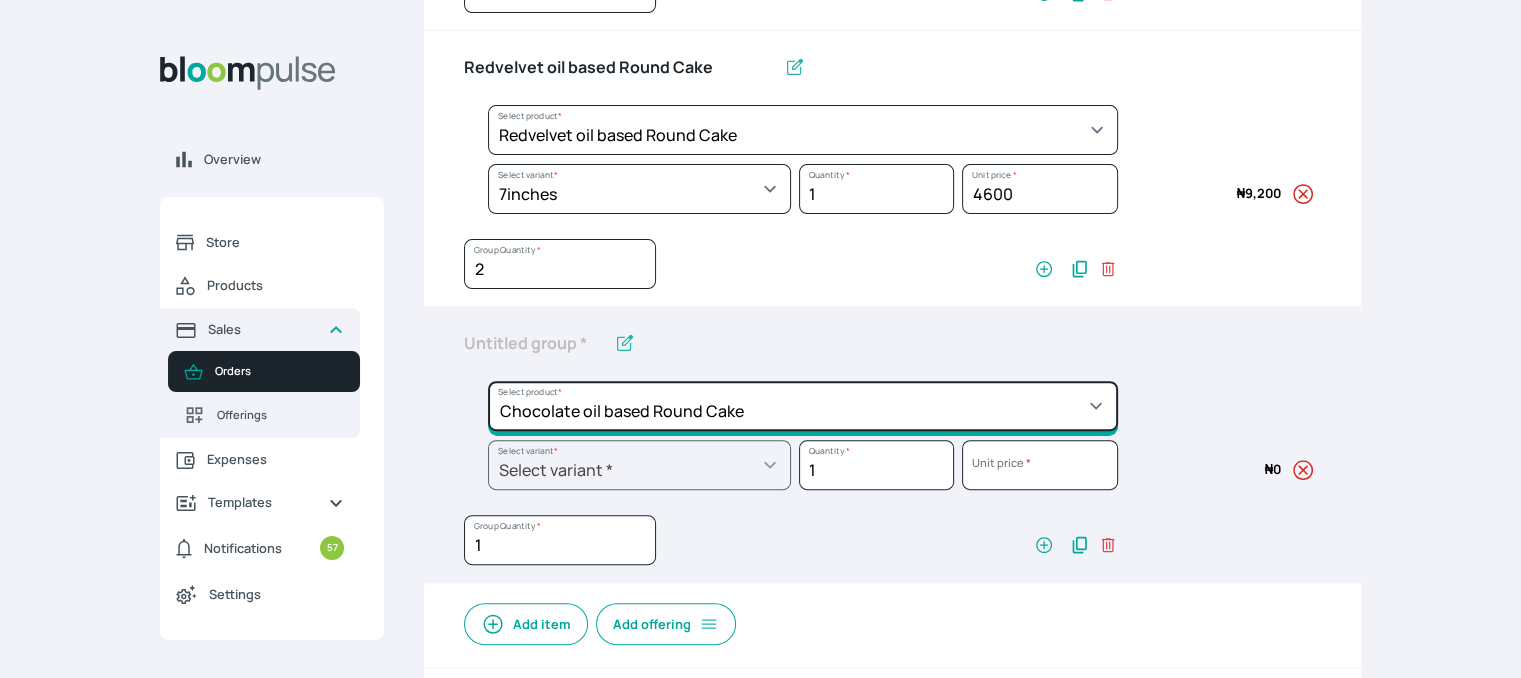 click on "Select product *  Cake Decoration for 8inches High  Chocolate oil based Round Cake  Geneose Sponge square Cake  Pound Square Cake  35cl zobo Mocktail  Banana Bread Batter BBQ Chicken  Bento Cake Budget Friendly Whippedcream Decoration Cake Decoration for 6inches High Cake Decoration for 6inches Low Cake loaf Chocolate Cake Batter Chocolate Ganache Chocolate oil based Batter Chocolate oil based square Cake Chocolate Round Cake Chop Life Package 2 Classic Banana Bread Loaf Coconut Banana Bread Loaf Cookies and Cream oil based Batter Cookies and cream oil based Round Cake Cupcakes Custom Made Whippedcream Decoration Doughnut Batter Fondant 1 Recipe  Fruit Cake Fruit Cake Batter Geneose Sponge Cake Batter Geneose Sponge Round Cake Meat Pie Meat Pie per 1 Mini puff Pound Cake Batter Pound Round Cake  Puff puff Redvelvet Cake Batter Redvelvet oil based Batter Redvelvet oil based Round Cake Redvelvet Round Cake Royal Buttercream  Small chops Stick Meat Sugar Doughnut  Swiss Meringue Buttercream  Valentine Love Box" at bounding box center [803, -146] 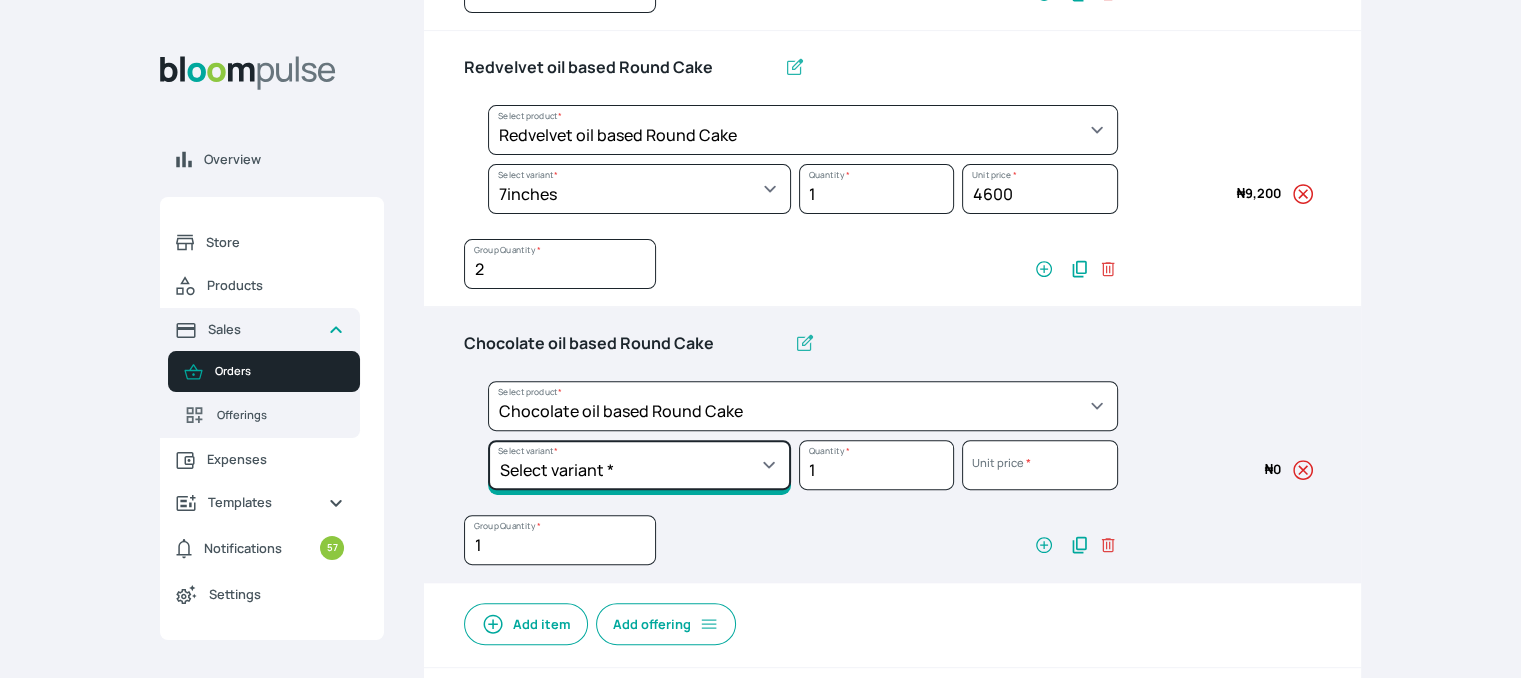 click on "Select variant * 10inches 11inches  12inches 6inches 7inches 8inches  9inches" at bounding box center [639, -87] 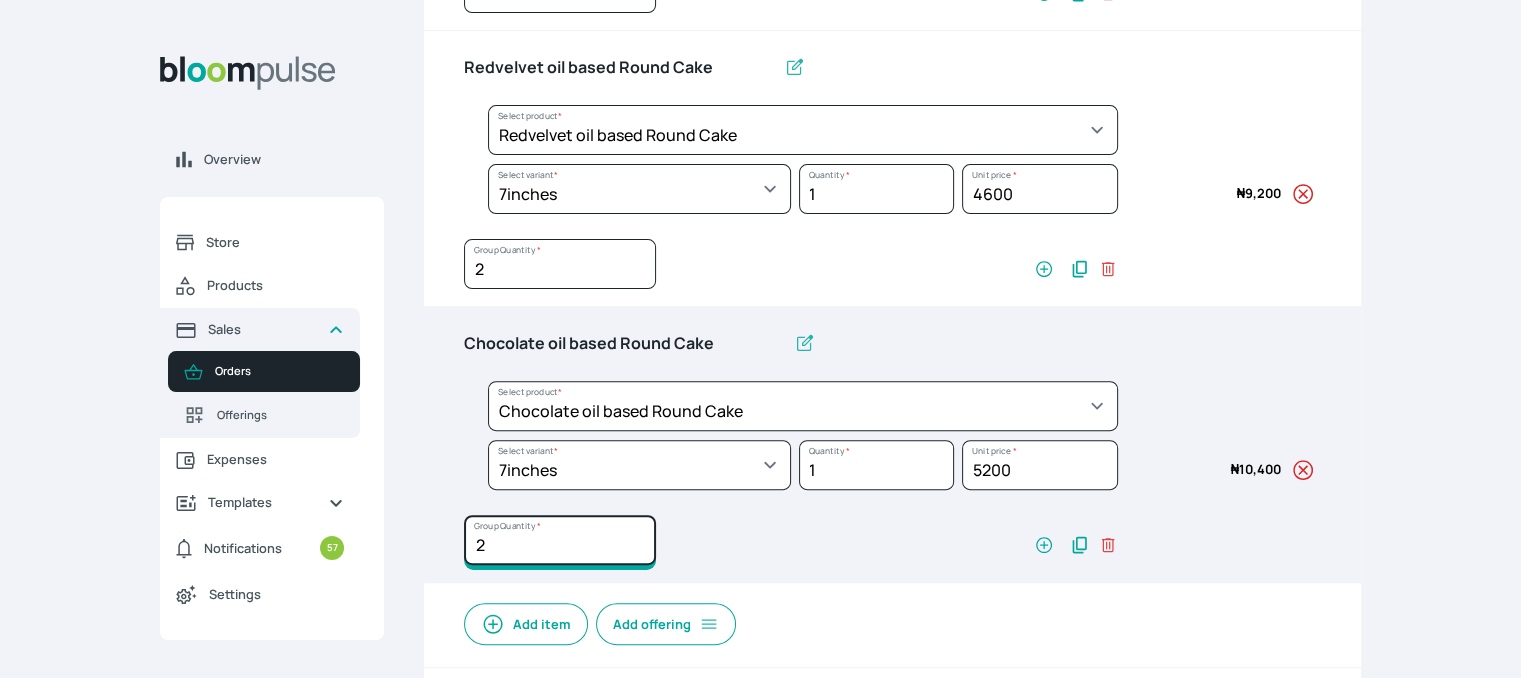 click on "2" at bounding box center (560, -12) 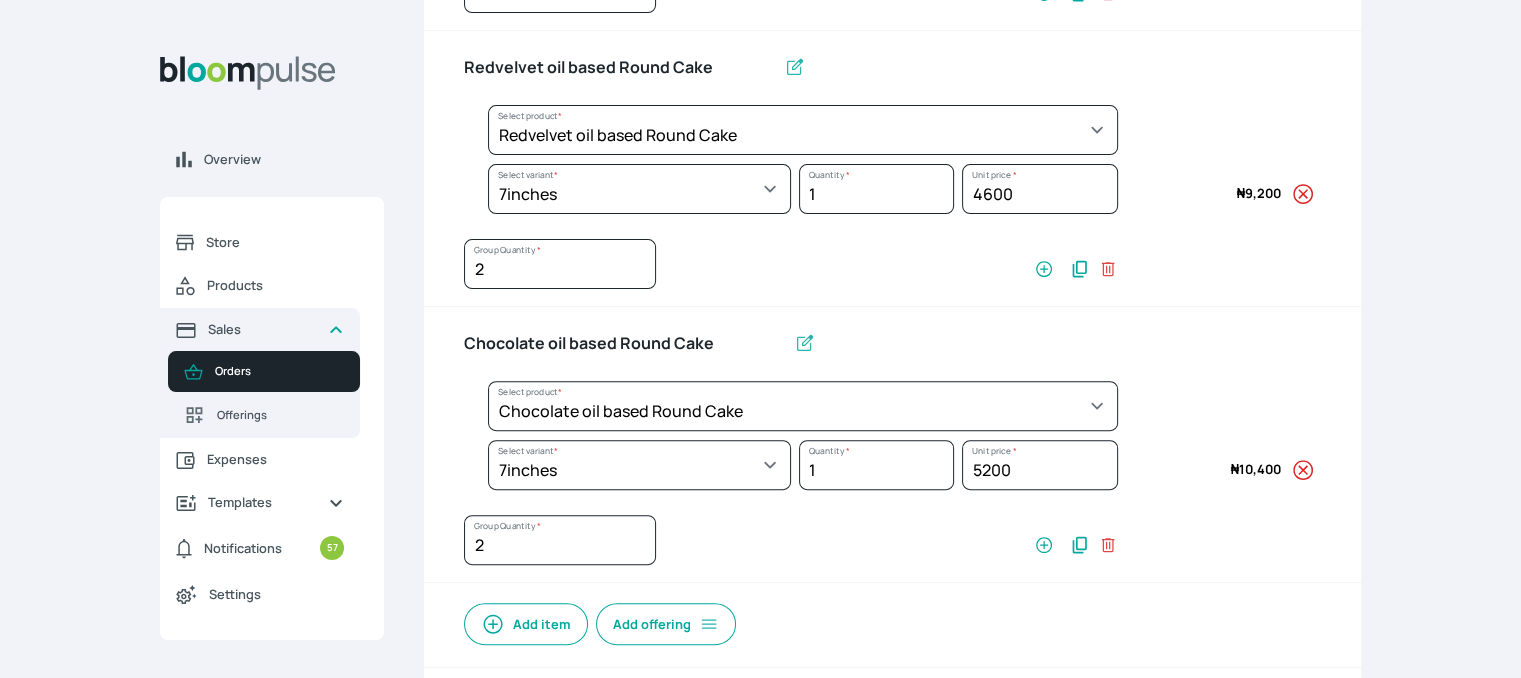 click on "Add item" at bounding box center [526, 624] 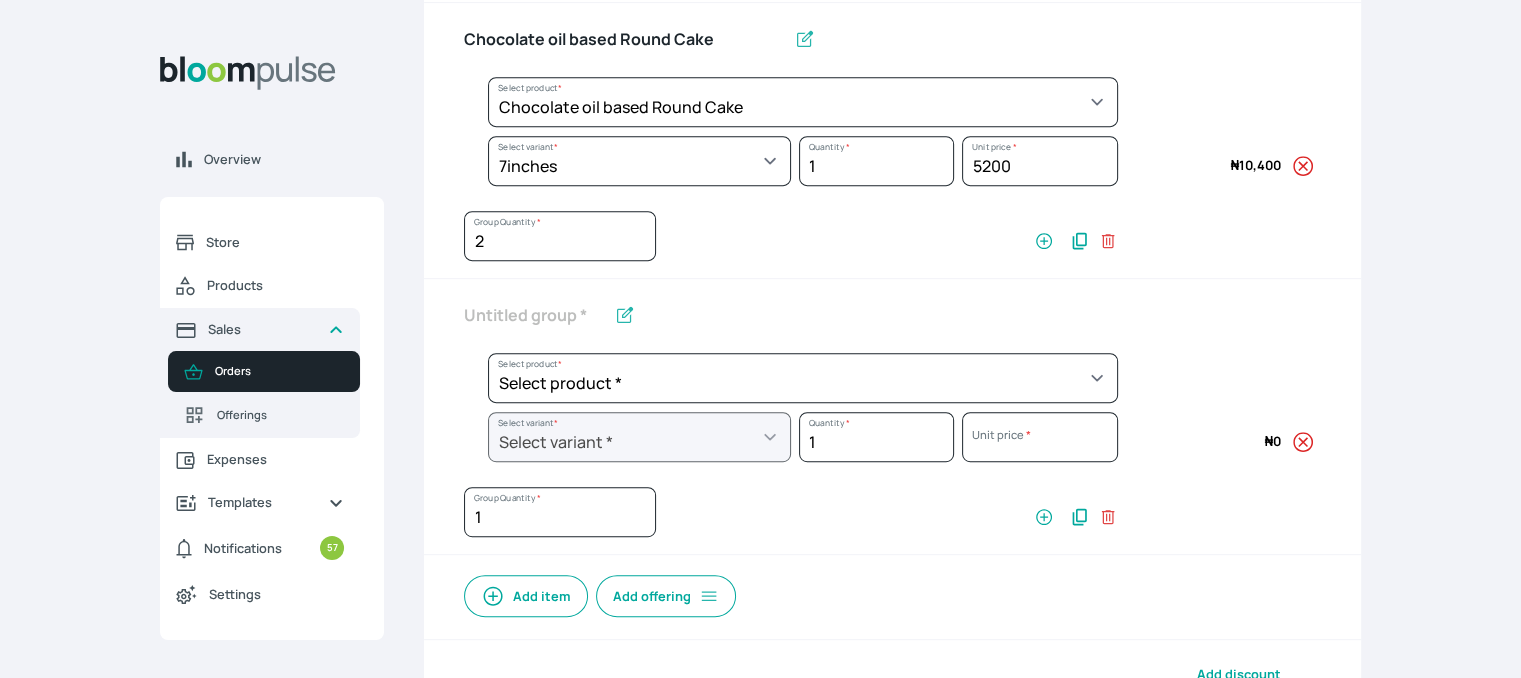 scroll, scrollTop: 994, scrollLeft: 0, axis: vertical 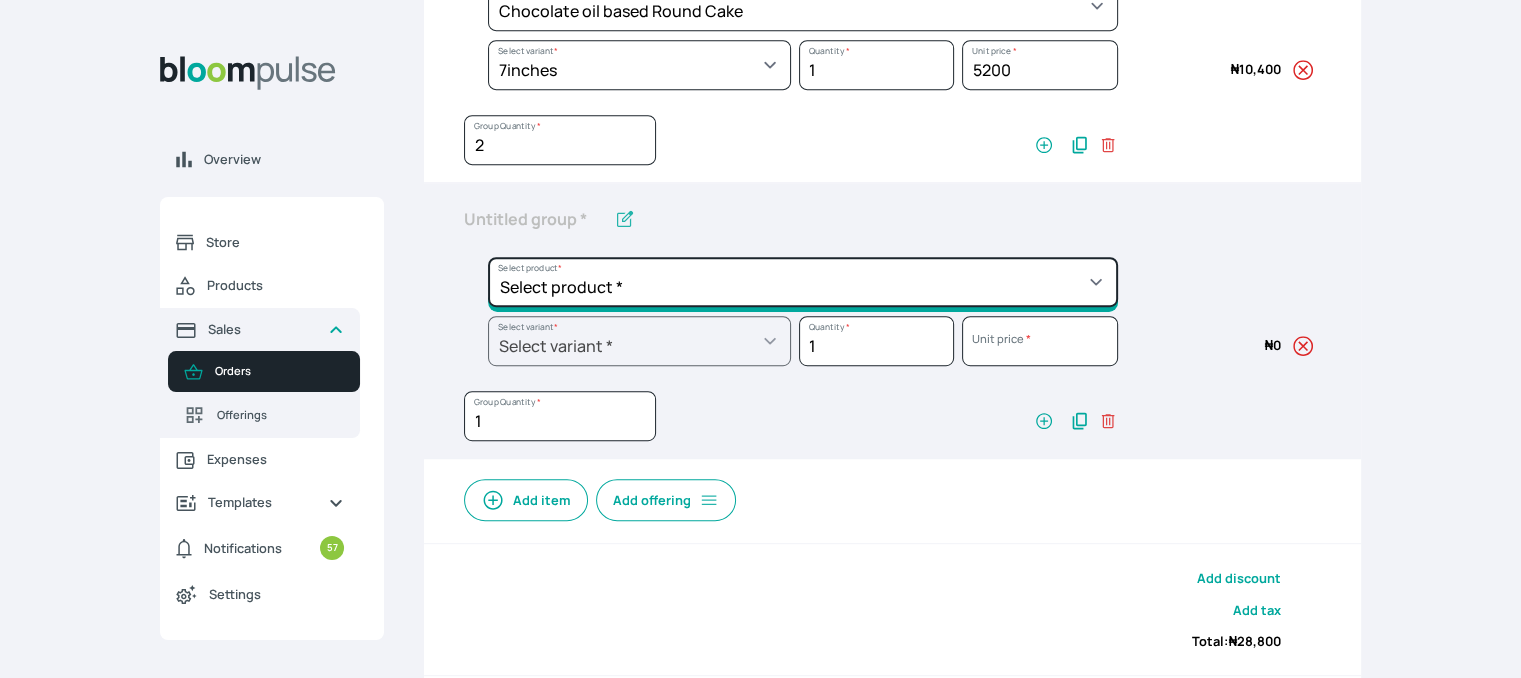 click on "Select product *  Cake Decoration for 8inches High  Chocolate oil based Round Cake  Geneose Sponge square Cake  Pound Square Cake  35cl zobo Mocktail  Banana Bread Batter BBQ Chicken  Bento Cake Budget Friendly Whippedcream Decoration Cake Decoration for 6inches High Cake Decoration for 6inches Low Cake loaf Chocolate Cake Batter Chocolate Ganache Chocolate oil based Batter Chocolate oil based square Cake Chocolate Round Cake Chop Life Package 2 Classic Banana Bread Loaf Coconut Banana Bread Loaf Cookies and Cream oil based Batter Cookies and cream oil based Round Cake Cupcakes Custom Made Whippedcream Decoration Doughnut Batter Fondant 1 Recipe  Fruit Cake Fruit Cake Batter Geneose Sponge Cake Batter Geneose Sponge Round Cake Meat Pie Meat Pie per 1 Mini puff Pound Cake Batter Pound Round Cake  Puff puff Redvelvet Cake Batter Redvelvet oil based Batter Redvelvet oil based Round Cake Redvelvet Round Cake Royal Buttercream  Small chops Stick Meat Sugar Doughnut  Swiss Meringue Buttercream  Valentine Love Box" at bounding box center (803, -546) 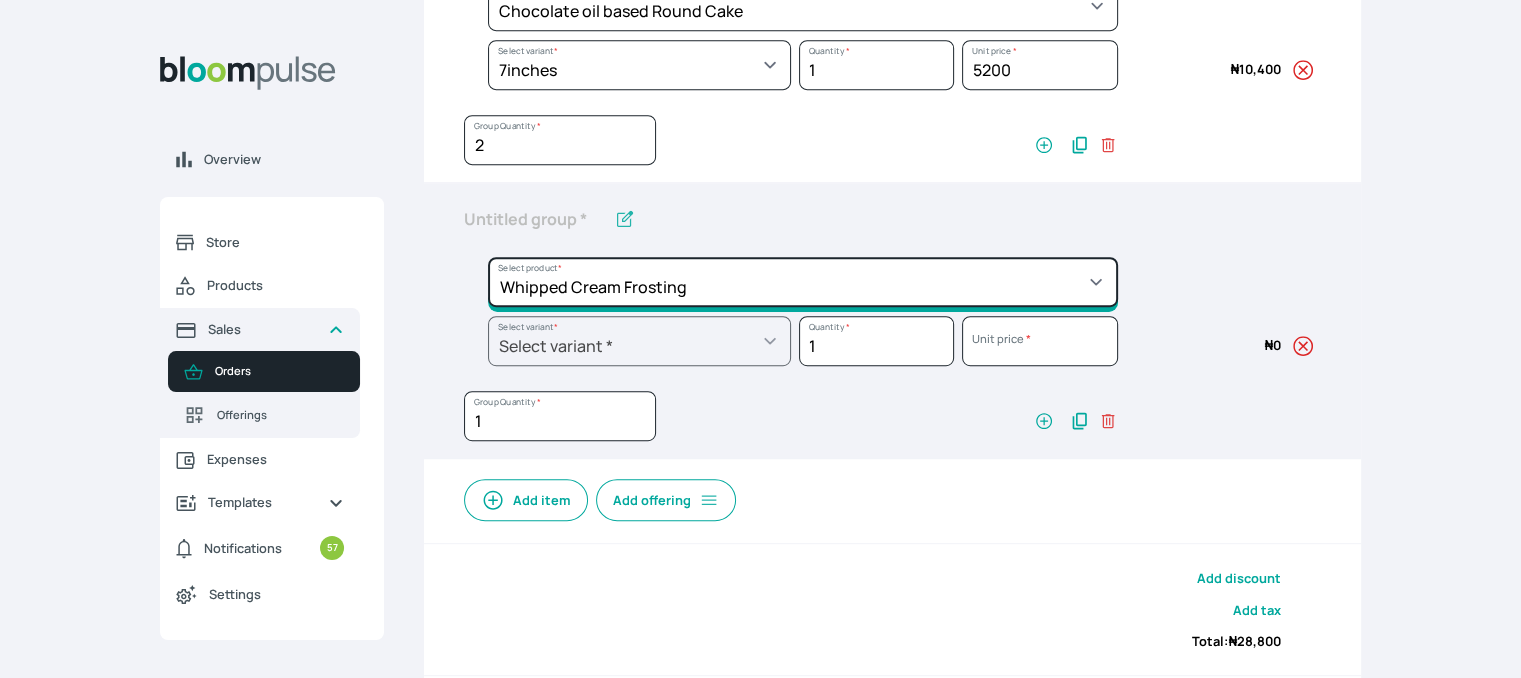click on "Select product *  Cake Decoration for 8inches High  Chocolate oil based Round Cake  Geneose Sponge square Cake  Pound Square Cake  35cl zobo Mocktail  Banana Bread Batter BBQ Chicken  Bento Cake Budget Friendly Whippedcream Decoration Cake Decoration for 6inches High Cake Decoration for 6inches Low Cake loaf Chocolate Cake Batter Chocolate Ganache Chocolate oil based Batter Chocolate oil based square Cake Chocolate Round Cake Chop Life Package 2 Classic Banana Bread Loaf Coconut Banana Bread Loaf Cookies and Cream oil based Batter Cookies and cream oil based Round Cake Cupcakes Custom Made Whippedcream Decoration Doughnut Batter Fondant 1 Recipe  Fruit Cake Fruit Cake Batter Geneose Sponge Cake Batter Geneose Sponge Round Cake Meat Pie Meat Pie per 1 Mini puff Pound Cake Batter Pound Round Cake  Puff puff Redvelvet Cake Batter Redvelvet oil based Batter Redvelvet oil based Round Cake Redvelvet Round Cake Royal Buttercream  Small chops Stick Meat Sugar Doughnut  Swiss Meringue Buttercream  Valentine Love Box" at bounding box center [803, -546] 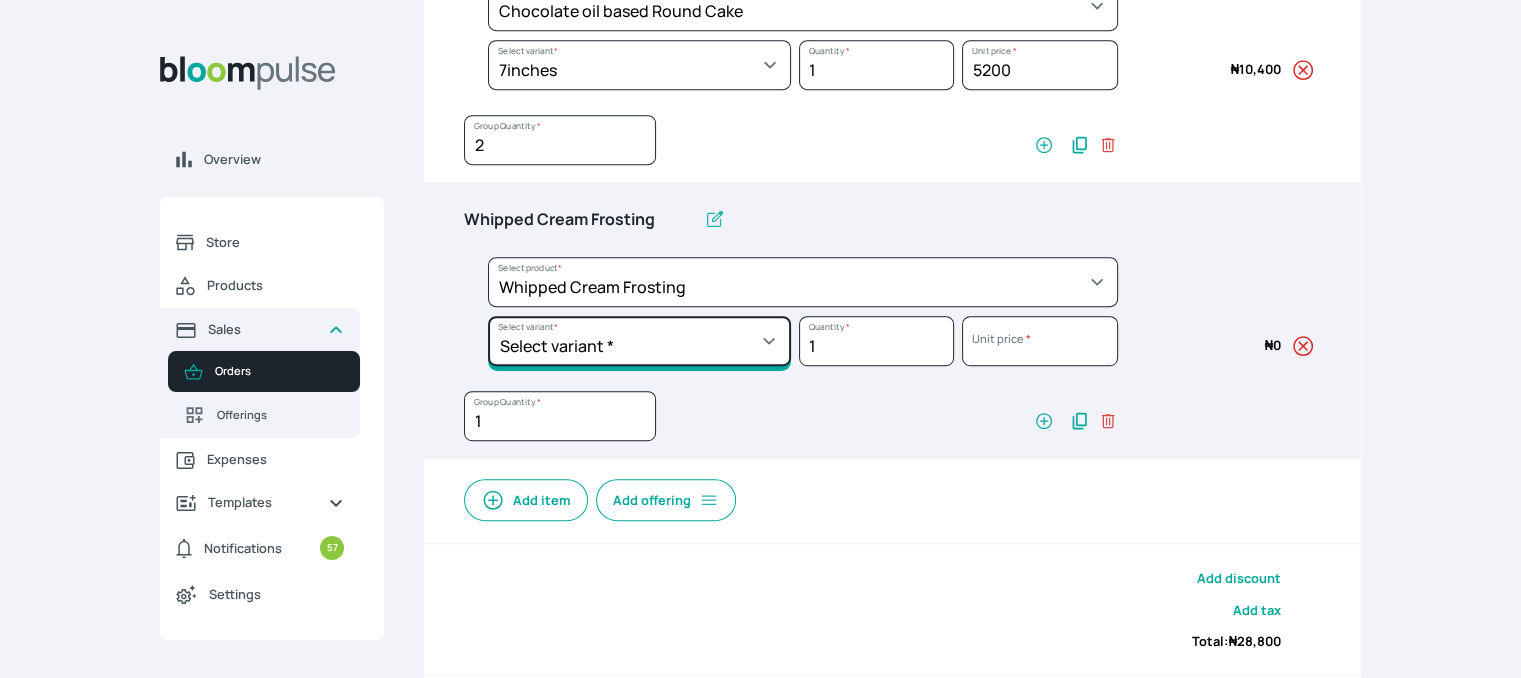 click on "Select variant * 1 cup 2 cups 3 cups 4 cups" at bounding box center [639, -487] 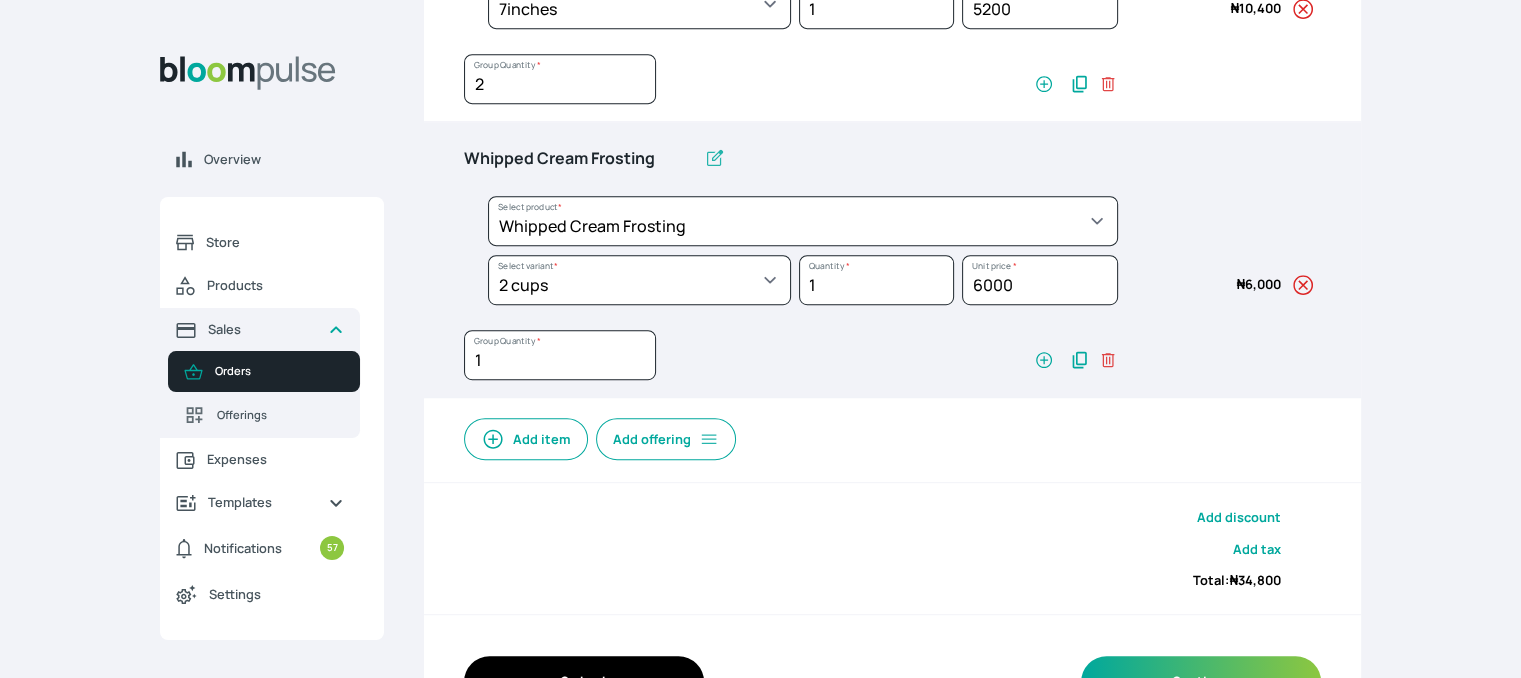 scroll, scrollTop: 1119, scrollLeft: 0, axis: vertical 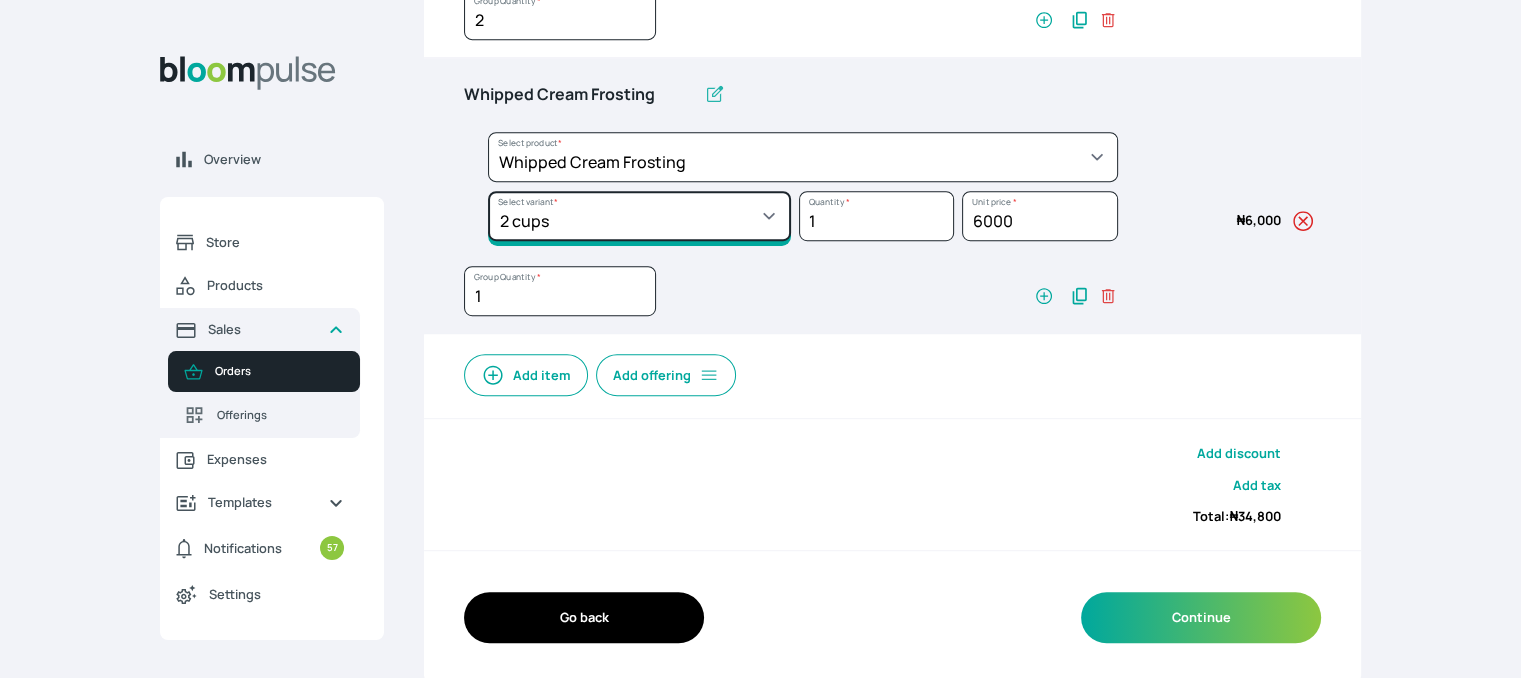 drag, startPoint x: 772, startPoint y: 213, endPoint x: 761, endPoint y: 221, distance: 13.601471 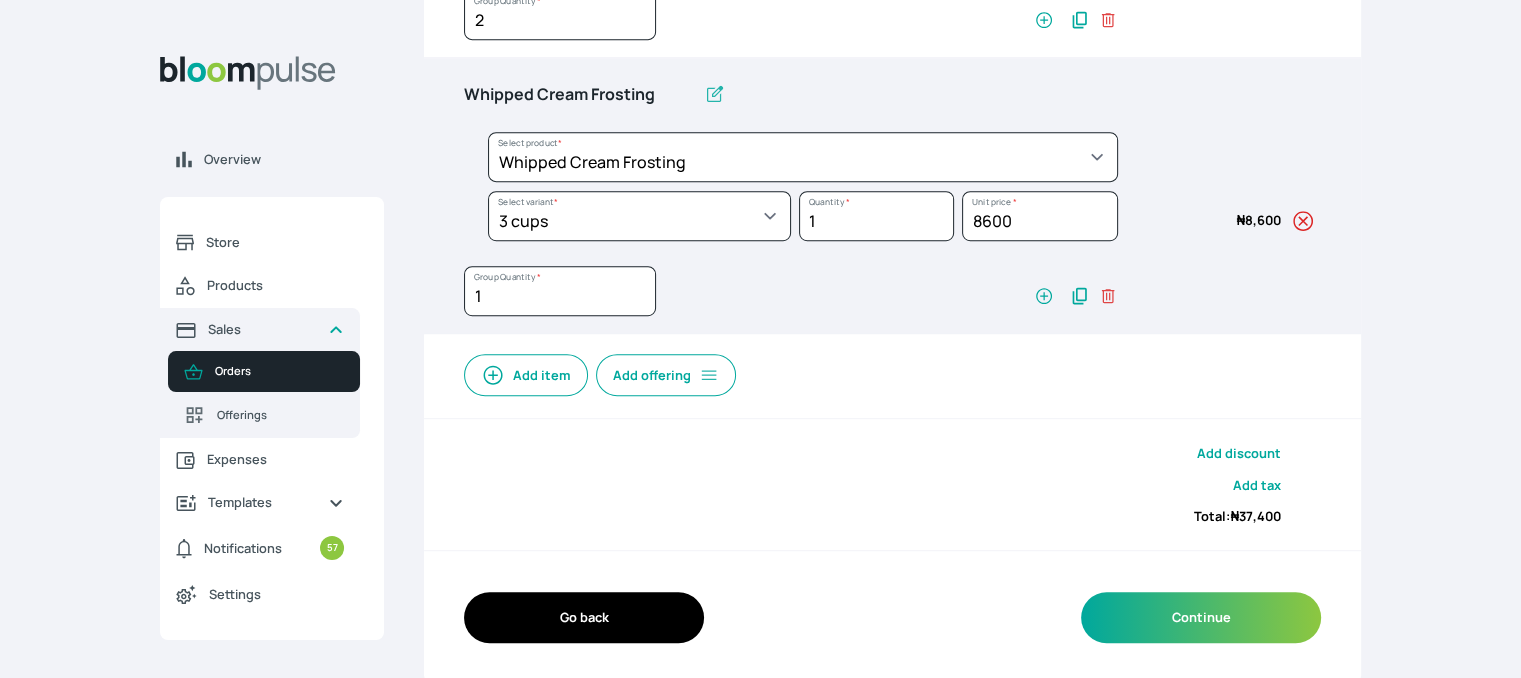 click on "Add item" at bounding box center [526, 375] 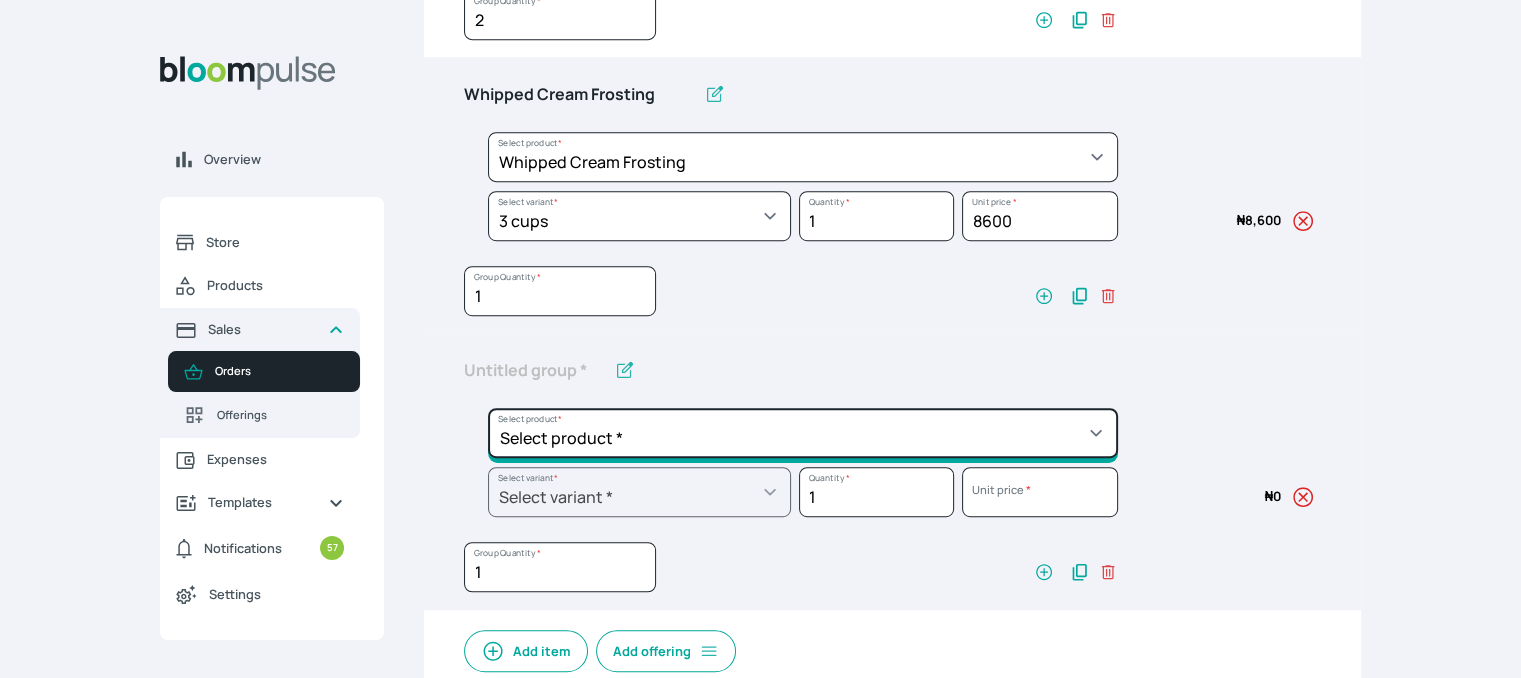click on "Select product *  Cake Decoration for 8inches High  Chocolate oil based Round Cake  Geneose Sponge square Cake  Pound Square Cake  35cl zobo Mocktail  Banana Bread Batter BBQ Chicken  Bento Cake Budget Friendly Whippedcream Decoration Cake Decoration for 6inches High Cake Decoration for 6inches Low Cake loaf Chocolate Cake Batter Chocolate Ganache Chocolate oil based Batter Chocolate oil based square Cake Chocolate Round Cake Chop Life Package 2 Classic Banana Bread Loaf Coconut Banana Bread Loaf Cookies and Cream oil based Batter Cookies and cream oil based Round Cake Cupcakes Custom Made Whippedcream Decoration Doughnut Batter Fondant 1 Recipe  Fruit Cake Fruit Cake Batter Geneose Sponge Cake Batter Geneose Sponge Round Cake Meat Pie Meat Pie per 1 Mini puff Pound Cake Batter Pound Round Cake  Puff puff Redvelvet Cake Batter Redvelvet oil based Batter Redvelvet oil based Round Cake Redvelvet Round Cake Royal Buttercream  Small chops Stick Meat Sugar Doughnut  Swiss Meringue Buttercream  Valentine Love Box" at bounding box center (803, -671) 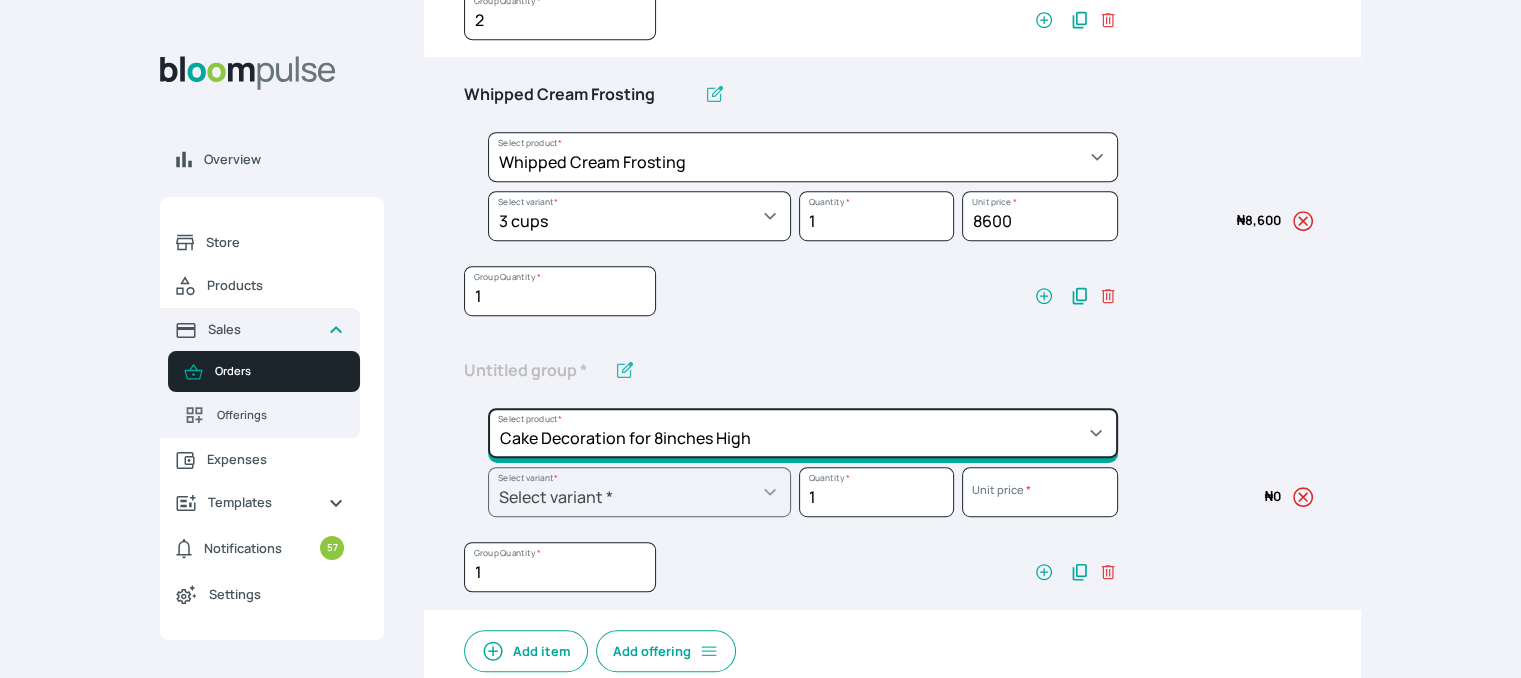 click on "Select product *  Cake Decoration for 8inches High  Chocolate oil based Round Cake  Geneose Sponge square Cake  Pound Square Cake  35cl zobo Mocktail  Banana Bread Batter BBQ Chicken  Bento Cake Budget Friendly Whippedcream Decoration Cake Decoration for 6inches High Cake Decoration for 6inches Low Cake loaf Chocolate Cake Batter Chocolate Ganache Chocolate oil based Batter Chocolate oil based square Cake Chocolate Round Cake Chop Life Package 2 Classic Banana Bread Loaf Coconut Banana Bread Loaf Cookies and Cream oil based Batter Cookies and cream oil based Round Cake Cupcakes Custom Made Whippedcream Decoration Doughnut Batter Fondant 1 Recipe  Fruit Cake Fruit Cake Batter Geneose Sponge Cake Batter Geneose Sponge Round Cake Meat Pie Meat Pie per 1 Mini puff Pound Cake Batter Pound Round Cake  Puff puff Redvelvet Cake Batter Redvelvet oil based Batter Redvelvet oil based Round Cake Redvelvet Round Cake Royal Buttercream  Small chops Stick Meat Sugar Doughnut  Swiss Meringue Buttercream  Valentine Love Box" at bounding box center [803, -671] 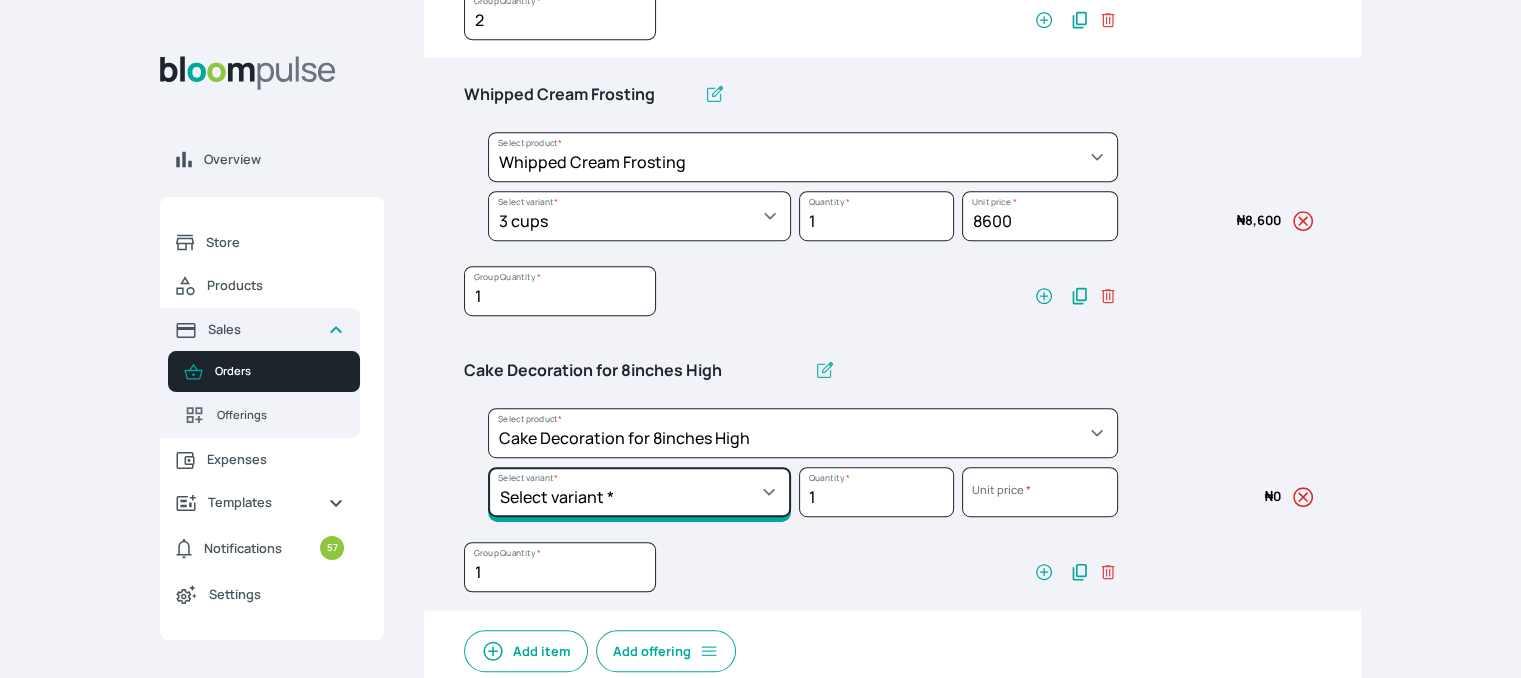 click on "Select variant * Basic Complex Regular" at bounding box center (639, -612) 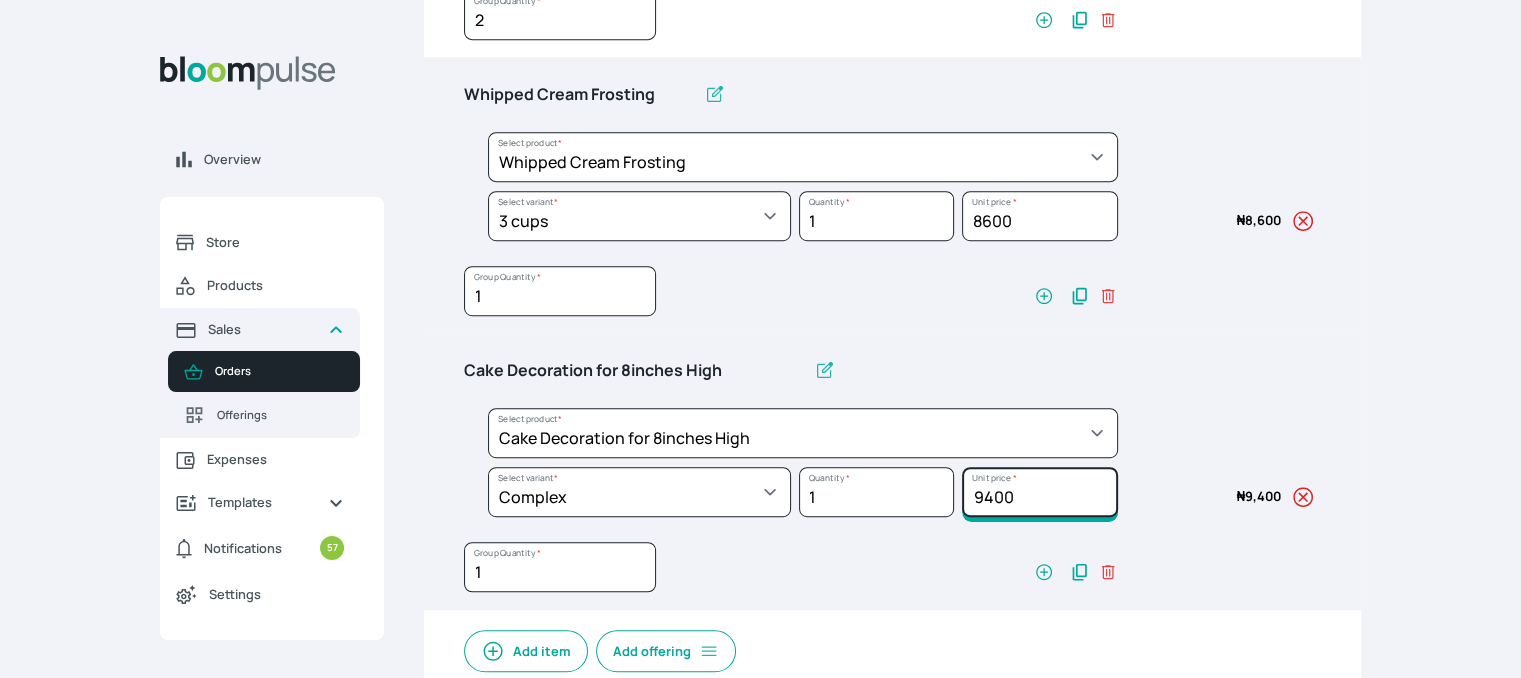 drag, startPoint x: 1036, startPoint y: 489, endPoint x: 907, endPoint y: 494, distance: 129.09686 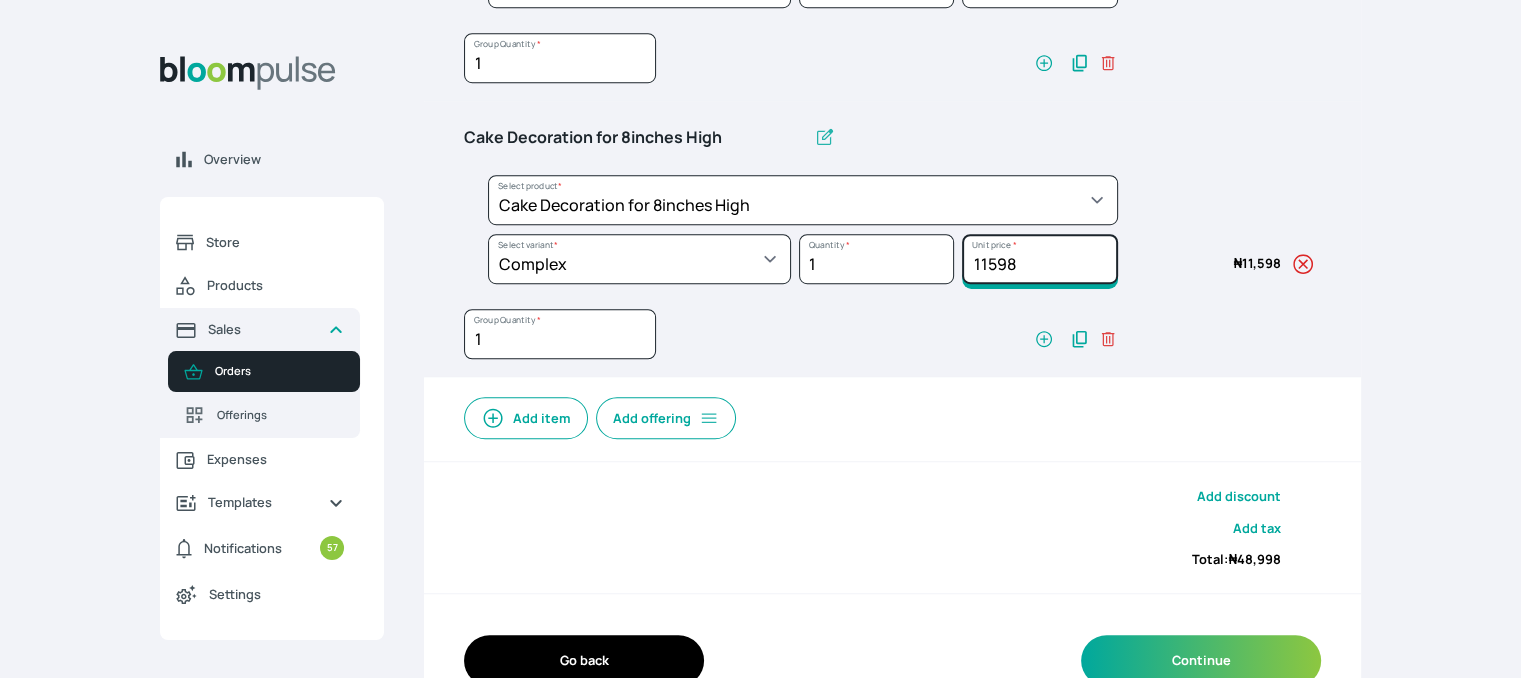 scroll, scrollTop: 1393, scrollLeft: 0, axis: vertical 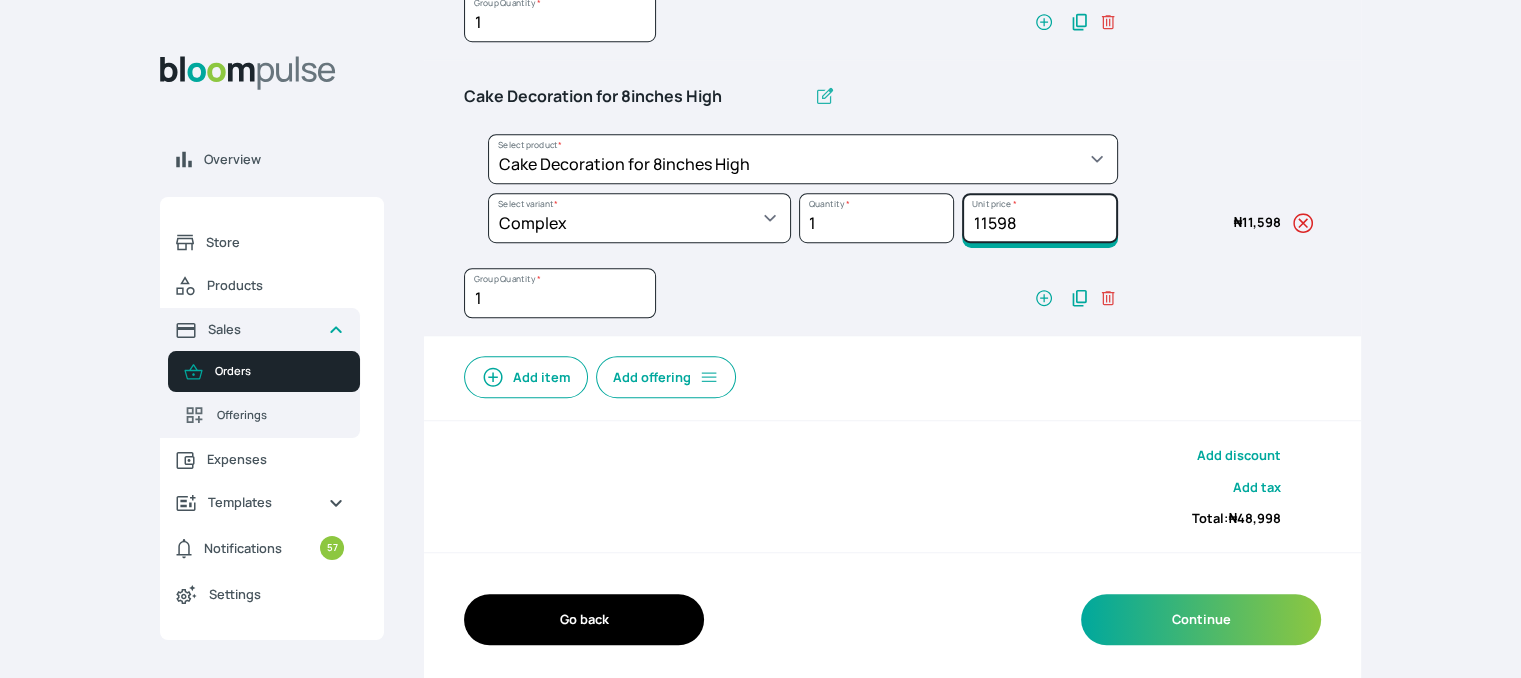 drag, startPoint x: 1045, startPoint y: 214, endPoint x: 927, endPoint y: 216, distance: 118.016945 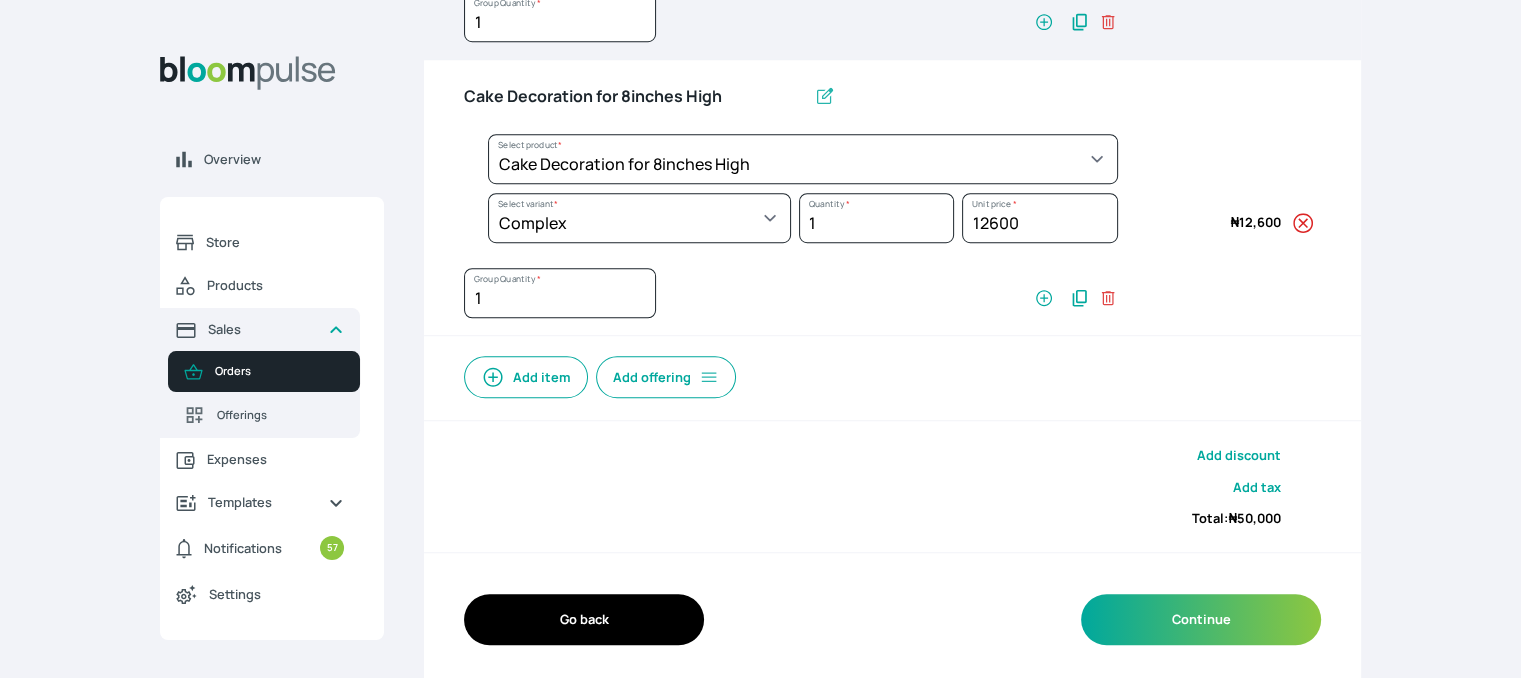 click on "Add item" at bounding box center [526, 377] 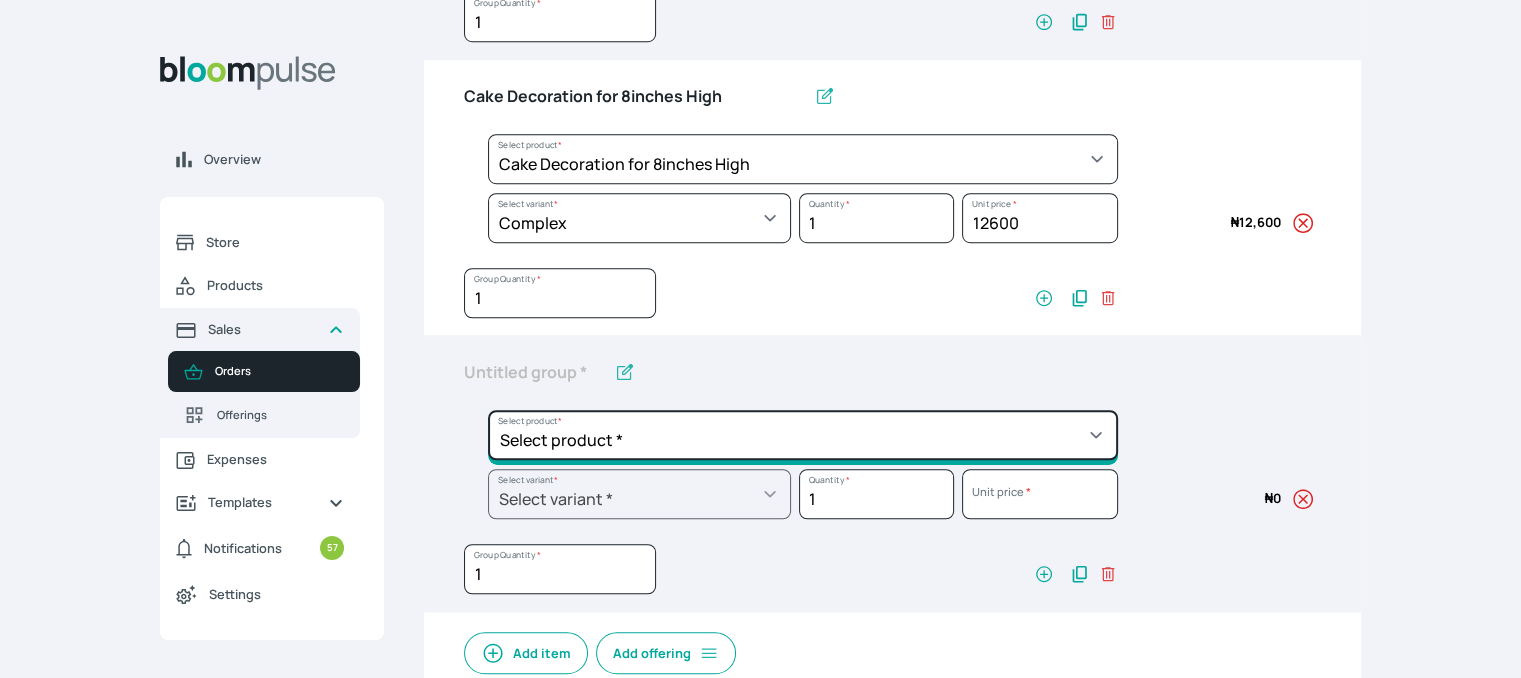 click on "Select product *  Cake Decoration for 8inches High  Chocolate oil based Round Cake  Geneose Sponge square Cake  Pound Square Cake  35cl zobo Mocktail  Banana Bread Batter BBQ Chicken  Bento Cake Budget Friendly Whippedcream Decoration Cake Decoration for 6inches High Cake Decoration for 6inches Low Cake loaf Chocolate Cake Batter Chocolate Ganache Chocolate oil based Batter Chocolate oil based square Cake Chocolate Round Cake Chop Life Package 2 Classic Banana Bread Loaf Coconut Banana Bread Loaf Cookies and Cream oil based Batter Cookies and cream oil based Round Cake Cupcakes Custom Made Whippedcream Decoration Doughnut Batter Fondant 1 Recipe  Fruit Cake Fruit Cake Batter Geneose Sponge Cake Batter Geneose Sponge Round Cake Meat Pie Meat Pie per 1 Mini puff Pound Cake Batter Pound Round Cake  Puff puff Redvelvet Cake Batter Redvelvet oil based Batter Redvelvet oil based Round Cake Redvelvet Round Cake Royal Buttercream  Small chops Stick Meat Sugar Doughnut  Swiss Meringue Buttercream  Valentine Love Box" at bounding box center (803, -945) 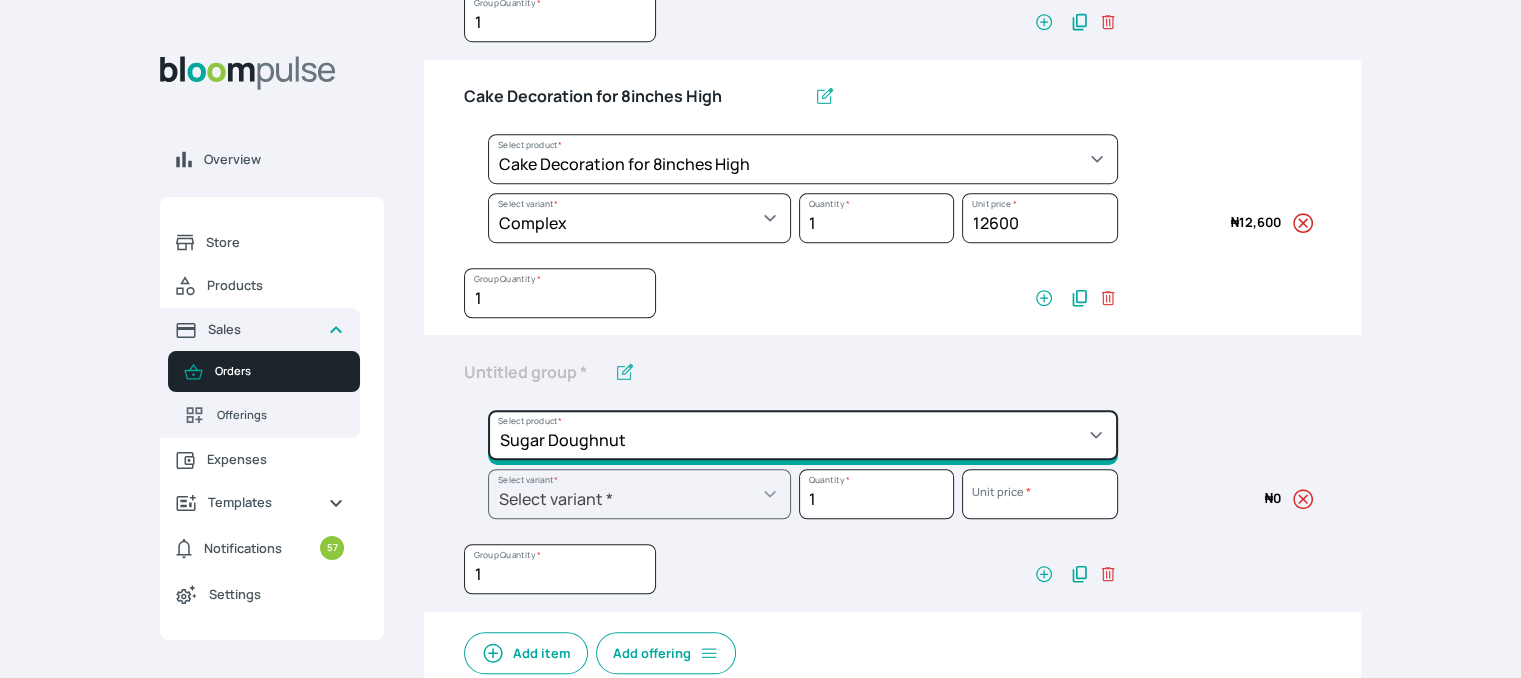 click on "Select product *  Cake Decoration for 8inches High  Chocolate oil based Round Cake  Geneose Sponge square Cake  Pound Square Cake  35cl zobo Mocktail  Banana Bread Batter BBQ Chicken  Bento Cake Budget Friendly Whippedcream Decoration Cake Decoration for 6inches High Cake Decoration for 6inches Low Cake loaf Chocolate Cake Batter Chocolate Ganache Chocolate oil based Batter Chocolate oil based square Cake Chocolate Round Cake Chop Life Package 2 Classic Banana Bread Loaf Coconut Banana Bread Loaf Cookies and Cream oil based Batter Cookies and cream oil based Round Cake Cupcakes Custom Made Whippedcream Decoration Doughnut Batter Fondant 1 Recipe  Fruit Cake Fruit Cake Batter Geneose Sponge Cake Batter Geneose Sponge Round Cake Meat Pie Meat Pie per 1 Mini puff Pound Cake Batter Pound Round Cake  Puff puff Redvelvet Cake Batter Redvelvet oil based Batter Redvelvet oil based Round Cake Redvelvet Round Cake Royal Buttercream  Small chops Stick Meat Sugar Doughnut  Swiss Meringue Buttercream  Valentine Love Box" at bounding box center [803, -945] 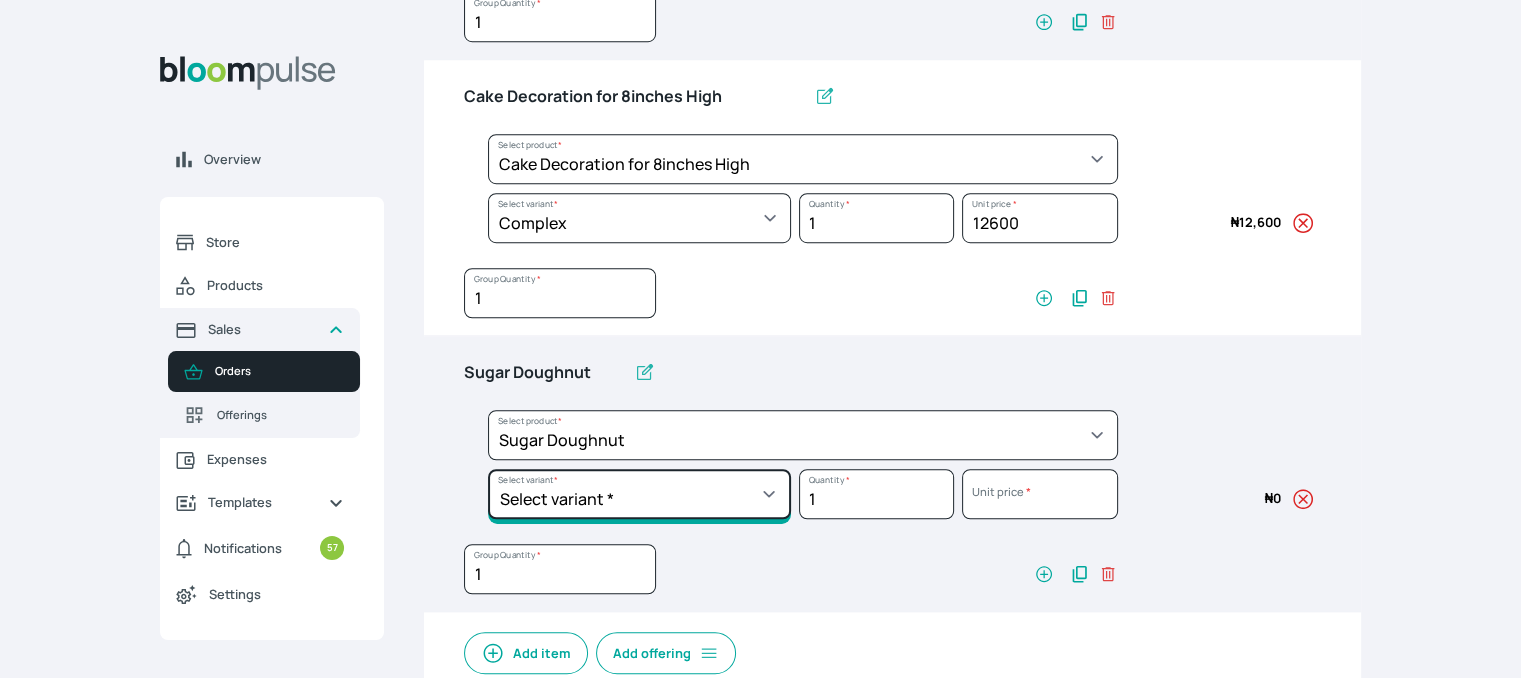 click on "Select variant * Box of 3 50g Box of 6 50g" at bounding box center (639, -886) 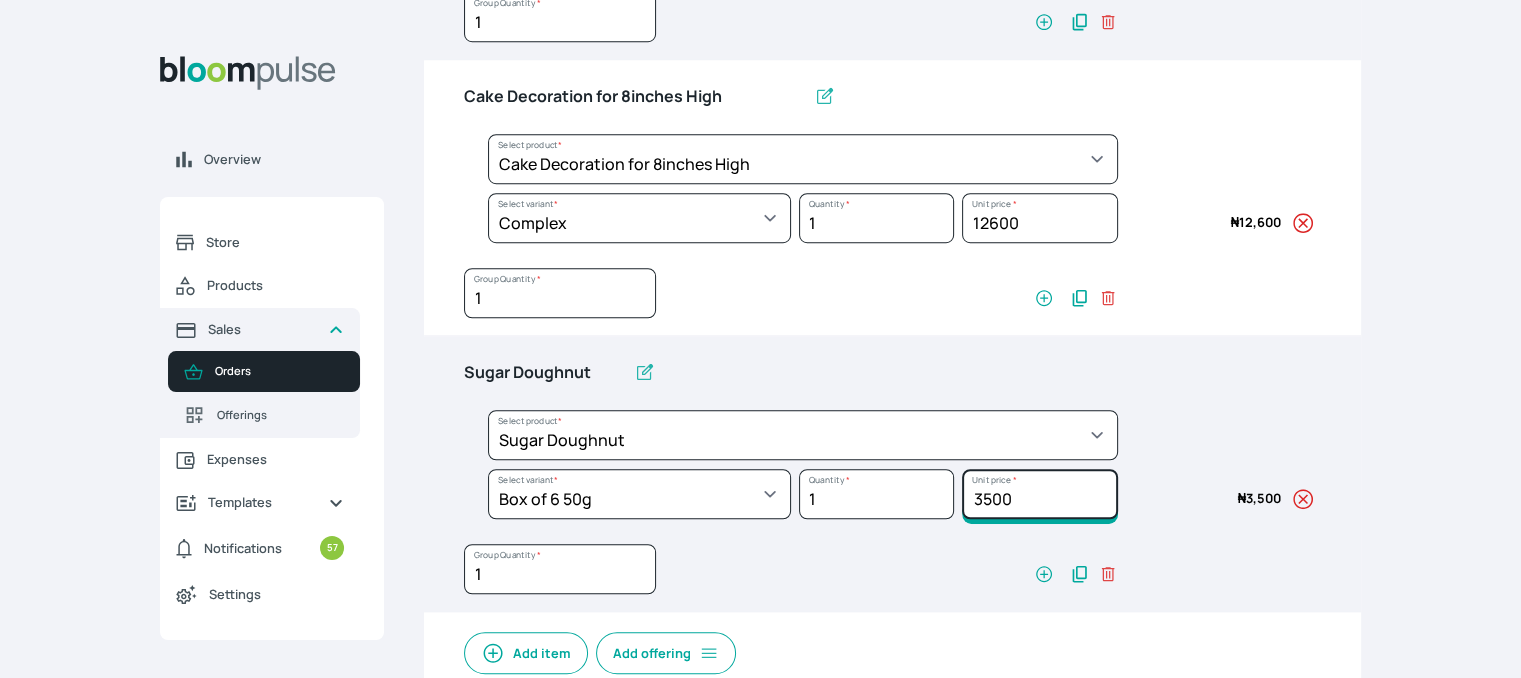 drag, startPoint x: 1081, startPoint y: 485, endPoint x: 856, endPoint y: 469, distance: 225.56818 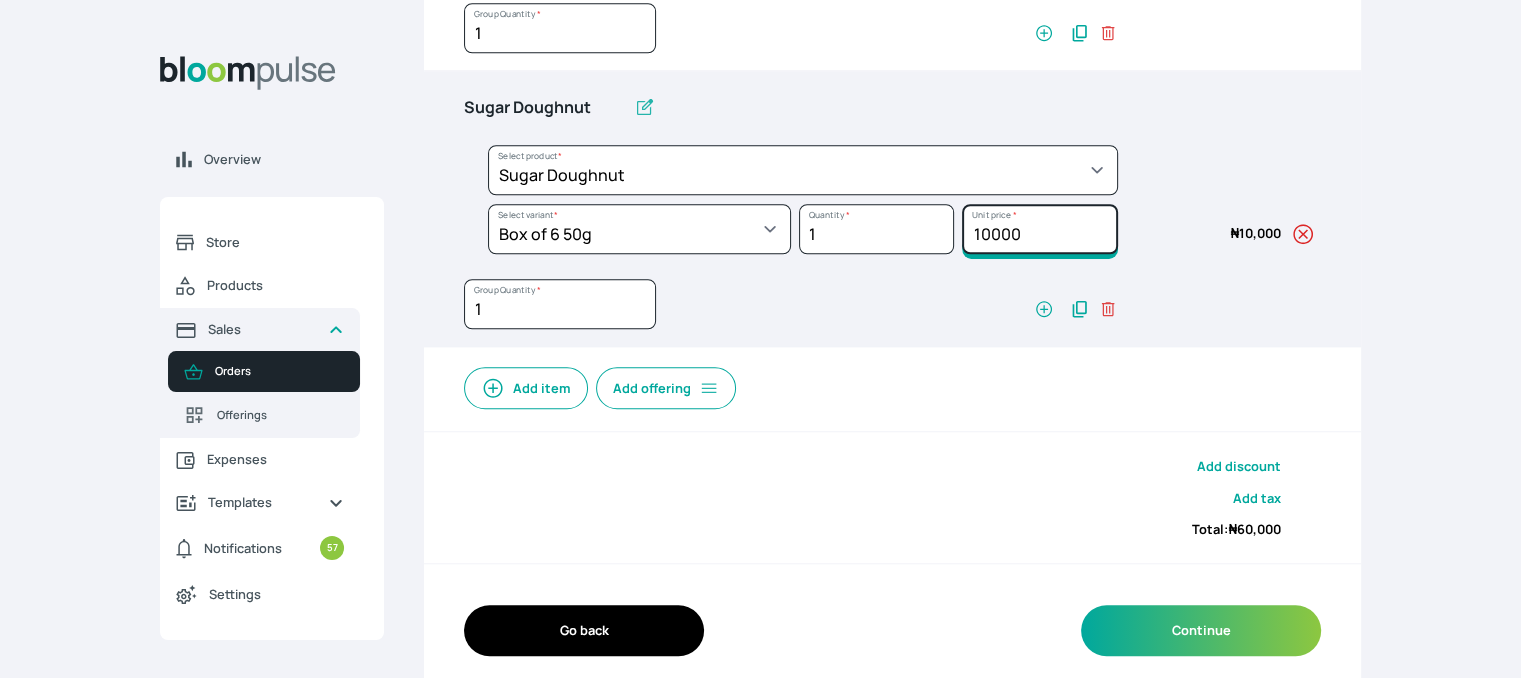 scroll, scrollTop: 1668, scrollLeft: 0, axis: vertical 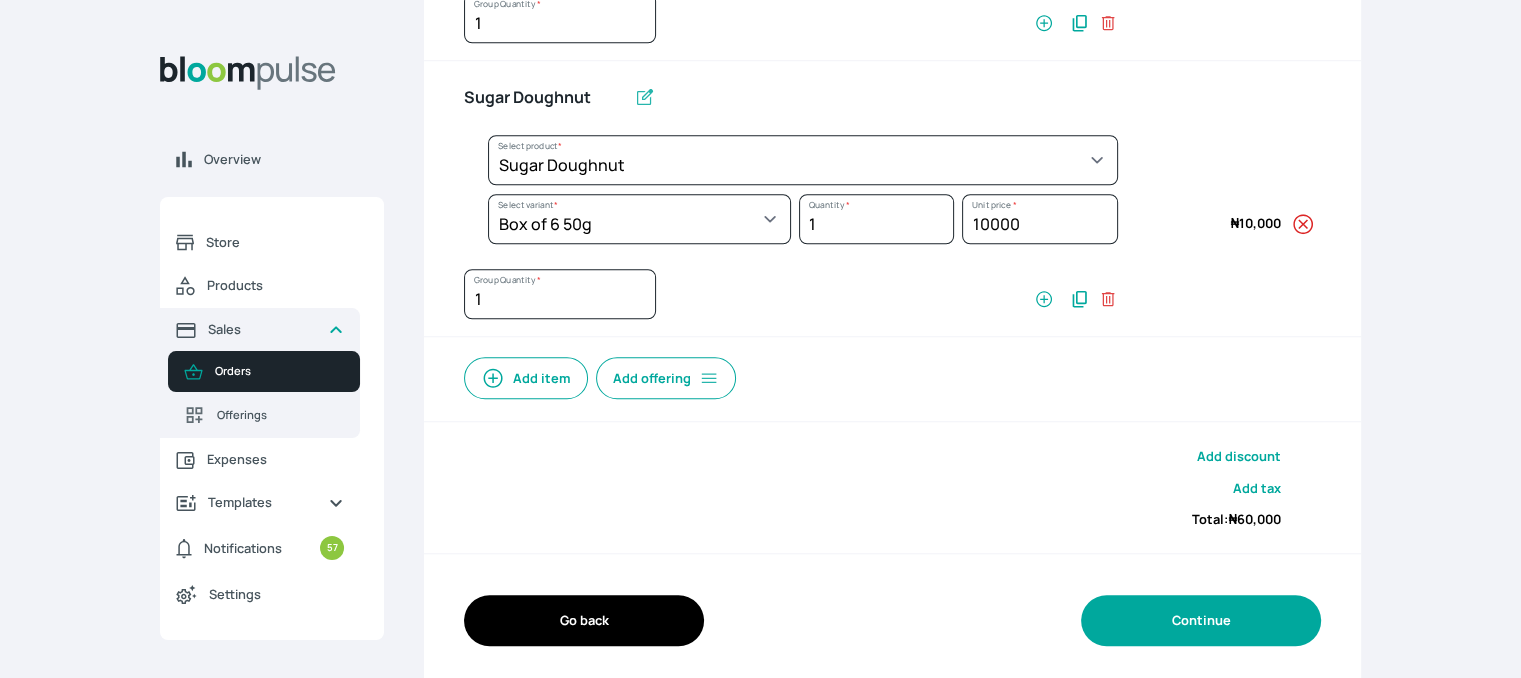 click on "Continue" at bounding box center (1201, 620) 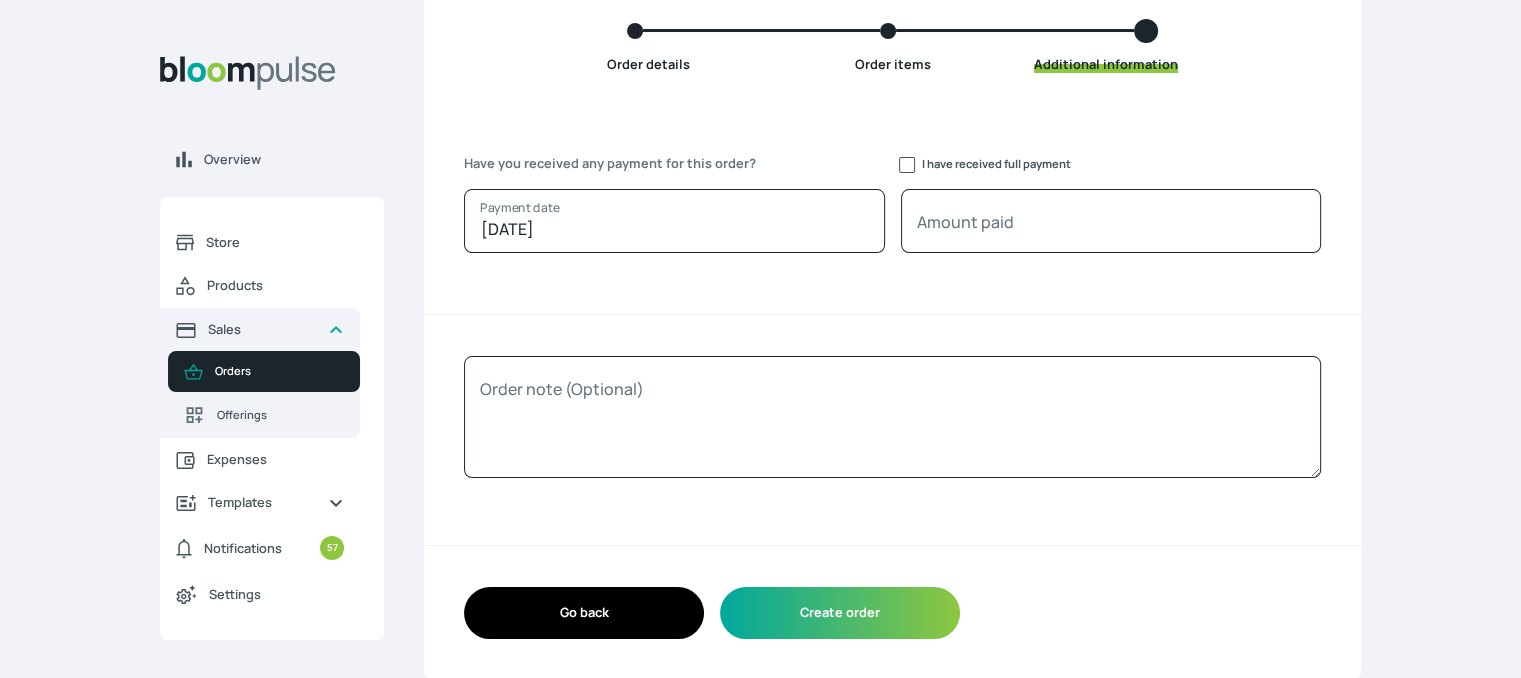 click on "I have received full payment" at bounding box center [985, 163] 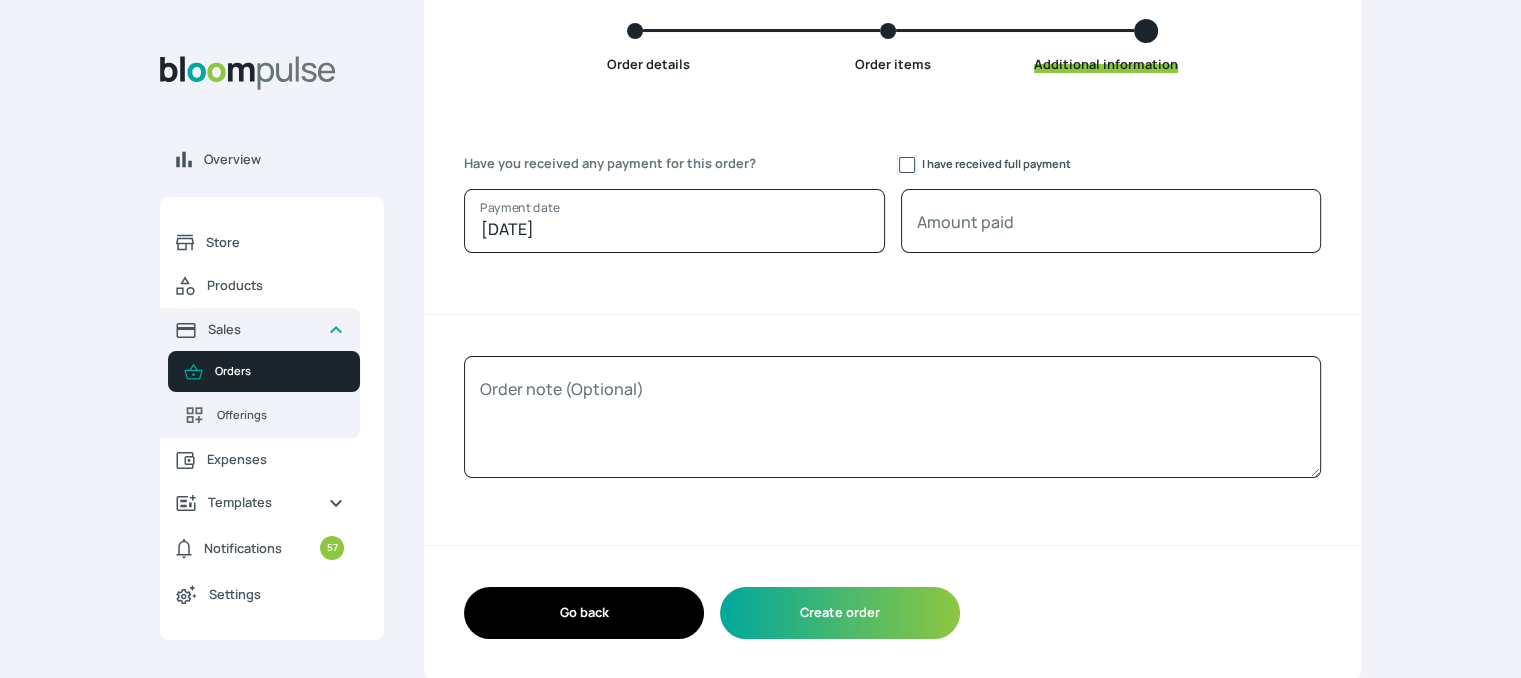 click on "I have received full payment" at bounding box center (907, 165) 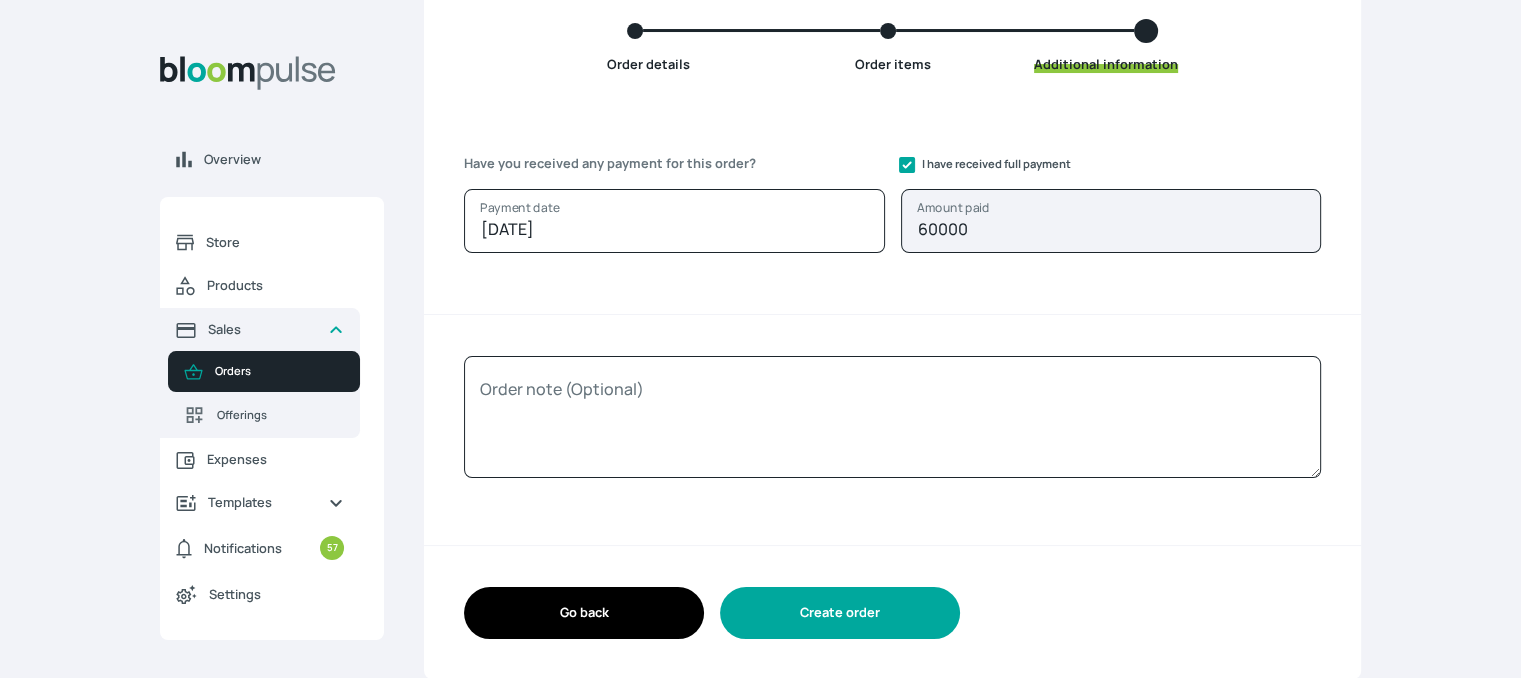 click on "Create order" at bounding box center (840, 612) 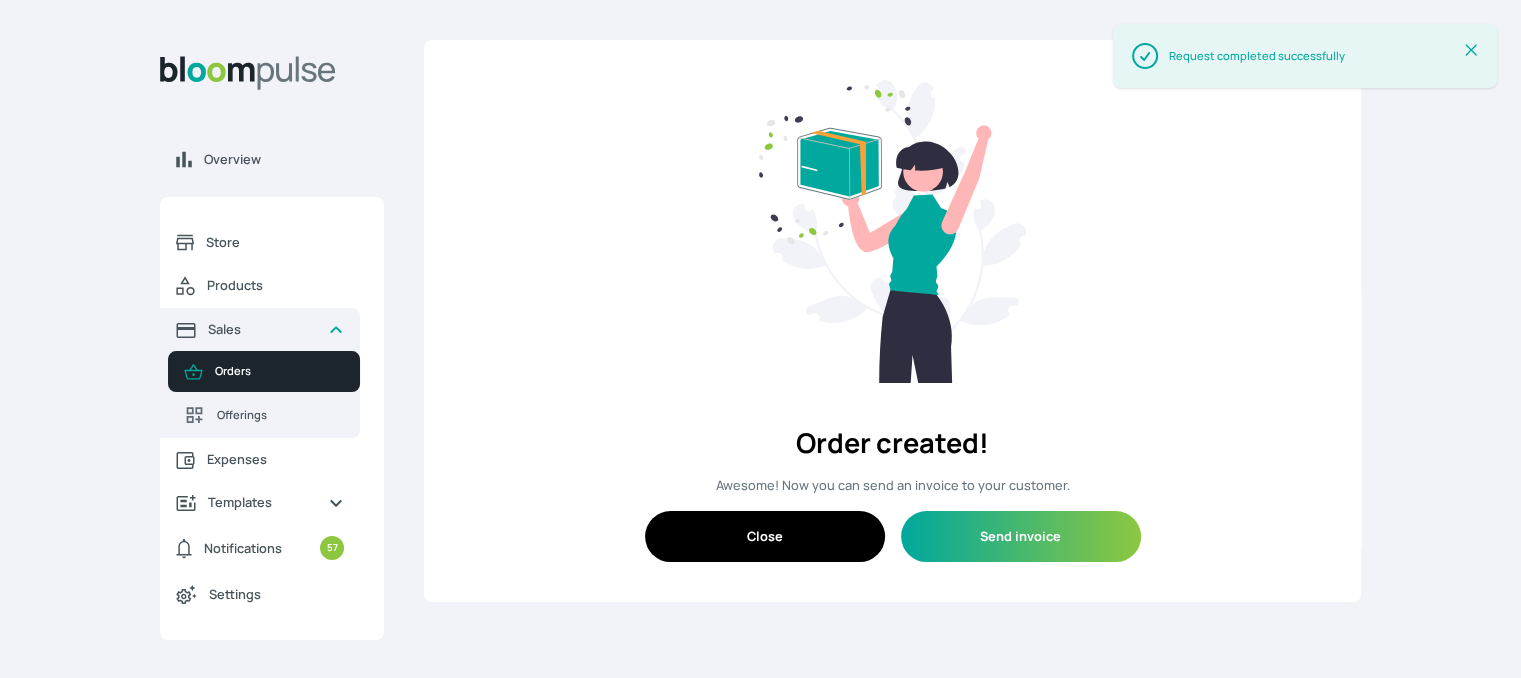 scroll, scrollTop: 0, scrollLeft: 0, axis: both 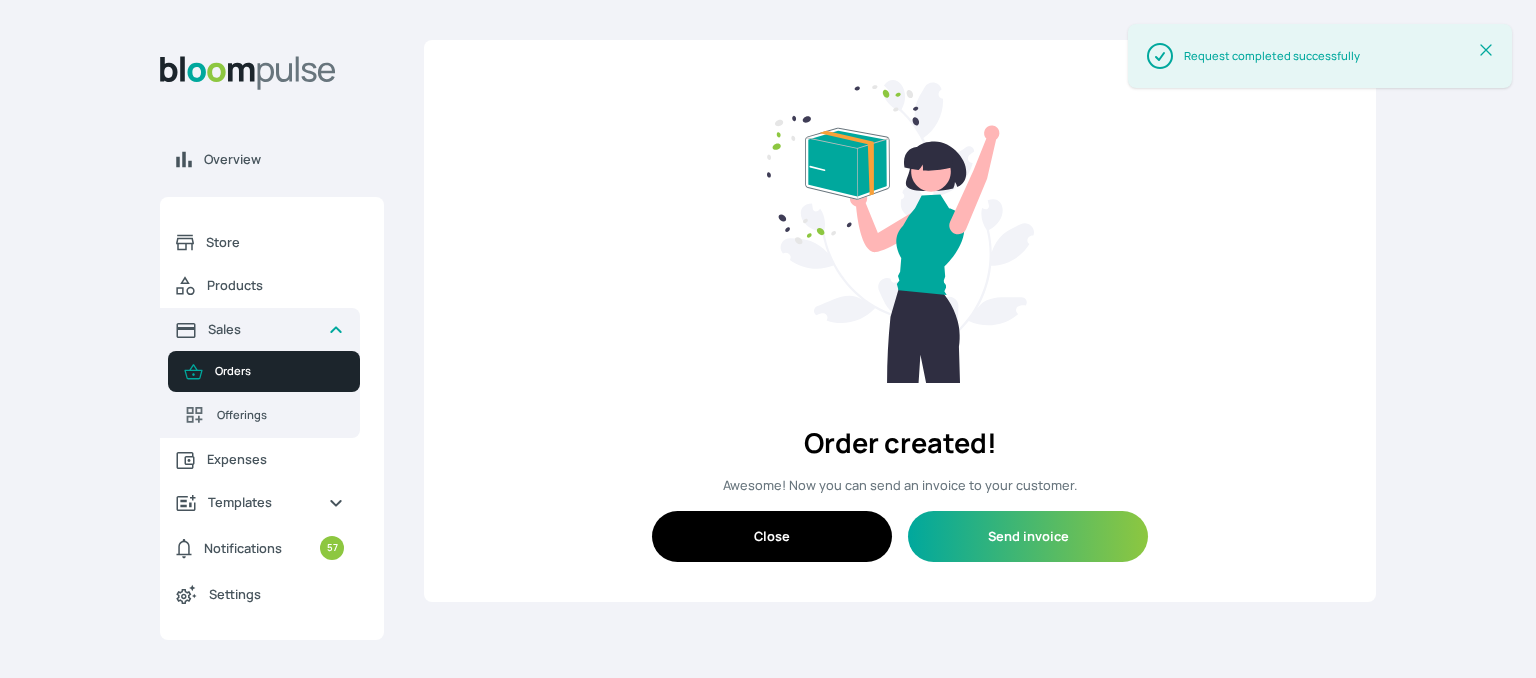 click on "Close" at bounding box center [772, 536] 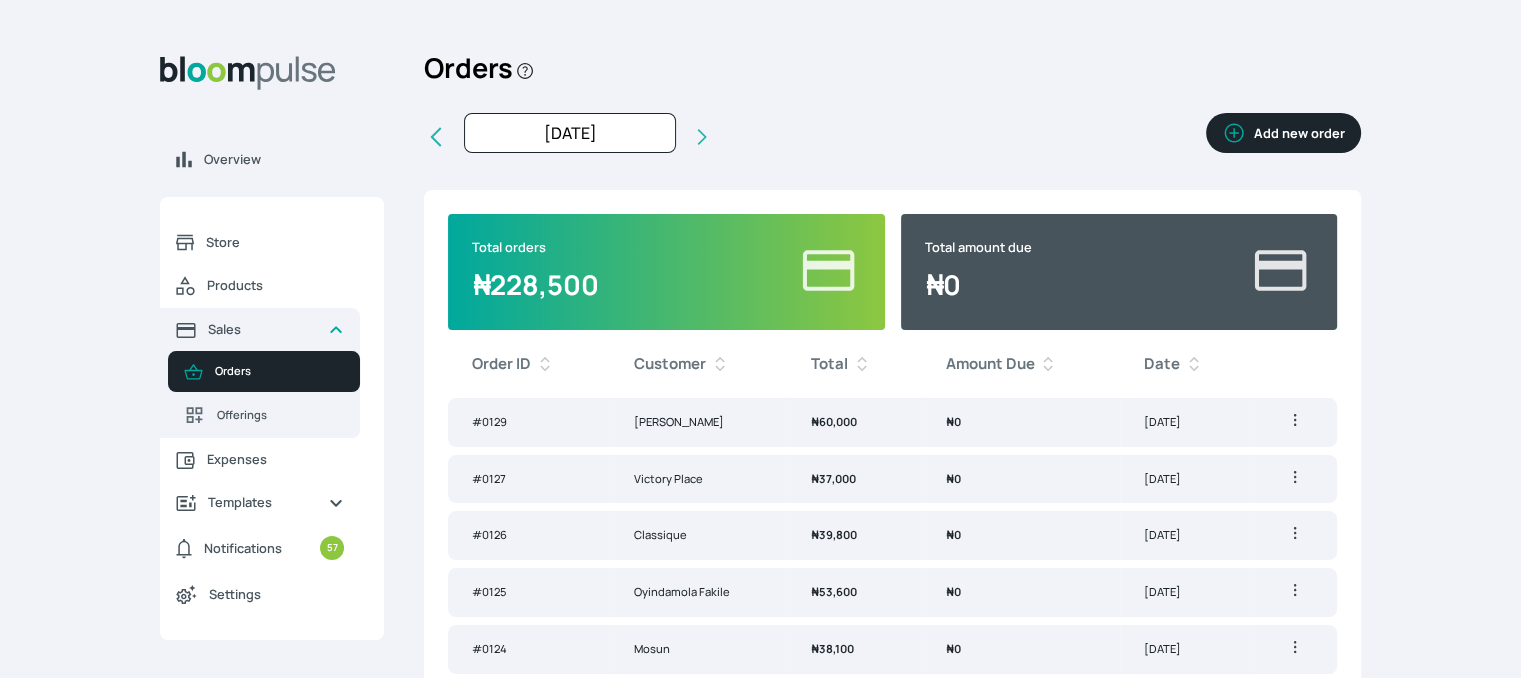 click 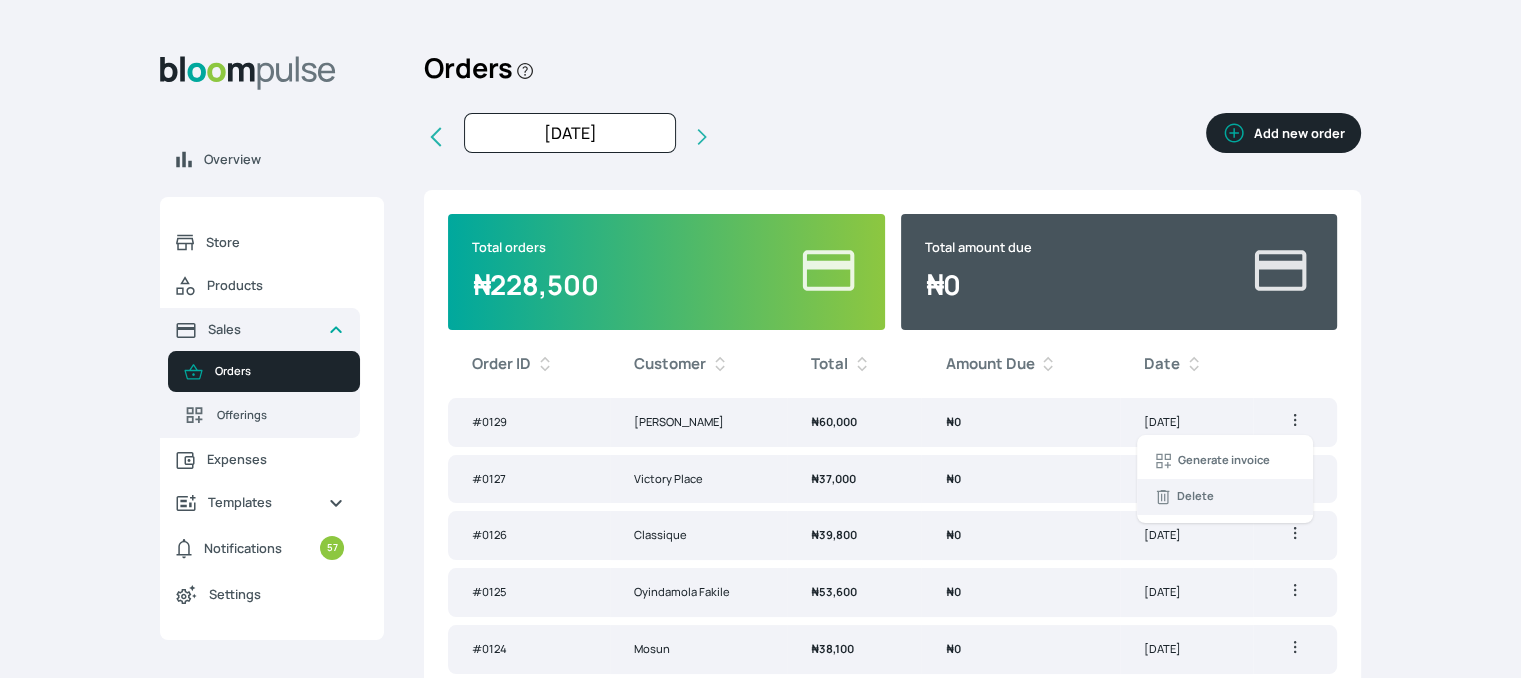click on "Delete" at bounding box center [1195, 496] 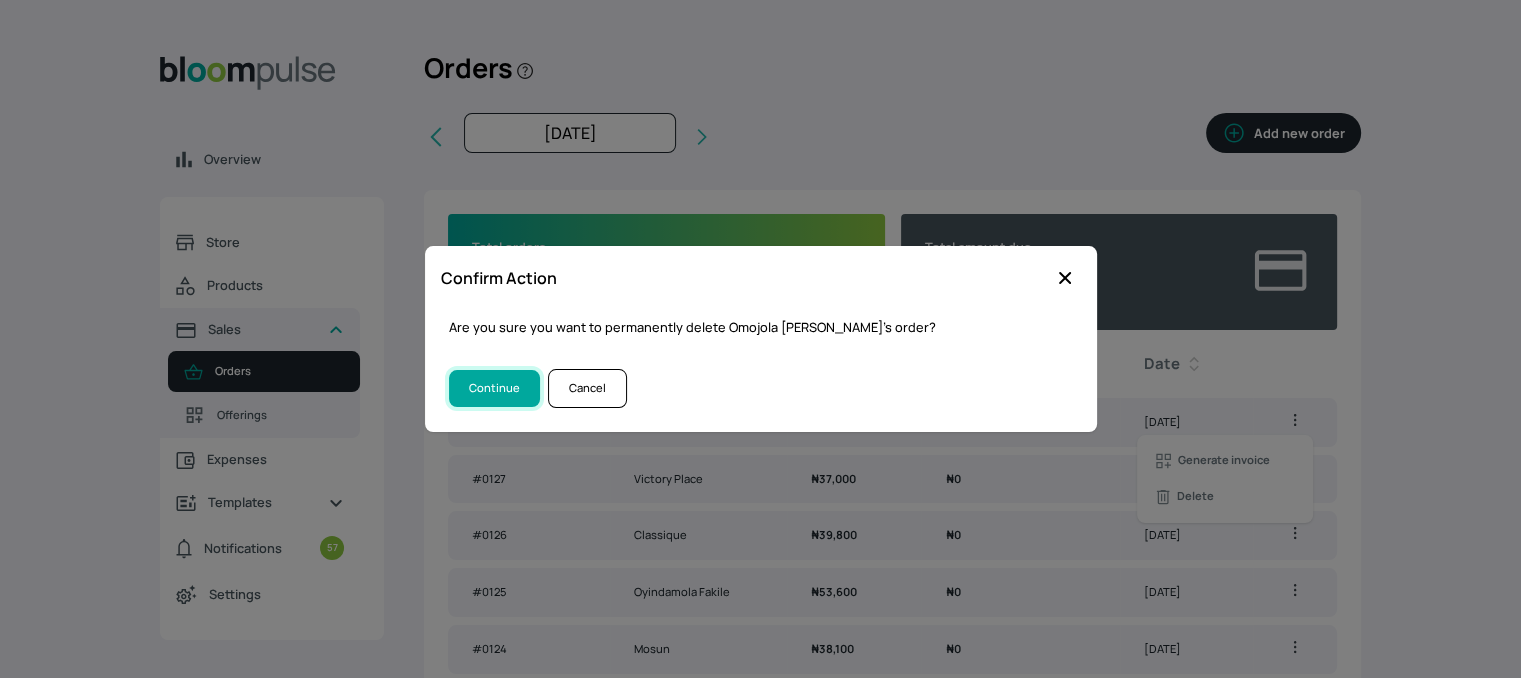 click on "Continue" at bounding box center (494, 388) 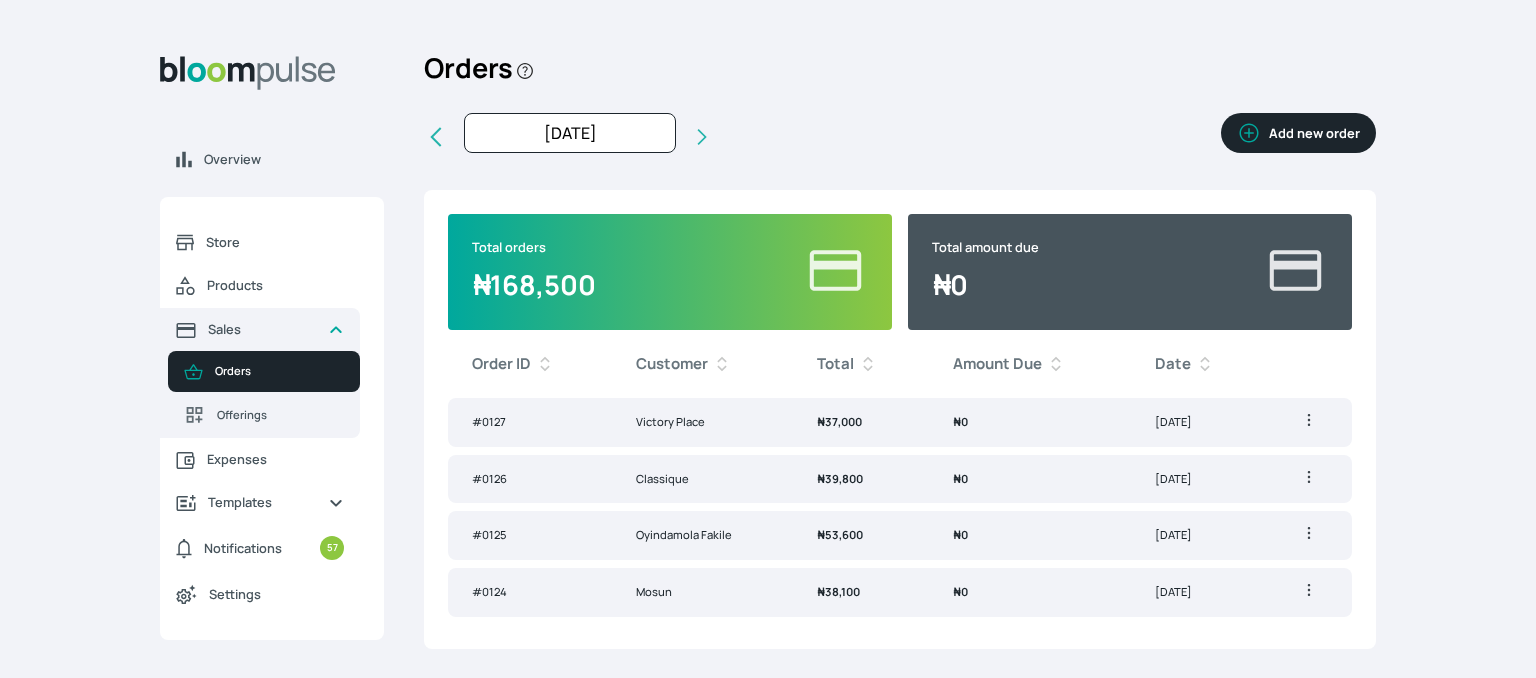 click on "Add new order" at bounding box center [1298, 133] 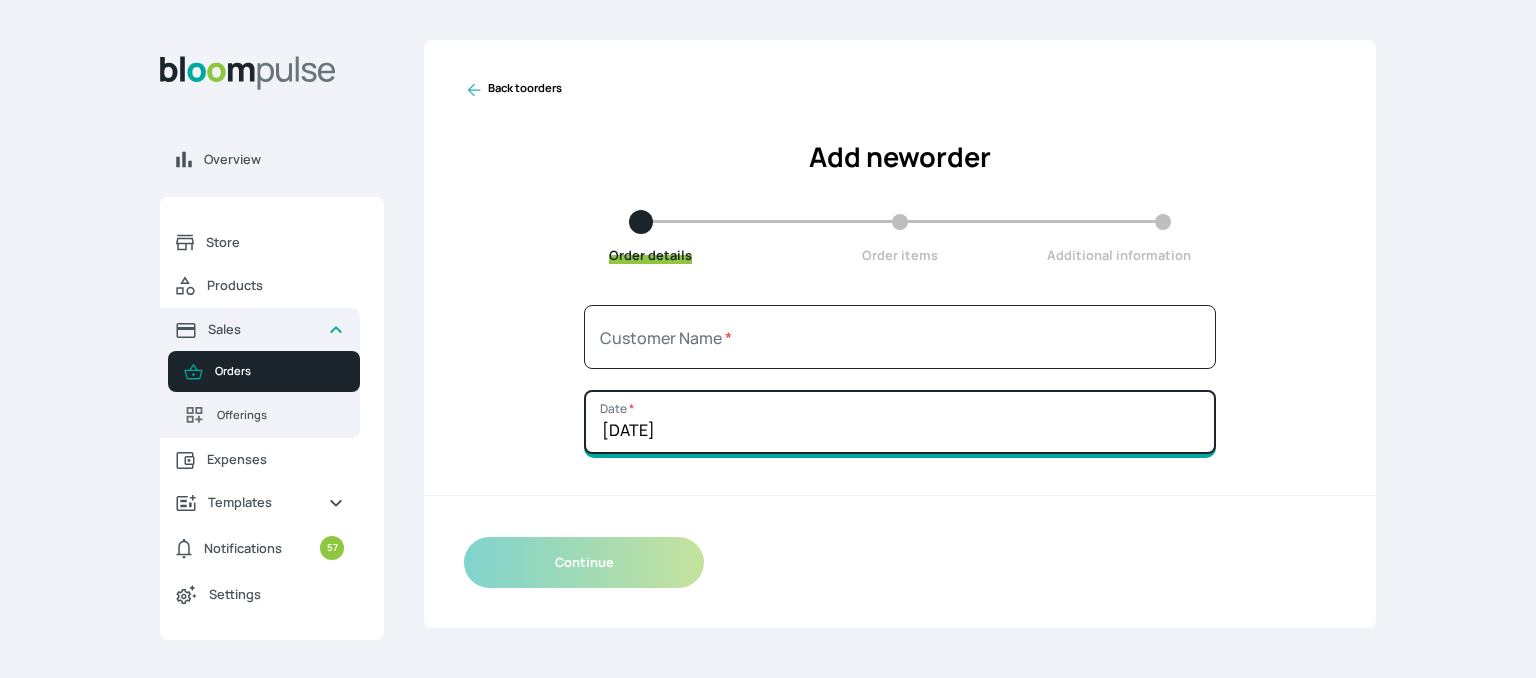 click on "[DATE]" at bounding box center [900, 422] 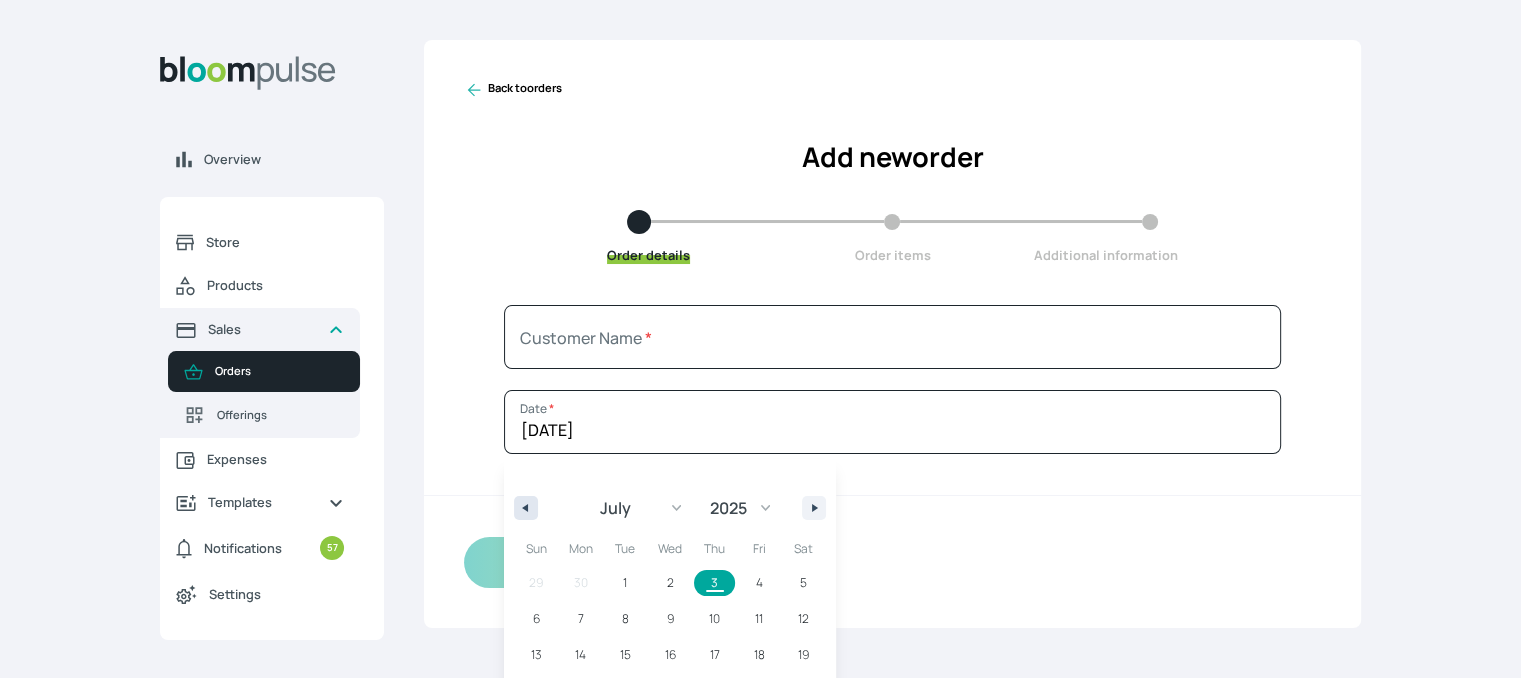 click at bounding box center (526, 508) 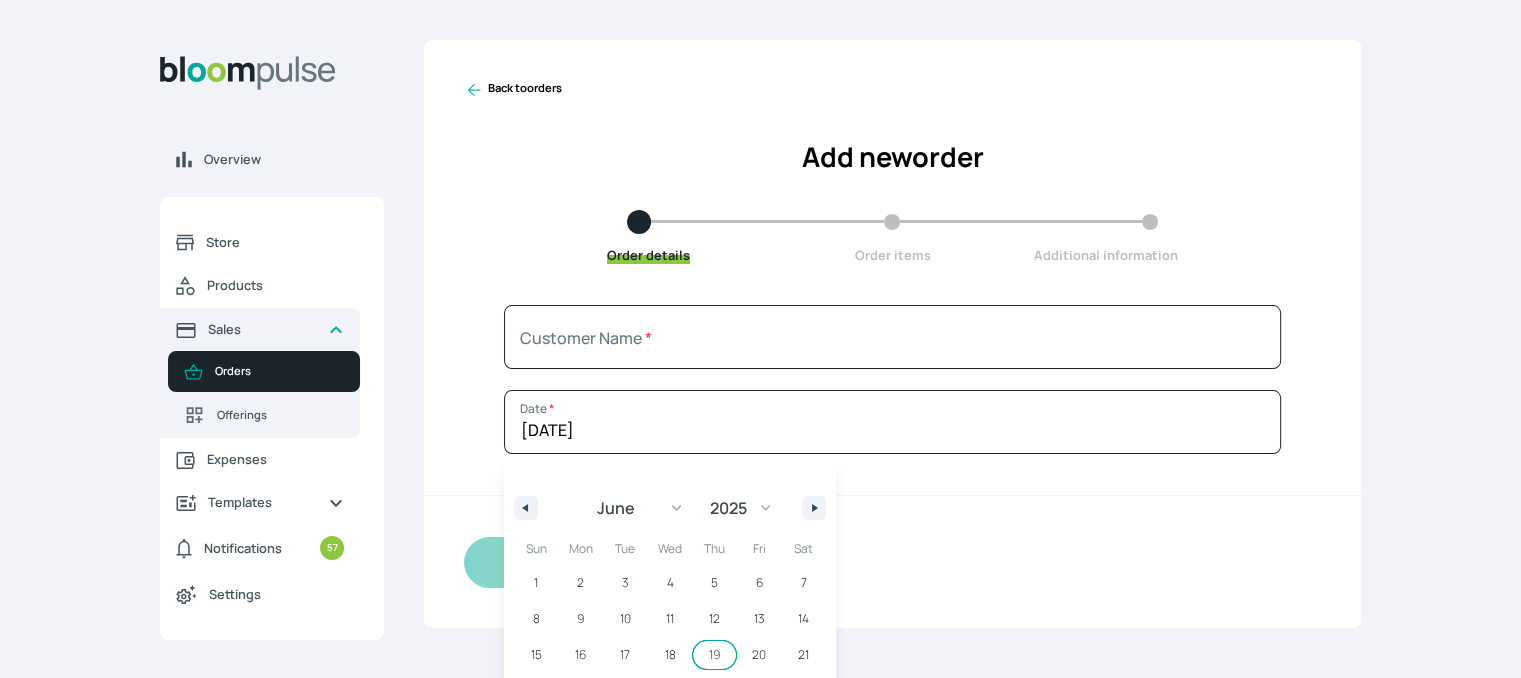 scroll, scrollTop: 87, scrollLeft: 0, axis: vertical 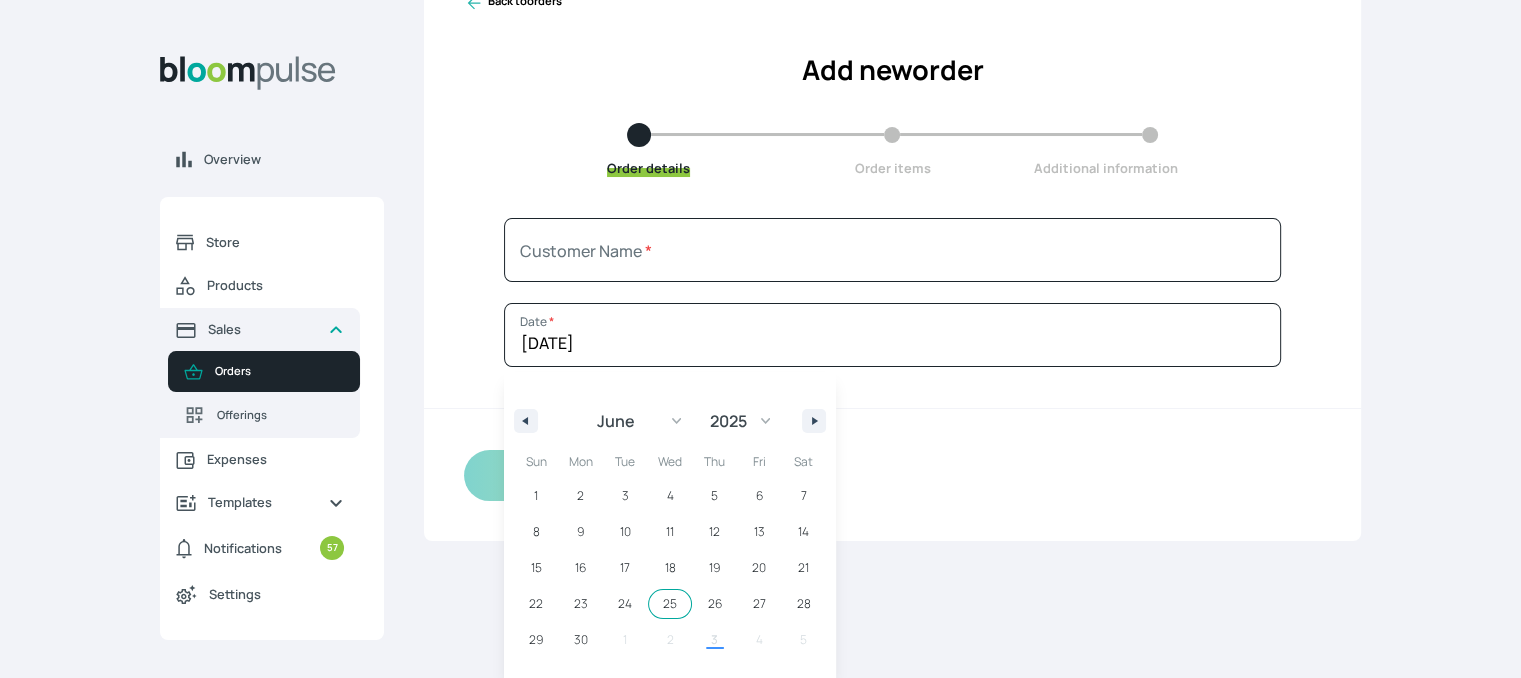 click on "25" at bounding box center (670, 604) 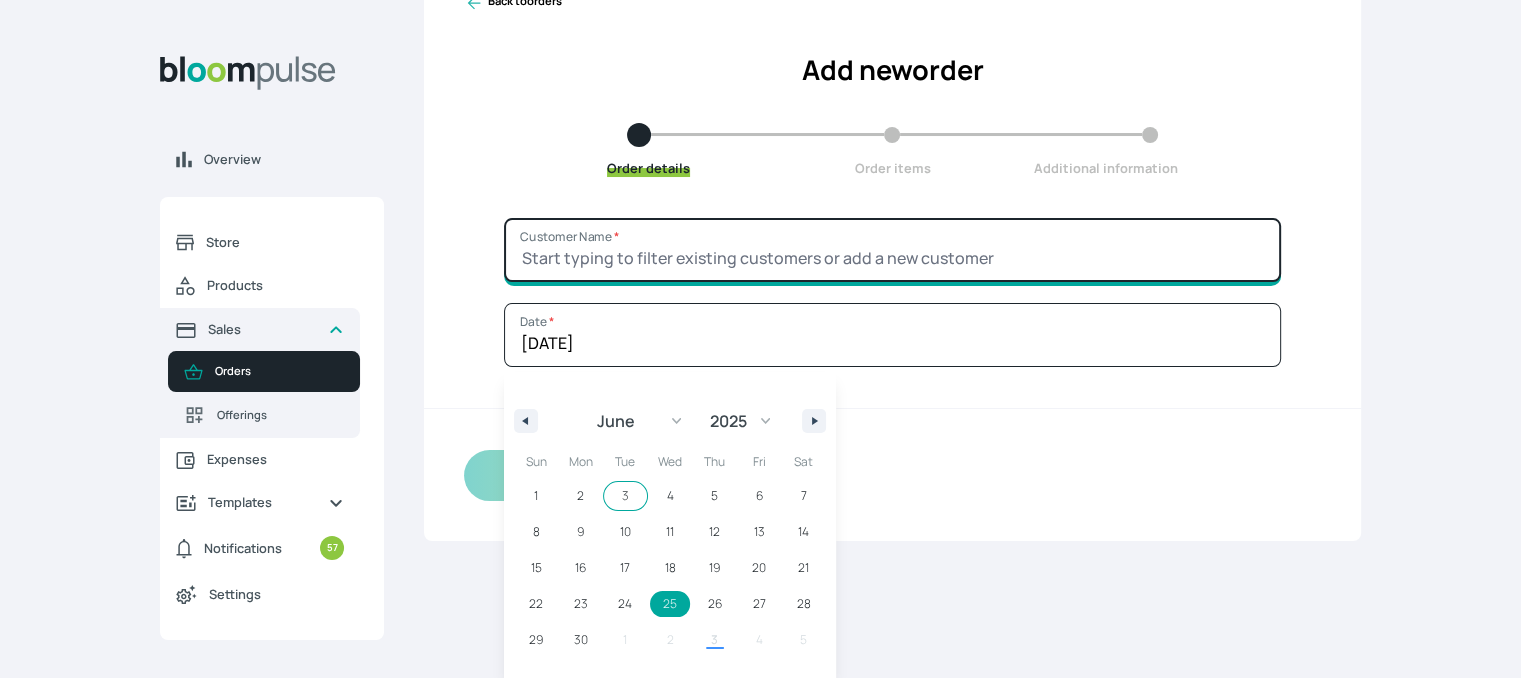 click on "Customer Name    *" at bounding box center (892, 250) 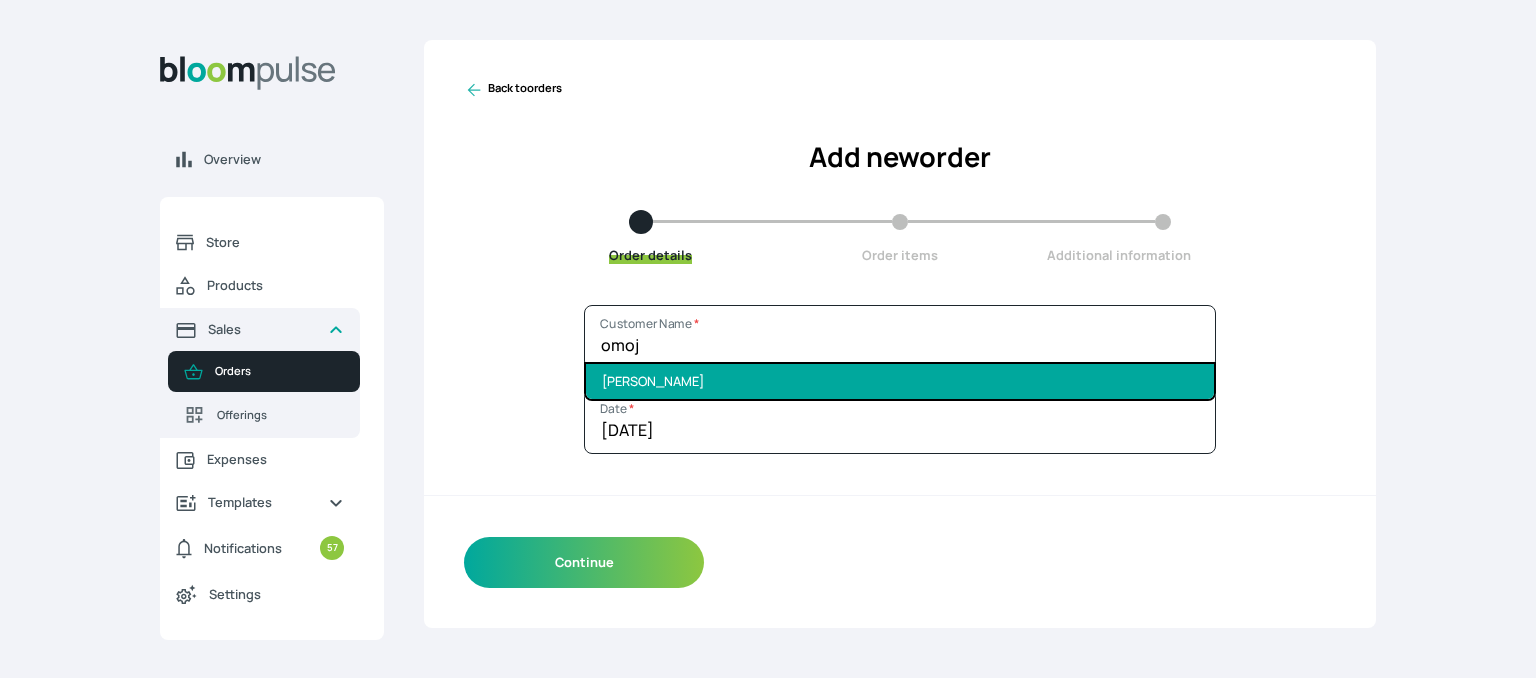 click on "[PERSON_NAME]" at bounding box center (900, 381) 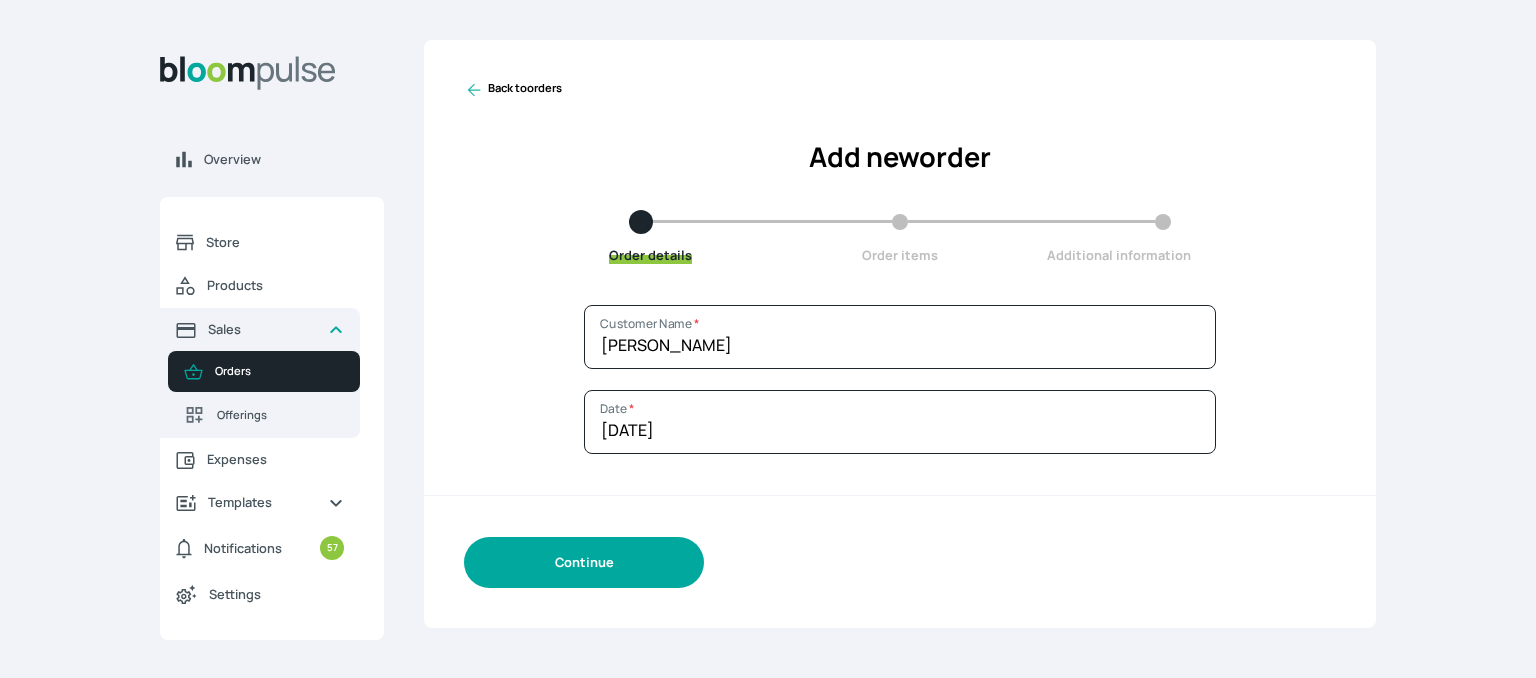 click on "Continue" at bounding box center [584, 562] 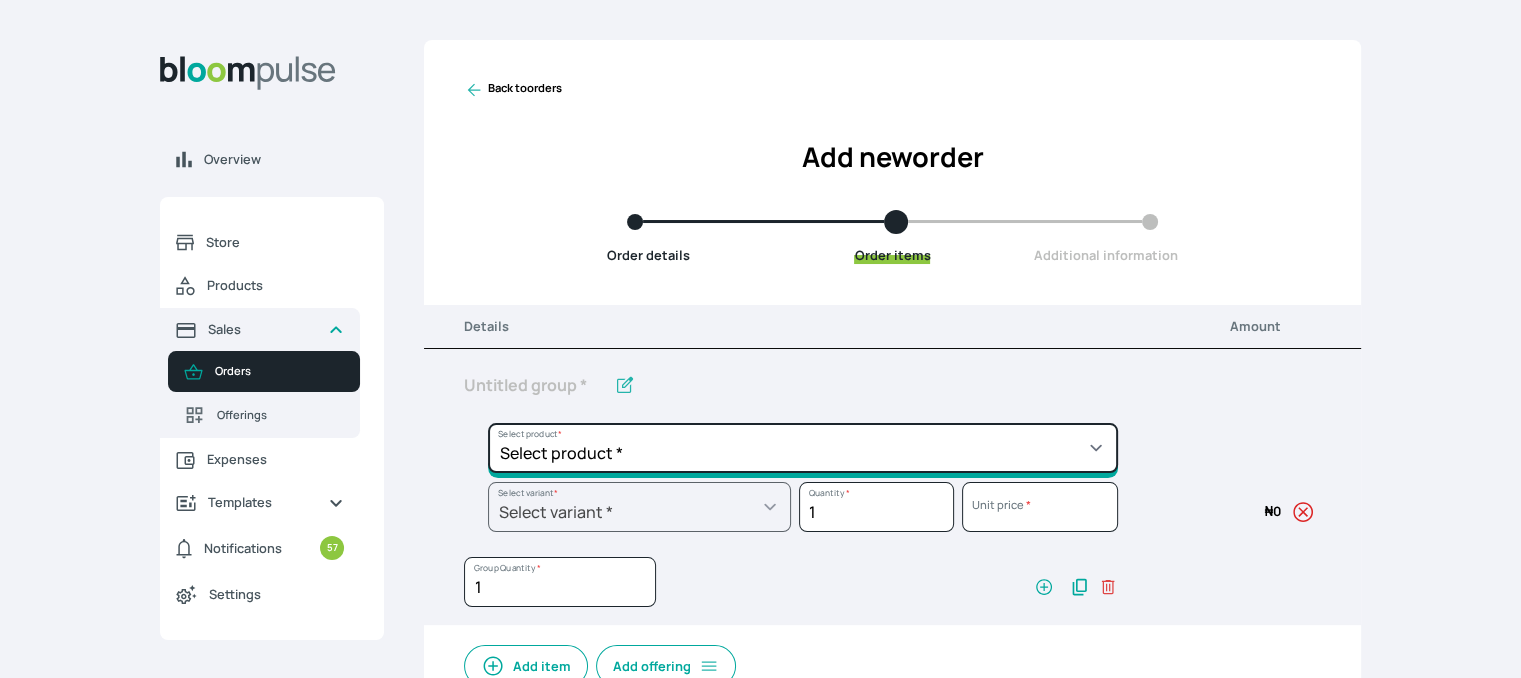 click on "Select product *  Cake Decoration for 8inches High  Chocolate oil based Round Cake  Geneose Sponge square Cake  Pound Square Cake  35cl zobo Mocktail  Banana Bread Batter BBQ Chicken  Bento Cake Budget Friendly Whippedcream Decoration Cake Decoration for 6inches High Cake Decoration for 6inches Low Cake loaf Chocolate Cake Batter Chocolate Ganache Chocolate oil based Batter Chocolate oil based square Cake Chocolate Round Cake Chop Life Package 2 Classic Banana Bread Loaf Coconut Banana Bread Loaf Cookies and Cream oil based Batter Cookies and cream oil based Round Cake Cupcakes Custom Made Whippedcream Decoration Doughnut Batter Fondant 1 Recipe  Fruit Cake Fruit Cake Batter Geneose Sponge Cake Batter Geneose Sponge Round Cake Meat Pie Meat Pie per 1 Mini puff Pound Cake Batter Pound Round Cake  Puff puff Redvelvet Cake Batter Redvelvet oil based Batter Redvelvet oil based Round Cake Redvelvet Round Cake Royal Buttercream  Small chops Stick Meat Sugar Doughnut  Swiss Meringue Buttercream  Valentine Love Box" at bounding box center (803, 448) 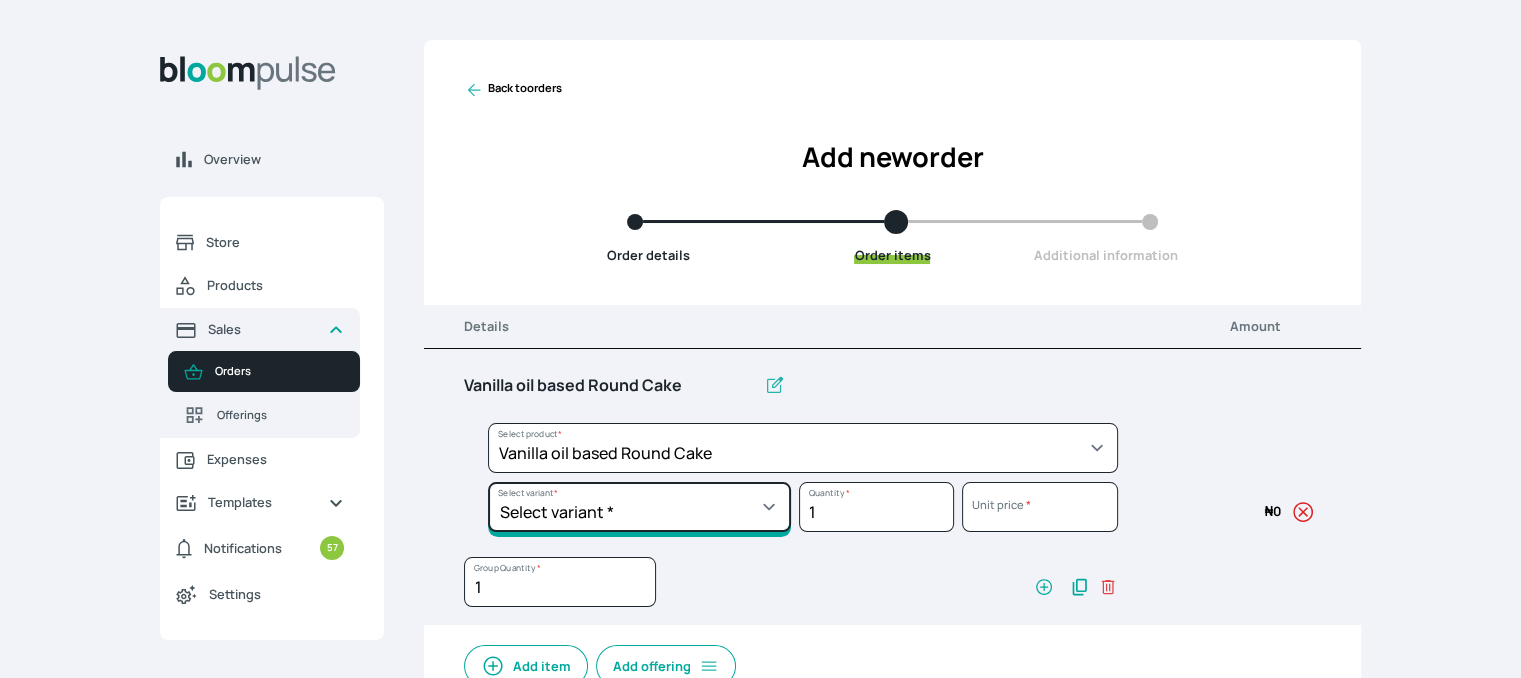 click on "Select variant * 10inches 11inches  12inches 6inches 7inches 8inches  9inches" at bounding box center [639, 507] 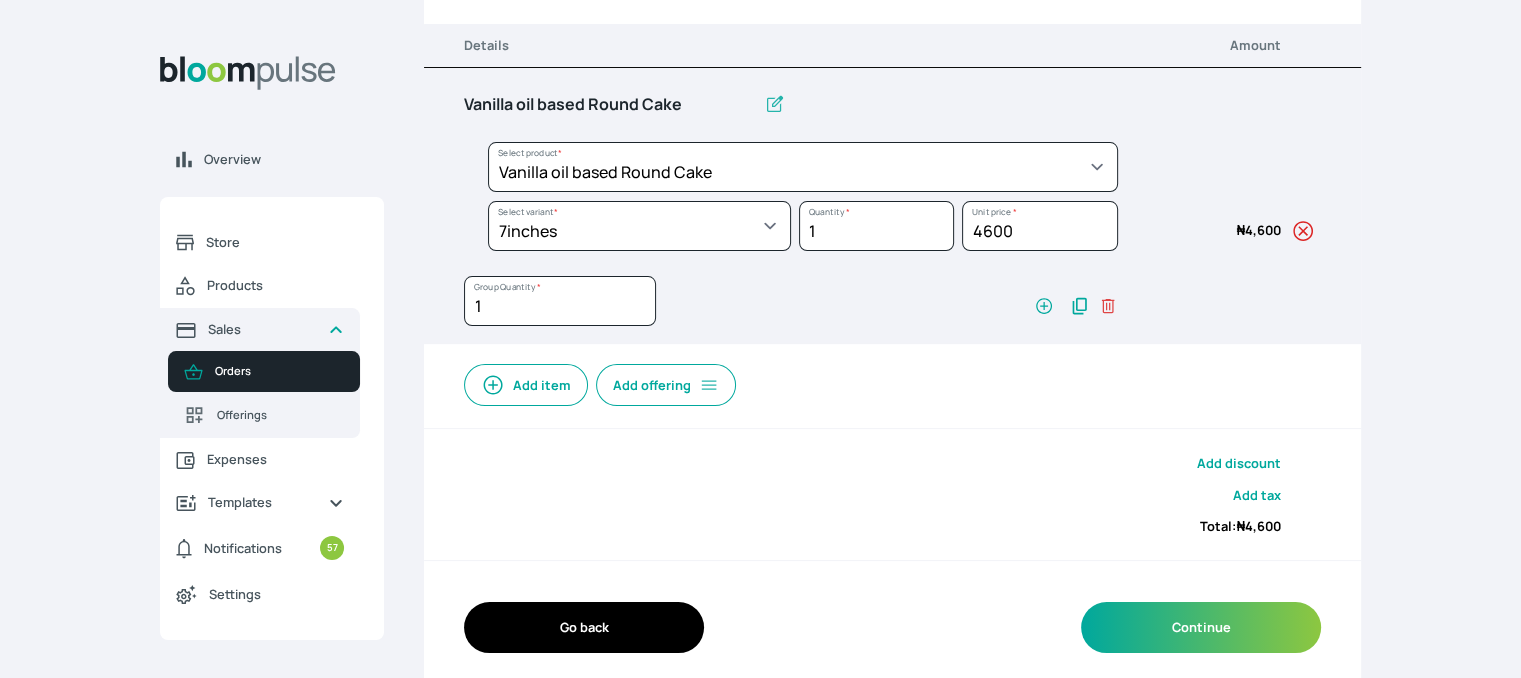 scroll, scrollTop: 294, scrollLeft: 0, axis: vertical 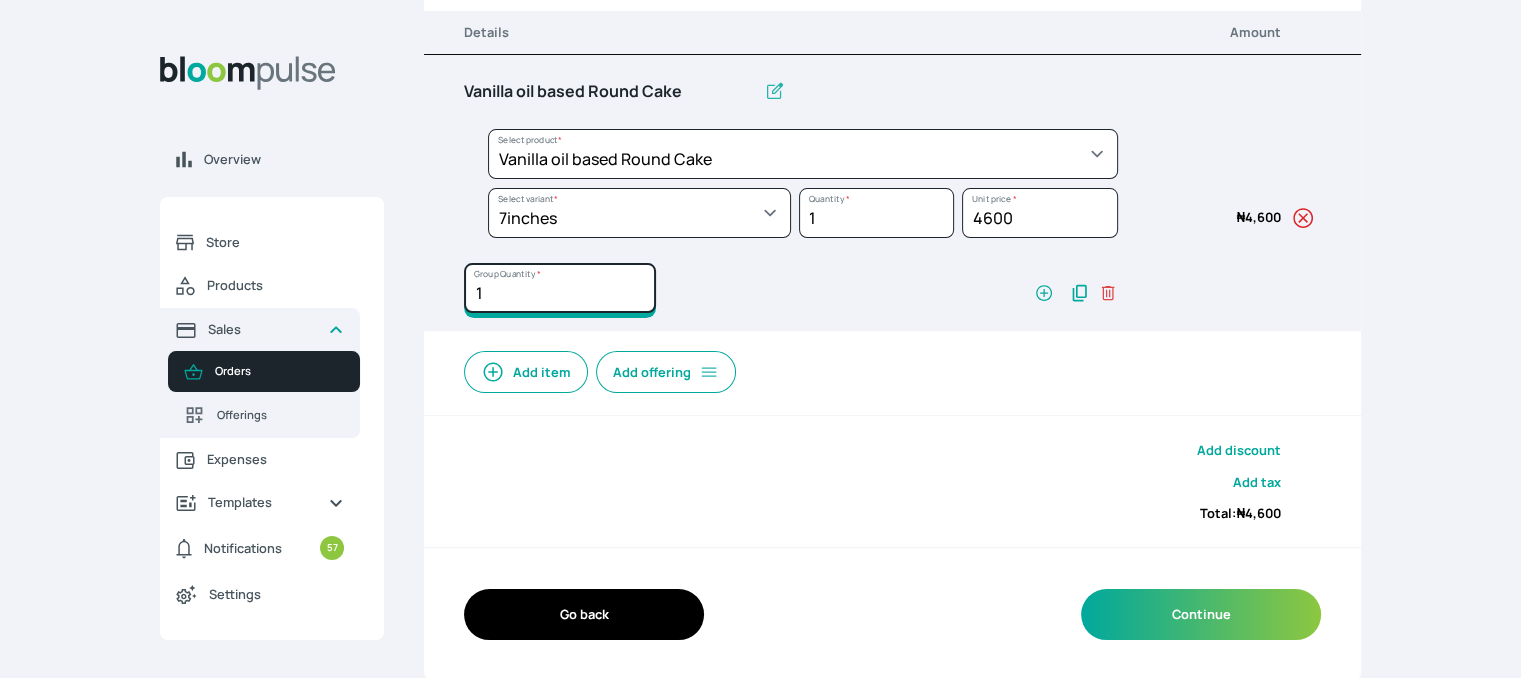 click on "1" at bounding box center [560, 288] 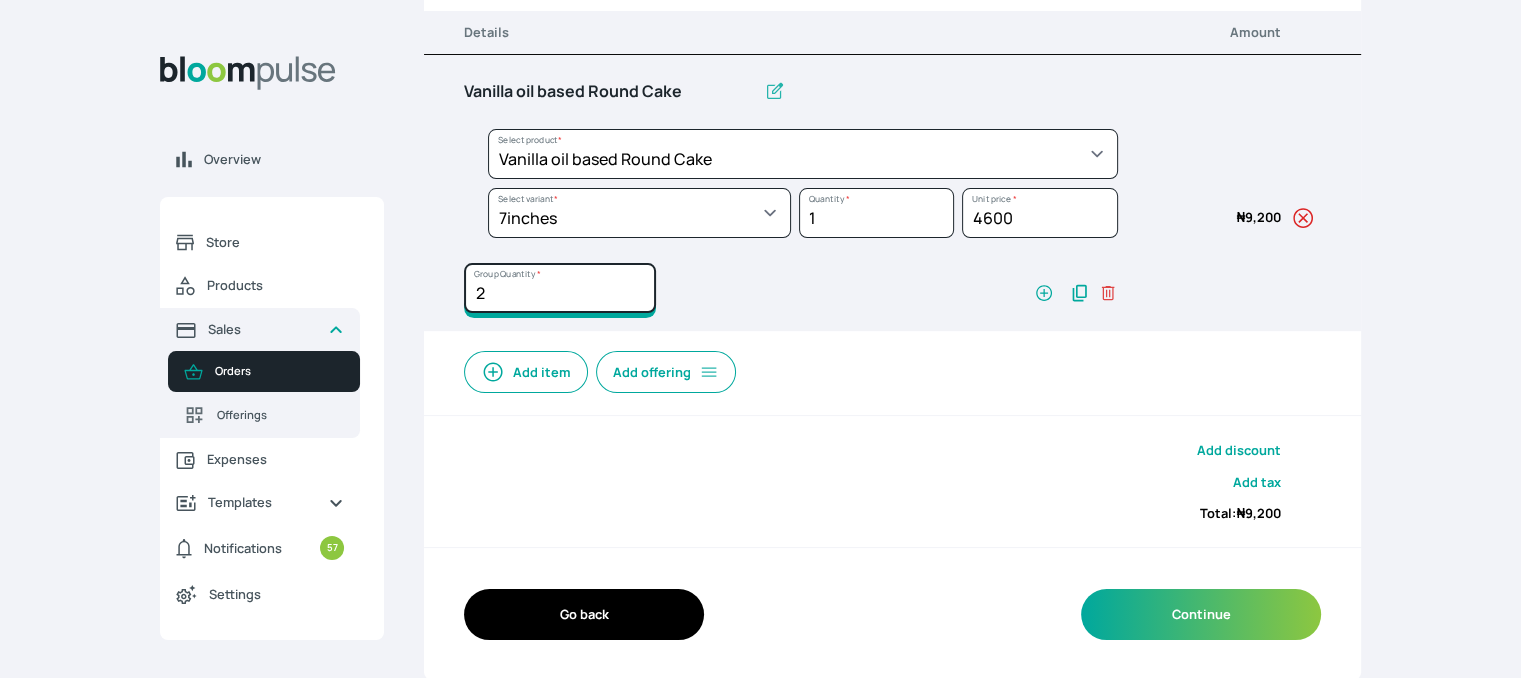 click on "2" at bounding box center [560, 288] 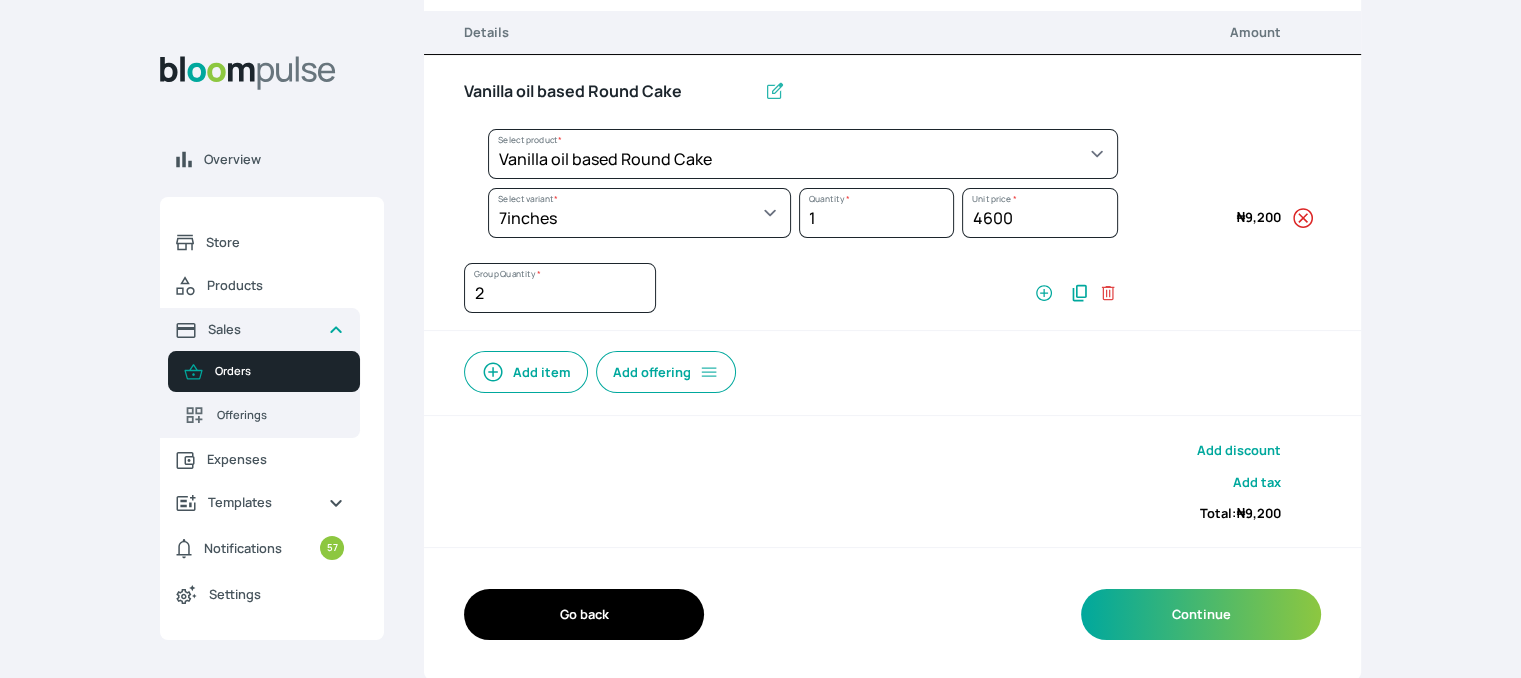 click on "Add item" at bounding box center [526, 372] 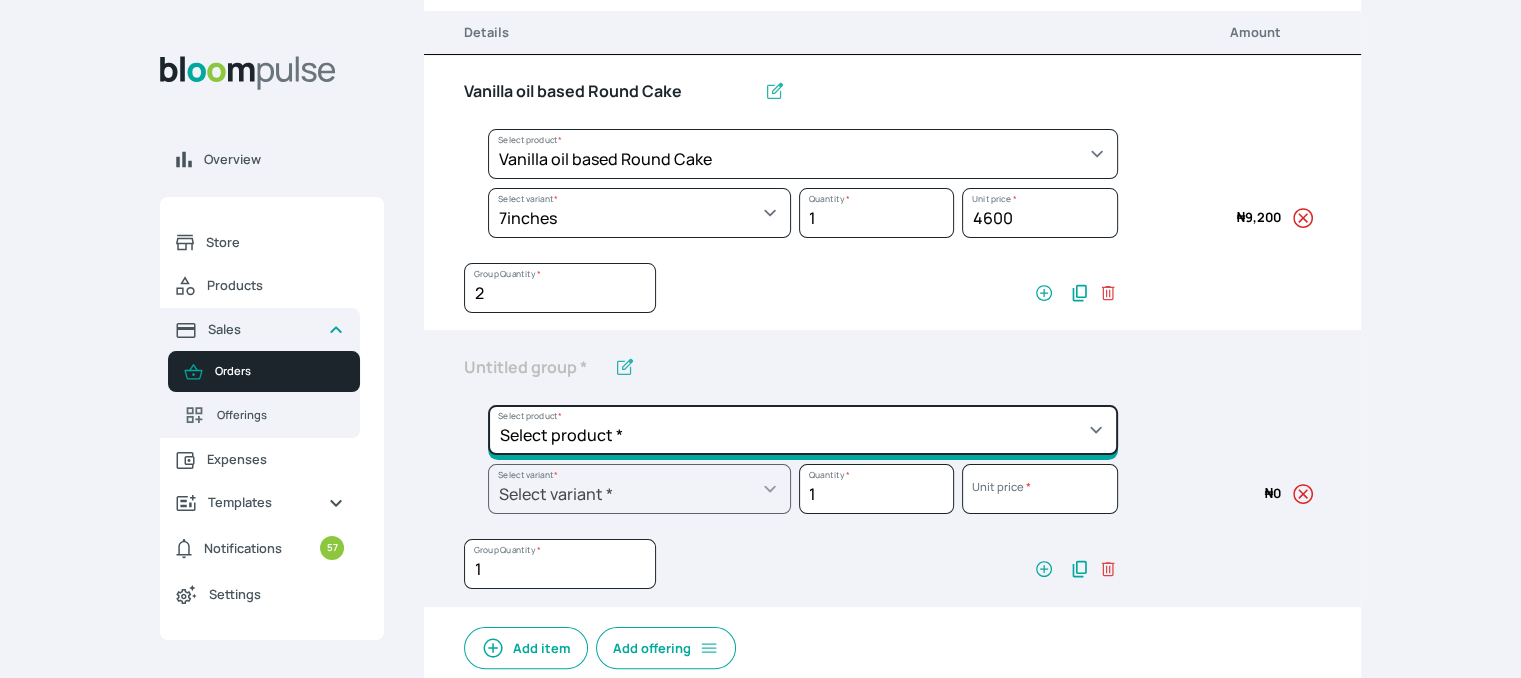 click on "Select product *  Cake Decoration for 8inches High  Chocolate oil based Round Cake  Geneose Sponge square Cake  Pound Square Cake  35cl zobo Mocktail  Banana Bread Batter BBQ Chicken  Bento Cake Budget Friendly Whippedcream Decoration Cake Decoration for 6inches High Cake Decoration for 6inches Low Cake loaf Chocolate Cake Batter Chocolate Ganache Chocolate oil based Batter Chocolate oil based square Cake Chocolate Round Cake Chop Life Package 2 Classic Banana Bread Loaf Coconut Banana Bread Loaf Cookies and Cream oil based Batter Cookies and cream oil based Round Cake Cupcakes Custom Made Whippedcream Decoration Doughnut Batter Fondant 1 Recipe  Fruit Cake Fruit Cake Batter Geneose Sponge Cake Batter Geneose Sponge Round Cake Meat Pie Meat Pie per 1 Mini puff Pound Cake Batter Pound Round Cake  Puff puff Redvelvet Cake Batter Redvelvet oil based Batter Redvelvet oil based Round Cake Redvelvet Round Cake Royal Buttercream  Small chops Stick Meat Sugar Doughnut  Swiss Meringue Buttercream  Valentine Love Box" at bounding box center (803, 154) 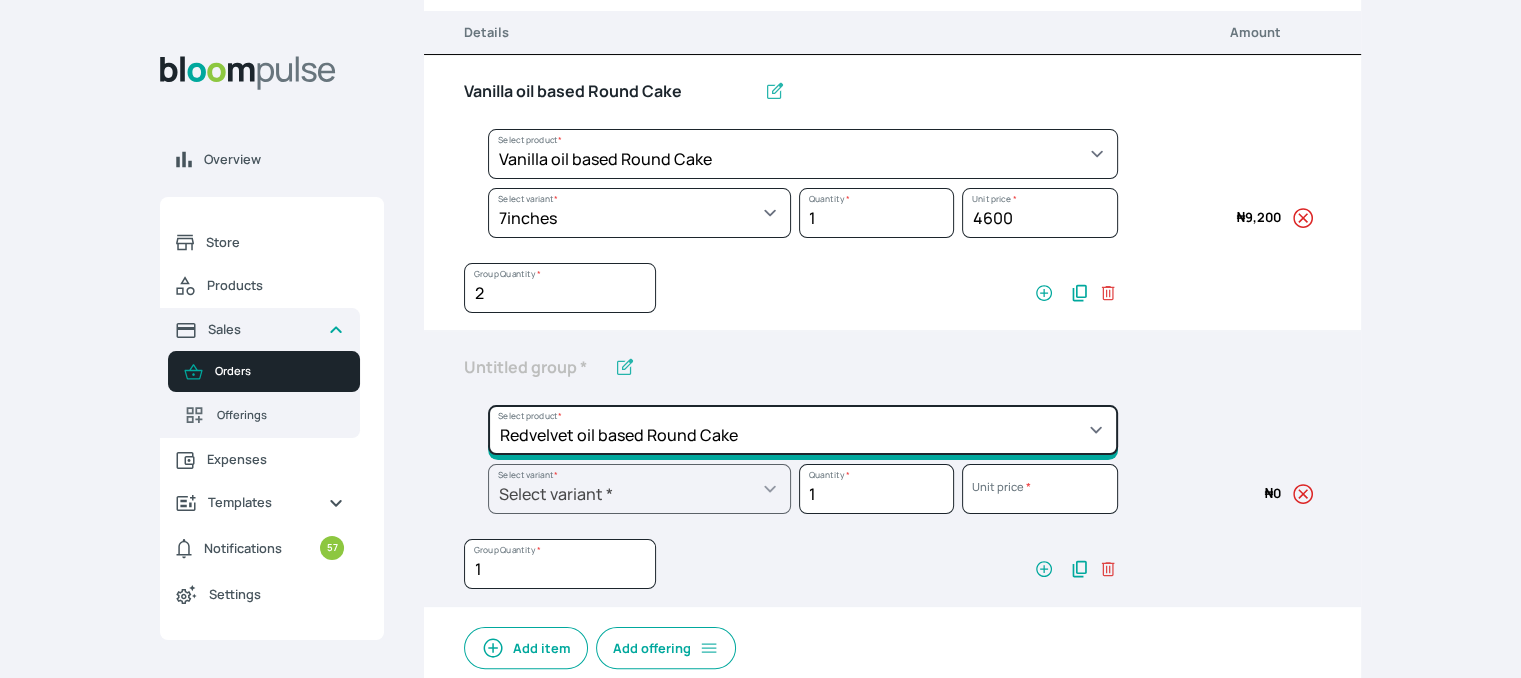 click on "Select product *  Cake Decoration for 8inches High  Chocolate oil based Round Cake  Geneose Sponge square Cake  Pound Square Cake  35cl zobo Mocktail  Banana Bread Batter BBQ Chicken  Bento Cake Budget Friendly Whippedcream Decoration Cake Decoration for 6inches High Cake Decoration for 6inches Low Cake loaf Chocolate Cake Batter Chocolate Ganache Chocolate oil based Batter Chocolate oil based square Cake Chocolate Round Cake Chop Life Package 2 Classic Banana Bread Loaf Coconut Banana Bread Loaf Cookies and Cream oil based Batter Cookies and cream oil based Round Cake Cupcakes Custom Made Whippedcream Decoration Doughnut Batter Fondant 1 Recipe  Fruit Cake Fruit Cake Batter Geneose Sponge Cake Batter Geneose Sponge Round Cake Meat Pie Meat Pie per 1 Mini puff Pound Cake Batter Pound Round Cake  Puff puff Redvelvet Cake Batter Redvelvet oil based Batter Redvelvet oil based Round Cake Redvelvet Round Cake Royal Buttercream  Small chops Stick Meat Sugar Doughnut  Swiss Meringue Buttercream  Valentine Love Box" at bounding box center (803, 154) 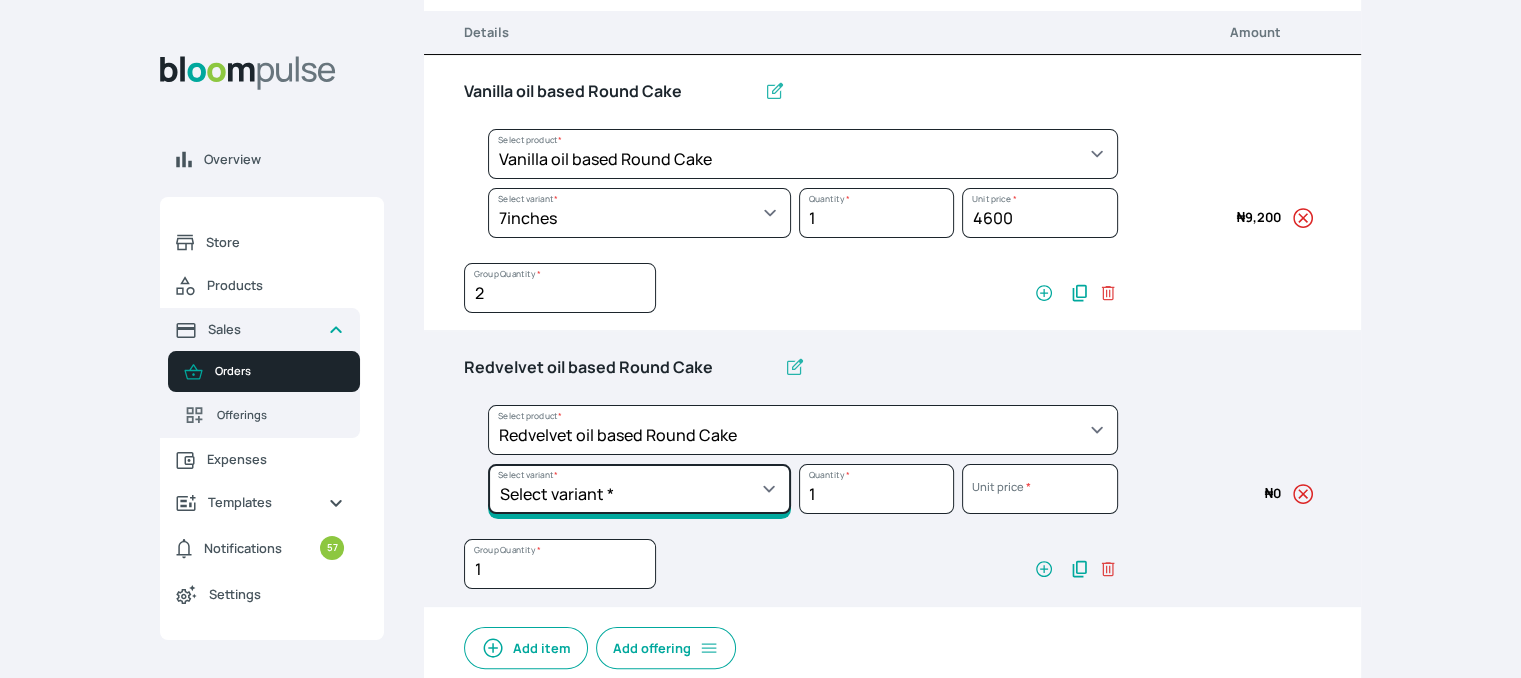 click on "Select variant * 10inches 11inches  12inches 6inches 7inches 8inches  9inches" at bounding box center [639, 213] 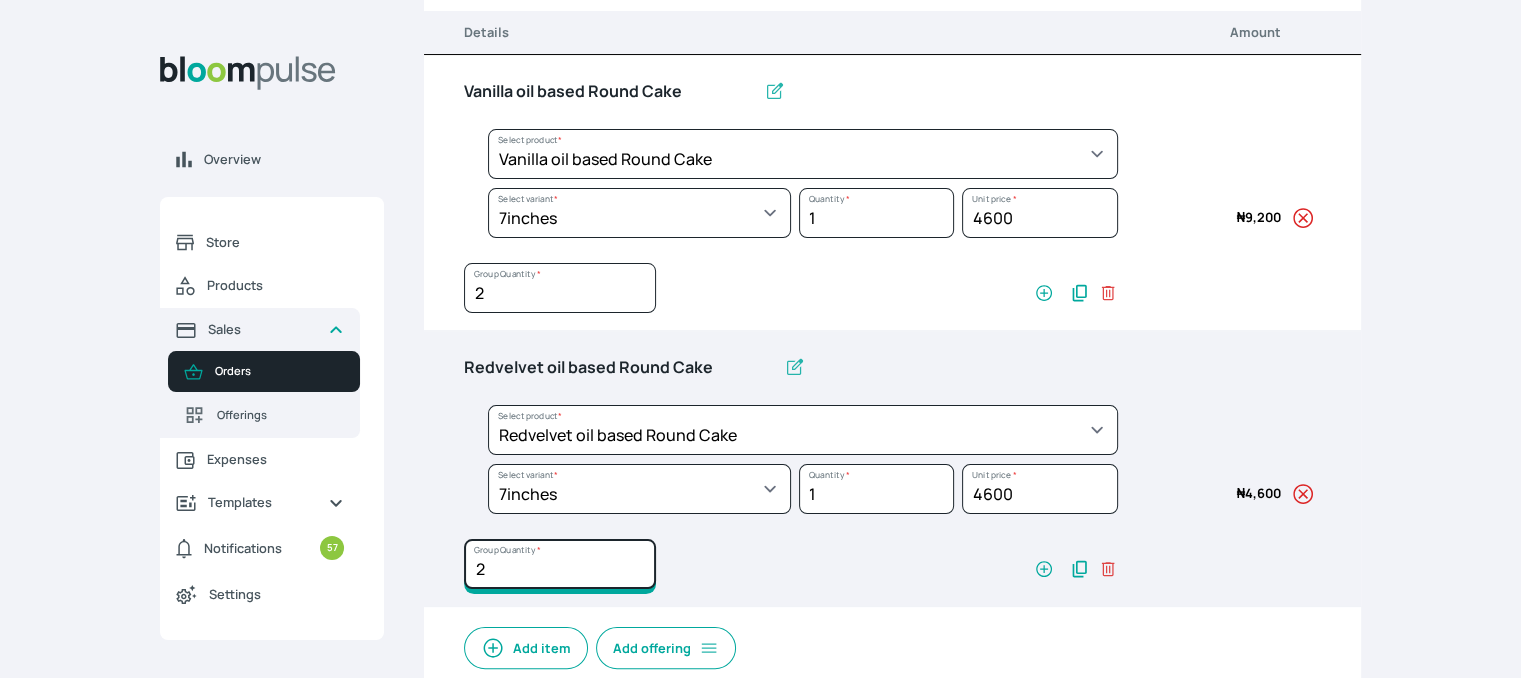 click on "2" at bounding box center (560, 288) 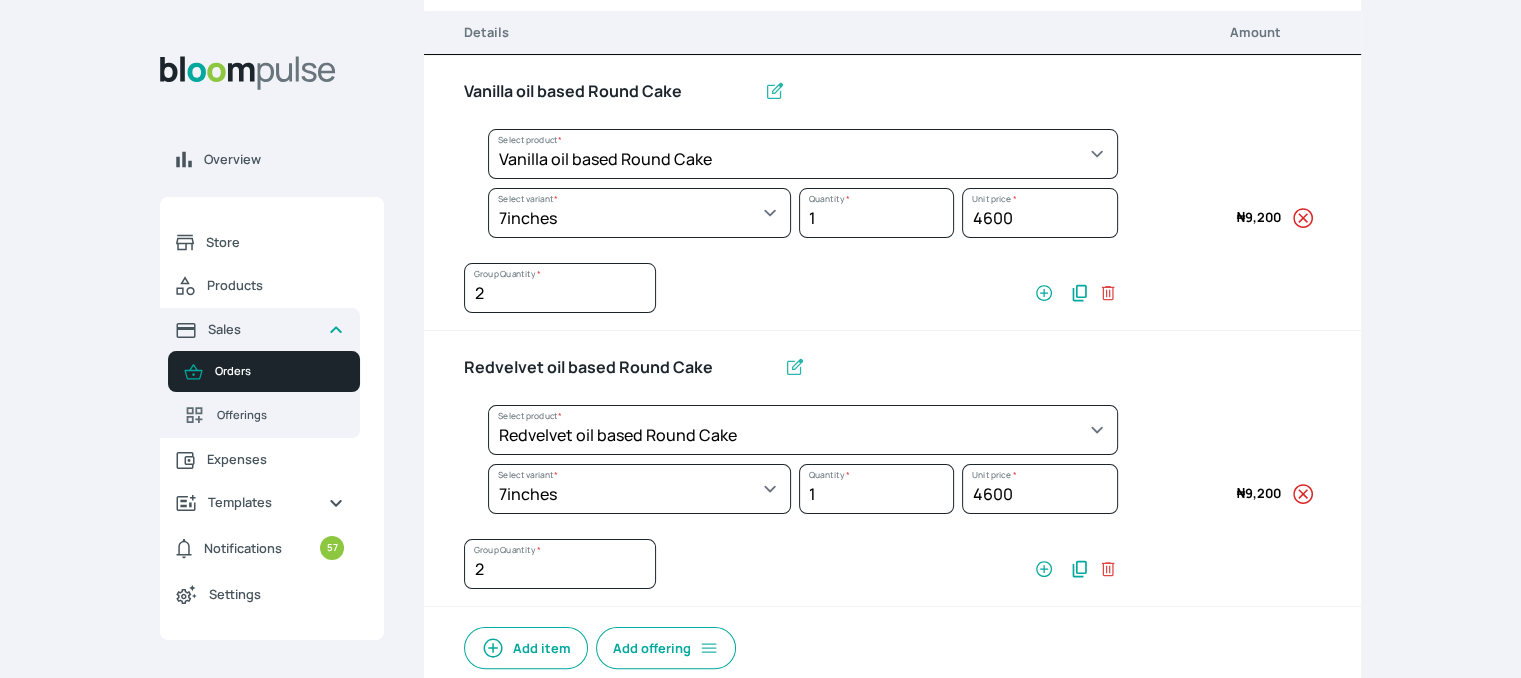 click on "Add item" at bounding box center (526, 648) 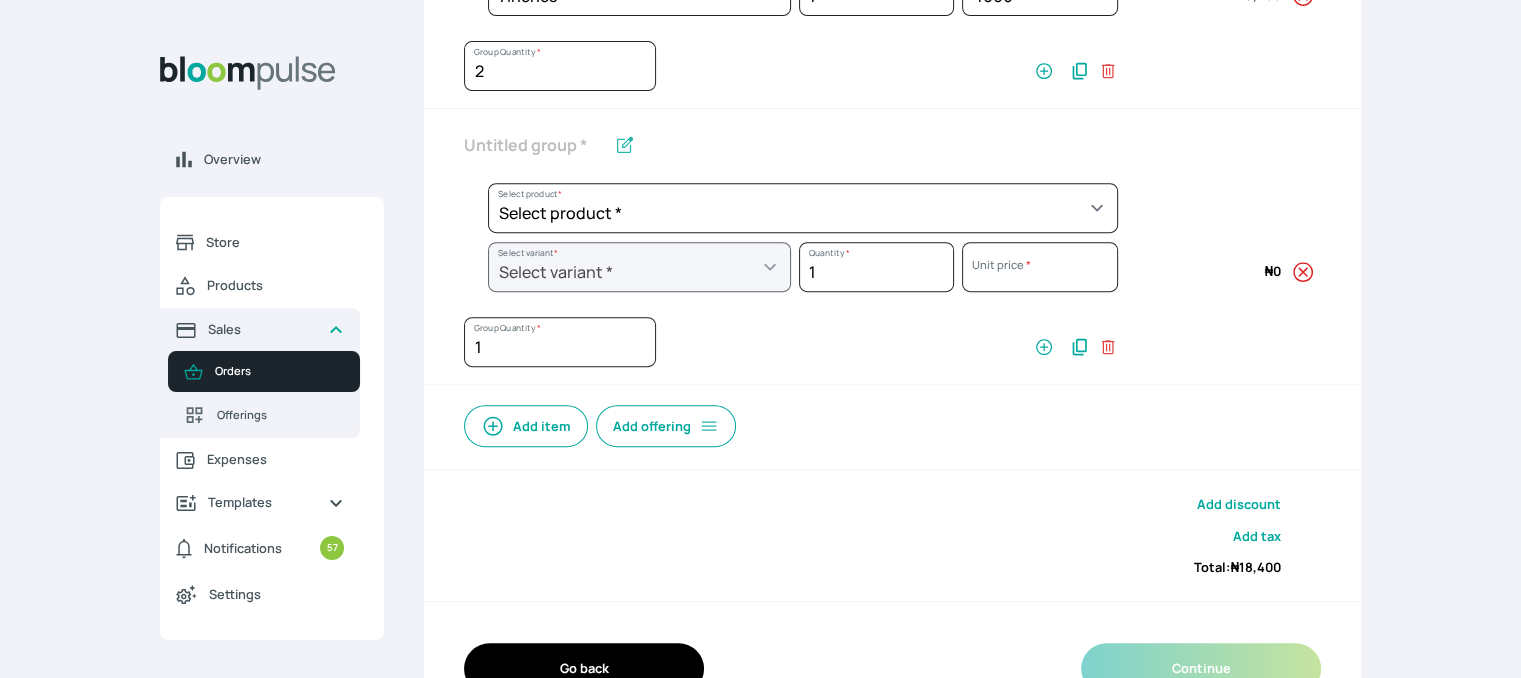scroll, scrollTop: 794, scrollLeft: 0, axis: vertical 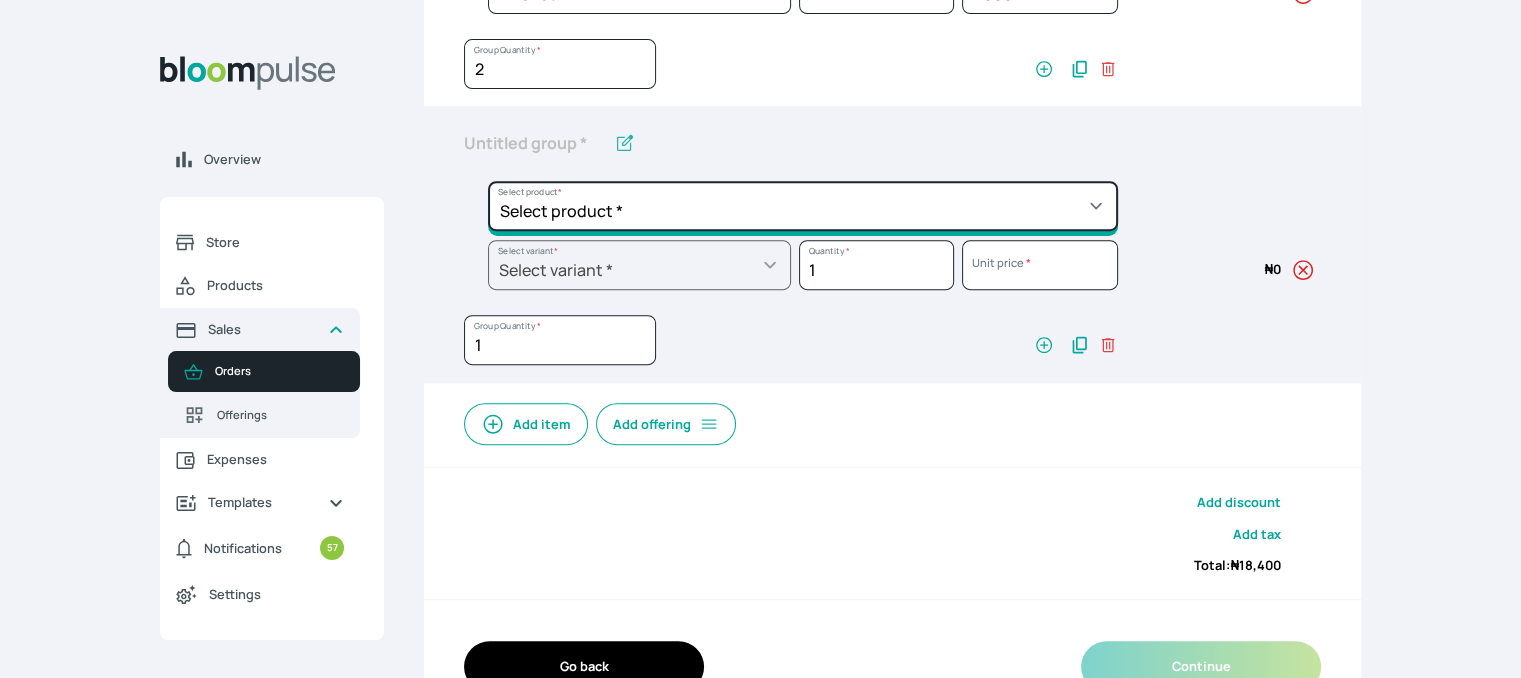click on "Select product *  Cake Decoration for 8inches High  Chocolate oil based Round Cake  Geneose Sponge square Cake  Pound Square Cake  35cl zobo Mocktail  Banana Bread Batter BBQ Chicken  Bento Cake Budget Friendly Whippedcream Decoration Cake Decoration for 6inches High Cake Decoration for 6inches Low Cake loaf Chocolate Cake Batter Chocolate Ganache Chocolate oil based Batter Chocolate oil based square Cake Chocolate Round Cake Chop Life Package 2 Classic Banana Bread Loaf Coconut Banana Bread Loaf Cookies and Cream oil based Batter Cookies and cream oil based Round Cake Cupcakes Custom Made Whippedcream Decoration Doughnut Batter Fondant 1 Recipe  Fruit Cake Fruit Cake Batter Geneose Sponge Cake Batter Geneose Sponge Round Cake Meat Pie Meat Pie per 1 Mini puff Pound Cake Batter Pound Round Cake  Puff puff Redvelvet Cake Batter Redvelvet oil based Batter Redvelvet oil based Round Cake Redvelvet Round Cake Royal Buttercream  Small chops Stick Meat Sugar Doughnut  Swiss Meringue Buttercream  Valentine Love Box" at bounding box center (803, -346) 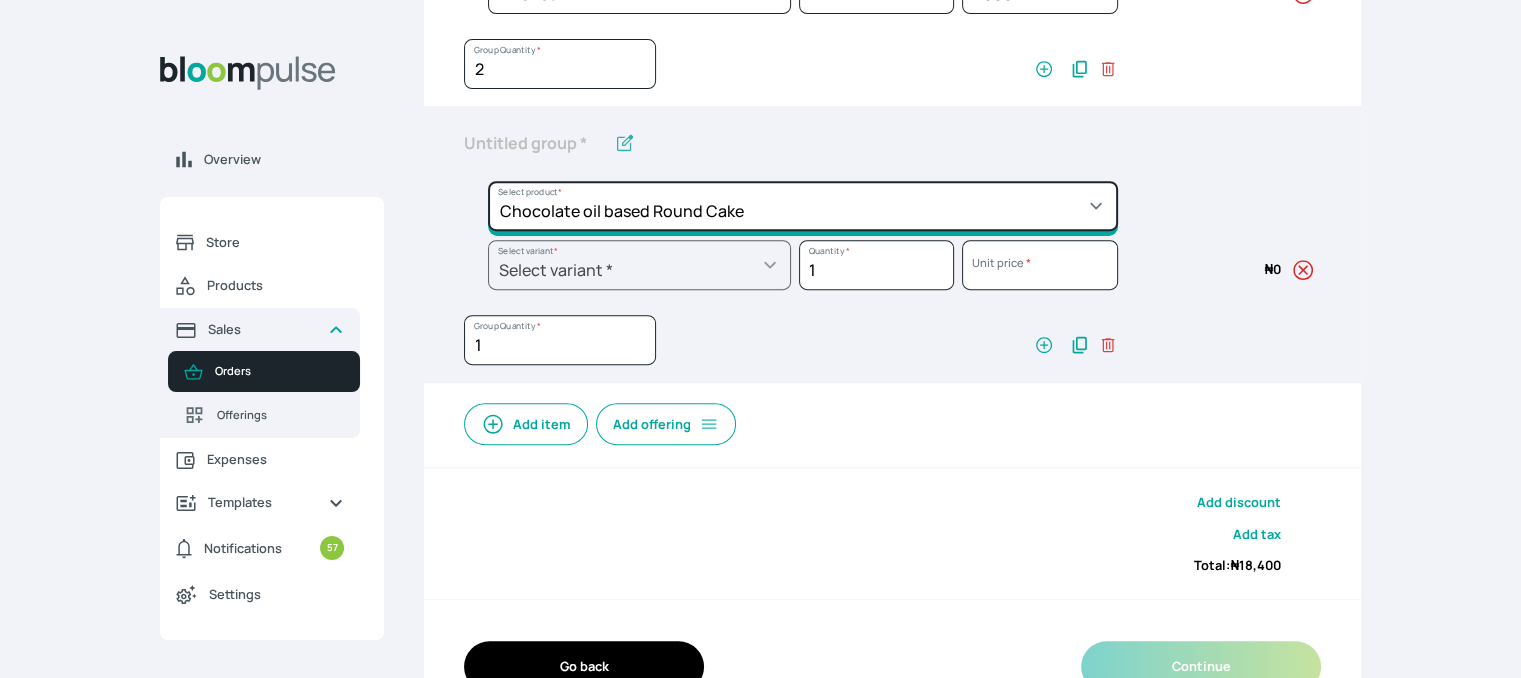 click on "Select product *  Cake Decoration for 8inches High  Chocolate oil based Round Cake  Geneose Sponge square Cake  Pound Square Cake  35cl zobo Mocktail  Banana Bread Batter BBQ Chicken  Bento Cake Budget Friendly Whippedcream Decoration Cake Decoration for 6inches High Cake Decoration for 6inches Low Cake loaf Chocolate Cake Batter Chocolate Ganache Chocolate oil based Batter Chocolate oil based square Cake Chocolate Round Cake Chop Life Package 2 Classic Banana Bread Loaf Coconut Banana Bread Loaf Cookies and Cream oil based Batter Cookies and cream oil based Round Cake Cupcakes Custom Made Whippedcream Decoration Doughnut Batter Fondant 1 Recipe  Fruit Cake Fruit Cake Batter Geneose Sponge Cake Batter Geneose Sponge Round Cake Meat Pie Meat Pie per 1 Mini puff Pound Cake Batter Pound Round Cake  Puff puff Redvelvet Cake Batter Redvelvet oil based Batter Redvelvet oil based Round Cake Redvelvet Round Cake Royal Buttercream  Small chops Stick Meat Sugar Doughnut  Swiss Meringue Buttercream  Valentine Love Box" at bounding box center (803, -346) 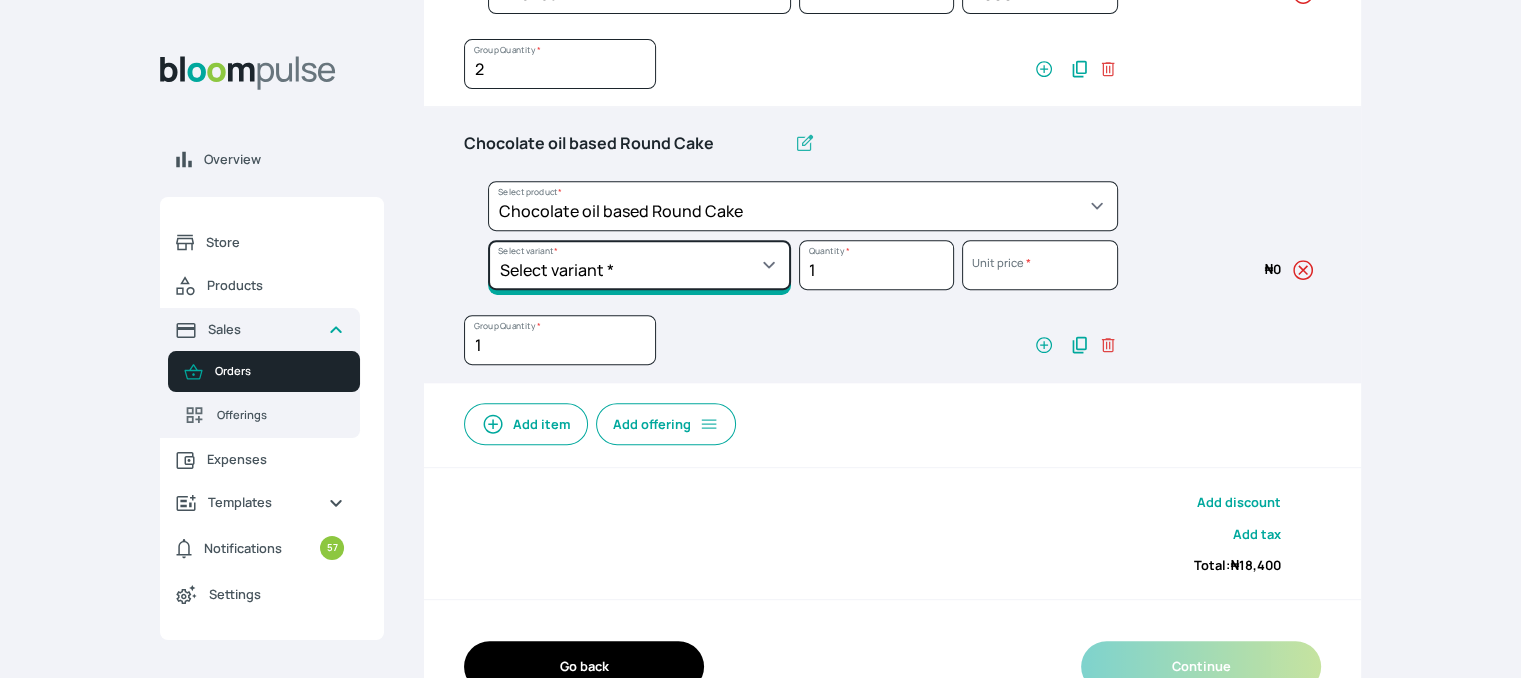 click on "Select variant * 10inches 11inches  12inches 6inches 7inches 8inches  9inches" at bounding box center (639, -287) 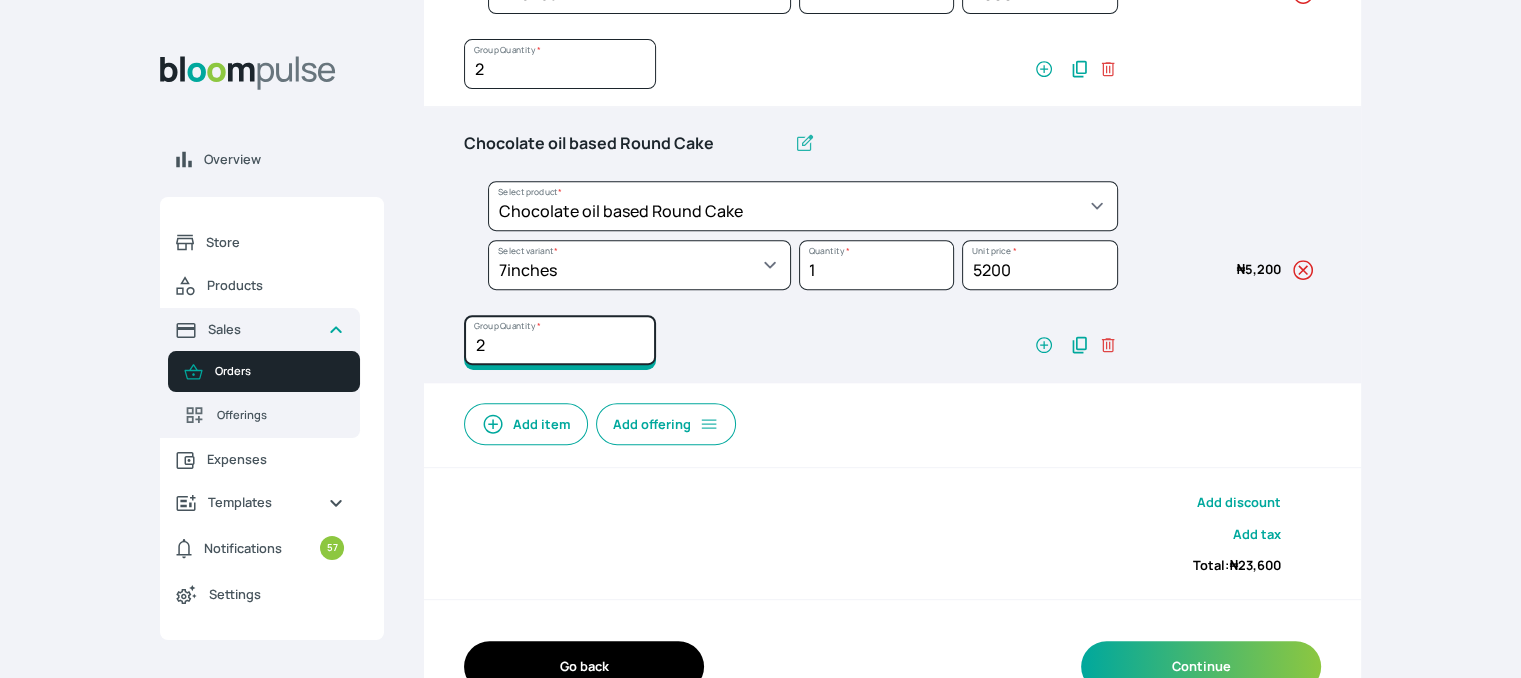click on "2" at bounding box center [560, -212] 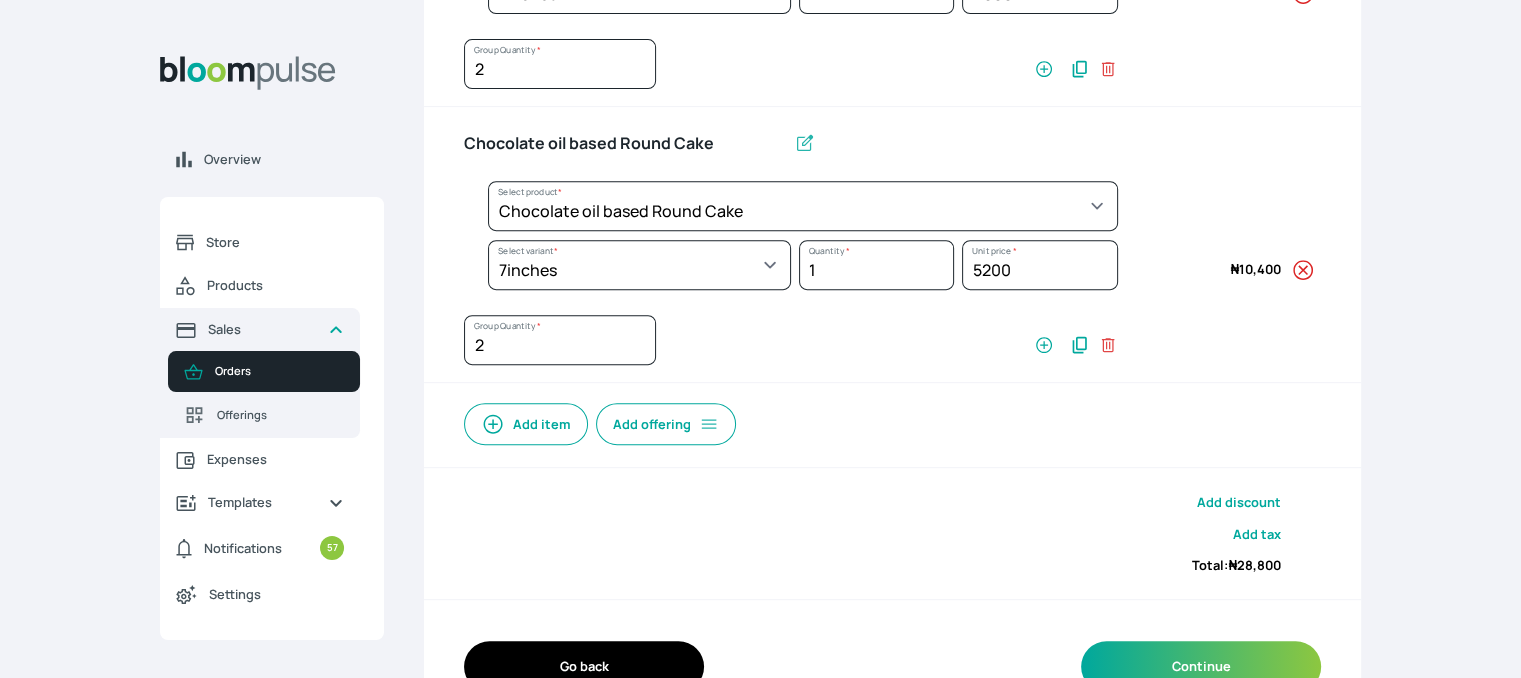 click on "Add item" at bounding box center (526, 424) 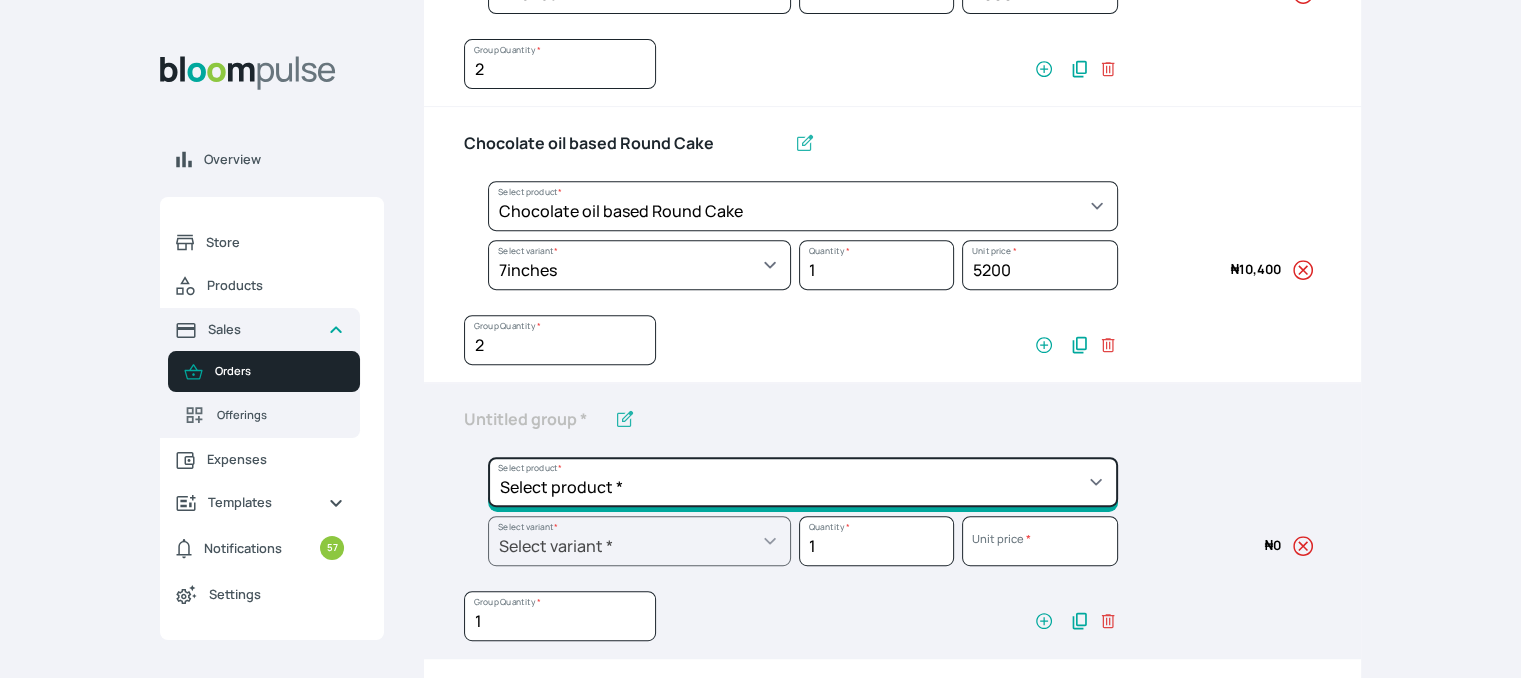 click on "Select product *  Cake Decoration for 8inches High  Chocolate oil based Round Cake  Geneose Sponge square Cake  Pound Square Cake  35cl zobo Mocktail  Banana Bread Batter BBQ Chicken  Bento Cake Budget Friendly Whippedcream Decoration Cake Decoration for 6inches High Cake Decoration for 6inches Low Cake loaf Chocolate Cake Batter Chocolate Ganache Chocolate oil based Batter Chocolate oil based square Cake Chocolate Round Cake Chop Life Package 2 Classic Banana Bread Loaf Coconut Banana Bread Loaf Cookies and Cream oil based Batter Cookies and cream oil based Round Cake Cupcakes Custom Made Whippedcream Decoration Doughnut Batter Fondant 1 Recipe  Fruit Cake Fruit Cake Batter Geneose Sponge Cake Batter Geneose Sponge Round Cake Meat Pie Meat Pie per 1 Mini puff Pound Cake Batter Pound Round Cake  Puff puff Redvelvet Cake Batter Redvelvet oil based Batter Redvelvet oil based Round Cake Redvelvet Round Cake Royal Buttercream  Small chops Stick Meat Sugar Doughnut  Swiss Meringue Buttercream  Valentine Love Box" at bounding box center [803, -346] 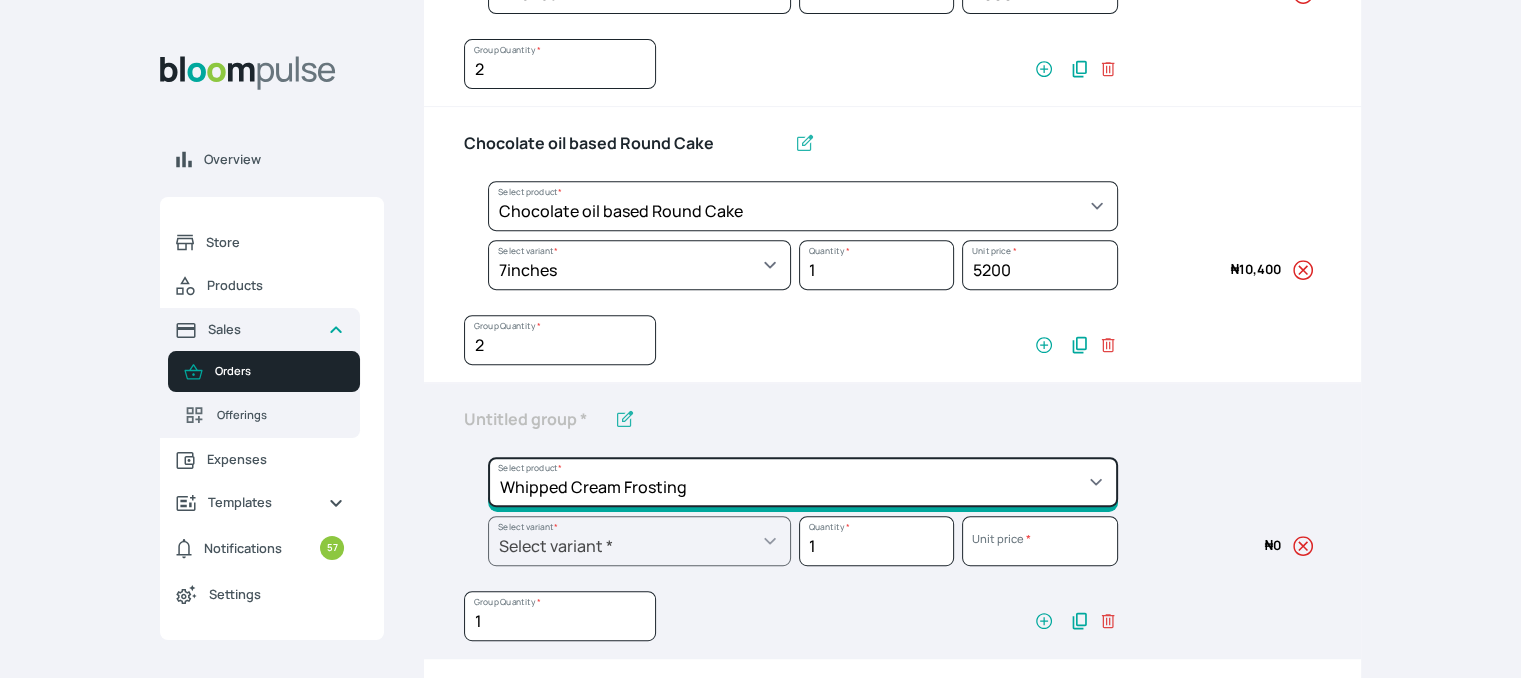click on "Select product *  Cake Decoration for 8inches High  Chocolate oil based Round Cake  Geneose Sponge square Cake  Pound Square Cake  35cl zobo Mocktail  Banana Bread Batter BBQ Chicken  Bento Cake Budget Friendly Whippedcream Decoration Cake Decoration for 6inches High Cake Decoration for 6inches Low Cake loaf Chocolate Cake Batter Chocolate Ganache Chocolate oil based Batter Chocolate oil based square Cake Chocolate Round Cake Chop Life Package 2 Classic Banana Bread Loaf Coconut Banana Bread Loaf Cookies and Cream oil based Batter Cookies and cream oil based Round Cake Cupcakes Custom Made Whippedcream Decoration Doughnut Batter Fondant 1 Recipe  Fruit Cake Fruit Cake Batter Geneose Sponge Cake Batter Geneose Sponge Round Cake Meat Pie Meat Pie per 1 Mini puff Pound Cake Batter Pound Round Cake  Puff puff Redvelvet Cake Batter Redvelvet oil based Batter Redvelvet oil based Round Cake Redvelvet Round Cake Royal Buttercream  Small chops Stick Meat Sugar Doughnut  Swiss Meringue Buttercream  Valentine Love Box" at bounding box center [803, -346] 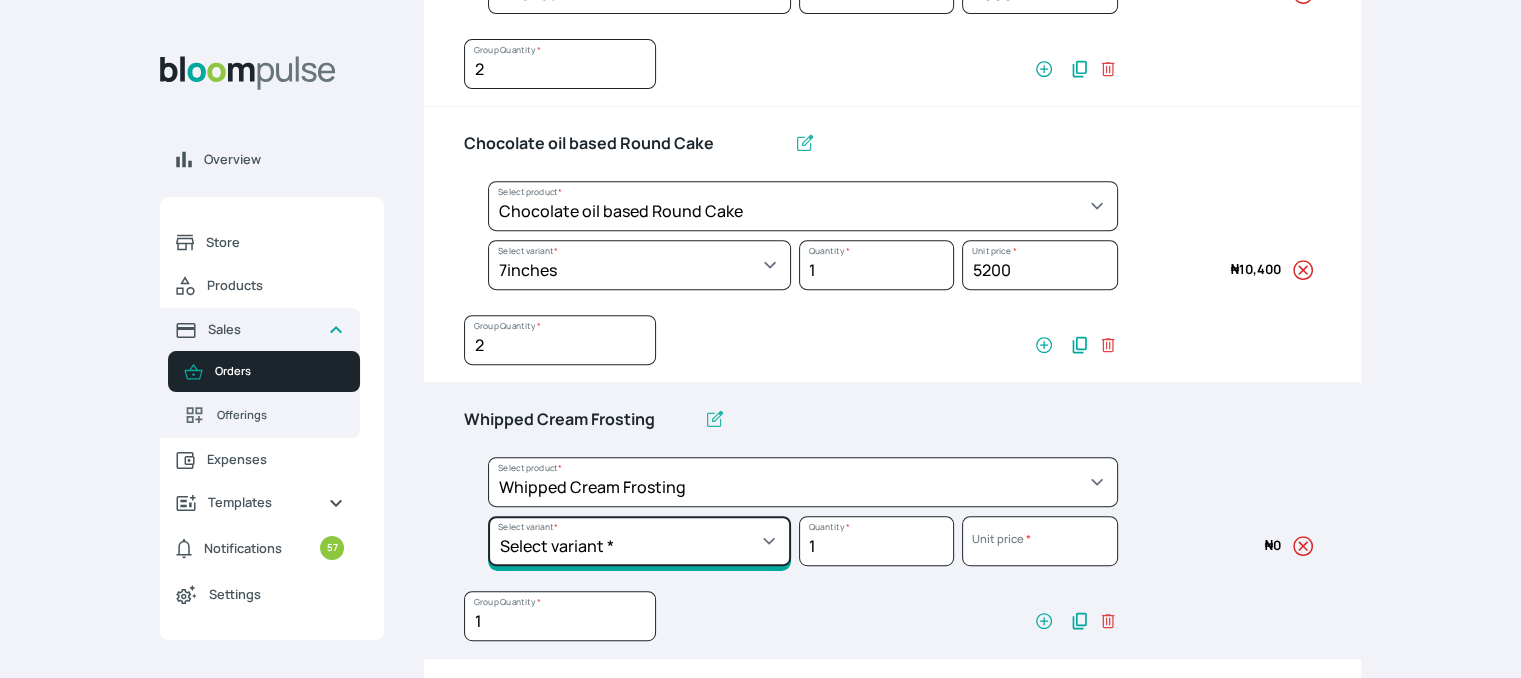 click on "Select variant * 1 cup 2 cups 3 cups 4 cups" at bounding box center [639, -287] 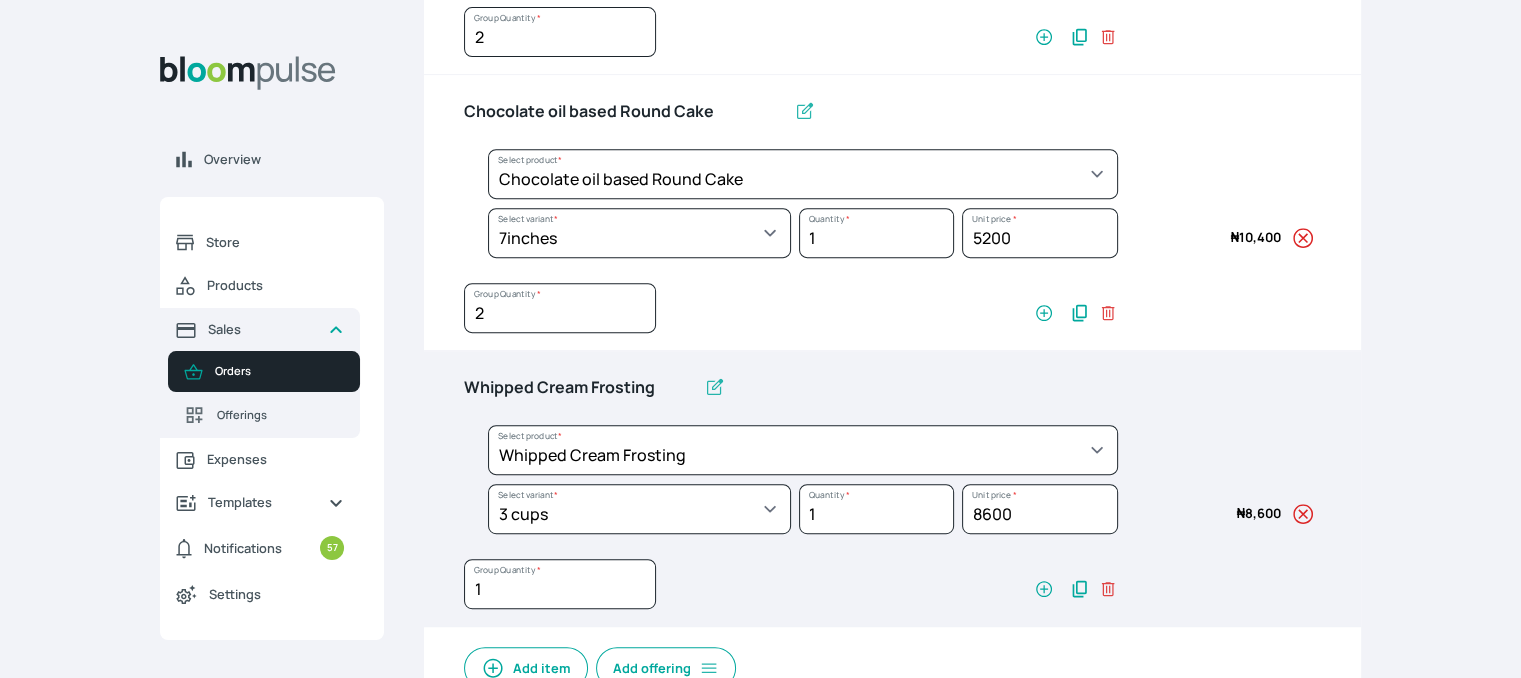 scroll, scrollTop: 1119, scrollLeft: 0, axis: vertical 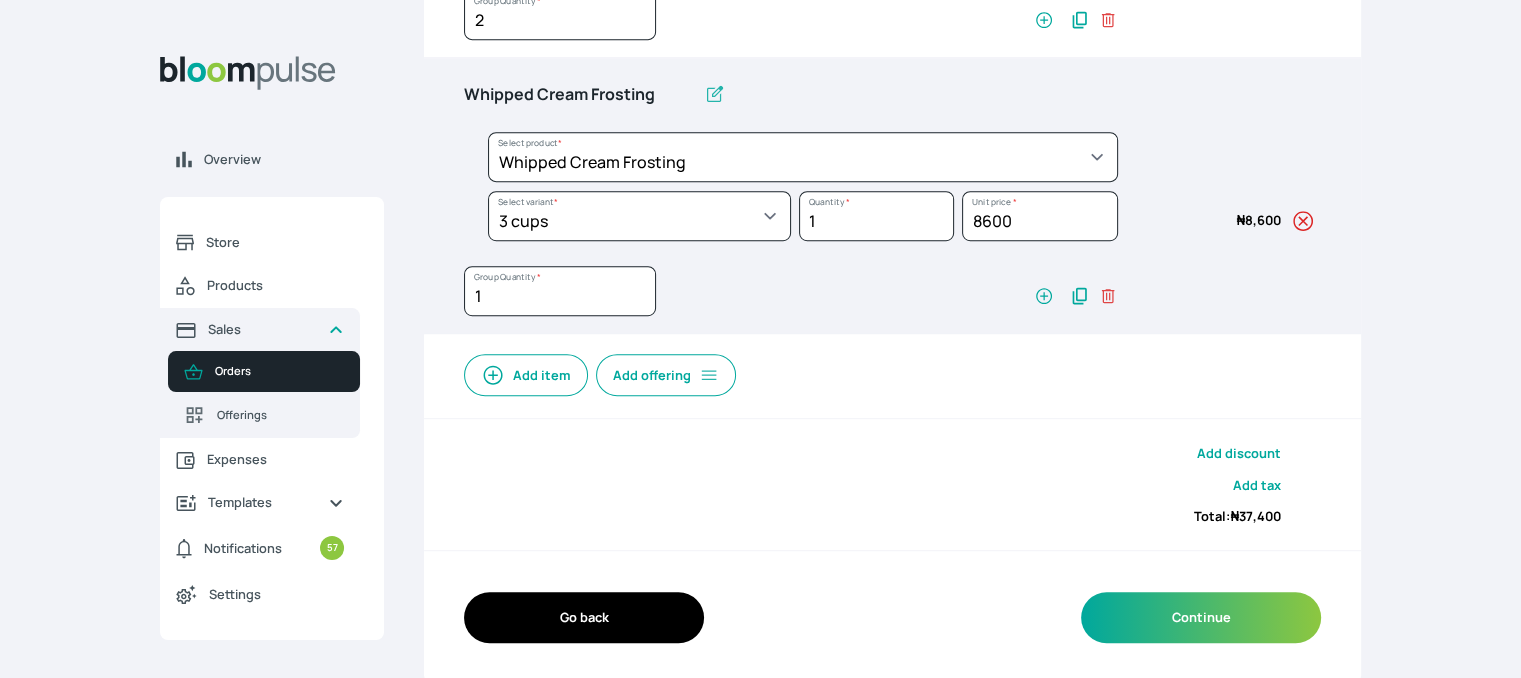 click on "Add item" at bounding box center [526, 375] 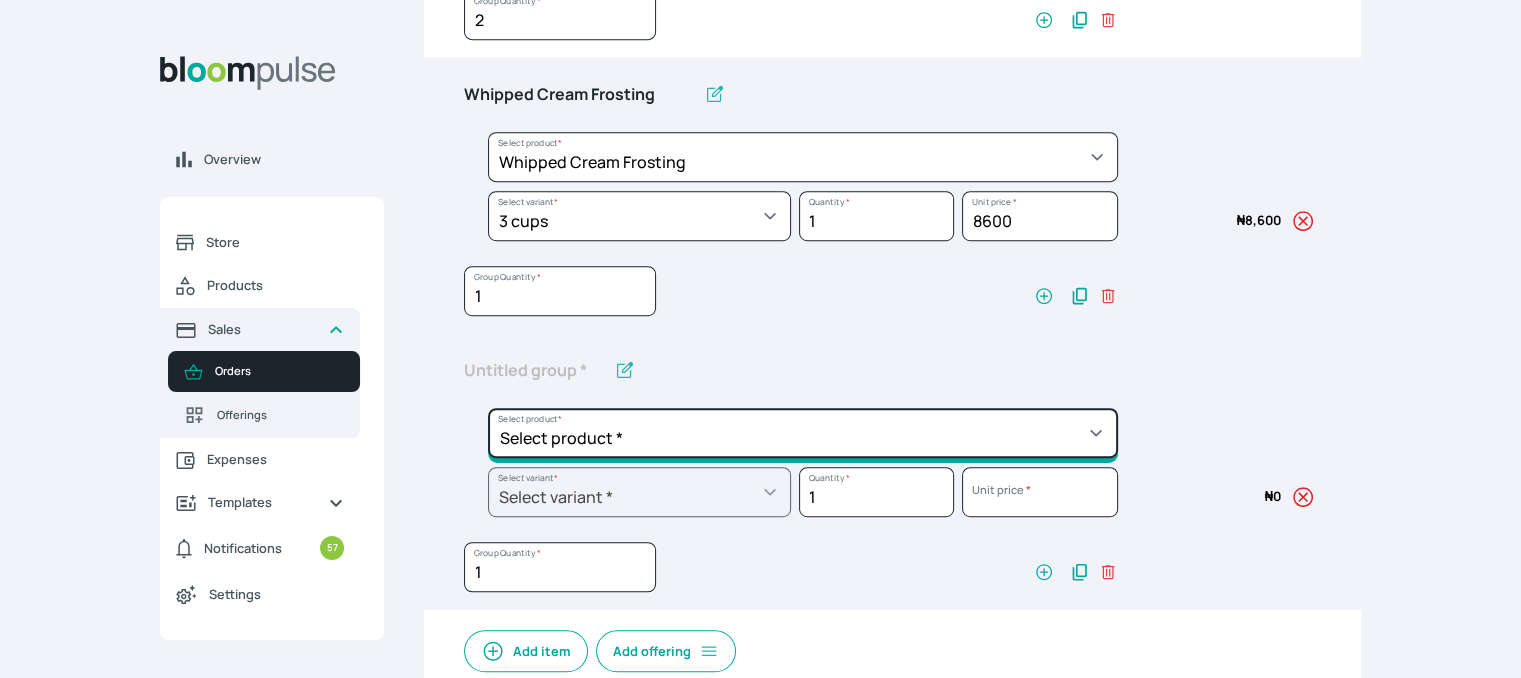 click on "Select product *  Cake Decoration for 8inches High  Chocolate oil based Round Cake  Geneose Sponge square Cake  Pound Square Cake  35cl zobo Mocktail  Banana Bread Batter BBQ Chicken  Bento Cake Budget Friendly Whippedcream Decoration Cake Decoration for 6inches High Cake Decoration for 6inches Low Cake loaf Chocolate Cake Batter Chocolate Ganache Chocolate oil based Batter Chocolate oil based square Cake Chocolate Round Cake Chop Life Package 2 Classic Banana Bread Loaf Coconut Banana Bread Loaf Cookies and Cream oil based Batter Cookies and cream oil based Round Cake Cupcakes Custom Made Whippedcream Decoration Doughnut Batter Fondant 1 Recipe  Fruit Cake Fruit Cake Batter Geneose Sponge Cake Batter Geneose Sponge Round Cake Meat Pie Meat Pie per 1 Mini puff Pound Cake Batter Pound Round Cake  Puff puff Redvelvet Cake Batter Redvelvet oil based Batter Redvelvet oil based Round Cake Redvelvet Round Cake Royal Buttercream  Small chops Stick Meat Sugar Doughnut  Swiss Meringue Buttercream  Valentine Love Box" at bounding box center [803, -671] 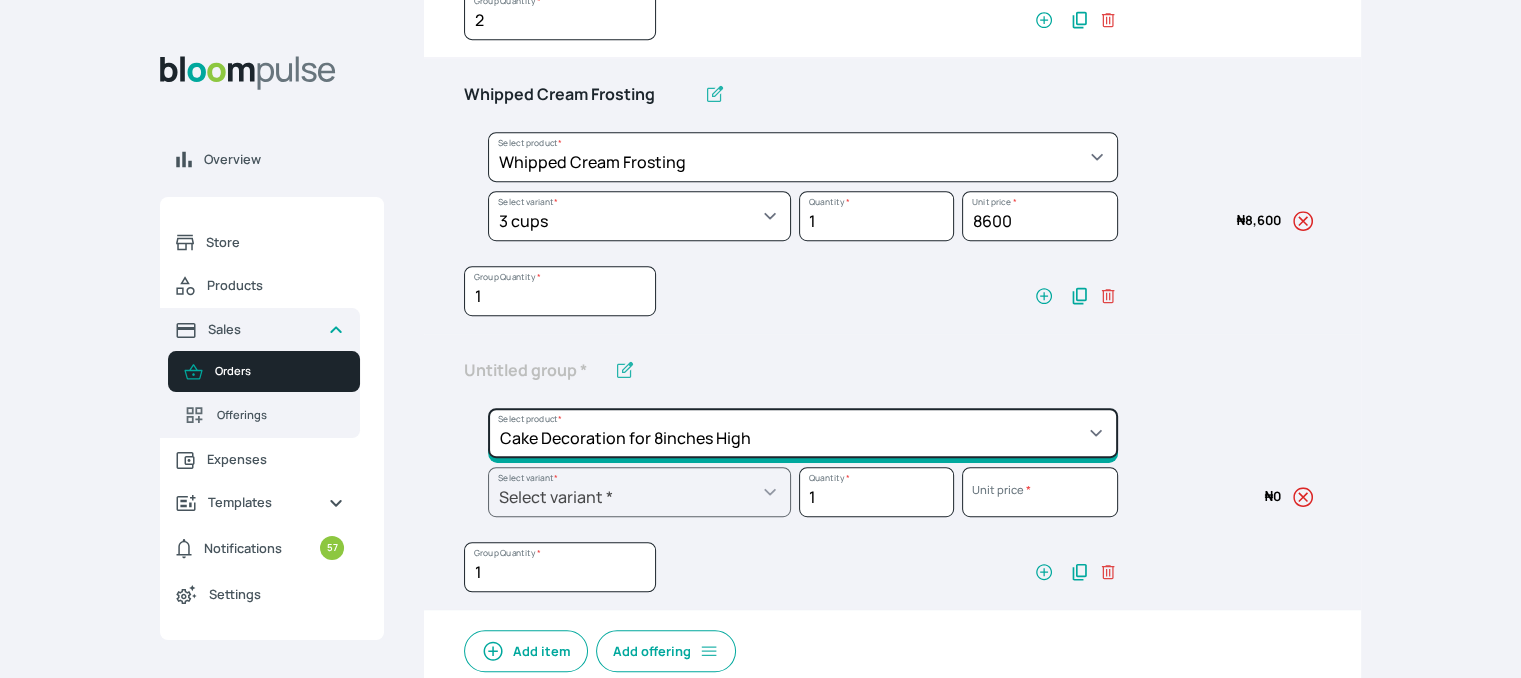 click on "Select product *  Cake Decoration for 8inches High  Chocolate oil based Round Cake  Geneose Sponge square Cake  Pound Square Cake  35cl zobo Mocktail  Banana Bread Batter BBQ Chicken  Bento Cake Budget Friendly Whippedcream Decoration Cake Decoration for 6inches High Cake Decoration for 6inches Low Cake loaf Chocolate Cake Batter Chocolate Ganache Chocolate oil based Batter Chocolate oil based square Cake Chocolate Round Cake Chop Life Package 2 Classic Banana Bread Loaf Coconut Banana Bread Loaf Cookies and Cream oil based Batter Cookies and cream oil based Round Cake Cupcakes Custom Made Whippedcream Decoration Doughnut Batter Fondant 1 Recipe  Fruit Cake Fruit Cake Batter Geneose Sponge Cake Batter Geneose Sponge Round Cake Meat Pie Meat Pie per 1 Mini puff Pound Cake Batter Pound Round Cake  Puff puff Redvelvet Cake Batter Redvelvet oil based Batter Redvelvet oil based Round Cake Redvelvet Round Cake Royal Buttercream  Small chops Stick Meat Sugar Doughnut  Swiss Meringue Buttercream  Valentine Love Box" at bounding box center (803, -671) 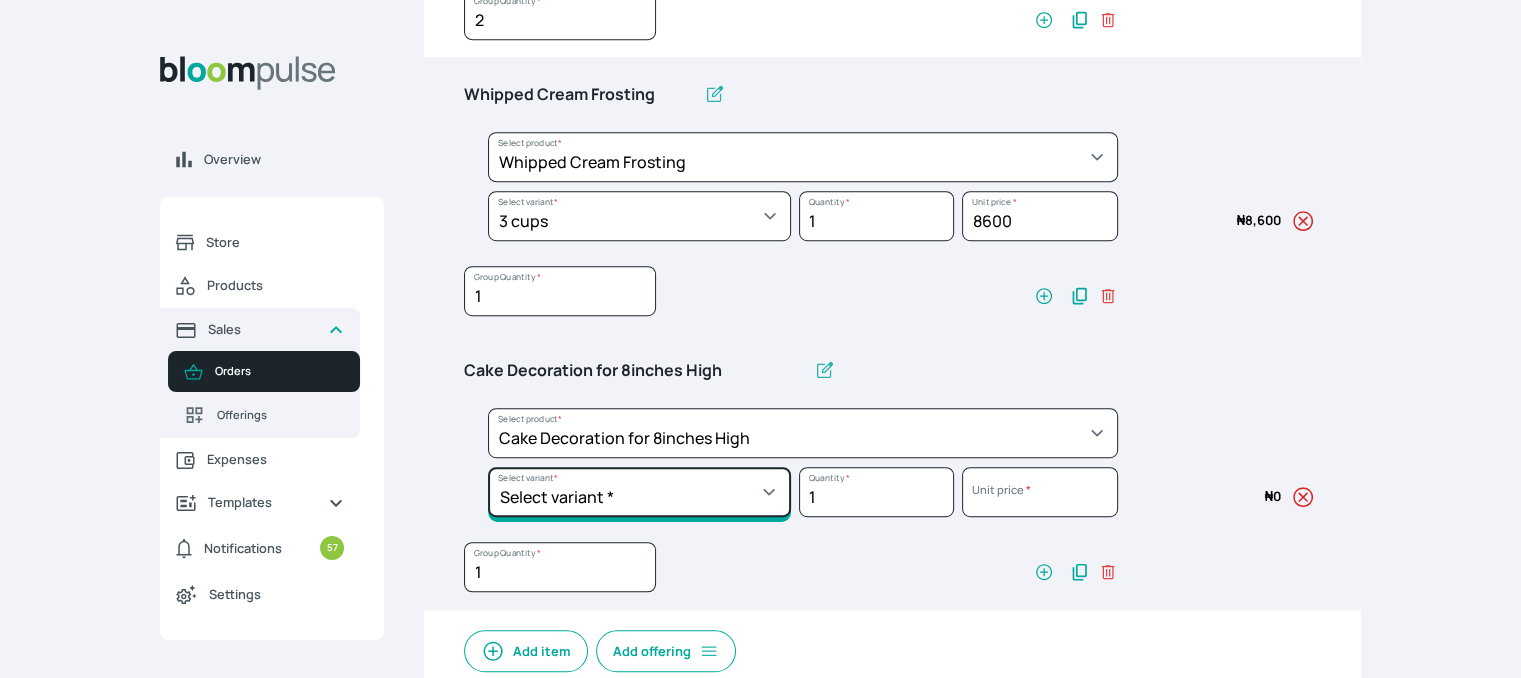 click on "Select variant * Basic Complex Regular" at bounding box center (639, -612) 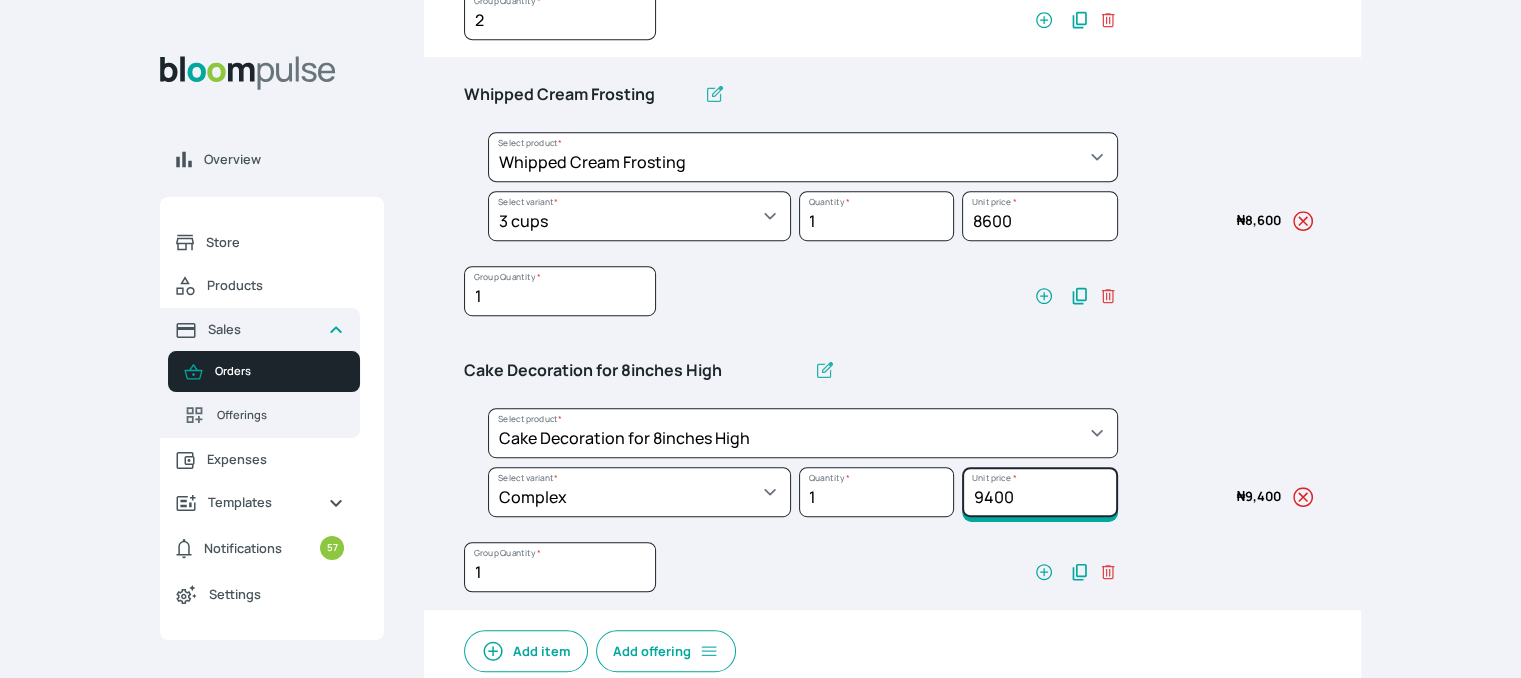 drag, startPoint x: 981, startPoint y: 486, endPoint x: 796, endPoint y: 439, distance: 190.87692 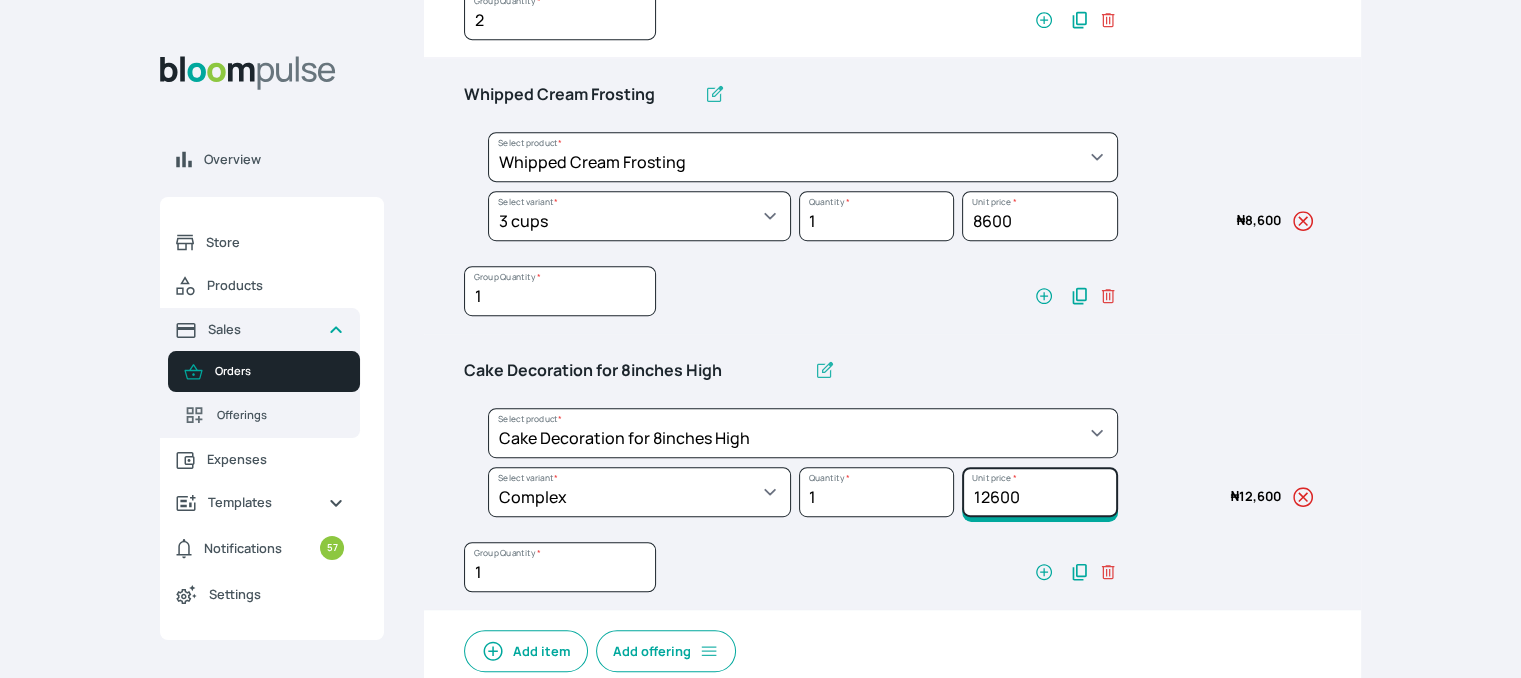 scroll, scrollTop: 1393, scrollLeft: 0, axis: vertical 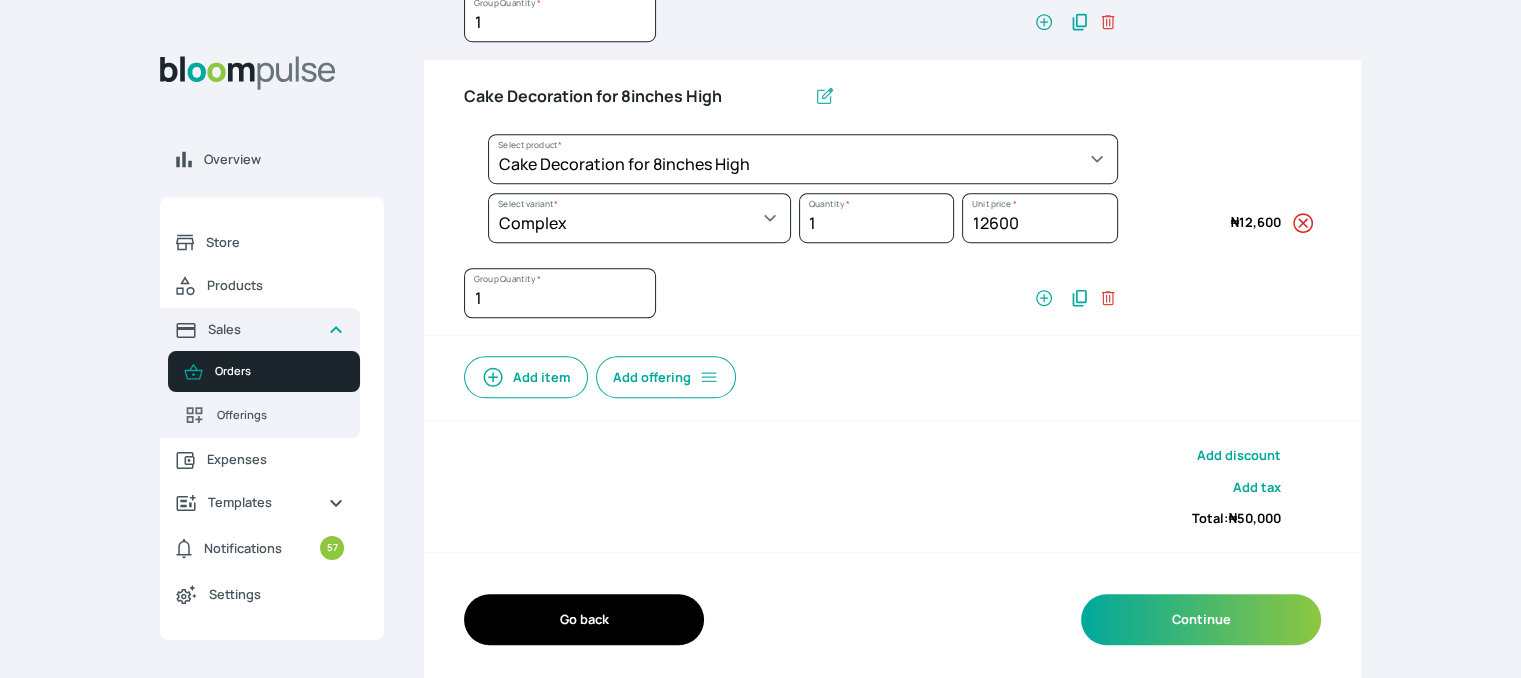 click on "Add item" at bounding box center [526, 377] 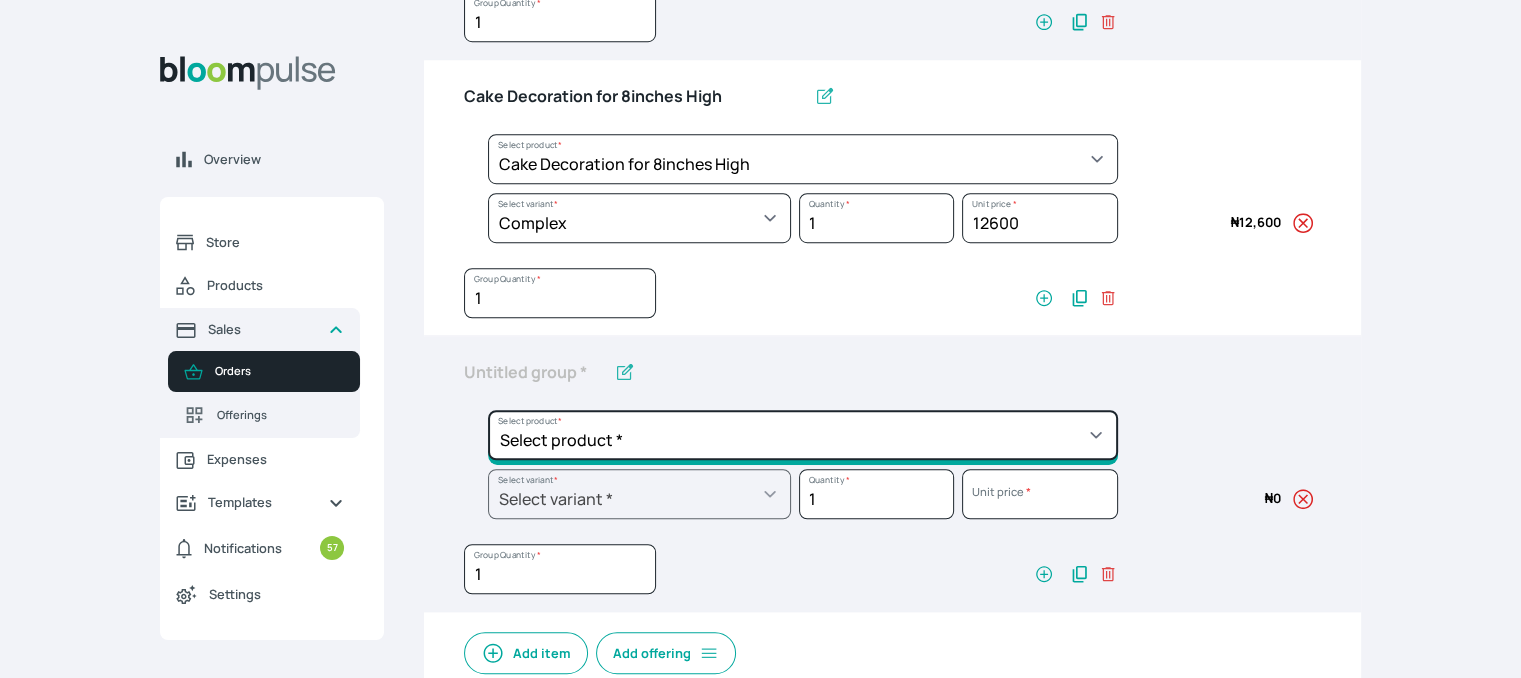 click on "Select product *  Cake Decoration for 8inches High  Chocolate oil based Round Cake  Geneose Sponge square Cake  Pound Square Cake  35cl zobo Mocktail  Banana Bread Batter BBQ Chicken  Bento Cake Budget Friendly Whippedcream Decoration Cake Decoration for 6inches High Cake Decoration for 6inches Low Cake loaf Chocolate Cake Batter Chocolate Ganache Chocolate oil based Batter Chocolate oil based square Cake Chocolate Round Cake Chop Life Package 2 Classic Banana Bread Loaf Coconut Banana Bread Loaf Cookies and Cream oil based Batter Cookies and cream oil based Round Cake Cupcakes Custom Made Whippedcream Decoration Doughnut Batter Fondant 1 Recipe  Fruit Cake Fruit Cake Batter Geneose Sponge Cake Batter Geneose Sponge Round Cake Meat Pie Meat Pie per 1 Mini puff Pound Cake Batter Pound Round Cake  Puff puff Redvelvet Cake Batter Redvelvet oil based Batter Redvelvet oil based Round Cake Redvelvet Round Cake Royal Buttercream  Small chops Stick Meat Sugar Doughnut  Swiss Meringue Buttercream  Valentine Love Box" at bounding box center (803, -945) 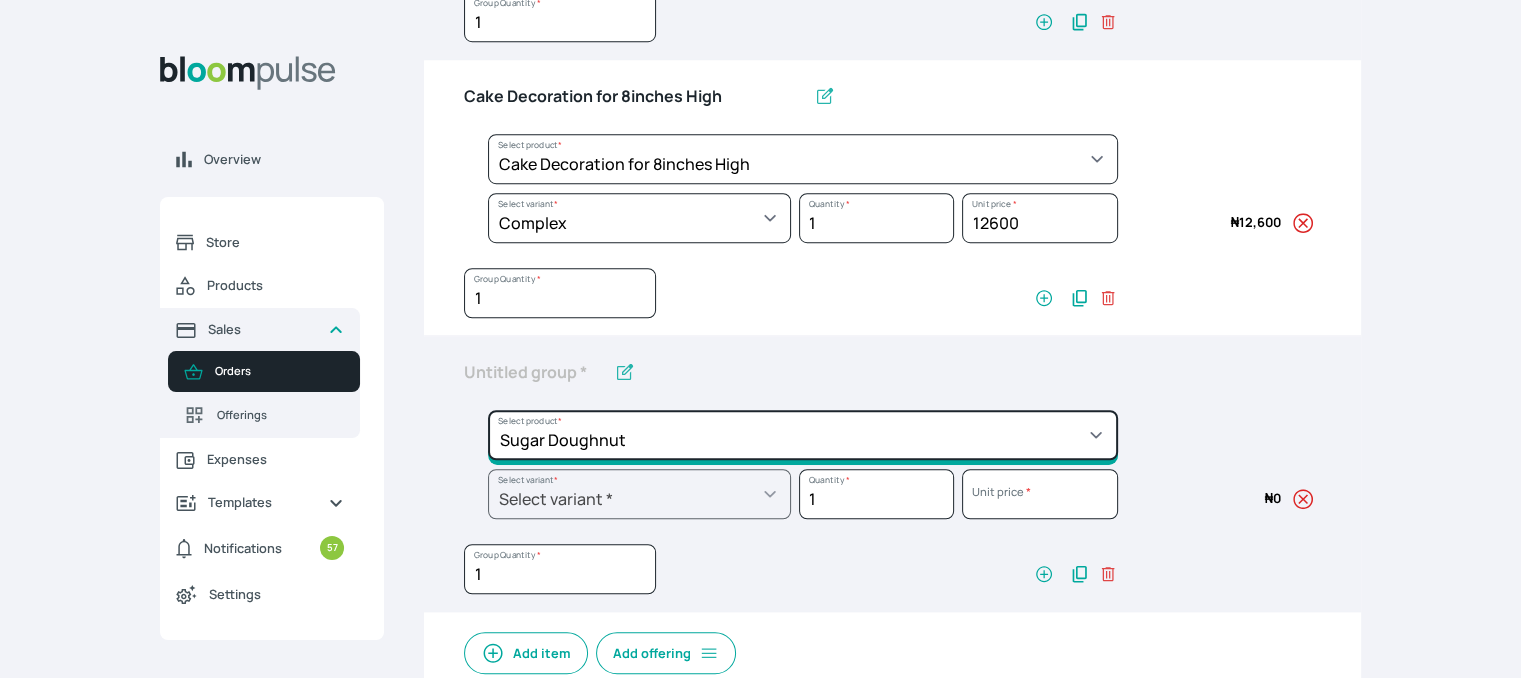 click on "Select product *  Cake Decoration for 8inches High  Chocolate oil based Round Cake  Geneose Sponge square Cake  Pound Square Cake  35cl zobo Mocktail  Banana Bread Batter BBQ Chicken  Bento Cake Budget Friendly Whippedcream Decoration Cake Decoration for 6inches High Cake Decoration for 6inches Low Cake loaf Chocolate Cake Batter Chocolate Ganache Chocolate oil based Batter Chocolate oil based square Cake Chocolate Round Cake Chop Life Package 2 Classic Banana Bread Loaf Coconut Banana Bread Loaf Cookies and Cream oil based Batter Cookies and cream oil based Round Cake Cupcakes Custom Made Whippedcream Decoration Doughnut Batter Fondant 1 Recipe  Fruit Cake Fruit Cake Batter Geneose Sponge Cake Batter Geneose Sponge Round Cake Meat Pie Meat Pie per 1 Mini puff Pound Cake Batter Pound Round Cake  Puff puff Redvelvet Cake Batter Redvelvet oil based Batter Redvelvet oil based Round Cake Redvelvet Round Cake Royal Buttercream  Small chops Stick Meat Sugar Doughnut  Swiss Meringue Buttercream  Valentine Love Box" at bounding box center [803, -945] 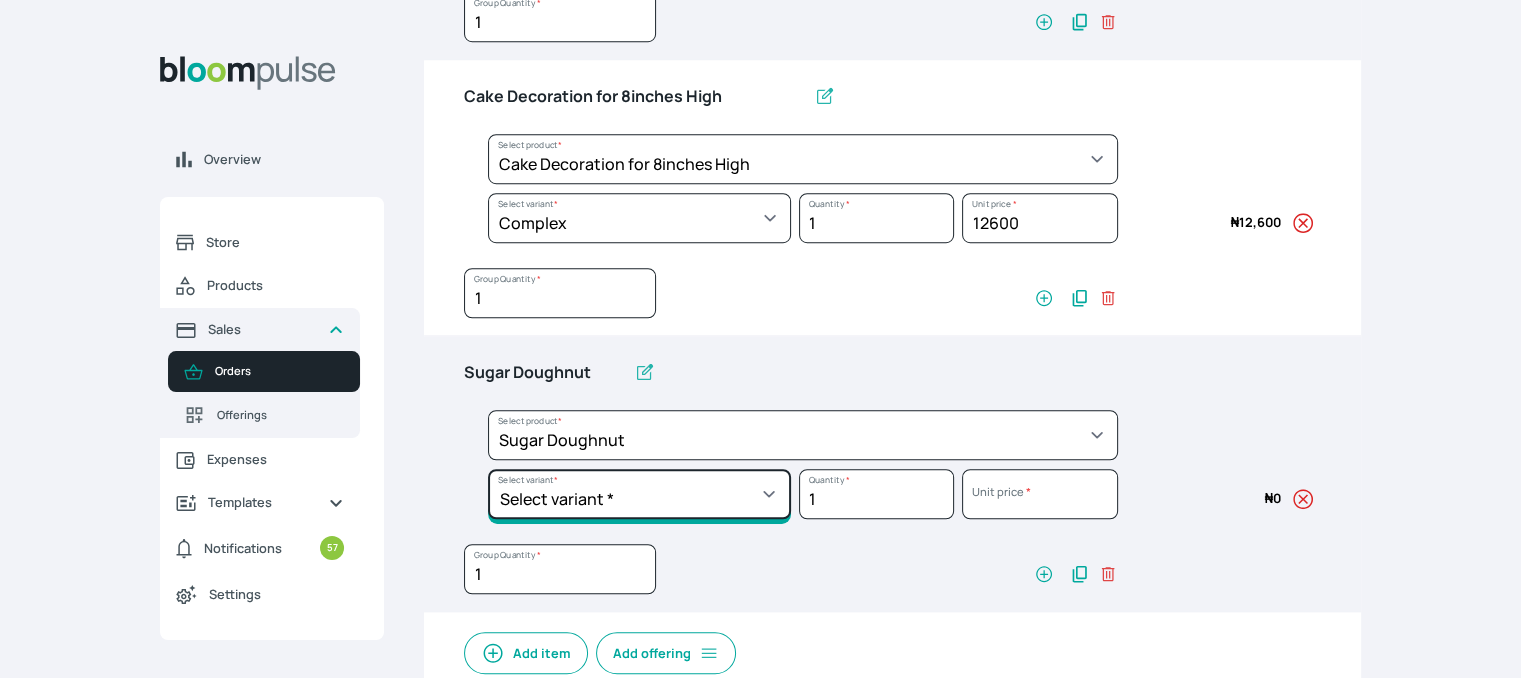 click on "Select variant * Box of 3 50g Box of 6 50g" at bounding box center (639, -886) 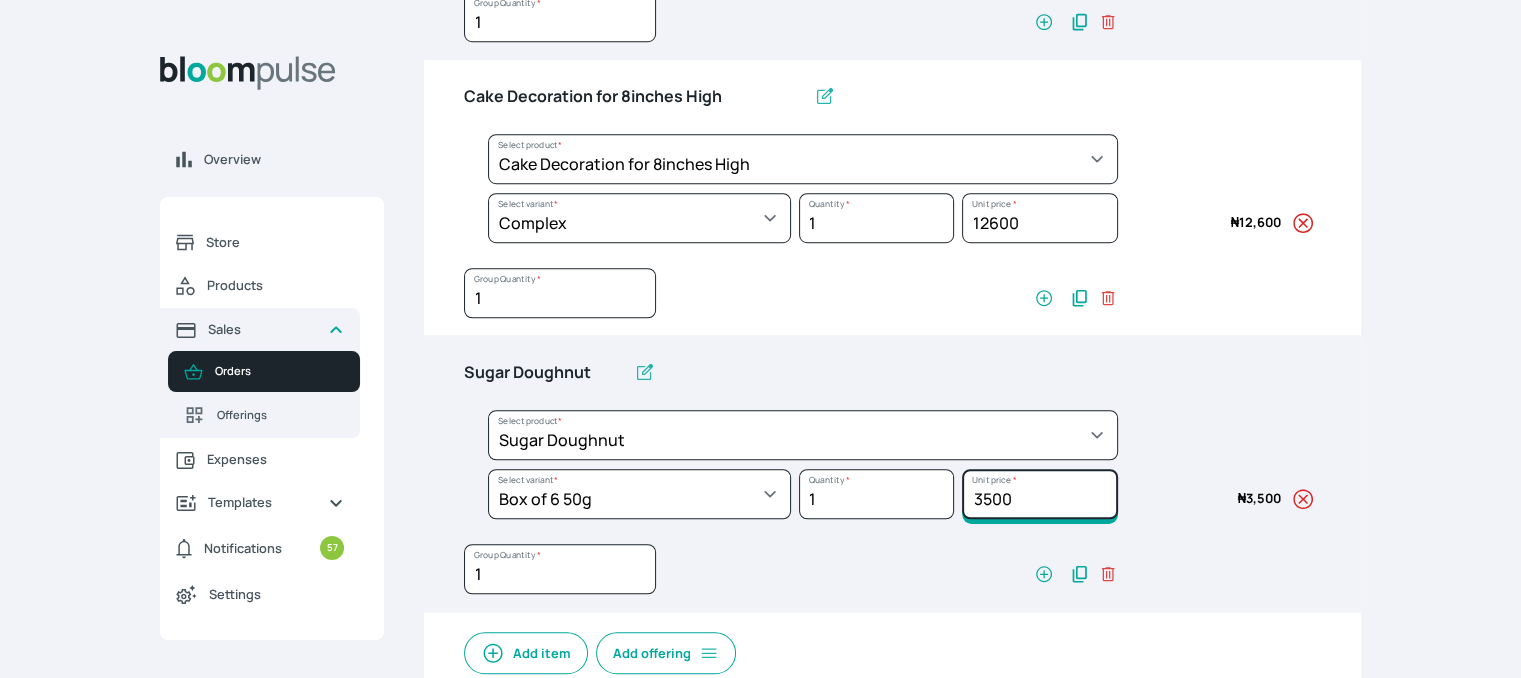 drag, startPoint x: 1032, startPoint y: 501, endPoint x: 813, endPoint y: 497, distance: 219.03653 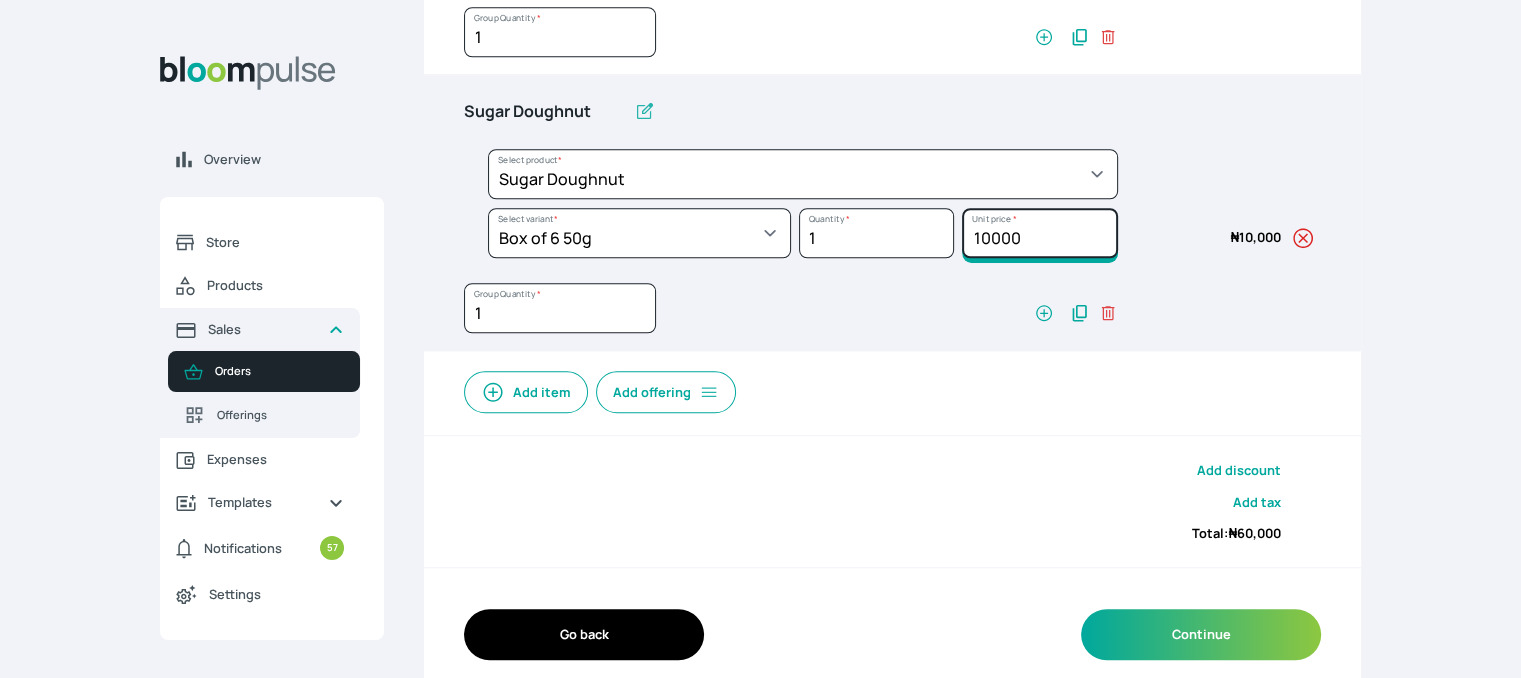 scroll, scrollTop: 1668, scrollLeft: 0, axis: vertical 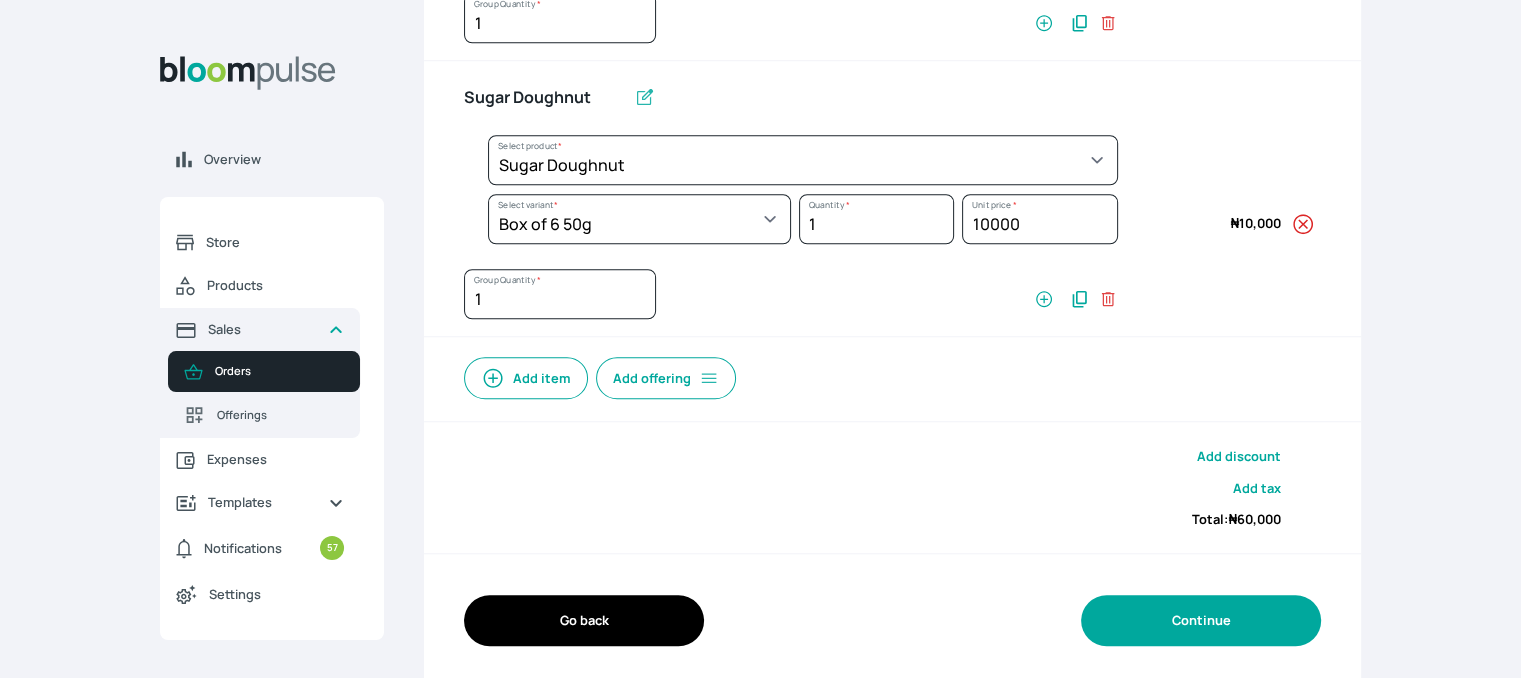 click on "Continue" at bounding box center [1201, 620] 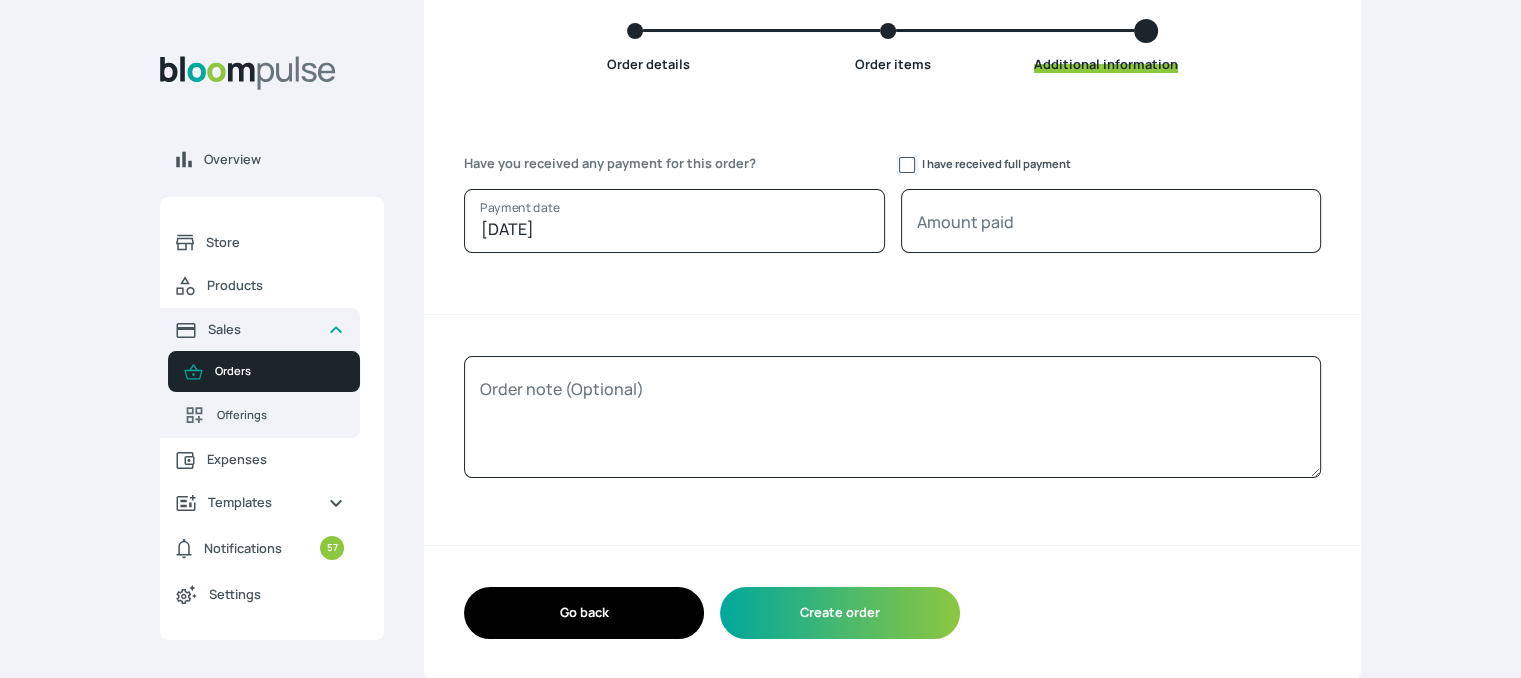 click on "I have received full payment" at bounding box center [907, 165] 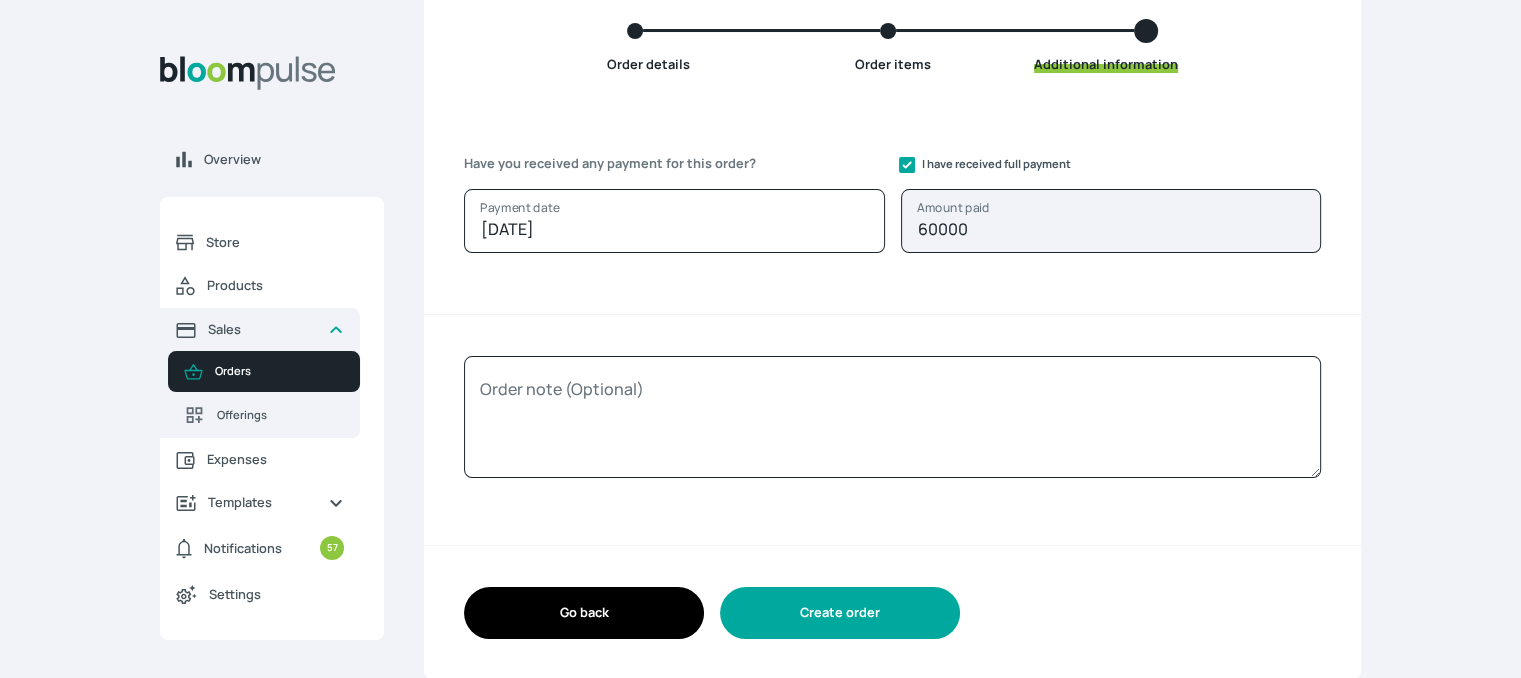 click on "Create order" at bounding box center [840, 612] 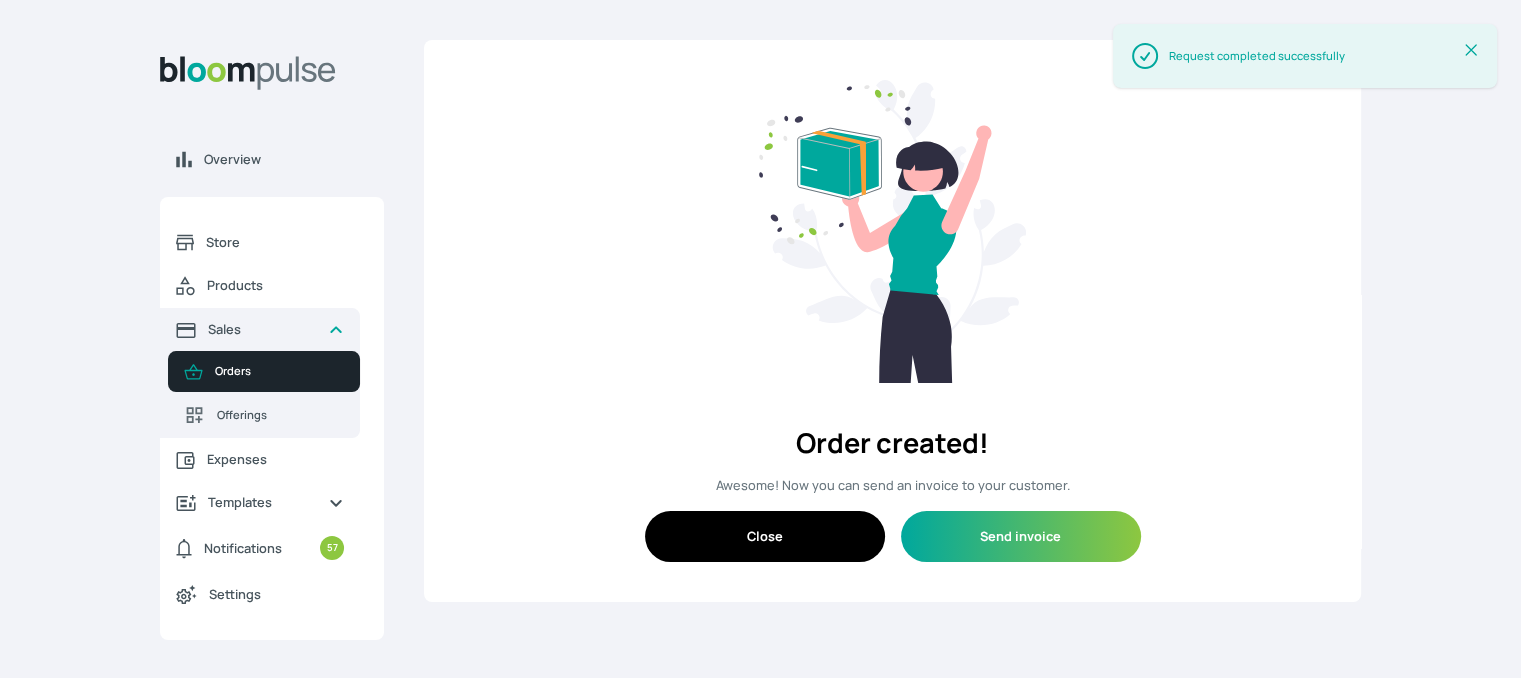 scroll, scrollTop: 0, scrollLeft: 0, axis: both 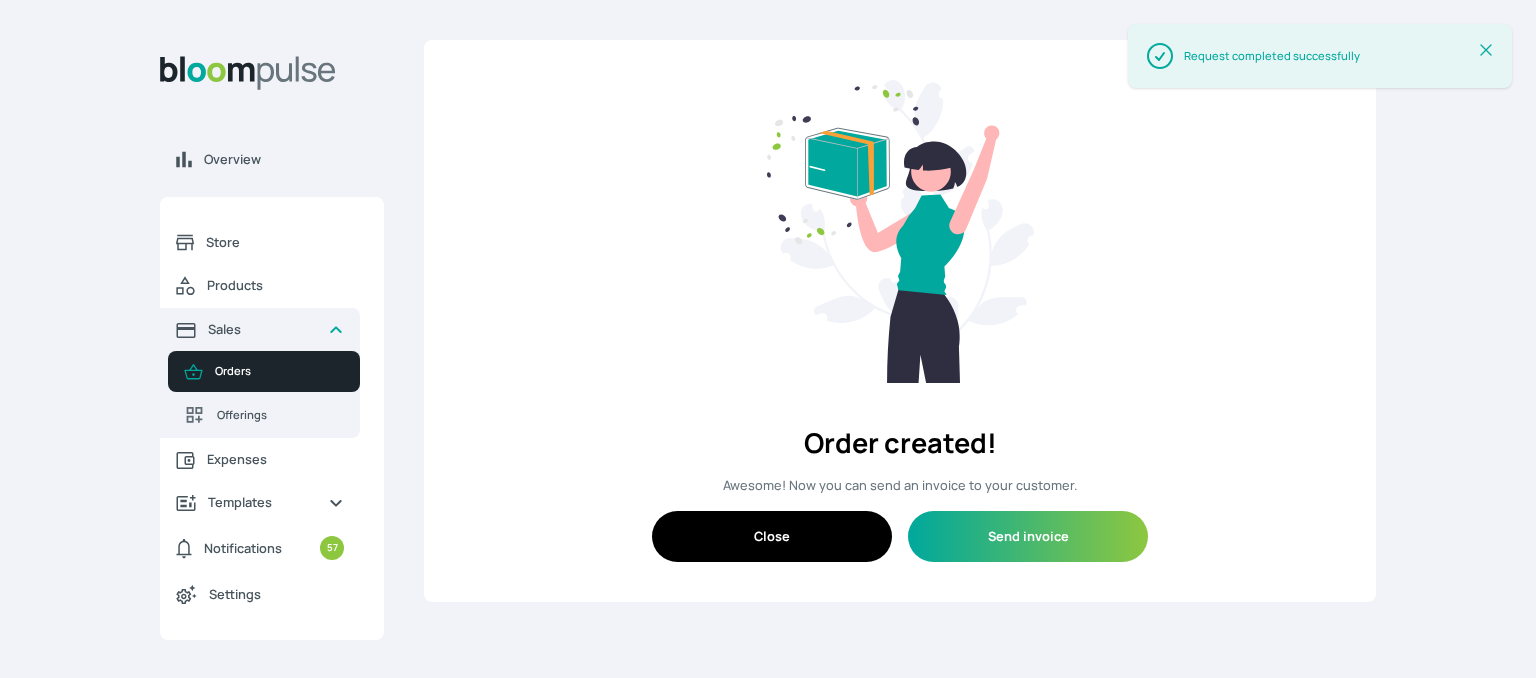 click on "Close" at bounding box center [772, 536] 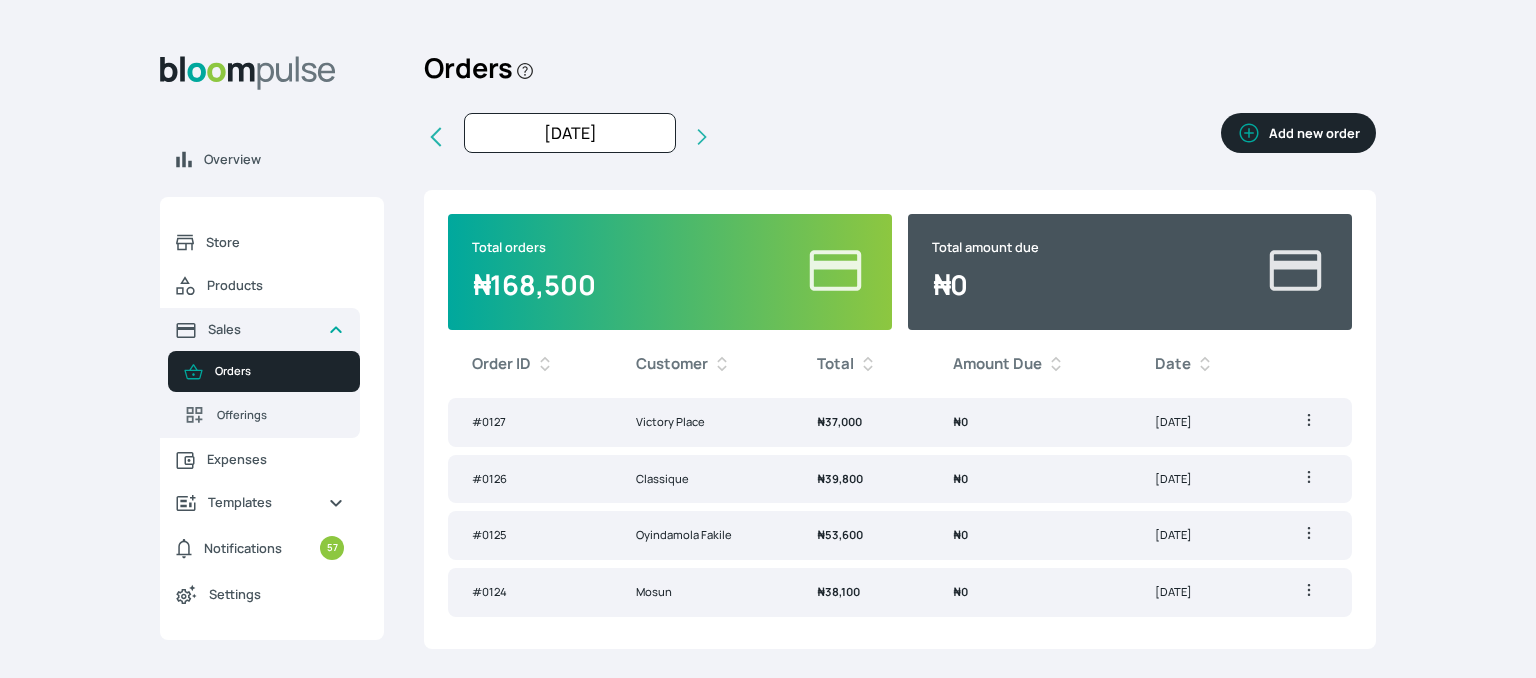 click 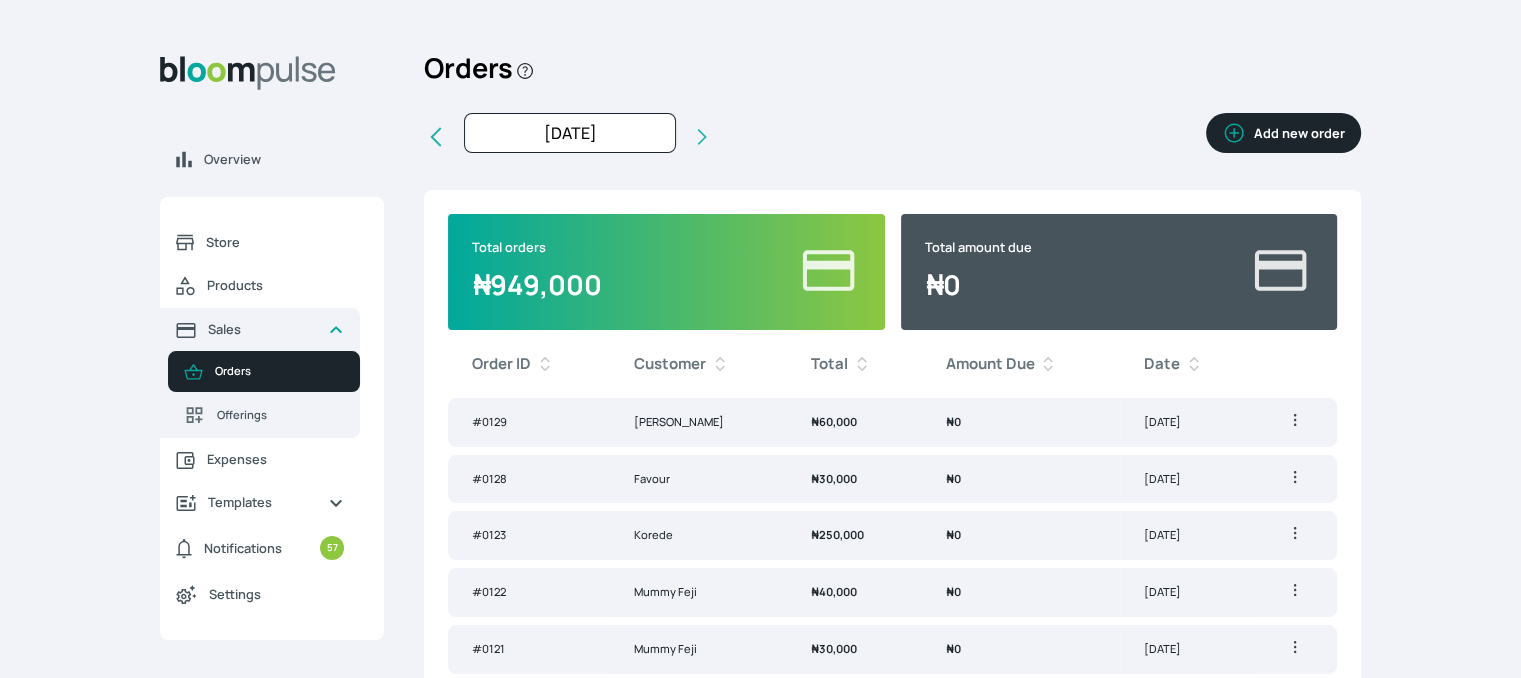 click on "Add new order" at bounding box center [1283, 133] 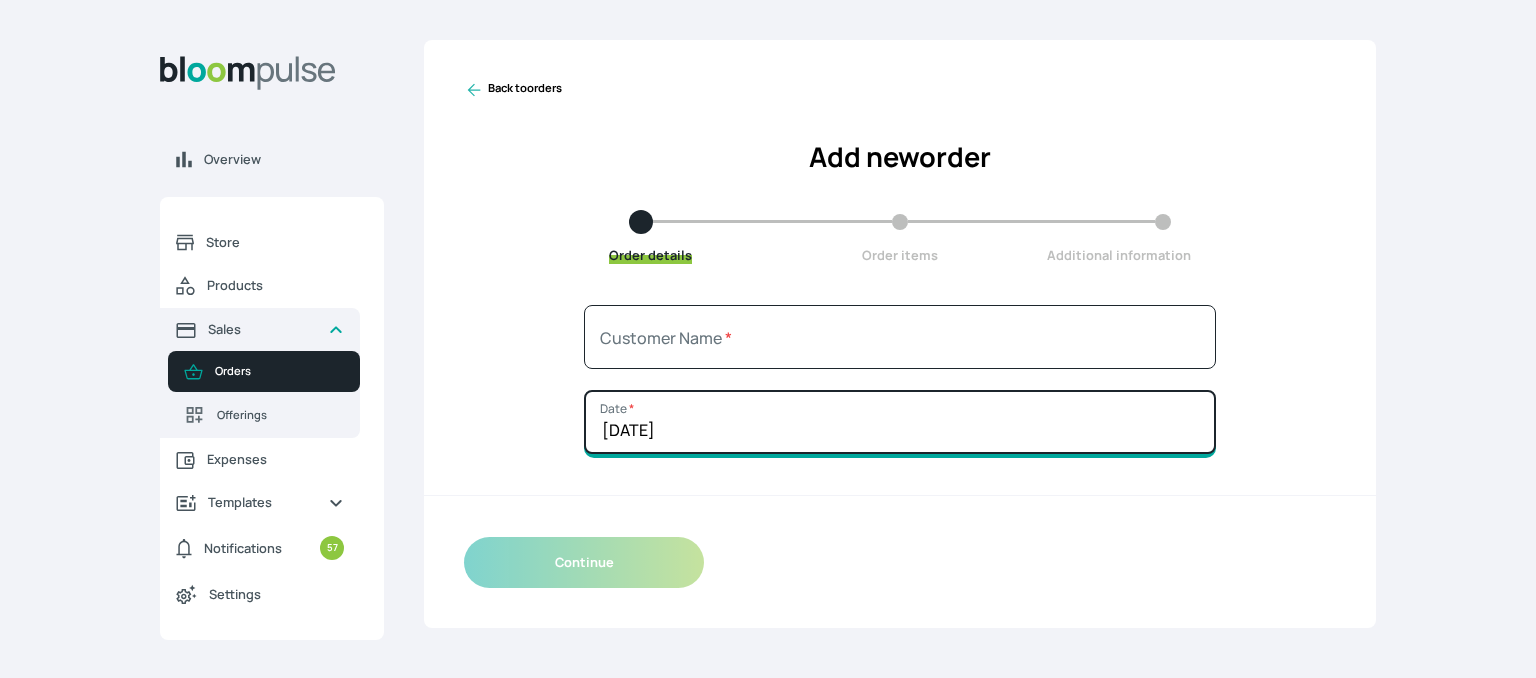 click on "[DATE]" at bounding box center (900, 422) 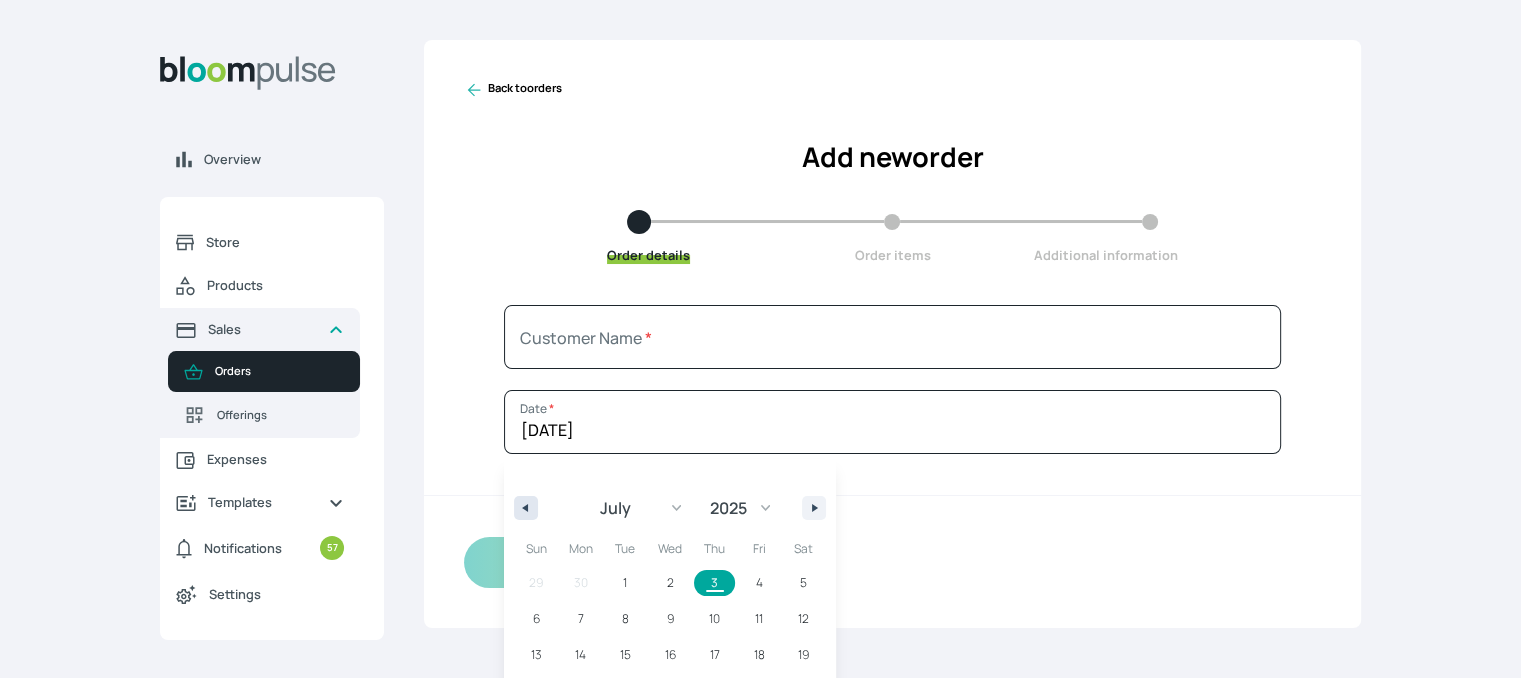 click at bounding box center [526, 508] 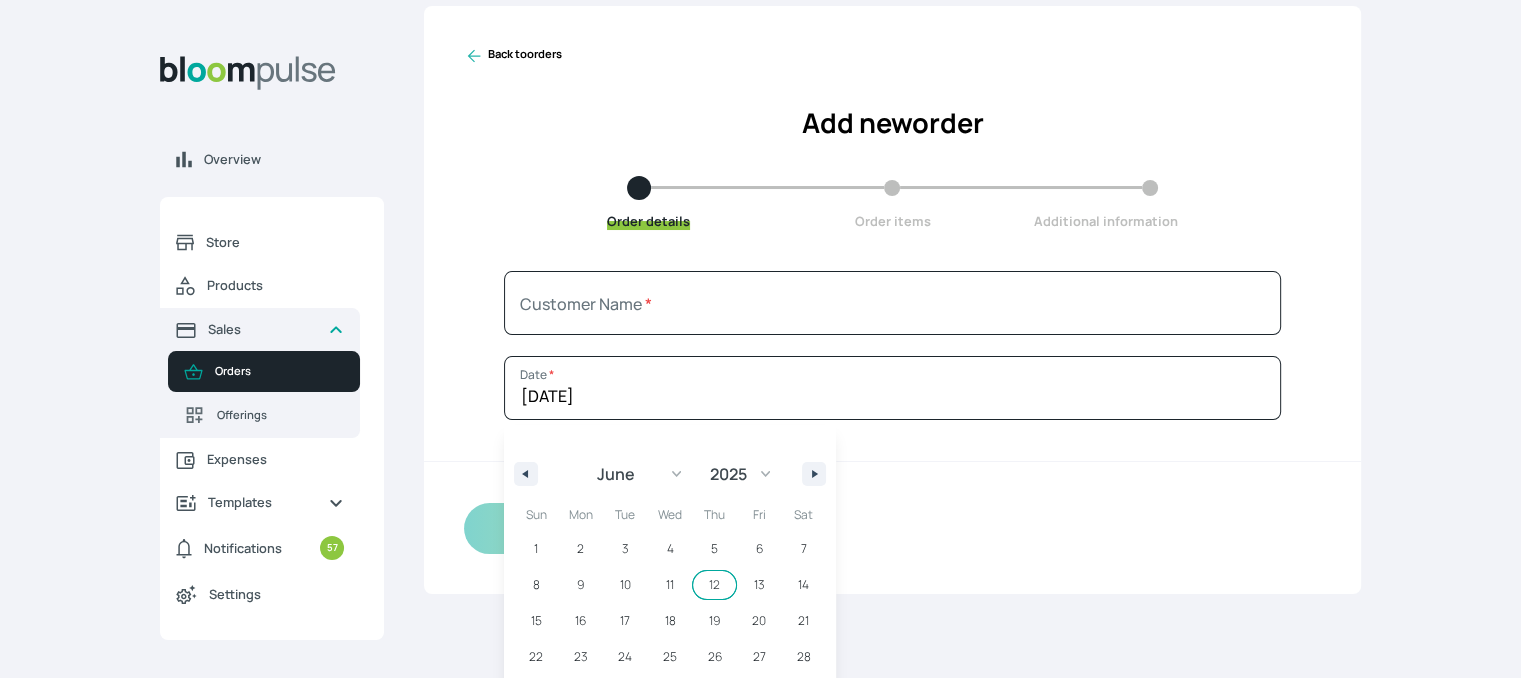 scroll, scrollTop: 87, scrollLeft: 0, axis: vertical 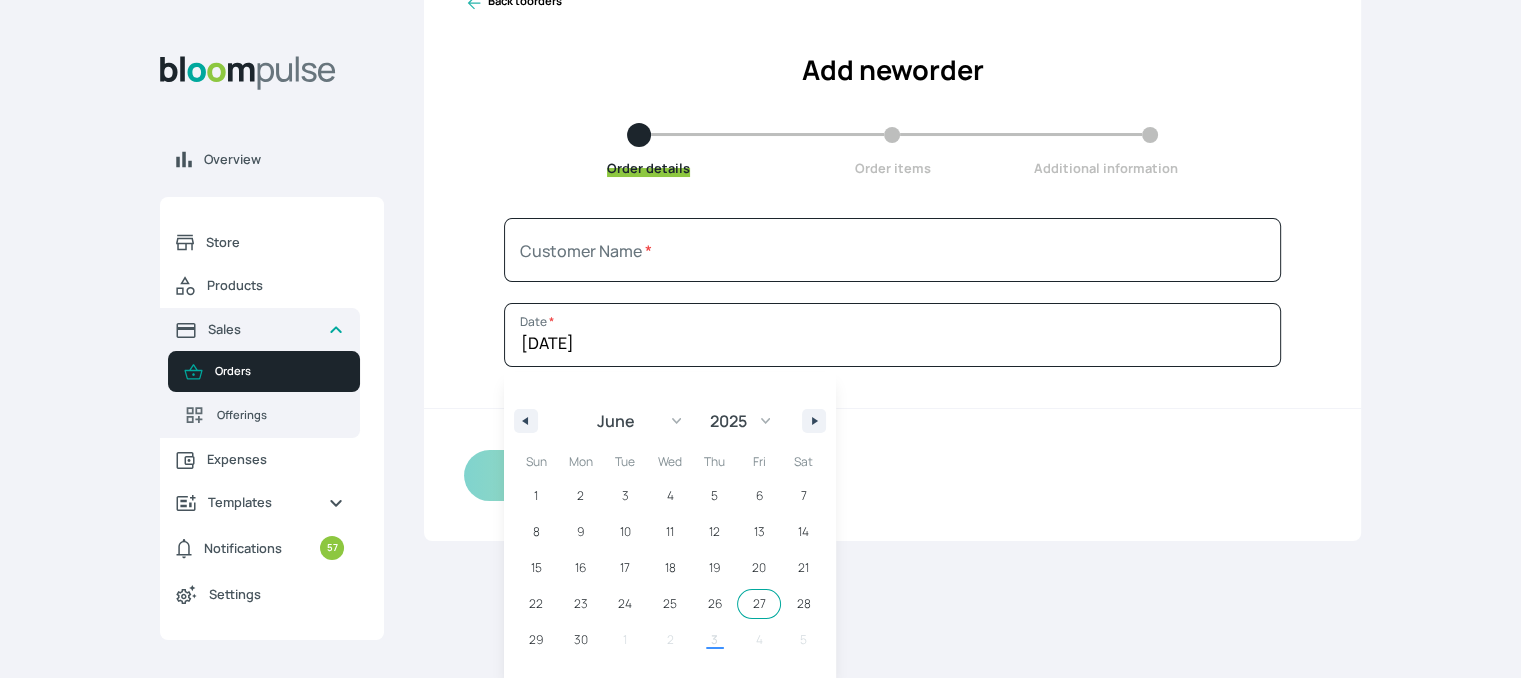 click on "27" at bounding box center (759, 604) 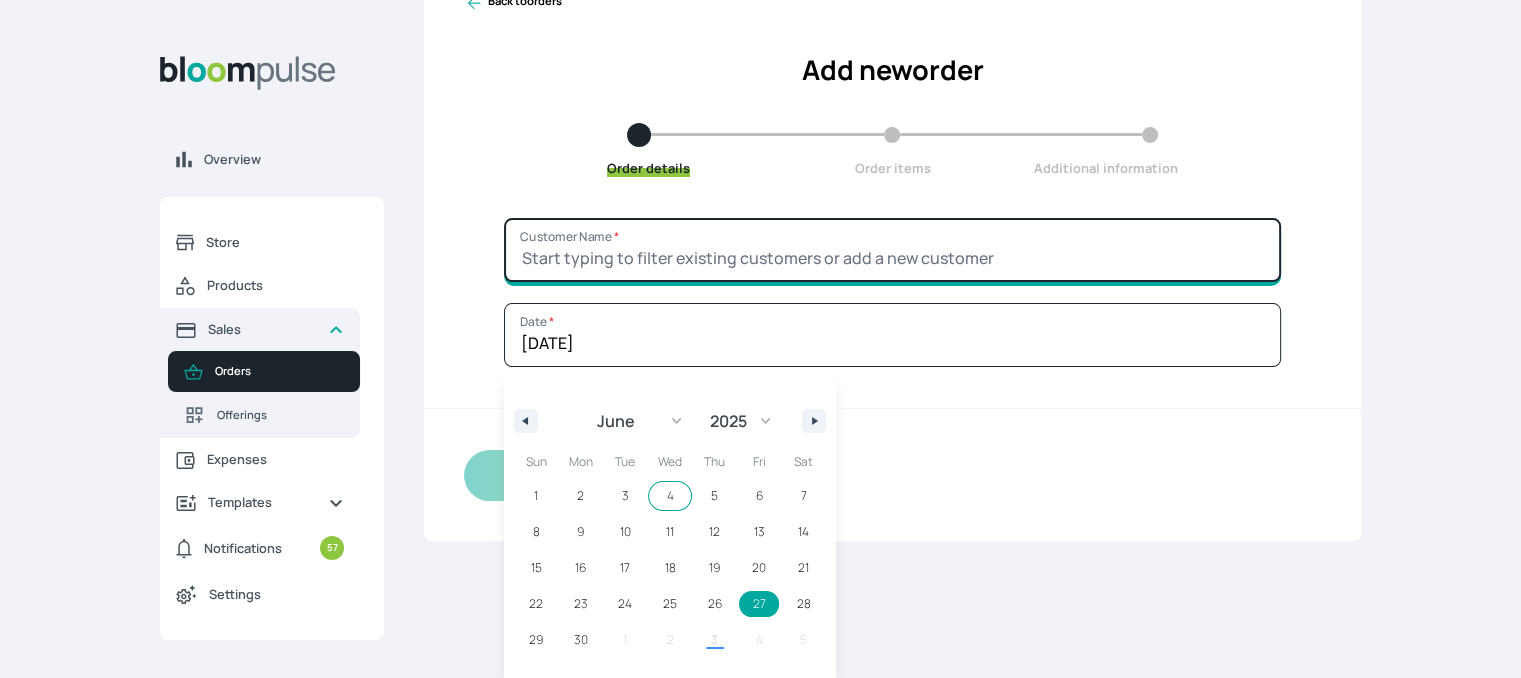 click on "Customer Name    *" at bounding box center (892, 250) 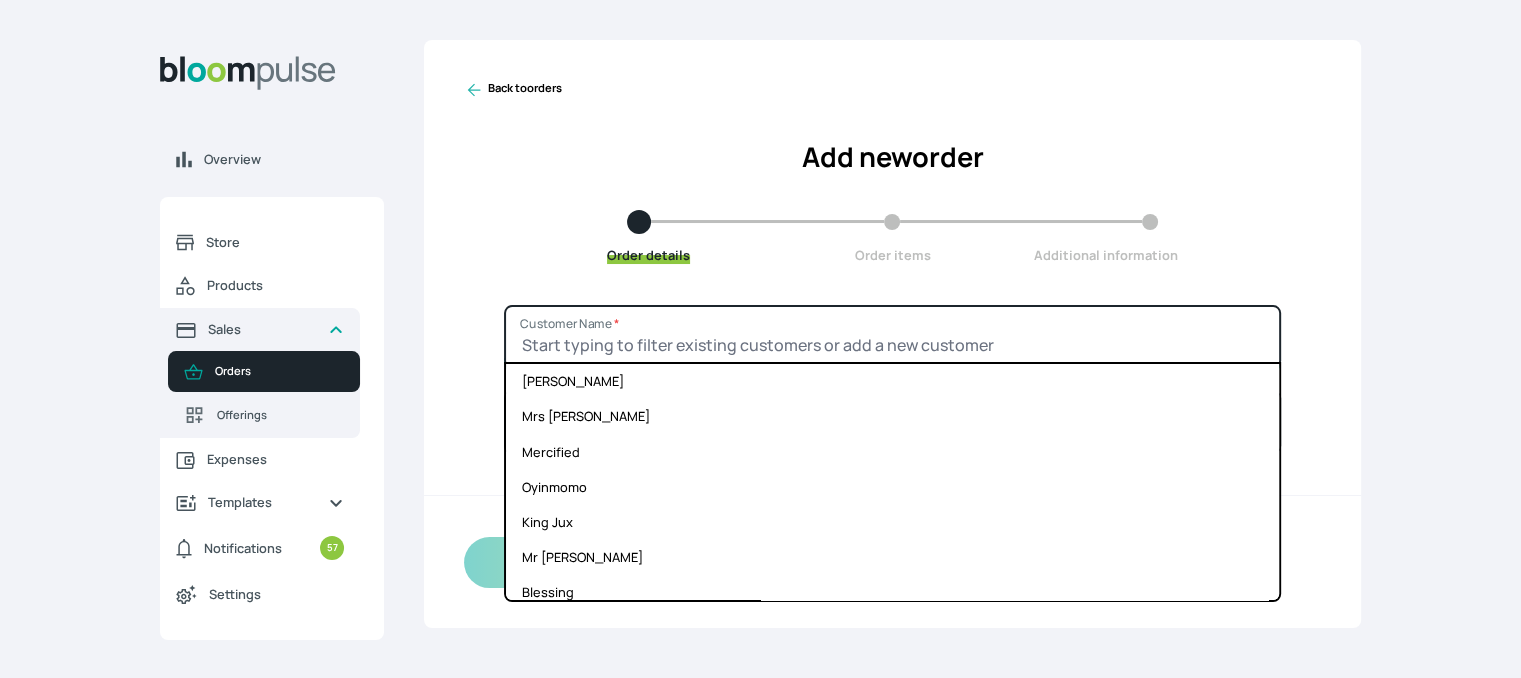 scroll, scrollTop: 0, scrollLeft: 0, axis: both 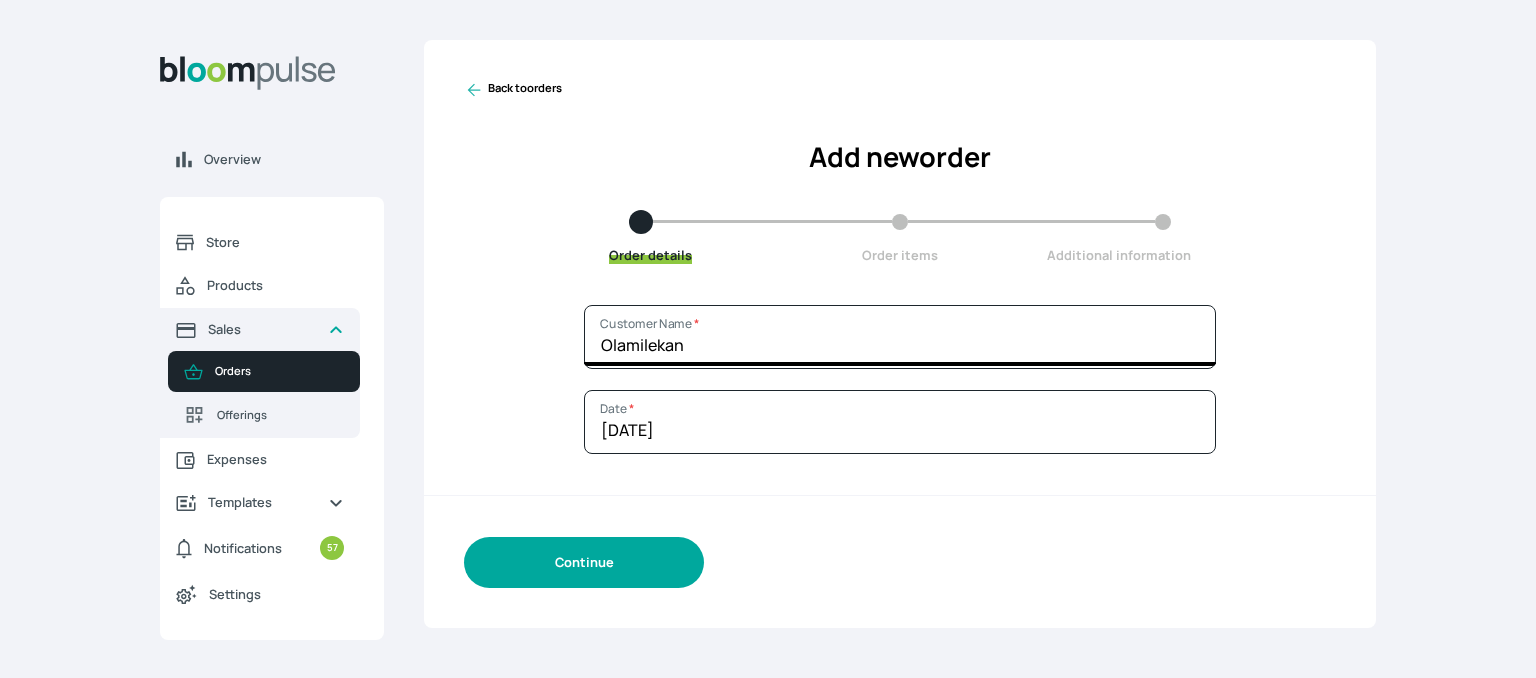 click on "Continue" at bounding box center [584, 562] 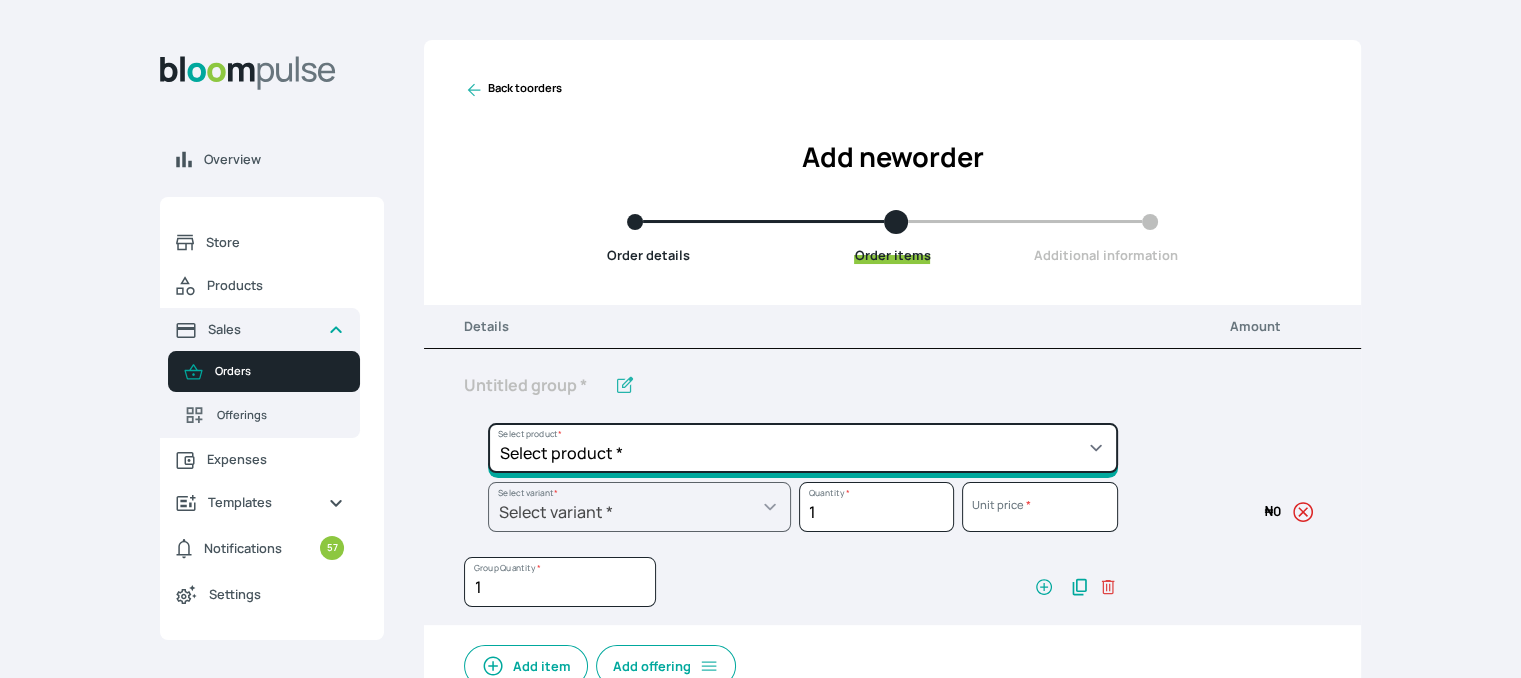 click on "Select product *  Cake Decoration for 8inches High  Chocolate oil based Round Cake  Geneose Sponge square Cake  Pound Square Cake  35cl zobo Mocktail  Banana Bread Batter BBQ Chicken  Bento Cake Budget Friendly Whippedcream Decoration Cake Decoration for 6inches High Cake Decoration for 6inches Low Cake loaf Chocolate Cake Batter Chocolate Ganache Chocolate oil based Batter Chocolate oil based square Cake Chocolate Round Cake Chop Life Package 2 Classic Banana Bread Loaf Coconut Banana Bread Loaf Cookies and Cream oil based Batter Cookies and cream oil based Round Cake Cupcakes Custom Made Whippedcream Decoration Doughnut Batter Fondant 1 Recipe  Fruit Cake Fruit Cake Batter Geneose Sponge Cake Batter Geneose Sponge Round Cake Meat Pie Meat Pie per 1 Mini puff Pound Cake Batter Pound Round Cake  Puff puff Redvelvet Cake Batter Redvelvet oil based Batter Redvelvet oil based Round Cake Redvelvet Round Cake Royal Buttercream  Small chops Stick Meat Sugar Doughnut  Swiss Meringue Buttercream  Valentine Love Box" at bounding box center [803, 448] 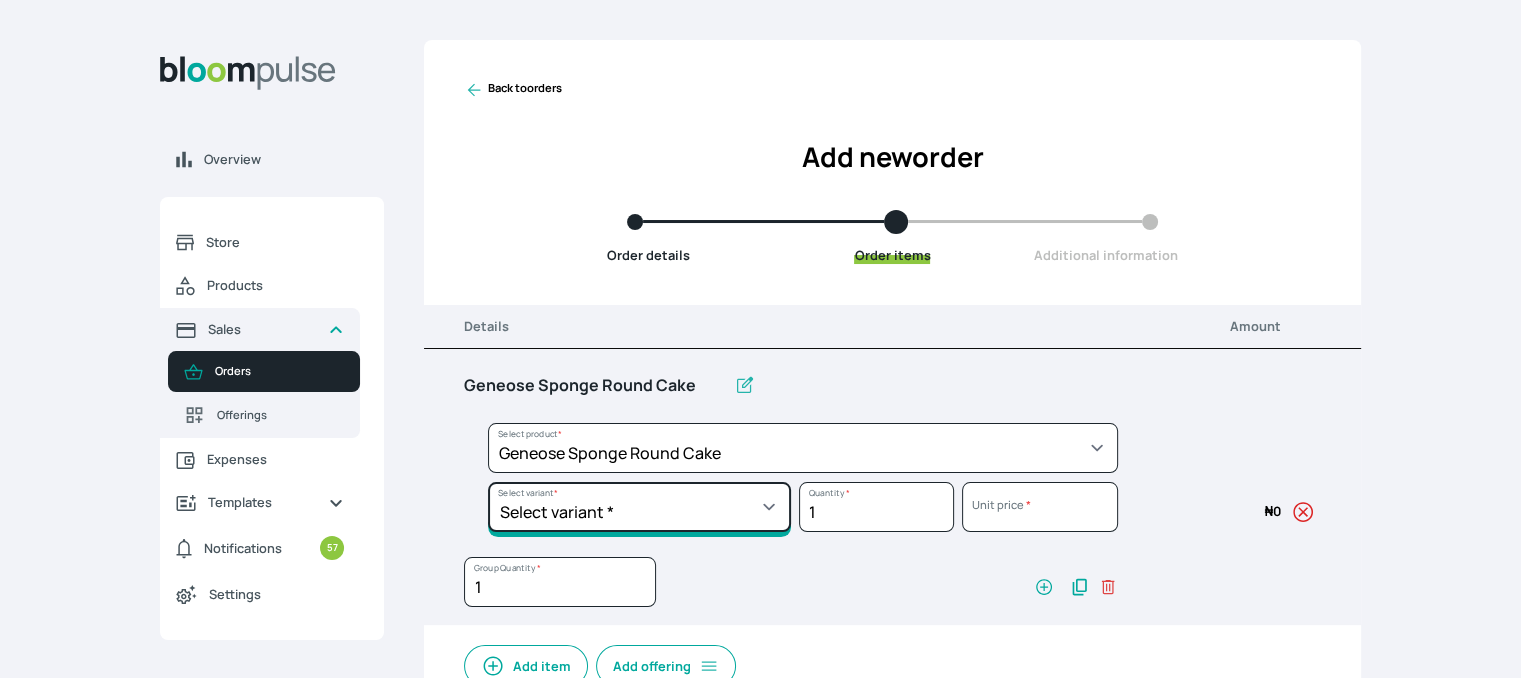 click on "Select variant * 10inches  11inches 12inches 6inches  7inches 8inches  9inches" at bounding box center (639, 507) 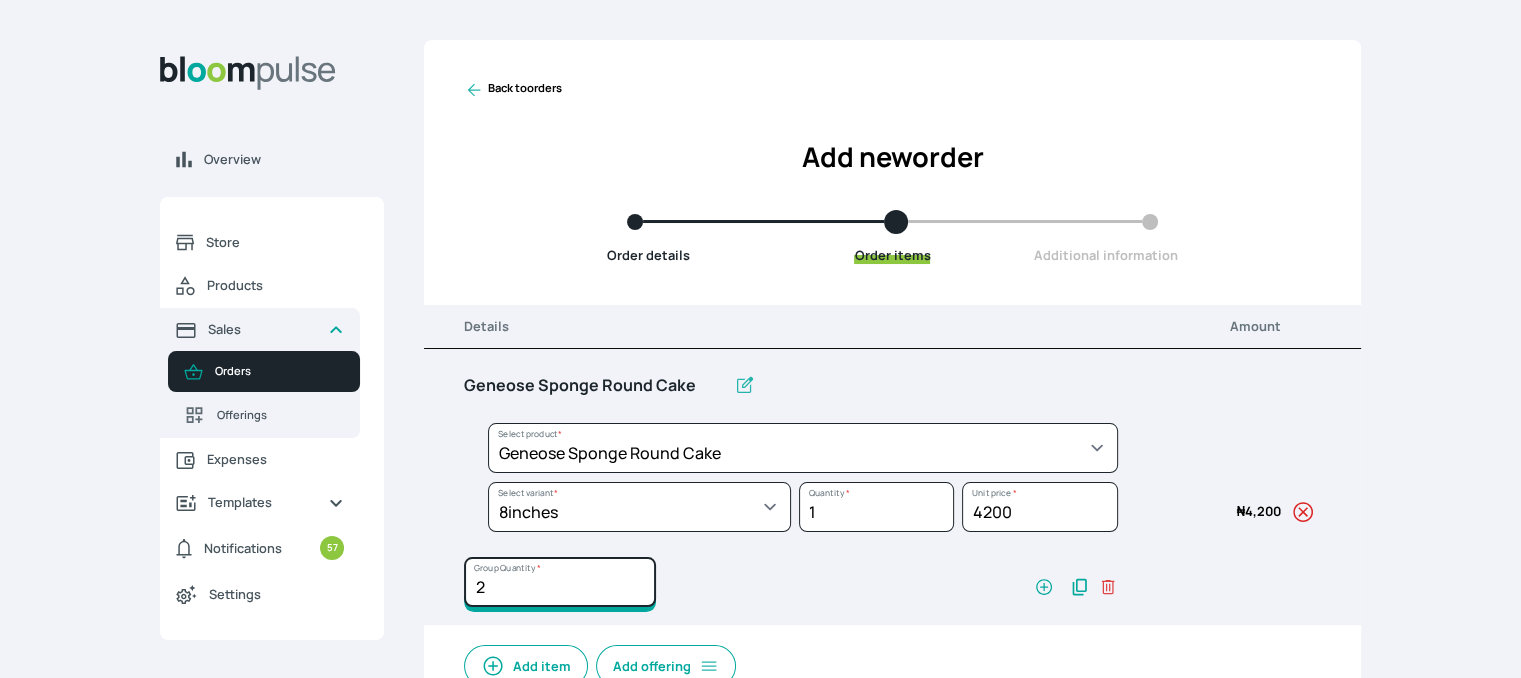 click on "2" at bounding box center [560, 582] 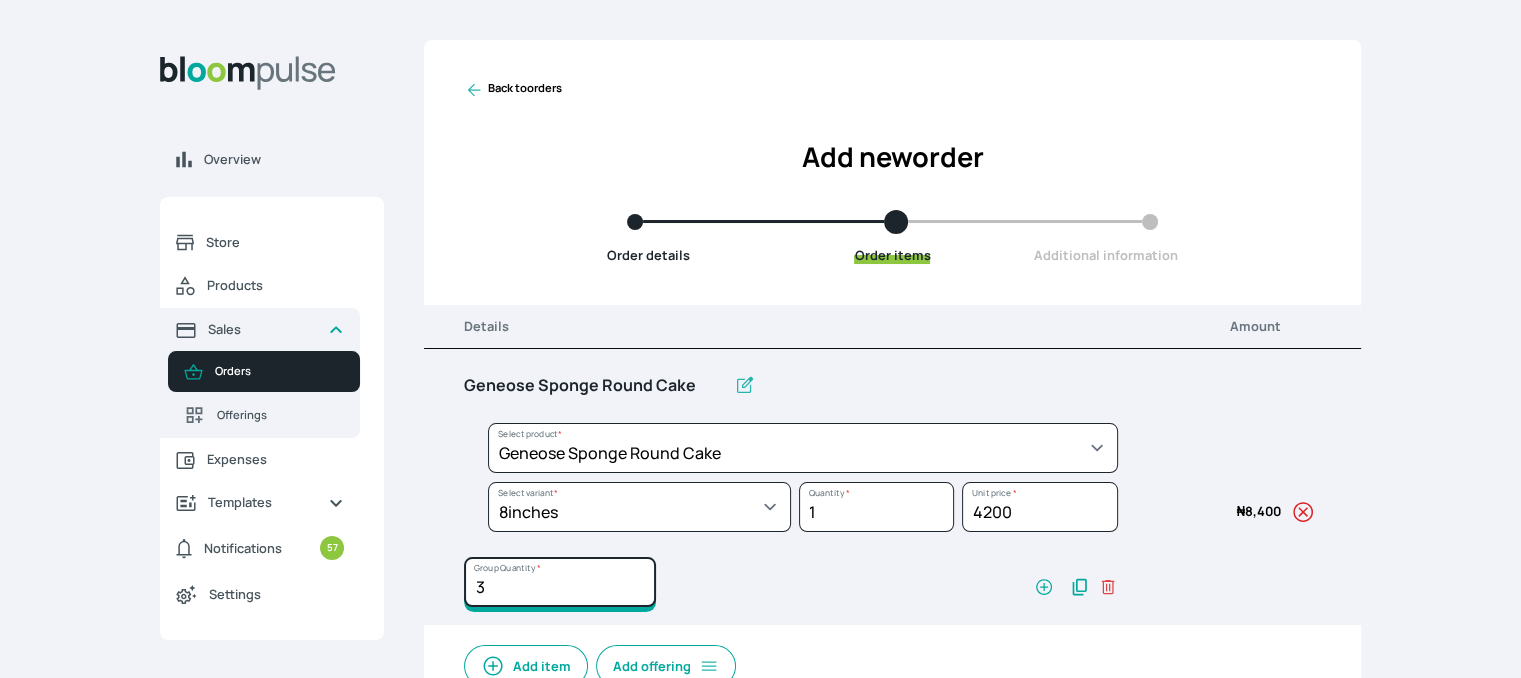 click on "3" at bounding box center [560, 582] 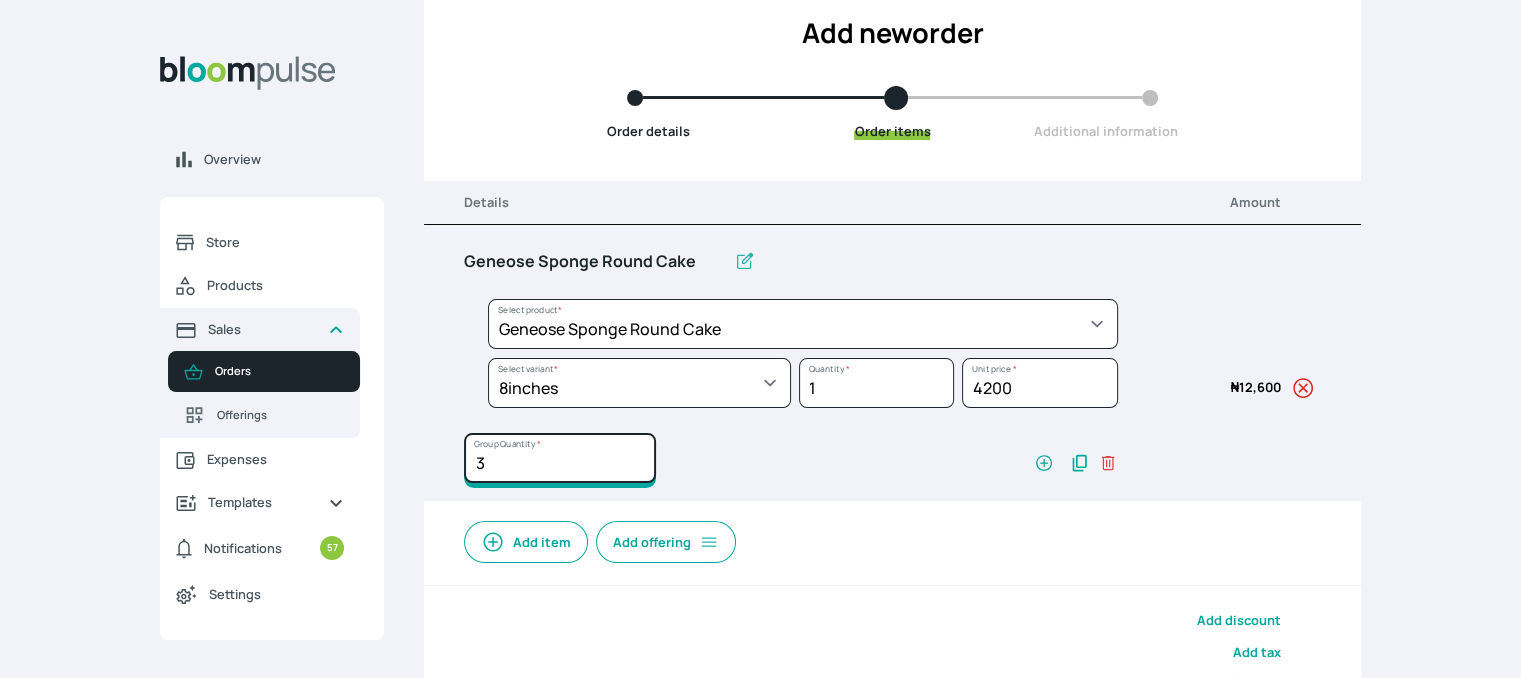 scroll, scrollTop: 294, scrollLeft: 0, axis: vertical 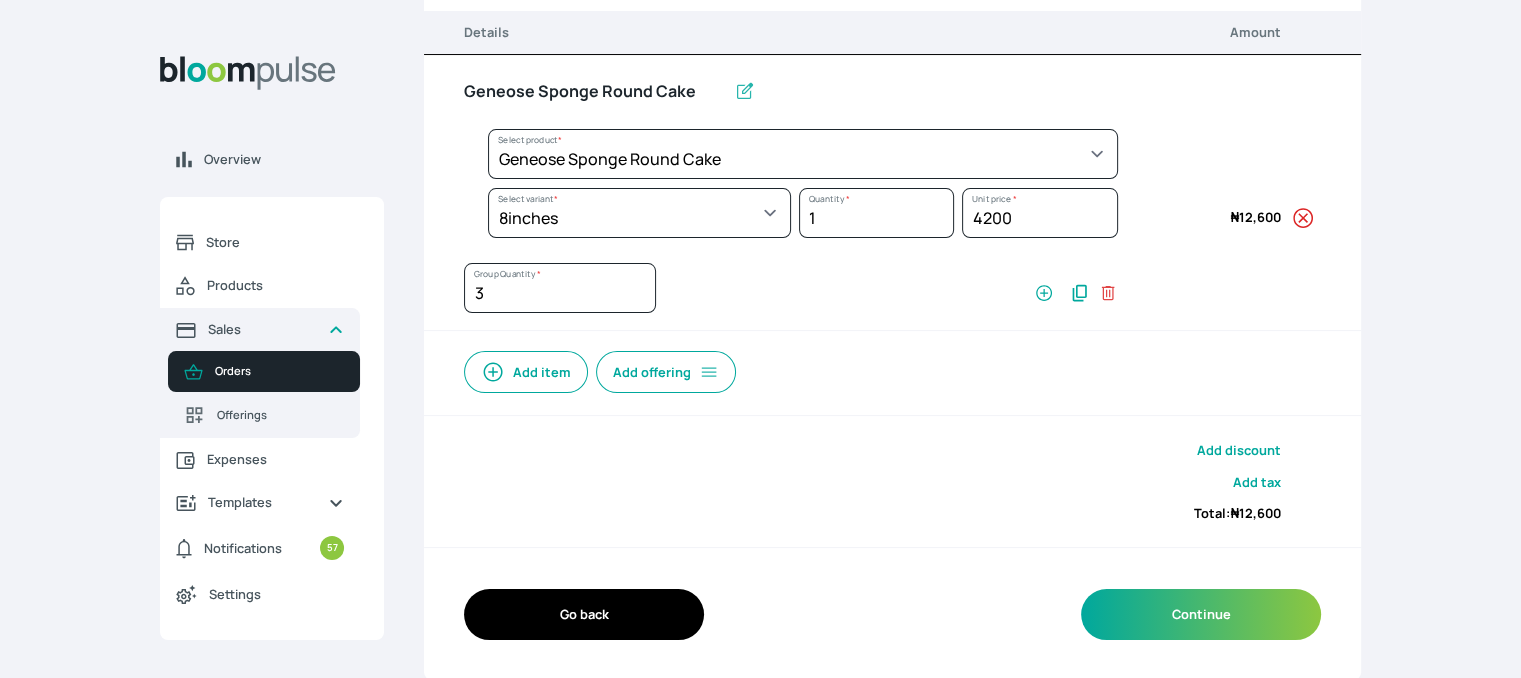 click on "Add item" at bounding box center (526, 372) 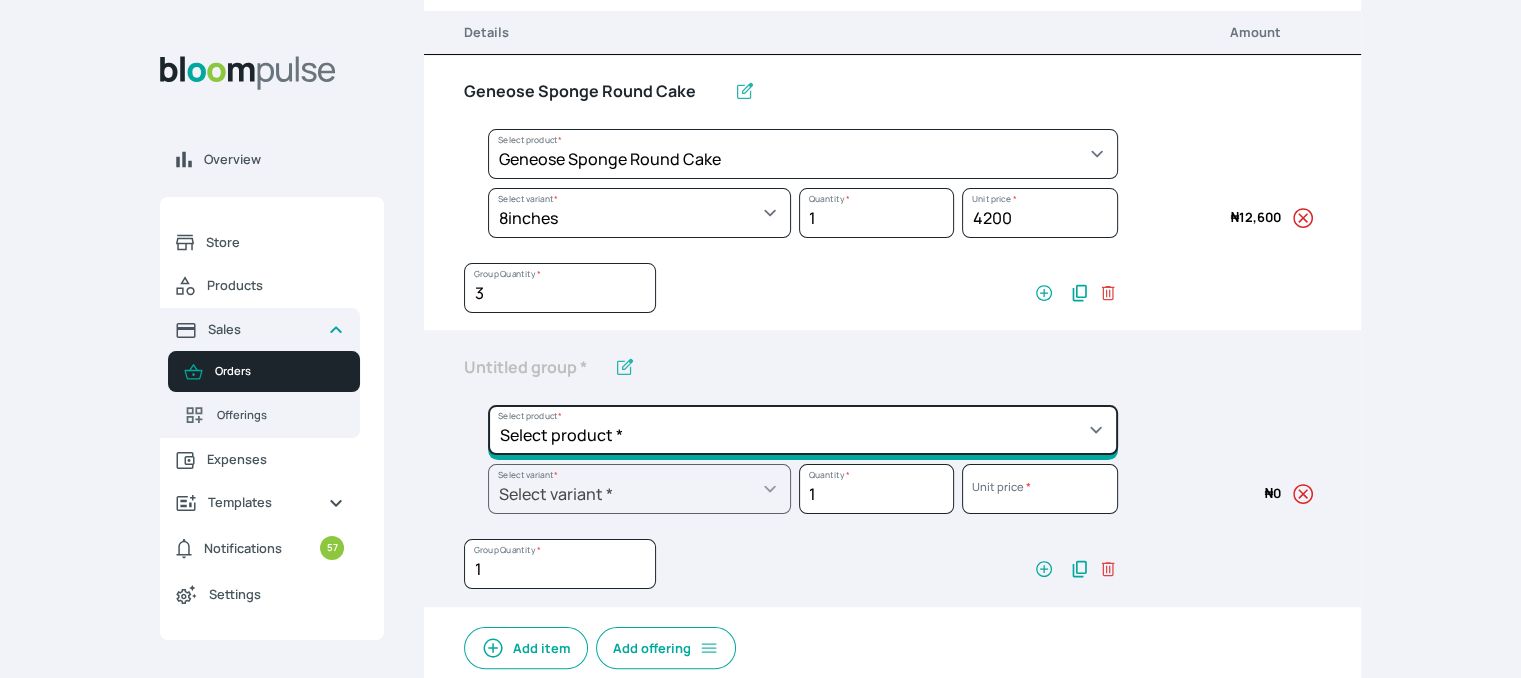 click on "Select product *  Cake Decoration for 8inches High  Chocolate oil based Round Cake  Geneose Sponge square Cake  Pound Square Cake  35cl zobo Mocktail  Banana Bread Batter BBQ Chicken  Bento Cake Budget Friendly Whippedcream Decoration Cake Decoration for 6inches High Cake Decoration for 6inches Low Cake loaf Chocolate Cake Batter Chocolate Ganache Chocolate oil based Batter Chocolate oil based square Cake Chocolate Round Cake Chop Life Package 2 Classic Banana Bread Loaf Coconut Banana Bread Loaf Cookies and Cream oil based Batter Cookies and cream oil based Round Cake Cupcakes Custom Made Whippedcream Decoration Doughnut Batter Fondant 1 Recipe  Fruit Cake Fruit Cake Batter Geneose Sponge Cake Batter Geneose Sponge Round Cake Meat Pie Meat Pie per 1 Mini puff Pound Cake Batter Pound Round Cake  Puff puff Redvelvet Cake Batter Redvelvet oil based Batter Redvelvet oil based Round Cake Redvelvet Round Cake Royal Buttercream  Small chops Stick Meat Sugar Doughnut  Swiss Meringue Buttercream  Valentine Love Box" at bounding box center [803, 154] 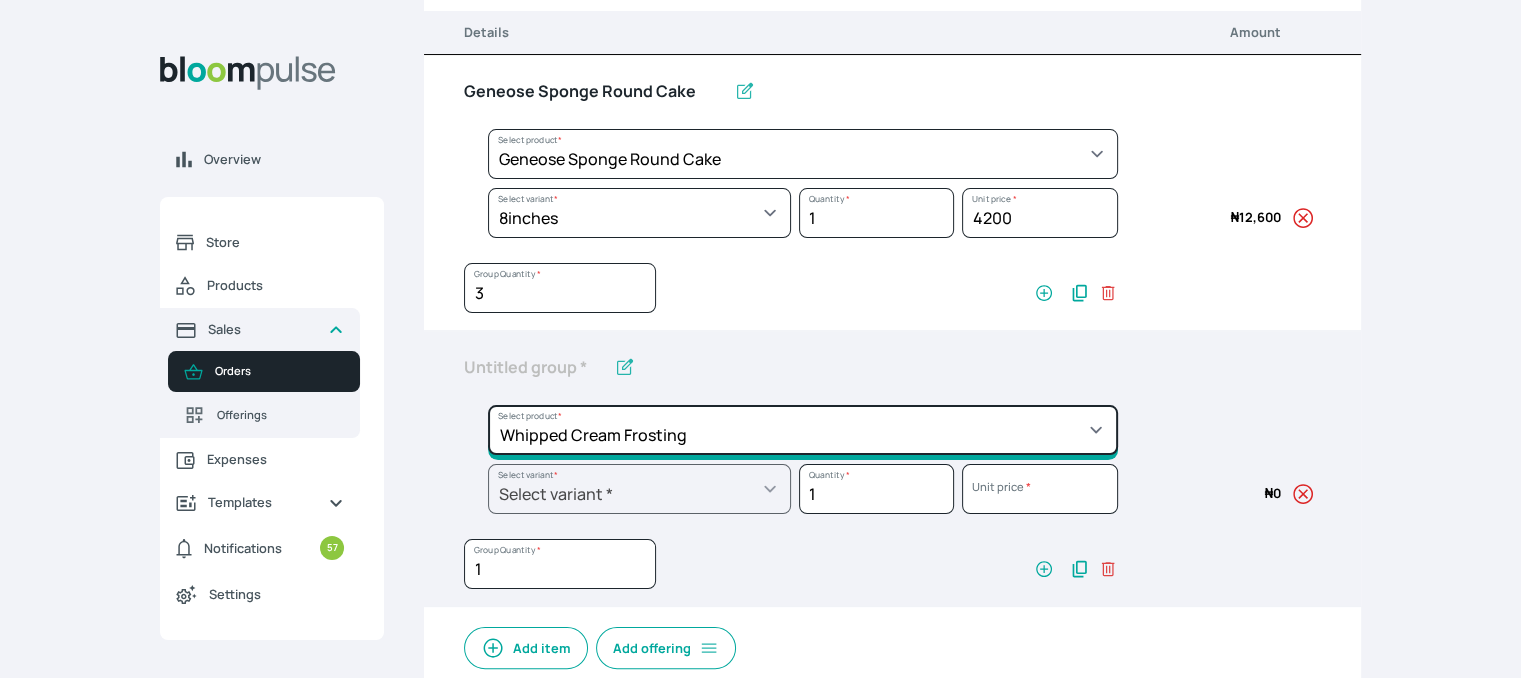 click on "Select product *  Cake Decoration for 8inches High  Chocolate oil based Round Cake  Geneose Sponge square Cake  Pound Square Cake  35cl zobo Mocktail  Banana Bread Batter BBQ Chicken  Bento Cake Budget Friendly Whippedcream Decoration Cake Decoration for 6inches High Cake Decoration for 6inches Low Cake loaf Chocolate Cake Batter Chocolate Ganache Chocolate oil based Batter Chocolate oil based square Cake Chocolate Round Cake Chop Life Package 2 Classic Banana Bread Loaf Coconut Banana Bread Loaf Cookies and Cream oil based Batter Cookies and cream oil based Round Cake Cupcakes Custom Made Whippedcream Decoration Doughnut Batter Fondant 1 Recipe  Fruit Cake Fruit Cake Batter Geneose Sponge Cake Batter Geneose Sponge Round Cake Meat Pie Meat Pie per 1 Mini puff Pound Cake Batter Pound Round Cake  Puff puff Redvelvet Cake Batter Redvelvet oil based Batter Redvelvet oil based Round Cake Redvelvet Round Cake Royal Buttercream  Small chops Stick Meat Sugar Doughnut  Swiss Meringue Buttercream  Valentine Love Box" at bounding box center (803, 154) 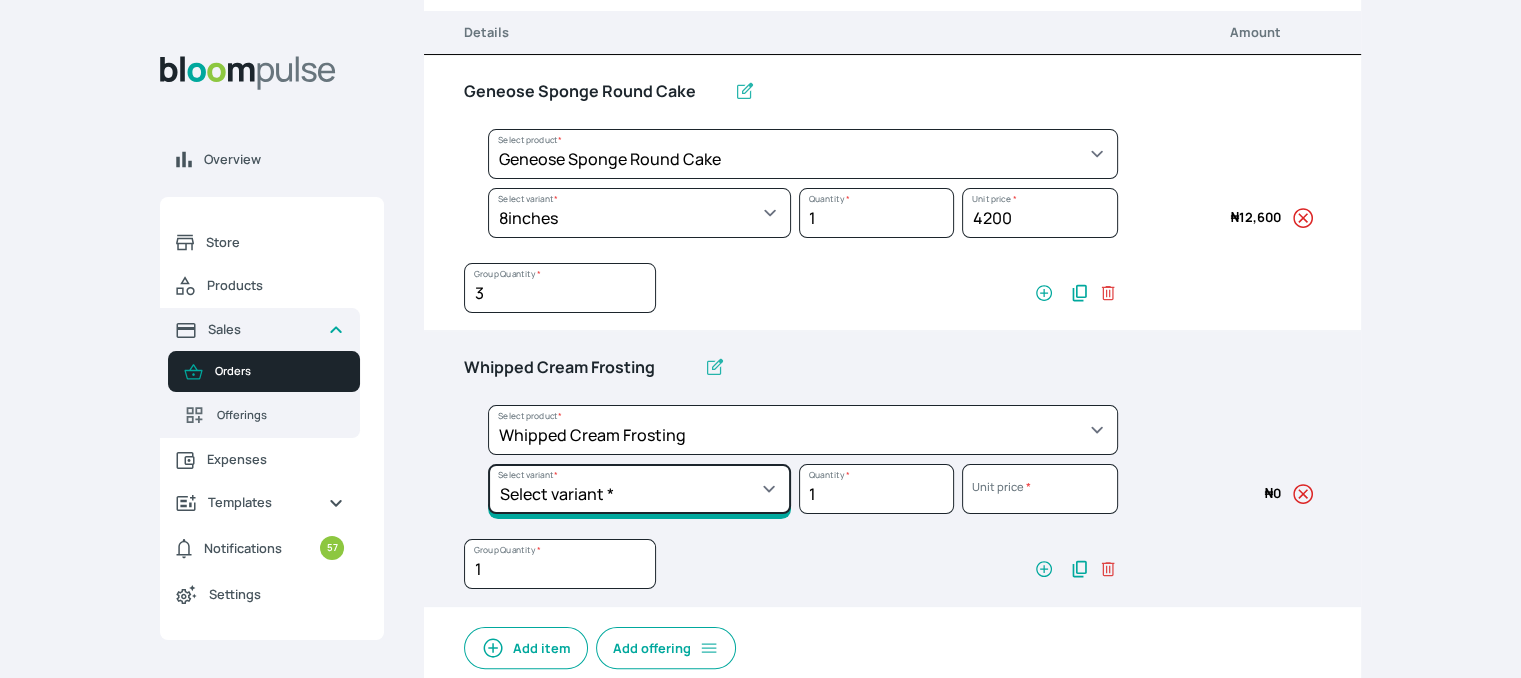 click on "Select variant * 1 cup 2 cups 3 cups 4 cups" at bounding box center [639, 213] 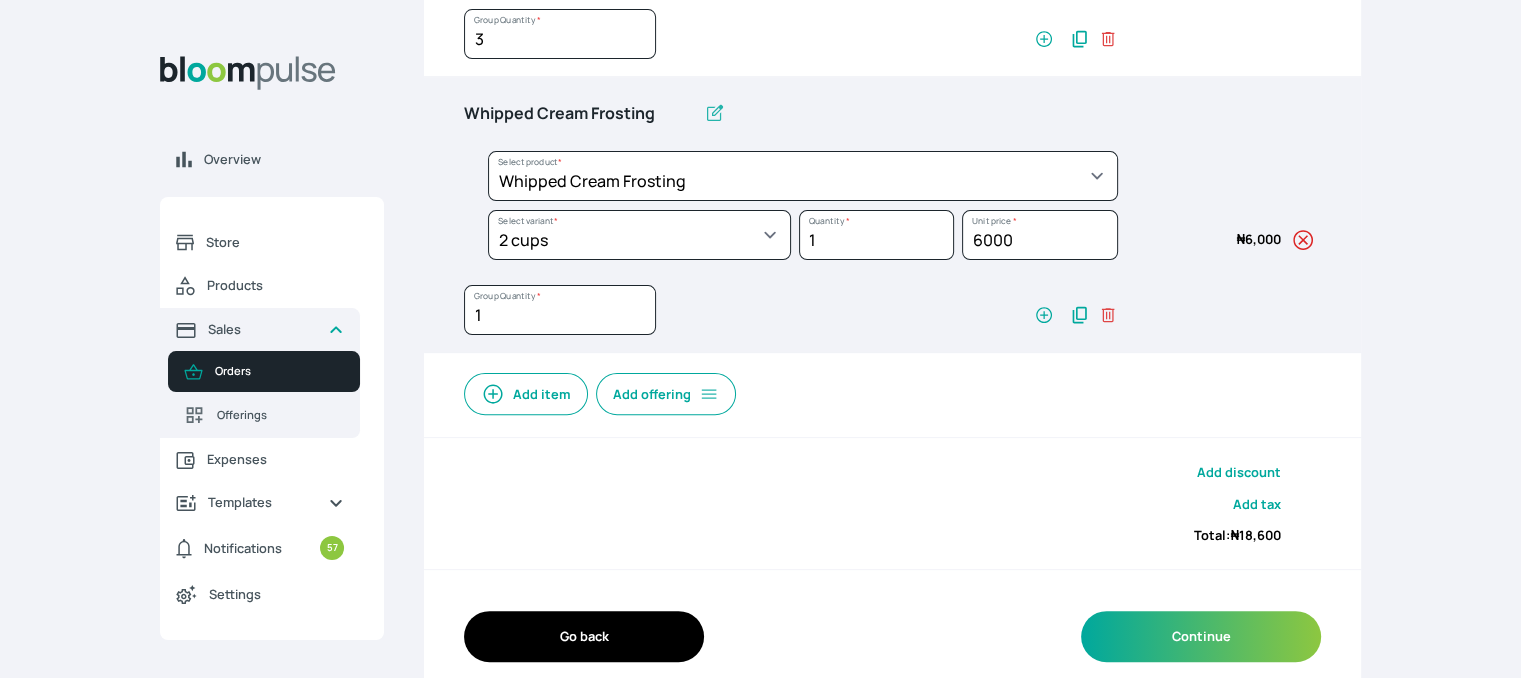 scroll, scrollTop: 569, scrollLeft: 0, axis: vertical 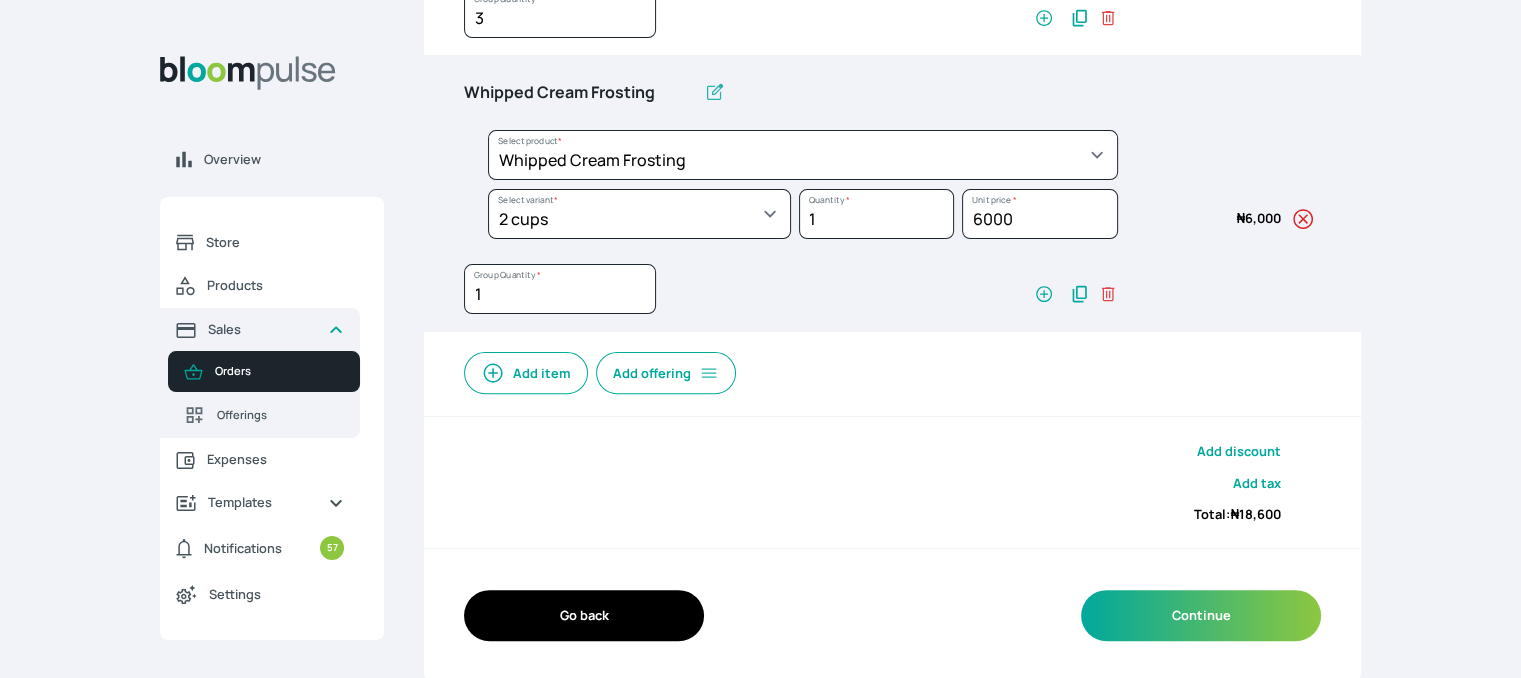 click on "Add item" at bounding box center (526, 373) 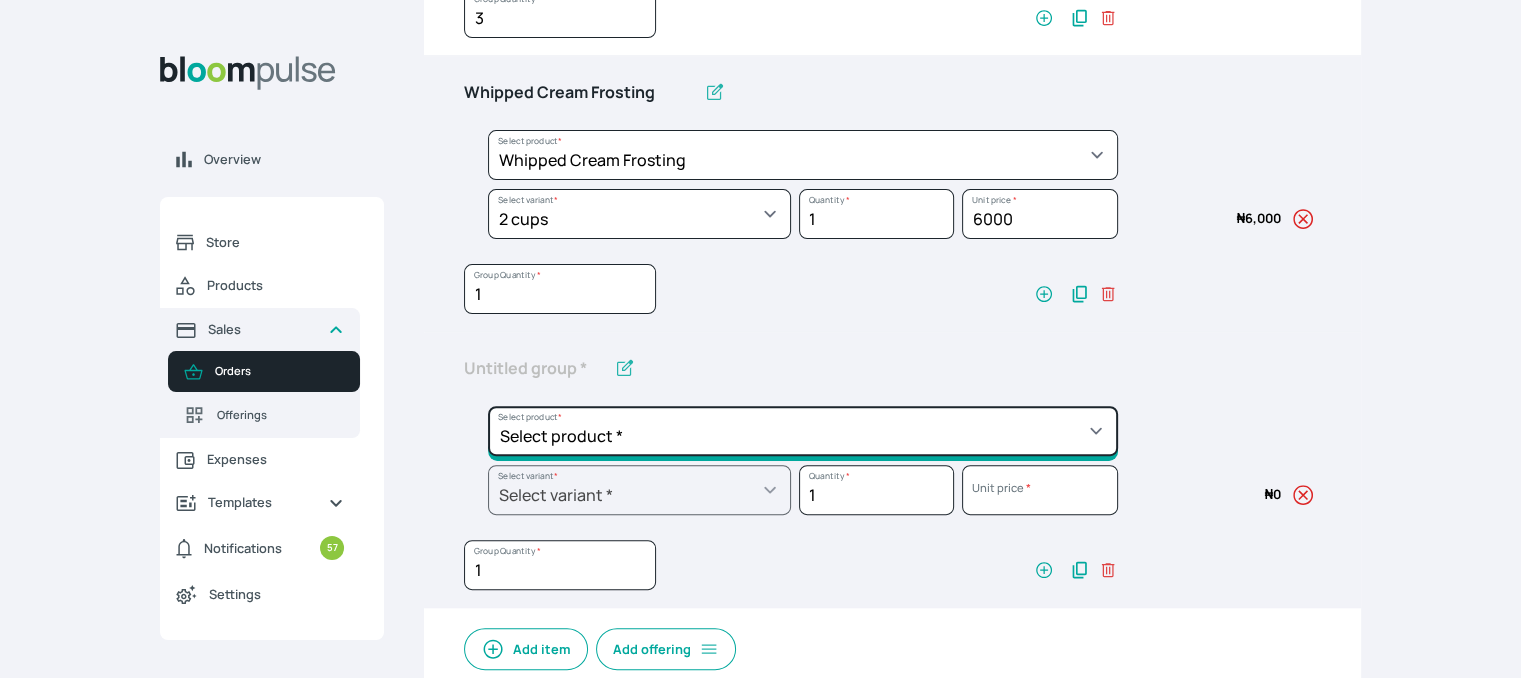 click on "Select product *  Cake Decoration for 8inches High  Chocolate oil based Round Cake  Geneose Sponge square Cake  Pound Square Cake  35cl zobo Mocktail  Banana Bread Batter BBQ Chicken  Bento Cake Budget Friendly Whippedcream Decoration Cake Decoration for 6inches High Cake Decoration for 6inches Low Cake loaf Chocolate Cake Batter Chocolate Ganache Chocolate oil based Batter Chocolate oil based square Cake Chocolate Round Cake Chop Life Package 2 Classic Banana Bread Loaf Coconut Banana Bread Loaf Cookies and Cream oil based Batter Cookies and cream oil based Round Cake Cupcakes Custom Made Whippedcream Decoration Doughnut Batter Fondant 1 Recipe  Fruit Cake Fruit Cake Batter Geneose Sponge Cake Batter Geneose Sponge Round Cake Meat Pie Meat Pie per 1 Mini puff Pound Cake Batter Pound Round Cake  Puff puff Redvelvet Cake Batter Redvelvet oil based Batter Redvelvet oil based Round Cake Redvelvet Round Cake Royal Buttercream  Small chops Stick Meat Sugar Doughnut  Swiss Meringue Buttercream  Valentine Love Box" at bounding box center (803, -121) 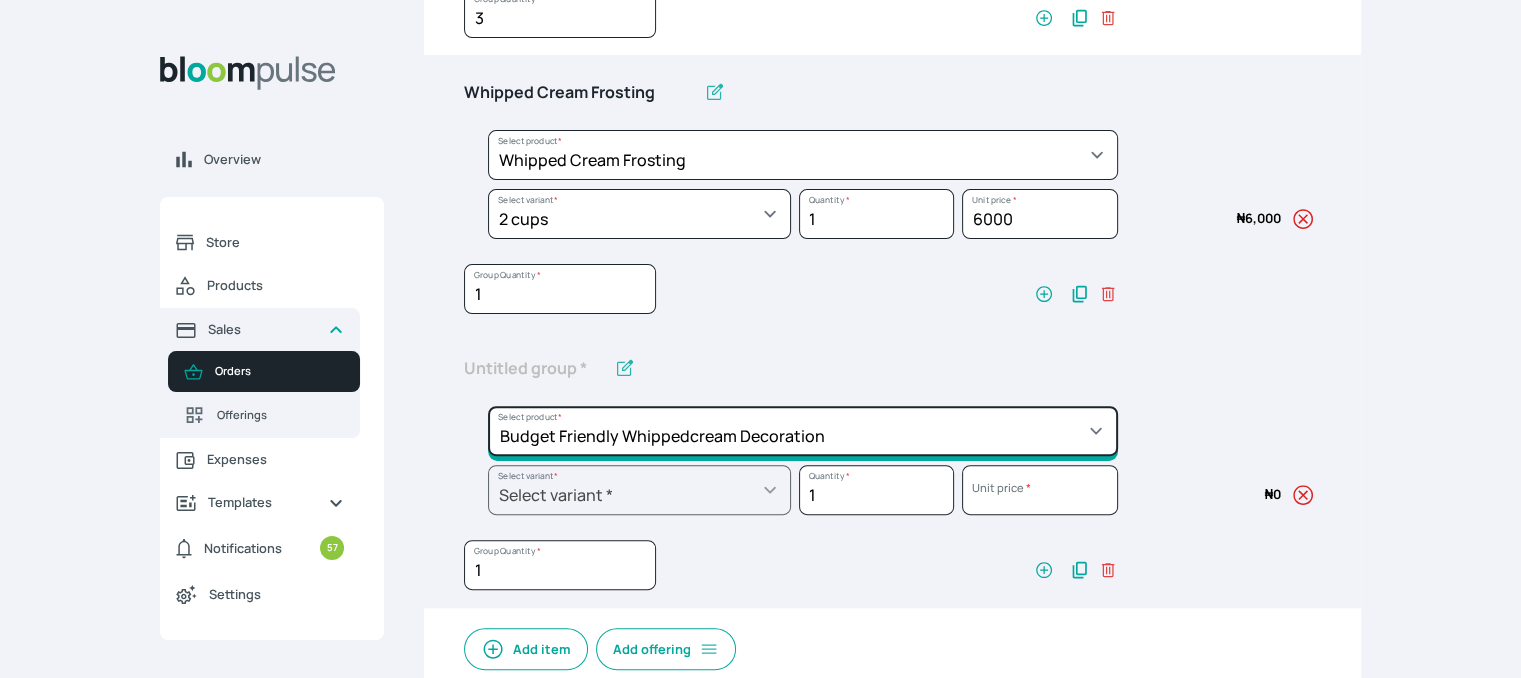 click on "Select product *  Cake Decoration for 8inches High  Chocolate oil based Round Cake  Geneose Sponge square Cake  Pound Square Cake  35cl zobo Mocktail  Banana Bread Batter BBQ Chicken  Bento Cake Budget Friendly Whippedcream Decoration Cake Decoration for 6inches High Cake Decoration for 6inches Low Cake loaf Chocolate Cake Batter Chocolate Ganache Chocolate oil based Batter Chocolate oil based square Cake Chocolate Round Cake Chop Life Package 2 Classic Banana Bread Loaf Coconut Banana Bread Loaf Cookies and Cream oil based Batter Cookies and cream oil based Round Cake Cupcakes Custom Made Whippedcream Decoration Doughnut Batter Fondant 1 Recipe  Fruit Cake Fruit Cake Batter Geneose Sponge Cake Batter Geneose Sponge Round Cake Meat Pie Meat Pie per 1 Mini puff Pound Cake Batter Pound Round Cake  Puff puff Redvelvet Cake Batter Redvelvet oil based Batter Redvelvet oil based Round Cake Redvelvet Round Cake Royal Buttercream  Small chops Stick Meat Sugar Doughnut  Swiss Meringue Buttercream  Valentine Love Box" at bounding box center [803, -121] 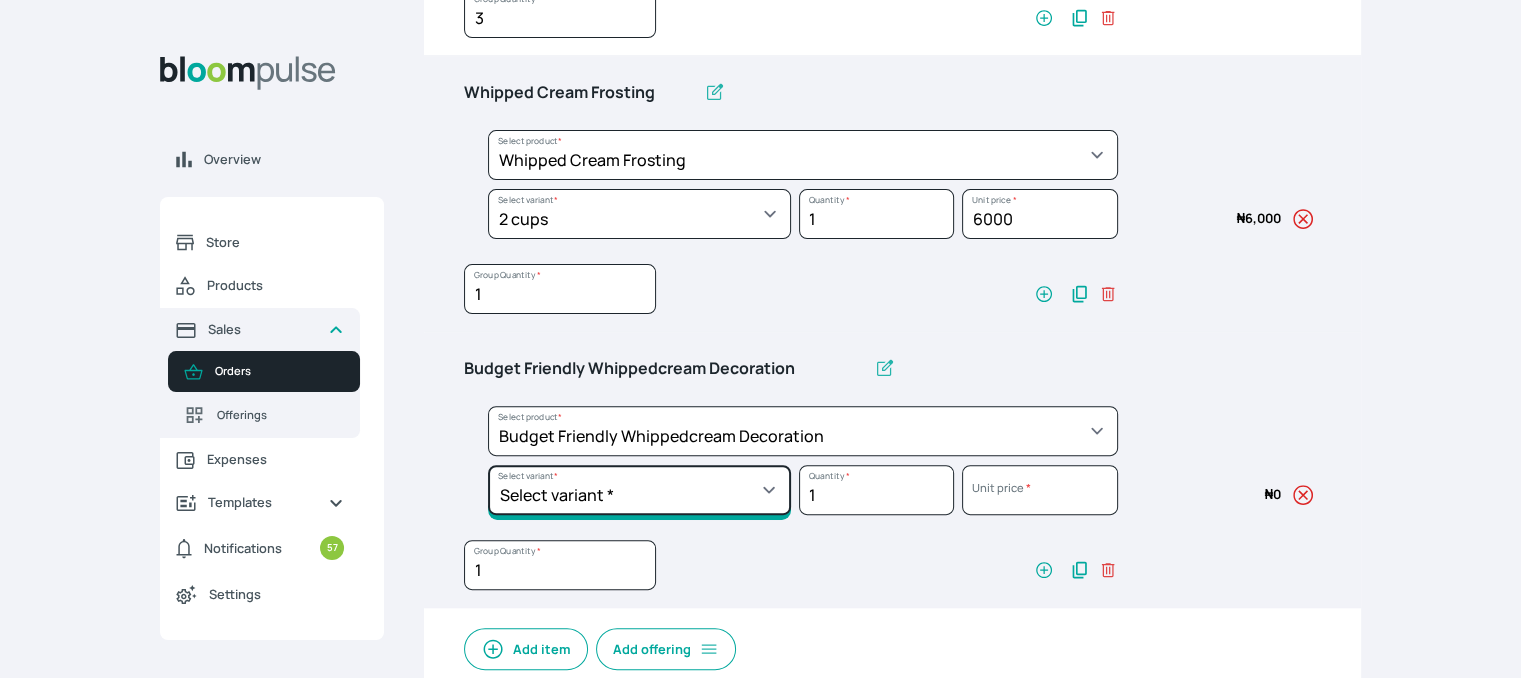 click on "Select variant * 8inches Size 6 Size 7" at bounding box center [639, -62] 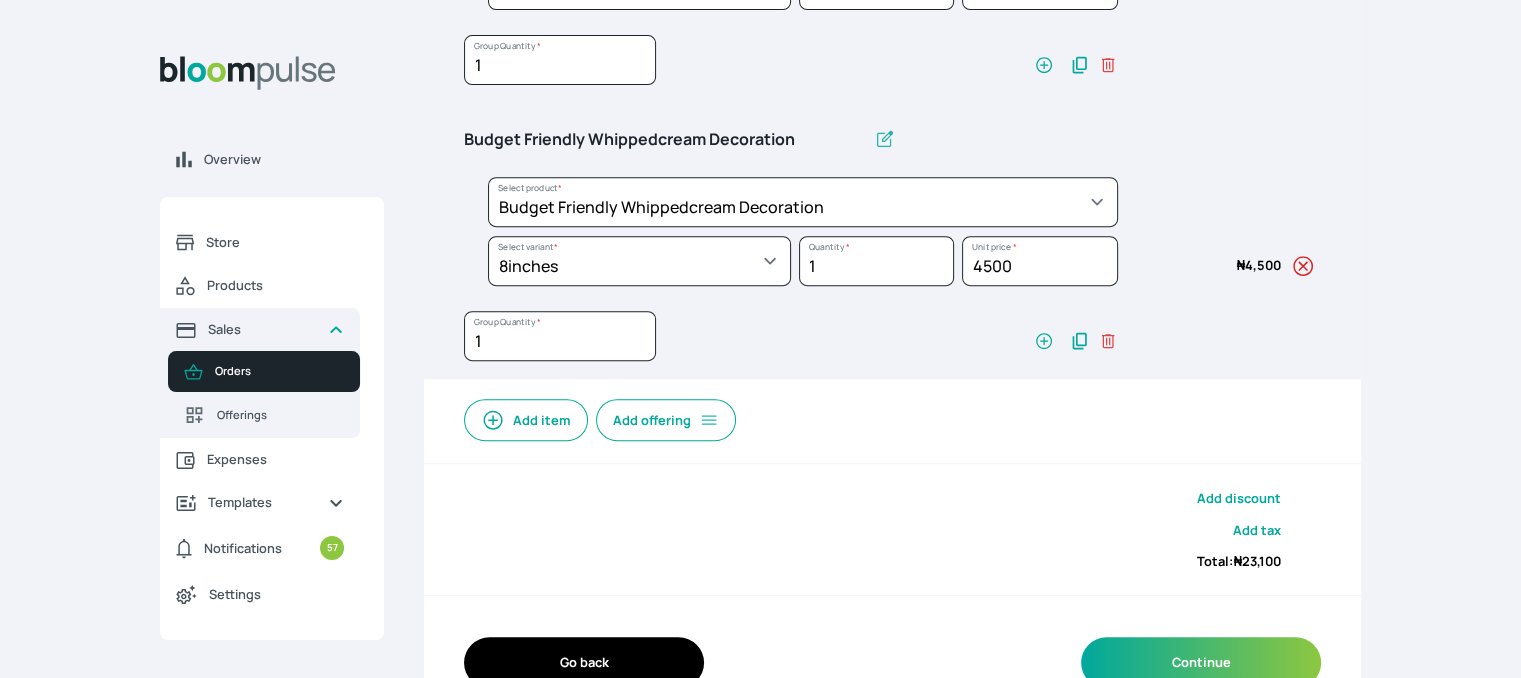 scroll, scrollTop: 844, scrollLeft: 0, axis: vertical 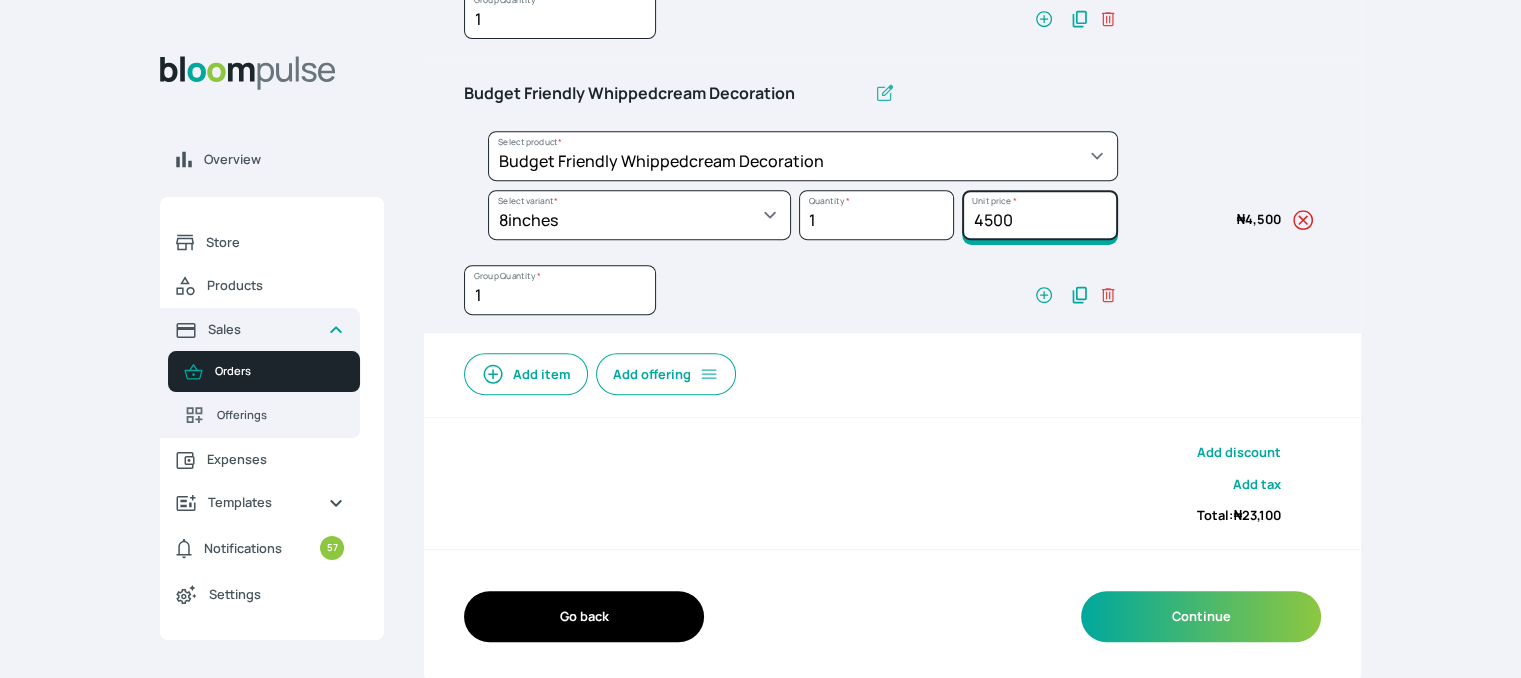 drag, startPoint x: 1029, startPoint y: 223, endPoint x: 908, endPoint y: 218, distance: 121.103264 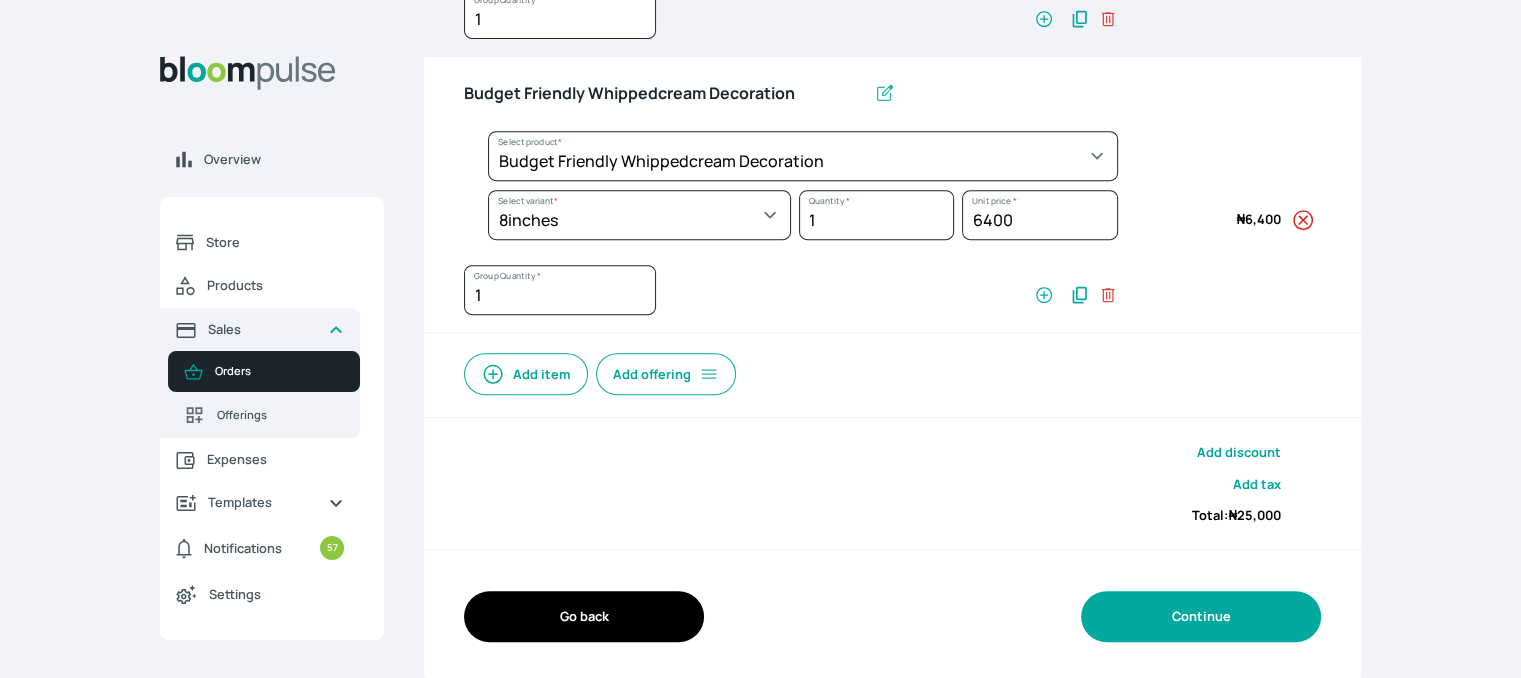 click on "Continue" at bounding box center [1201, 616] 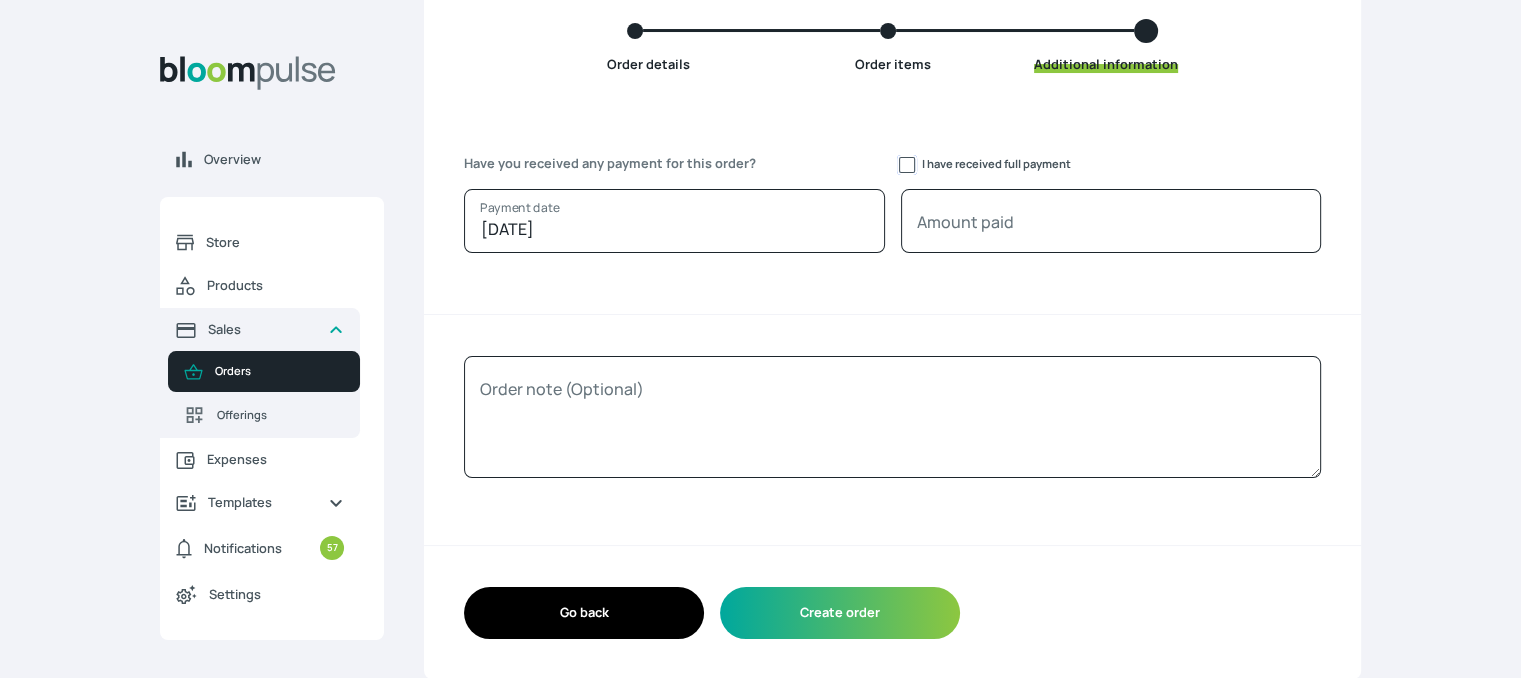 click on "I have received full payment" at bounding box center (907, 165) 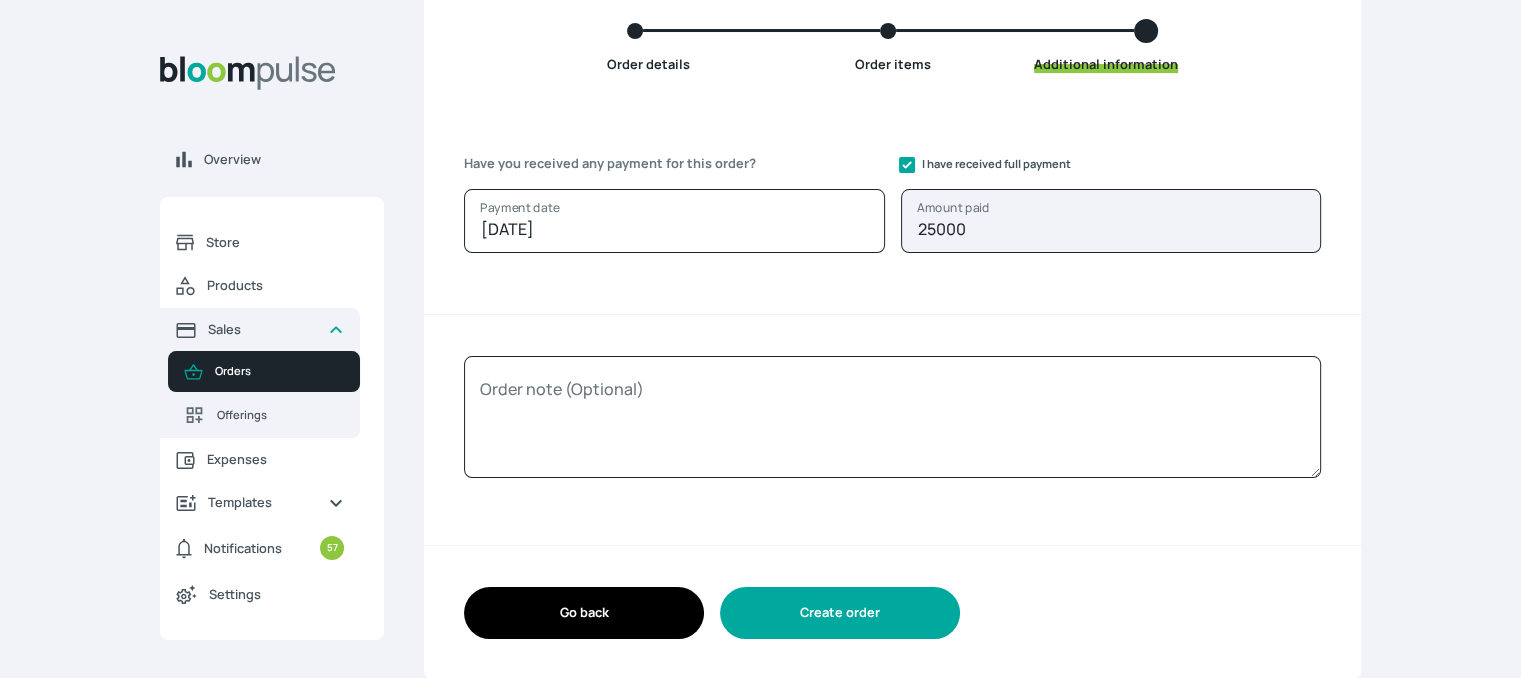 click on "Create order" at bounding box center (840, 612) 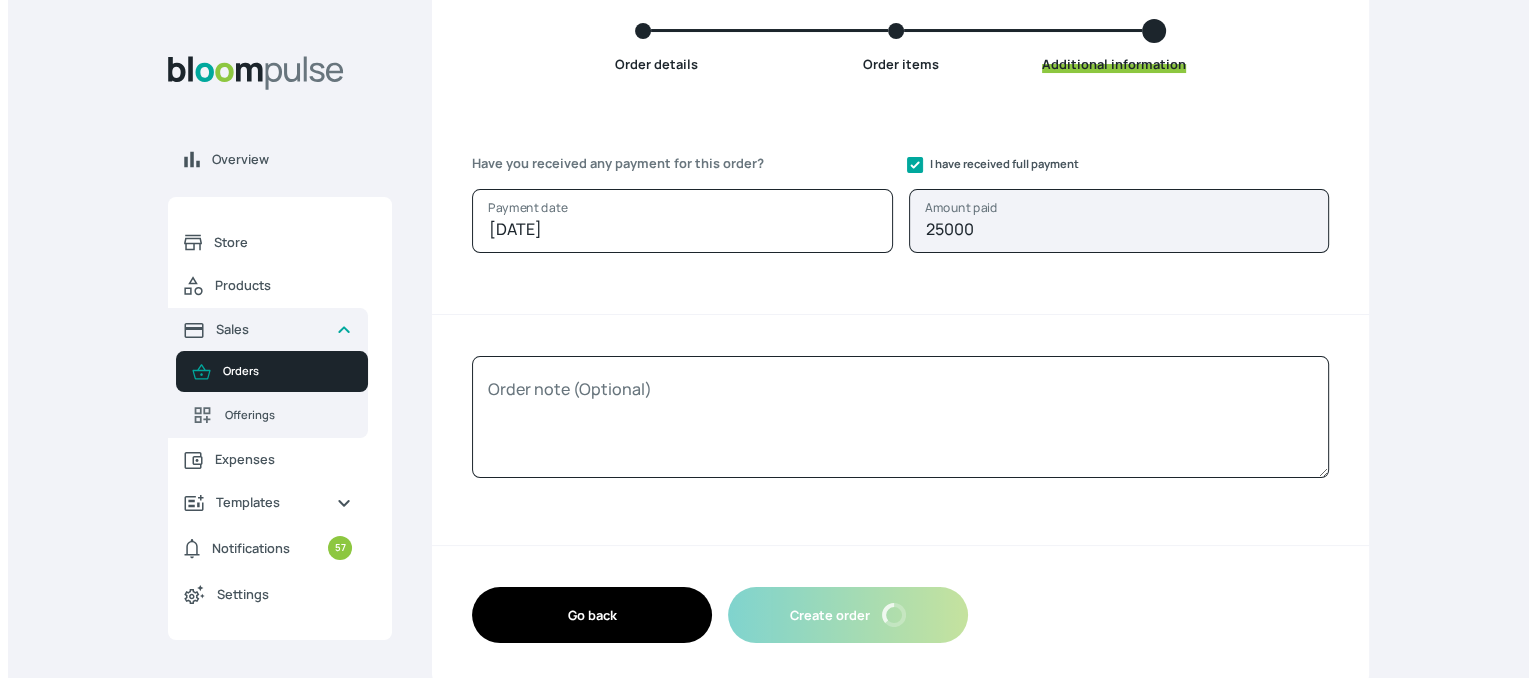 scroll, scrollTop: 0, scrollLeft: 0, axis: both 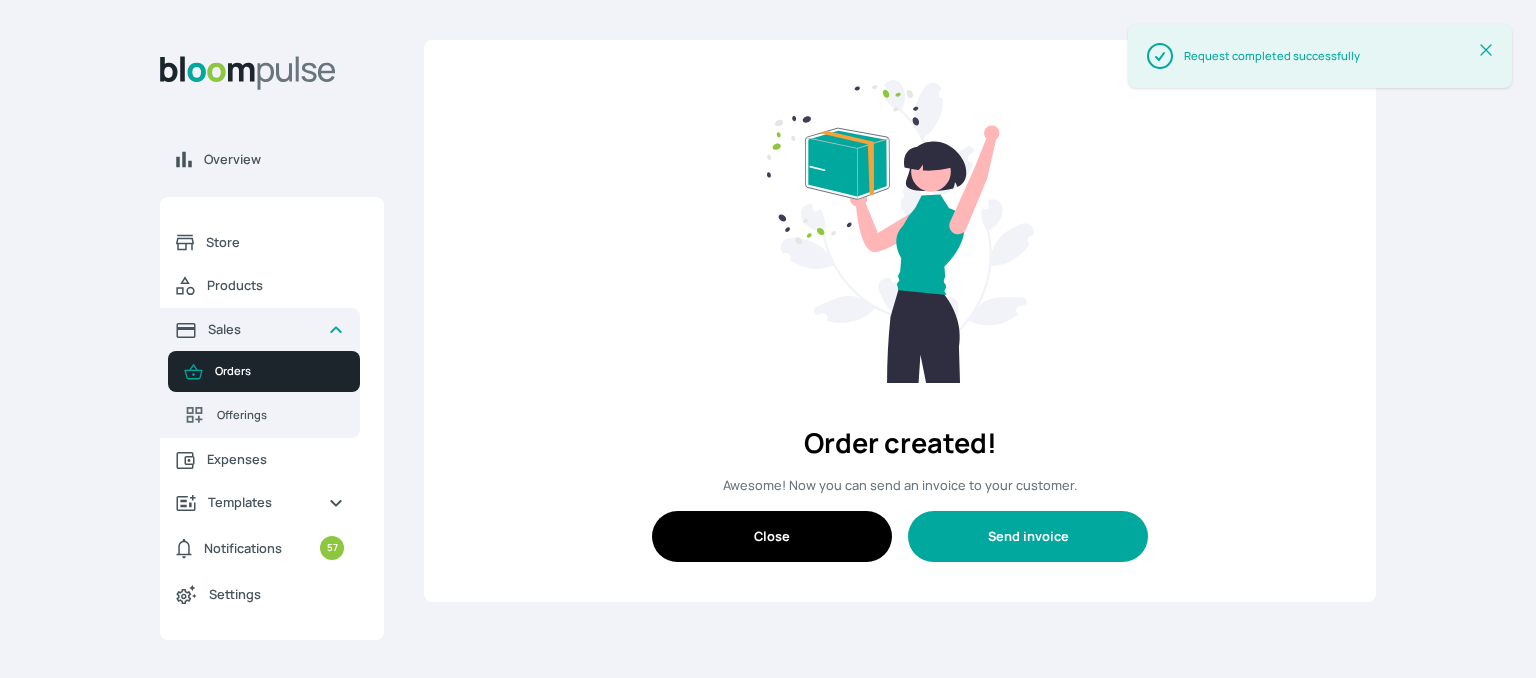 click on "Send invoice" at bounding box center [1028, 536] 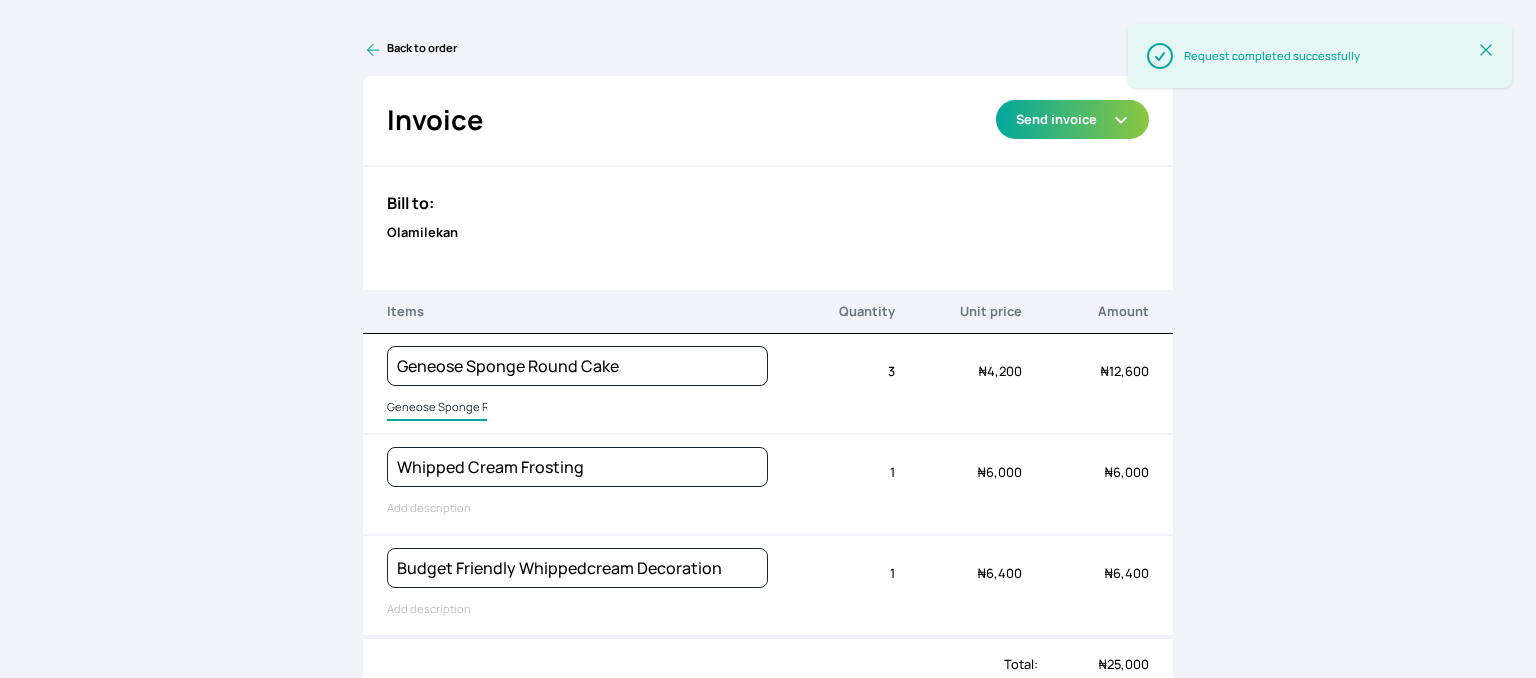 click on "Geneose Sponge Round Cake" at bounding box center (437, 408) 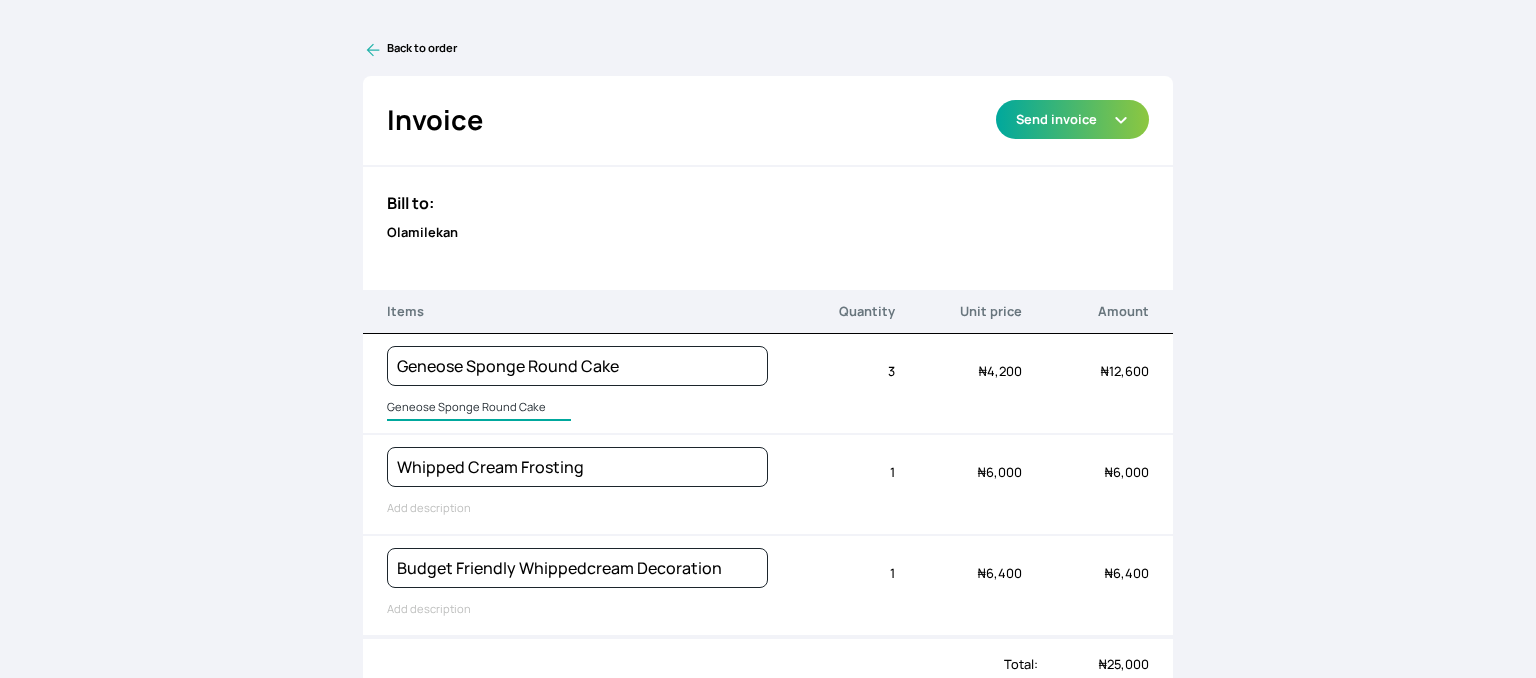 click on "Geneose Sponge Round Cake" at bounding box center [479, 408] 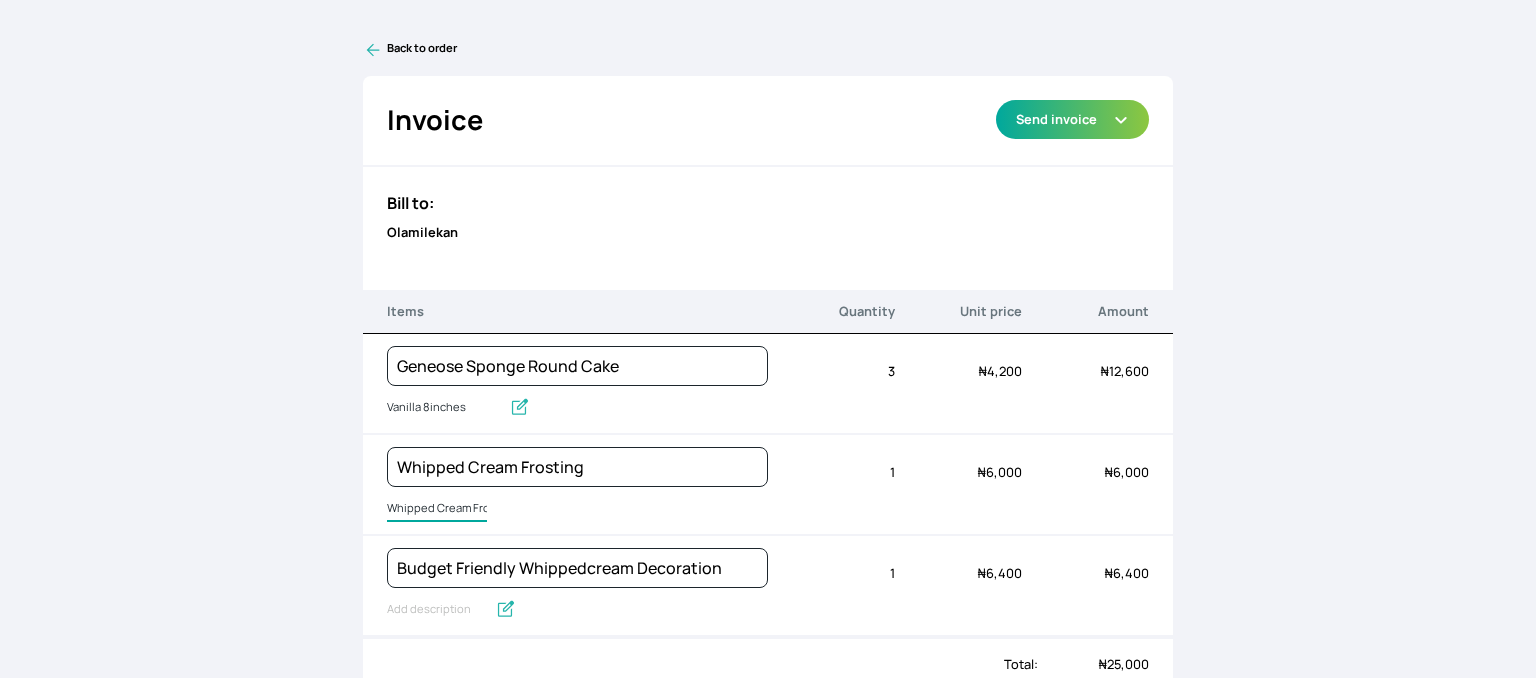click on "Whipped Cream Frosting" at bounding box center [437, 509] 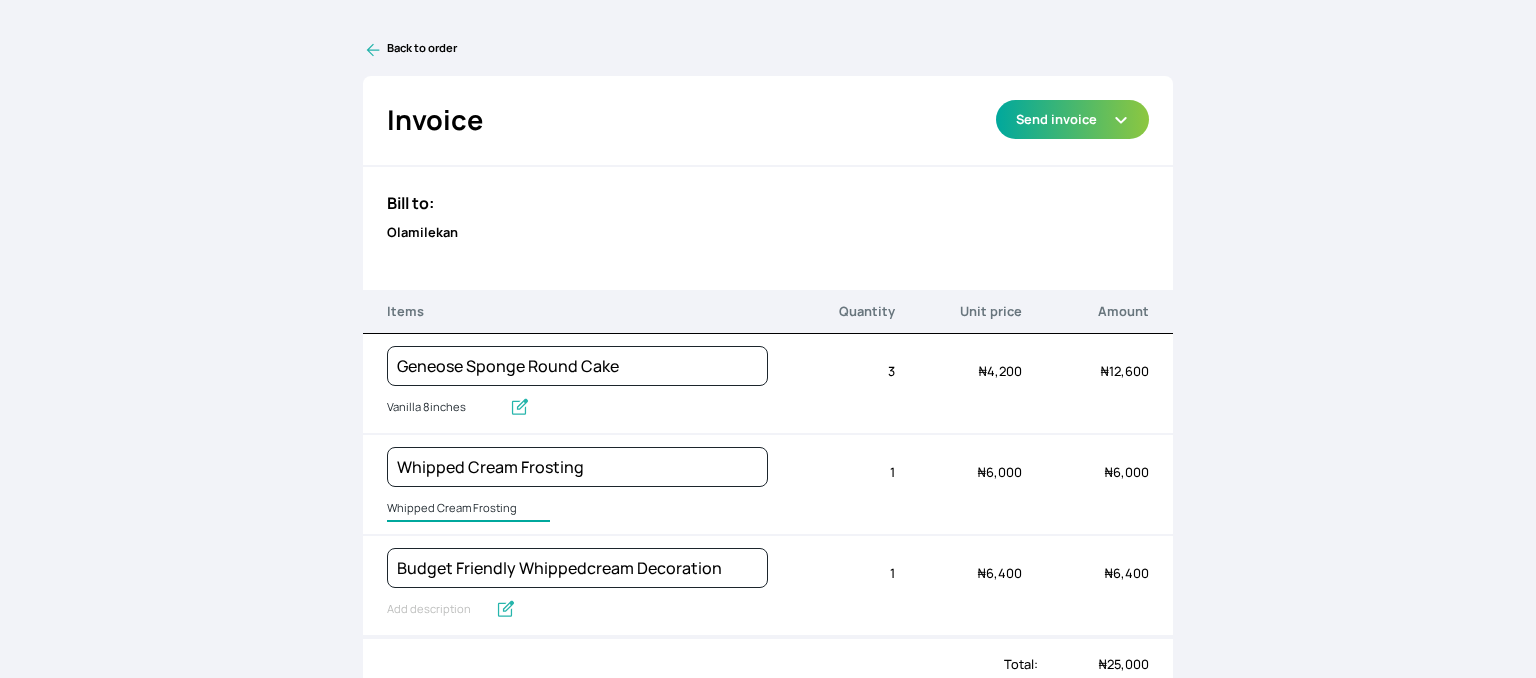 click on "Whipped Cream Frosting" at bounding box center [468, 509] 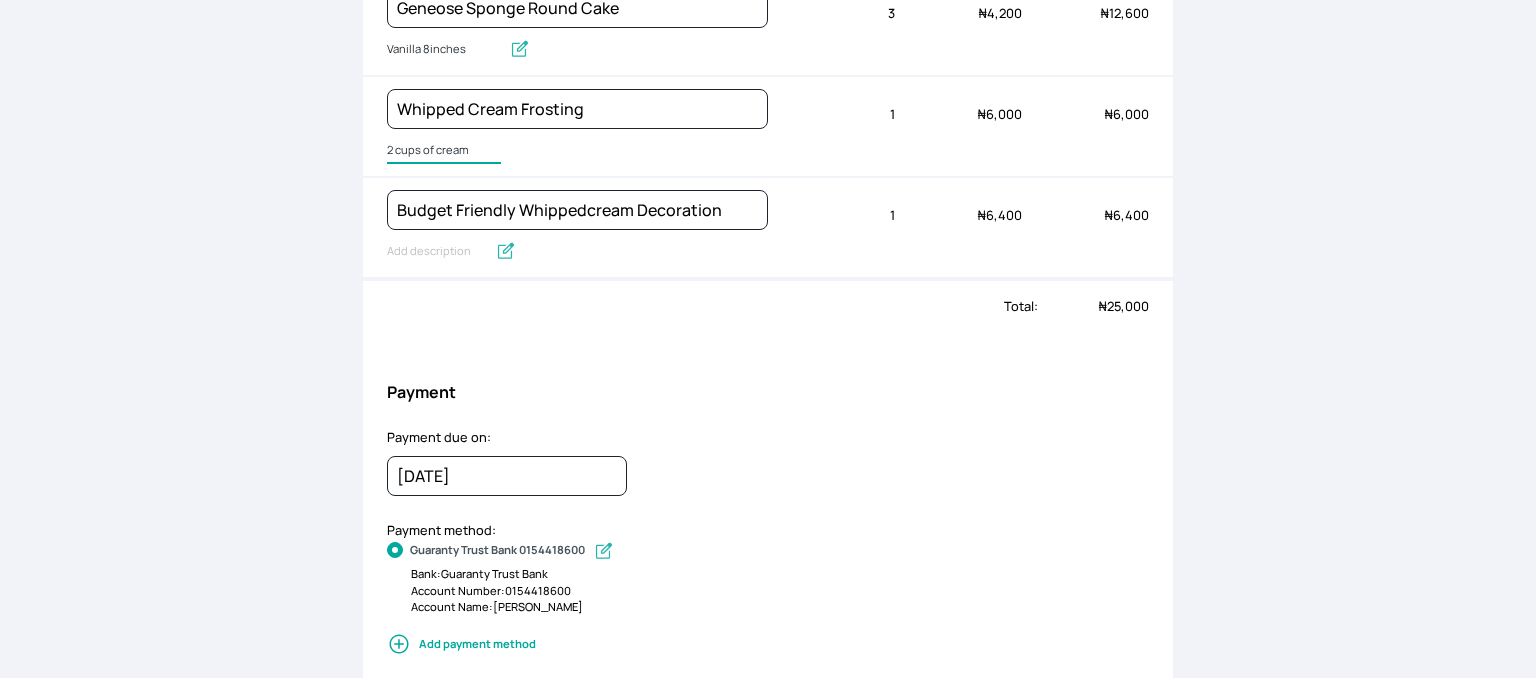 scroll, scrollTop: 400, scrollLeft: 0, axis: vertical 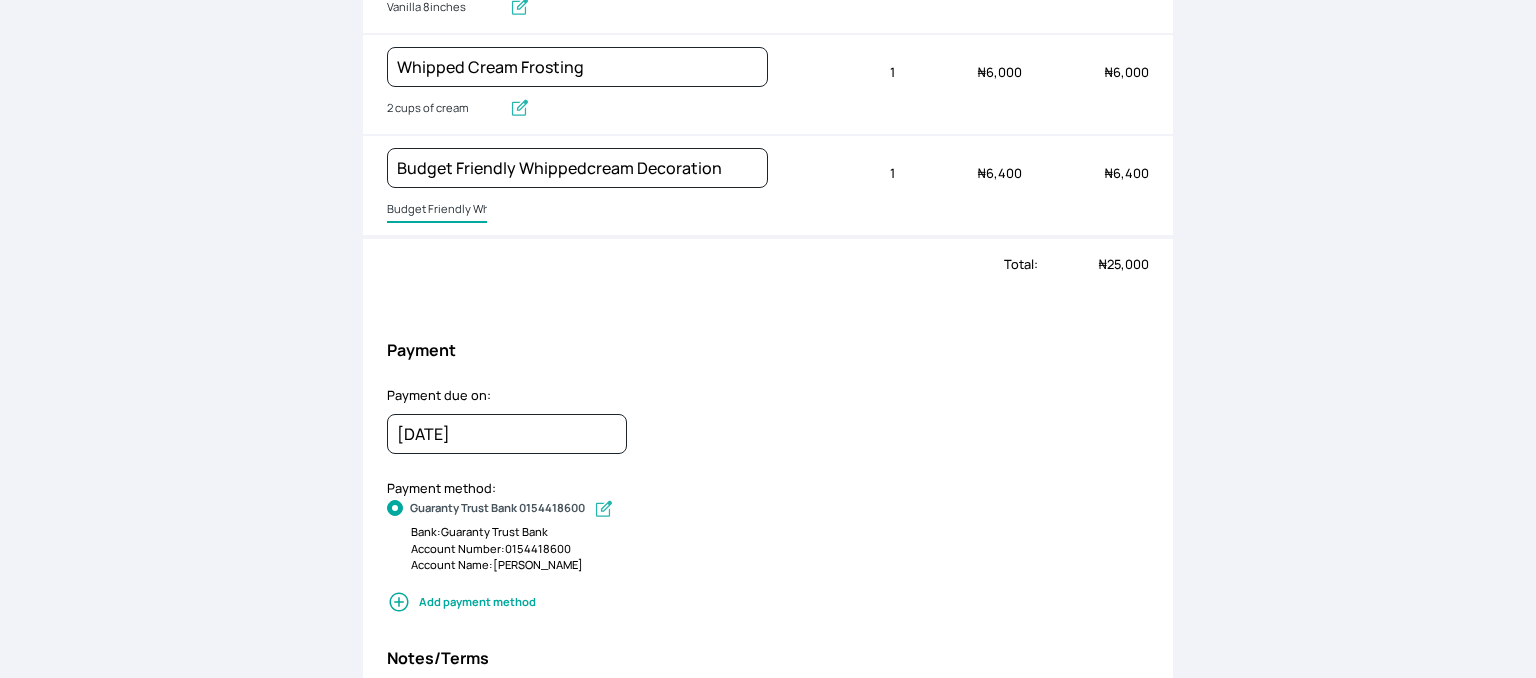 click on "Budget Friendly Whippedcream Decoration" at bounding box center [437, 210] 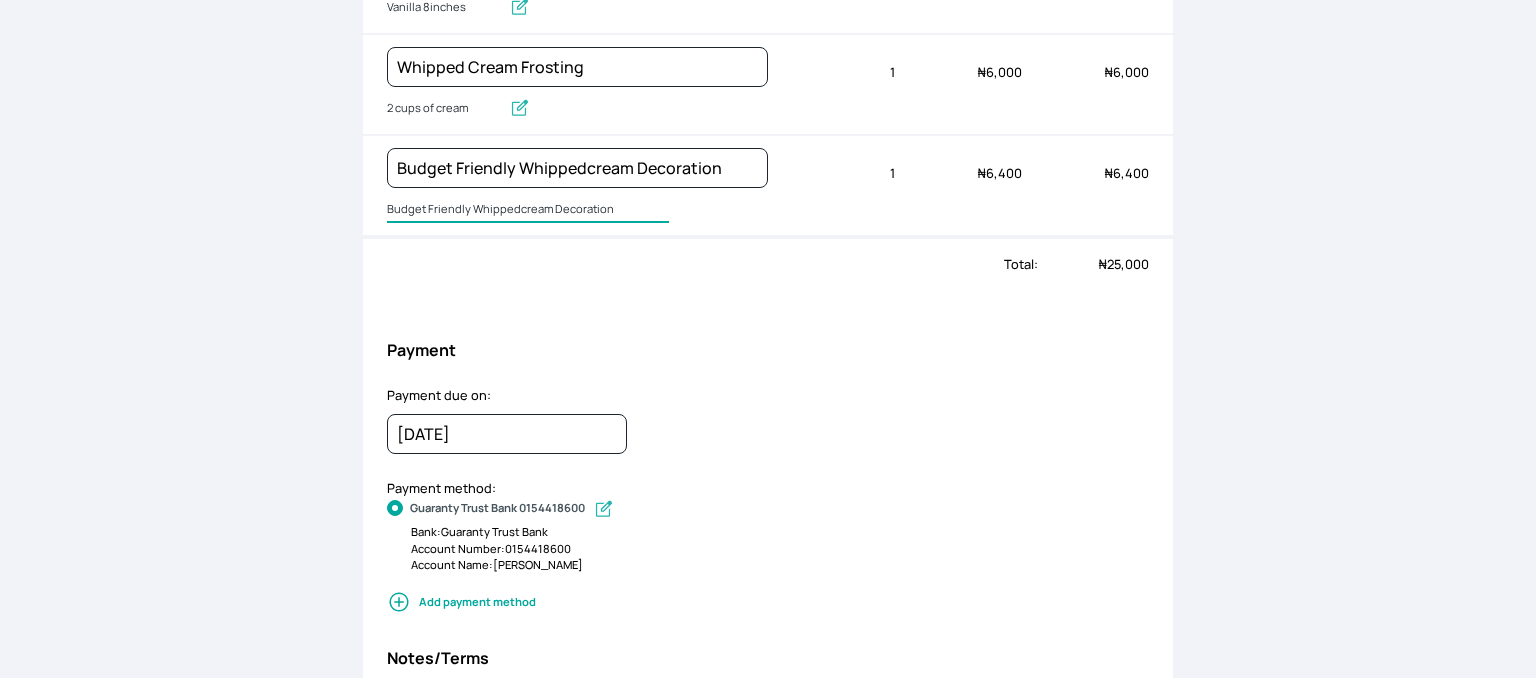 click on "Budget Friendly Whippedcream Decoration" at bounding box center [528, 210] 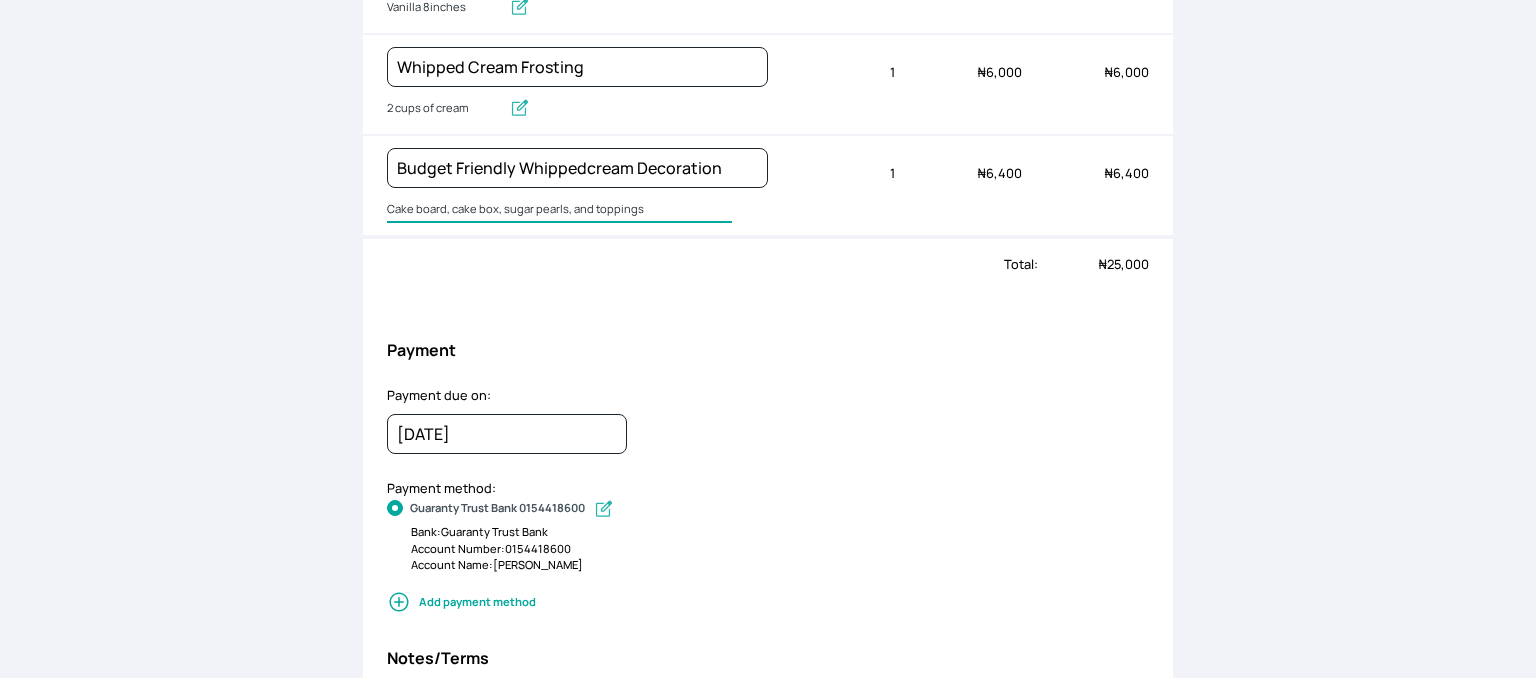 drag, startPoint x: 641, startPoint y: 204, endPoint x: 605, endPoint y: 211, distance: 36.67424 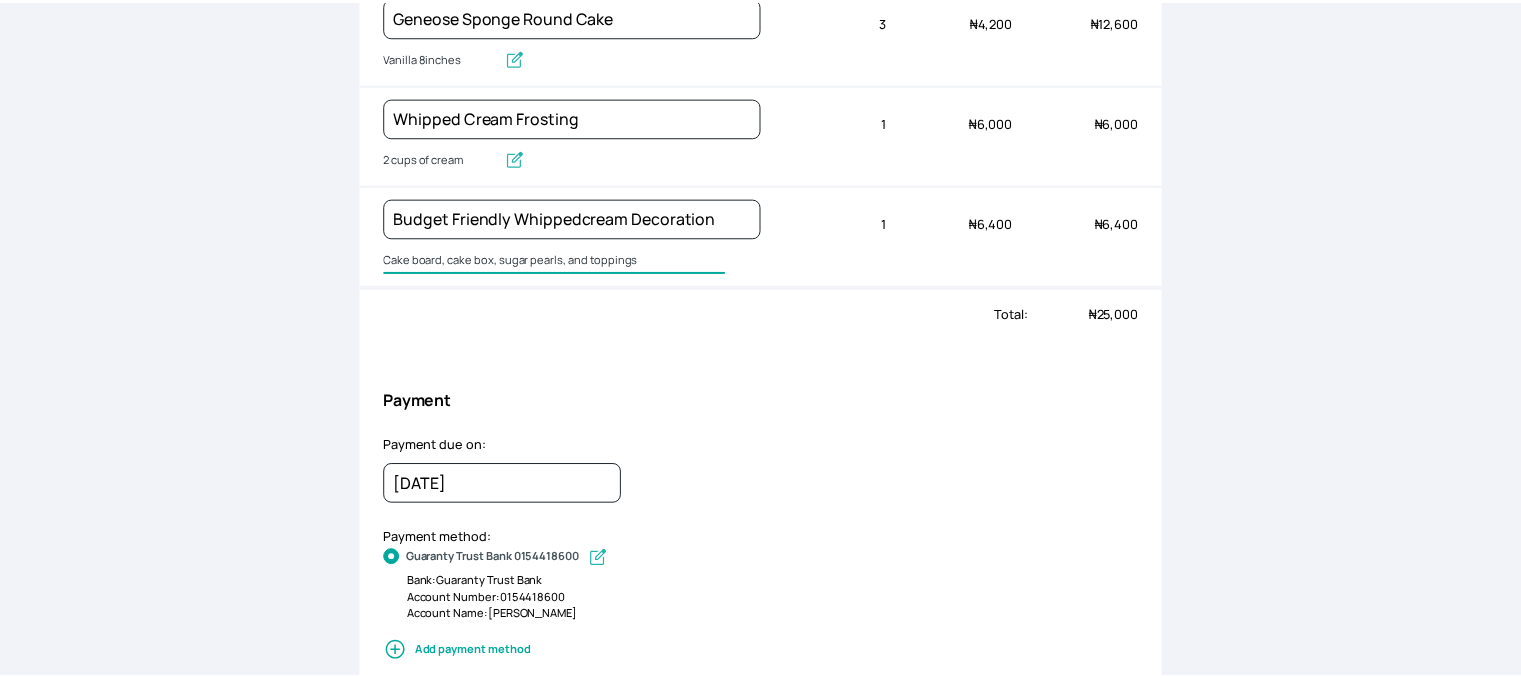 scroll, scrollTop: 0, scrollLeft: 0, axis: both 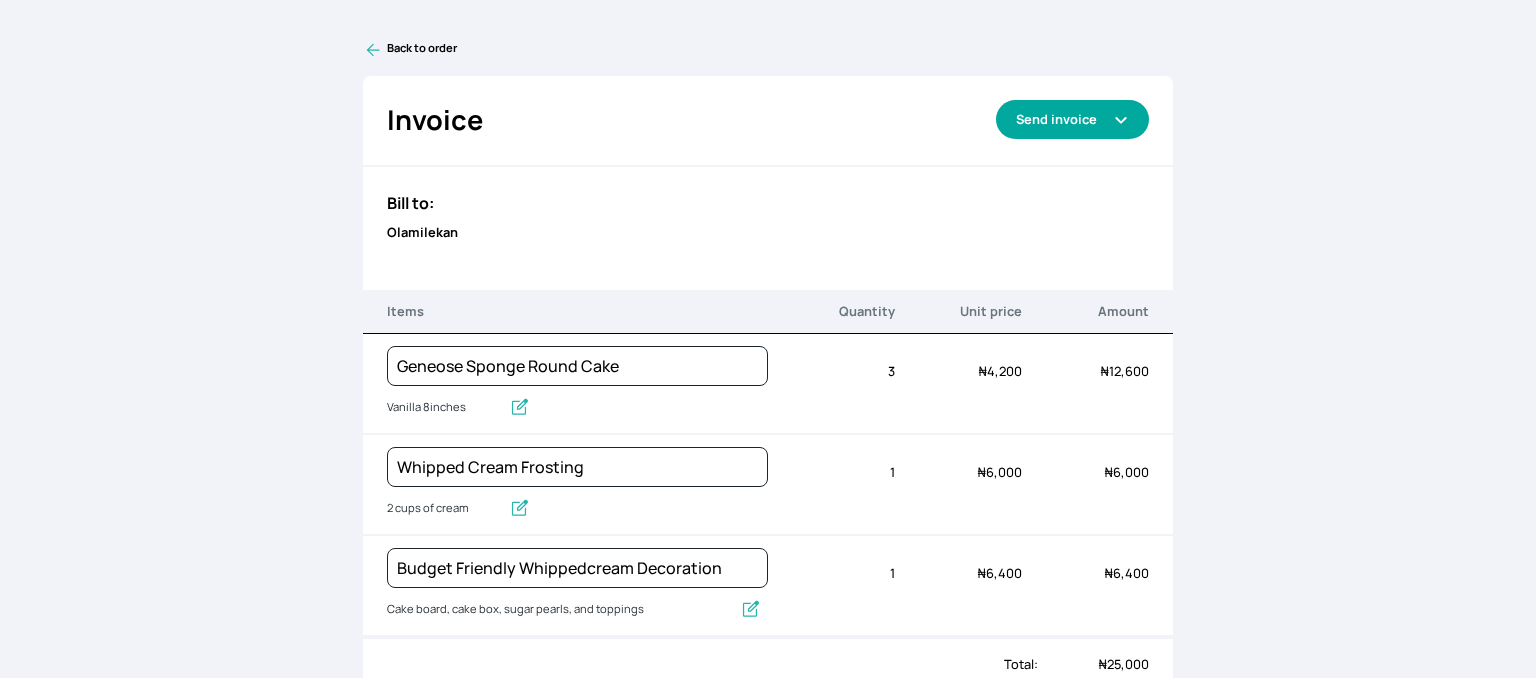 click on "Send invoice" at bounding box center (1072, 119) 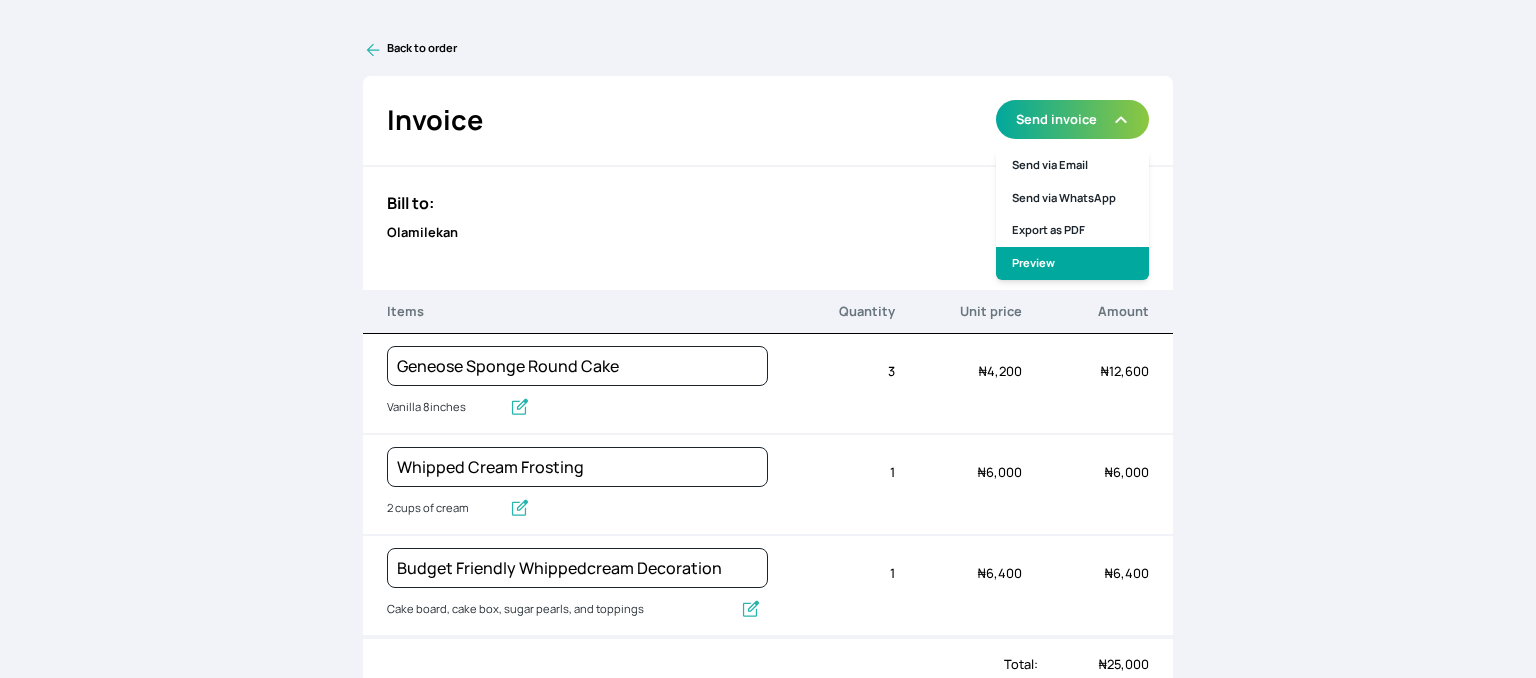 click on "Preview" at bounding box center (1072, 263) 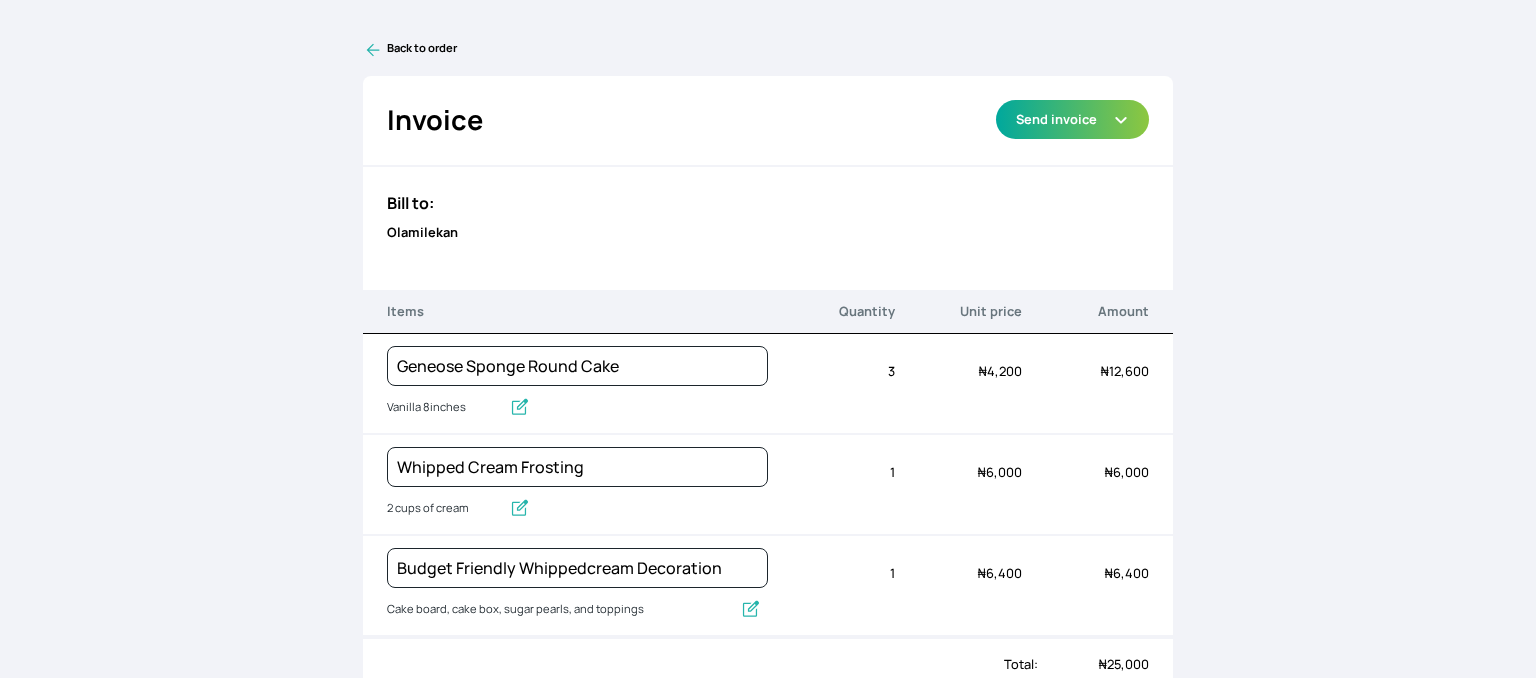 click 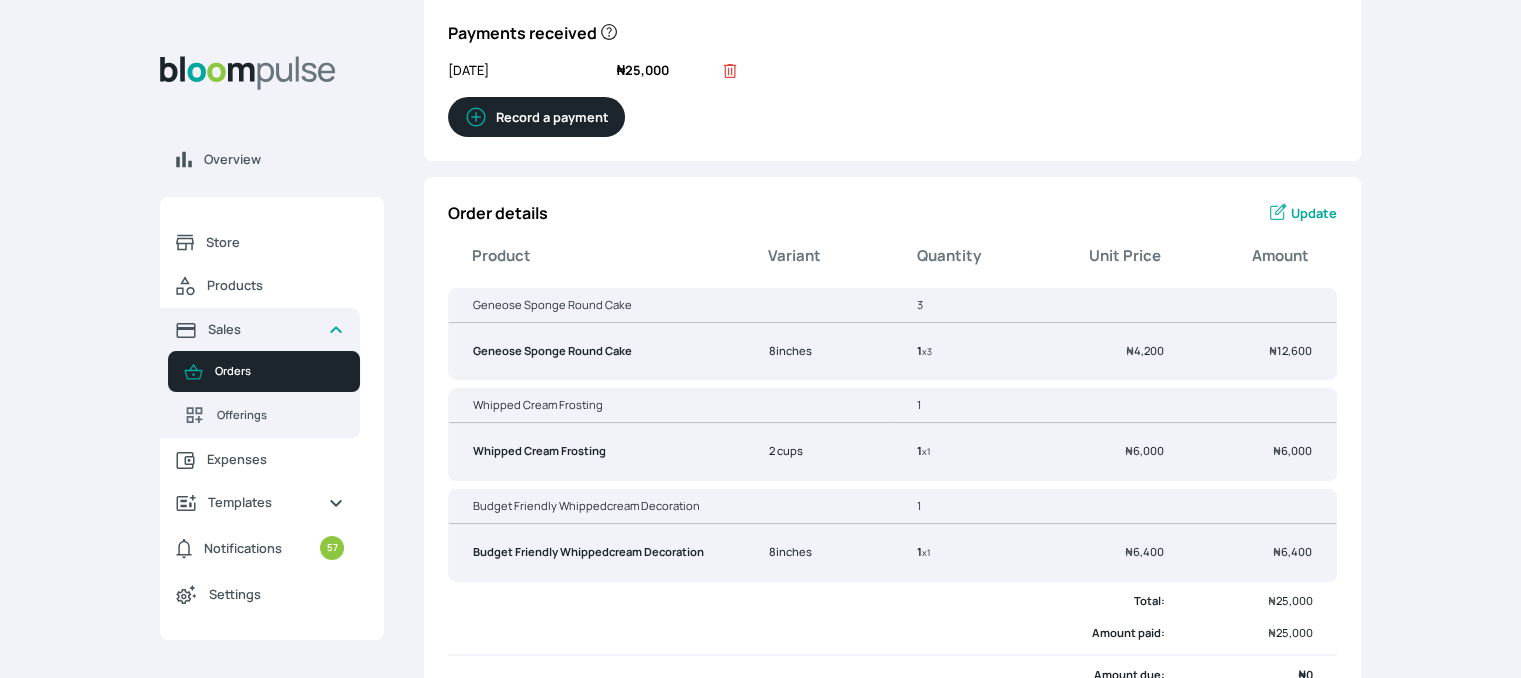 scroll, scrollTop: 0, scrollLeft: 0, axis: both 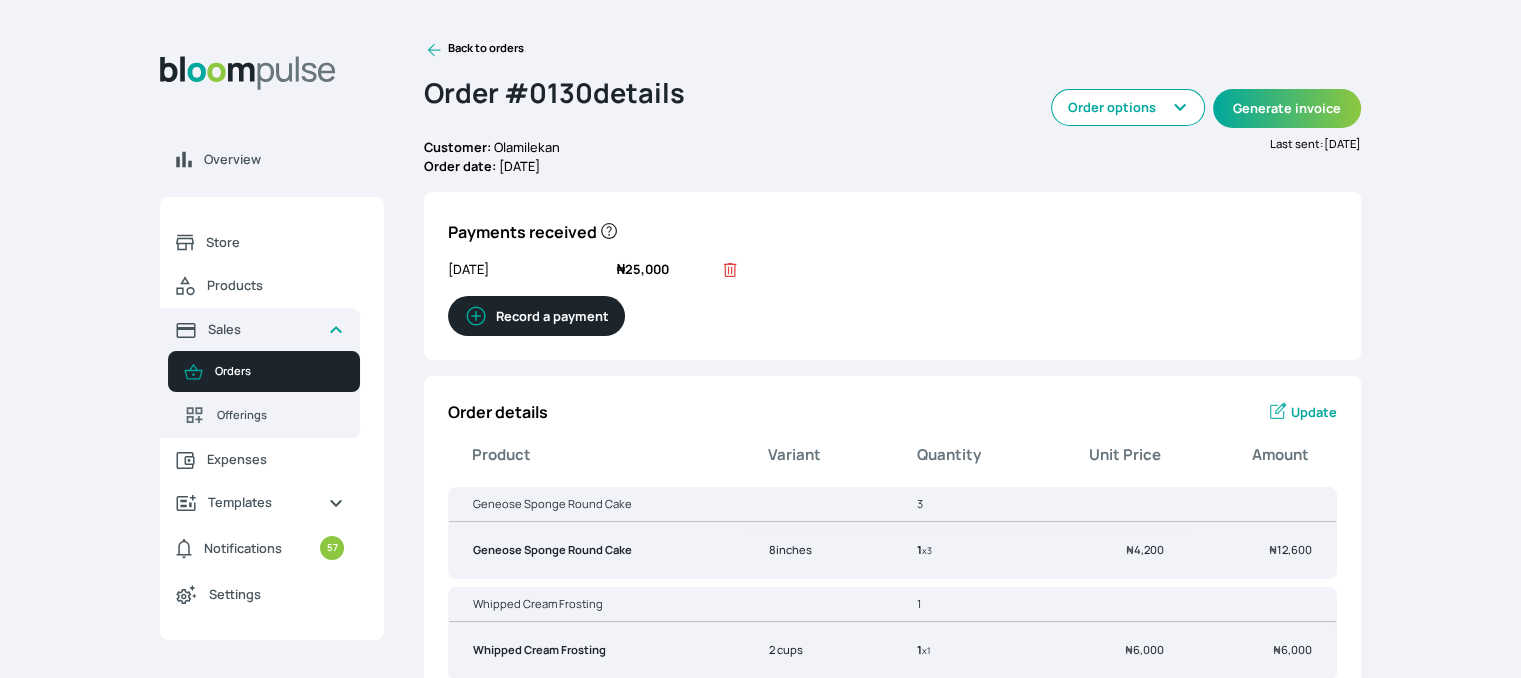 click on "Back to orders" at bounding box center (474, 50) 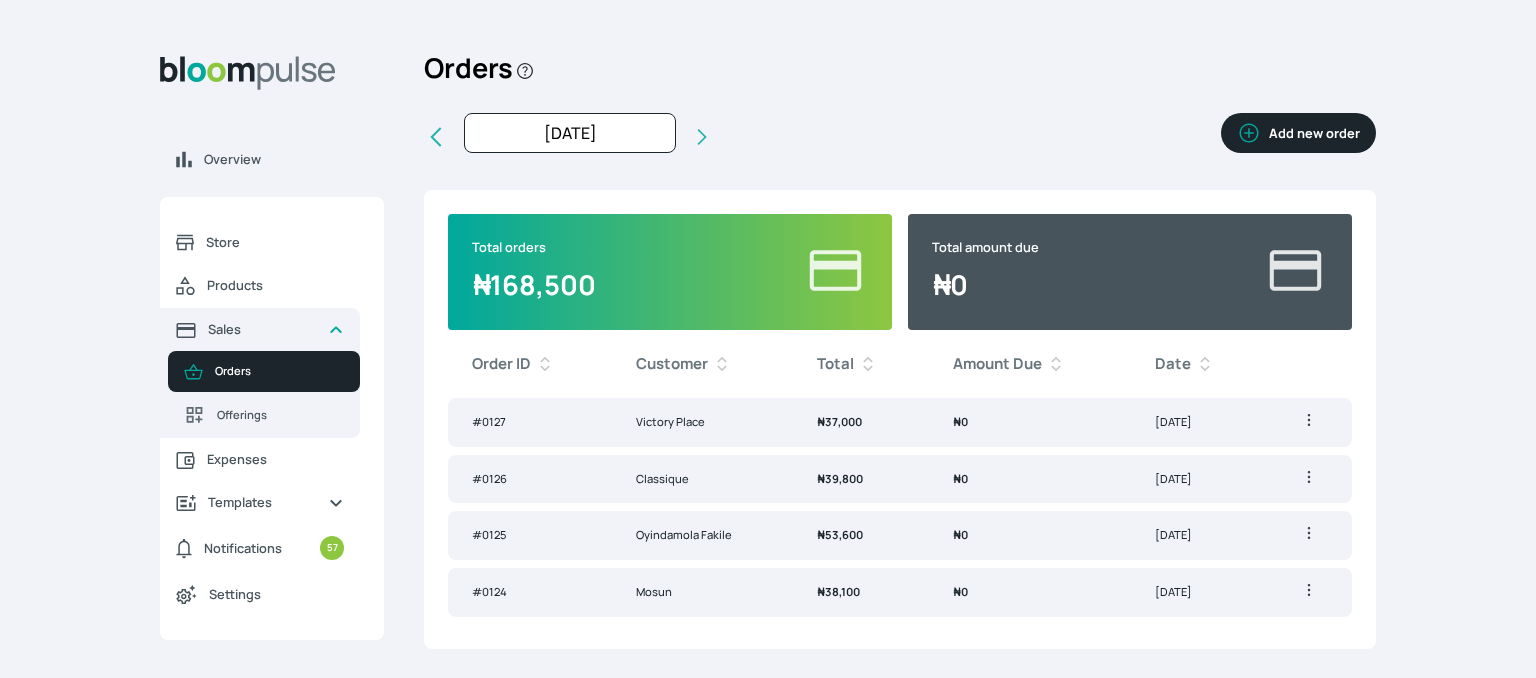 click 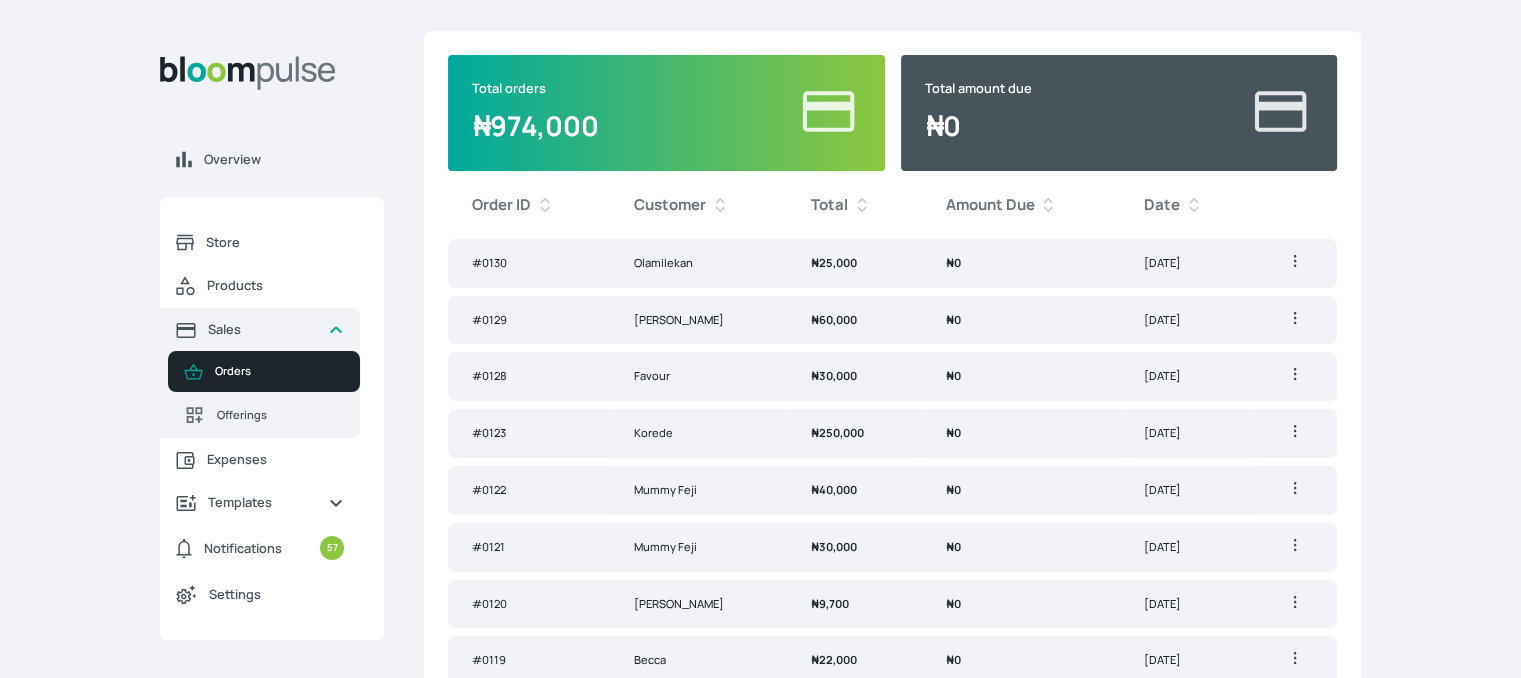 scroll, scrollTop: 400, scrollLeft: 0, axis: vertical 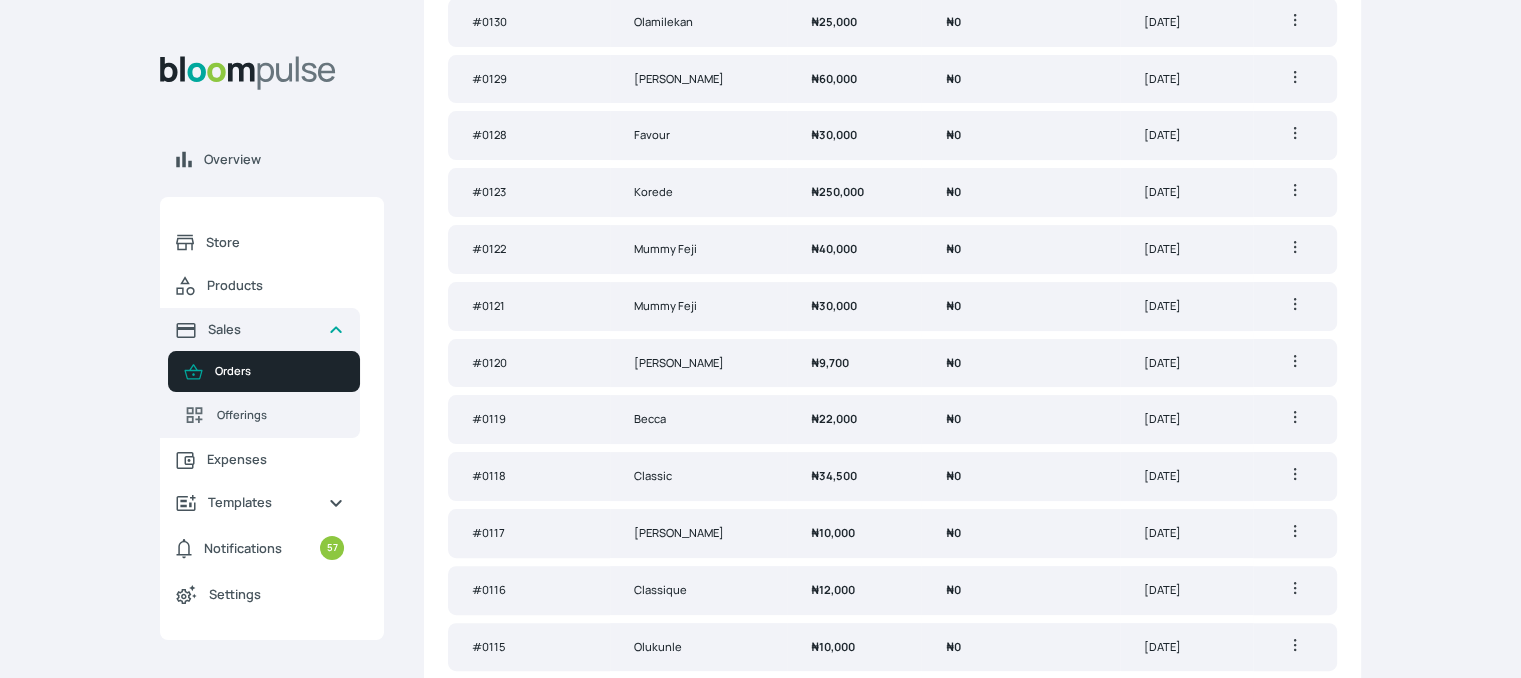 click on "Classic" at bounding box center [699, 476] 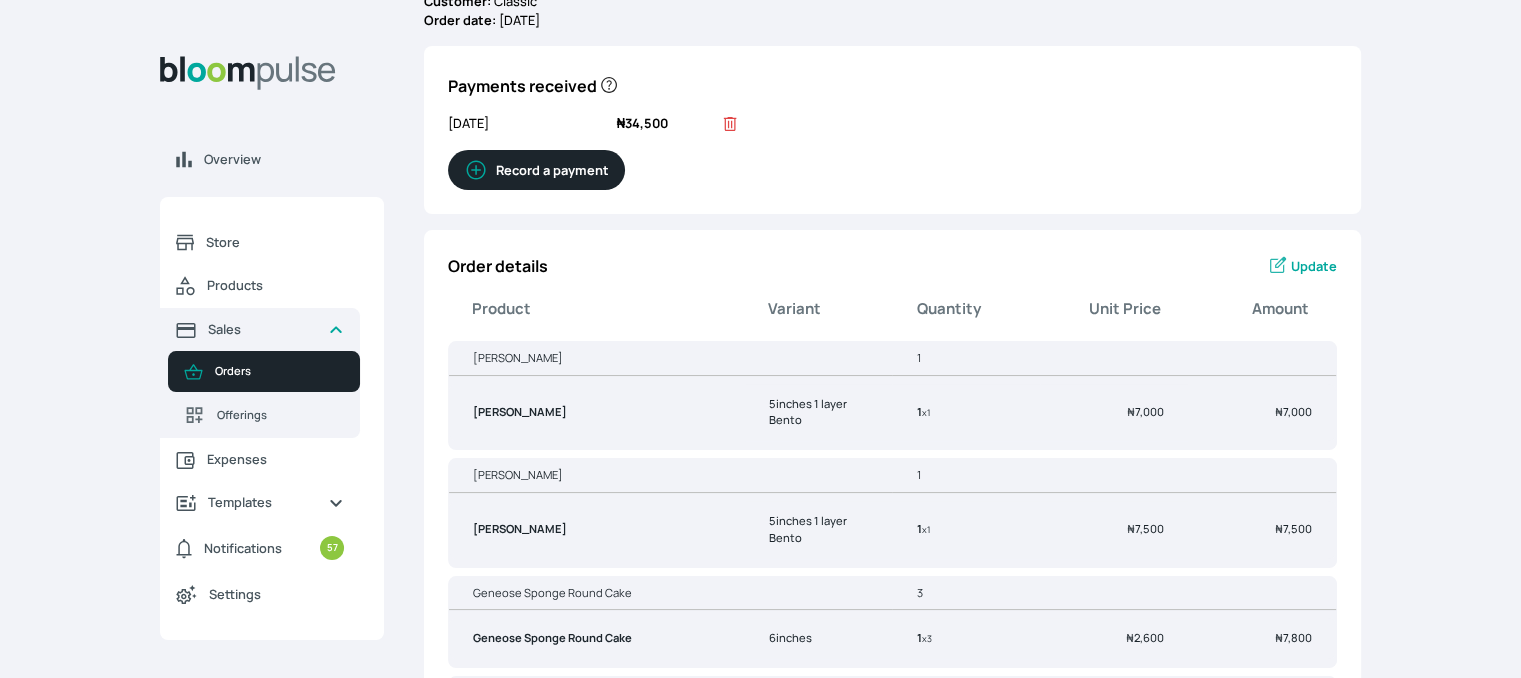 scroll, scrollTop: 0, scrollLeft: 0, axis: both 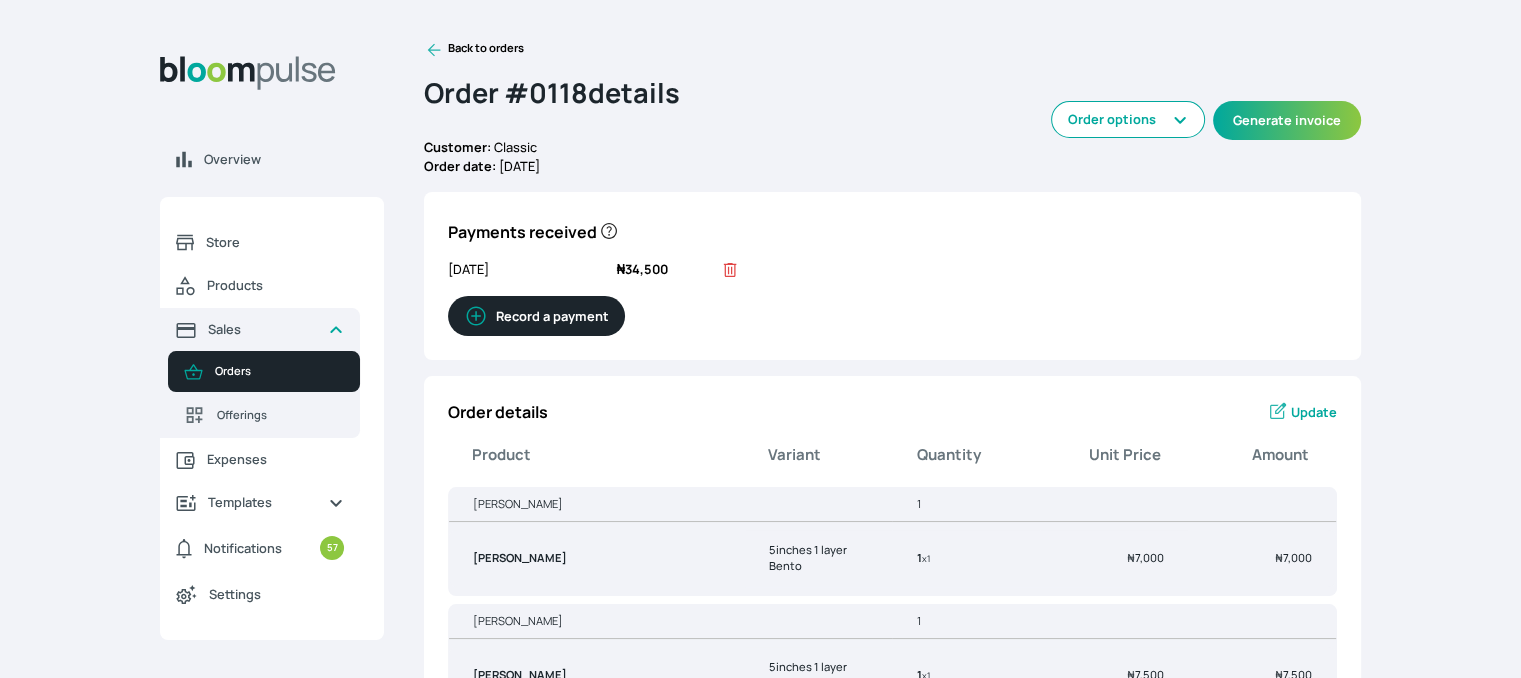 click 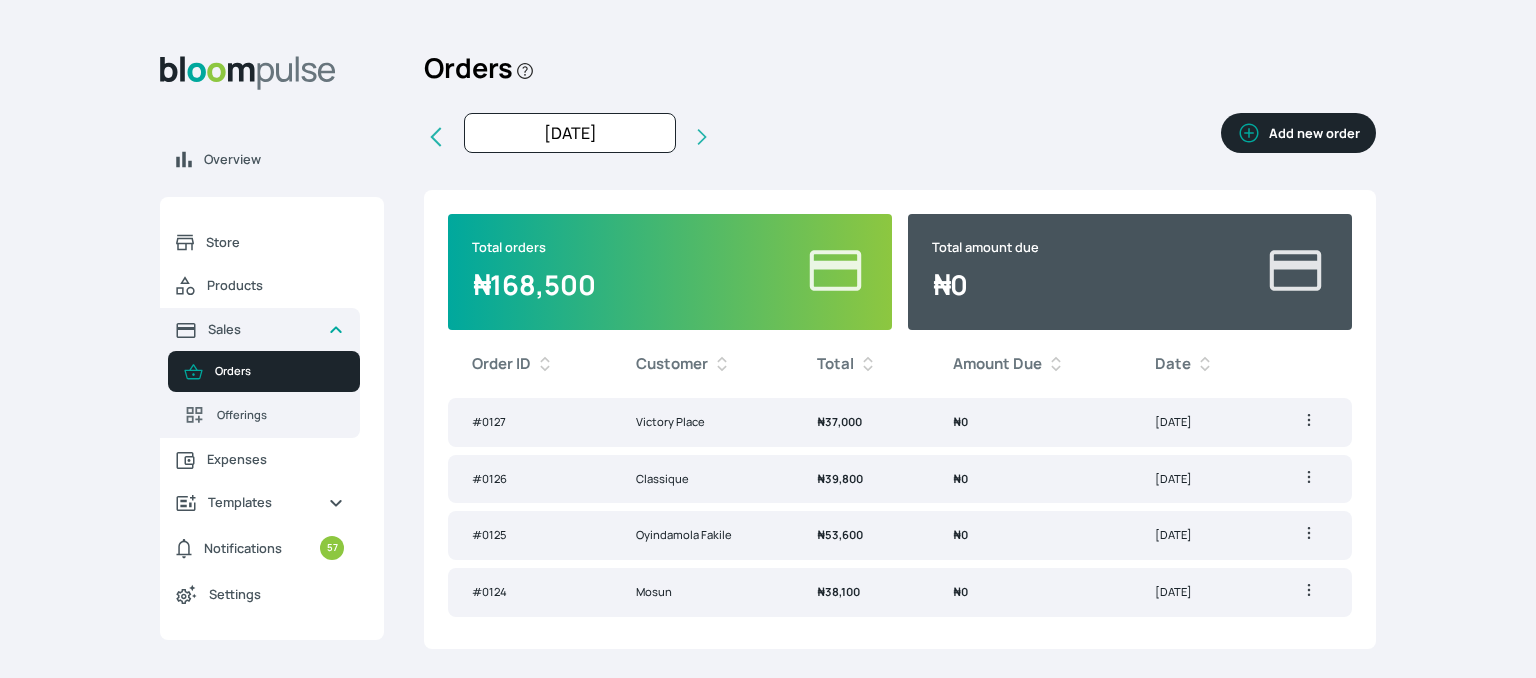 click 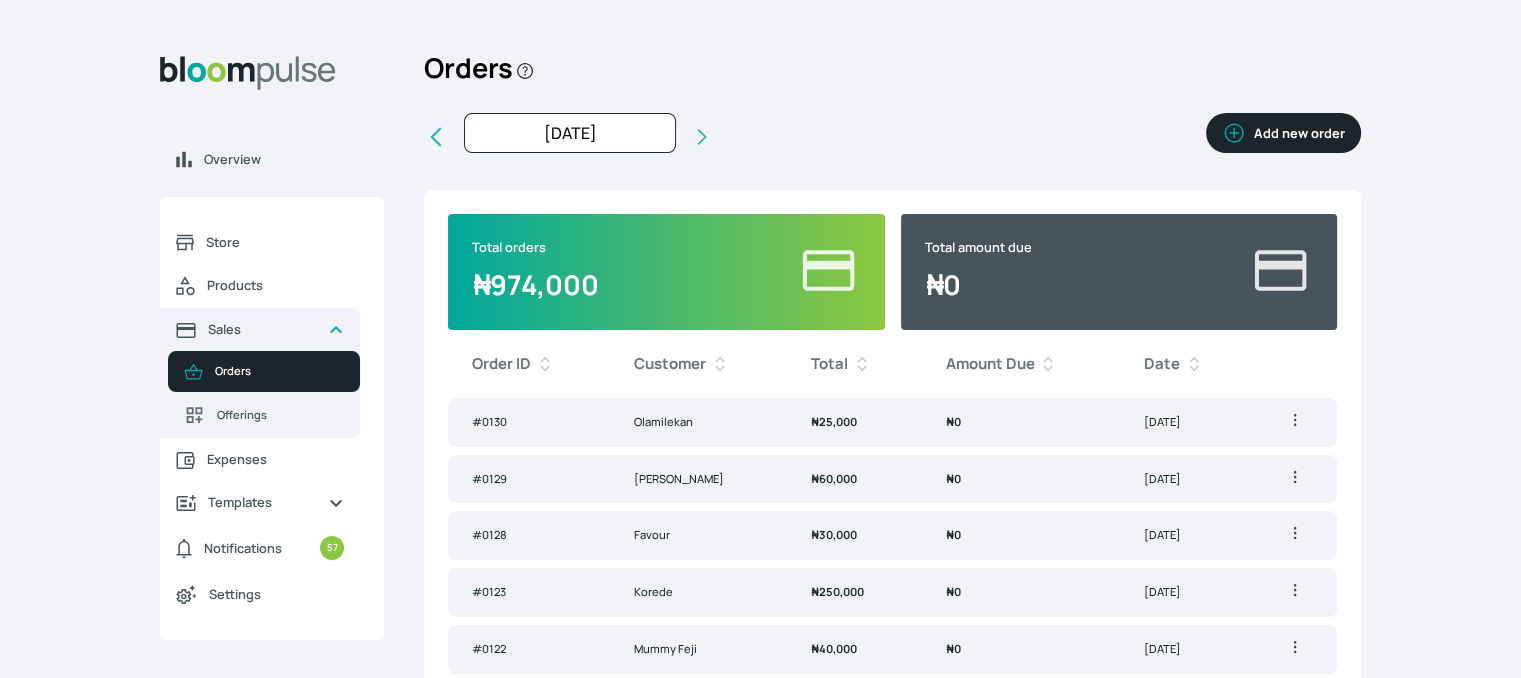 click on "Add new order" at bounding box center (1283, 133) 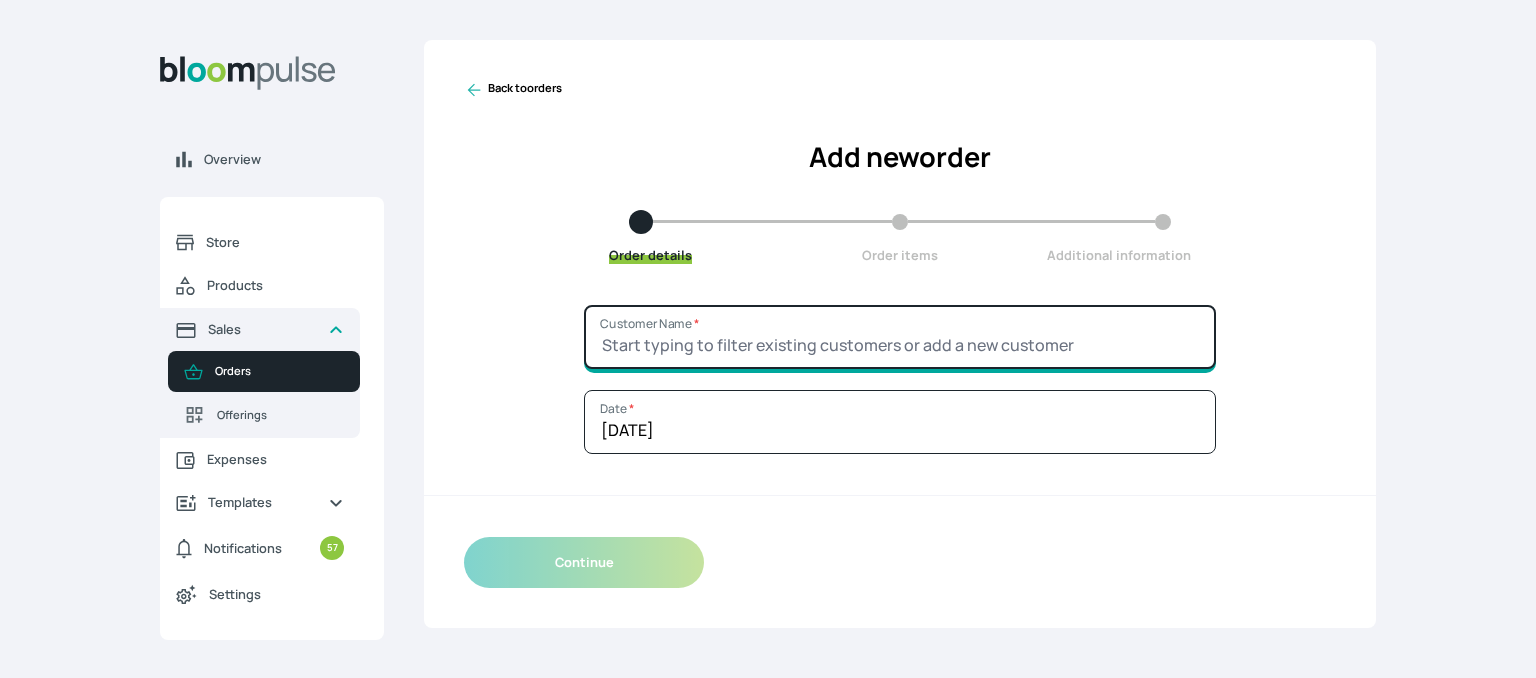 click on "Customer Name    *" at bounding box center [900, 337] 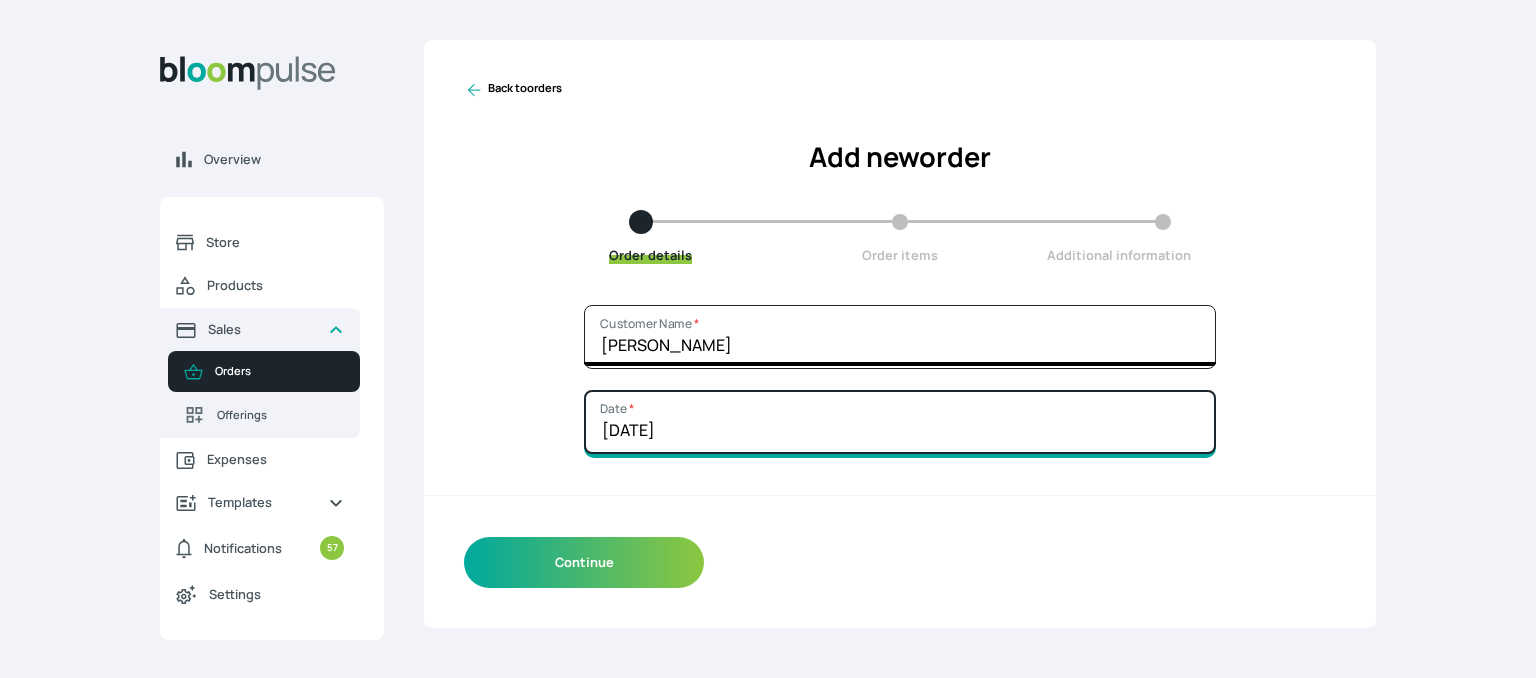 click on "[DATE]" at bounding box center [900, 422] 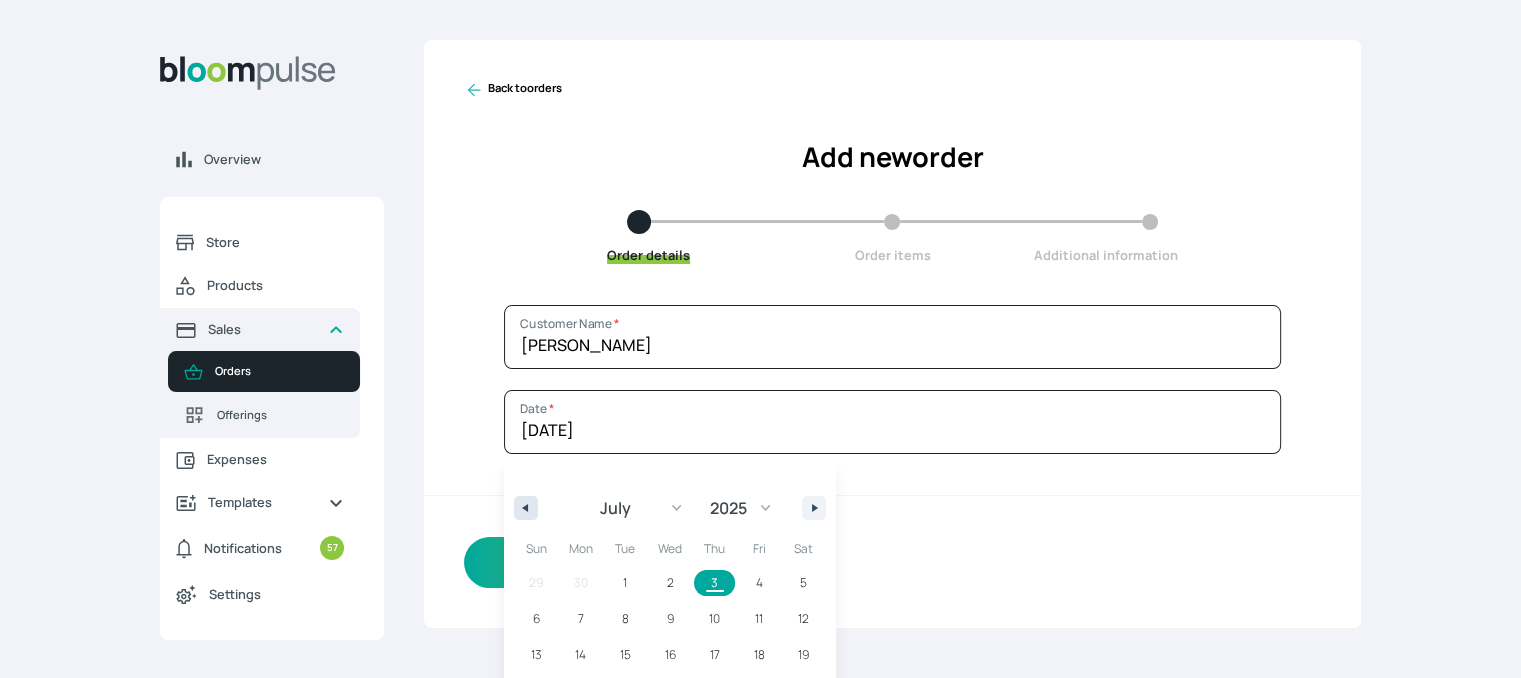 click at bounding box center [526, 508] 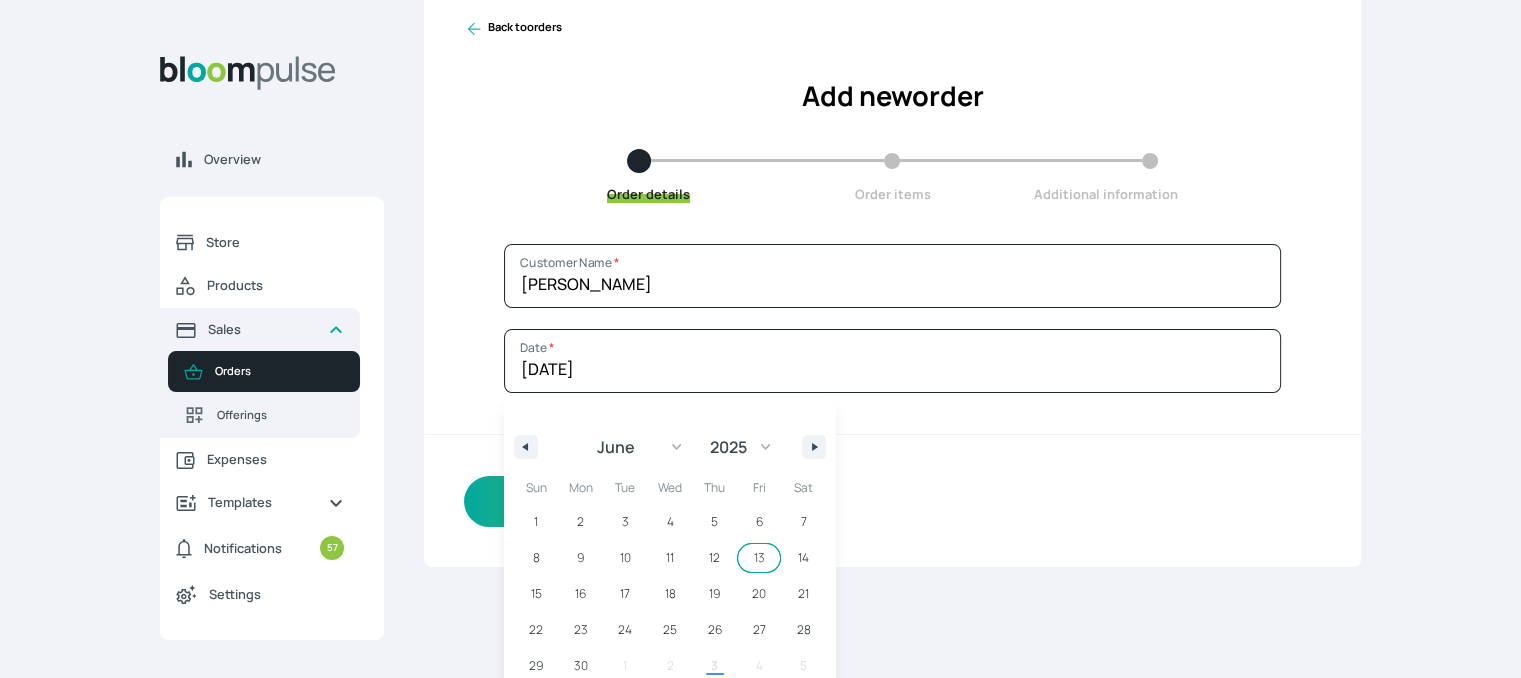 scroll, scrollTop: 87, scrollLeft: 0, axis: vertical 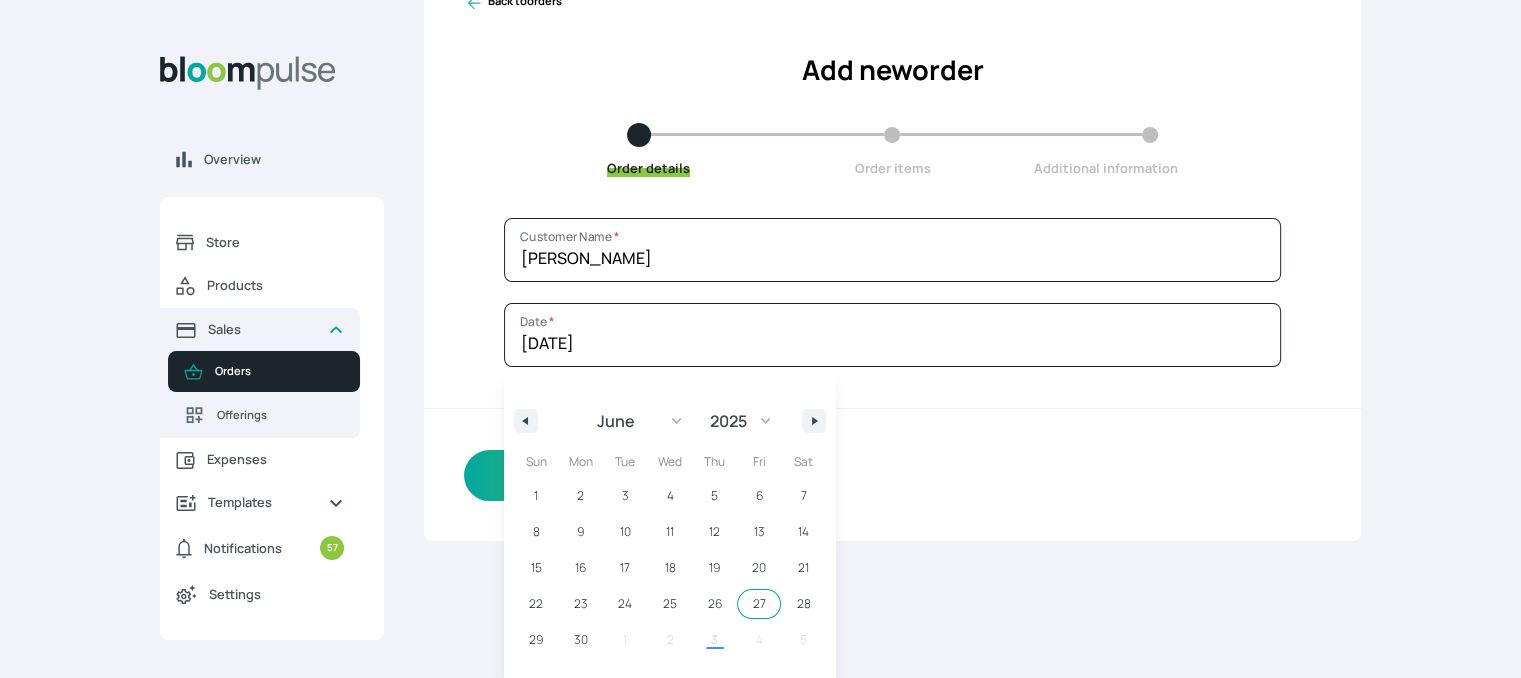 click on "27" at bounding box center (759, 604) 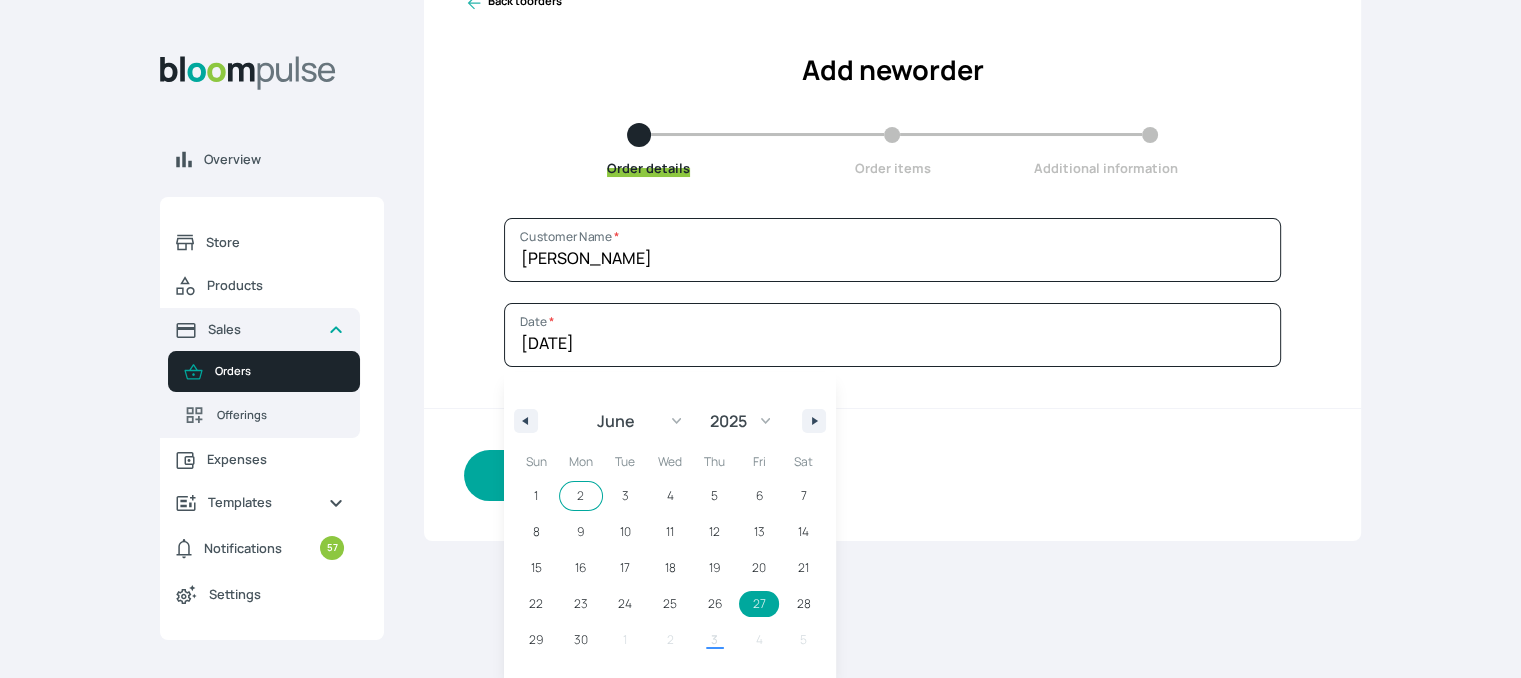 click on "Continue" at bounding box center [584, 475] 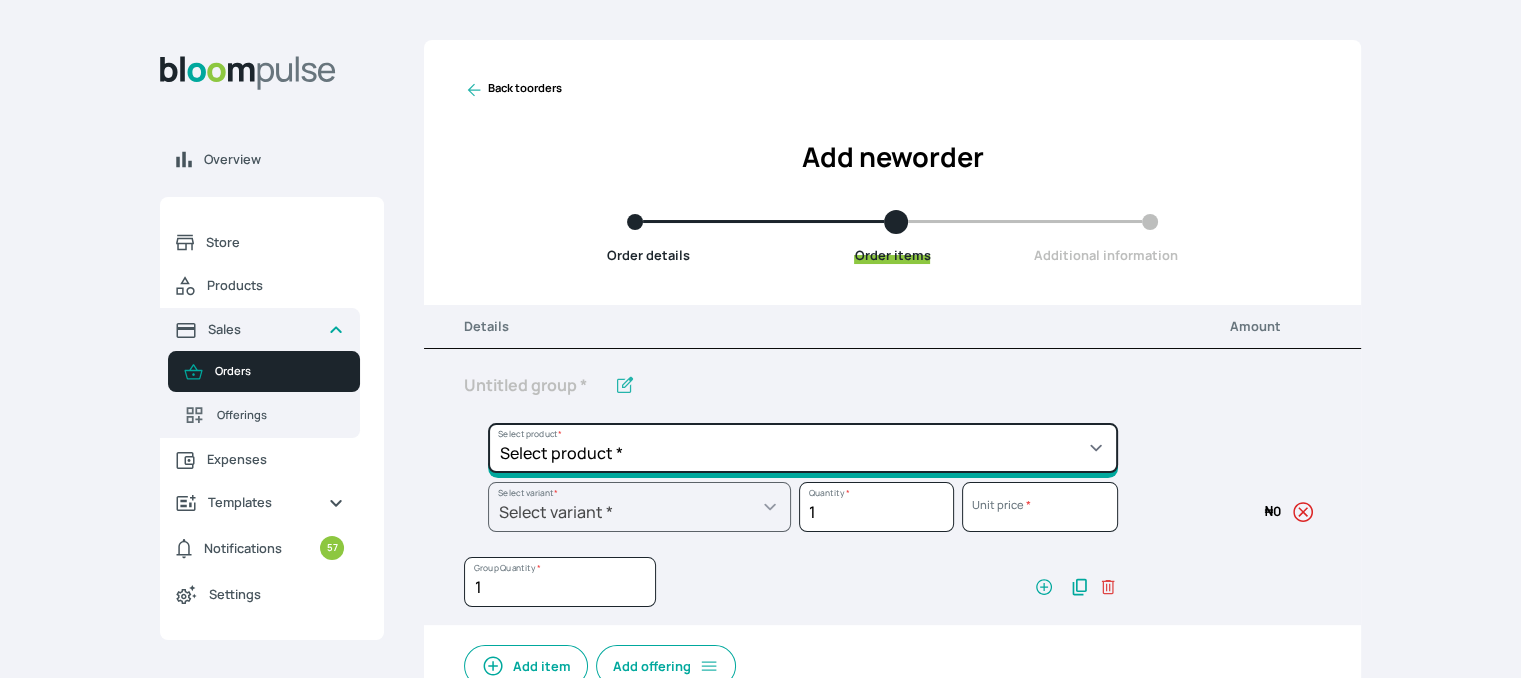 click on "Select product *  Cake Decoration for 8inches High  Chocolate oil based Round Cake  Geneose Sponge square Cake  Pound Square Cake  35cl zobo Mocktail  Banana Bread Batter BBQ Chicken  Bento Cake Budget Friendly Whippedcream Decoration Cake Decoration for 6inches High Cake Decoration for 6inches Low Cake loaf Chocolate Cake Batter Chocolate Ganache Chocolate oil based Batter Chocolate oil based square Cake Chocolate Round Cake Chop Life Package 2 Classic Banana Bread Loaf Coconut Banana Bread Loaf Cookies and Cream oil based Batter Cookies and cream oil based Round Cake Cupcakes Custom Made Whippedcream Decoration Doughnut Batter Fondant 1 Recipe  Fruit Cake Fruit Cake Batter Geneose Sponge Cake Batter Geneose Sponge Round Cake Meat Pie Meat Pie per 1 Mini puff Pound Cake Batter Pound Round Cake  Puff puff Redvelvet Cake Batter Redvelvet oil based Batter Redvelvet oil based Round Cake Redvelvet Round Cake Royal Buttercream  Small chops Stick Meat Sugar Doughnut  Swiss Meringue Buttercream  Valentine Love Box" at bounding box center [803, 448] 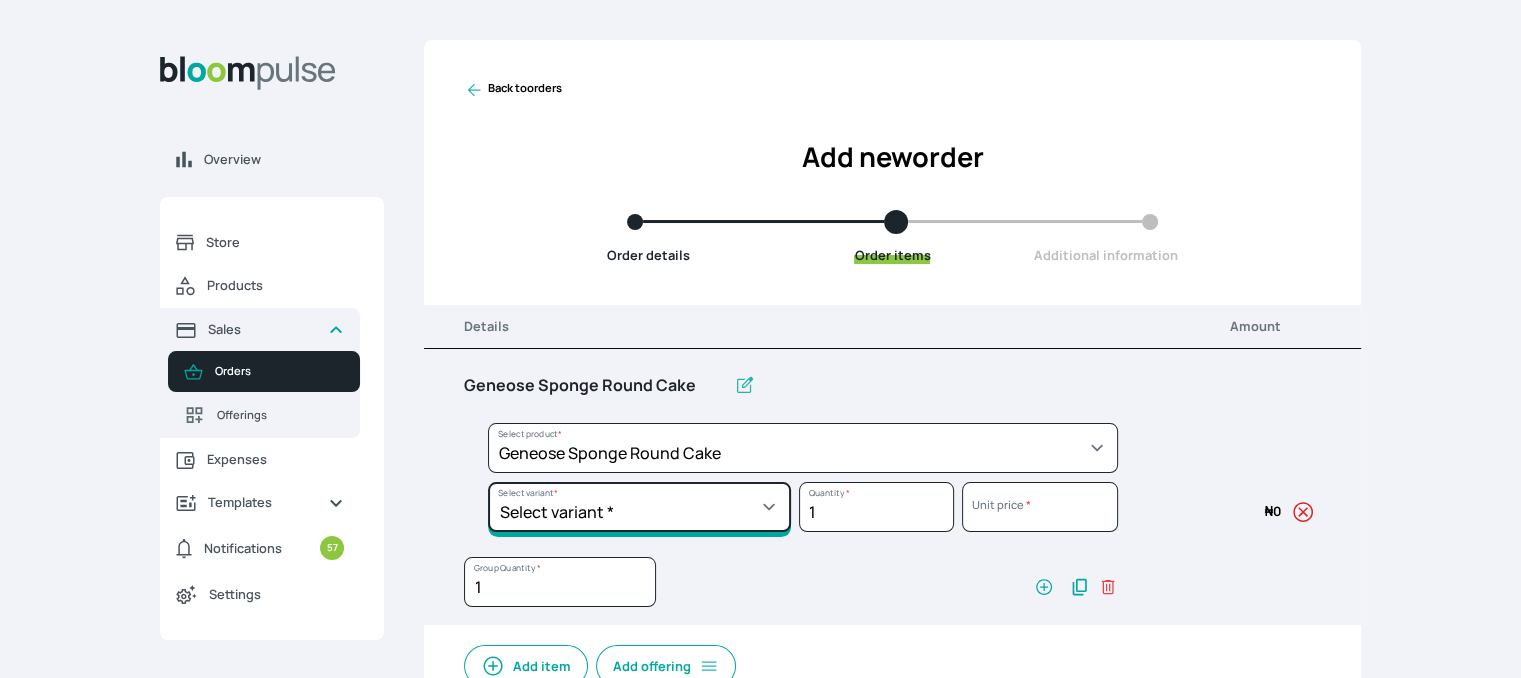 click on "Select variant * 10inches  11inches 12inches 6inches  7inches 8inches  9inches" at bounding box center (639, 507) 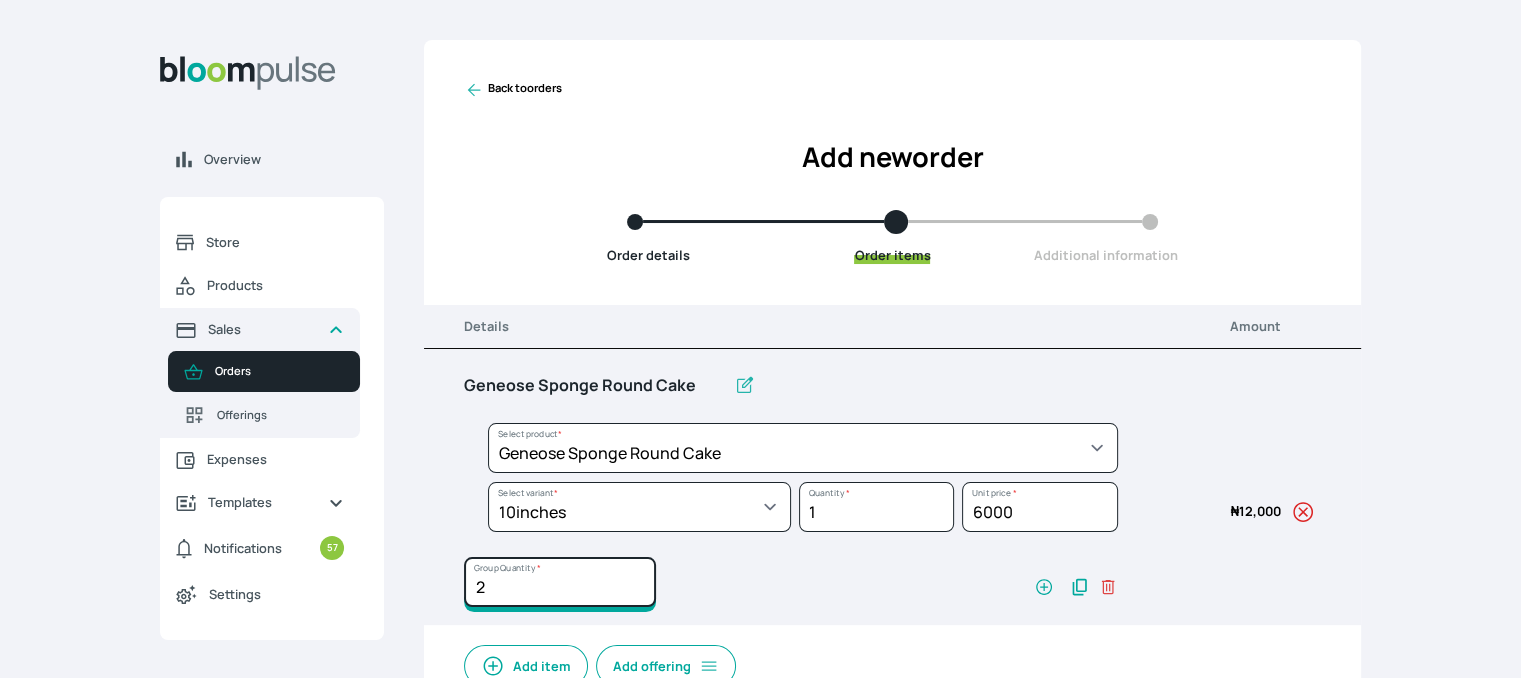 click on "2" at bounding box center [560, 582] 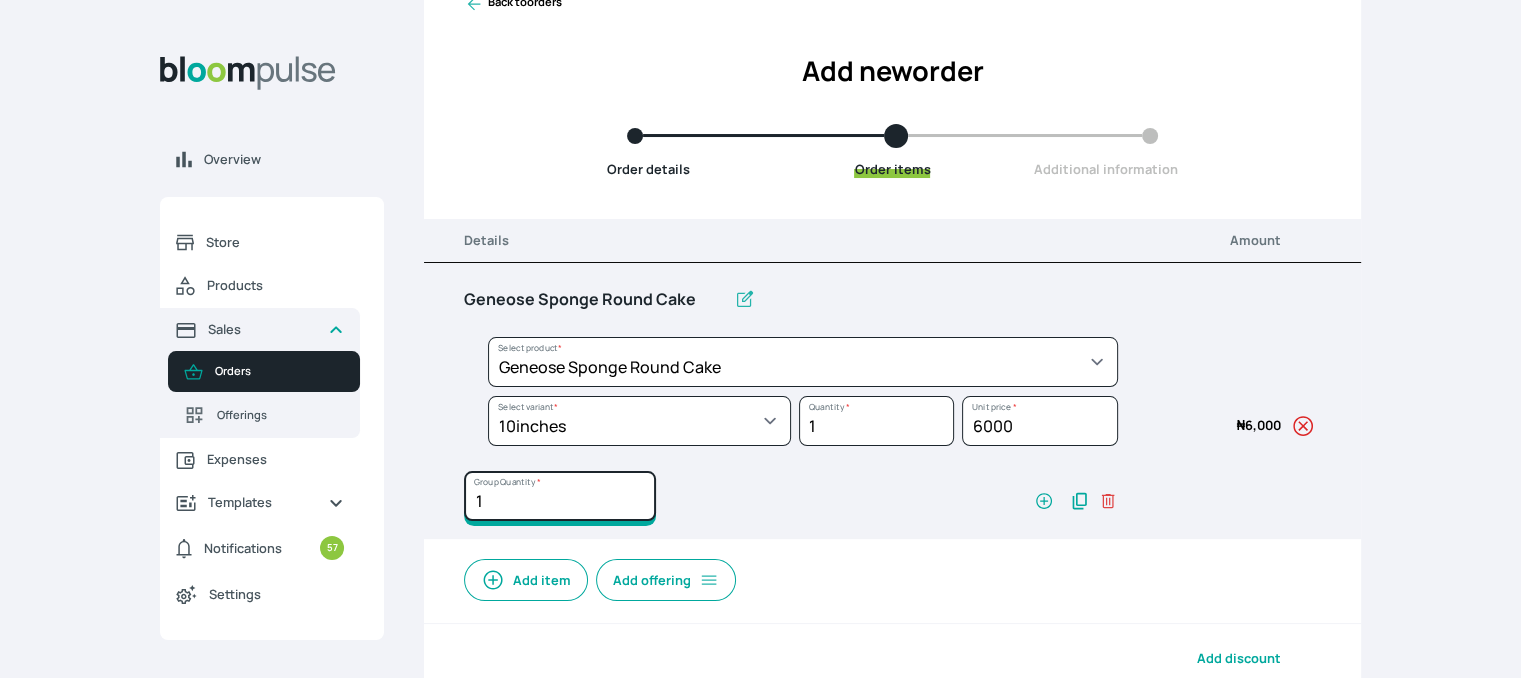 scroll, scrollTop: 294, scrollLeft: 0, axis: vertical 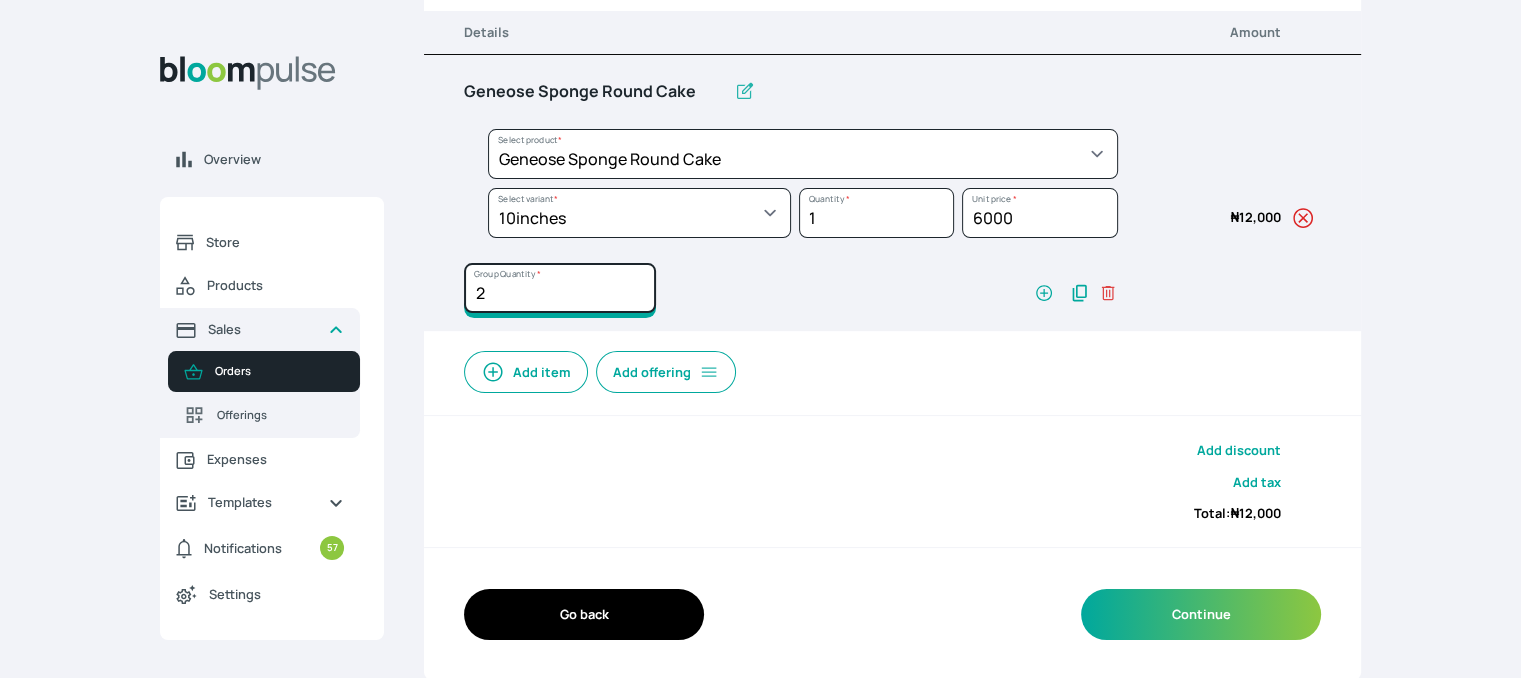 click on "2" at bounding box center [560, 288] 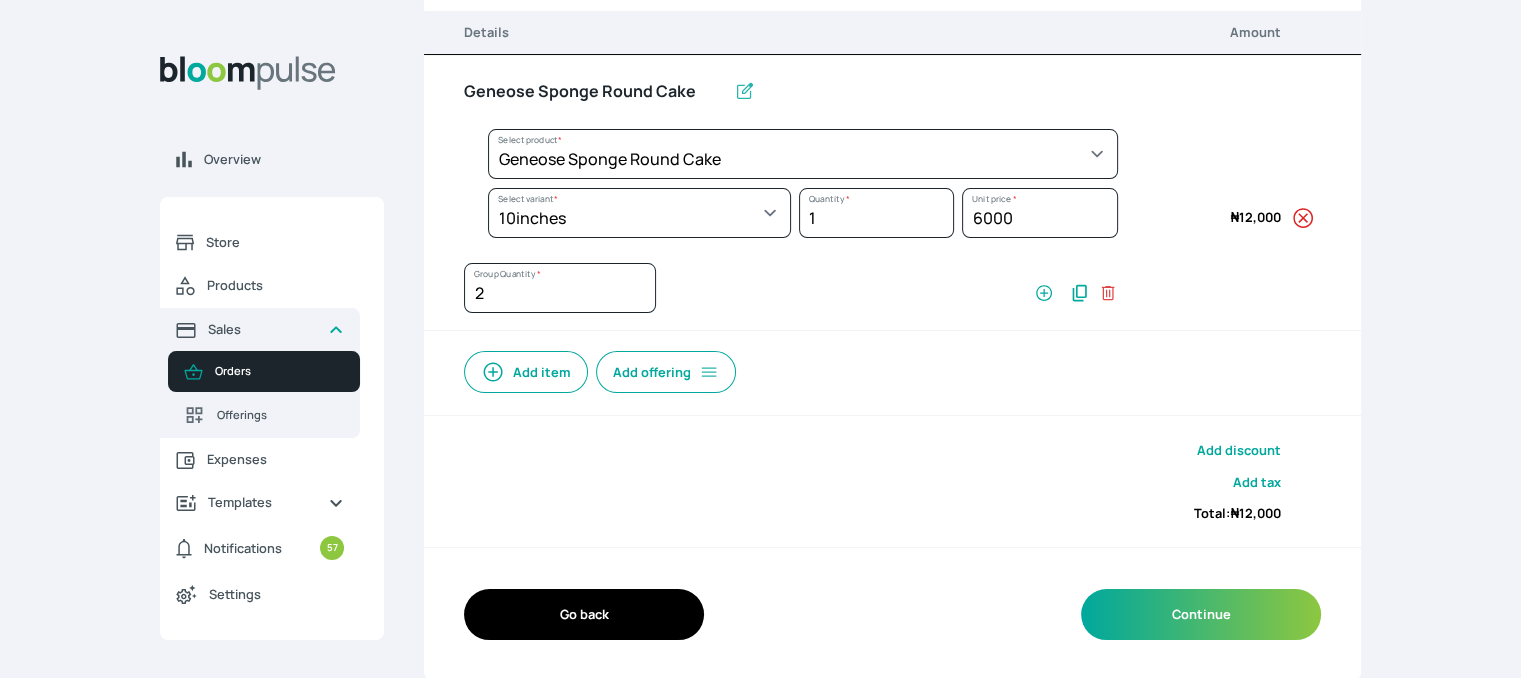 click on "Add item" at bounding box center (526, 372) 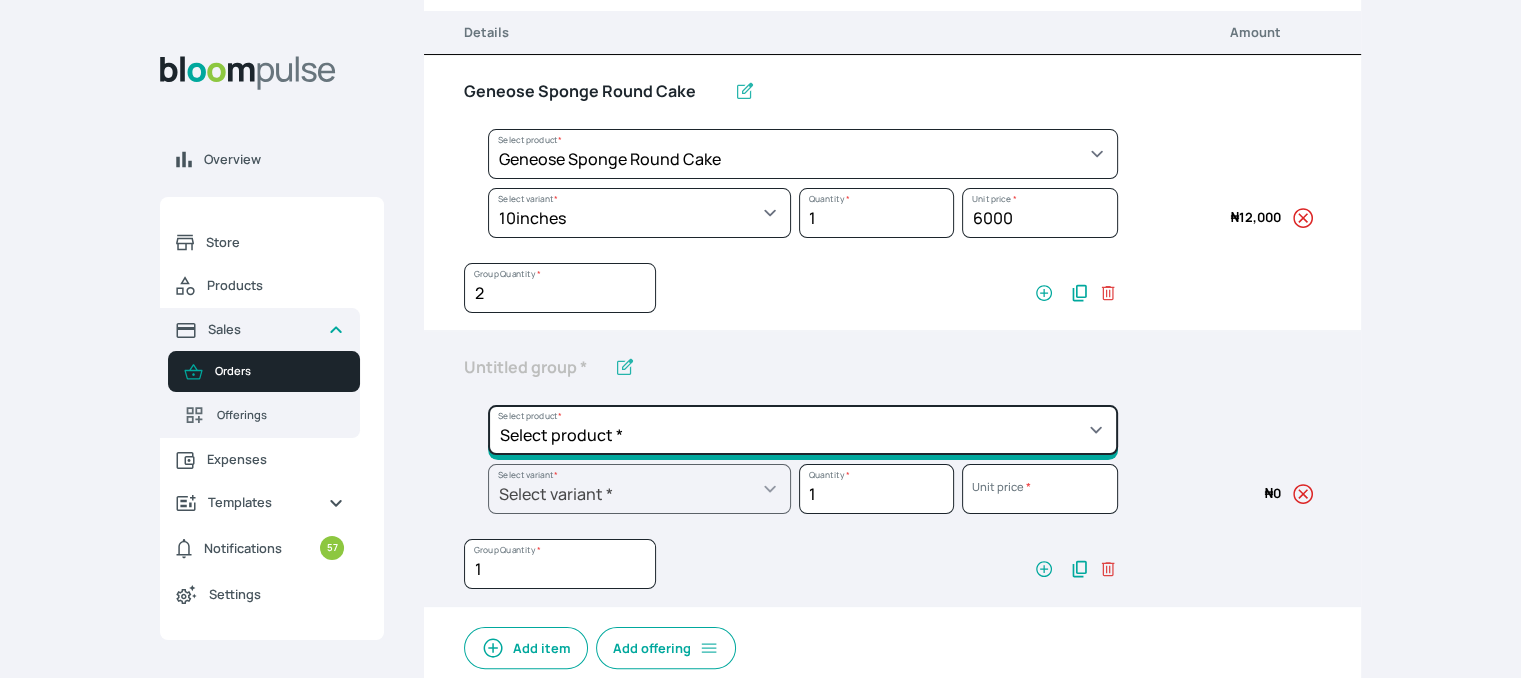 click on "Select product *  Cake Decoration for 8inches High  Chocolate oil based Round Cake  Geneose Sponge square Cake  Pound Square Cake  35cl zobo Mocktail  Banana Bread Batter BBQ Chicken  Bento Cake Budget Friendly Whippedcream Decoration Cake Decoration for 6inches High Cake Decoration for 6inches Low Cake loaf Chocolate Cake Batter Chocolate Ganache Chocolate oil based Batter Chocolate oil based square Cake Chocolate Round Cake Chop Life Package 2 Classic Banana Bread Loaf Coconut Banana Bread Loaf Cookies and Cream oil based Batter Cookies and cream oil based Round Cake Cupcakes Custom Made Whippedcream Decoration Doughnut Batter Fondant 1 Recipe  Fruit Cake Fruit Cake Batter Geneose Sponge Cake Batter Geneose Sponge Round Cake Meat Pie Meat Pie per 1 Mini puff Pound Cake Batter Pound Round Cake  Puff puff Redvelvet Cake Batter Redvelvet oil based Batter Redvelvet oil based Round Cake Redvelvet Round Cake Royal Buttercream  Small chops Stick Meat Sugar Doughnut  Swiss Meringue Buttercream  Valentine Love Box" at bounding box center [803, 154] 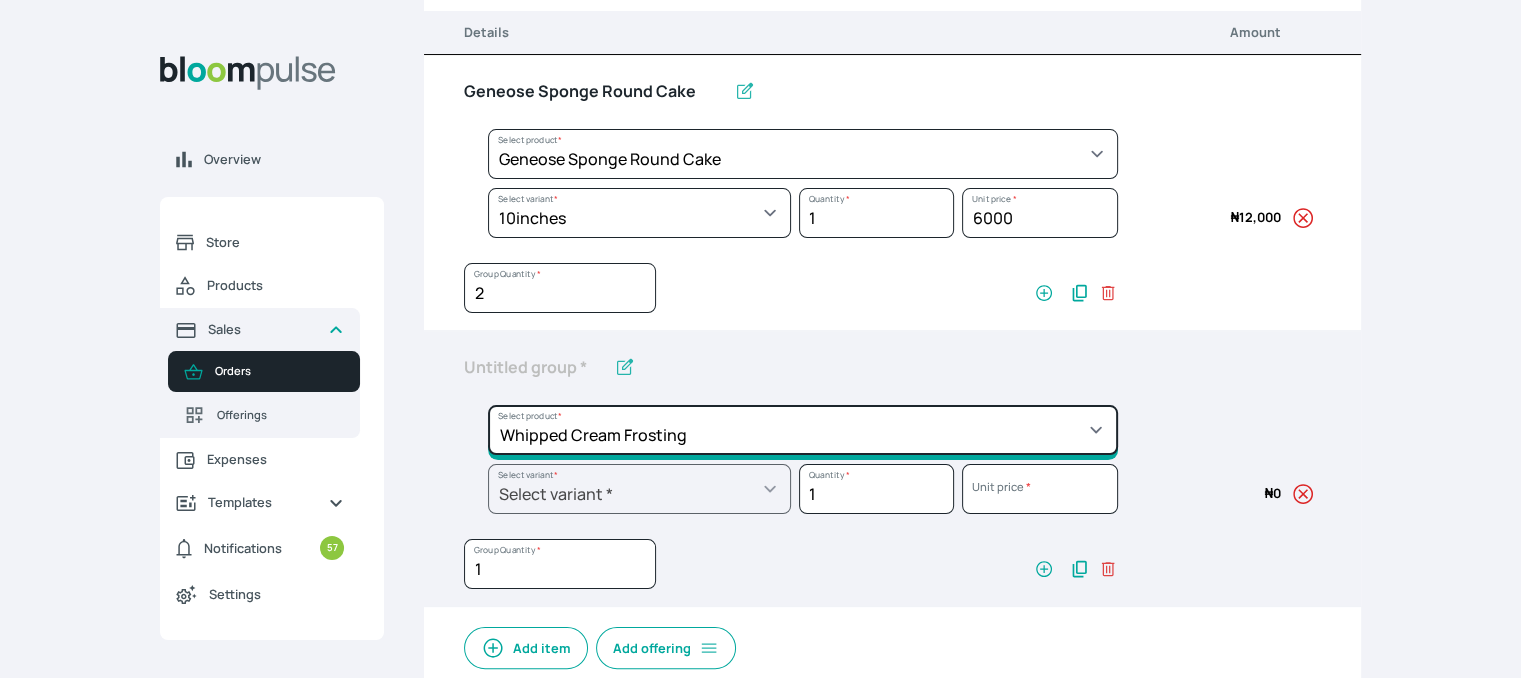 click on "Select product *  Cake Decoration for 8inches High  Chocolate oil based Round Cake  Geneose Sponge square Cake  Pound Square Cake  35cl zobo Mocktail  Banana Bread Batter BBQ Chicken  Bento Cake Budget Friendly Whippedcream Decoration Cake Decoration for 6inches High Cake Decoration for 6inches Low Cake loaf Chocolate Cake Batter Chocolate Ganache Chocolate oil based Batter Chocolate oil based square Cake Chocolate Round Cake Chop Life Package 2 Classic Banana Bread Loaf Coconut Banana Bread Loaf Cookies and Cream oil based Batter Cookies and cream oil based Round Cake Cupcakes Custom Made Whippedcream Decoration Doughnut Batter Fondant 1 Recipe  Fruit Cake Fruit Cake Batter Geneose Sponge Cake Batter Geneose Sponge Round Cake Meat Pie Meat Pie per 1 Mini puff Pound Cake Batter Pound Round Cake  Puff puff Redvelvet Cake Batter Redvelvet oil based Batter Redvelvet oil based Round Cake Redvelvet Round Cake Royal Buttercream  Small chops Stick Meat Sugar Doughnut  Swiss Meringue Buttercream  Valentine Love Box" at bounding box center [803, 154] 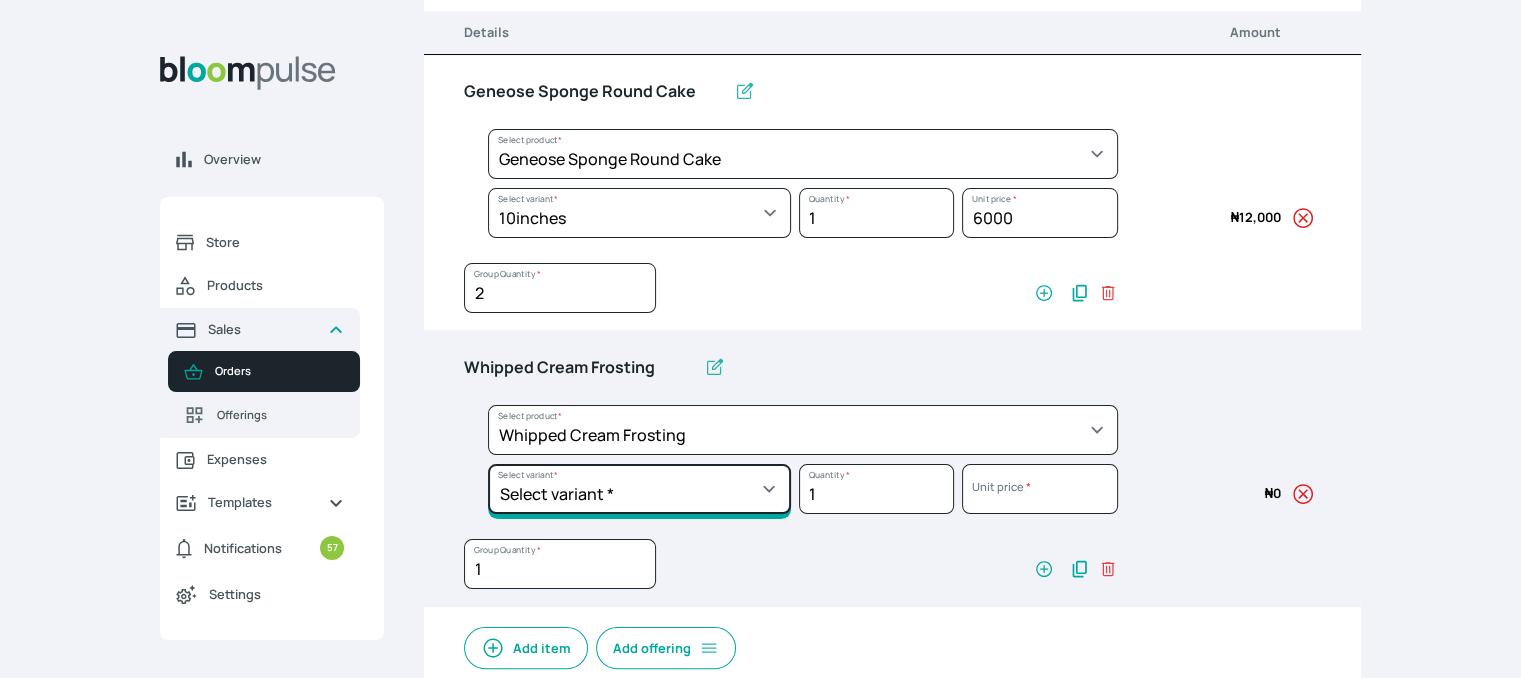 click on "Select variant * 1 cup 2 cups 3 cups 4 cups" at bounding box center [639, 213] 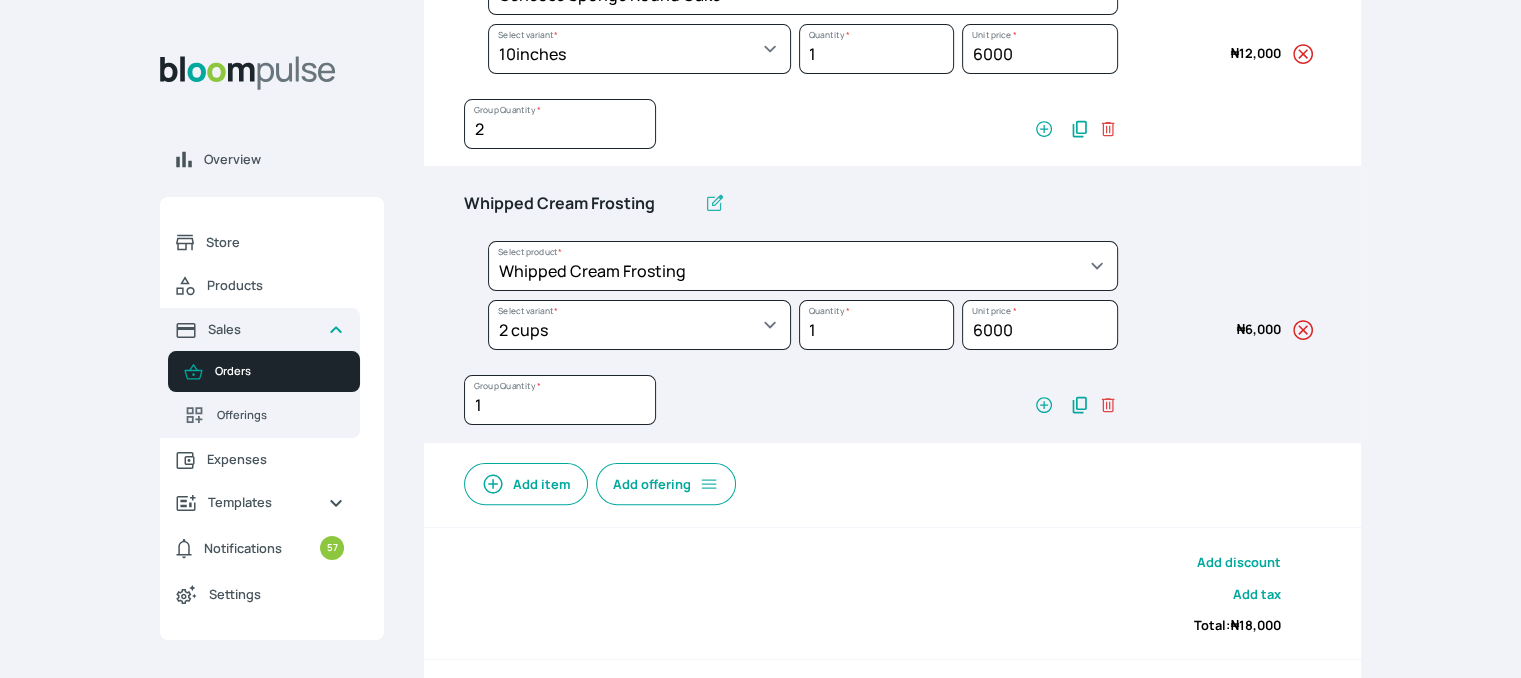 scroll, scrollTop: 569, scrollLeft: 0, axis: vertical 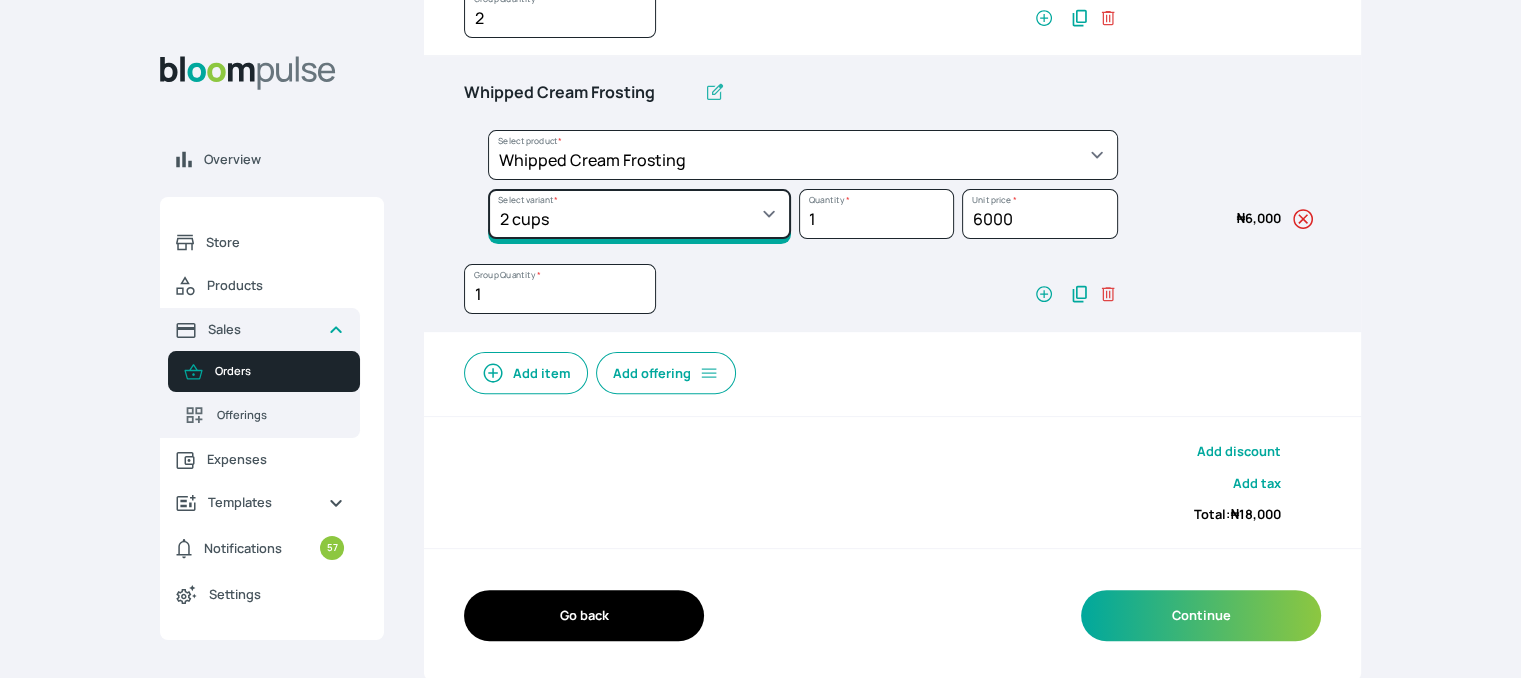 click on "Select variant * 1 cup 2 cups 3 cups 4 cups" at bounding box center [639, -62] 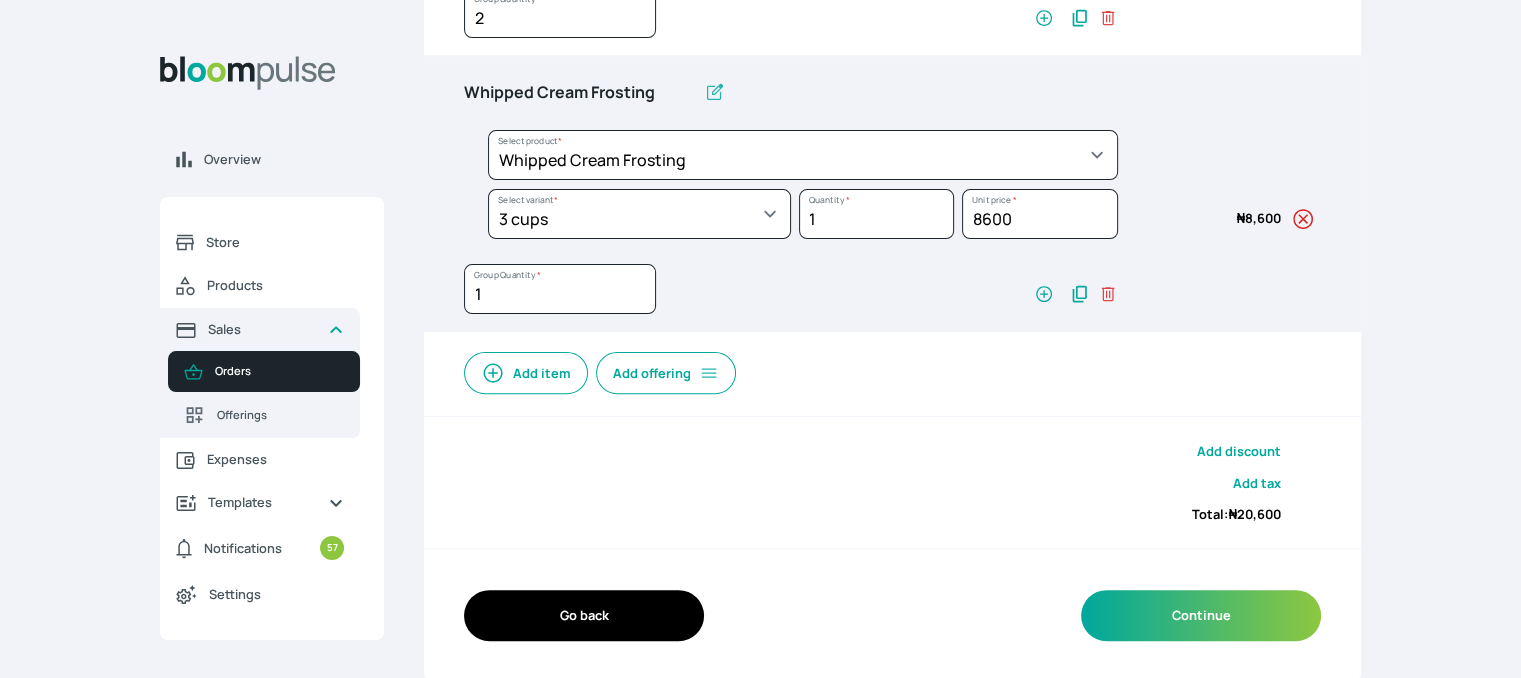click on "Add item" at bounding box center [526, 373] 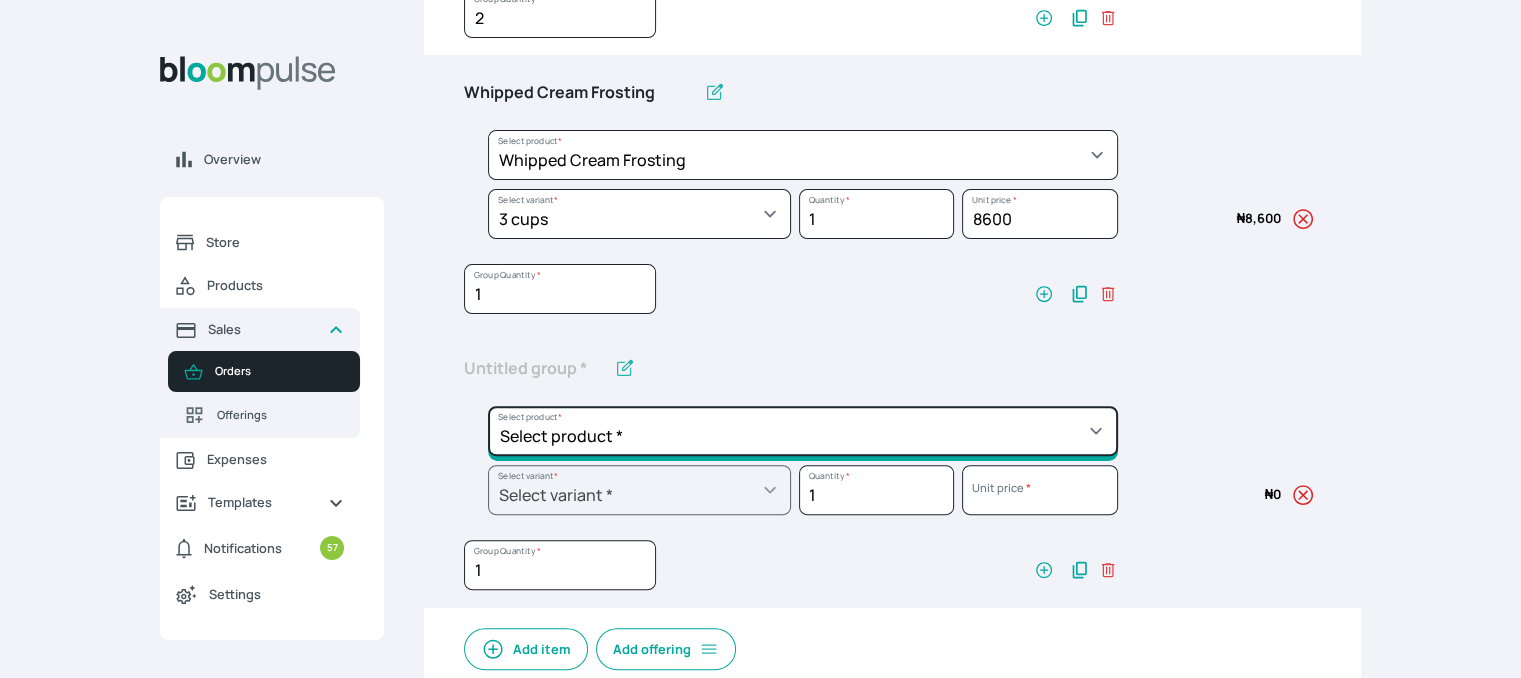 click on "Select product *  Cake Decoration for 8inches High  Chocolate oil based Round Cake  Geneose Sponge square Cake  Pound Square Cake  35cl zobo Mocktail  Banana Bread Batter BBQ Chicken  Bento Cake Budget Friendly Whippedcream Decoration Cake Decoration for 6inches High Cake Decoration for 6inches Low Cake loaf Chocolate Cake Batter Chocolate Ganache Chocolate oil based Batter Chocolate oil based square Cake Chocolate Round Cake Chop Life Package 2 Classic Banana Bread Loaf Coconut Banana Bread Loaf Cookies and Cream oil based Batter Cookies and cream oil based Round Cake Cupcakes Custom Made Whippedcream Decoration Doughnut Batter Fondant 1 Recipe  Fruit Cake Fruit Cake Batter Geneose Sponge Cake Batter Geneose Sponge Round Cake Meat Pie Meat Pie per 1 Mini puff Pound Cake Batter Pound Round Cake  Puff puff Redvelvet Cake Batter Redvelvet oil based Batter Redvelvet oil based Round Cake Redvelvet Round Cake Royal Buttercream  Small chops Stick Meat Sugar Doughnut  Swiss Meringue Buttercream  Valentine Love Box" at bounding box center (803, -121) 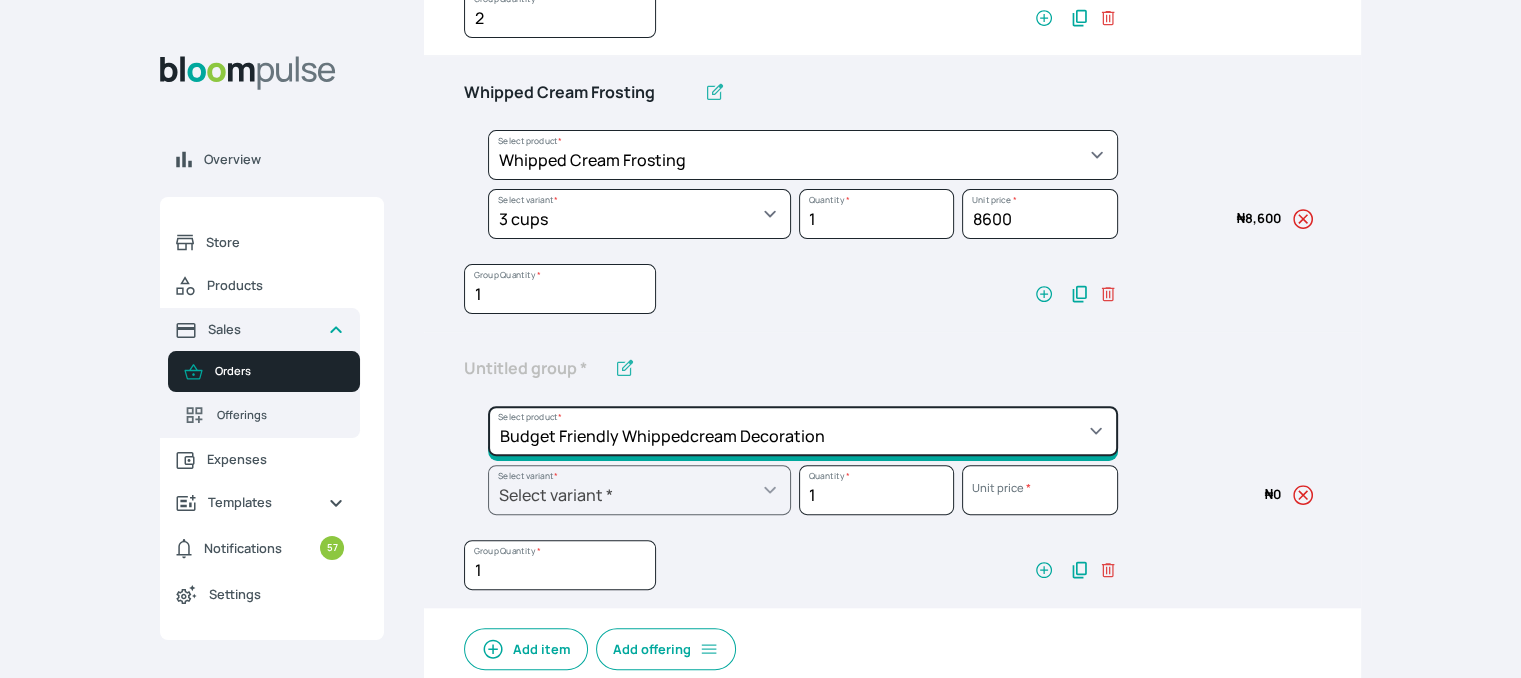click on "Select product *  Cake Decoration for 8inches High  Chocolate oil based Round Cake  Geneose Sponge square Cake  Pound Square Cake  35cl zobo Mocktail  Banana Bread Batter BBQ Chicken  Bento Cake Budget Friendly Whippedcream Decoration Cake Decoration for 6inches High Cake Decoration for 6inches Low Cake loaf Chocolate Cake Batter Chocolate Ganache Chocolate oil based Batter Chocolate oil based square Cake Chocolate Round Cake Chop Life Package 2 Classic Banana Bread Loaf Coconut Banana Bread Loaf Cookies and Cream oil based Batter Cookies and cream oil based Round Cake Cupcakes Custom Made Whippedcream Decoration Doughnut Batter Fondant 1 Recipe  Fruit Cake Fruit Cake Batter Geneose Sponge Cake Batter Geneose Sponge Round Cake Meat Pie Meat Pie per 1 Mini puff Pound Cake Batter Pound Round Cake  Puff puff Redvelvet Cake Batter Redvelvet oil based Batter Redvelvet oil based Round Cake Redvelvet Round Cake Royal Buttercream  Small chops Stick Meat Sugar Doughnut  Swiss Meringue Buttercream  Valentine Love Box" at bounding box center [803, -121] 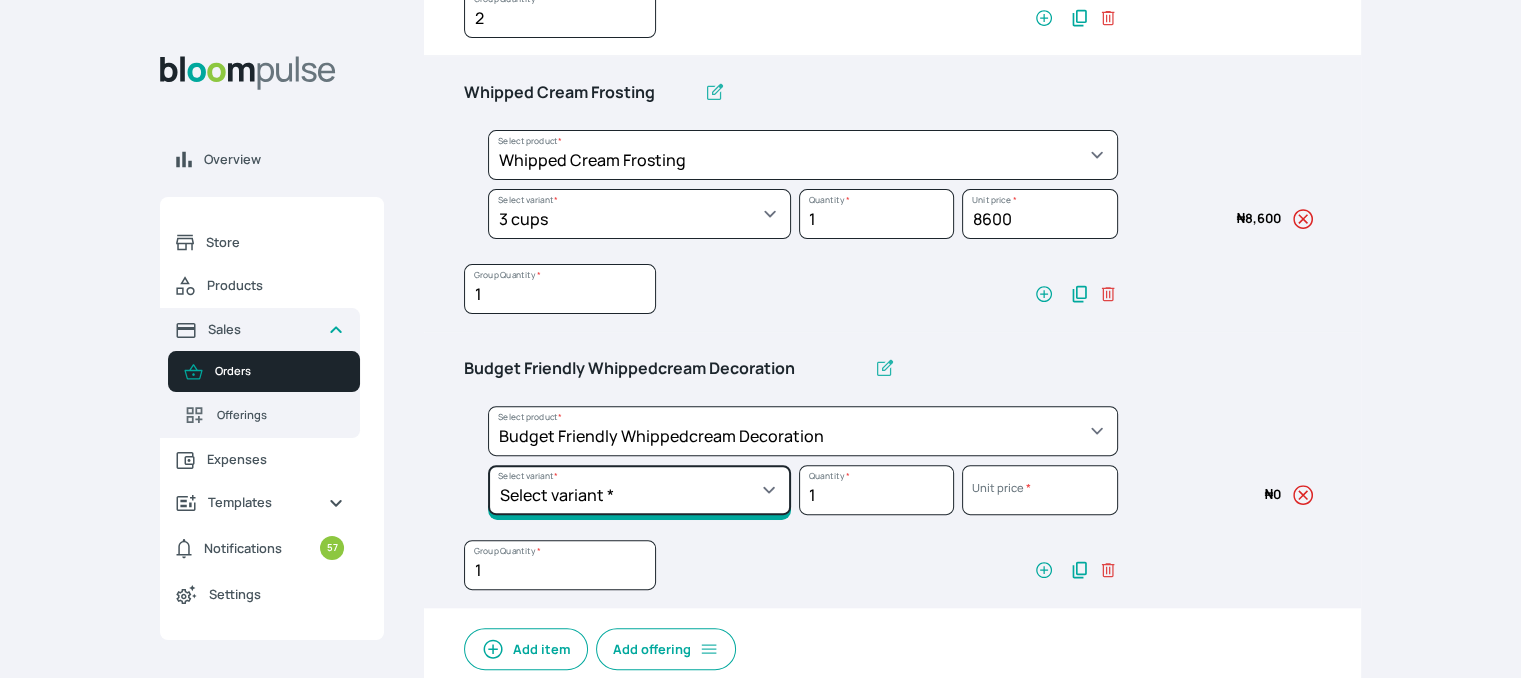 click on "Select variant * 8inches Size 6 Size 7" at bounding box center [639, -62] 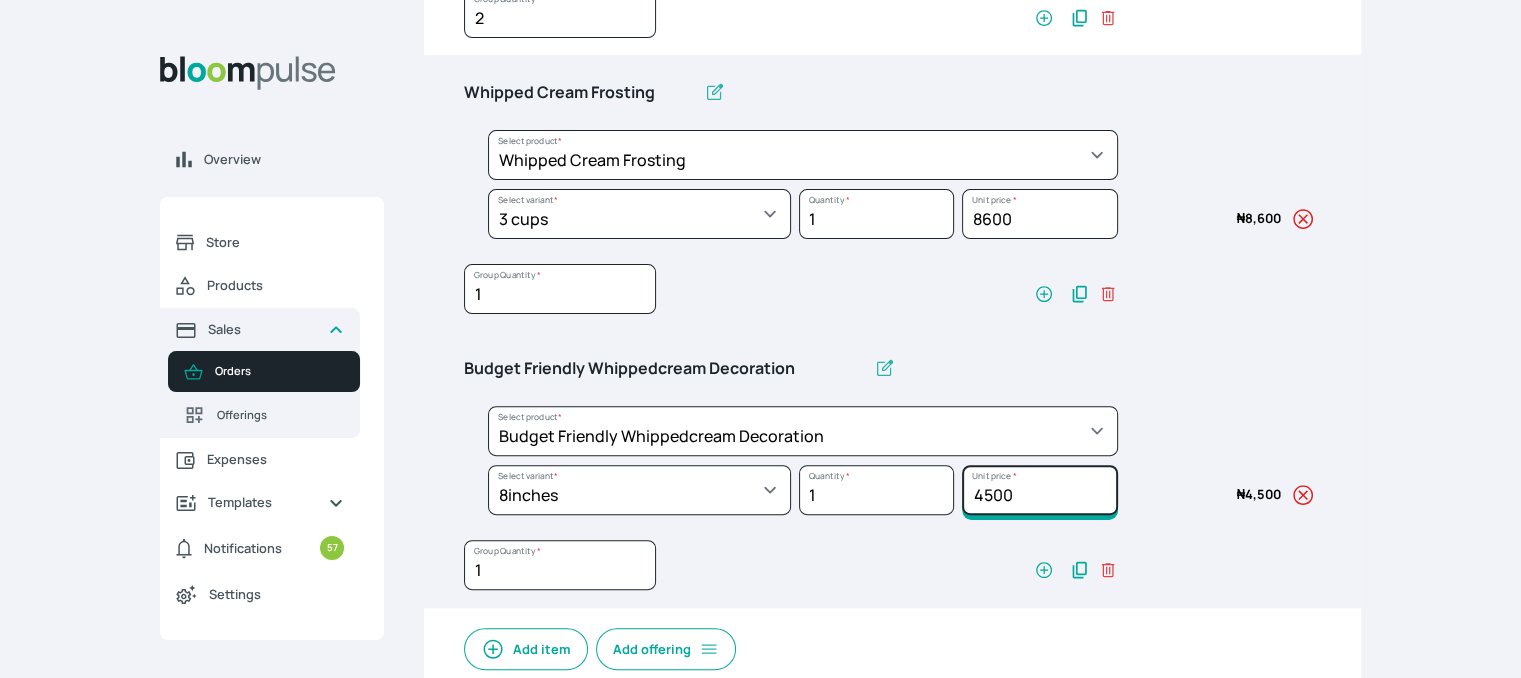 drag, startPoint x: 1032, startPoint y: 494, endPoint x: 888, endPoint y: 466, distance: 146.69696 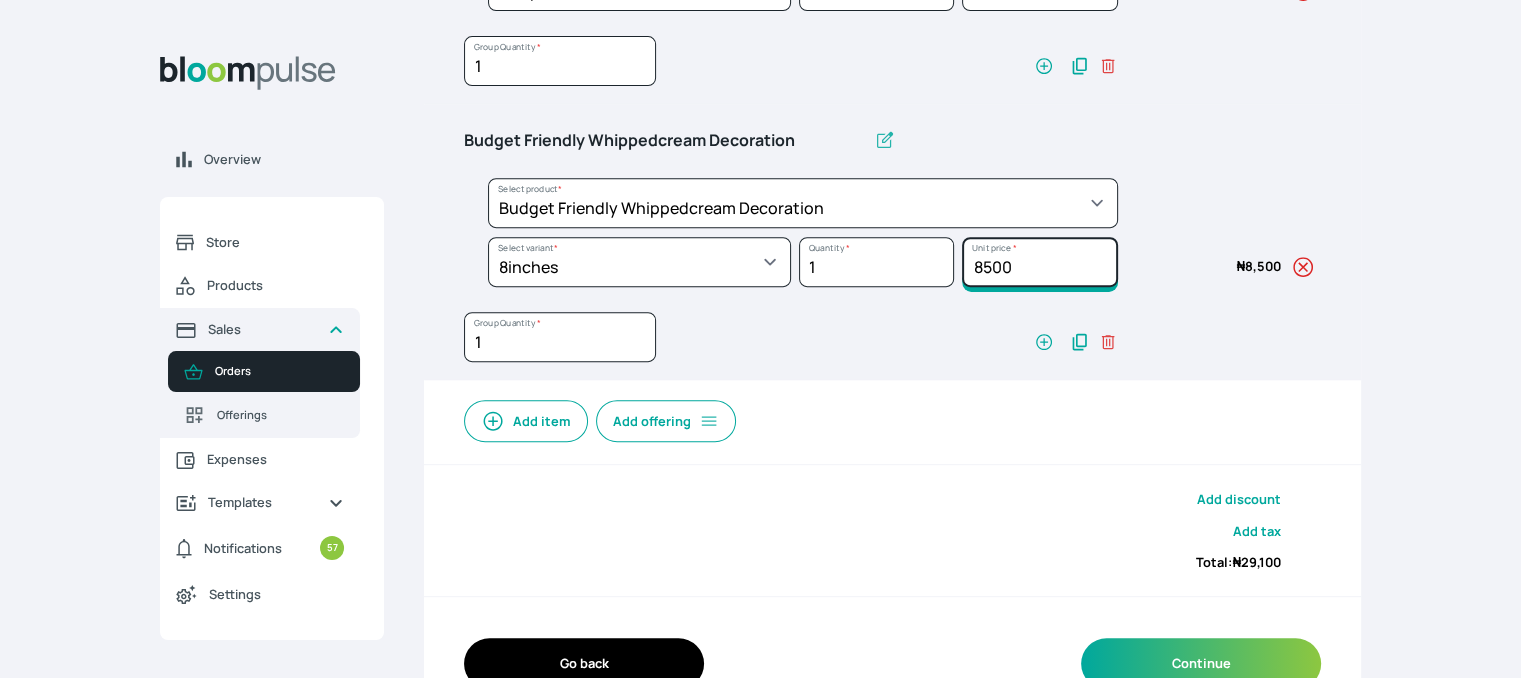 scroll, scrollTop: 844, scrollLeft: 0, axis: vertical 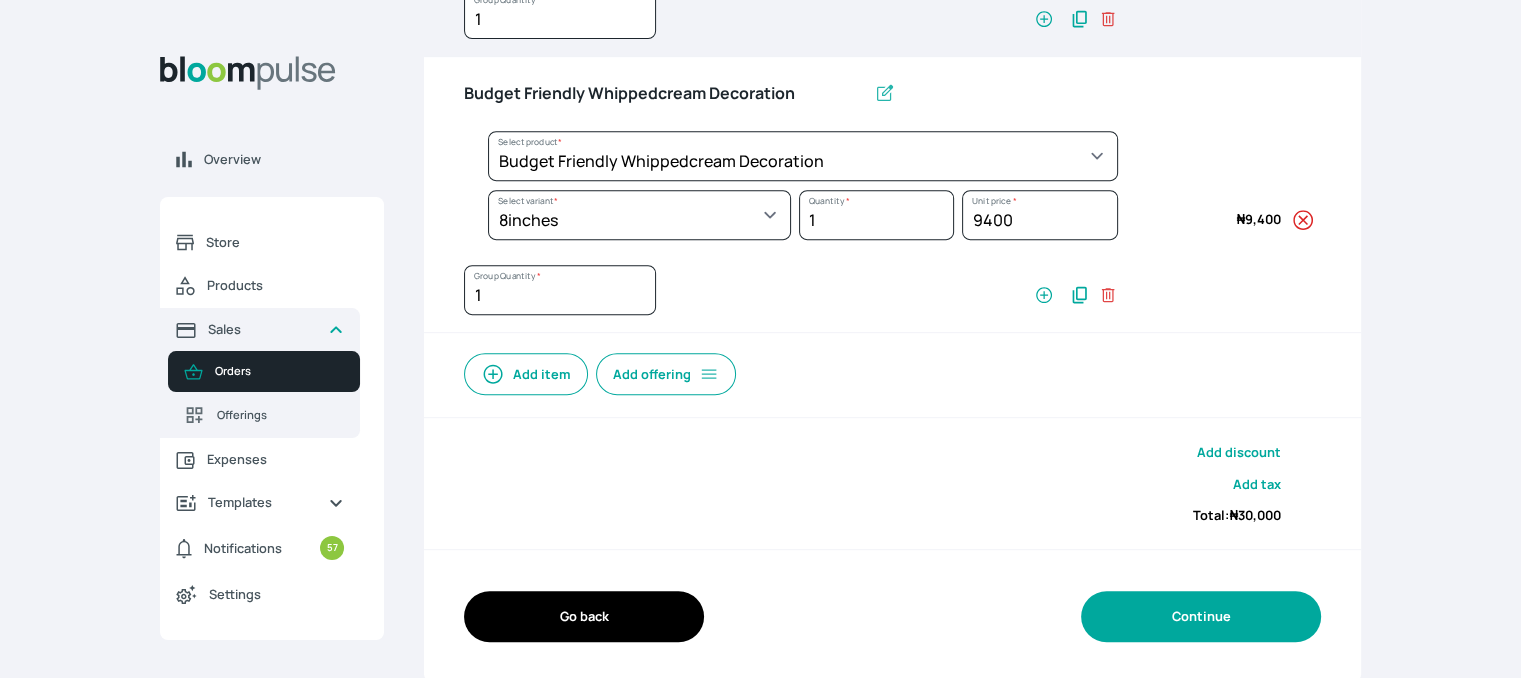 click on "Continue" at bounding box center (1201, 616) 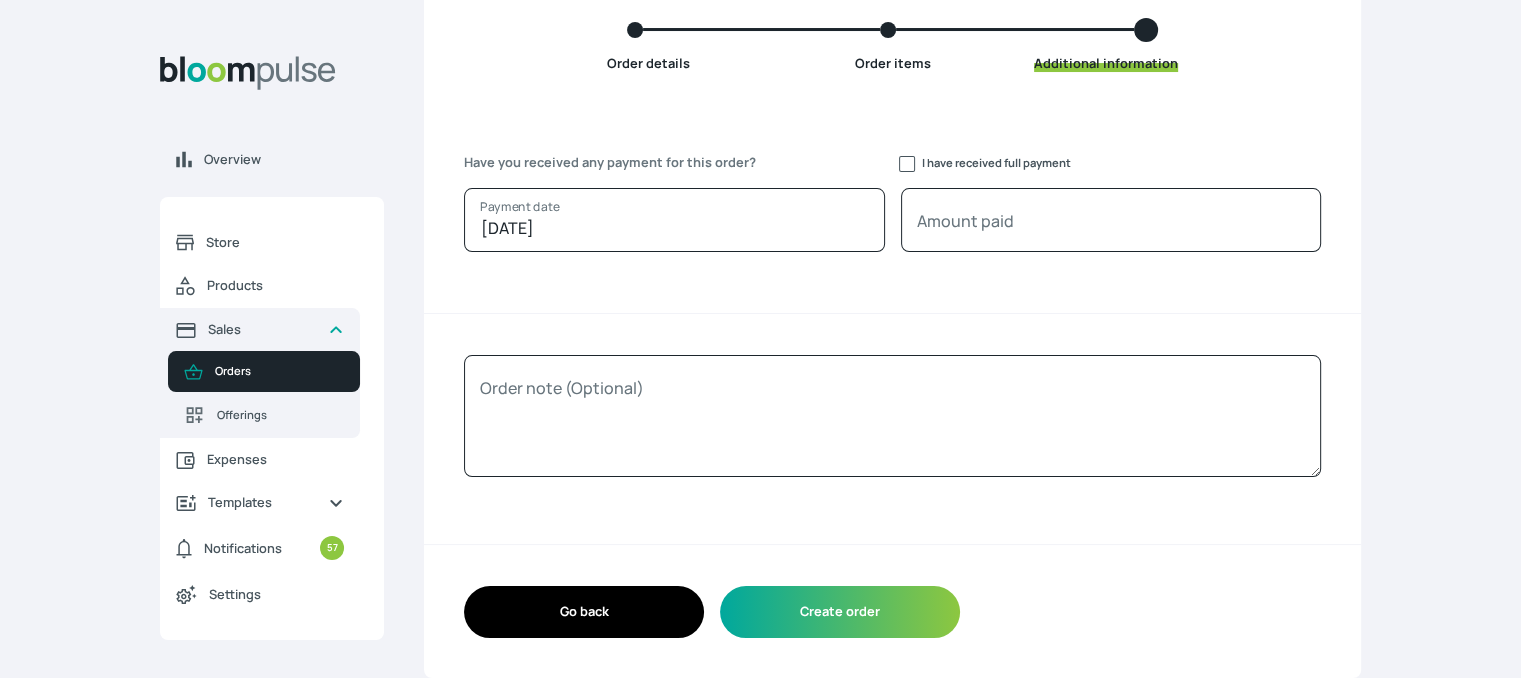 scroll, scrollTop: 191, scrollLeft: 0, axis: vertical 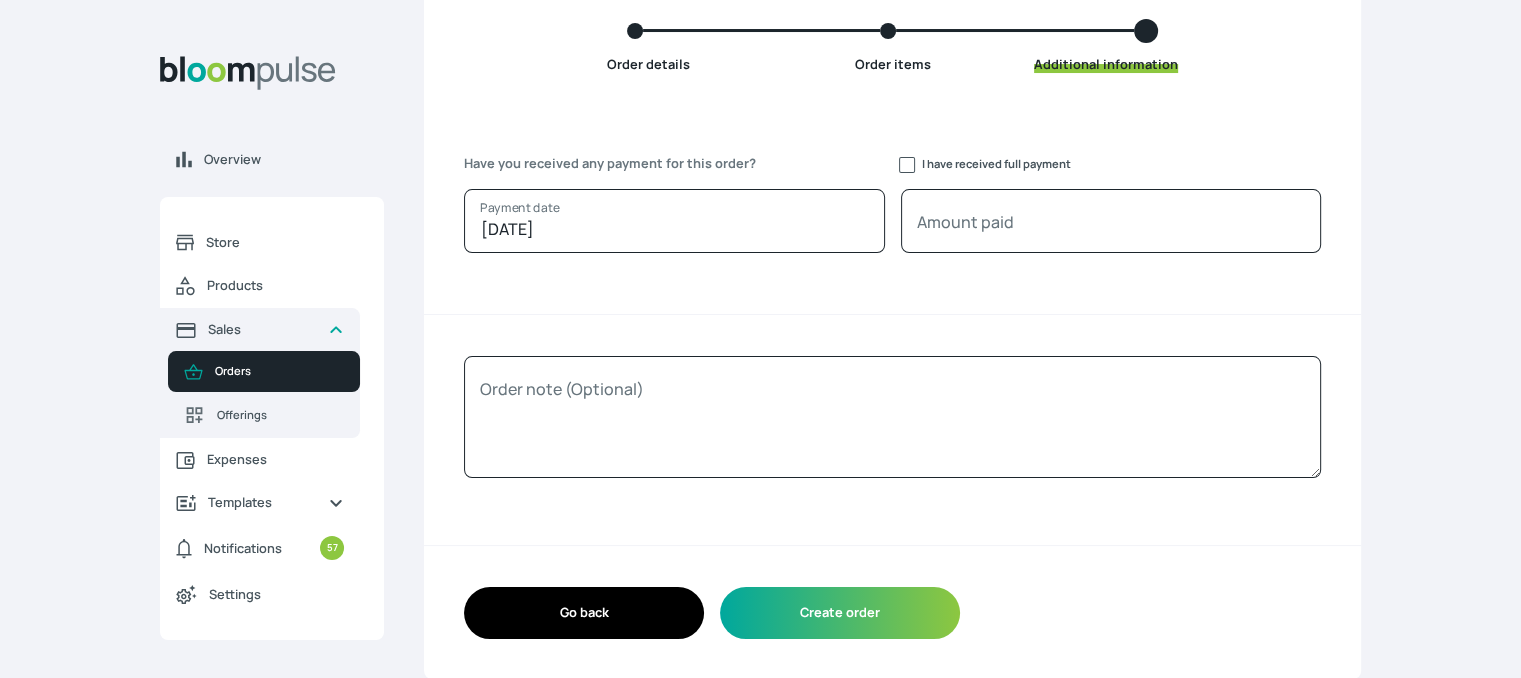 click on "I have received full payment" at bounding box center (985, 163) 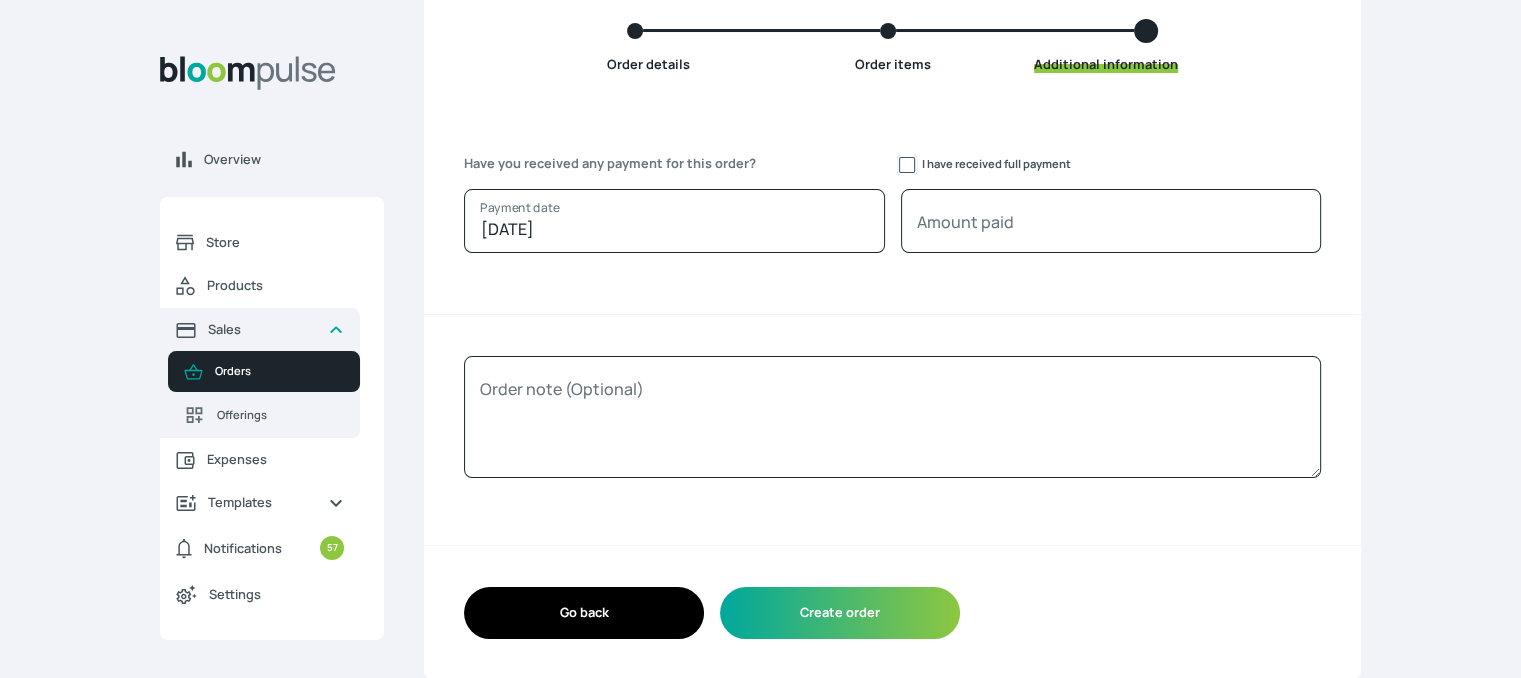 click on "I have received full payment" at bounding box center (907, 165) 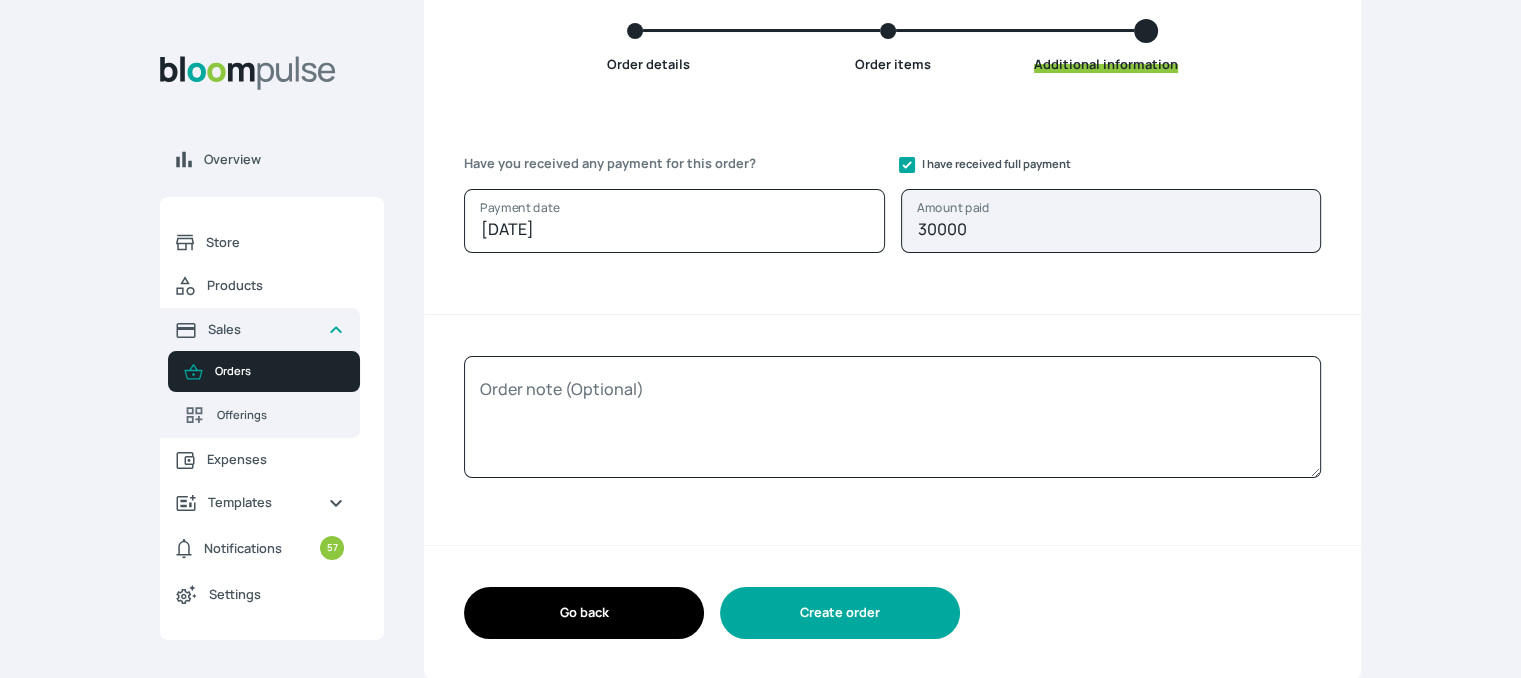 click on "Create order" at bounding box center [840, 612] 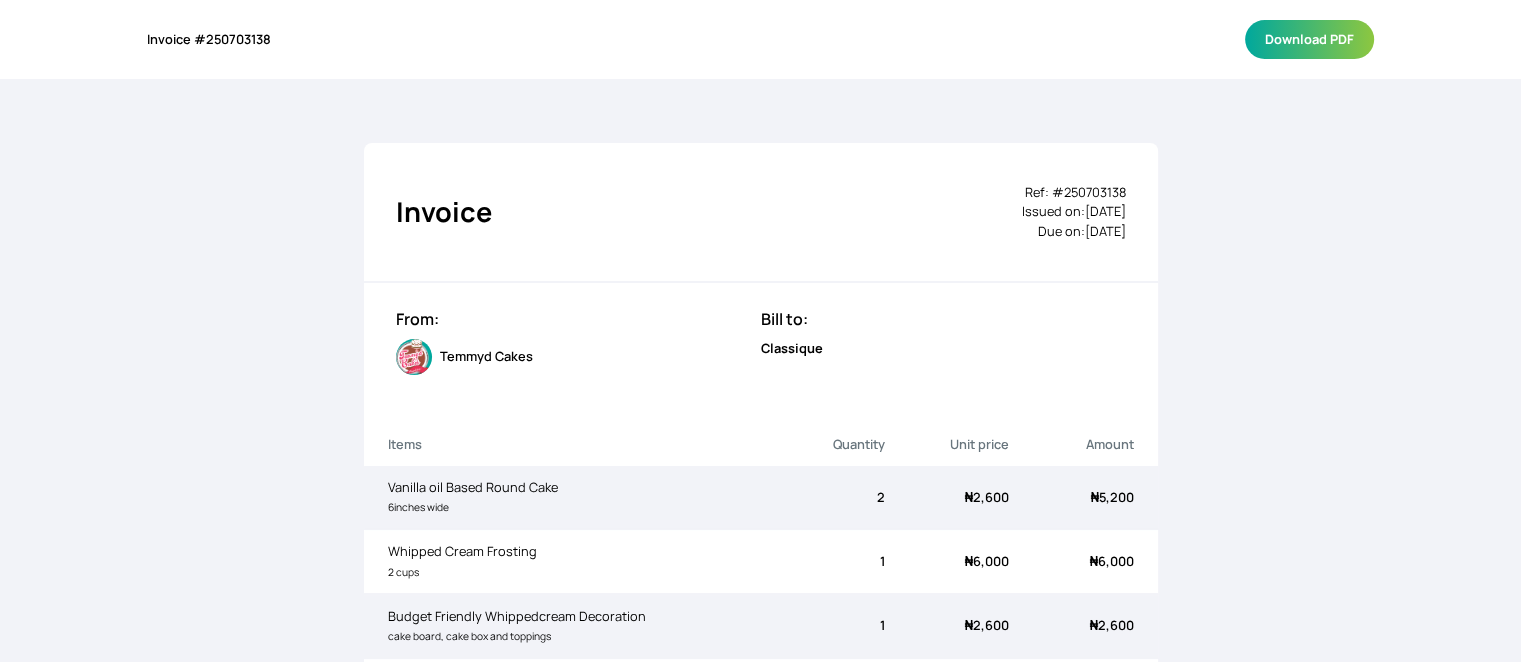 scroll, scrollTop: 0, scrollLeft: 0, axis: both 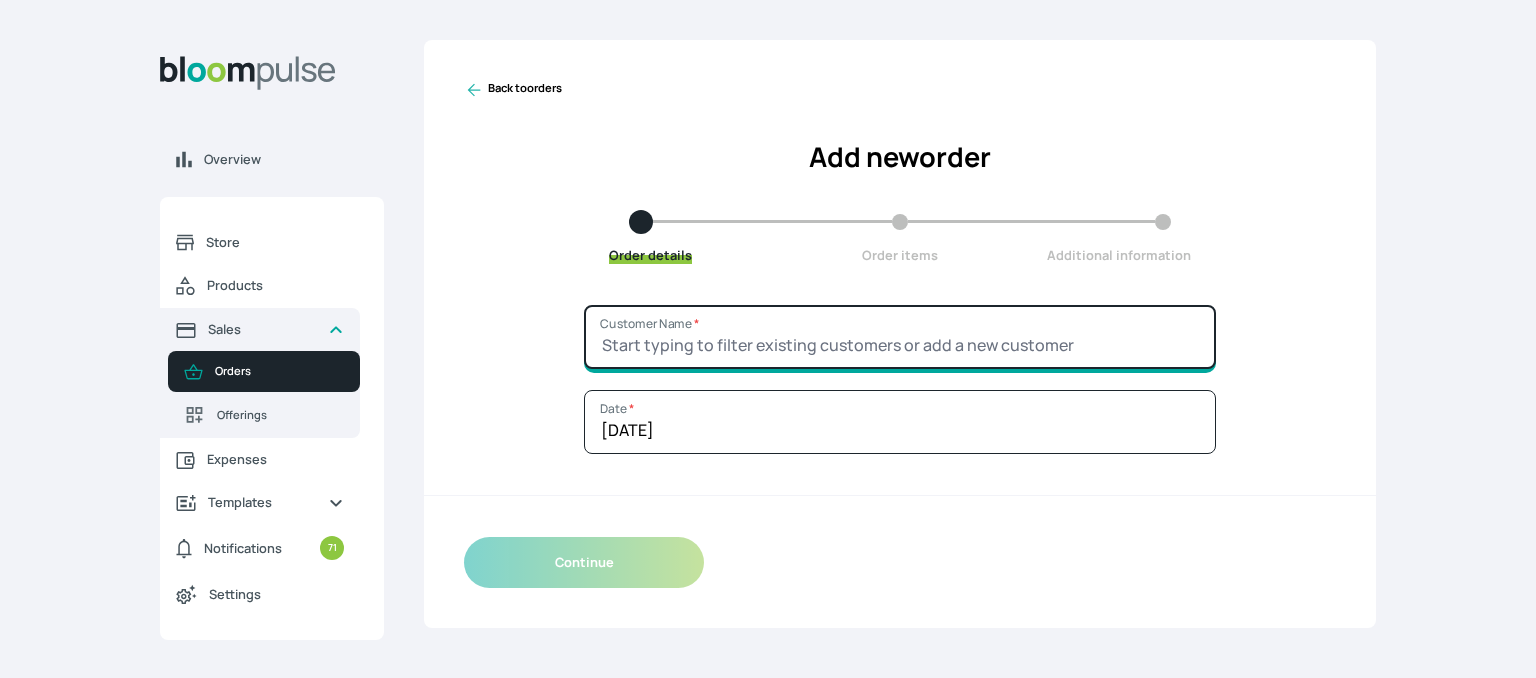 click on "Customer Name    *" at bounding box center [900, 337] 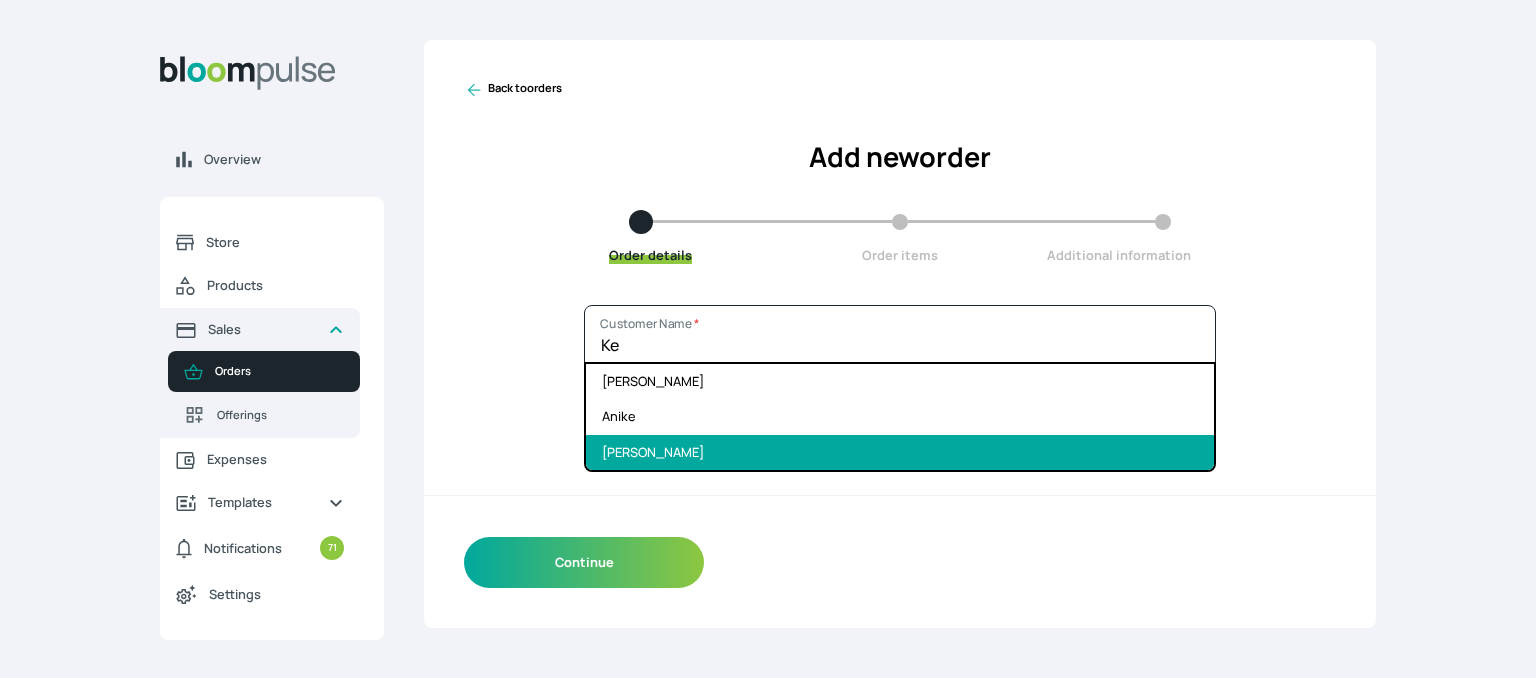 click on "[PERSON_NAME]" at bounding box center (900, 452) 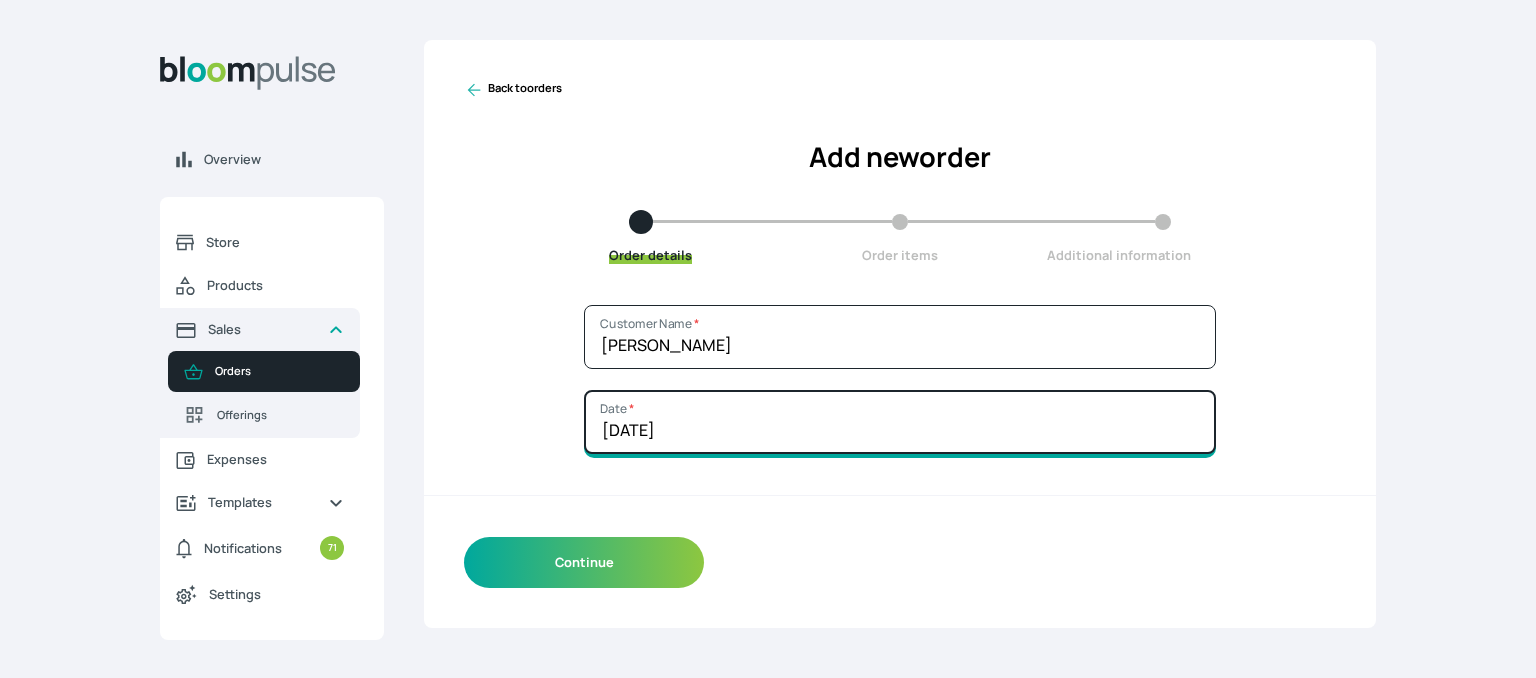 click on "[DATE]" at bounding box center [900, 422] 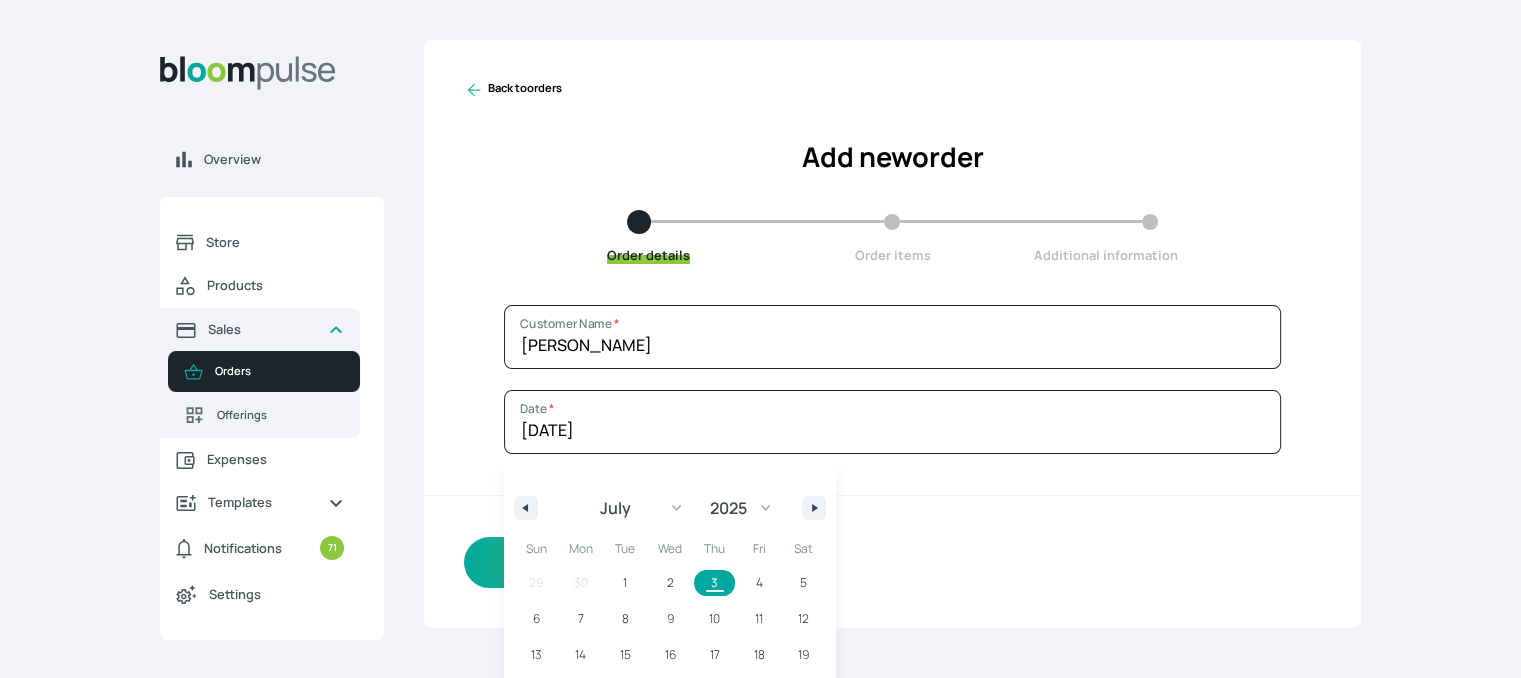 click on "January February March April May June July August September October November December 2045 2044 2043 2042 2041 2040 2039 2038 2037 2036 2035 2034 2033 2032 2031 2030 2029 2028 2027 2026 2025 2024 2023 2022 2021 2020 2019 2018 2017 2016 2015 2014 2013 2012 2011 2010 2009 2008 2007 2006 2005 2004 2003 2002 2001 2000 1999 1998 1997 1996 1995 1994 1993 1992 1991 1990 1989 1988 1987 1986 1985 1984 1983 1982 1981 1980 1979 1978 1977 1976 1975 1974 1973 1972 1971 1970 1969 1968 1967 1966 1965 1964 1963 1962 1961 1960 1959 1958 1957 1956 1955 1954 1953 1952 1951 1950 1949 1948 1947 1946 1945 1944 1943 1942 1941 1940 1939 1938 1937 1936 1935 1934 1933 1932 1931 1930 1929 1928 1927 1926 1925" at bounding box center (670, 503) 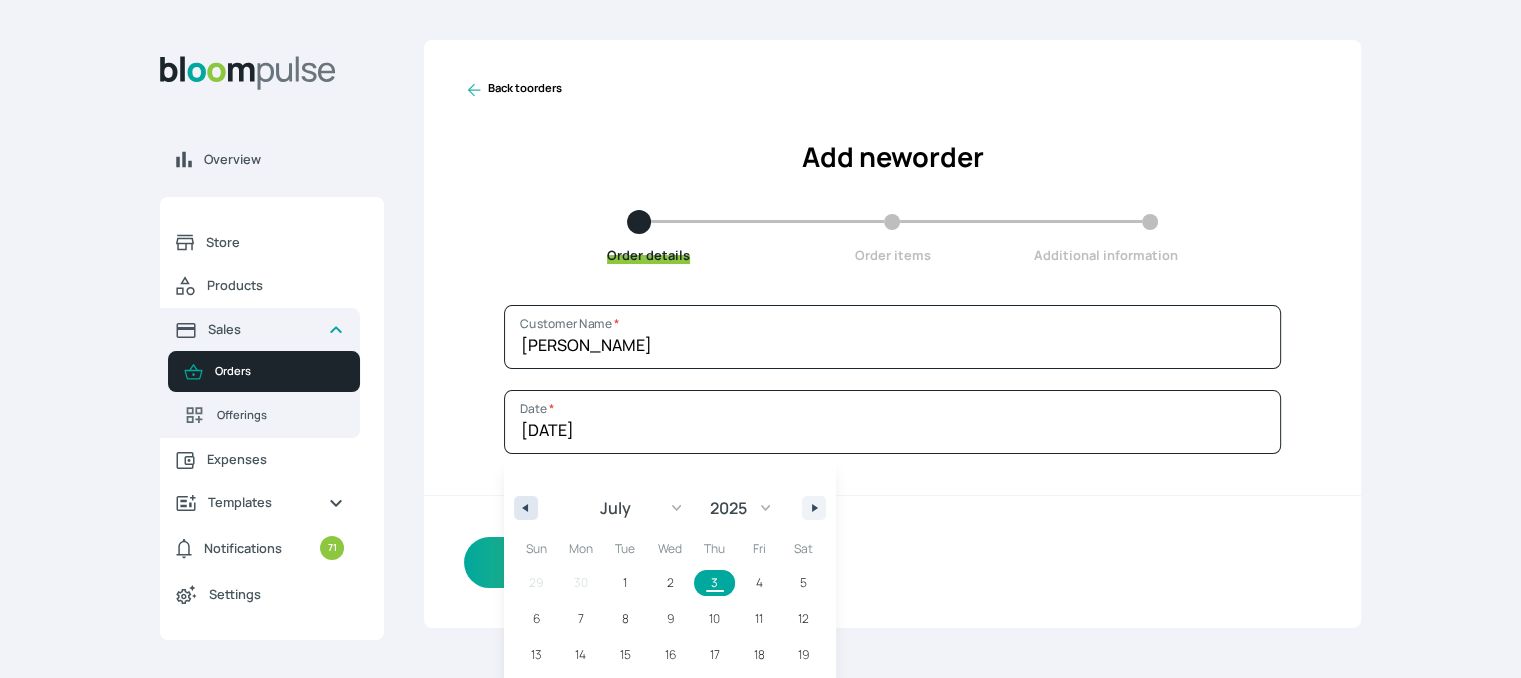 click at bounding box center [526, 508] 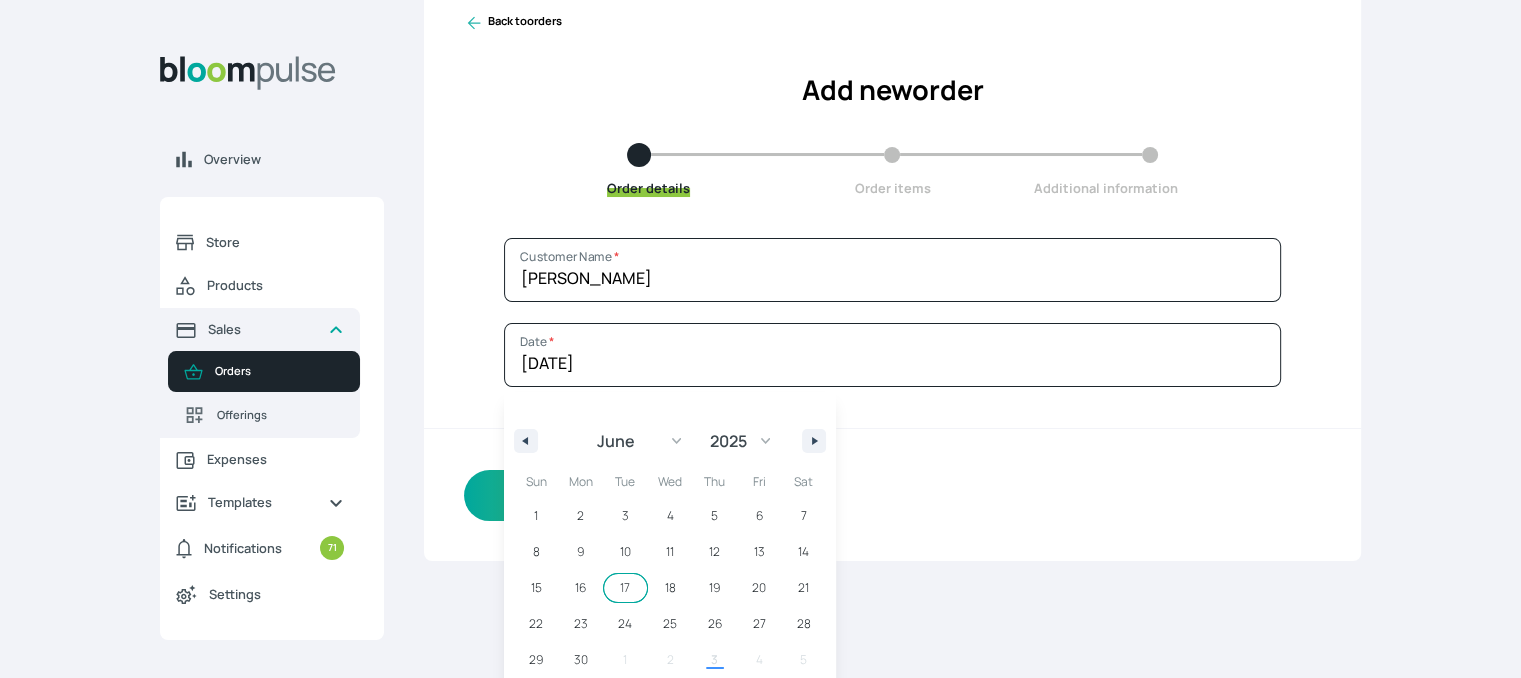 scroll, scrollTop: 87, scrollLeft: 0, axis: vertical 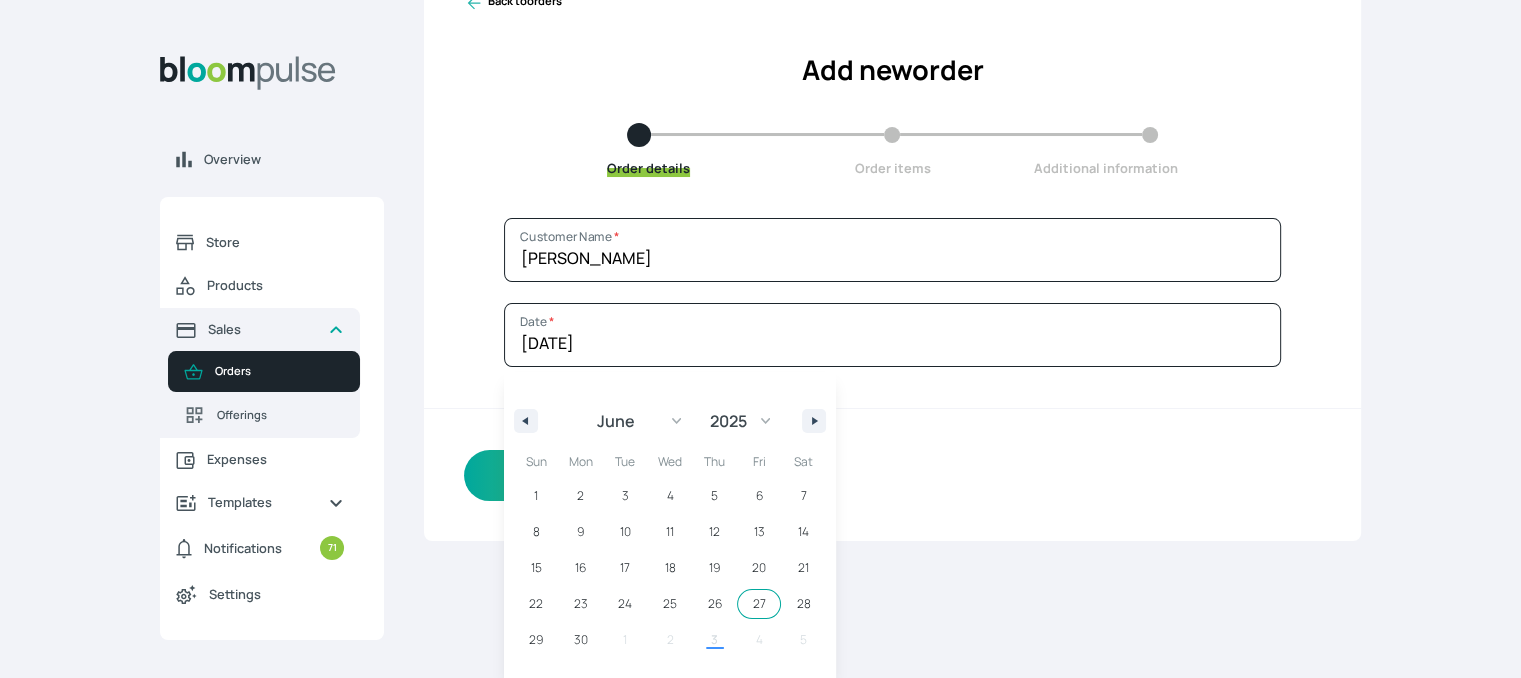 click on "27" at bounding box center [759, 604] 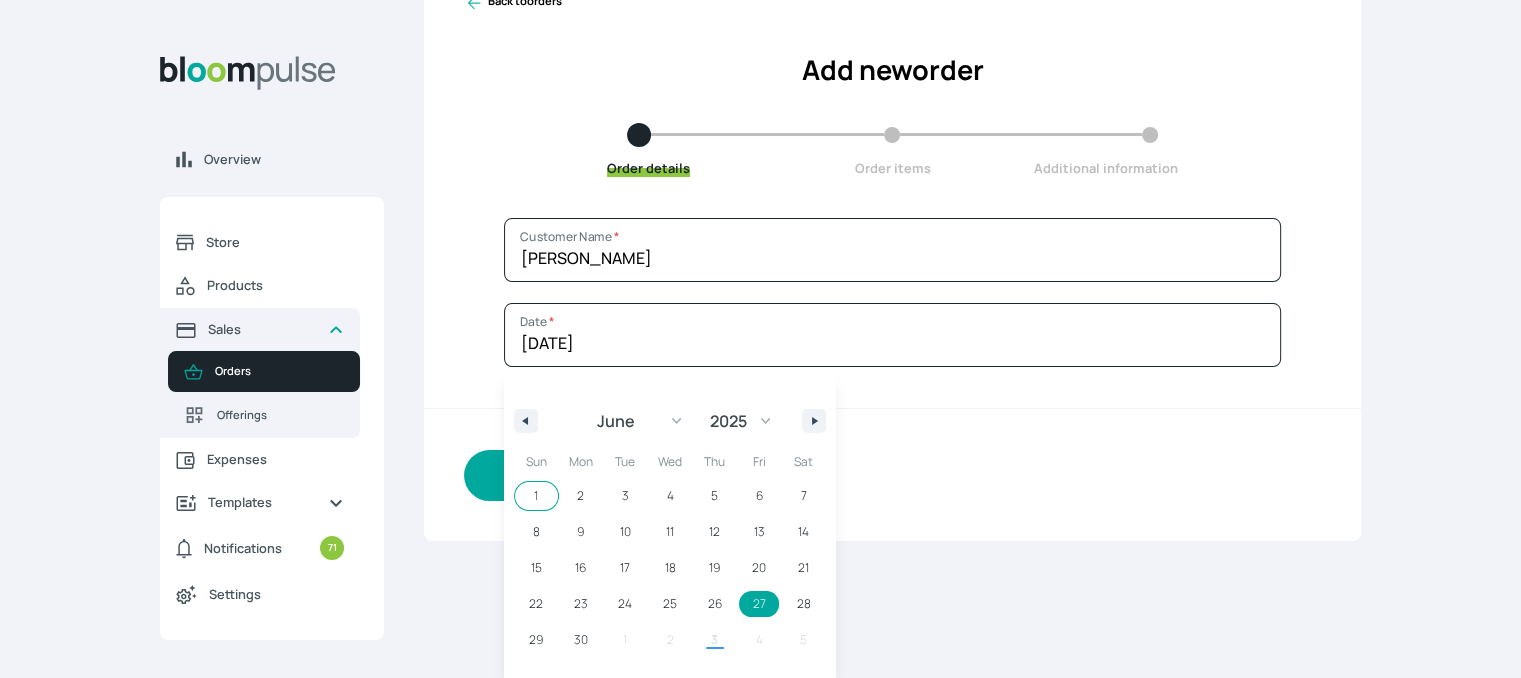 click on "Continue" at bounding box center [584, 475] 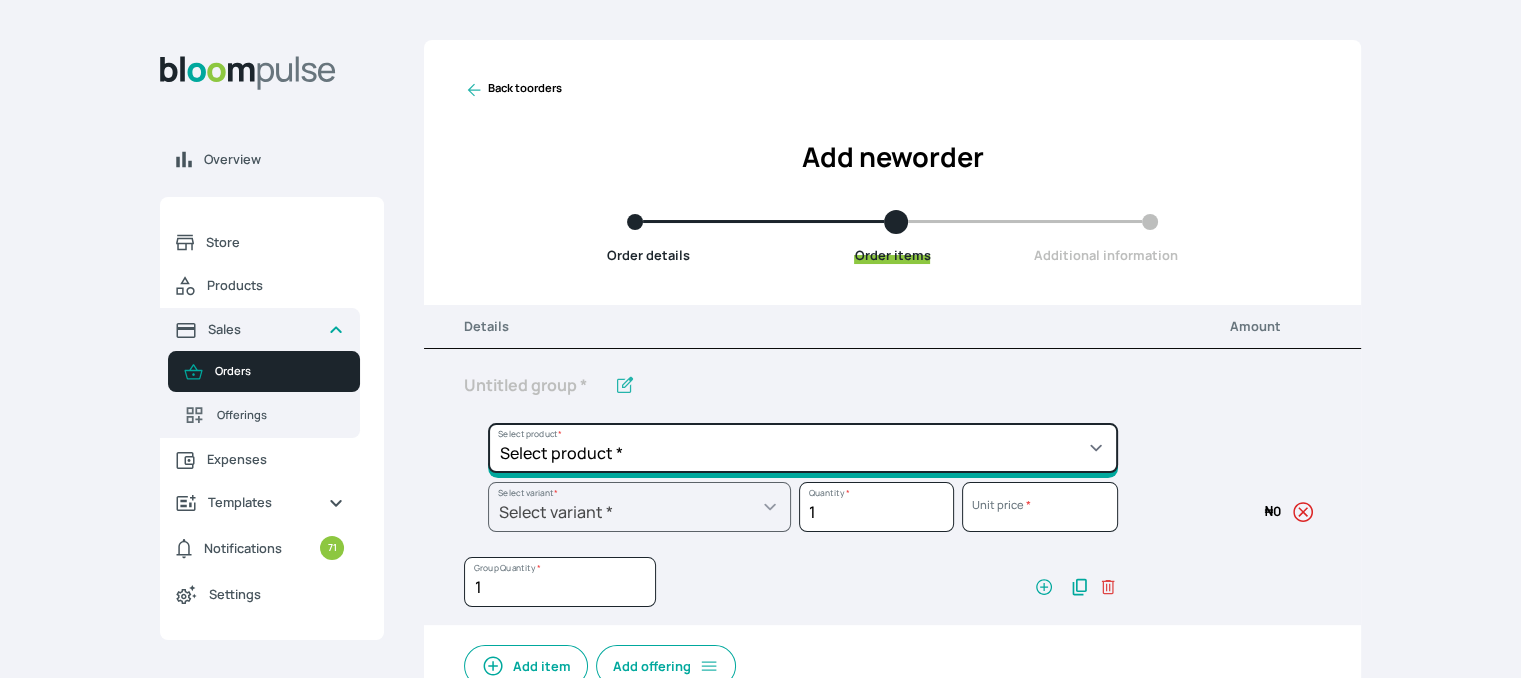 click on "Select product *  Cake Decoration for 8inches High  Chocolate oil based Round Cake  Geneose Sponge square Cake  Pound Square Cake  35cl zobo Mocktail  Banana Bread Batter BBQ Chicken  Bento Cake Budget Friendly Whippedcream Decoration Cake Decoration for 6inches High Cake Decoration for 6inches Low Cake loaf Chocolate Cake Batter Chocolate Ganache Chocolate oil based Batter Chocolate oil based square Cake Chocolate Round Cake Chop Life Package 2 Classic Banana Bread Loaf Coconut Banana Bread Loaf Cookies and Cream oil based Batter Cookies and cream oil based Round Cake Cupcakes Custom Made Whippedcream Decoration Doughnut Batter Fondant 1 Recipe  Fruit Cake Fruit Cake Batter Geneose Sponge Cake Batter Geneose Sponge Round Cake Meat Pie Meat Pie per 1 Mini puff Pound Cake Batter Pound Round Cake  Puff puff Redvelvet Cake Batter Redvelvet oil based Batter Redvelvet oil based Round Cake Redvelvet Round Cake Royal Buttercream  Small chops Stick Meat Sugar Doughnut  Swiss Meringue Buttercream  Valentine Love Box" at bounding box center (803, 448) 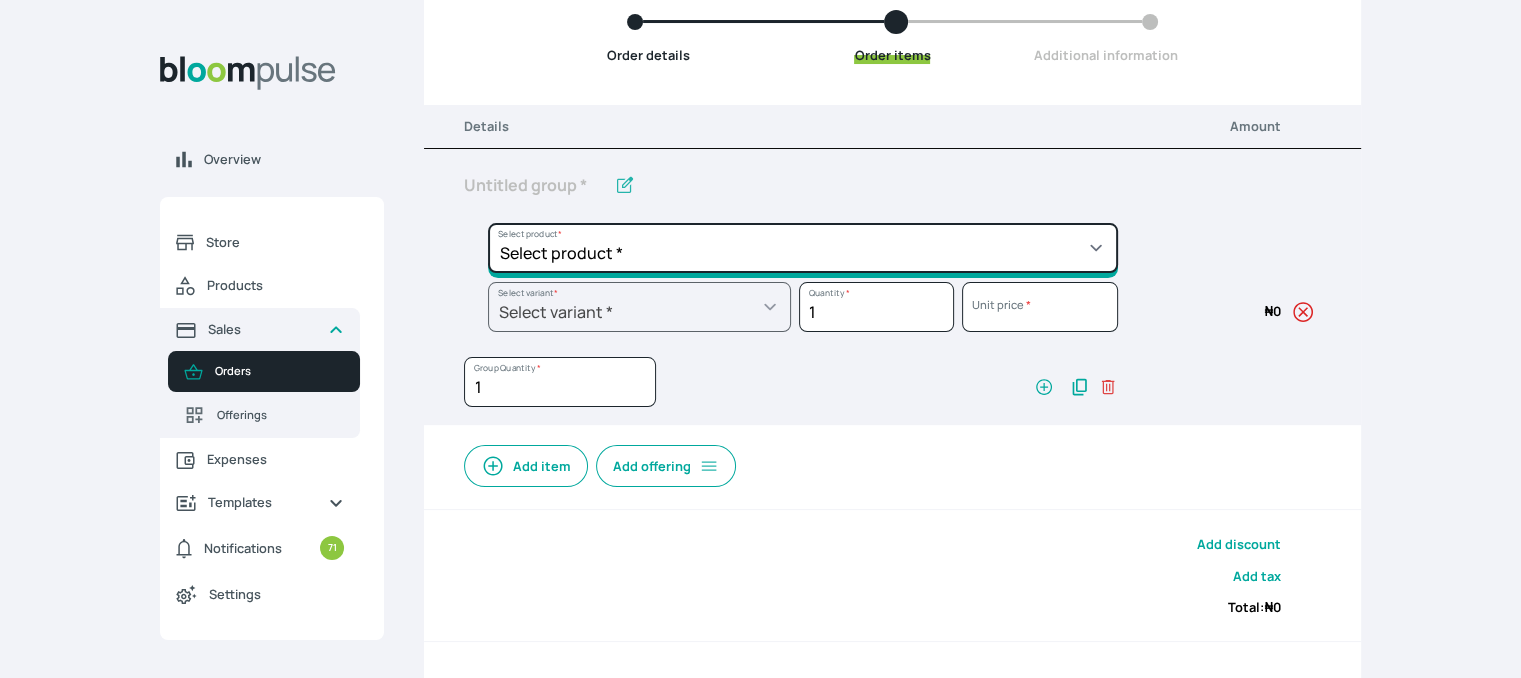 click on "Select product *  Cake Decoration for 8inches High  Chocolate oil based Round Cake  Geneose Sponge square Cake  Pound Square Cake  35cl zobo Mocktail  Banana Bread Batter BBQ Chicken  Bento Cake Budget Friendly Whippedcream Decoration Cake Decoration for 6inches High Cake Decoration for 6inches Low Cake loaf Chocolate Cake Batter Chocolate Ganache Chocolate oil based Batter Chocolate oil based square Cake Chocolate Round Cake Chop Life Package 2 Classic Banana Bread Loaf Coconut Banana Bread Loaf Cookies and Cream oil based Batter Cookies and cream oil based Round Cake Cupcakes Custom Made Whippedcream Decoration Doughnut Batter Fondant 1 Recipe  Fruit Cake Fruit Cake Batter Geneose Sponge Cake Batter Geneose Sponge Round Cake Meat Pie Meat Pie per 1 Mini puff Pound Cake Batter Pound Round Cake  Puff puff Redvelvet Cake Batter Redvelvet oil based Batter Redvelvet oil based Round Cake Redvelvet Round Cake Royal Buttercream  Small chops Stick Meat Sugar Doughnut  Swiss Meringue Buttercream  Valentine Love Box" at bounding box center (803, 248) 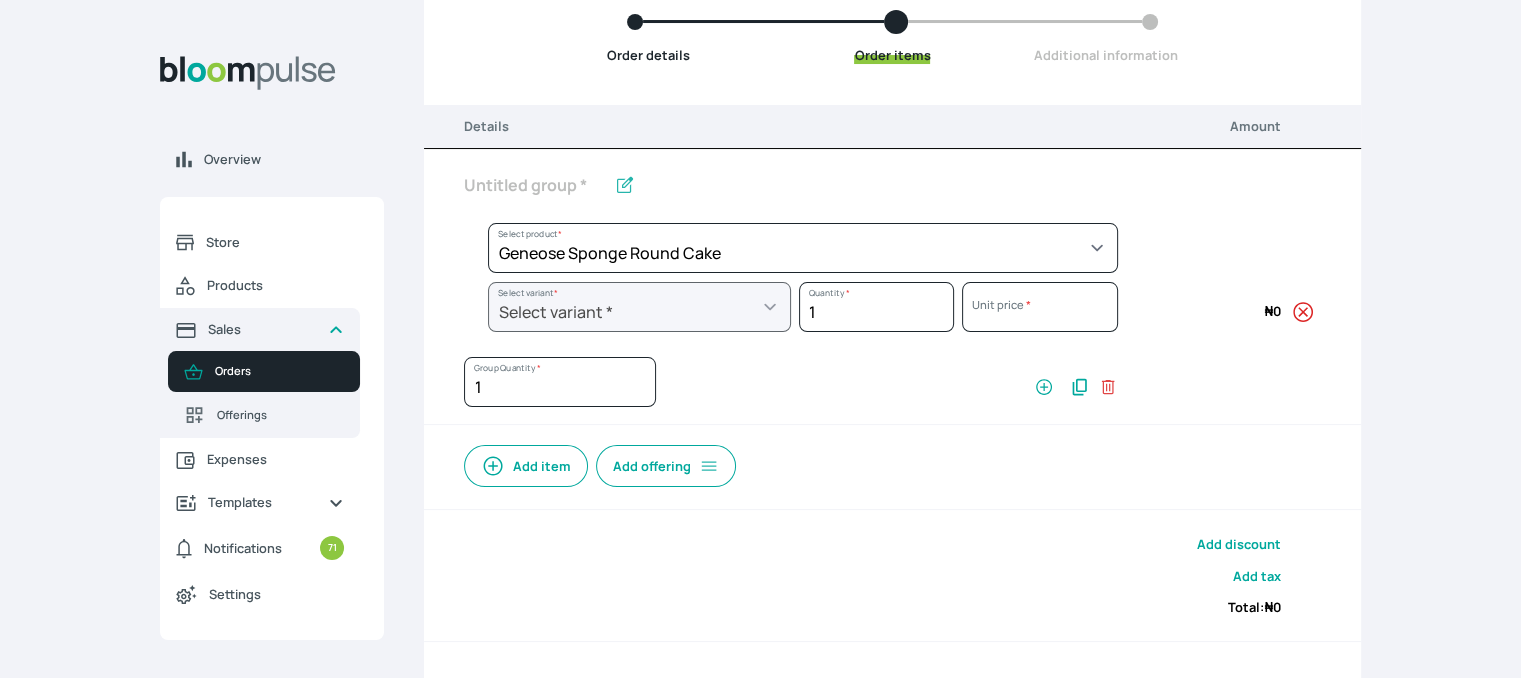select on "b24192d5-2956-4cb8-b200-2f46c78a7fcf" 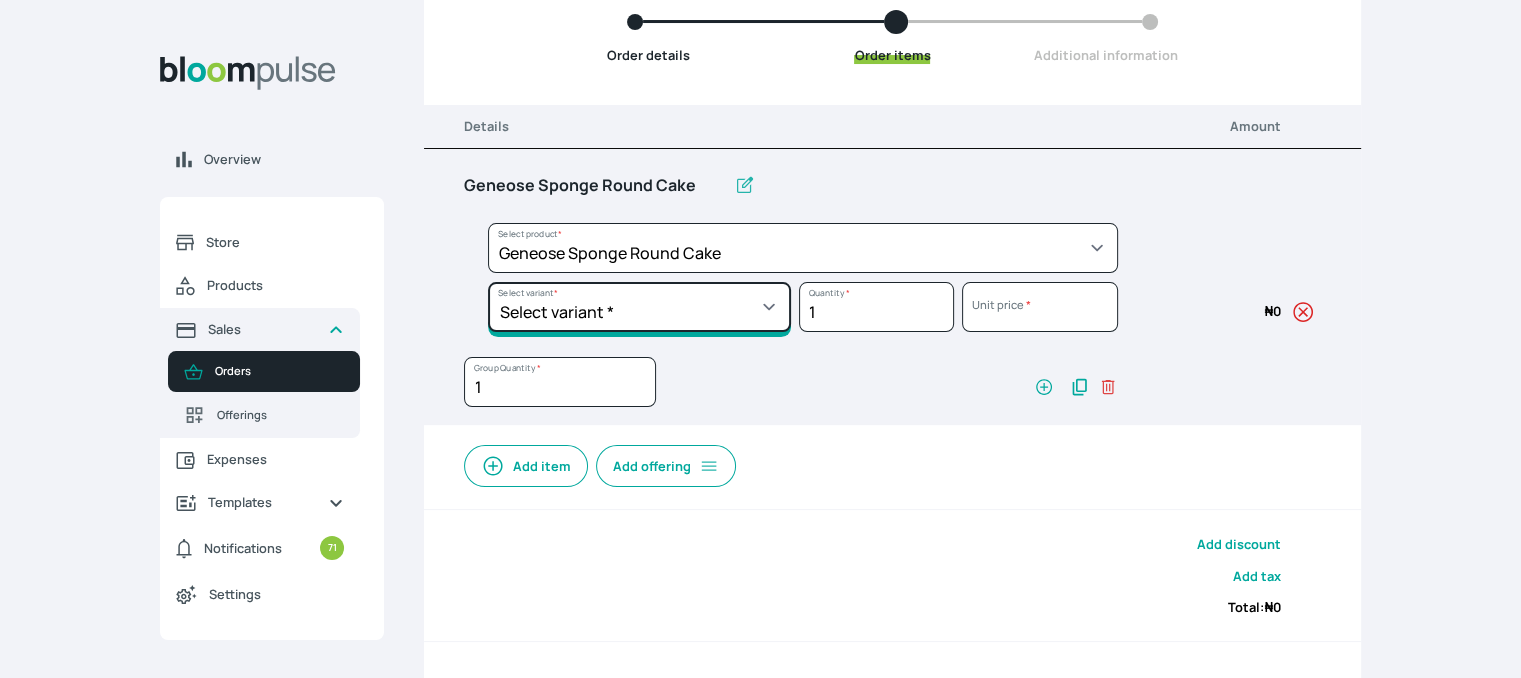 click on "Select variant * 10inches  11inches 12inches 6inches  7inches 8inches  9inches" at bounding box center [639, 307] 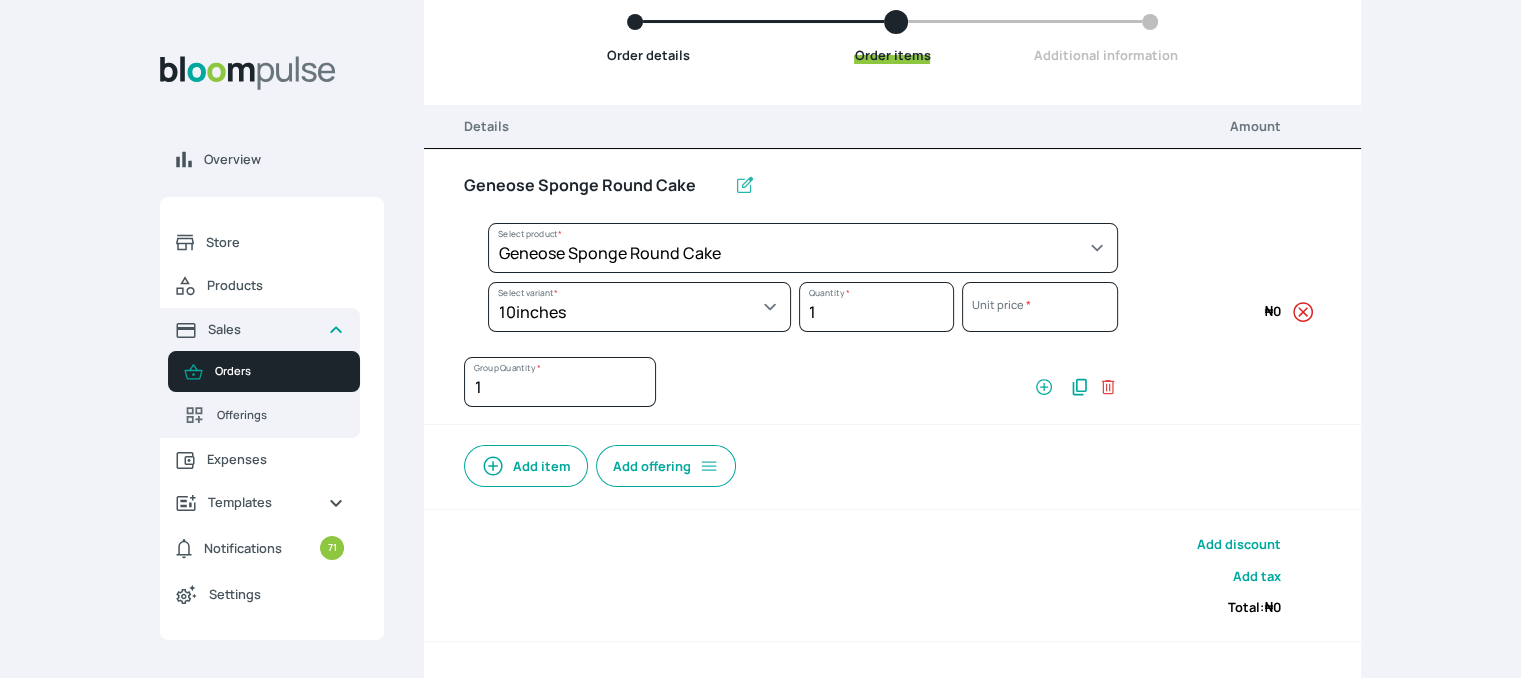 select on "b24192d5-2956-4cb8-b200-2f46c78a7fcf" 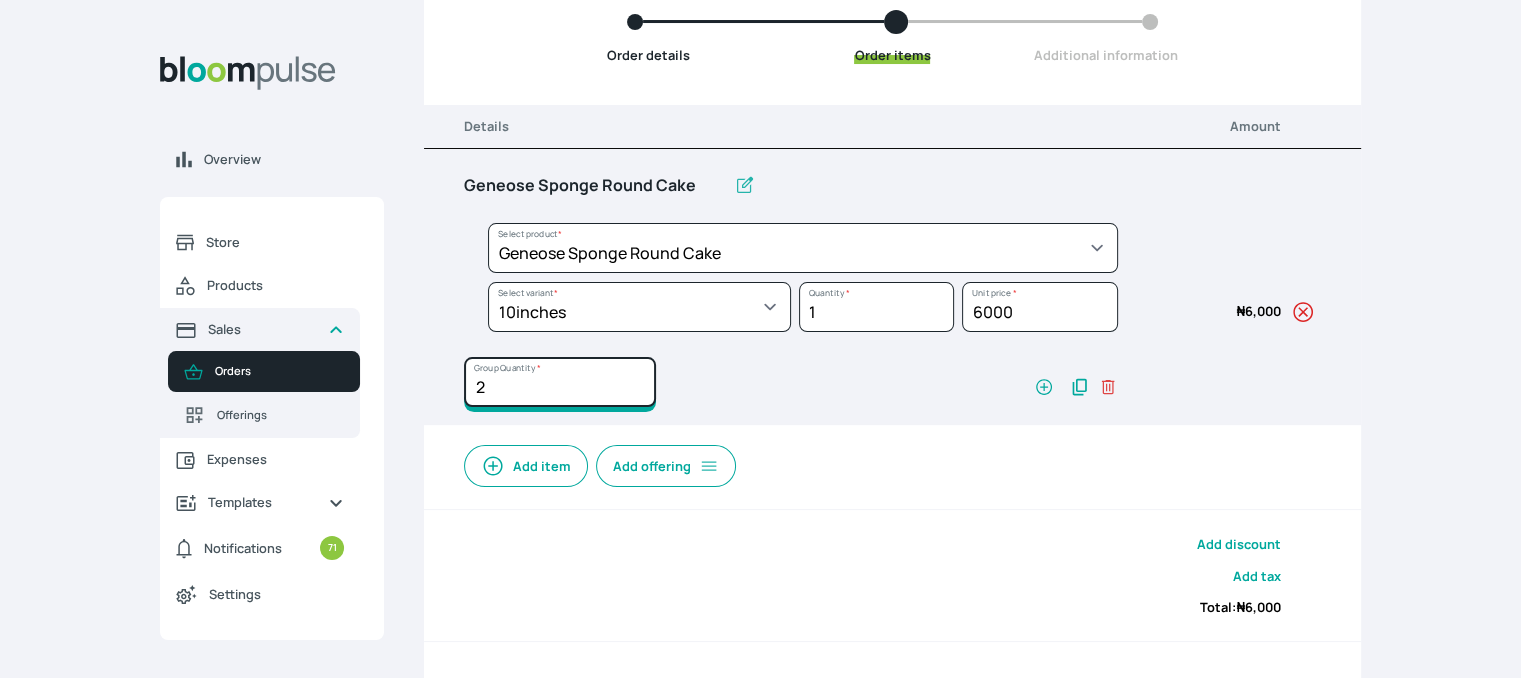 type on "2" 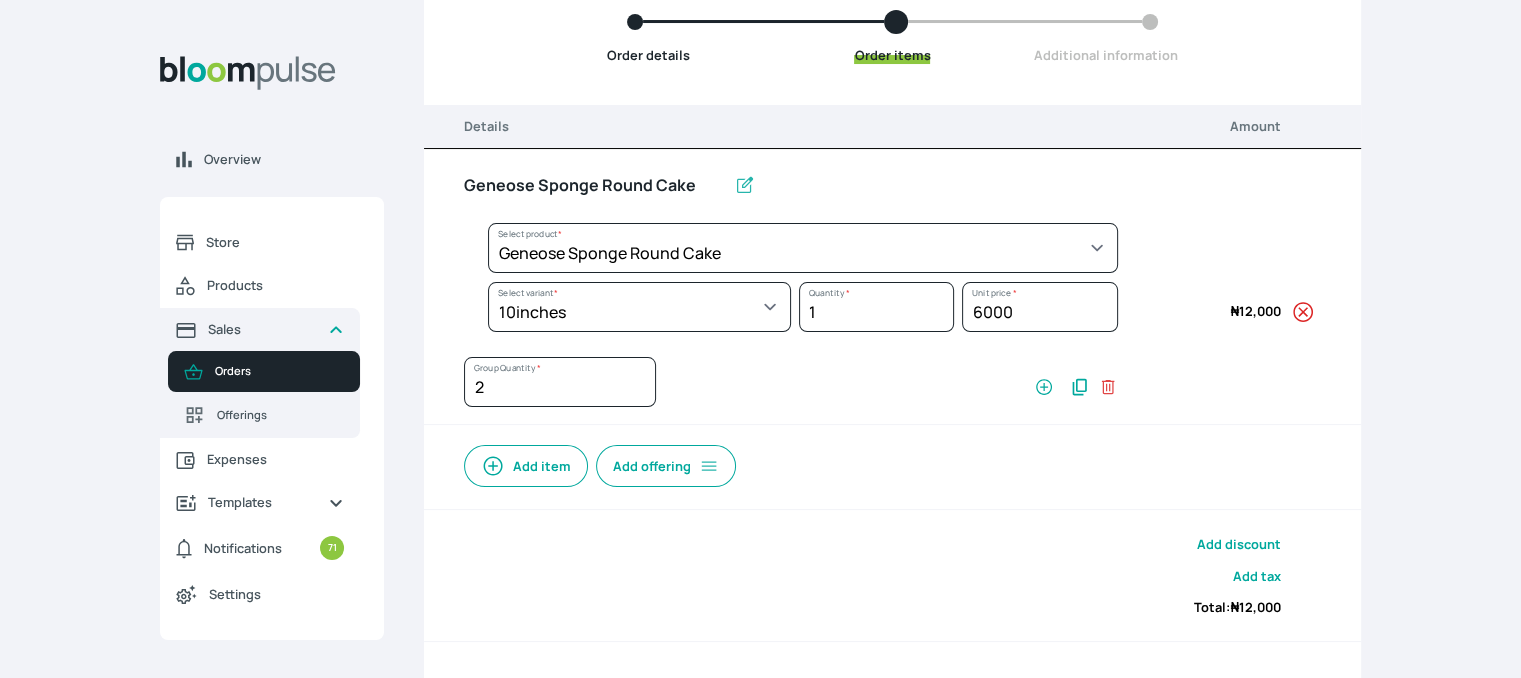 click on "Add item" at bounding box center (526, 466) 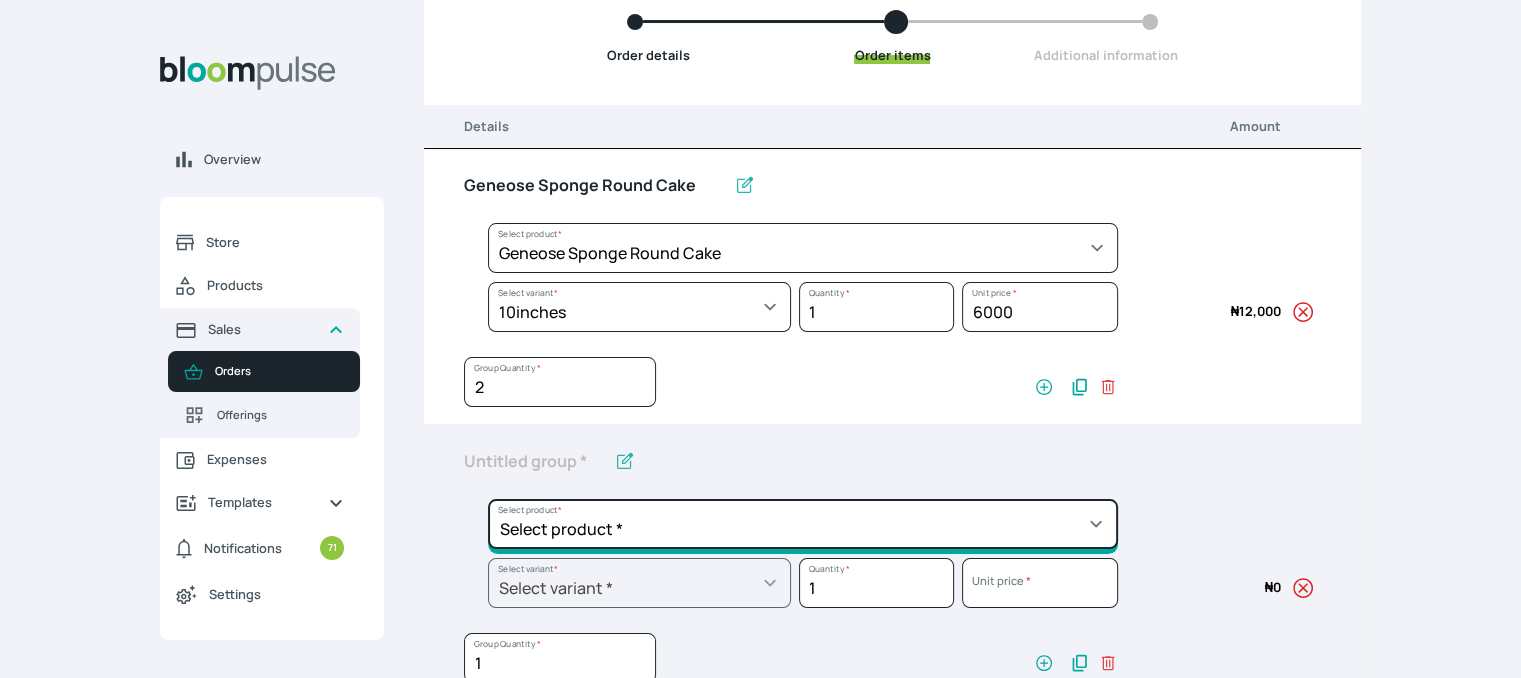 click on "Select product *  Cake Decoration for 8inches High  Chocolate oil based Round Cake  Geneose Sponge square Cake  Pound Square Cake  35cl zobo Mocktail  Banana Bread Batter BBQ Chicken  Bento Cake Budget Friendly Whippedcream Decoration Cake Decoration for 6inches High Cake Decoration for 6inches Low Cake loaf Chocolate Cake Batter Chocolate Ganache Chocolate oil based Batter Chocolate oil based square Cake Chocolate Round Cake Chop Life Package 2 Classic Banana Bread Loaf Coconut Banana Bread Loaf Cookies and Cream oil based Batter Cookies and cream oil based Round Cake Cupcakes Custom Made Whippedcream Decoration Doughnut Batter Fondant 1 Recipe  Fruit Cake Fruit Cake Batter Geneose Sponge Cake Batter Geneose Sponge Round Cake Meat Pie Meat Pie per 1 Mini puff Pound Cake Batter Pound Round Cake  Puff puff Redvelvet Cake Batter Redvelvet oil based Batter Redvelvet oil based Round Cake Redvelvet Round Cake Royal Buttercream  Small chops Stick Meat Sugar Doughnut  Swiss Meringue Buttercream  Valentine Love Box" at bounding box center [803, 248] 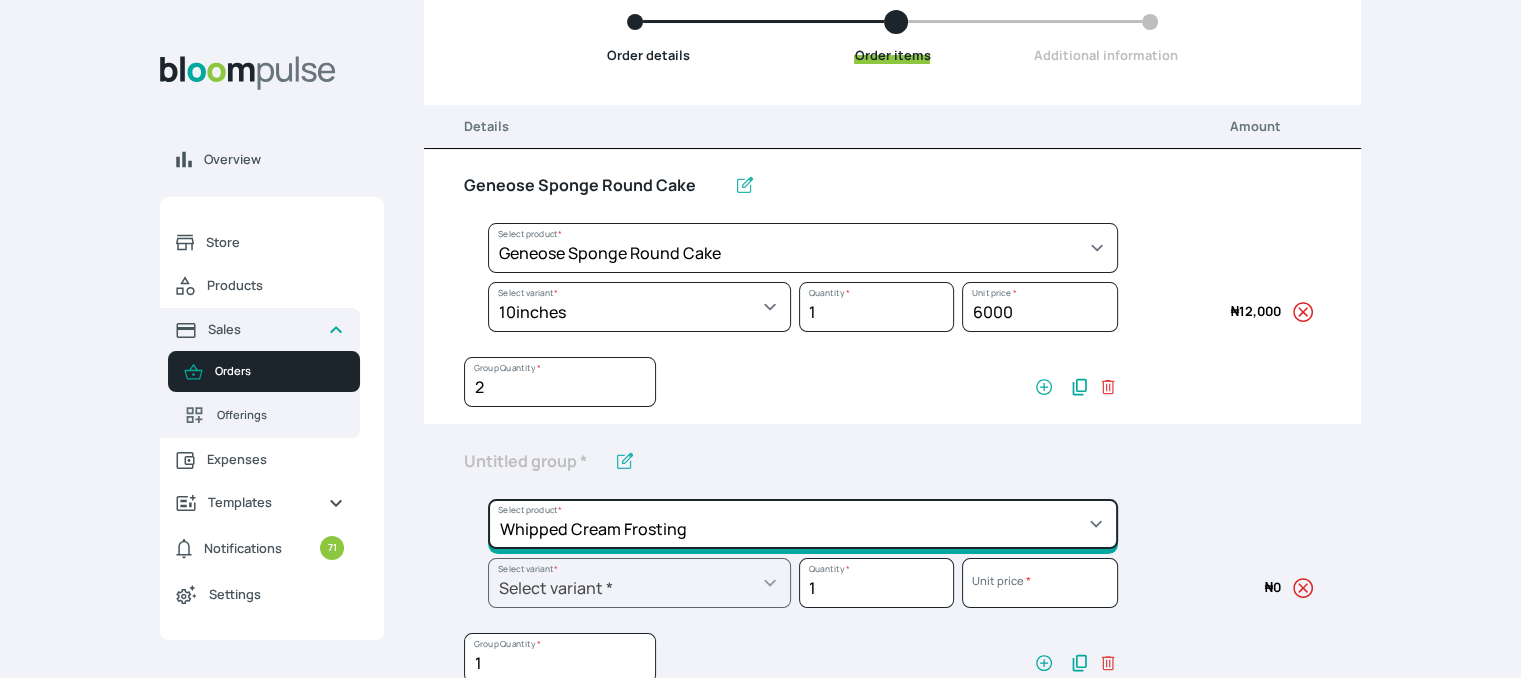 type on "Whipped Cream Frosting" 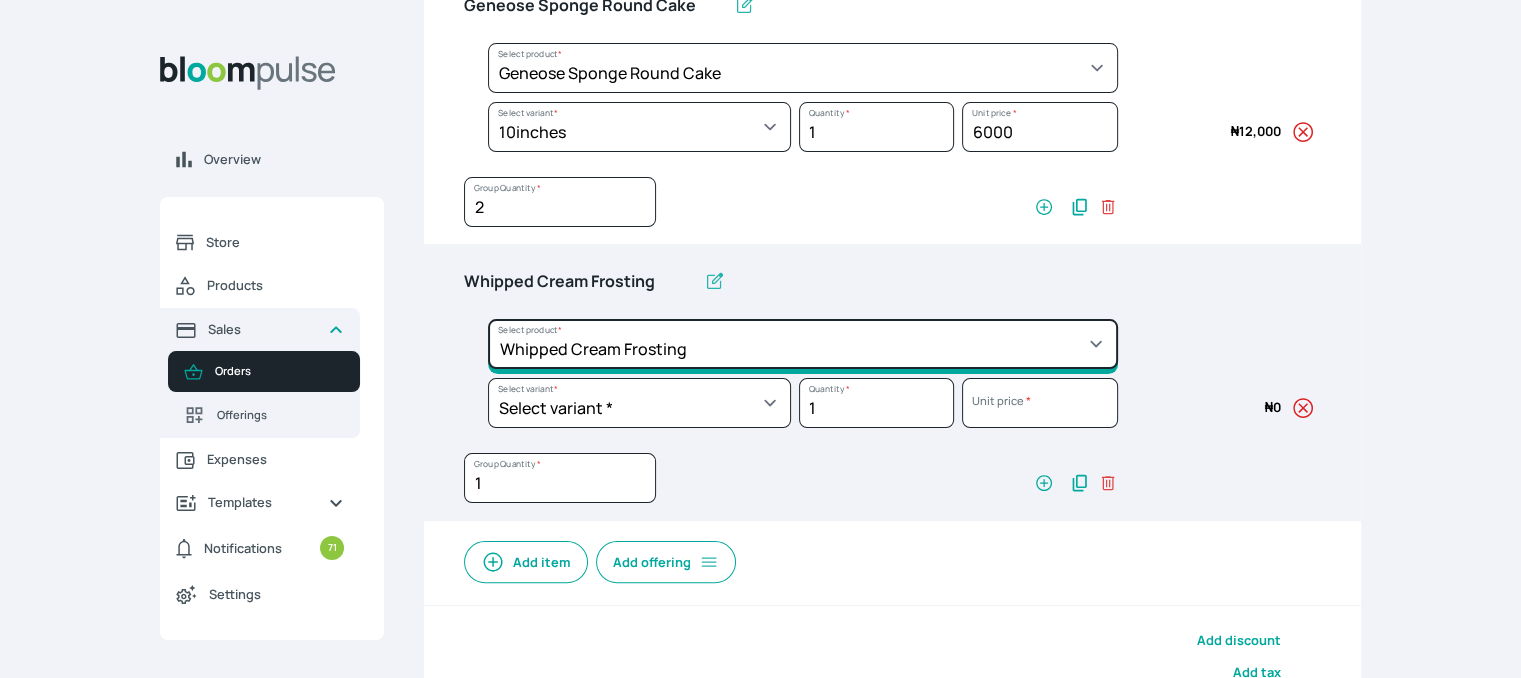 scroll, scrollTop: 400, scrollLeft: 0, axis: vertical 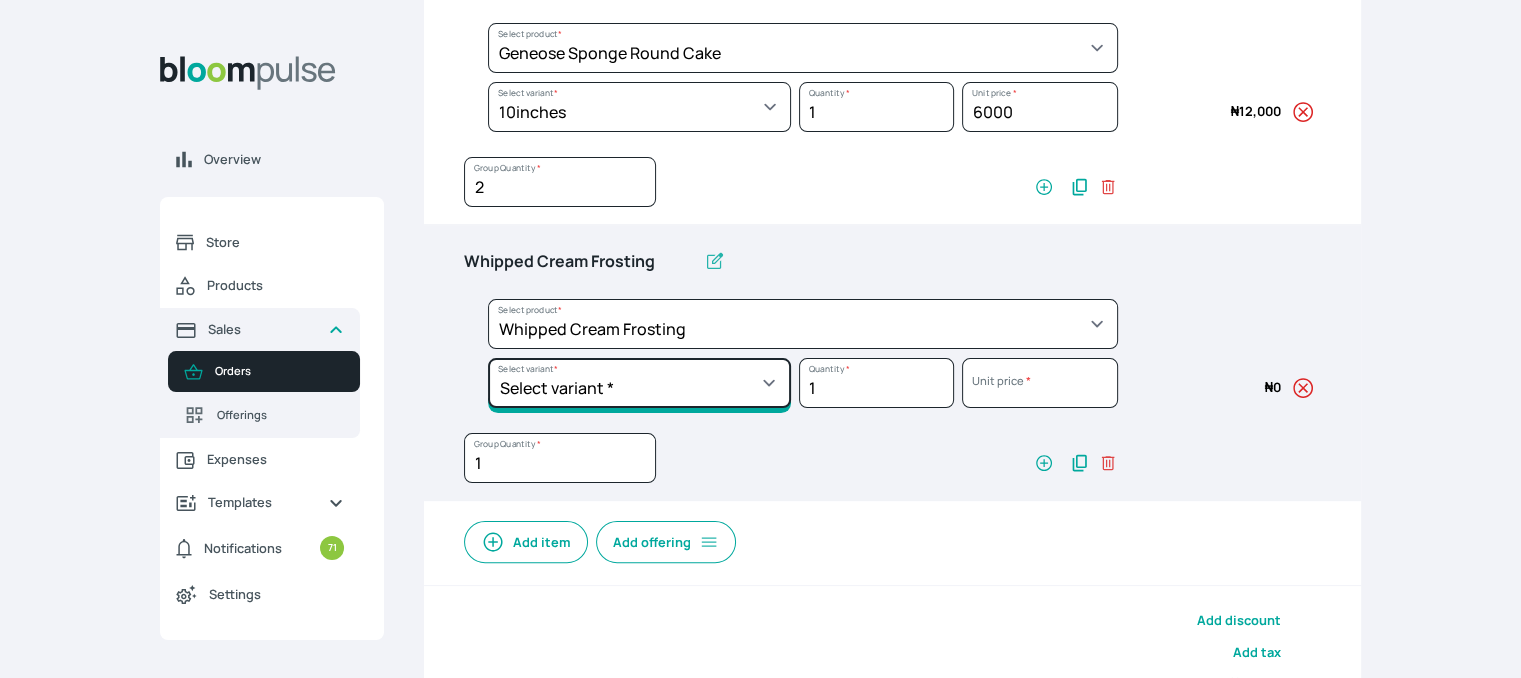 click on "Select variant * 1 cup 2 cups 3 cups 4 cups" at bounding box center [639, 107] 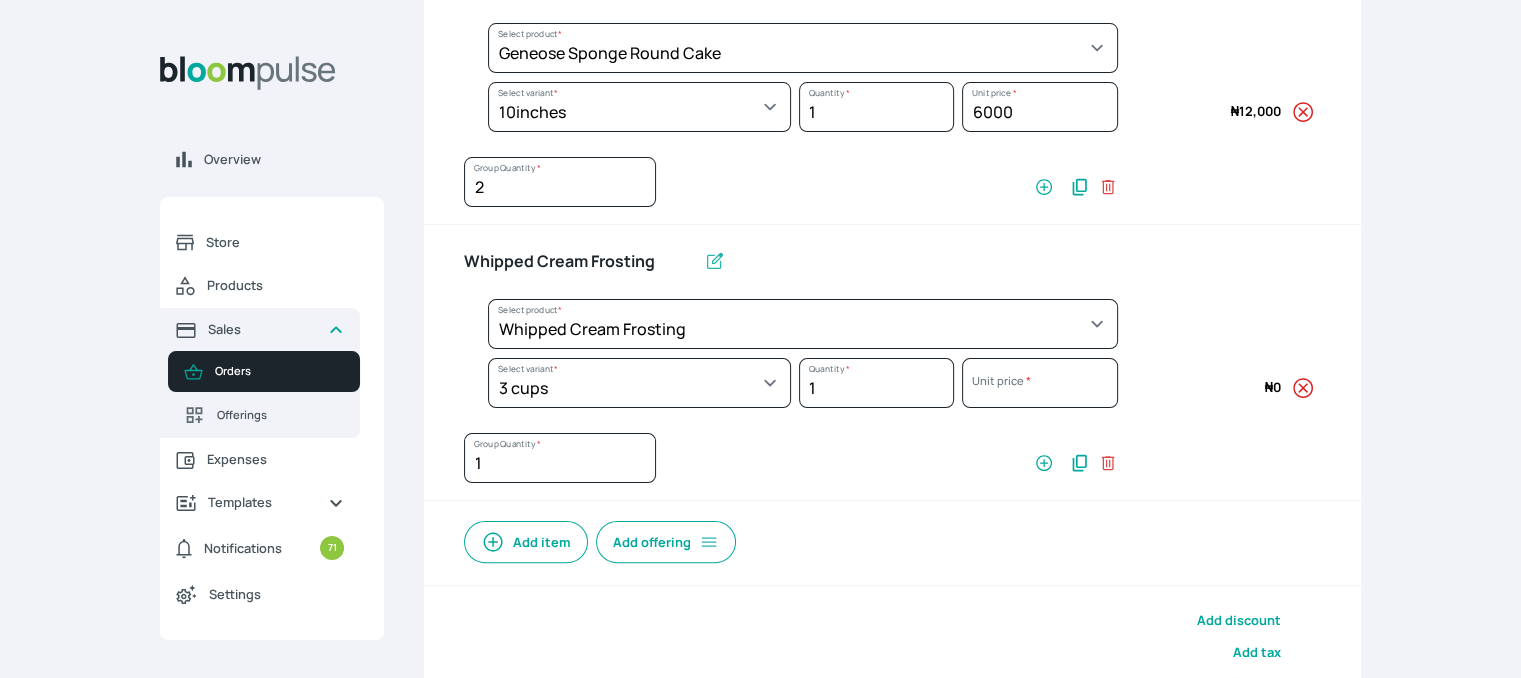 select on "83f82b0c-44eb-4ac8-bd97-27faddcd7e30" 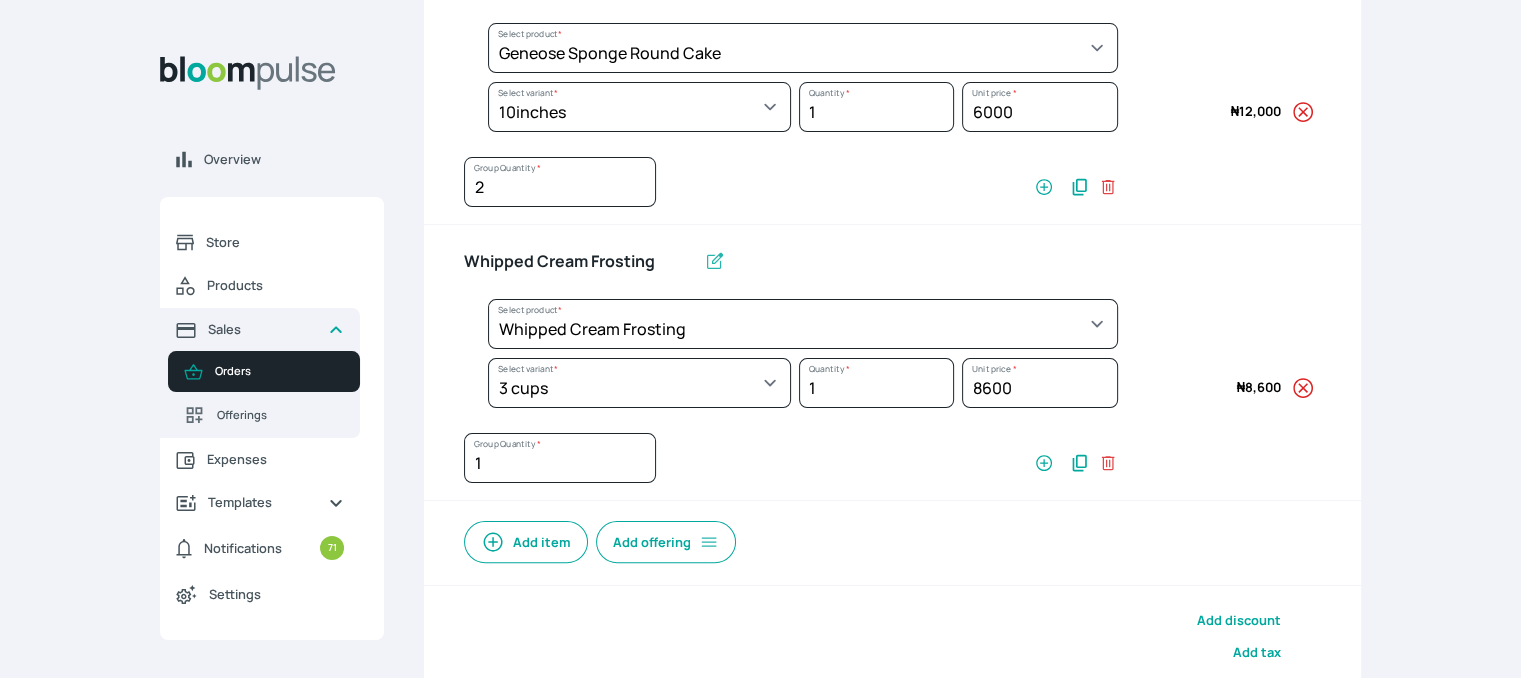 click on "Add item" at bounding box center [526, 542] 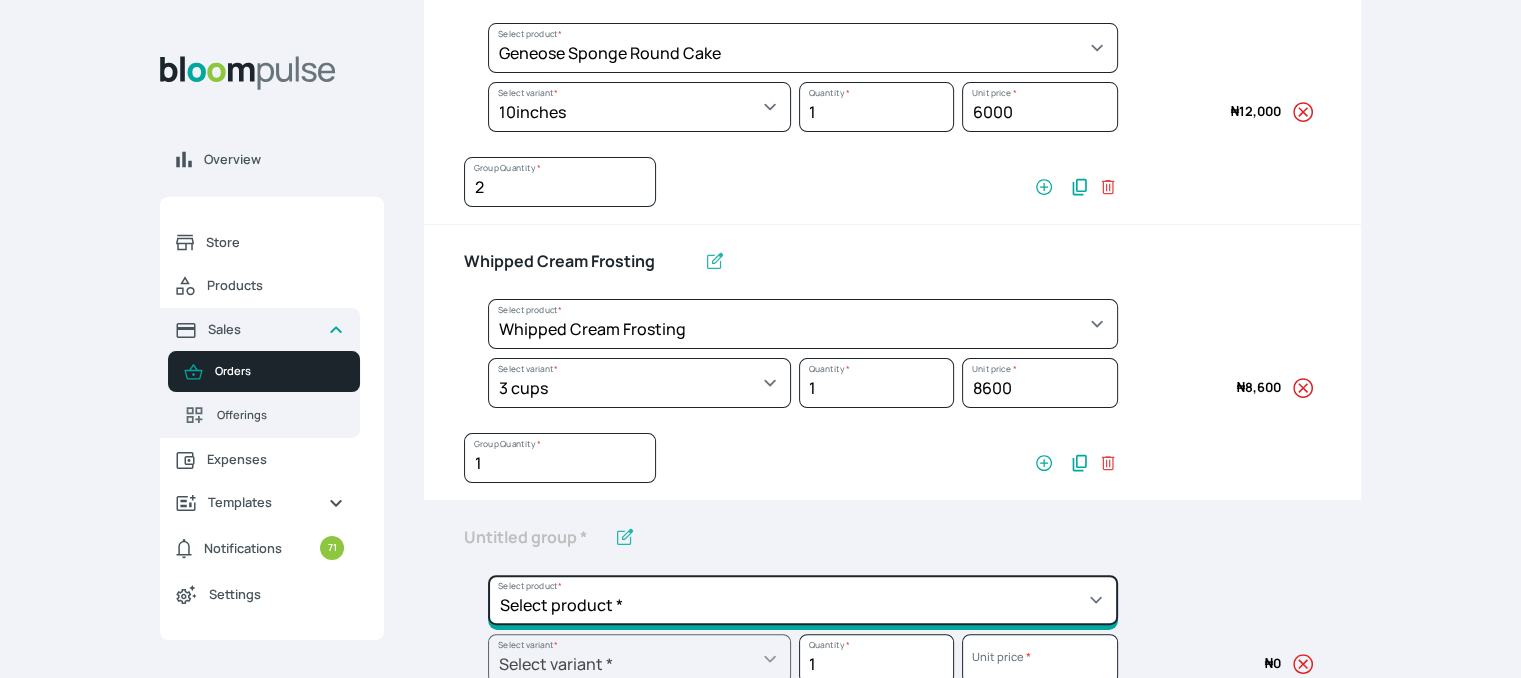 click on "Select product *  Cake Decoration for 8inches High  Chocolate oil based Round Cake  Geneose Sponge square Cake  Pound Square Cake  35cl zobo Mocktail  Banana Bread Batter BBQ Chicken  Bento Cake Budget Friendly Whippedcream Decoration Cake Decoration for 6inches High Cake Decoration for 6inches Low Cake loaf Chocolate Cake Batter Chocolate Ganache Chocolate oil based Batter Chocolate oil based square Cake Chocolate Round Cake Chop Life Package 2 Classic Banana Bread Loaf Coconut Banana Bread Loaf Cookies and Cream oil based Batter Cookies and cream oil based Round Cake Cupcakes Custom Made Whippedcream Decoration Doughnut Batter Fondant 1 Recipe  Fruit Cake Fruit Cake Batter Geneose Sponge Cake Batter Geneose Sponge Round Cake Meat Pie Meat Pie per 1 Mini puff Pound Cake Batter Pound Round Cake  Puff puff Redvelvet Cake Batter Redvelvet oil based Batter Redvelvet oil based Round Cake Redvelvet Round Cake Royal Buttercream  Small chops Stick Meat Sugar Doughnut  Swiss Meringue Buttercream  Valentine Love Box" at bounding box center (803, 48) 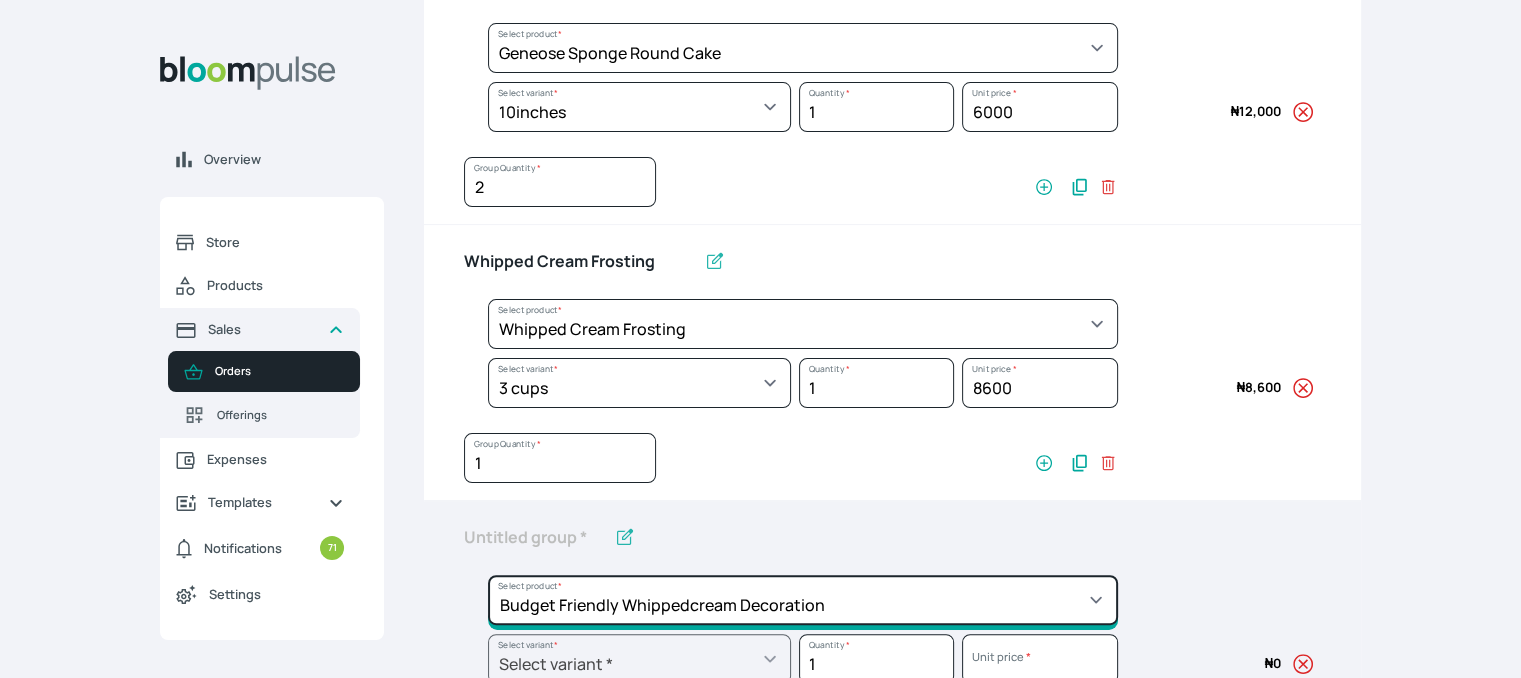 click on "Select product *  Cake Decoration for 8inches High  Chocolate oil based Round Cake  Geneose Sponge square Cake  Pound Square Cake  35cl zobo Mocktail  Banana Bread Batter BBQ Chicken  Bento Cake Budget Friendly Whippedcream Decoration Cake Decoration for 6inches High Cake Decoration for 6inches Low Cake loaf Chocolate Cake Batter Chocolate Ganache Chocolate oil based Batter Chocolate oil based square Cake Chocolate Round Cake Chop Life Package 2 Classic Banana Bread Loaf Coconut Banana Bread Loaf Cookies and Cream oil based Batter Cookies and cream oil based Round Cake Cupcakes Custom Made Whippedcream Decoration Doughnut Batter Fondant 1 Recipe  Fruit Cake Fruit Cake Batter Geneose Sponge Cake Batter Geneose Sponge Round Cake Meat Pie Meat Pie per 1 Mini puff Pound Cake Batter Pound Round Cake  Puff puff Redvelvet Cake Batter Redvelvet oil based Batter Redvelvet oil based Round Cake Redvelvet Round Cake Royal Buttercream  Small chops Stick Meat Sugar Doughnut  Swiss Meringue Buttercream  Valentine Love Box" at bounding box center [803, 48] 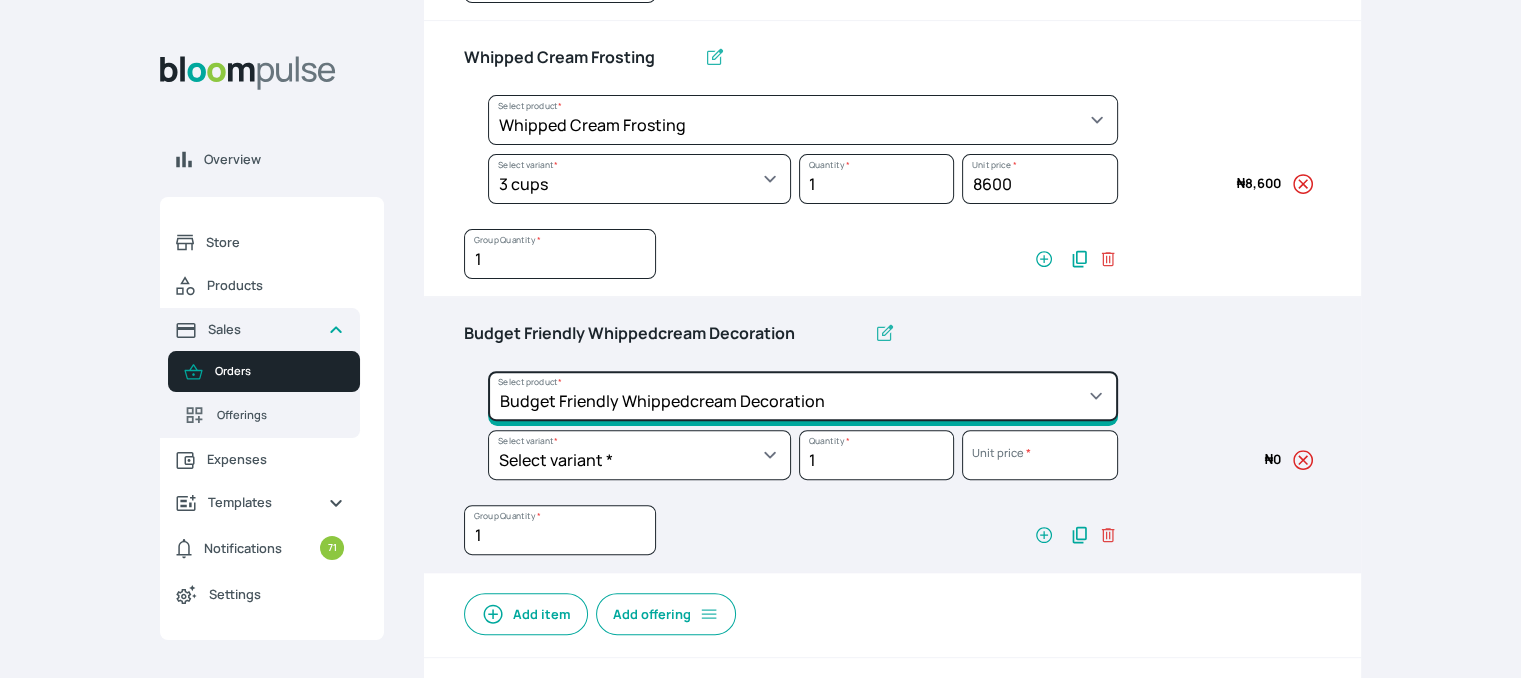 scroll, scrollTop: 800, scrollLeft: 0, axis: vertical 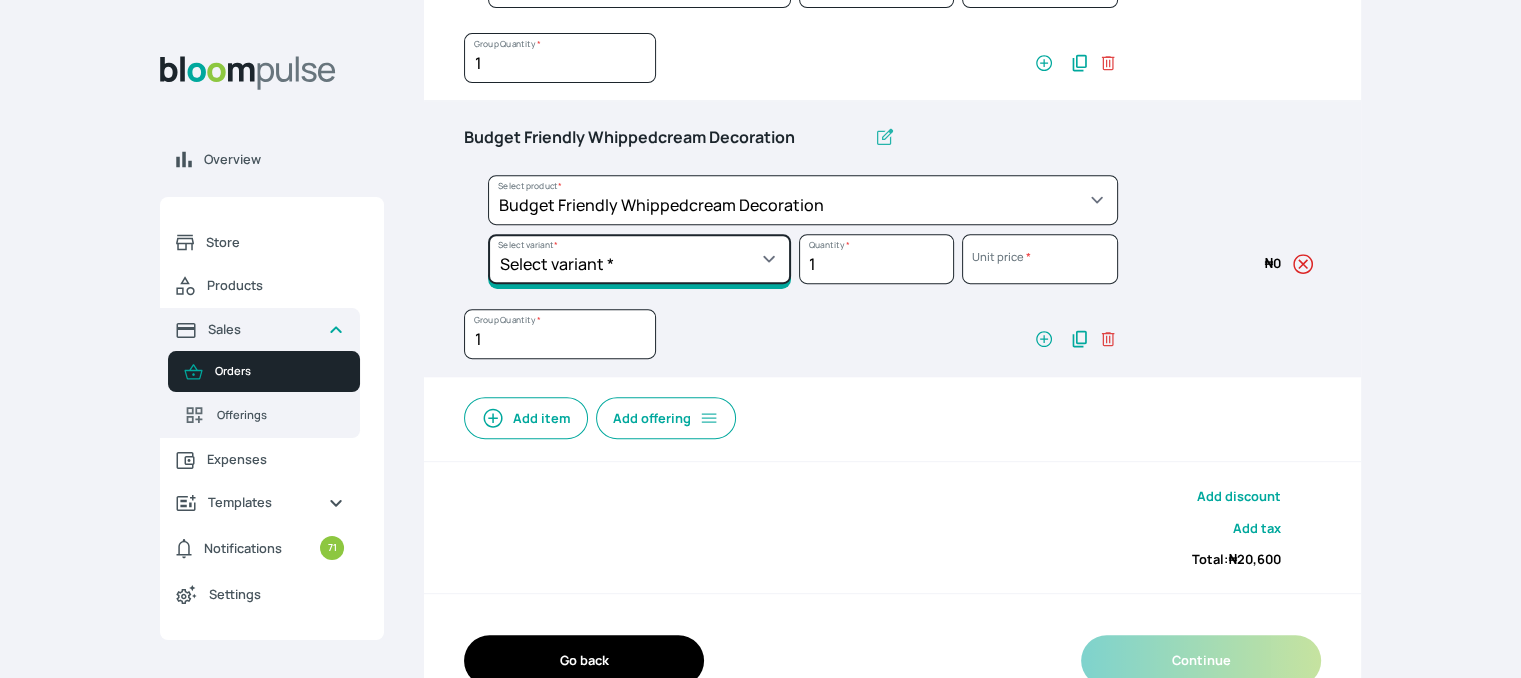 click on "Select variant * 8inches Size 6 Size 7" at bounding box center (639, -293) 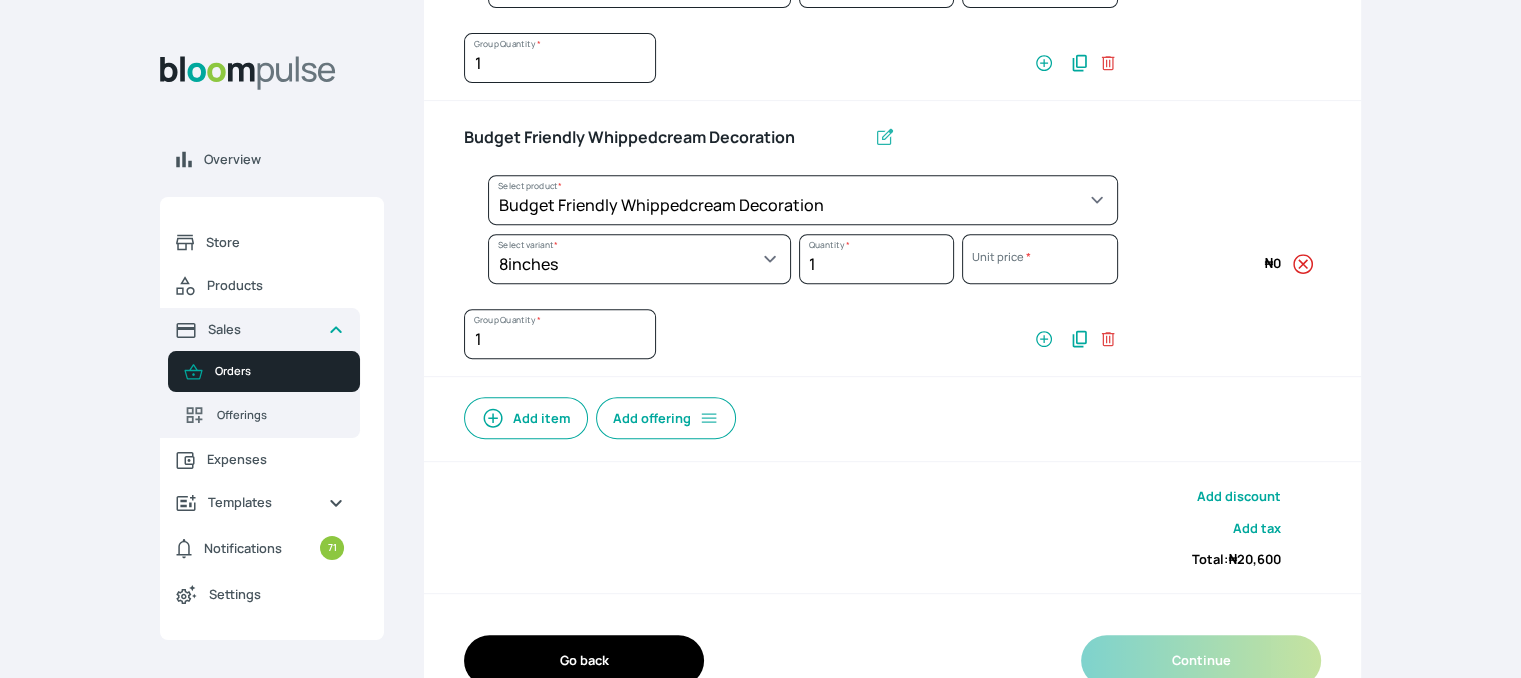 select on "c7c16d97-1b50-48bc-a979-38ef4923035e" 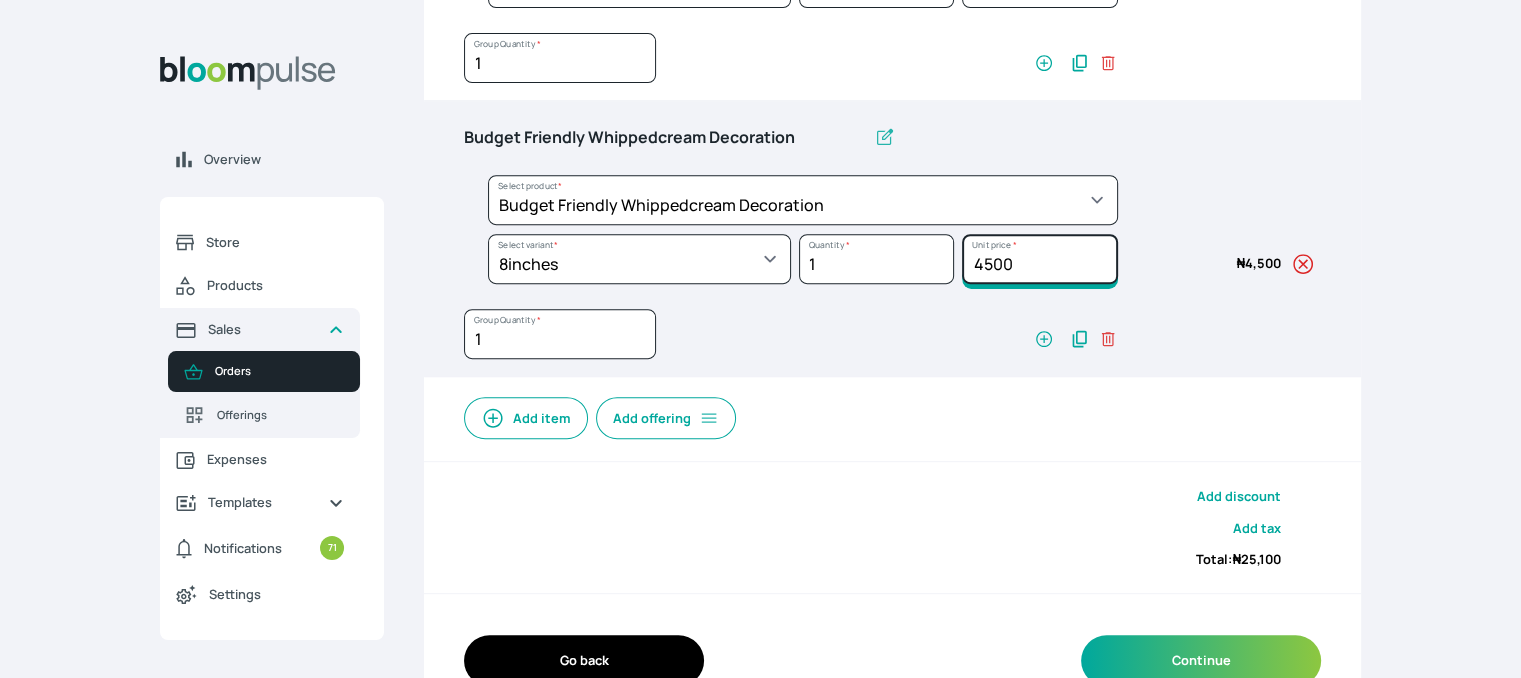 drag, startPoint x: 1028, startPoint y: 266, endPoint x: 881, endPoint y: 273, distance: 147.16656 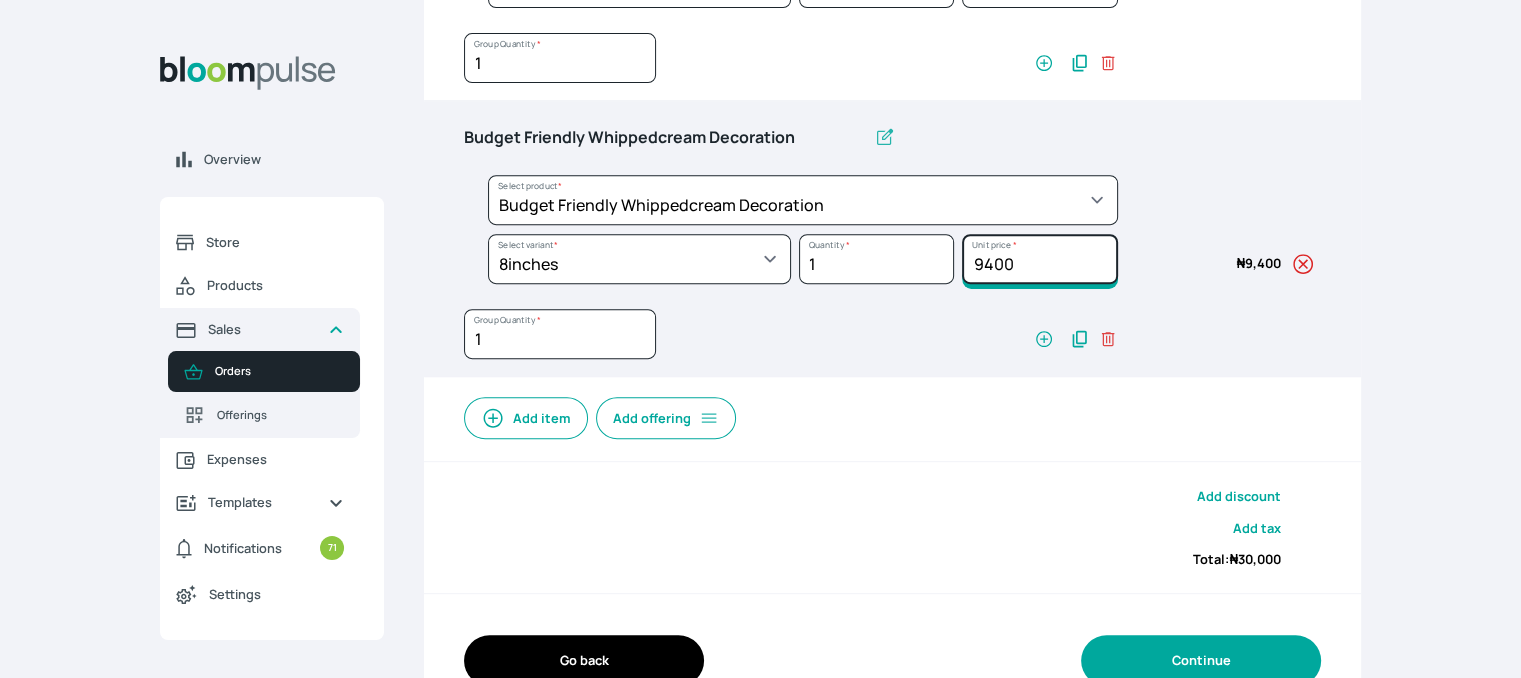 type on "9400" 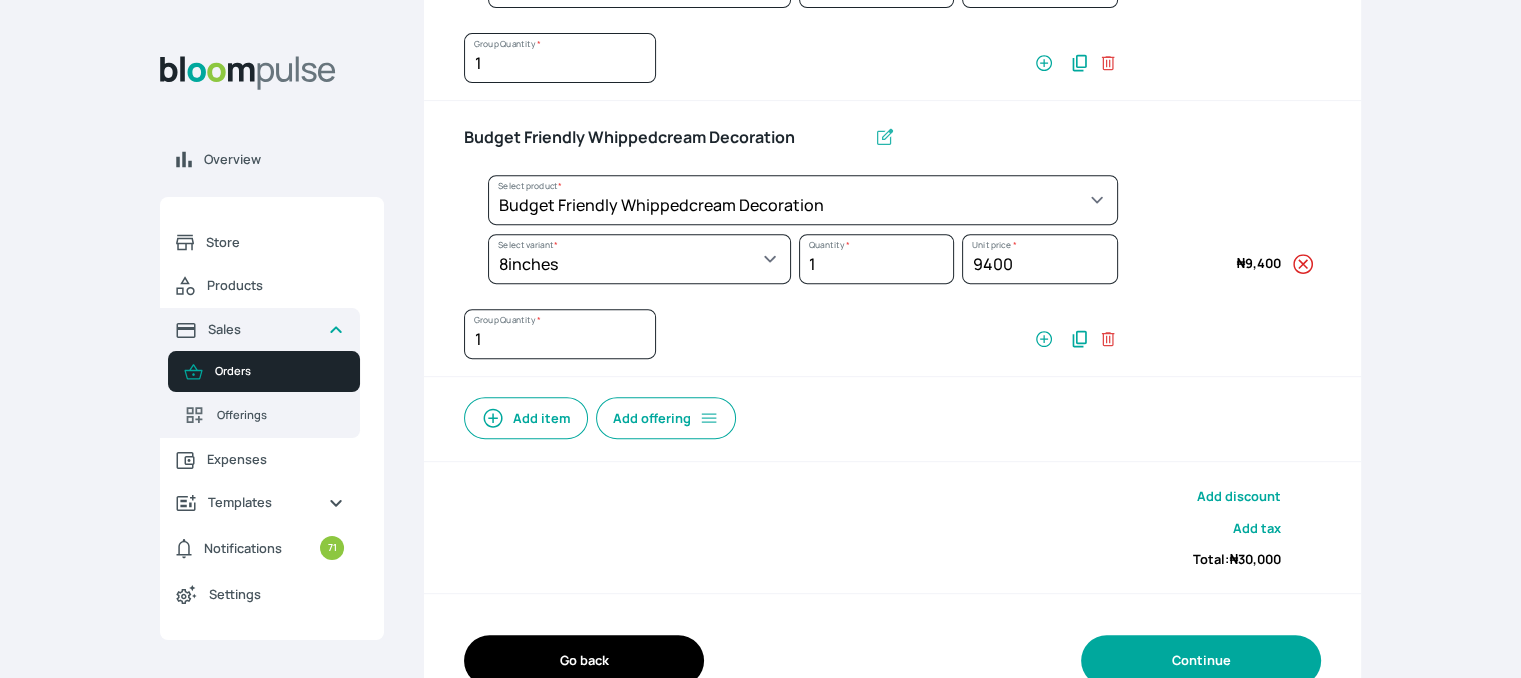 click on "Continue" at bounding box center (1201, 660) 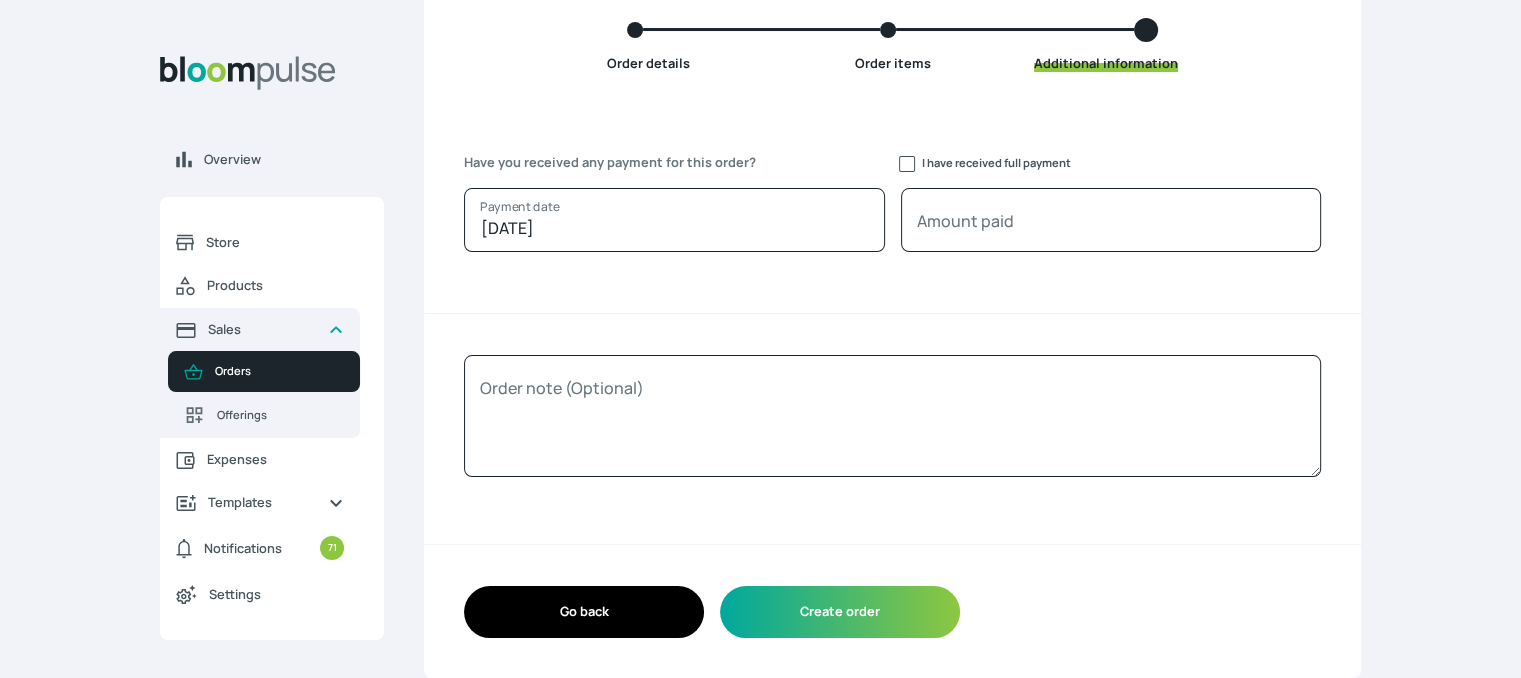 scroll, scrollTop: 191, scrollLeft: 0, axis: vertical 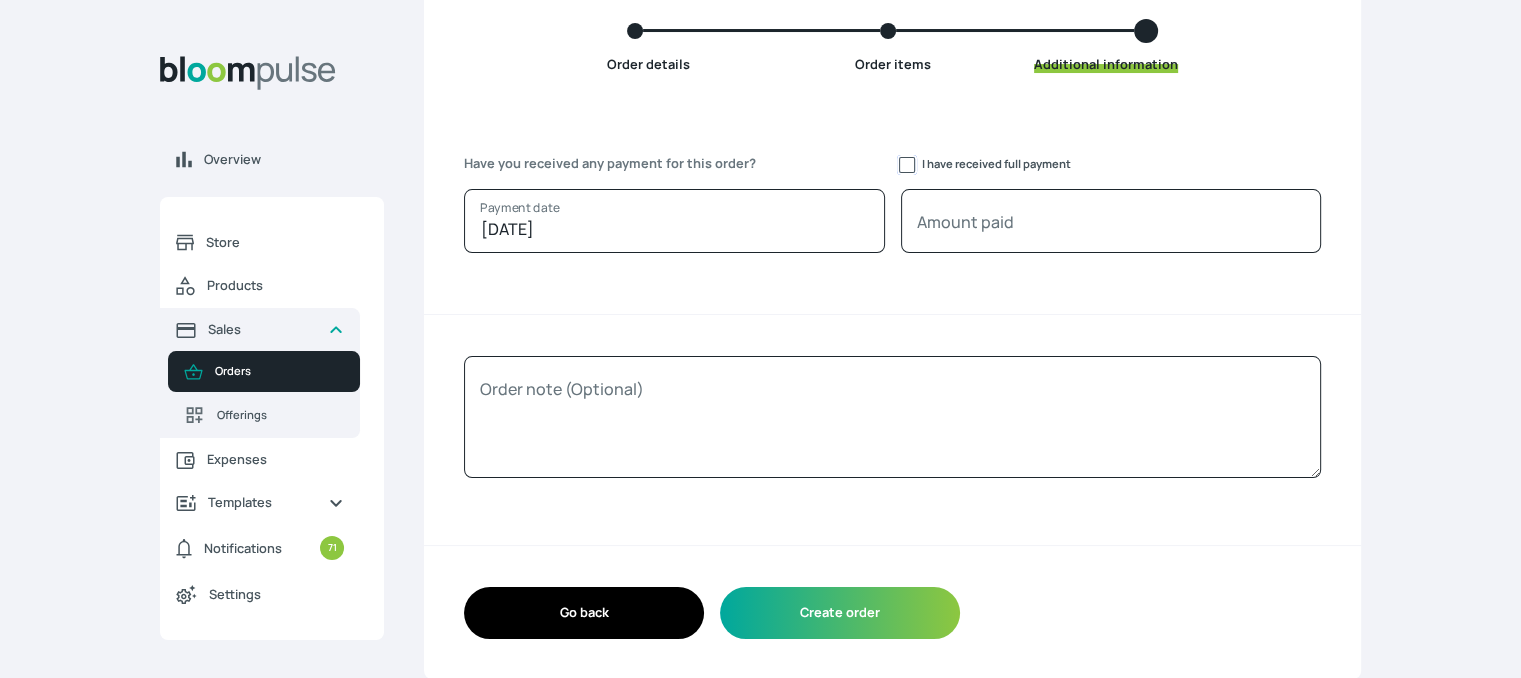 click on "I have received full payment" at bounding box center [907, 165] 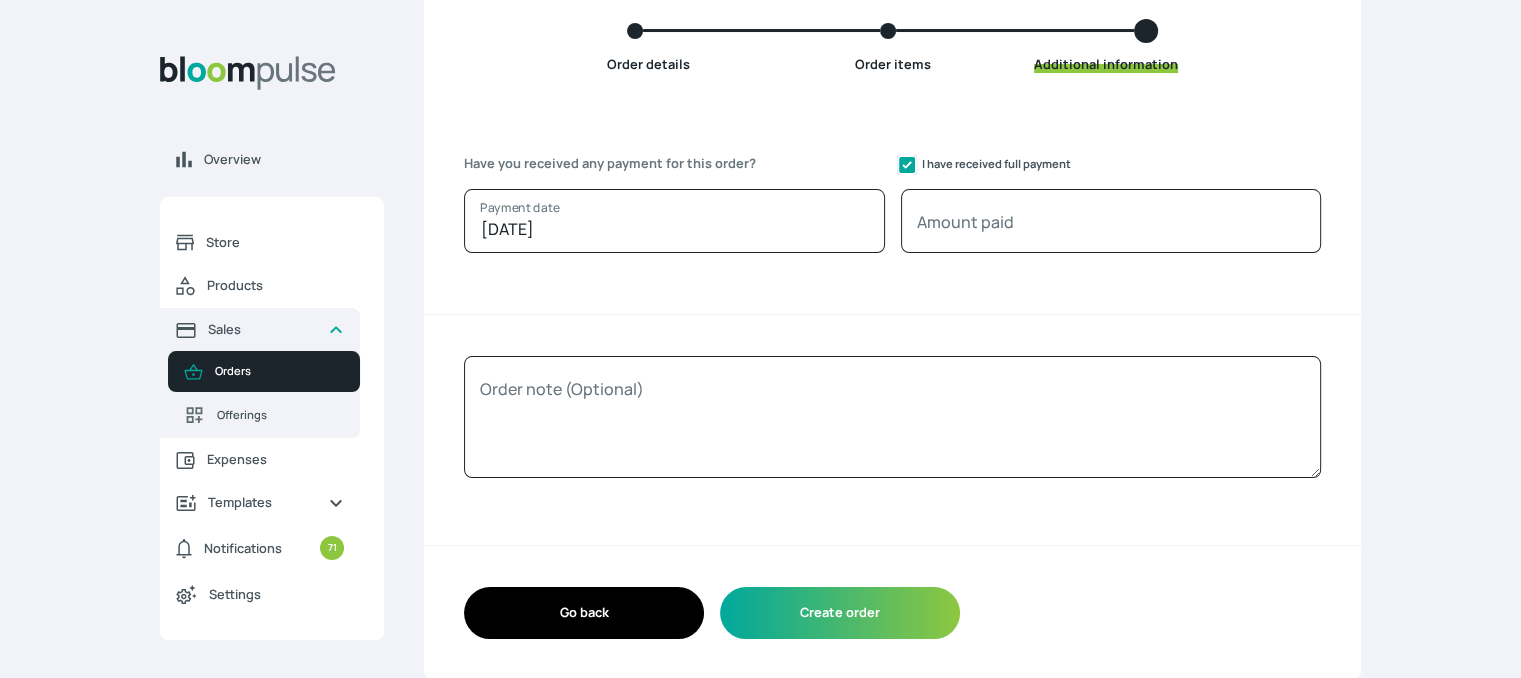checkbox on "true" 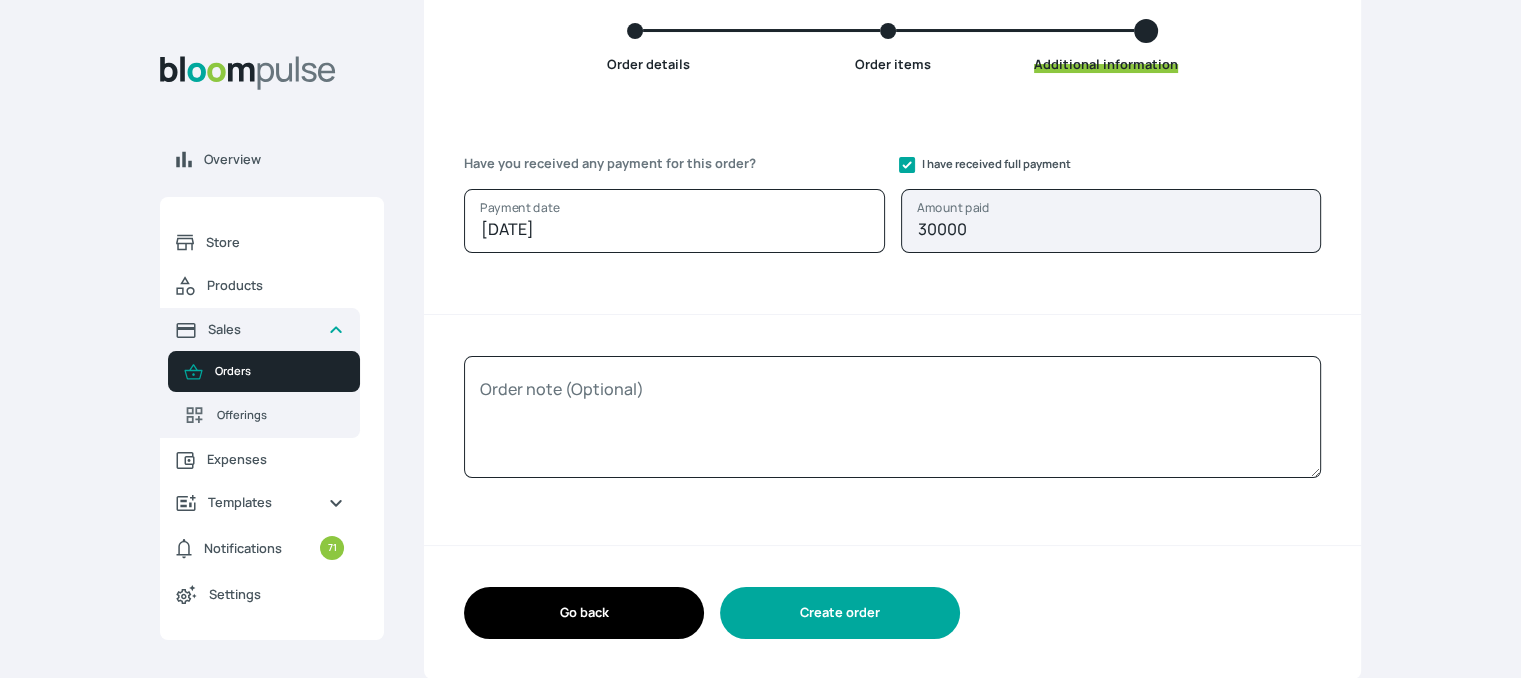 click on "Create order" at bounding box center (840, 612) 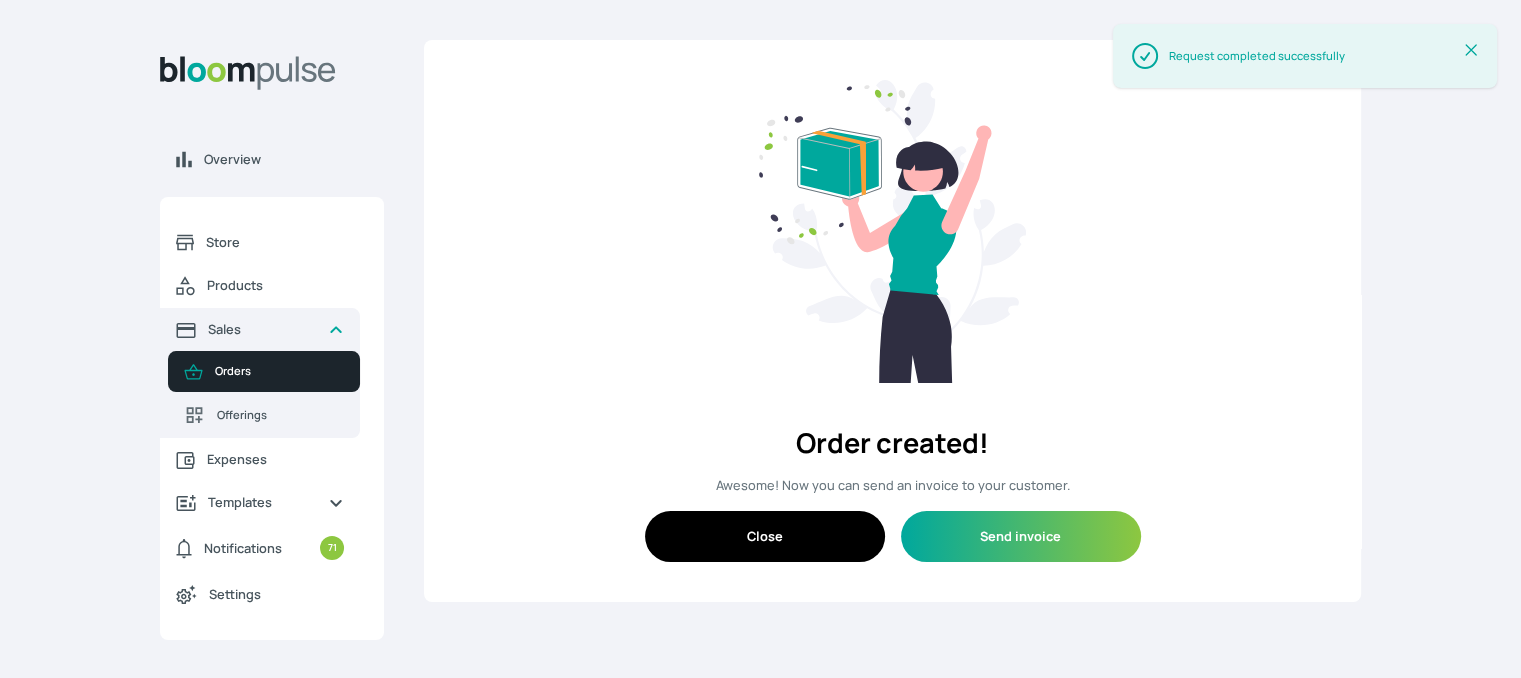 scroll, scrollTop: 0, scrollLeft: 0, axis: both 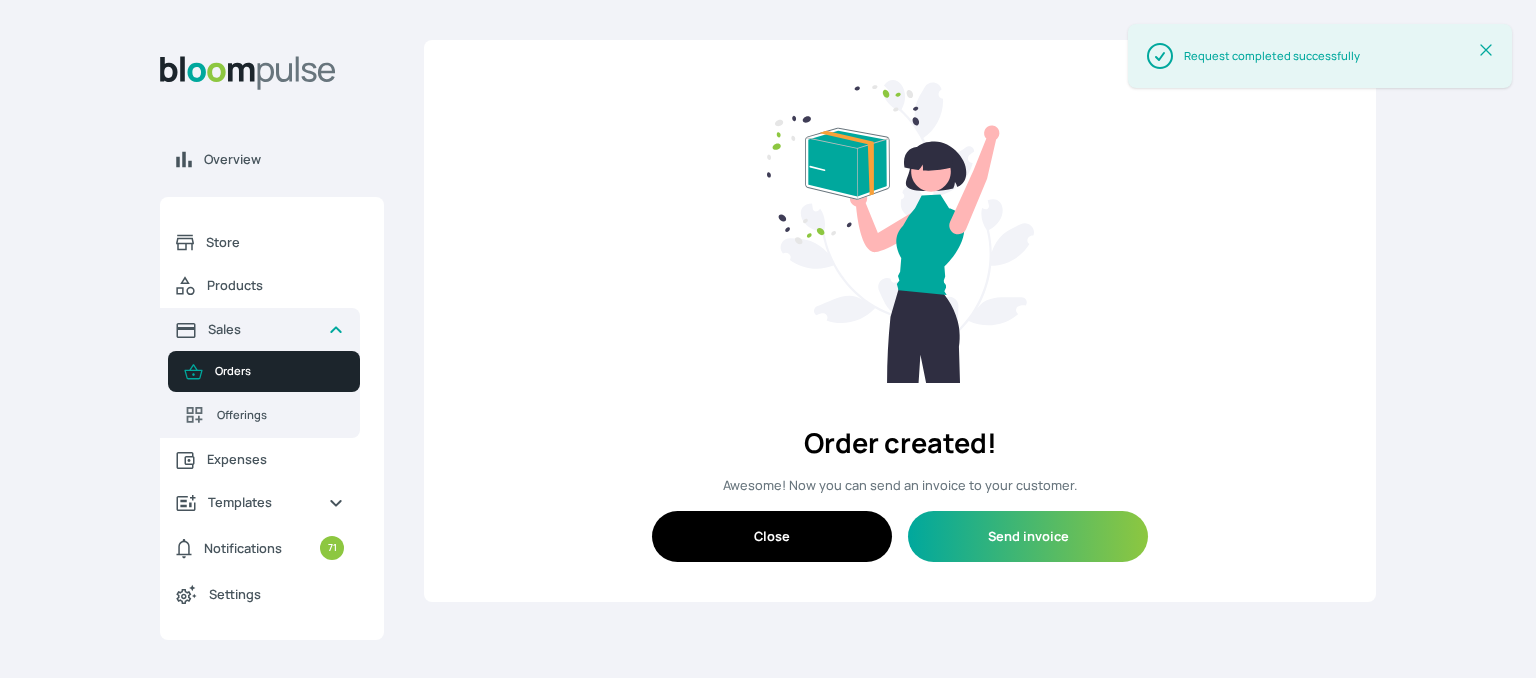 click on "Close" at bounding box center (772, 536) 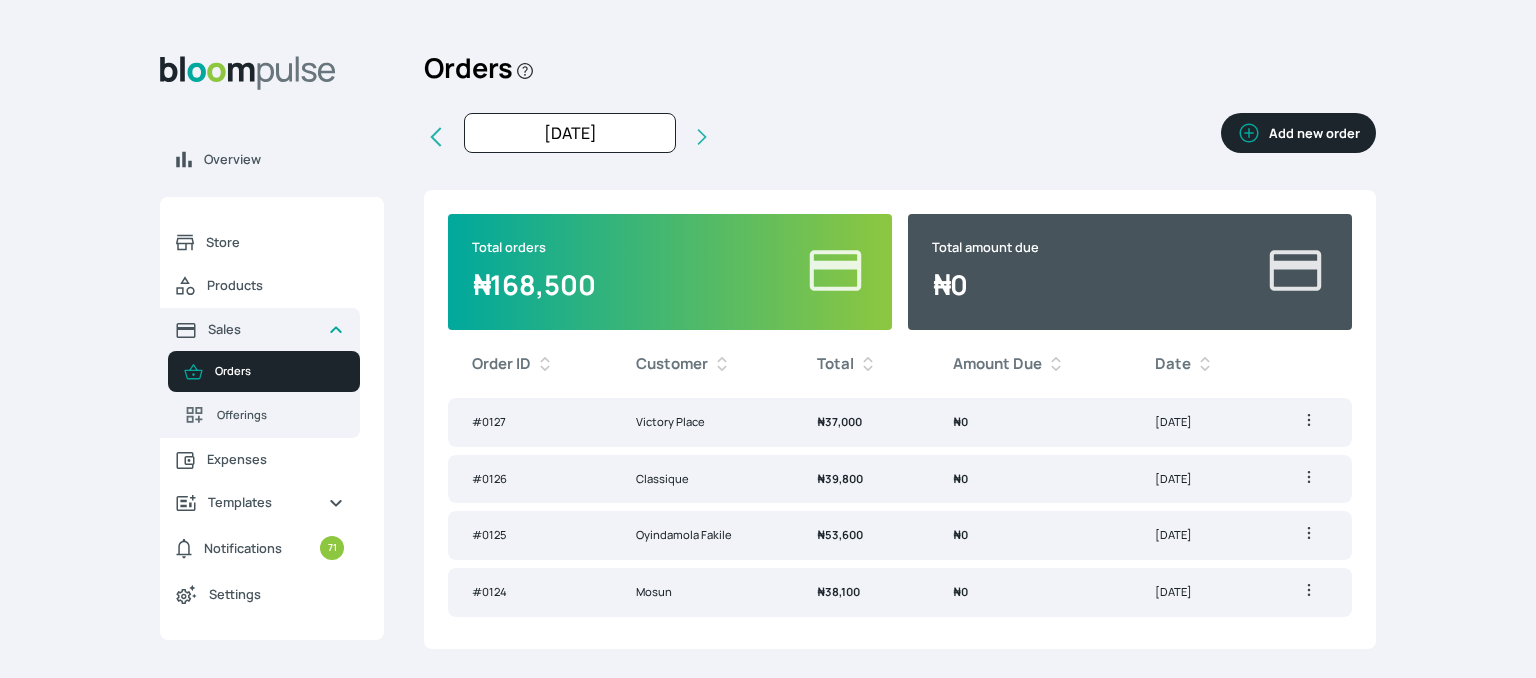 click 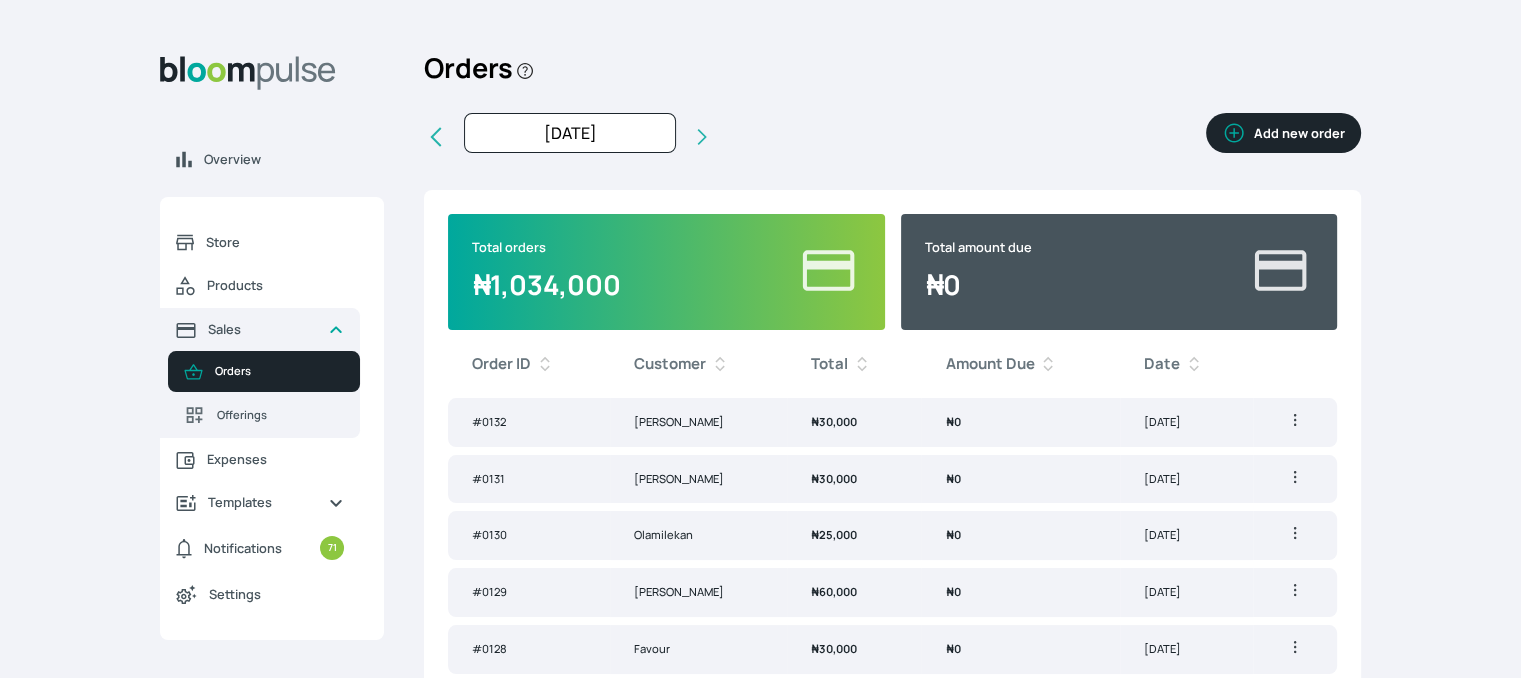 click on "Add new order" at bounding box center [1283, 133] 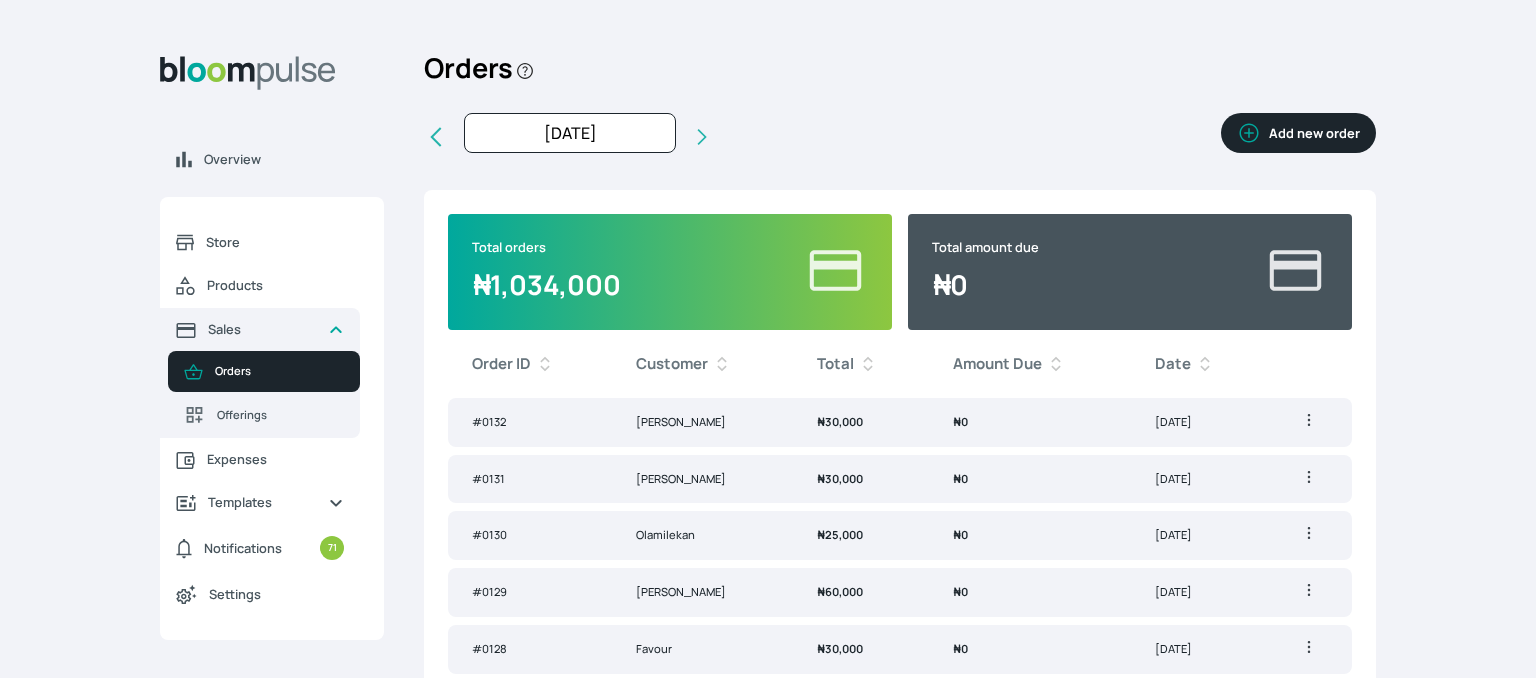 select on "6" 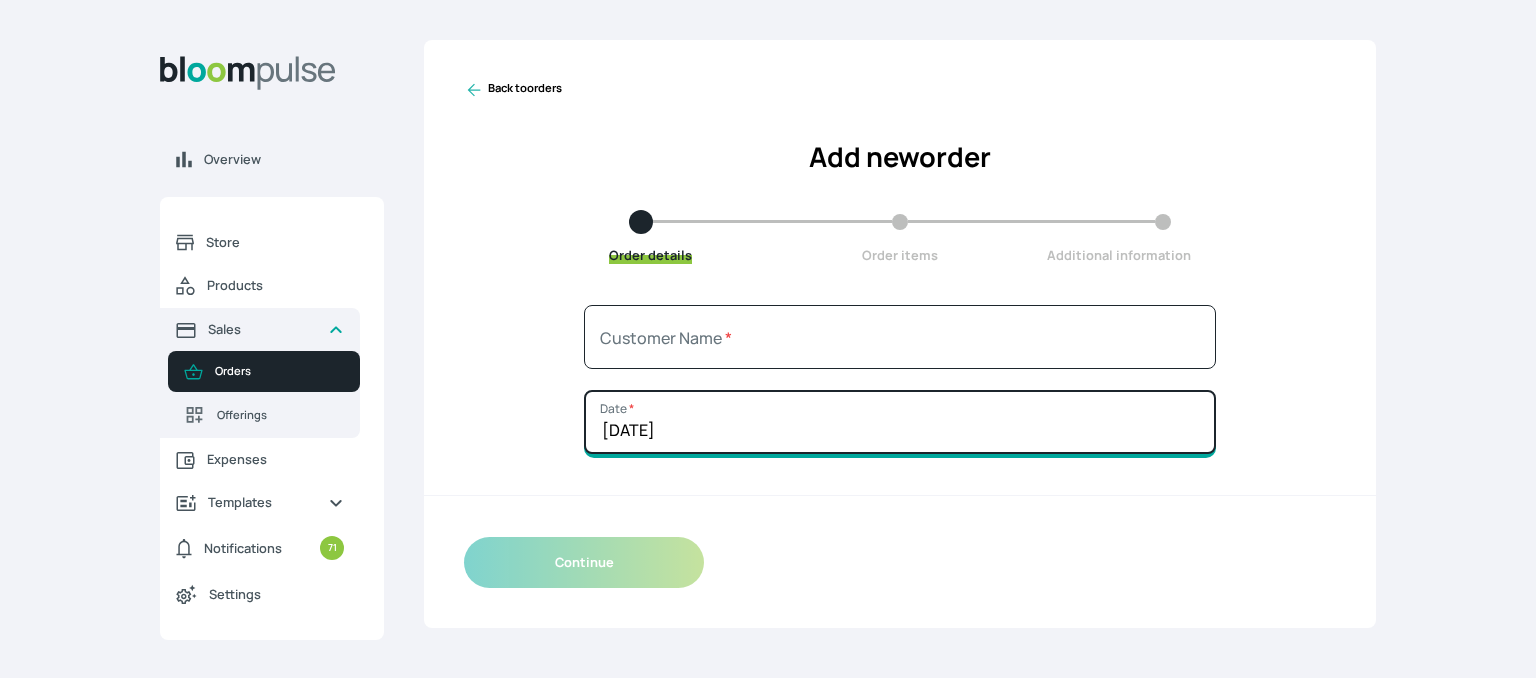 click on "[DATE]" at bounding box center [900, 422] 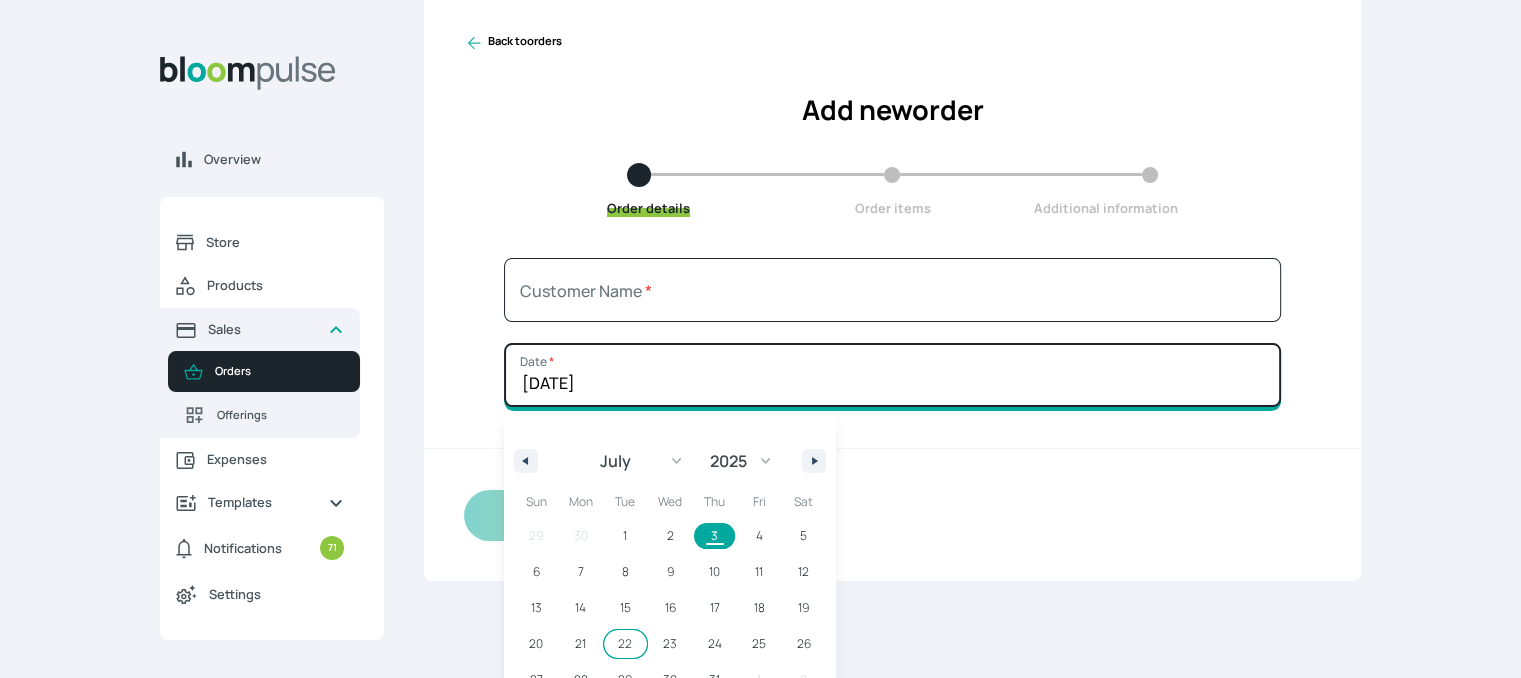 scroll, scrollTop: 87, scrollLeft: 0, axis: vertical 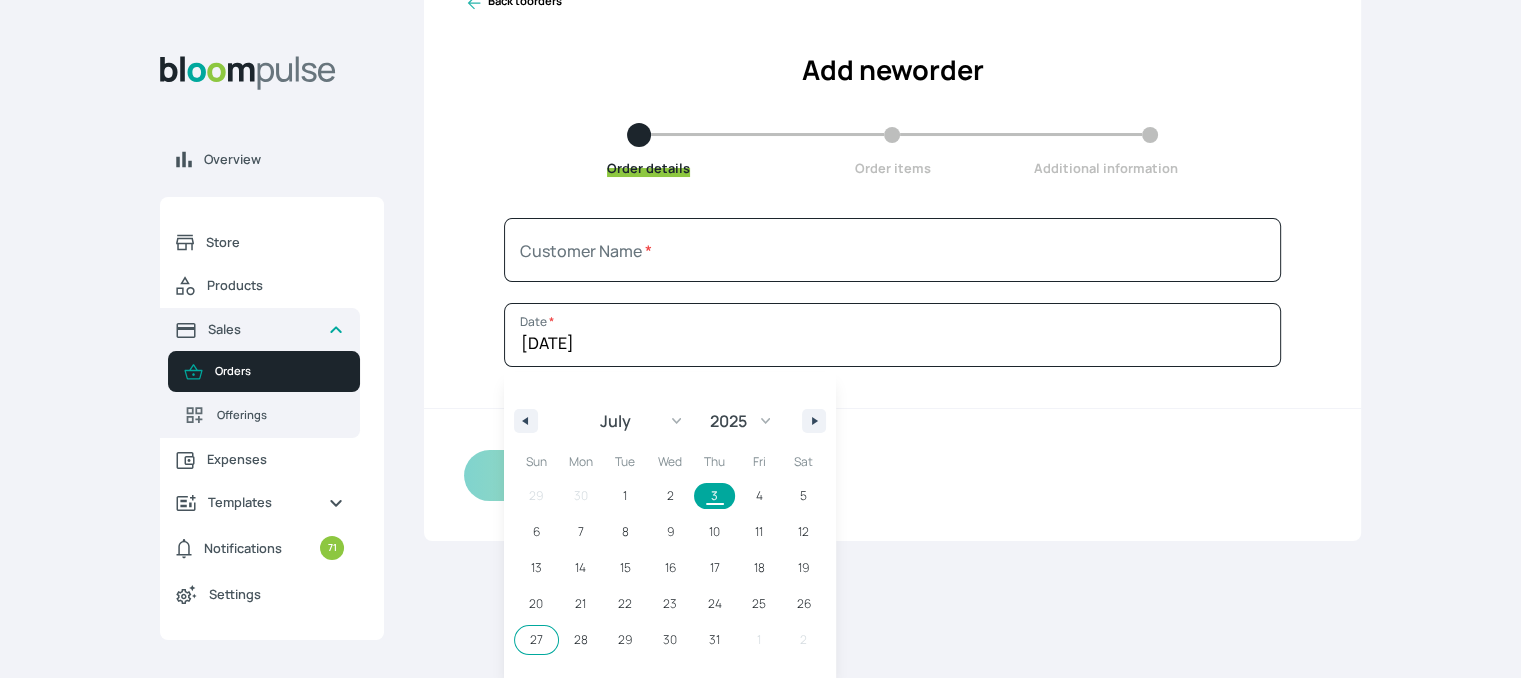 click on "27" at bounding box center [536, 640] 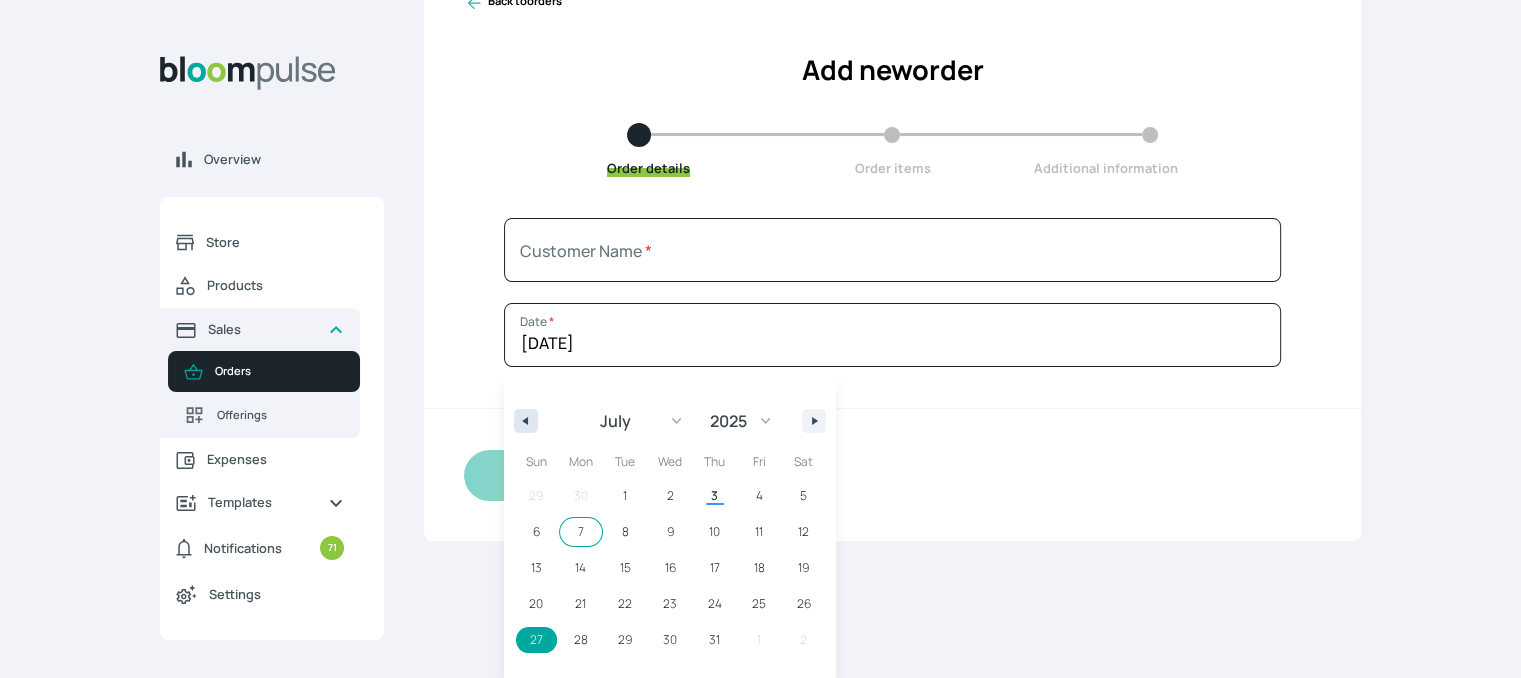 click at bounding box center [523, 421] 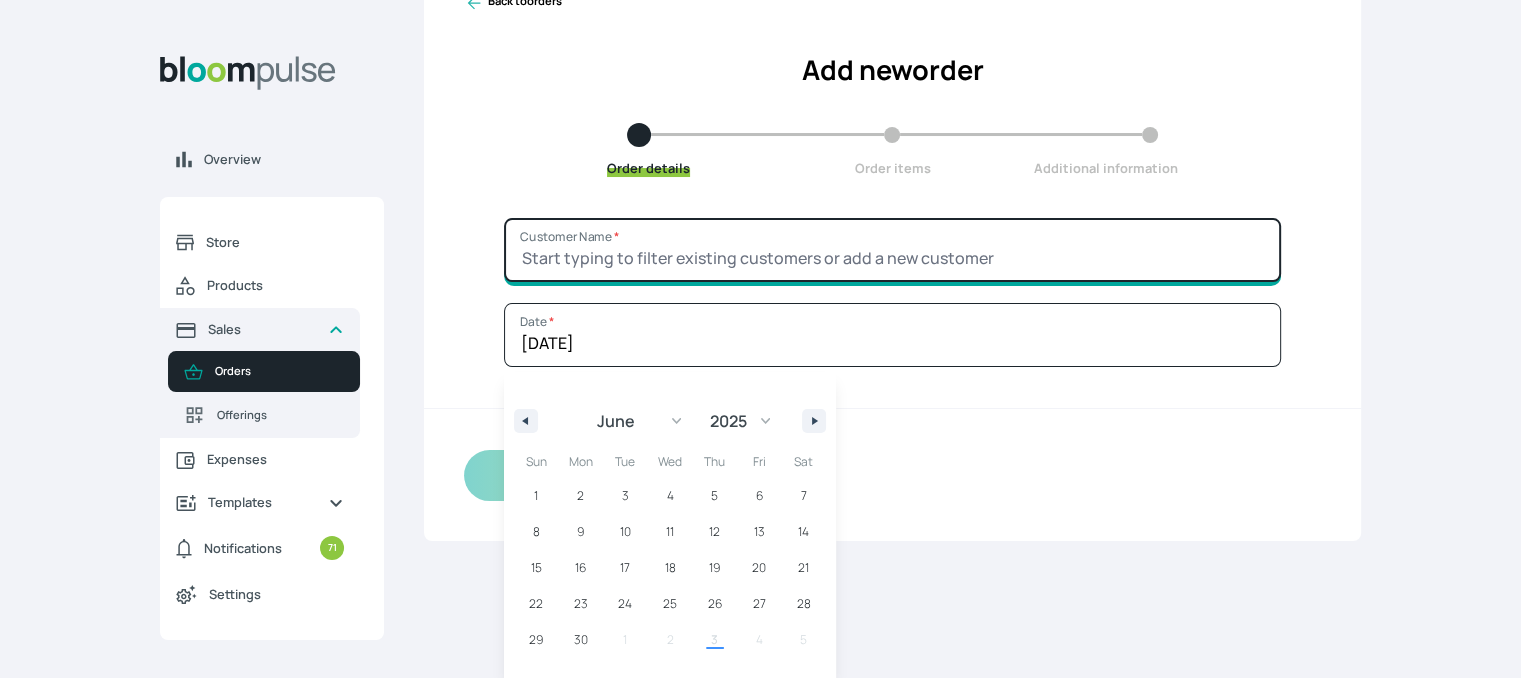 click on "Customer Name    *" at bounding box center [892, 250] 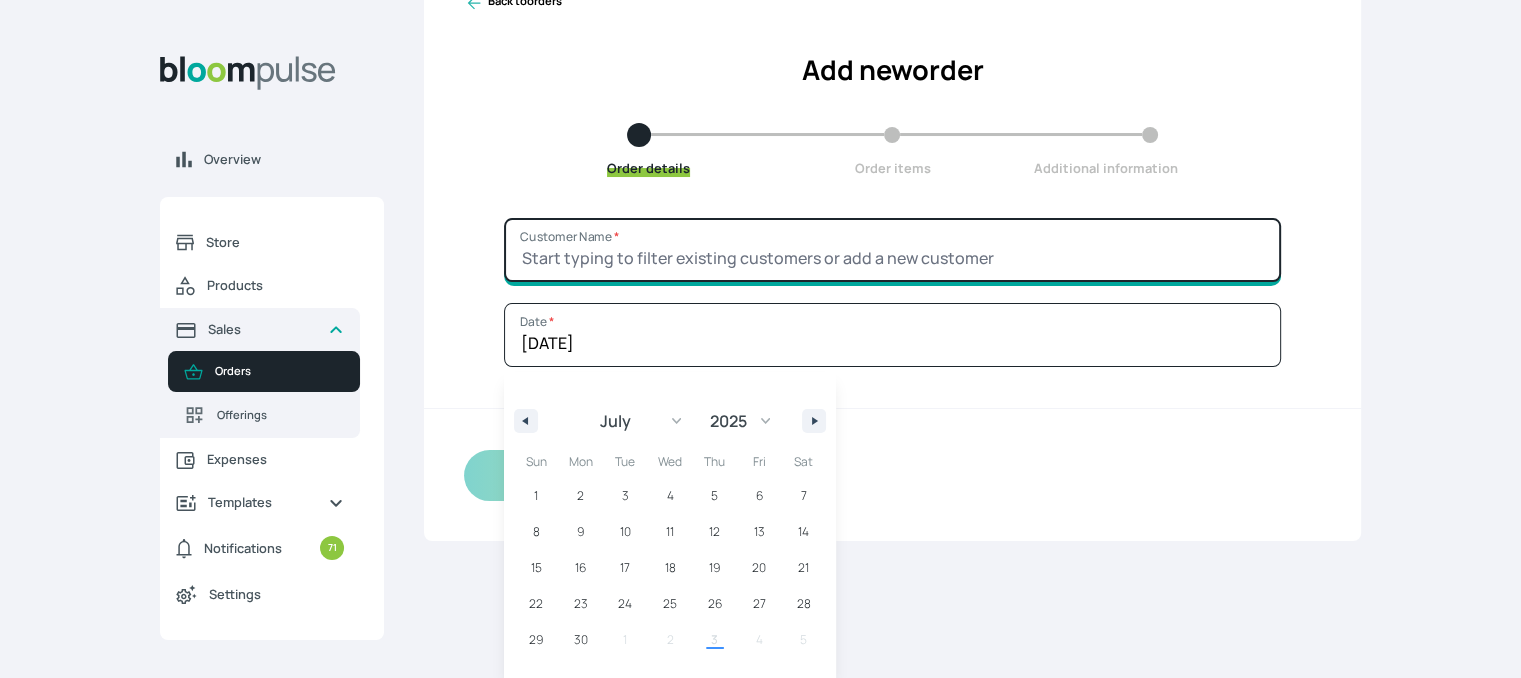 scroll, scrollTop: 0, scrollLeft: 0, axis: both 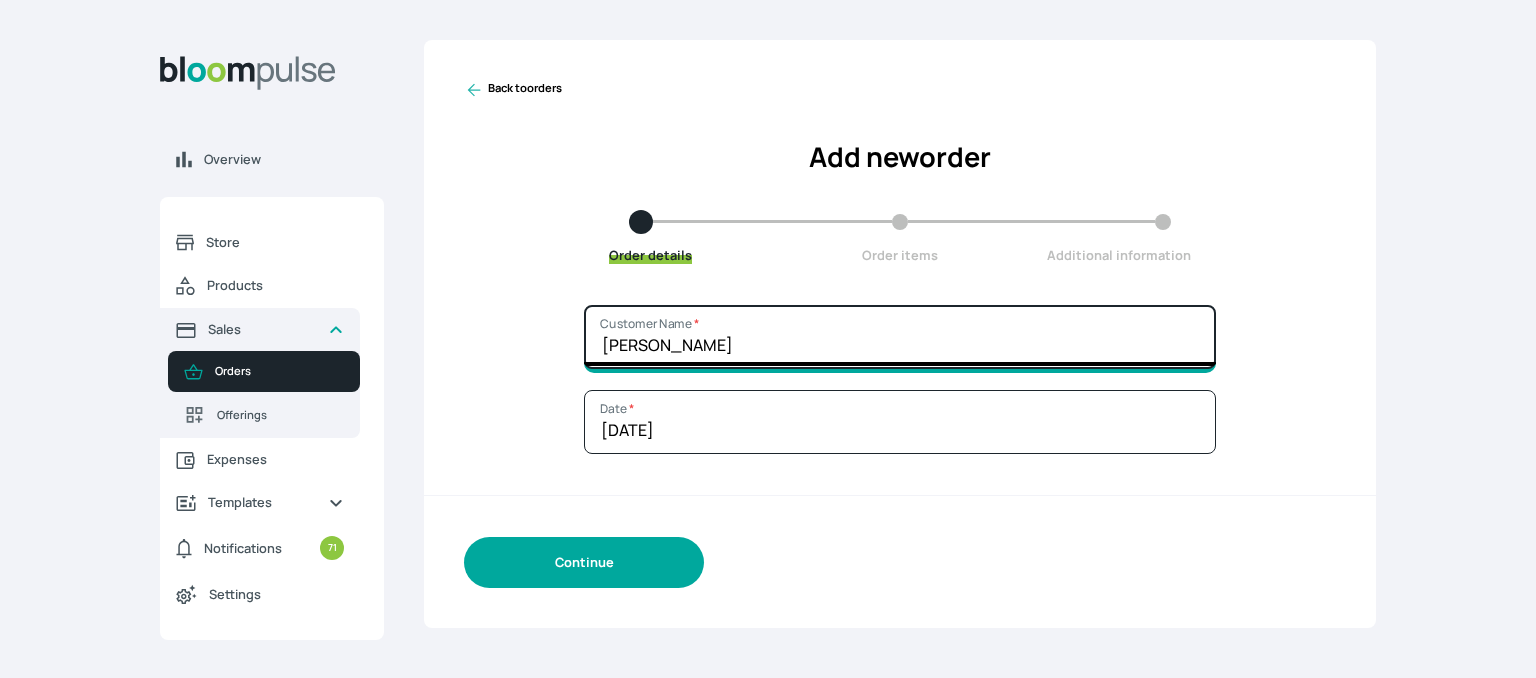 type on "John" 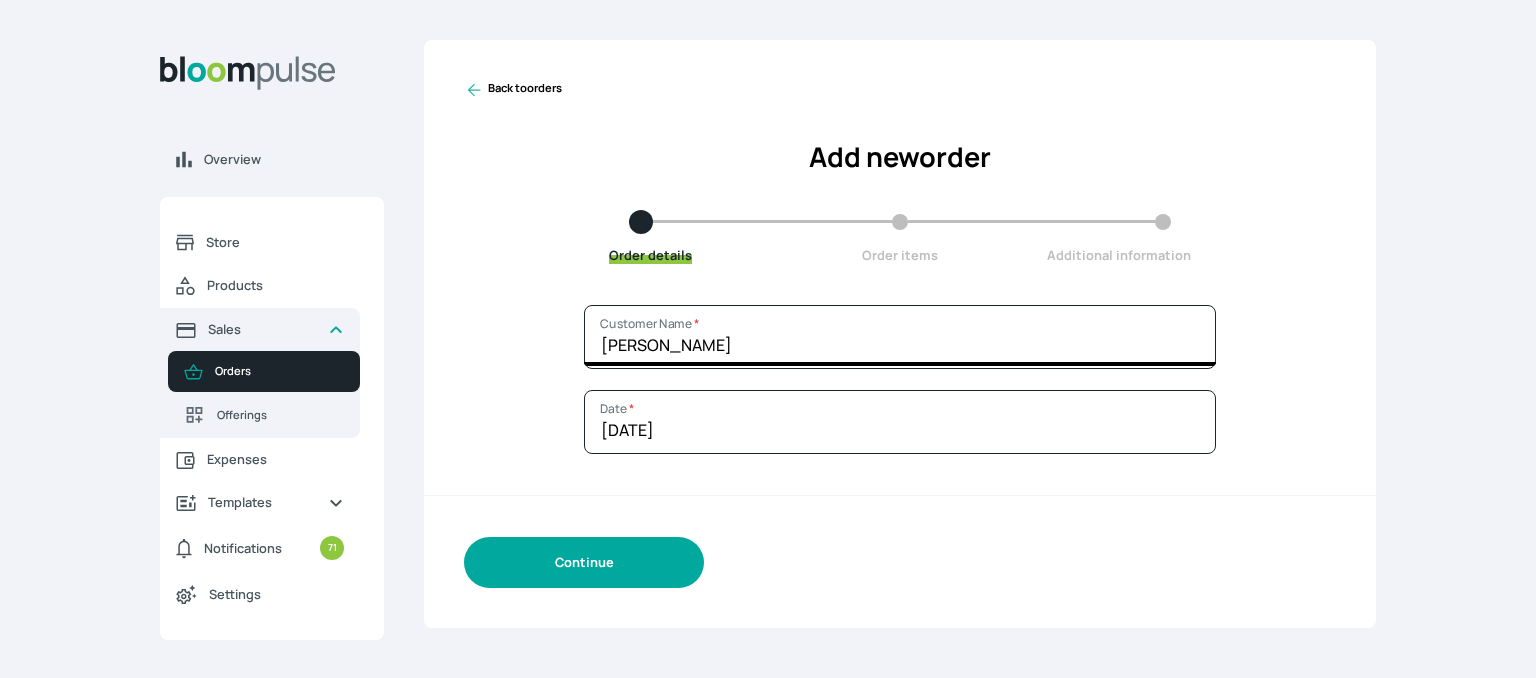 click on "Continue" at bounding box center [584, 562] 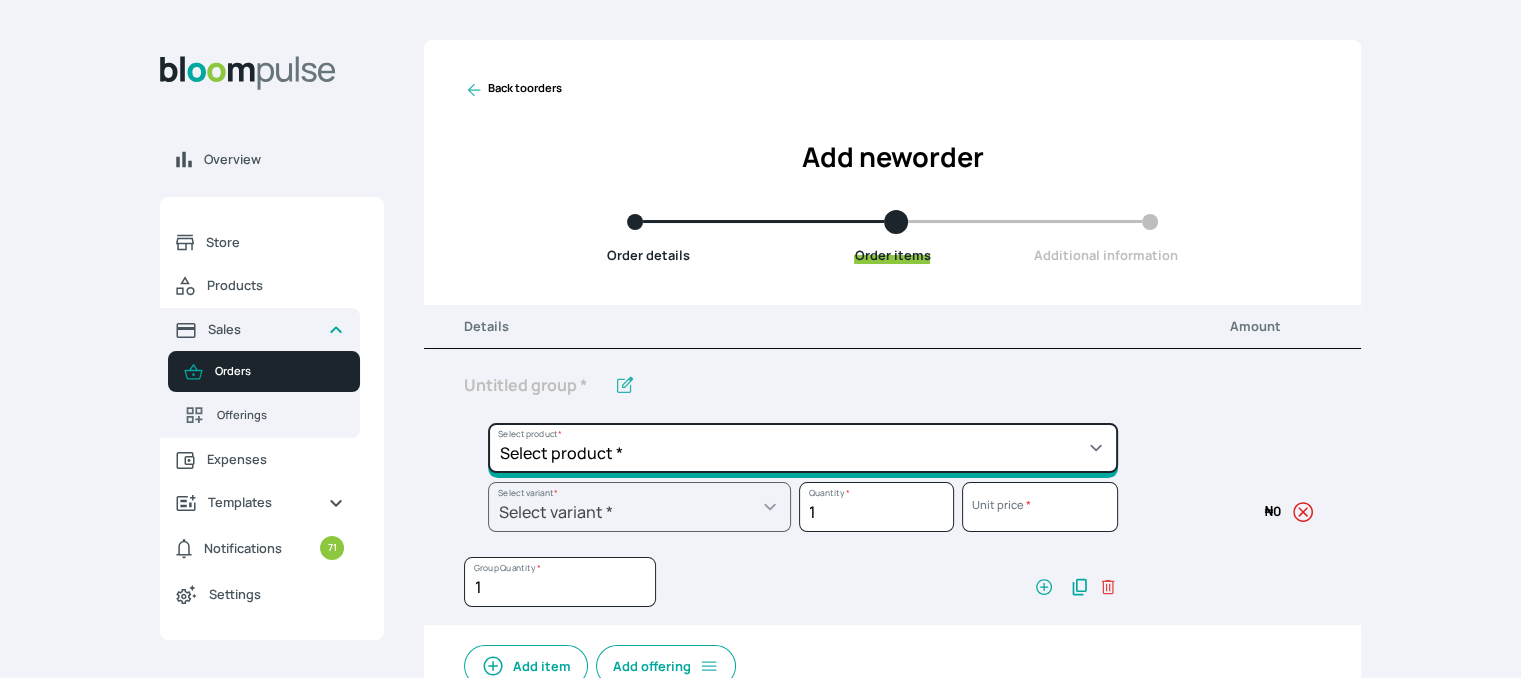 click on "Select product *  Cake Decoration for 8inches High  Chocolate oil based Round Cake  Geneose Sponge square Cake  Pound Square Cake  35cl zobo Mocktail  Banana Bread Batter BBQ Chicken  Bento Cake Budget Friendly Whippedcream Decoration Cake Decoration for 6inches High Cake Decoration for 6inches Low Cake loaf Chocolate Cake Batter Chocolate Ganache Chocolate oil based Batter Chocolate oil based square Cake Chocolate Round Cake Chop Life Package 2 Classic Banana Bread Loaf Coconut Banana Bread Loaf Cookies and Cream oil based Batter Cookies and cream oil based Round Cake Cupcakes Custom Made Whippedcream Decoration Doughnut Batter Fondant 1 Recipe  Fruit Cake Fruit Cake Batter Geneose Sponge Cake Batter Geneose Sponge Round Cake Meat Pie Meat Pie per 1 Mini puff Pound Cake Batter Pound Round Cake  Puff puff Redvelvet Cake Batter Redvelvet oil based Batter Redvelvet oil based Round Cake Redvelvet Round Cake Royal Buttercream  Small chops Stick Meat Sugar Doughnut  Swiss Meringue Buttercream  Valentine Love Box" at bounding box center [803, 448] 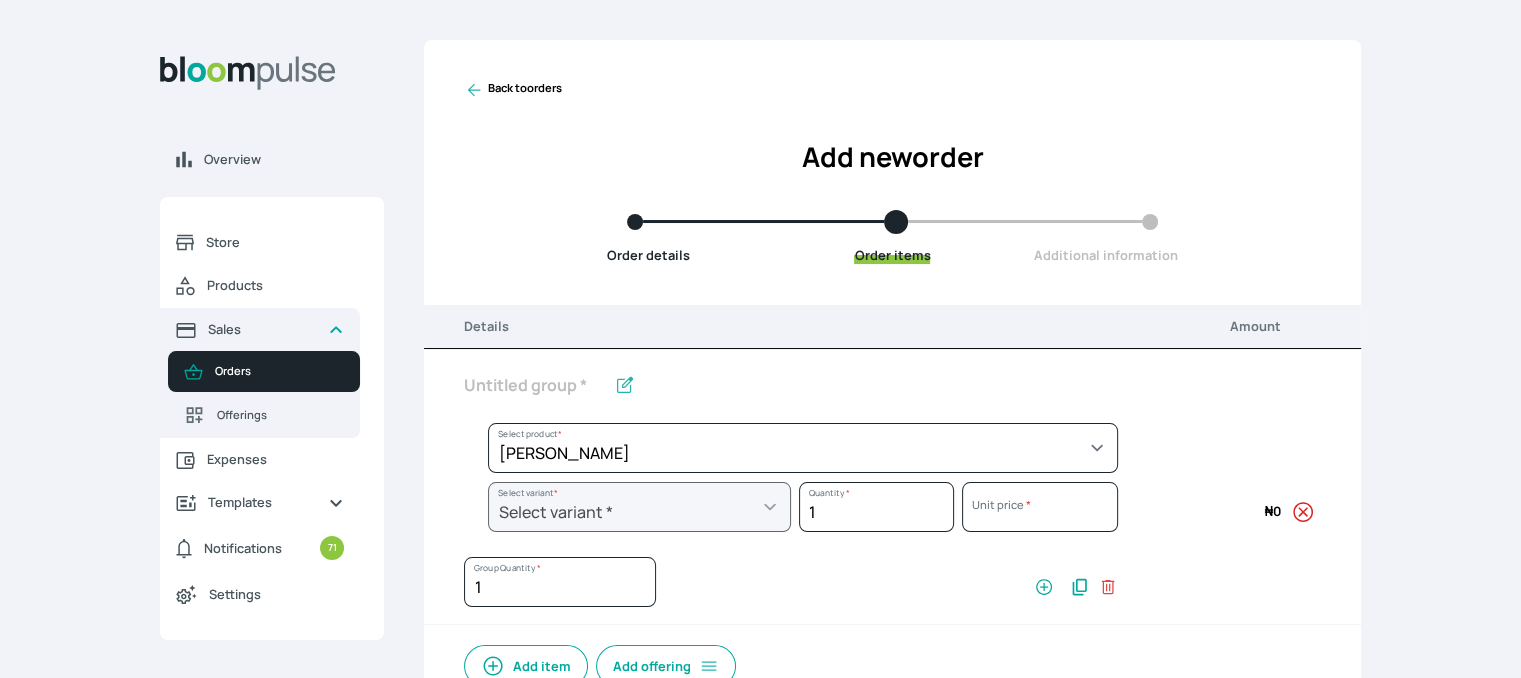 select on "a1a7465a-3f82-4c63-b03f-37bb811d9a1f" 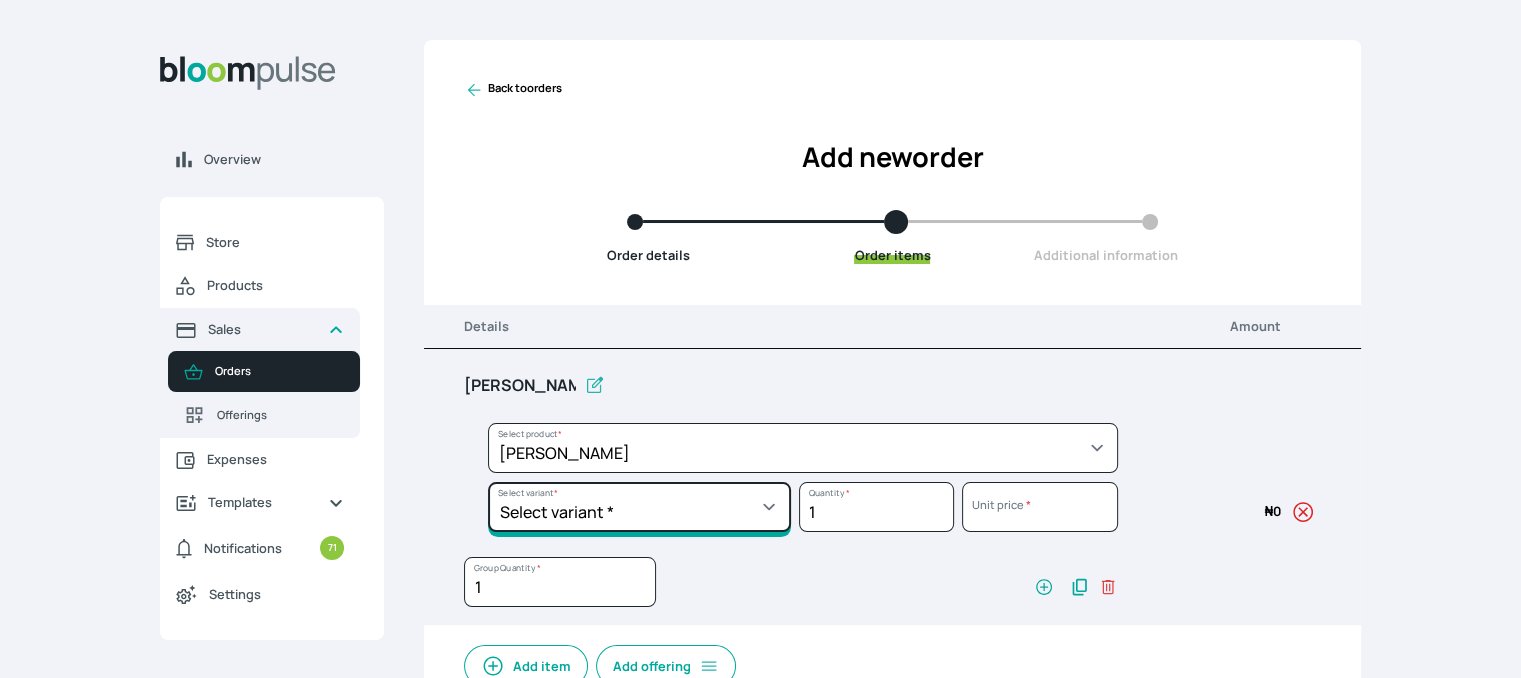 drag, startPoint x: 741, startPoint y: 509, endPoint x: 724, endPoint y: 521, distance: 20.808653 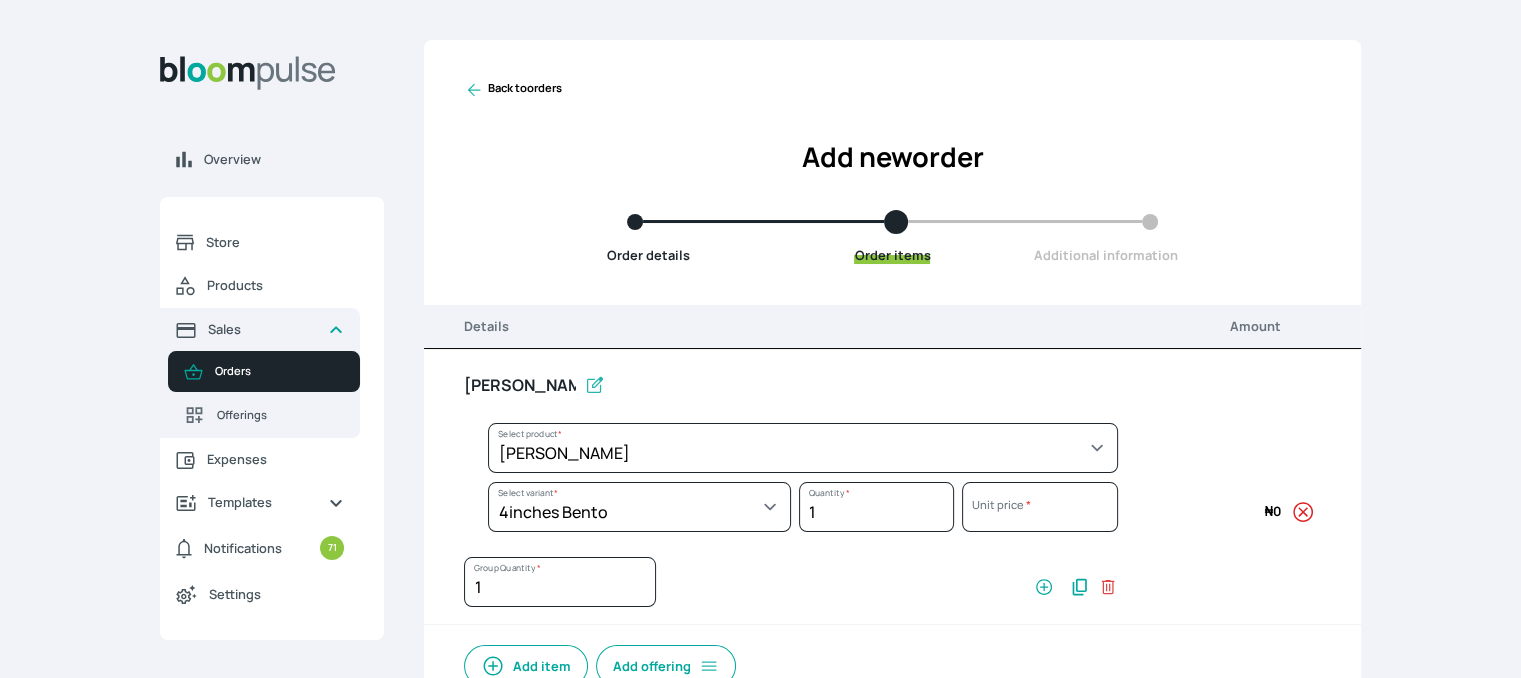 select on "a1a7465a-3f82-4c63-b03f-37bb811d9a1f" 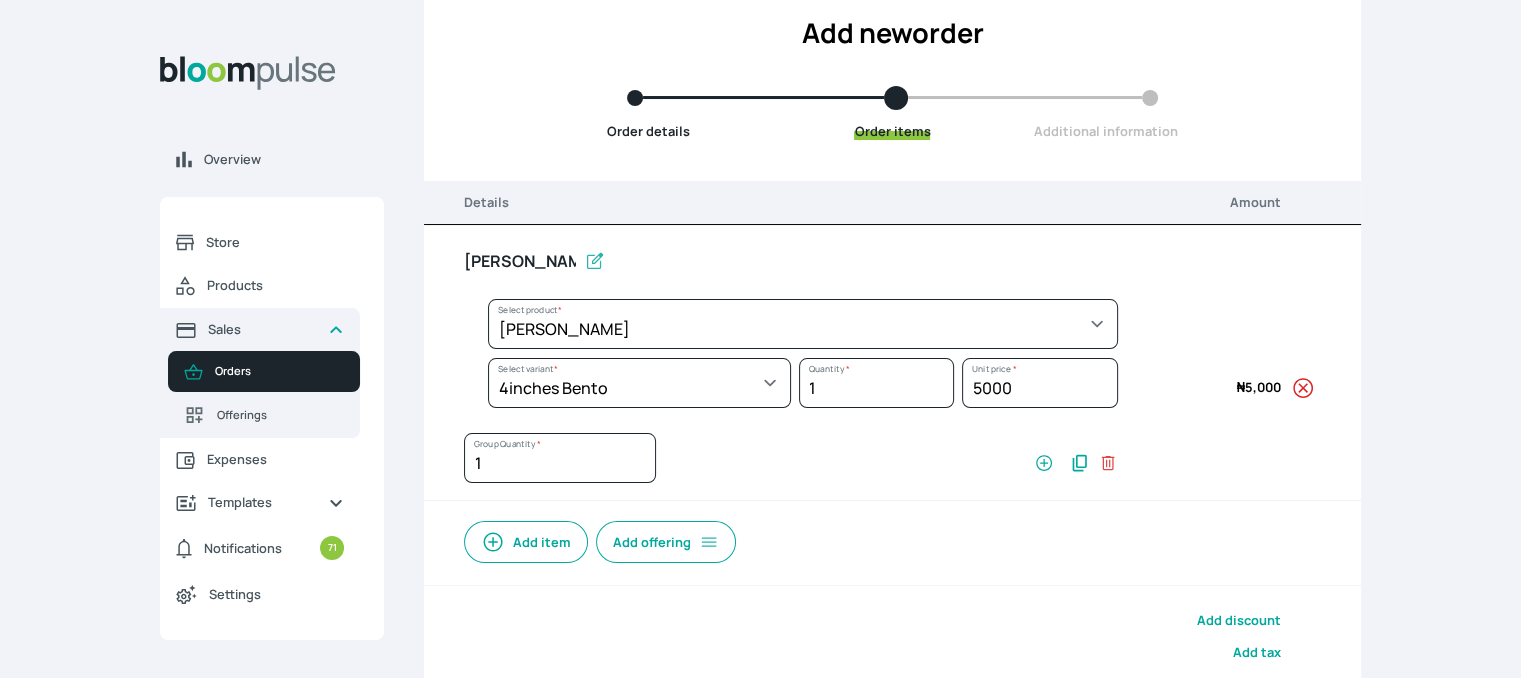 scroll, scrollTop: 294, scrollLeft: 0, axis: vertical 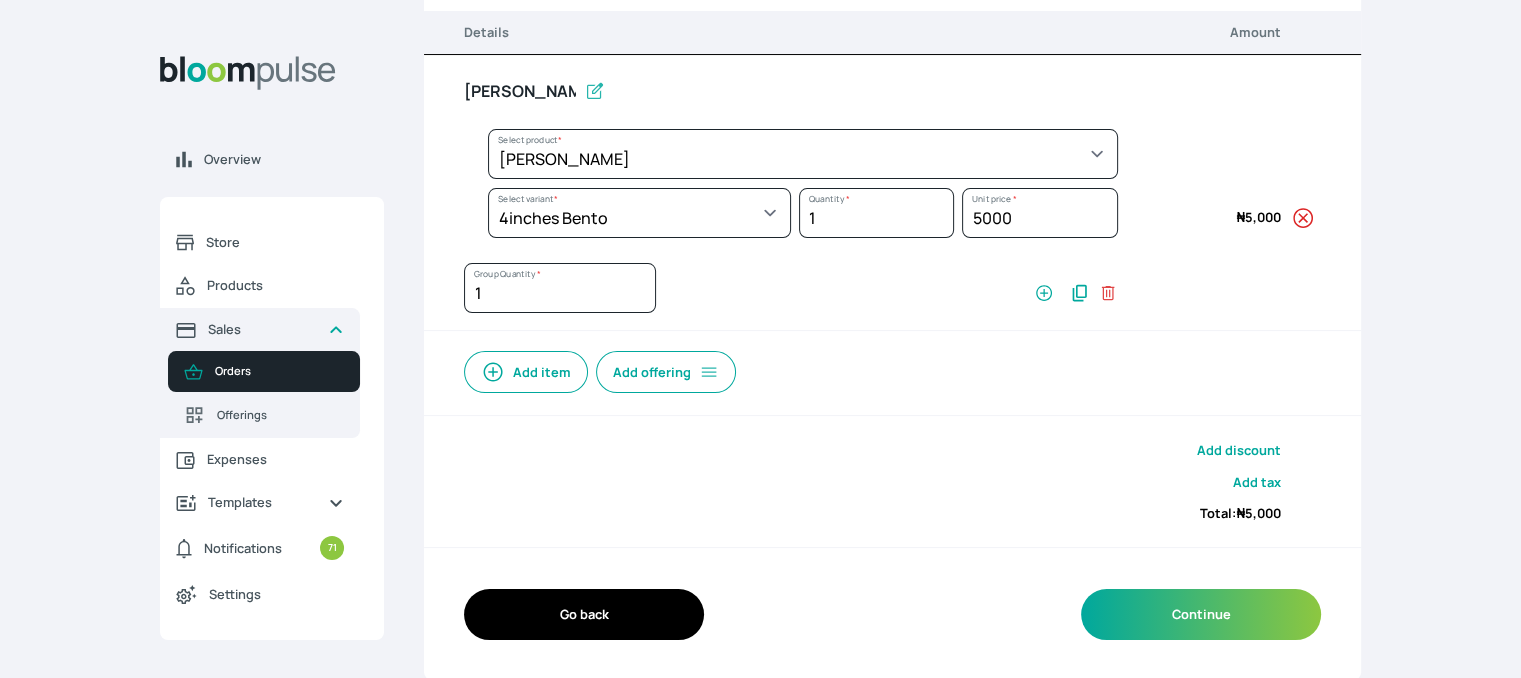 click on "Add item" at bounding box center (526, 372) 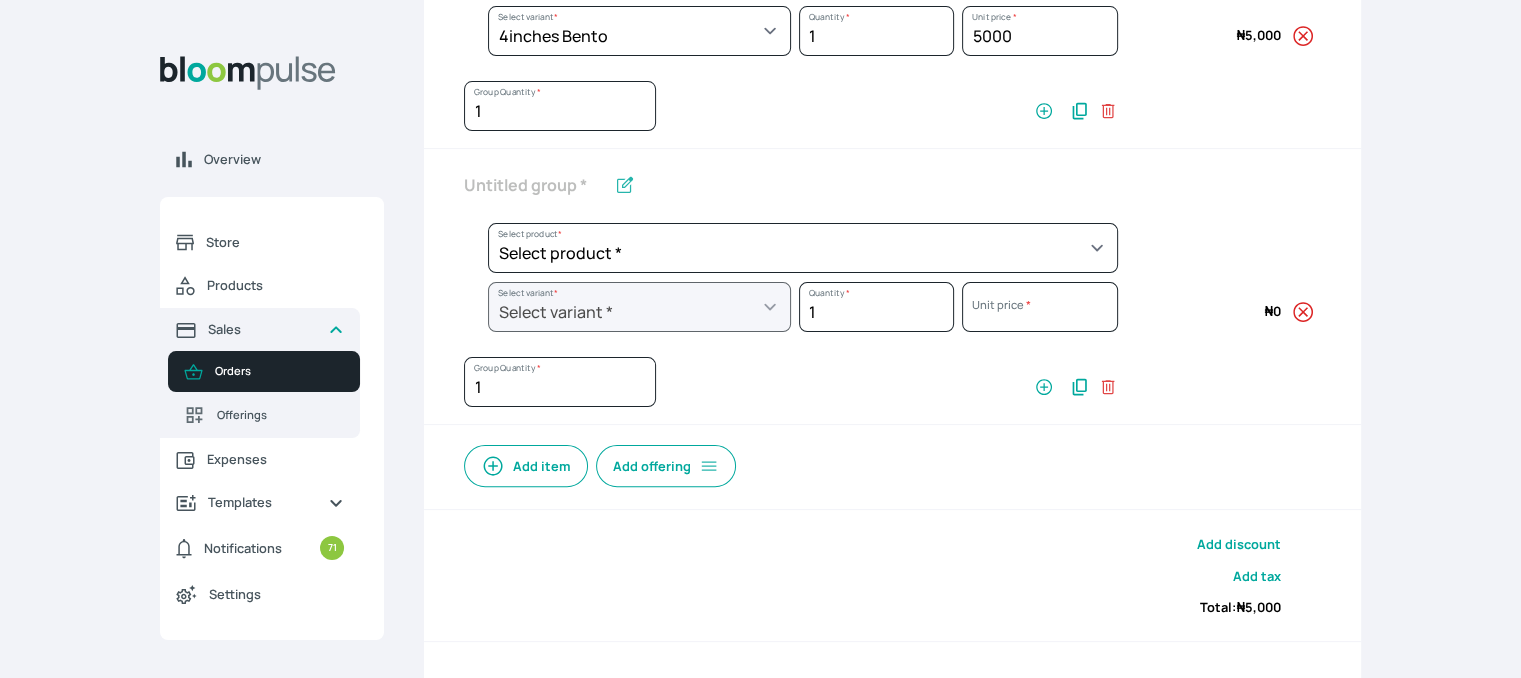 scroll, scrollTop: 494, scrollLeft: 0, axis: vertical 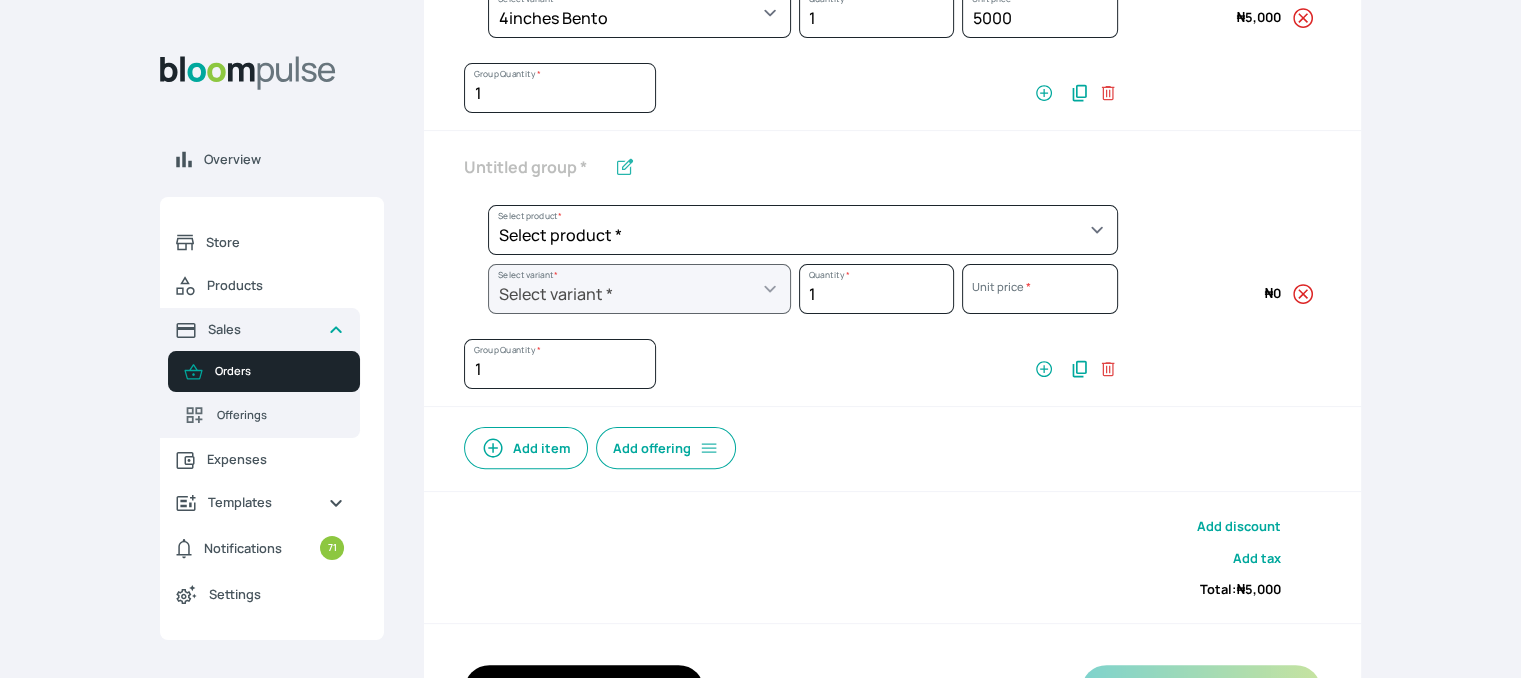 click on "Add offering" at bounding box center (666, 448) 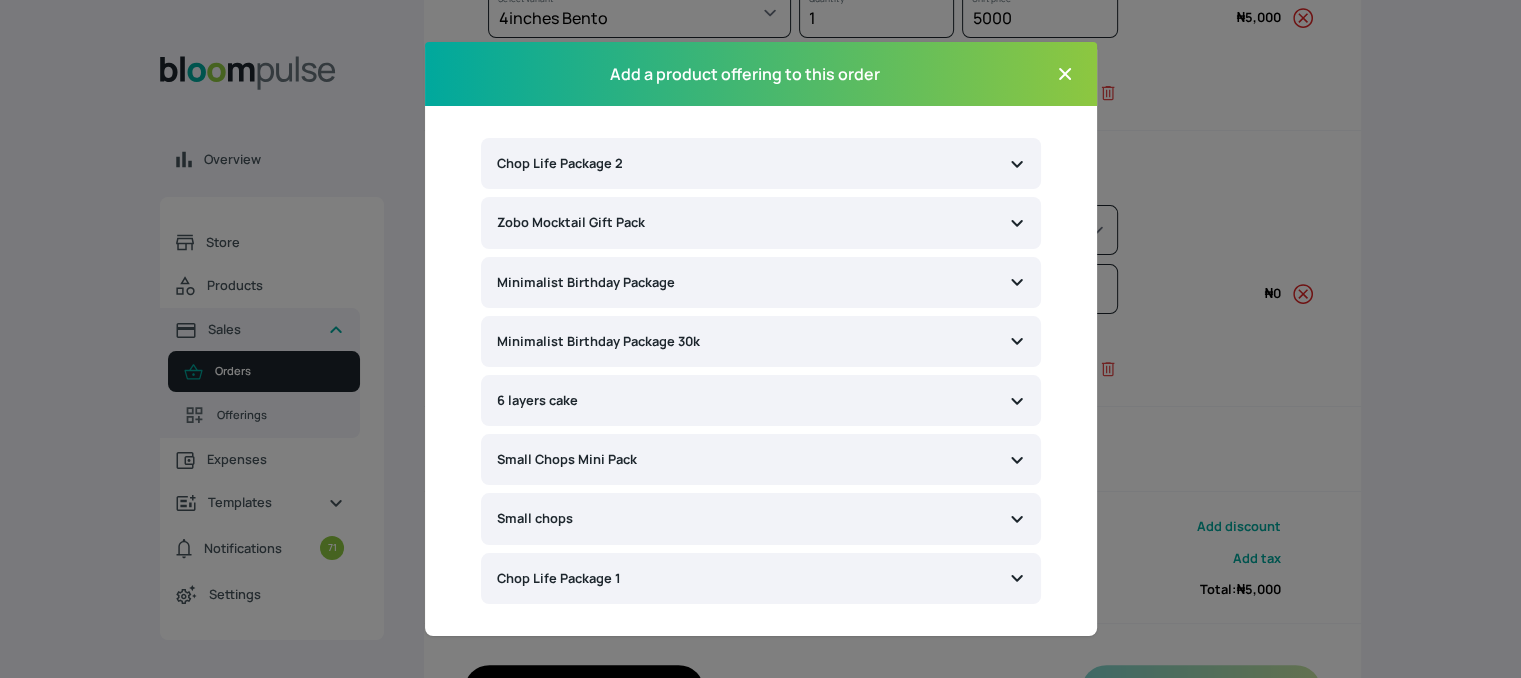 click on "Small chops" at bounding box center (761, 518) 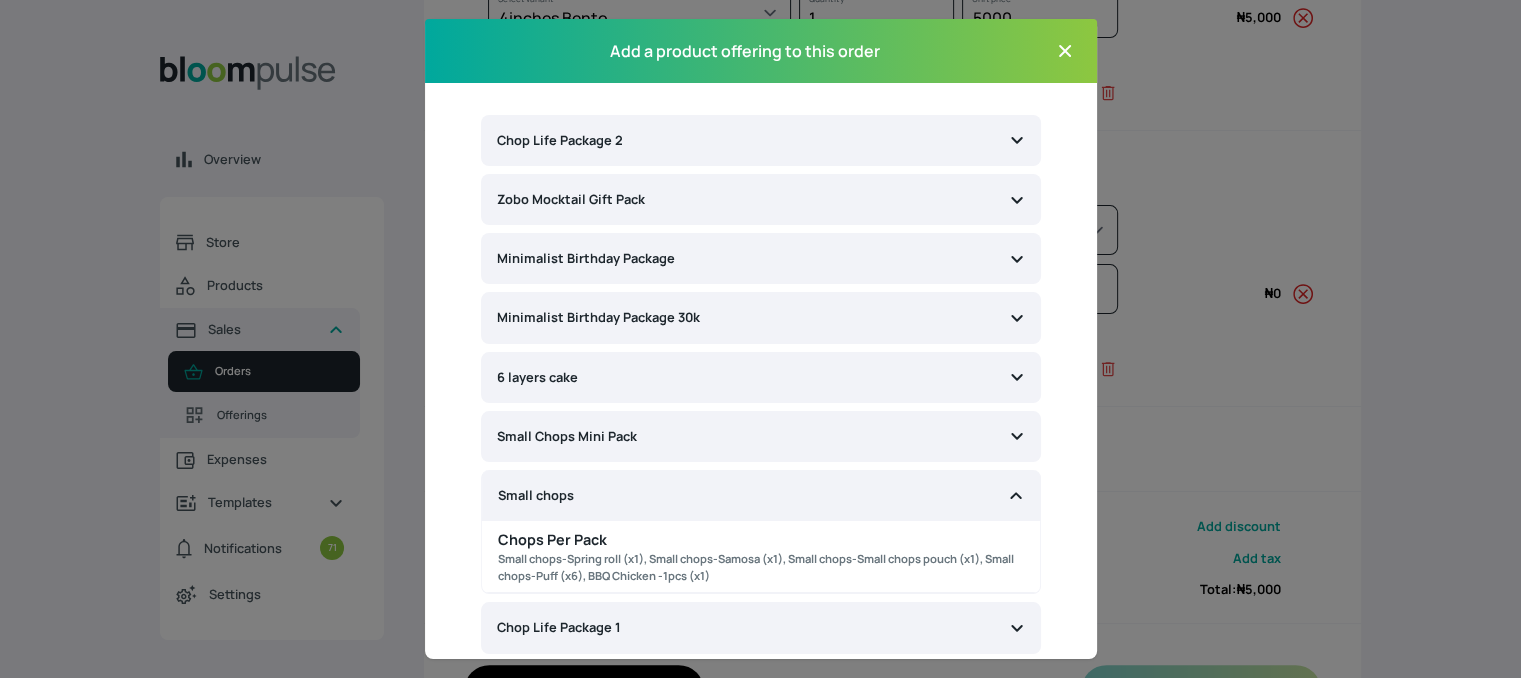 click on "Small Chops Mini Pack" at bounding box center (761, 436) 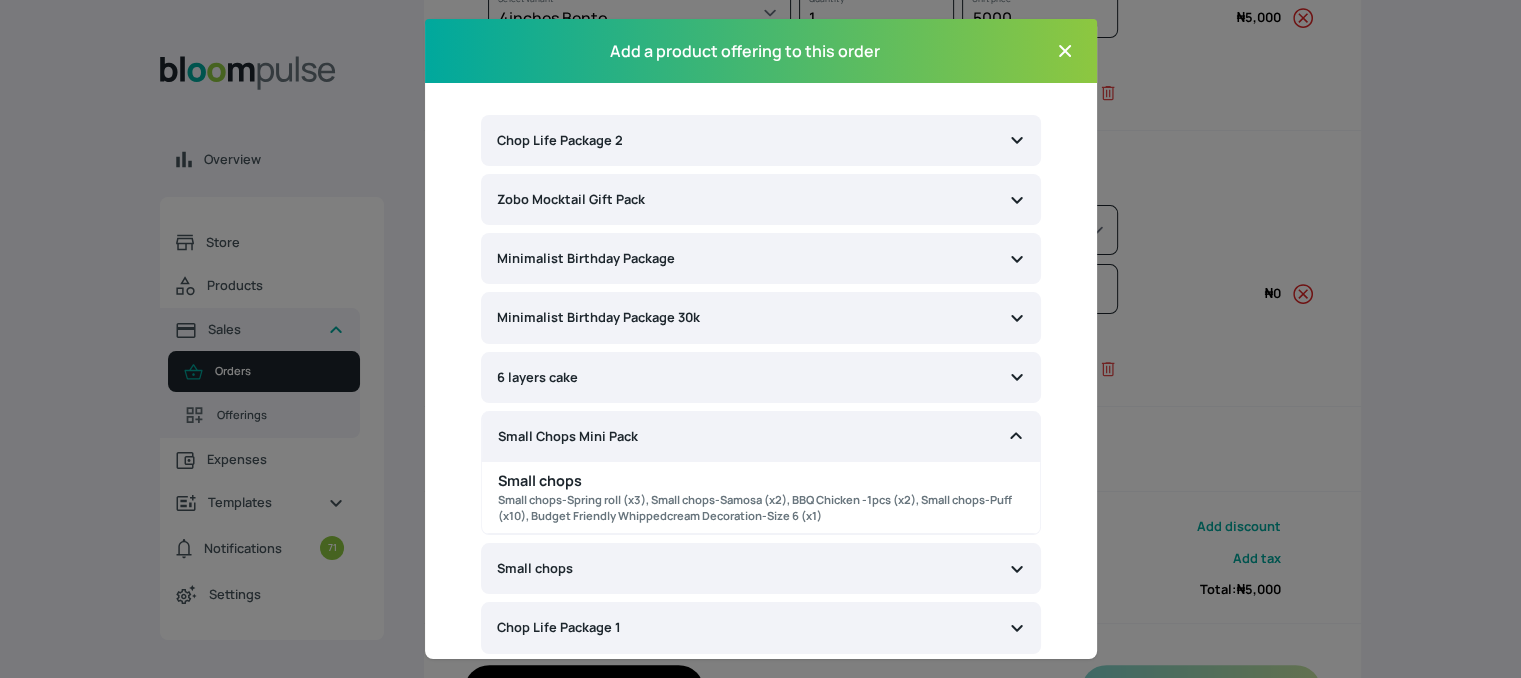click on "Small chops-Spring roll (x3), Small chops-Samosa (x2), BBQ Chicken -1pcs (x2), Small chops-Puff (x10), Budget Friendly Whippedcream Decoration-Size 6 (x1)" at bounding box center (761, 509) 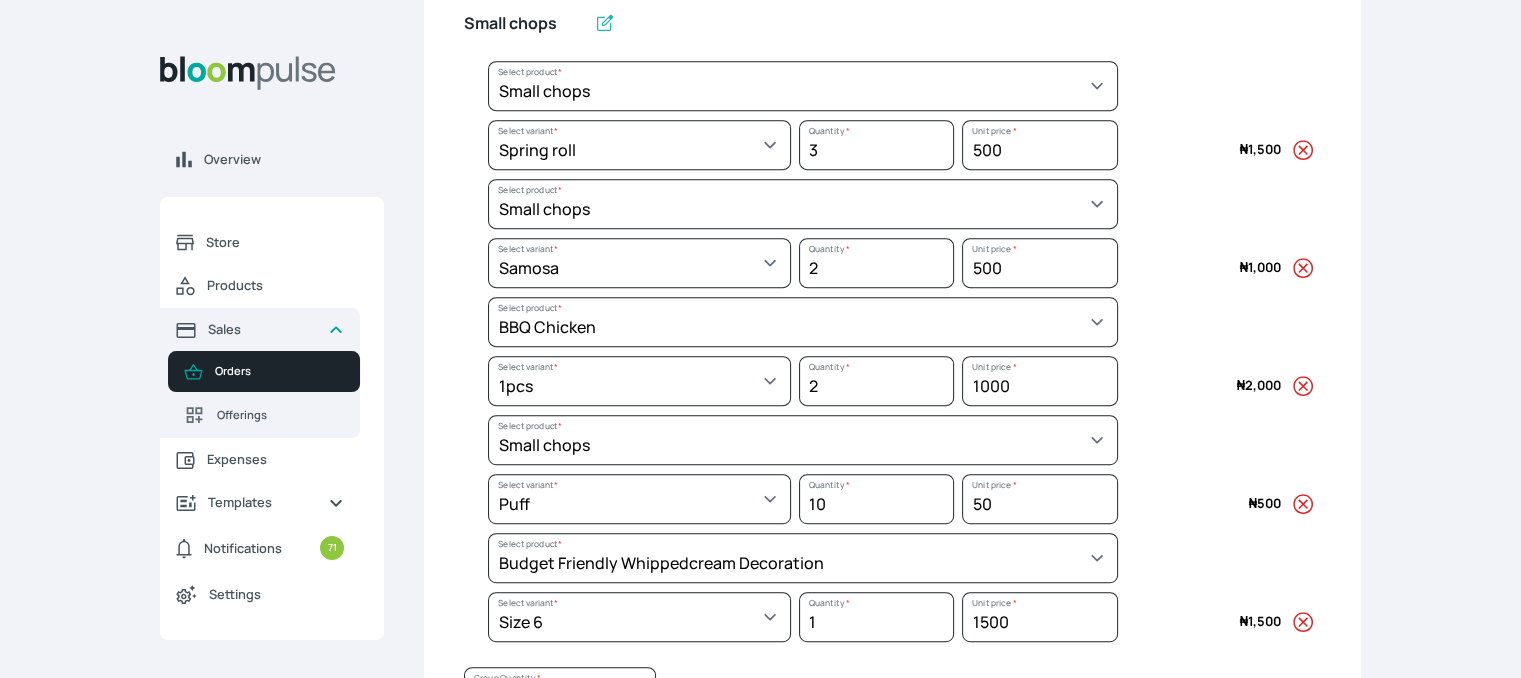 scroll, scrollTop: 1014, scrollLeft: 0, axis: vertical 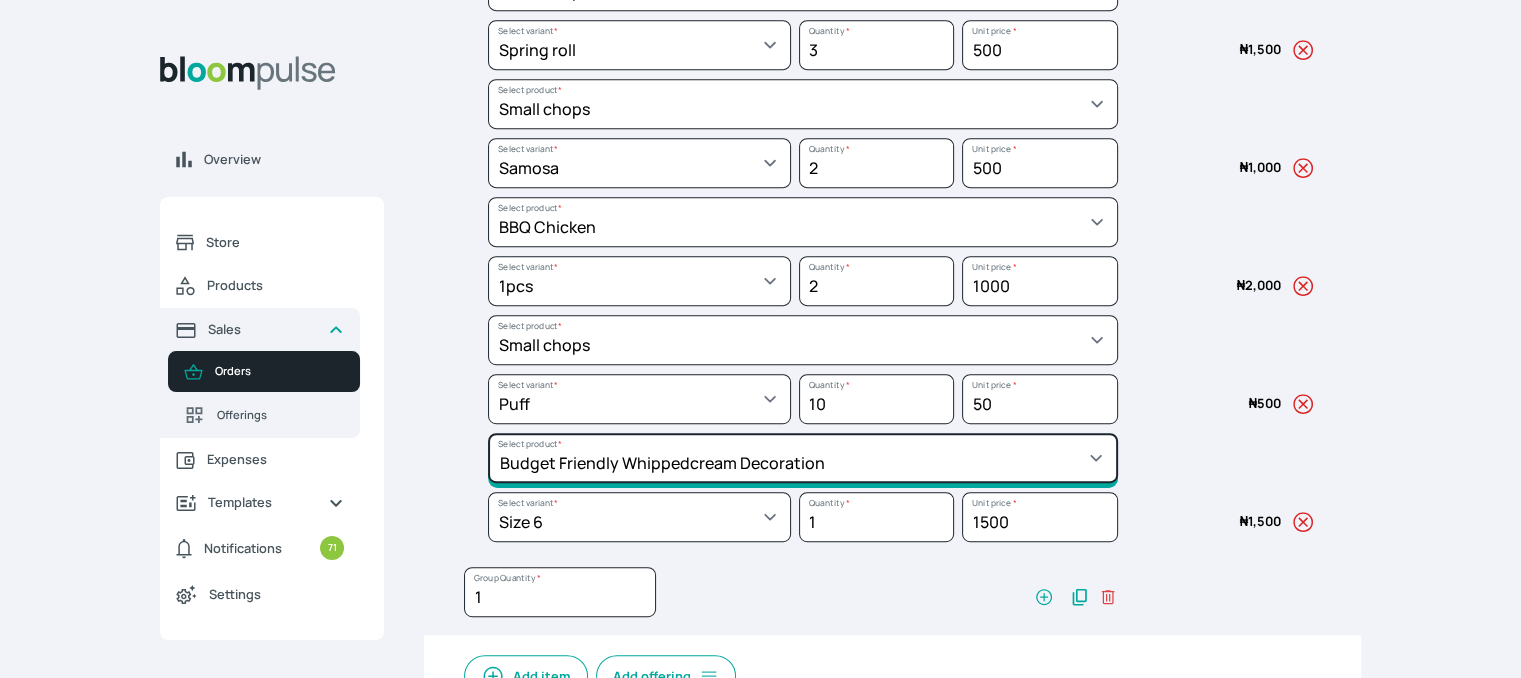 click on "Select product *  Cake Decoration for 8inches High  Chocolate oil based Round Cake  Geneose Sponge square Cake  Pound Square Cake  35cl zobo Mocktail  Banana Bread Batter BBQ Chicken  Bento Cake Budget Friendly Whippedcream Decoration Cake Decoration for 6inches High Cake Decoration for 6inches Low Cake loaf Chocolate Cake Batter Chocolate Ganache Chocolate oil based Batter Chocolate oil based square Cake Chocolate Round Cake Chop Life Package 2 Classic Banana Bread Loaf Coconut Banana Bread Loaf Cookies and Cream oil based Batter Cookies and cream oil based Round Cake Cupcakes Custom Made Whippedcream Decoration Doughnut Batter Fondant 1 Recipe  Fruit Cake Fruit Cake Batter Geneose Sponge Cake Batter Geneose Sponge Round Cake Meat Pie Meat Pie per 1 Mini puff Pound Cake Batter Pound Round Cake  Puff puff Redvelvet Cake Batter Redvelvet oil based Batter Redvelvet oil based Round Cake Redvelvet Round Cake Royal Buttercream  Small chops Stick Meat Sugar Doughnut  Swiss Meringue Buttercream  Valentine Love Box" at bounding box center [803, -566] 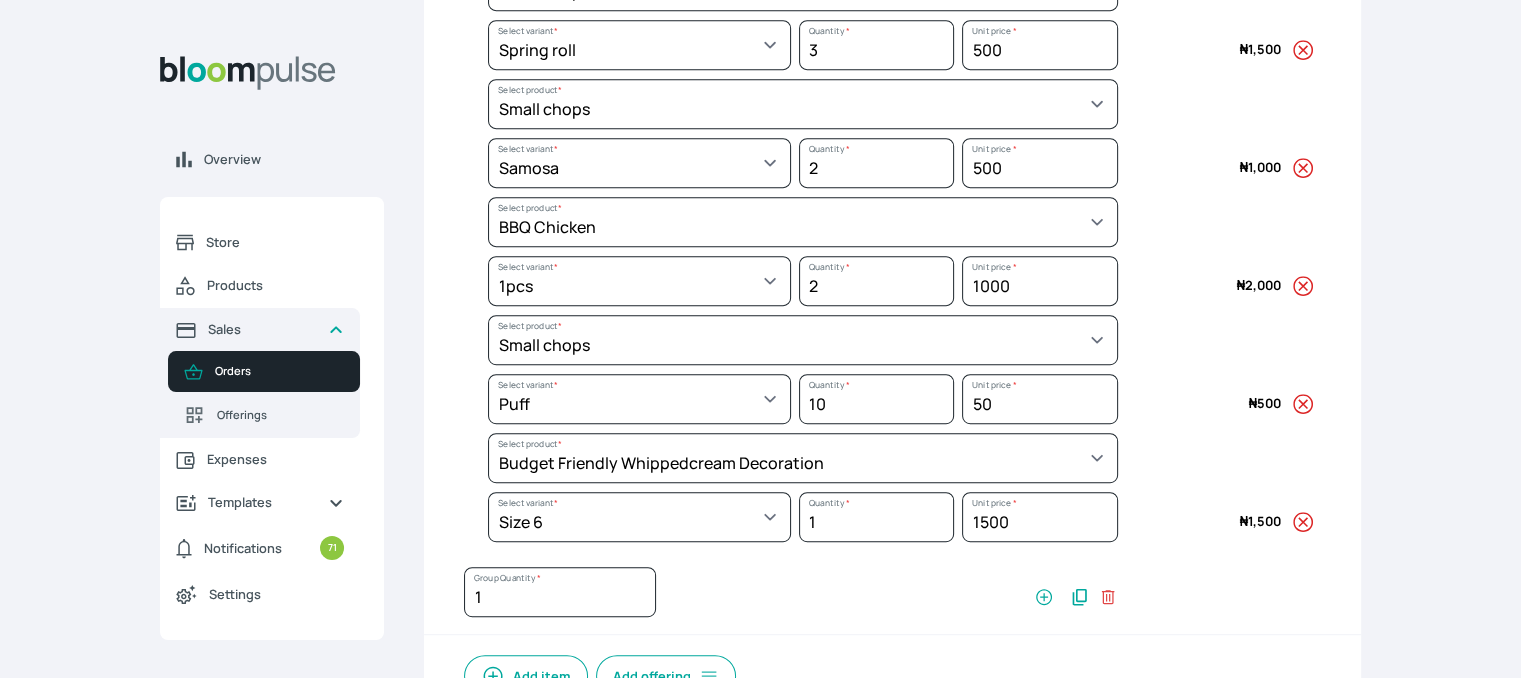 click on "Overview Store Products Sales Orders Offerings Expenses Templates Notifications 71 Settings Temmyd Cakes    Add business Sign out Temmyd Cakes   Add business   Sign out Temidayo Odumosu Temmyd Cakes Back to  orders Add new  order Order details Order items Additional information Details Amount Bento Cake Select product *  Cake Decoration for 8inches High  Chocolate oil based Round Cake  Geneose Sponge square Cake  Pound Square Cake  35cl zobo Mocktail  Banana Bread Batter BBQ Chicken  Bento Cake Budget Friendly Whippedcream Decoration Cake Decoration for 6inches High Cake Decoration for 6inches Low Cake loaf Chocolate Cake Batter Chocolate Ganache Chocolate oil based Batter Chocolate oil based square Cake Chocolate Round Cake Chop Life Package 2 Classic Banana Bread Loaf Coconut Banana Bread Loaf Cookies and Cream oil based Batter Cookies and cream oil based Round Cake Cupcakes Custom Made Whippedcream Decoration Doughnut Batter Fondant 1 Recipe  Fruit Cake Fruit Cake Batter Geneose Sponge Cake Batter  *  * 1" at bounding box center [760, -675] 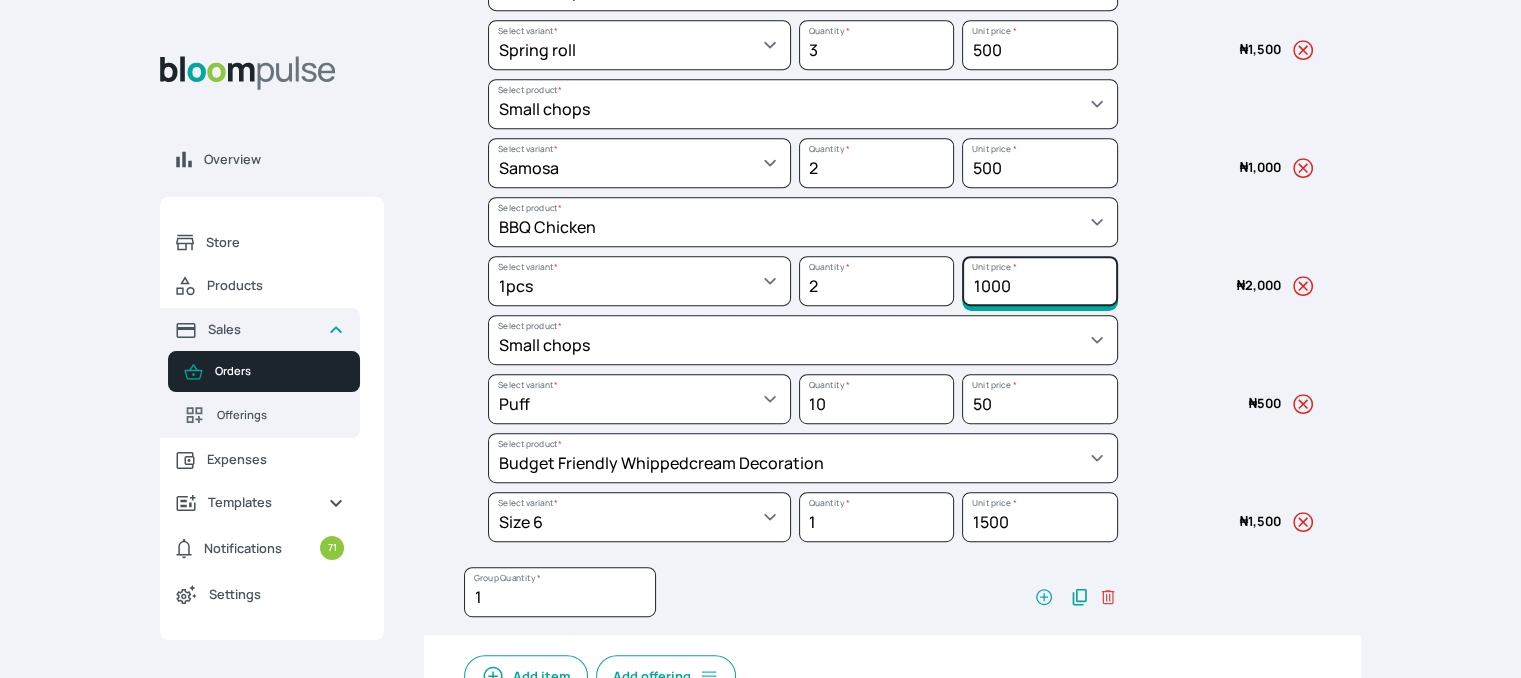 drag, startPoint x: 1016, startPoint y: 277, endPoint x: 984, endPoint y: 283, distance: 32.55764 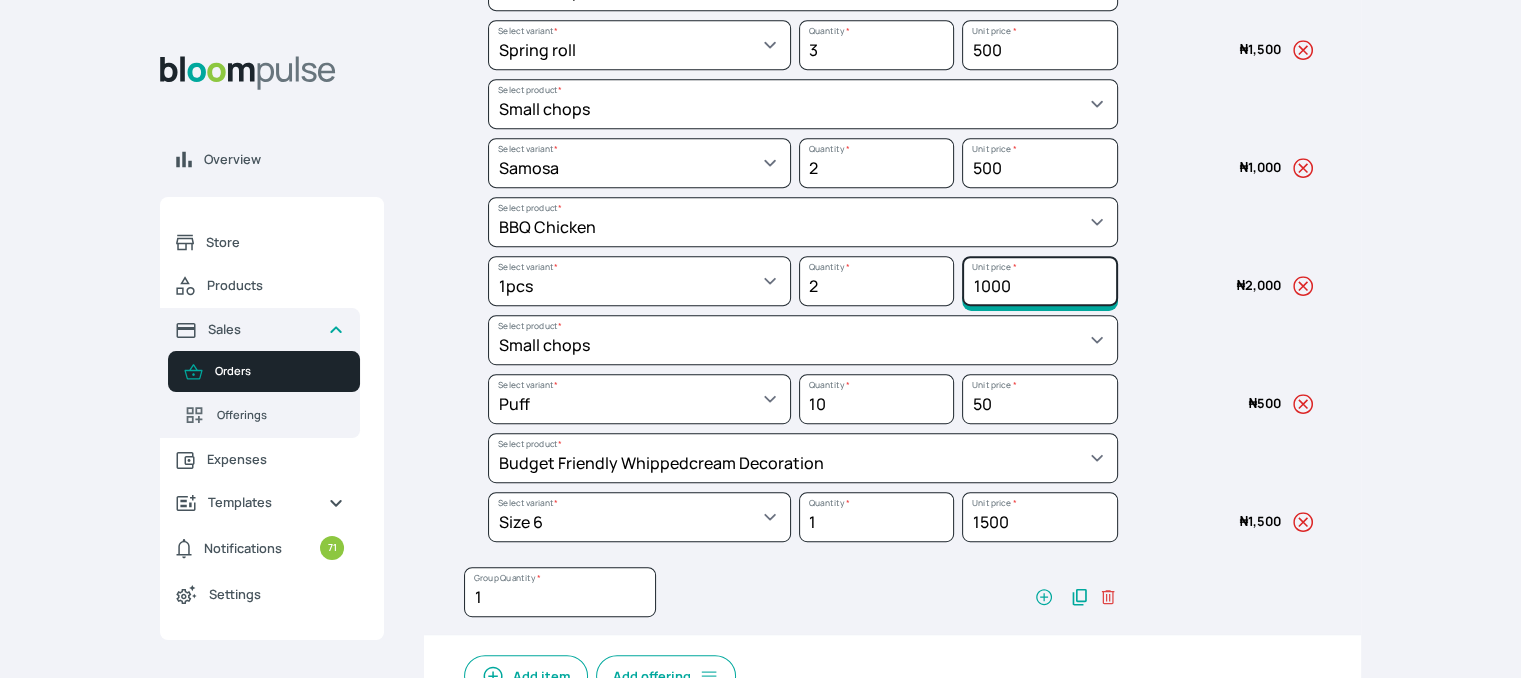 click on "1000" at bounding box center (1039, -507) 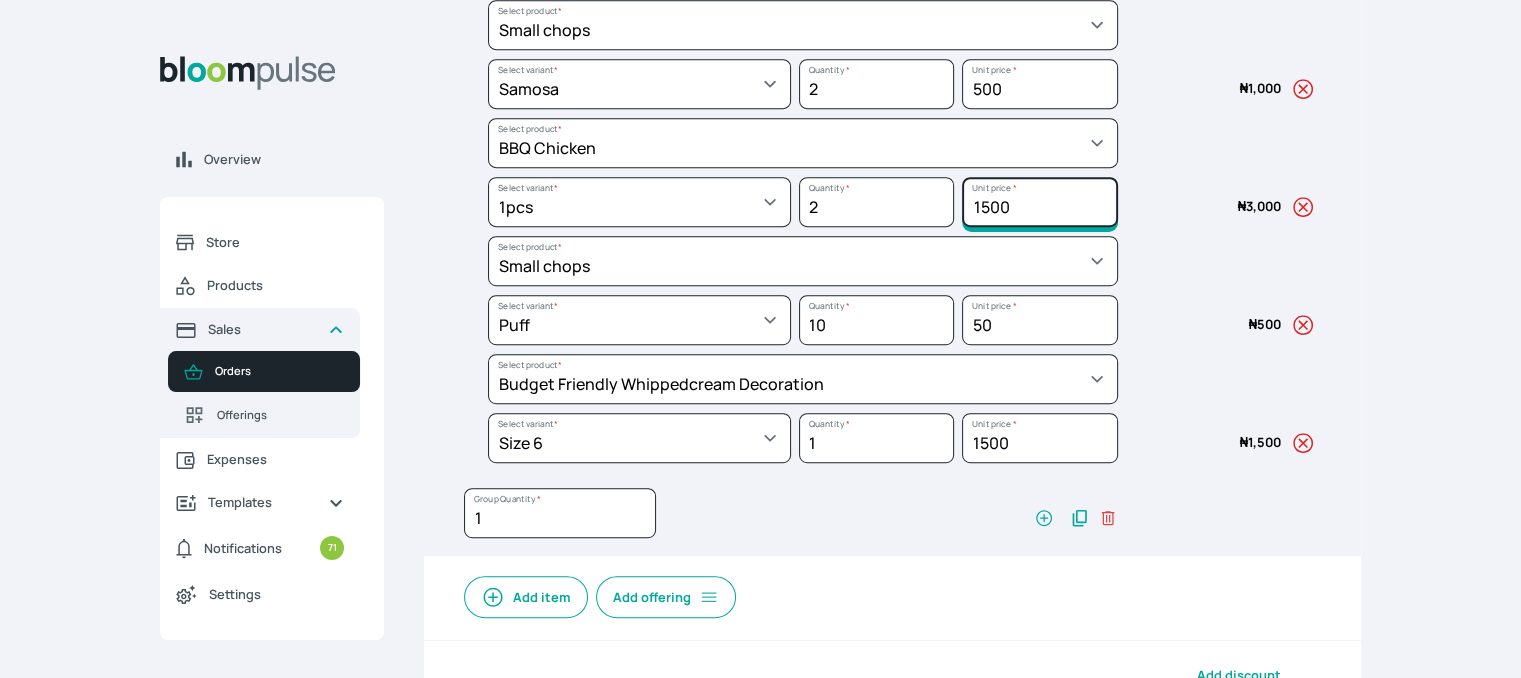 scroll, scrollTop: 1214, scrollLeft: 0, axis: vertical 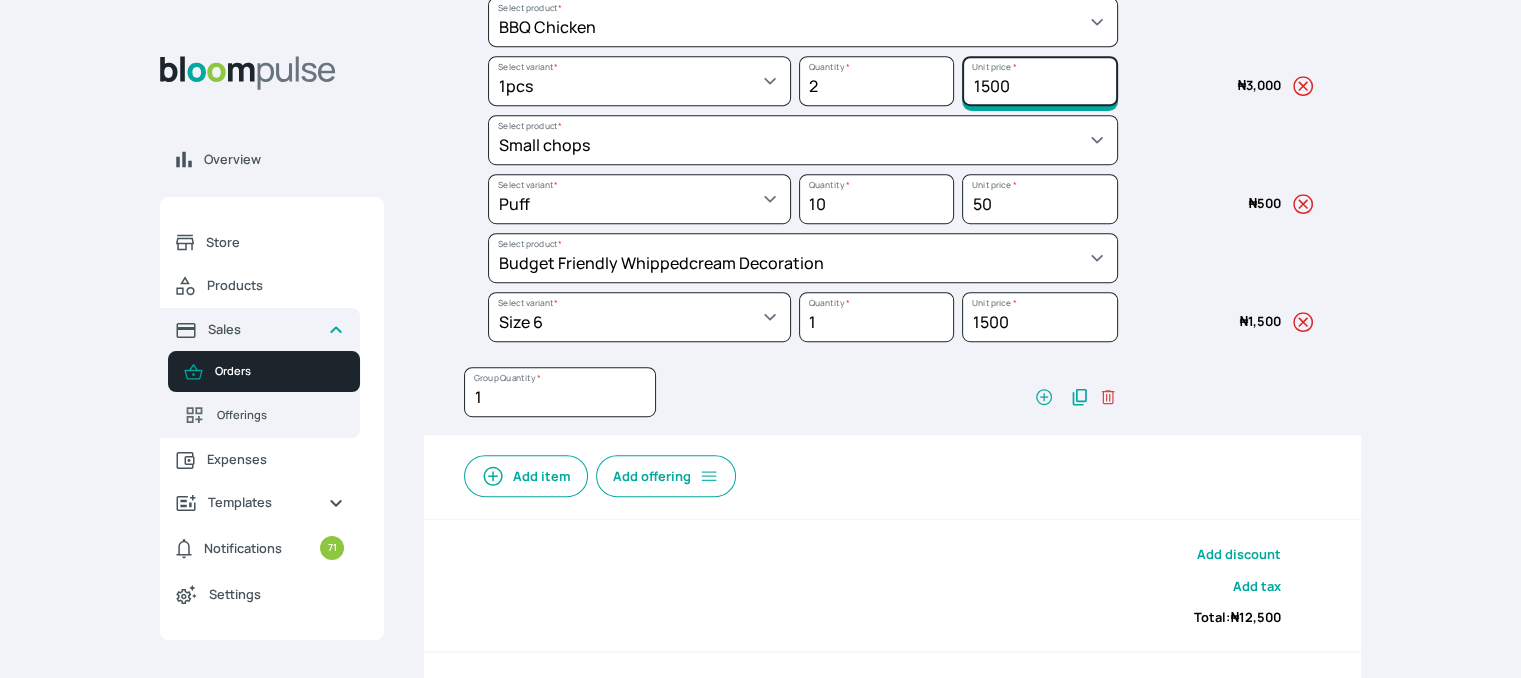 type on "1500" 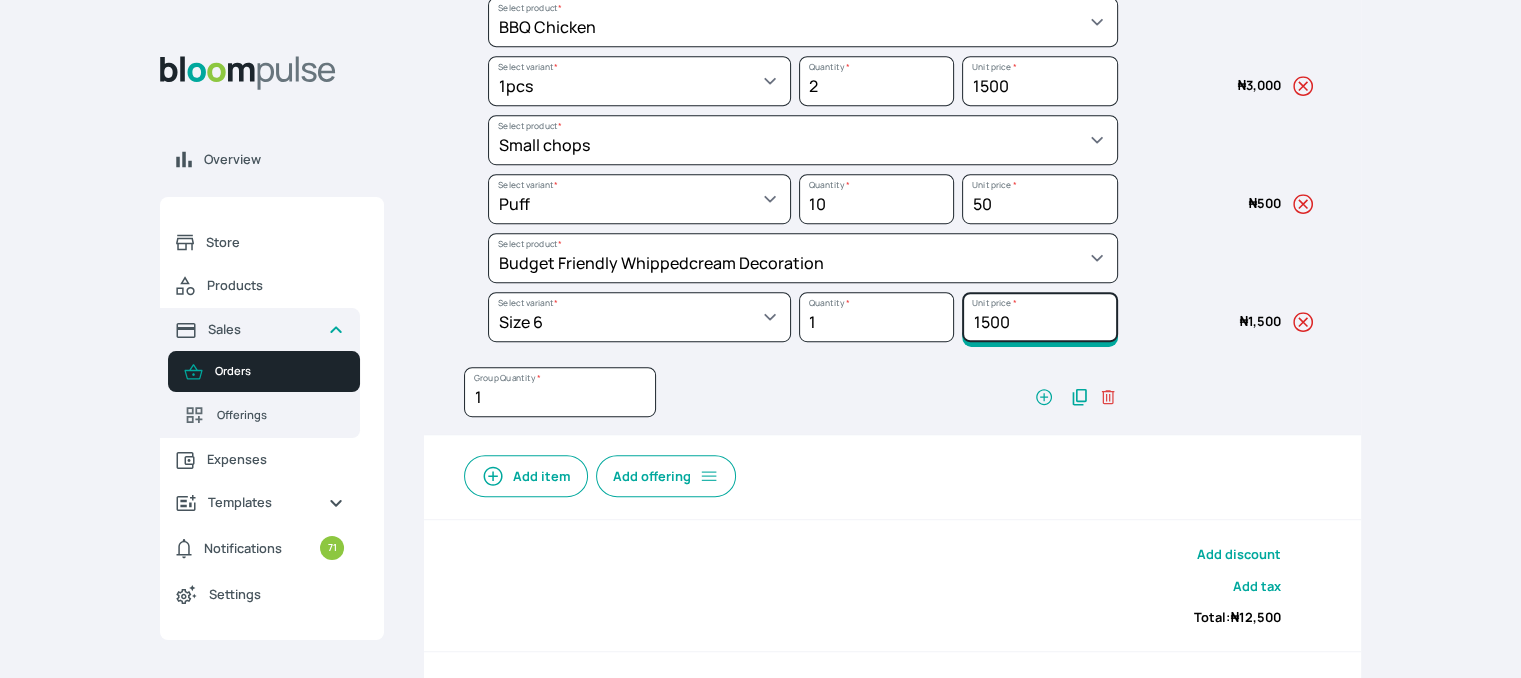 drag, startPoint x: 1016, startPoint y: 310, endPoint x: 980, endPoint y: 323, distance: 38.27532 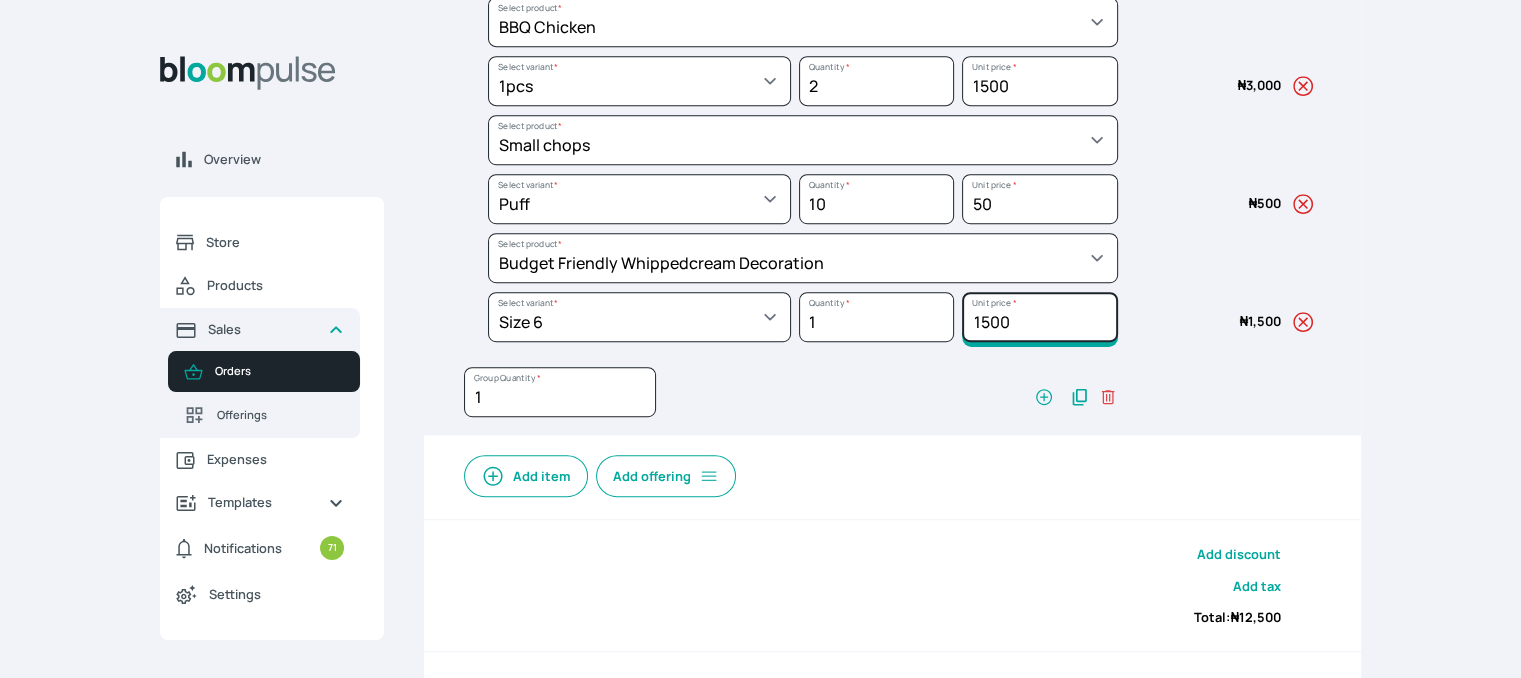 click on "1500" at bounding box center (1039, -707) 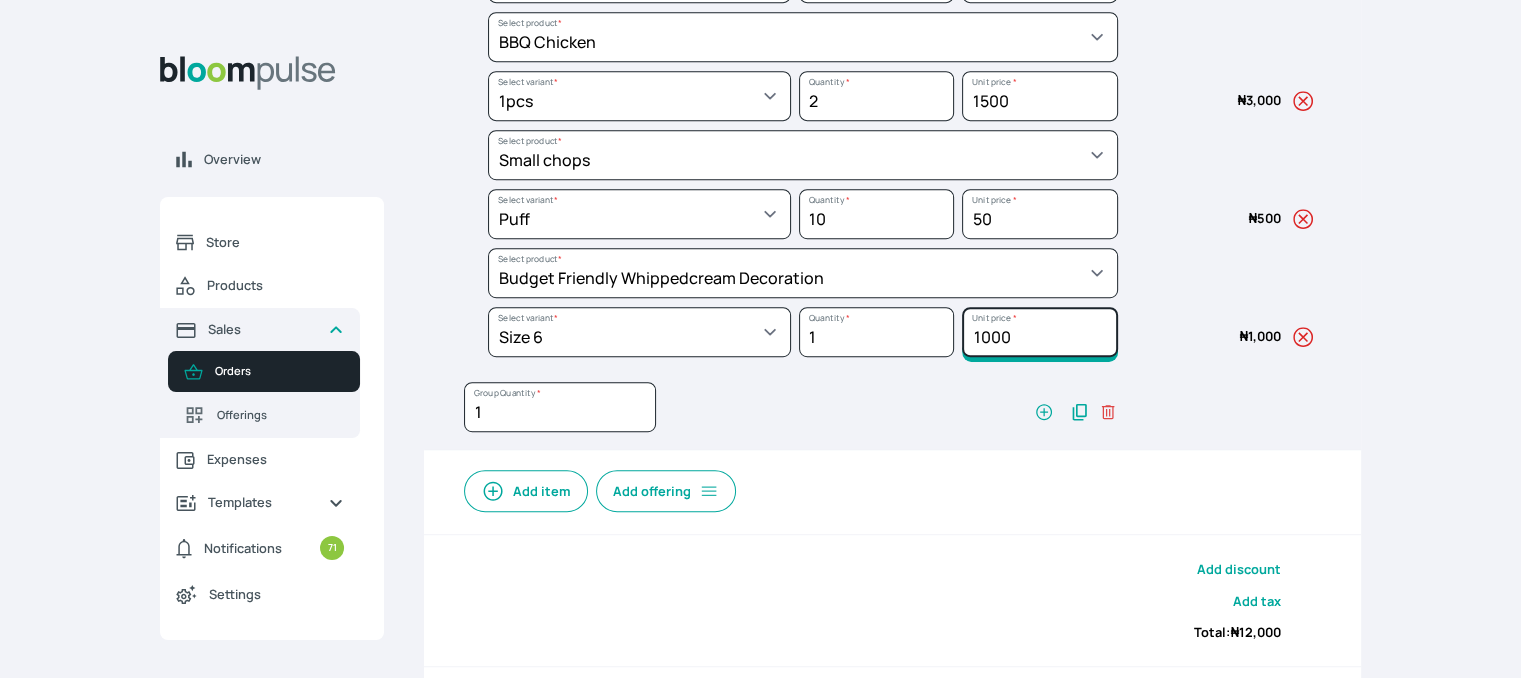 scroll, scrollTop: 1314, scrollLeft: 0, axis: vertical 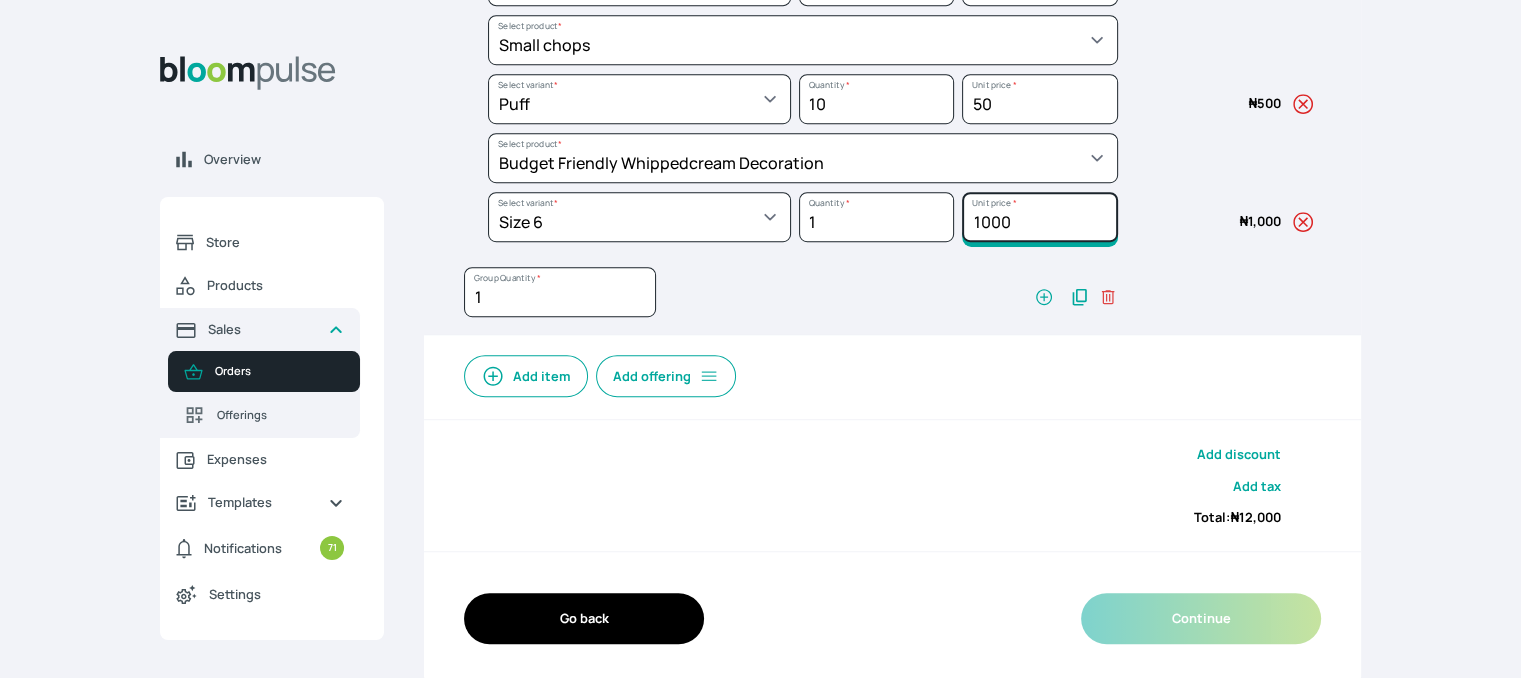 type on "1000" 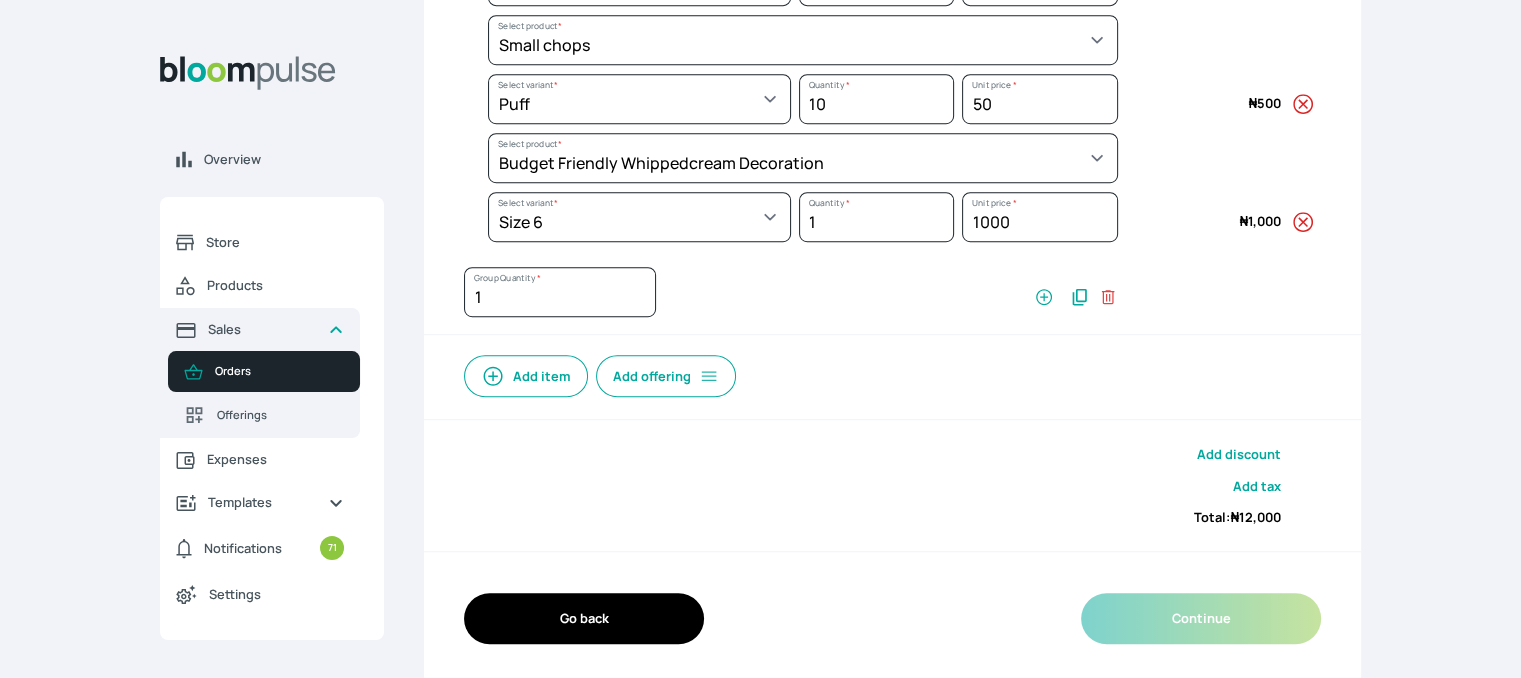 click on "Add item Add offering" at bounding box center (892, 370) 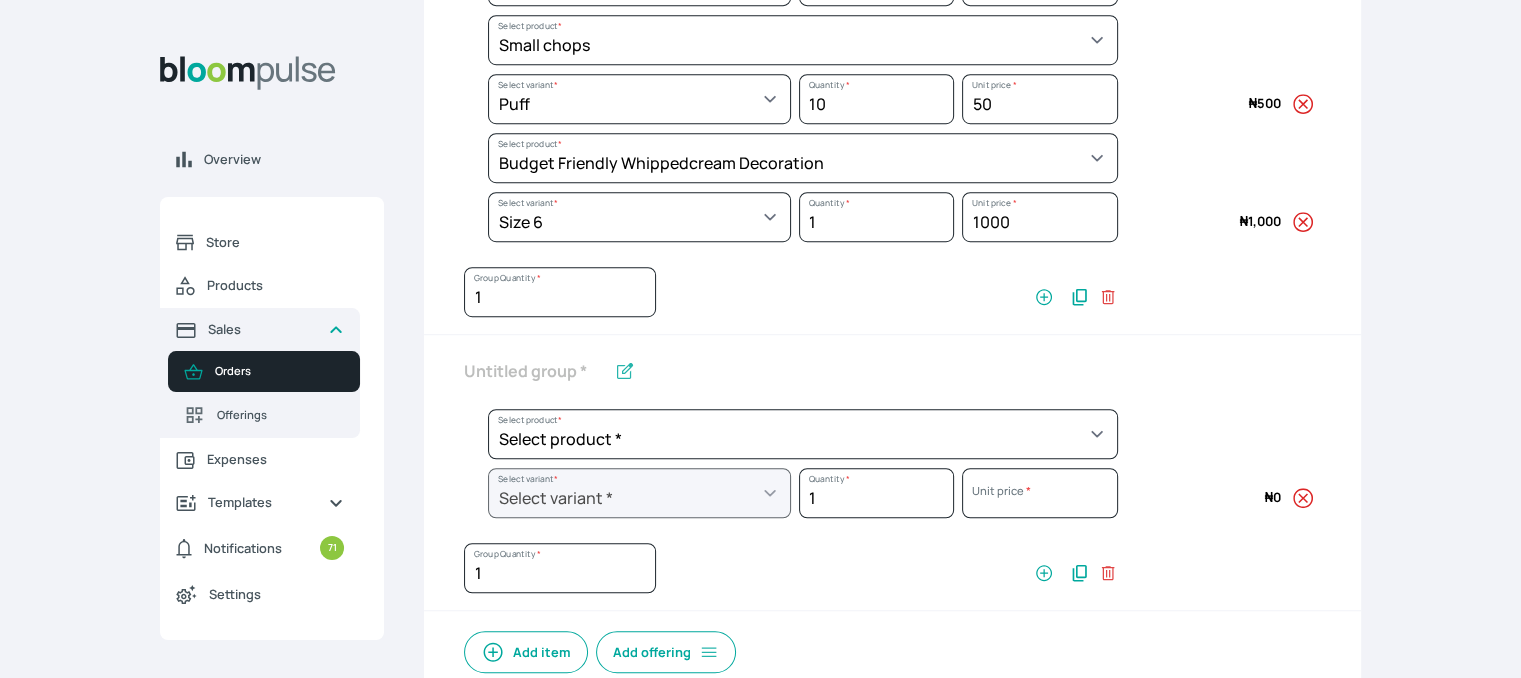 scroll, scrollTop: 1589, scrollLeft: 0, axis: vertical 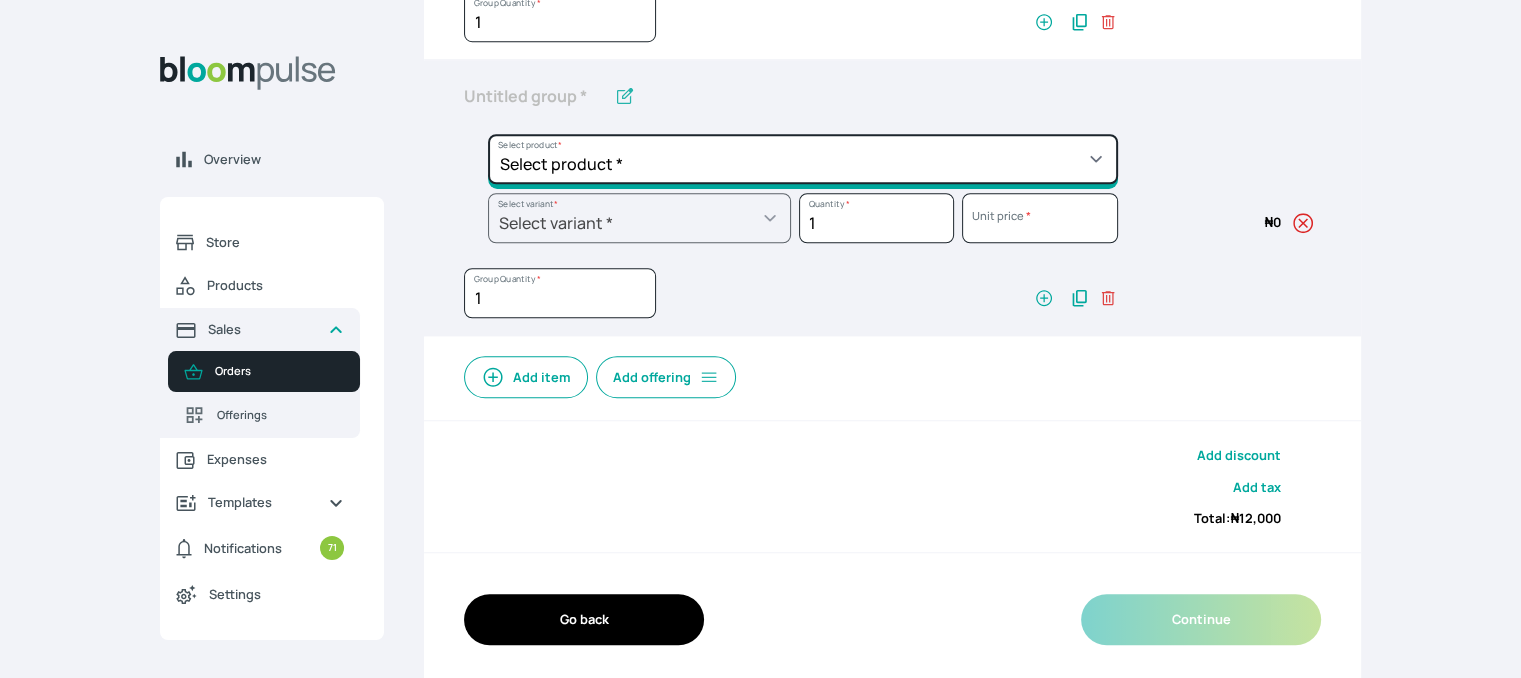 click on "Select product *  Cake Decoration for 8inches High  Chocolate oil based Round Cake  Geneose Sponge square Cake  Pound Square Cake  35cl zobo Mocktail  Banana Bread Batter BBQ Chicken  Bento Cake Budget Friendly Whippedcream Decoration Cake Decoration for 6inches High Cake Decoration for 6inches Low Cake loaf Chocolate Cake Batter Chocolate Ganache Chocolate oil based Batter Chocolate oil based square Cake Chocolate Round Cake Chop Life Package 2 Classic Banana Bread Loaf Coconut Banana Bread Loaf Cookies and Cream oil based Batter Cookies and cream oil based Round Cake Cupcakes Custom Made Whippedcream Decoration Doughnut Batter Fondant 1 Recipe  Fruit Cake Fruit Cake Batter Geneose Sponge Cake Batter Geneose Sponge Round Cake Meat Pie Meat Pie per 1 Mini puff Pound Cake Batter Pound Round Cake  Puff puff Redvelvet Cake Batter Redvelvet oil based Batter Redvelvet oil based Round Cake Redvelvet Round Cake Royal Buttercream  Small chops Stick Meat Sugar Doughnut  Swiss Meringue Buttercream  Valentine Love Box" at bounding box center [803, -1141] 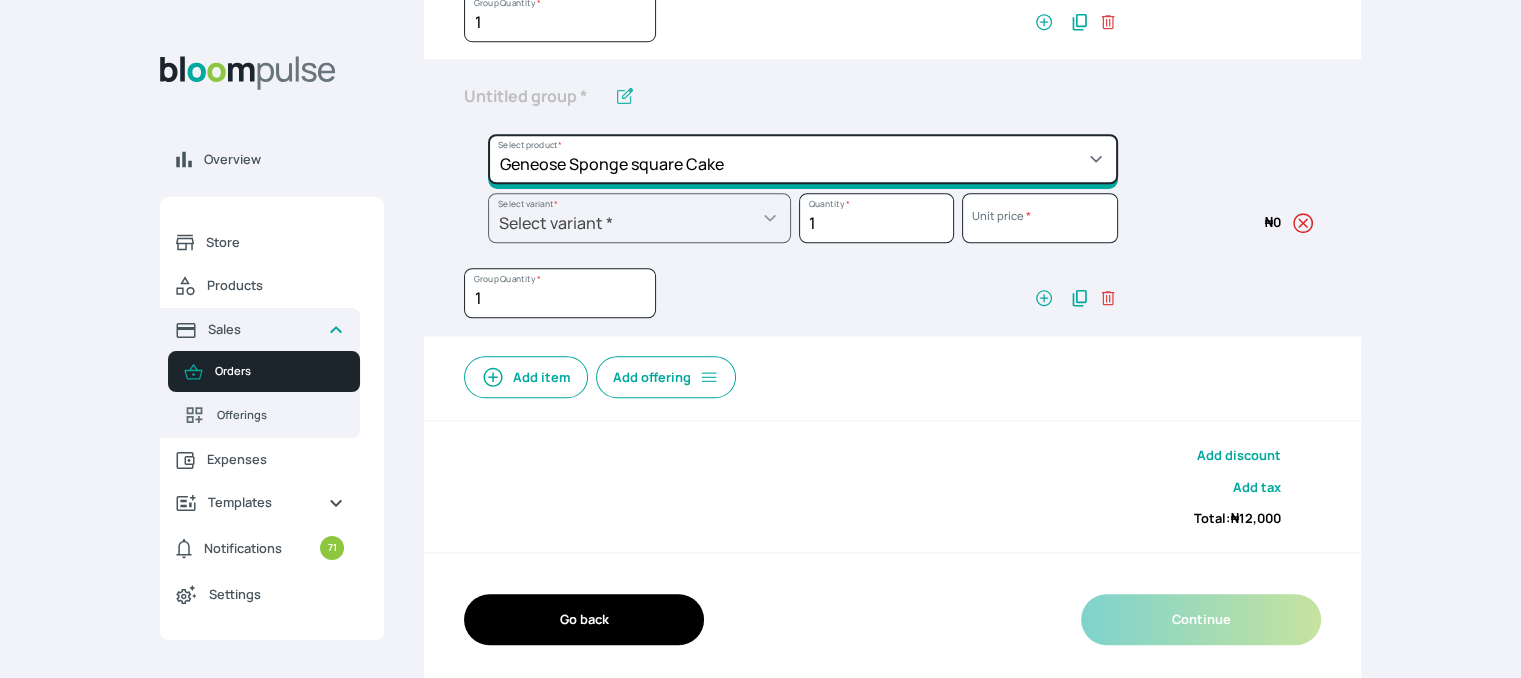 click on "Select product *  Cake Decoration for 8inches High  Chocolate oil based Round Cake  Geneose Sponge square Cake  Pound Square Cake  35cl zobo Mocktail  Banana Bread Batter BBQ Chicken  Bento Cake Budget Friendly Whippedcream Decoration Cake Decoration for 6inches High Cake Decoration for 6inches Low Cake loaf Chocolate Cake Batter Chocolate Ganache Chocolate oil based Batter Chocolate oil based square Cake Chocolate Round Cake Chop Life Package 2 Classic Banana Bread Loaf Coconut Banana Bread Loaf Cookies and Cream oil based Batter Cookies and cream oil based Round Cake Cupcakes Custom Made Whippedcream Decoration Doughnut Batter Fondant 1 Recipe  Fruit Cake Fruit Cake Batter Geneose Sponge Cake Batter Geneose Sponge Round Cake Meat Pie Meat Pie per 1 Mini puff Pound Cake Batter Pound Round Cake  Puff puff Redvelvet Cake Batter Redvelvet oil based Batter Redvelvet oil based Round Cake Redvelvet Round Cake Royal Buttercream  Small chops Stick Meat Sugar Doughnut  Swiss Meringue Buttercream  Valentine Love Box" at bounding box center [803, -1141] 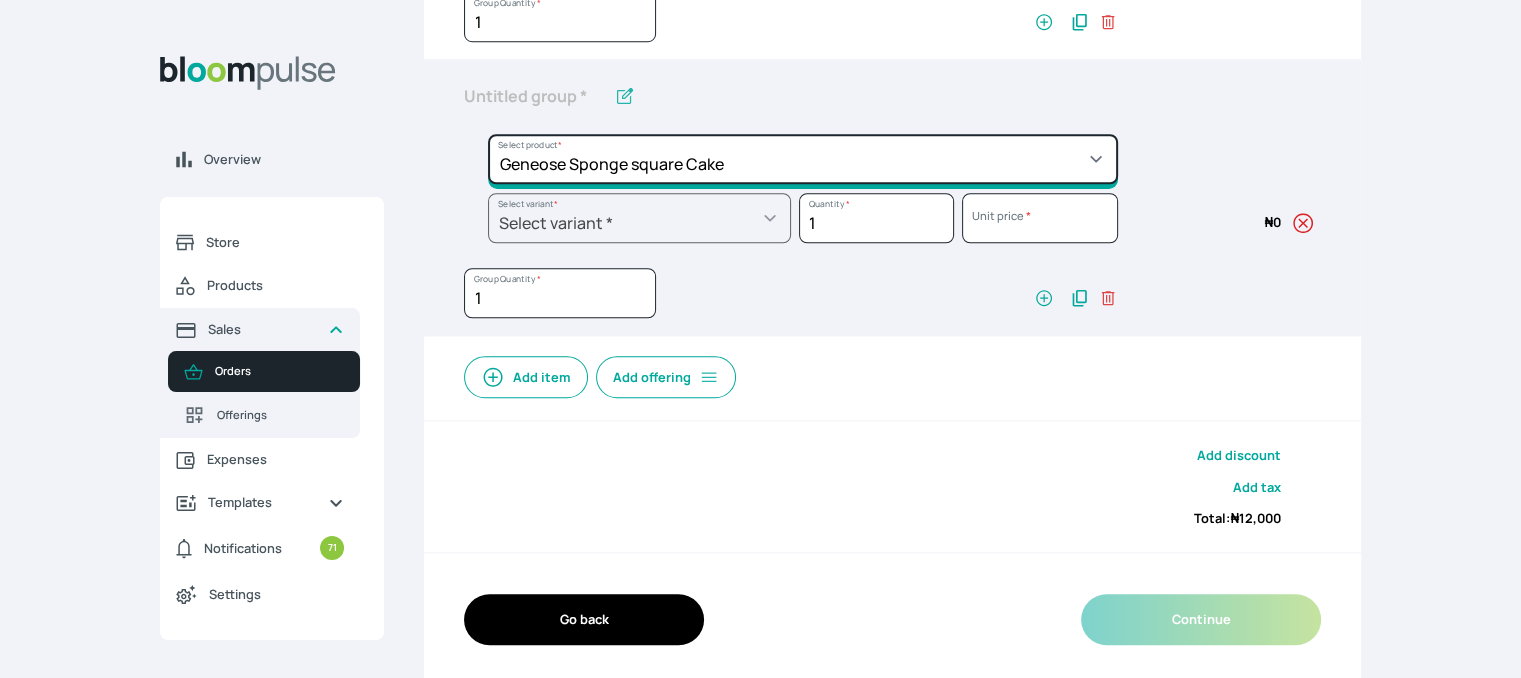 type on "Geneose Sponge square Cake" 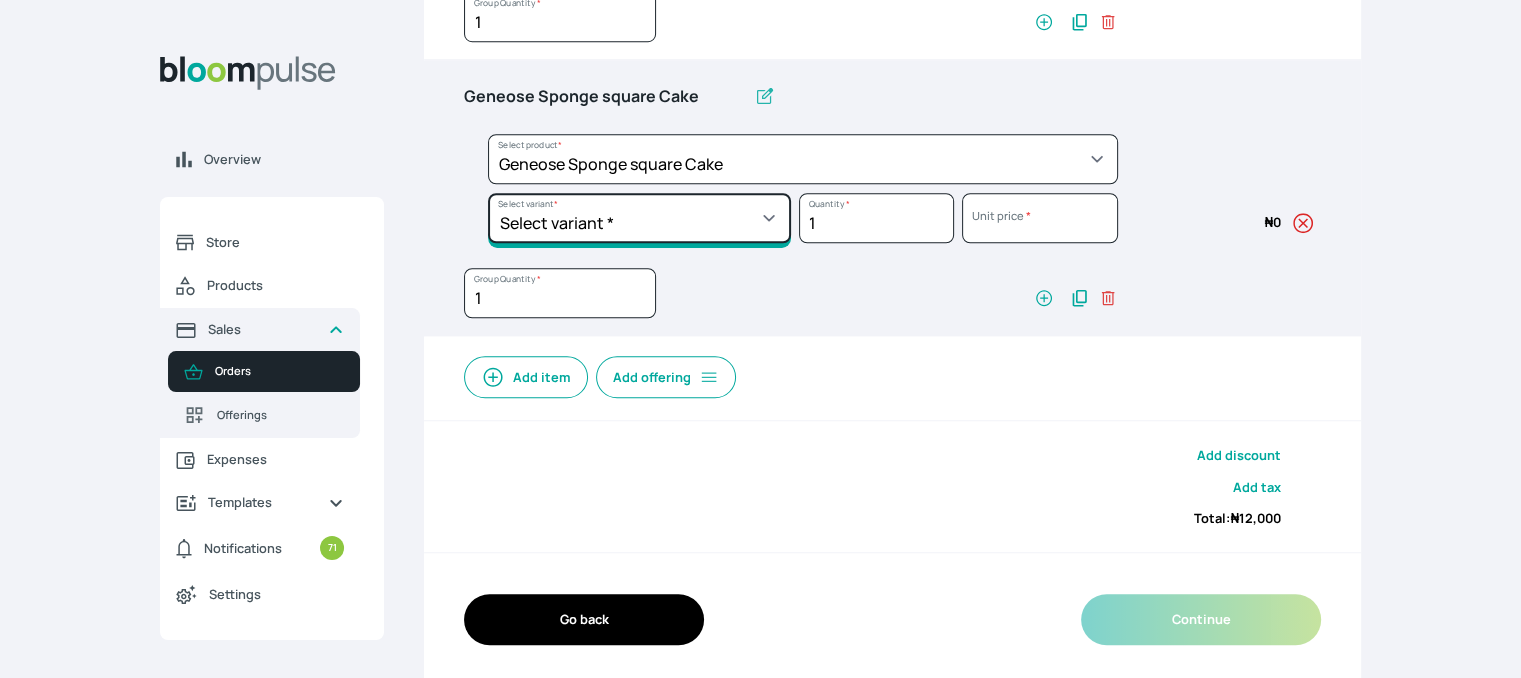 click on "Select variant * 10inches  11inches 12inches 6inches  7inches 8inches  9inches" at bounding box center (639, -1082) 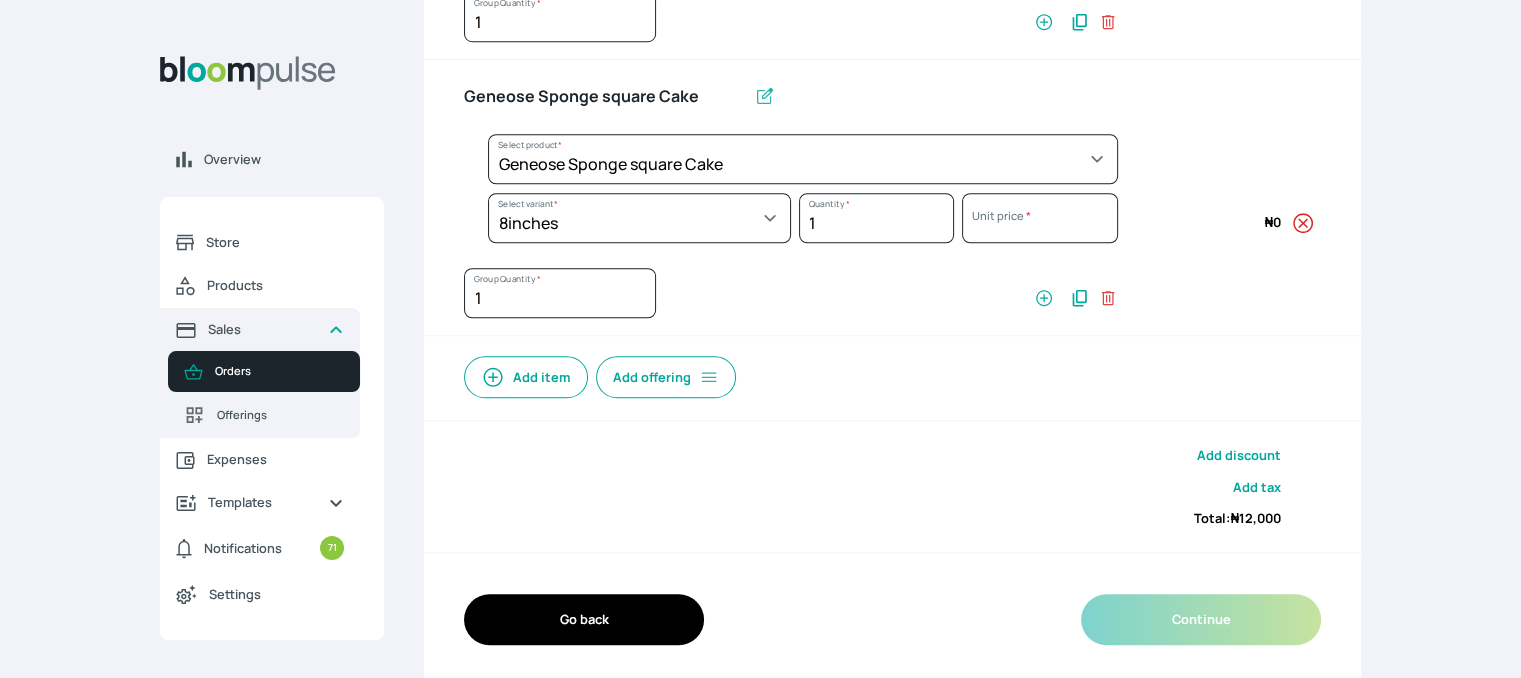 select on "8df7c64b-5eaf-4a52-9c8e-2629a83ea39d" 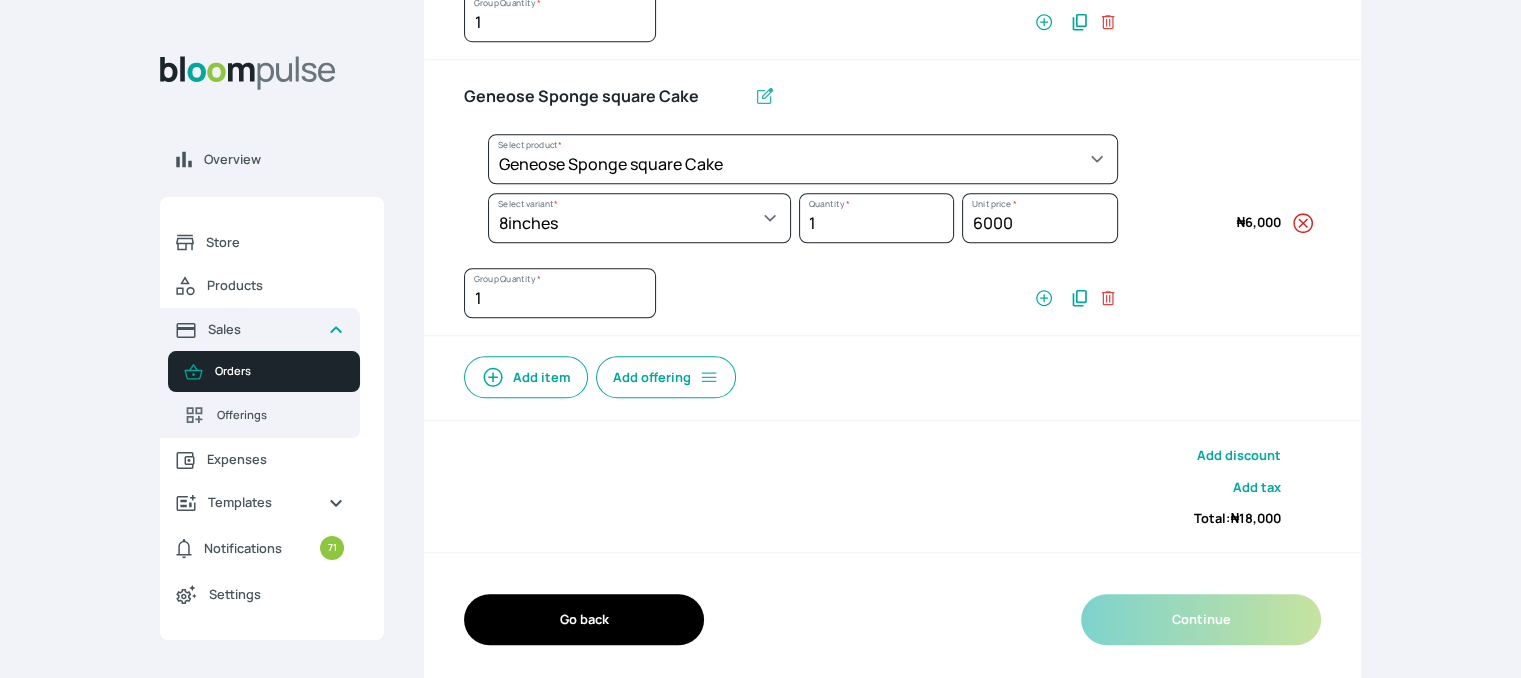 click on "Details Amount Bento Cake Select product *  Cake Decoration for 8inches High  Chocolate oil based Round Cake  Geneose Sponge square Cake  Pound Square Cake  35cl zobo Mocktail  Banana Bread Batter BBQ Chicken  Bento Cake Budget Friendly Whippedcream Decoration Cake Decoration for 6inches High Cake Decoration for 6inches Low Cake loaf Chocolate Cake Batter Chocolate Ganache Chocolate oil based Batter Chocolate oil based square Cake Chocolate Round Cake Chop Life Package 2 Classic Banana Bread Loaf Coconut Banana Bread Loaf Cookies and Cream oil based Batter Cookies and cream oil based Round Cake Cupcakes Custom Made Whippedcream Decoration Doughnut Batter Fondant 1 Recipe  Fruit Cake Fruit Cake Batter Geneose Sponge Cake Batter Geneose Sponge Round Cake Meat Pie Meat Pie per 1 Mini puff Pound Cake Batter Pound Round Cake  Puff puff Redvelvet Cake Batter Redvelvet oil based Batter Redvelvet oil based Round Cake Redvelvet Round Cake Royal Buttercream  Small chops Stick Meat Sugar Doughnut  Valentine Love Box  *" at bounding box center [892, -300] 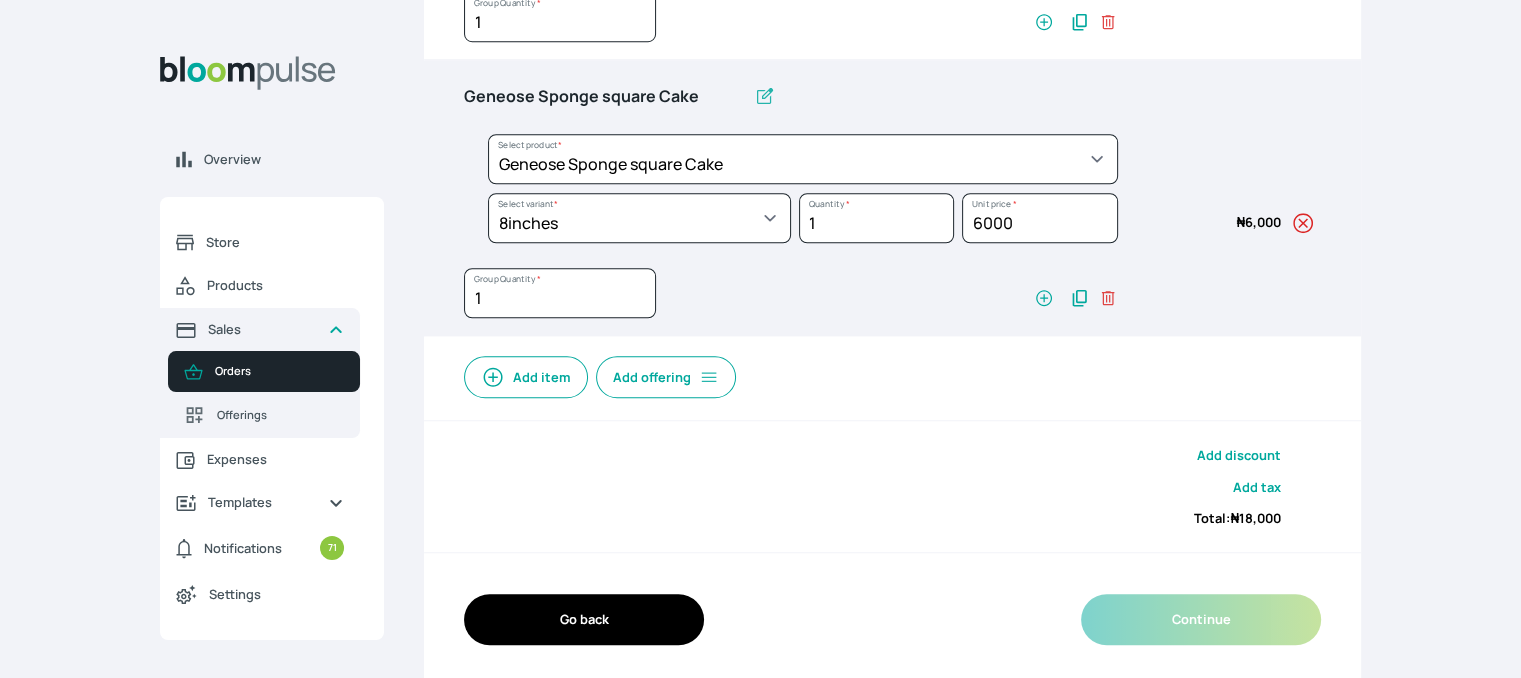 click 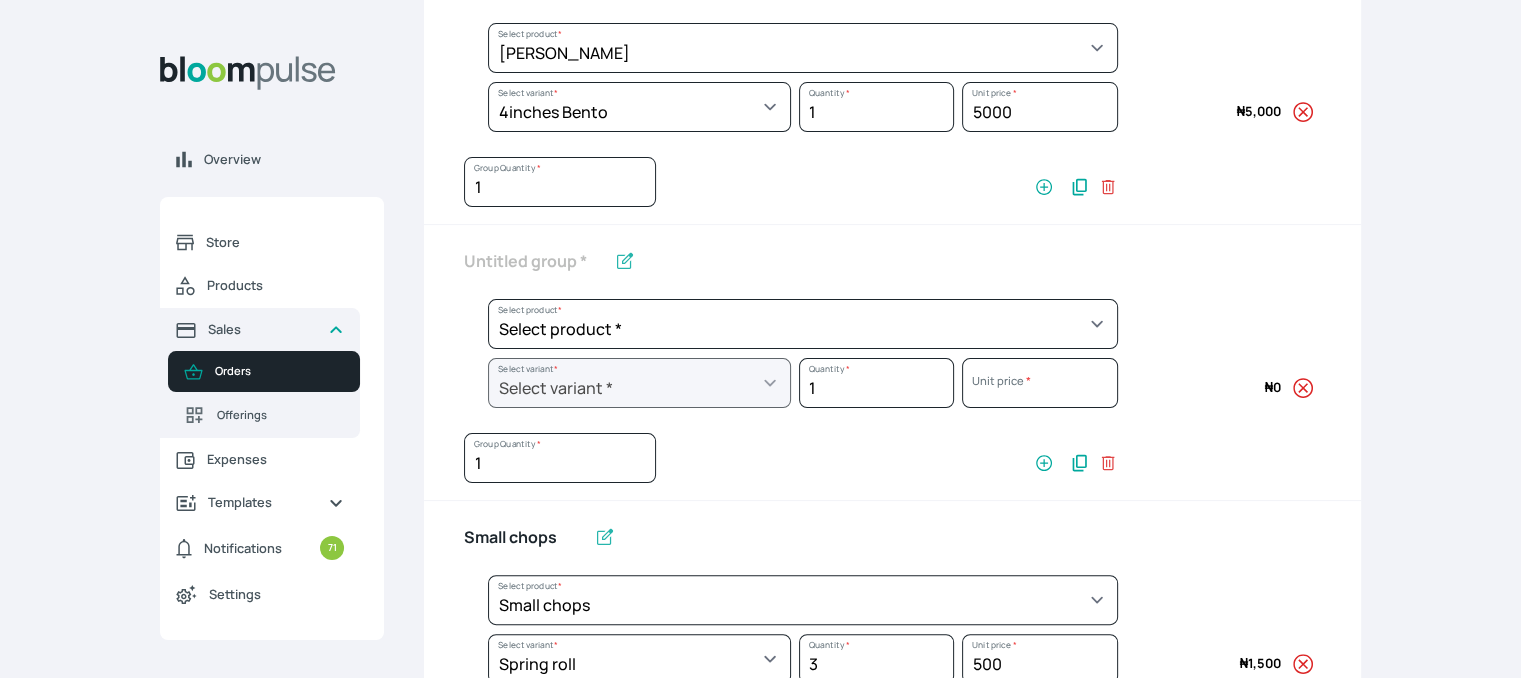 scroll, scrollTop: 214, scrollLeft: 0, axis: vertical 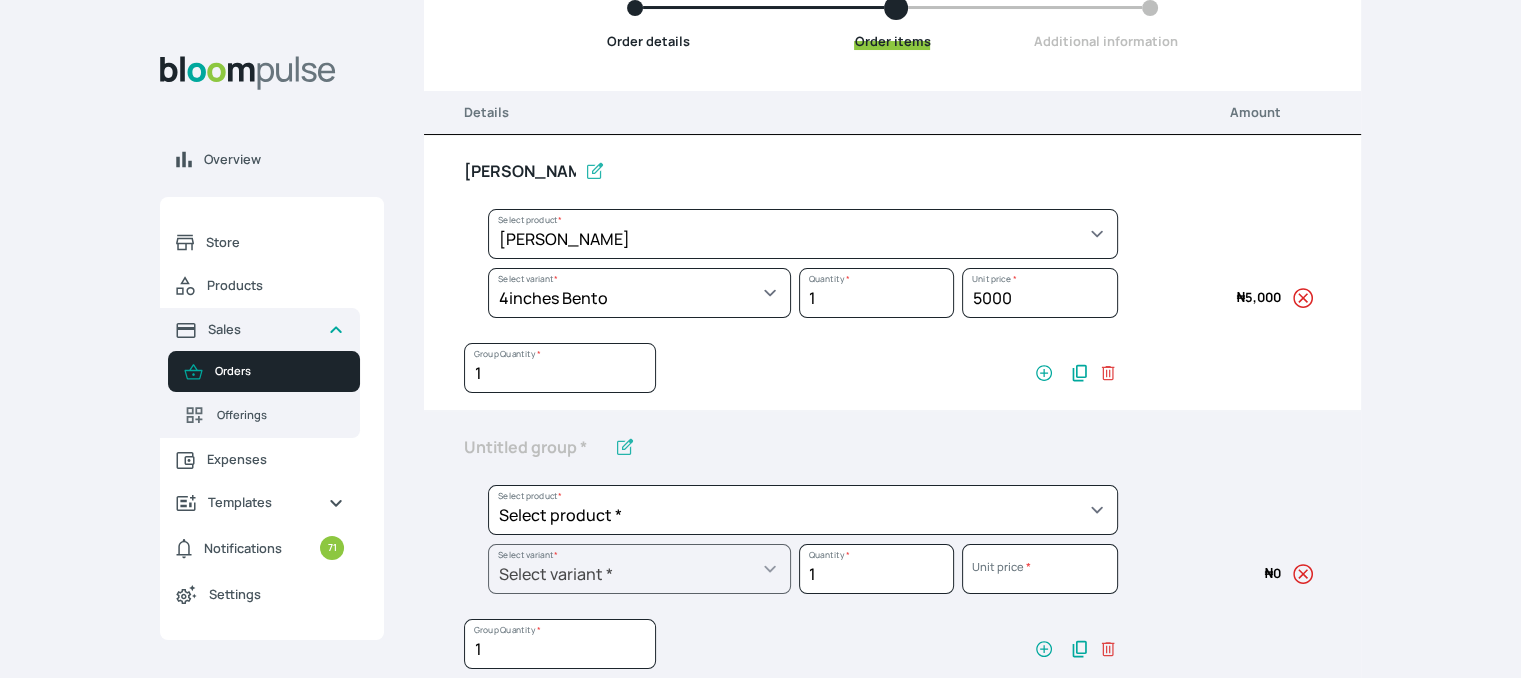 click 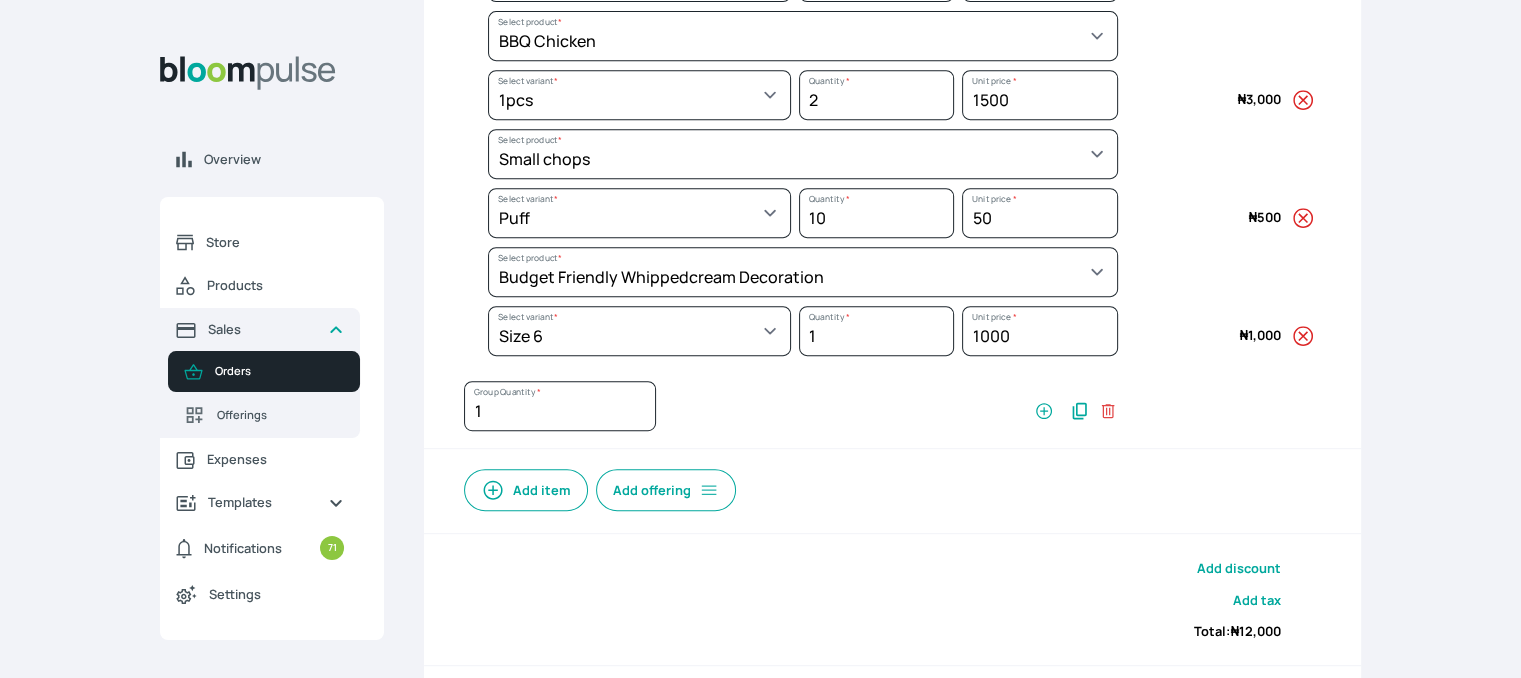 scroll, scrollTop: 1040, scrollLeft: 0, axis: vertical 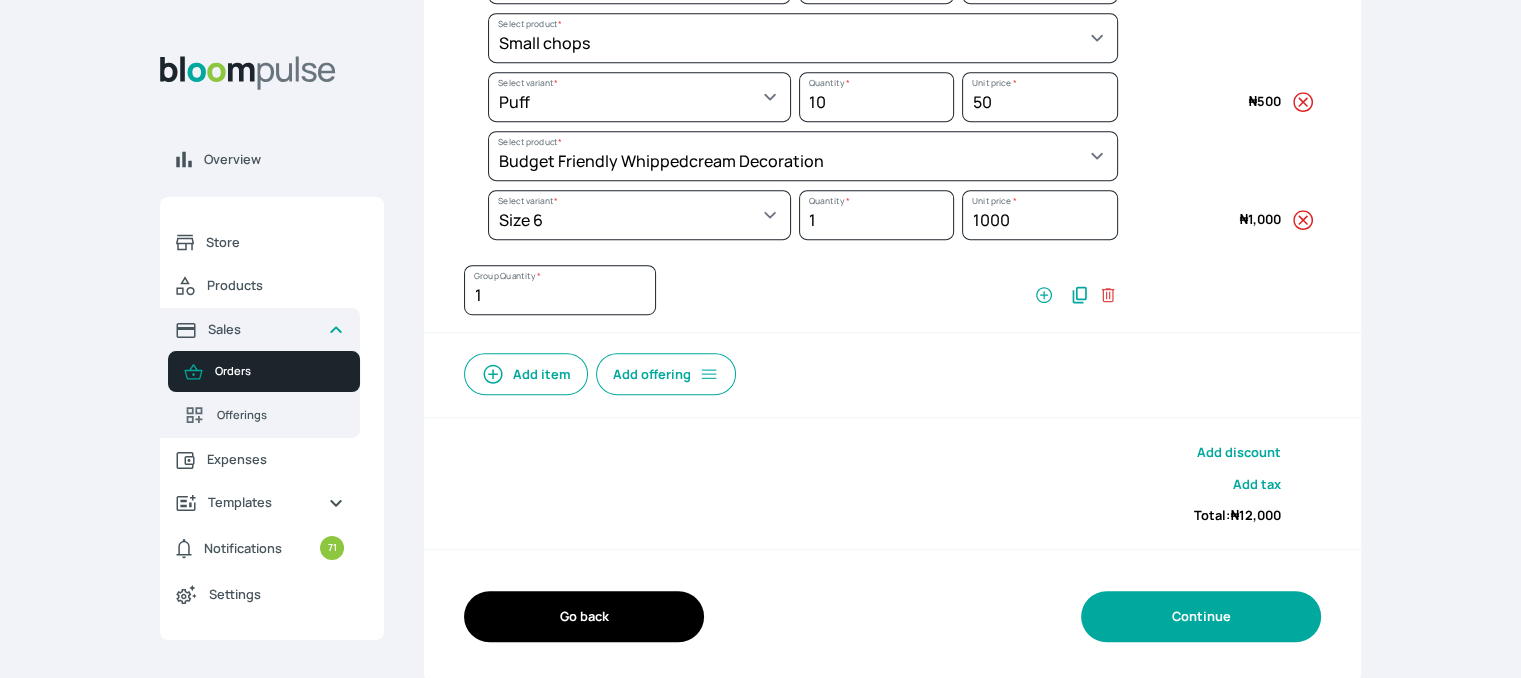 click on "Continue" at bounding box center [1201, 616] 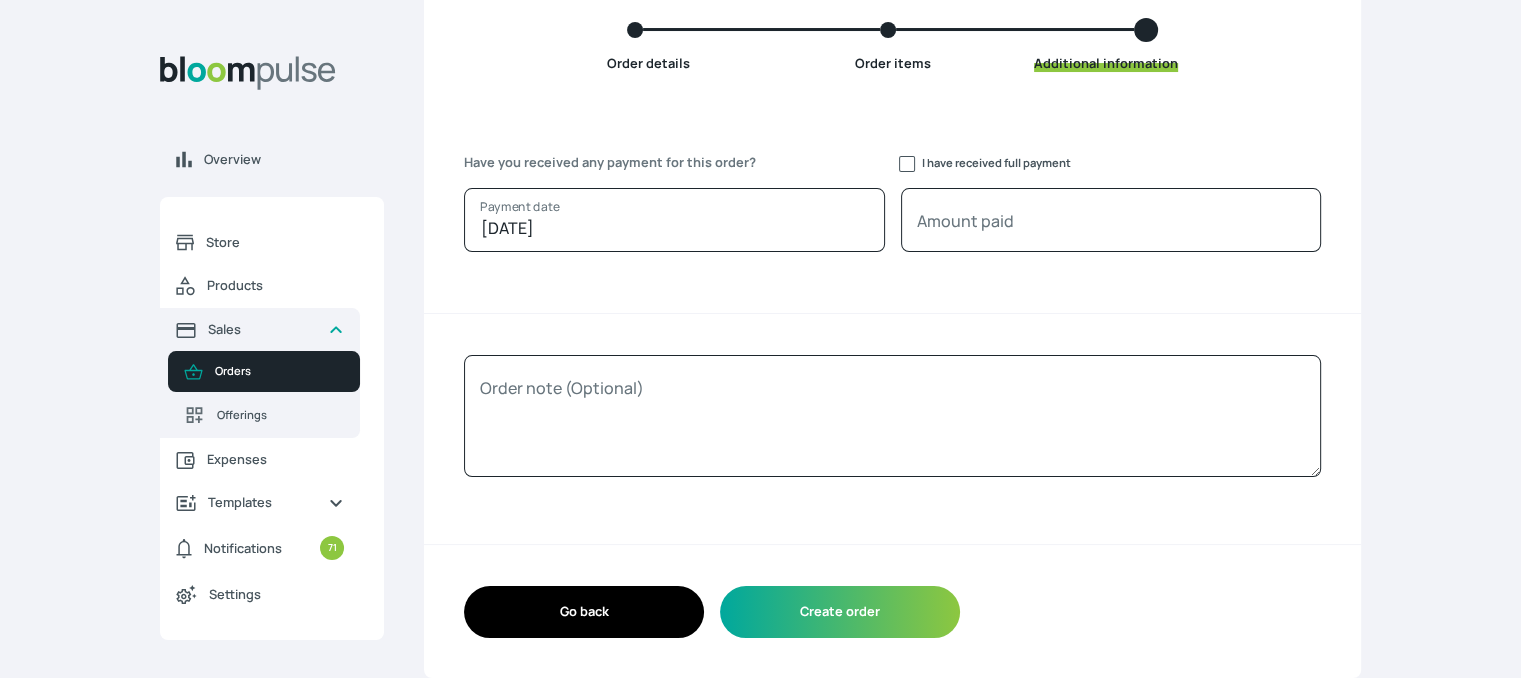 scroll, scrollTop: 191, scrollLeft: 0, axis: vertical 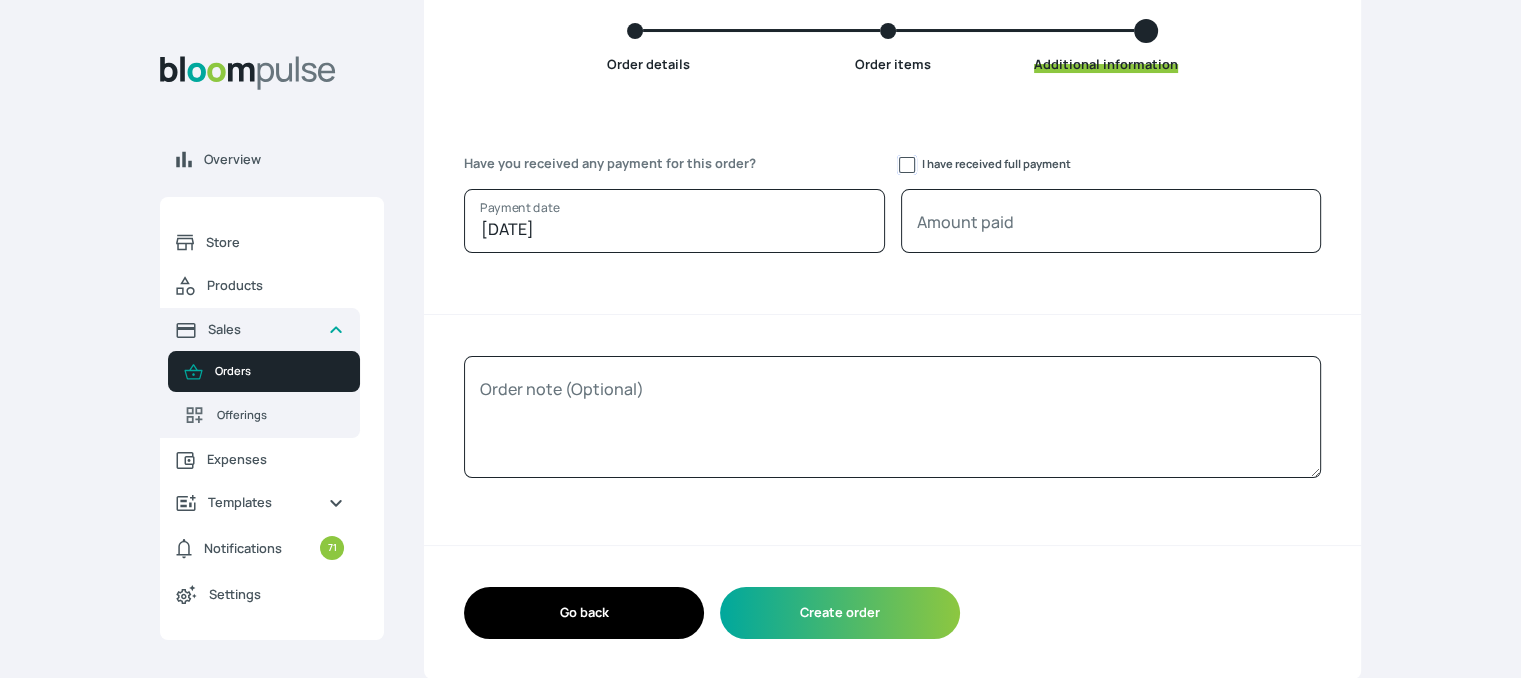 click on "I have received full payment" at bounding box center (907, 165) 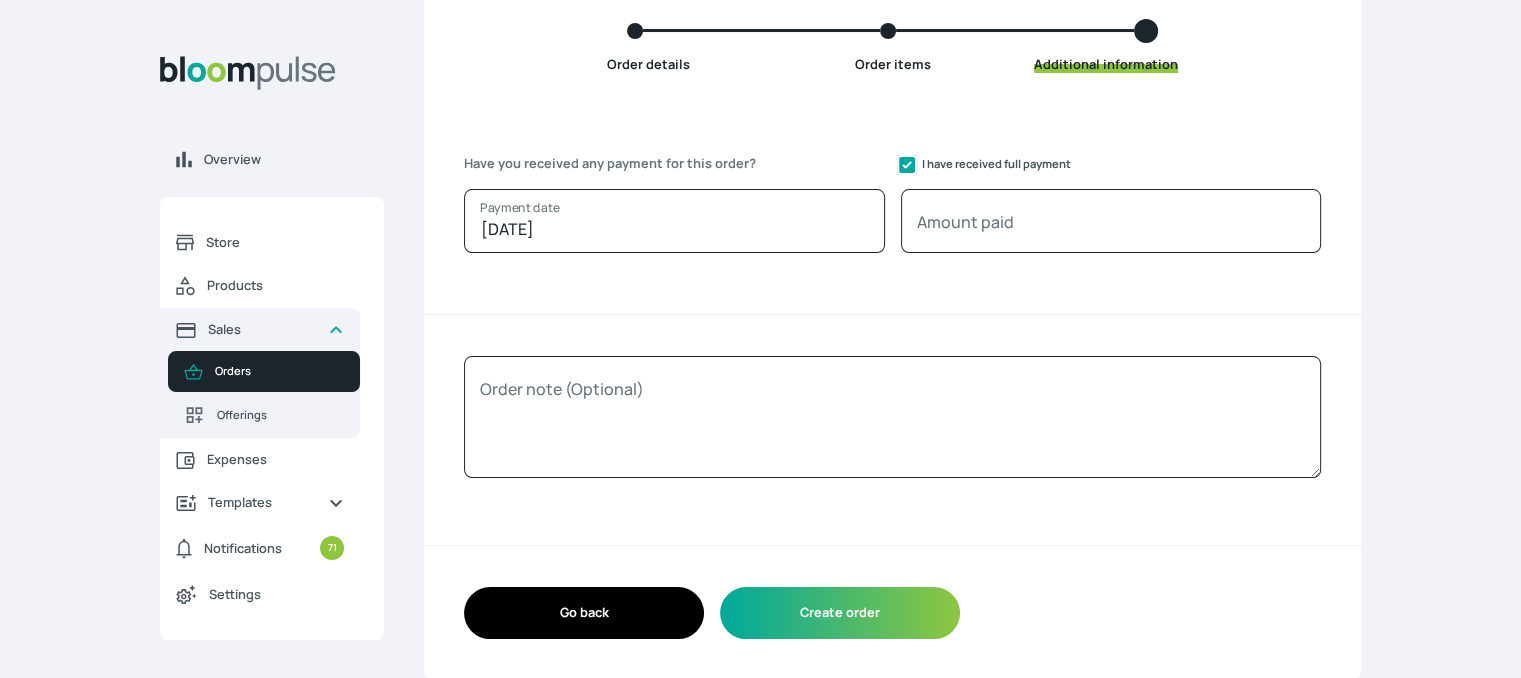 checkbox on "true" 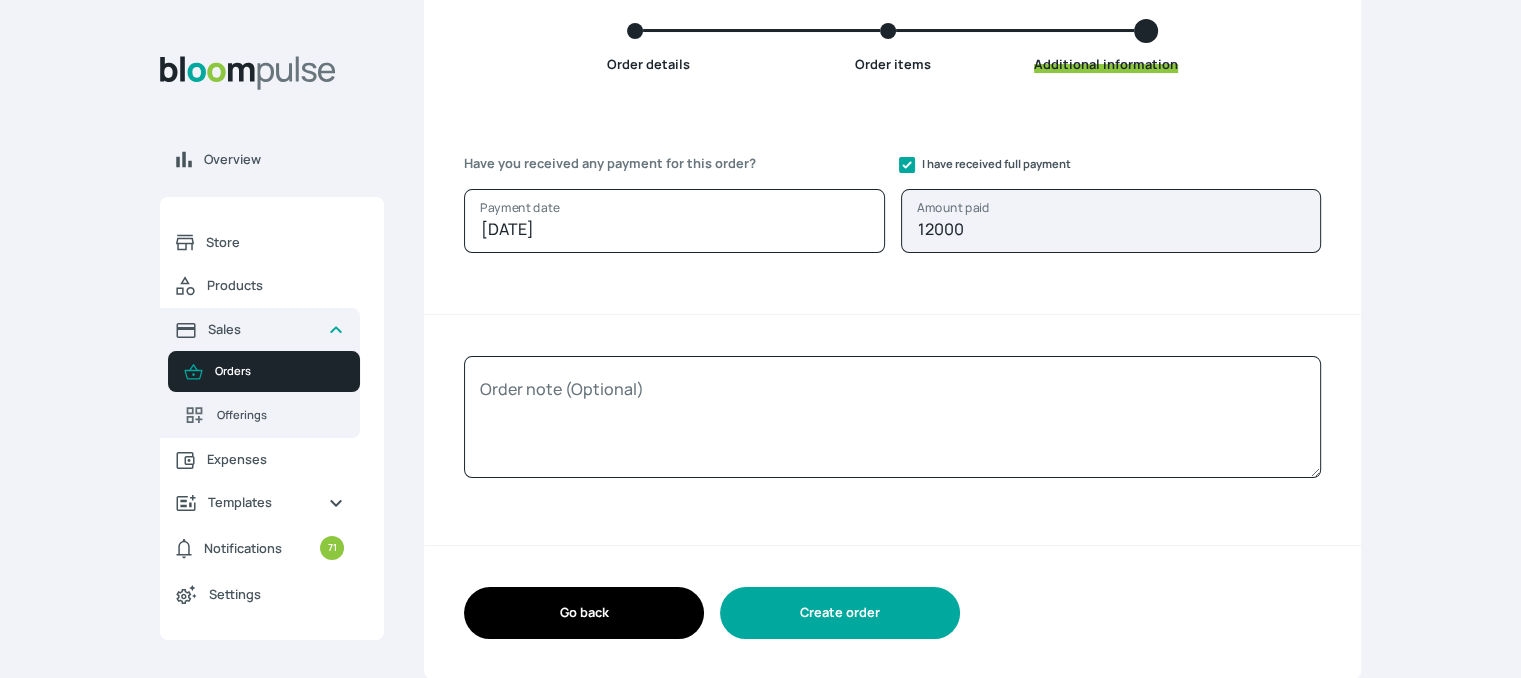 click on "Create order" at bounding box center (840, 612) 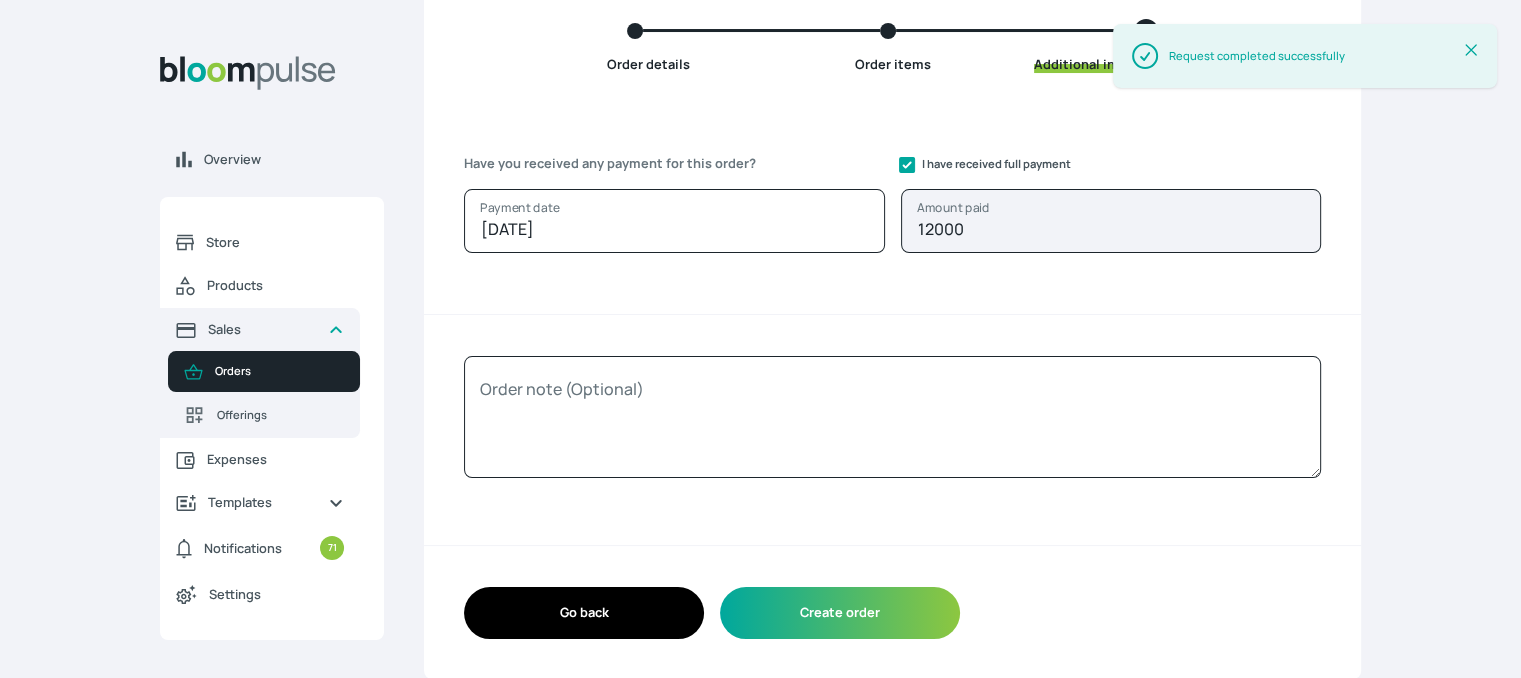 scroll, scrollTop: 0, scrollLeft: 0, axis: both 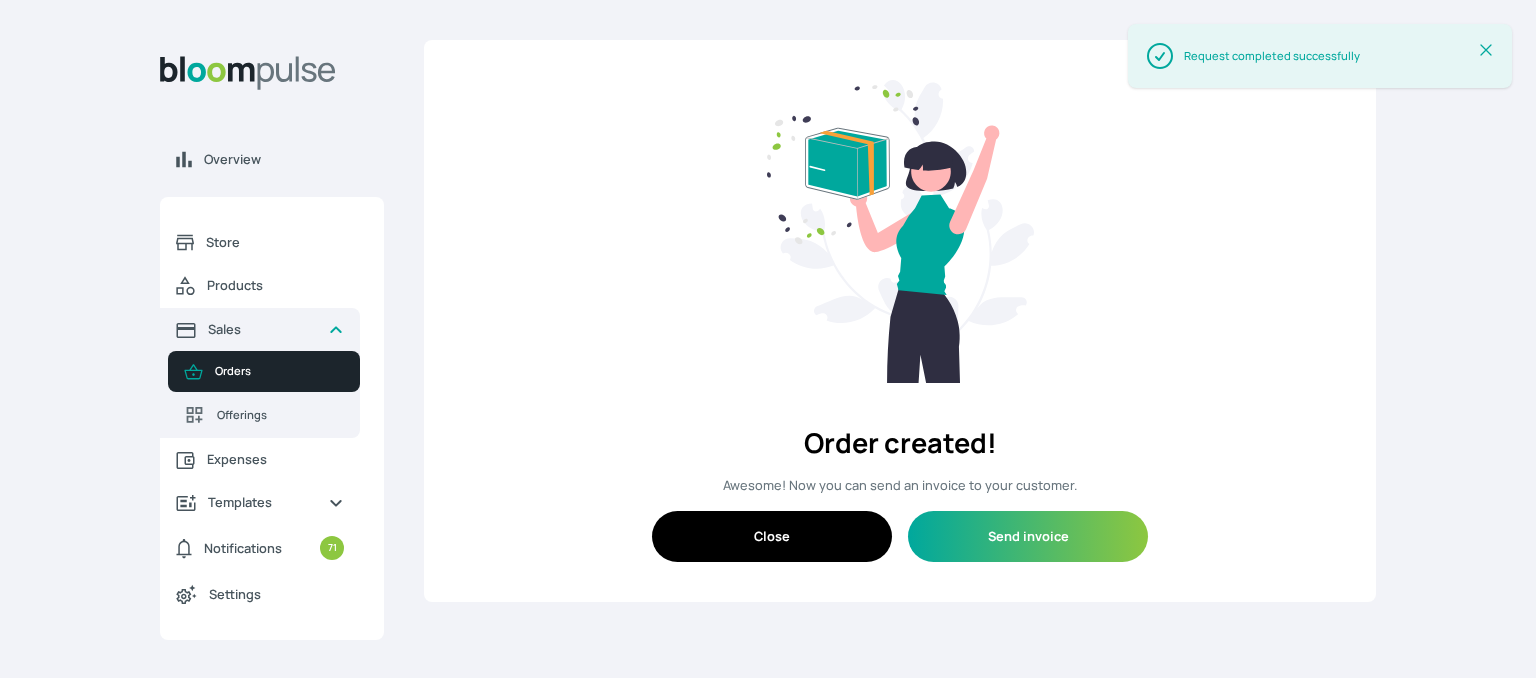 click on "Close" at bounding box center (772, 536) 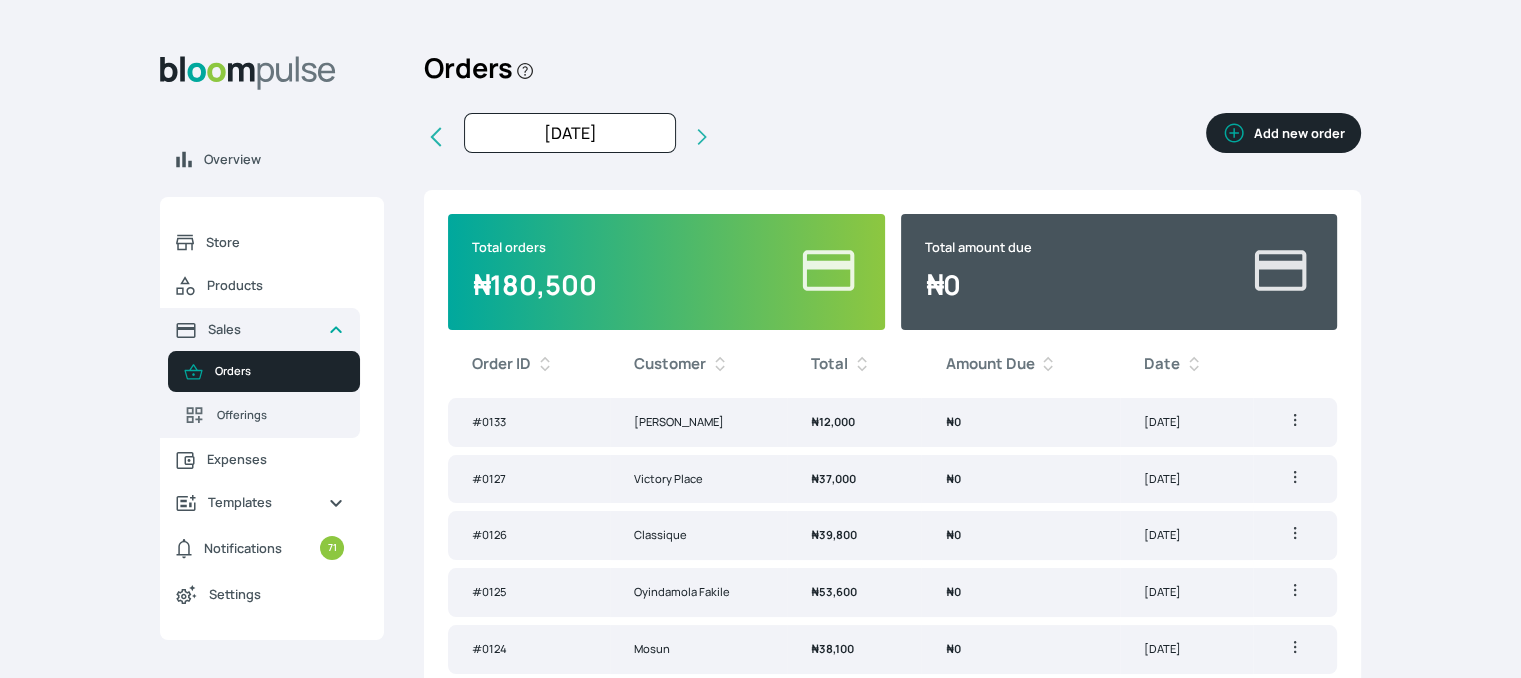 click 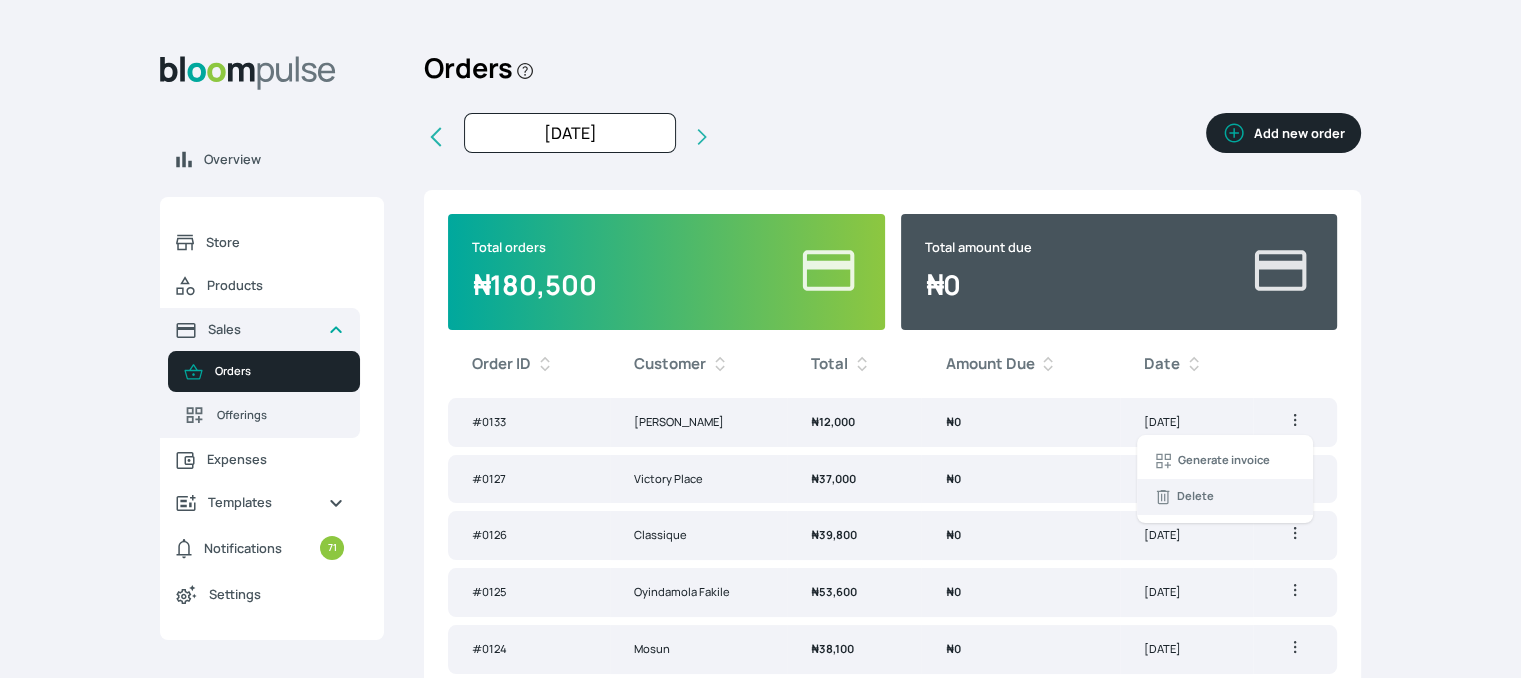 click on "Delete" at bounding box center (1225, 497) 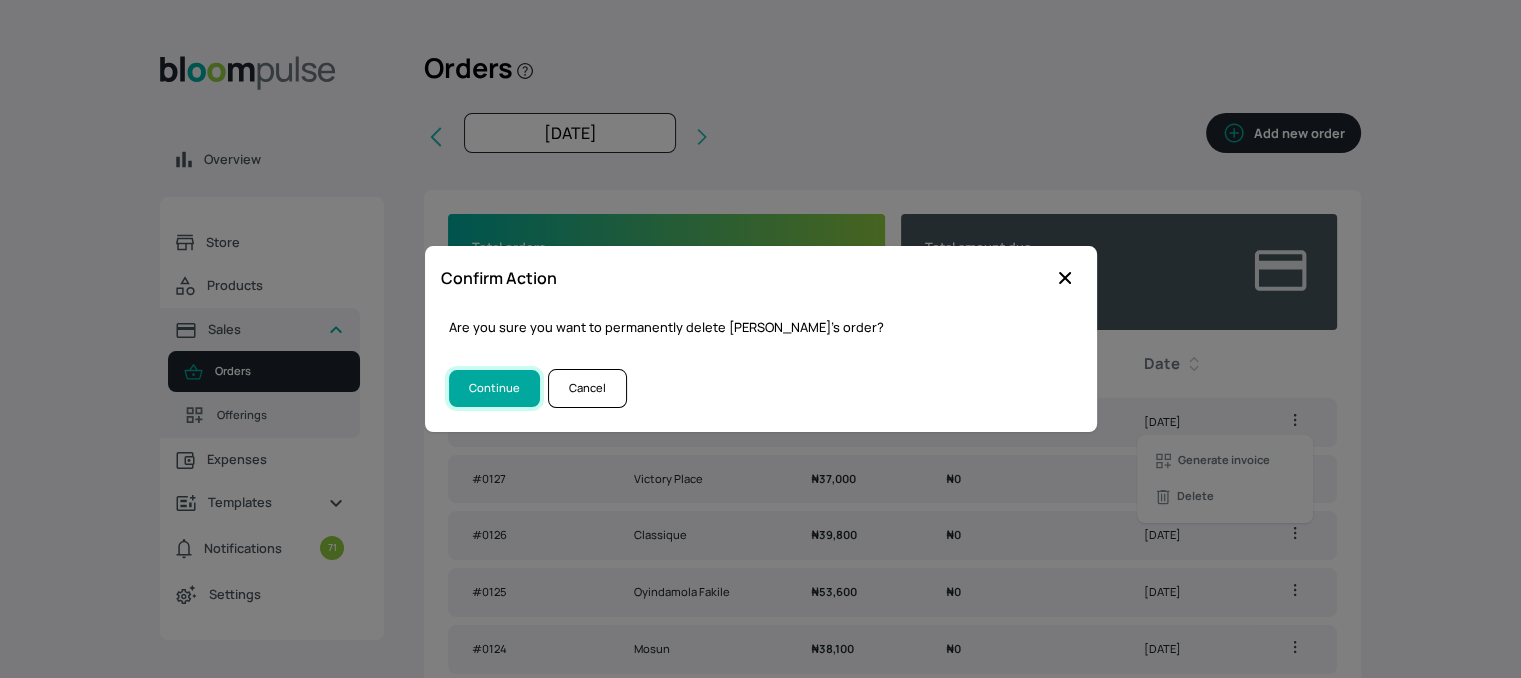 click on "Continue" at bounding box center [494, 388] 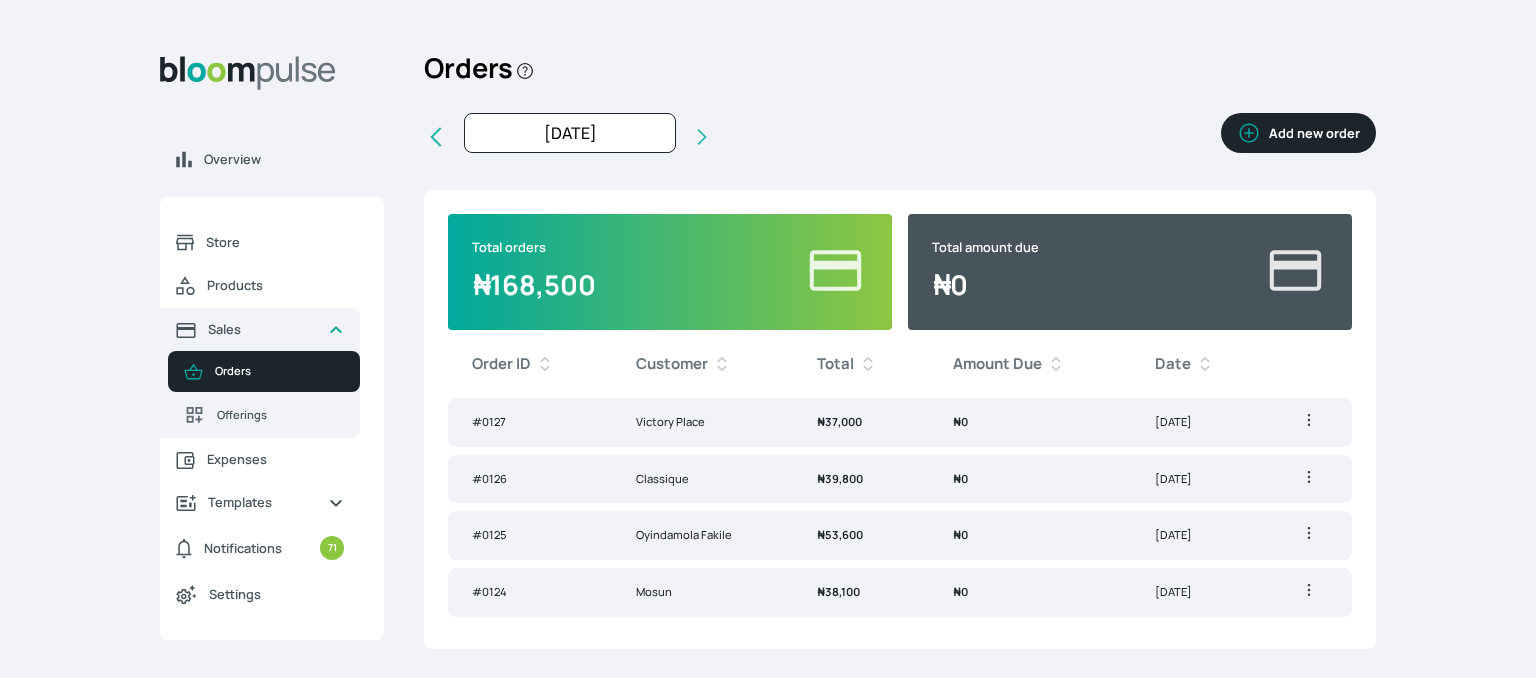 click 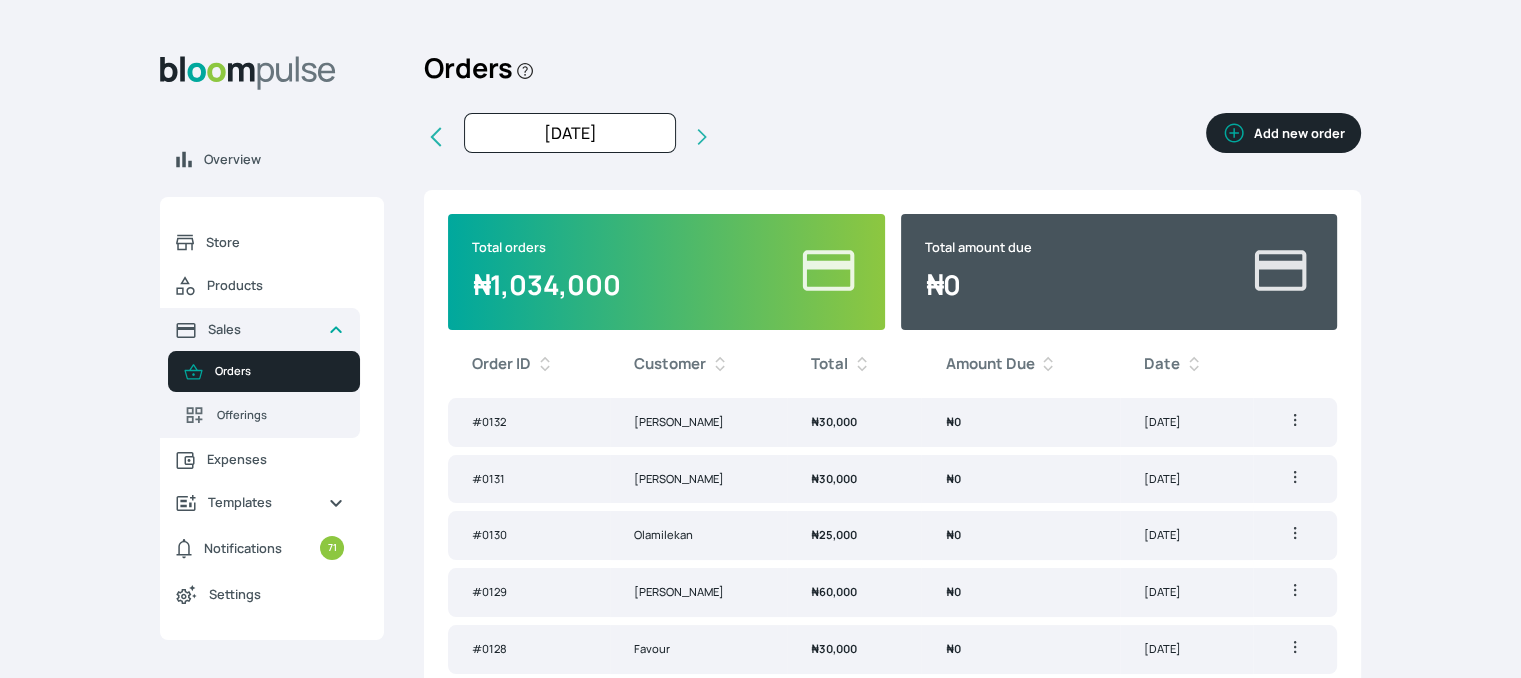 click on "Orders Add new order" at bounding box center (892, 76) 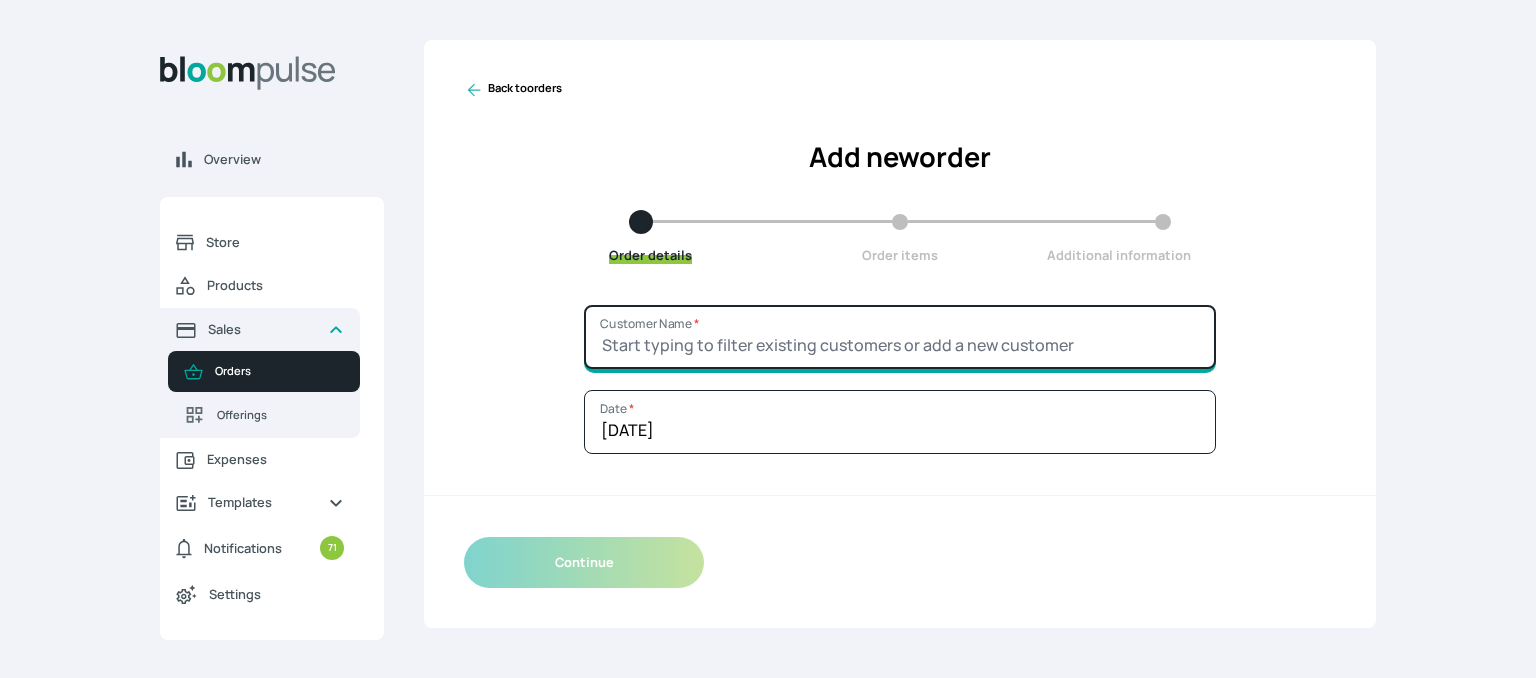 click on "Customer Name    *" at bounding box center (900, 337) 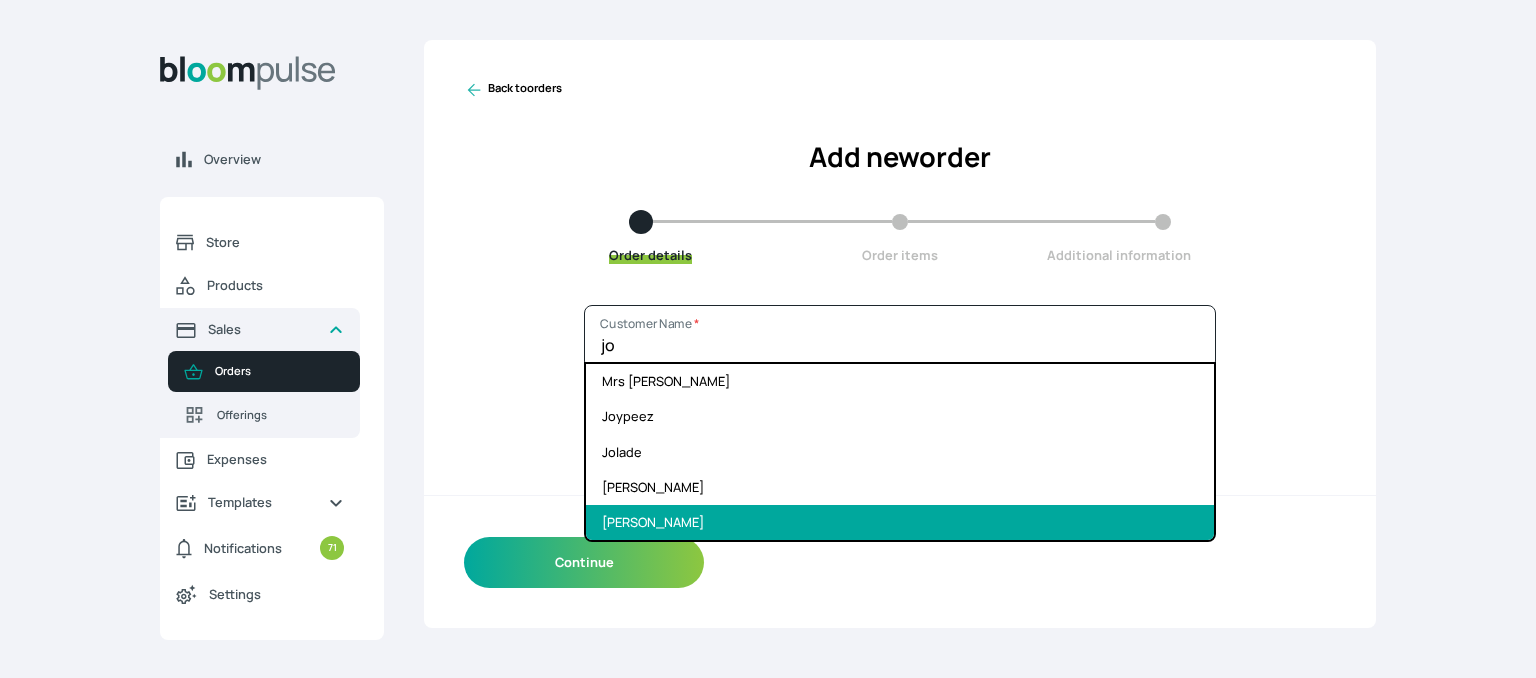 click on "John" at bounding box center [900, 522] 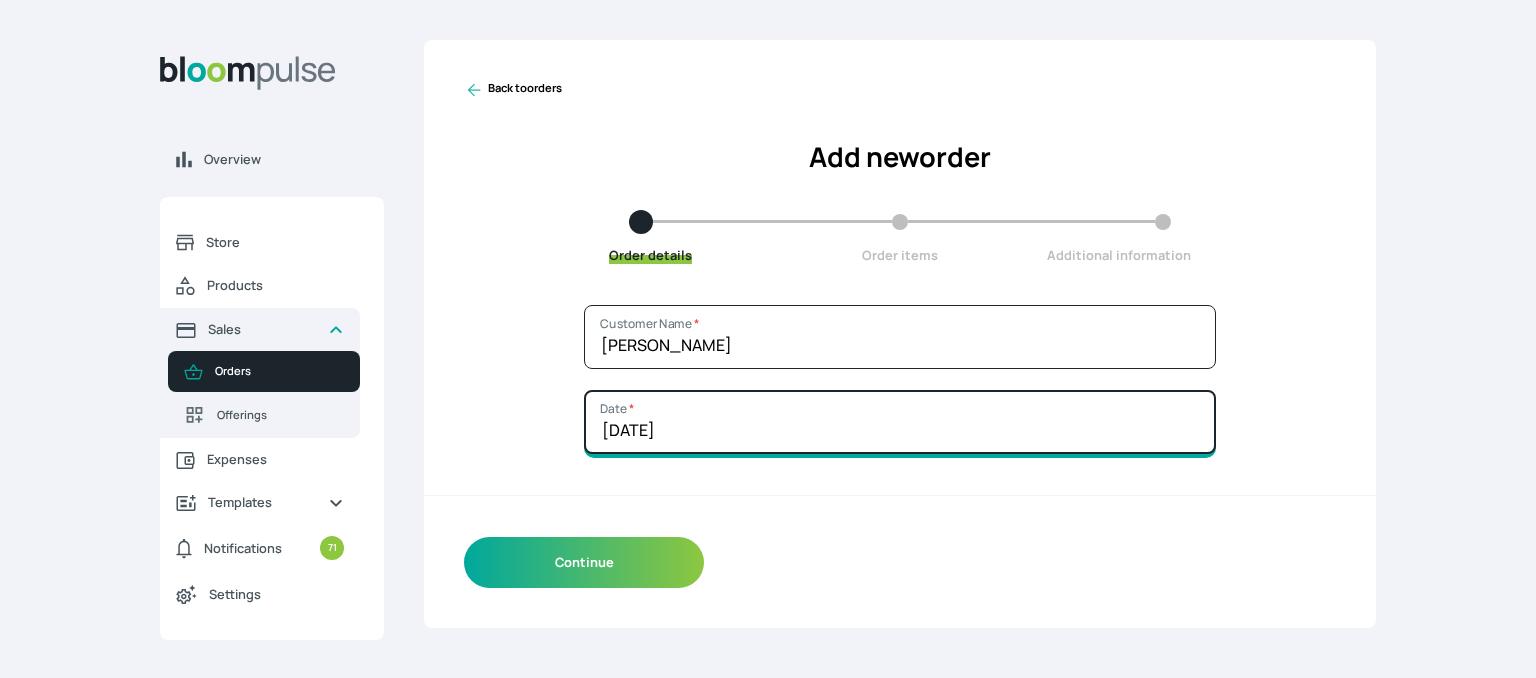 click on "[DATE]" at bounding box center (900, 422) 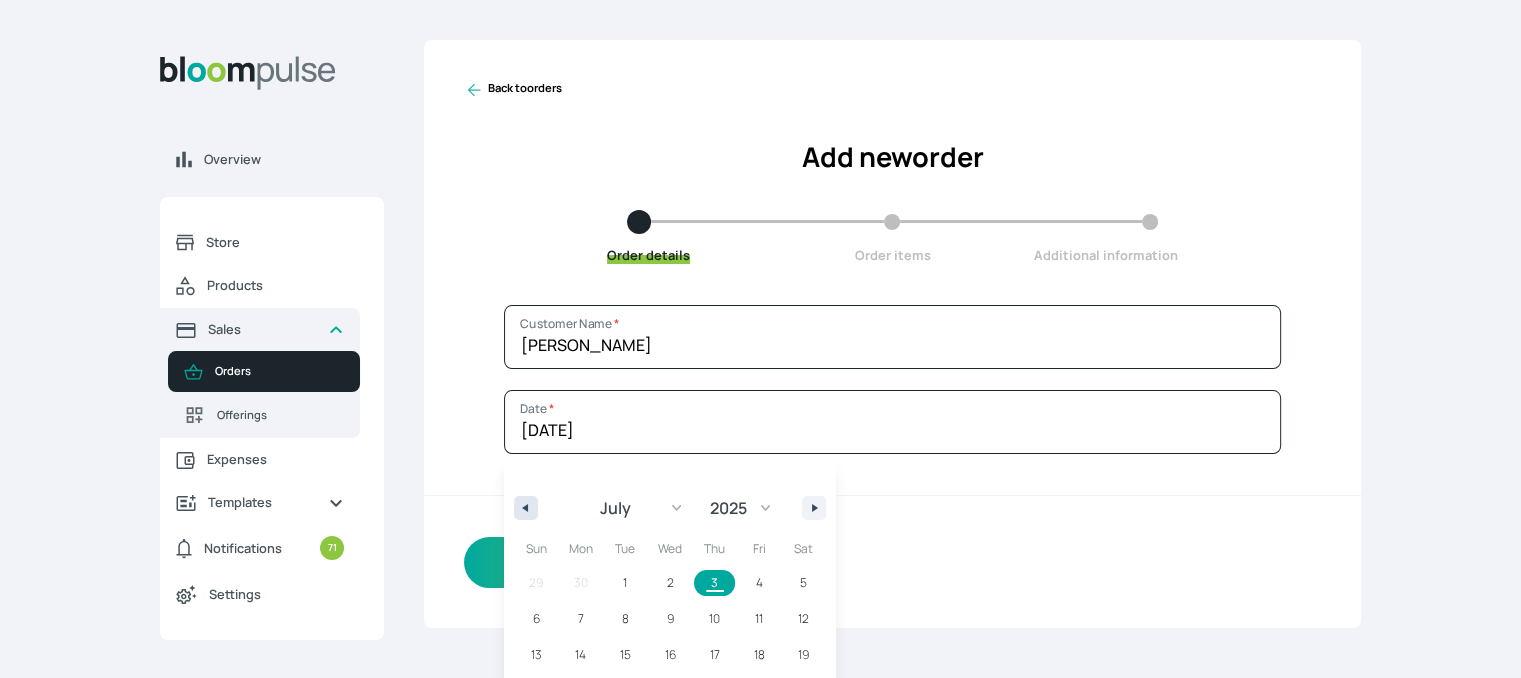 click at bounding box center (523, 508) 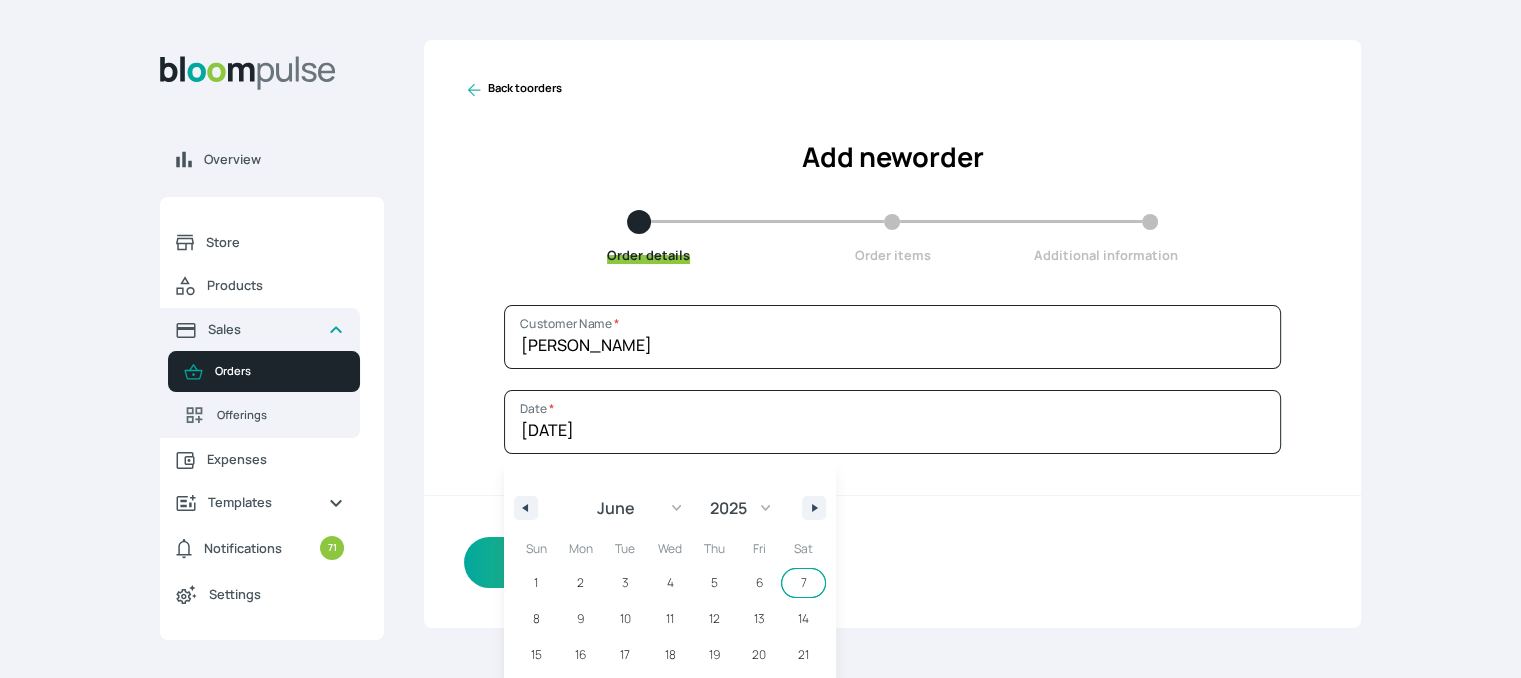 scroll, scrollTop: 87, scrollLeft: 0, axis: vertical 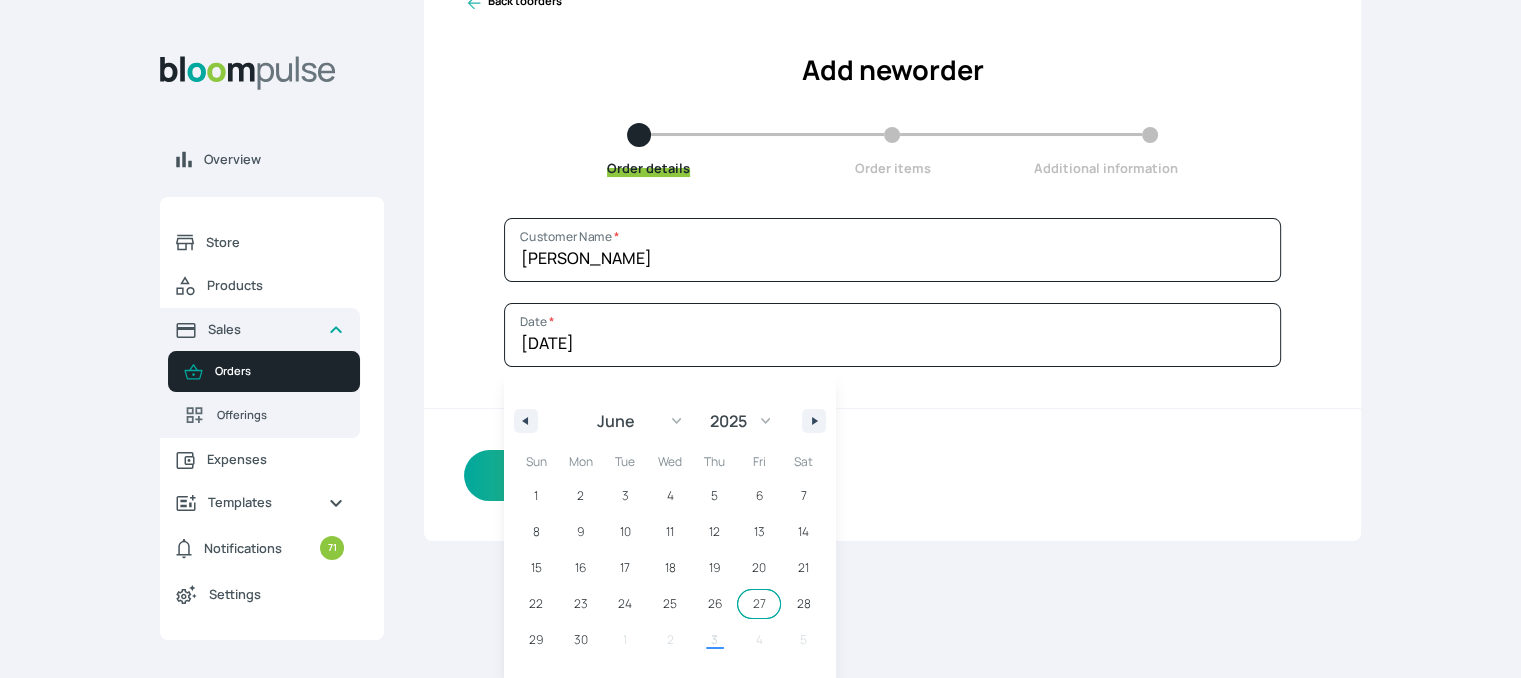 click on "27" at bounding box center (759, 604) 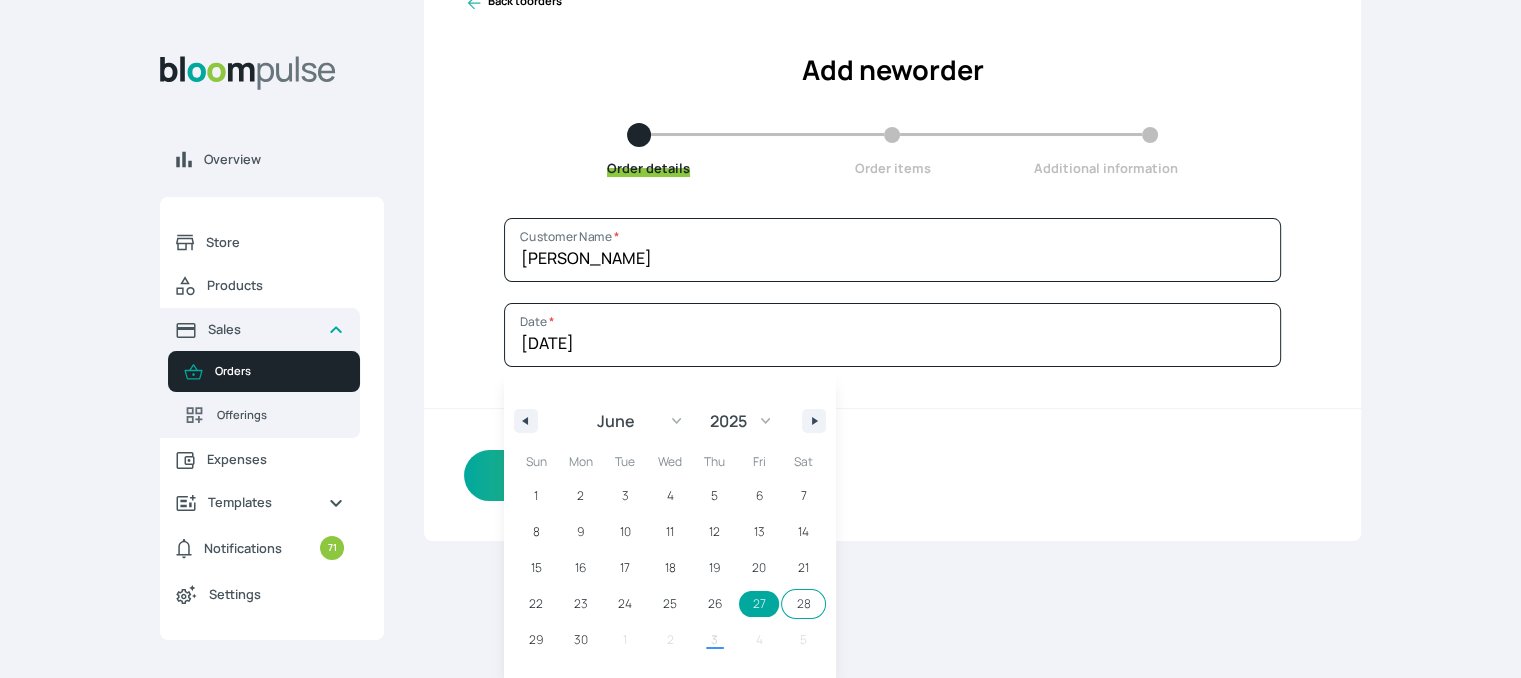 click on "Continue" at bounding box center [892, 475] 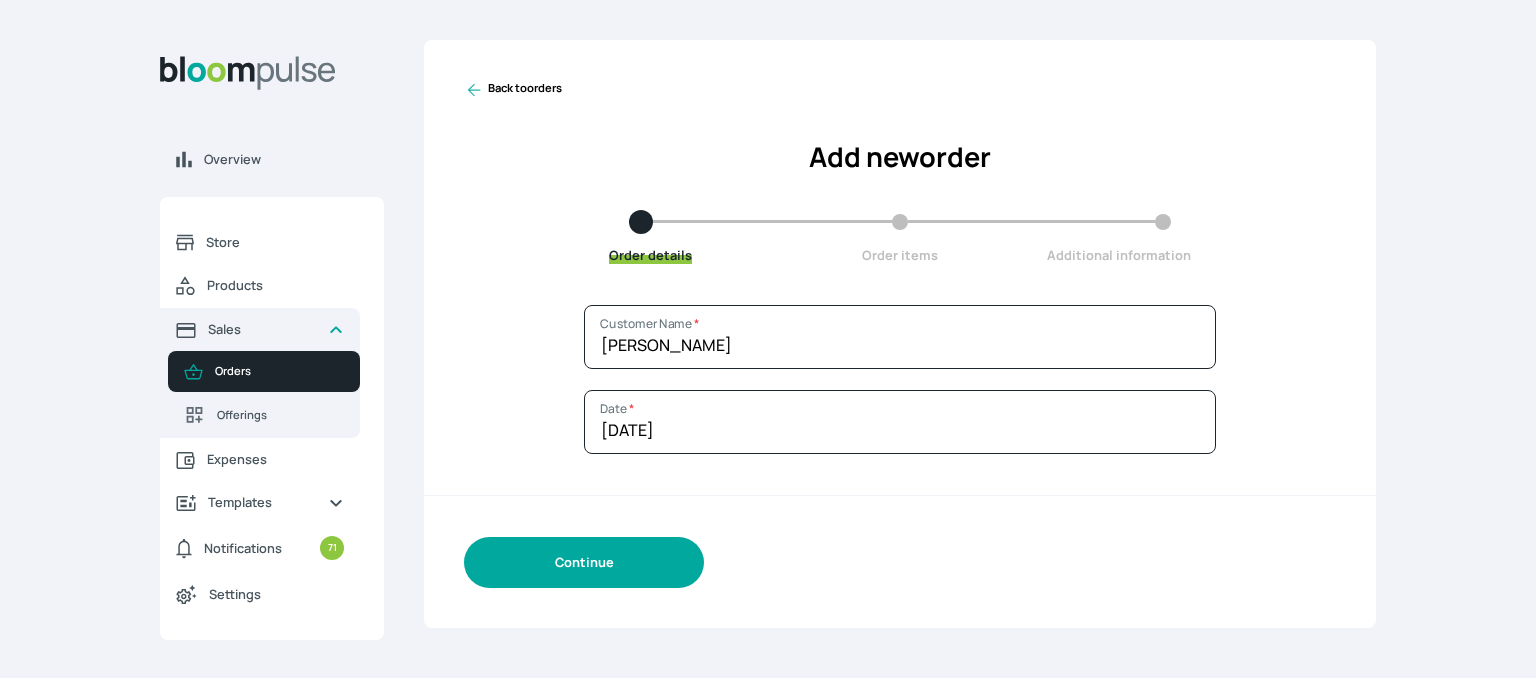 click on "Continue" at bounding box center [584, 562] 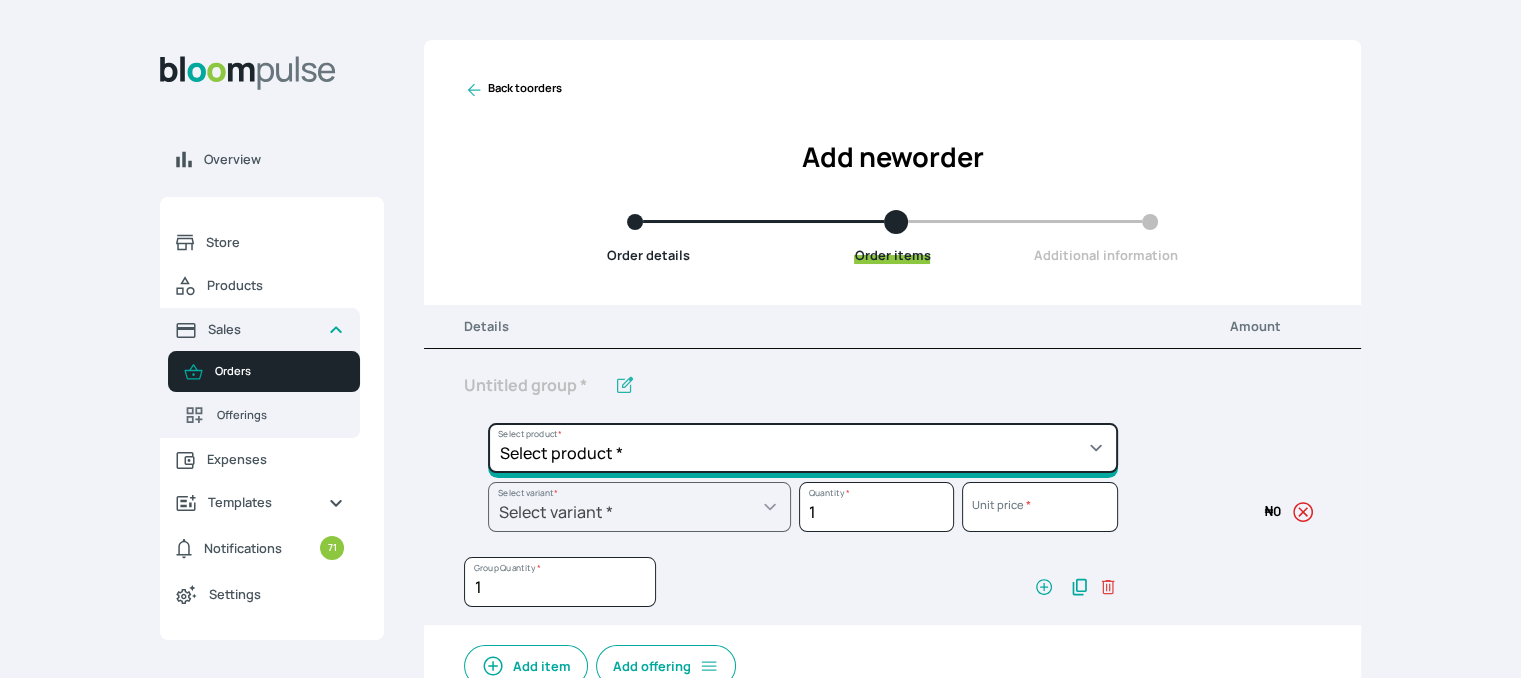 click on "Select product *  Cake Decoration for 8inches High  Chocolate oil based Round Cake  Geneose Sponge square Cake  Pound Square Cake  35cl zobo Mocktail  Banana Bread Batter BBQ Chicken  Bento Cake Budget Friendly Whippedcream Decoration Cake Decoration for 6inches High Cake Decoration for 6inches Low Cake loaf Chocolate Cake Batter Chocolate Ganache Chocolate oil based Batter Chocolate oil based square Cake Chocolate Round Cake Chop Life Package 2 Classic Banana Bread Loaf Coconut Banana Bread Loaf Cookies and Cream oil based Batter Cookies and cream oil based Round Cake Cupcakes Custom Made Whippedcream Decoration Doughnut Batter Fondant 1 Recipe  Fruit Cake Fruit Cake Batter Geneose Sponge Cake Batter Geneose Sponge Round Cake Meat Pie Meat Pie per 1 Mini puff Pound Cake Batter Pound Round Cake  Puff puff Redvelvet Cake Batter Redvelvet oil based Batter Redvelvet oil based Round Cake Redvelvet Round Cake Royal Buttercream  Small chops Stick Meat Sugar Doughnut  Swiss Meringue Buttercream  Valentine Love Box" at bounding box center (803, 448) 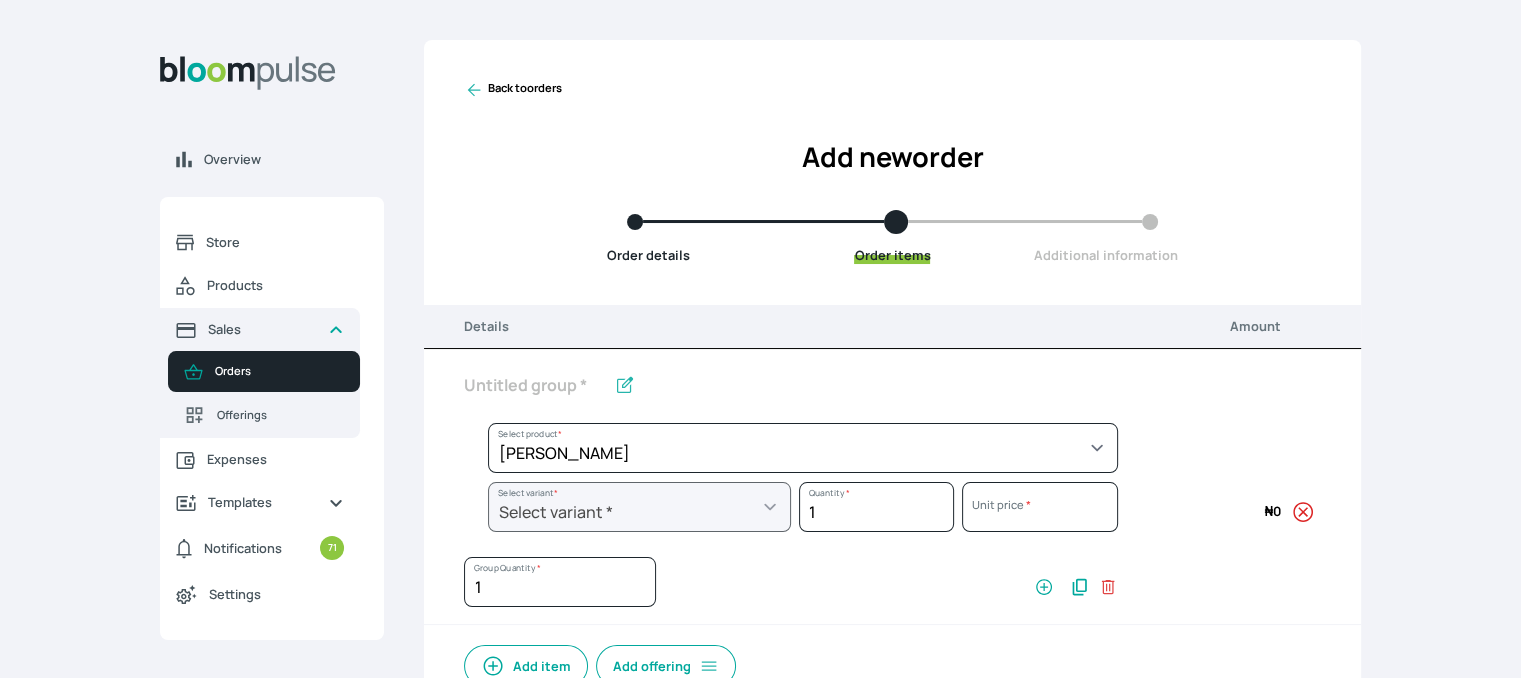 select on "a1a7465a-3f82-4c63-b03f-37bb811d9a1f" 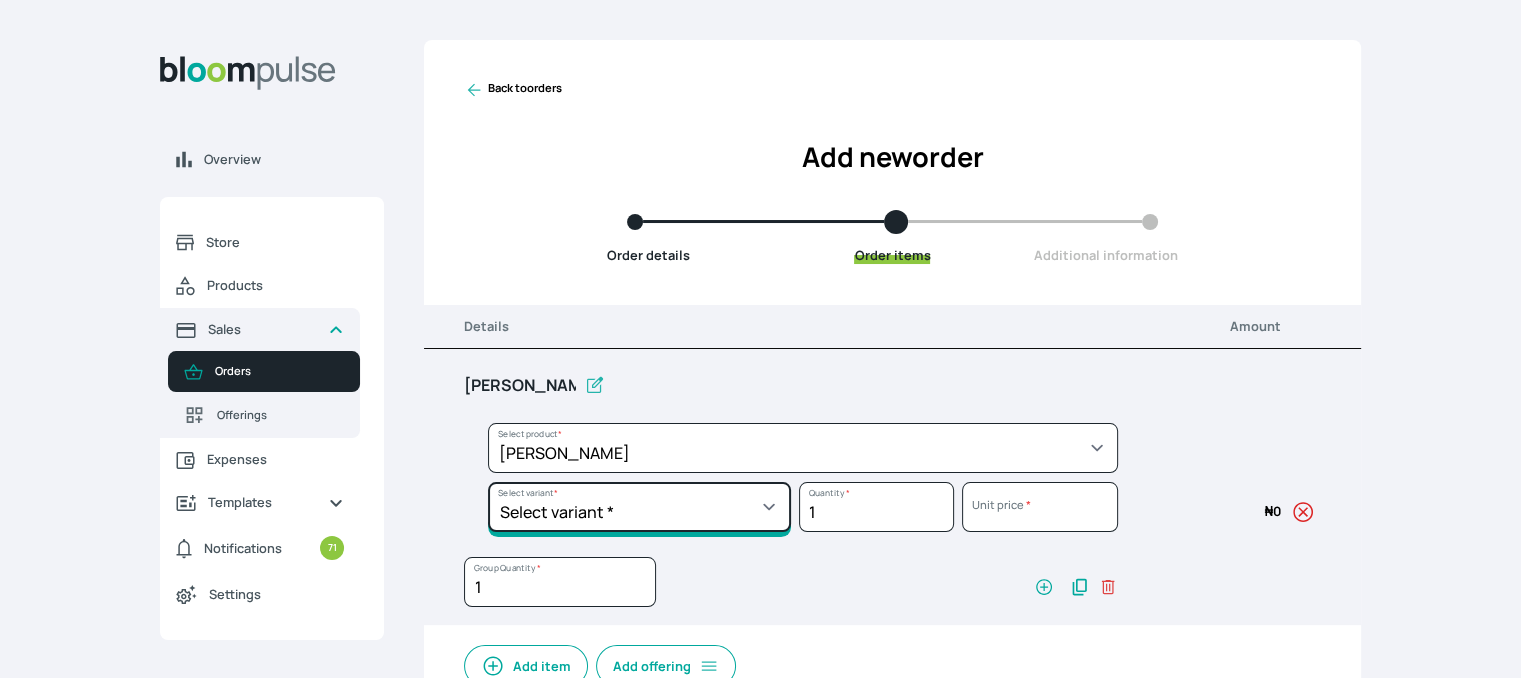 click on "Select variant * 4inches Bento 4inches, 2 layers Bento 5inches 1 layer Bento 5inches 2 Layers Bento" at bounding box center [639, 507] 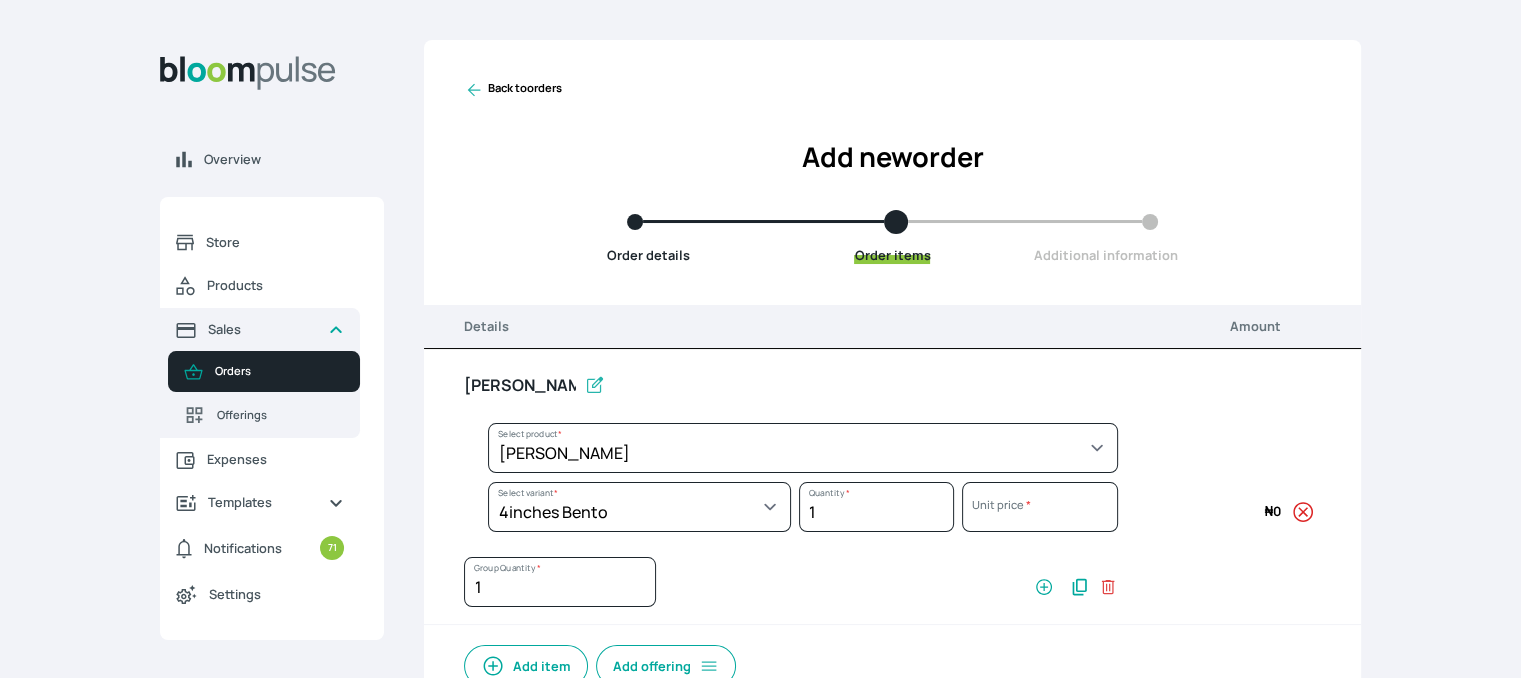 select on "a1a7465a-3f82-4c63-b03f-37bb811d9a1f" 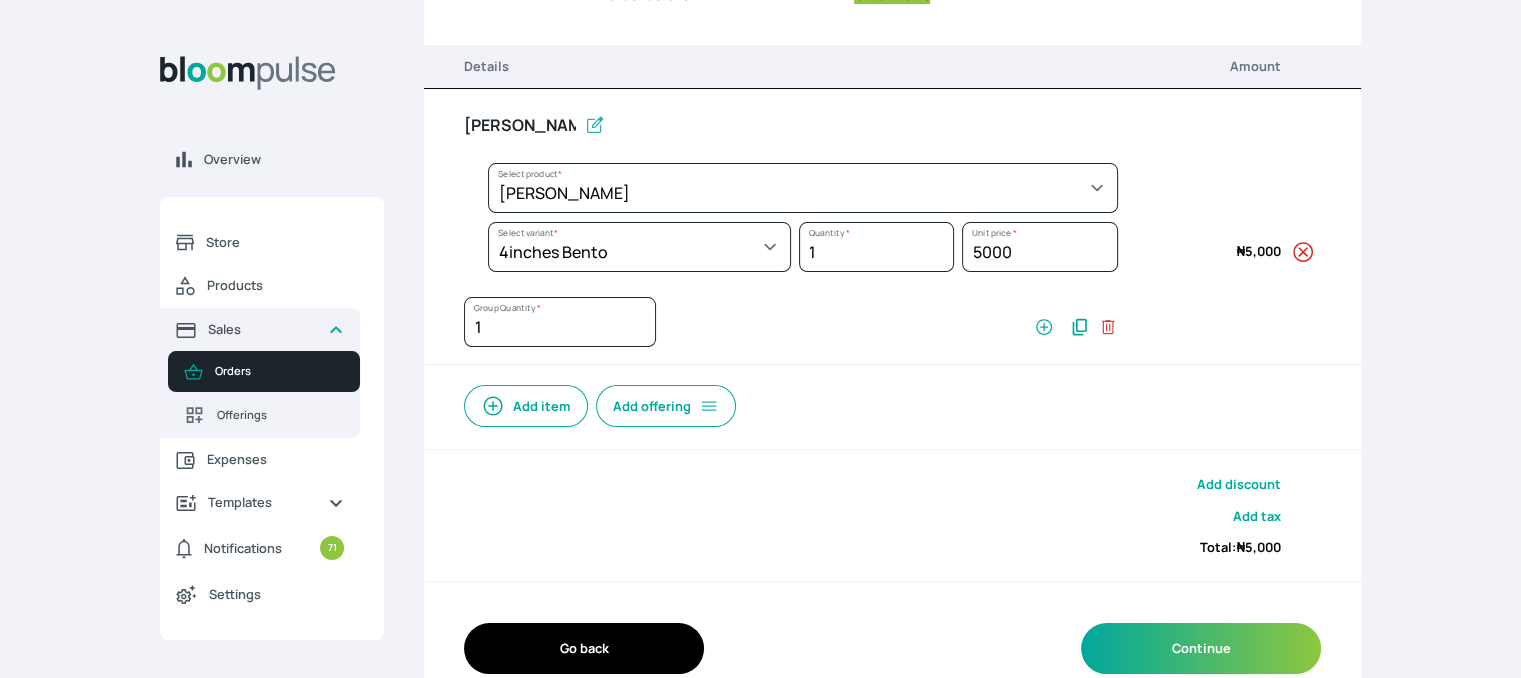 scroll, scrollTop: 294, scrollLeft: 0, axis: vertical 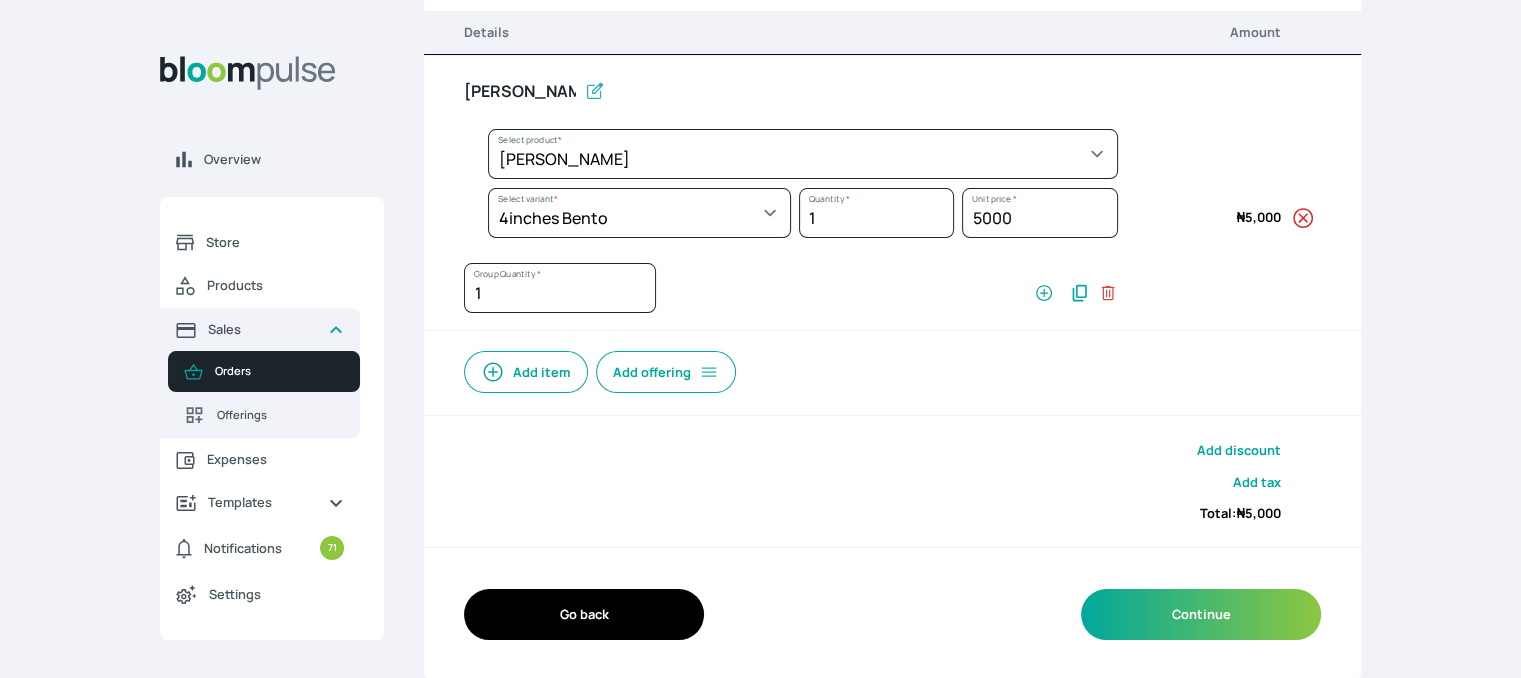 click on "Add item" at bounding box center (526, 372) 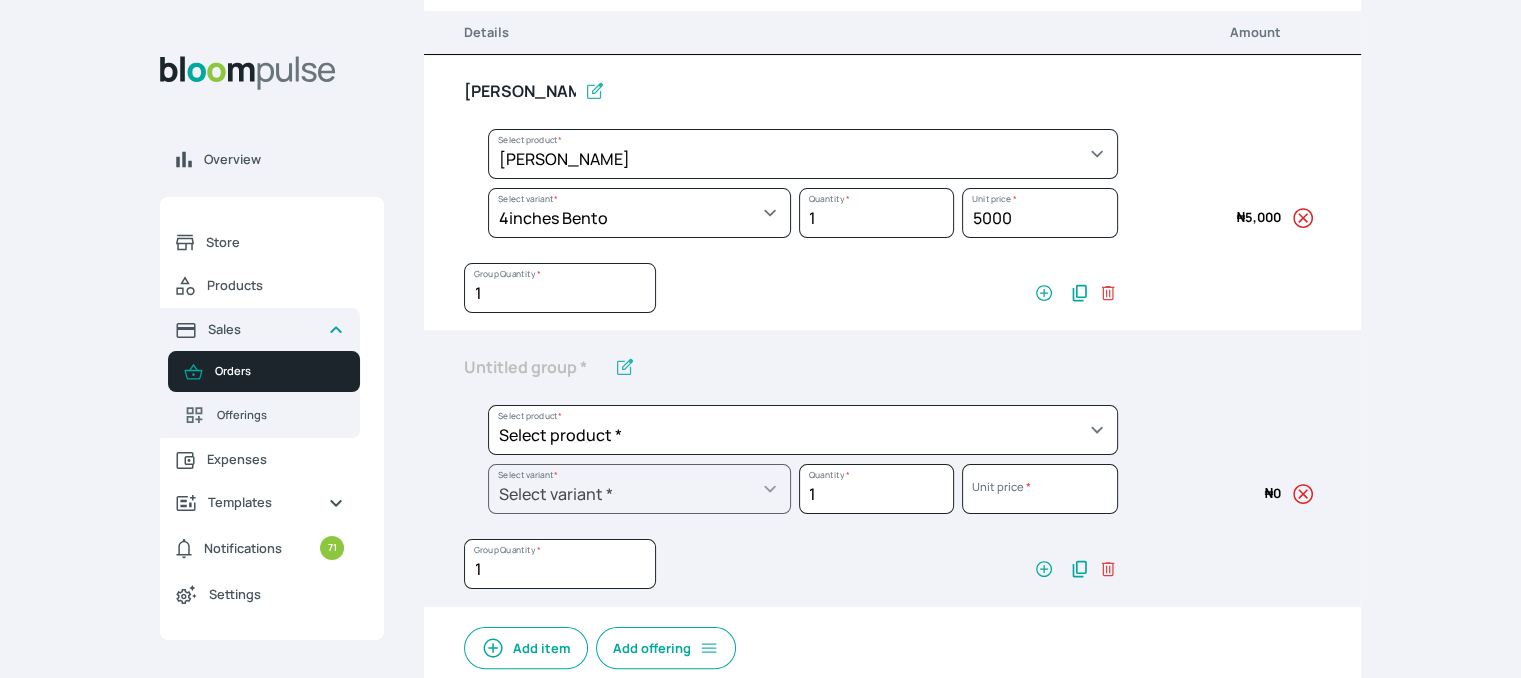 click 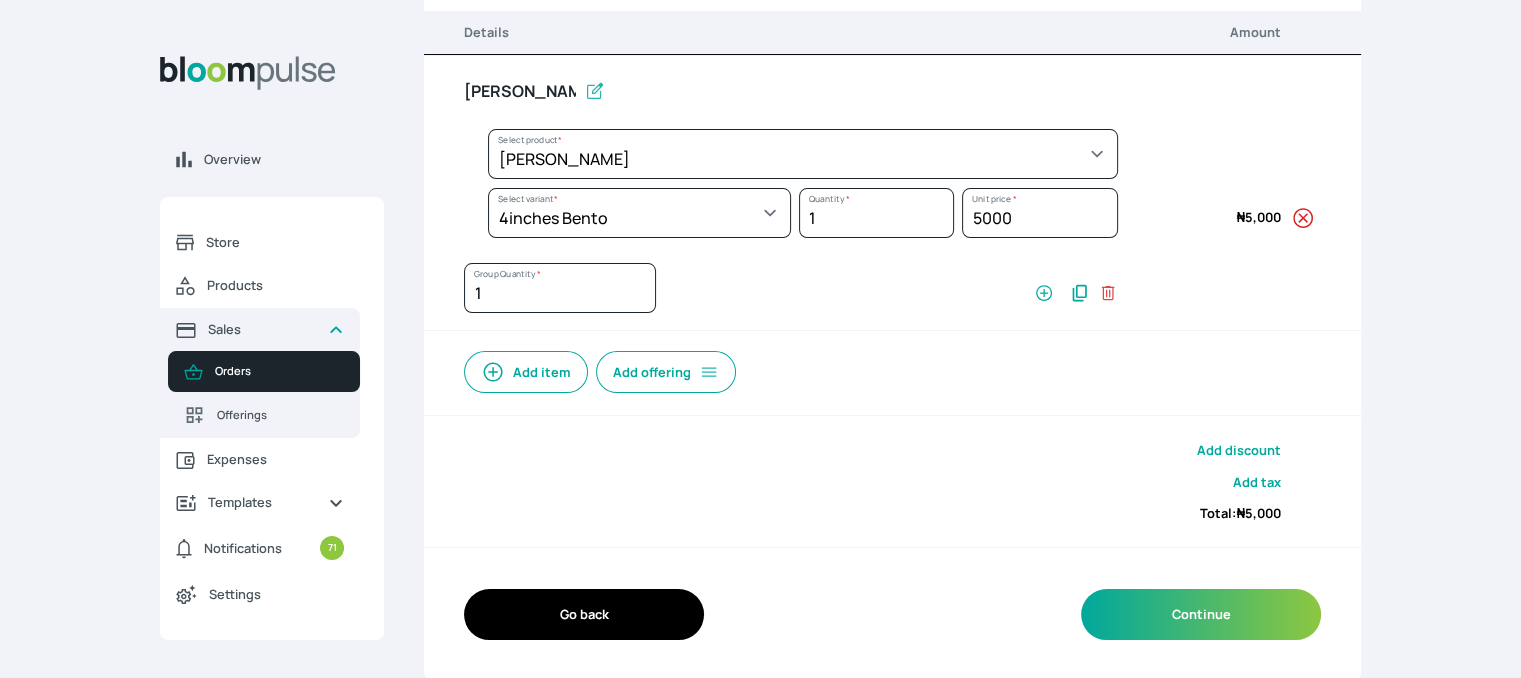 click on "Add offering" at bounding box center (666, 372) 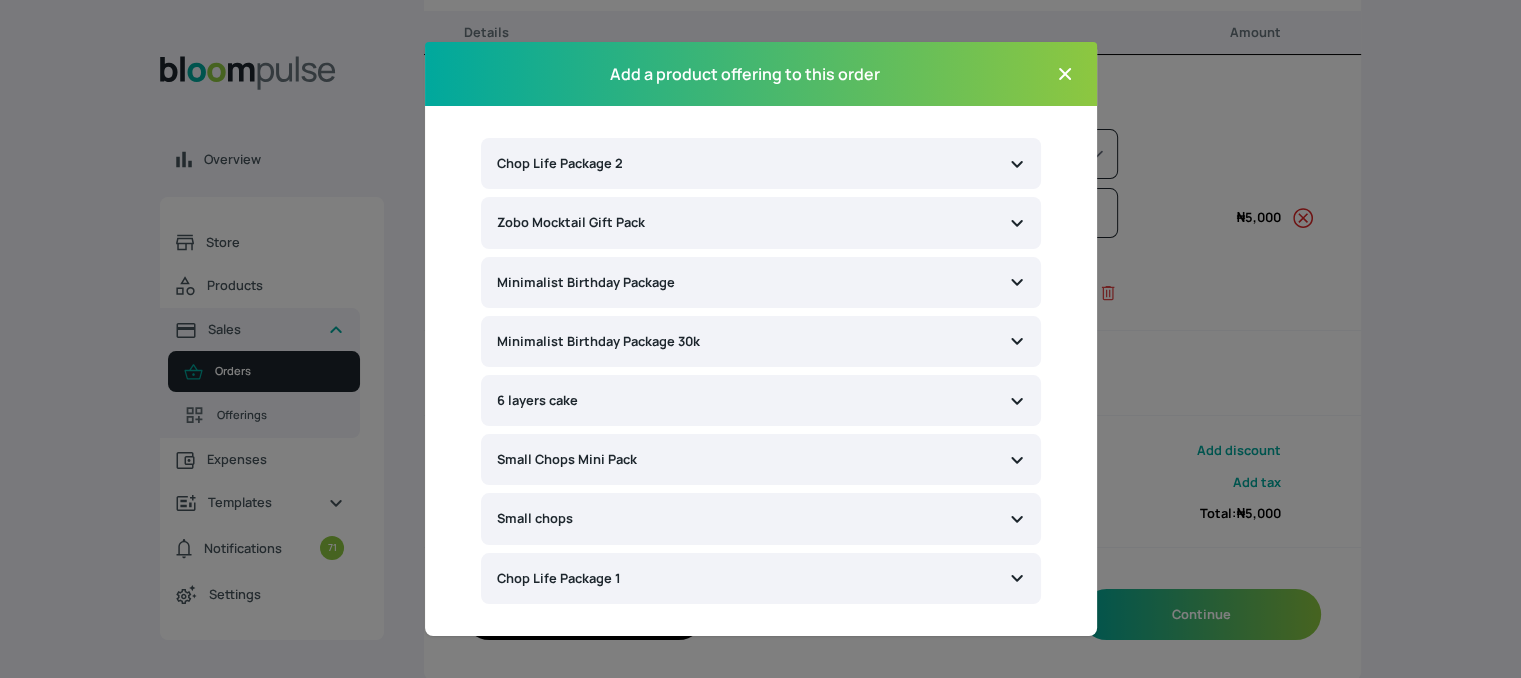 click on "Small Chops Mini Pack" at bounding box center (567, 459) 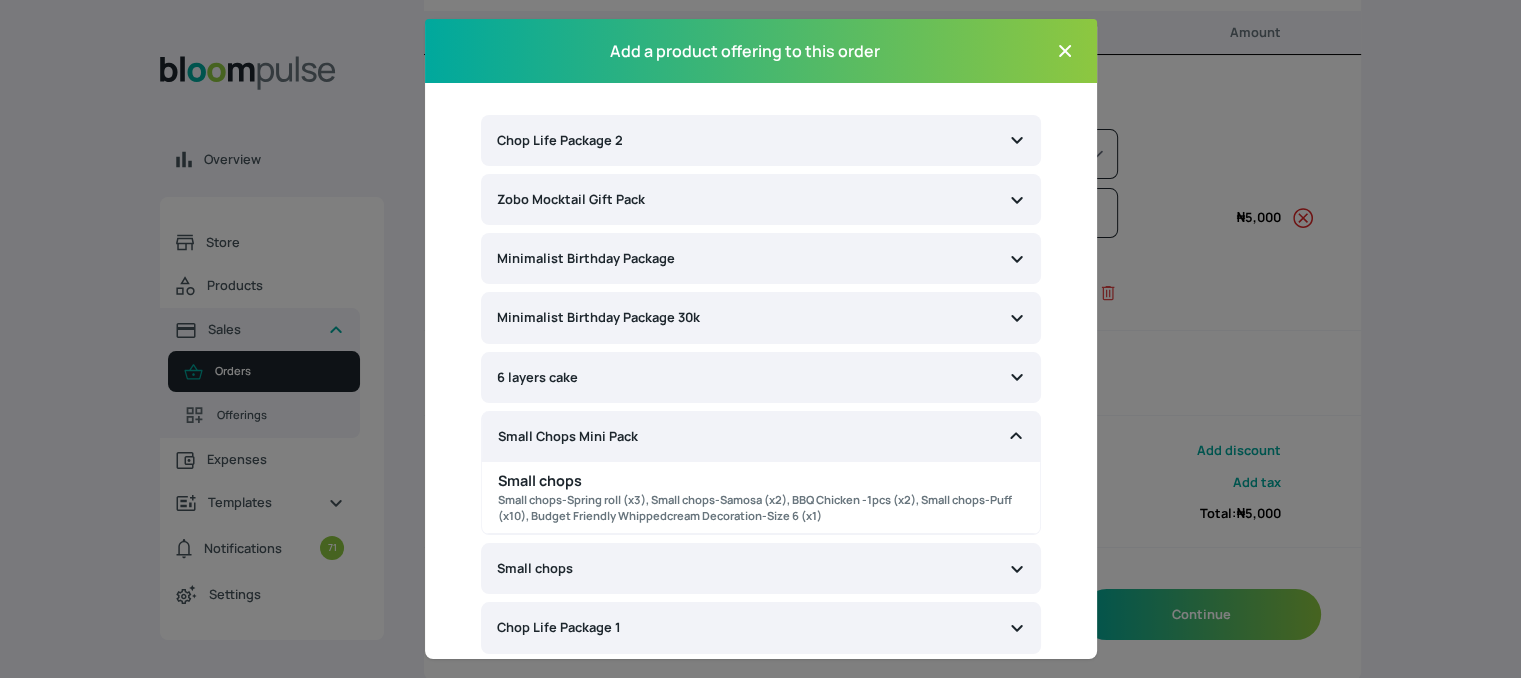 click on "Small chops-Spring roll (x3), Small chops-Samosa (x2), BBQ Chicken -1pcs (x2), Small chops-Puff (x10), Budget Friendly Whippedcream Decoration-Size 6 (x1)" at bounding box center (761, 509) 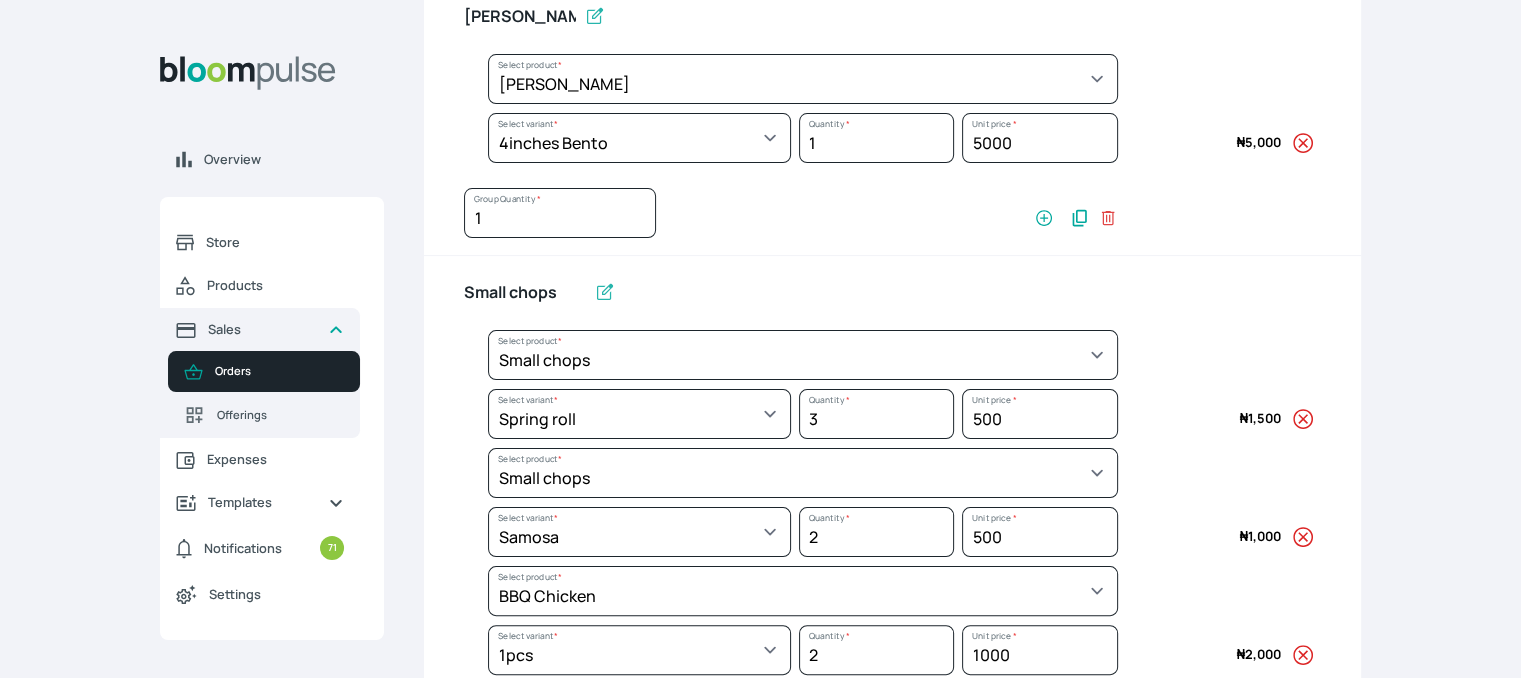 scroll, scrollTop: 594, scrollLeft: 0, axis: vertical 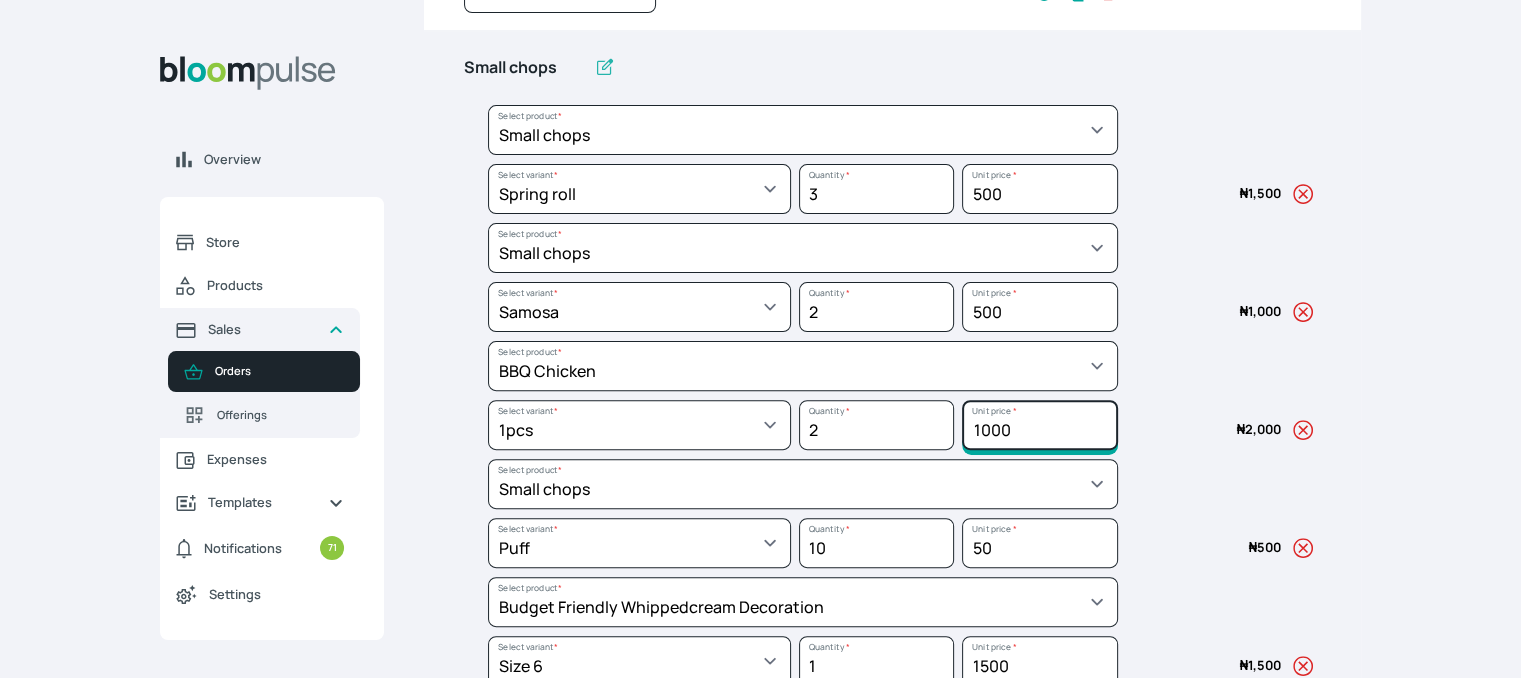drag, startPoint x: 1029, startPoint y: 424, endPoint x: 988, endPoint y: 430, distance: 41.4367 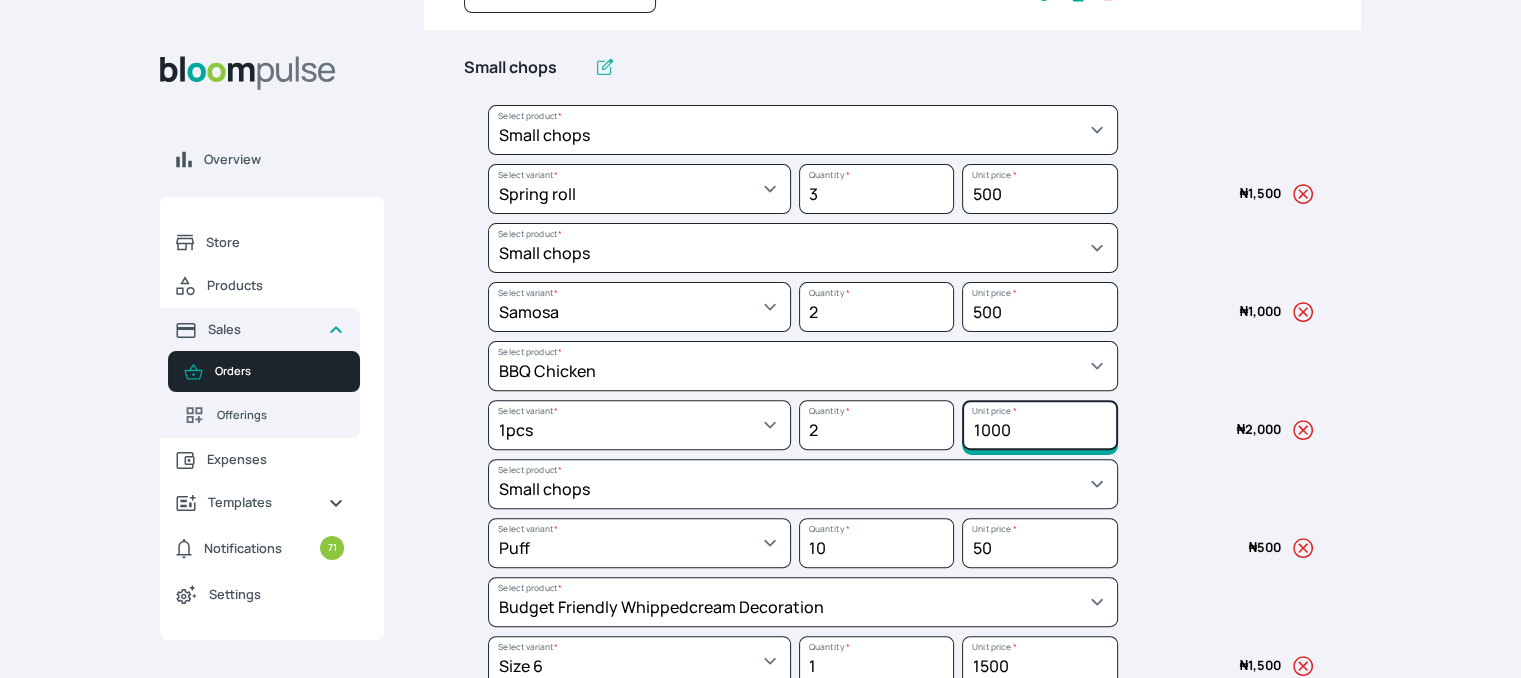 click on "1000" at bounding box center (1039, -87) 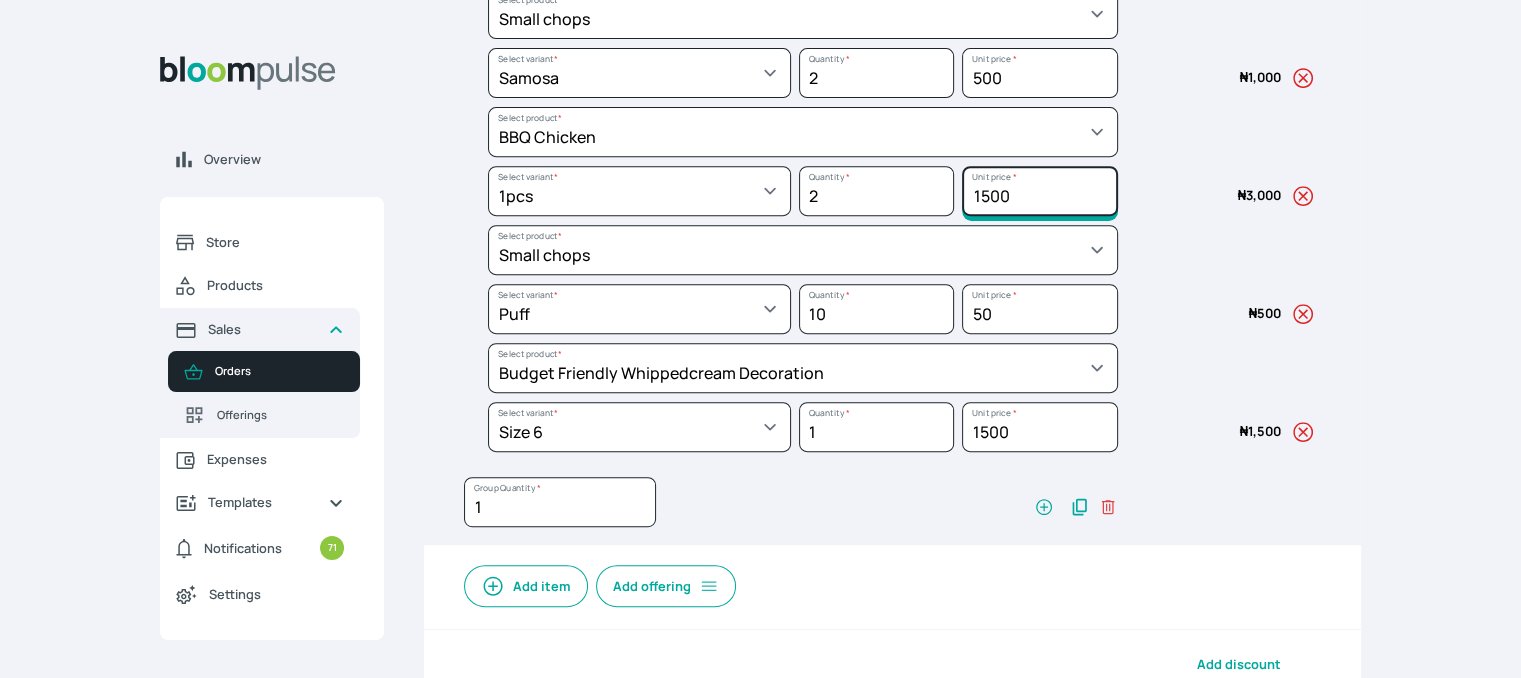scroll, scrollTop: 894, scrollLeft: 0, axis: vertical 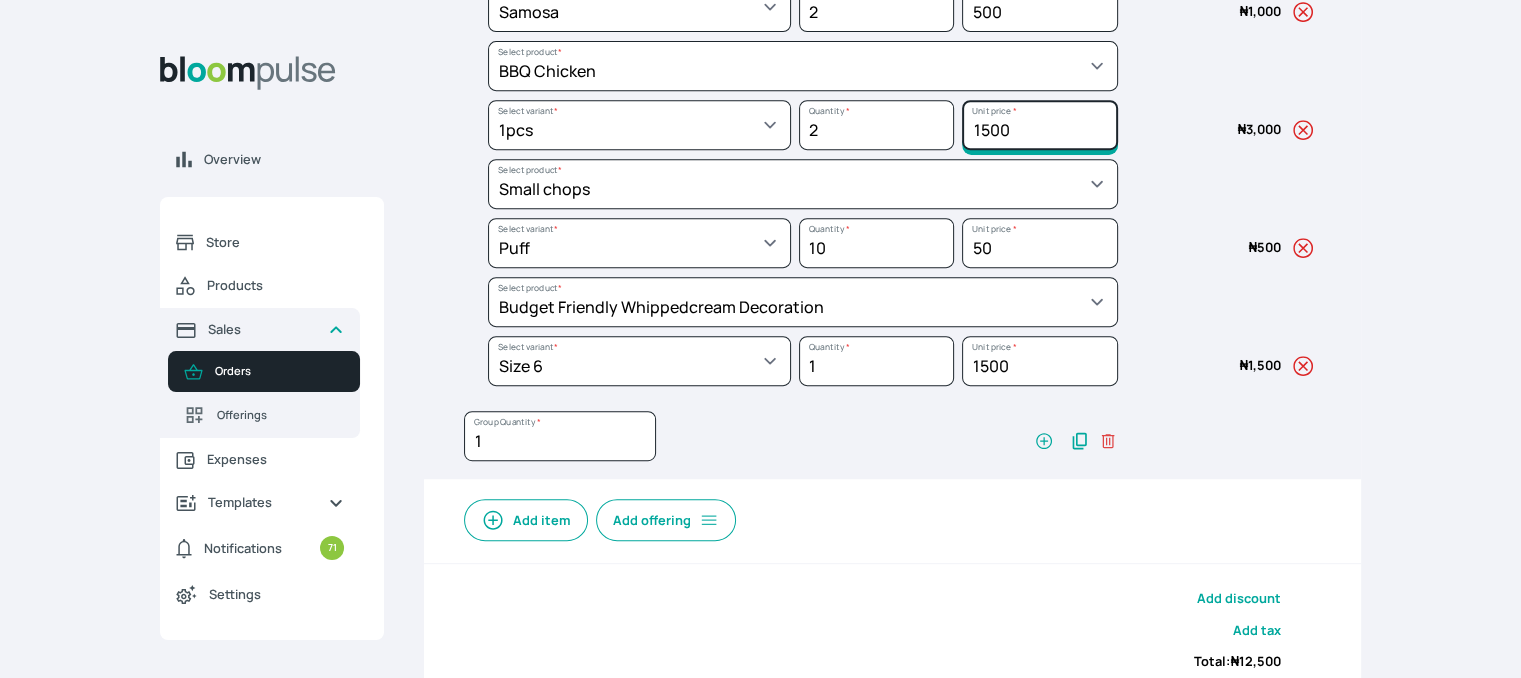 type on "1500" 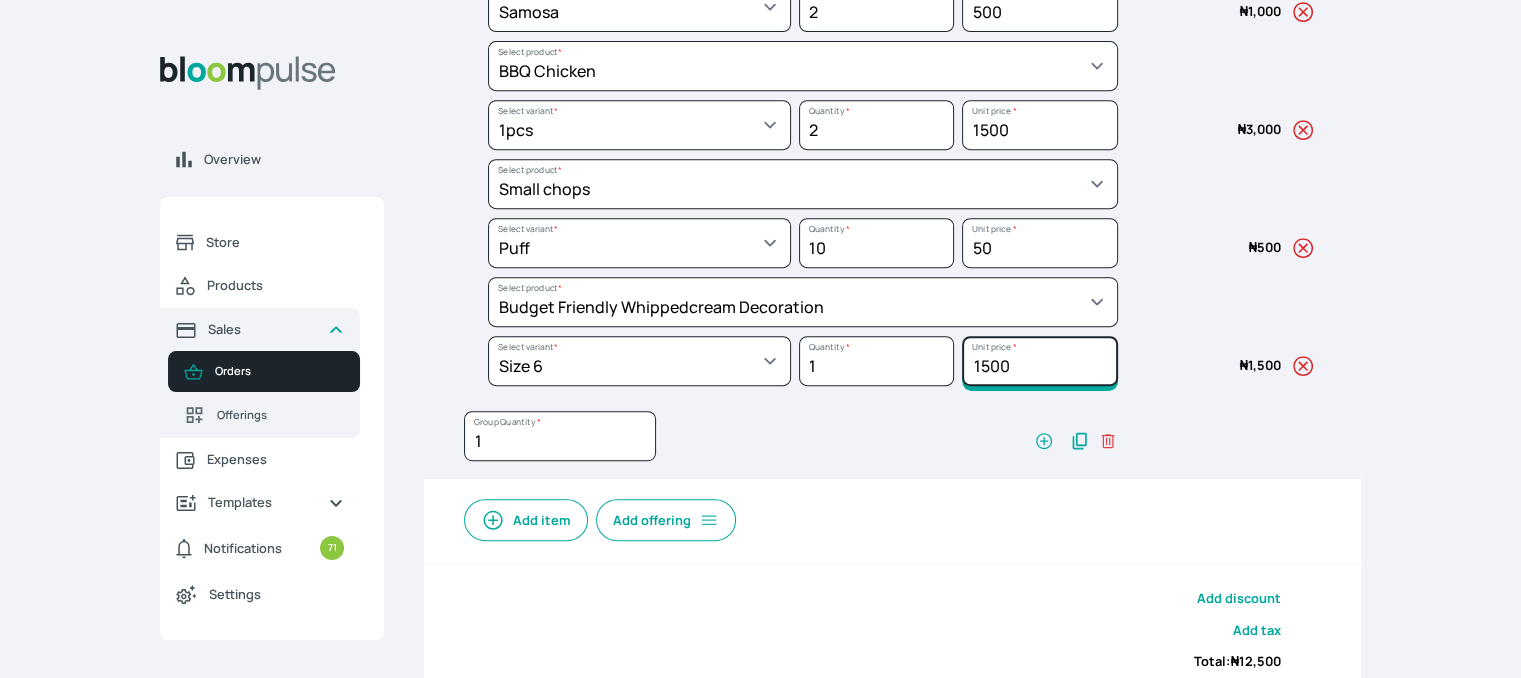 drag, startPoint x: 1020, startPoint y: 361, endPoint x: 981, endPoint y: 360, distance: 39.012817 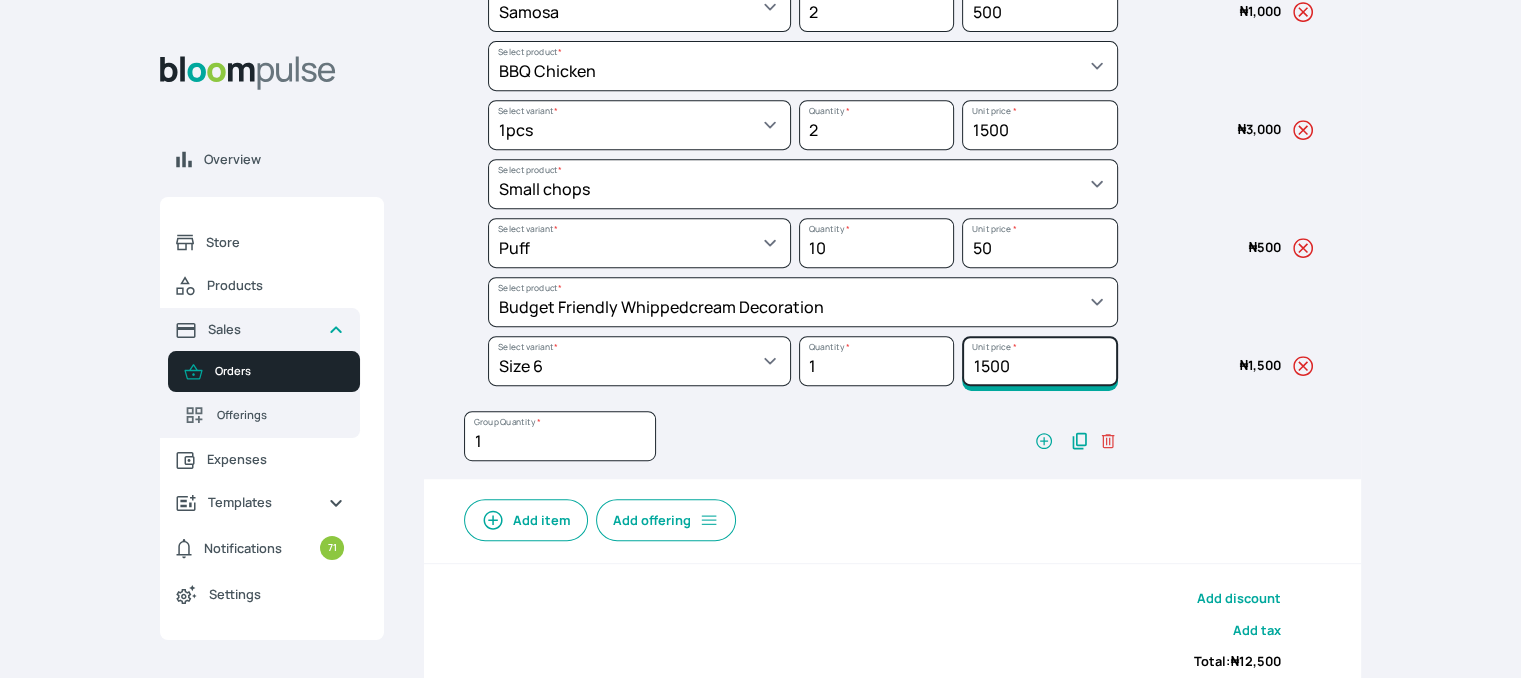 click on "1500" at bounding box center (1039, -387) 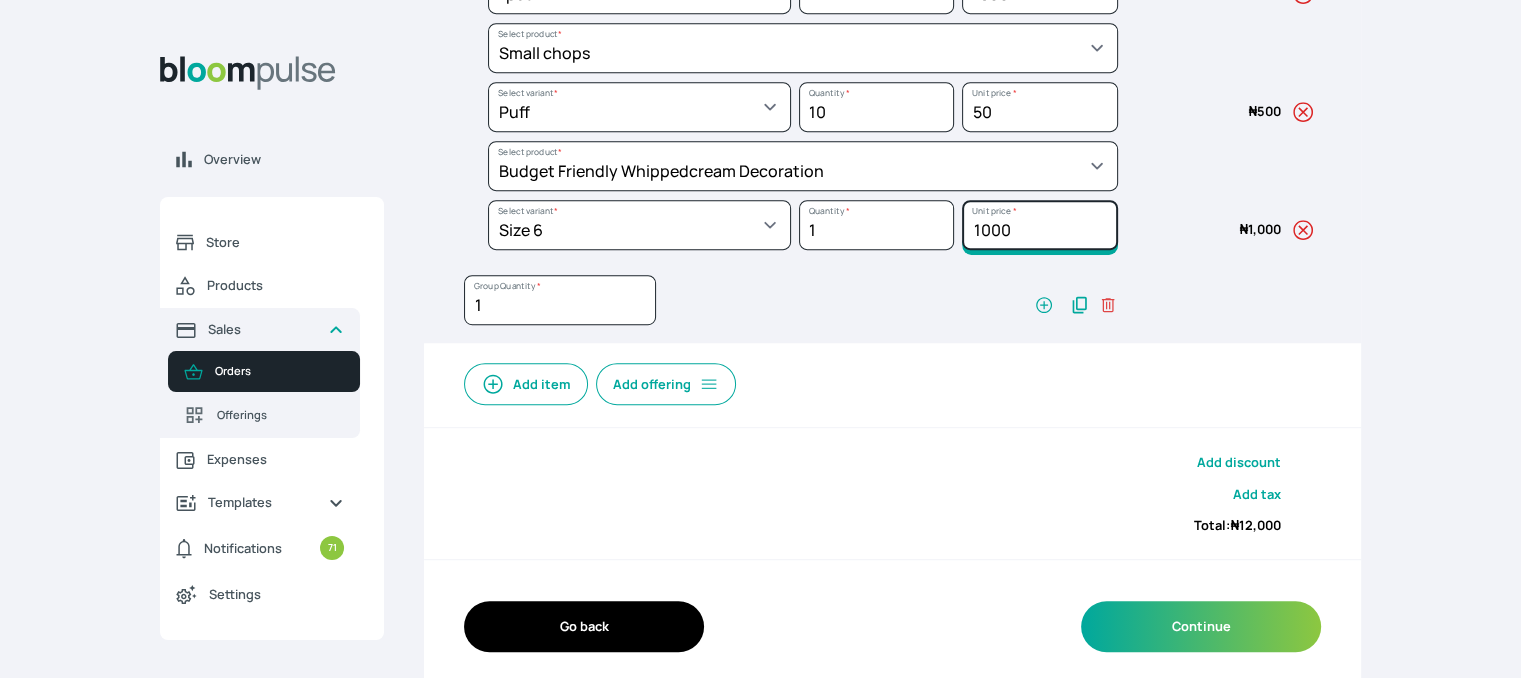 scroll, scrollTop: 1040, scrollLeft: 0, axis: vertical 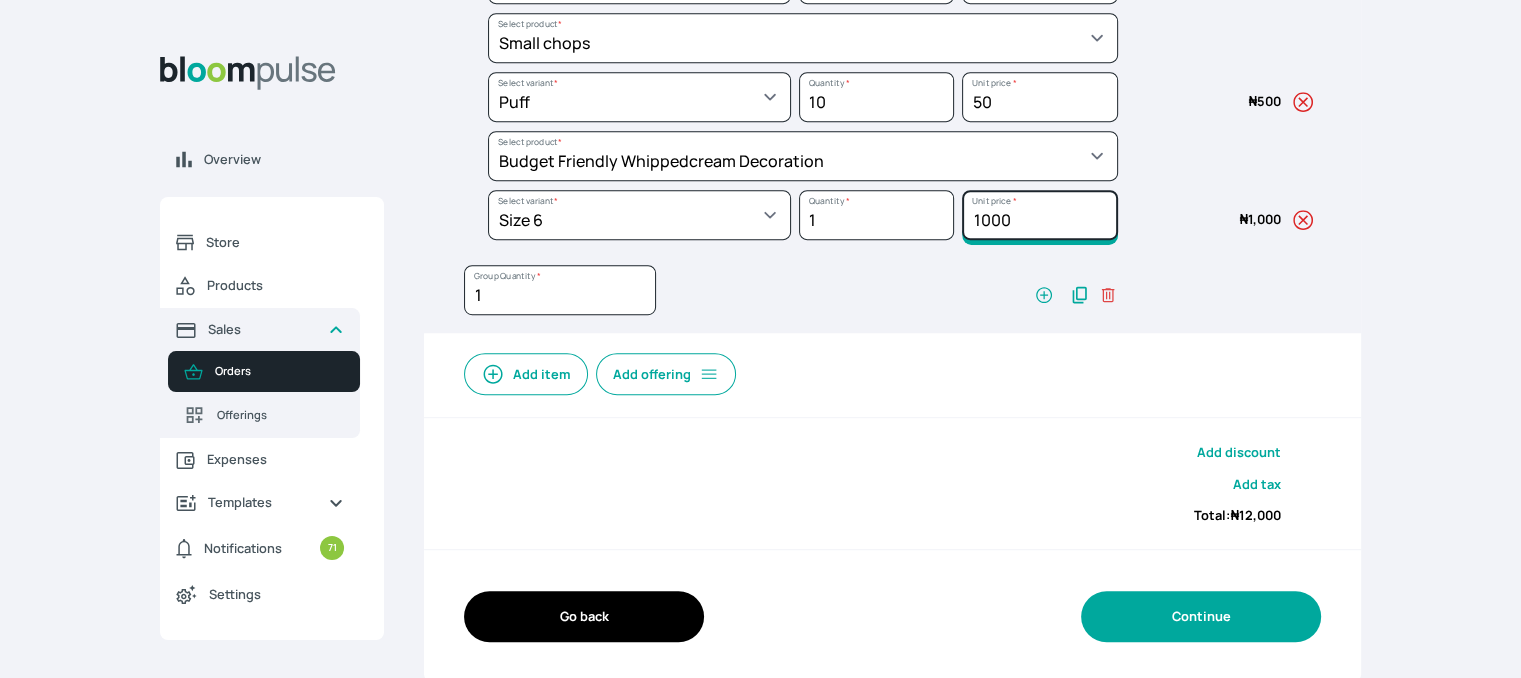 type on "1000" 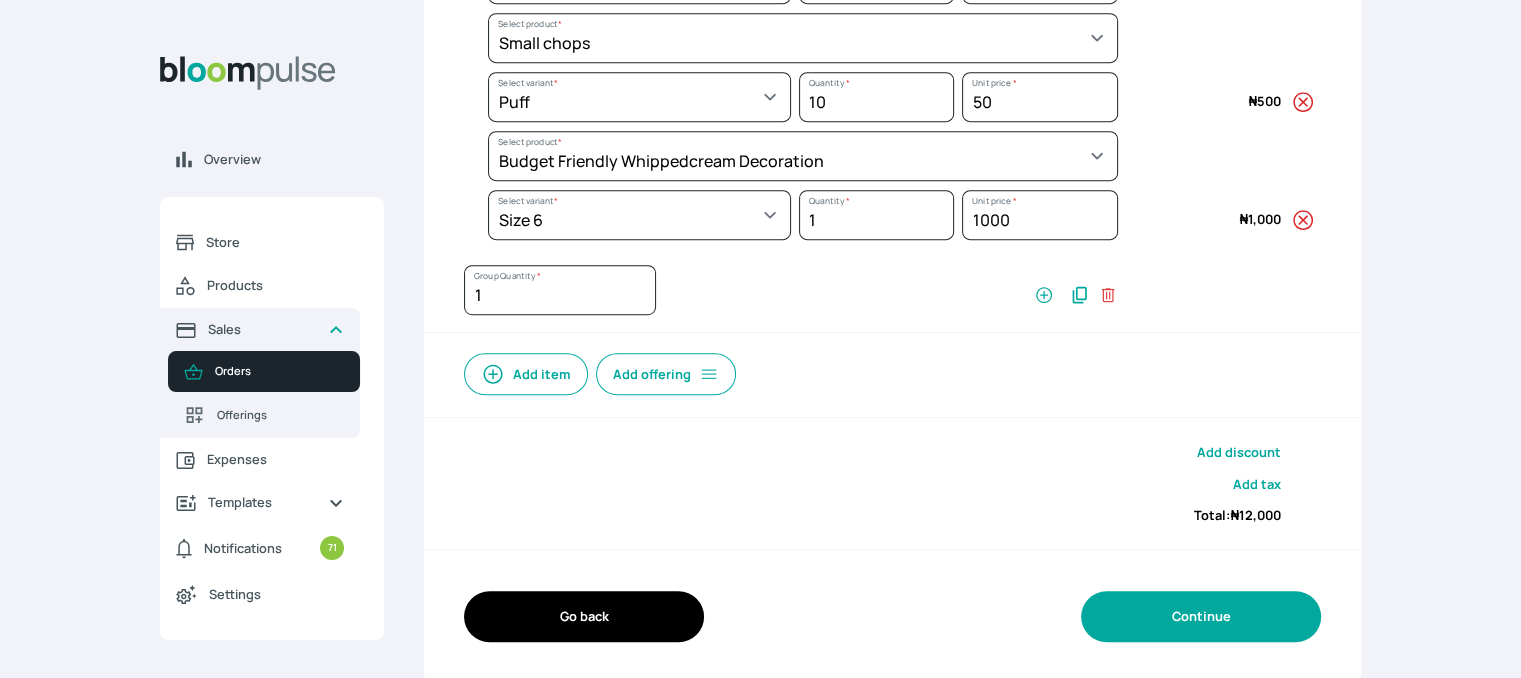 click on "Continue" at bounding box center (1201, 616) 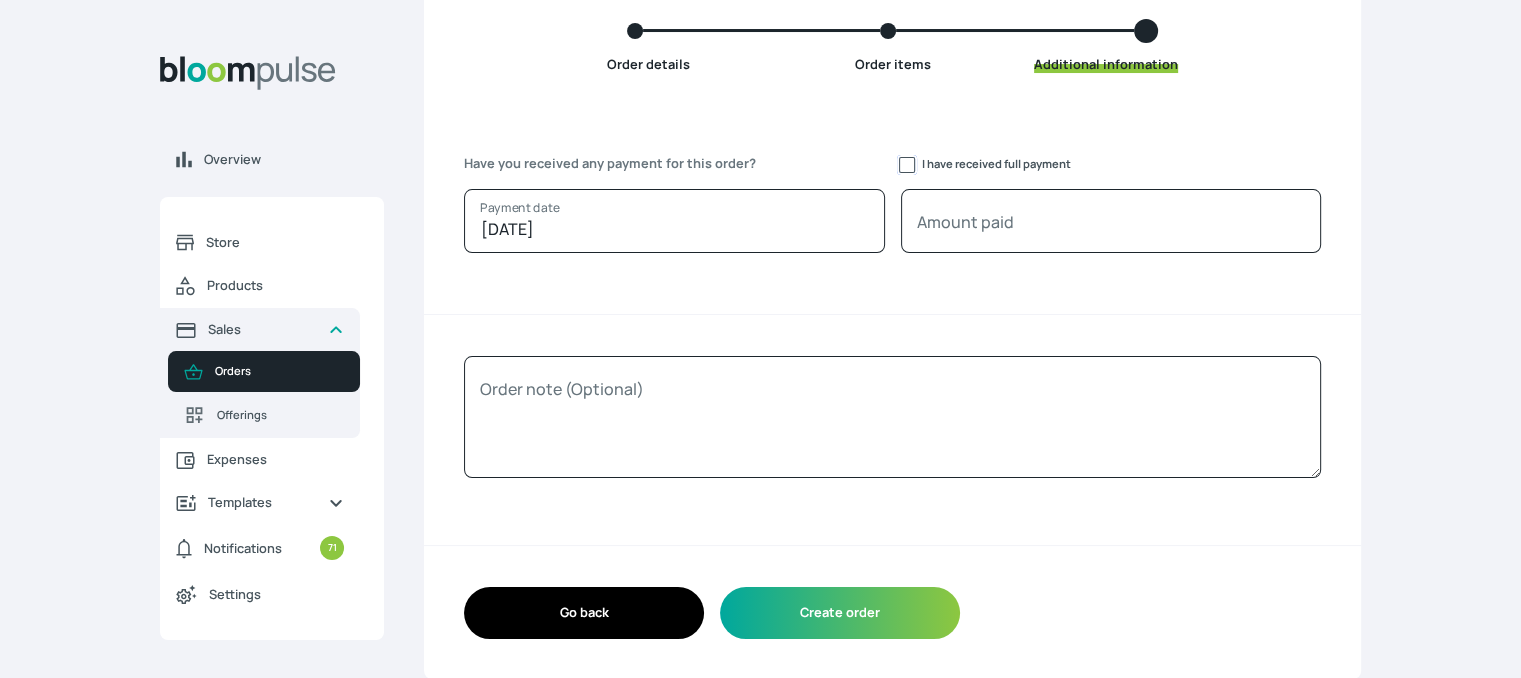 click on "I have received full payment" at bounding box center [907, 165] 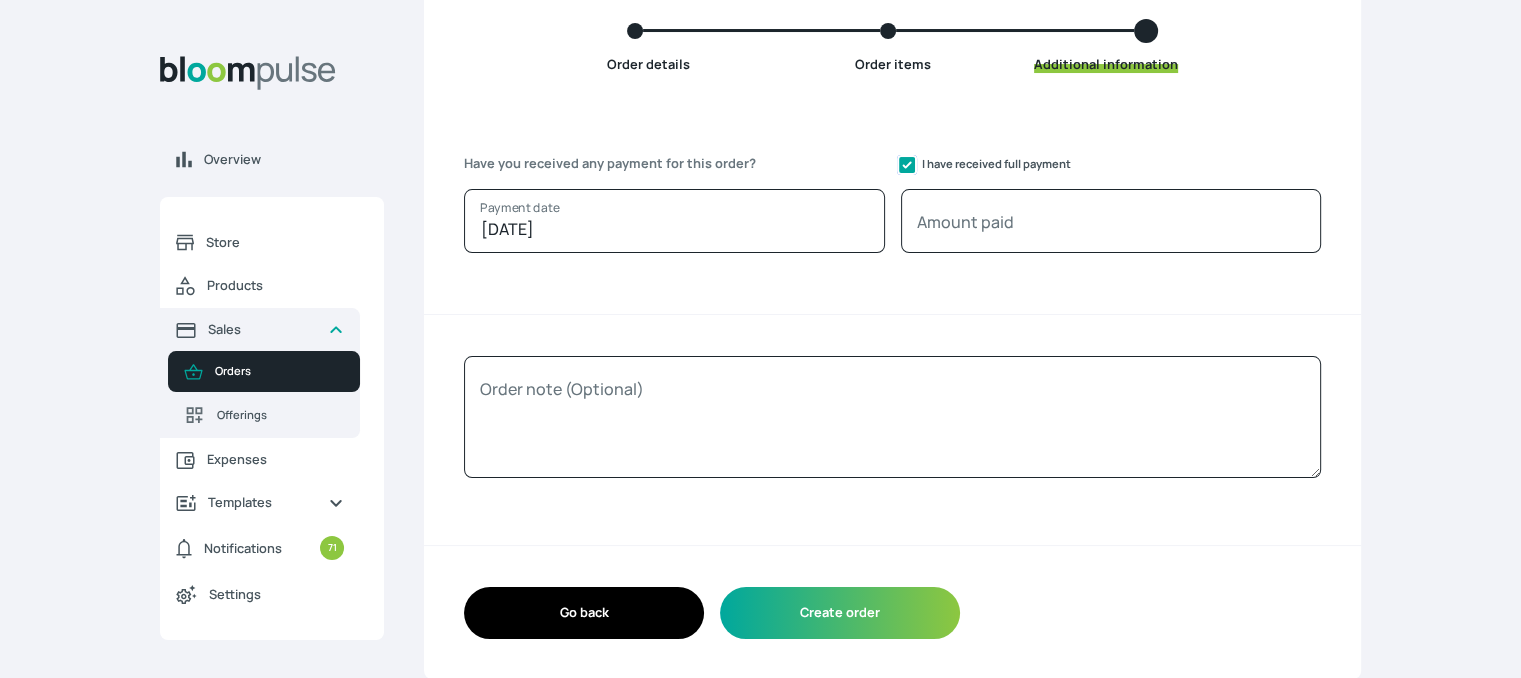 checkbox on "true" 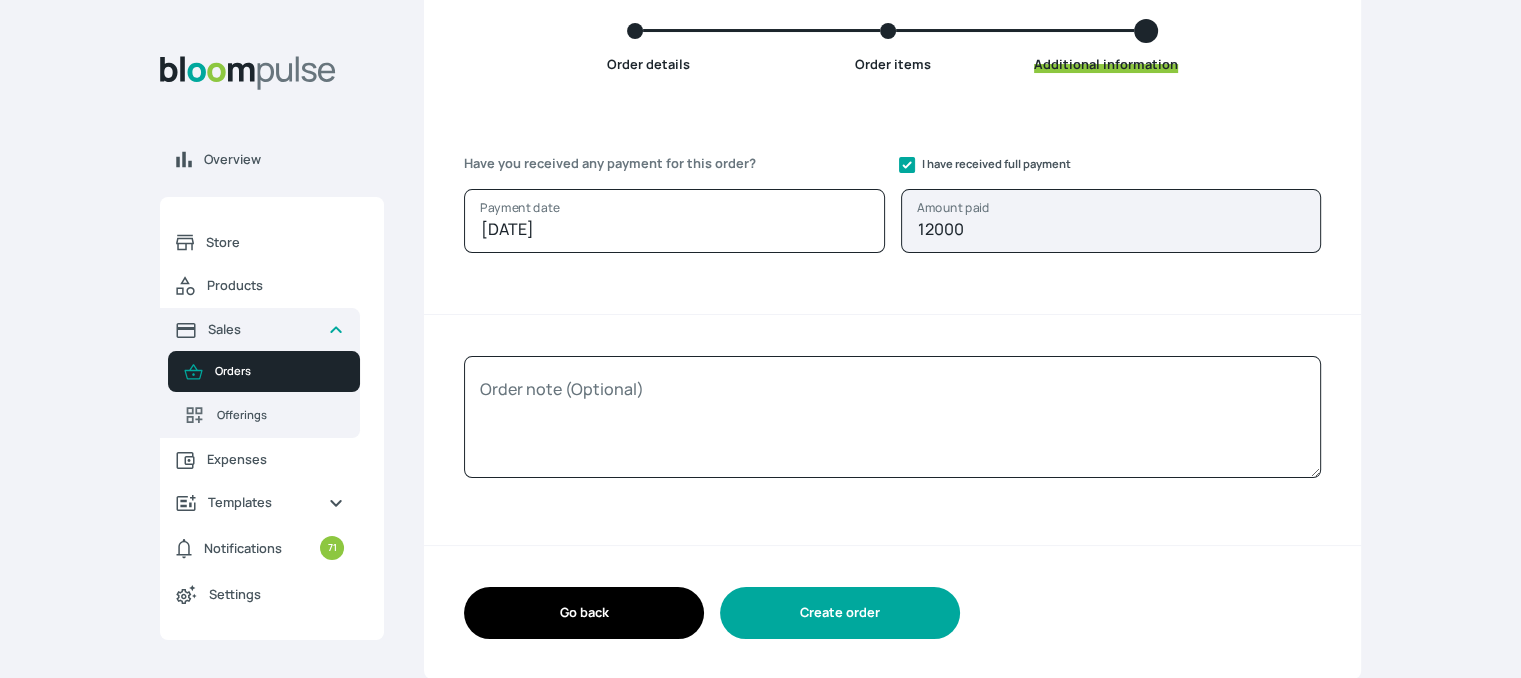 click on "Create order" at bounding box center (840, 612) 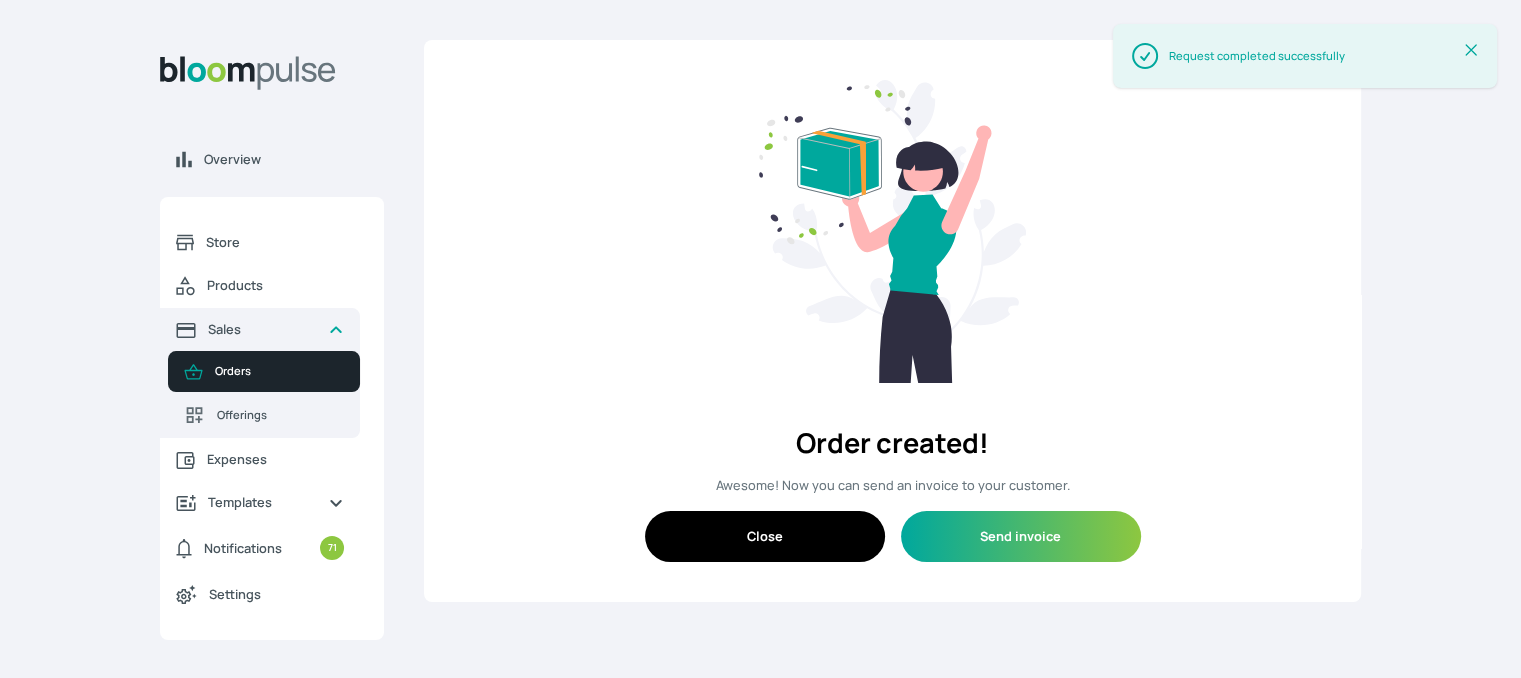 scroll, scrollTop: 0, scrollLeft: 0, axis: both 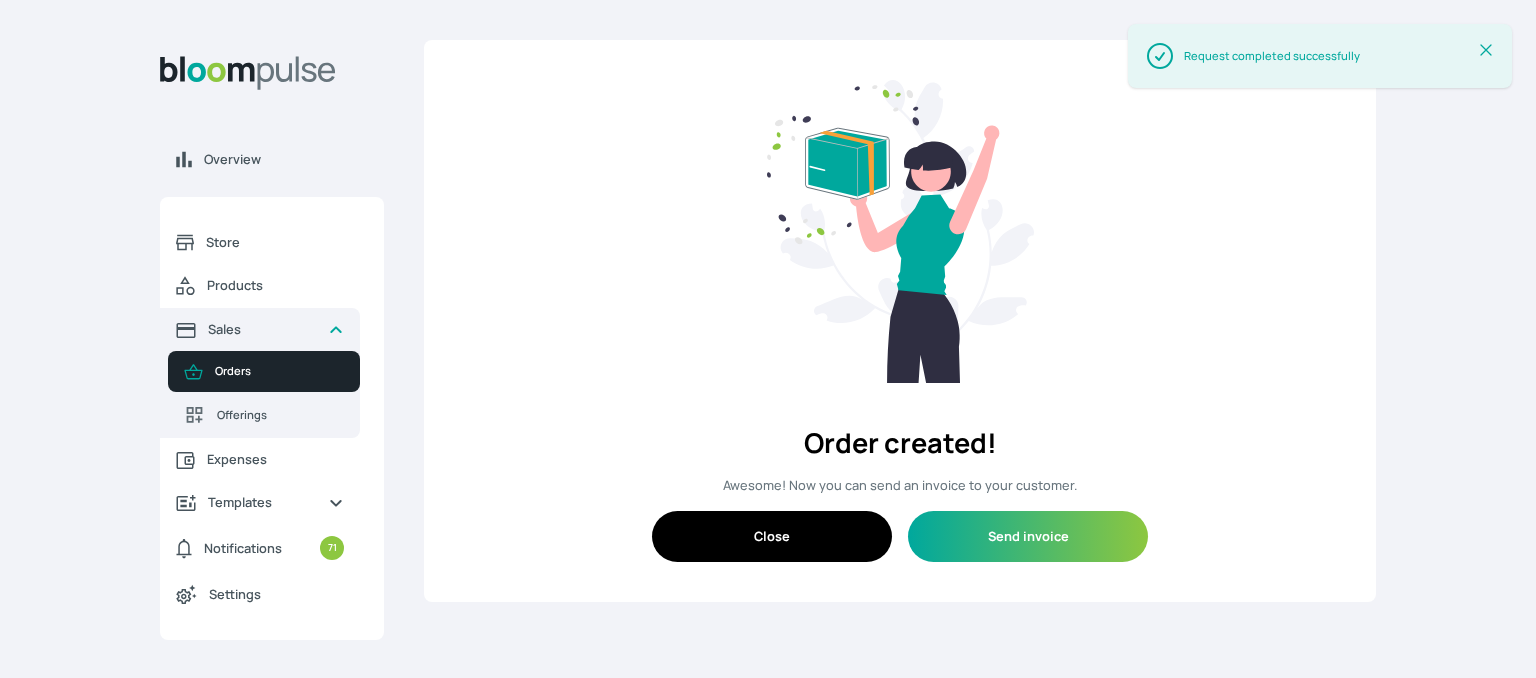 click on "Close" at bounding box center (772, 536) 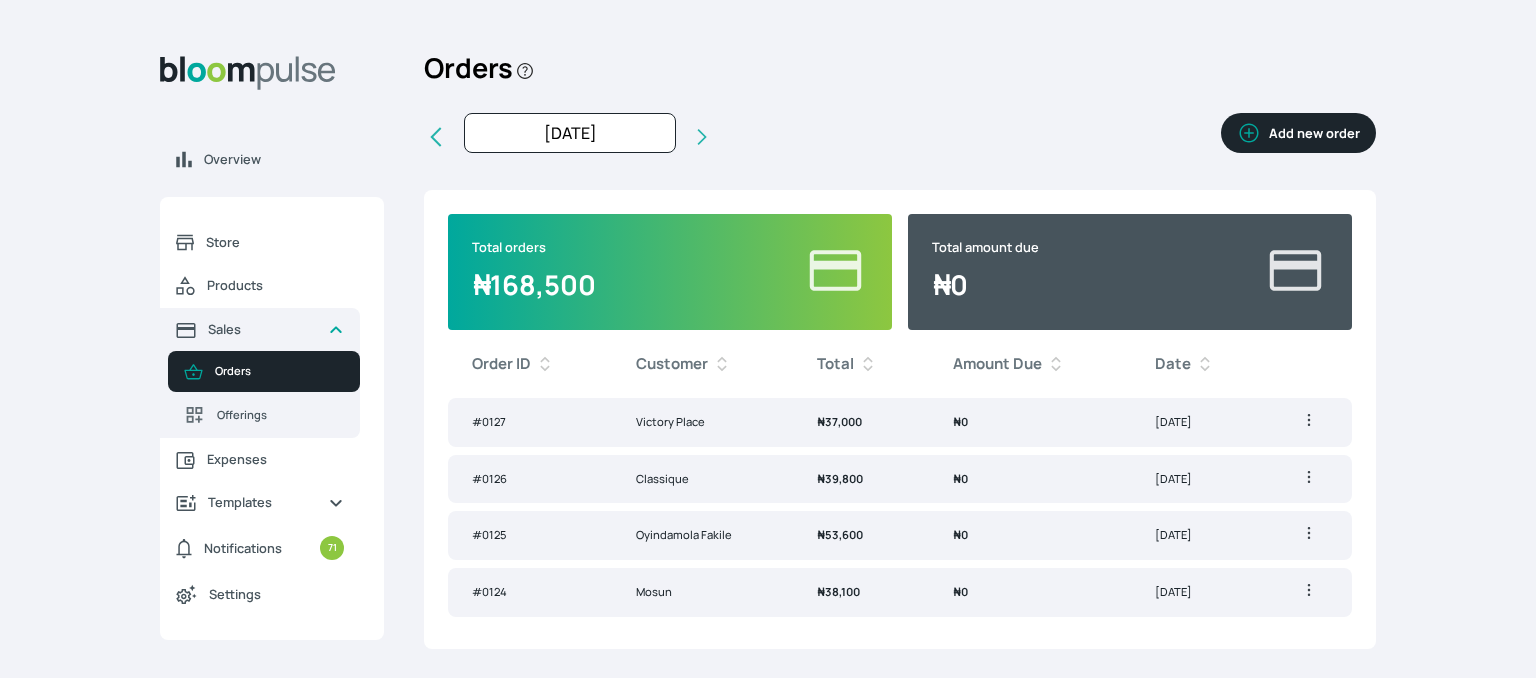 click on "Add new order" at bounding box center [1298, 133] 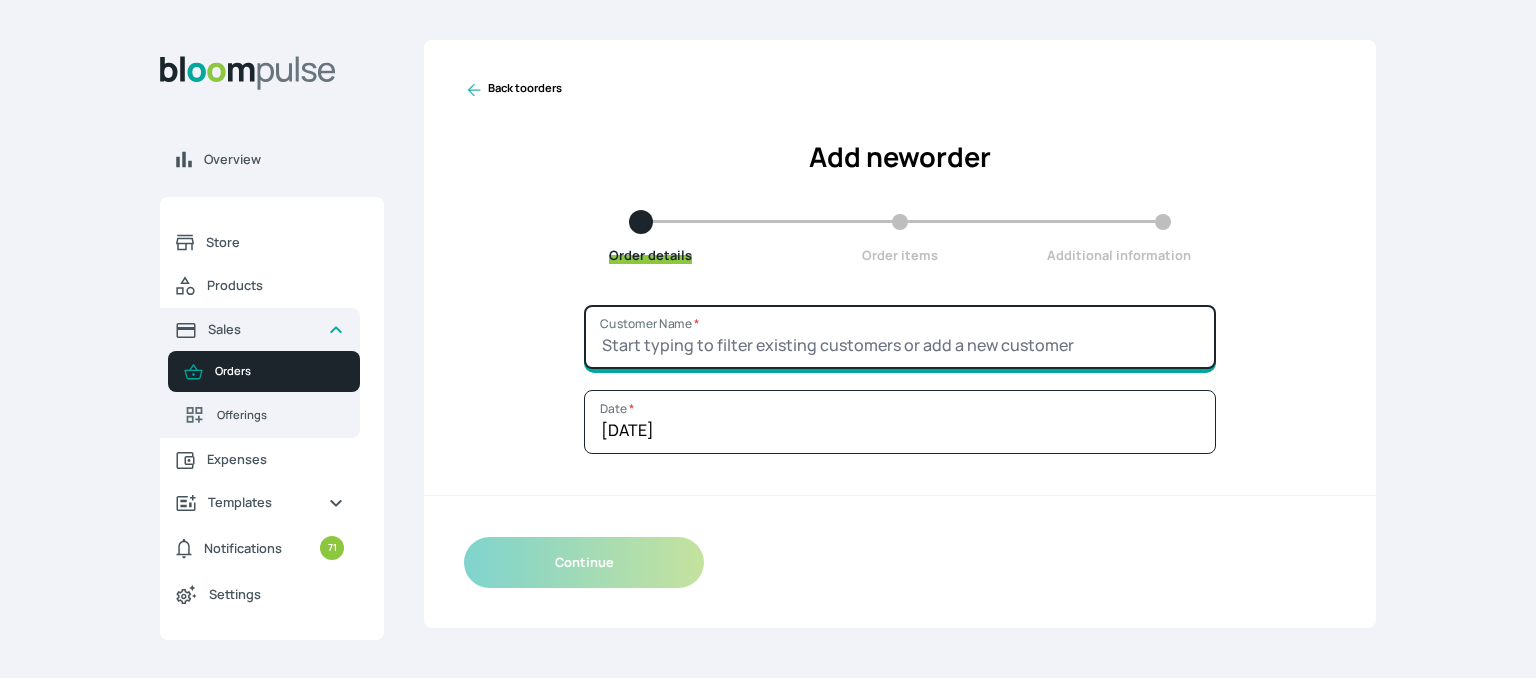 click on "Customer Name    *" at bounding box center (900, 337) 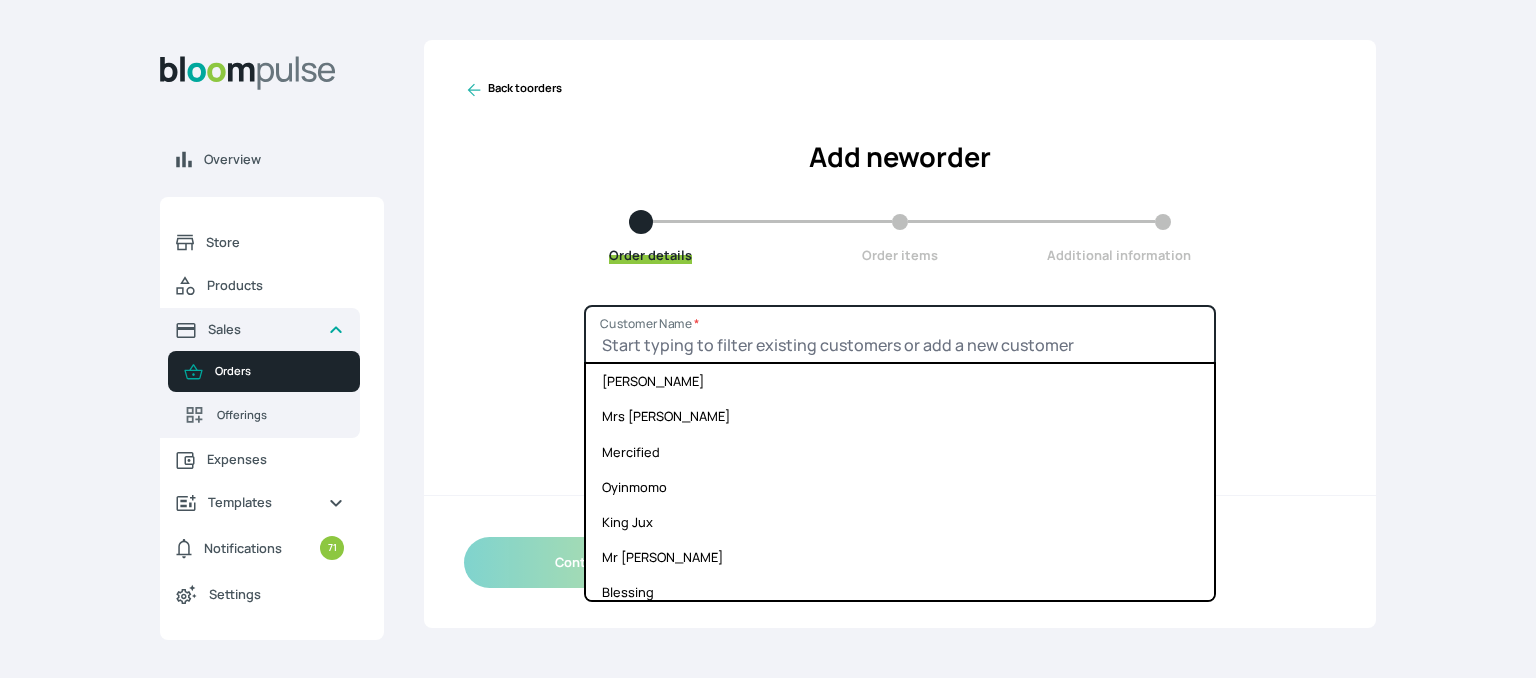 type on "q" 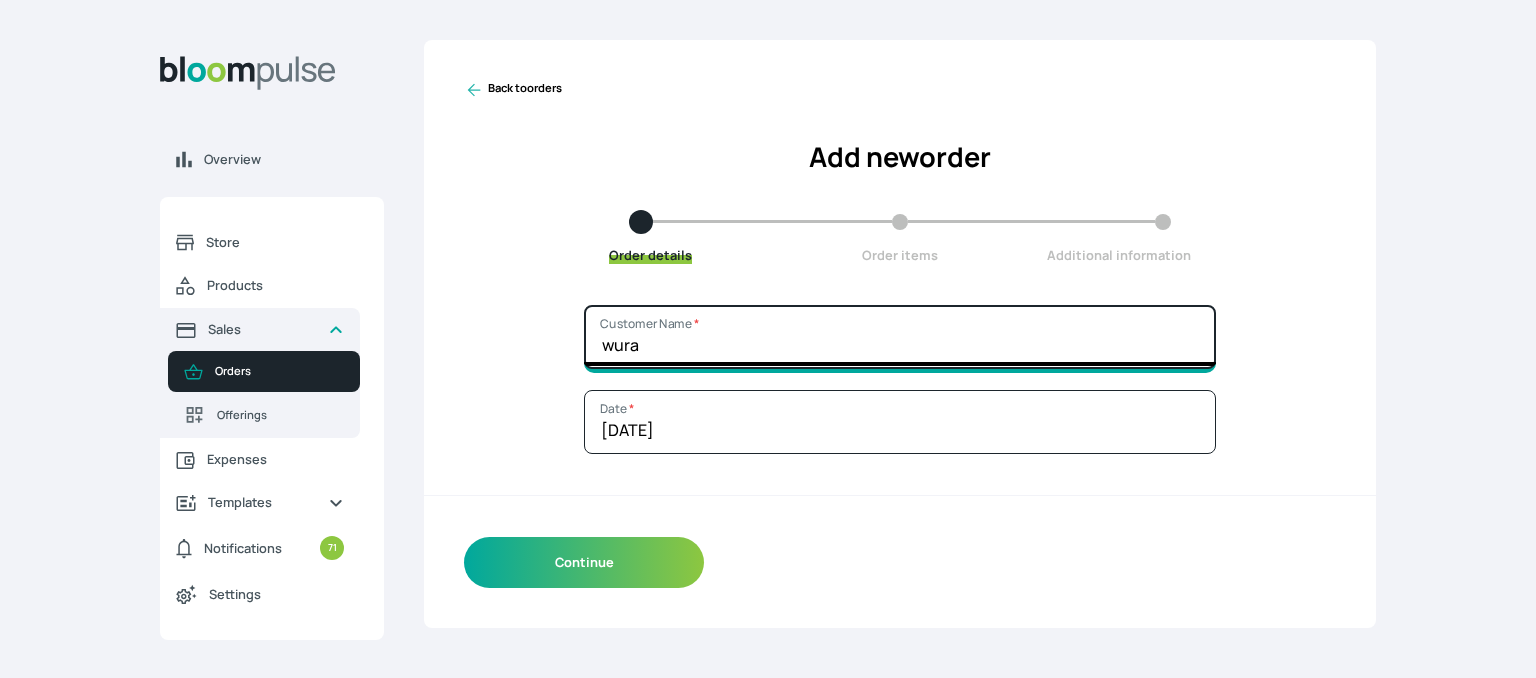 type on "wura" 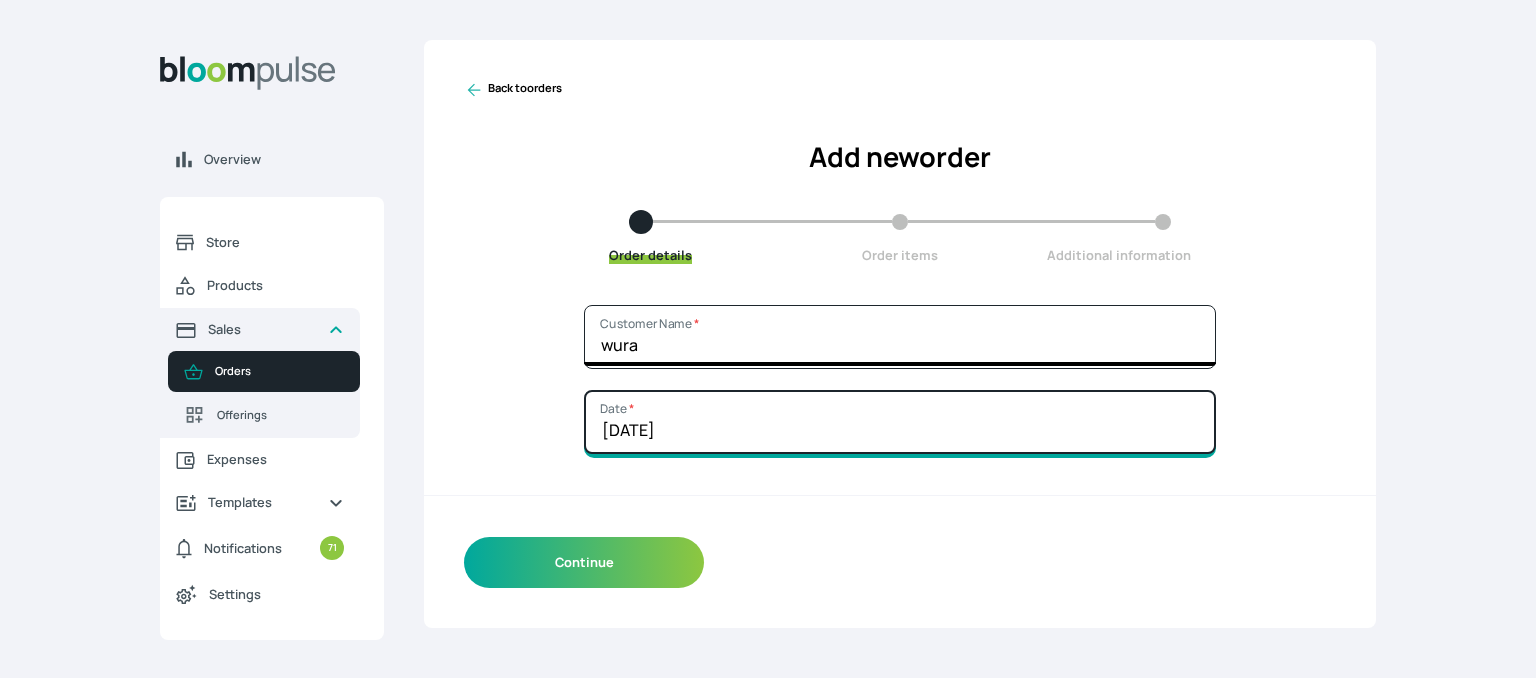 click on "[DATE]" at bounding box center (900, 422) 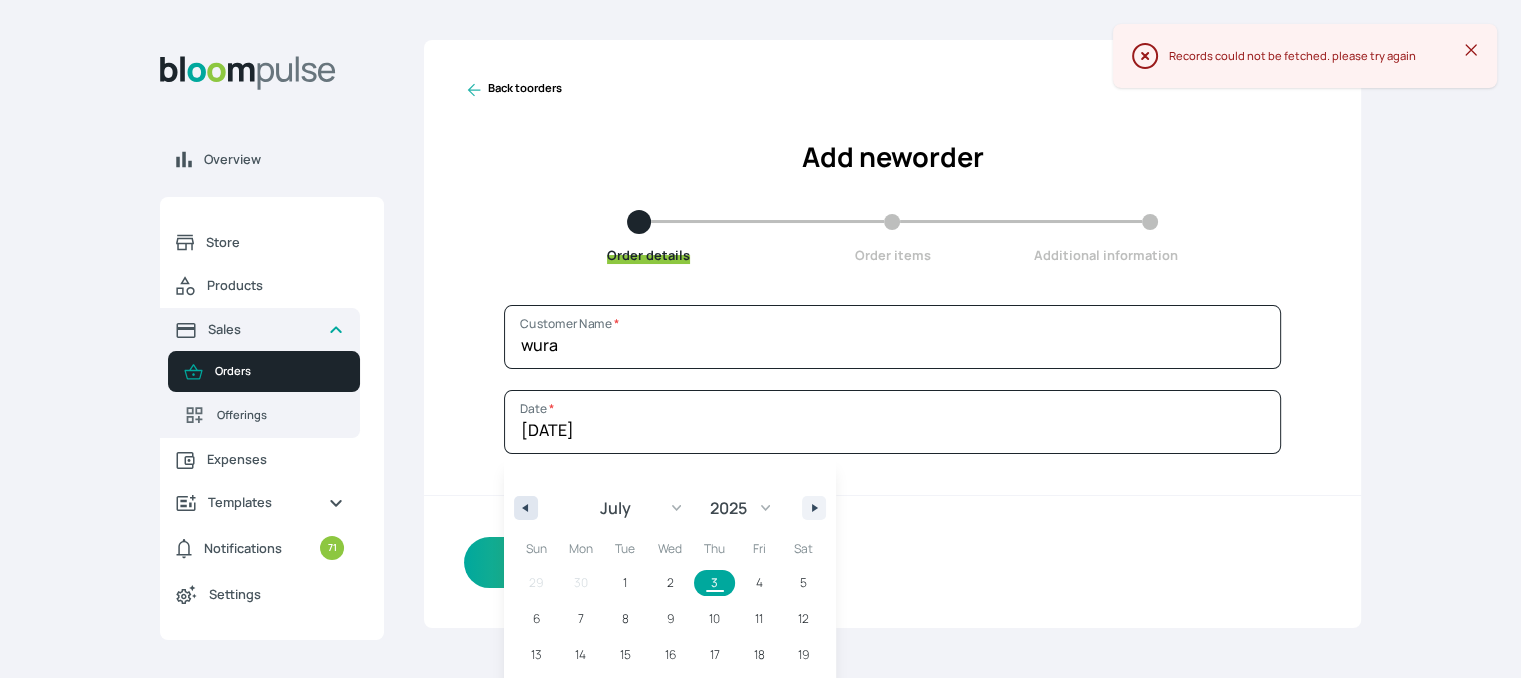 click at bounding box center [526, 508] 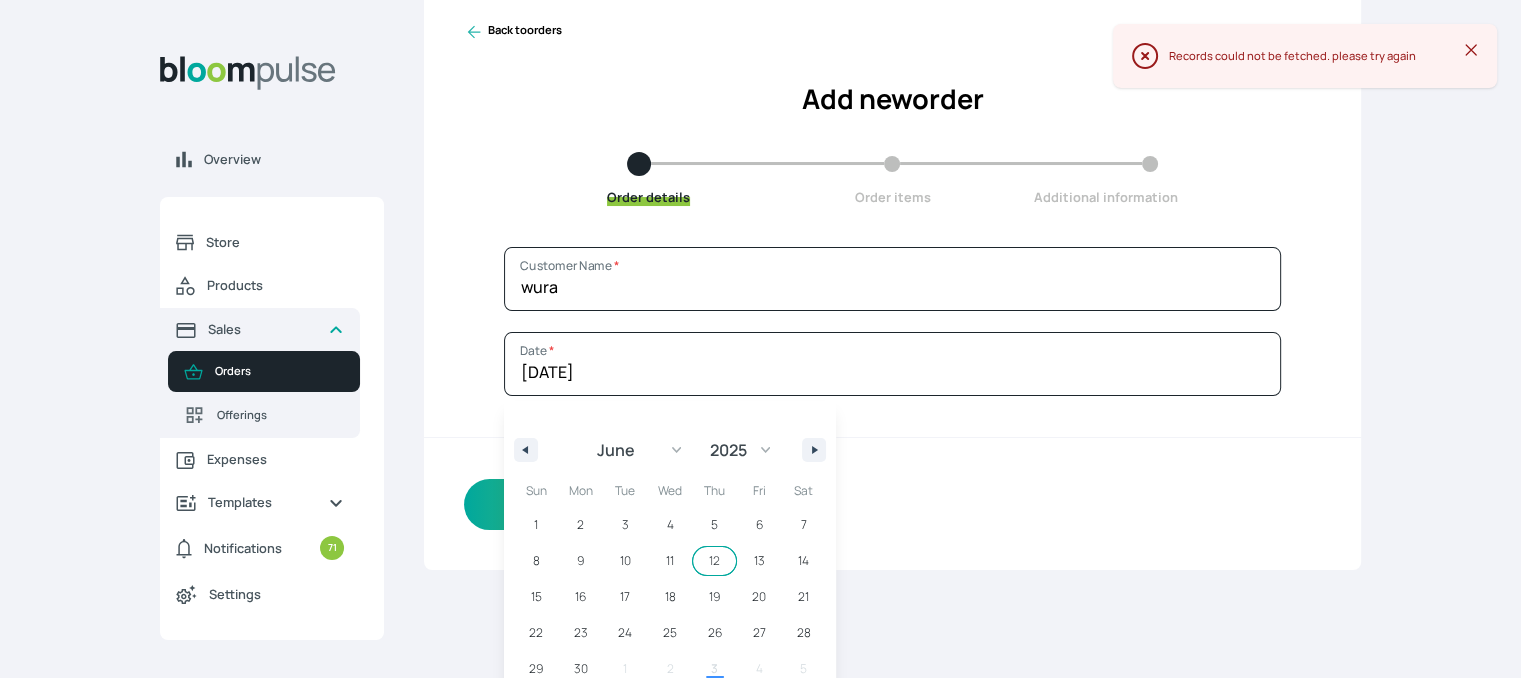 scroll, scrollTop: 87, scrollLeft: 0, axis: vertical 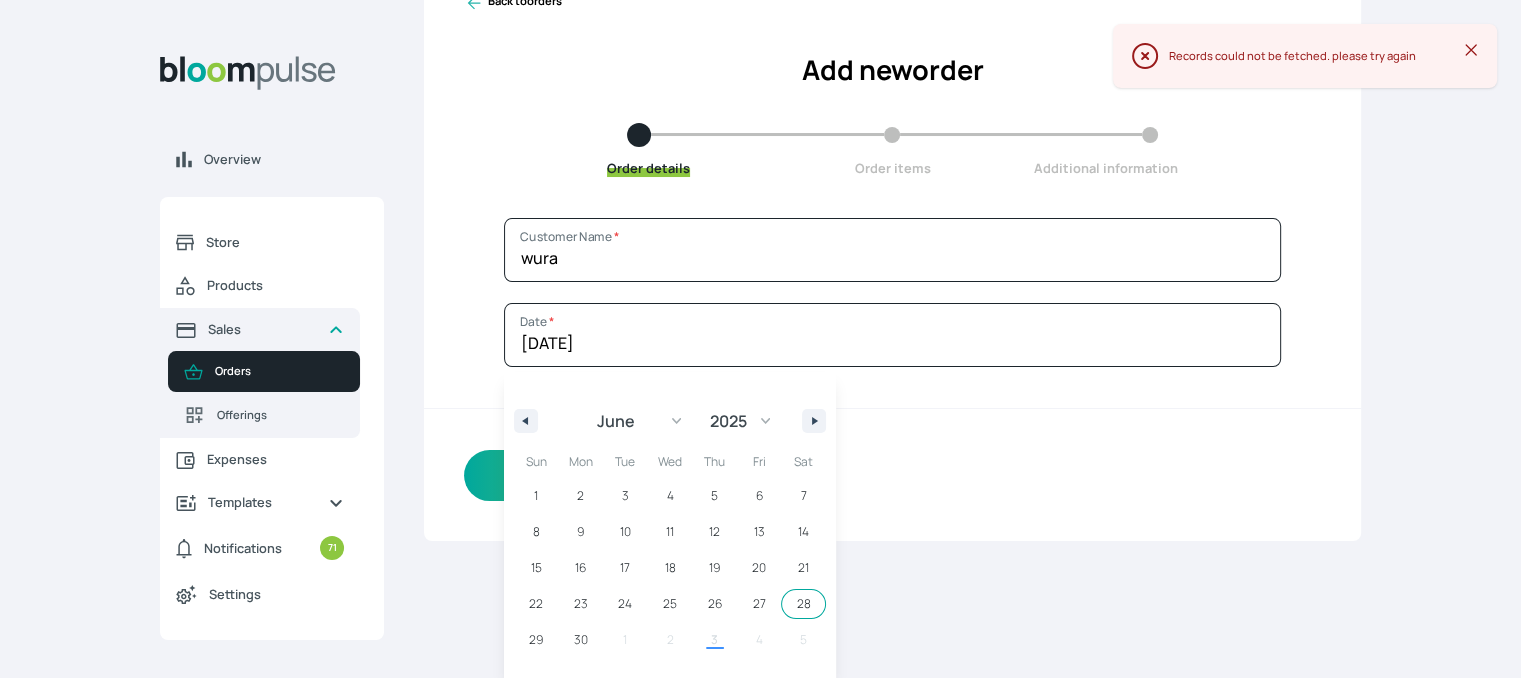 click on "28" at bounding box center [803, 604] 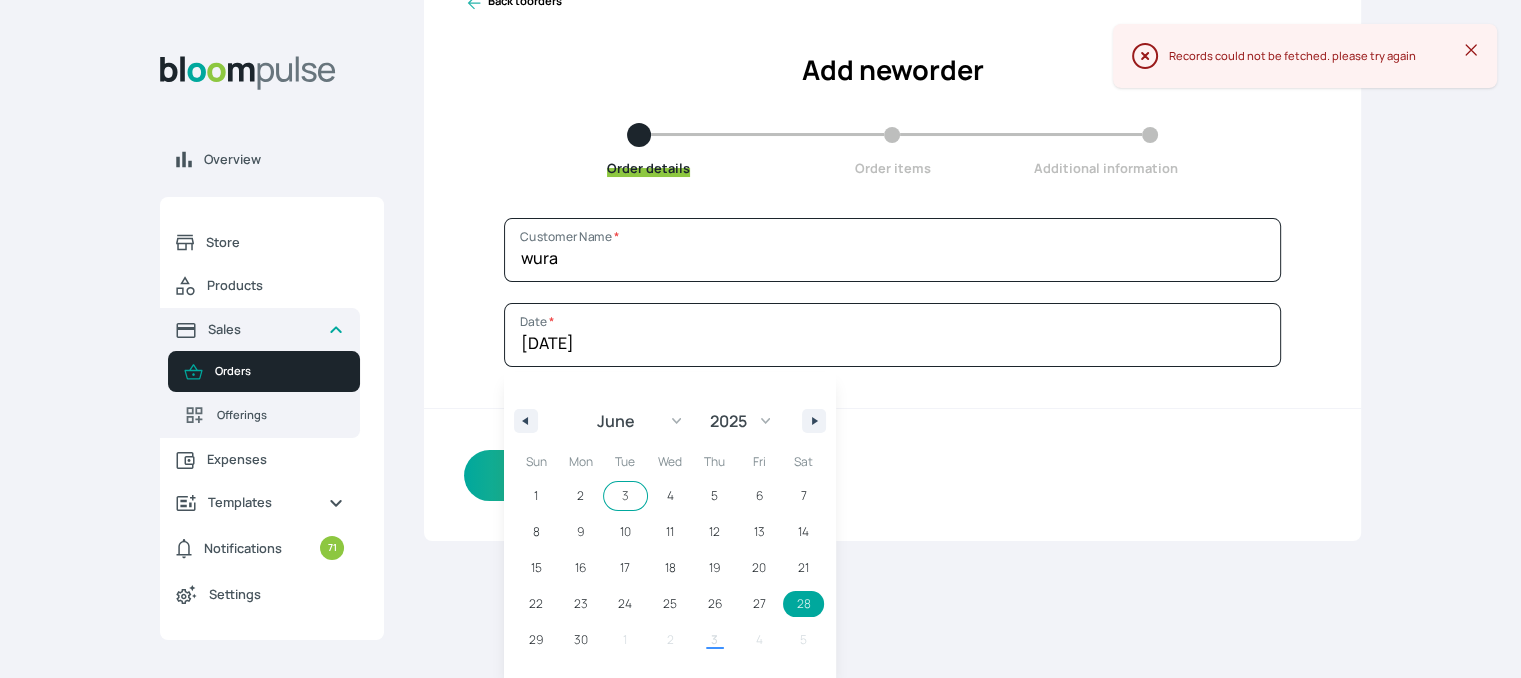 click on "wura Customer Name    * 28th June 2025 Date    * January February March April May June July August September October November December 2045 2044 2043 2042 2041 2040 2039 2038 2037 2036 2035 2034 2033 2032 2031 2030 2029 2028 2027 2026 2025 2024 2023 2022 2021 2020 2019 2018 2017 2016 2015 2014 2013 2012 2011 2010 2009 2008 2007 2006 2005 2004 2003 2002 2001 2000 1999 1998 1997 1996 1995 1994 1993 1992 1991 1990 1989 1988 1987 1986 1985 1984 1983 1982 1981 1980 1979 1978 1977 1976 1975 1974 1973 1972 1971 1970 1969 1968 1967 1966 1965 1964 1963 1962 1961 1960 1959 1958 1957 1956 1955 1954 1953 1952 1951 1950 1949 1948 1947 1946 1945 1944 1943 1942 1941 1940 1939 1938 1937 1936 1935 1934 1933 1932 1931 1930 1929 1928 1927 1926 1925 Sun Mon Tue Wed Thu Fri Sat 1 2 3 4 5 6 7 8 9 10 11 12 13 14 15 16 17 18 19 20 21 22 23 24 25 26 27 28 29 30 1 2 3 4 5 Continue" at bounding box center (892, 379) 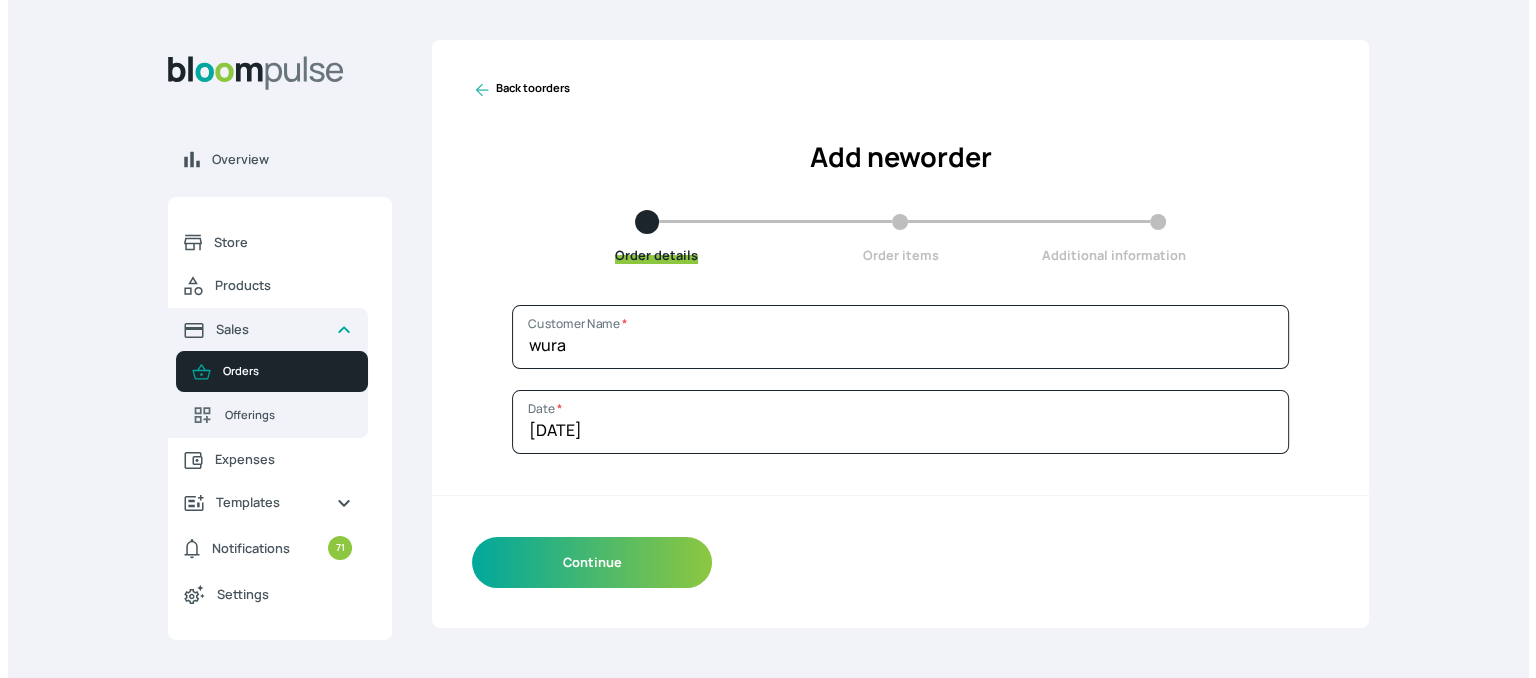 scroll, scrollTop: 0, scrollLeft: 0, axis: both 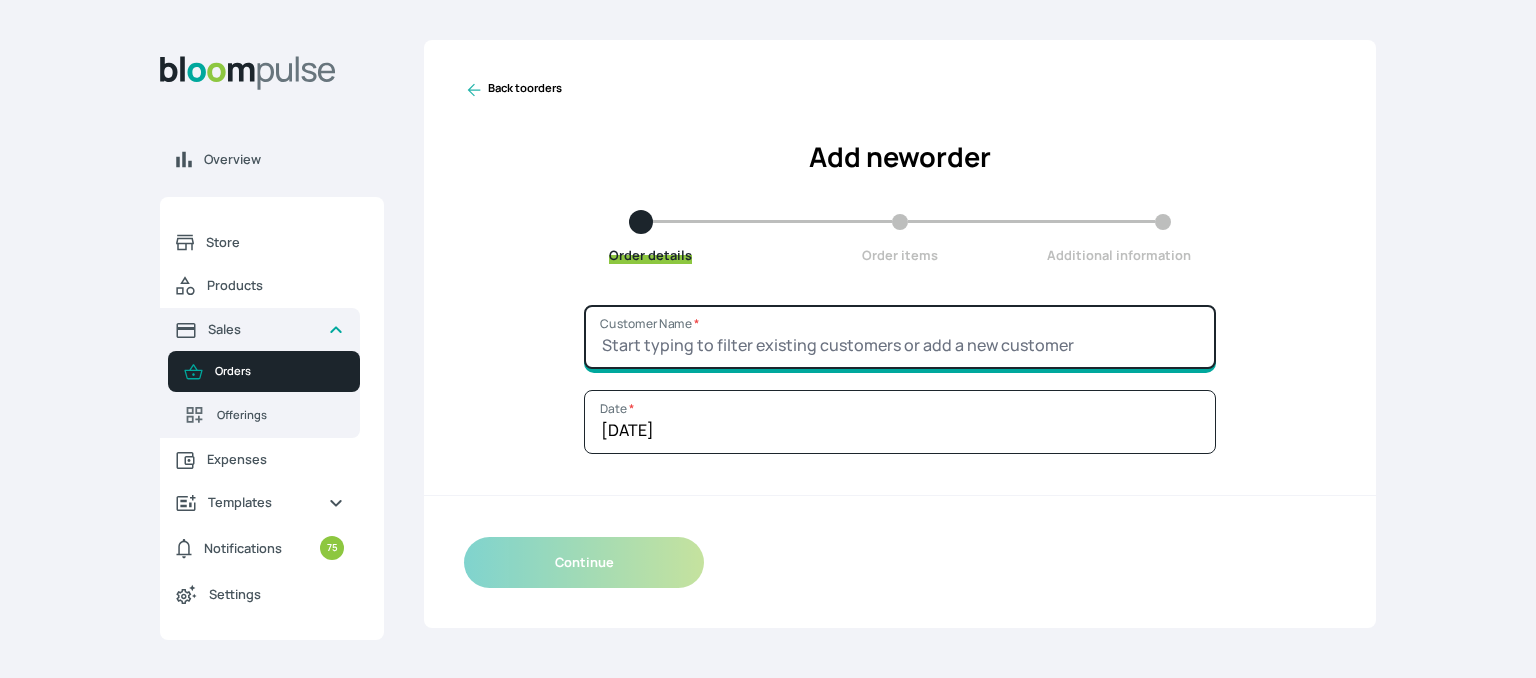 click on "Customer Name    *" at bounding box center [900, 337] 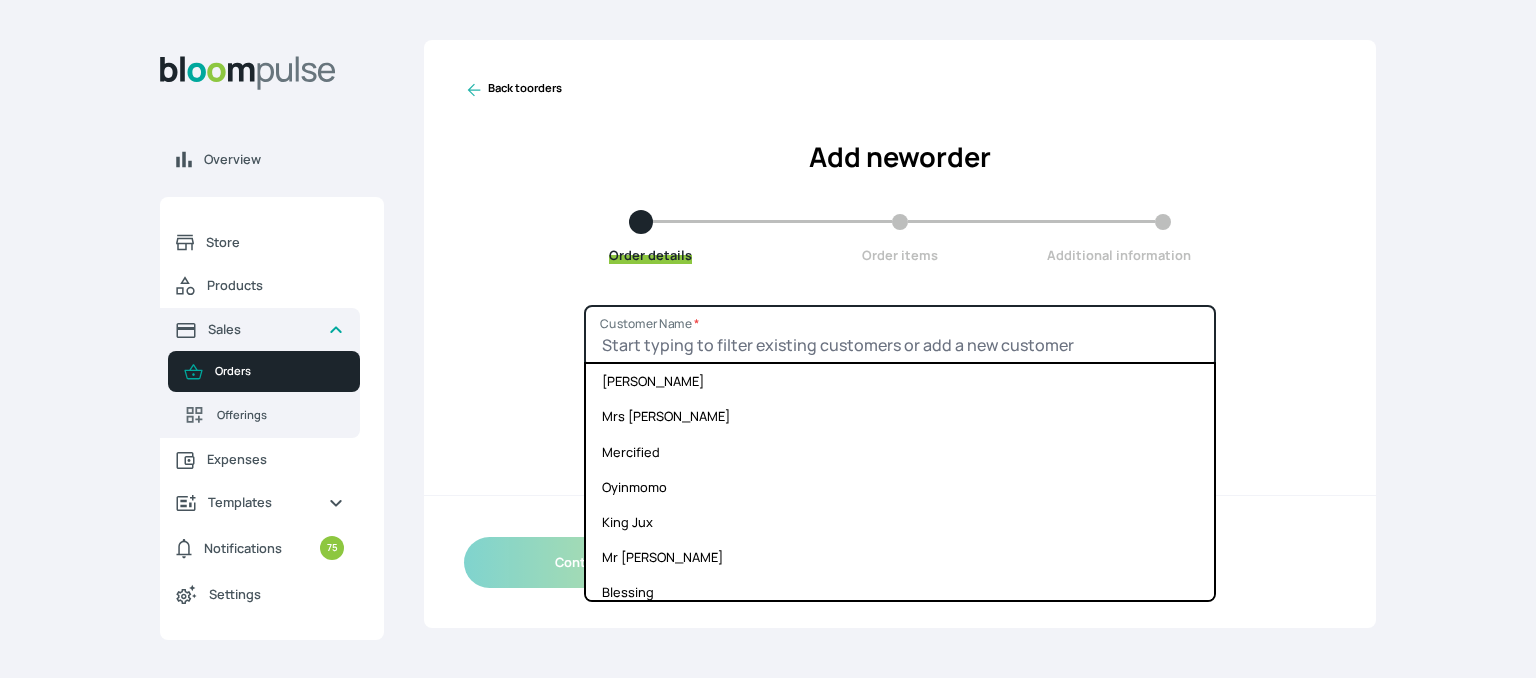 click on "Customer Name    *" at bounding box center (900, 337) 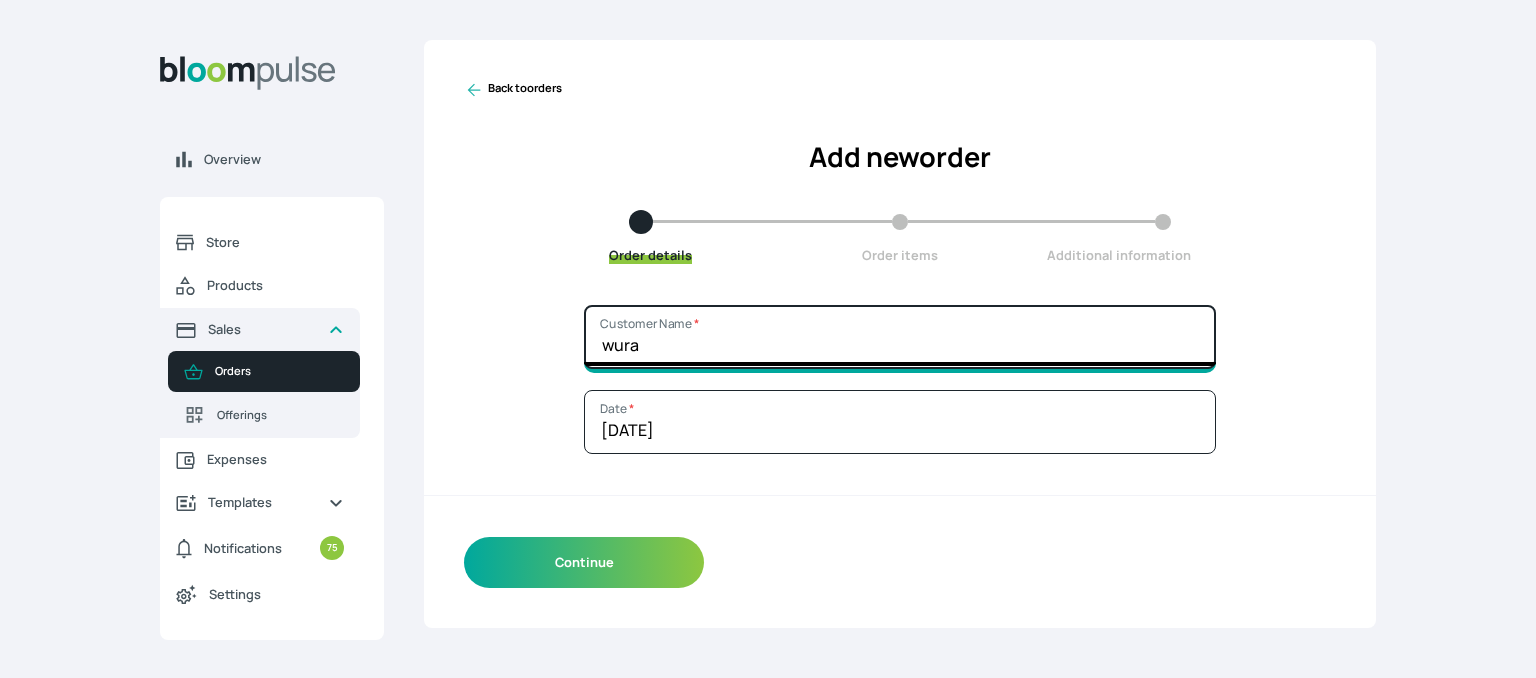 type on "wura" 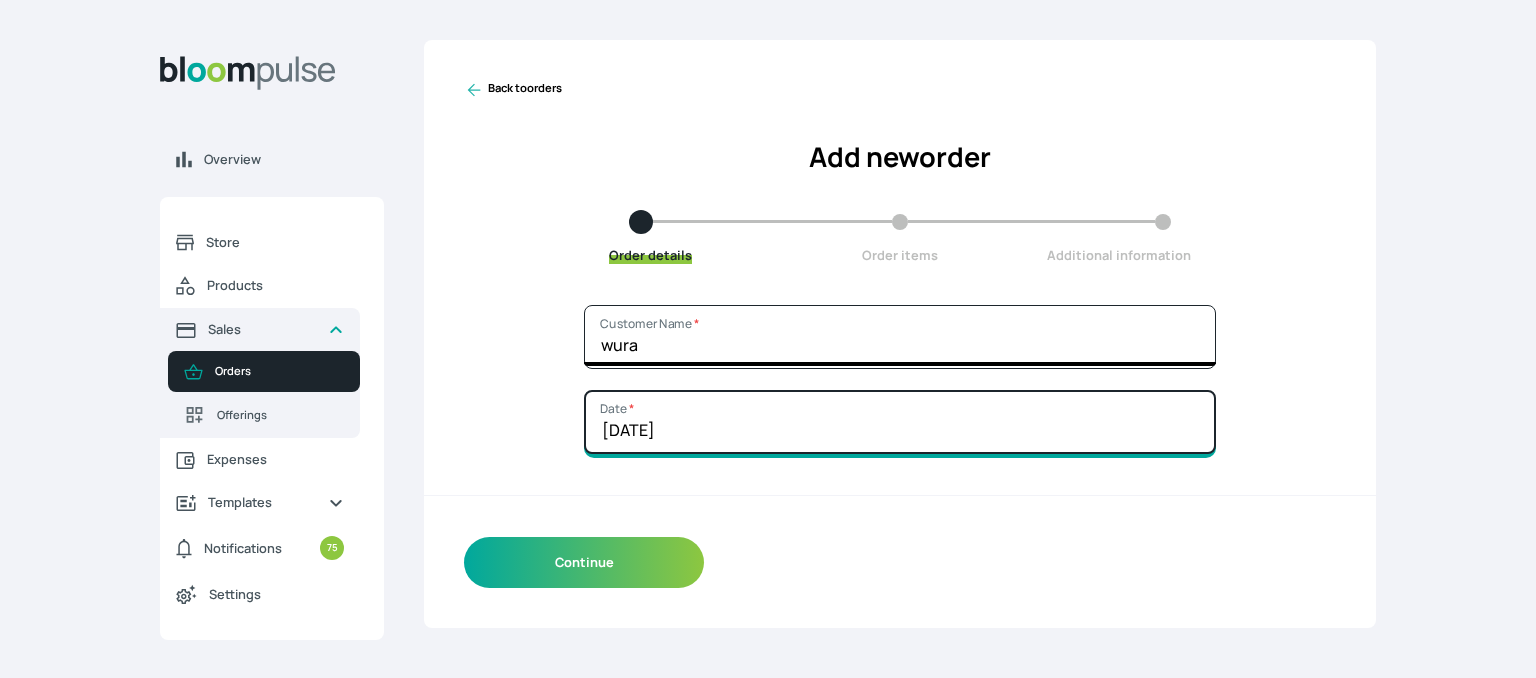 click on "[DATE]" at bounding box center [900, 422] 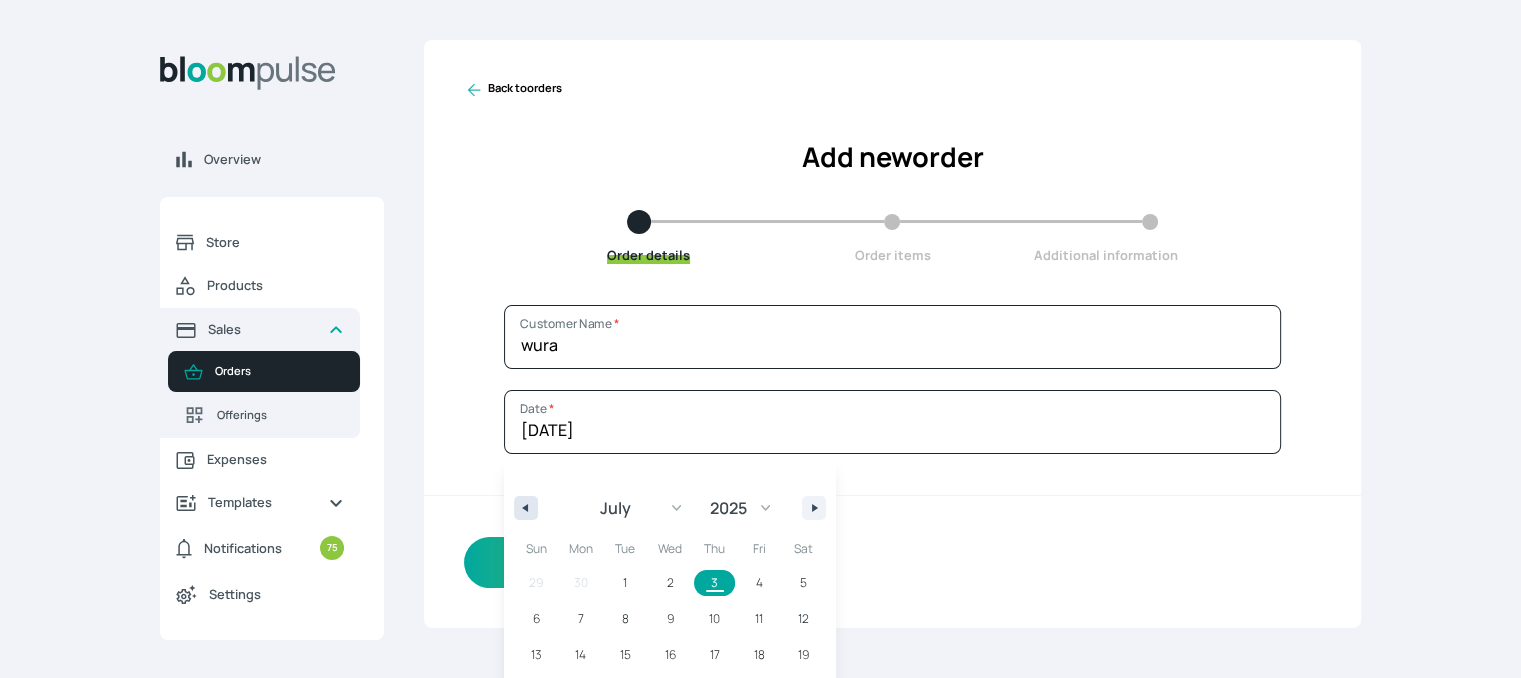 click at bounding box center (523, 508) 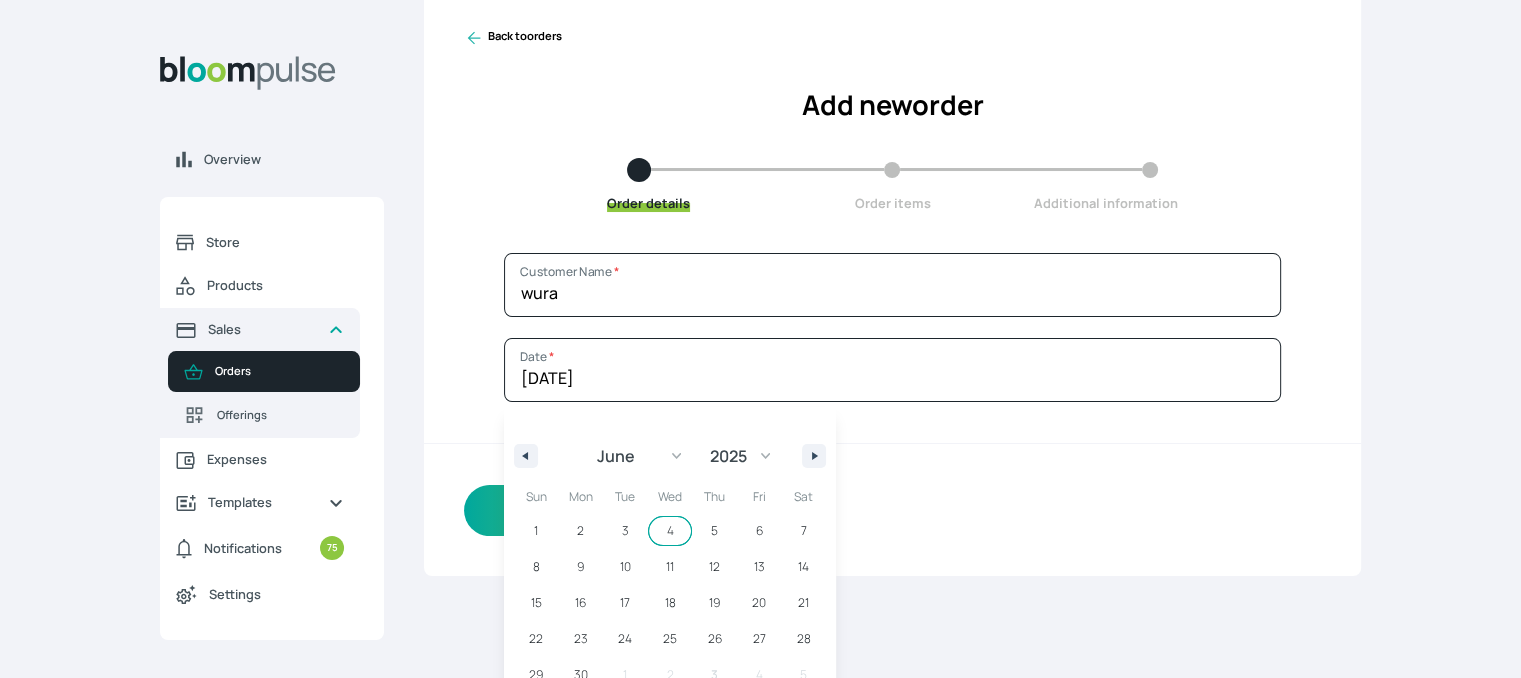 scroll, scrollTop: 87, scrollLeft: 0, axis: vertical 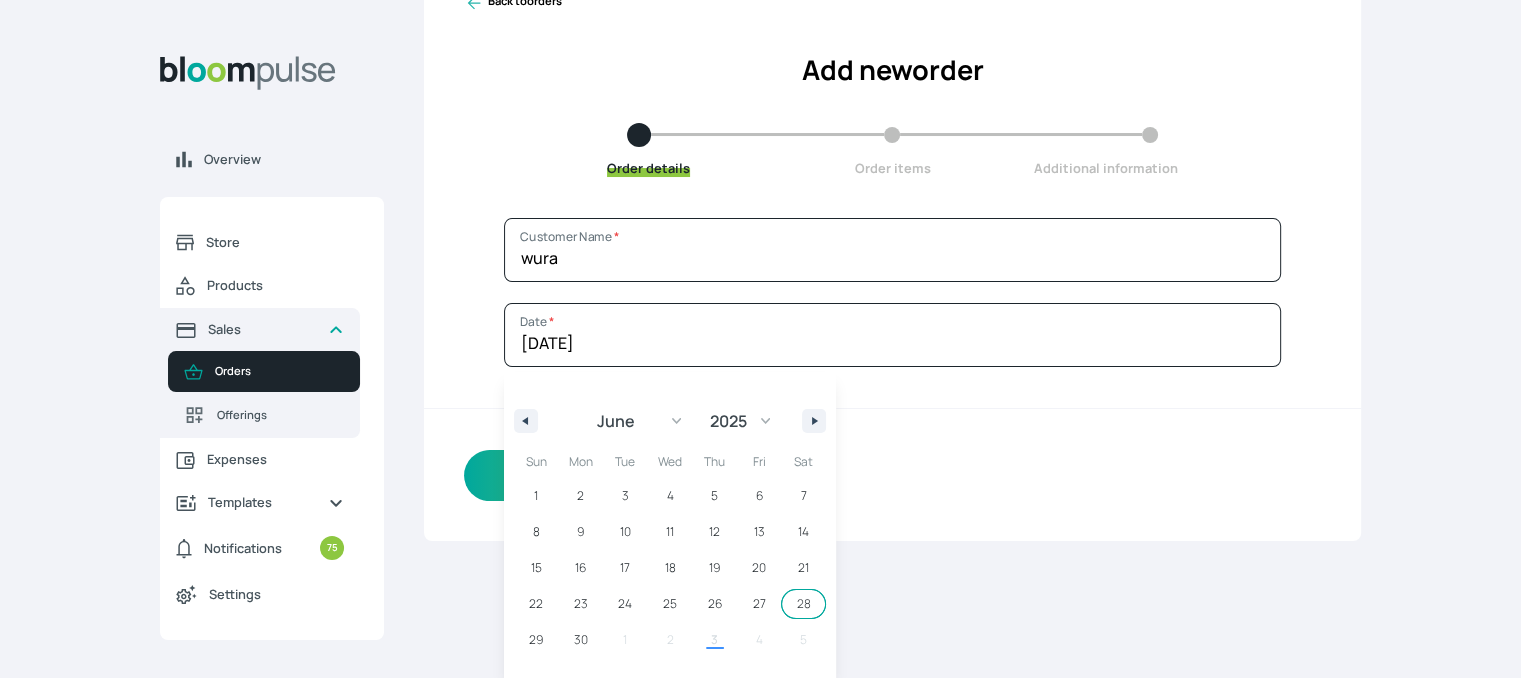 click on "28" at bounding box center (803, 604) 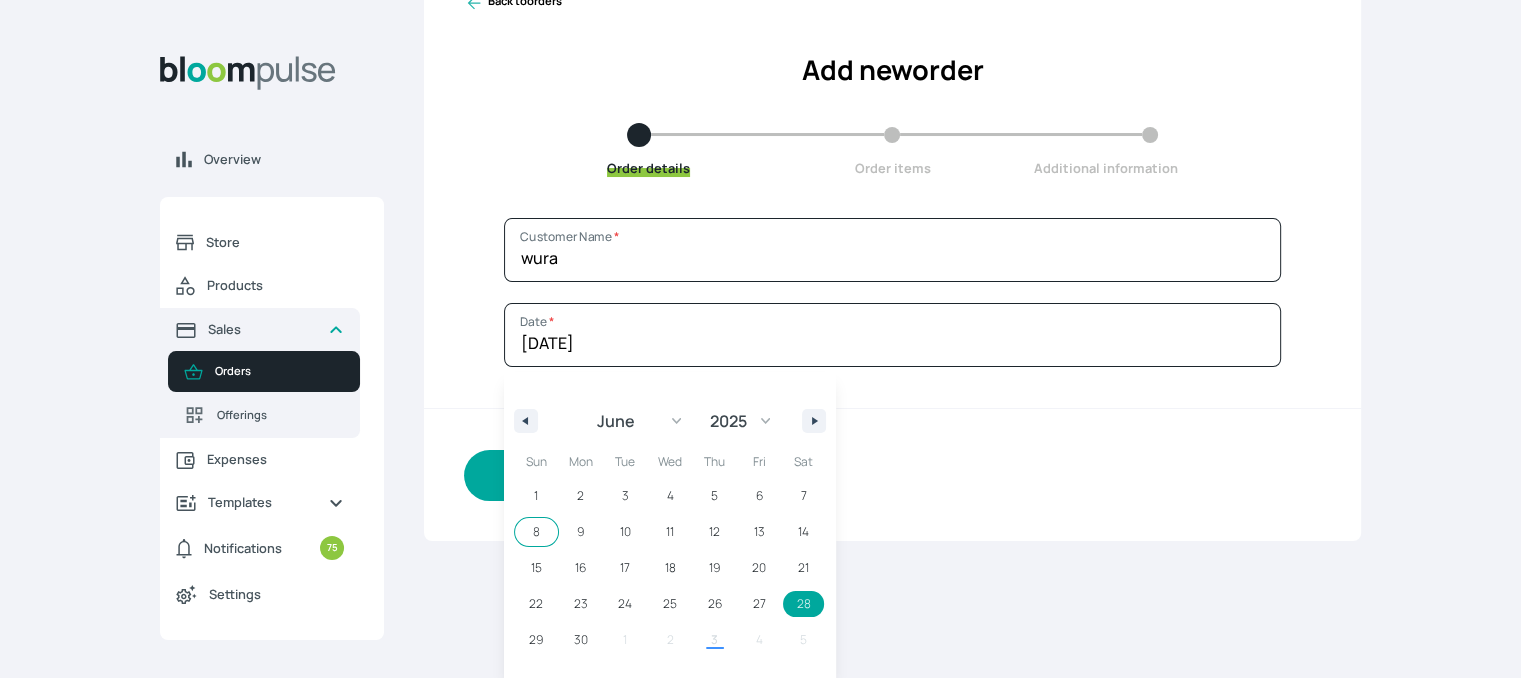 click on "Continue" at bounding box center [584, 475] 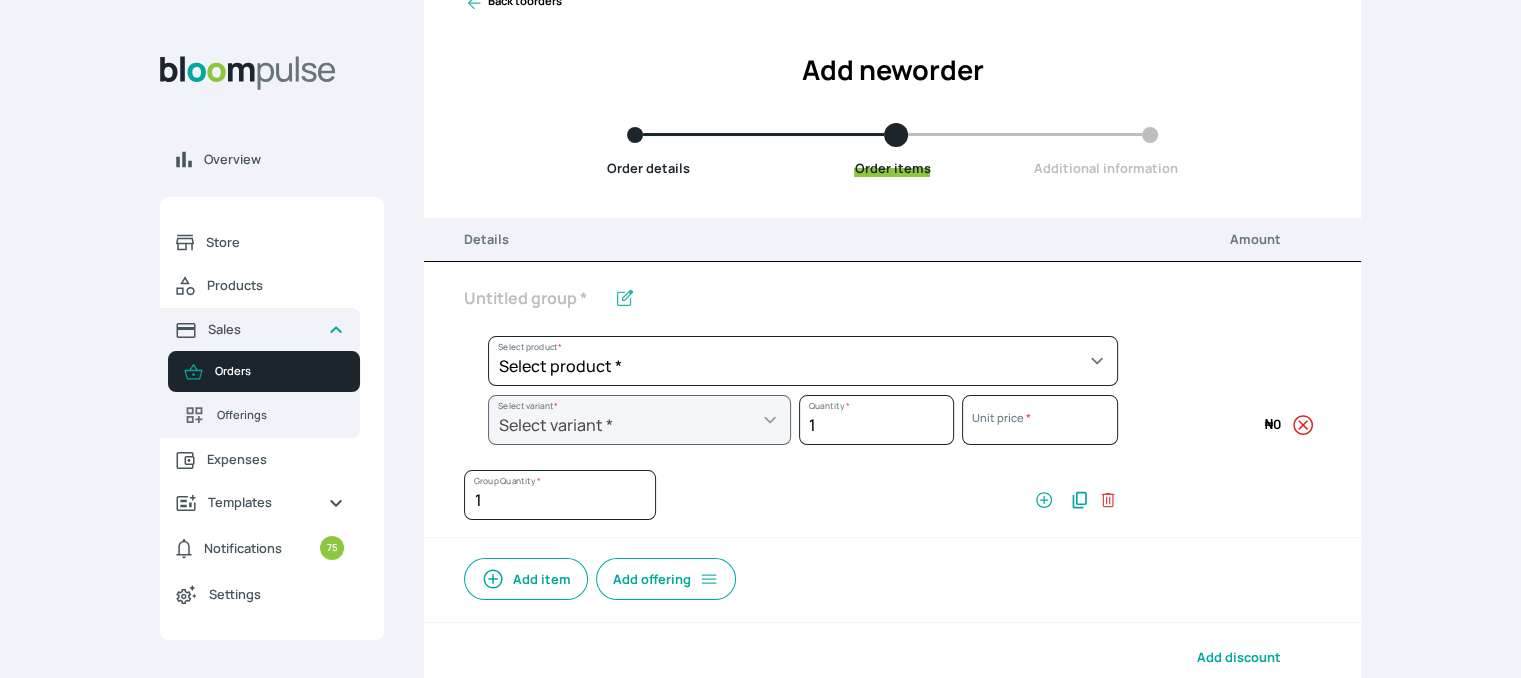 scroll, scrollTop: 0, scrollLeft: 0, axis: both 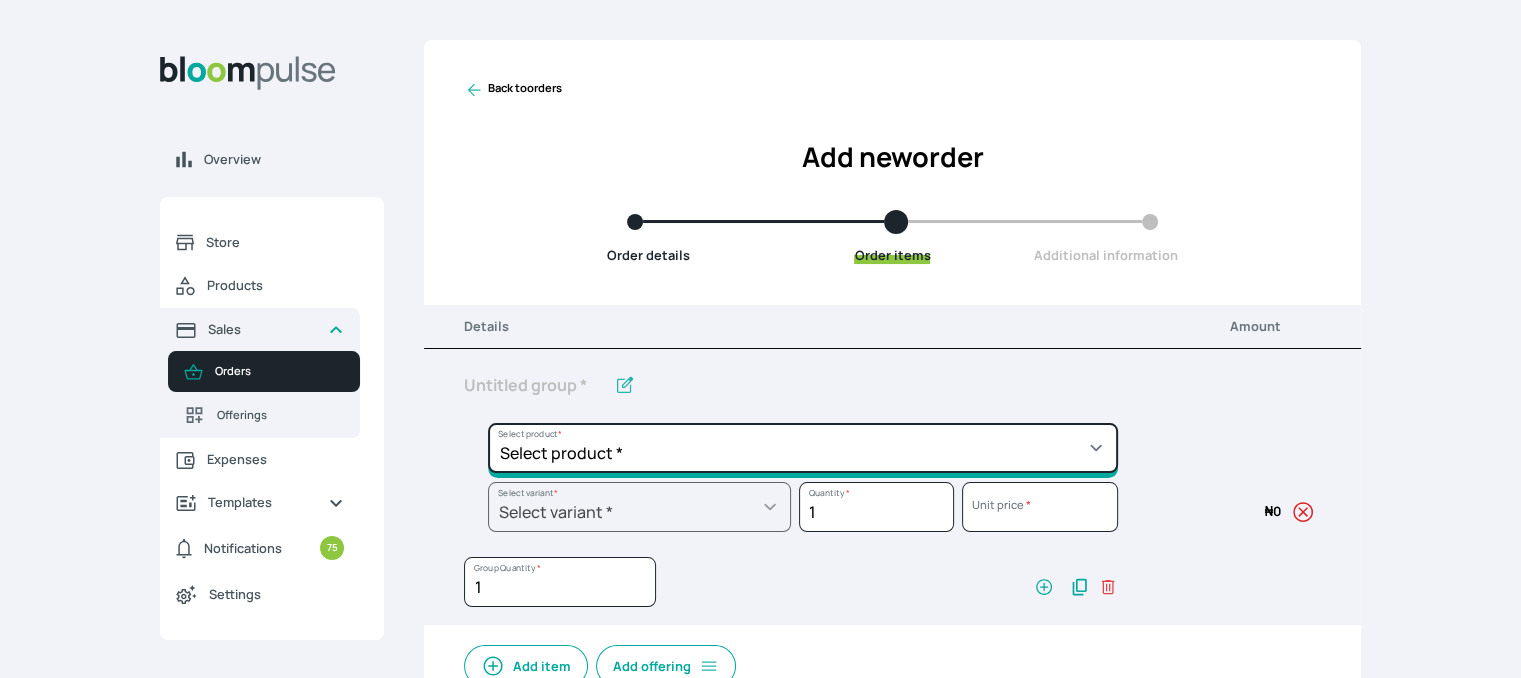 click on "Select product *  Cake Decoration for 8inches High  Chocolate oil based Round Cake  Geneose Sponge square Cake  Pound Square Cake  35cl zobo Mocktail  Banana Bread Batter BBQ Chicken  Bento Cake Budget Friendly Whippedcream Decoration Cake Decoration for 6inches High Cake Decoration for 6inches Low Cake loaf Chocolate Cake Batter Chocolate Ganache Chocolate oil based Batter Chocolate oil based square Cake Chocolate Round Cake Chop Life Package 2 Classic Banana Bread Loaf Coconut Banana Bread Loaf Cookies and Cream oil based Batter Cookies and cream oil based Round Cake Cupcakes Custom Made Whippedcream Decoration Doughnut Batter Fondant 1 Recipe  Fruit Cake Fruit Cake Batter Geneose Sponge Cake Batter Geneose Sponge Round Cake Meat Pie Meat Pie per 1 Mini puff Pound Cake Batter Pound Round Cake  Puff puff Redvelvet Cake Batter Redvelvet oil based Batter Redvelvet oil based Round Cake Redvelvet Round Cake Royal Buttercream  Small chops Stick Meat Sugar Doughnut  Swiss Meringue Buttercream  Valentine Love Box" at bounding box center (803, 448) 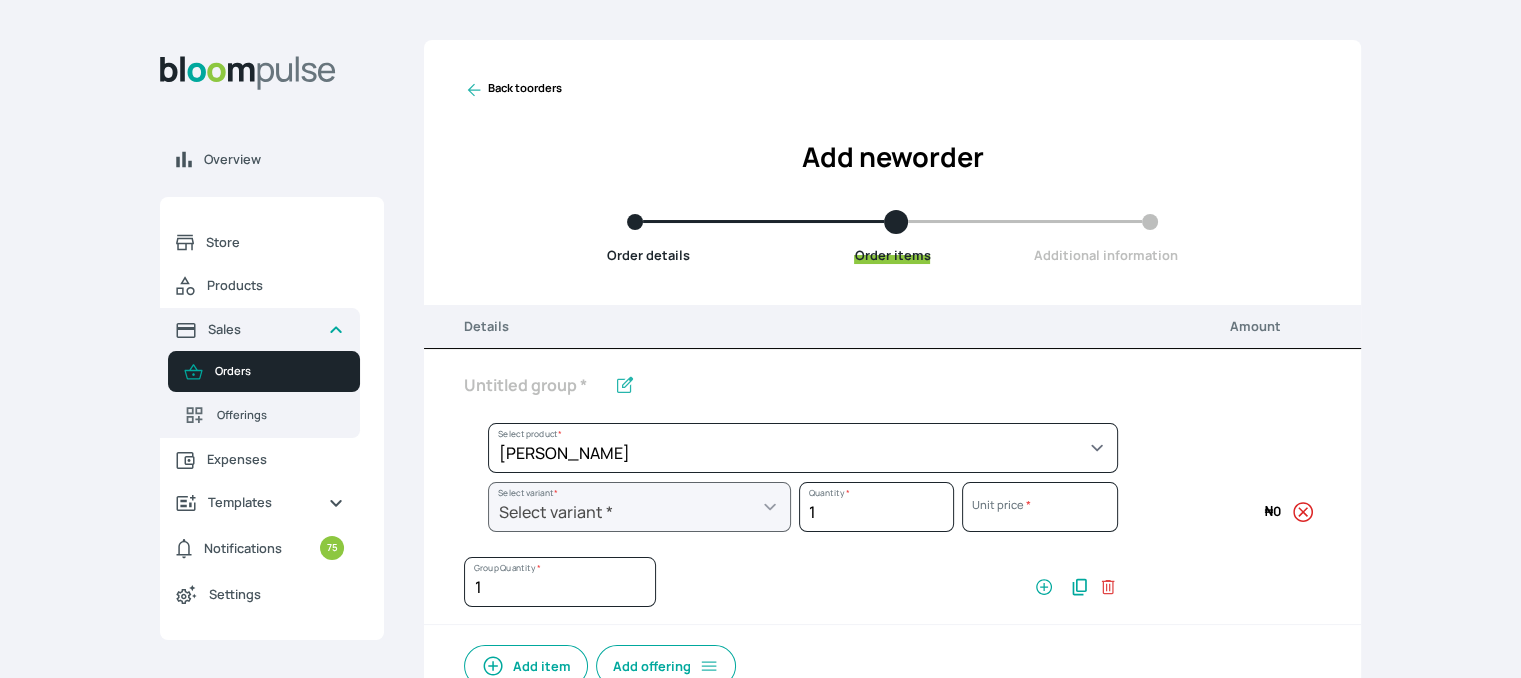 select on "a1a7465a-3f82-4c63-b03f-37bb811d9a1f" 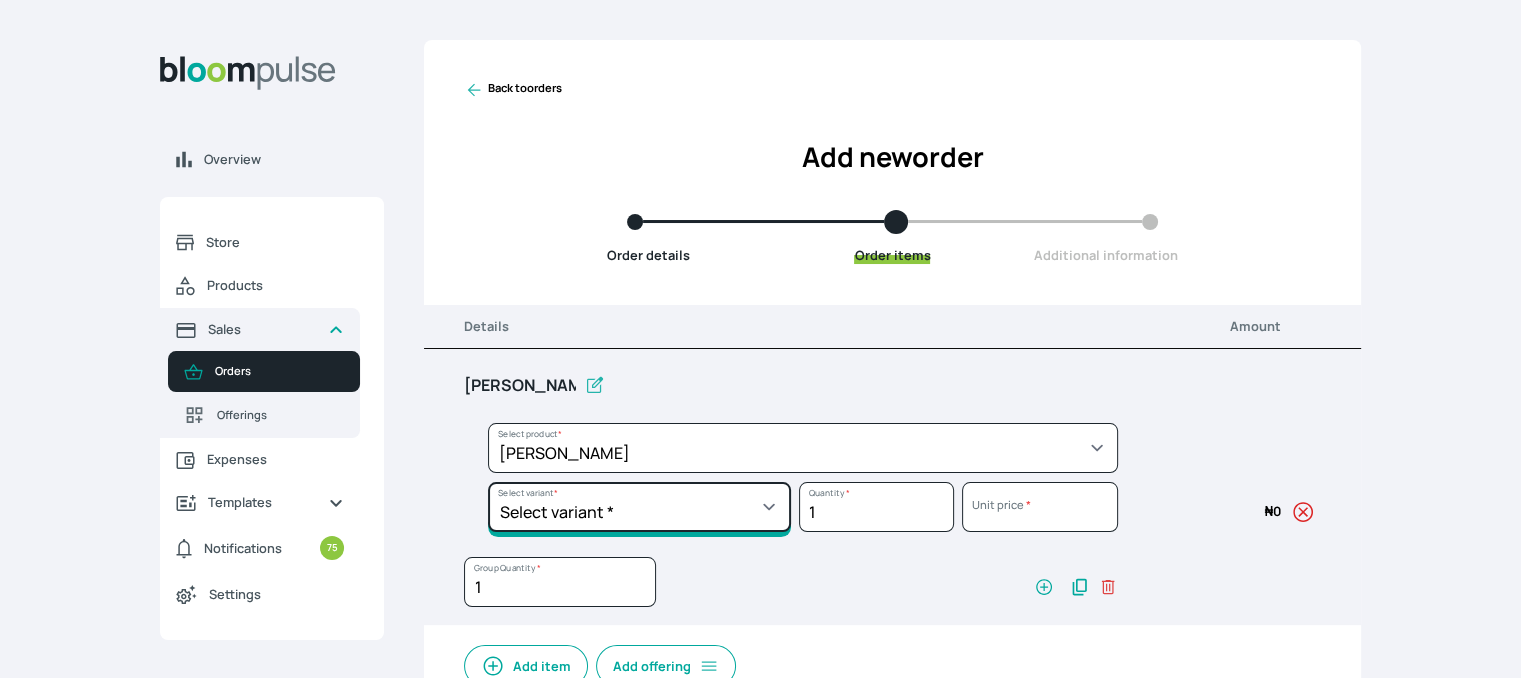 click on "Select variant * 4inches Bento 4inches, 2 layers Bento 5inches 1 layer Bento 5inches 2 Layers Bento" at bounding box center [639, 507] 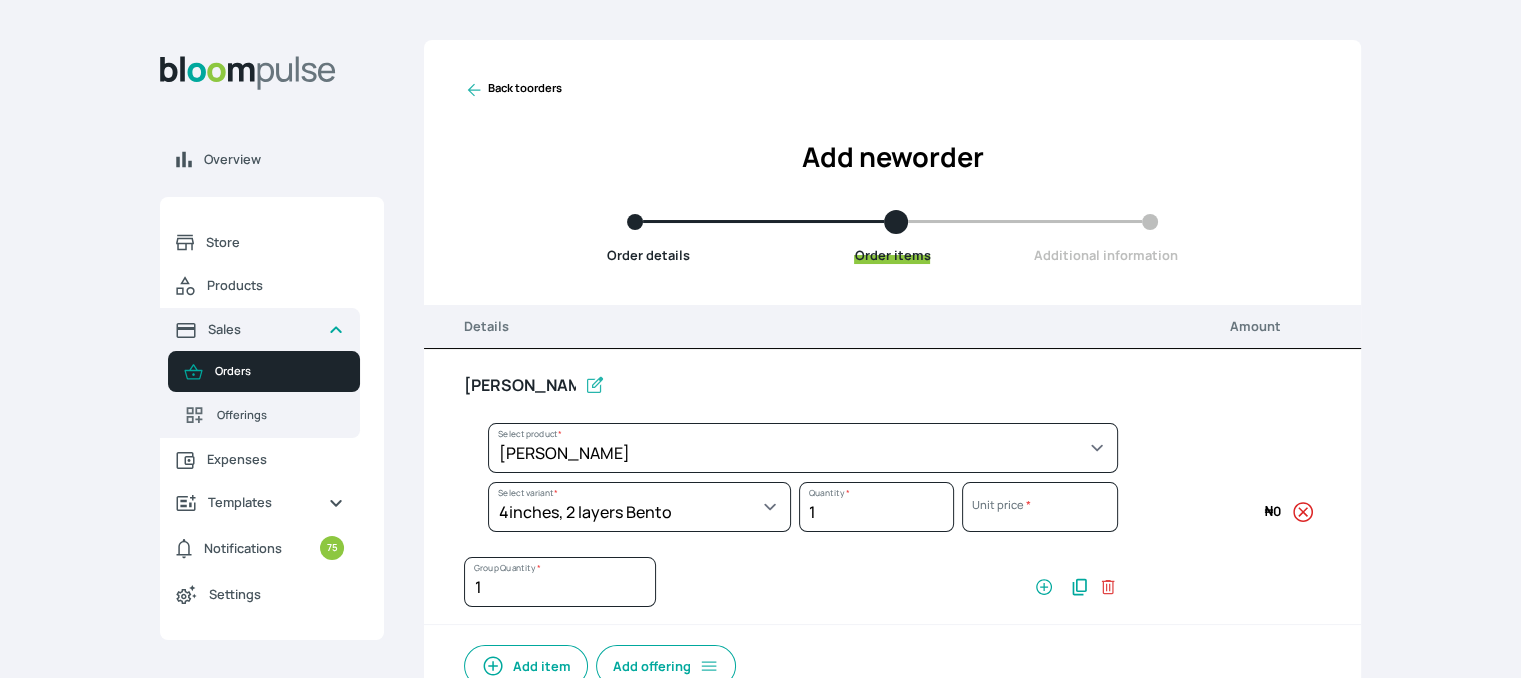 select on "a1a7465a-3f82-4c63-b03f-37bb811d9a1f" 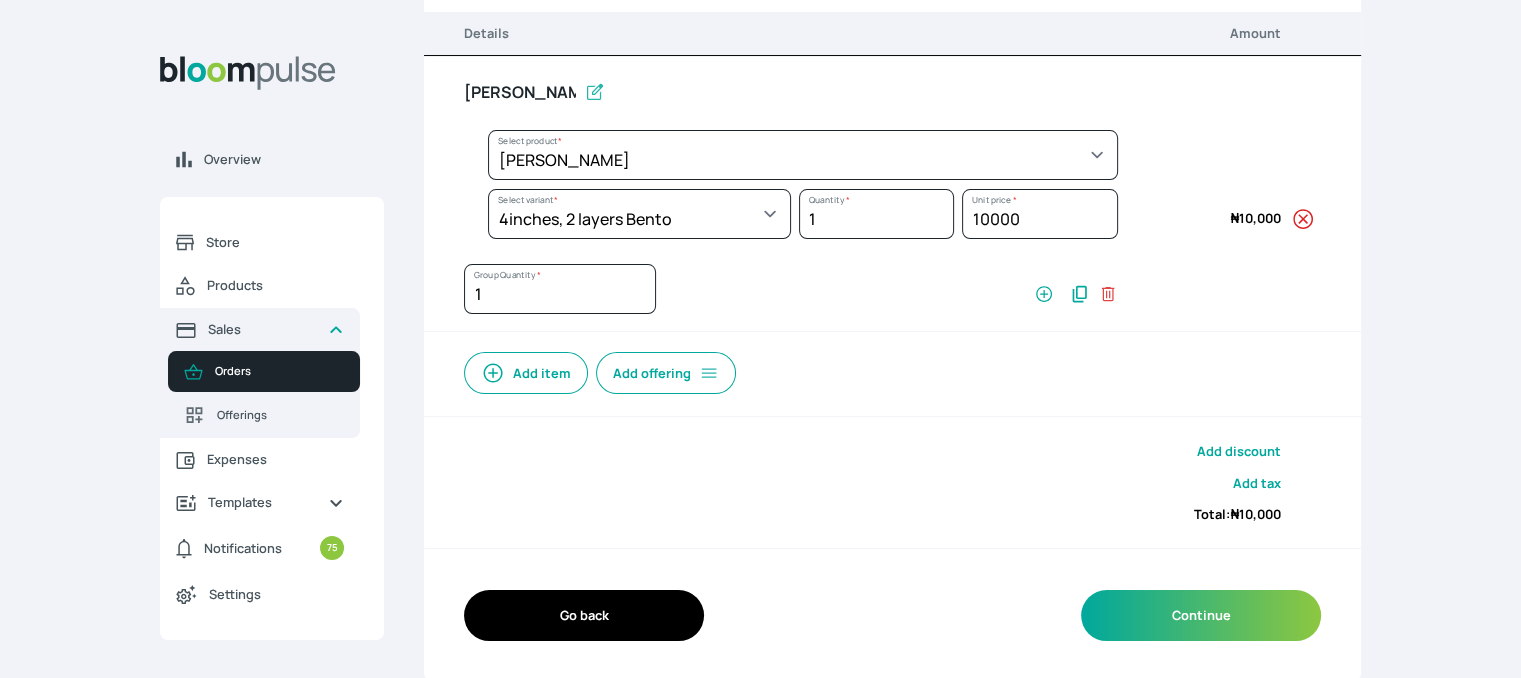scroll, scrollTop: 294, scrollLeft: 0, axis: vertical 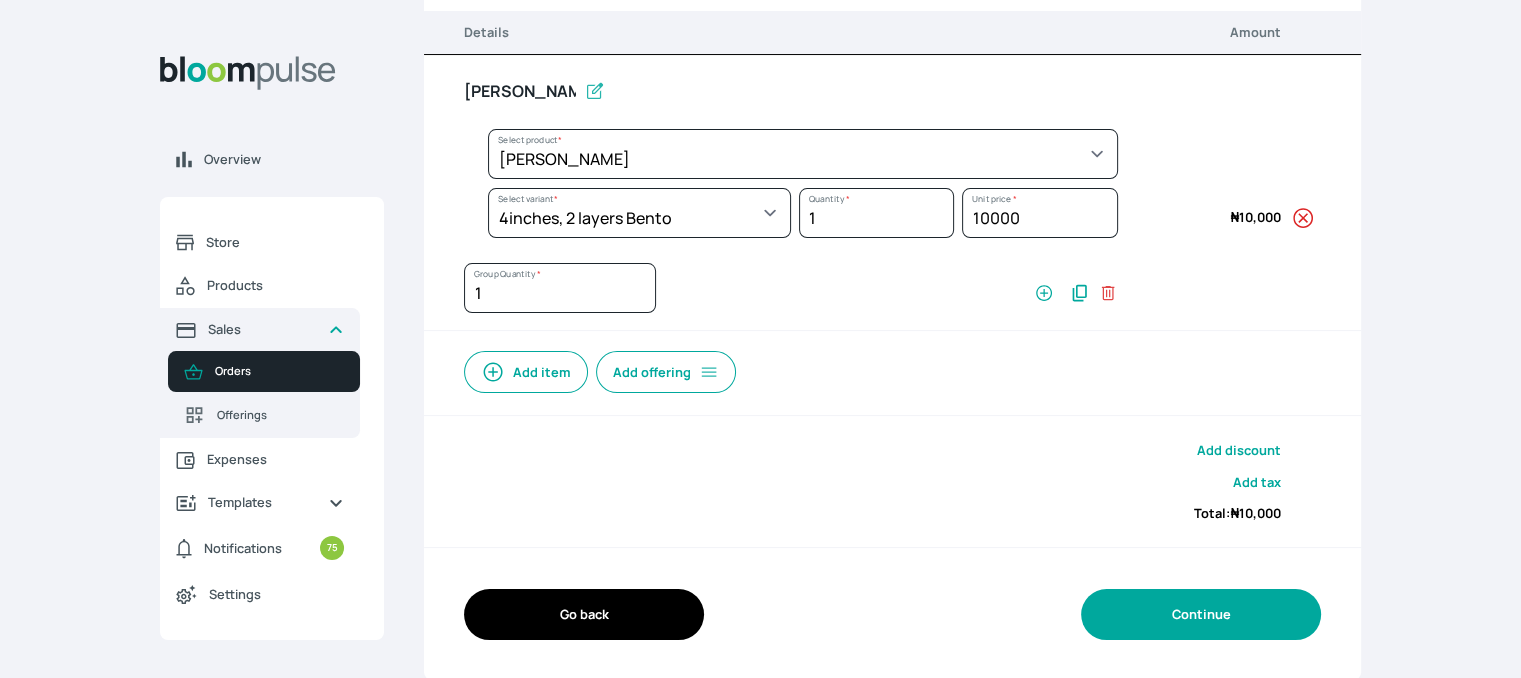 click on "Continue" at bounding box center (1201, 614) 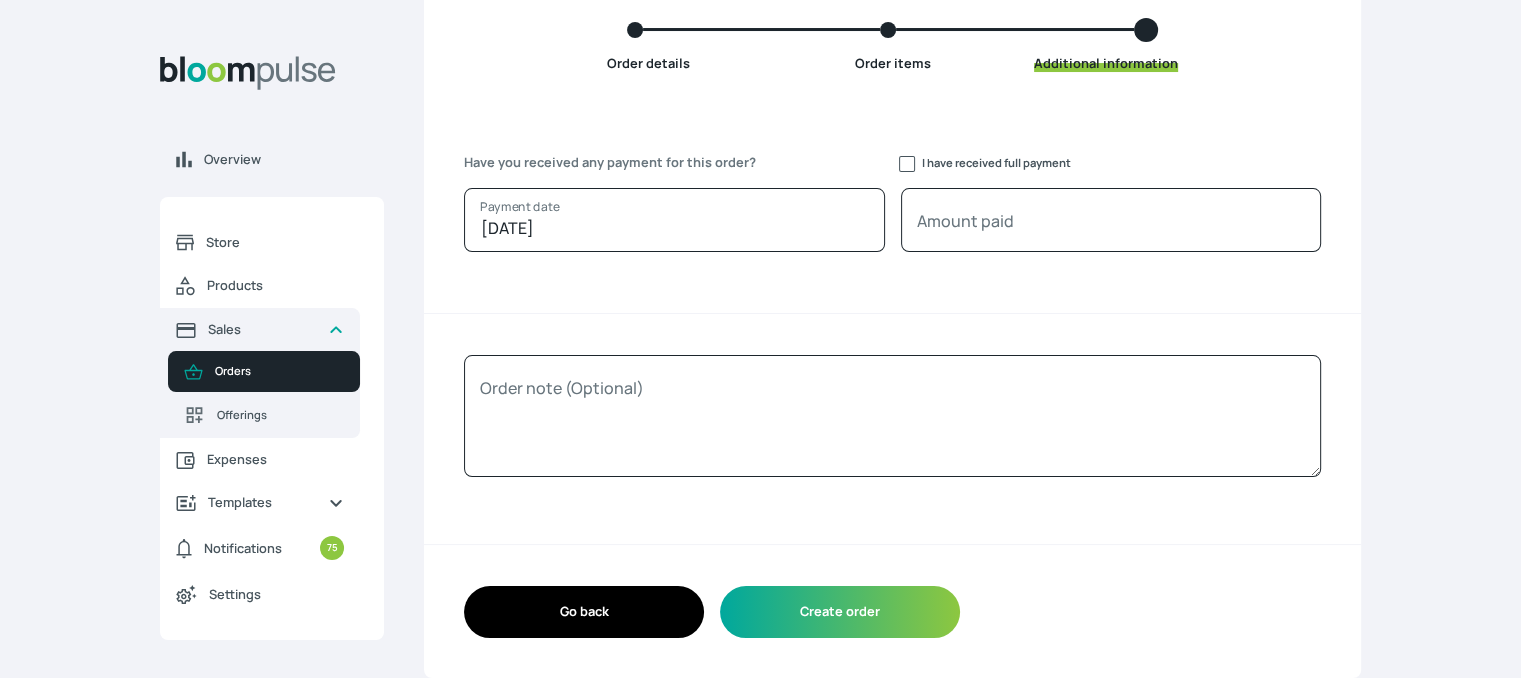 scroll, scrollTop: 191, scrollLeft: 0, axis: vertical 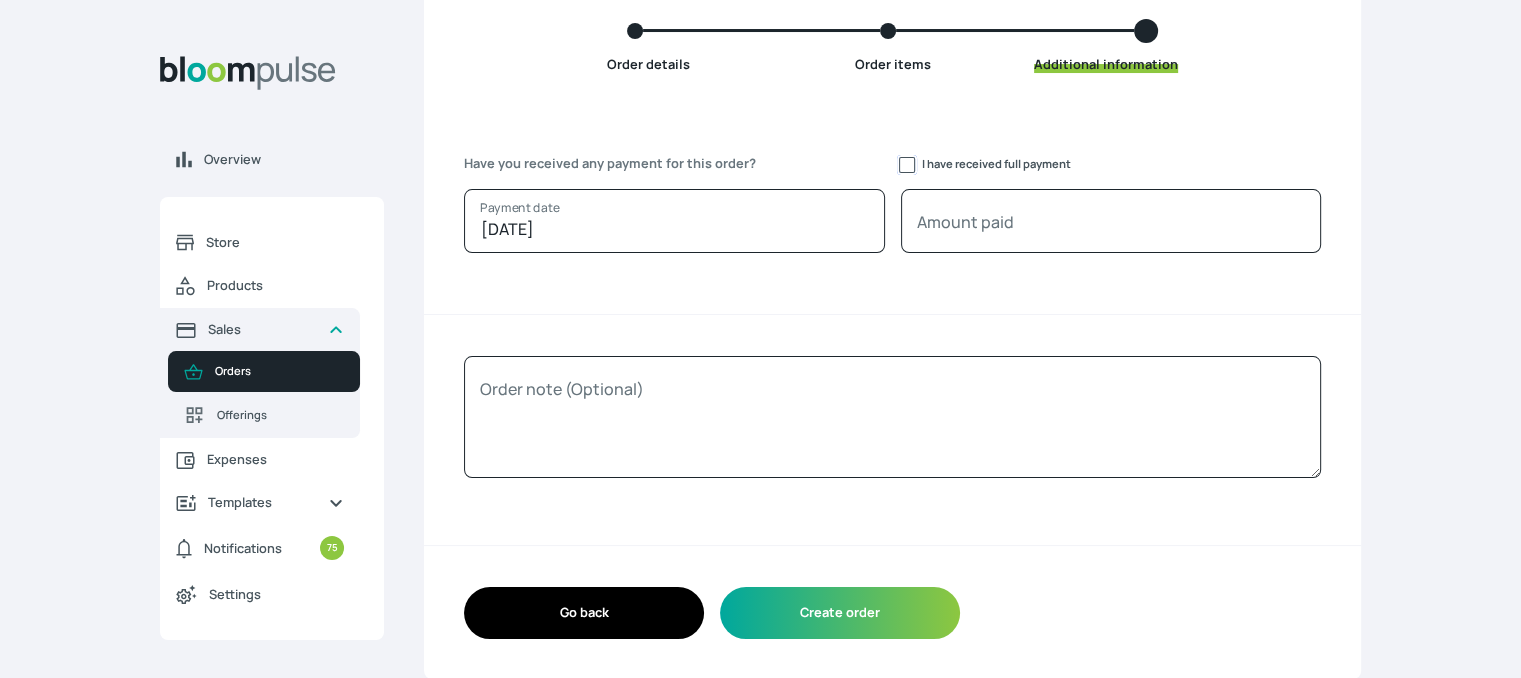 click on "I have received full payment" at bounding box center (907, 165) 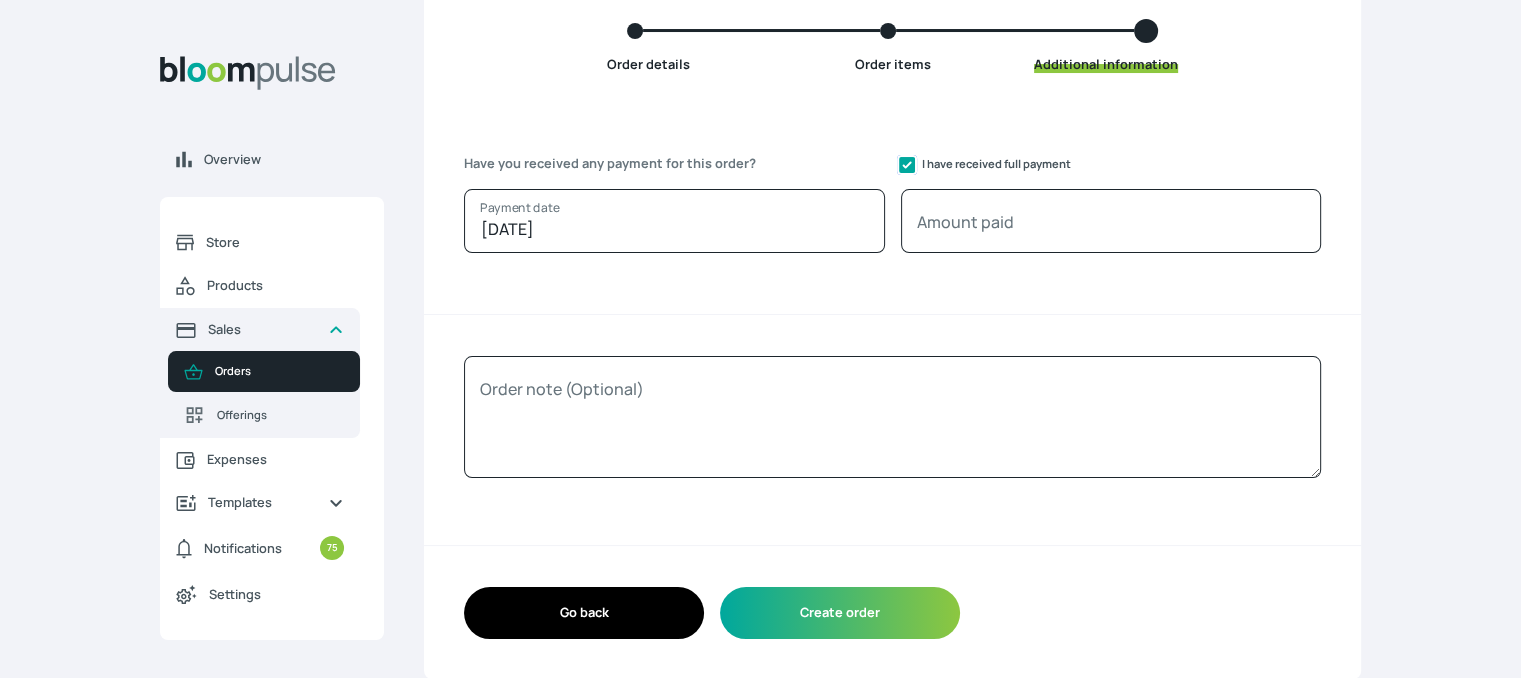 checkbox on "true" 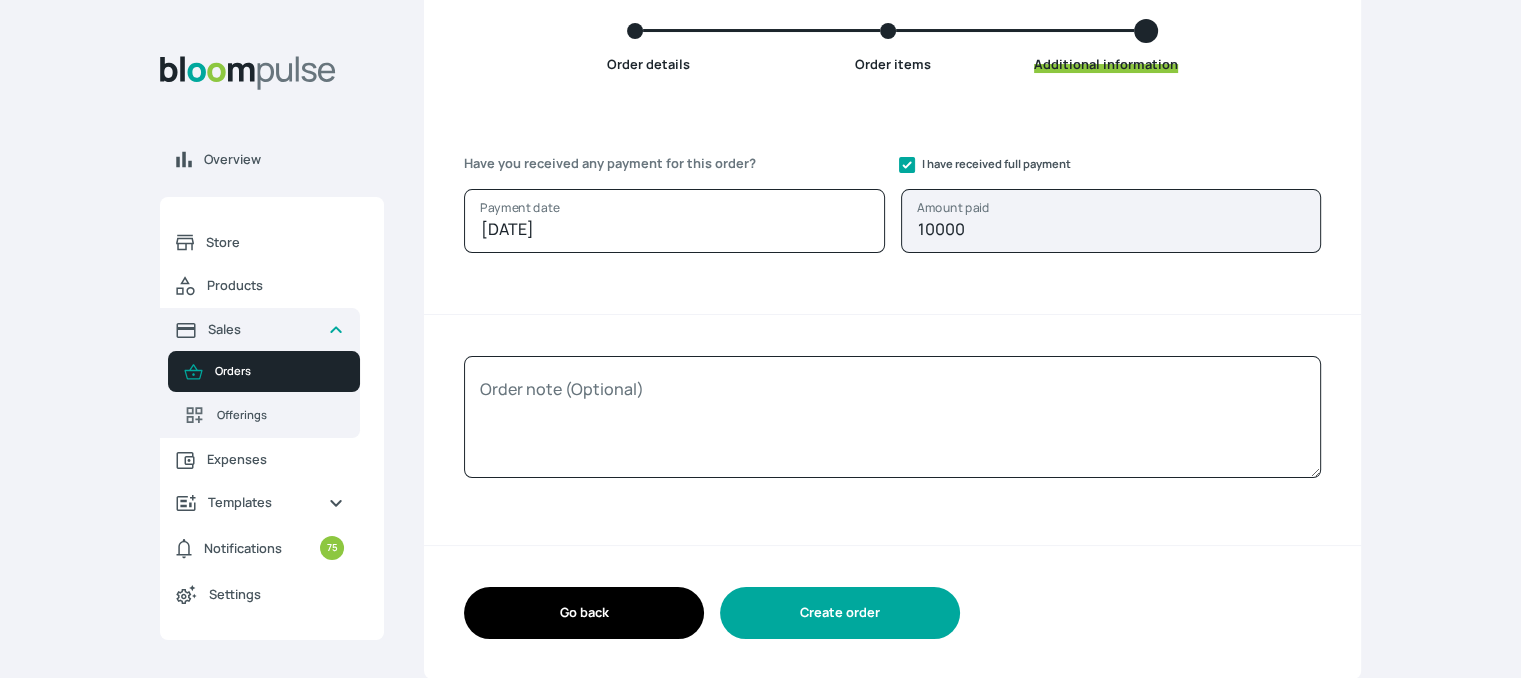 click on "Create order" at bounding box center (840, 612) 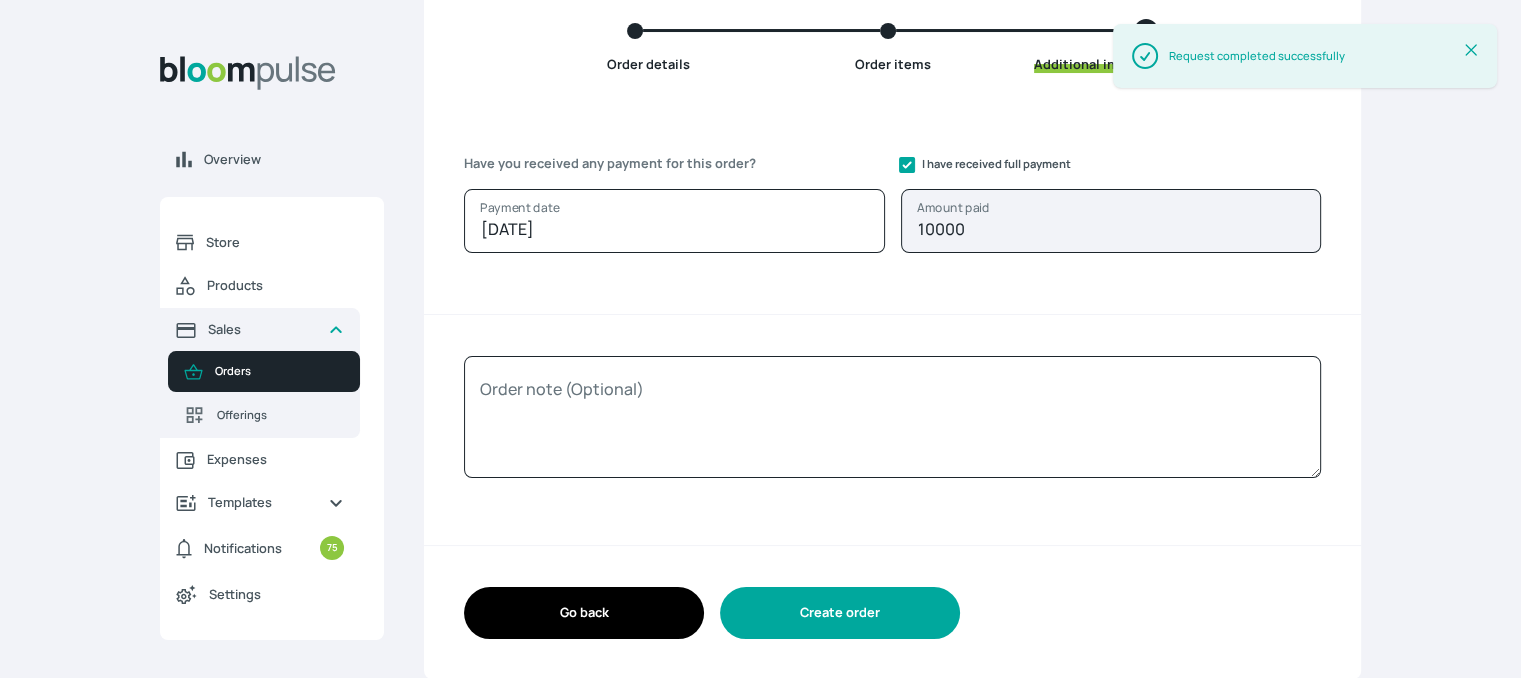scroll, scrollTop: 0, scrollLeft: 0, axis: both 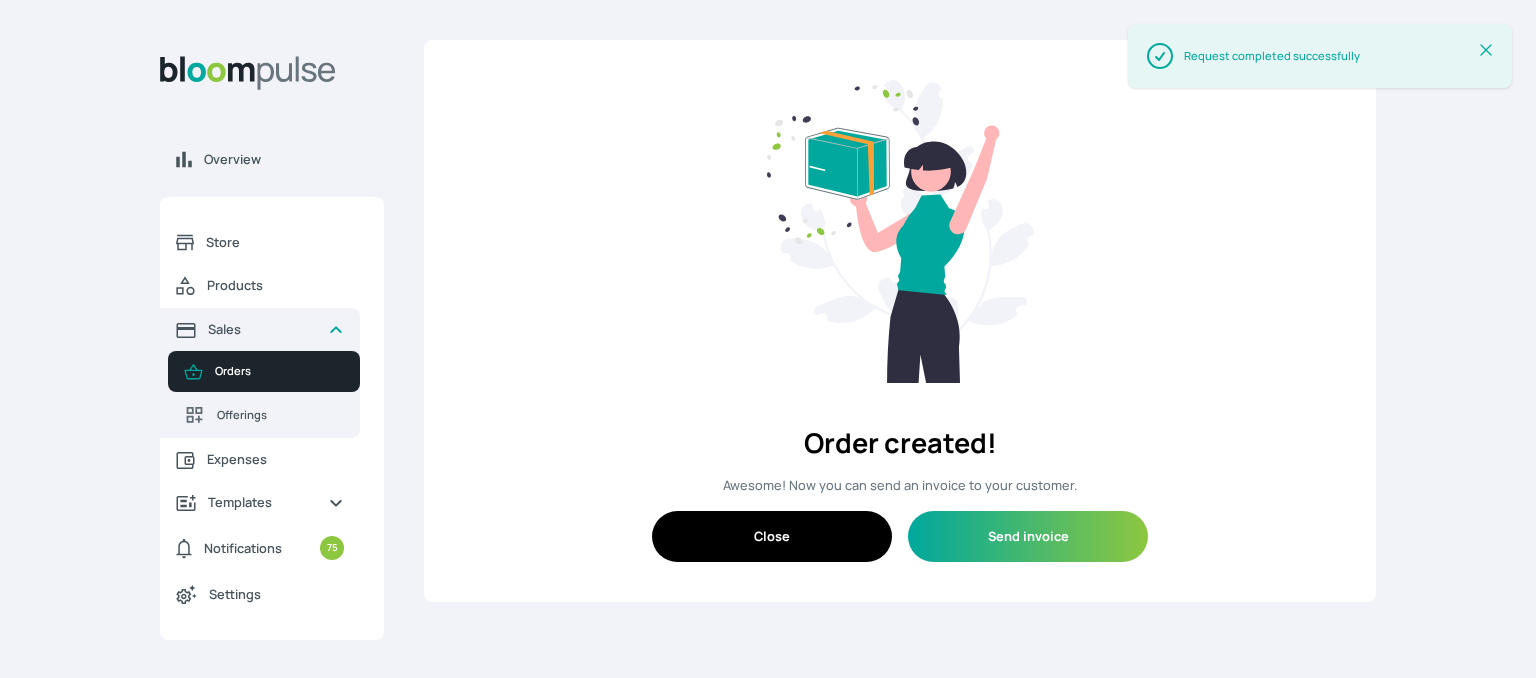 click on "Close" at bounding box center [772, 536] 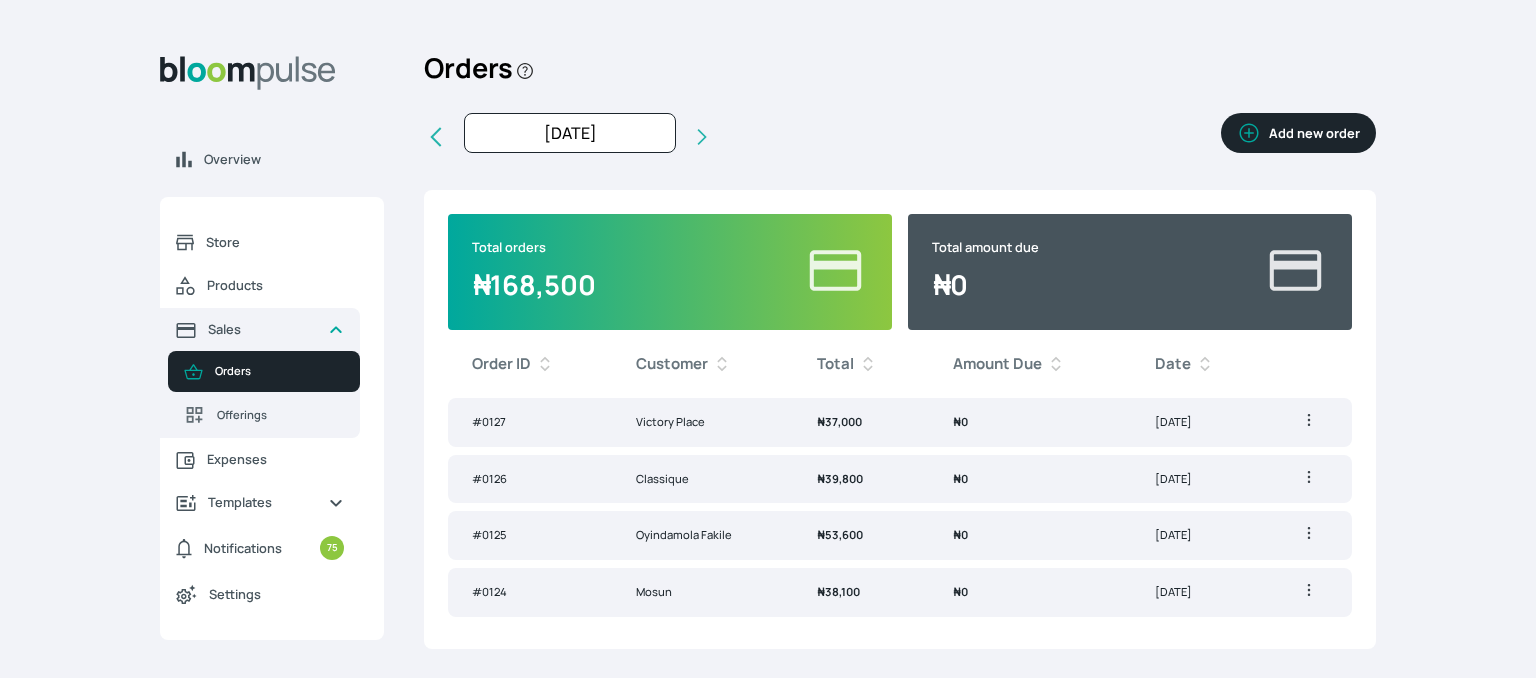 click 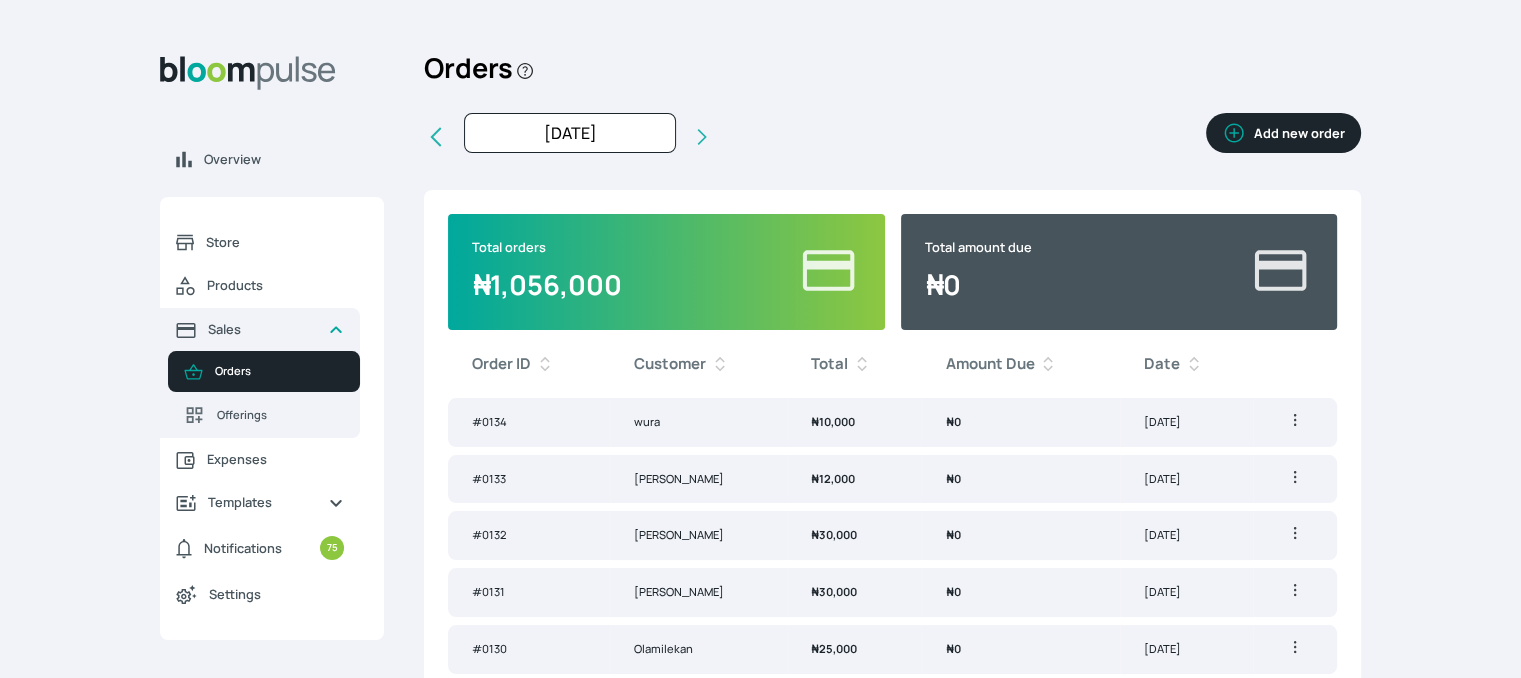click 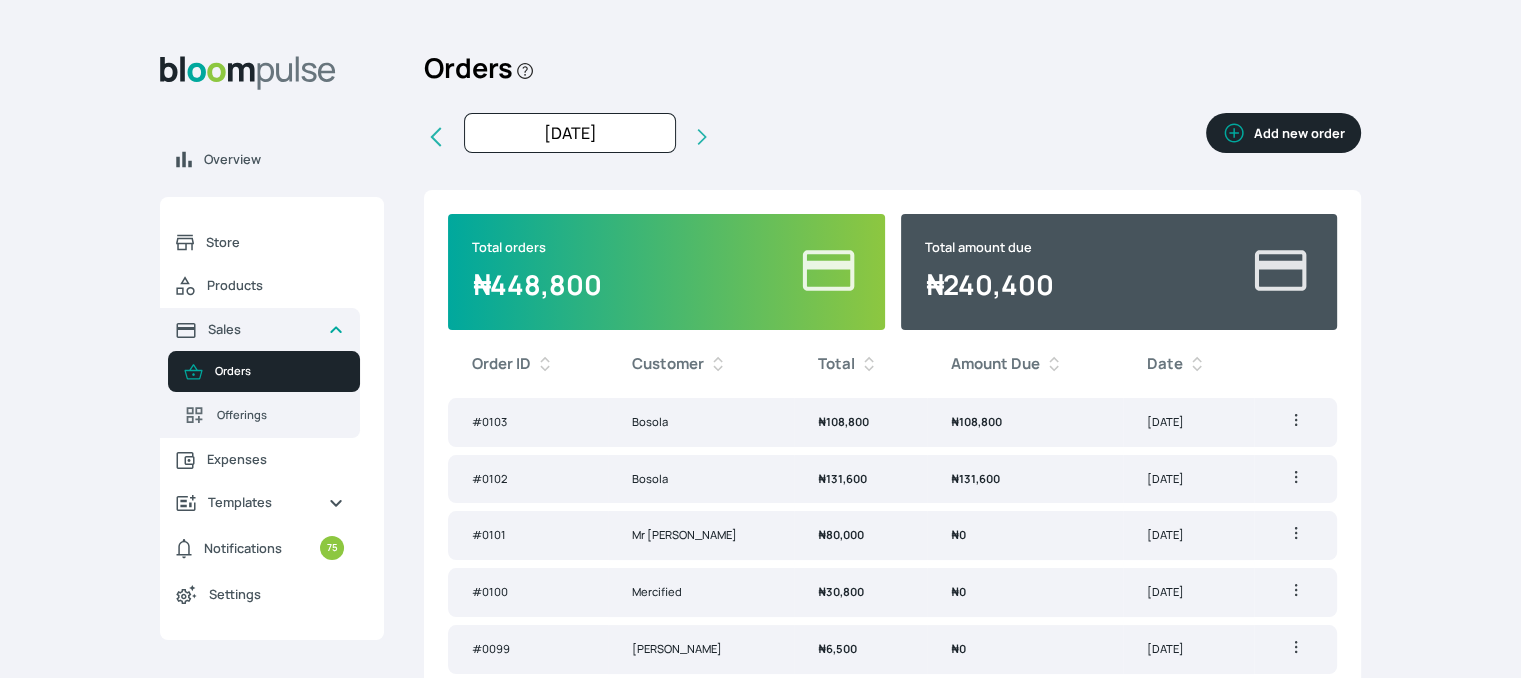 click 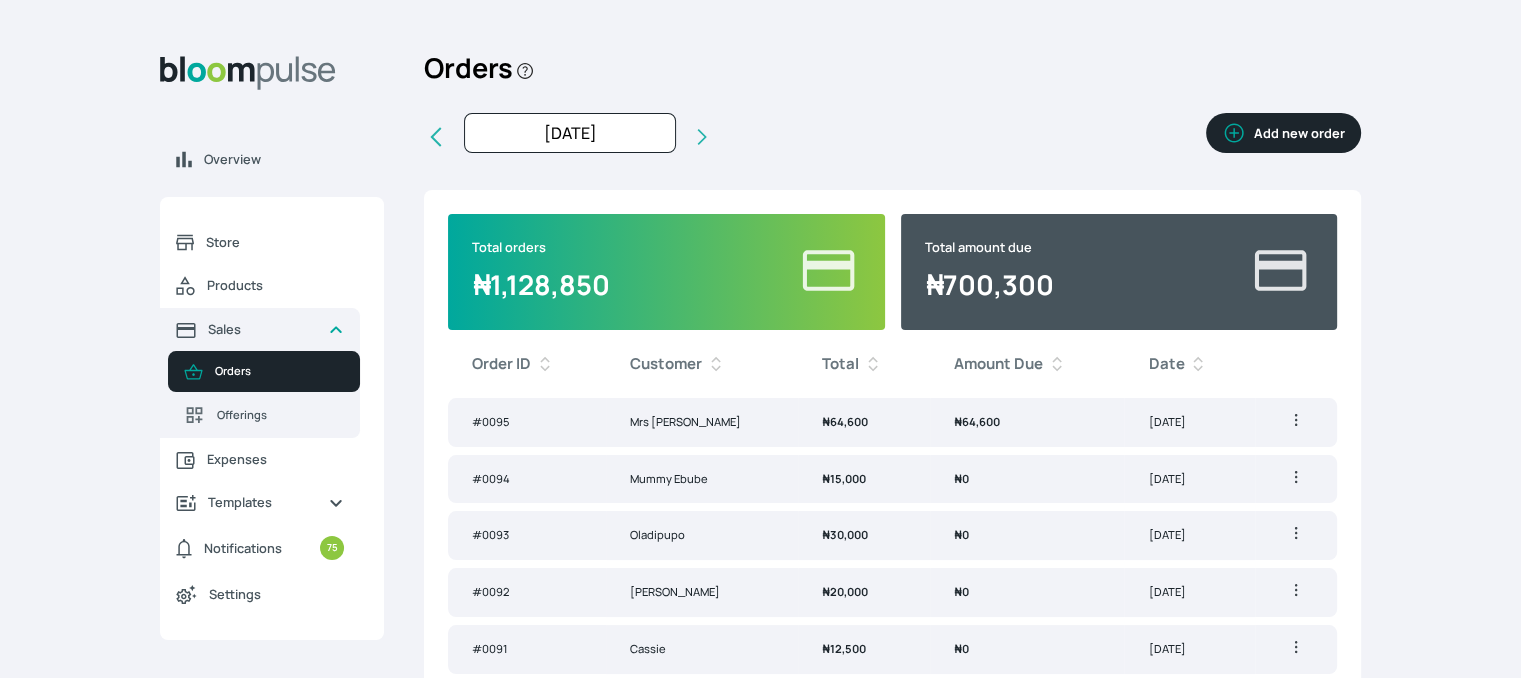 click 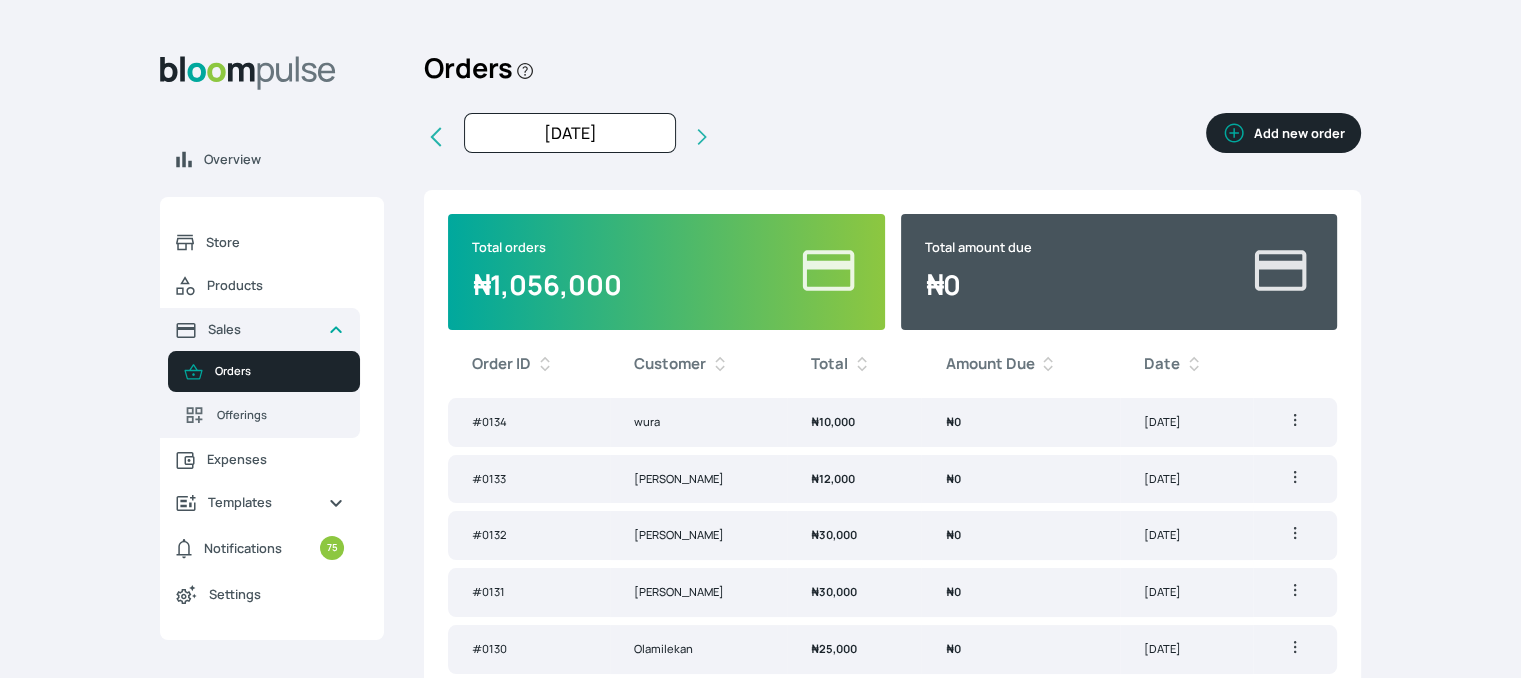 click 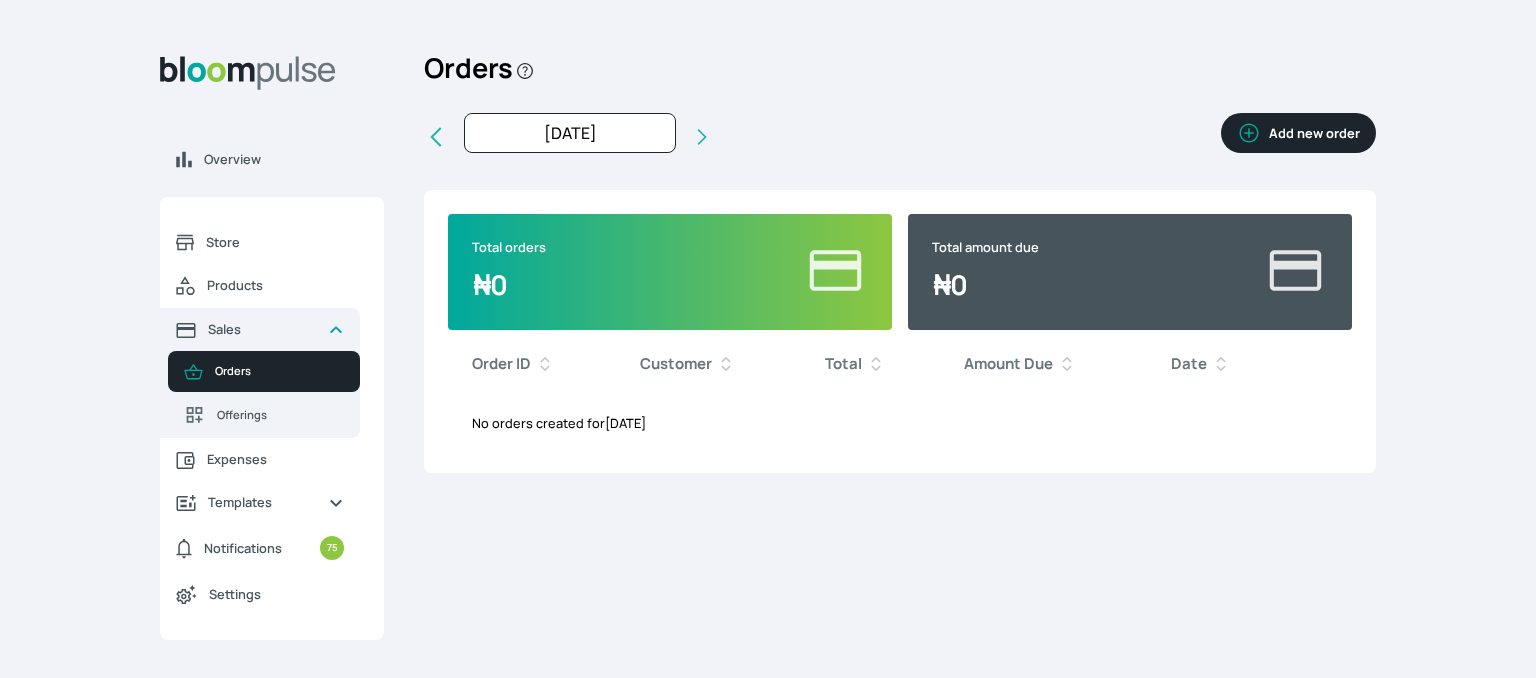 click 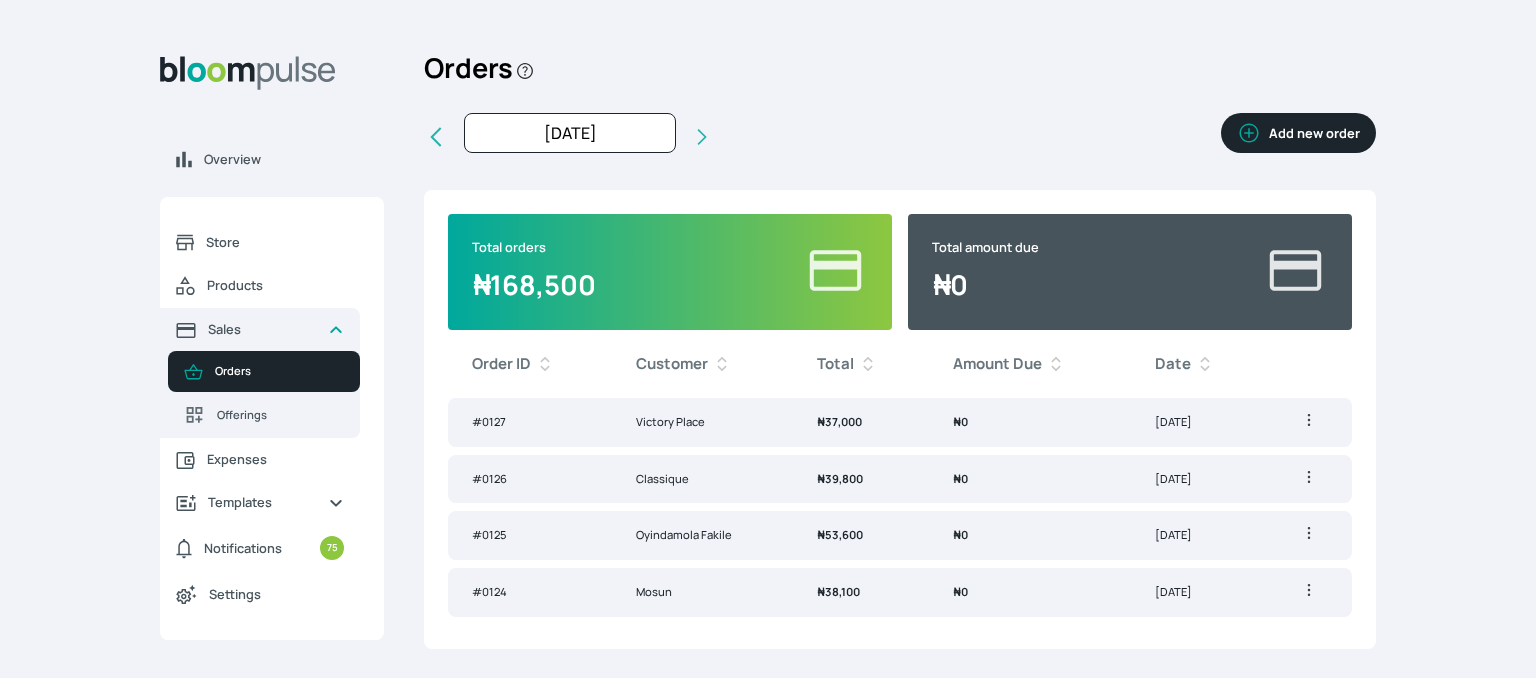 click 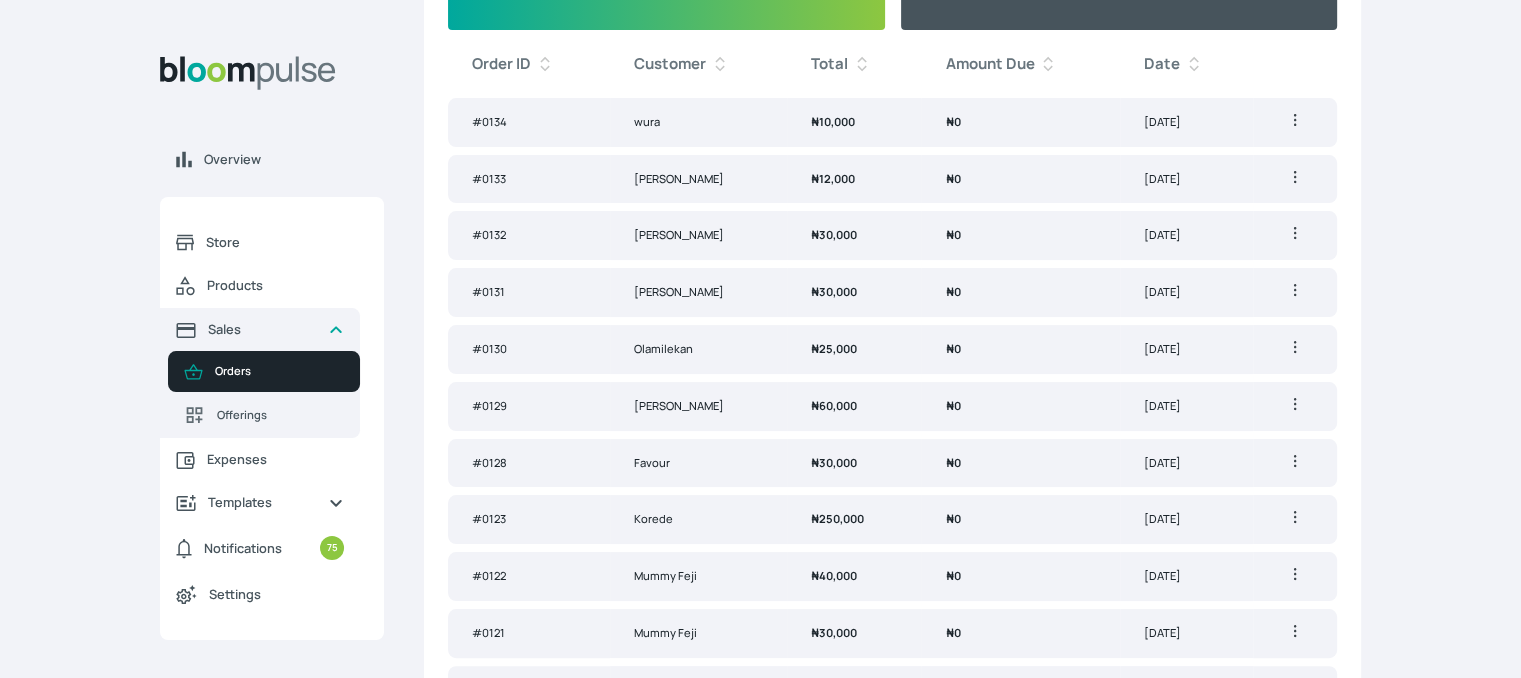 scroll, scrollTop: 0, scrollLeft: 0, axis: both 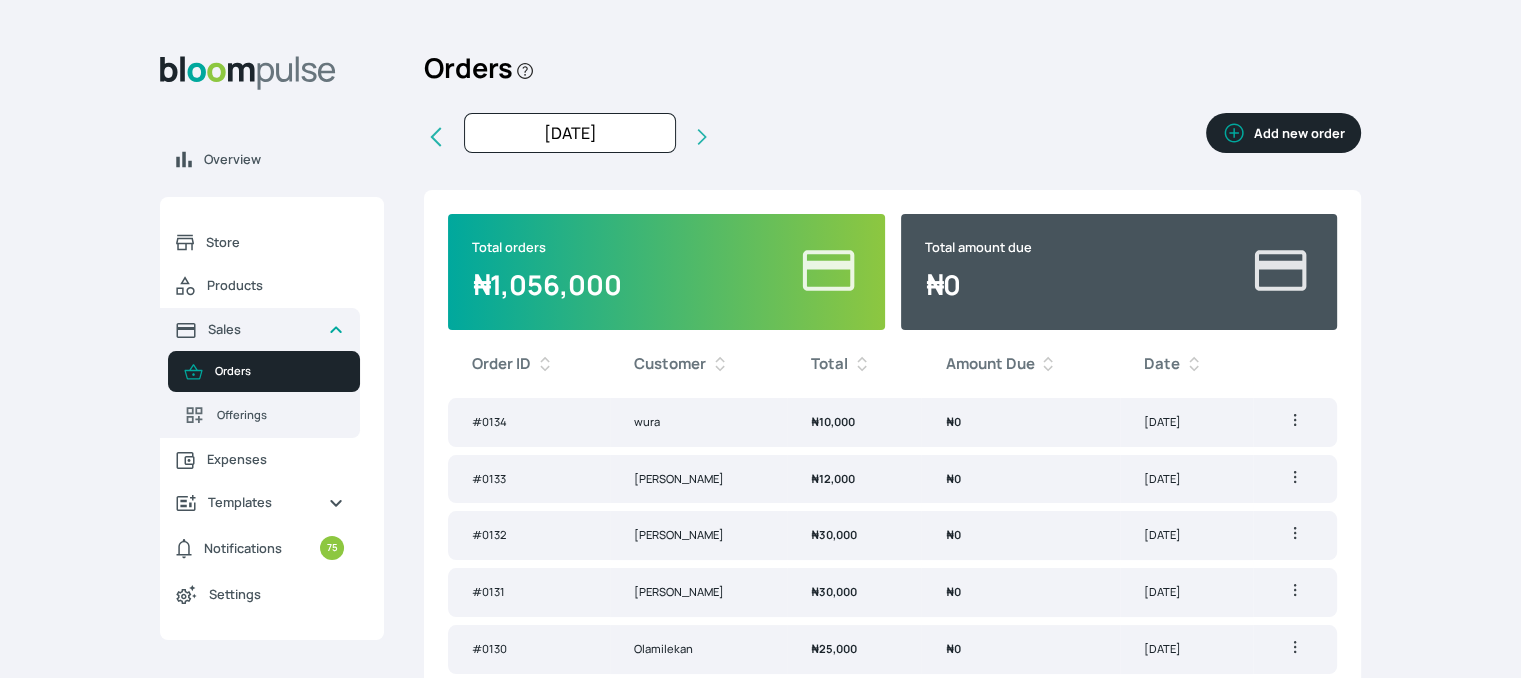 click on "Add new order" at bounding box center (1283, 133) 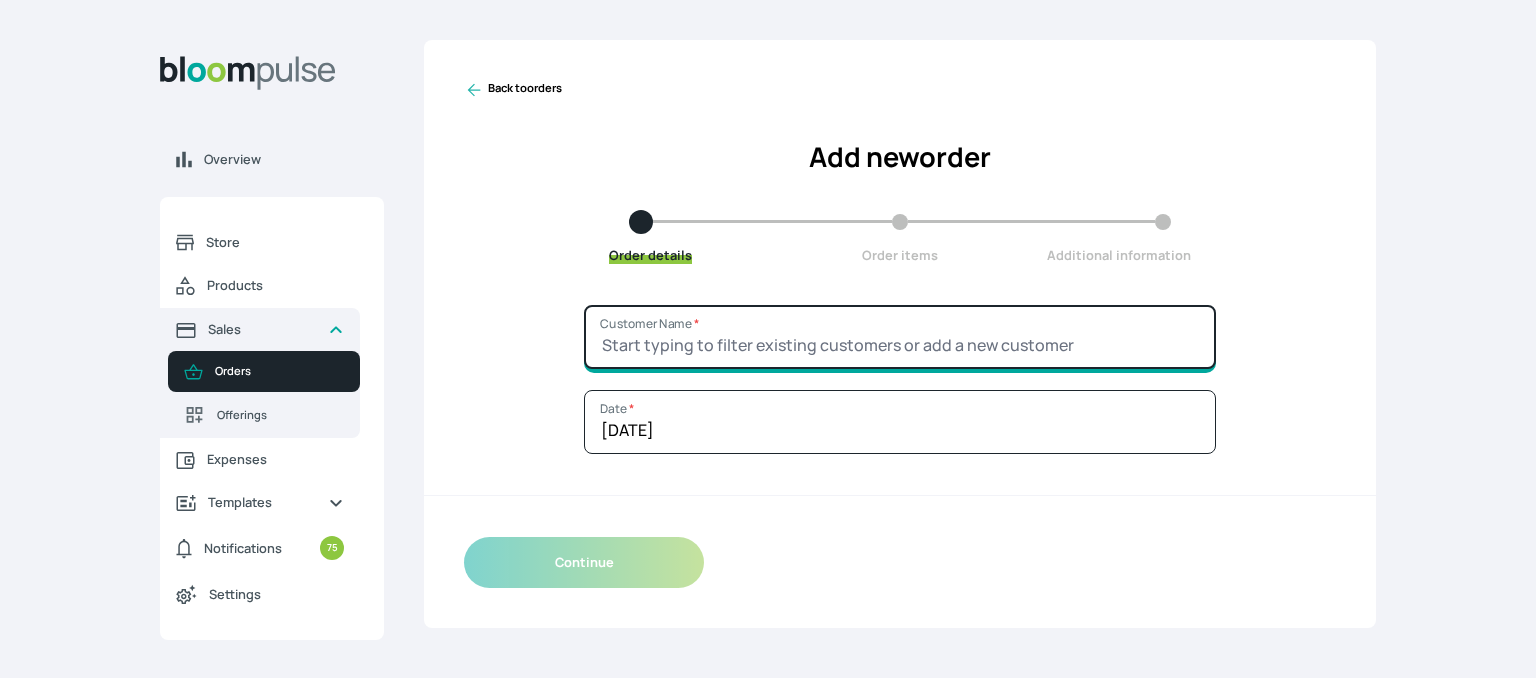 click on "Customer Name    *" at bounding box center (900, 337) 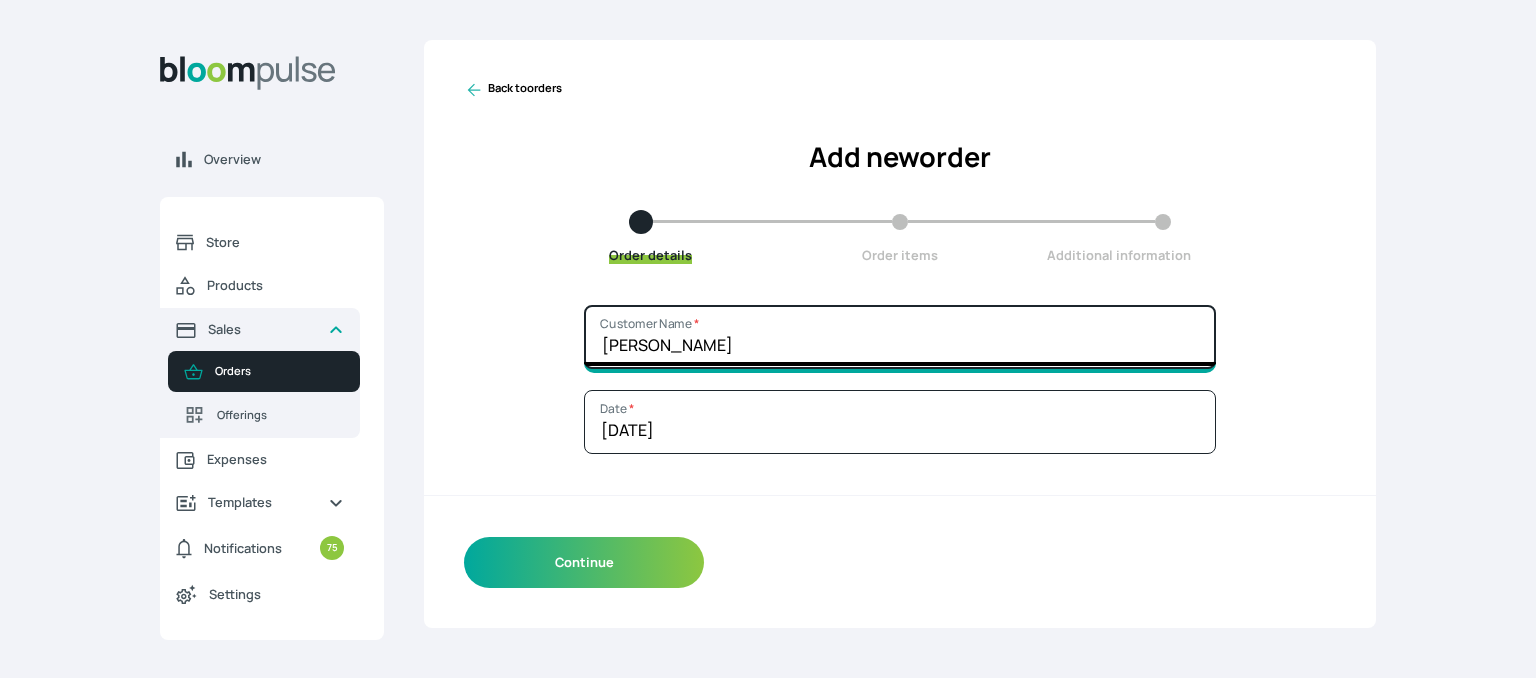 type on "anita" 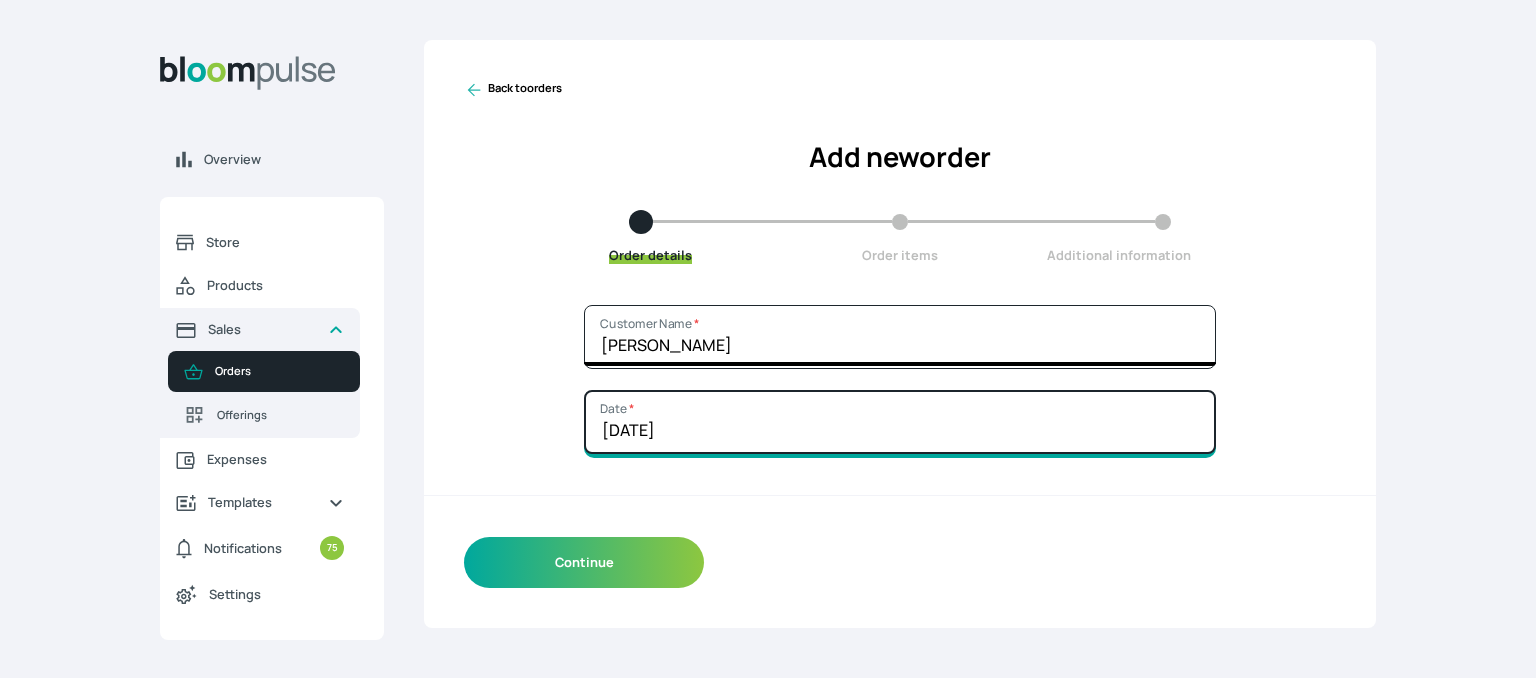 click on "[DATE]" at bounding box center [900, 422] 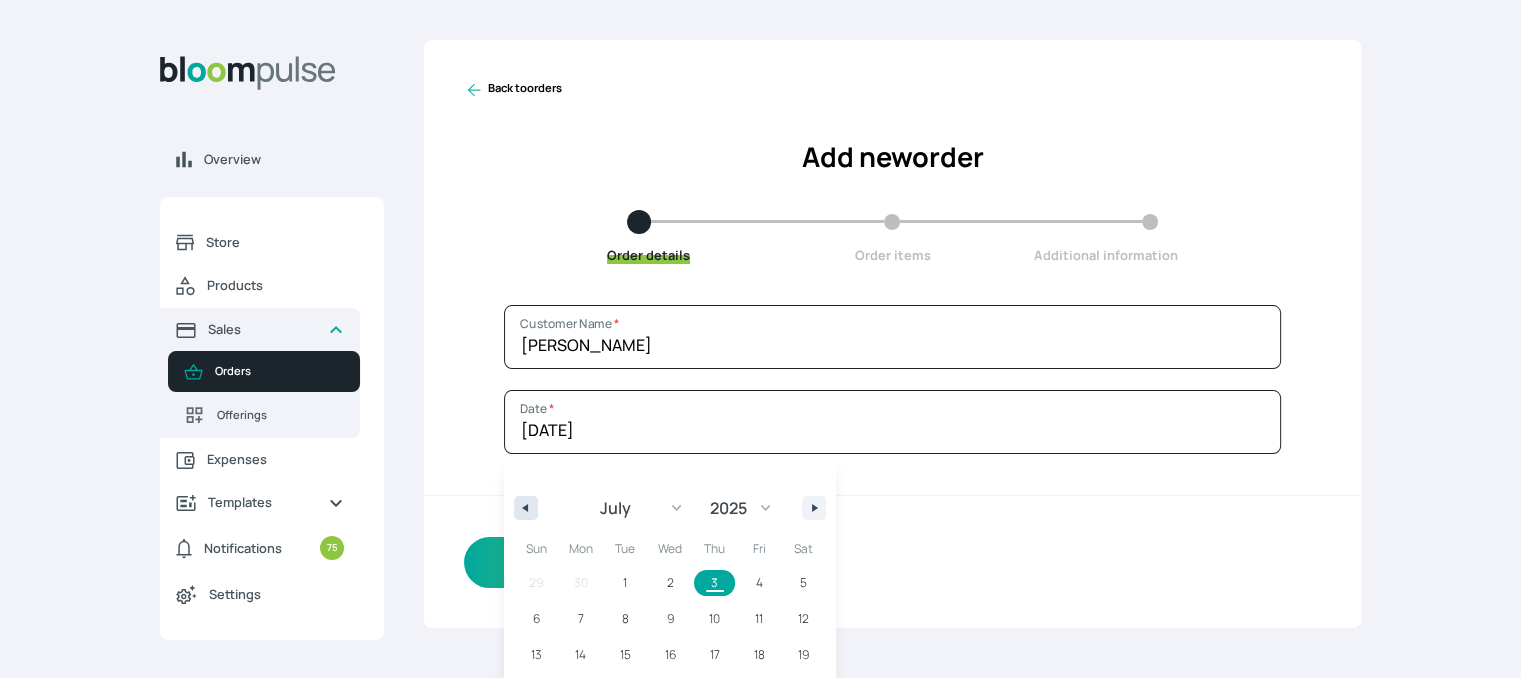 click at bounding box center [526, 508] 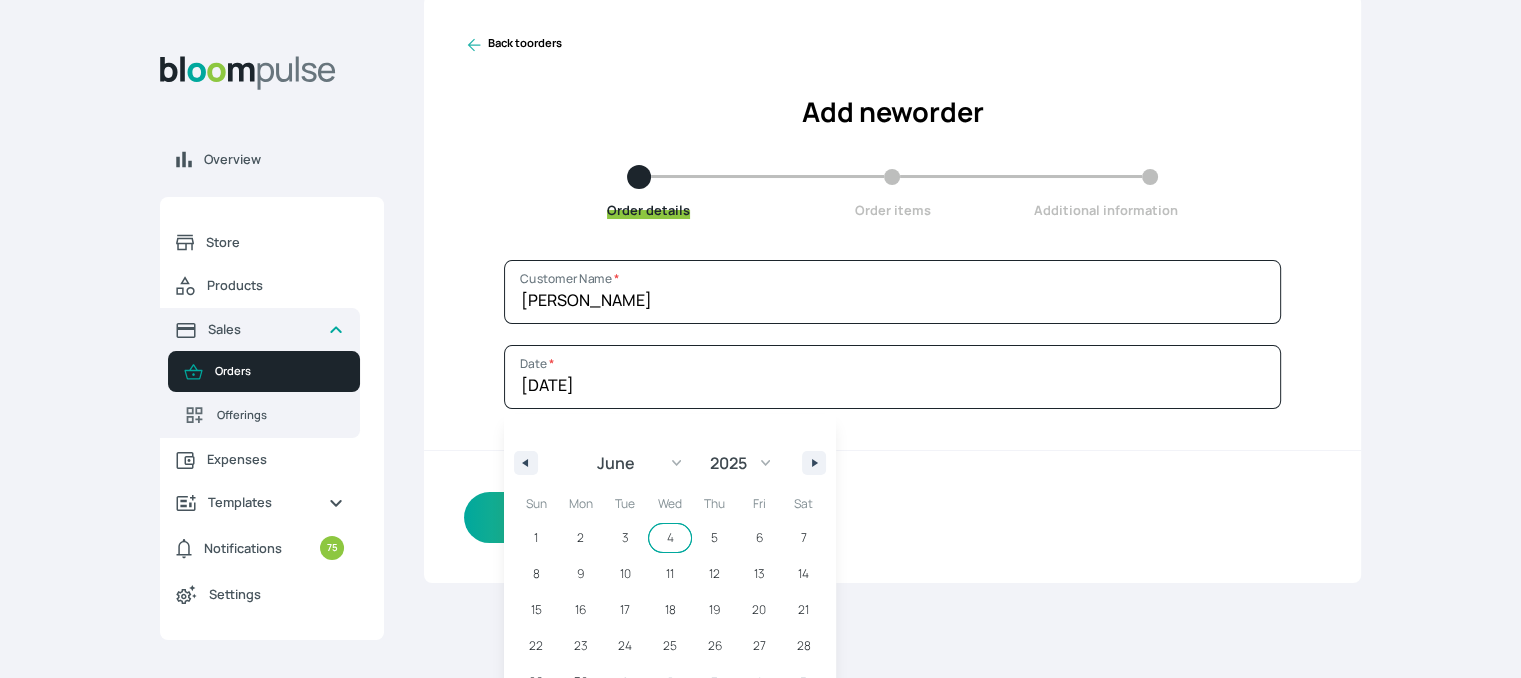 scroll, scrollTop: 87, scrollLeft: 0, axis: vertical 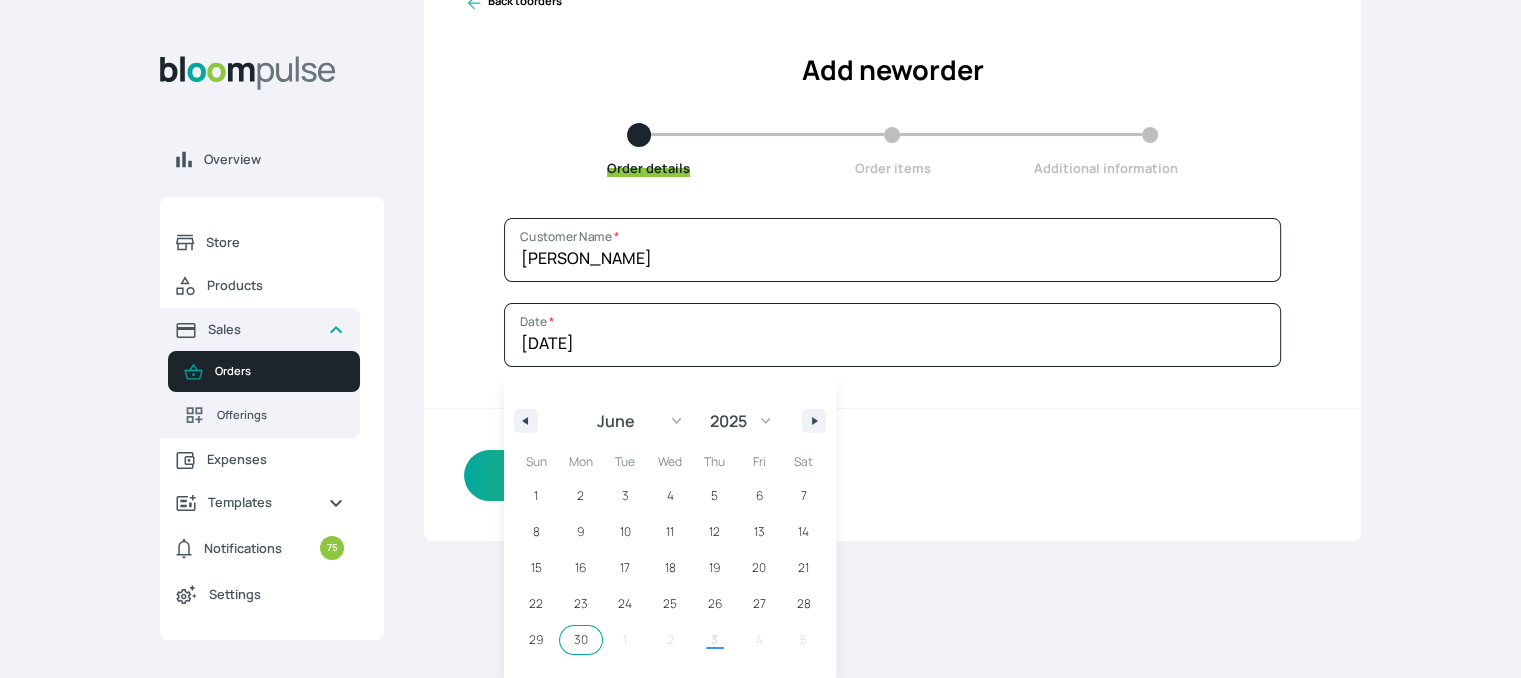 click on "30" at bounding box center (581, 640) 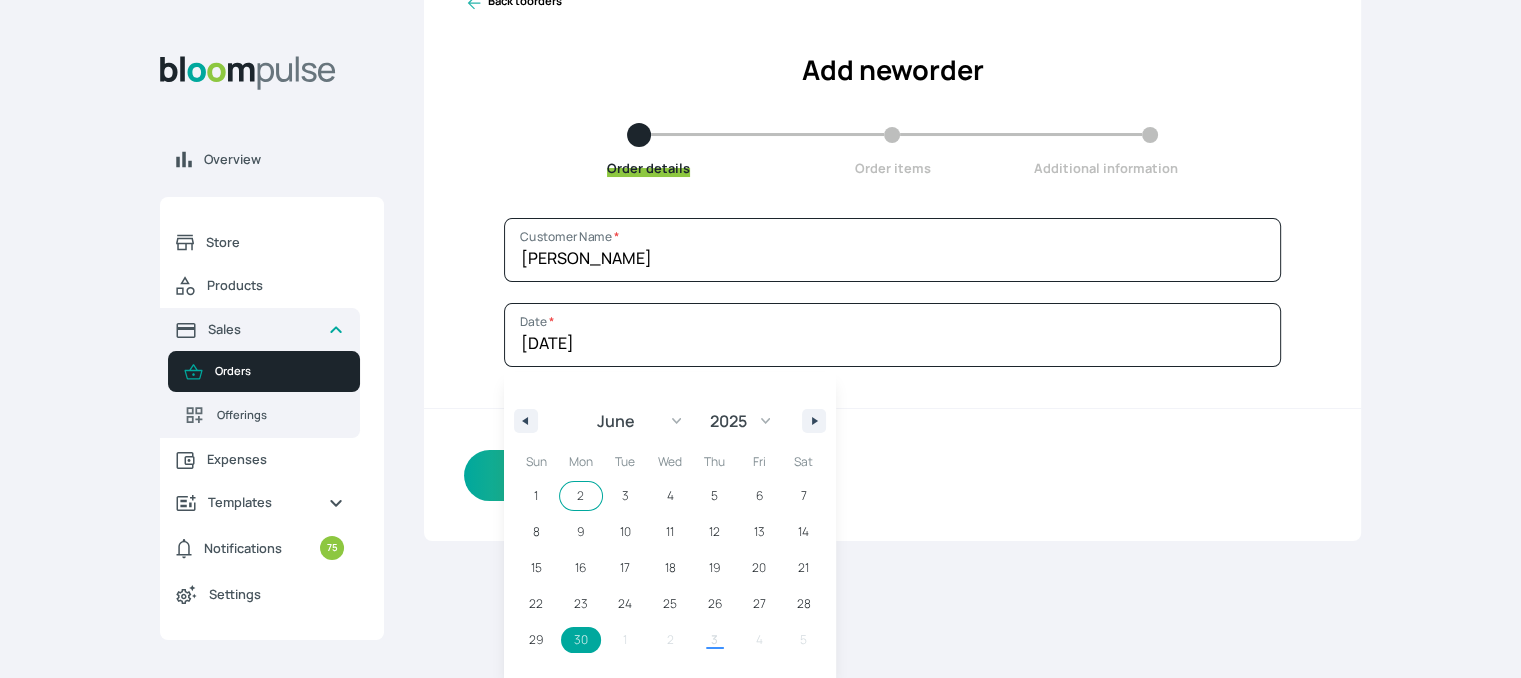 click on "Continue" at bounding box center (892, 475) 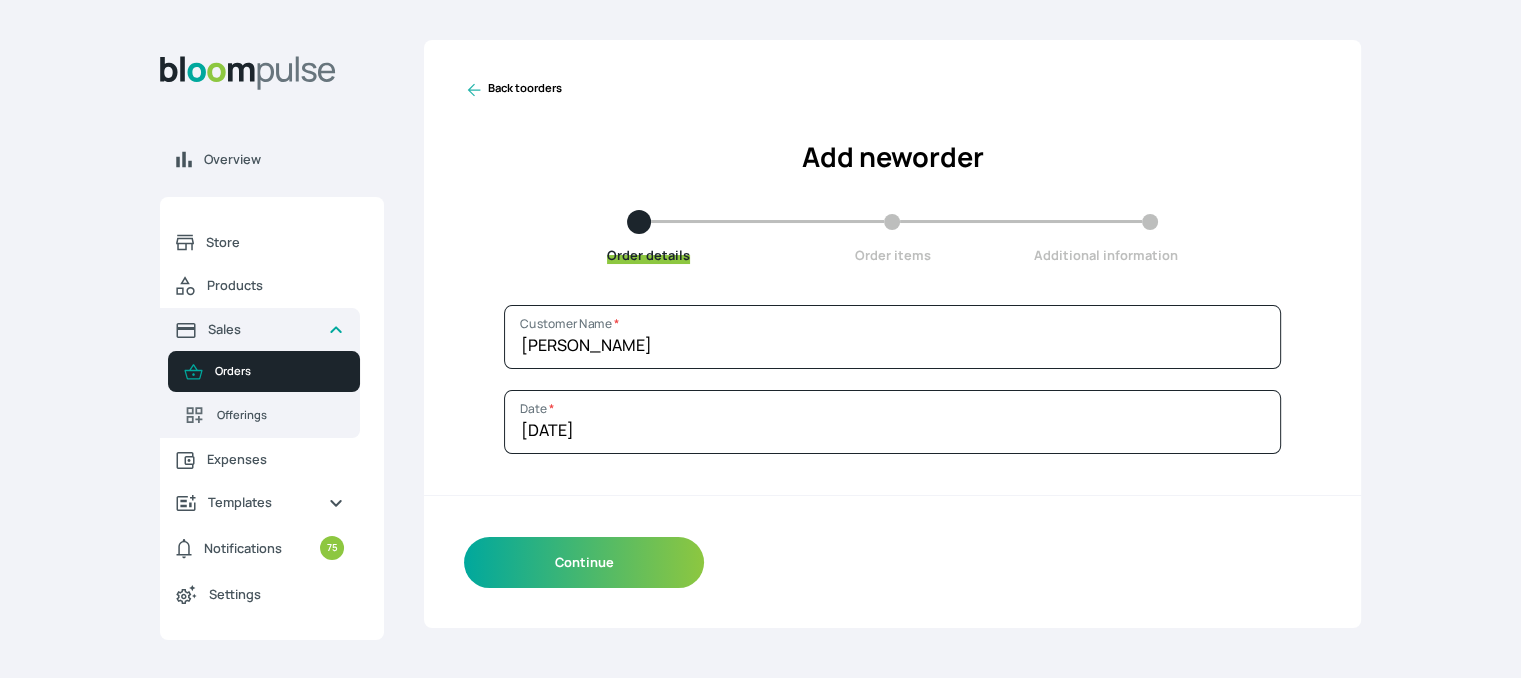 scroll, scrollTop: 0, scrollLeft: 0, axis: both 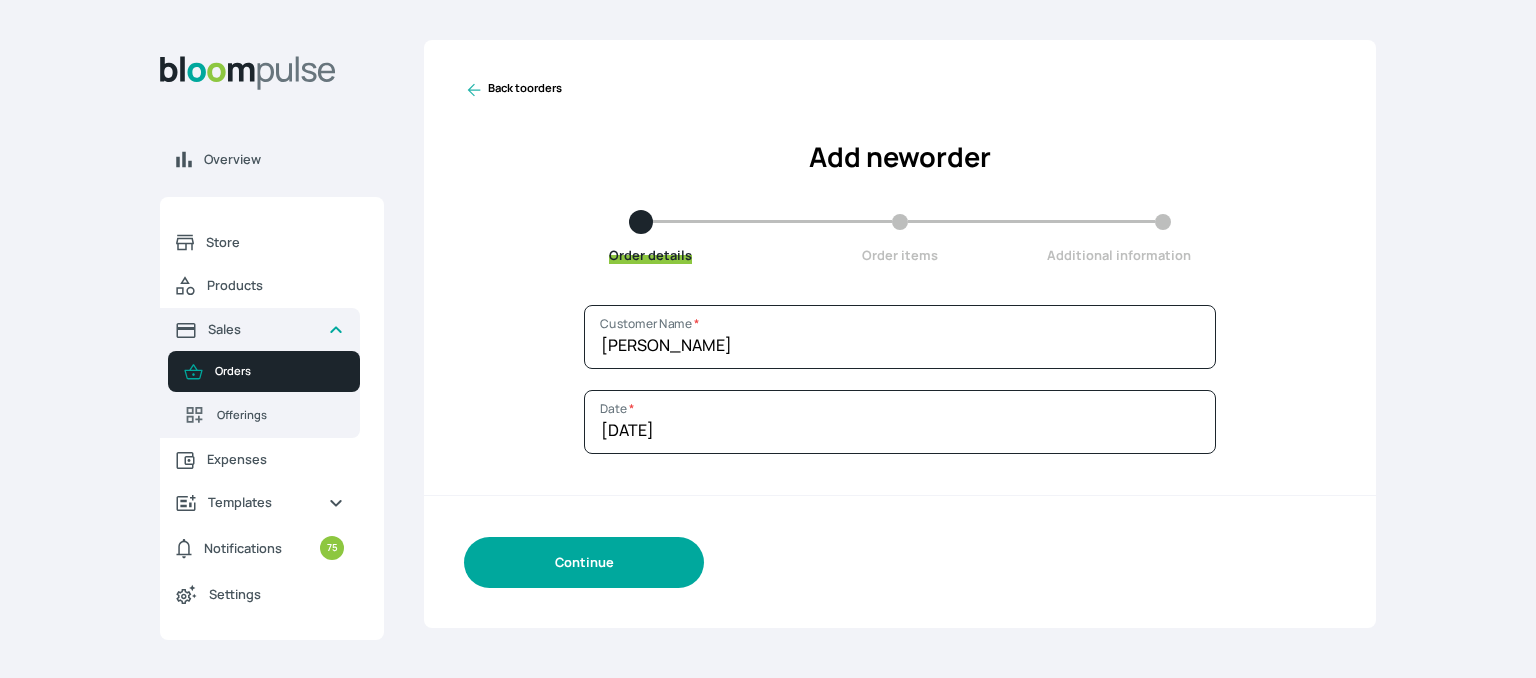 click on "Continue" at bounding box center (584, 562) 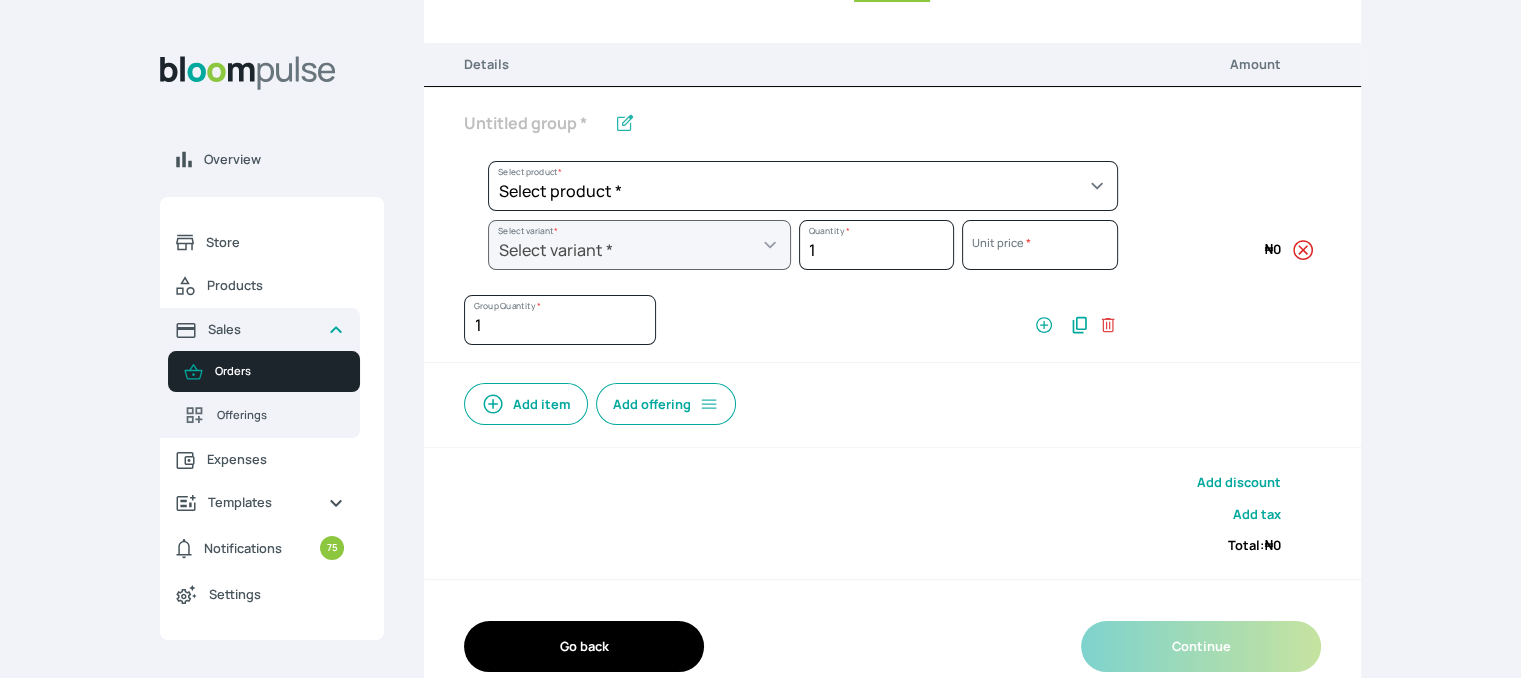 scroll, scrollTop: 294, scrollLeft: 0, axis: vertical 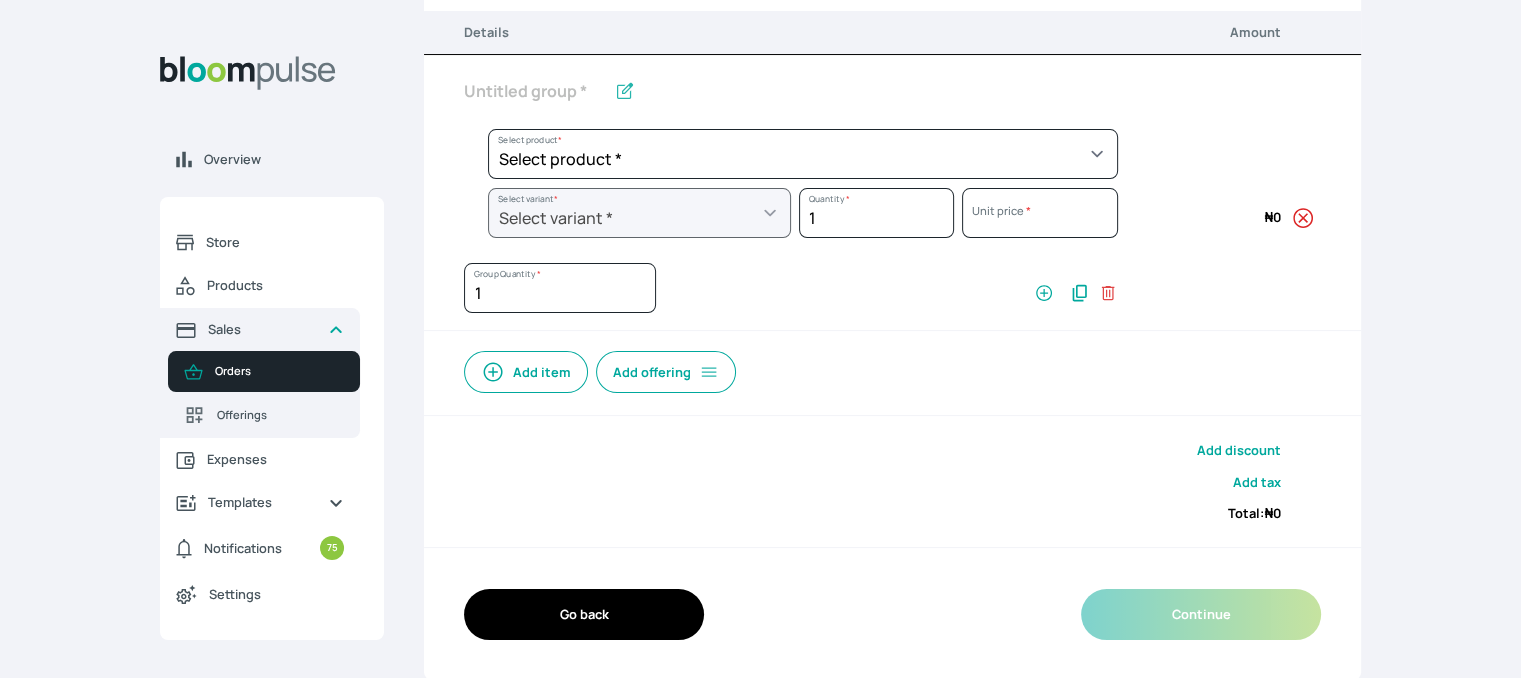 click on "Add offering" at bounding box center (666, 372) 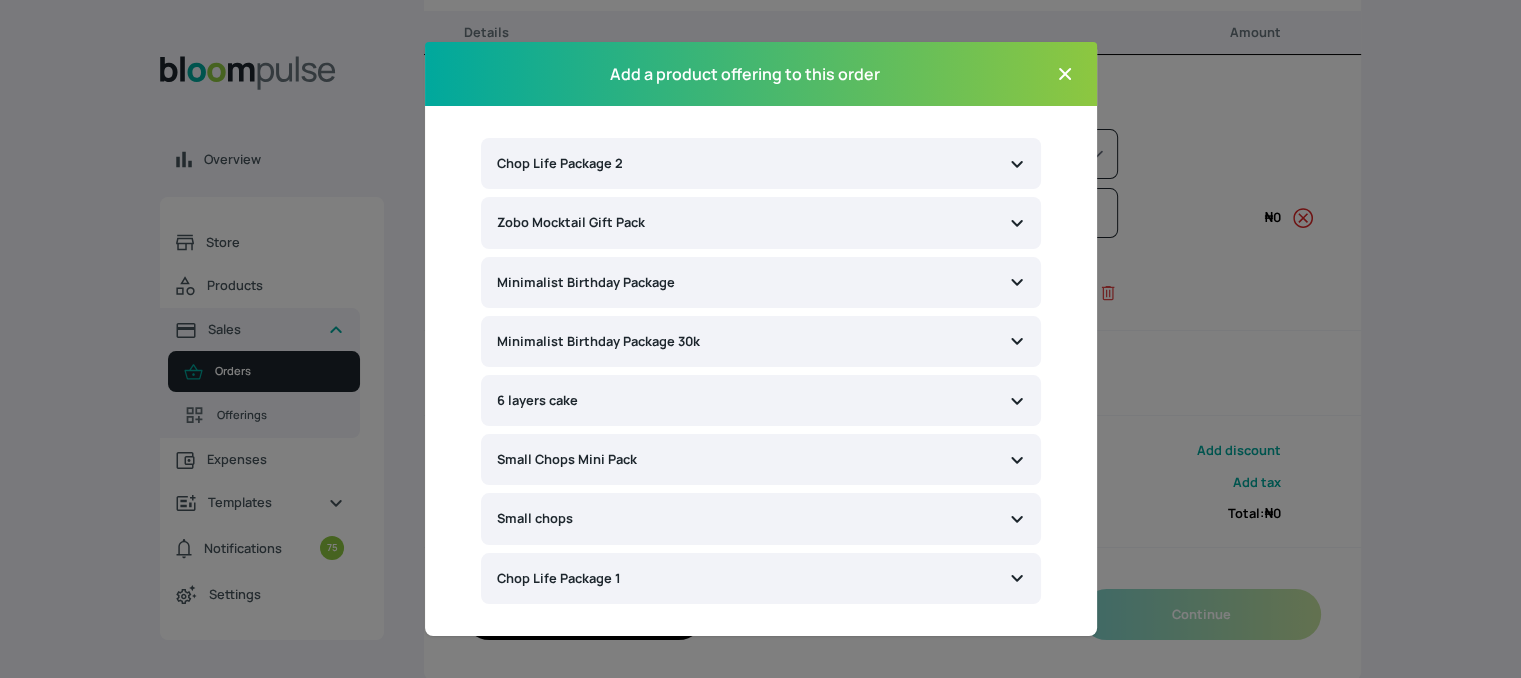 click on "Minimalist Birthday Package" at bounding box center (586, 282) 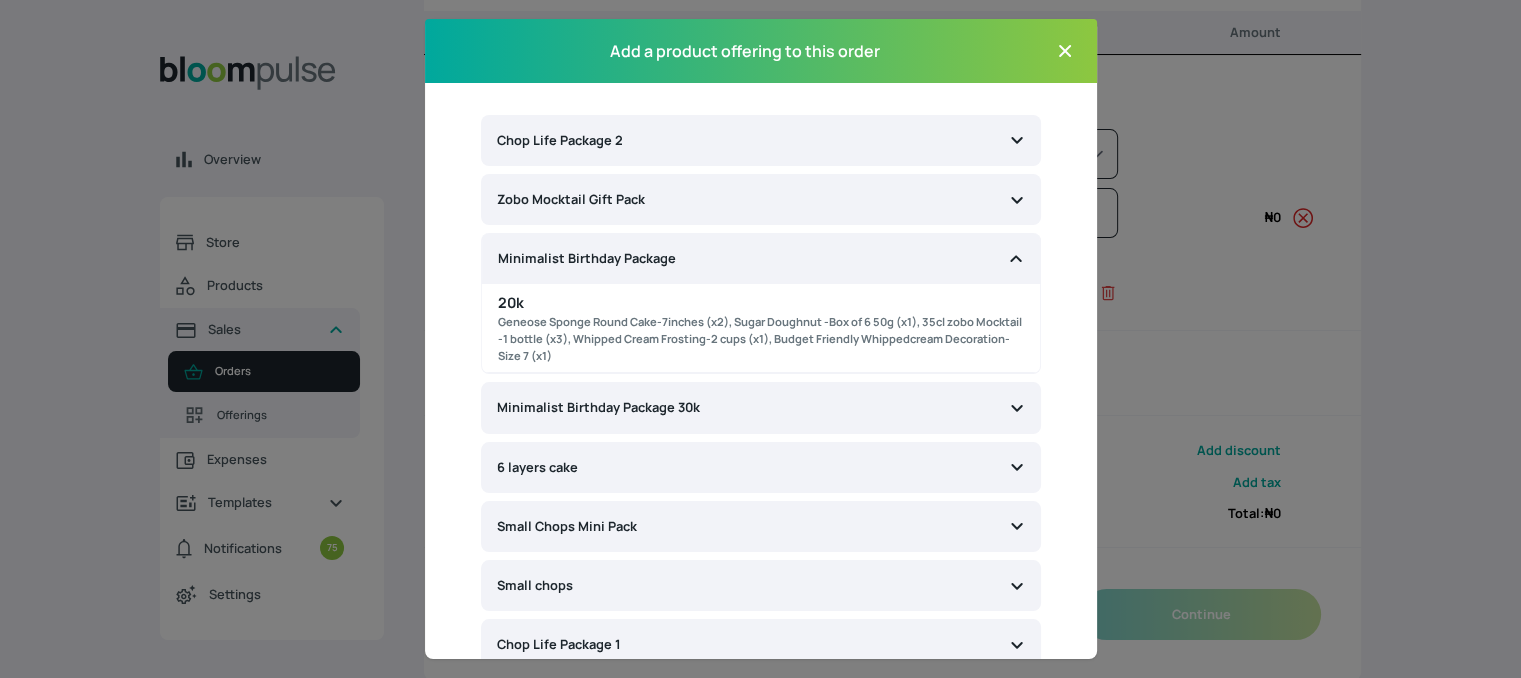click on "Geneose Sponge Round Cake-7inches (x2), Sugar Doughnut -Box of 6 50g (x1), 35cl zobo Mocktail -1 bottle (x3), Whipped Cream Frosting-2 cups (x1), Budget Friendly Whippedcream Decoration-Size 7 (x1)" at bounding box center [761, 339] 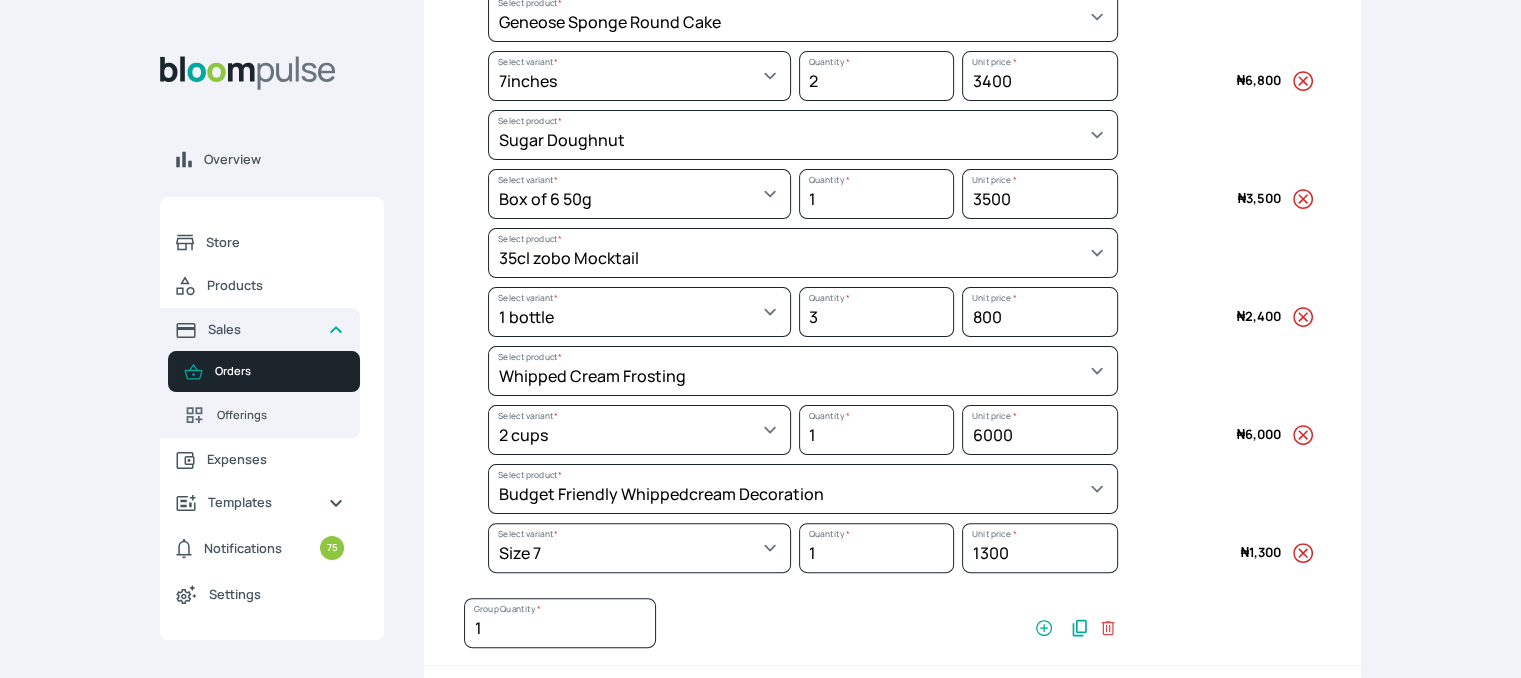 scroll, scrollTop: 764, scrollLeft: 0, axis: vertical 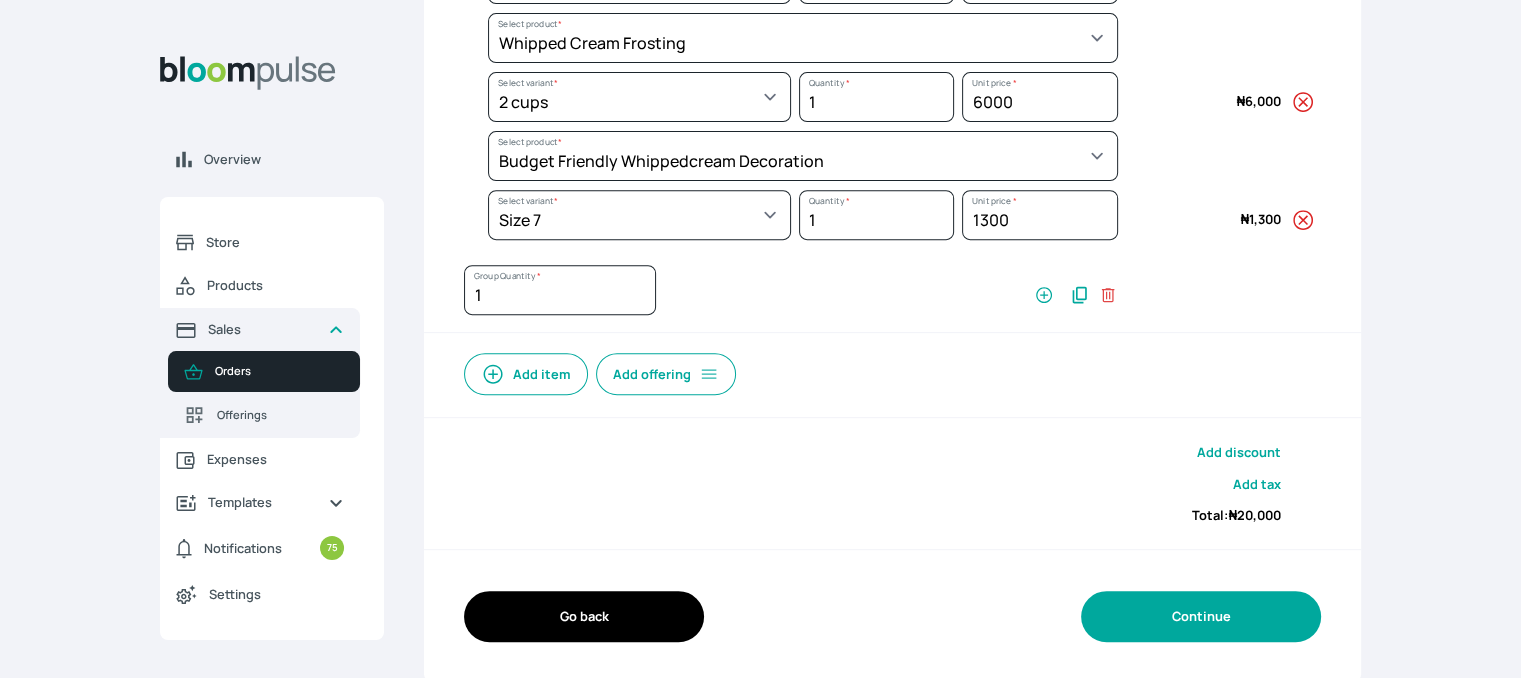 click on "Continue" at bounding box center [1201, 616] 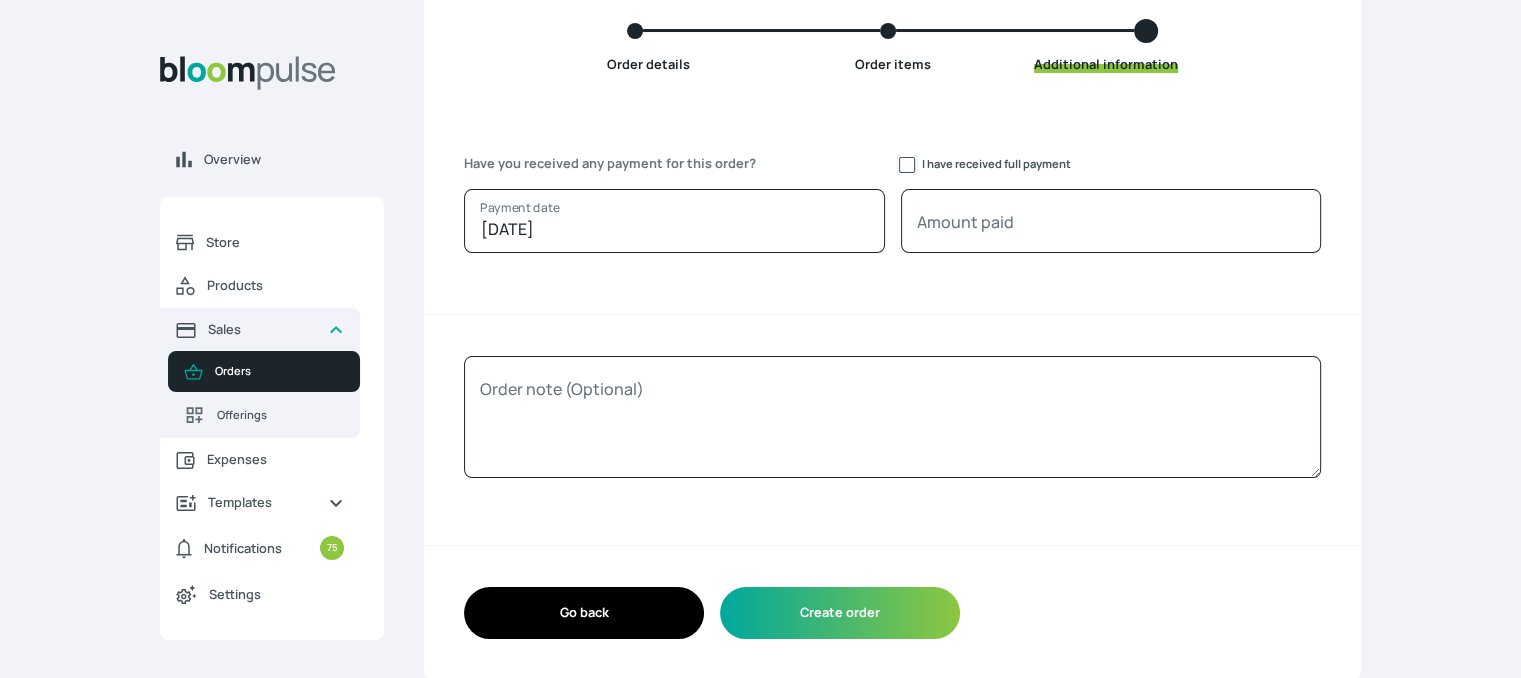 click on "I have received full payment" at bounding box center [907, 165] 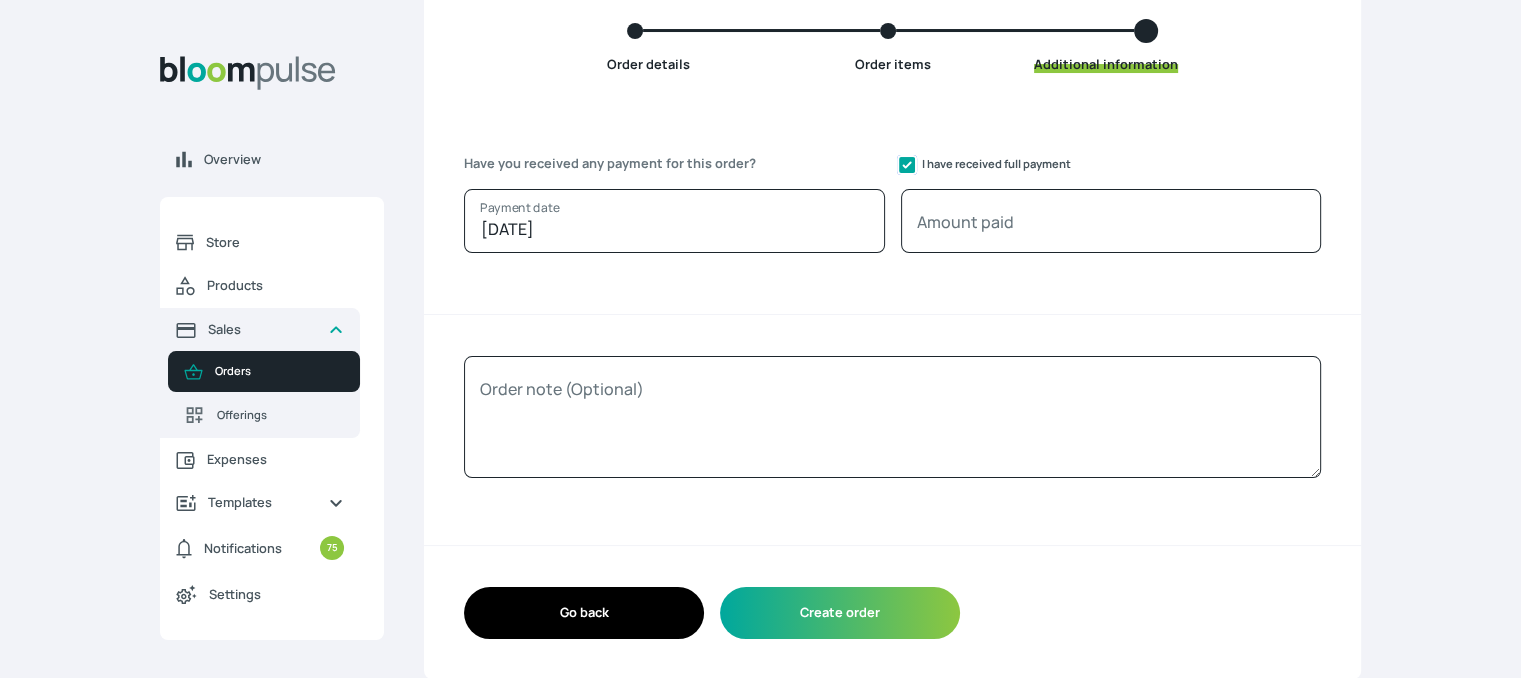 checkbox on "true" 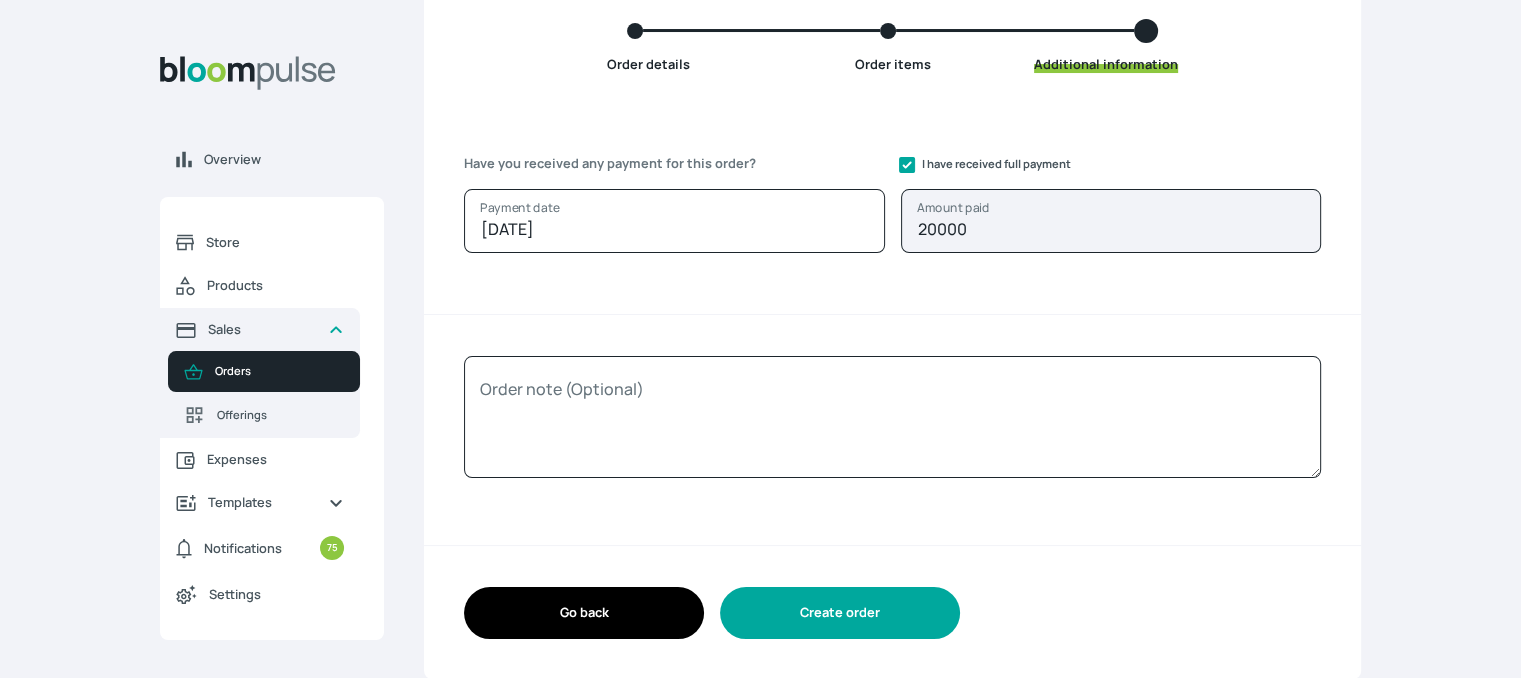 click on "Create order" at bounding box center (840, 612) 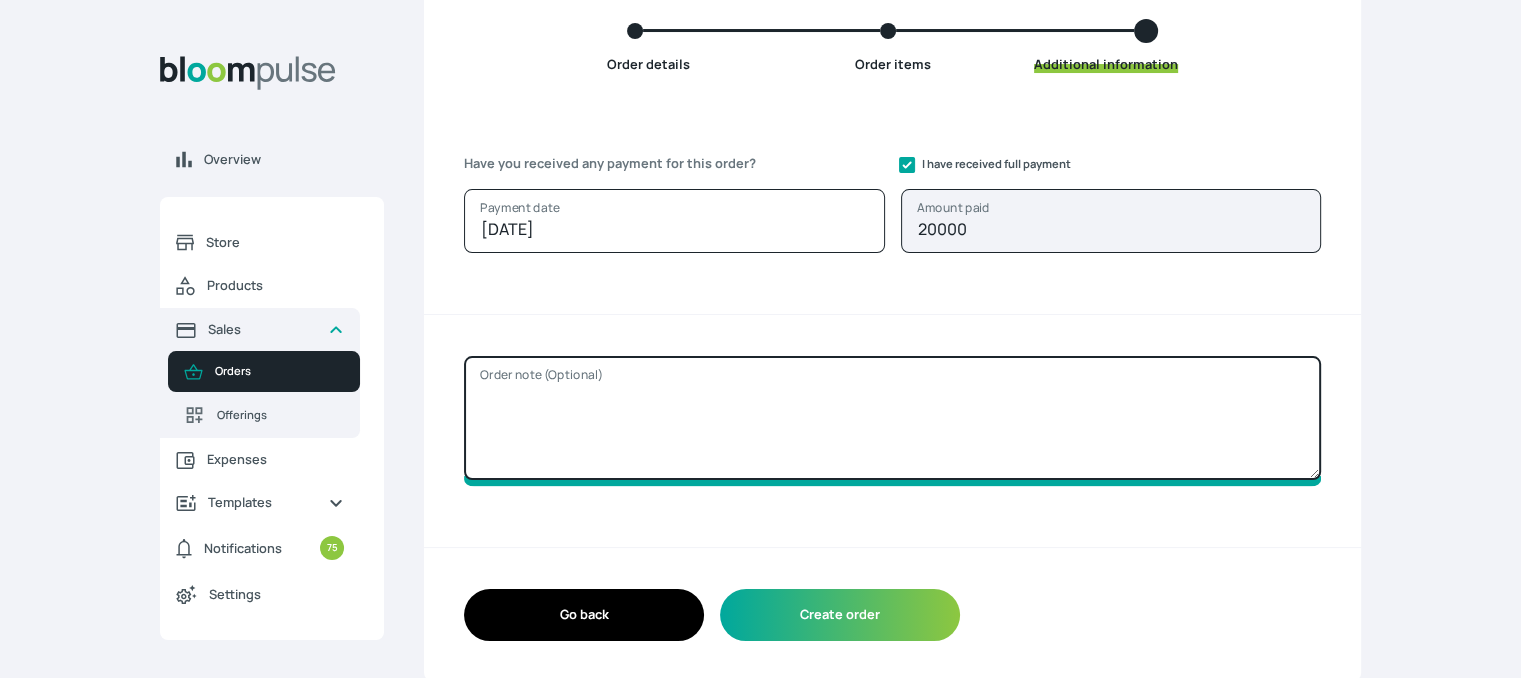 click on "Order note (Optional)" at bounding box center [892, 418] 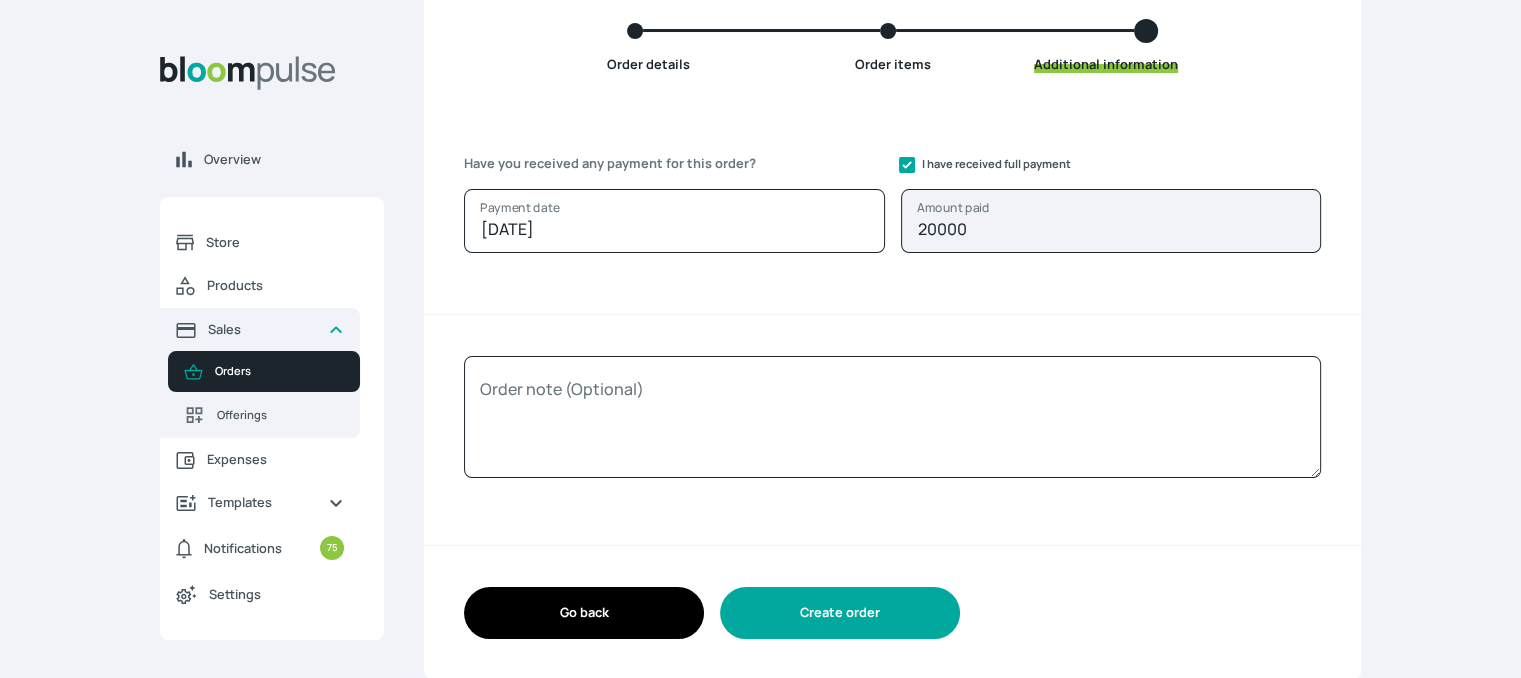 click on "Create order" at bounding box center (840, 612) 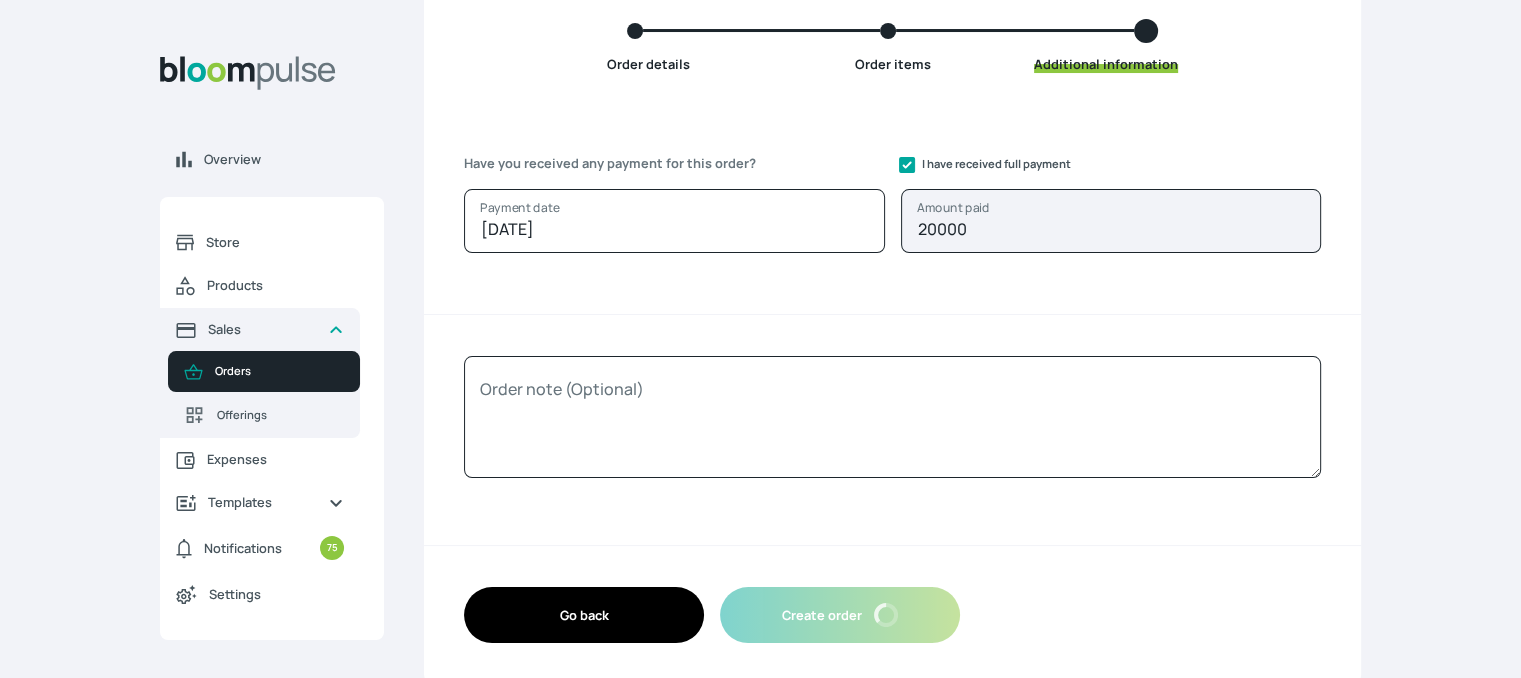 scroll, scrollTop: 0, scrollLeft: 0, axis: both 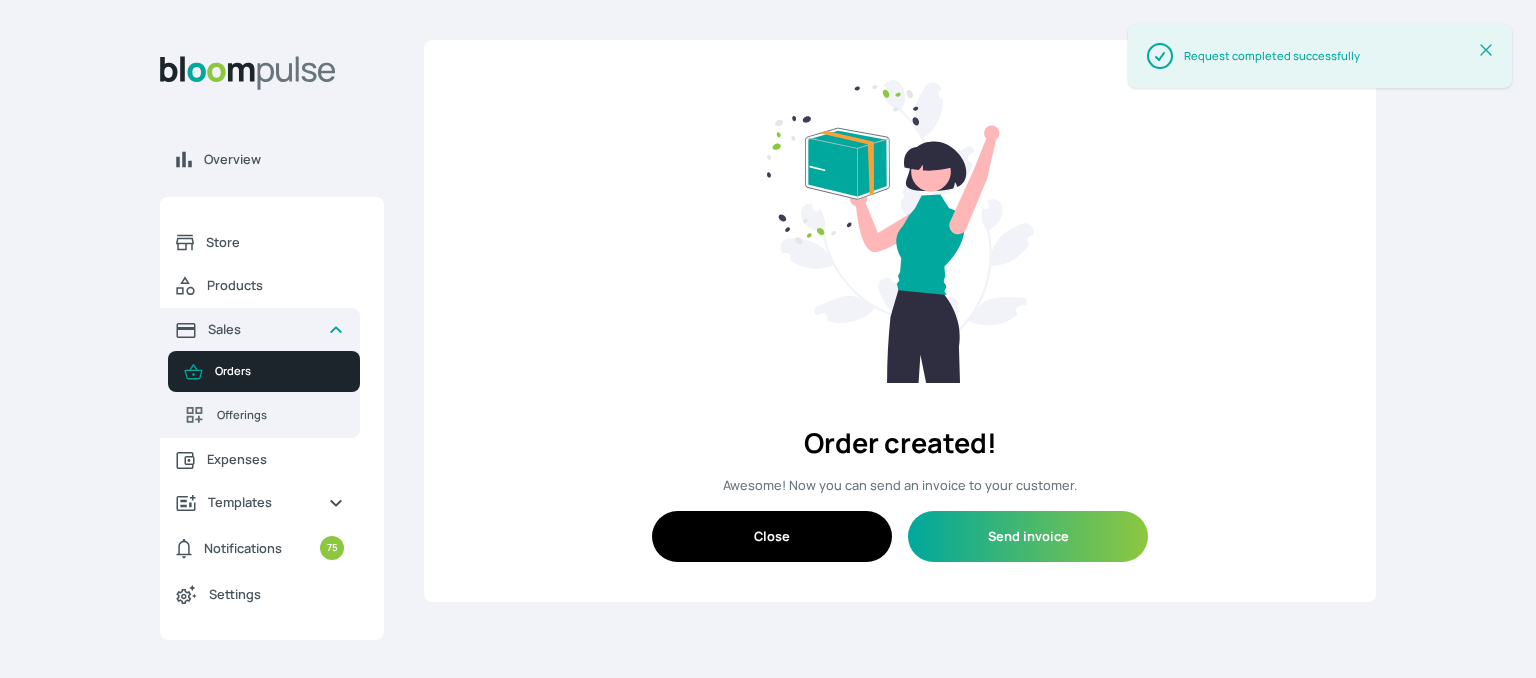 click on "Close" at bounding box center (772, 536) 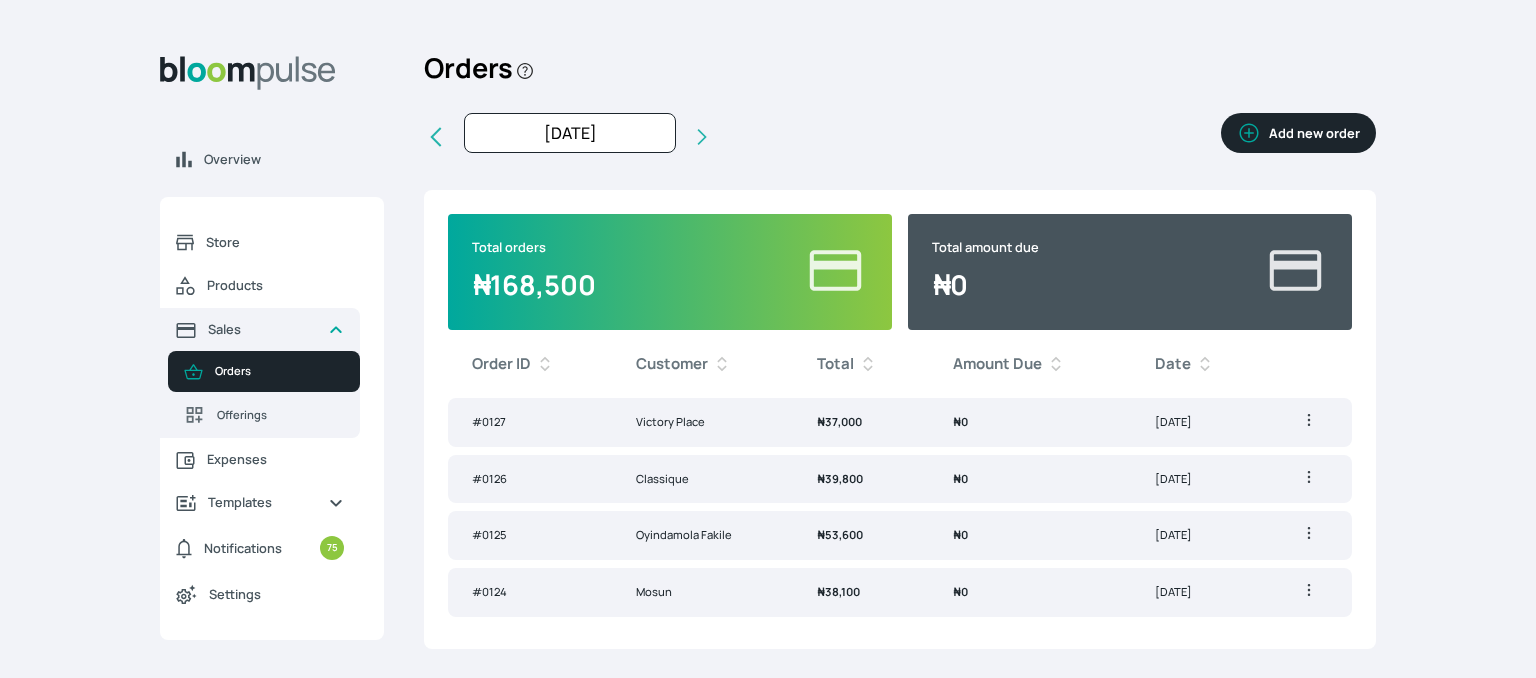 click 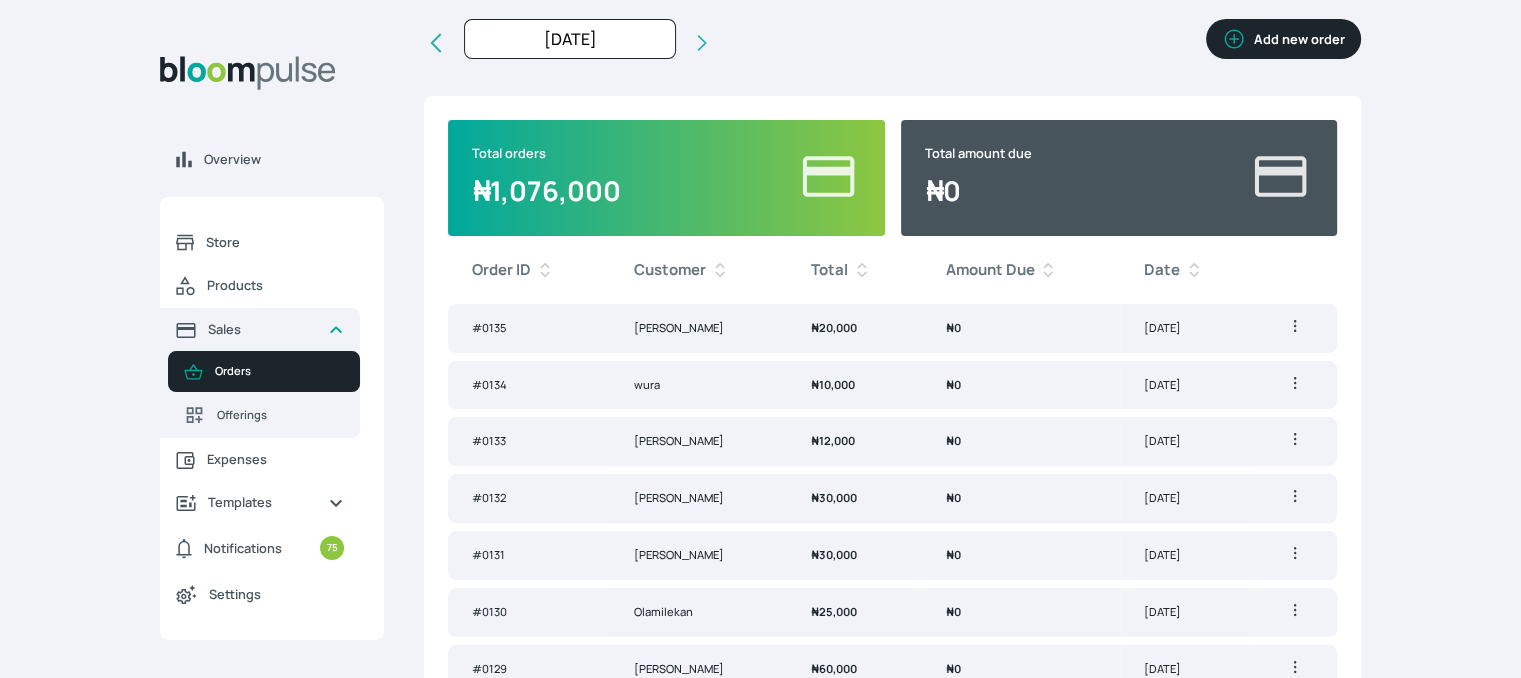 scroll, scrollTop: 0, scrollLeft: 0, axis: both 